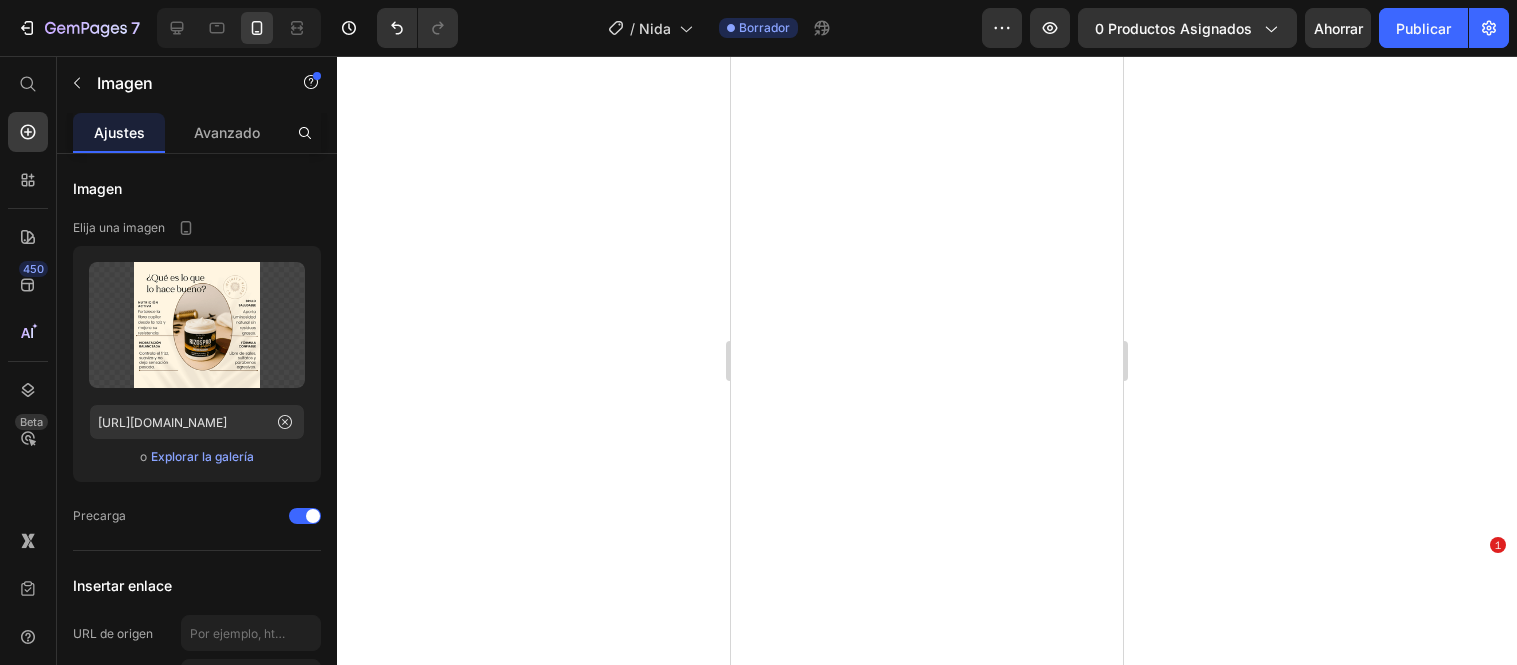 scroll, scrollTop: 0, scrollLeft: 0, axis: both 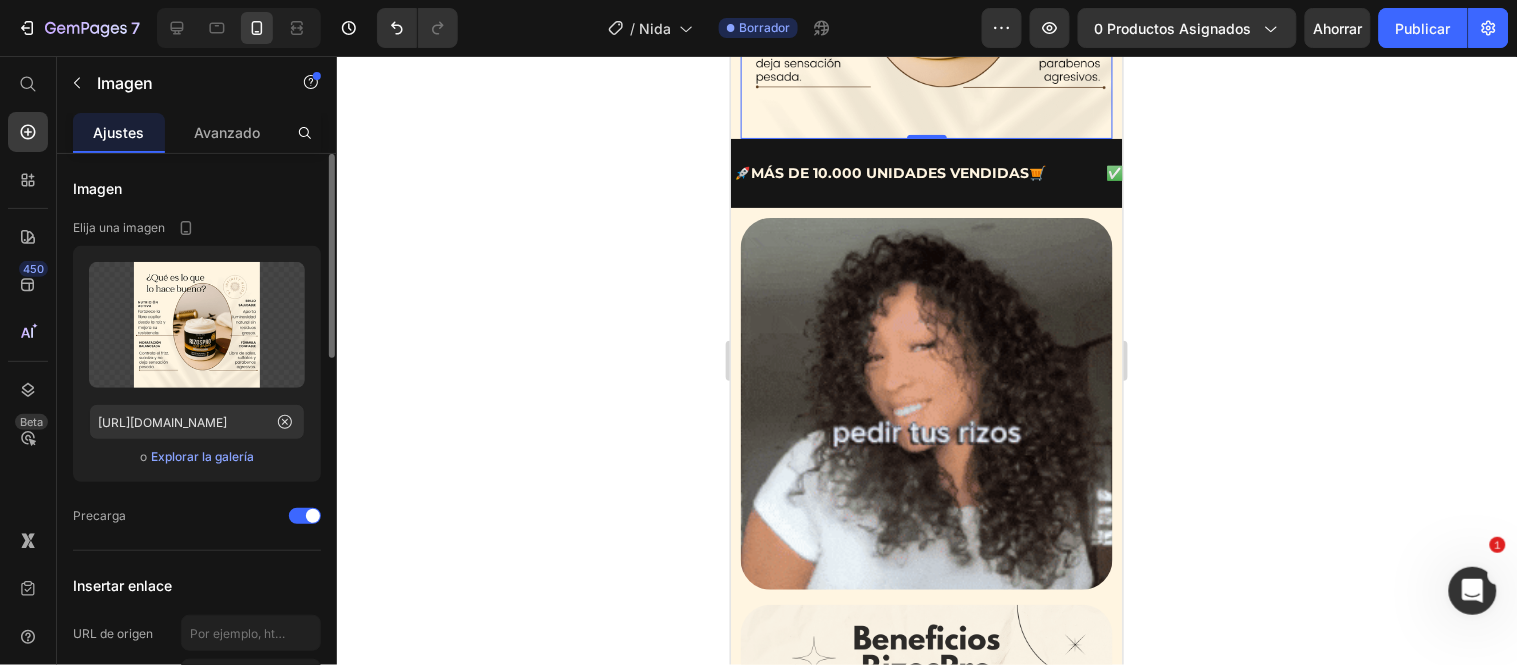 click on "Explorar la galería" at bounding box center [202, 456] 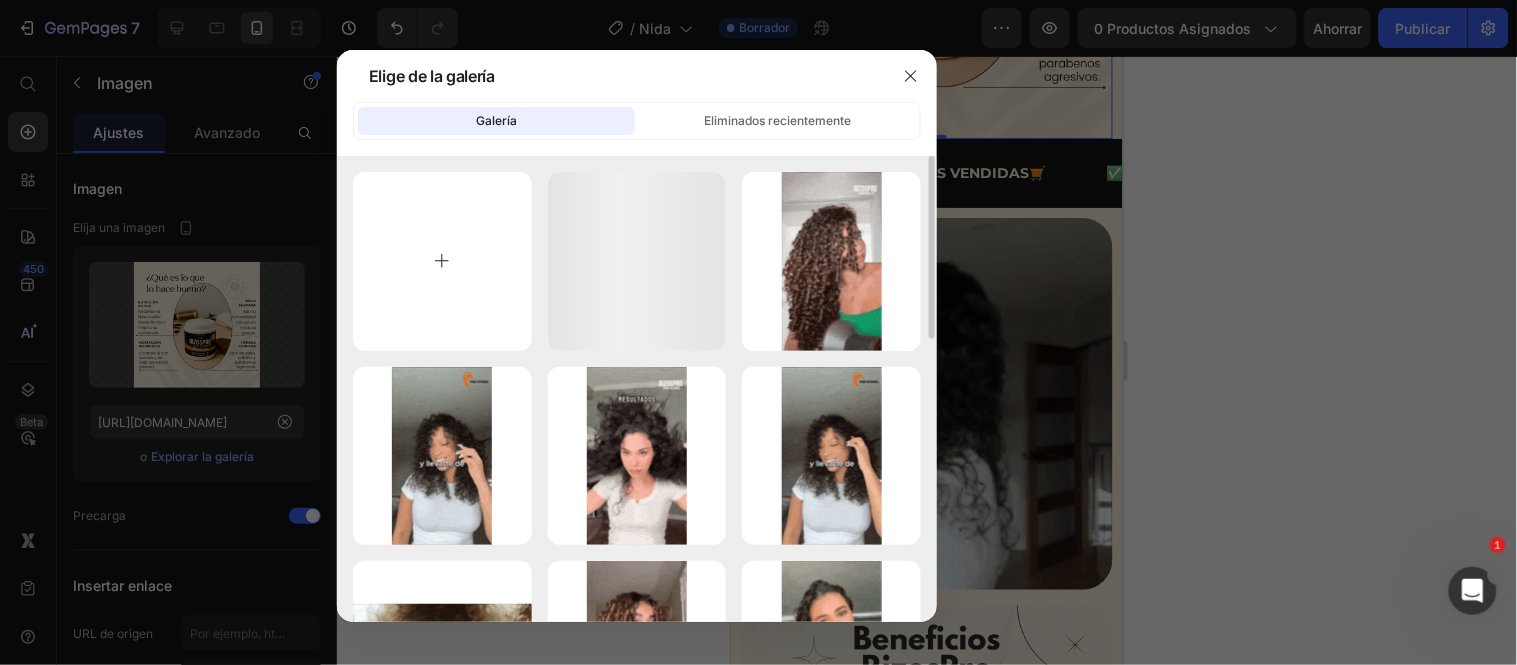 click at bounding box center (442, 261) 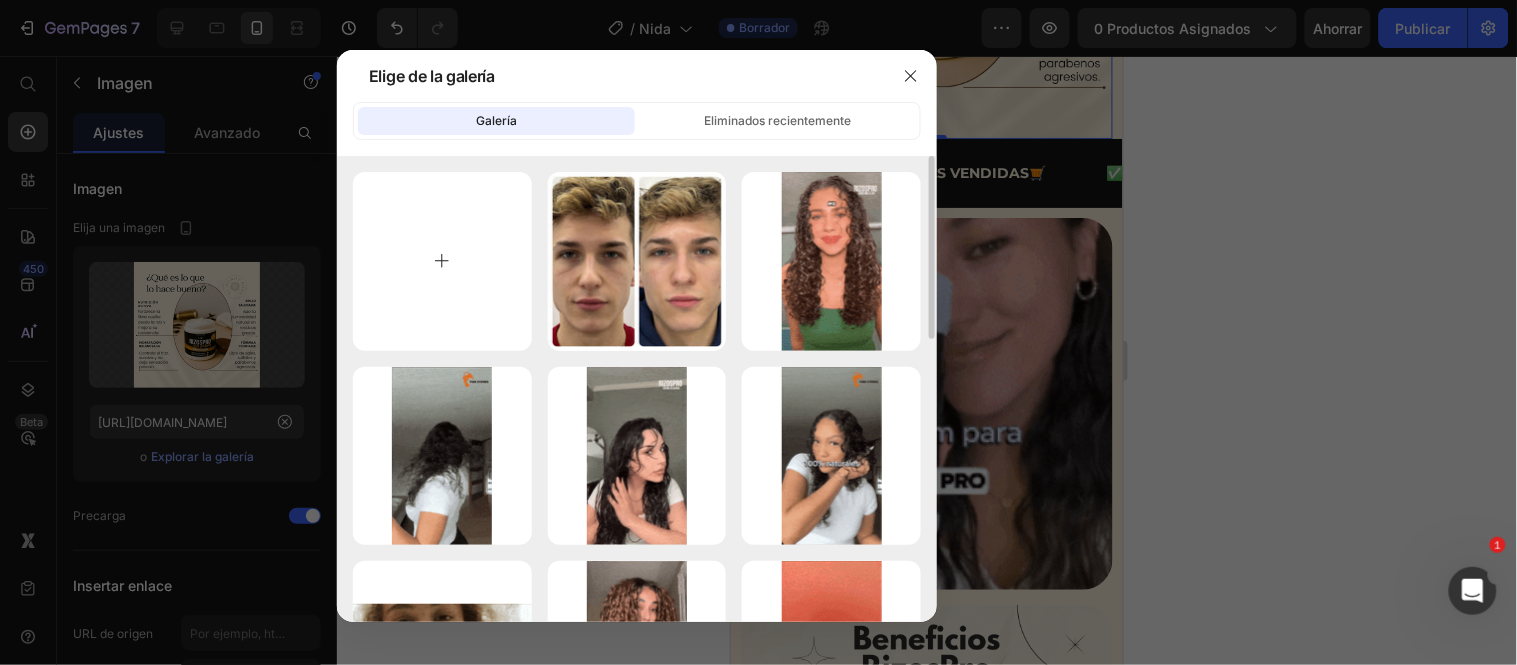 type on "C:\fakepath\Brown and White Minimalist Benefits of Facial Skincare Your story.png" 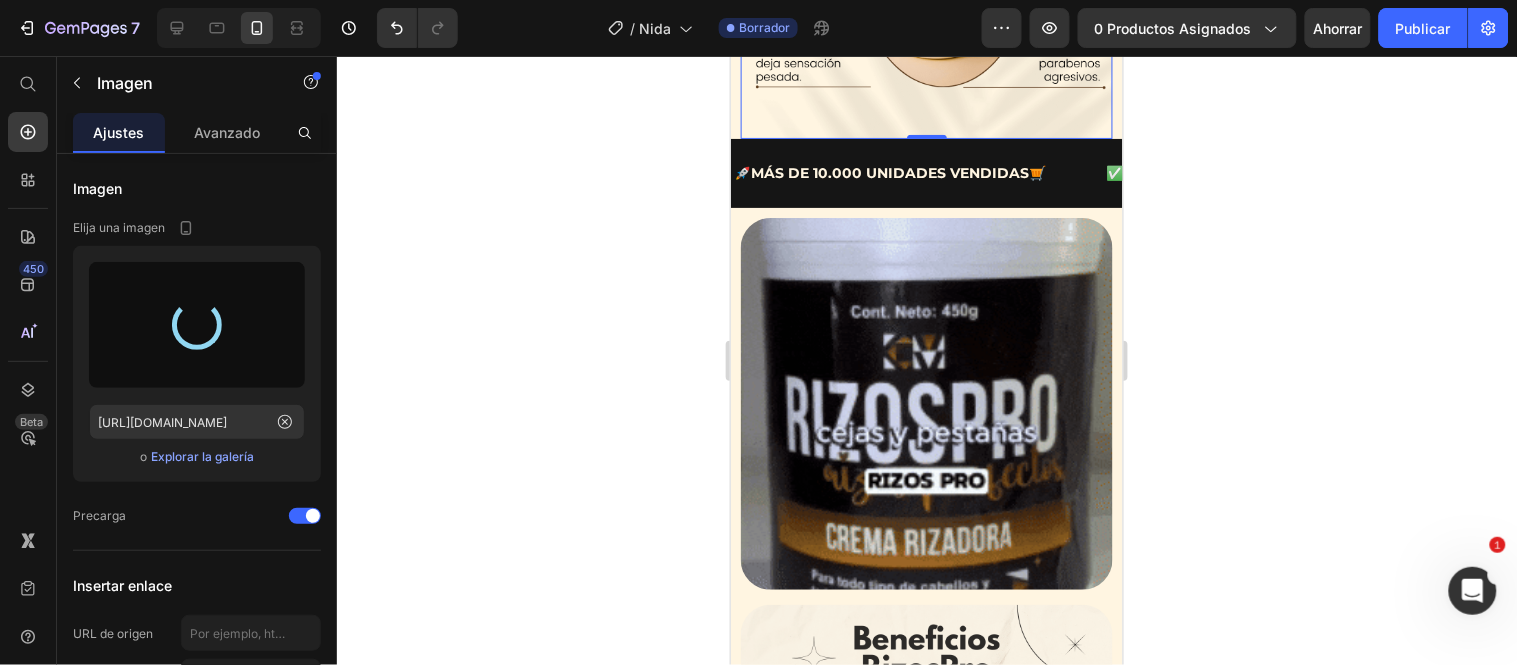 scroll, scrollTop: 4555, scrollLeft: 0, axis: vertical 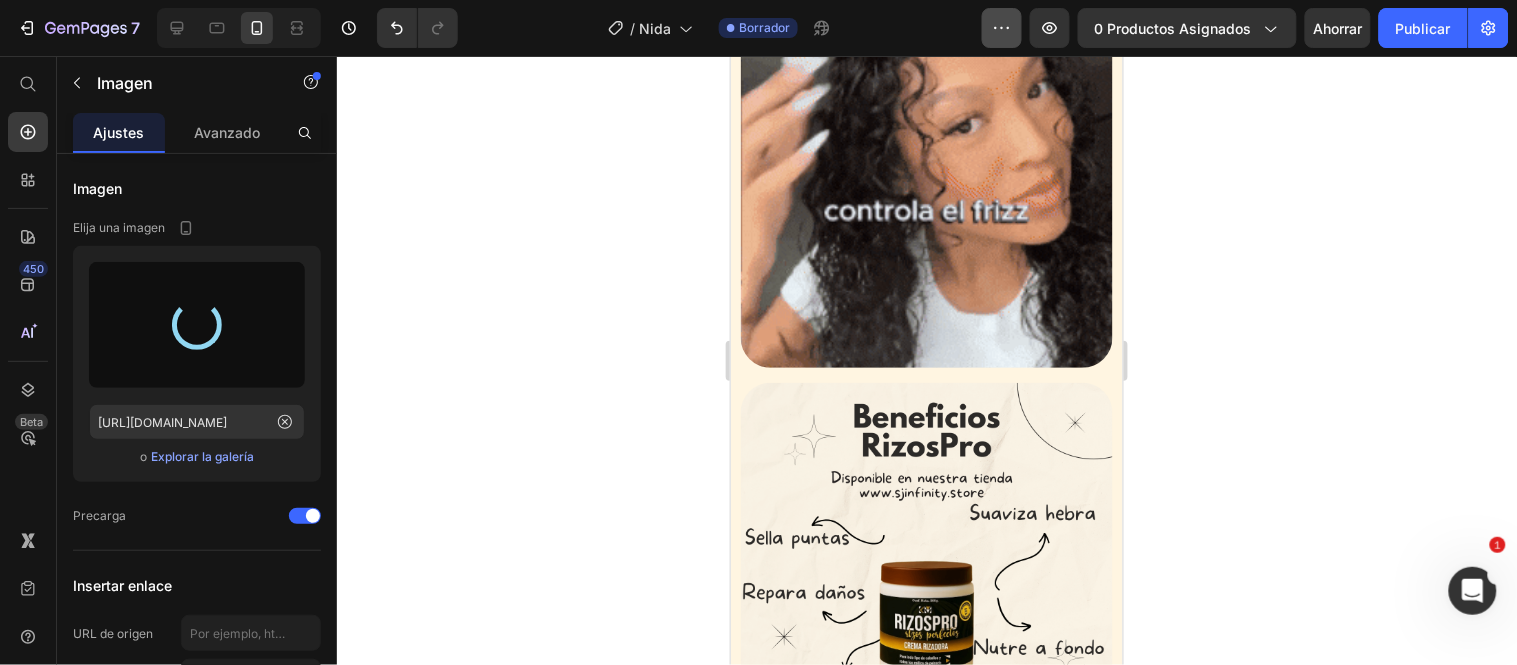 type on "https://cdn.shopify.com/s/files/1/0908/7048/1262/files/gempages_569190766975386604-e7d28770-0c83-4004-a394-1b322529b432.png" 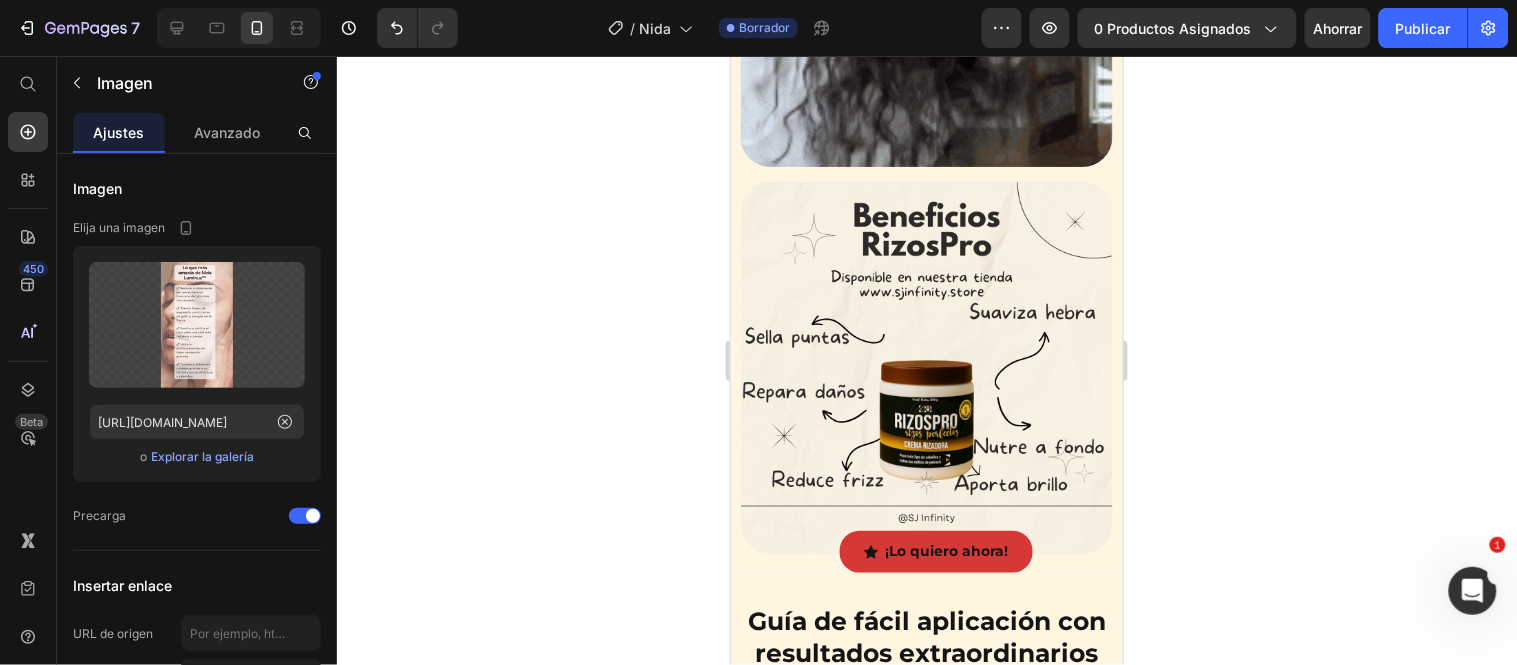 scroll, scrollTop: 5555, scrollLeft: 0, axis: vertical 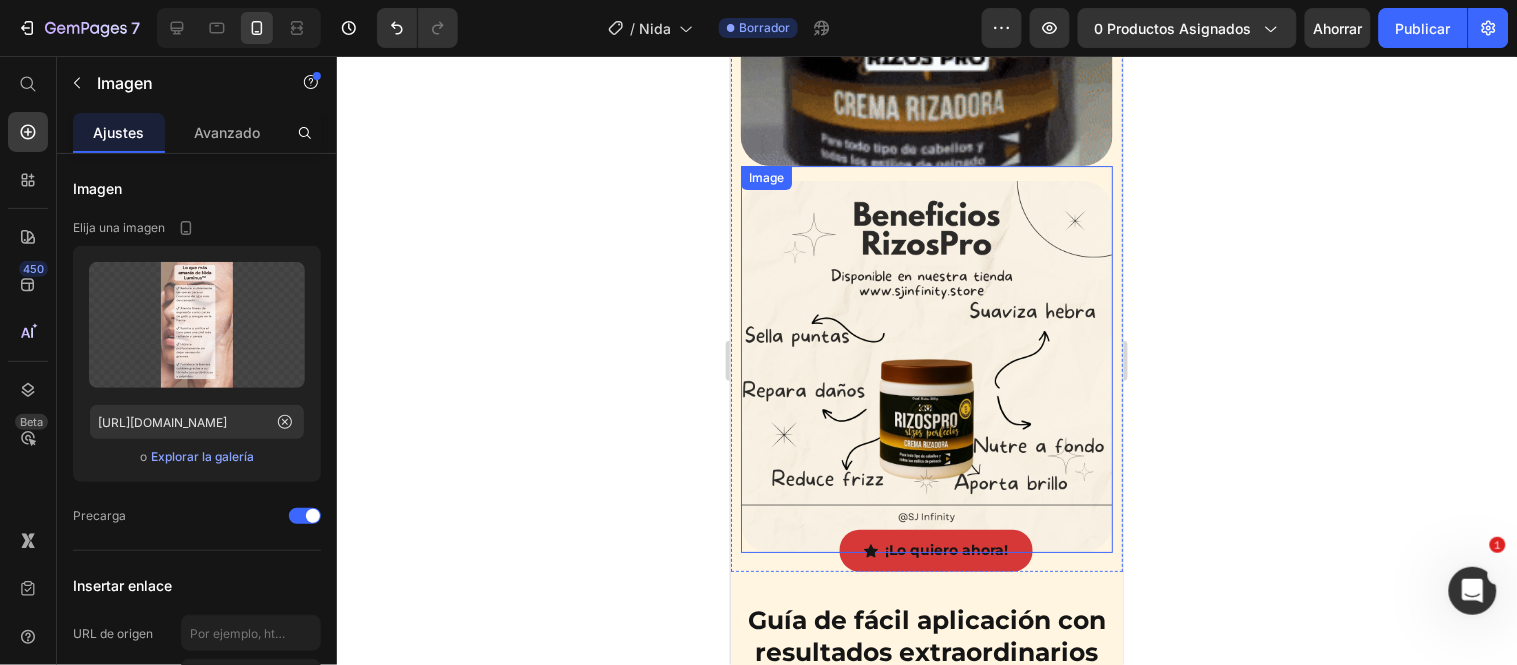 click at bounding box center [926, 358] 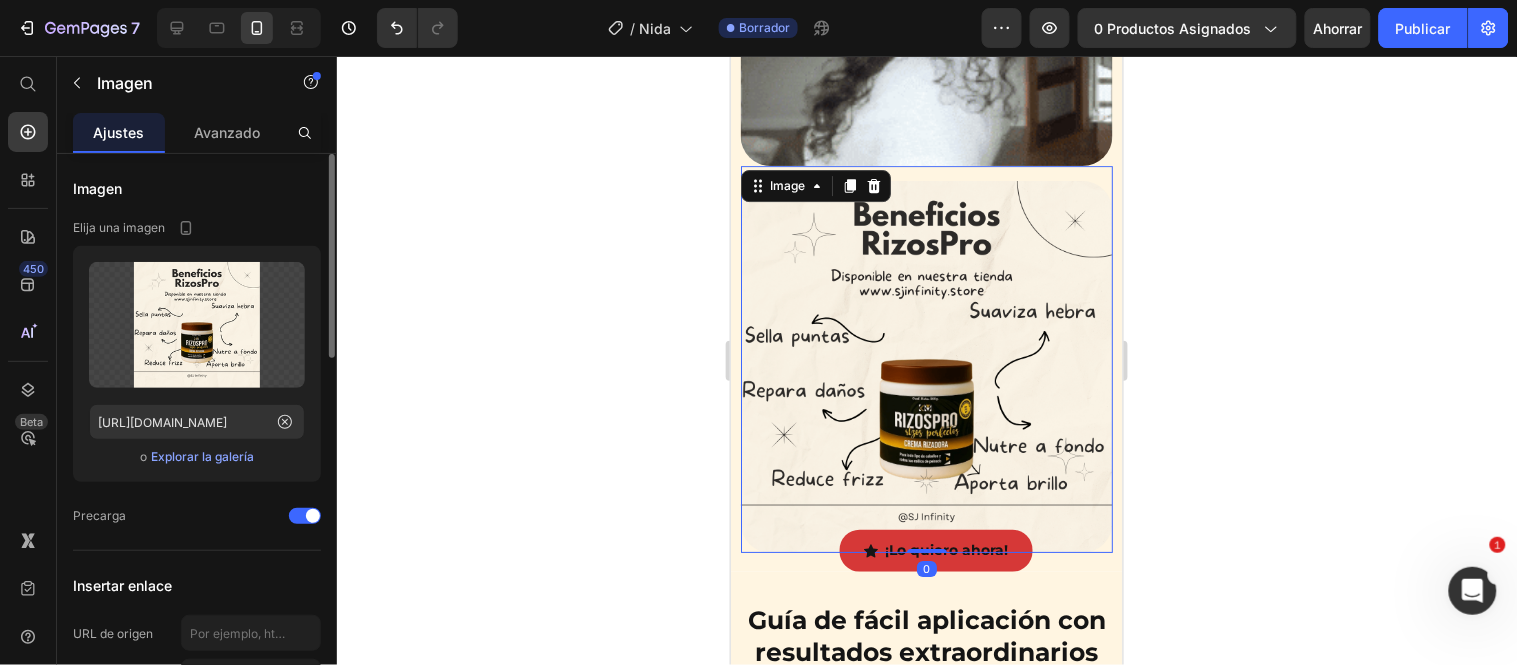 click on "Explorar la galería" at bounding box center [202, 456] 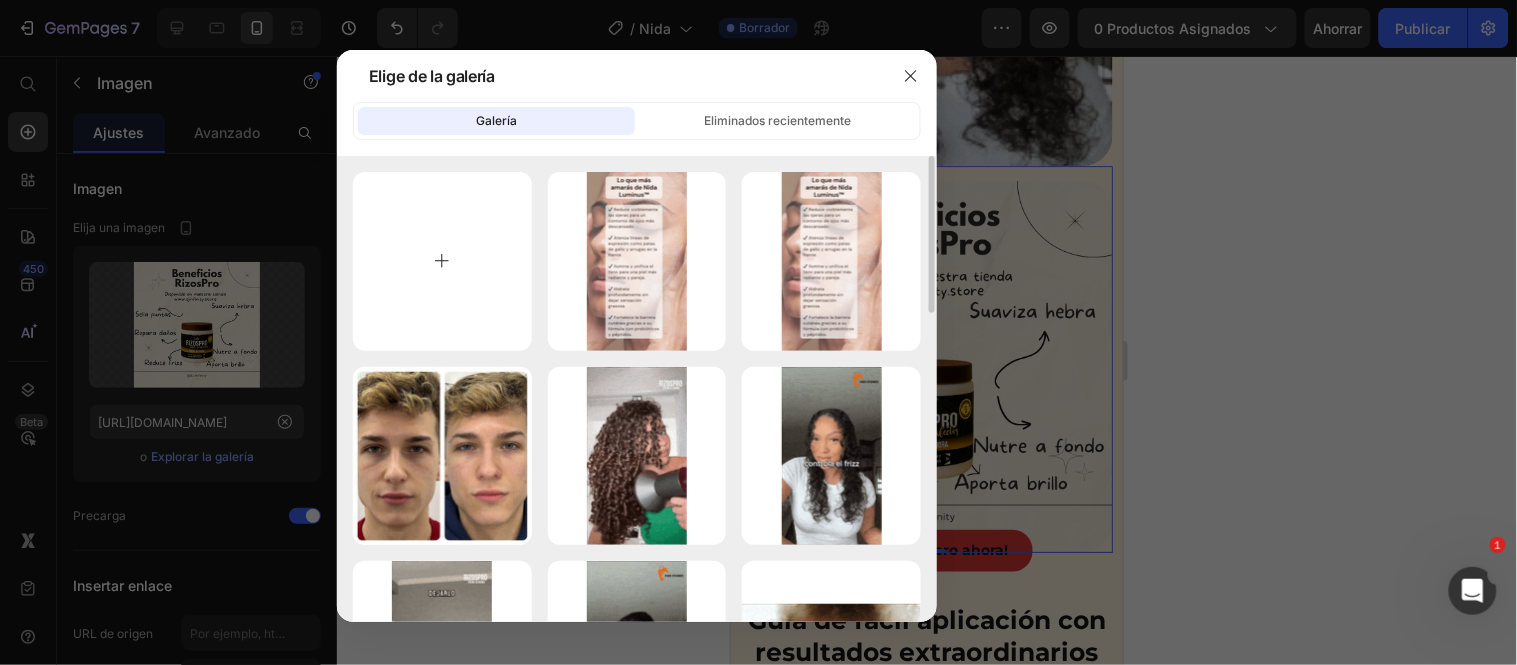 click at bounding box center [442, 261] 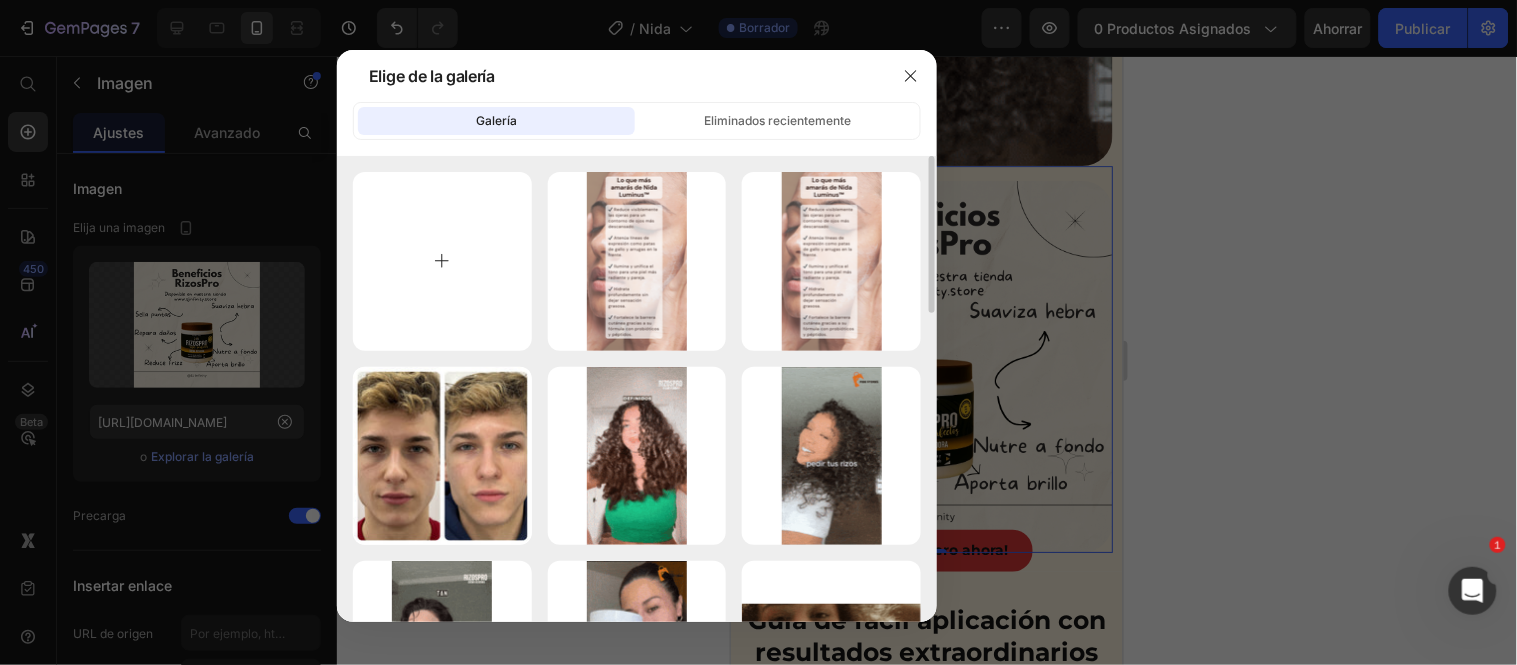 type on "C:\fakepath\Brown and White Minimalist Benefits of Skincare Mobile Video.png" 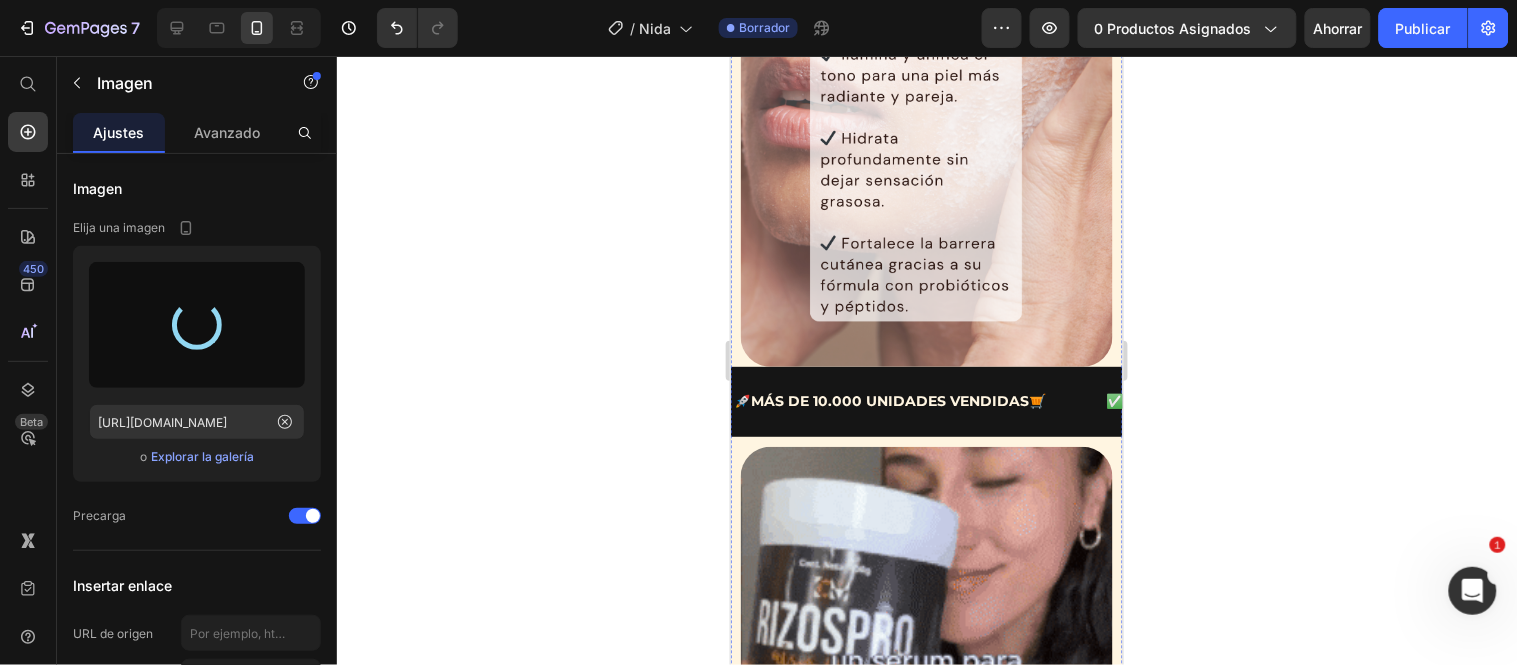 scroll, scrollTop: 4888, scrollLeft: 0, axis: vertical 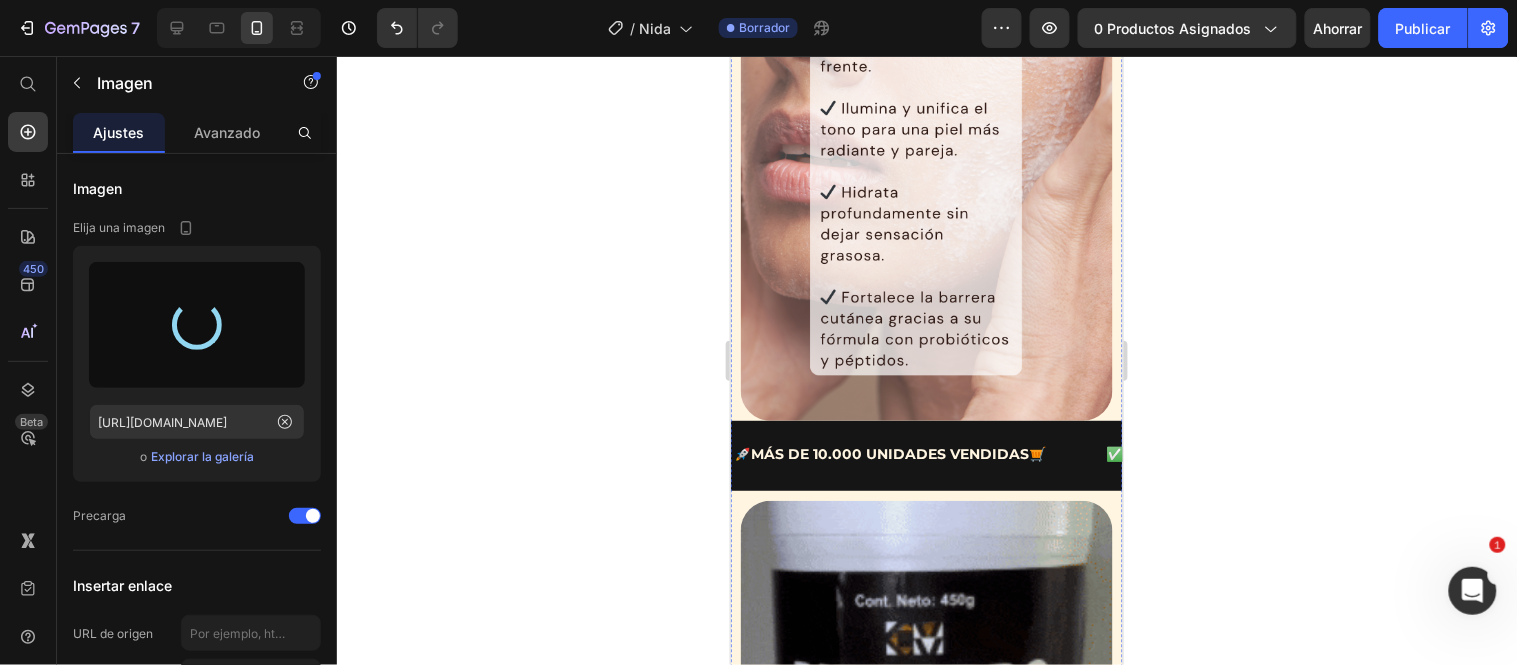 type on "https://cdn.shopify.com/s/files/1/0908/7048/1262/files/gempages_569190766975386604-a00c2284-3cc7-4fdb-8825-82abfb069bfd.png" 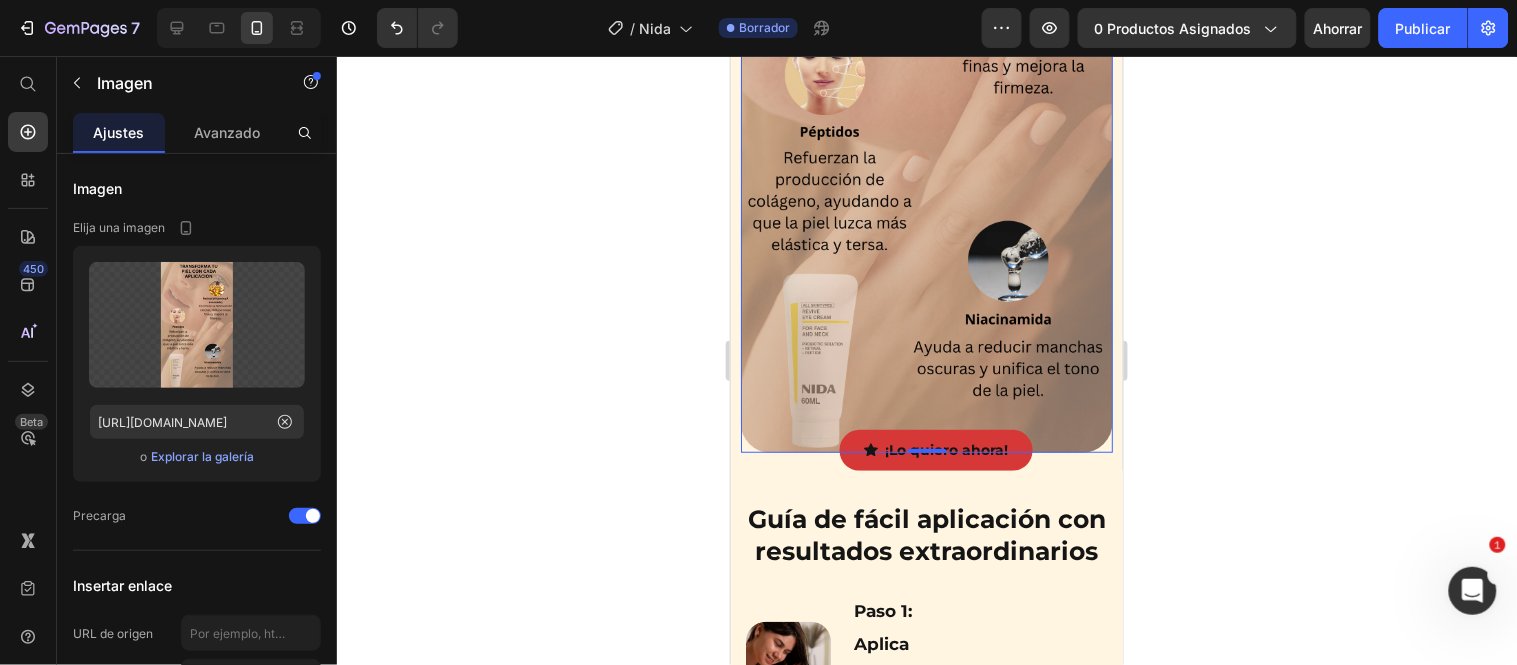 scroll, scrollTop: 6000, scrollLeft: 0, axis: vertical 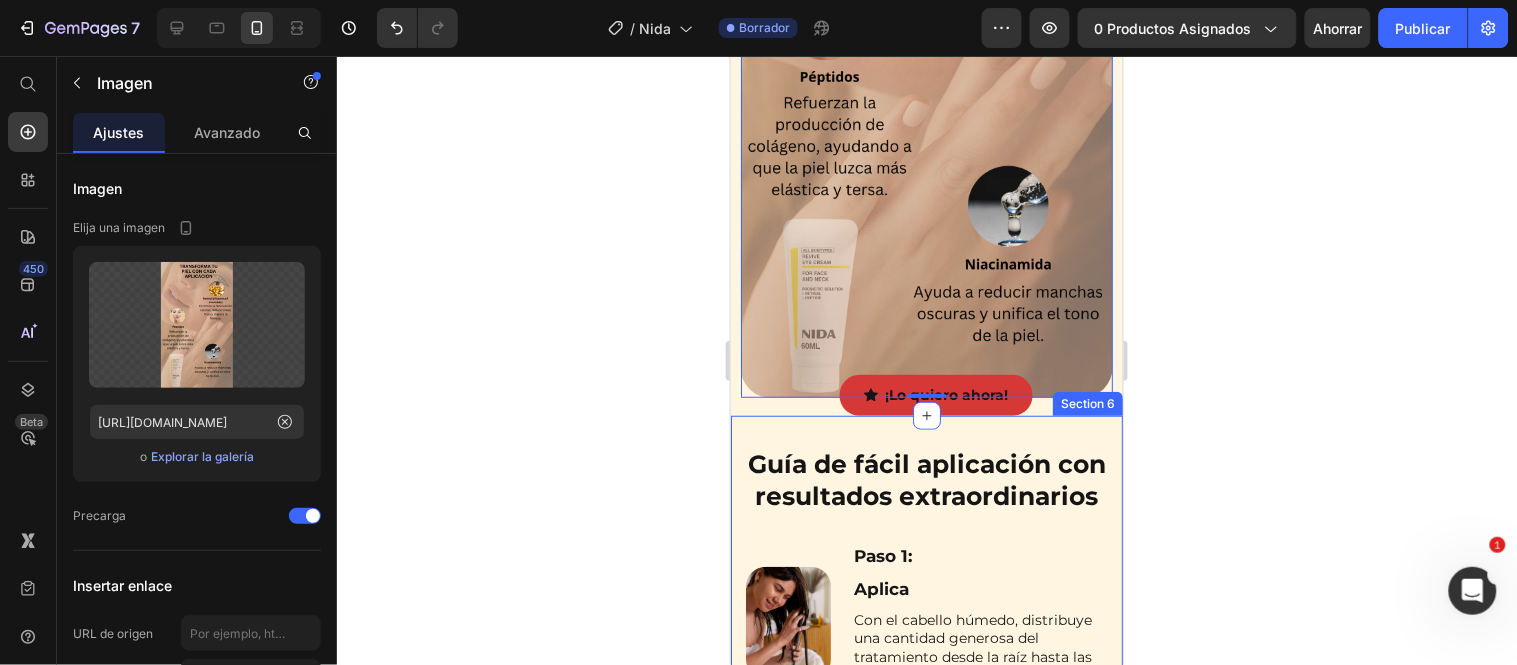 click 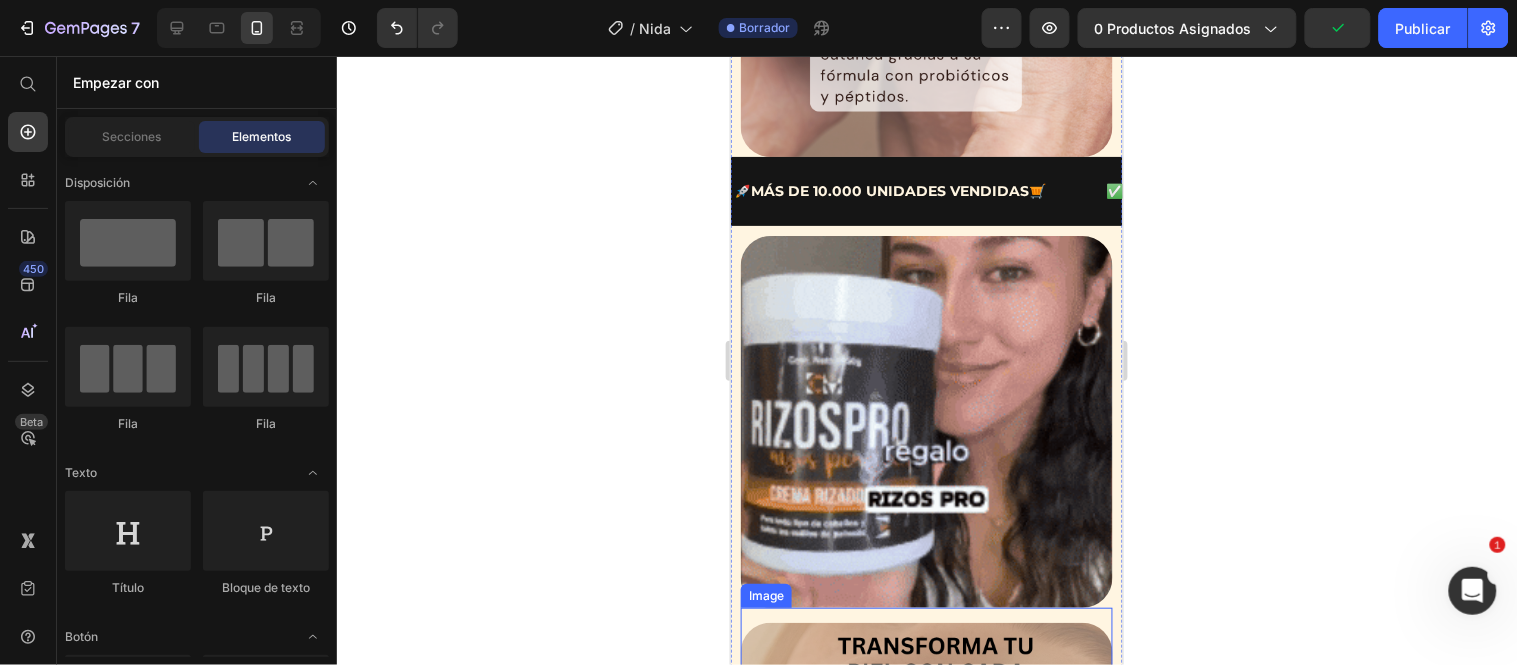 scroll, scrollTop: 5111, scrollLeft: 0, axis: vertical 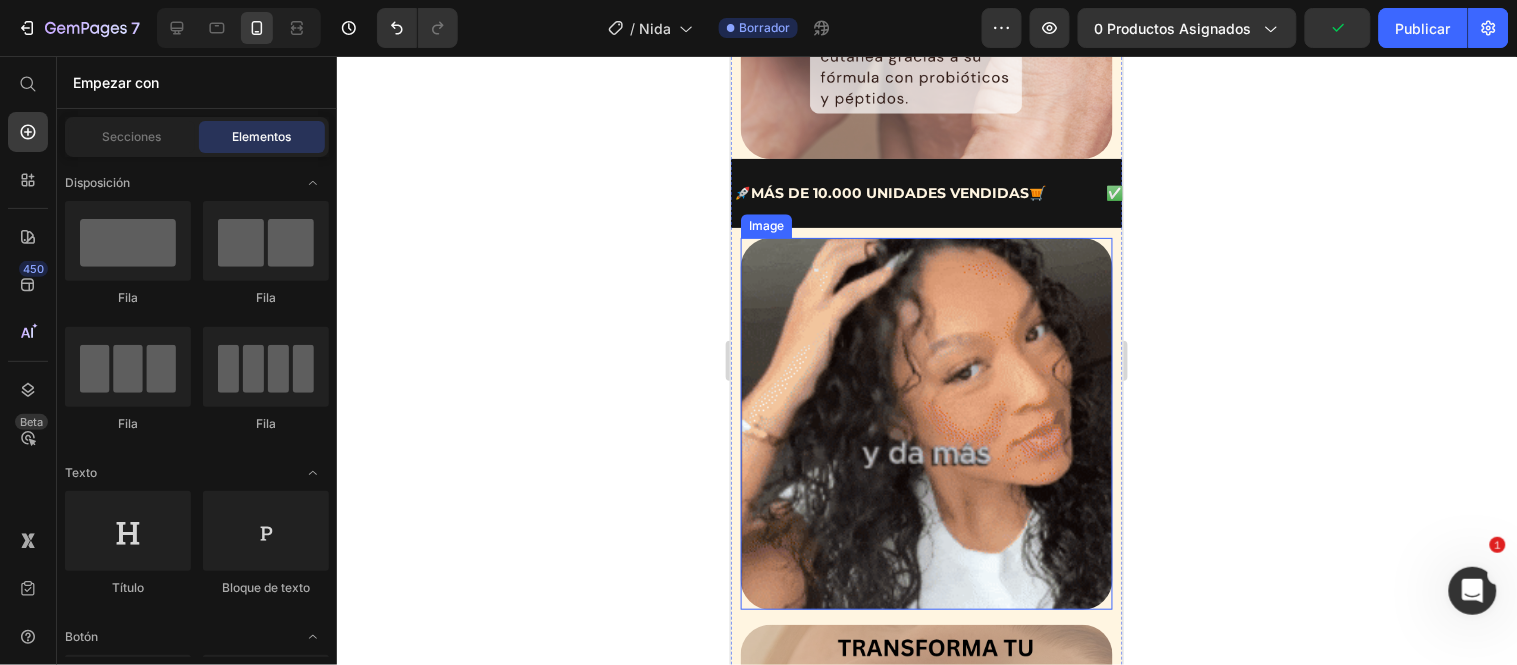 click at bounding box center [926, 423] 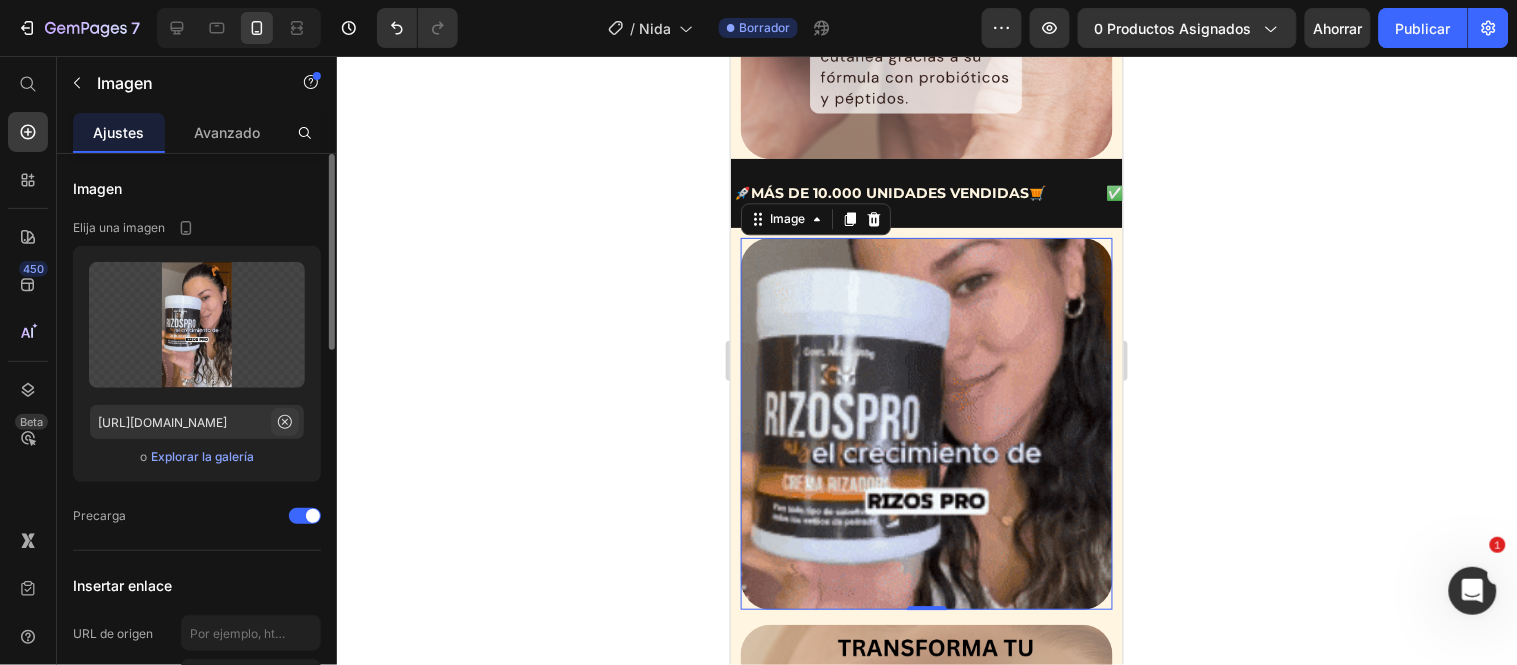 click 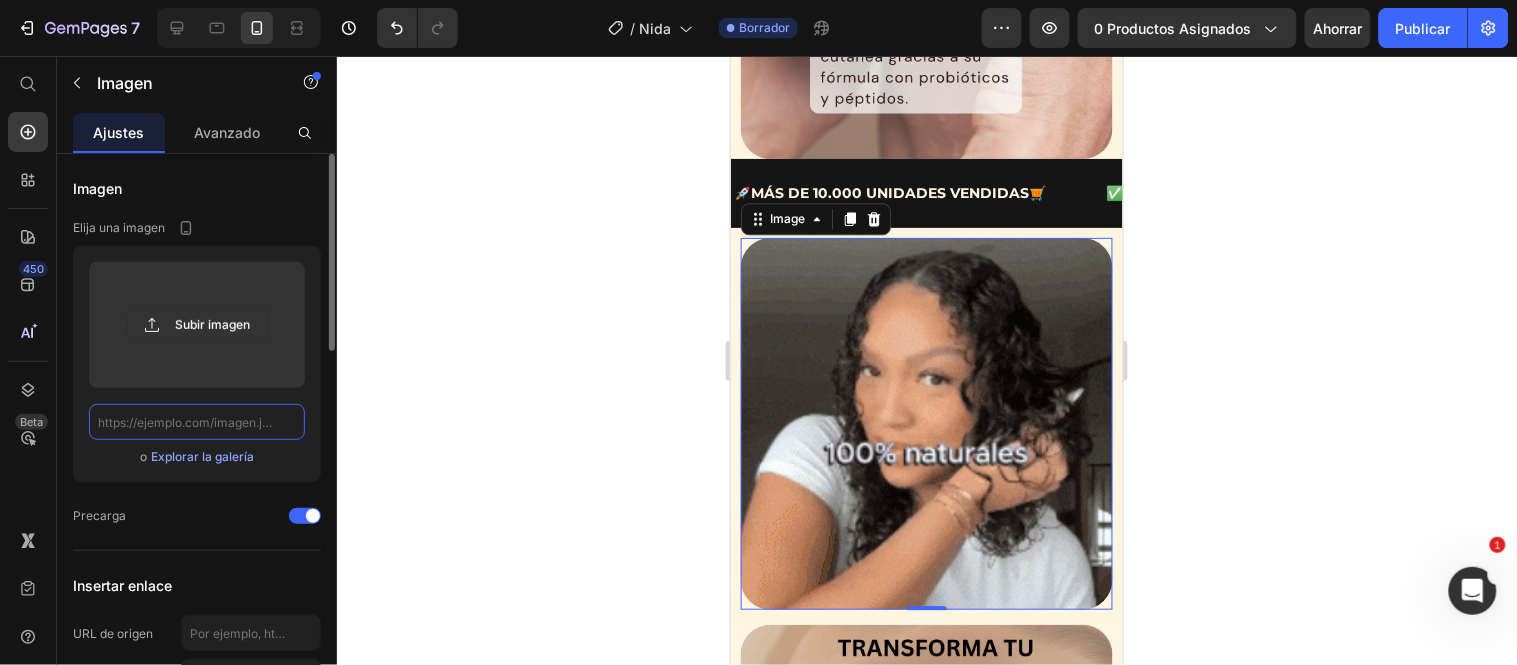 scroll, scrollTop: 0, scrollLeft: 0, axis: both 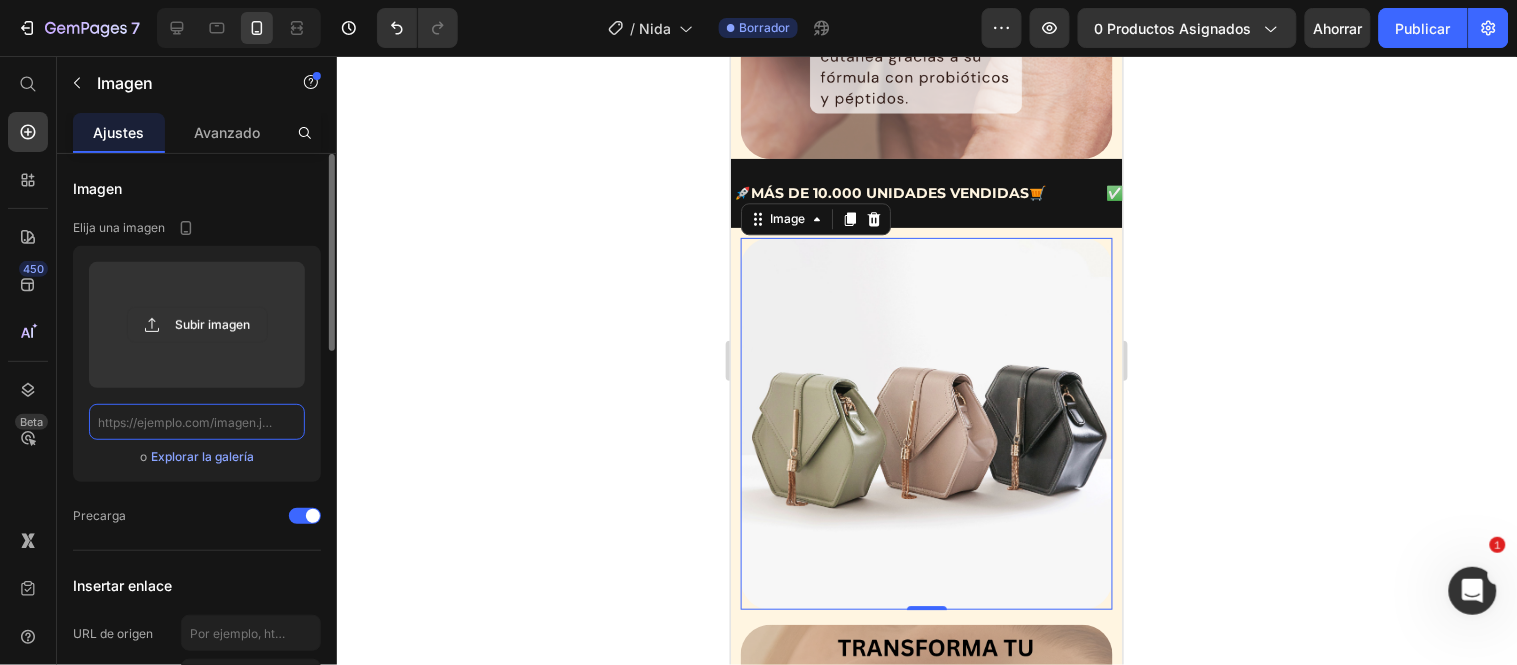click 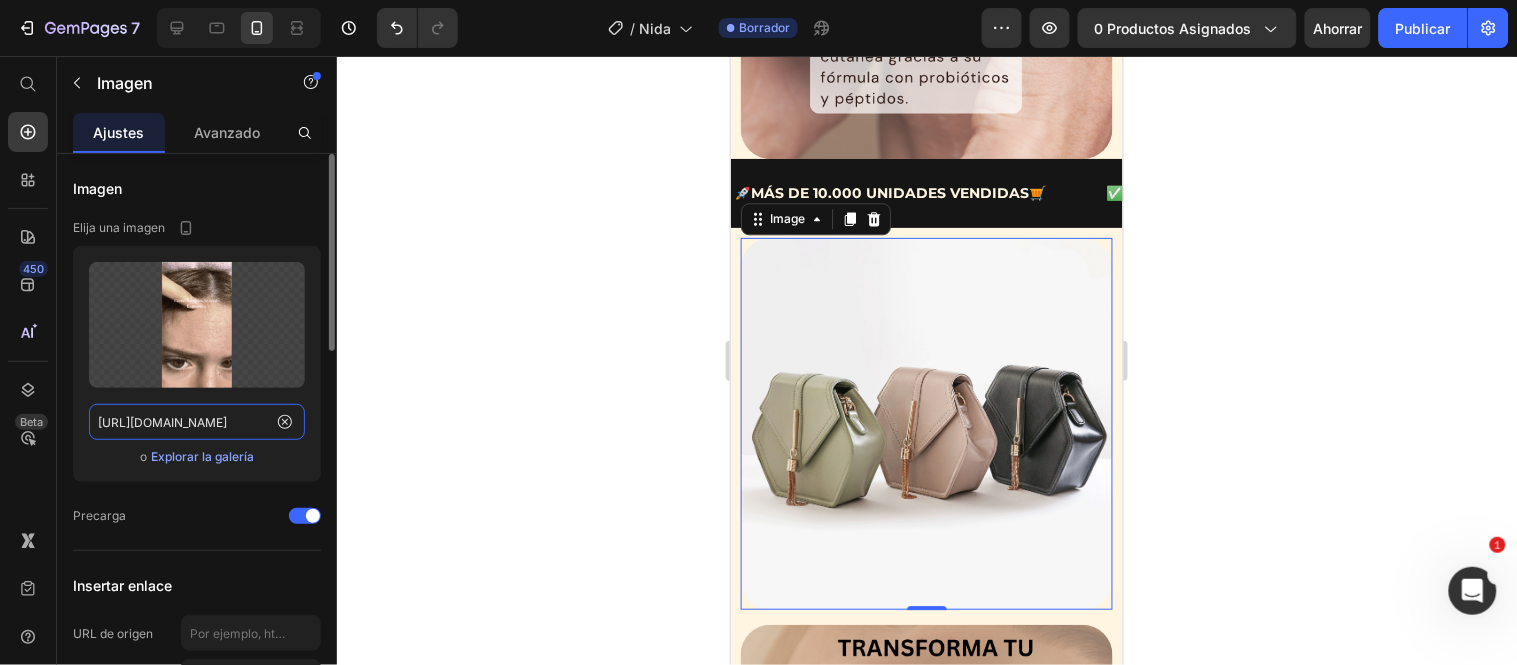scroll, scrollTop: 0, scrollLeft: 1026, axis: horizontal 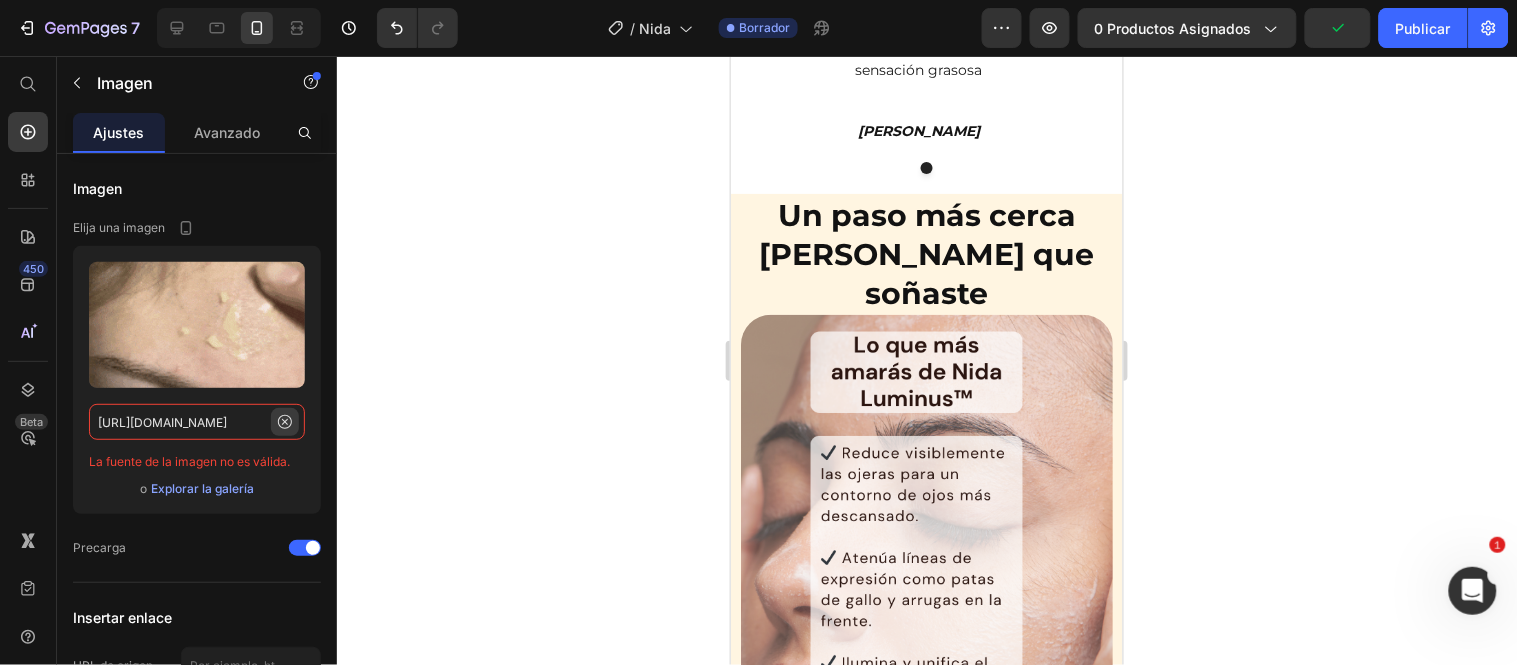type on "https://media1.giphy.com/media/v1.Y2lkPTc5MGI3NjExNjM3dHowNGw4cHRwd3NkbDc2cHU1eGl0ZWoxc202cXlkaWs4NHJhaiZlcD12MV9pbnRlcm5hbF9naWZfYnlfaWQmY3Q9Zw/X3B43X72N6Q373Ixv6/giphy.gif" 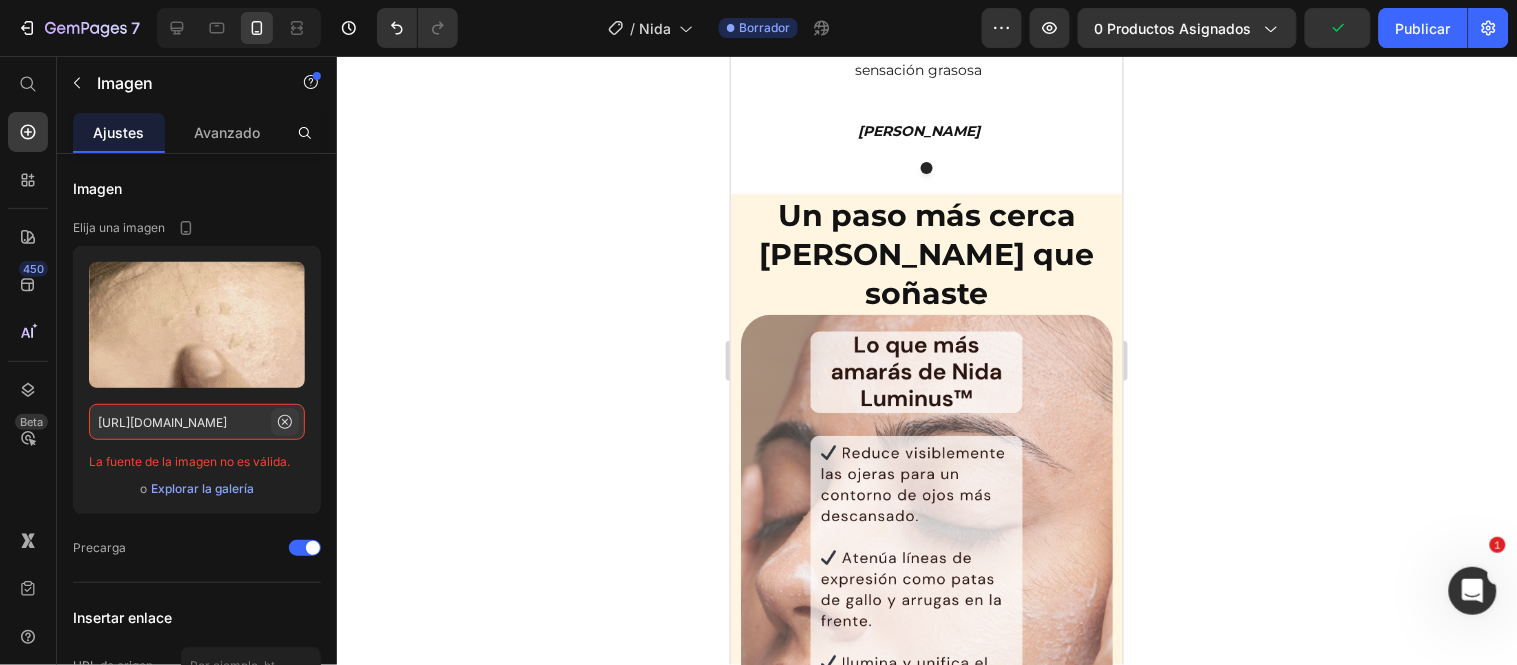 click 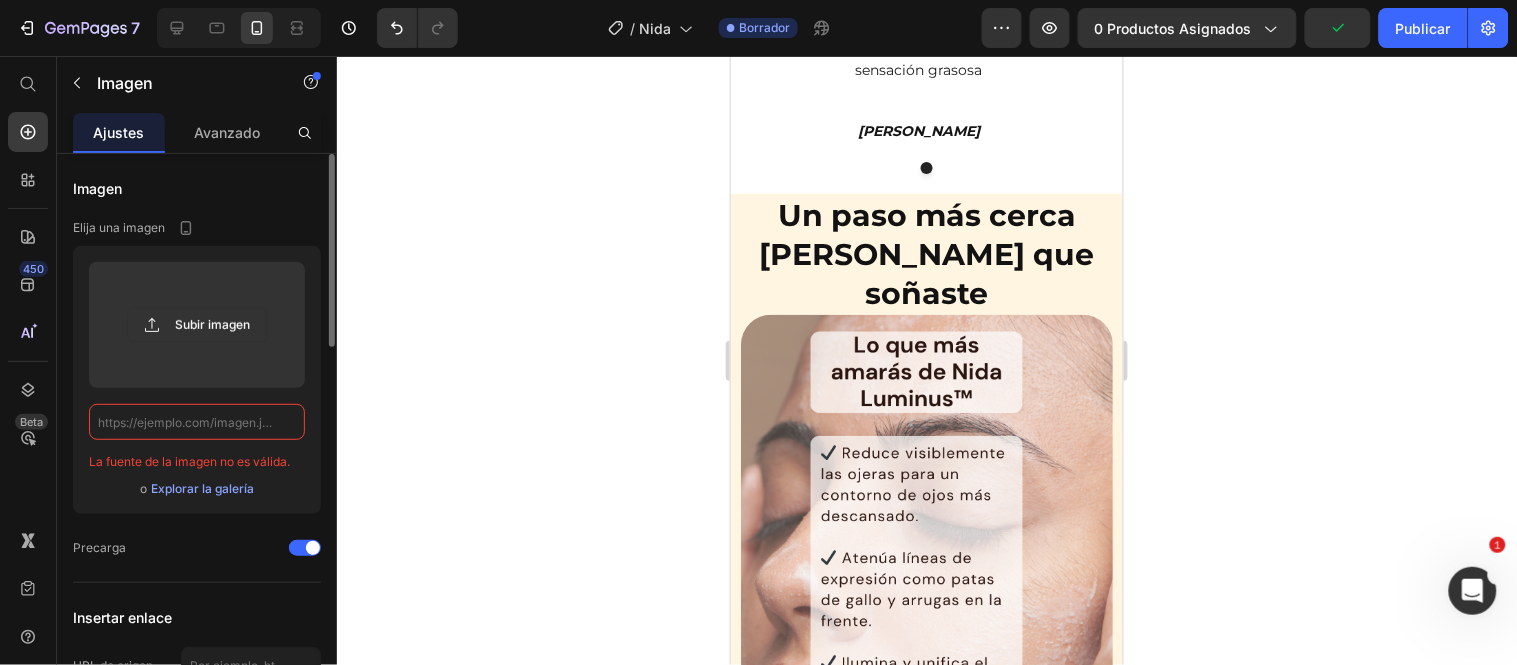 scroll, scrollTop: 0, scrollLeft: 0, axis: both 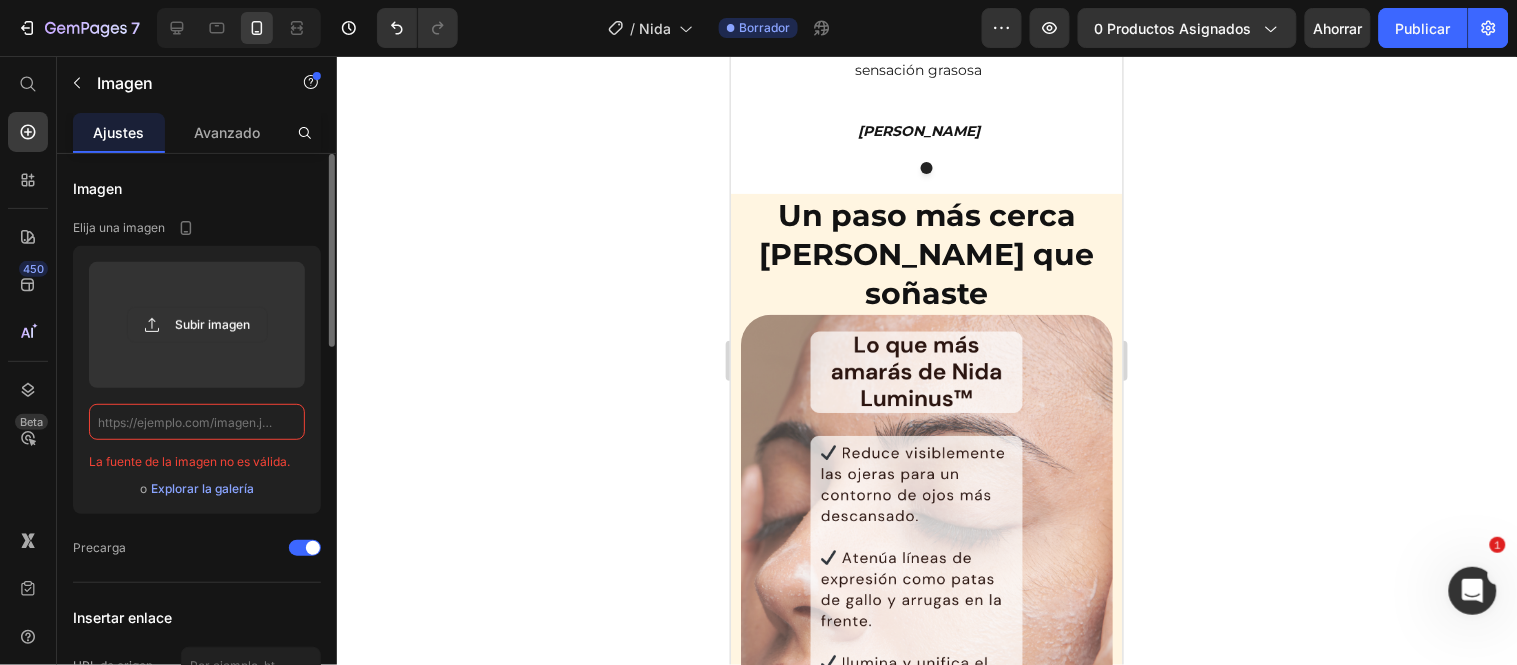 paste on "https://media1.giphy.com/media/v1.Y2lkPTc5MGI3NjExNjM3dHowNGw4cHRwd3NkbDc2cHU1eGl0ZWoxc202cXlkaWs4NHJhaiZlcD12MV9pbnRlcm5hbF9naWZfYnlfaWQmY3Q9Zw/X3B43X72N6Q373Ixv6/giphy.gif" 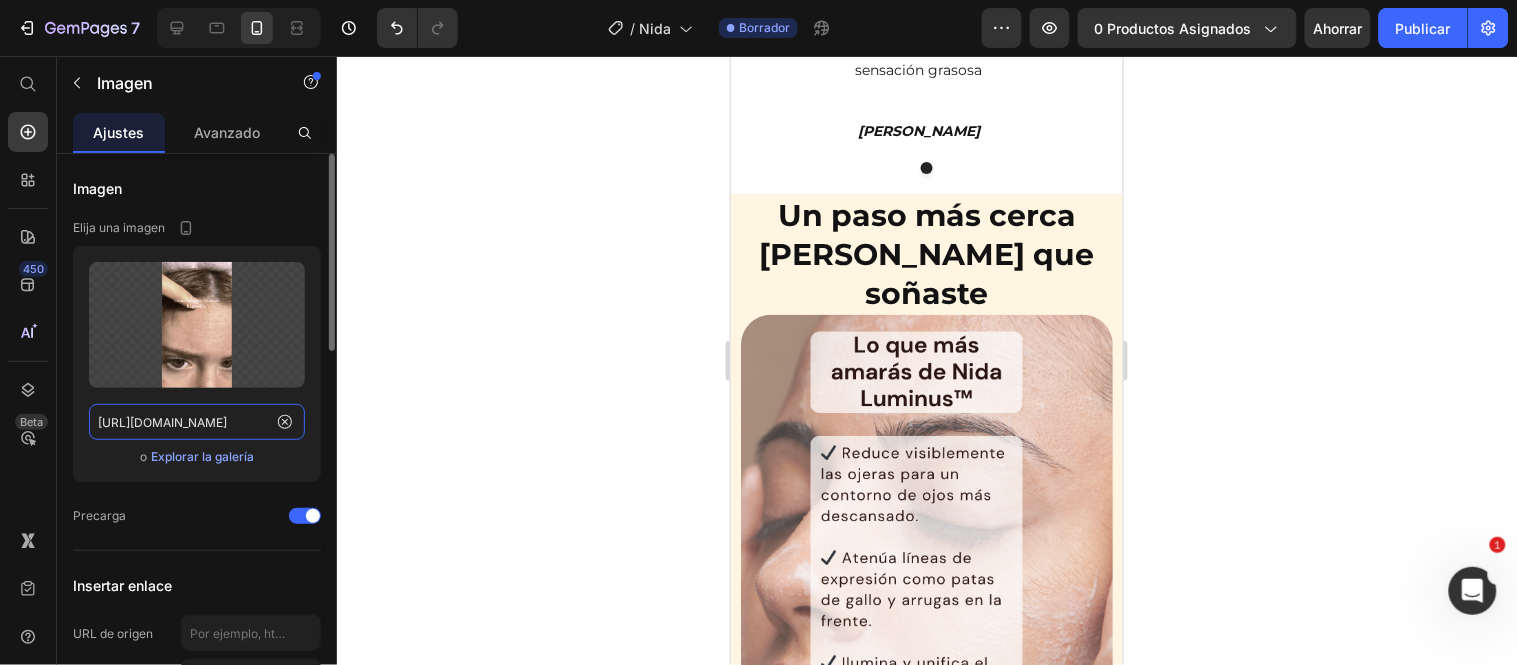 scroll, scrollTop: 0, scrollLeft: 1026, axis: horizontal 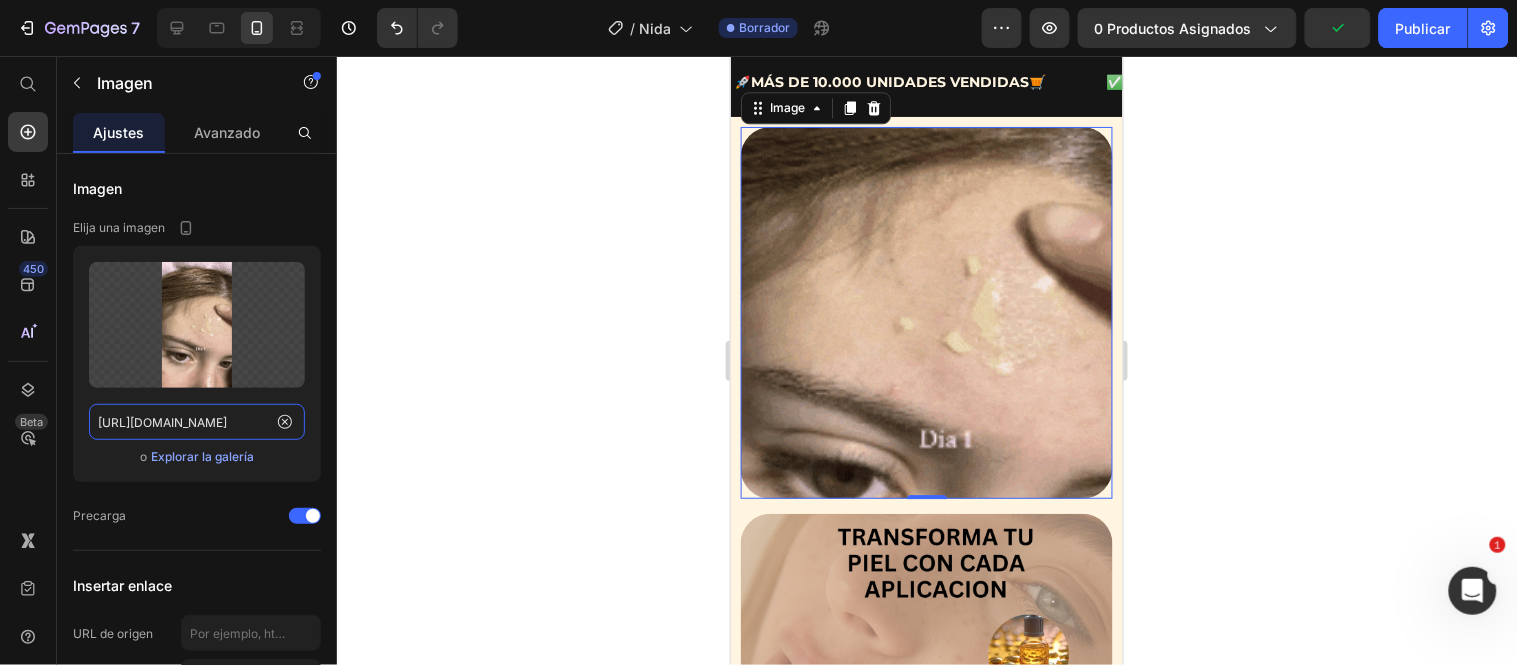 type on "https://media1.giphy.com/media/v1.Y2lkPTc5MGI3NjExNjM3dHowNGw4cHRwd3NkbDc2cHU1eGl0ZWoxc202cXlkaWs4NHJhaiZlcD12MV9pbnRlcm5hbF9naWZfYnlfaWQmY3Q9Zw/X3B43X72N6Q373Ixv6/giphy.gif" 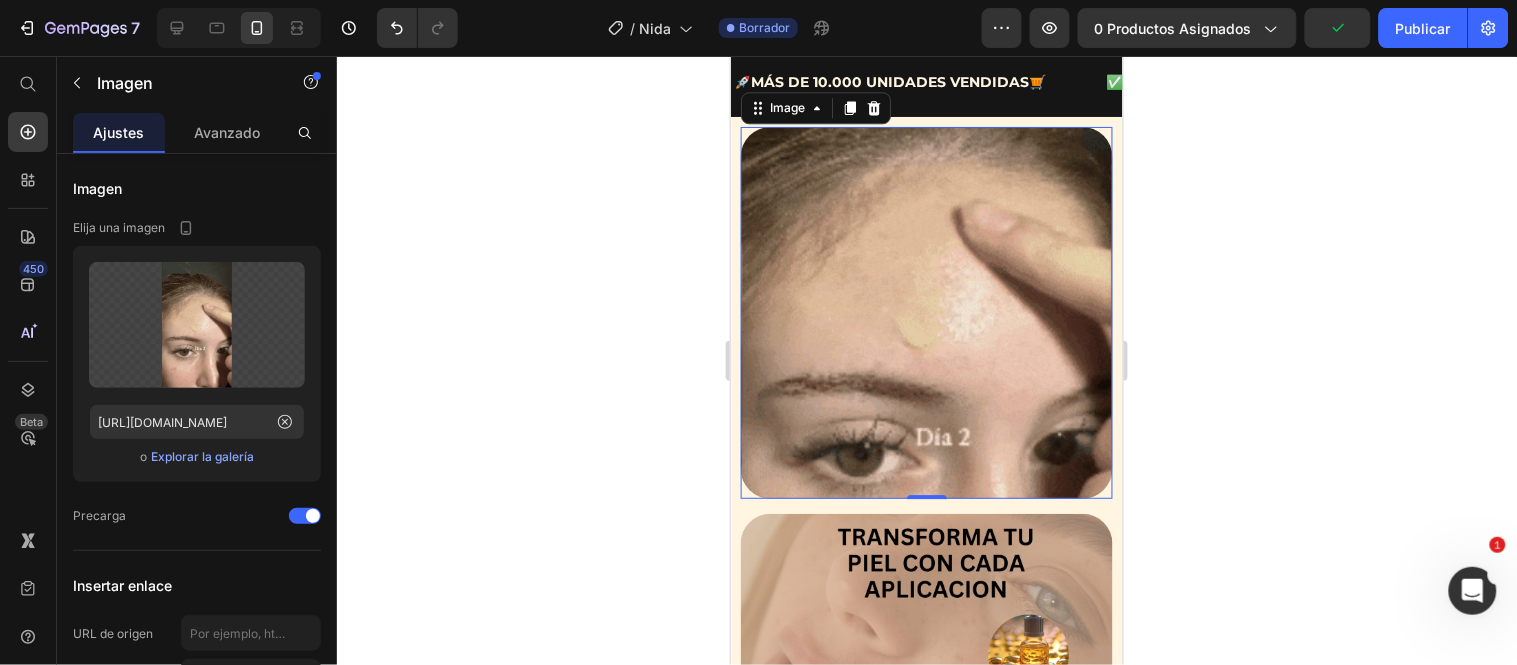 scroll, scrollTop: 0, scrollLeft: 0, axis: both 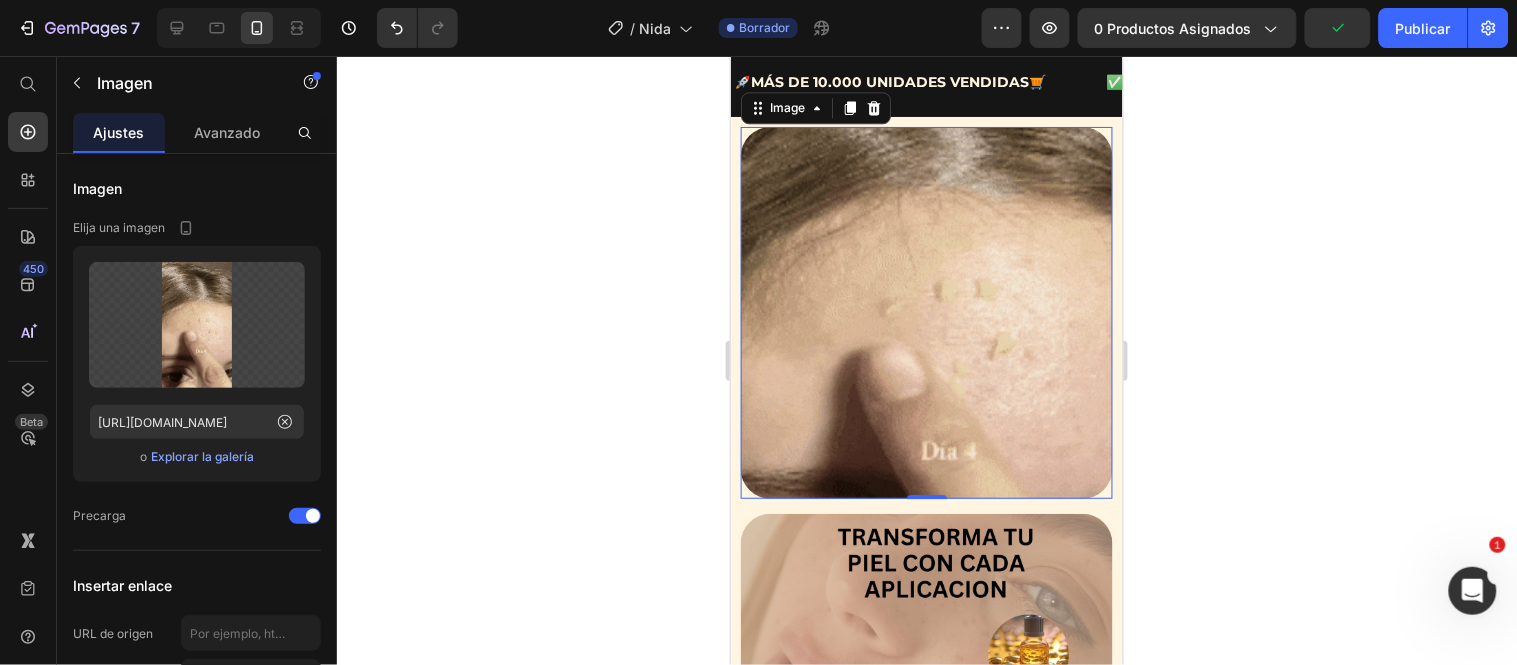 click 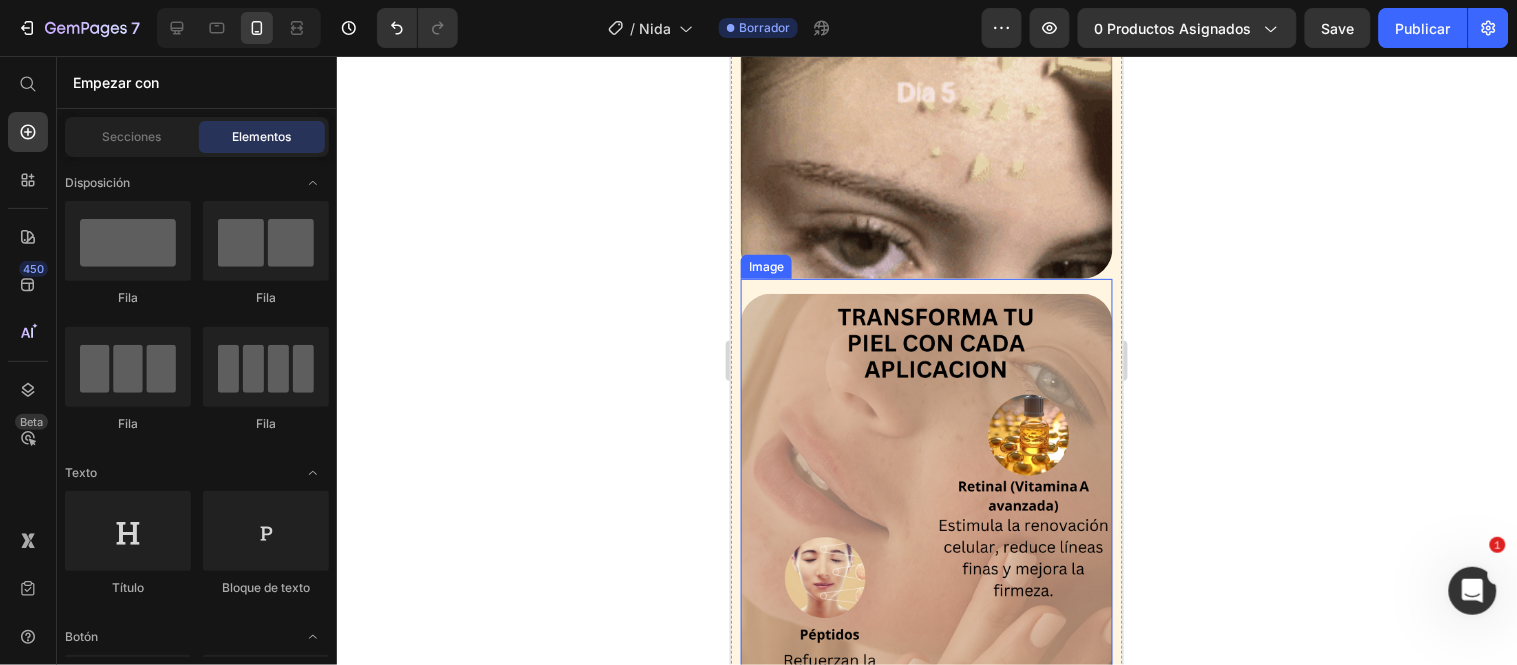 scroll, scrollTop: 5444, scrollLeft: 0, axis: vertical 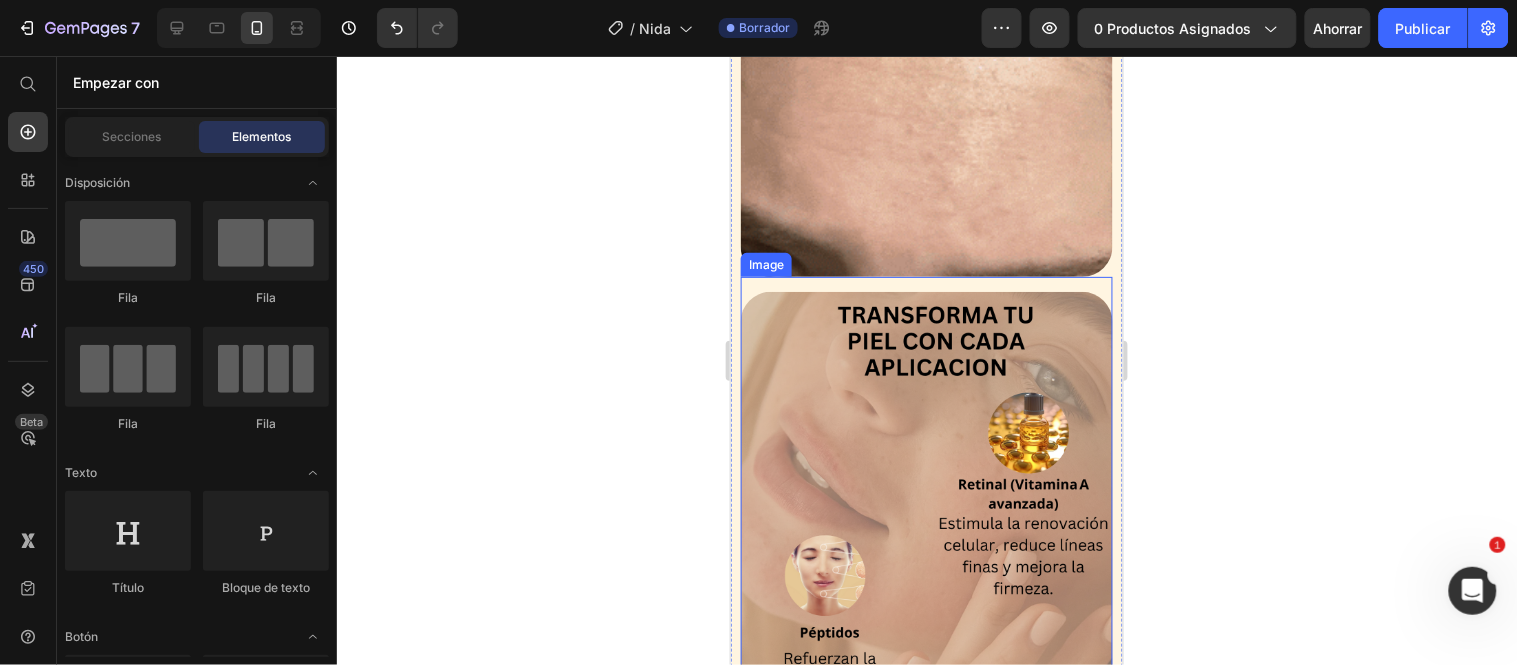 click at bounding box center (926, 614) 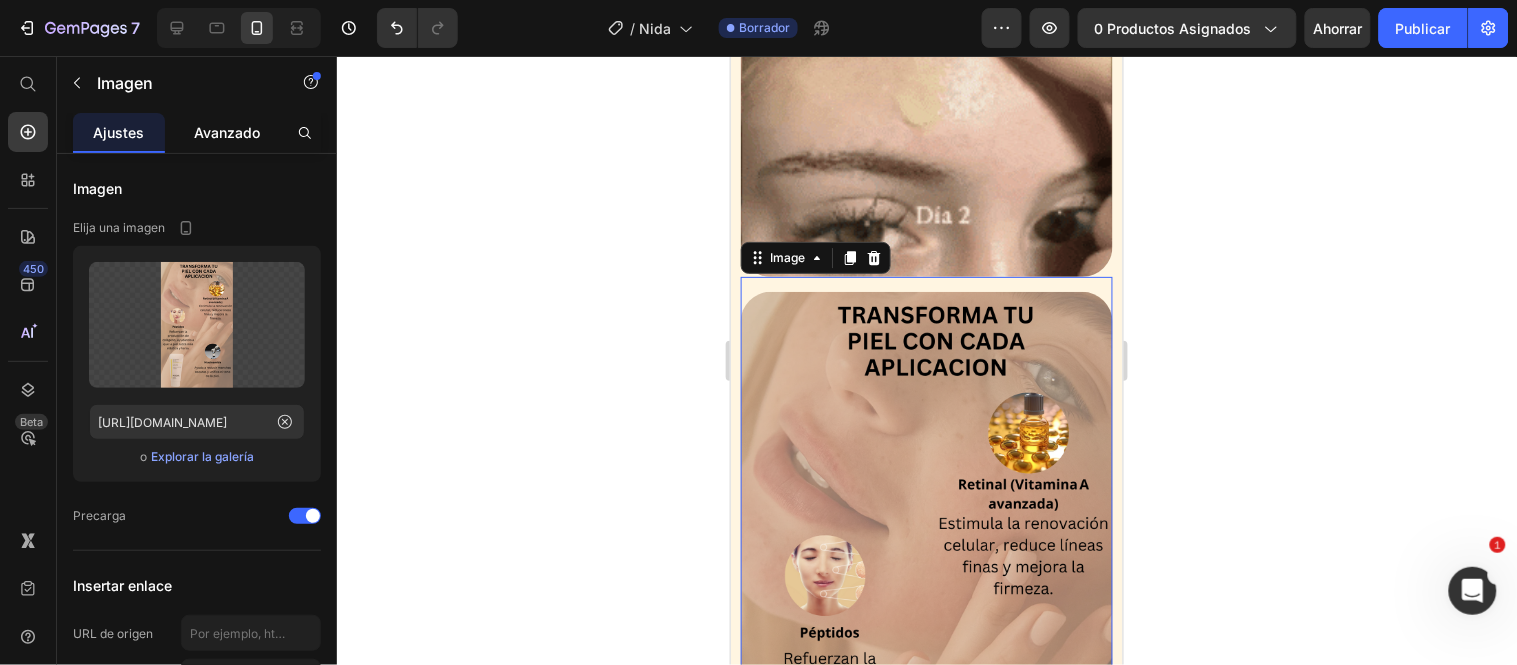 click on "Avanzado" 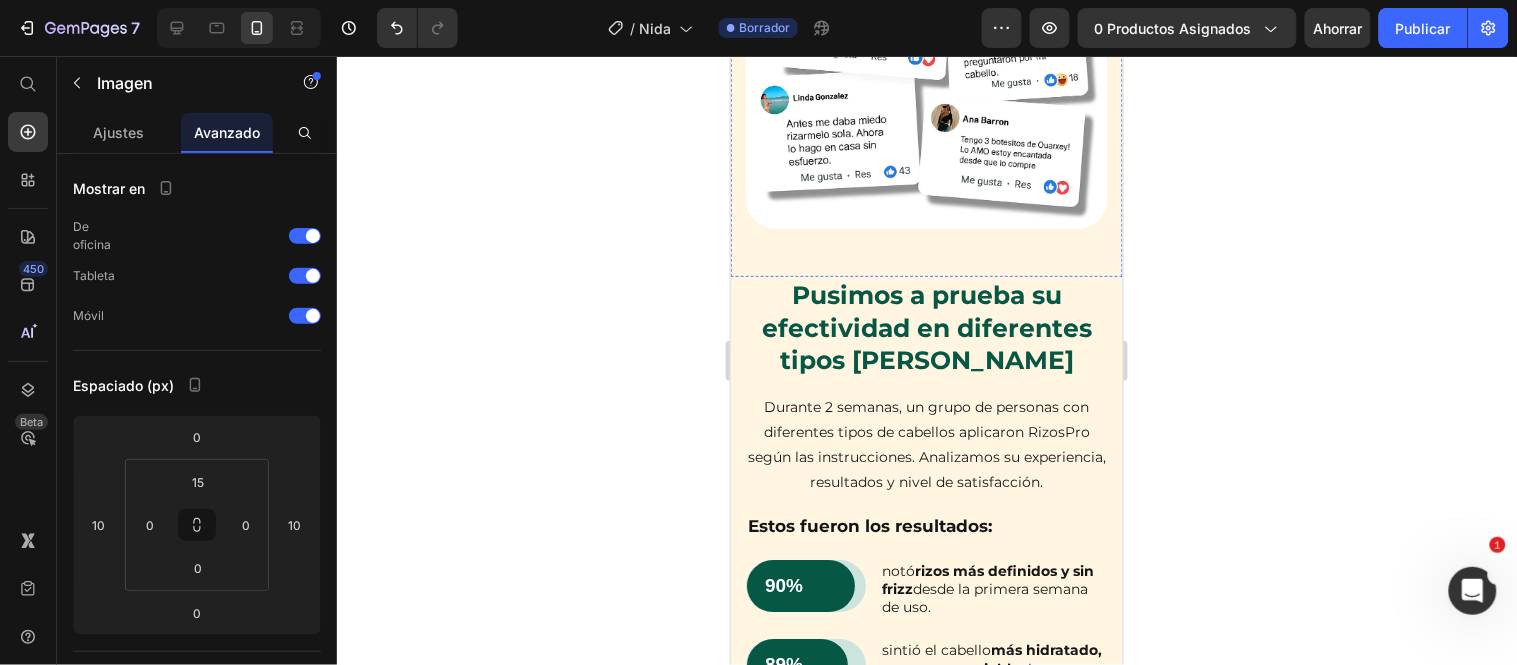 scroll, scrollTop: 7111, scrollLeft: 0, axis: vertical 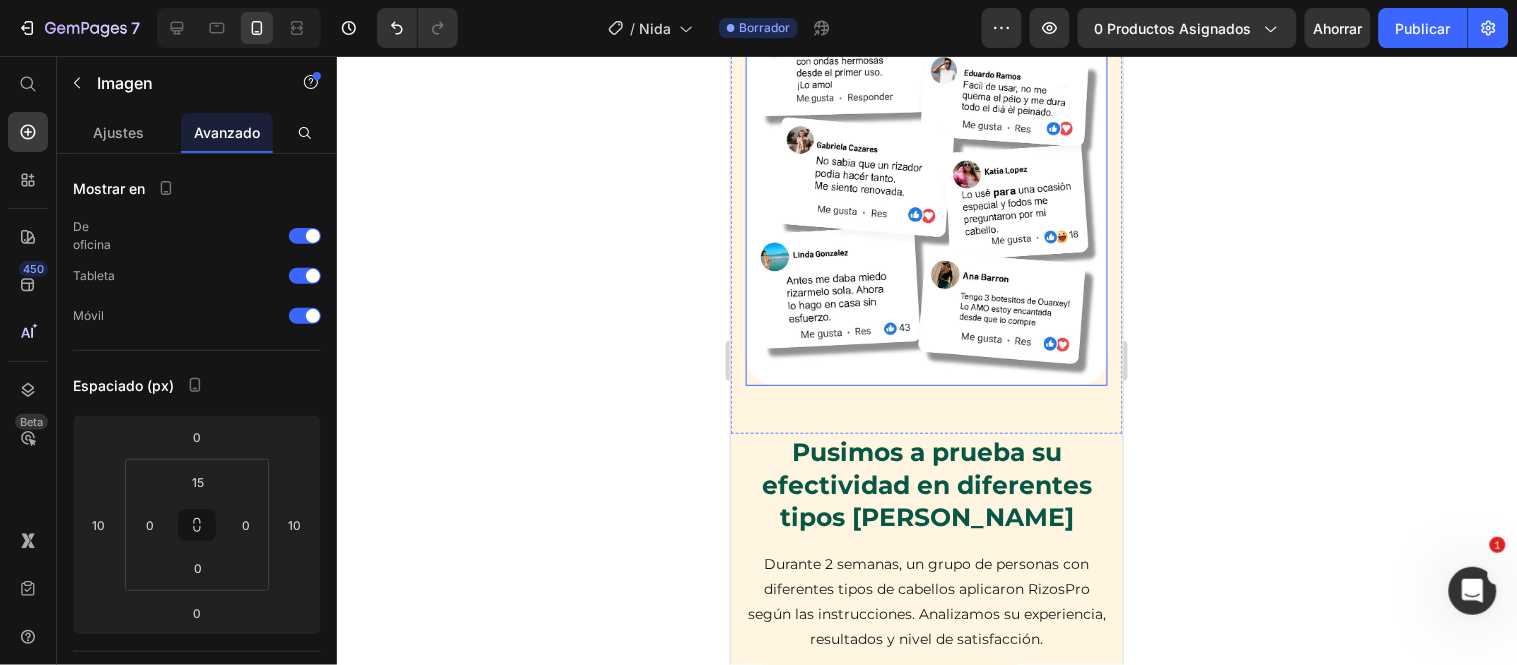 click at bounding box center (926, 204) 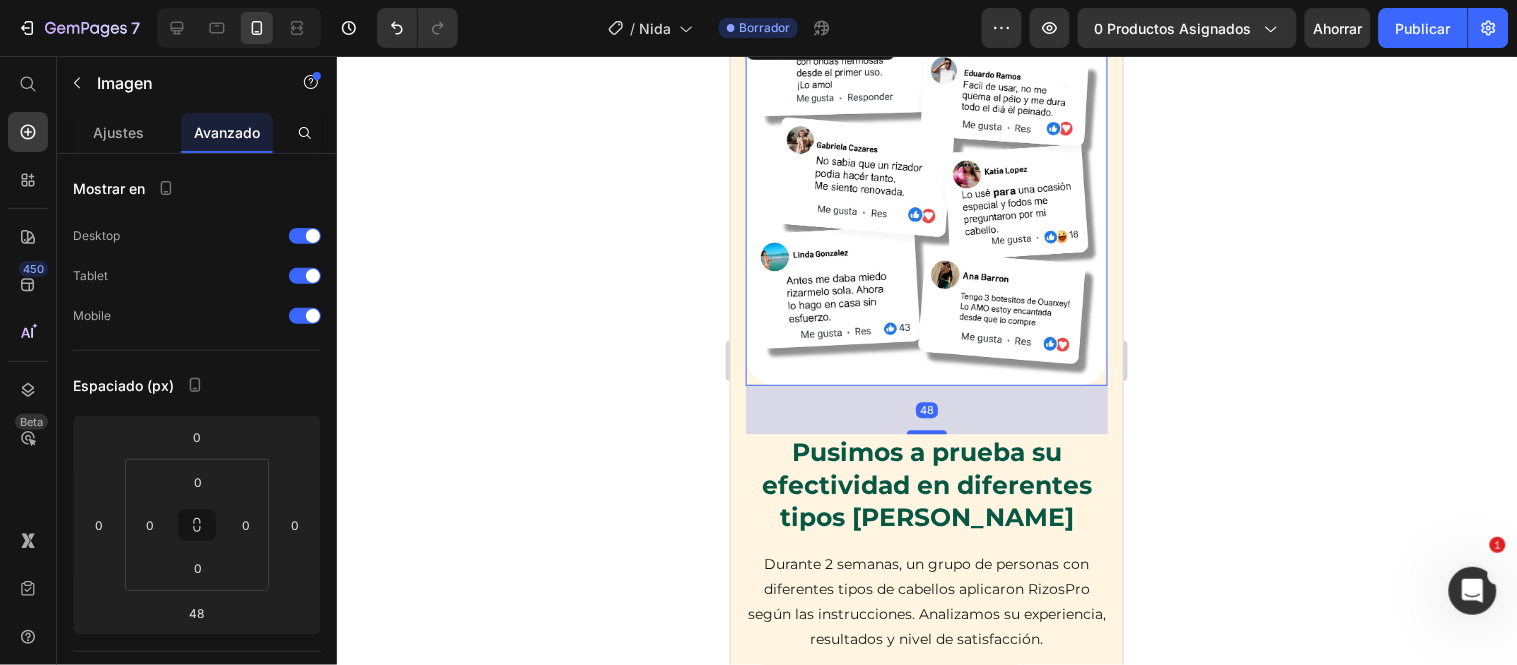 scroll, scrollTop: 6888, scrollLeft: 0, axis: vertical 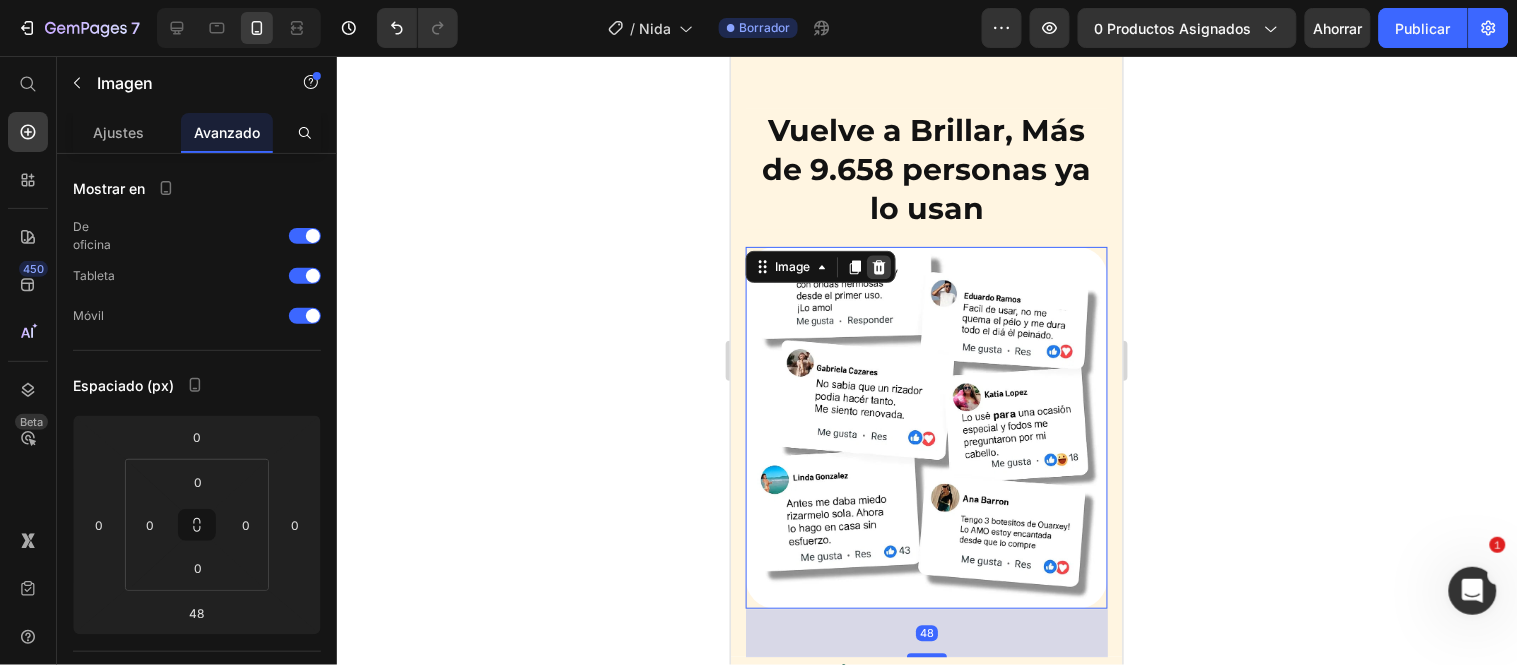 click 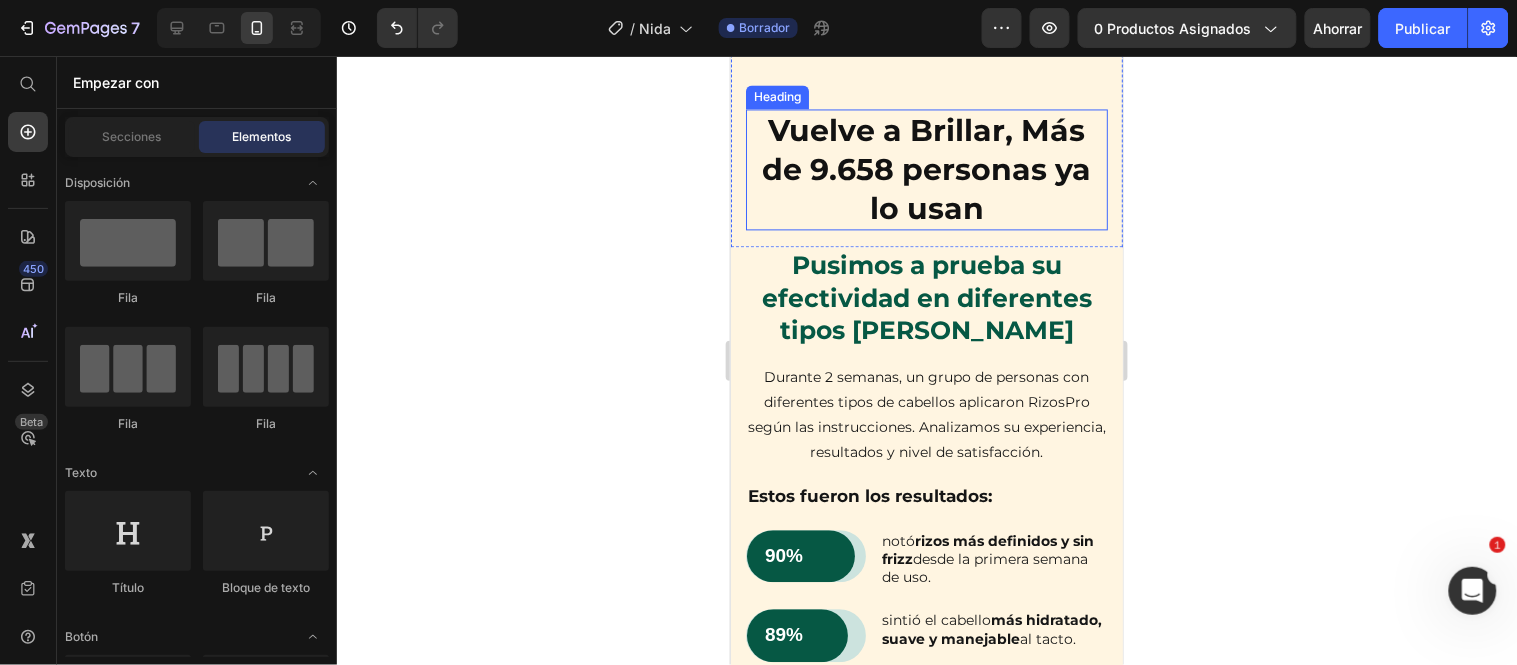 click on "Vuelve a Brillar, Más de 9.658 personas ya lo usan" at bounding box center [926, 168] 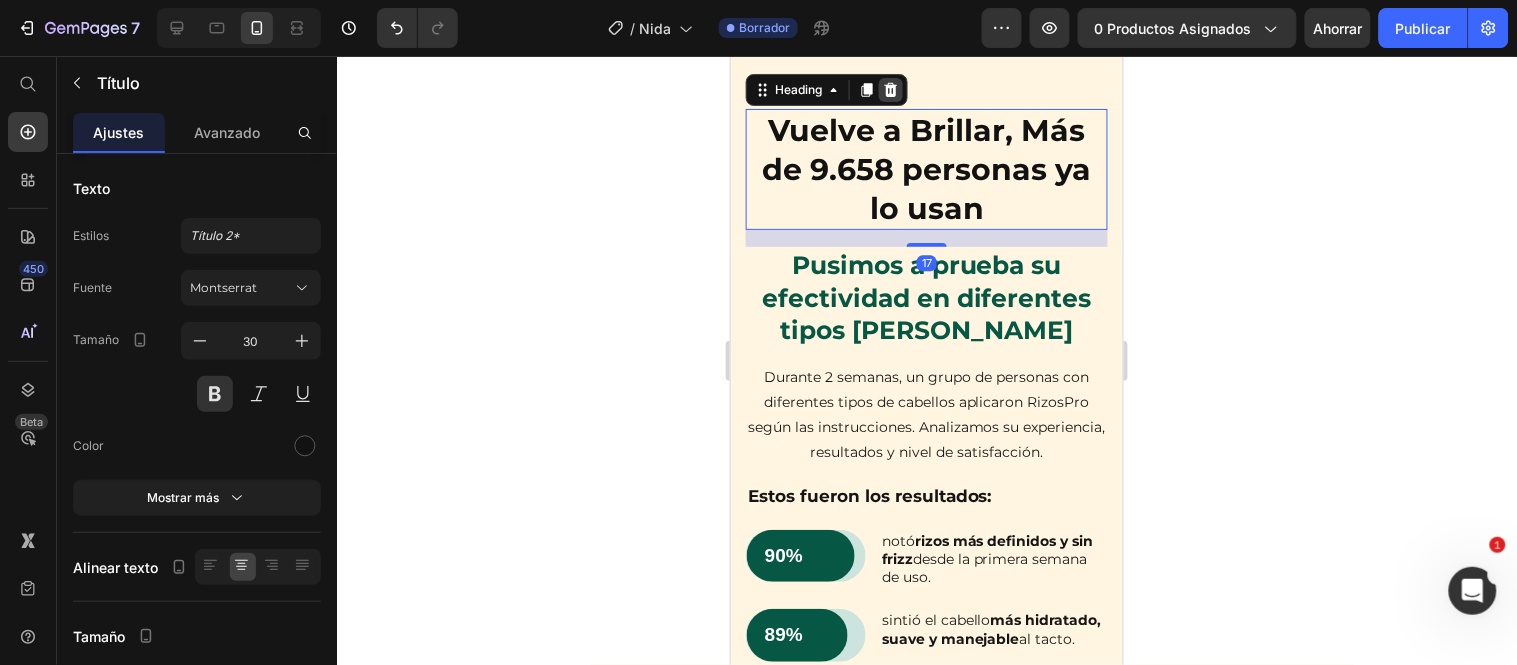 click 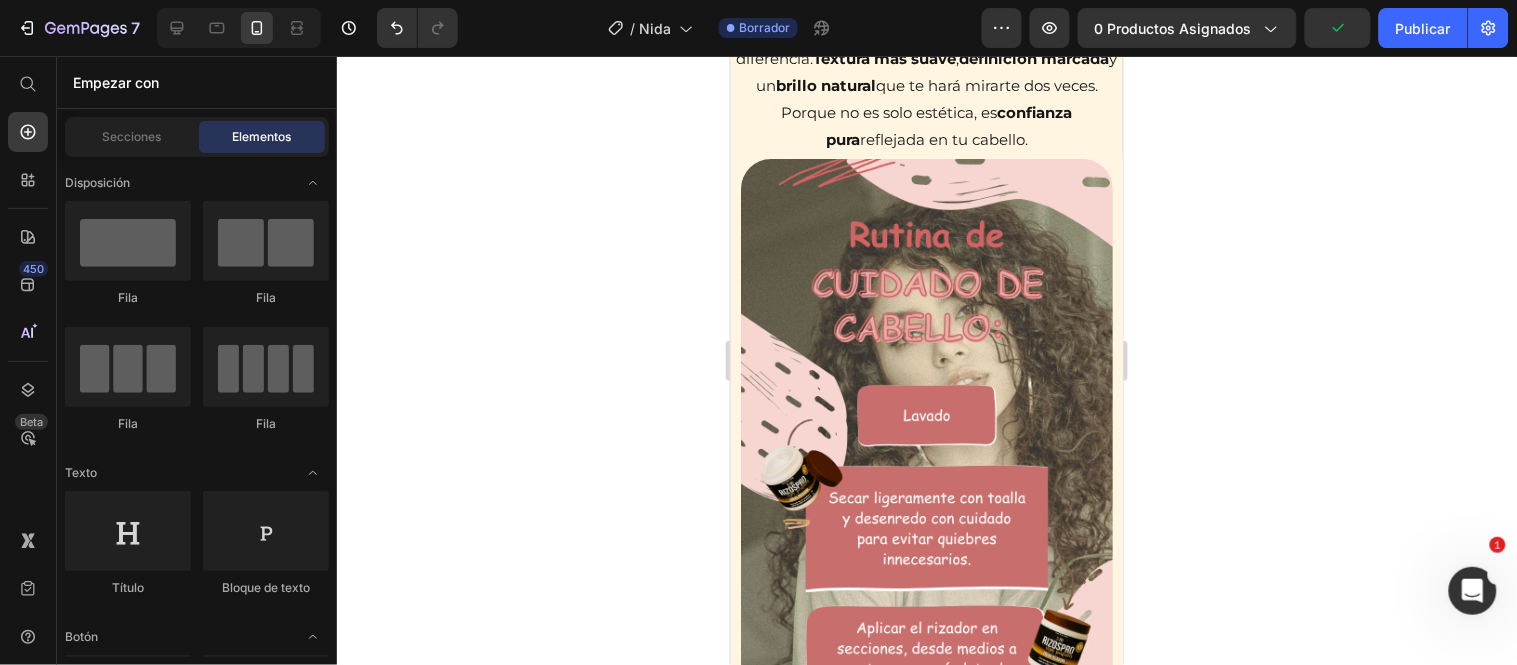 scroll, scrollTop: 10000, scrollLeft: 0, axis: vertical 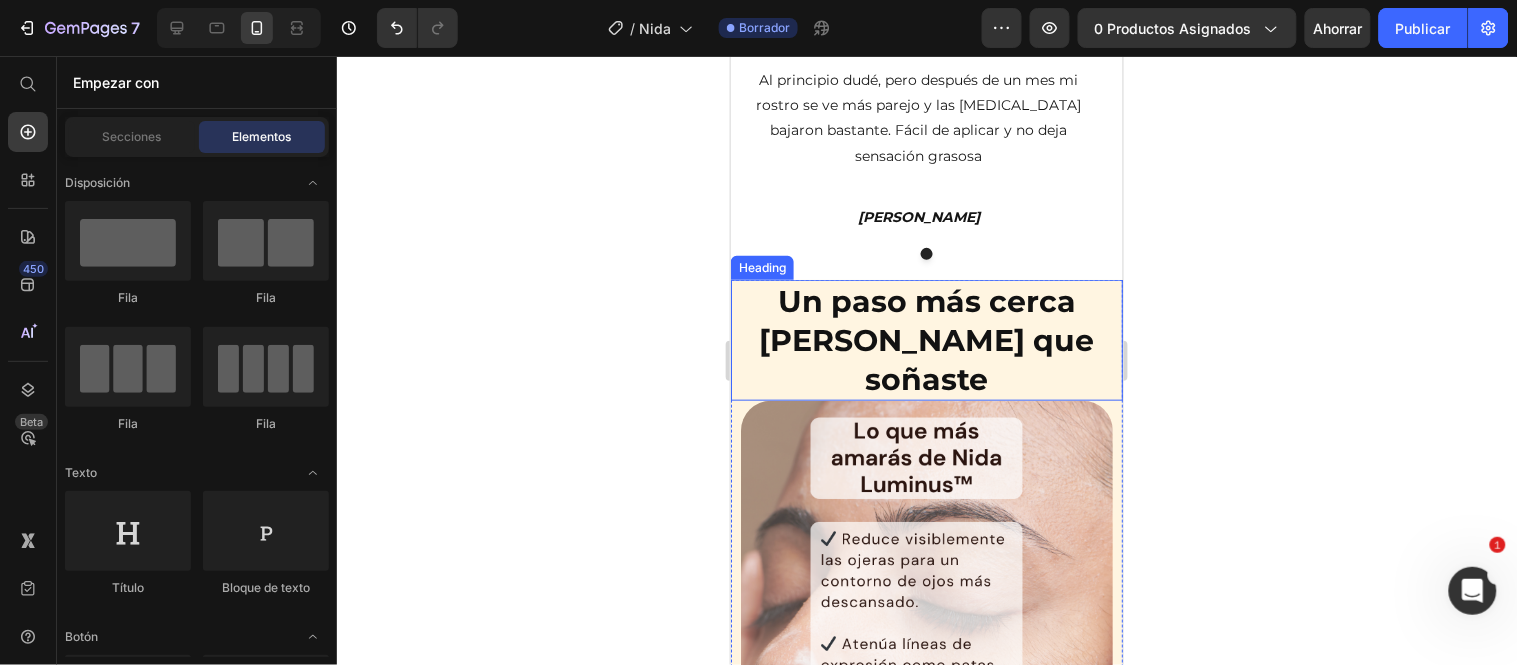 click on "Un paso más cerca del cabello que soñaste" at bounding box center (926, 339) 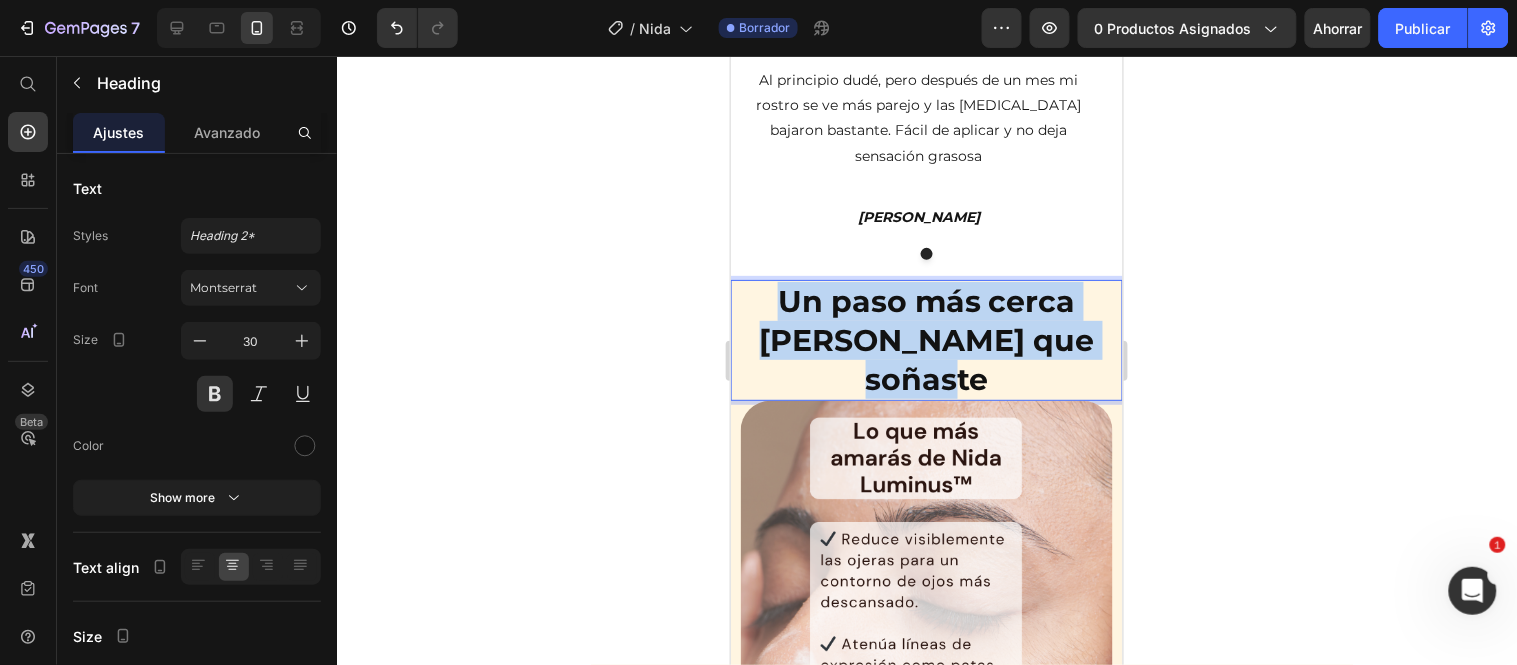 click on "Un paso más cerca del cabello que soñaste" at bounding box center (926, 339) 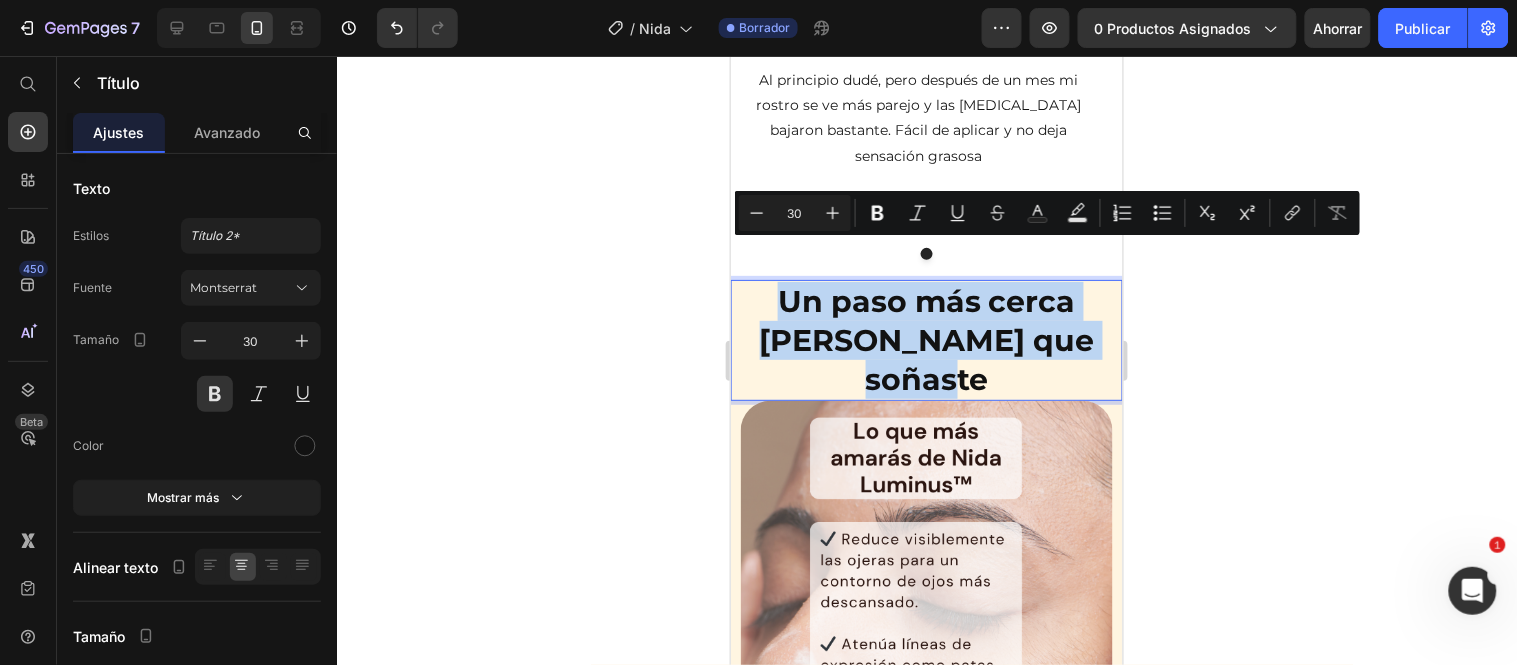 copy on "Un paso más cerca del cabello que soñaste" 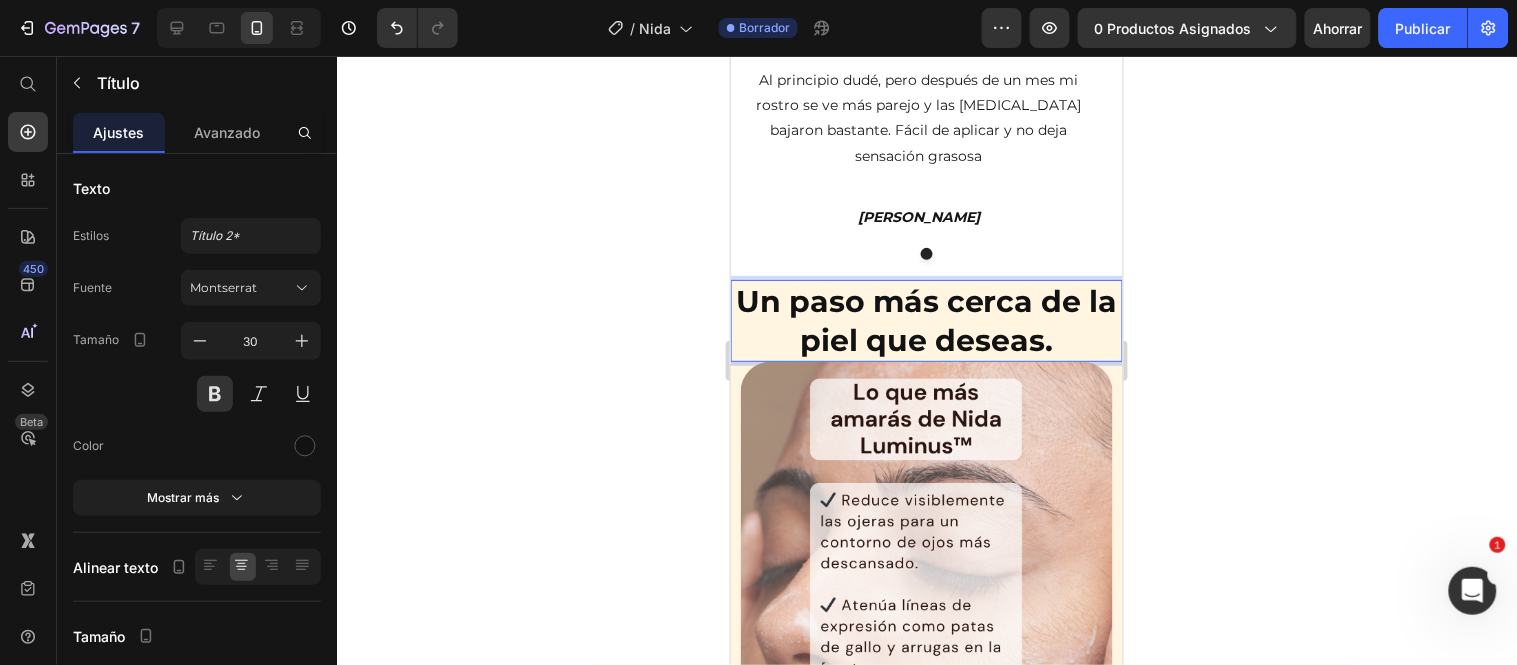 click 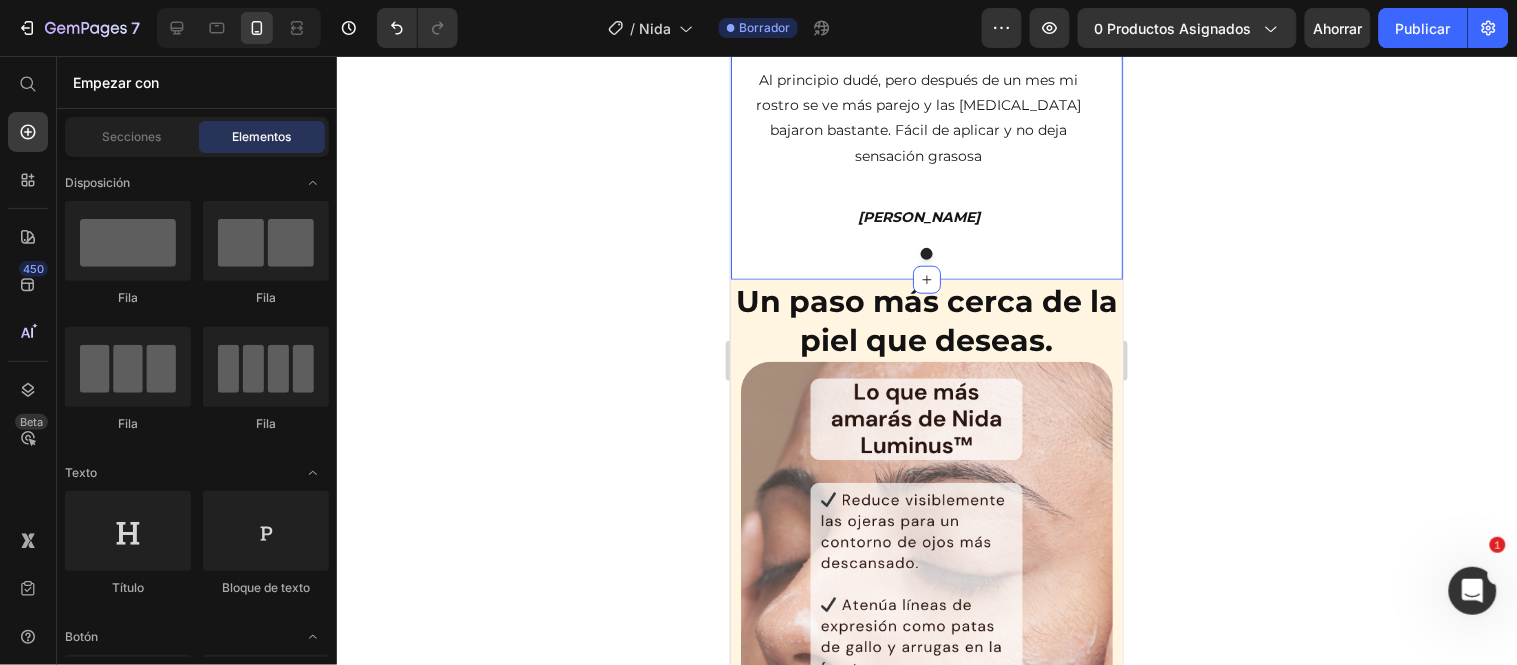 click on "Evolución de tu piel con Nida Luminus™ Heading Image Row
Drop element here Row                Icon                Icon                Icon                Icon
Icon Icon List Hoz Totalmente Sorprendida con el resultado Heading Noté la diferencia en pocas semanas. Las manchas alrededor de mis ojos se atenuaron y mi piel luce más uniforme. Me siento mucho más segura sin maquillaje. Text block Laura Gómez Text block Resultados visibles tras su uso Heading Row Image Row
Drop element here Row                Icon                Icon                Icon                Icon
Icon Icon List Hoz Me sorprendió la diferencia Heading Al principio dudé, pero después de un mes mi rostro se ve más parejo y las ojeras bajaron bastante. Fácil de aplicar y no deja sensación grasosa Text block Carlos Ramírez Text block Row Carousel Row Section 4" at bounding box center [926, -565] 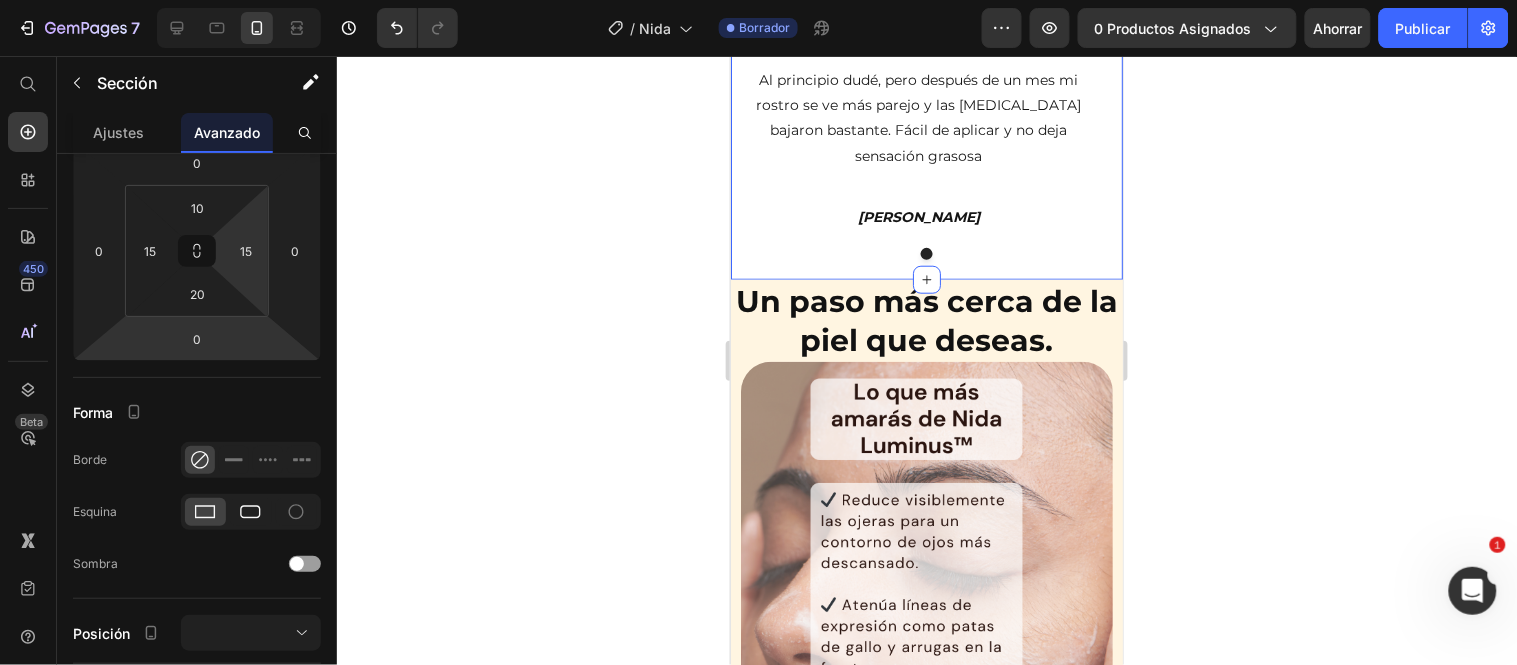 scroll, scrollTop: 0, scrollLeft: 0, axis: both 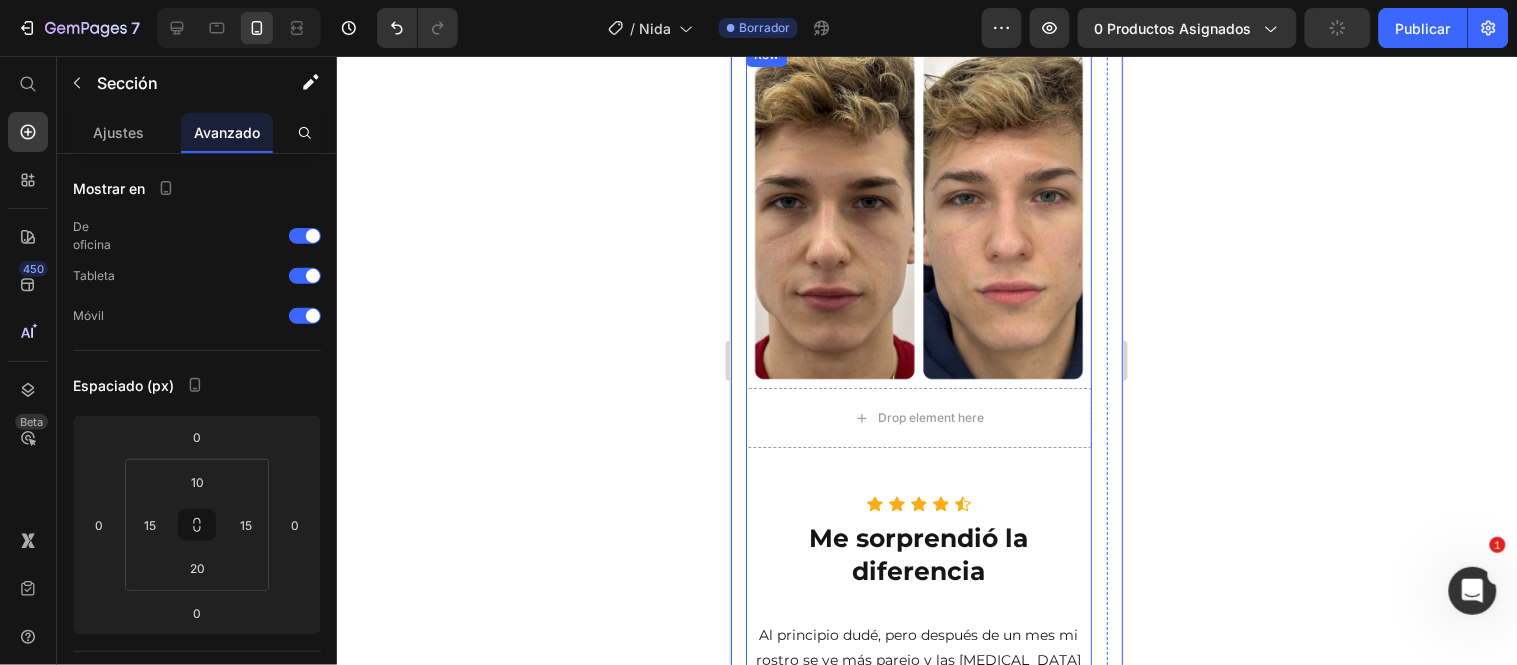 click on "Image Row
Drop element here Row" at bounding box center [918, 269] 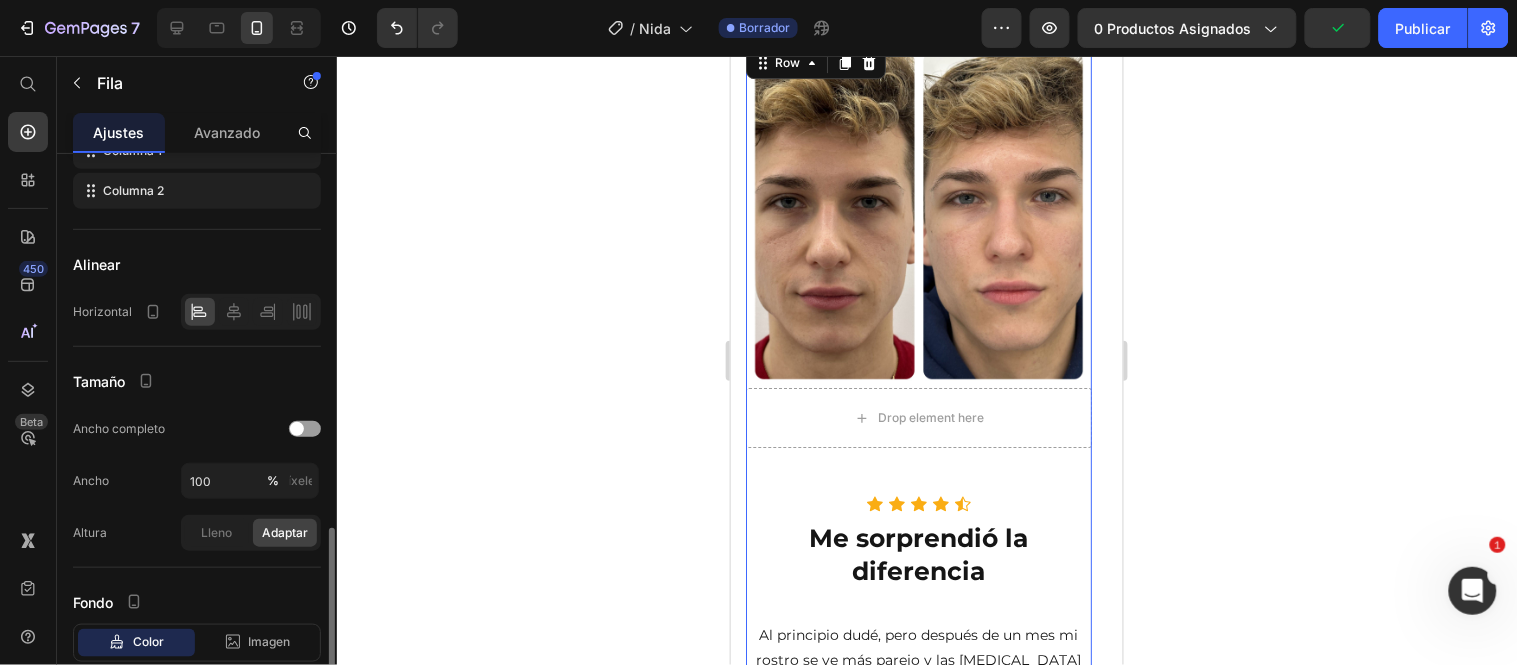 scroll, scrollTop: 455, scrollLeft: 0, axis: vertical 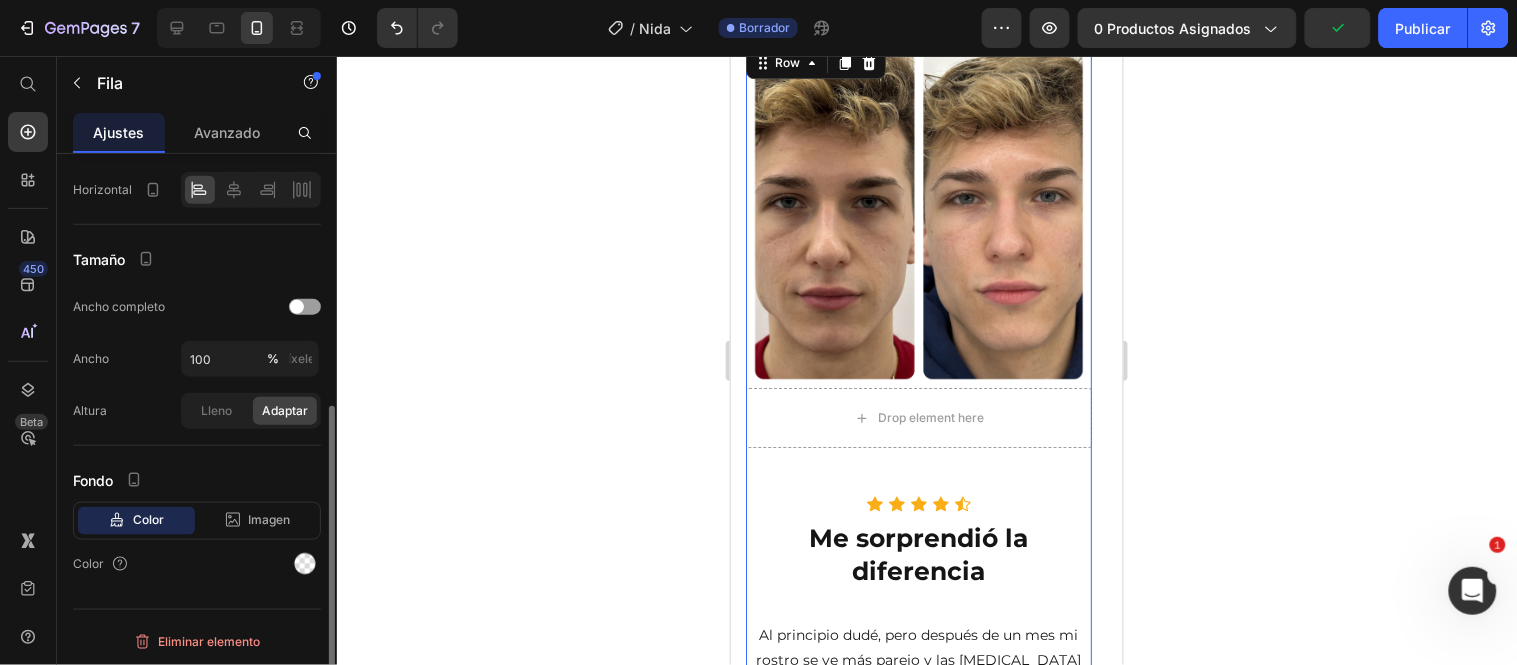 click on "Color Imagen Video Color" 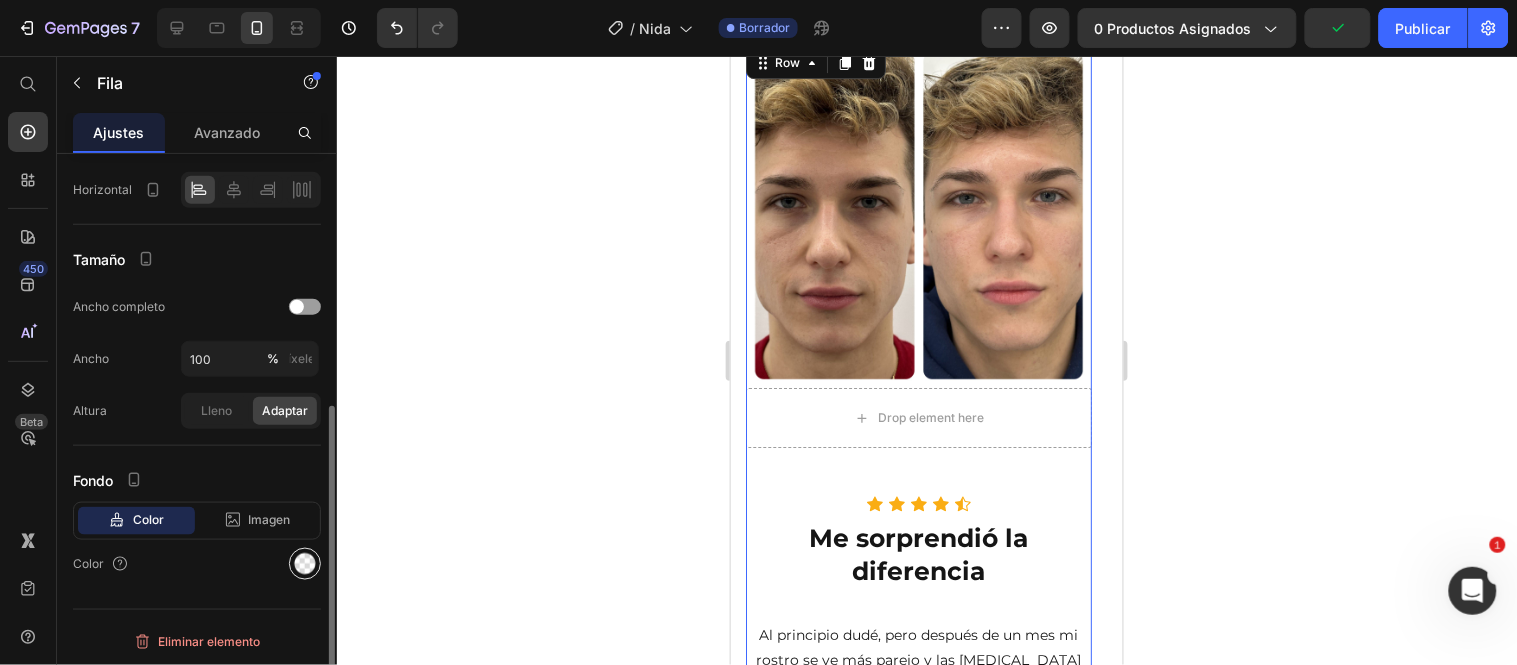 click at bounding box center (305, 564) 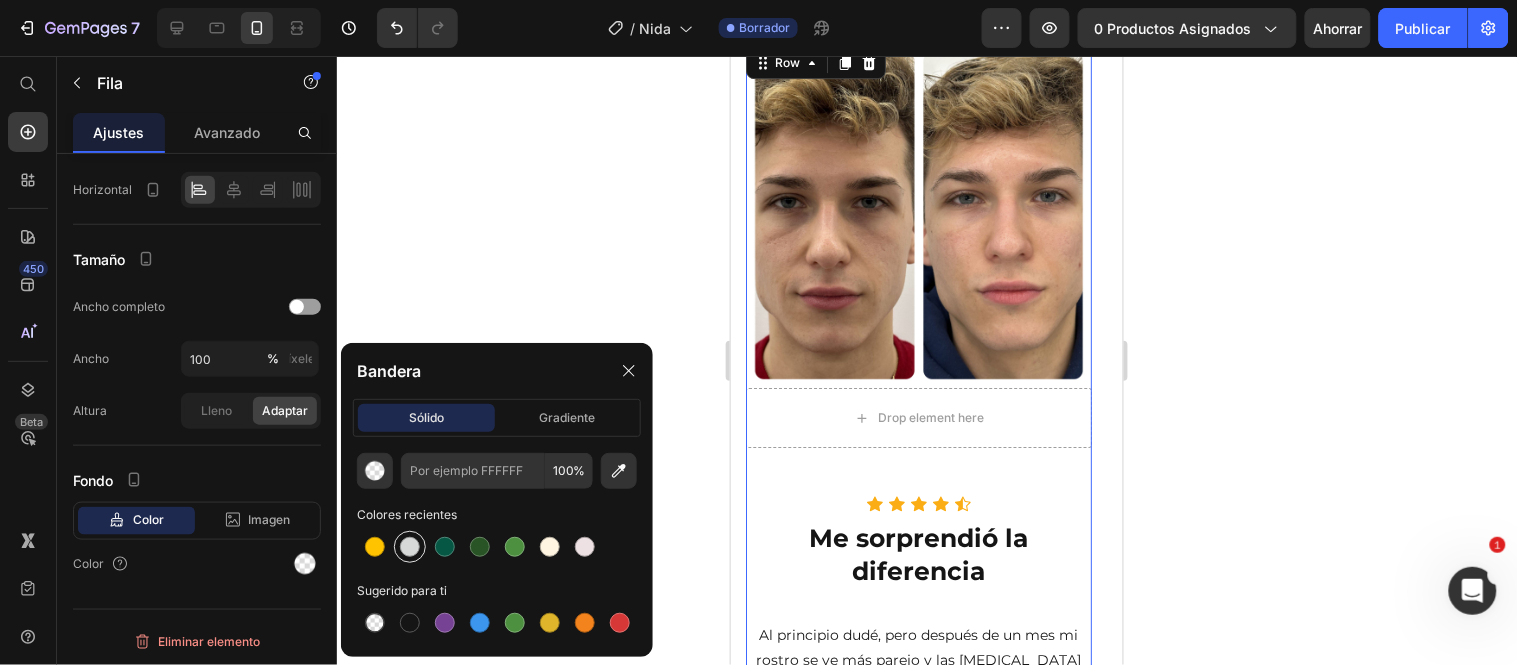 click at bounding box center [410, 547] 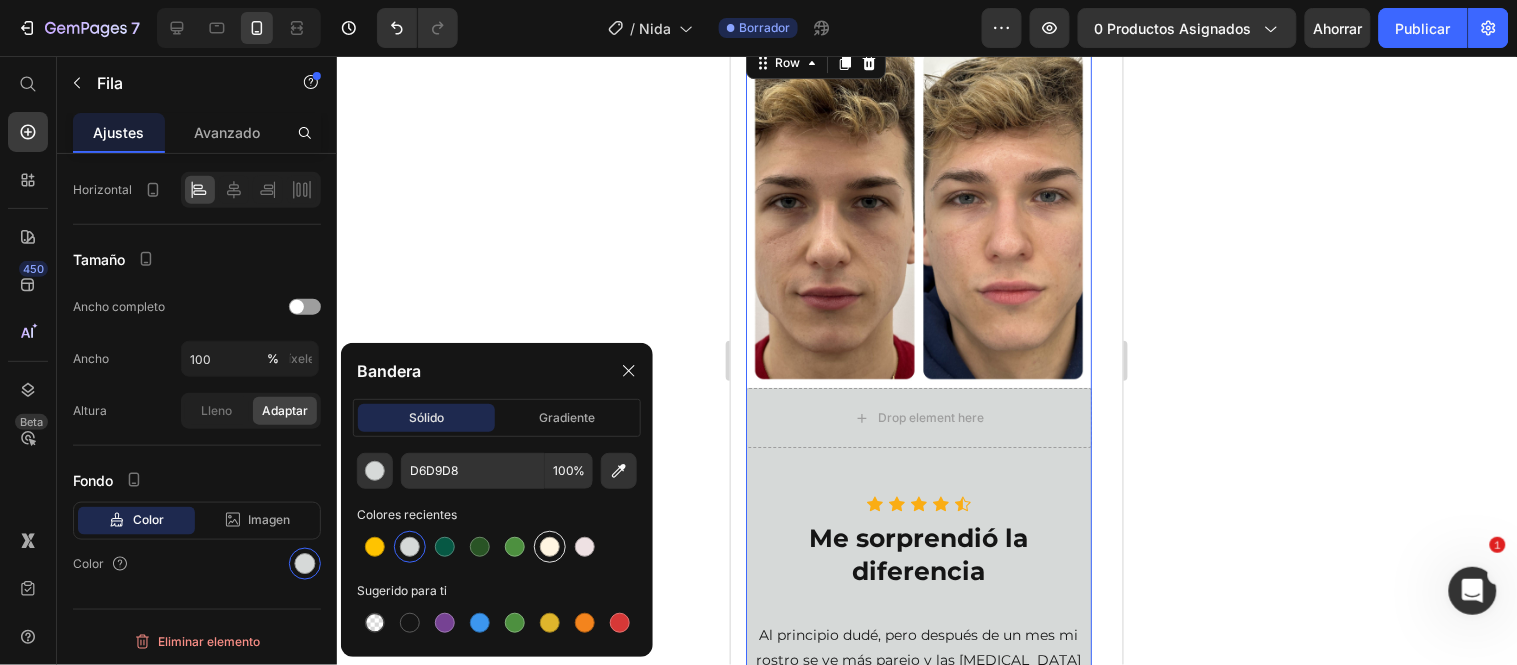 click at bounding box center [550, 547] 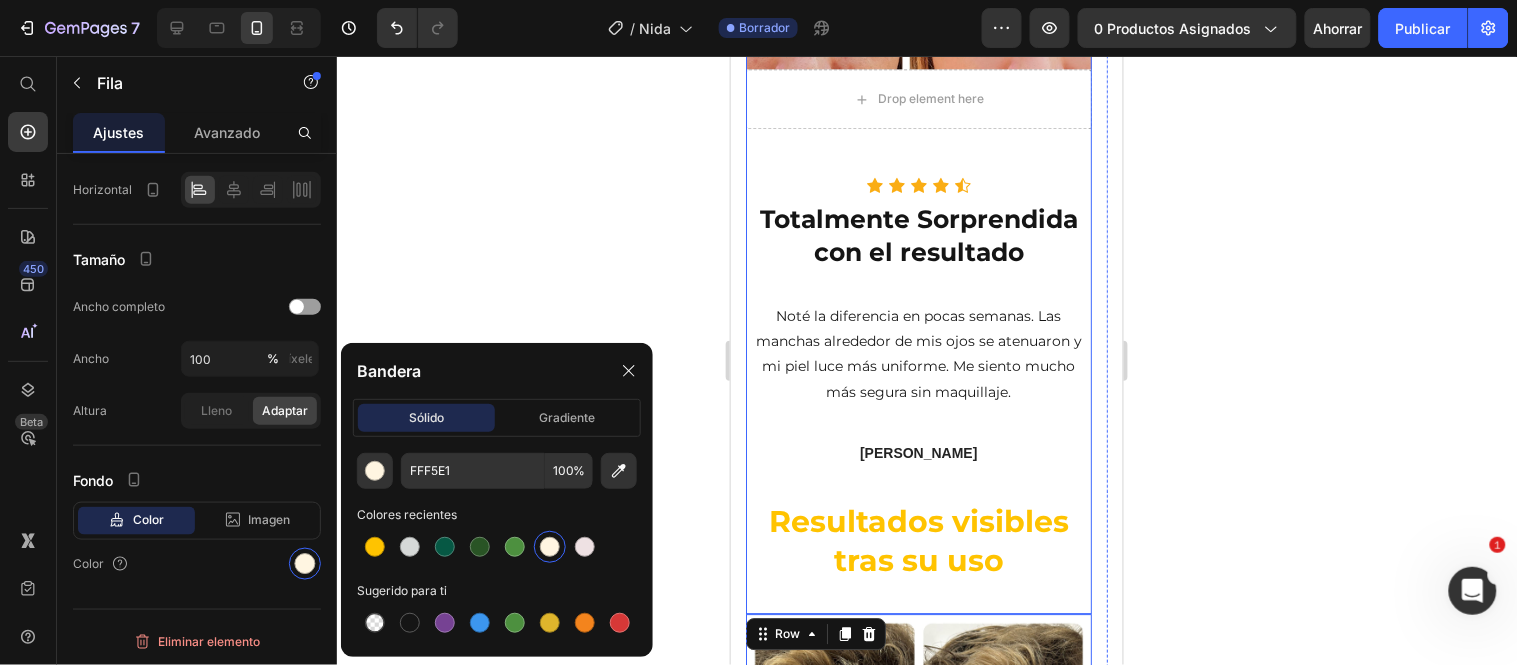 scroll, scrollTop: 3025, scrollLeft: 0, axis: vertical 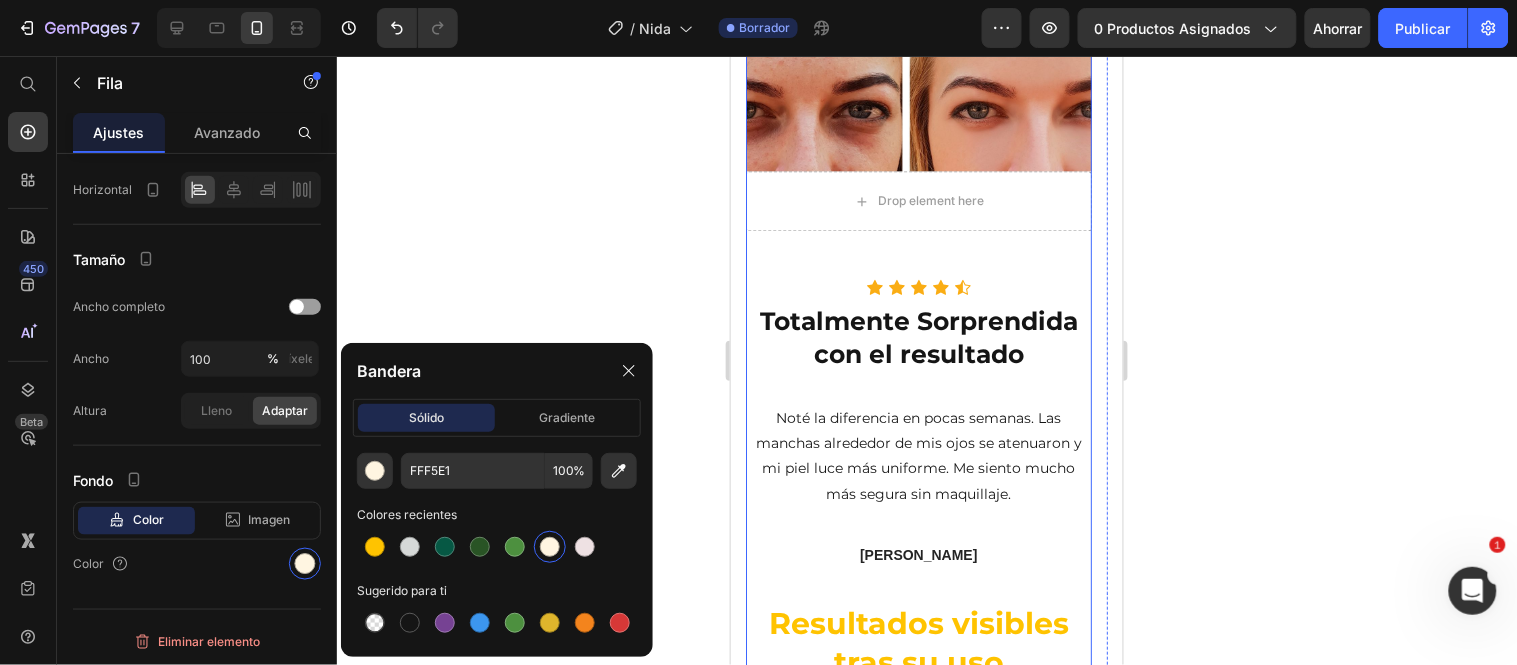 click on "Icon                Icon                Icon                Icon
Icon Icon List Hoz Totalmente Sorprendida con el resultado Heading Noté la diferencia en pocas semanas. Las manchas alrededor de mis ojos se atenuaron y mi piel luce más uniforme. Me siento mucho más segura sin maquillaje. Text block Laura Gómez Text block Resultados visibles tras su uso Heading" at bounding box center [918, 496] 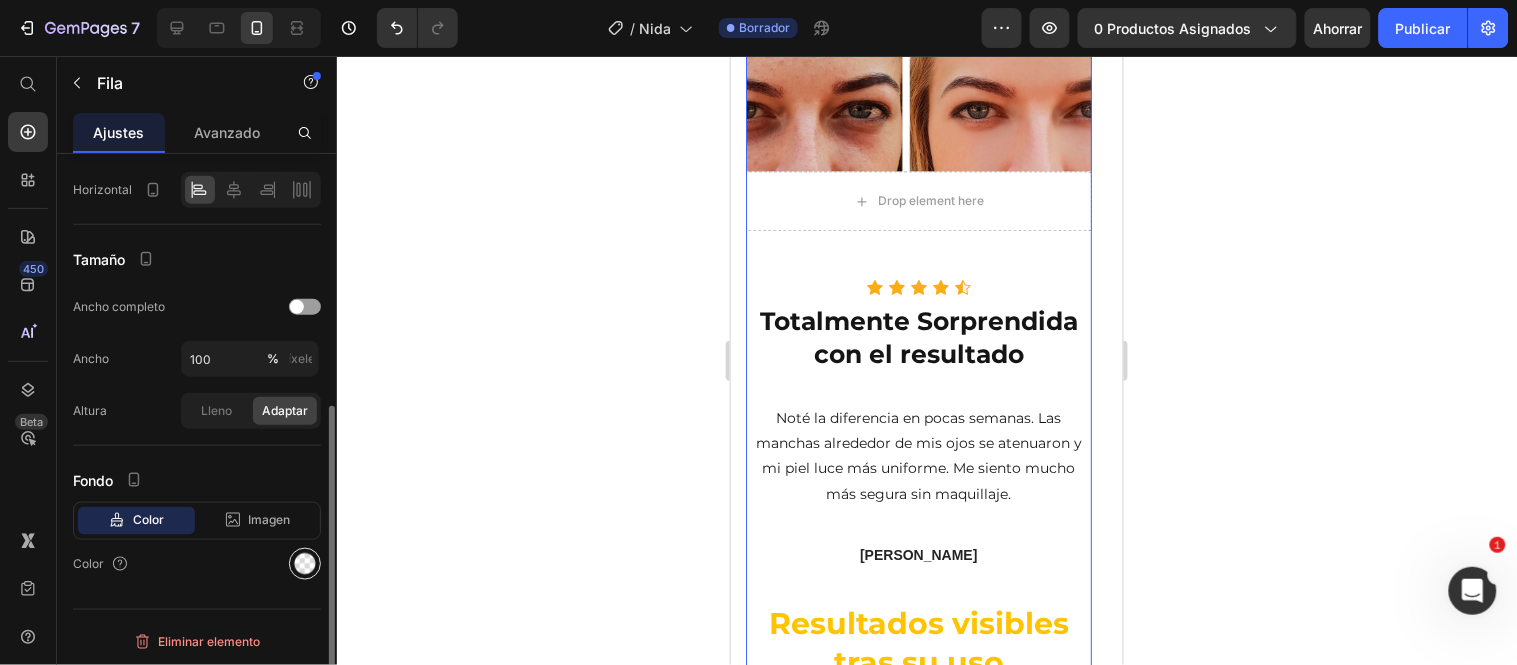 click at bounding box center (305, 564) 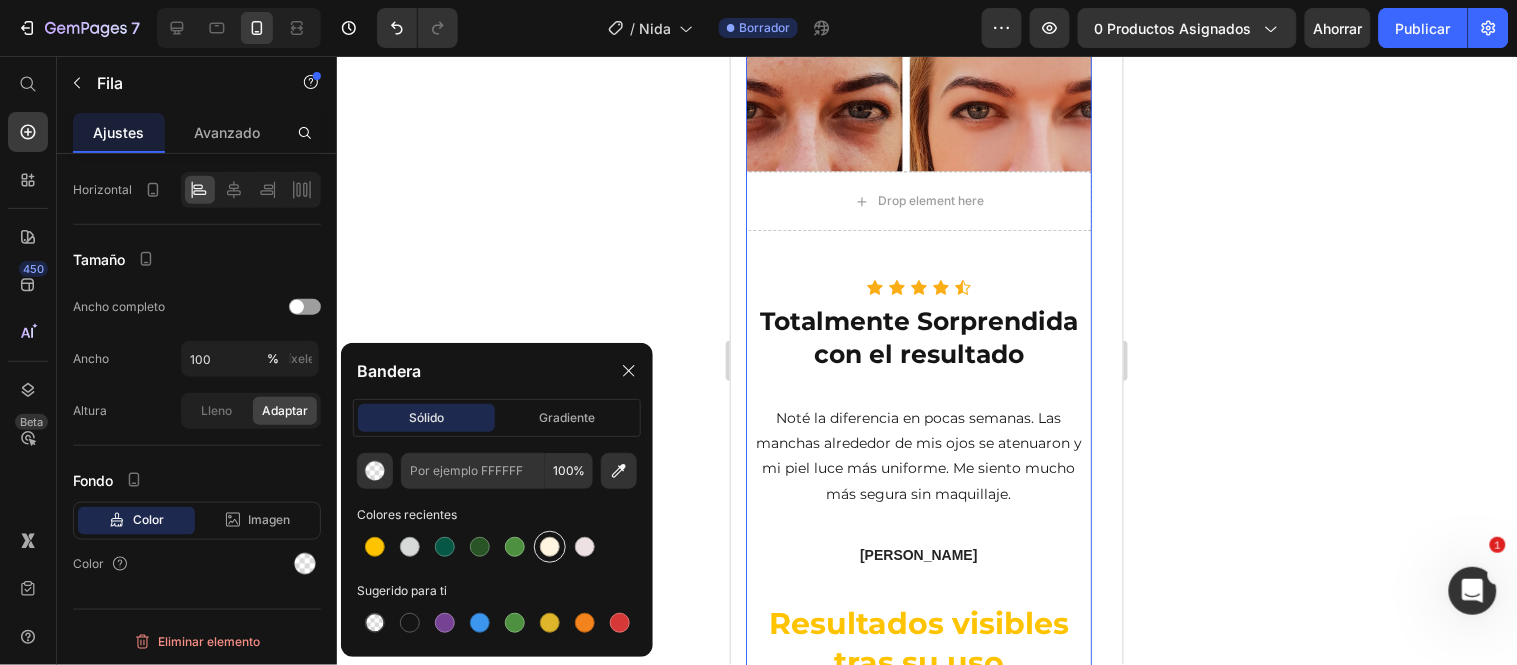 click at bounding box center (550, 547) 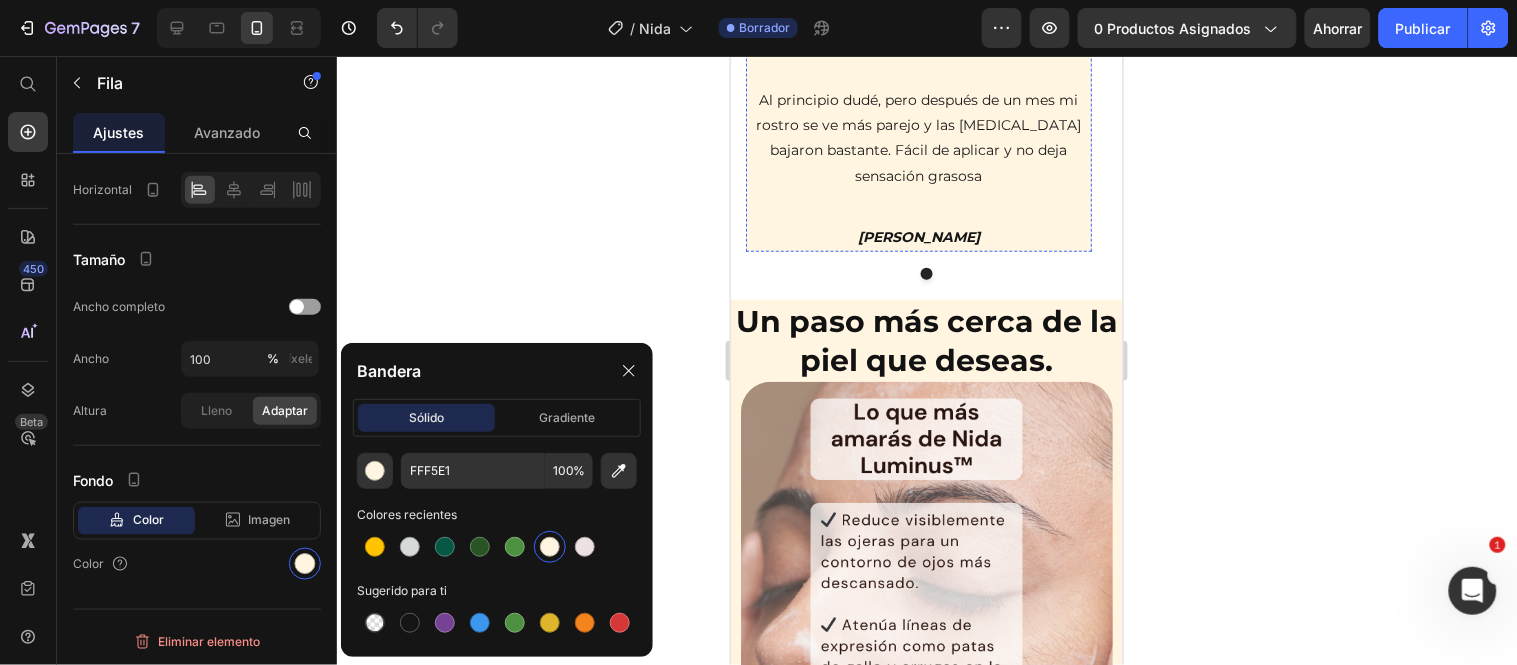 scroll, scrollTop: 4247, scrollLeft: 0, axis: vertical 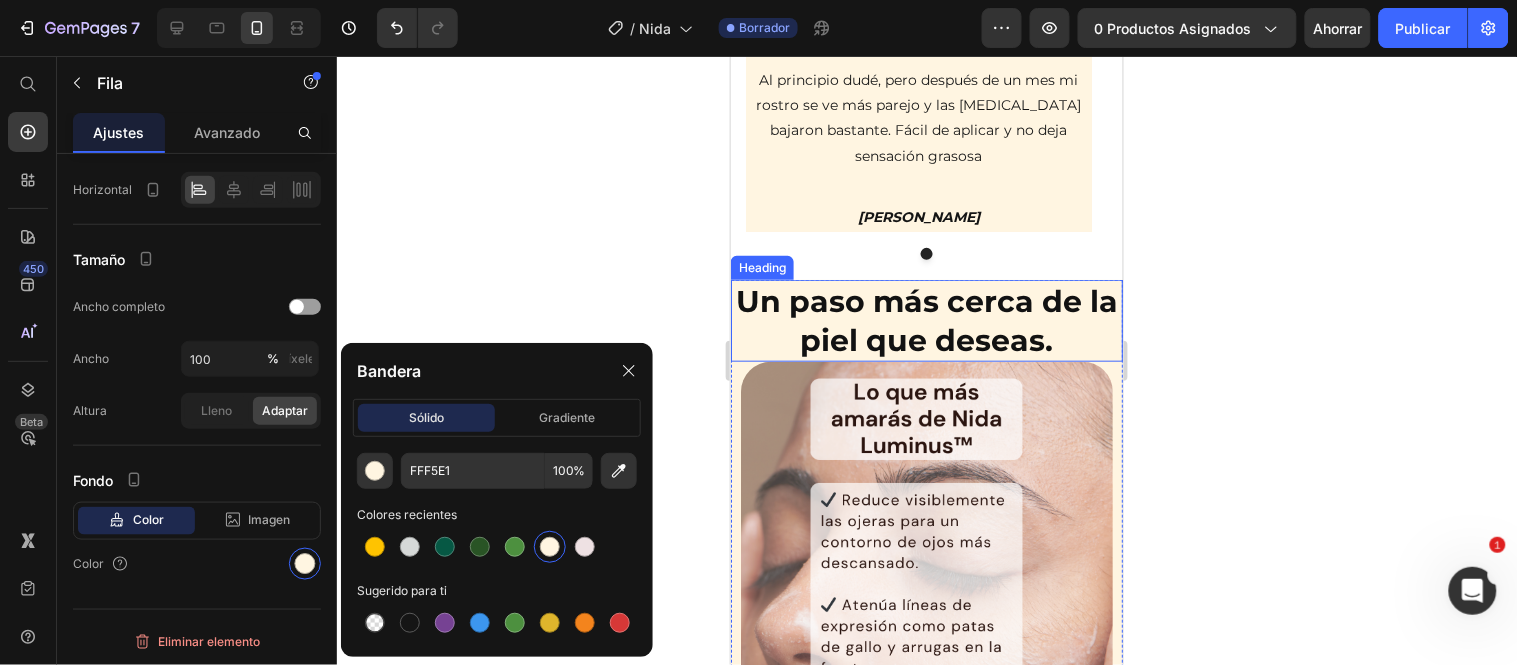 click on "Un paso más cerca de la piel que deseas." at bounding box center (926, 320) 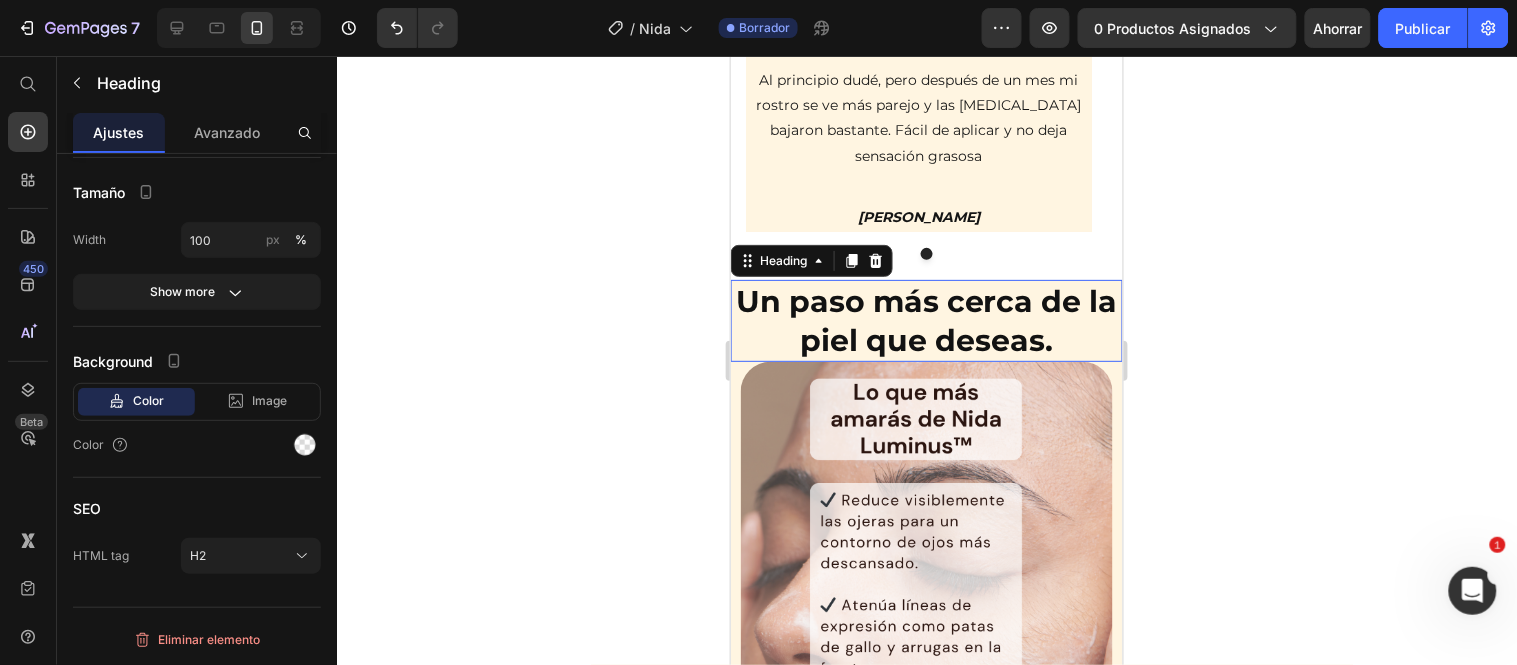 scroll, scrollTop: 0, scrollLeft: 0, axis: both 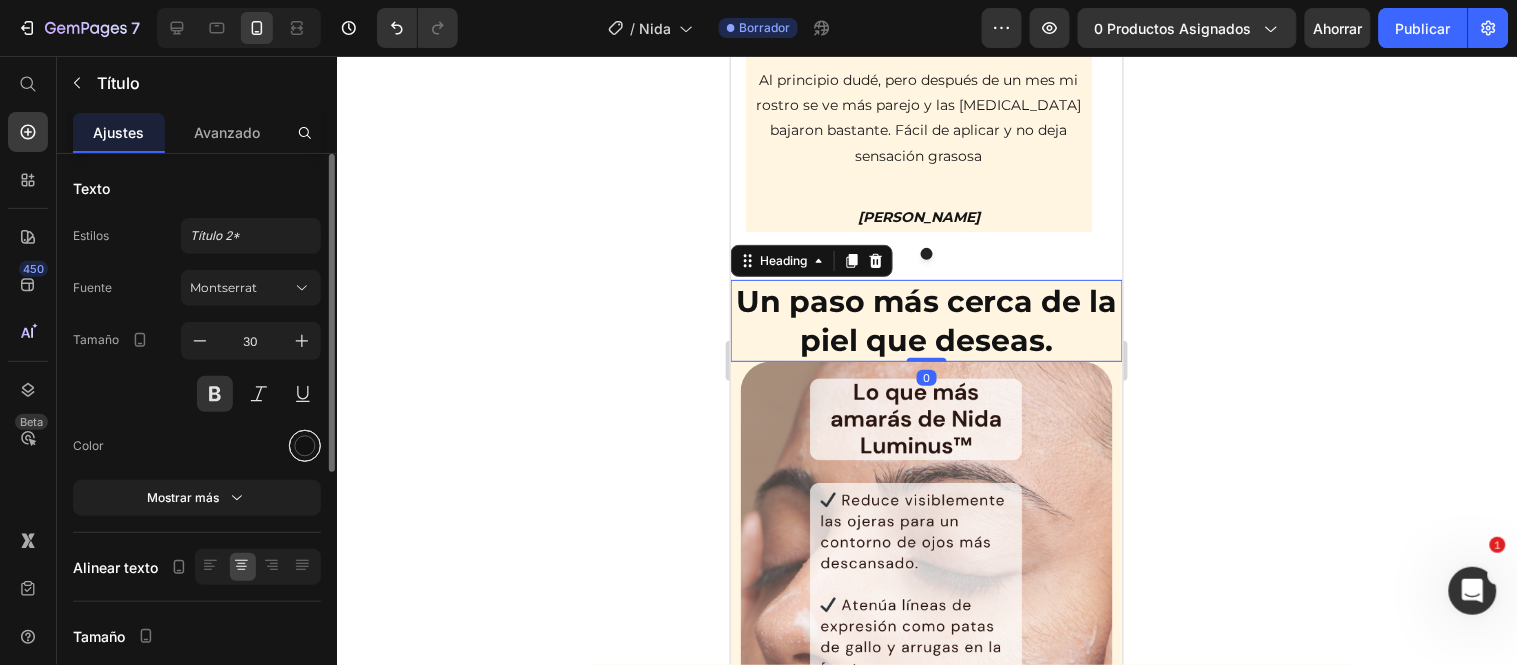 click at bounding box center (305, 446) 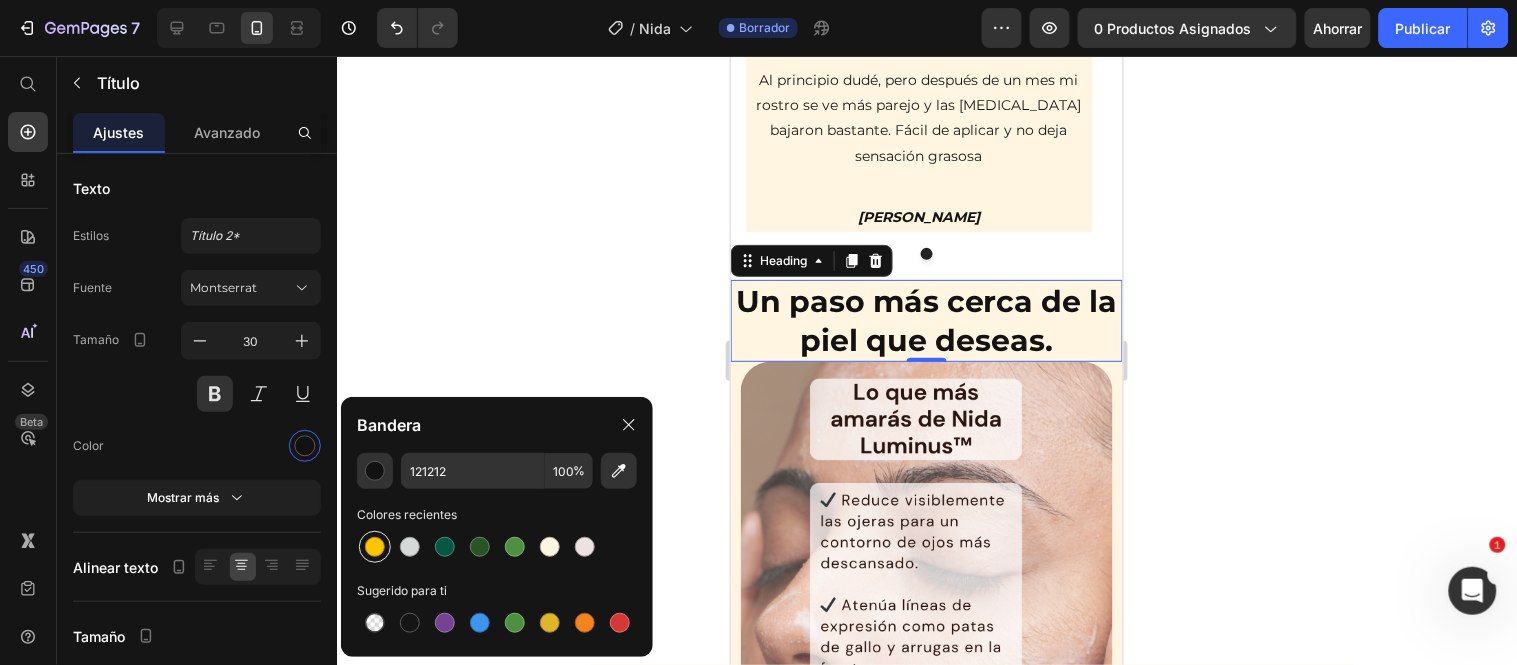 click at bounding box center [375, 547] 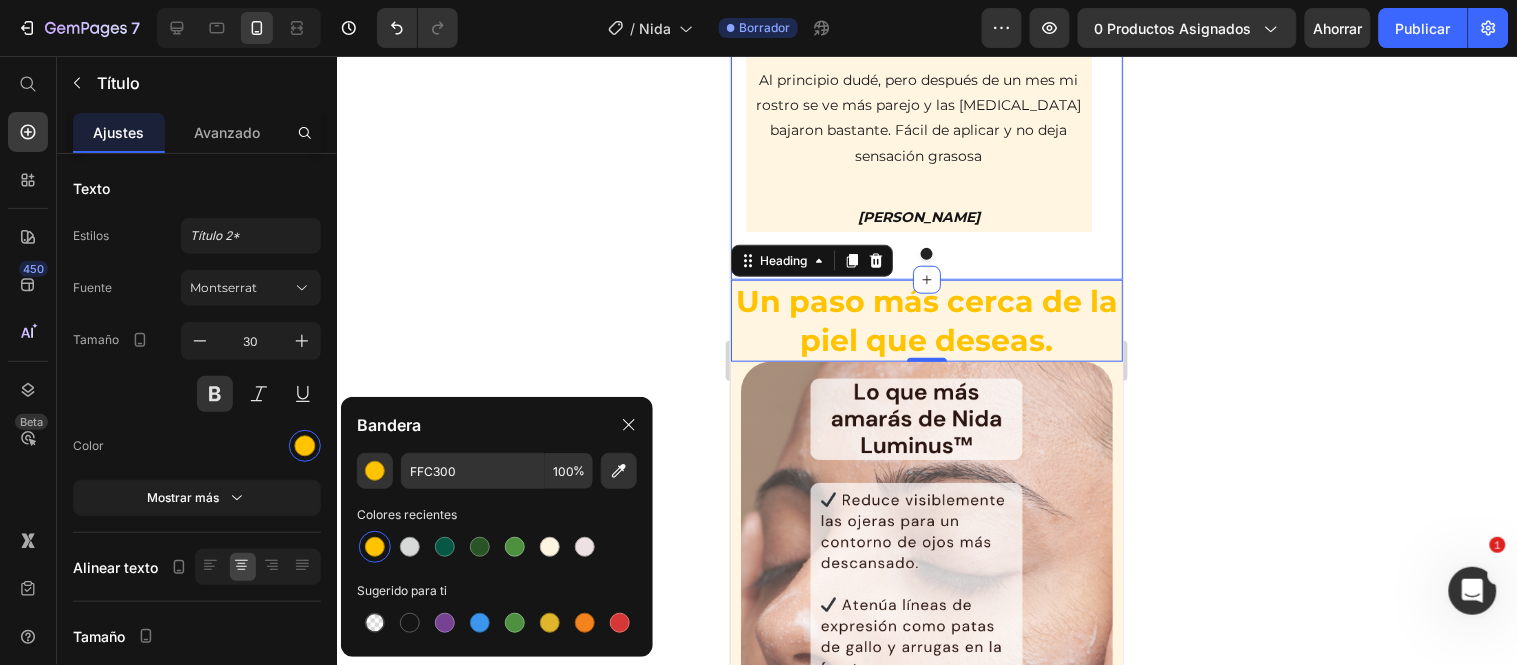 click on "Evolución de tu piel con Nida Luminus™ Heading Image Row
Drop element here Row                Icon                Icon                Icon                Icon
Icon Icon List Hoz Totalmente Sorprendida con el resultado Heading Noté la diferencia en pocas semanas. Las manchas alrededor de mis ojos se atenuaron y mi piel luce más uniforme. Me siento mucho más segura sin maquillaje. Text block Laura Gómez Text block Resultados visibles tras su uso Heading Row Image Row
Drop element here Row                Icon                Icon                Icon                Icon
Icon Icon List Hoz Me sorprendió la diferencia Heading Al principio dudé, pero después de un mes mi rostro se ve más parejo y las ojeras bajaron bastante. Fácil de aplicar y no deja sensación grasosa Text block Carlos Ramírez Text block Row Carousel Row Section 4" at bounding box center [926, -565] 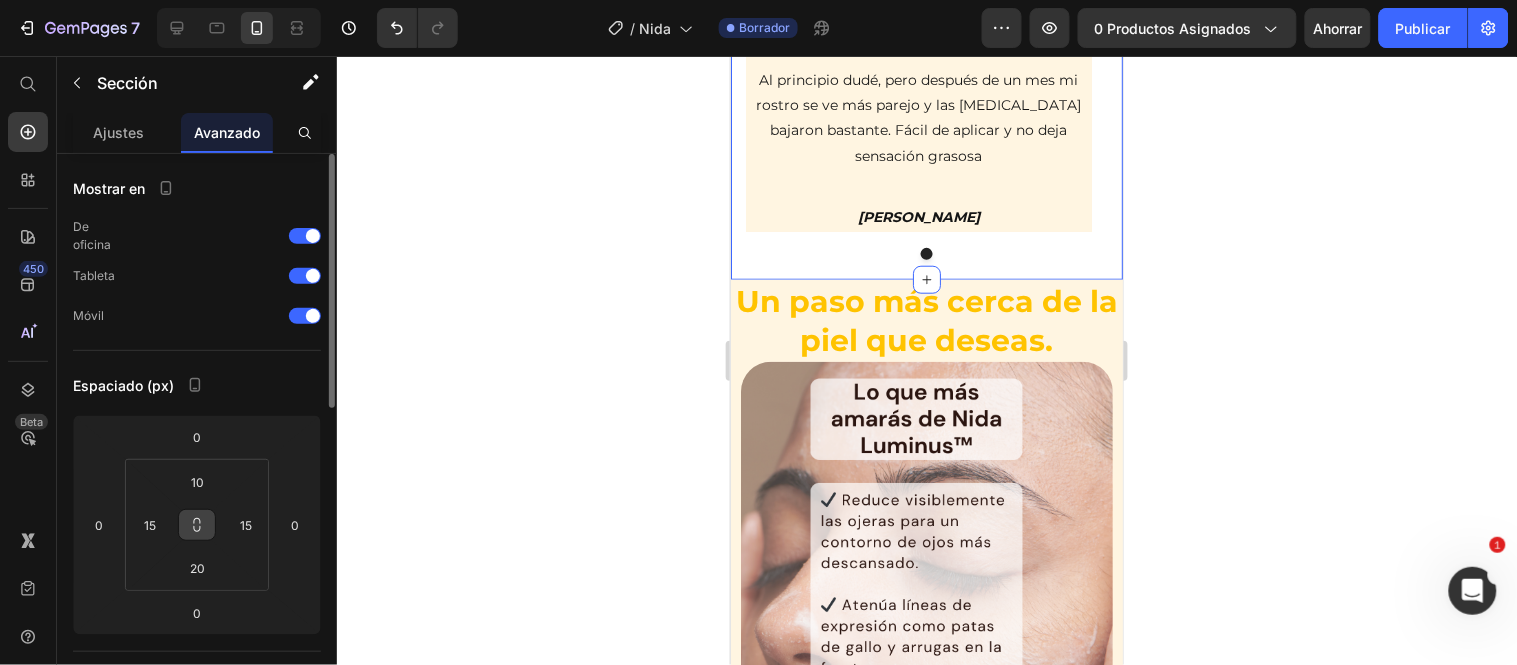 scroll, scrollTop: 333, scrollLeft: 0, axis: vertical 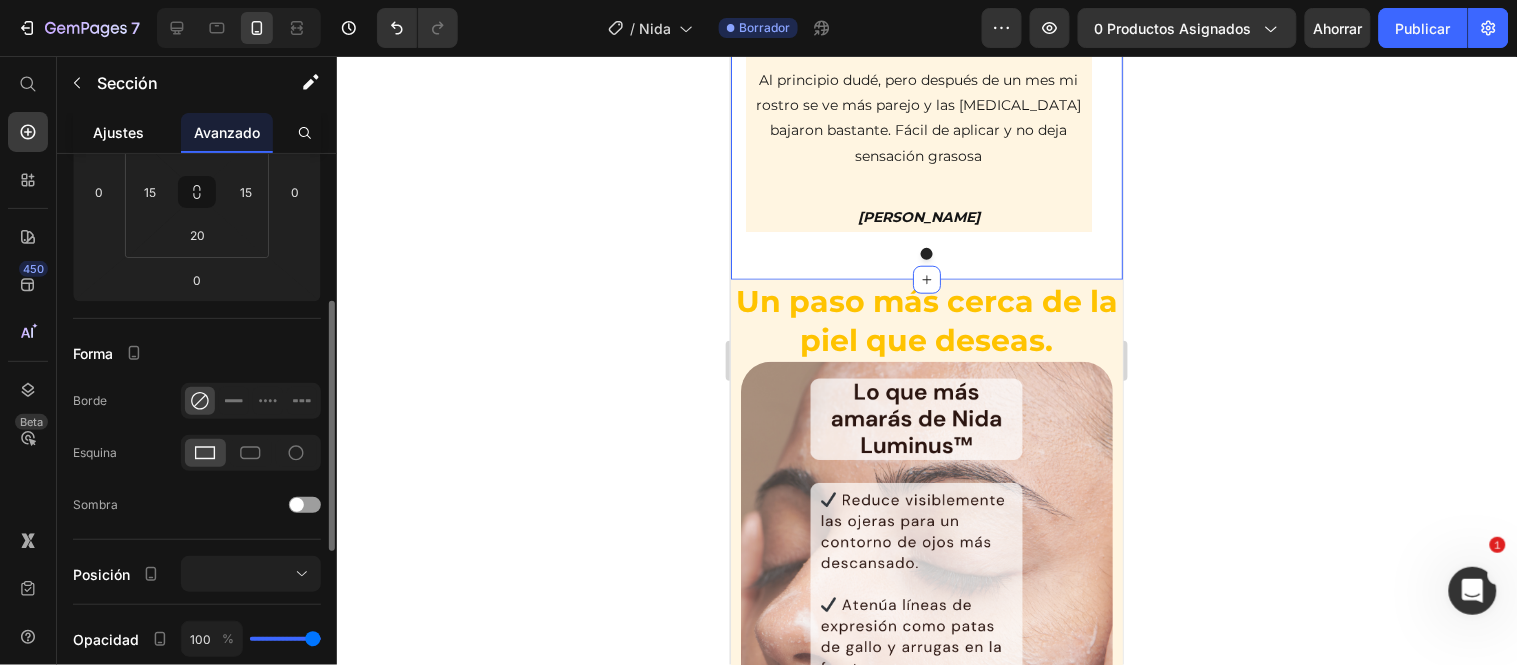 click on "Ajustes" at bounding box center (119, 132) 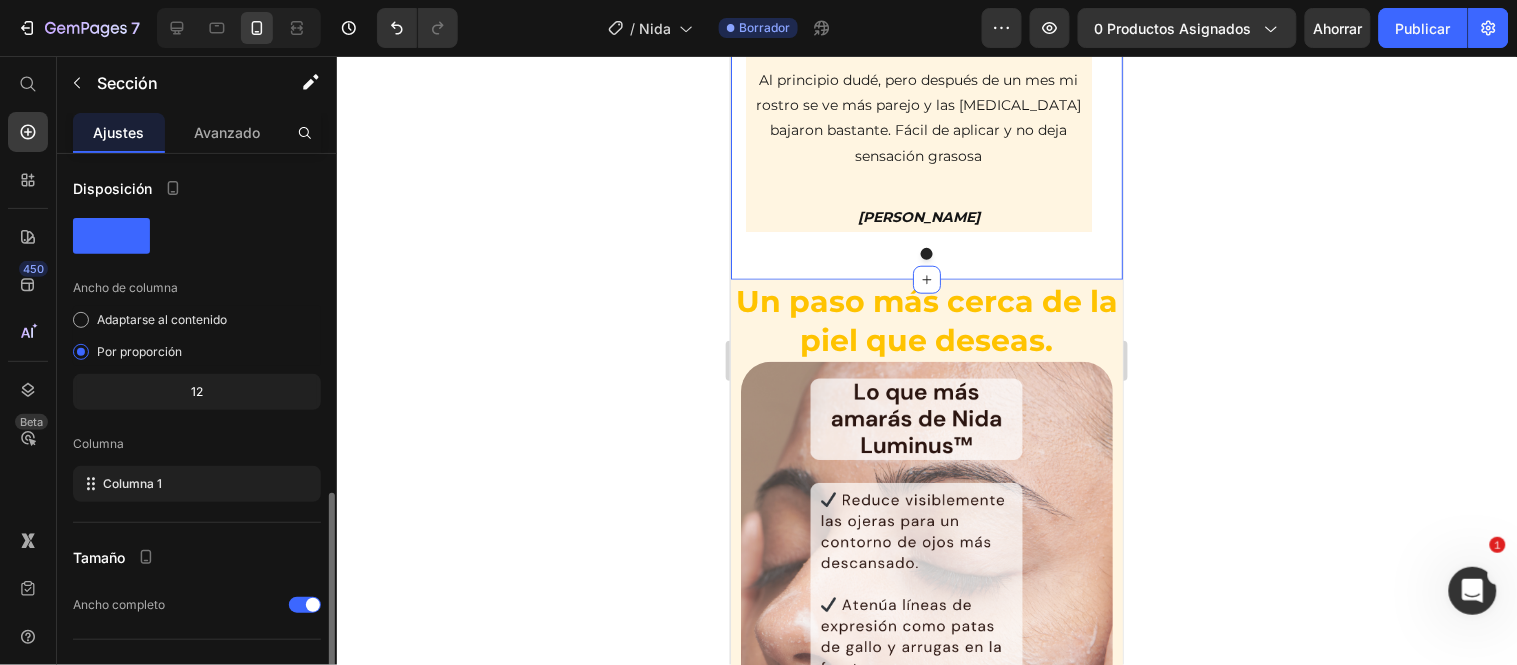 scroll, scrollTop: 194, scrollLeft: 0, axis: vertical 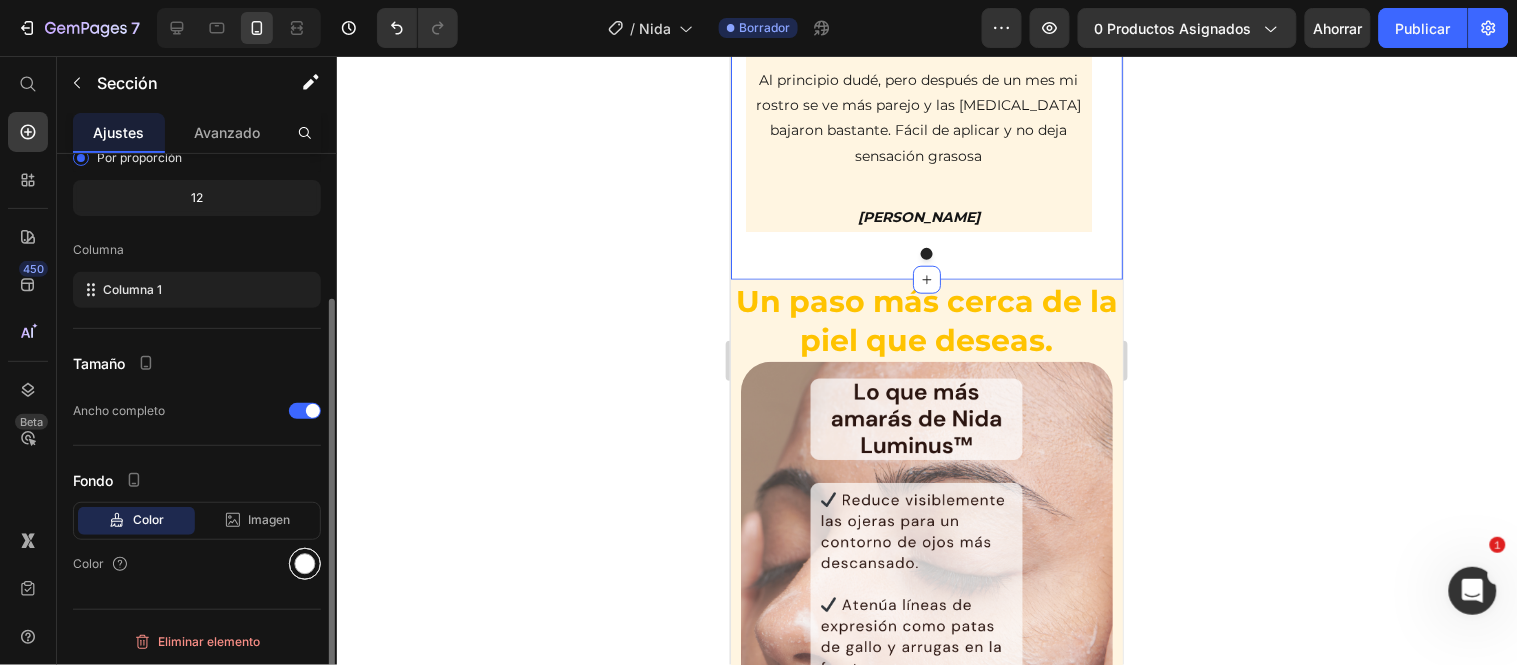 click at bounding box center (305, 564) 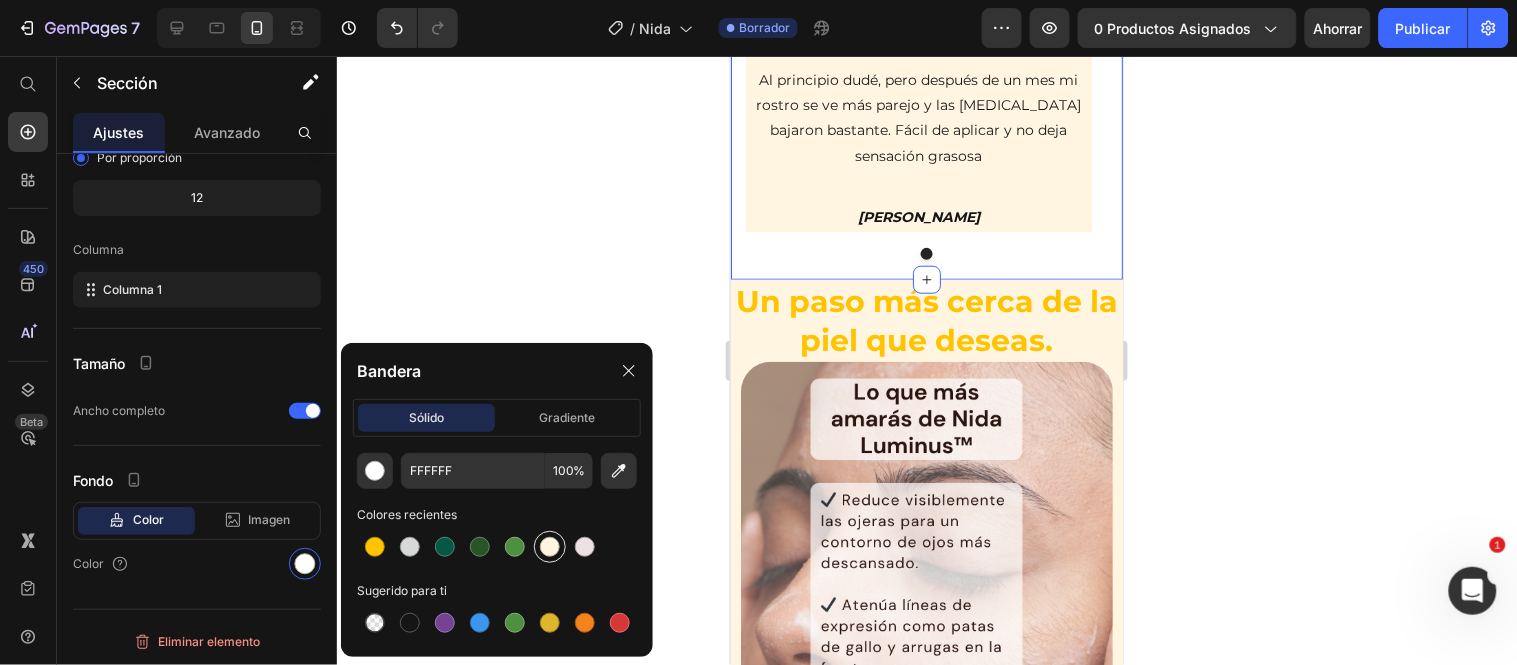 click at bounding box center [550, 547] 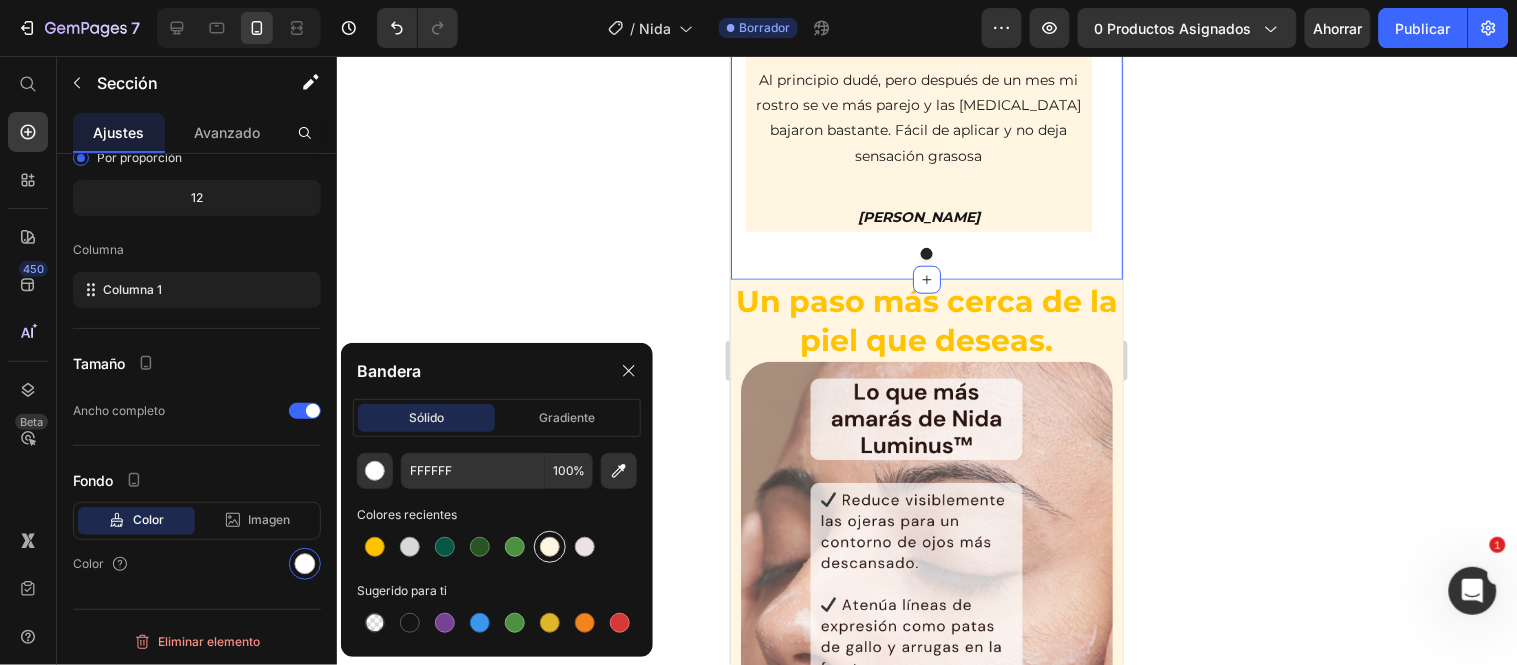 type on "FFF5E1" 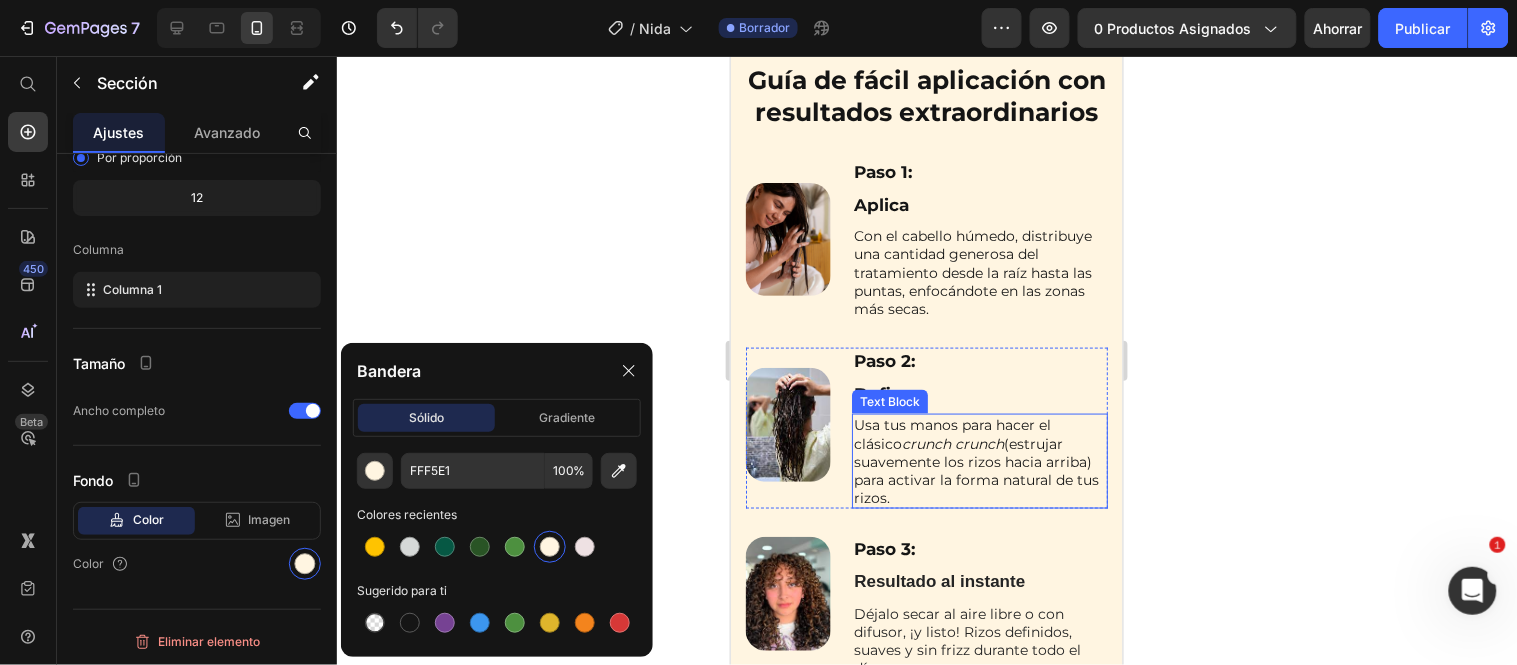scroll, scrollTop: 6358, scrollLeft: 0, axis: vertical 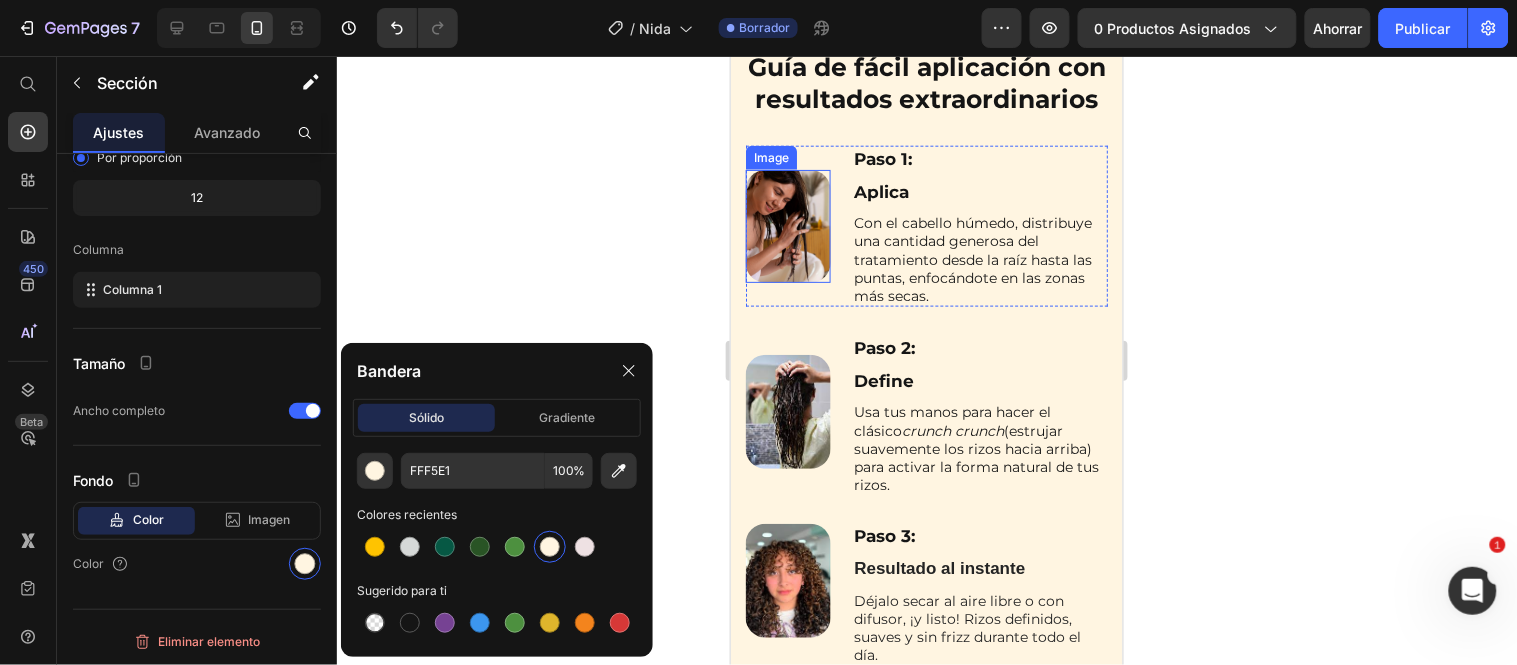 click at bounding box center (787, 226) 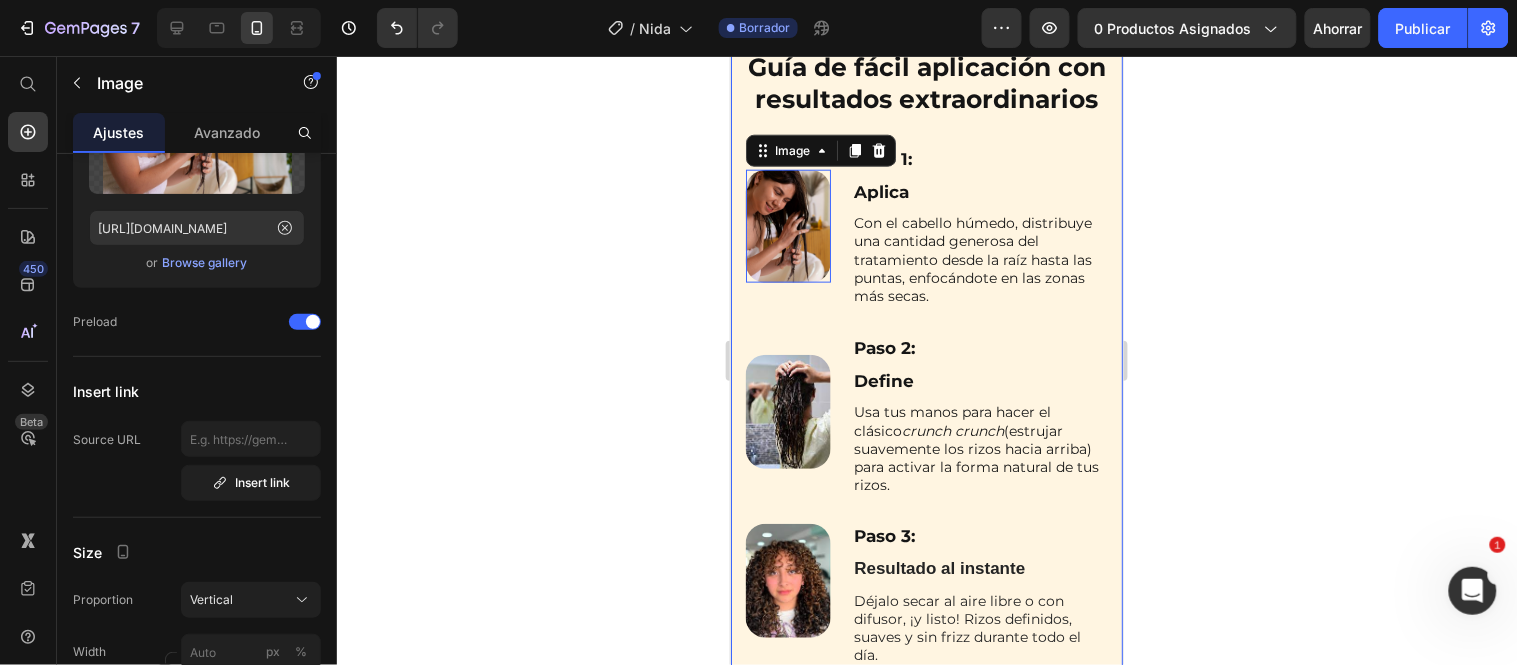 scroll, scrollTop: 0, scrollLeft: 0, axis: both 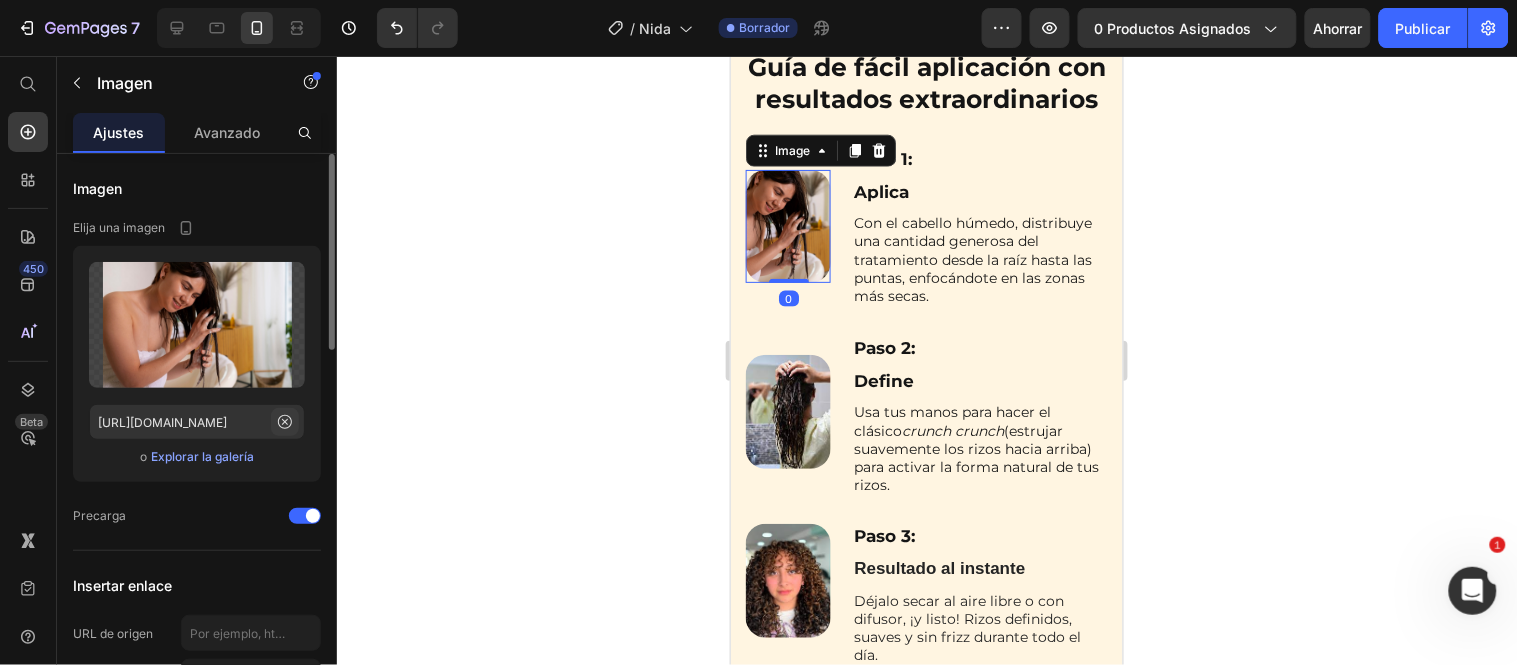 click 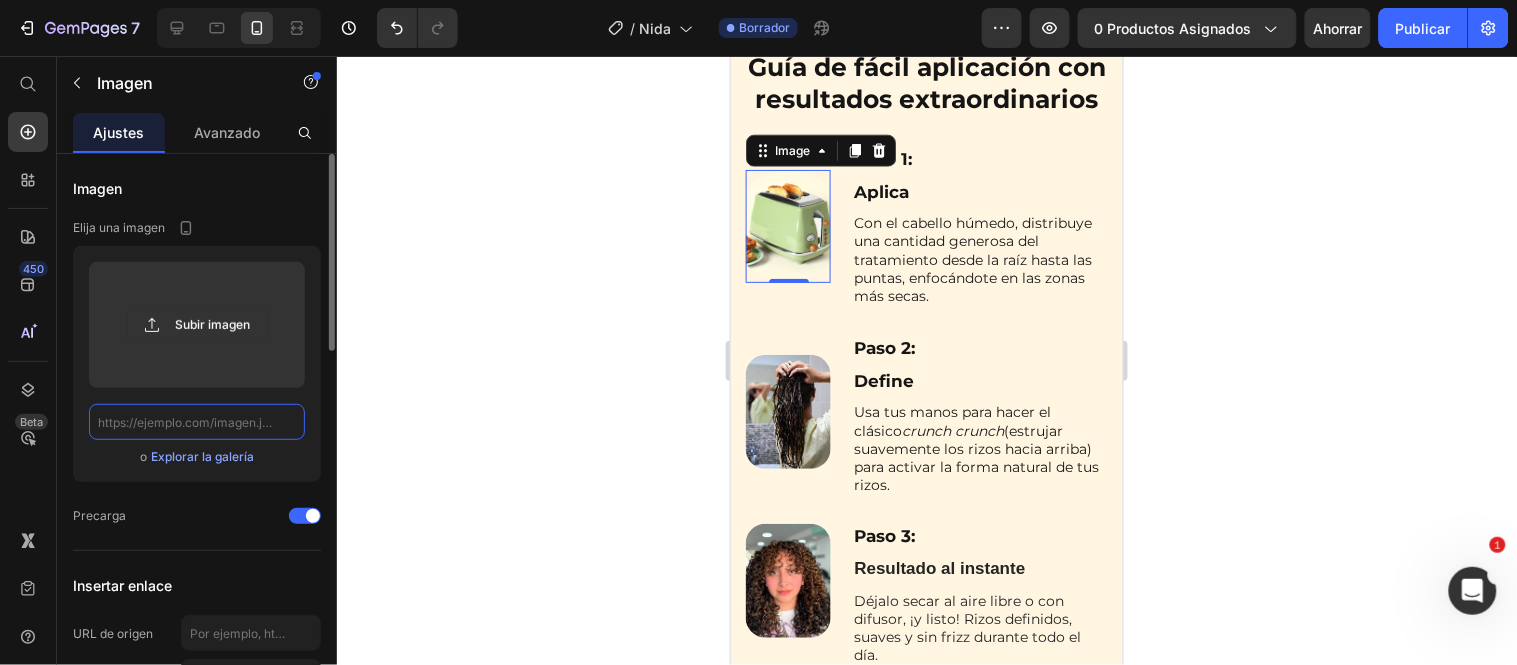 scroll, scrollTop: 0, scrollLeft: 0, axis: both 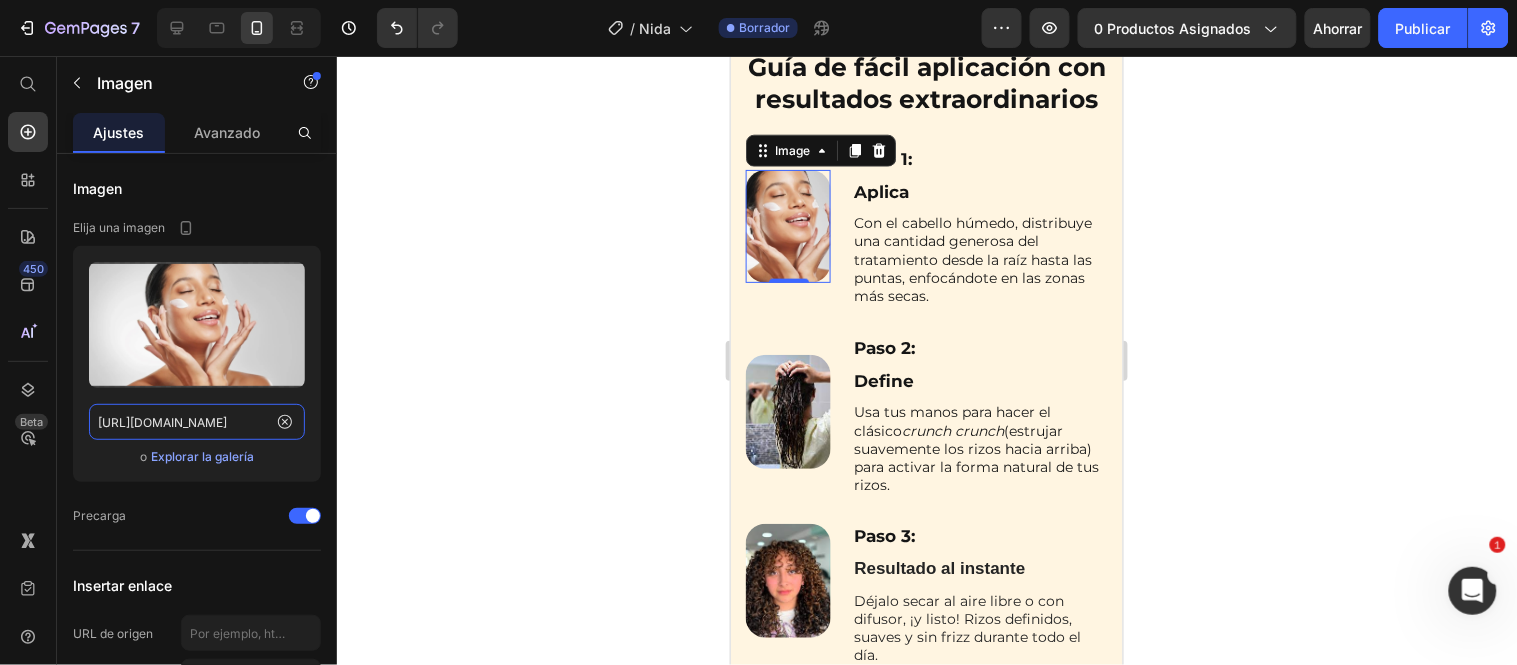 type on "https://imagenes.20minutos.es/files/image_1920_1080/uploads/imagenes/2023/05/22/la-crema-hidratante-es-tan-importante-como-el-protector-solar.jpeg" 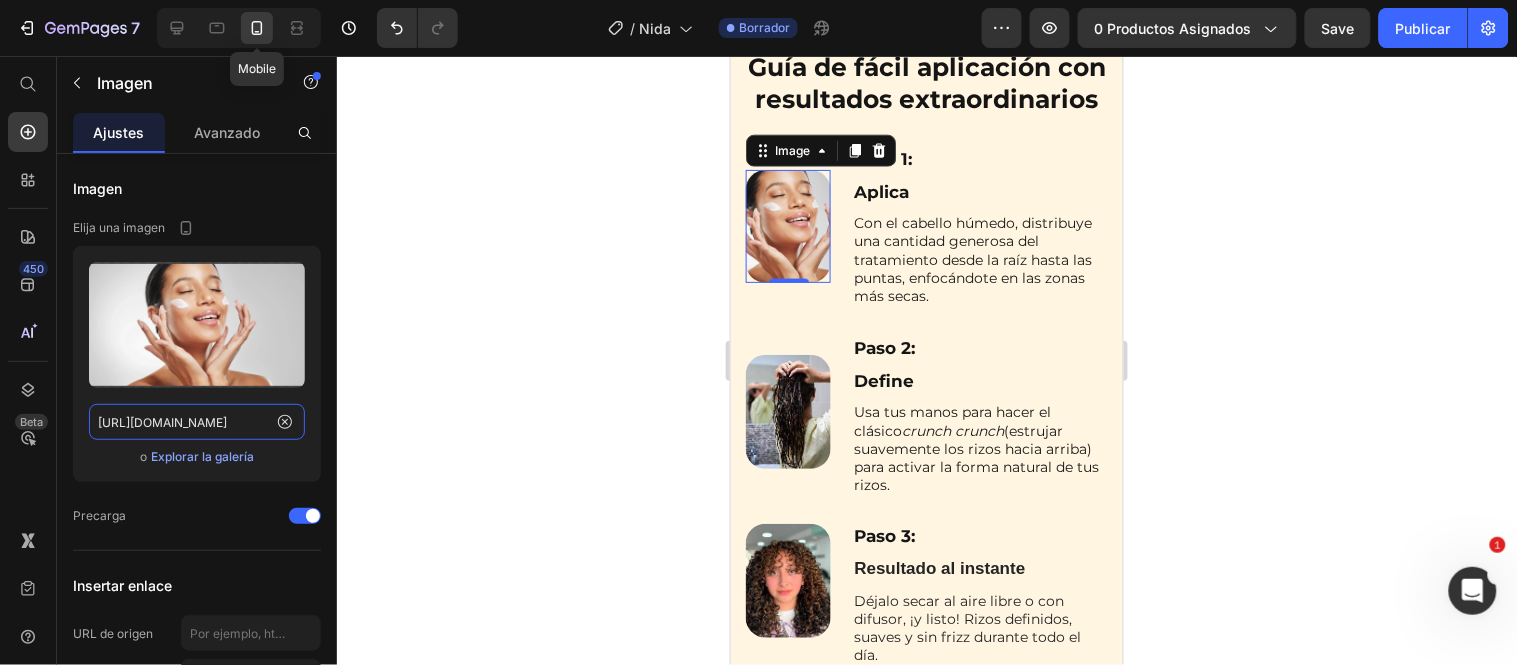 scroll, scrollTop: 0, scrollLeft: 0, axis: both 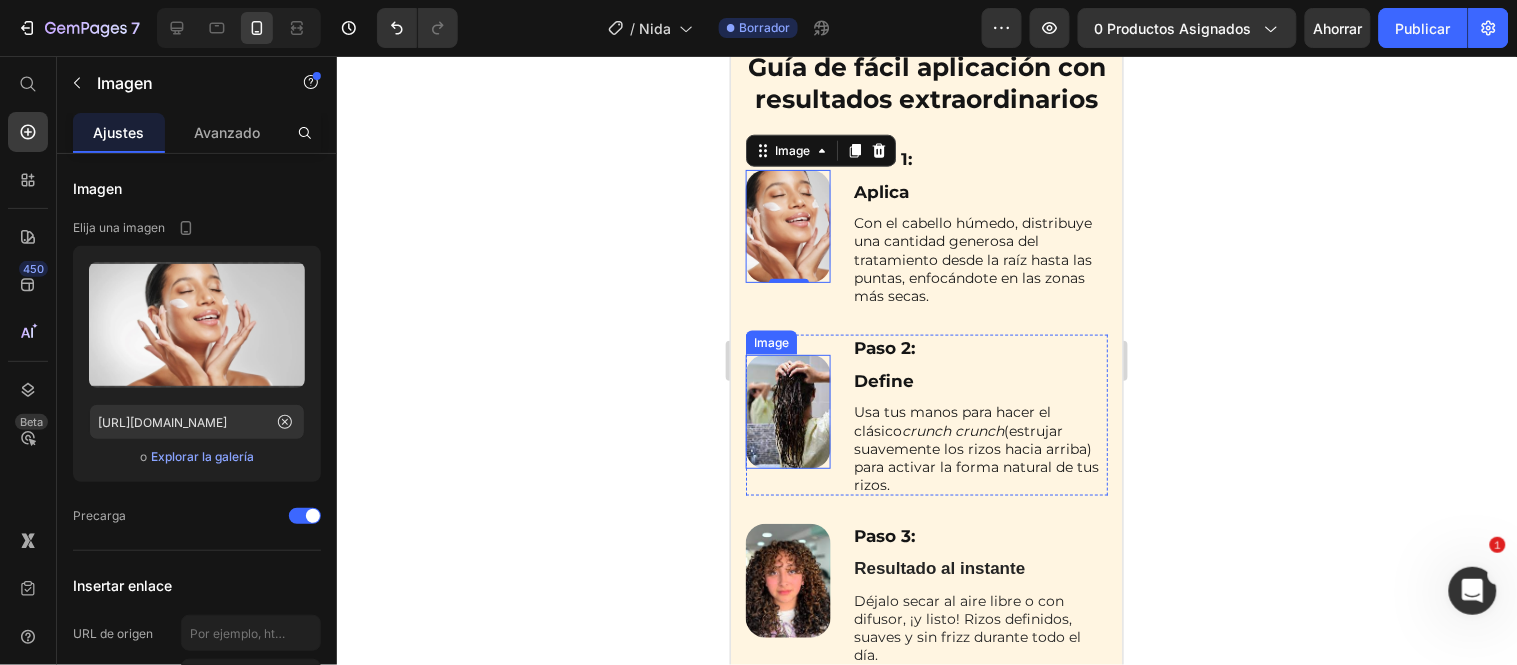 click at bounding box center [787, 411] 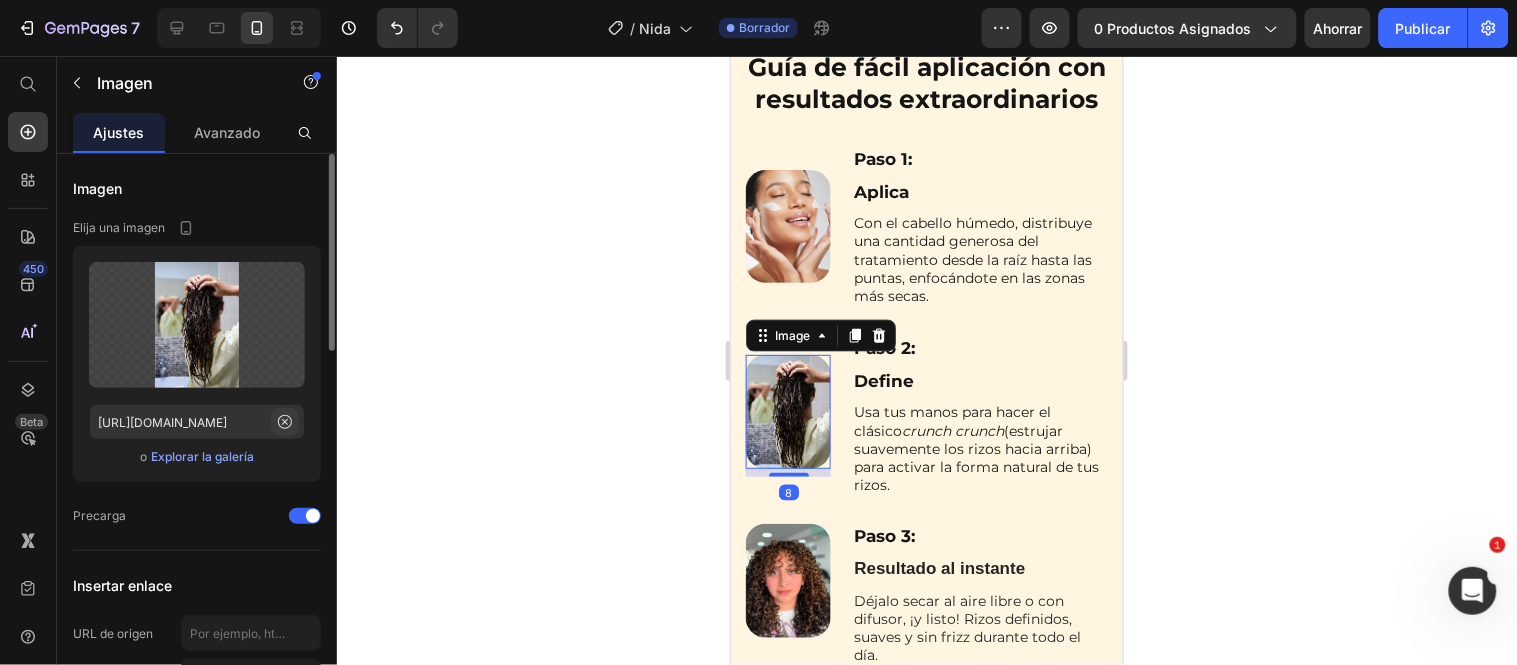 click 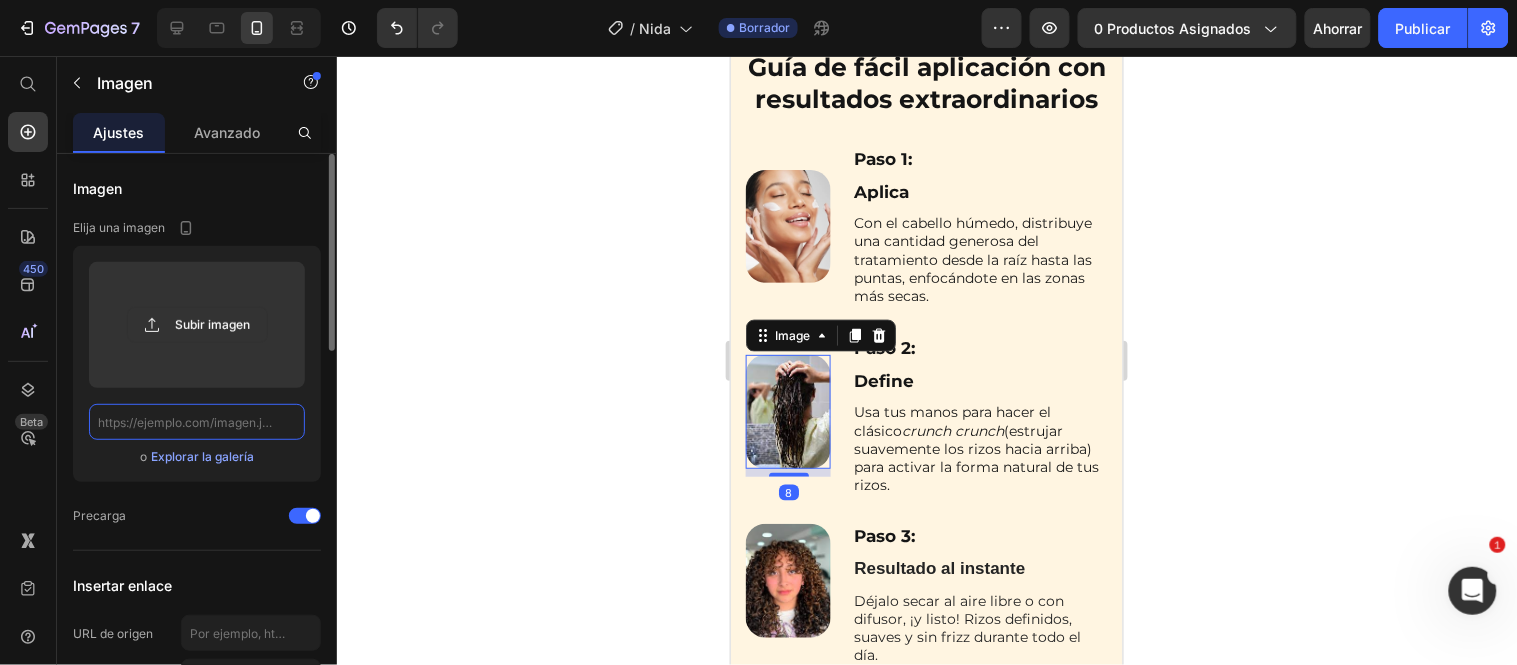scroll, scrollTop: 0, scrollLeft: 0, axis: both 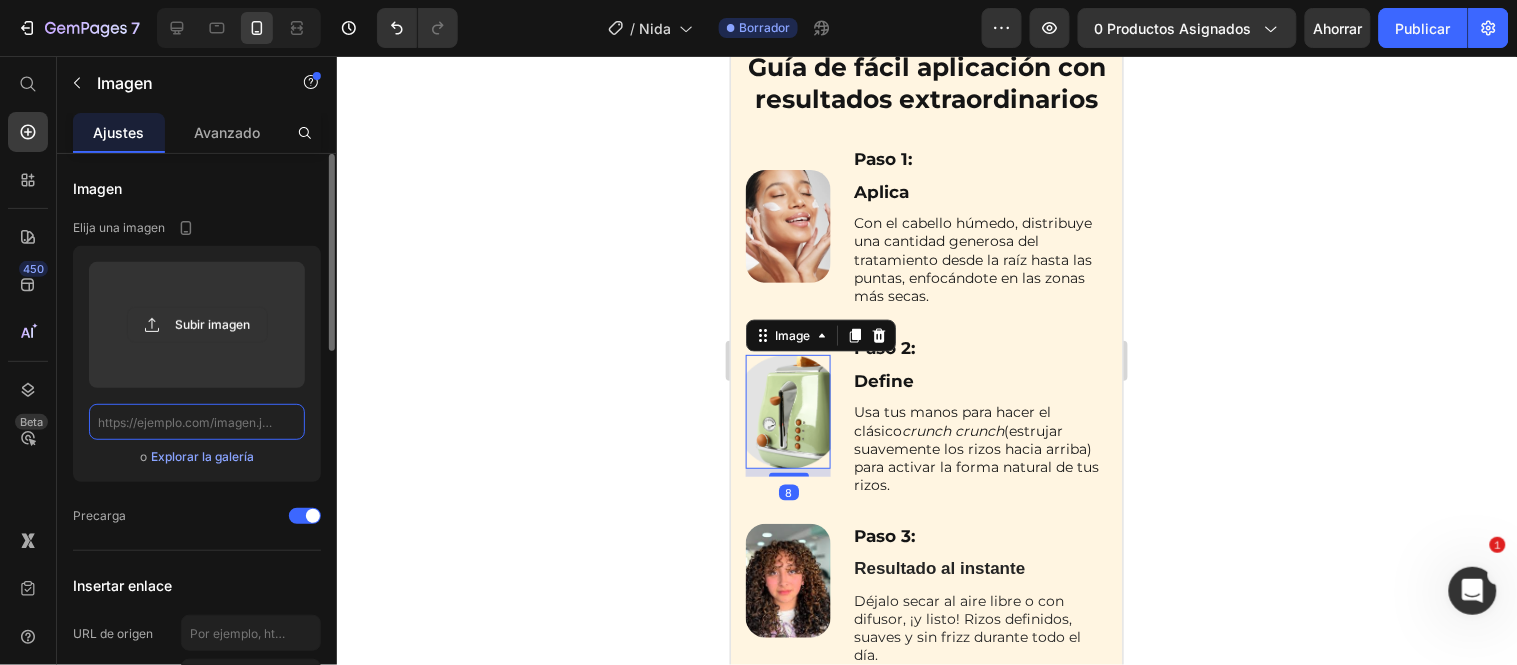 click 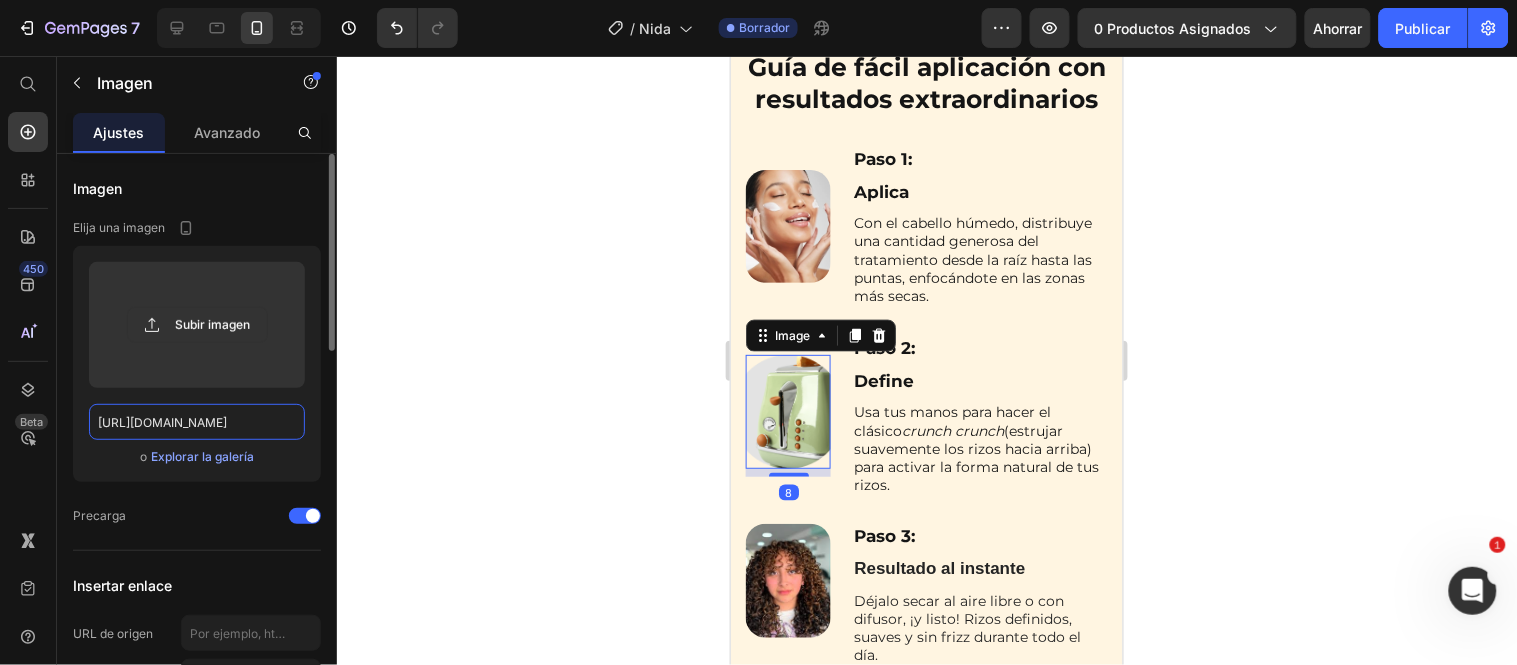 scroll, scrollTop: 0, scrollLeft: 357, axis: horizontal 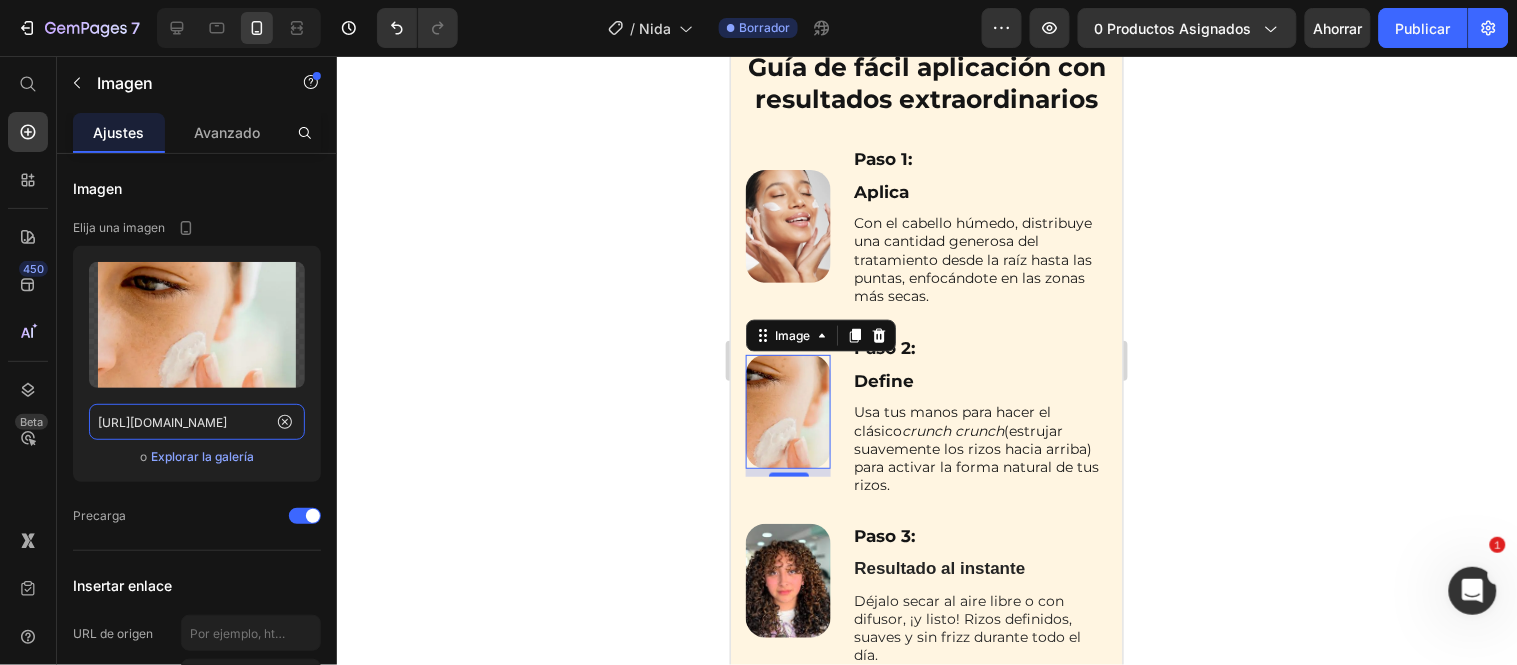 type on "https://ichef.bbci.co.uk/ace/ws/640/cpsprodpb/177B/production/_97211060_capture.jpg.webp" 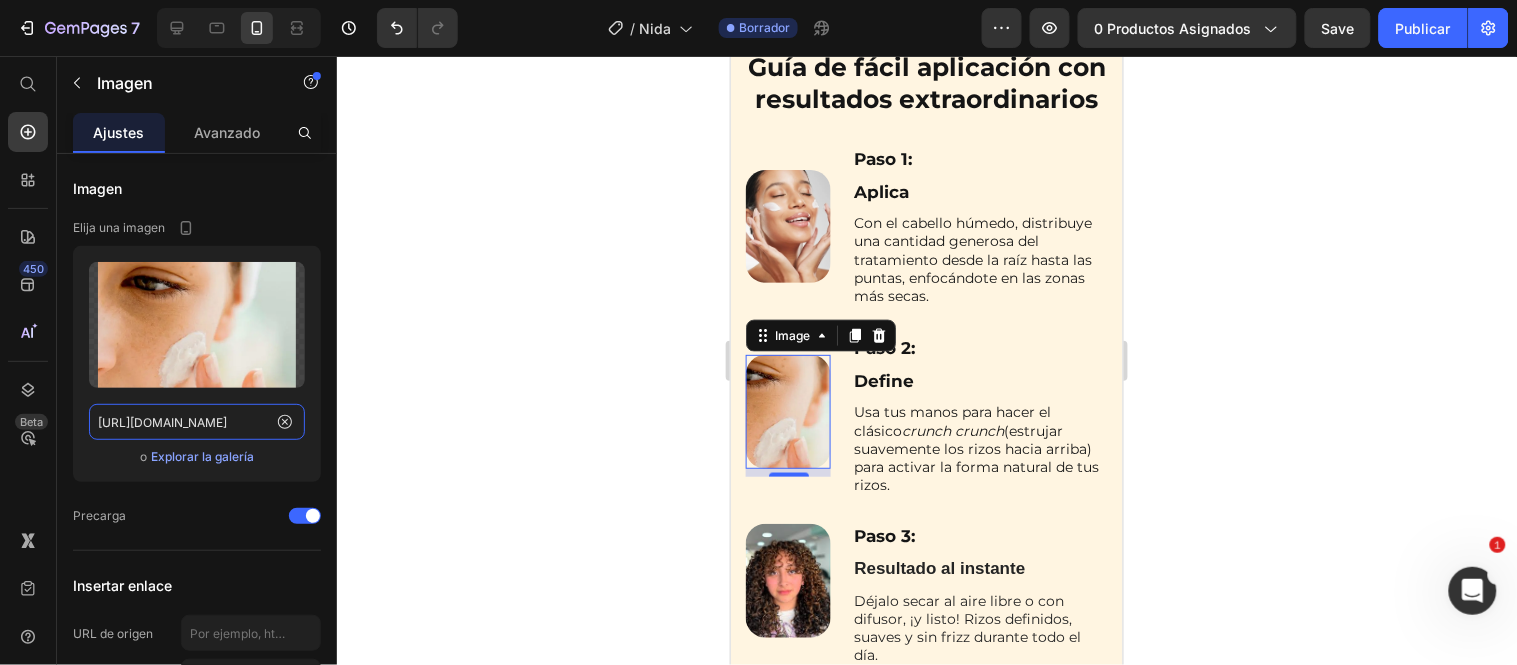 scroll, scrollTop: 0, scrollLeft: 0, axis: both 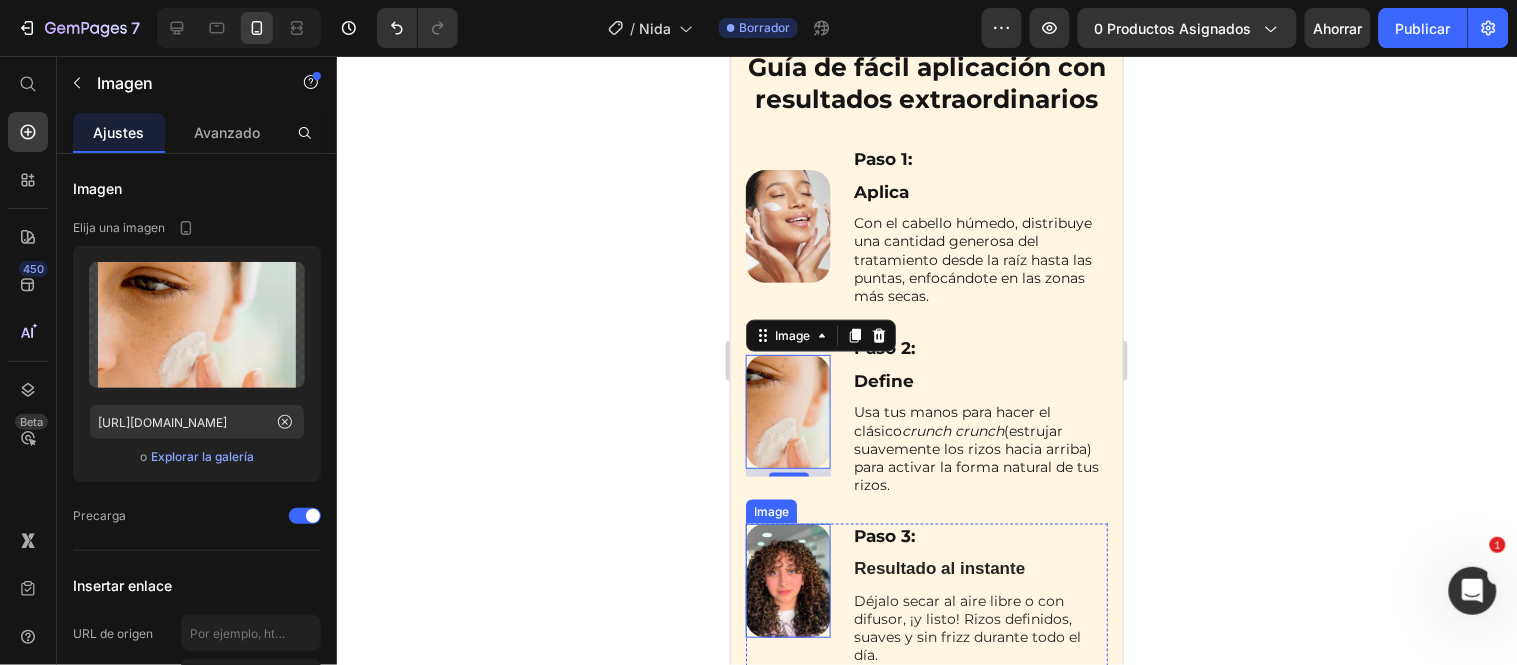 click at bounding box center (787, 580) 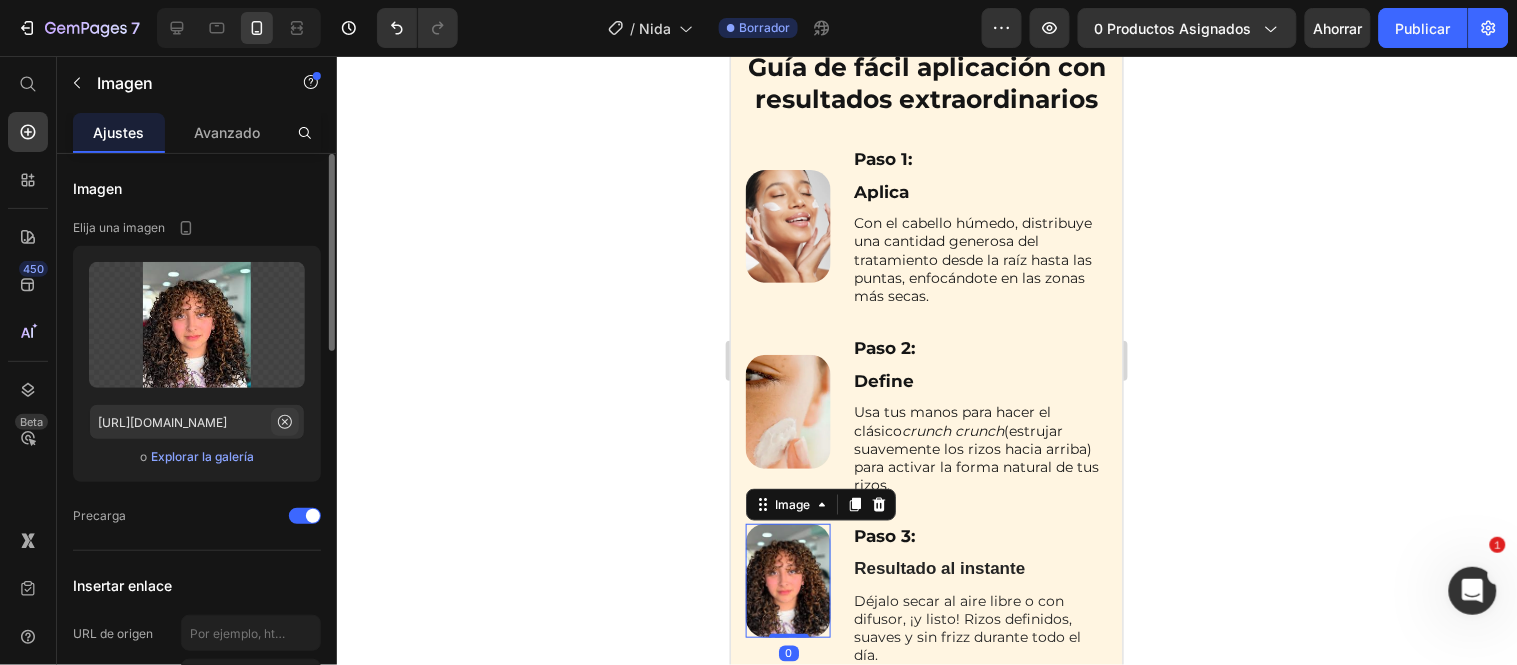 click 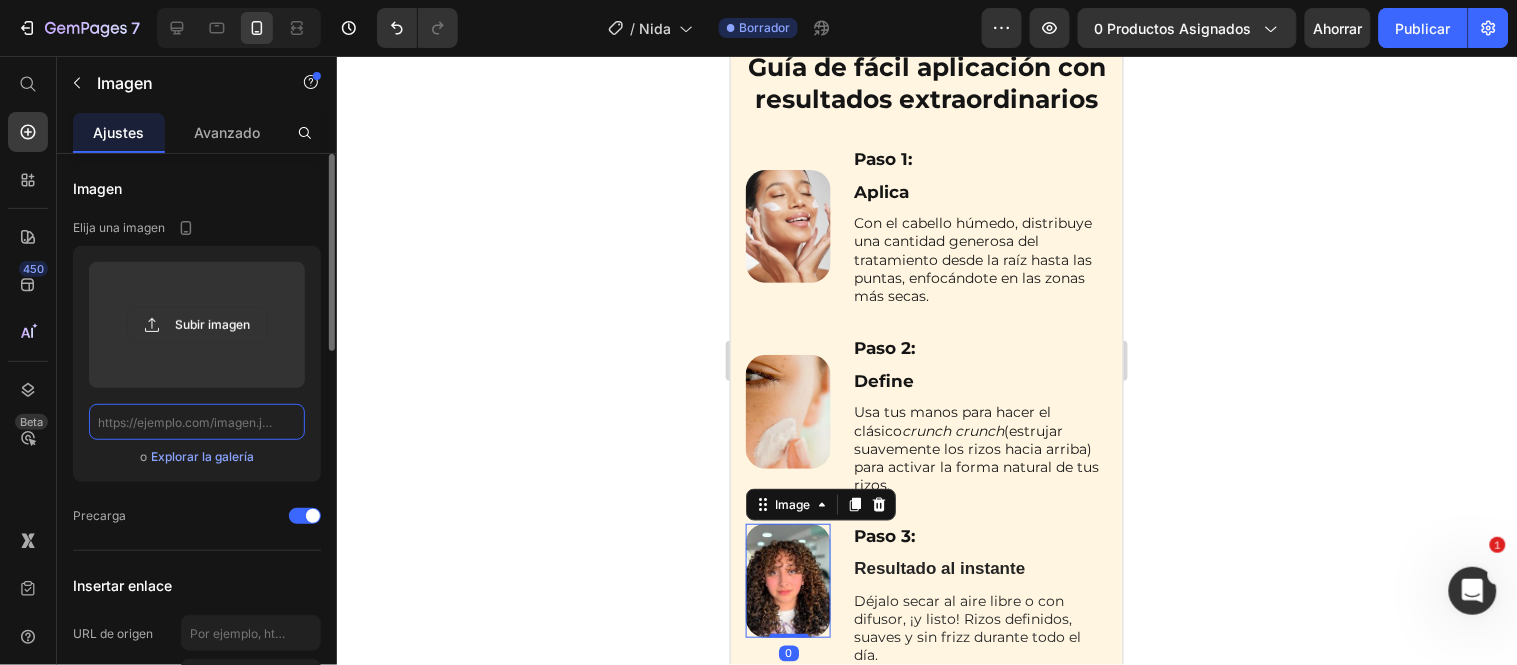 scroll, scrollTop: 0, scrollLeft: 0, axis: both 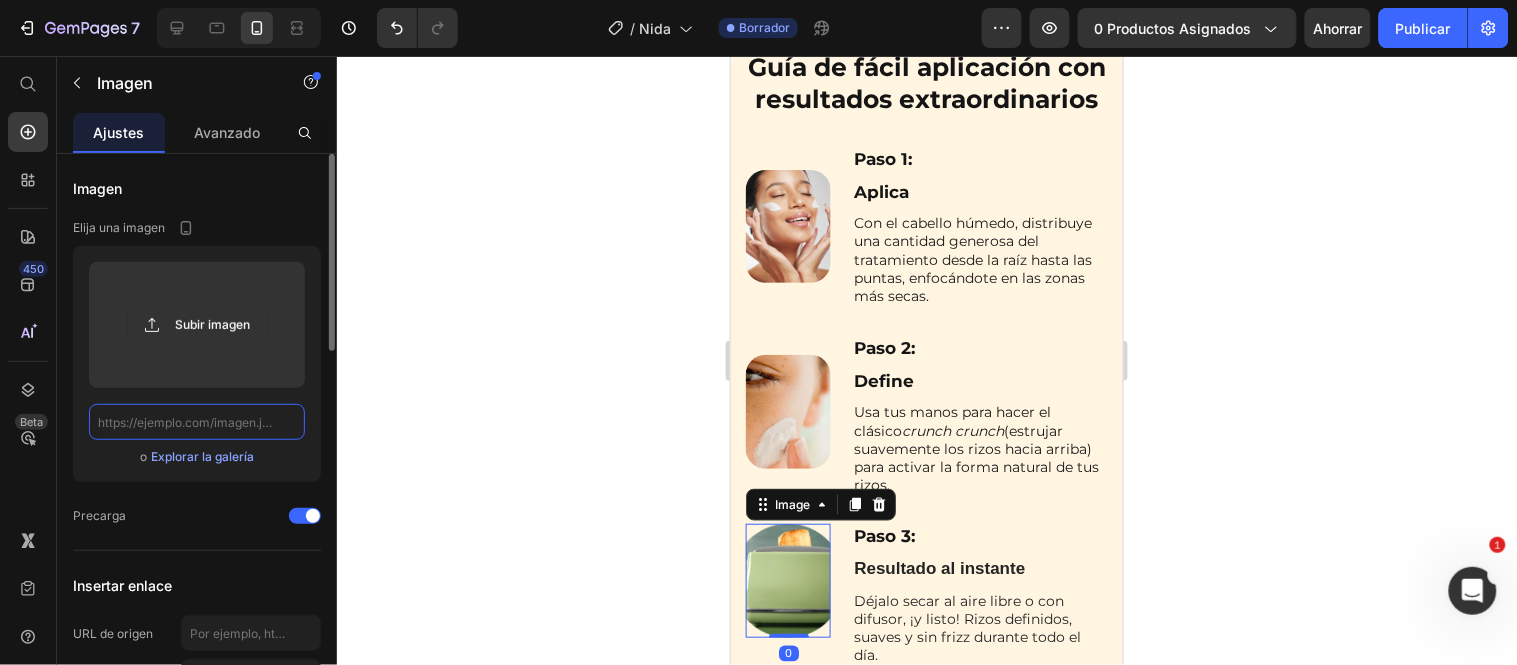 click 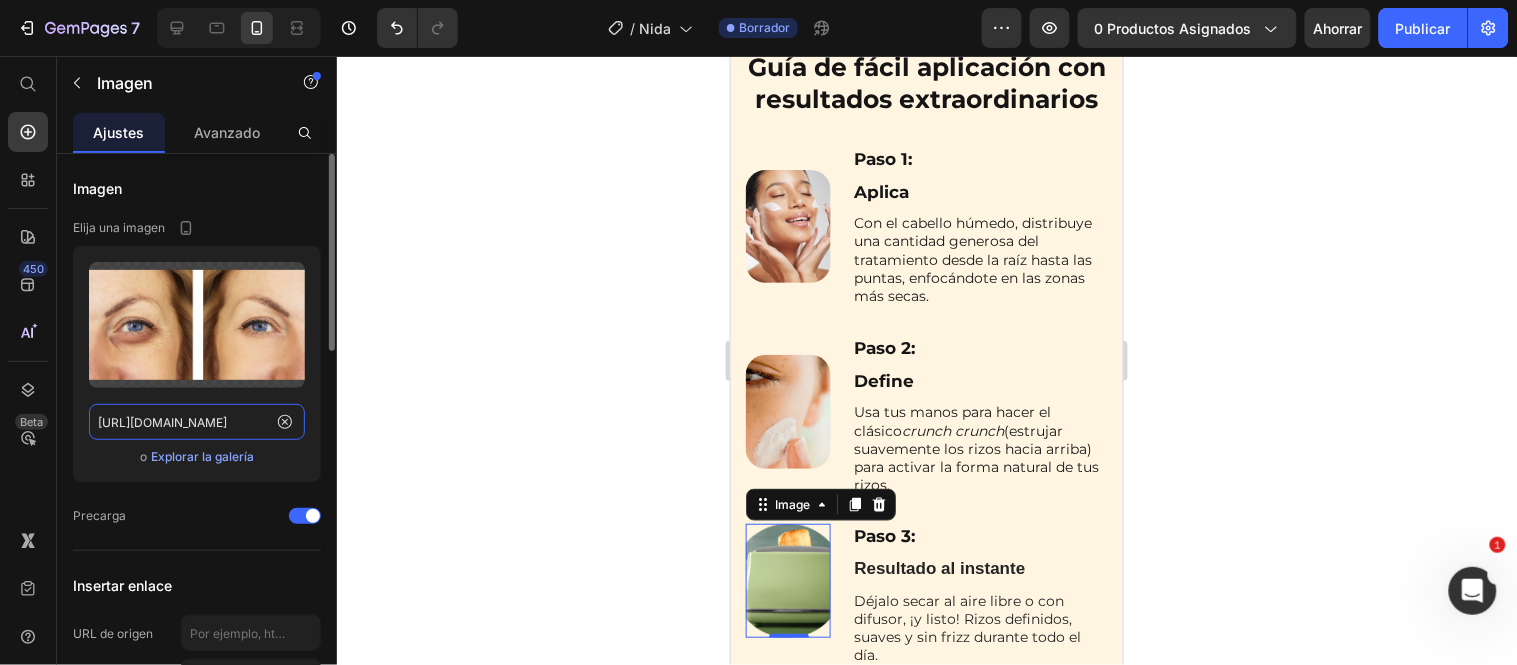 scroll, scrollTop: 0, scrollLeft: 312, axis: horizontal 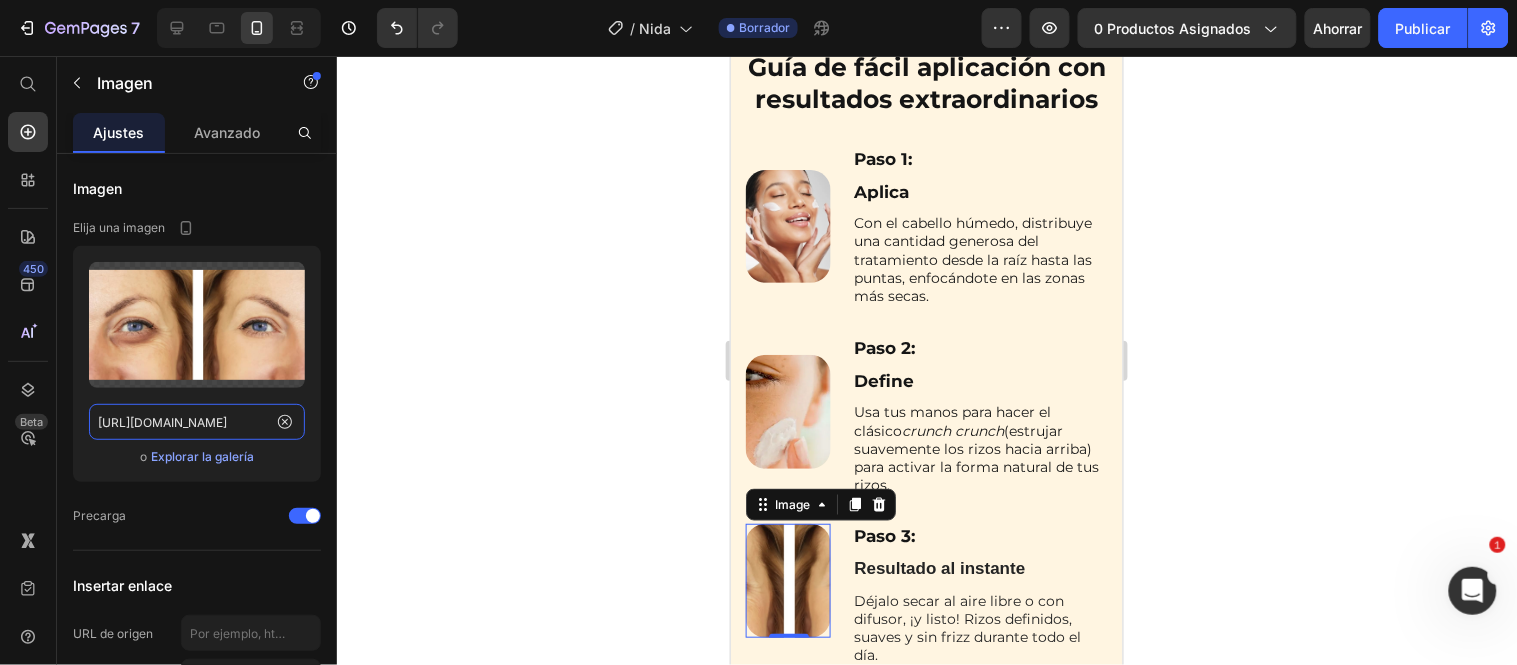 type on "https://cdn.clinicabaviera.com/blog/wp-content/uploads/2022/04/ojeras-que-son.jpg" 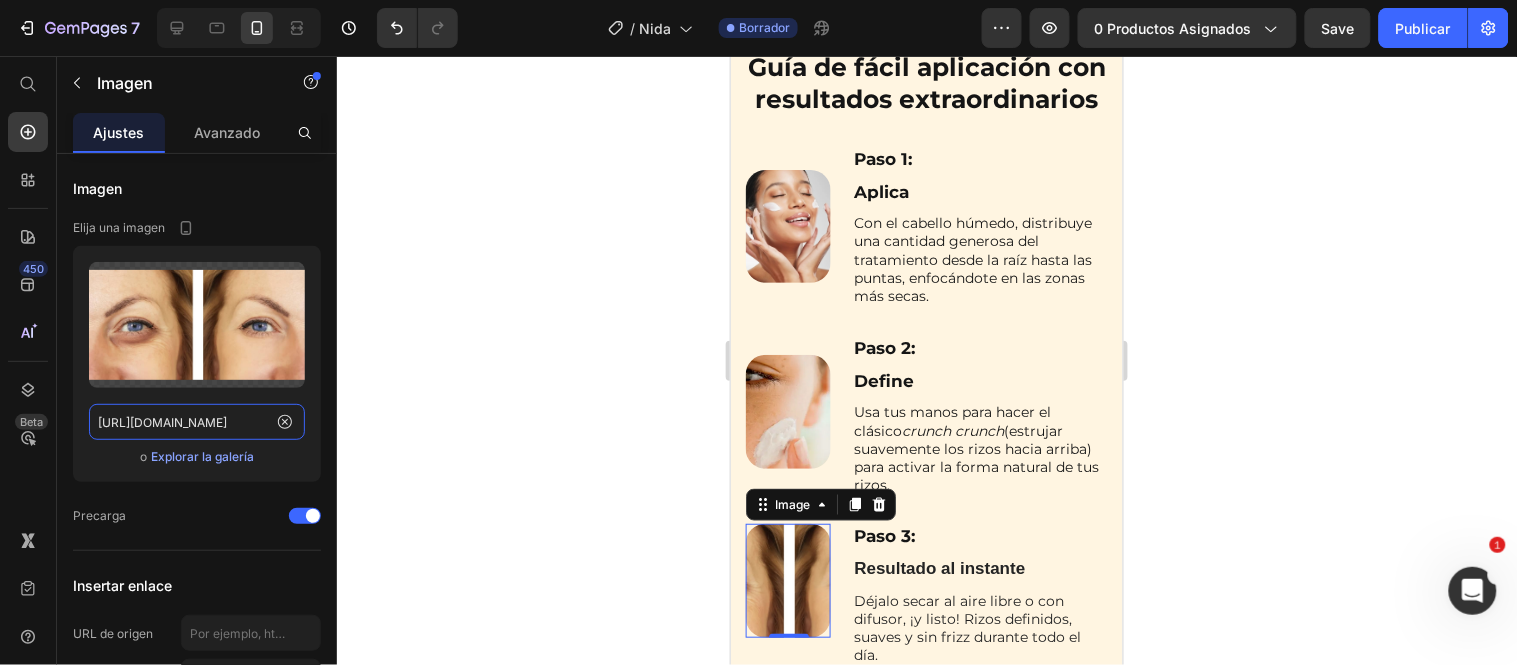 scroll, scrollTop: 0, scrollLeft: 0, axis: both 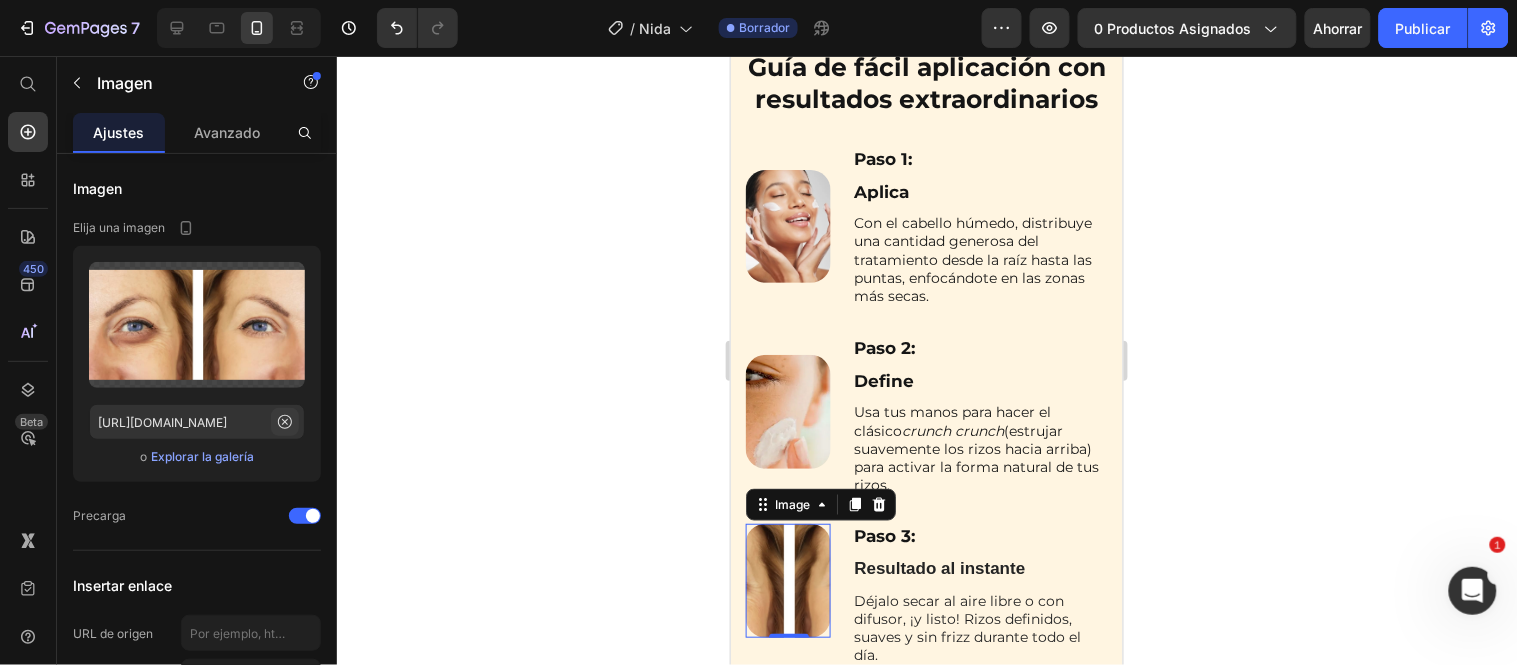 click 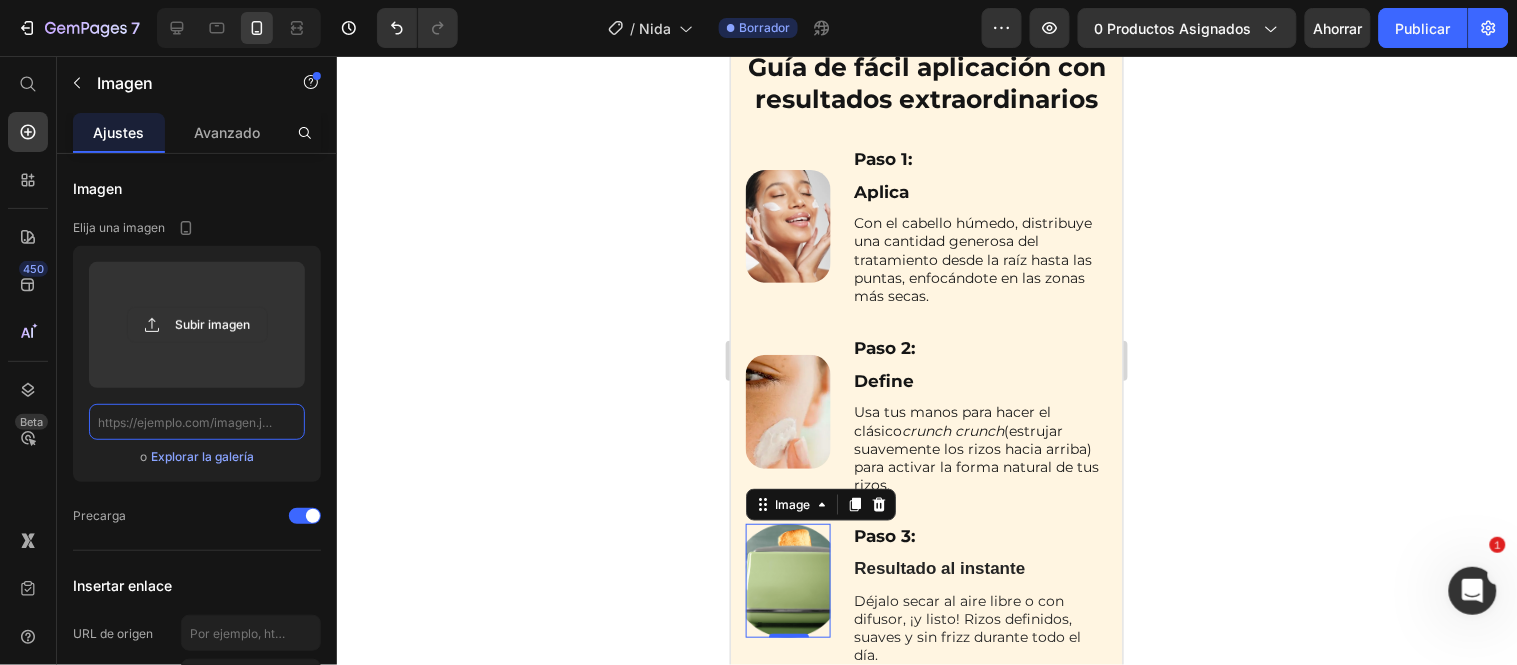 click 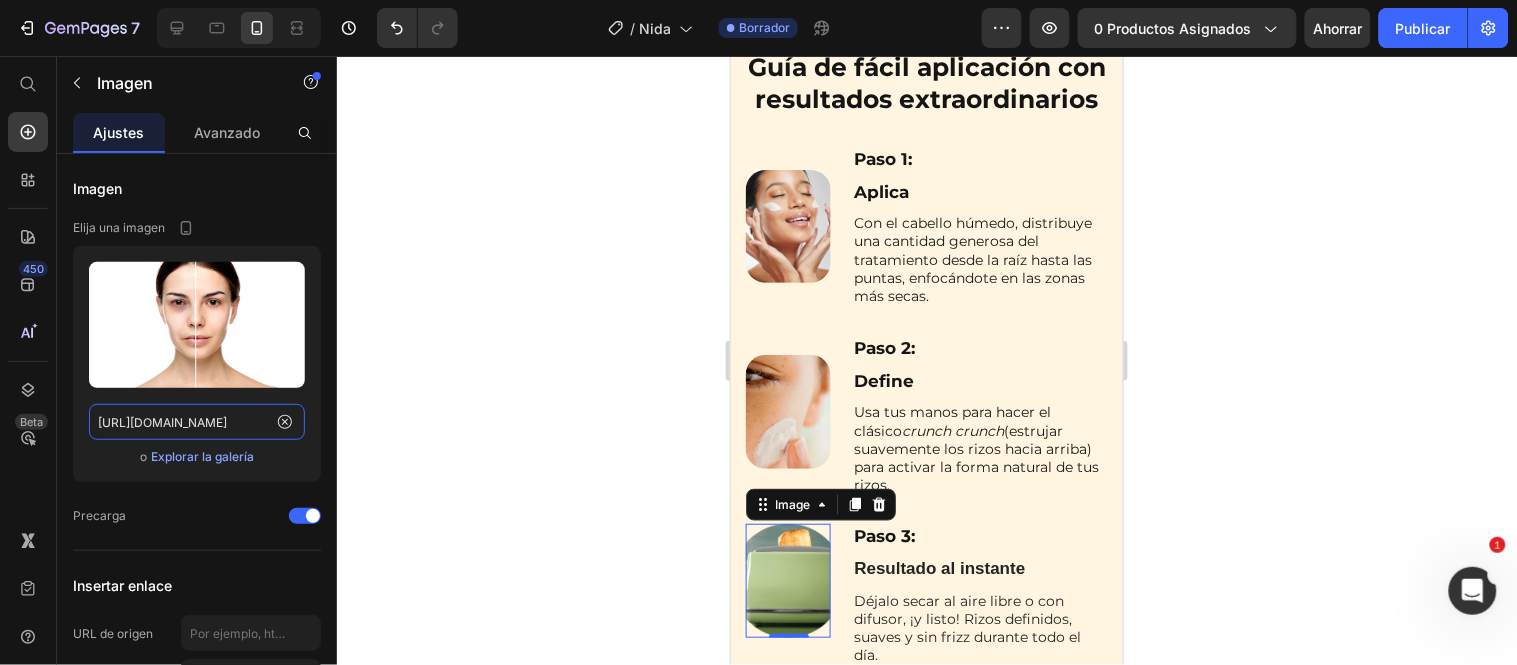 scroll, scrollTop: 0, scrollLeft: 443, axis: horizontal 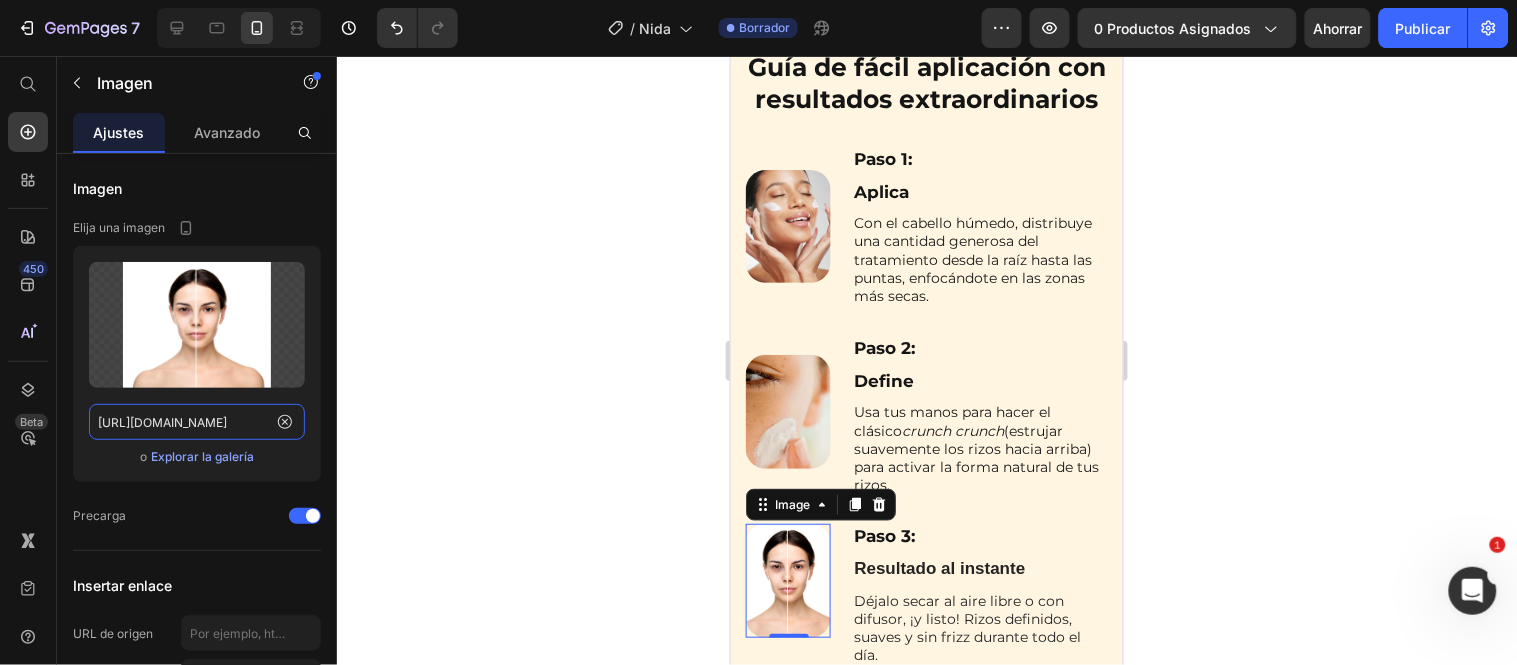 type on "https://sevilla.abc.es/estilo/bulevarsur//wp-content/uploads/sites/14/2020/12/ojeras-maquillaje-corrector.jpg" 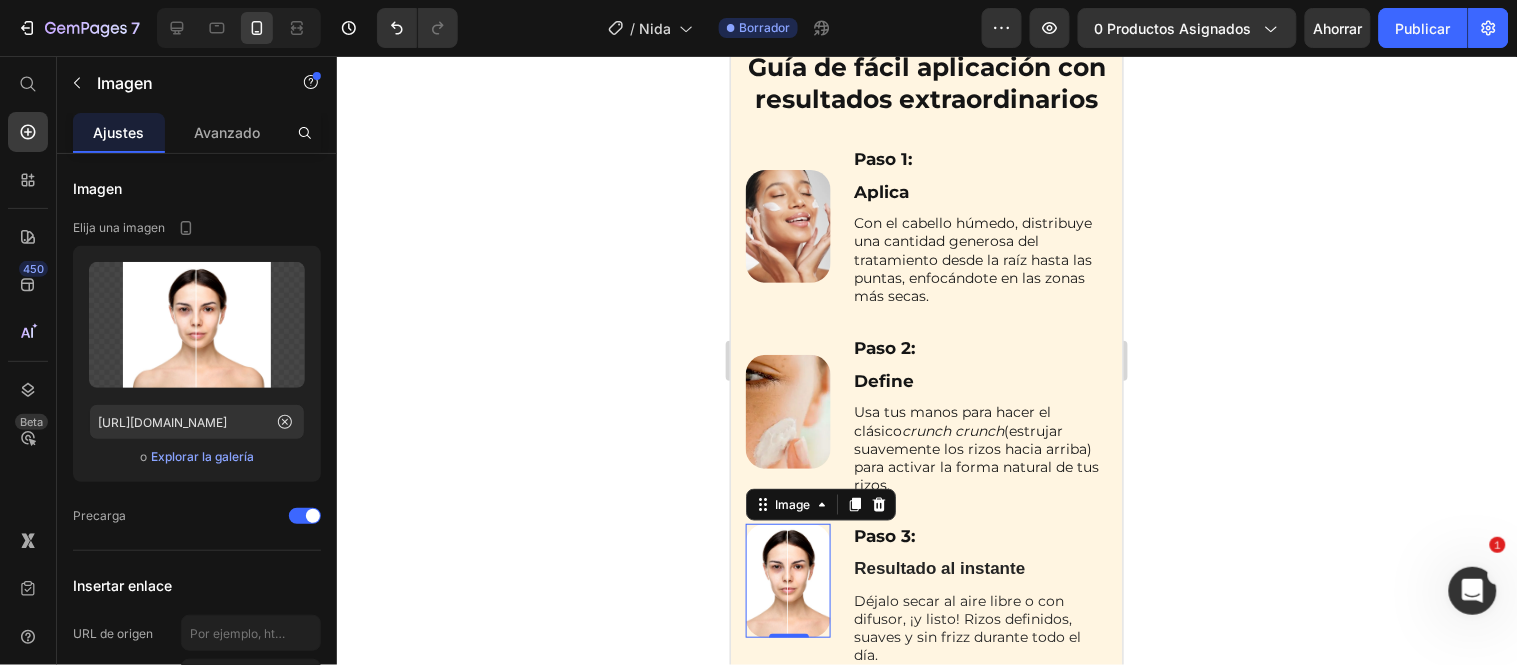 click 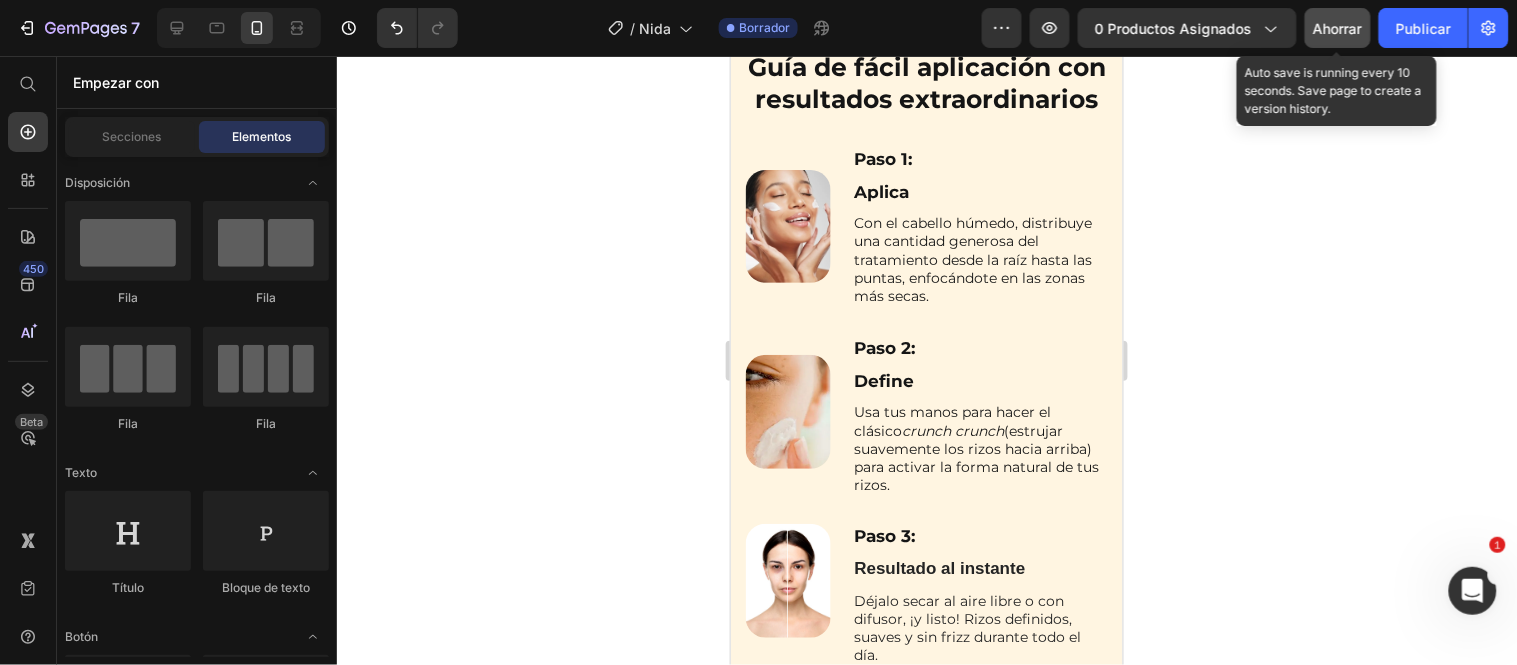 click on "Ahorrar" at bounding box center (1338, 28) 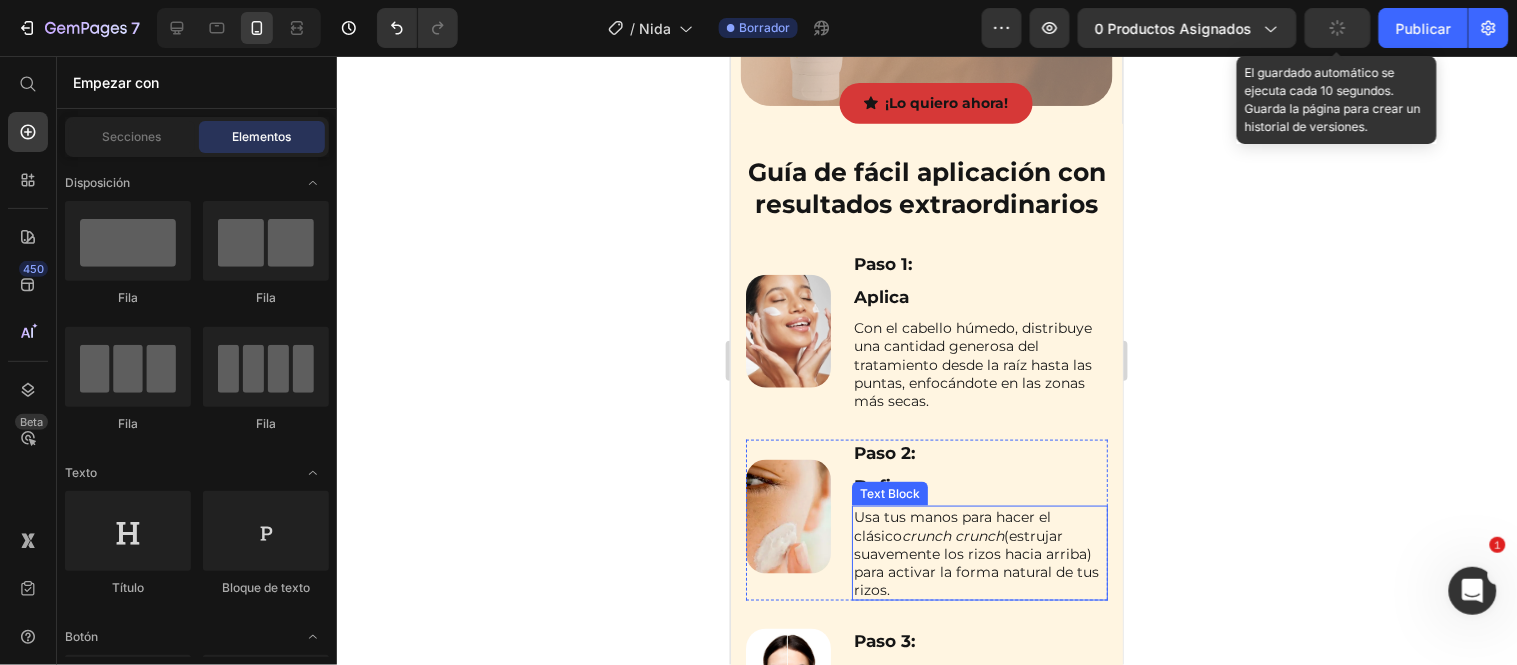 scroll, scrollTop: 6247, scrollLeft: 0, axis: vertical 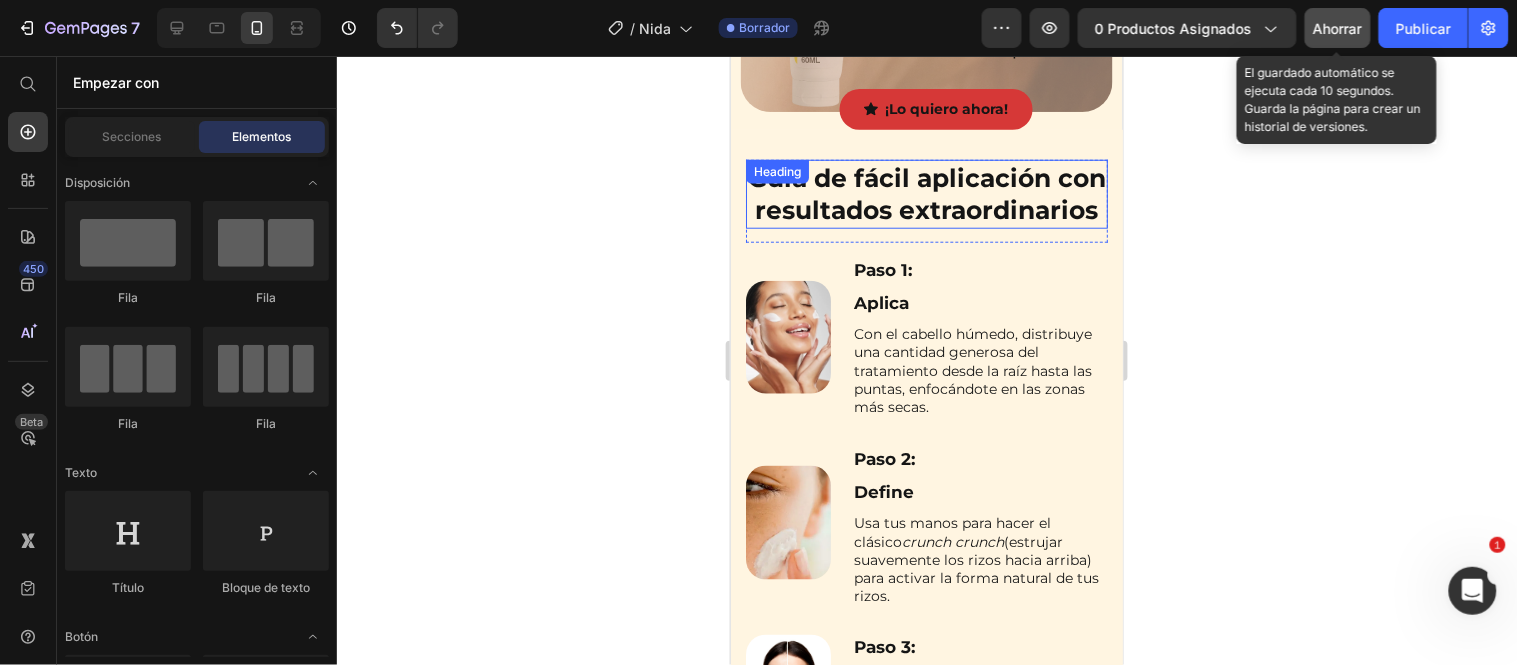 click on "Guía de fácil aplicación con resultados extraordinarios" at bounding box center [926, 193] 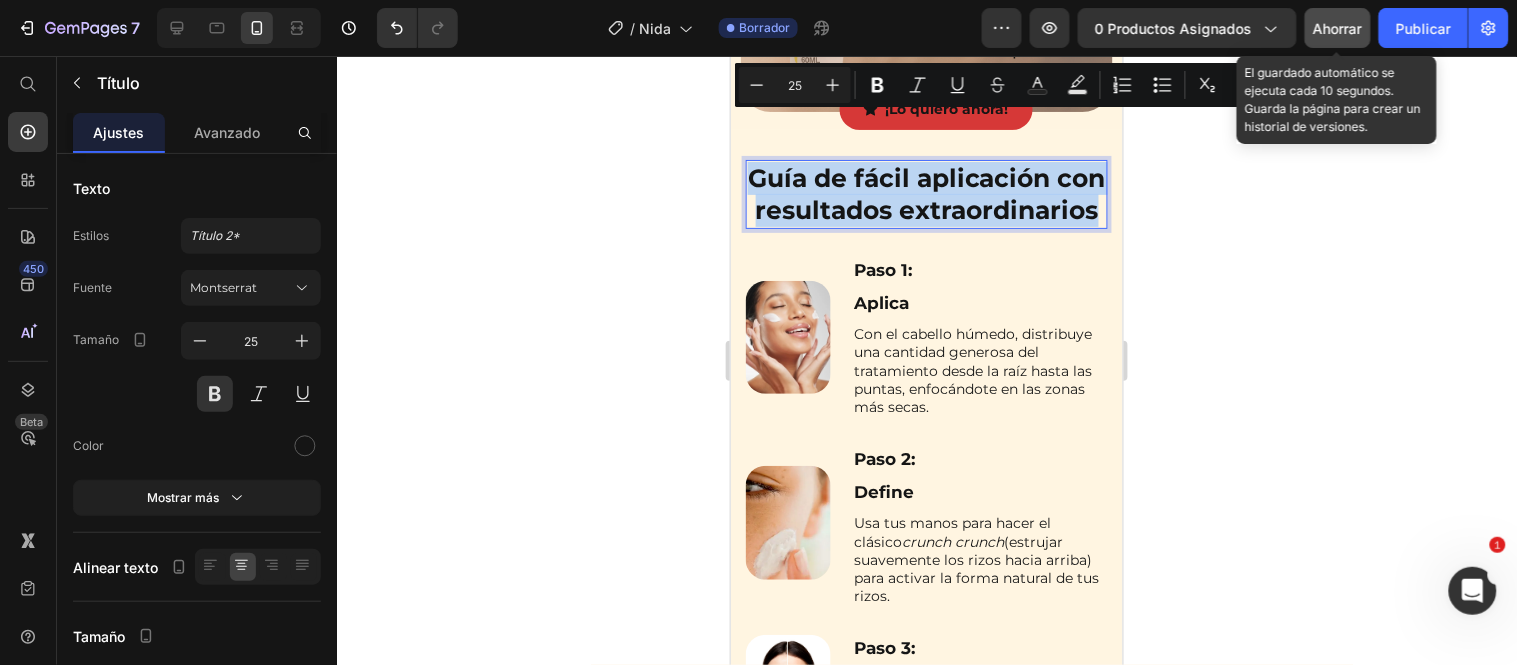 copy on "Guía de fácil aplicación con resultados extraordinarios" 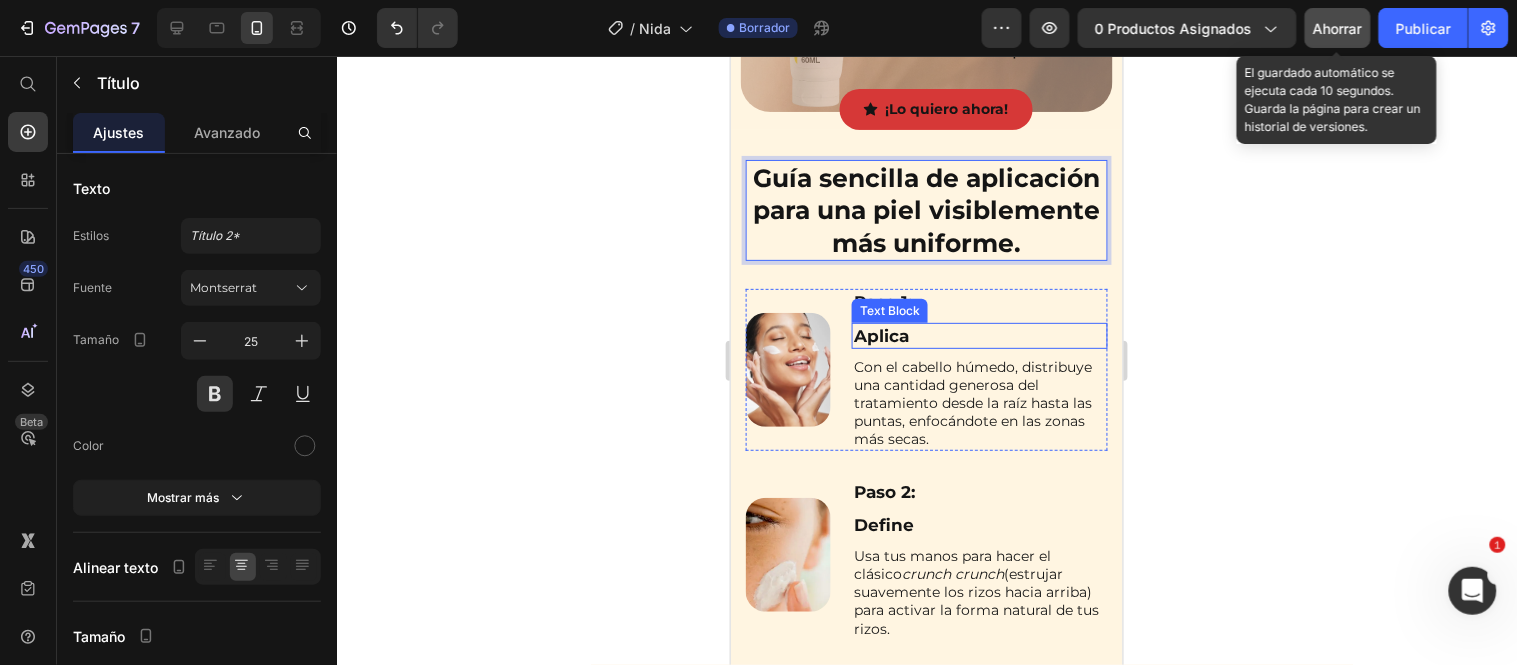 click on "Aplica" at bounding box center [979, 335] 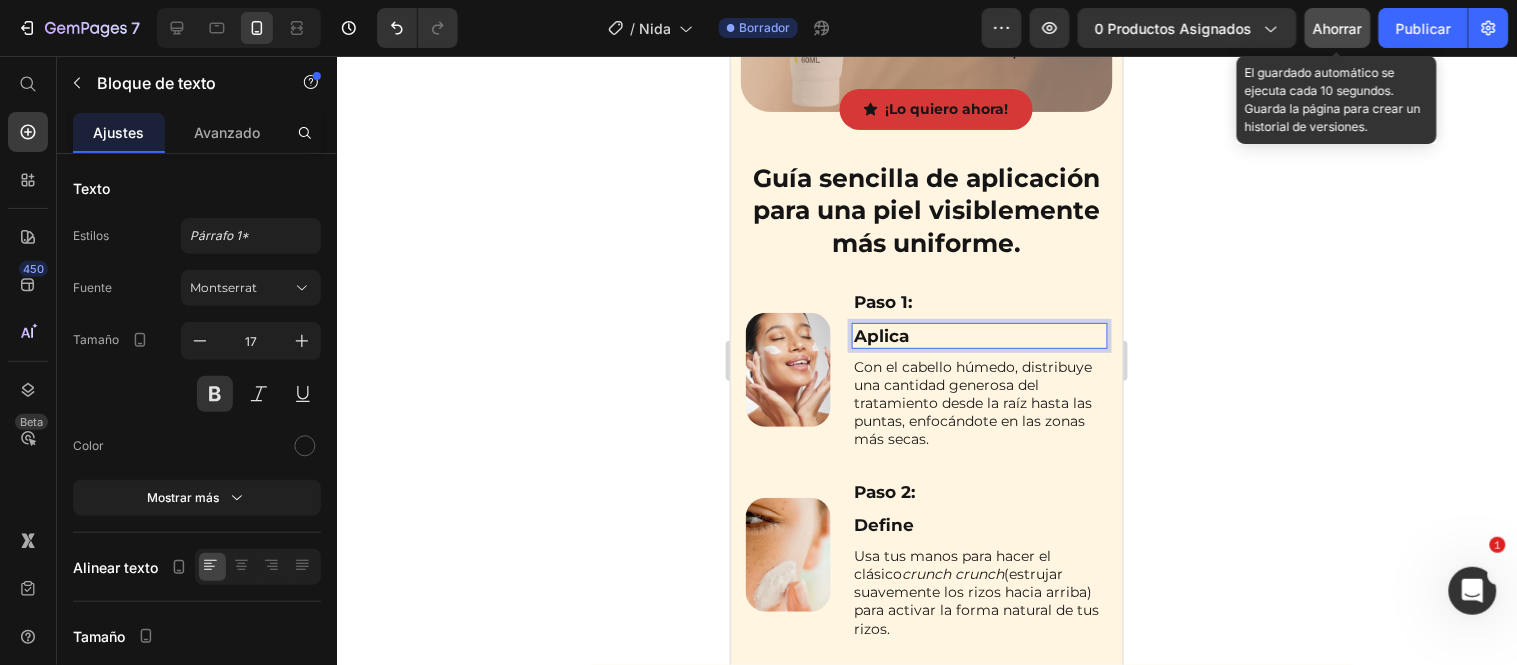 click on "Aplica" at bounding box center [979, 335] 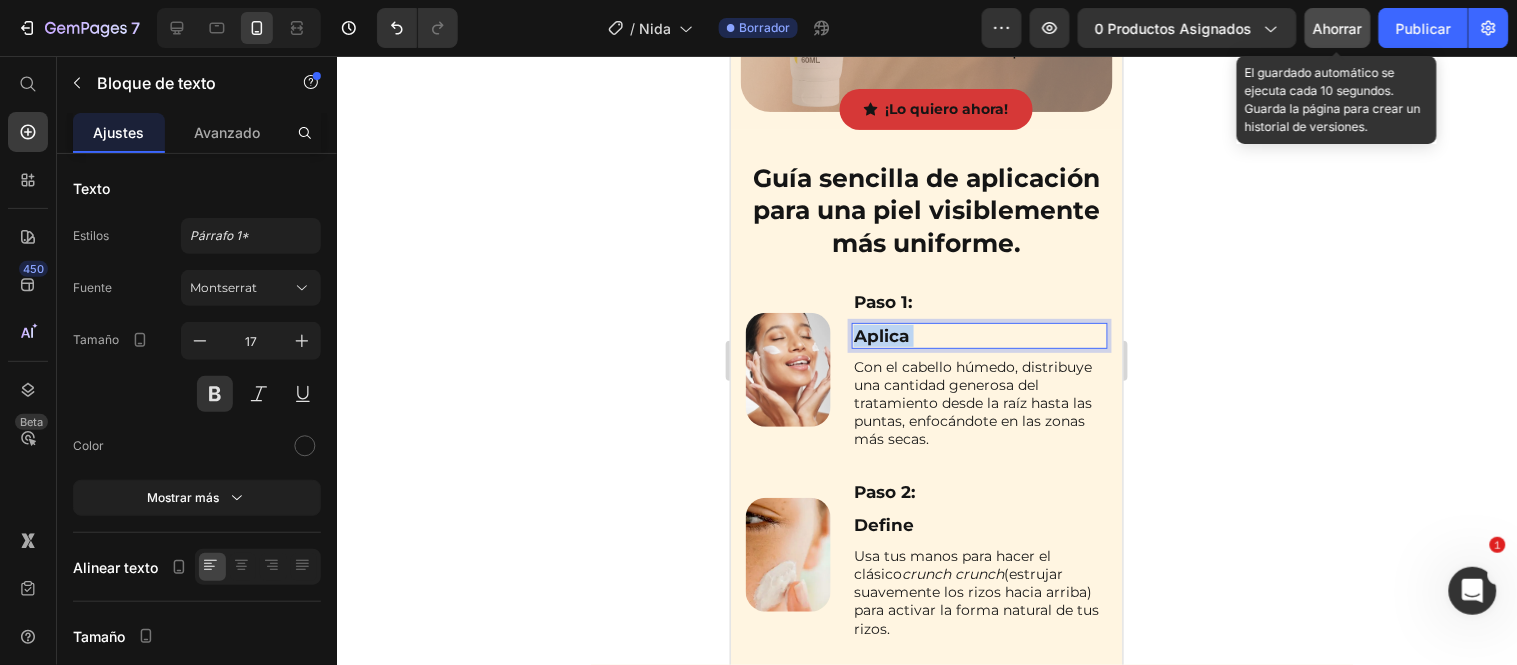 drag, startPoint x: 908, startPoint y: 294, endPoint x: 846, endPoint y: 294, distance: 62 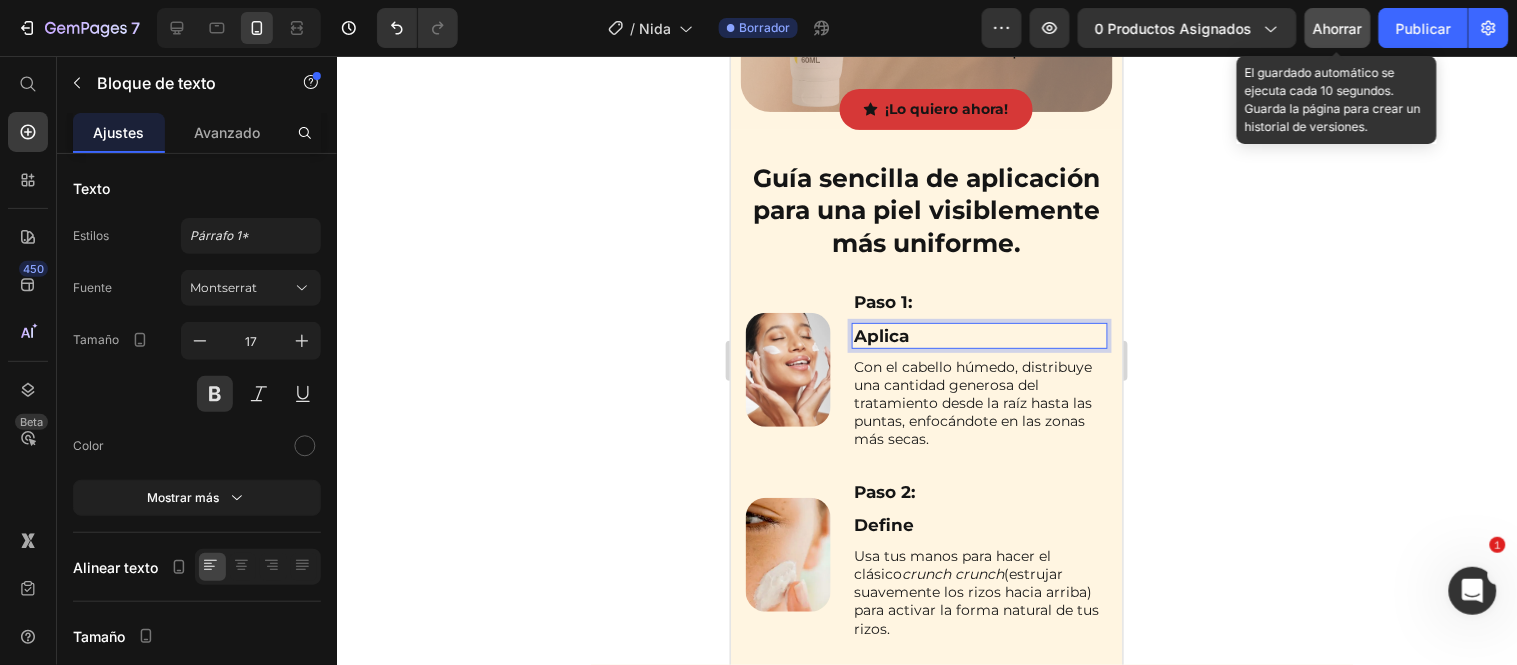 click on "Aplica" at bounding box center (979, 335) 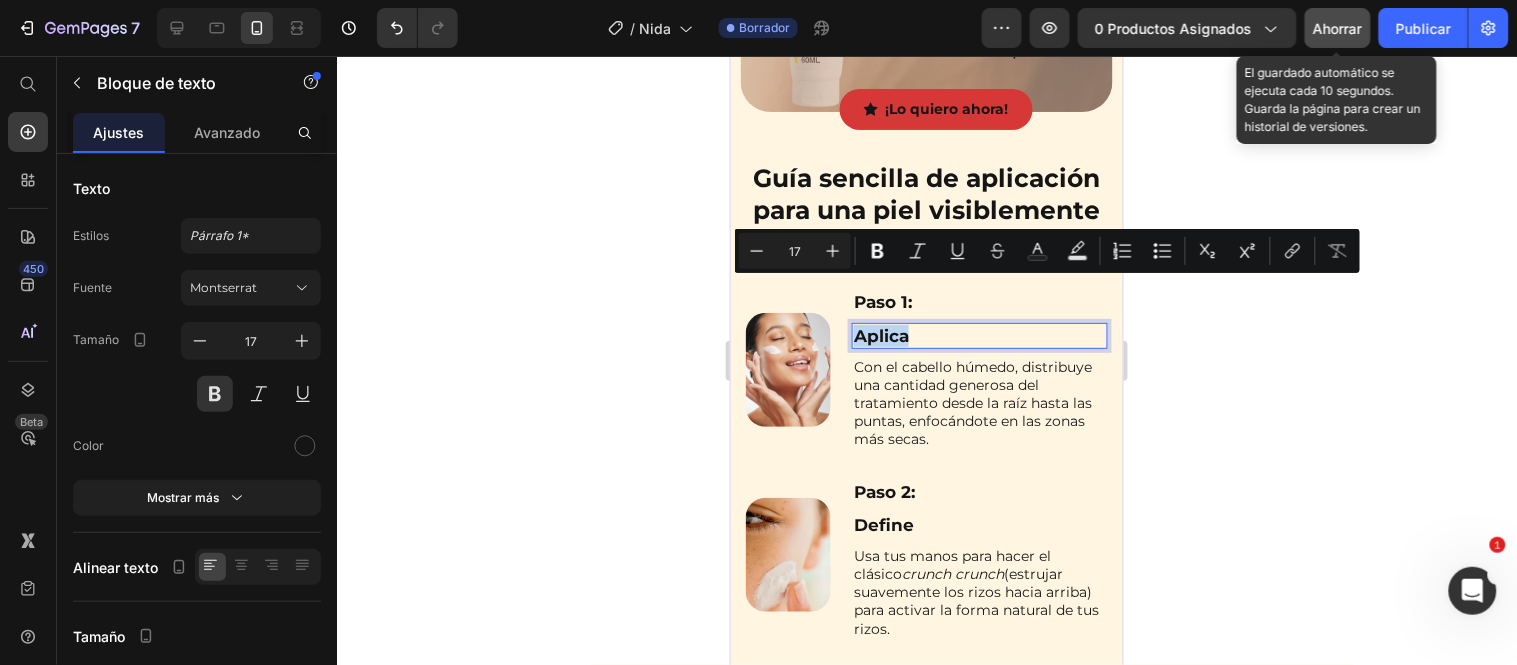 drag, startPoint x: 905, startPoint y: 293, endPoint x: 847, endPoint y: 290, distance: 58.077534 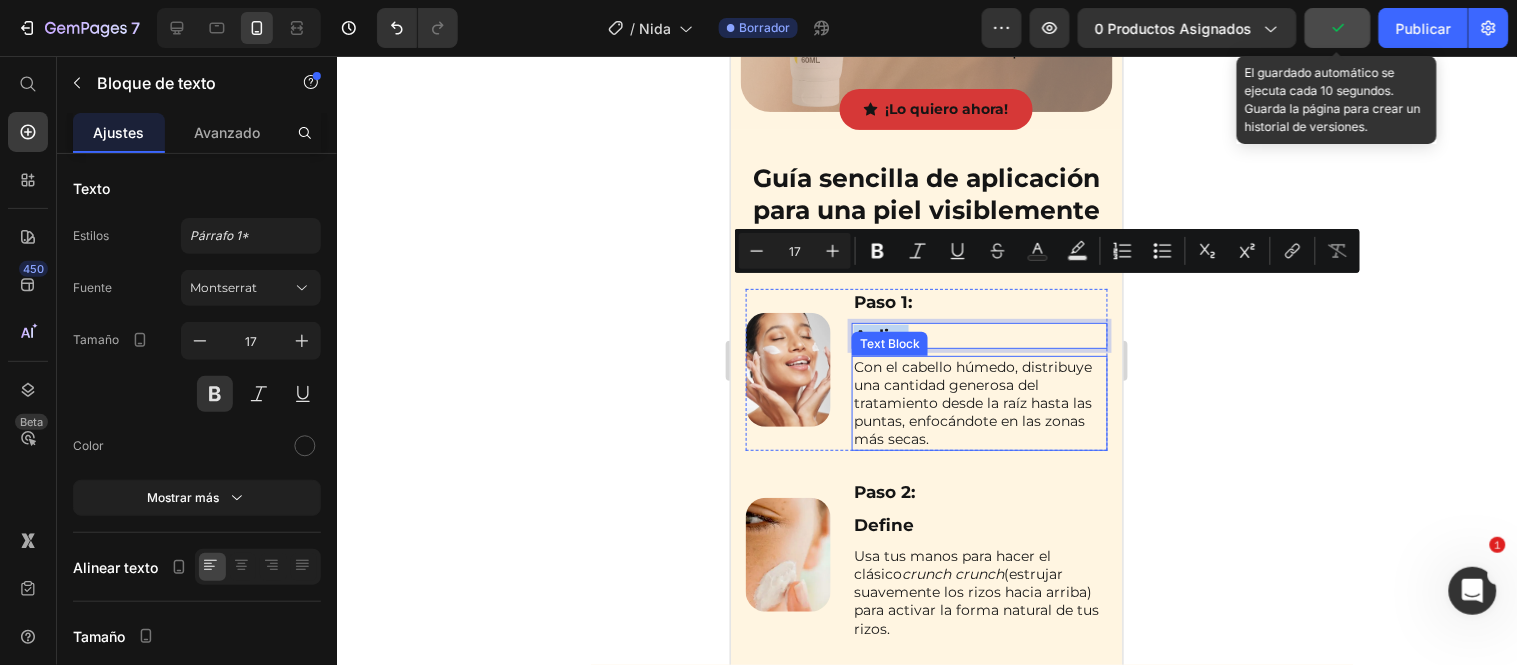 click on "Con el cabello húmedo, distribuye una cantidad generosa del tratamiento desde la raíz hasta las puntas, enfocándote en las zonas más secas." at bounding box center [979, 402] 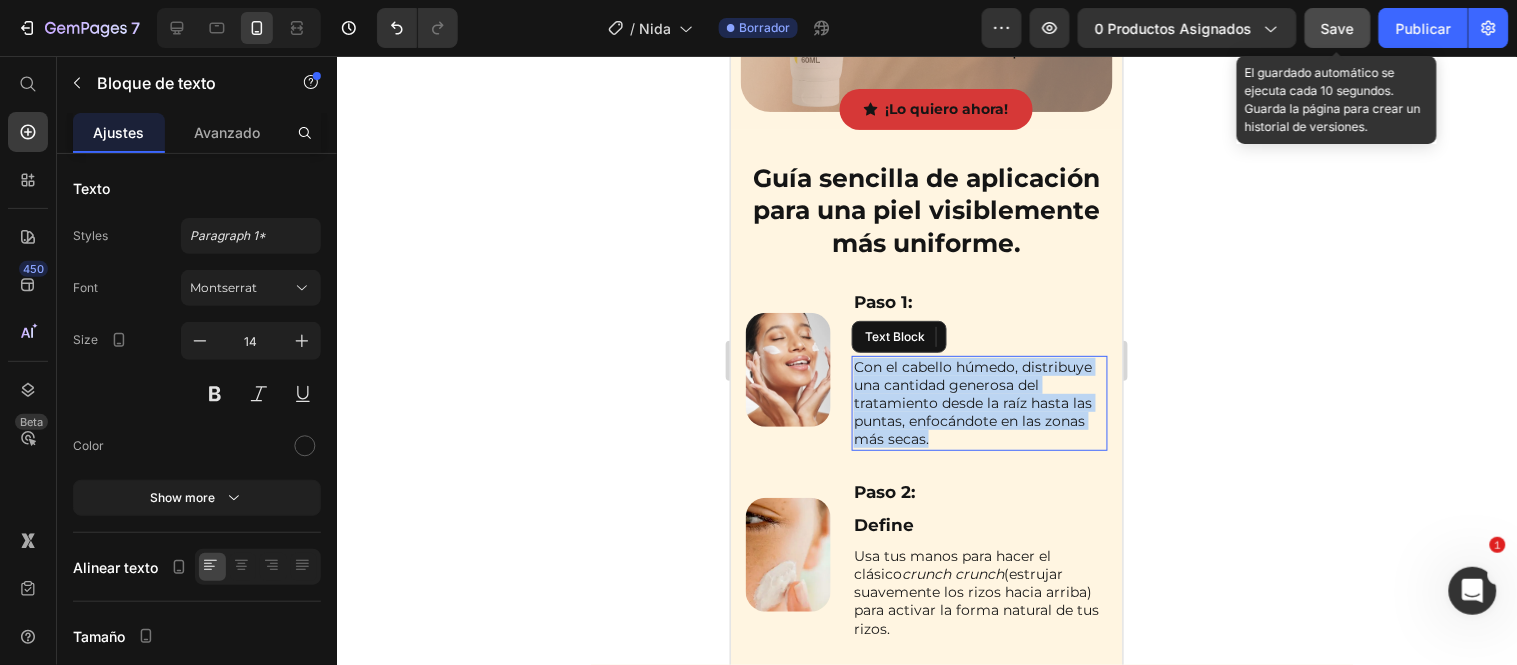click on "Con el cabello húmedo, distribuye una cantidad generosa del tratamiento desde la raíz hasta las puntas, enfocándote en las zonas más secas." at bounding box center (979, 402) 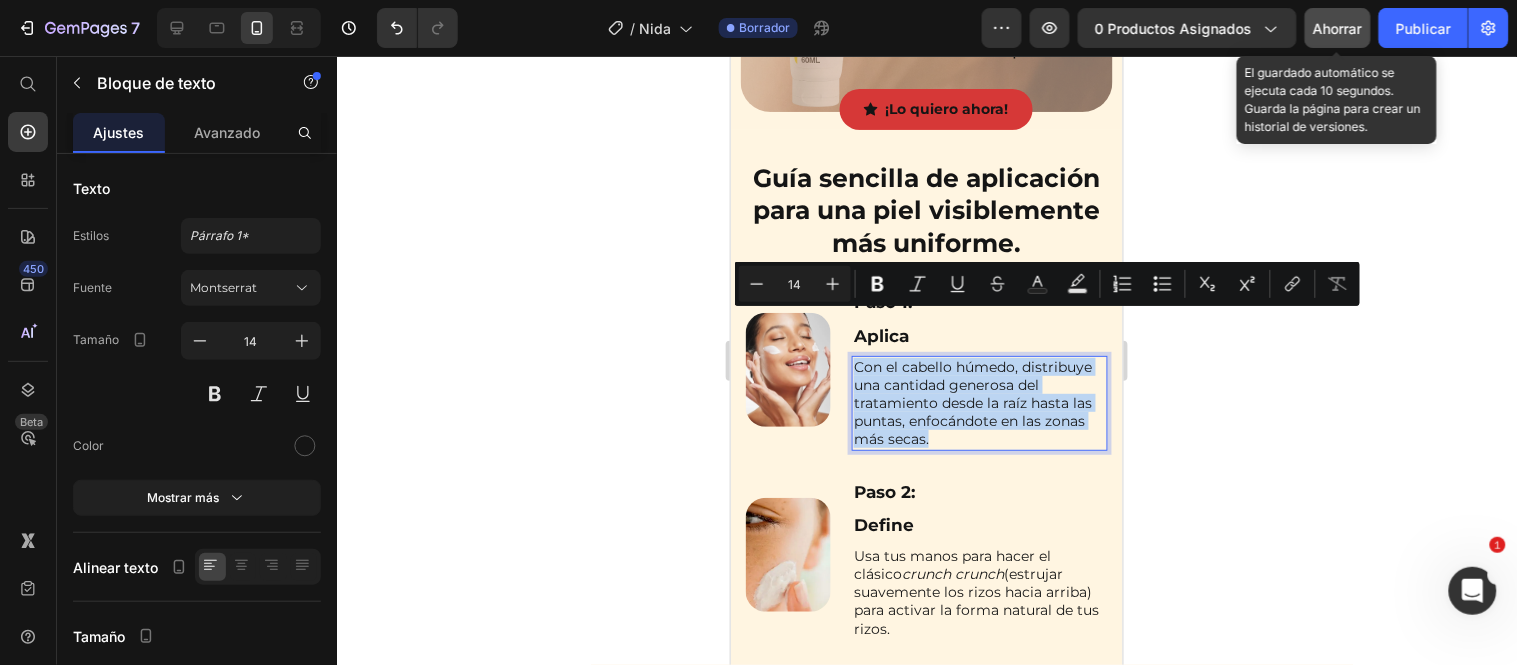 copy on "Con el cabello húmedo, distribuye una cantidad generosa del tratamiento desde la raíz hasta las puntas, enfocándote en las zonas más secas." 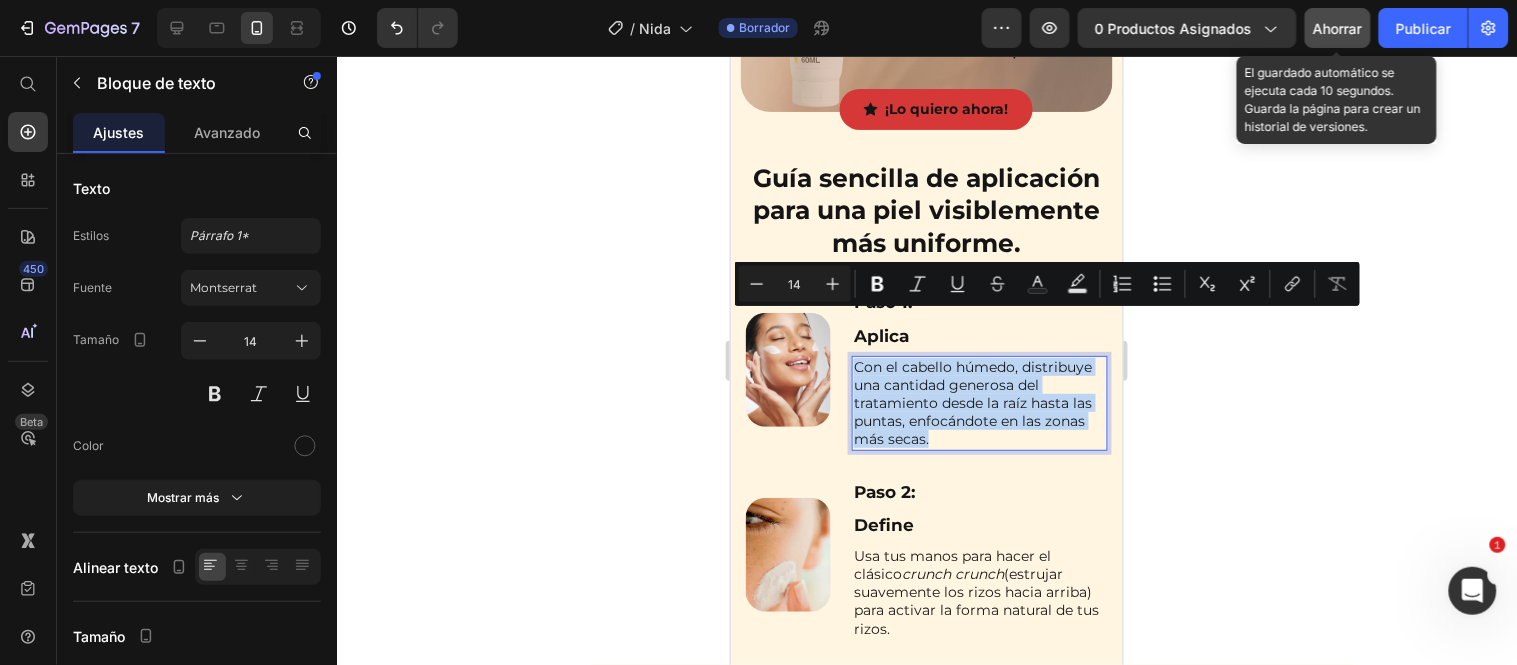 click on "Con el cabello húmedo, distribuye una cantidad generosa del tratamiento desde la raíz hasta las puntas, enfocándote en las zonas más secas." at bounding box center [979, 402] 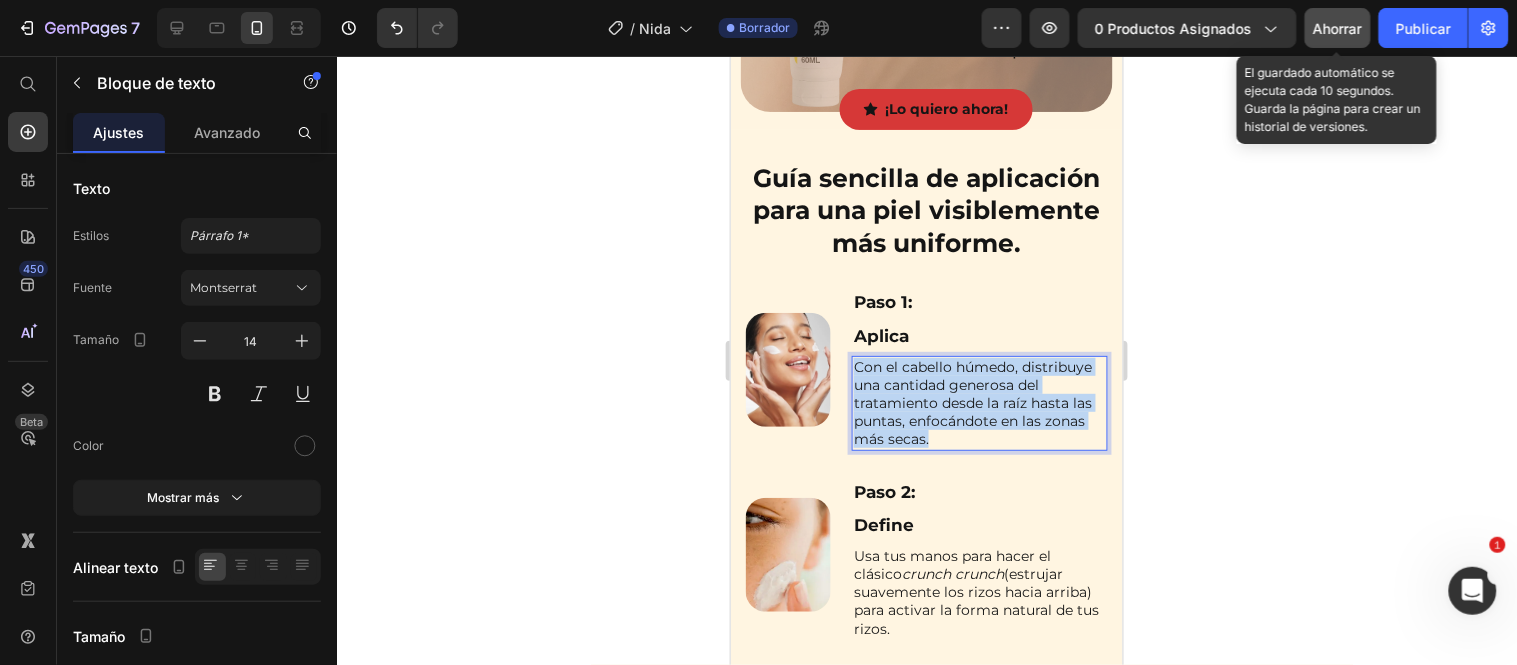 drag, startPoint x: 967, startPoint y: 387, endPoint x: 846, endPoint y: 315, distance: 140.80128 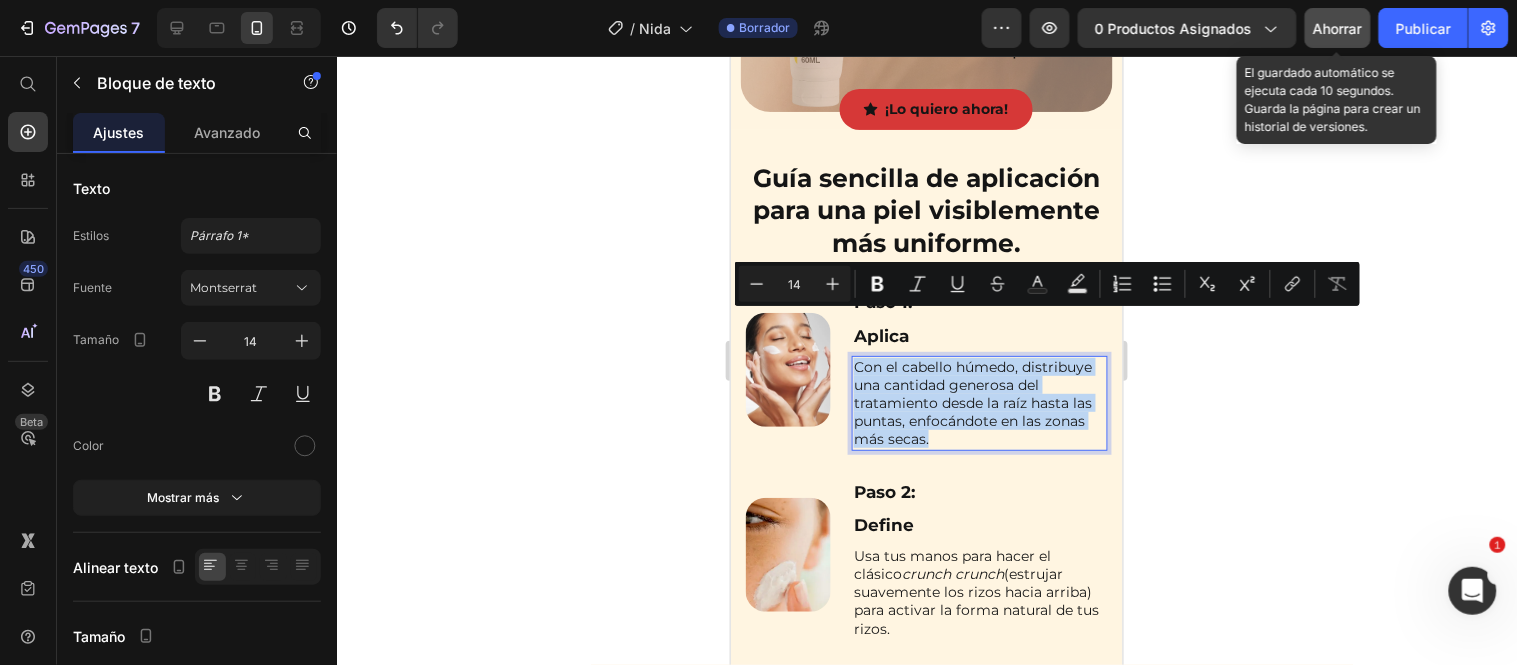 copy on "Con el cabello húmedo, distribuye una cantidad generosa del tratamiento desde la raíz hasta las puntas, enfocándote en las zonas más secas." 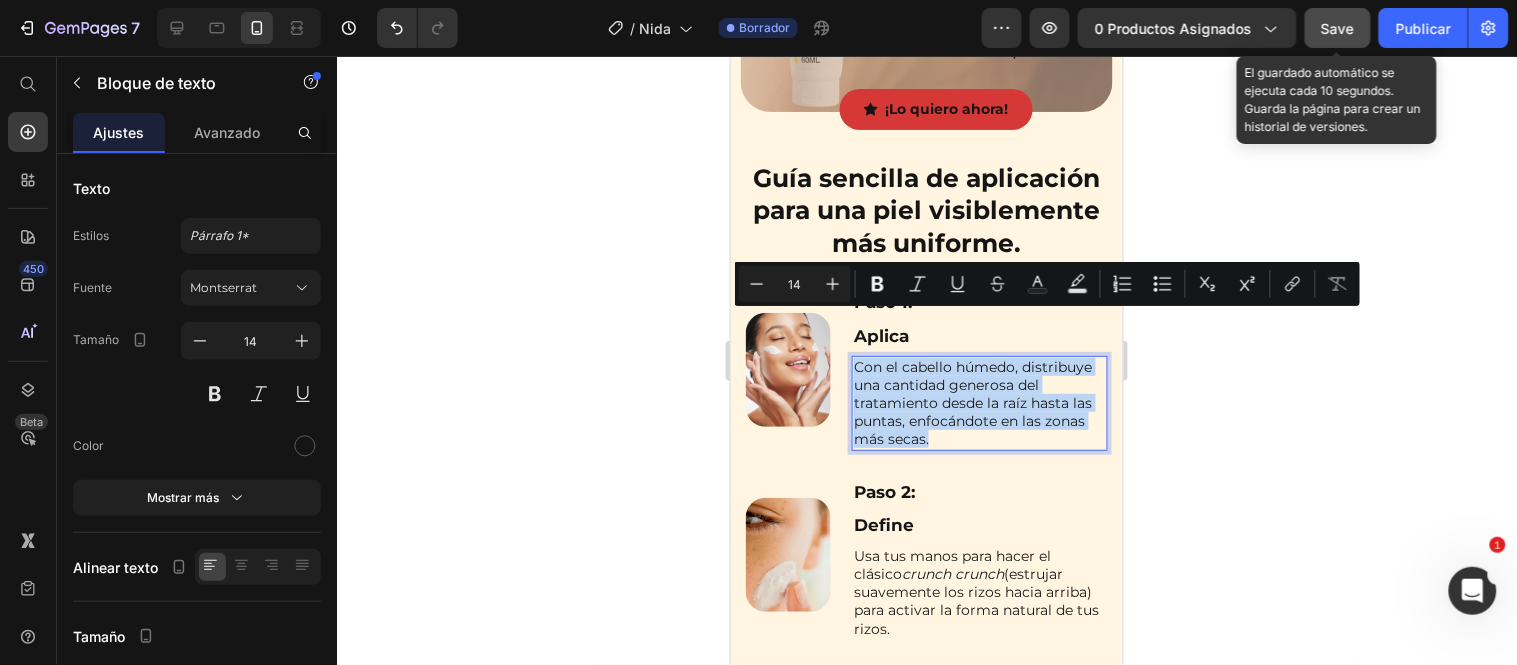 click on "Con el cabello húmedo, distribuye una cantidad generosa del tratamiento desde la raíz hasta las puntas, enfocándote en las zonas más secas." at bounding box center [979, 402] 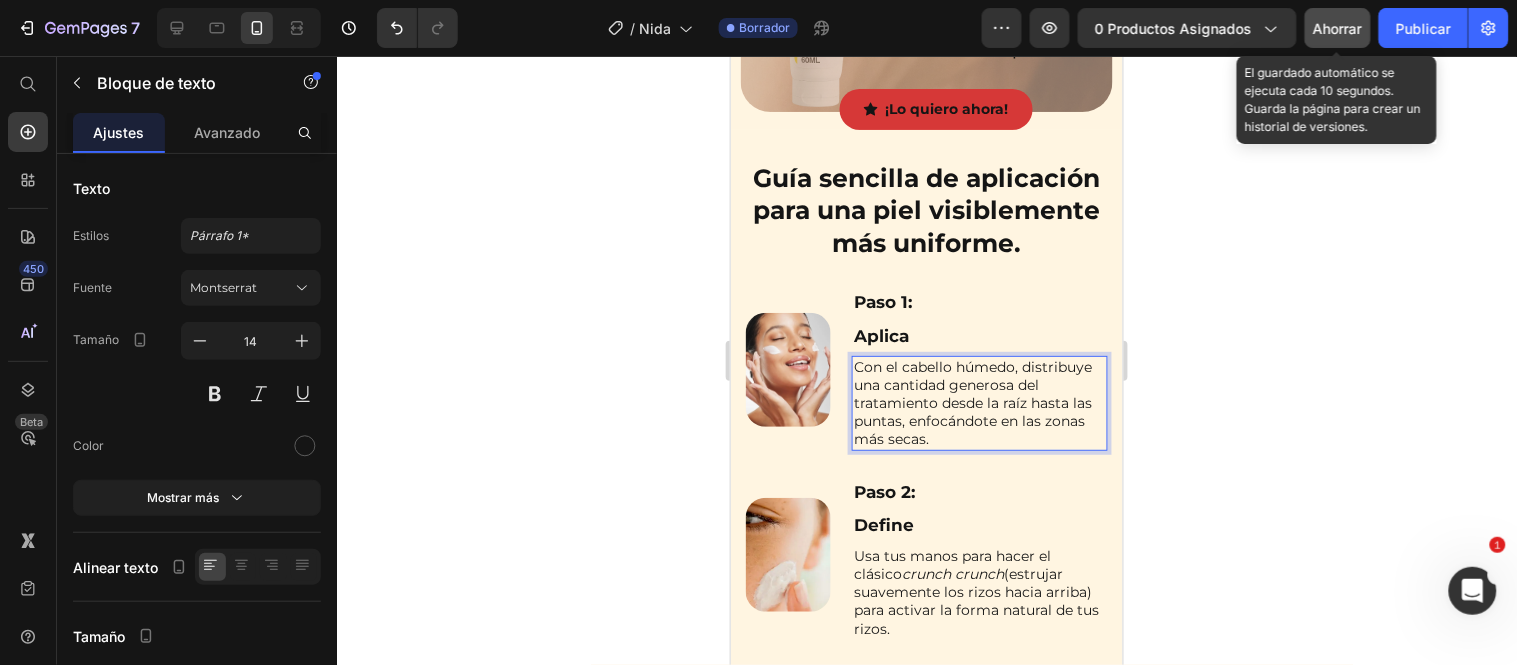 click on "Con el cabello húmedo, distribuye una cantidad generosa del tratamiento desde la raíz hasta las puntas, enfocándote en las zonas más secas." at bounding box center (979, 402) 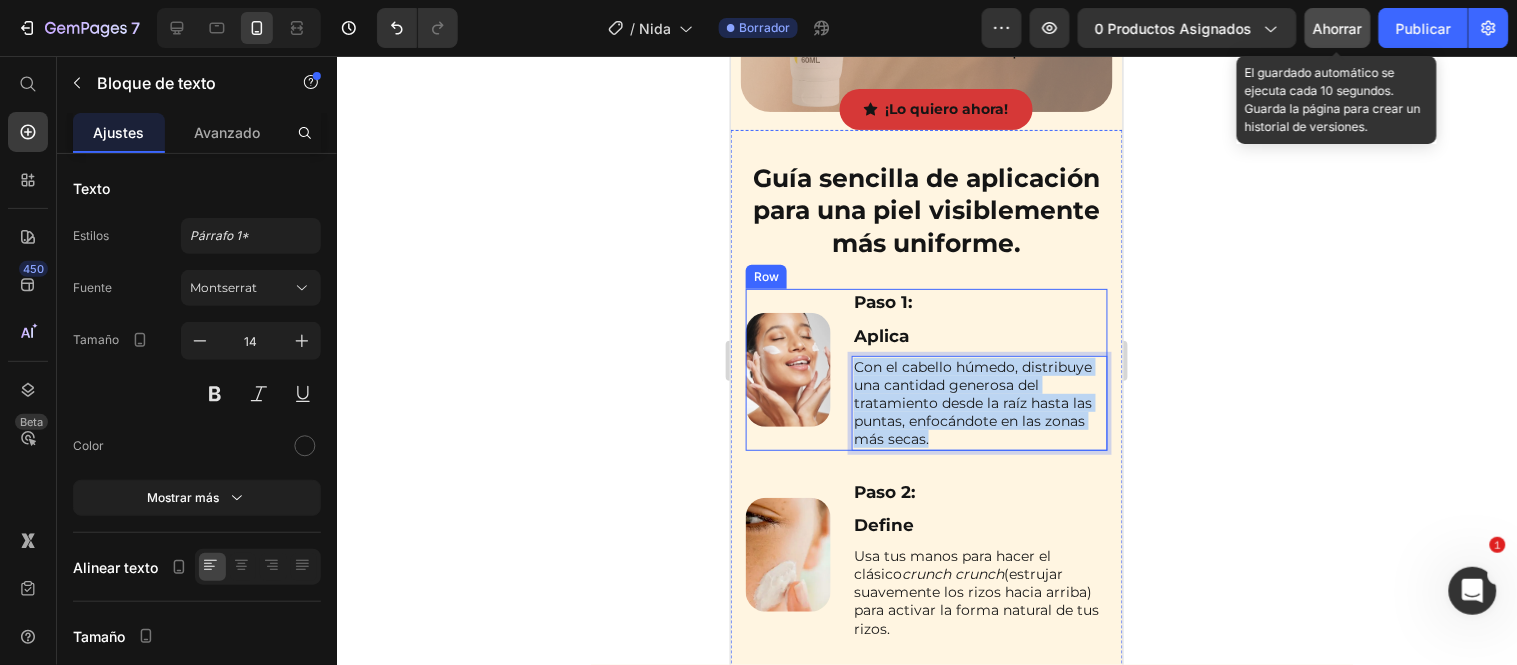 drag, startPoint x: 944, startPoint y: 394, endPoint x: 844, endPoint y: 327, distance: 120.37026 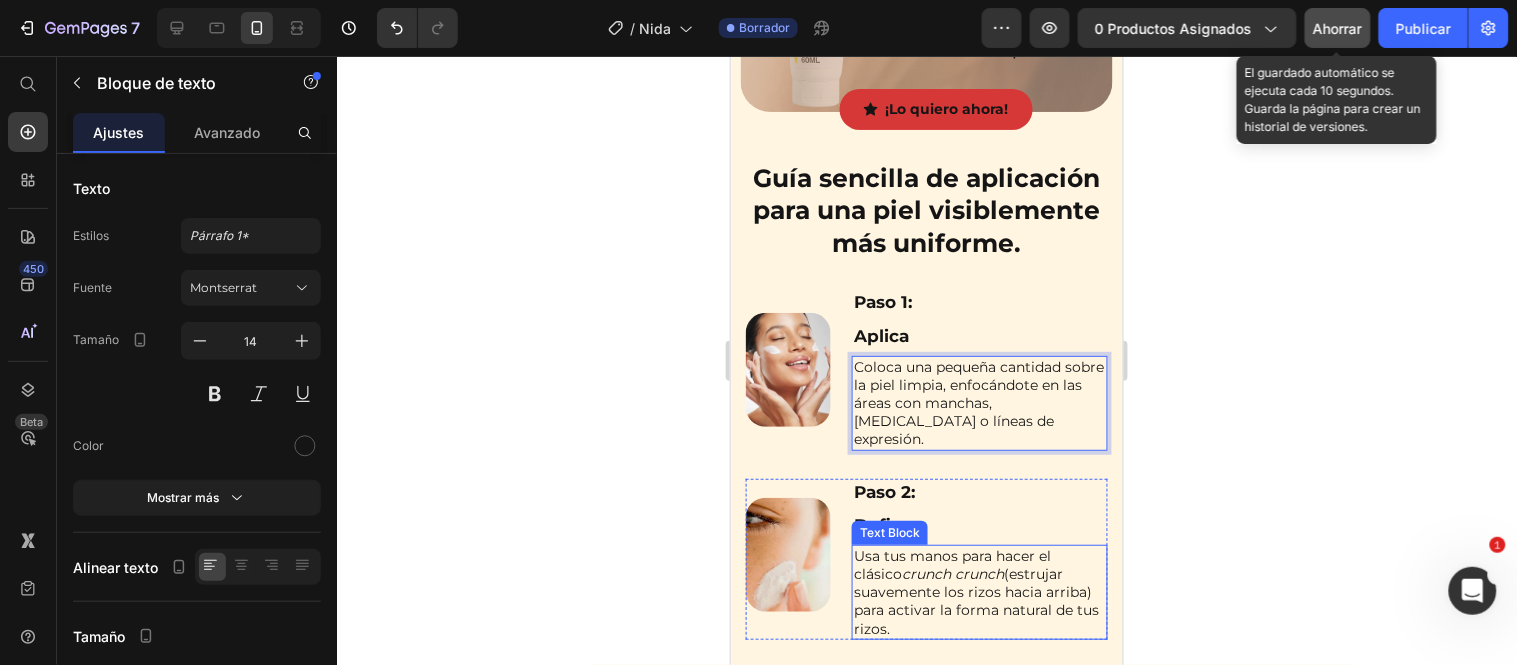 click on "crunch crunch" at bounding box center (952, 573) 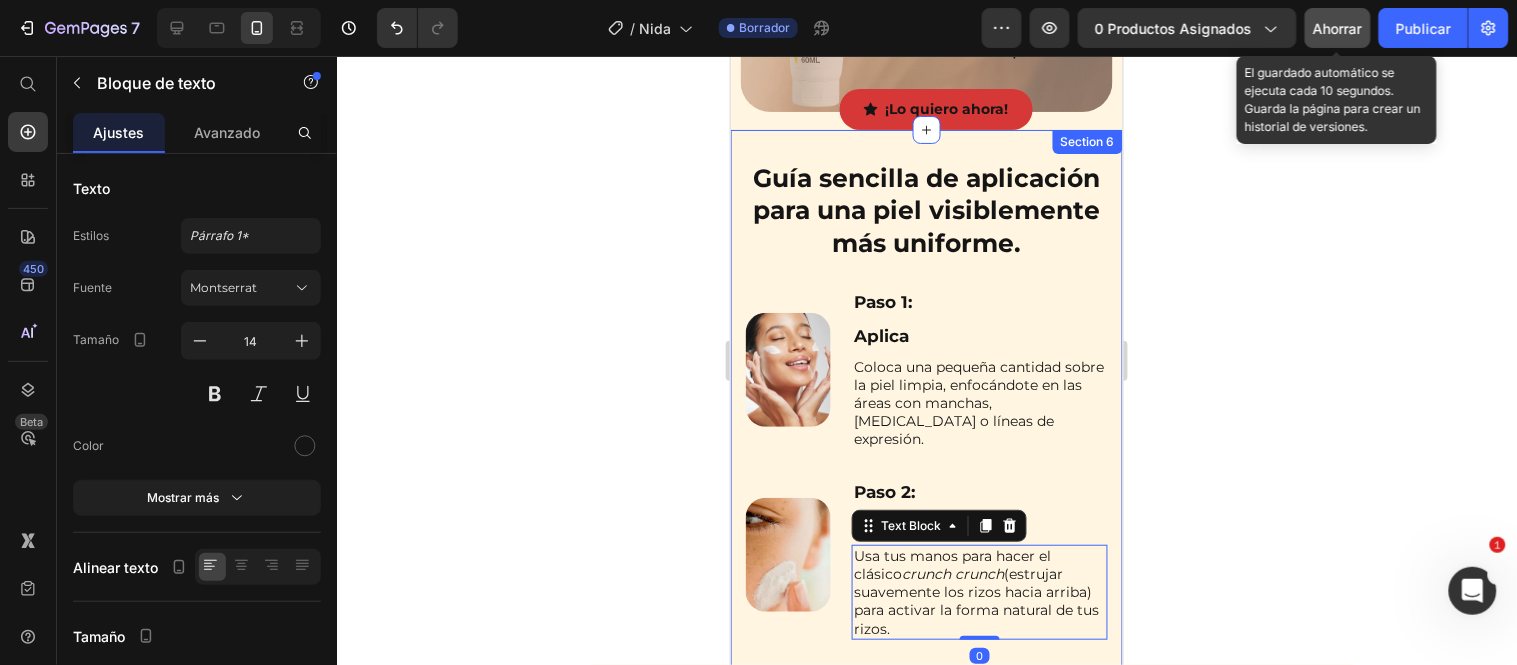 click on "Coloca una pequeña cantidad sobre [PERSON_NAME] limpia, enfocándote en las áreas con manchas, ojeras o líneas de expresión." at bounding box center (979, 402) 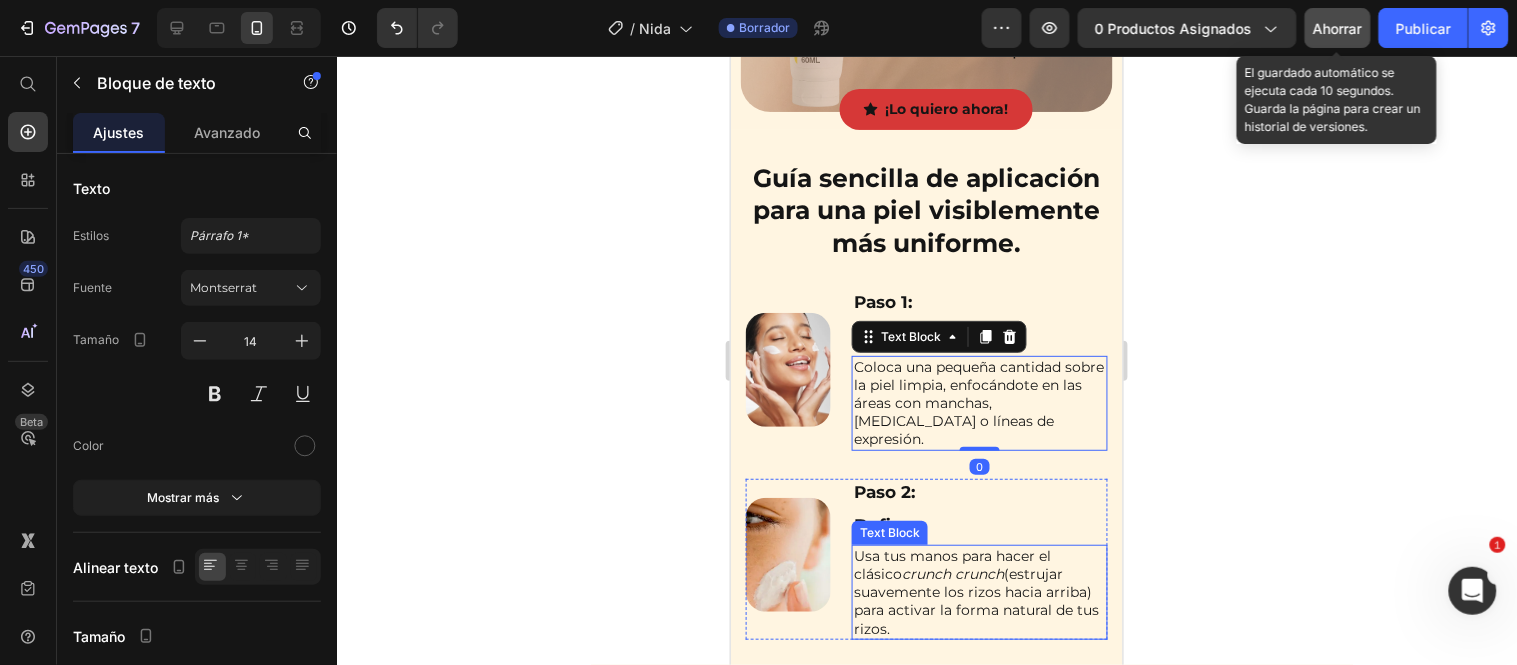 click on "Usa tus manos para hacer el clásico  crunch crunch  (estrujar suavemente los rizos hacia arriba) para activar la forma natural de tus rizos." at bounding box center [979, 591] 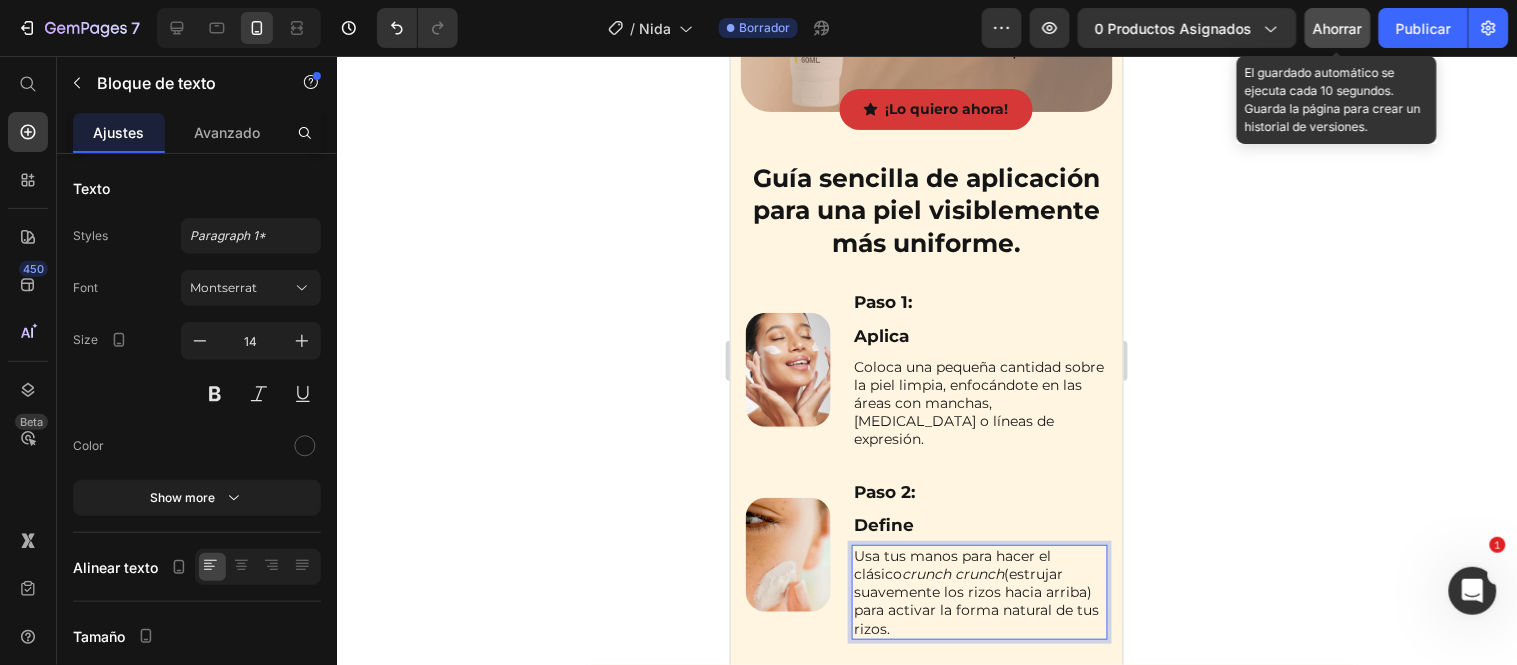 click on "Usa tus manos para hacer el clásico  crunch crunch  (estrujar suavemente los rizos hacia arriba) para activar la forma natural de tus rizos." at bounding box center (979, 591) 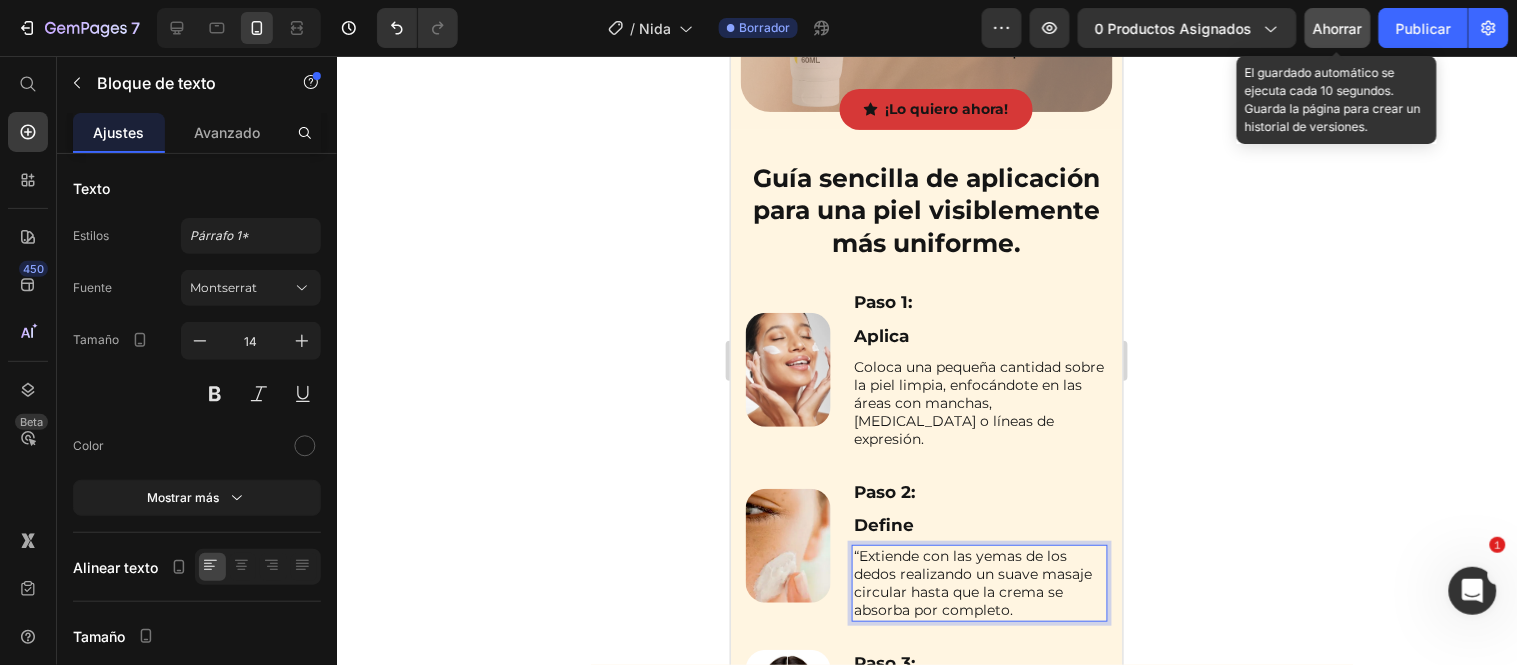 click on "“Extiende con las yemas de los dedos realizando un suave masaje circular hasta que la crema se absorba por completo." at bounding box center [979, 582] 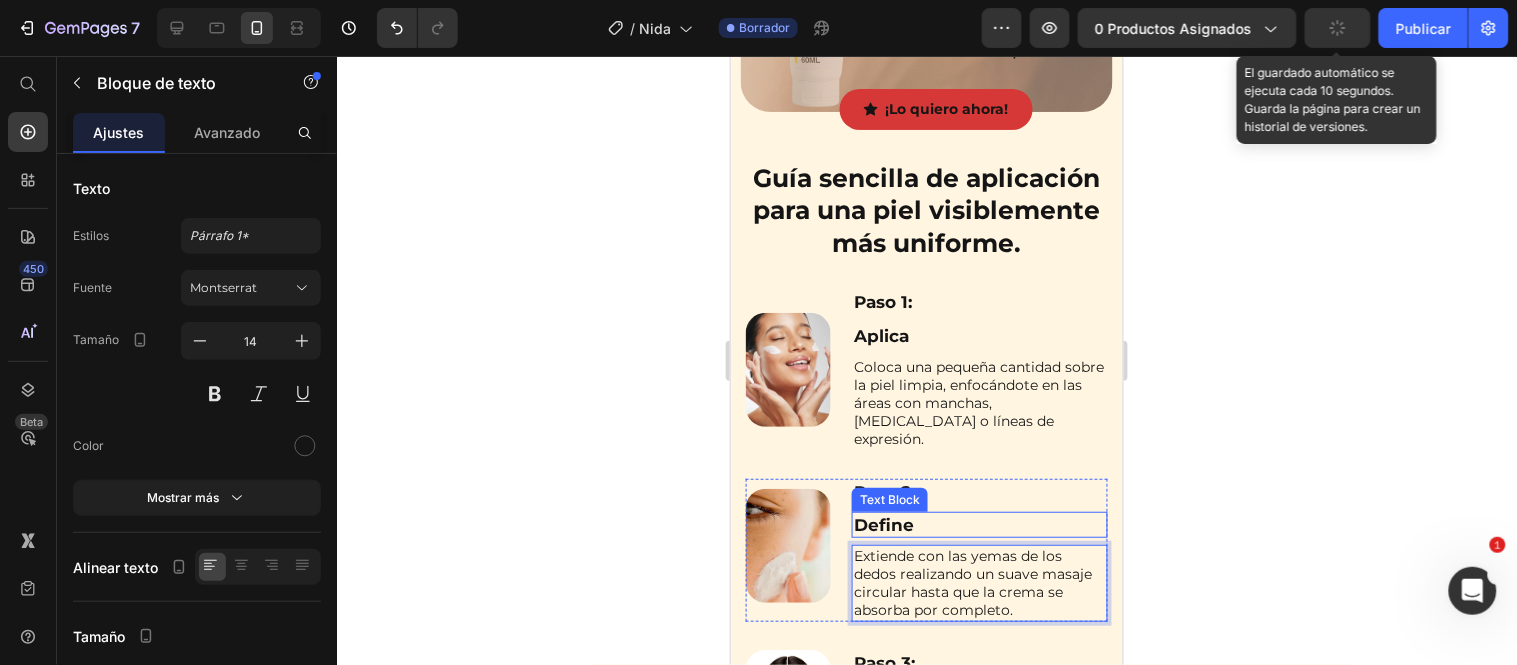 click on "Define" at bounding box center [979, 524] 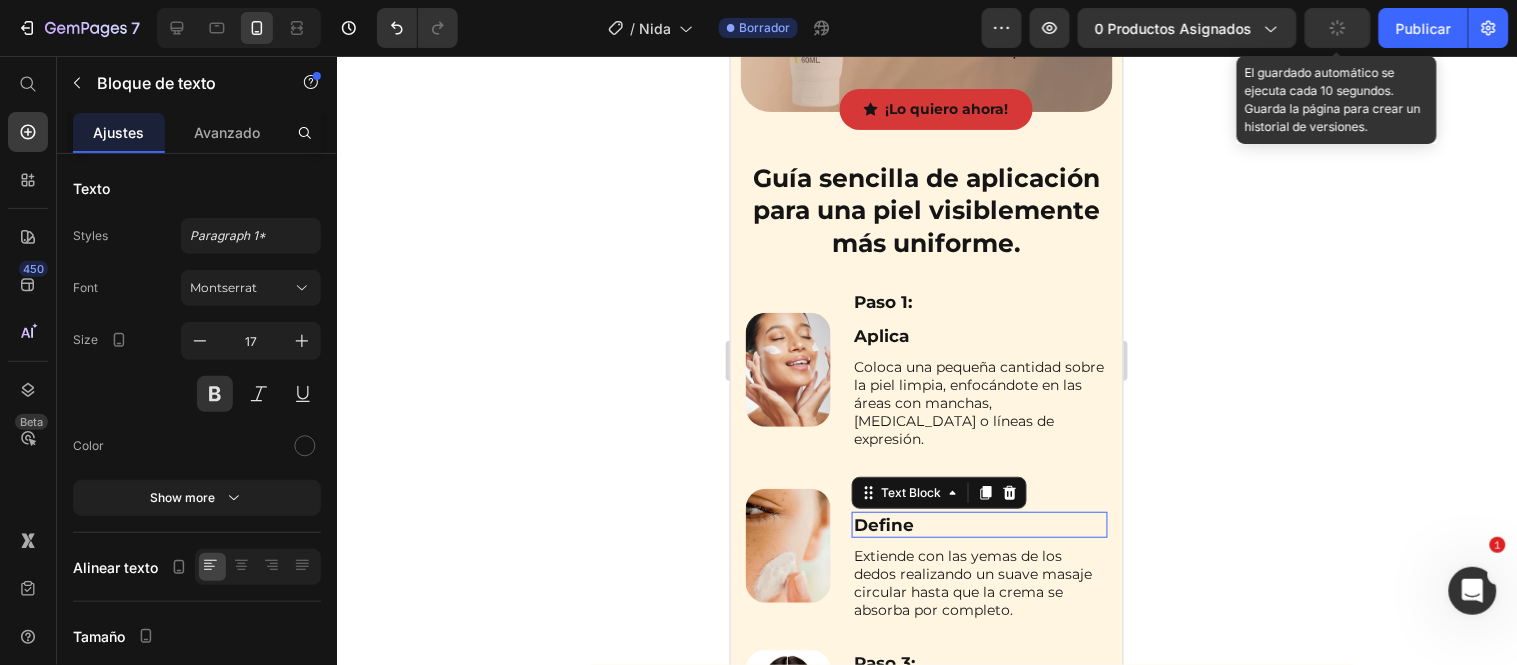 click on "Define" at bounding box center (979, 524) 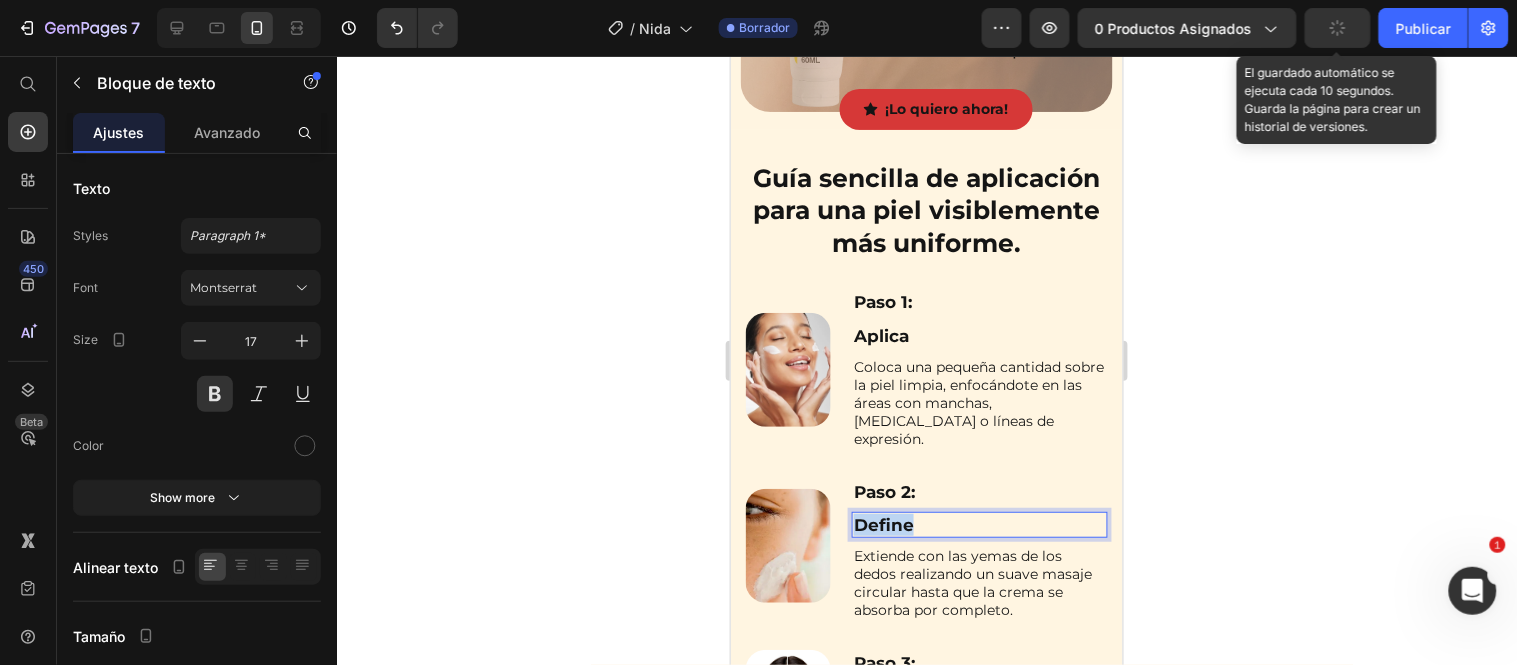 click on "Define" at bounding box center [979, 524] 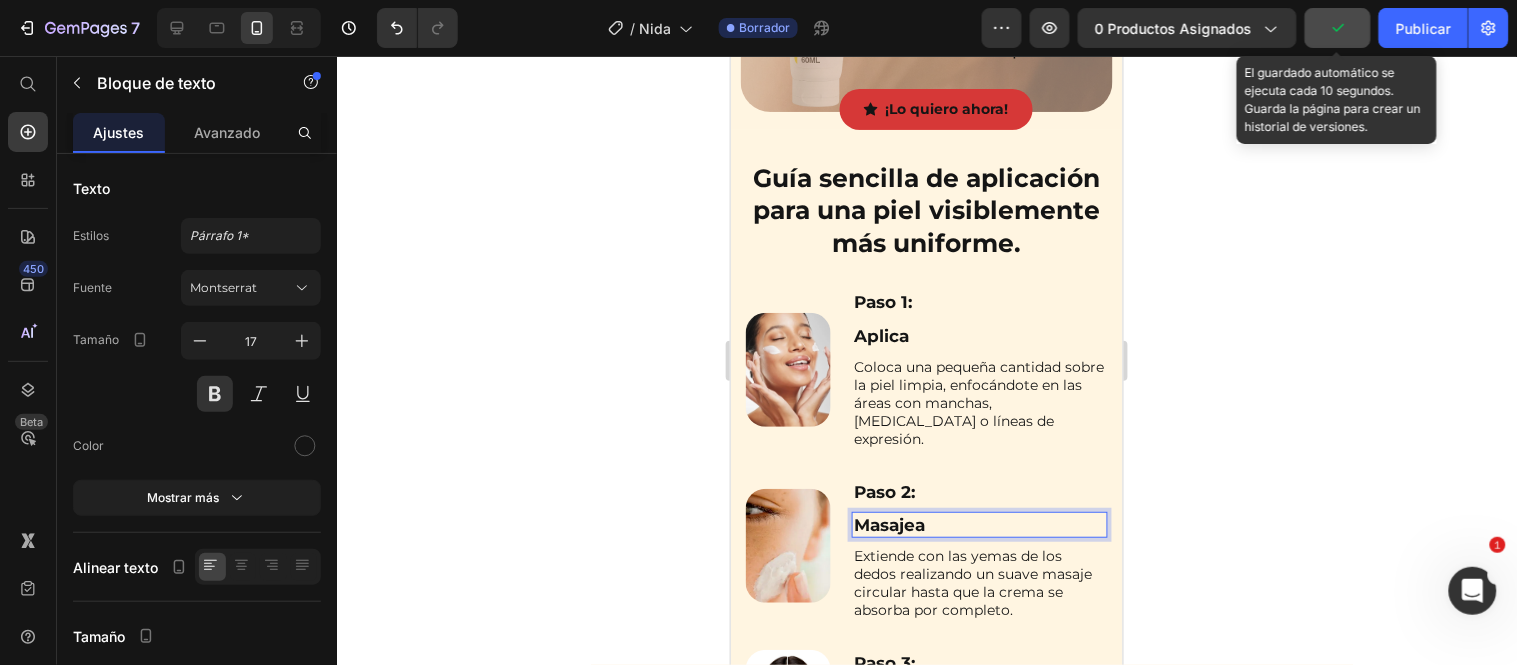 scroll, scrollTop: 6358, scrollLeft: 0, axis: vertical 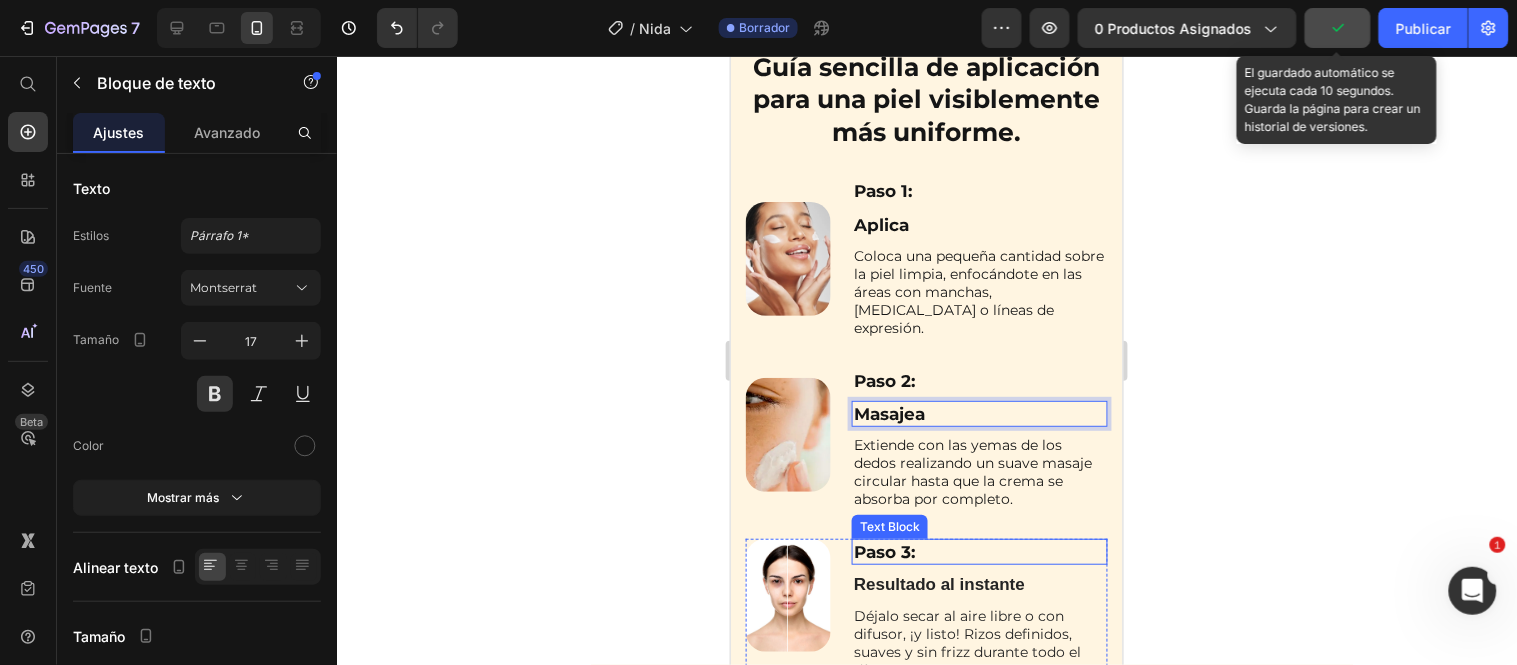 click on "Paso 3:" at bounding box center (979, 551) 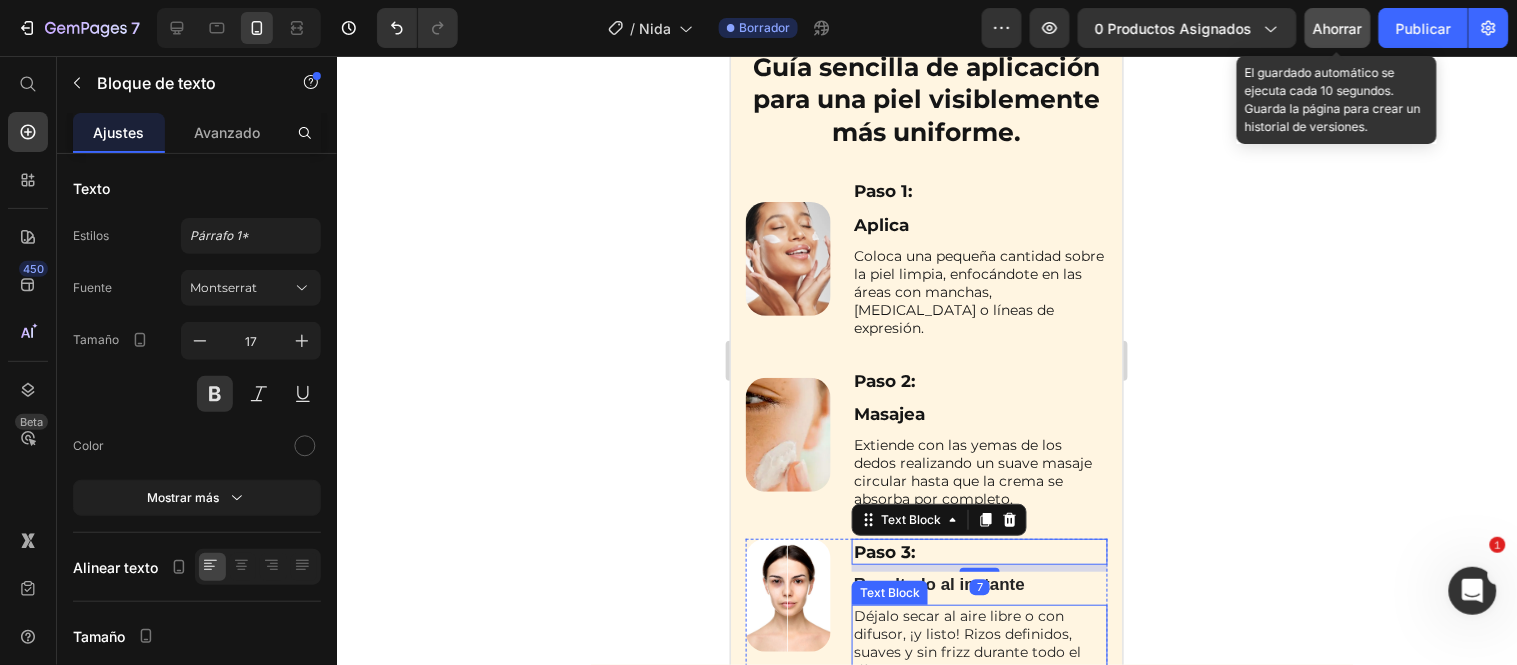 click on "Déjalo secar al aire libre o con difusor, ¡y listo! Rizos definidos, suaves y sin frizz durante todo el día." at bounding box center [979, 642] 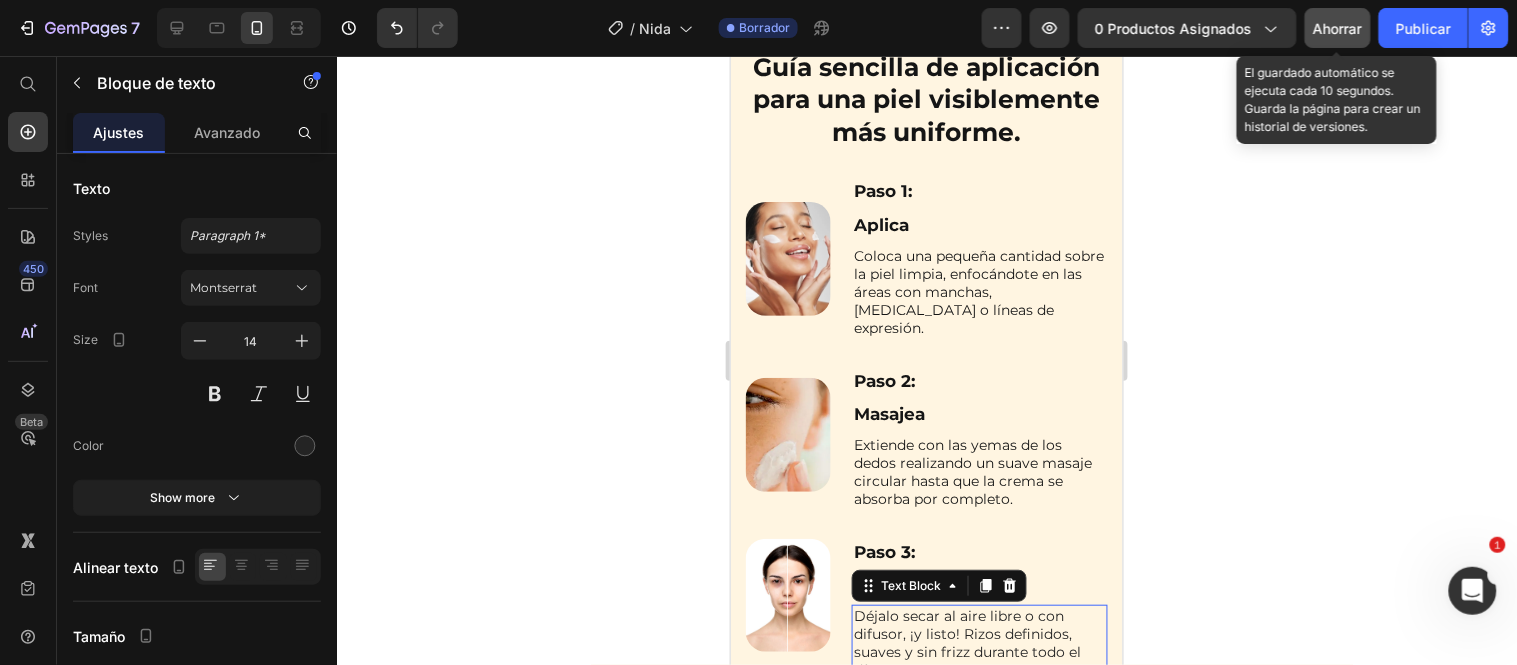 click on "Déjalo secar al aire libre o con difusor, ¡y listo! Rizos definidos, suaves y sin frizz durante todo el día." at bounding box center (979, 642) 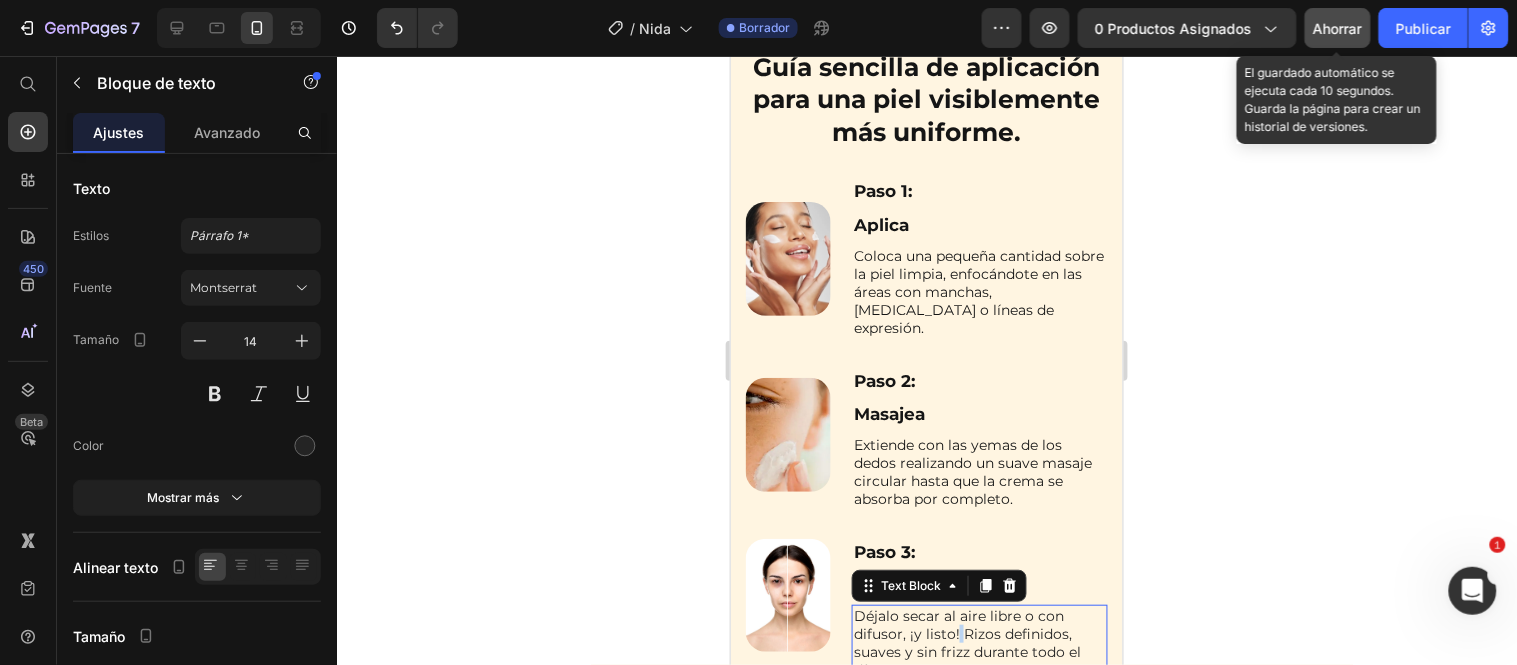 click on "Déjalo secar al aire libre o con difusor, ¡y listo! Rizos definidos, suaves y sin frizz durante todo el día." at bounding box center (979, 642) 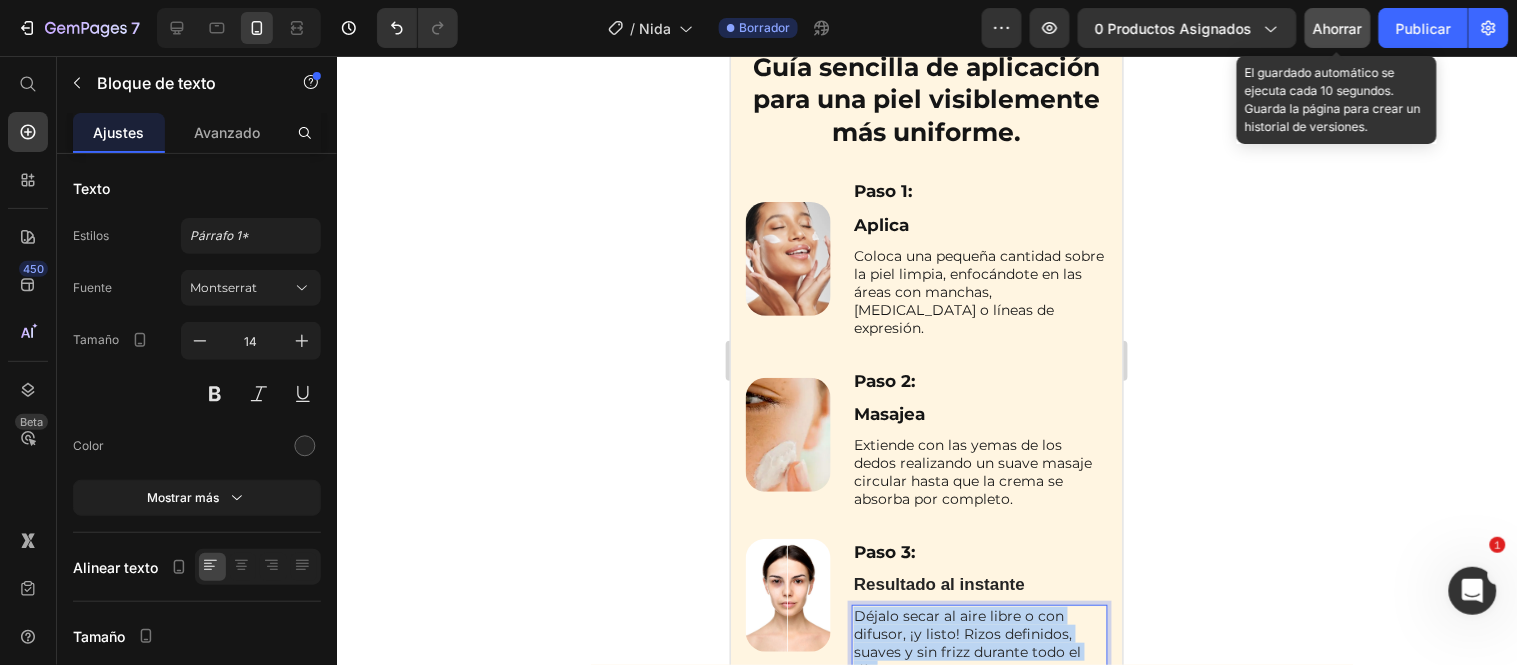 click on "Déjalo secar al aire libre o con difusor, ¡y listo! Rizos definidos, suaves y sin frizz durante todo el día." at bounding box center (979, 642) 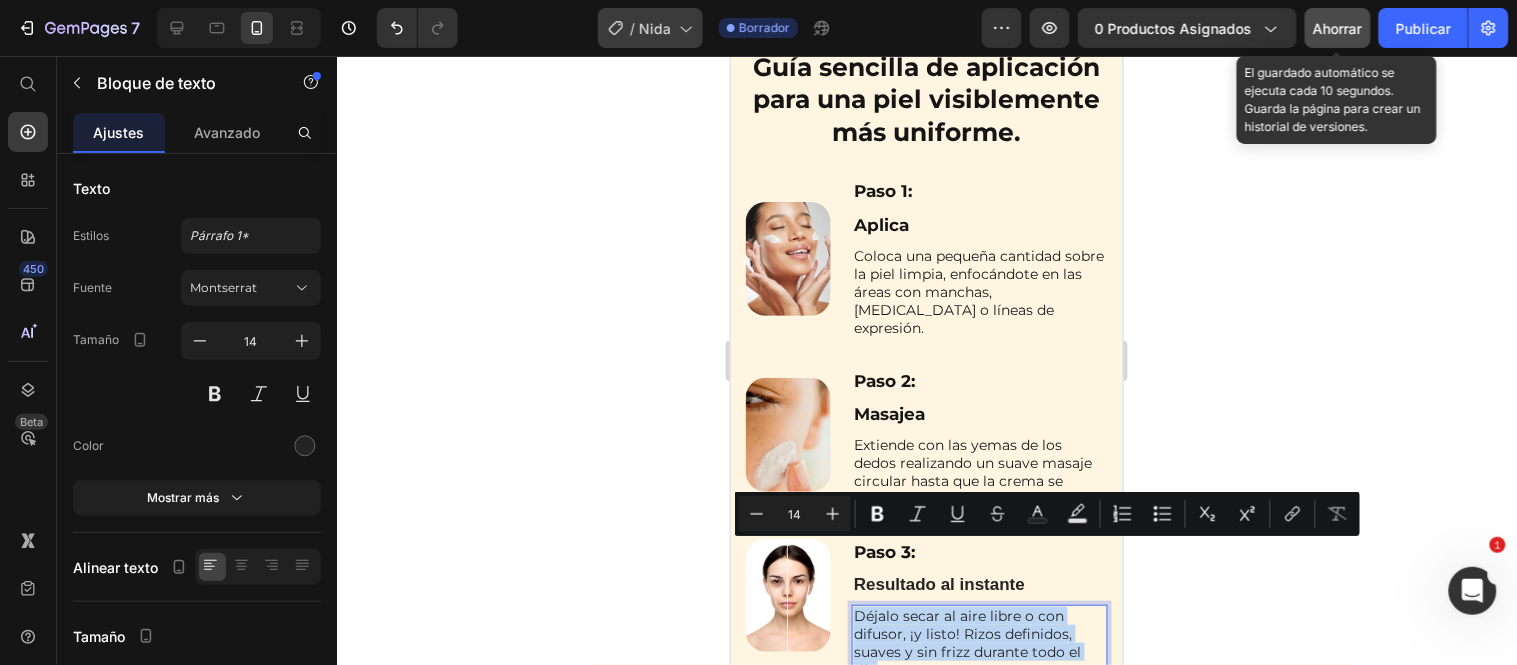 copy on "Déjalo secar al aire libre o con difusor, ¡y listo! Rizos definidos, suaves y sin frizz durante todo el día." 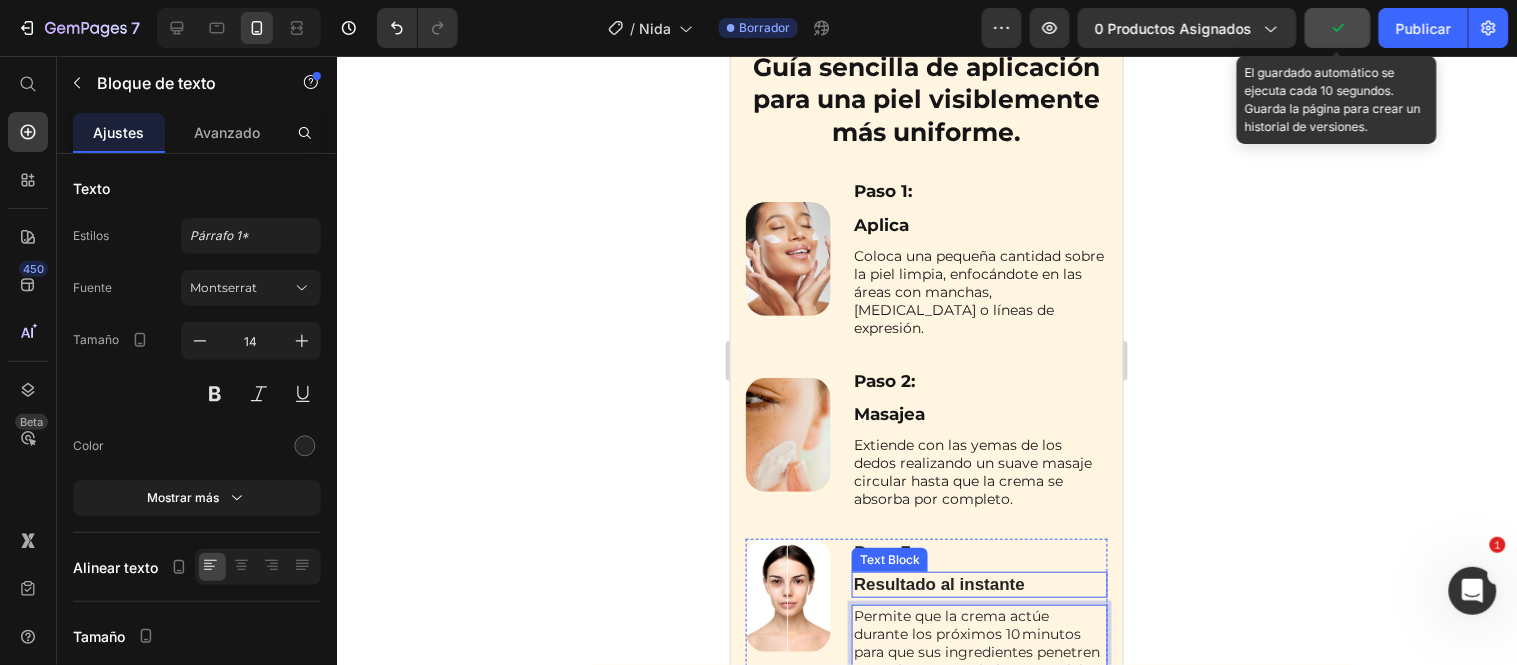 click on "Resultado al instante" at bounding box center [979, 584] 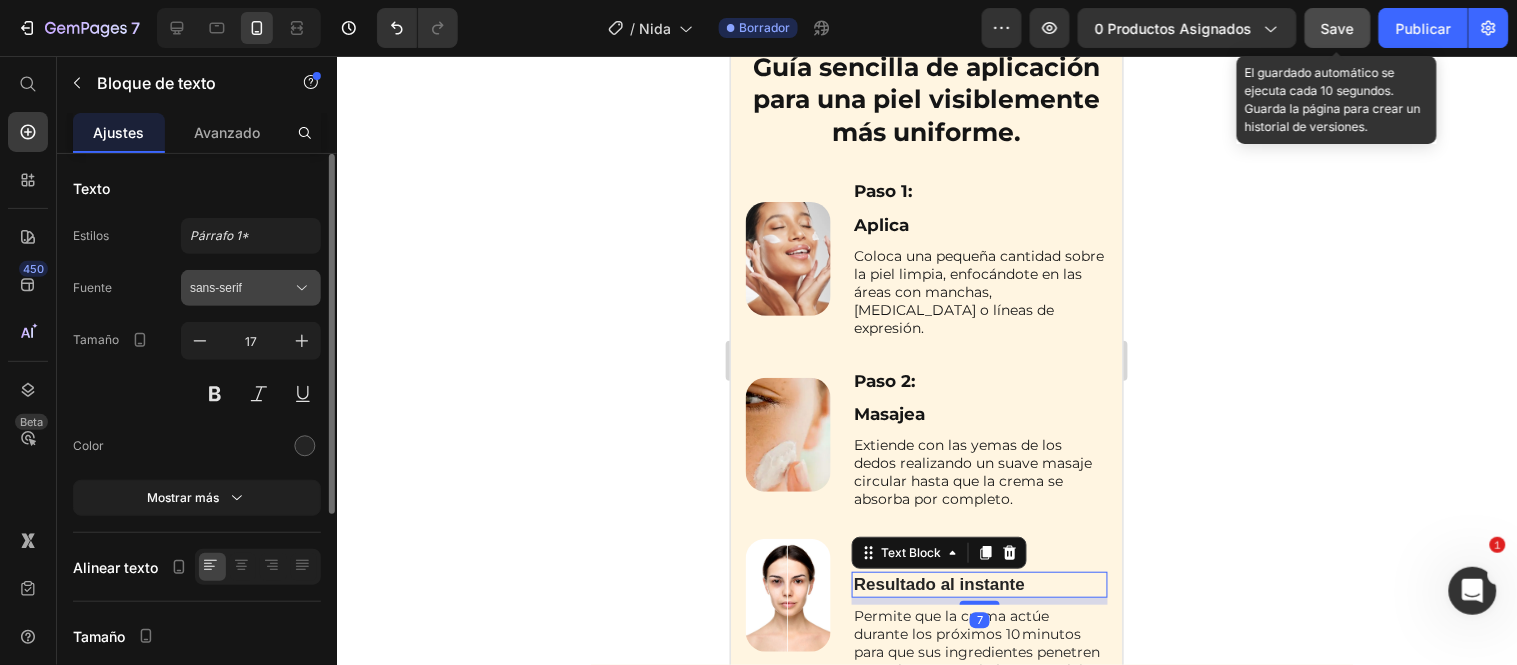 click on "sans-serif" at bounding box center (216, 288) 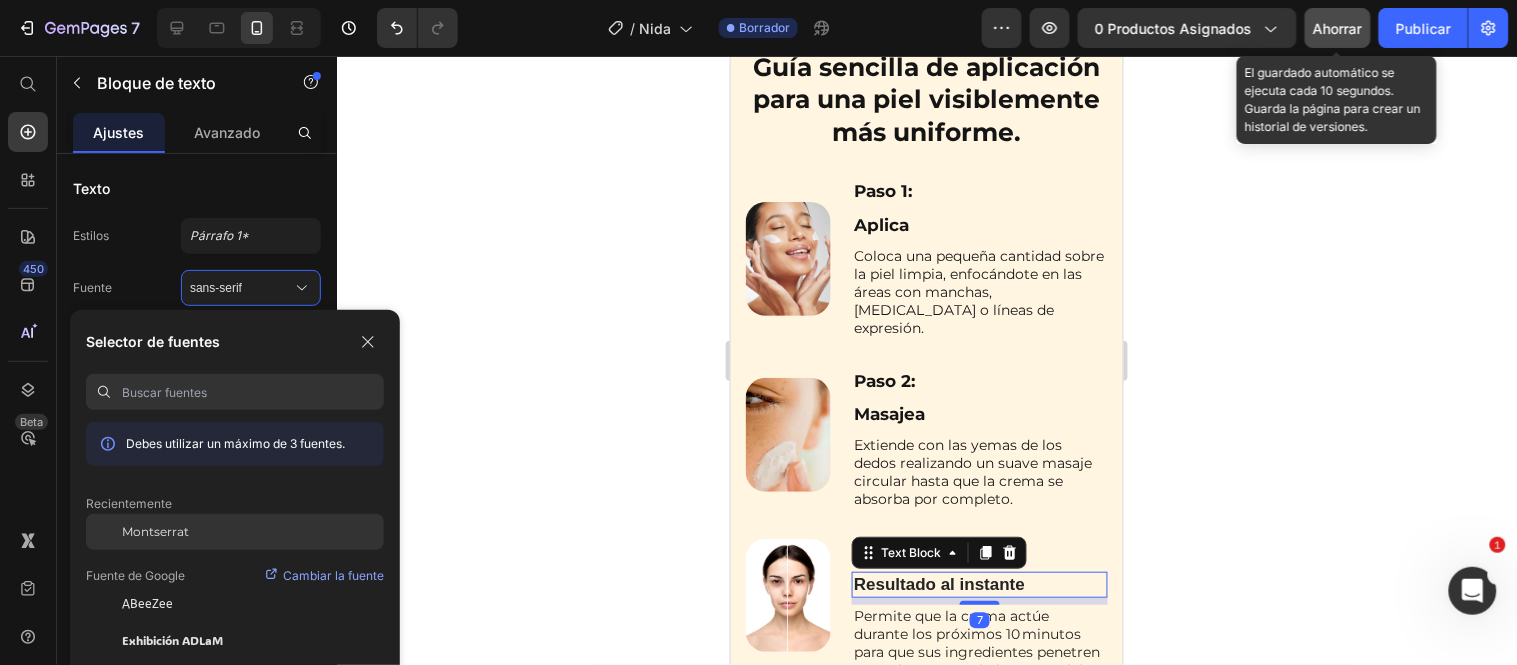 click on "Montserrat" 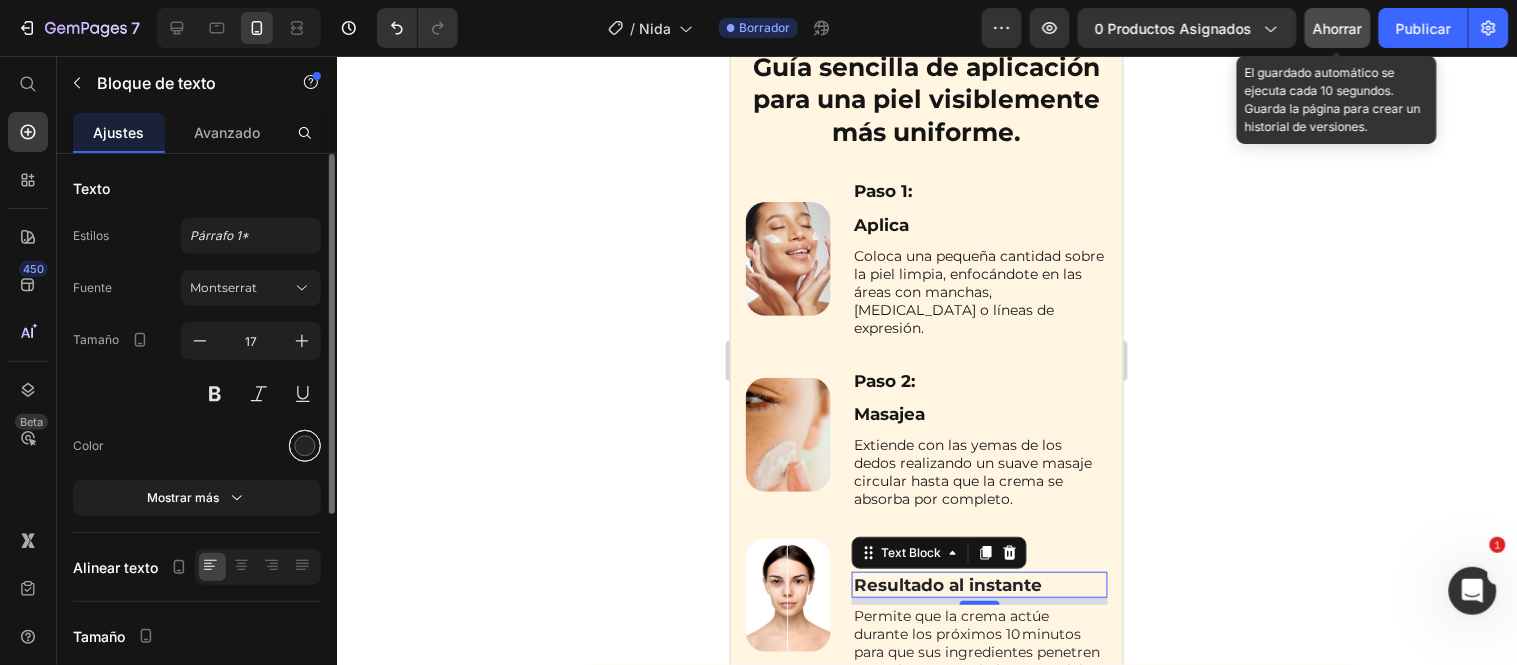 click at bounding box center [305, 446] 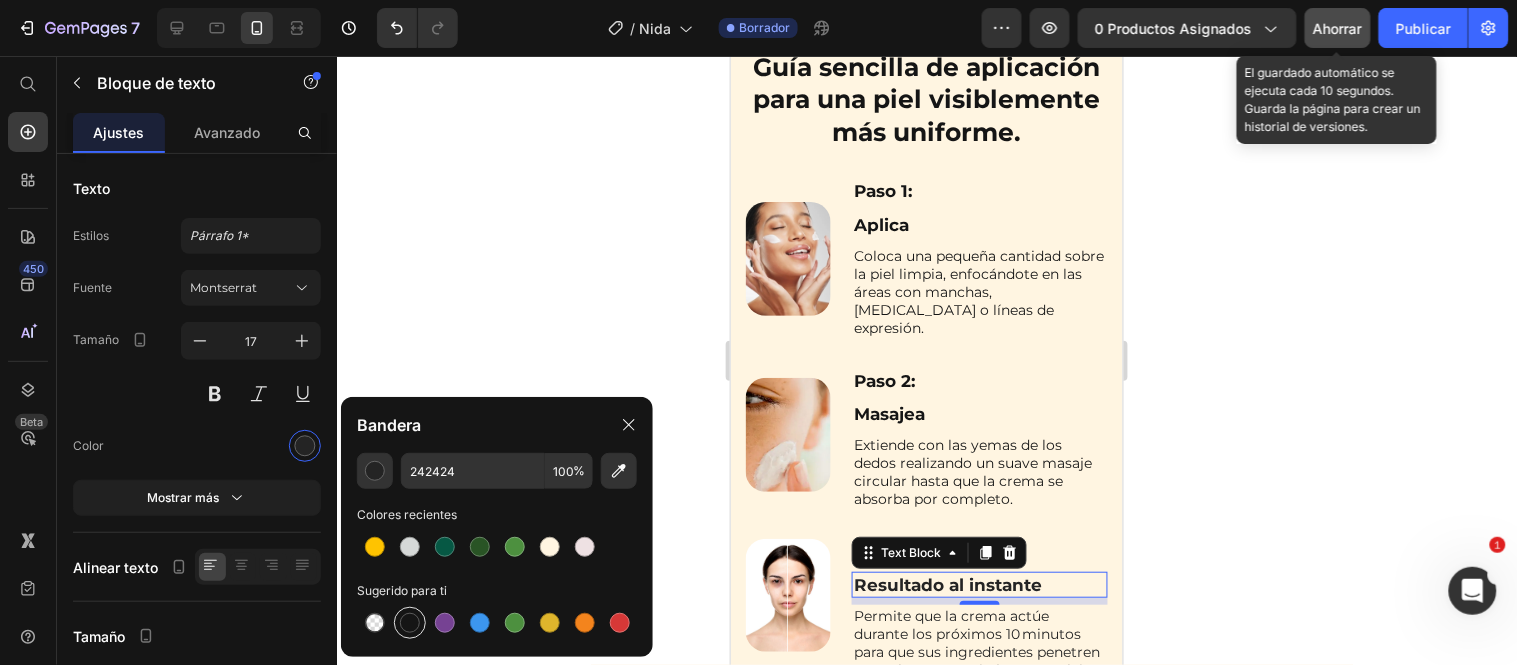 click at bounding box center [410, 623] 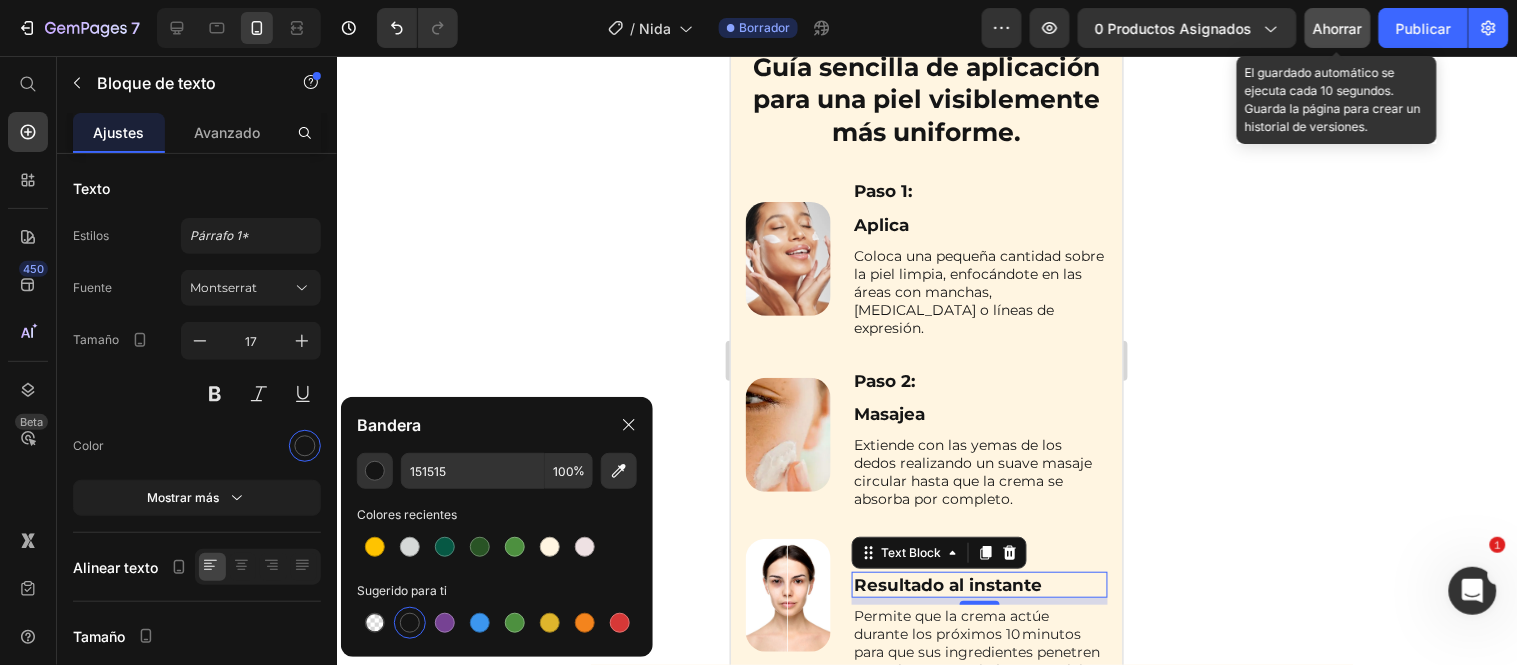 click on "Ahorrar" at bounding box center [1338, 28] 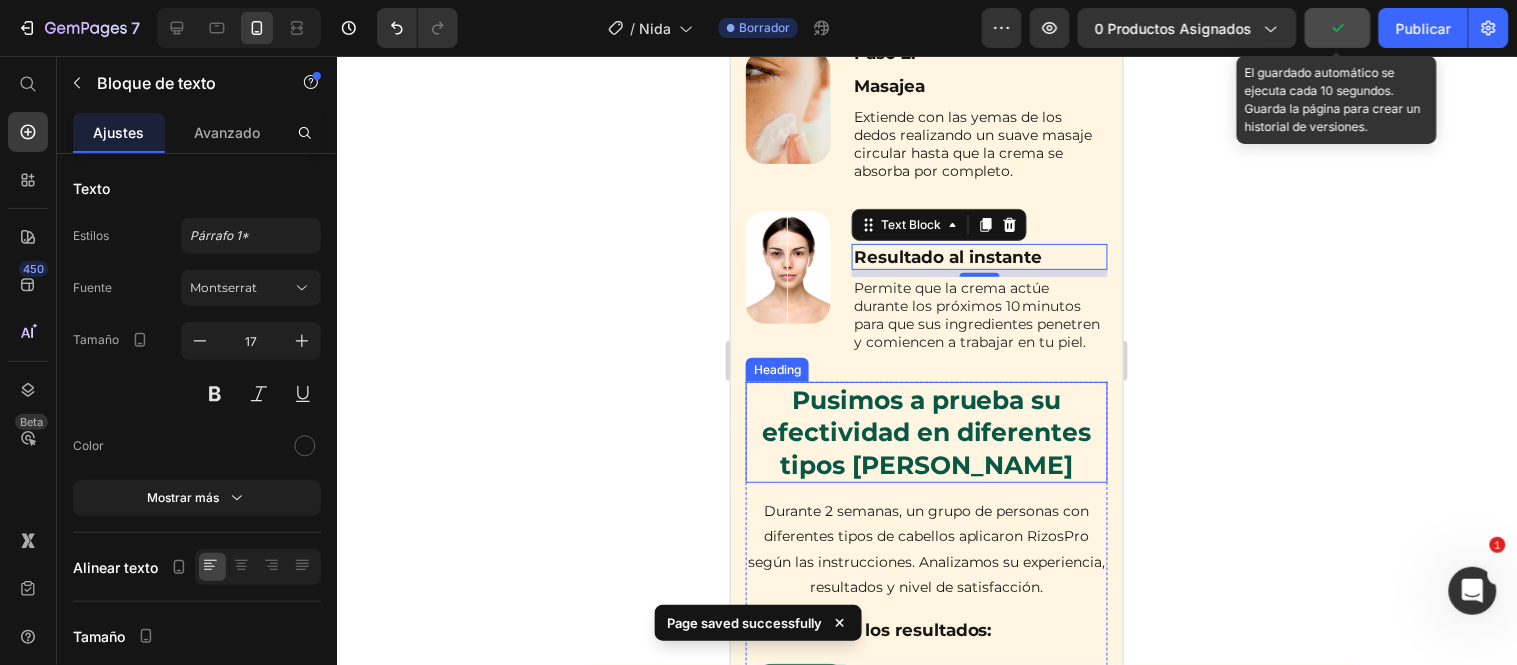 scroll, scrollTop: 6692, scrollLeft: 0, axis: vertical 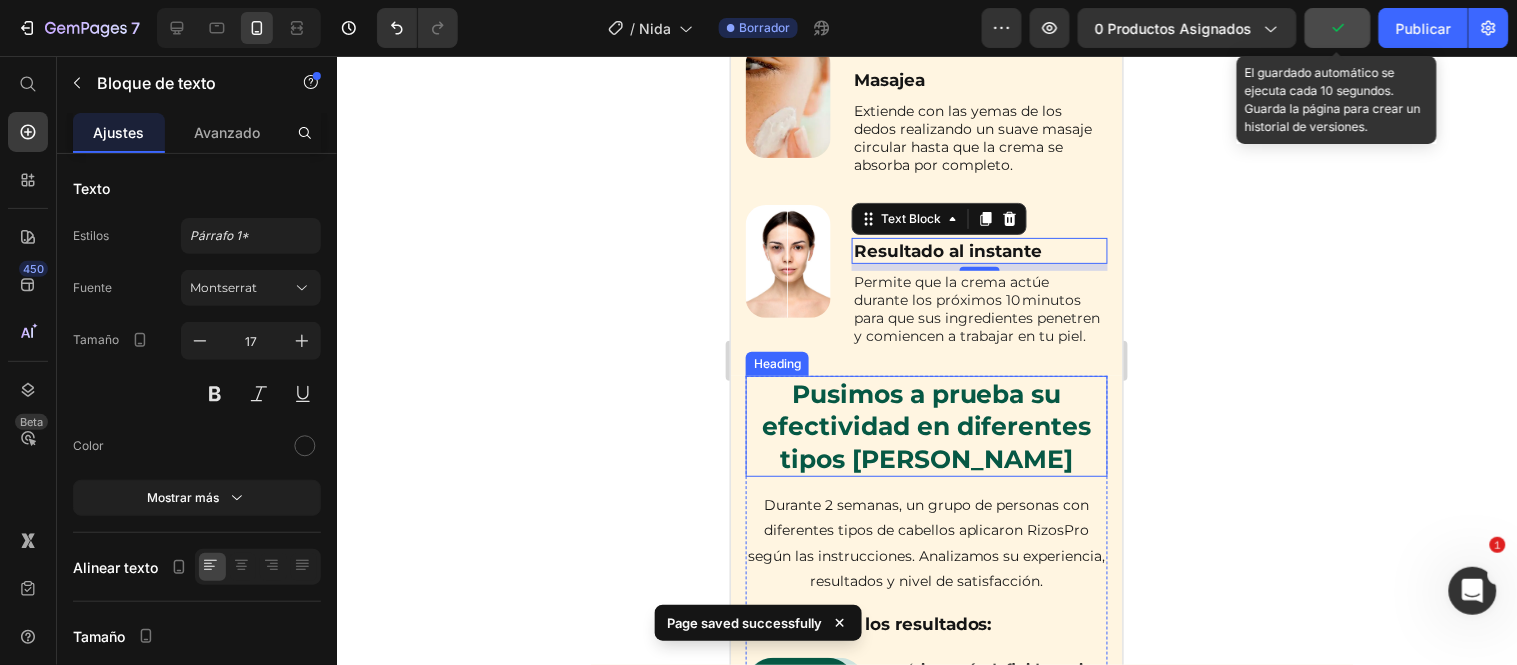 click on "Pusimos a prueba su efectividad en diferentes tipos de cabello" at bounding box center [926, 426] 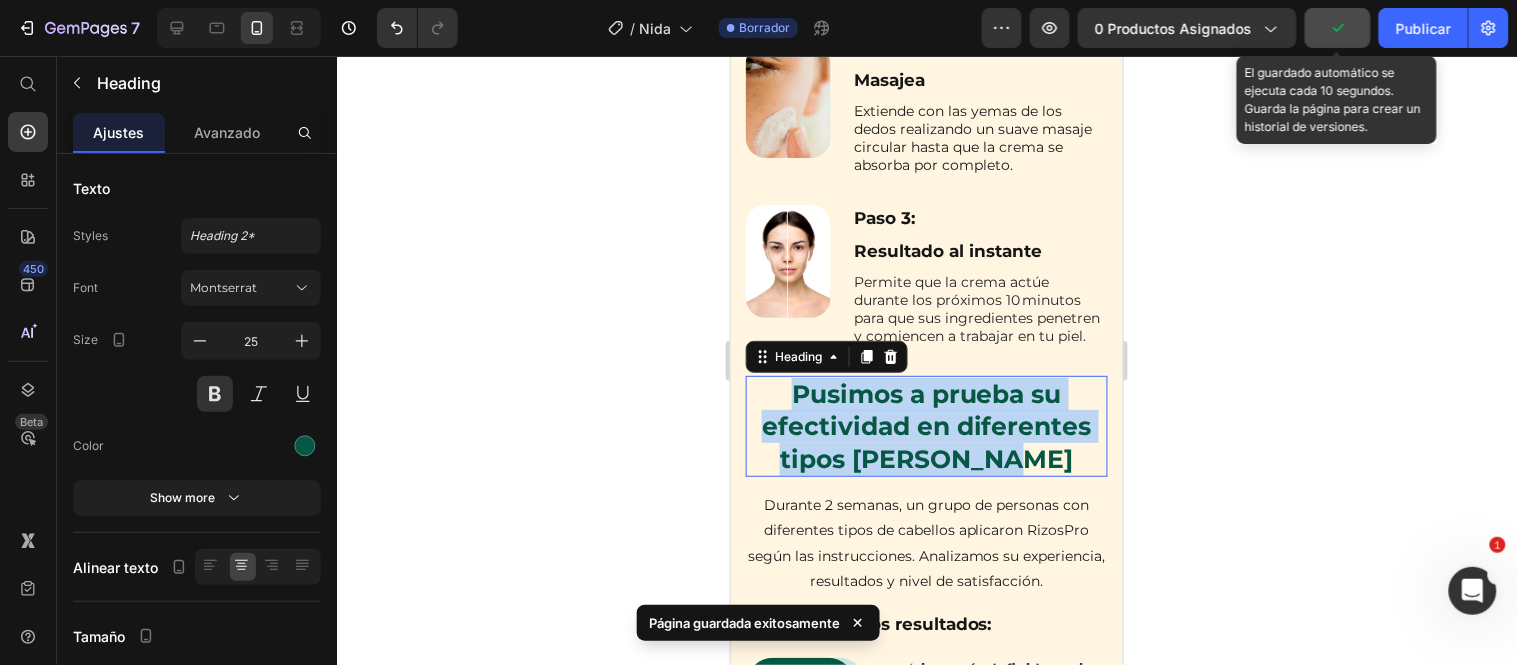 click on "Pusimos a prueba su efectividad en diferentes tipos de cabello" at bounding box center (926, 426) 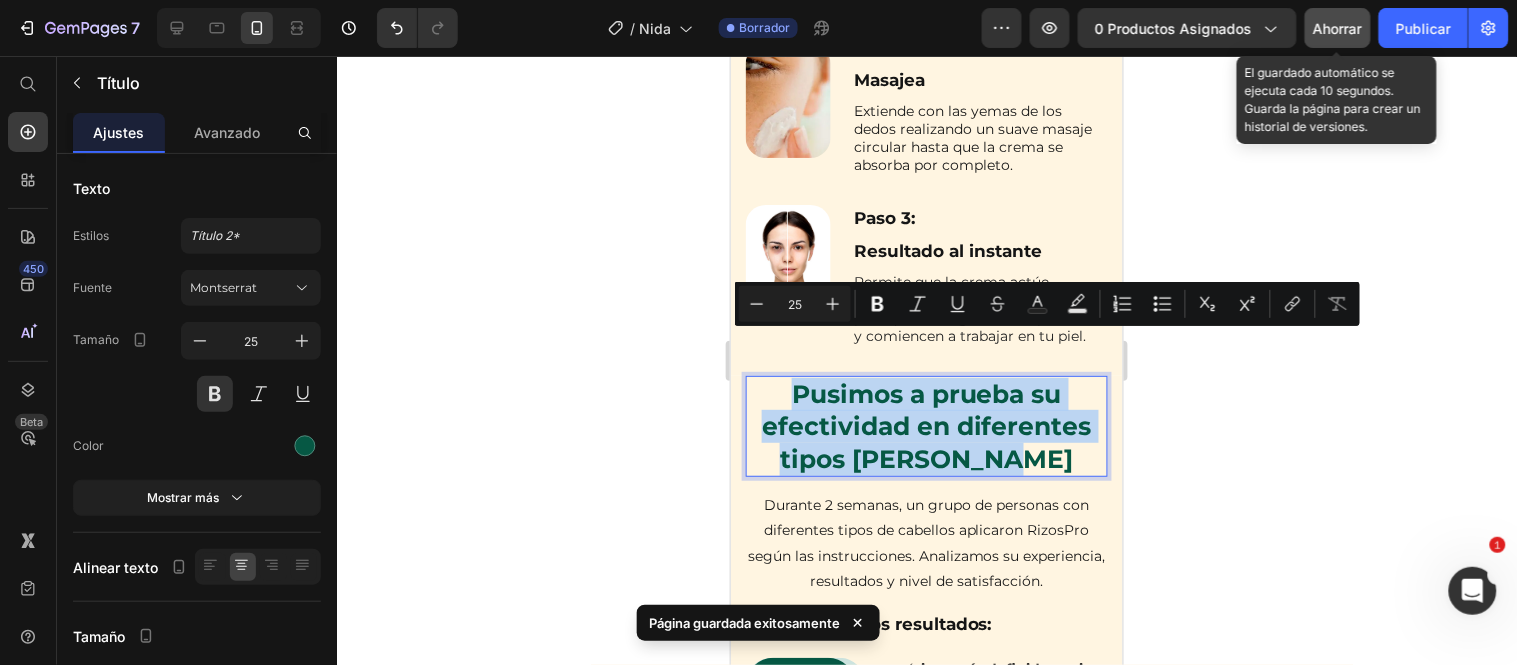 copy on "Pusimos a prueba su efectividad en diferentes tipos de cabello" 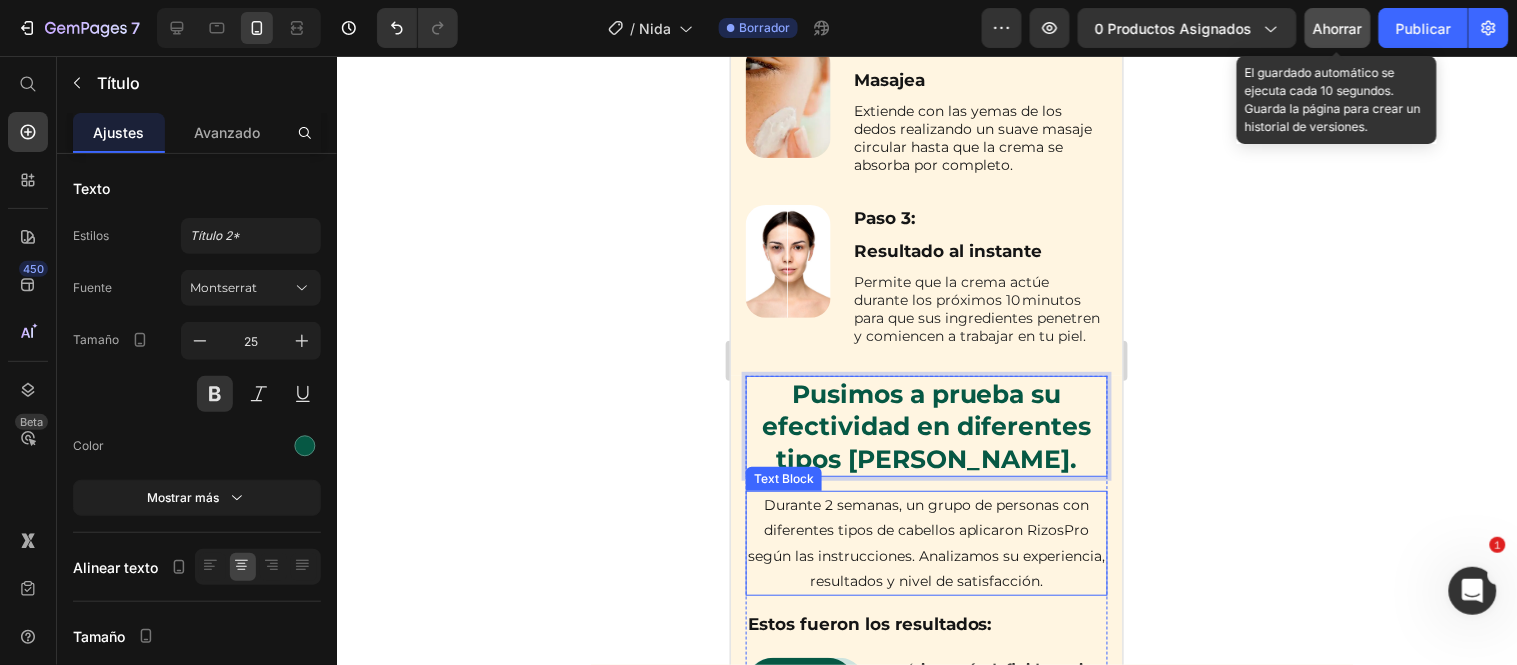 click on "Durante 2 semanas, un grupo de personas con diferentes tipos de cabellos aplicaron RizosPro según las instrucciones. Analizamos su experiencia, resultados y nivel de satisfacción." at bounding box center [926, 542] 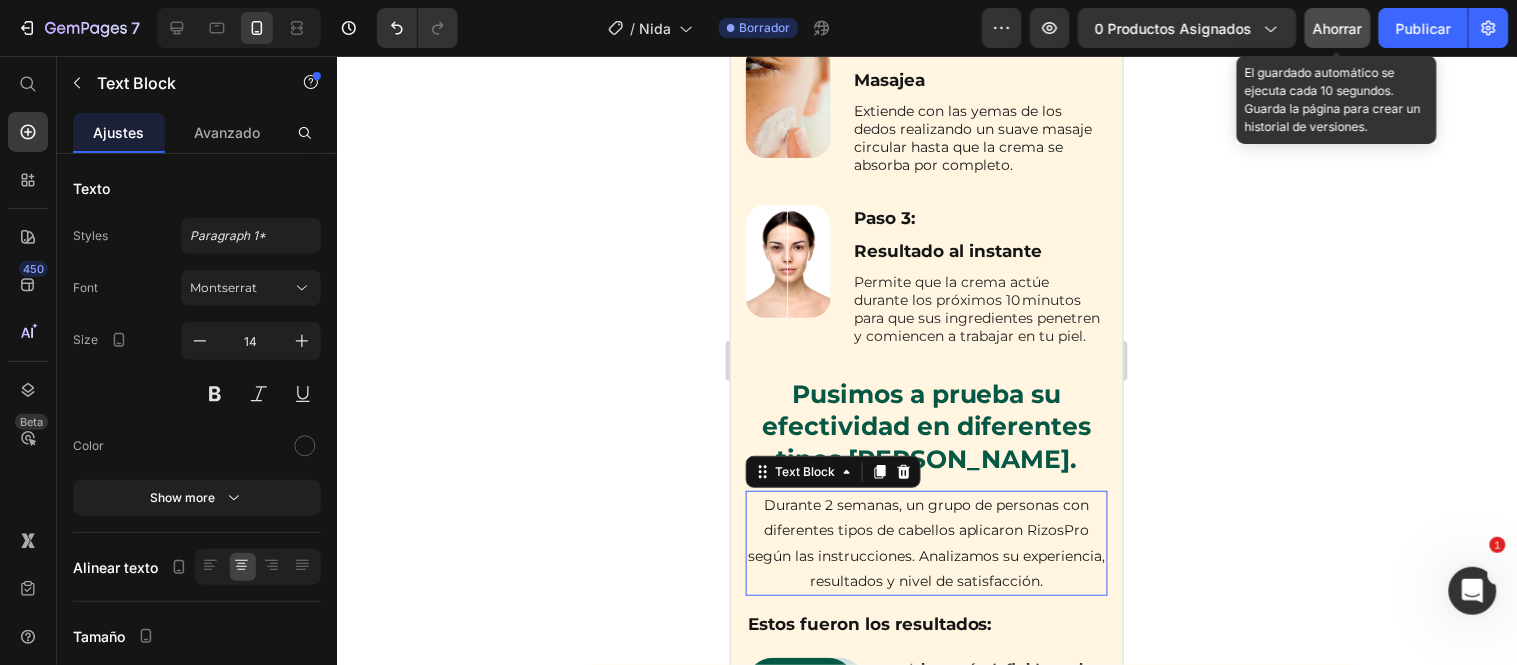 click on "Durante 2 semanas, un grupo de personas con diferentes tipos de cabellos aplicaron RizosPro según las instrucciones. Analizamos su experiencia, resultados y nivel de satisfacción." at bounding box center [926, 542] 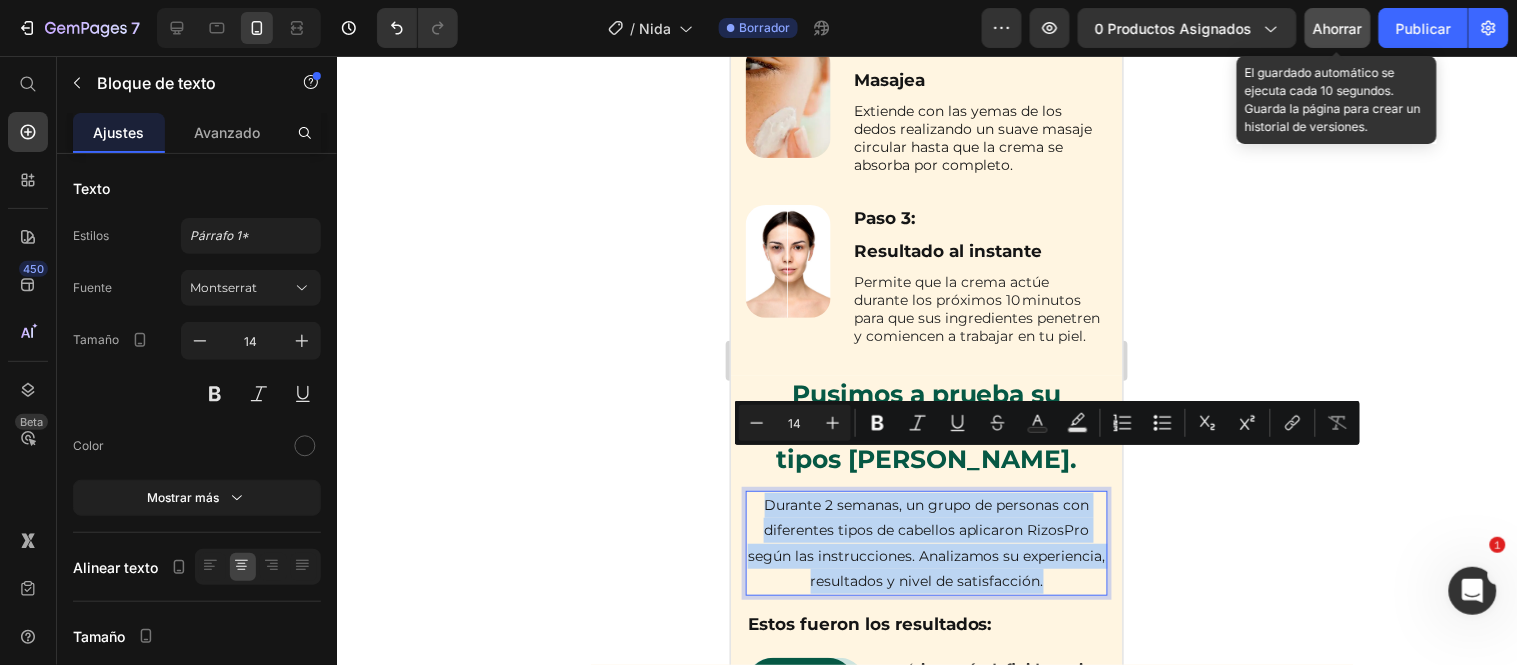 copy on "Durante 2 semanas, un grupo de personas con diferentes tipos de cabellos aplicaron RizosPro según las instrucciones. Analizamos su experiencia, resultados y nivel de satisfacción." 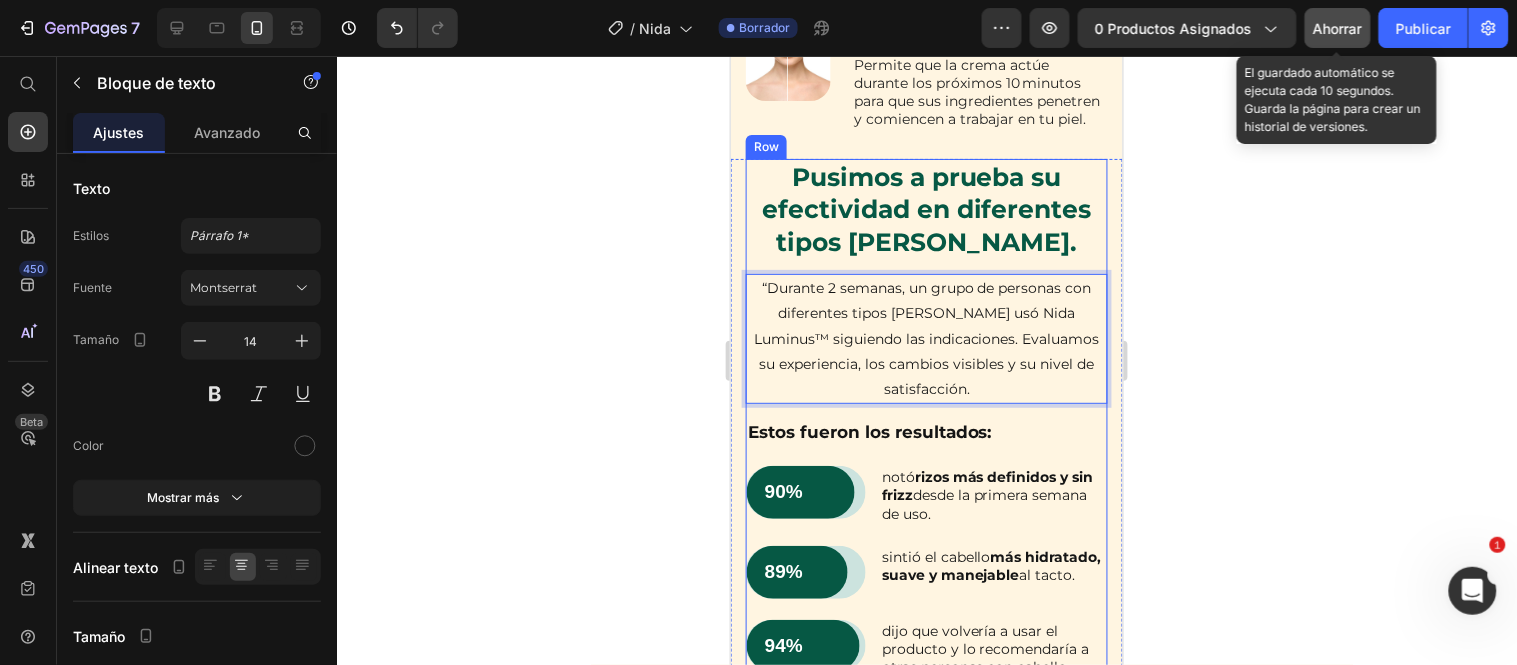 scroll, scrollTop: 6914, scrollLeft: 0, axis: vertical 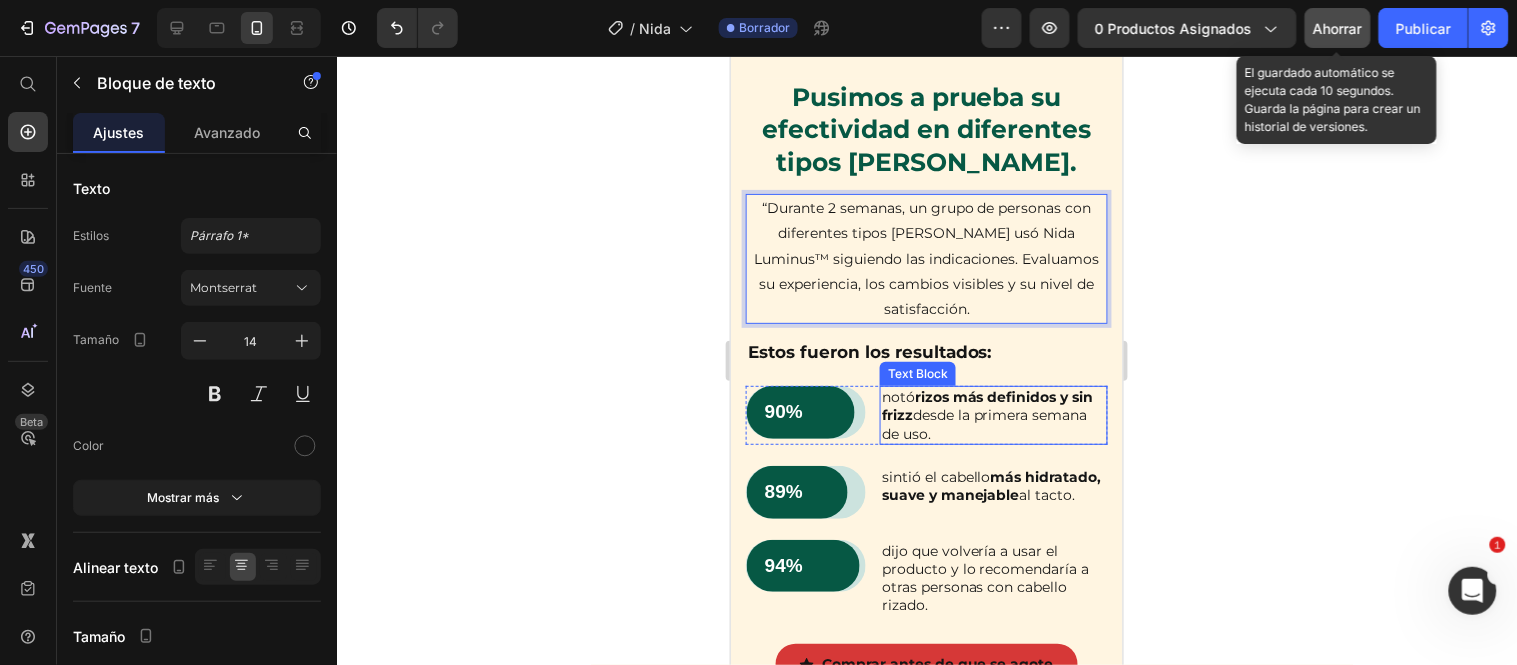 click on "notó  rizos más definidos y sin frizz  desde la primera semana de uso." at bounding box center [993, 414] 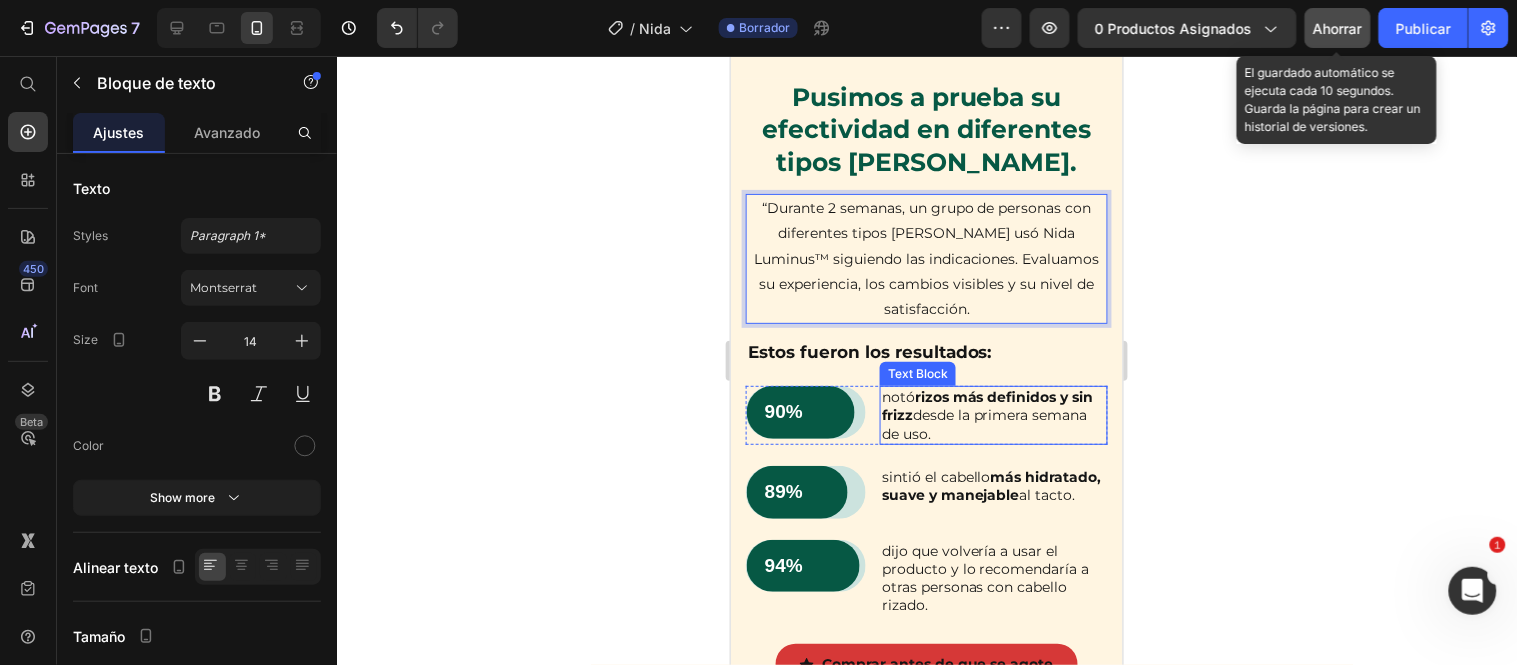click on "notó  rizos más definidos y sin frizz  desde la primera semana de uso." at bounding box center (993, 414) 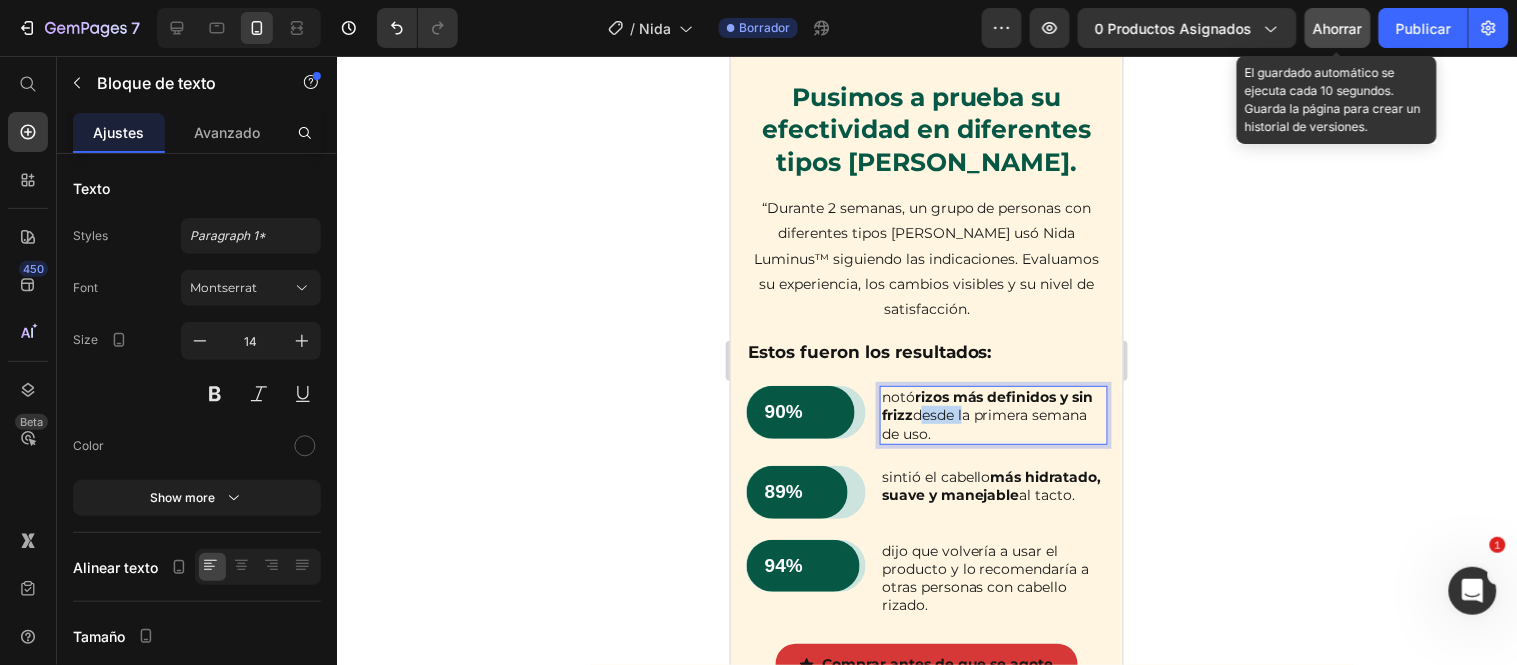 click on "notó  rizos más definidos y sin frizz  desde la primera semana de uso." at bounding box center (993, 414) 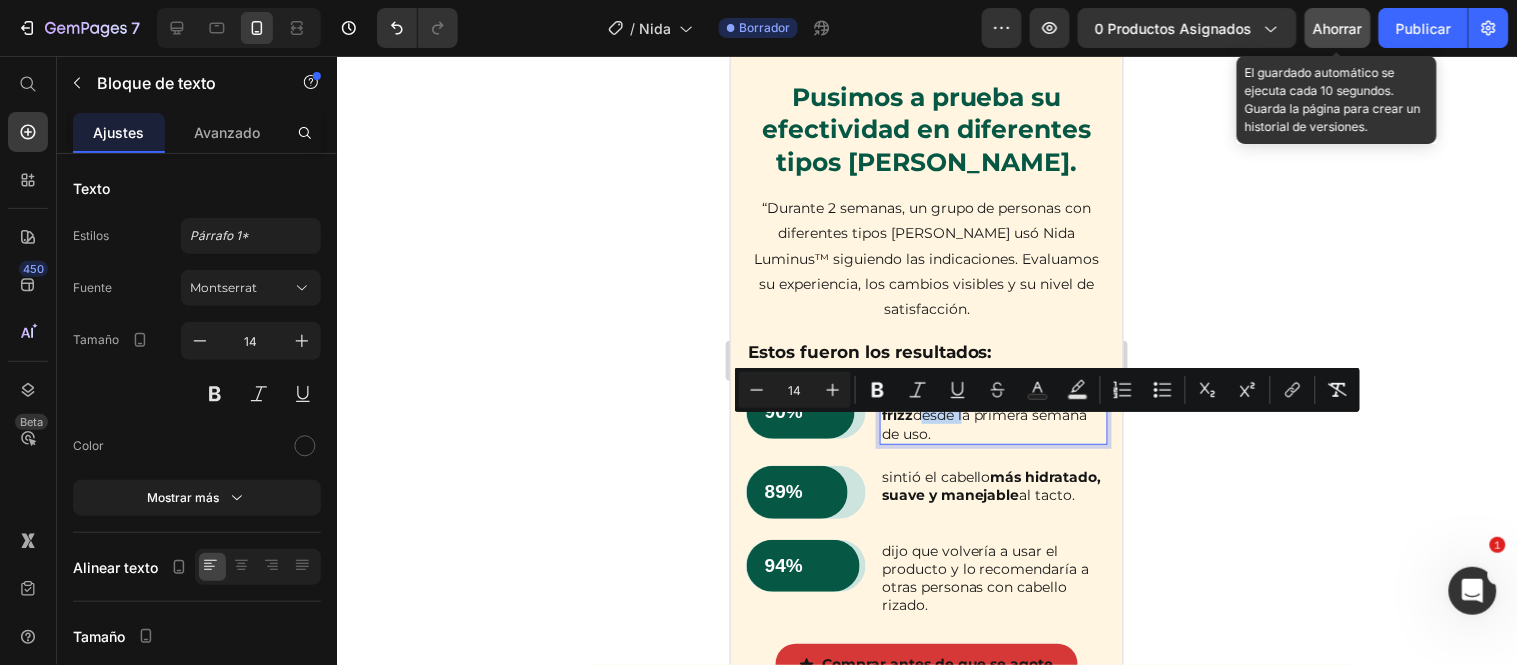 copy on "notó  rizos más definidos y sin frizz  desde la primera semana de uso." 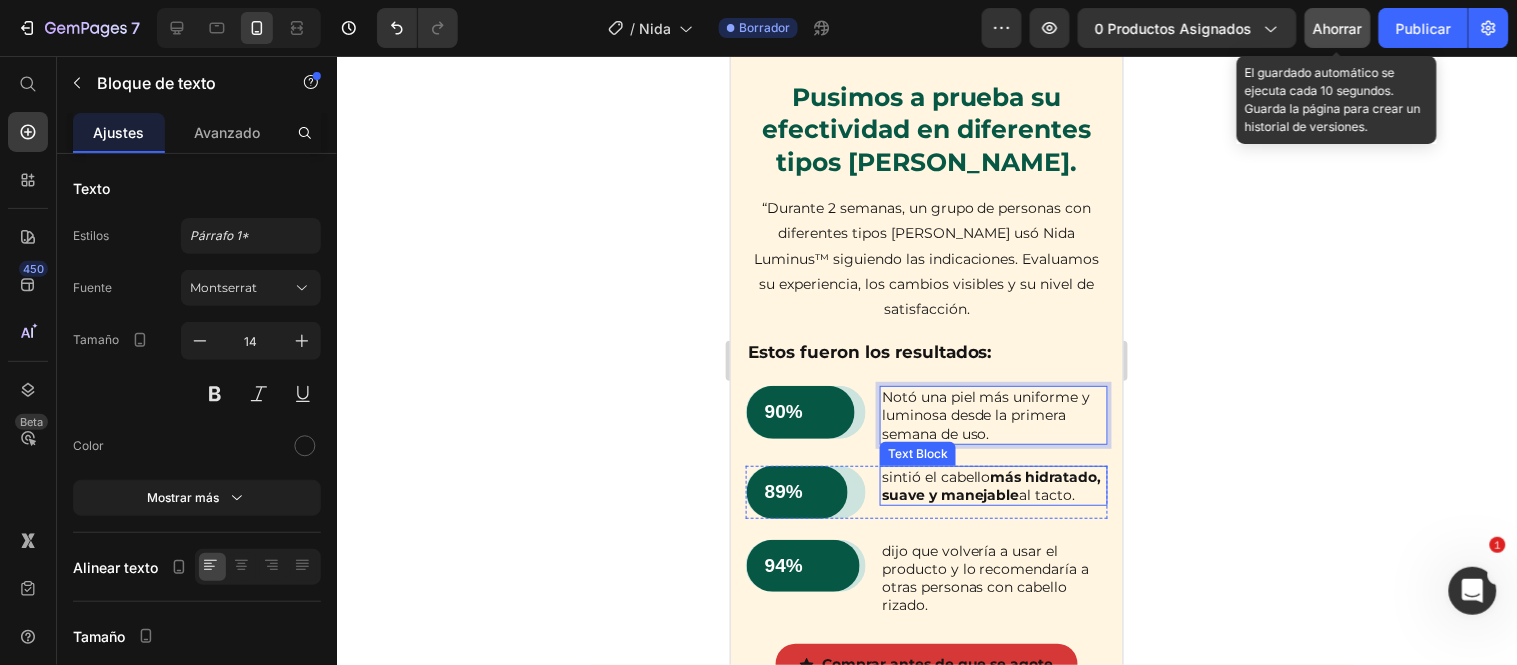 click on "más hidratado, suave y manejable" at bounding box center (991, 485) 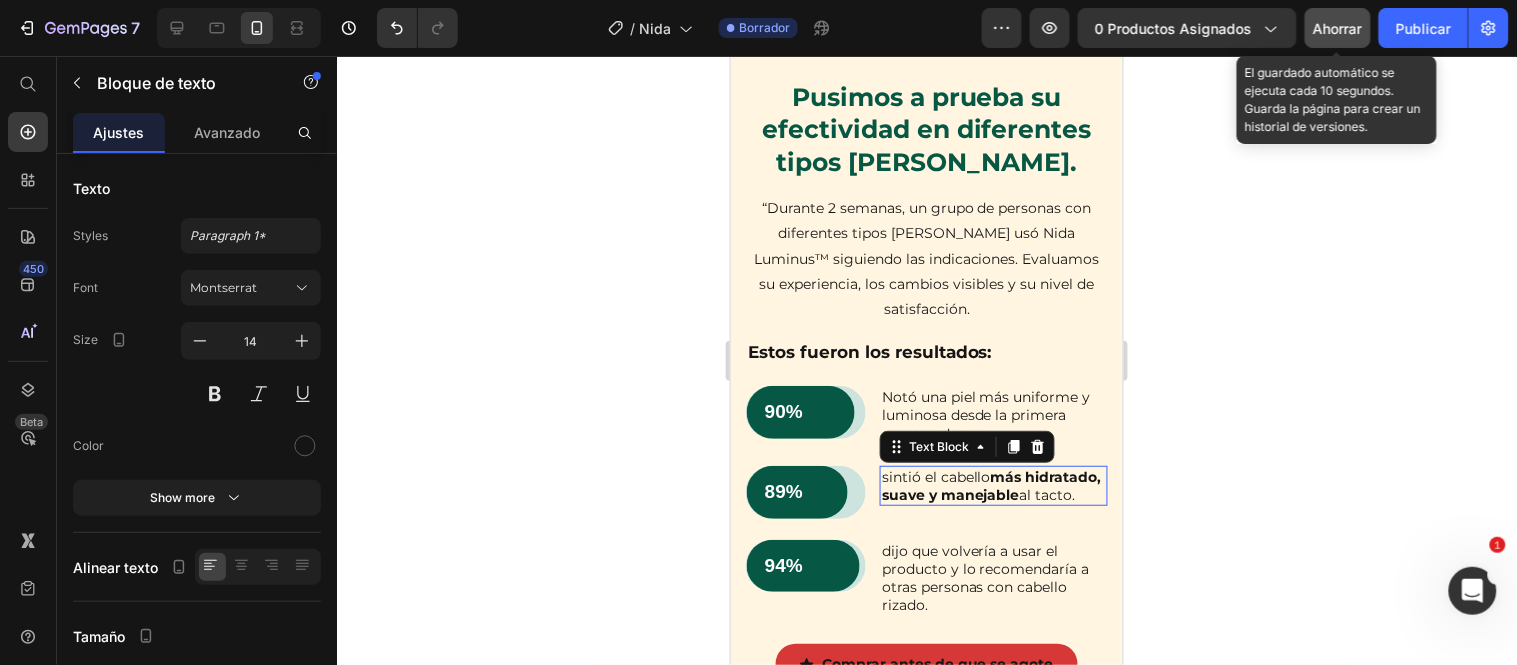 click on "más hidratado, suave y manejable" at bounding box center (991, 485) 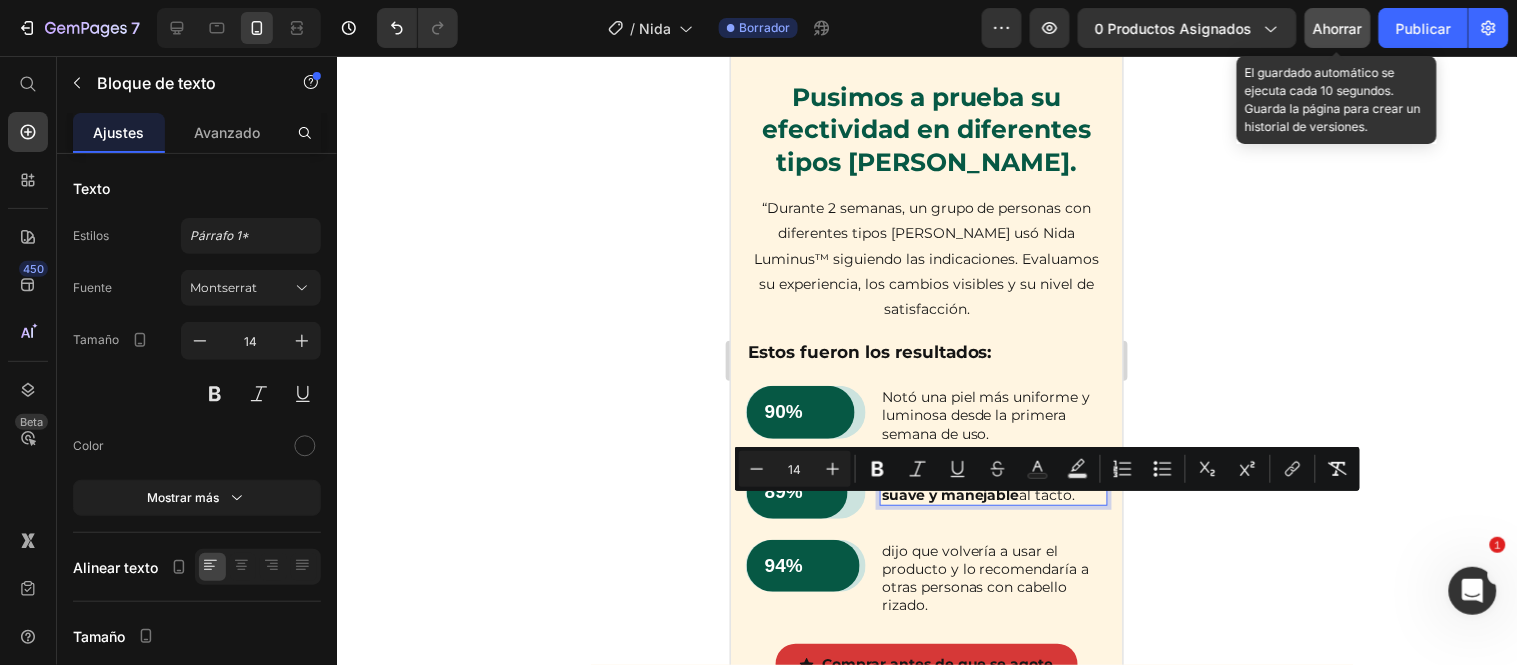 copy on "sintió el cabello  más hidratado, suave y manejable  al tacto." 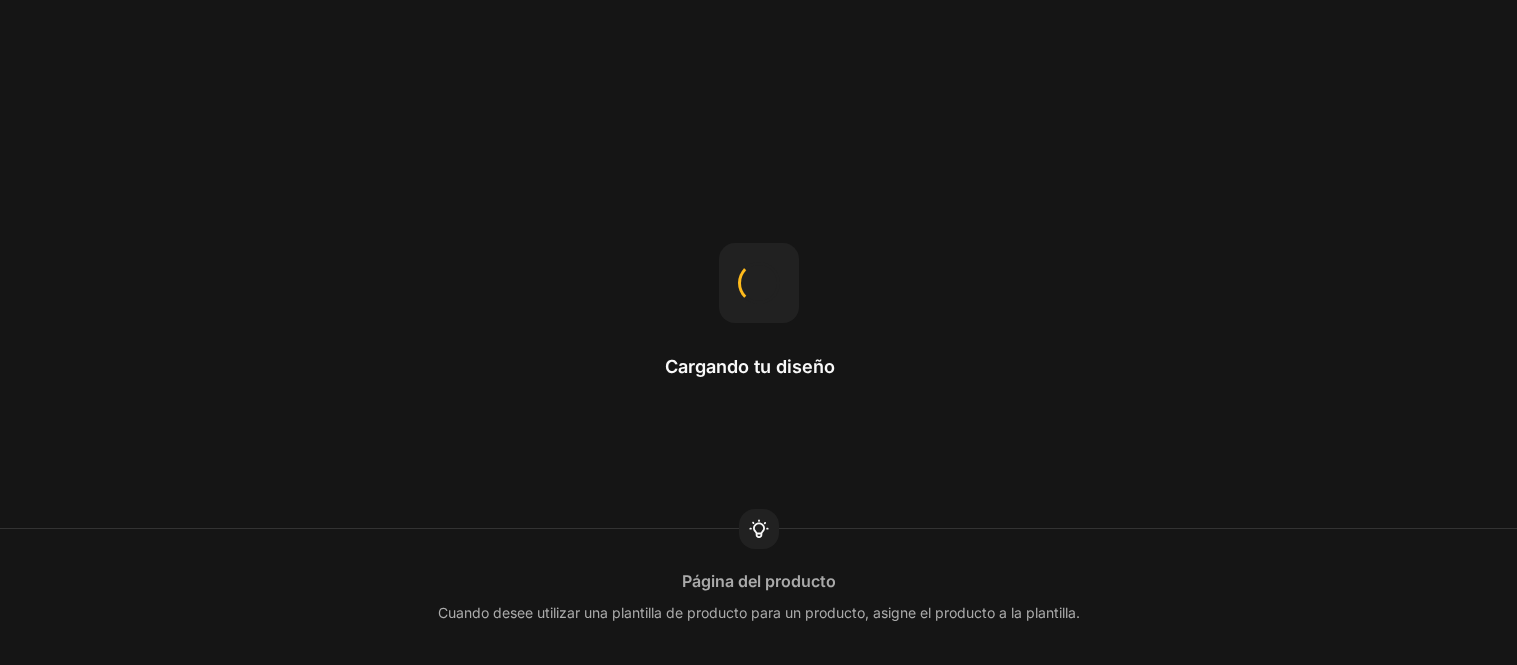 scroll, scrollTop: 0, scrollLeft: 0, axis: both 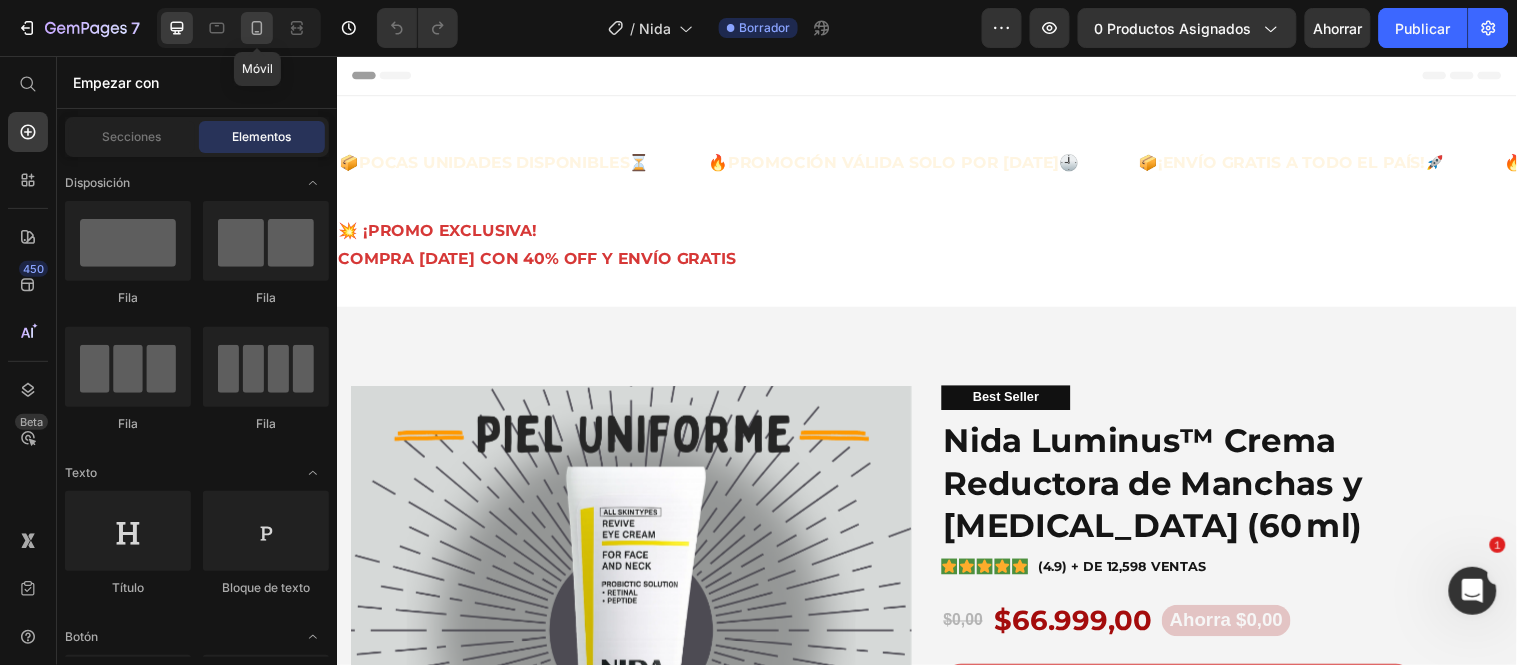 click 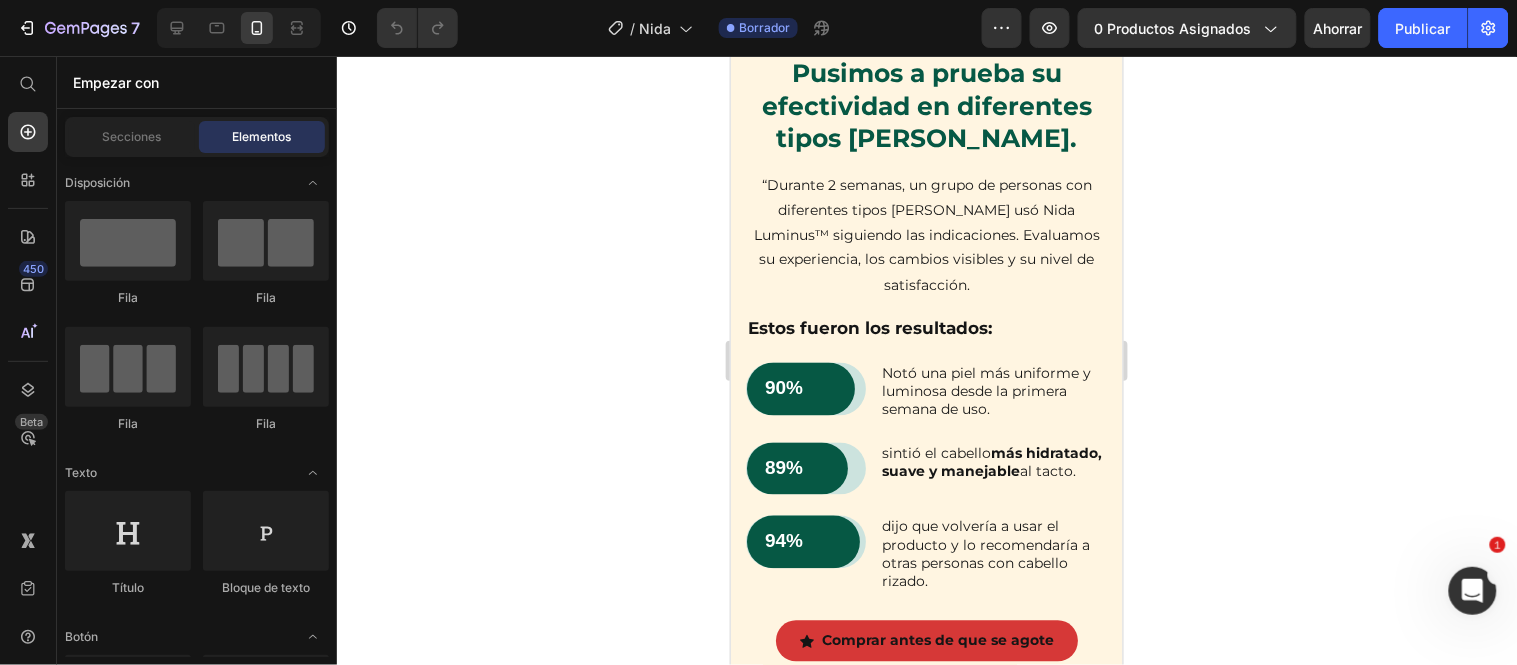 scroll, scrollTop: 6712, scrollLeft: 0, axis: vertical 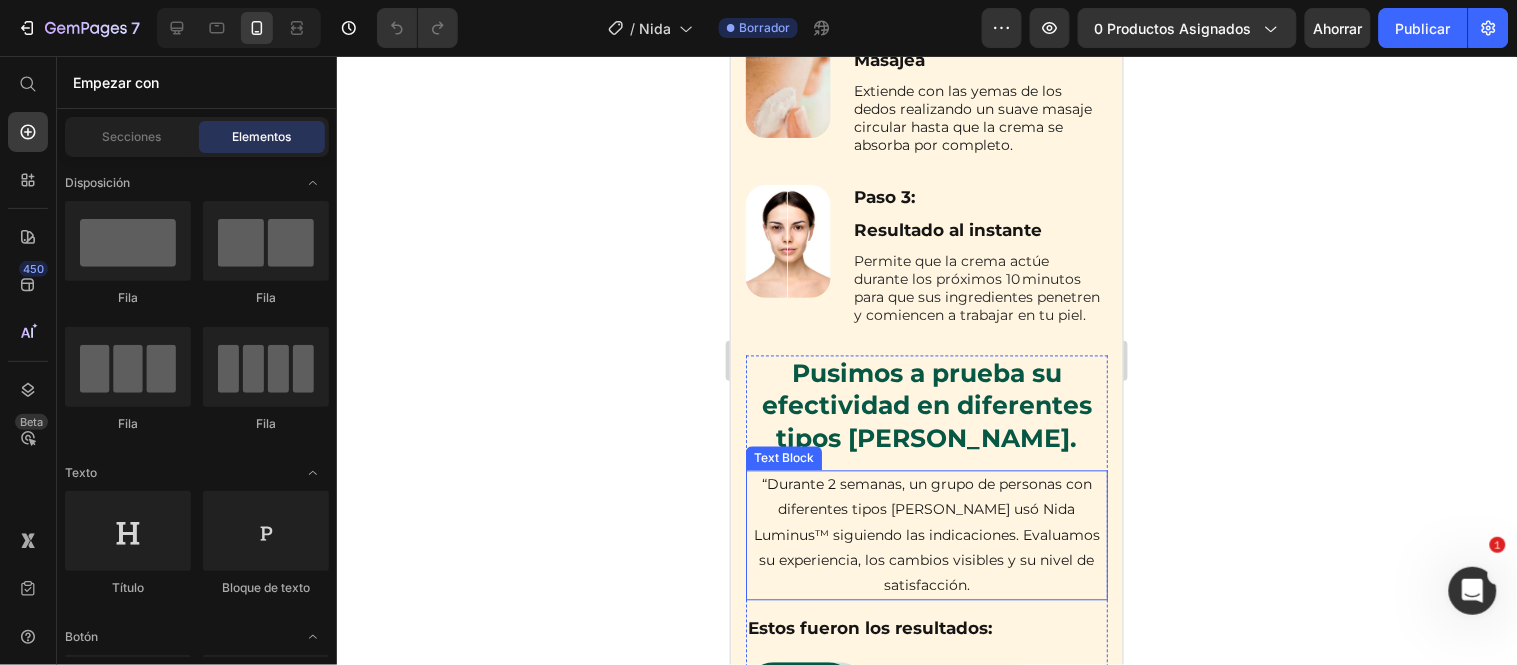 click on "“Durante 2 semanas, un grupo de personas con diferentes tipos de piel usó Nida Luminus™ siguiendo las indicaciones. Evaluamos su experiencia, los cambios visibles y su nivel de satisfacción." at bounding box center (926, 535) 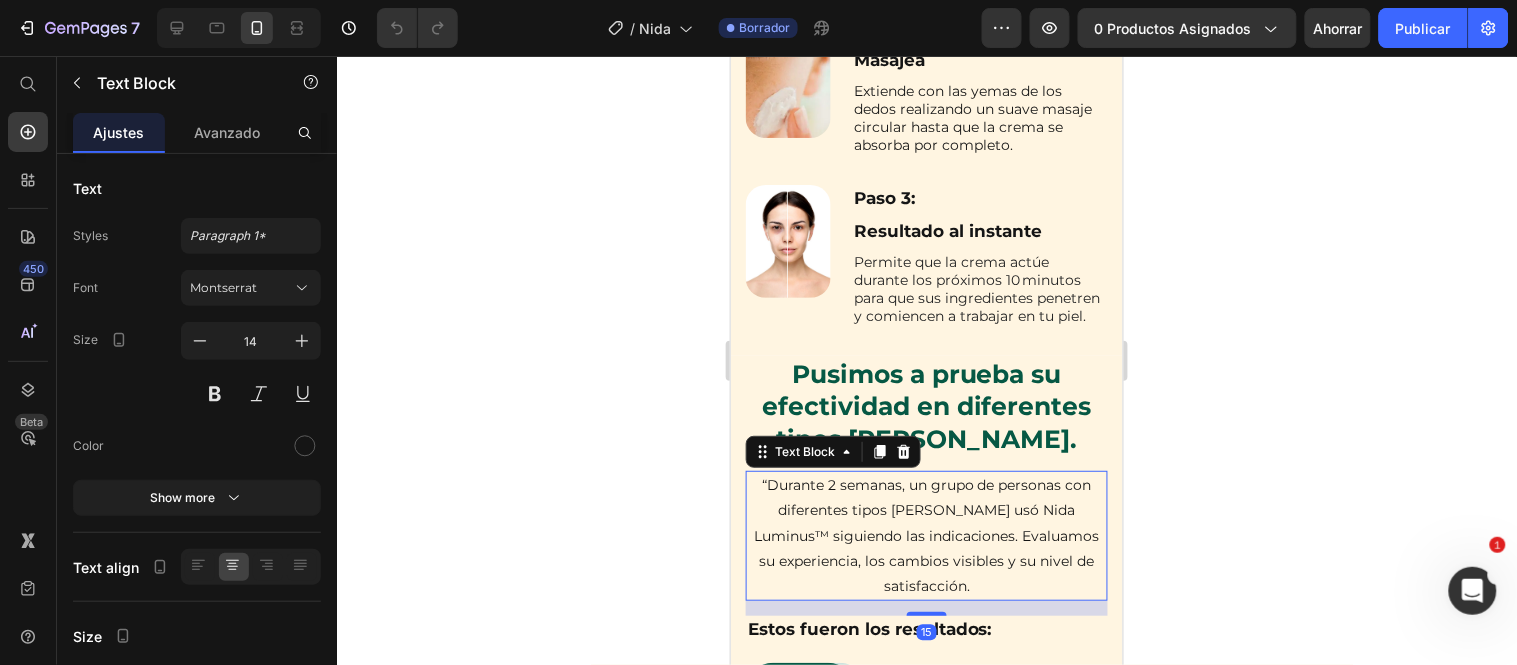click on "“Durante 2 semanas, un grupo de personas con diferentes tipos de piel usó Nida Luminus™ siguiendo las indicaciones. Evaluamos su experiencia, los cambios visibles y su nivel de satisfacción." at bounding box center [926, 535] 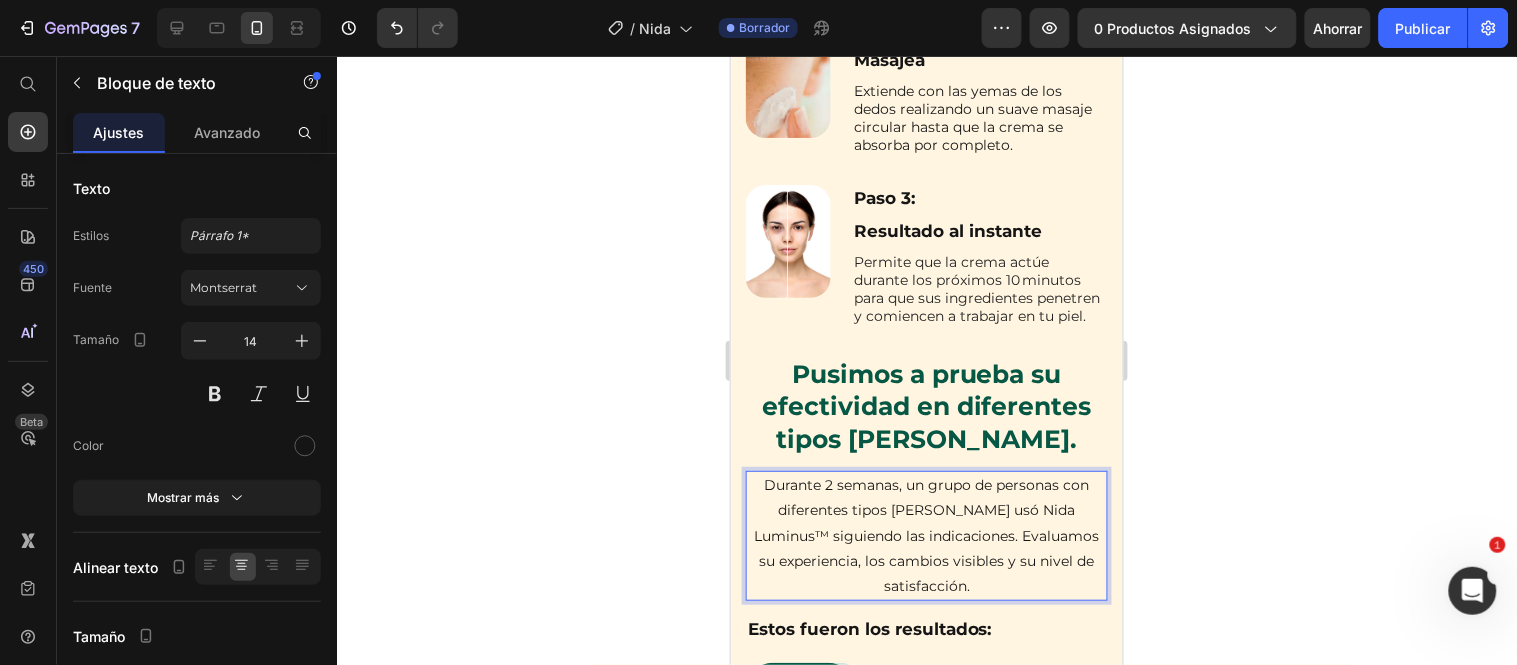 scroll, scrollTop: 6823, scrollLeft: 0, axis: vertical 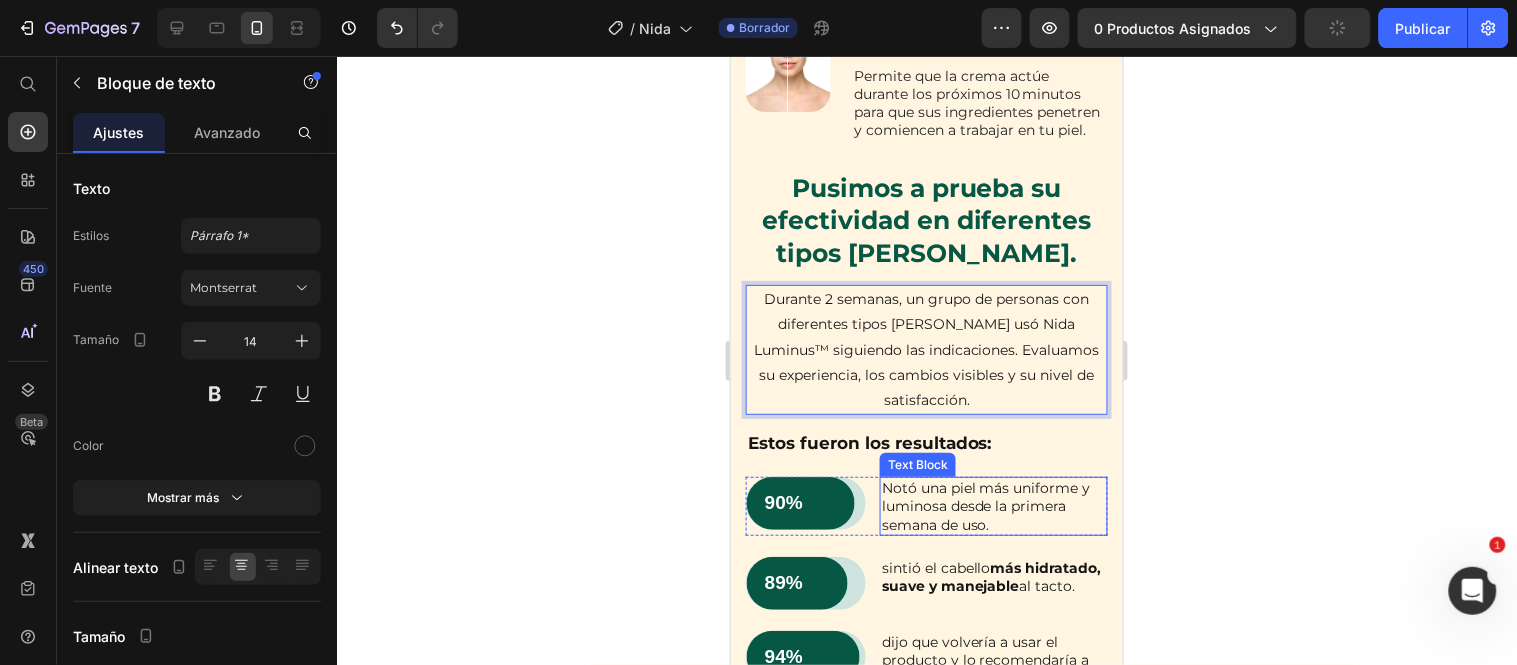 click on "Notó una piel más uniforme y luminosa desde la primera semana de uso." at bounding box center [993, 505] 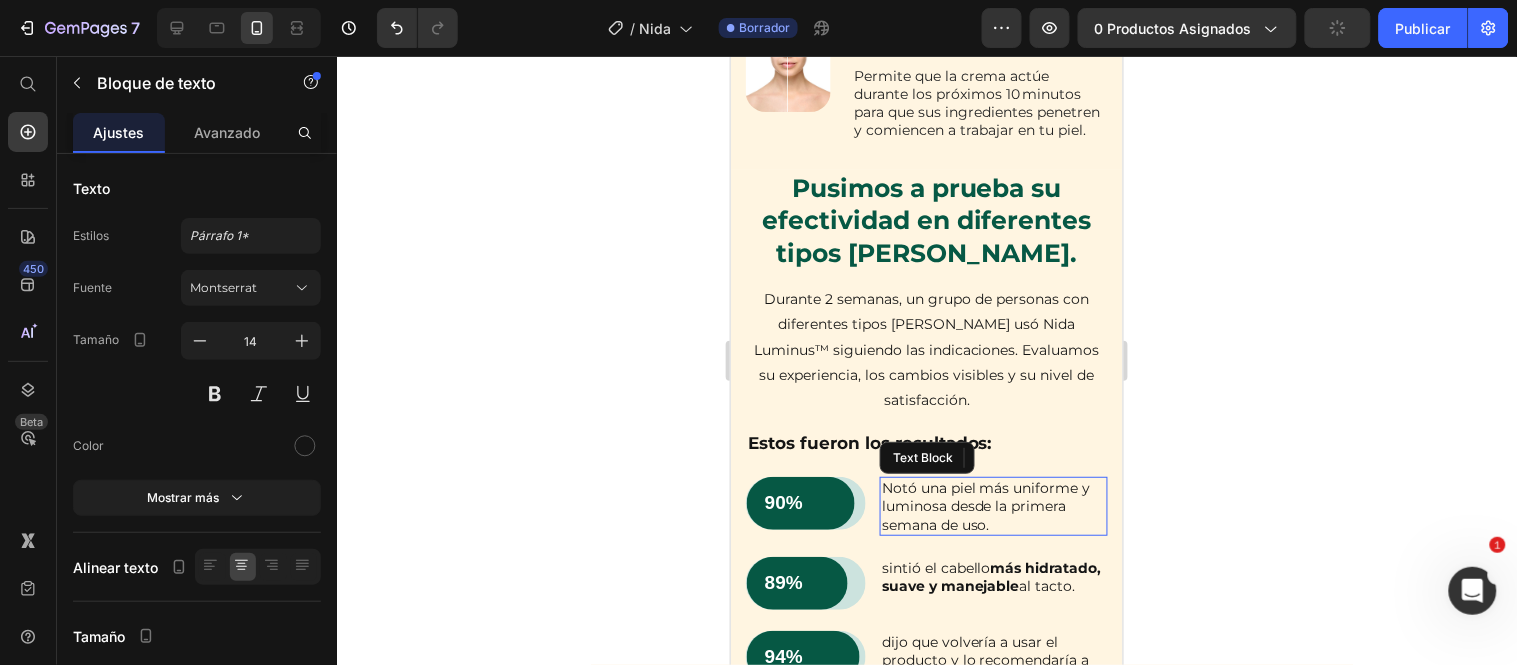 click on "Notó una piel más uniforme y luminosa desde la primera semana de uso." at bounding box center (993, 505) 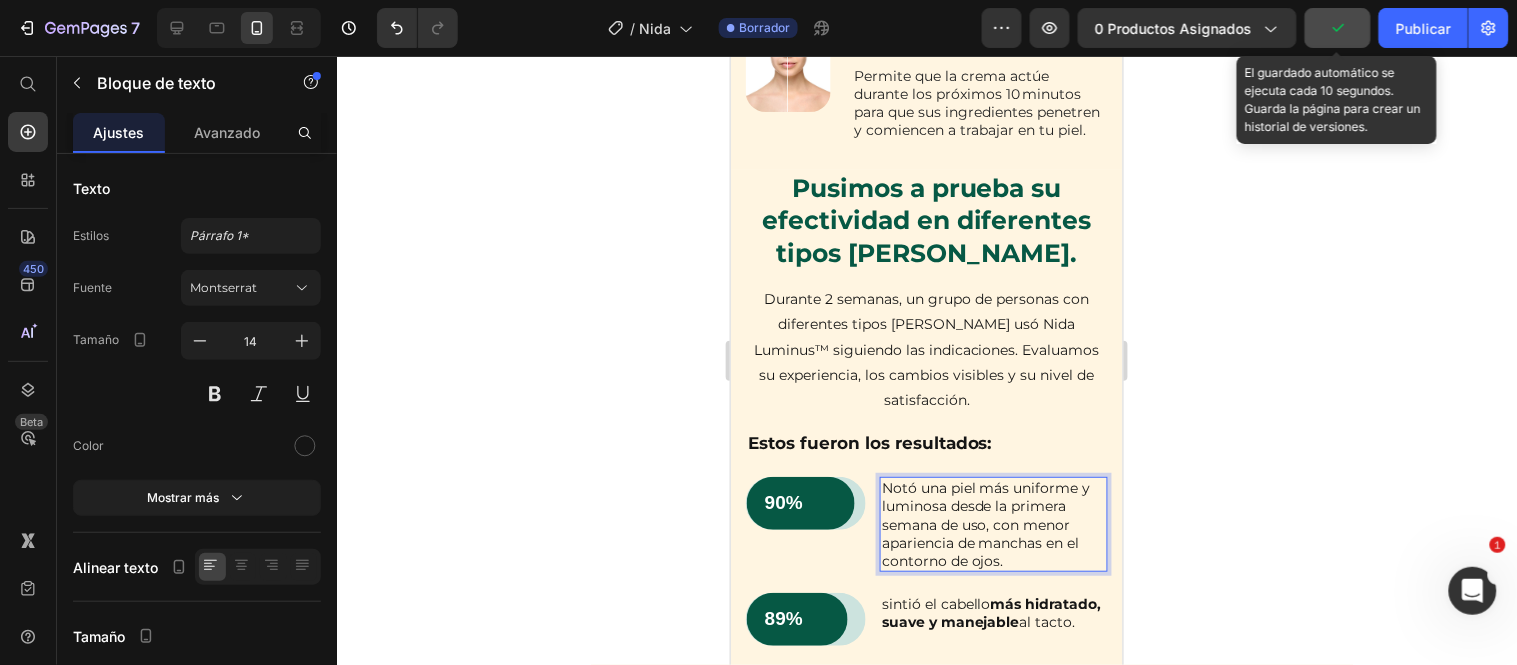 click 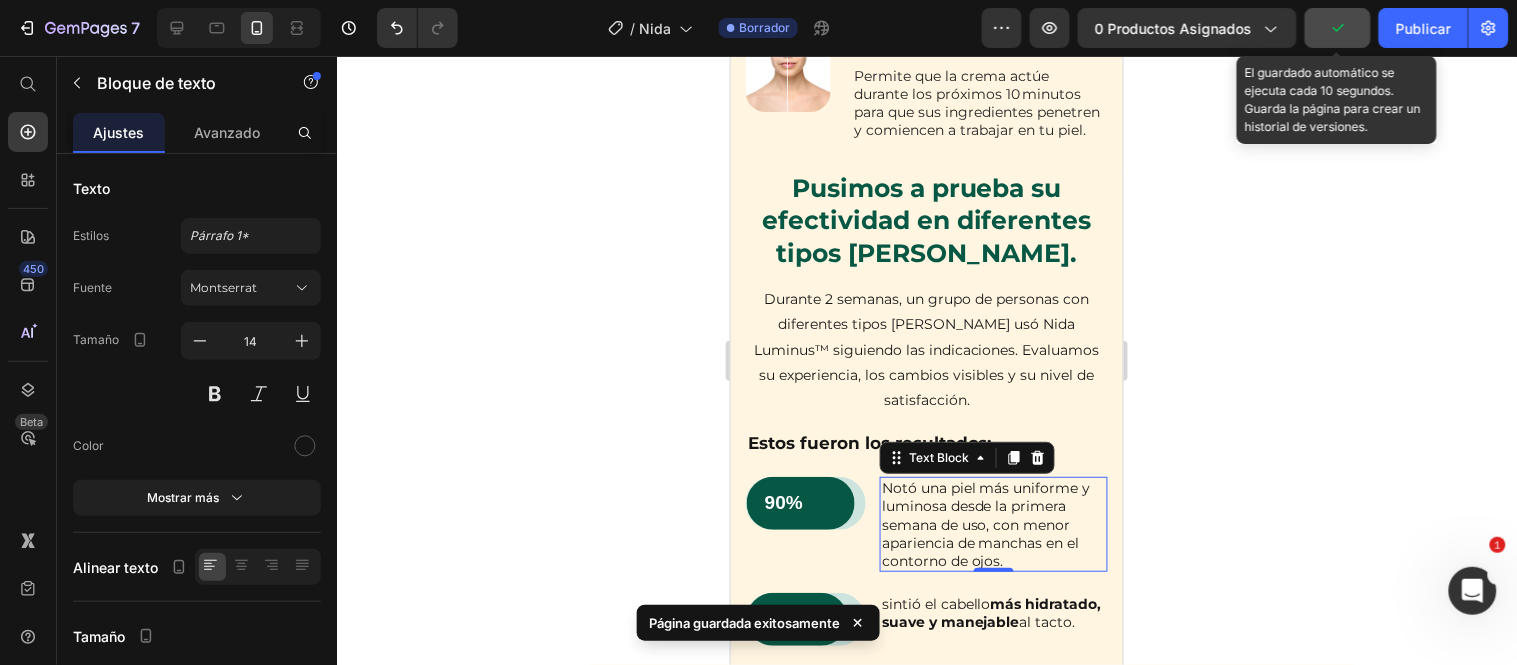 click on "Notó una piel más uniforme y luminosa desde la primera semana de uso, con menor apariencia de manchas en el contorno de ojos." at bounding box center (993, 523) 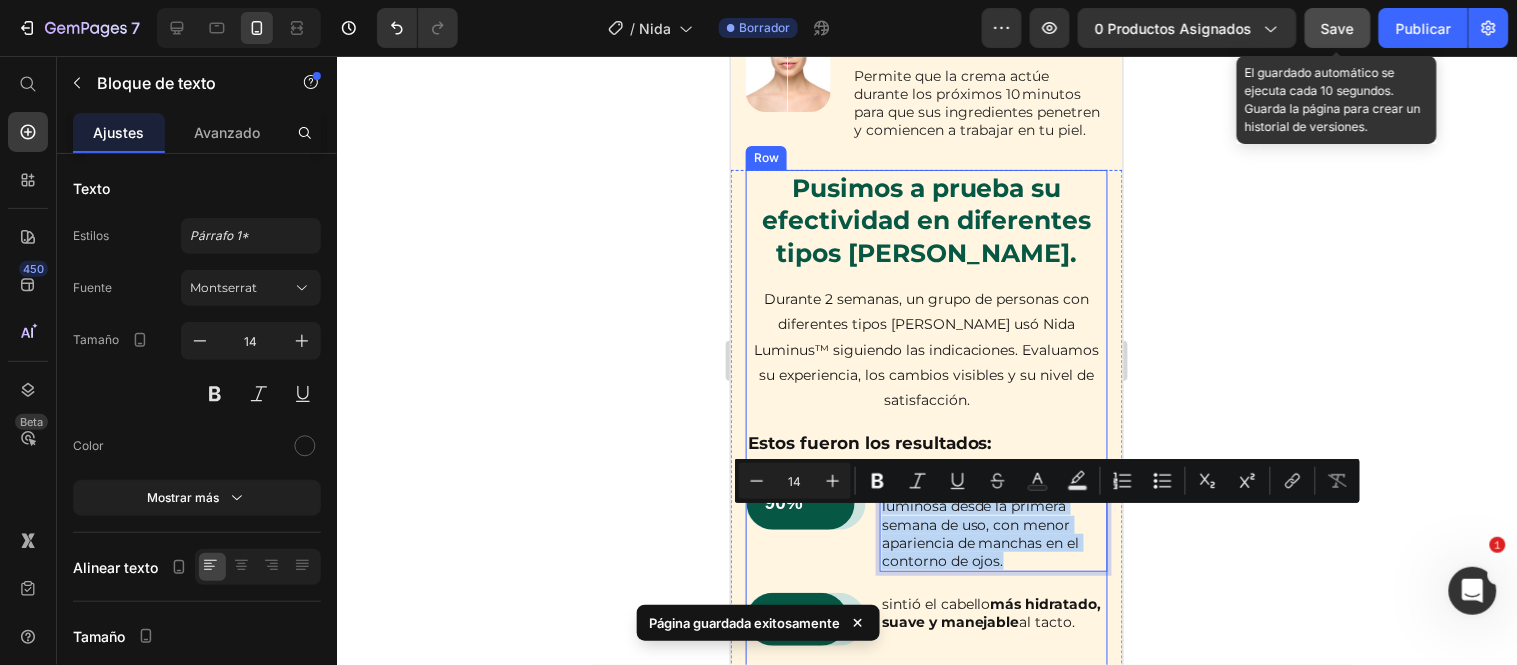 drag, startPoint x: 1006, startPoint y: 586, endPoint x: 881, endPoint y: 504, distance: 149.49582 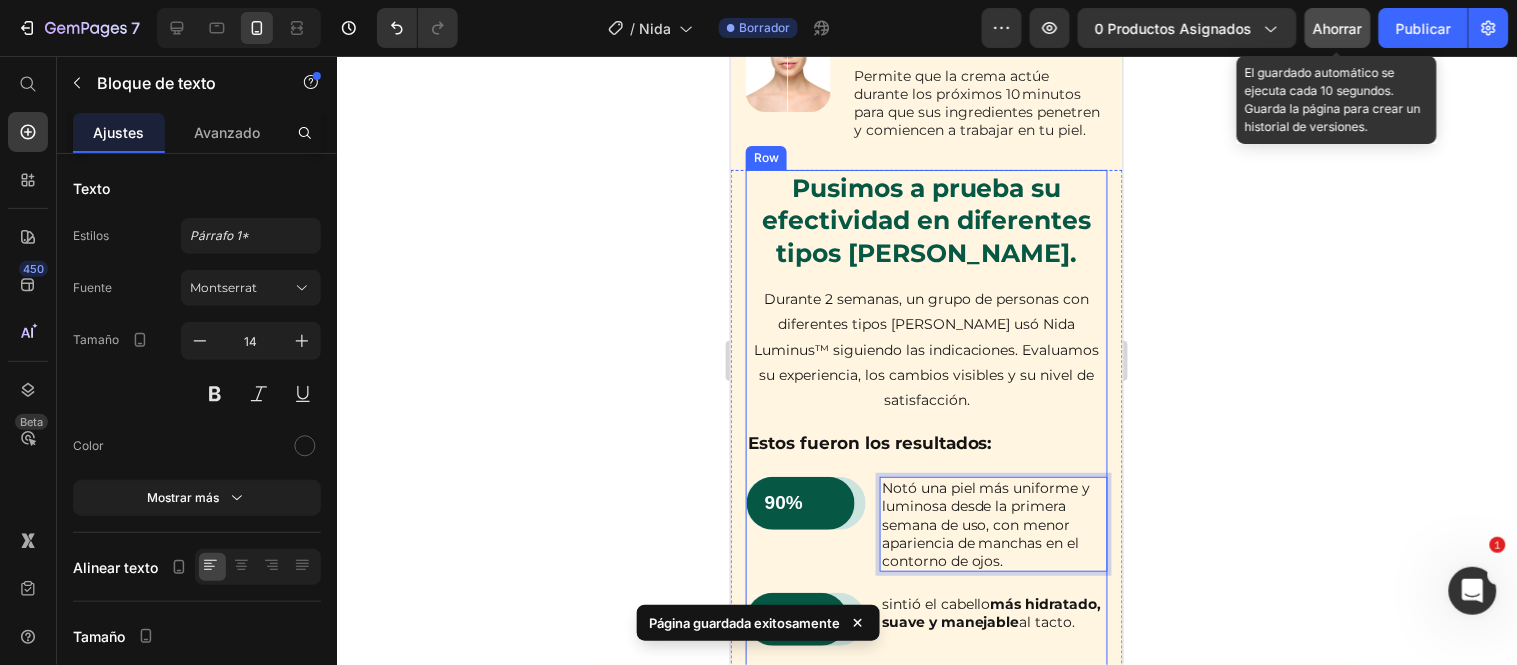 scroll, scrollTop: 6934, scrollLeft: 0, axis: vertical 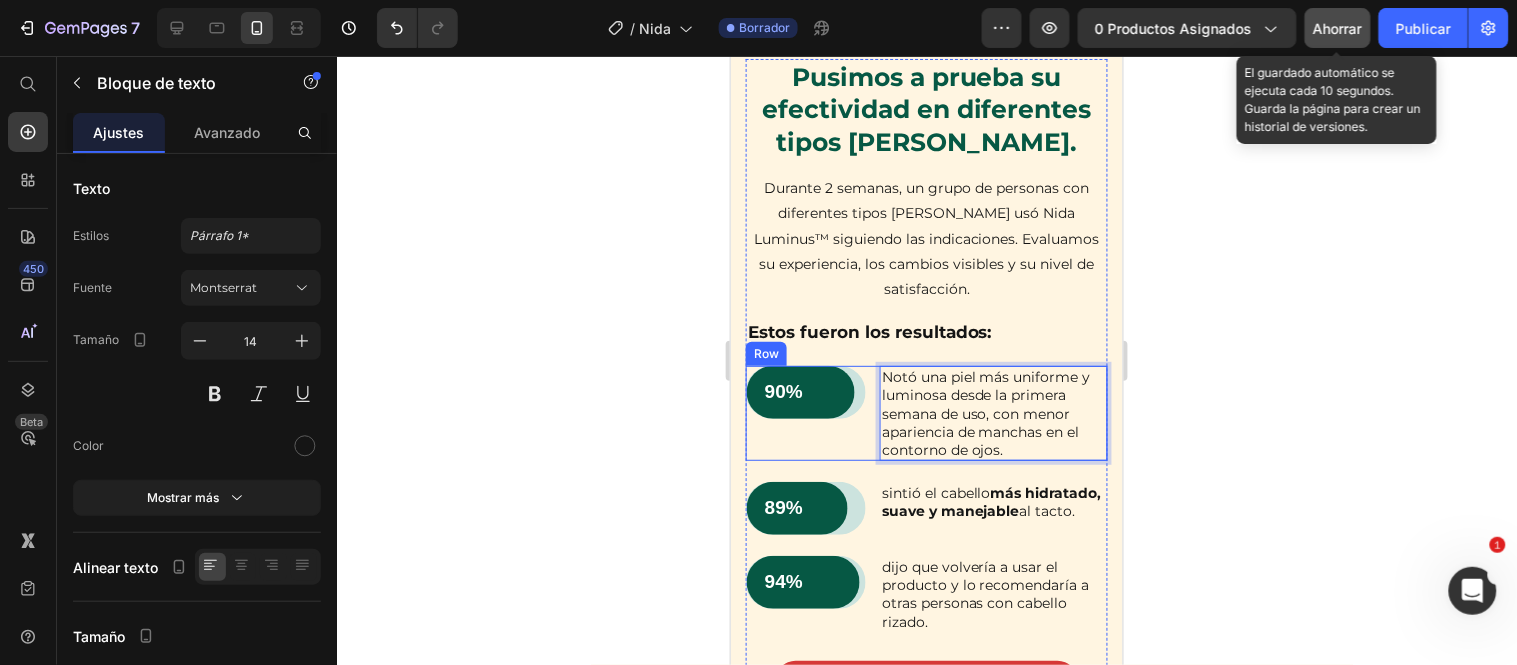 click on "90% Text Block Row Row" at bounding box center (805, 412) 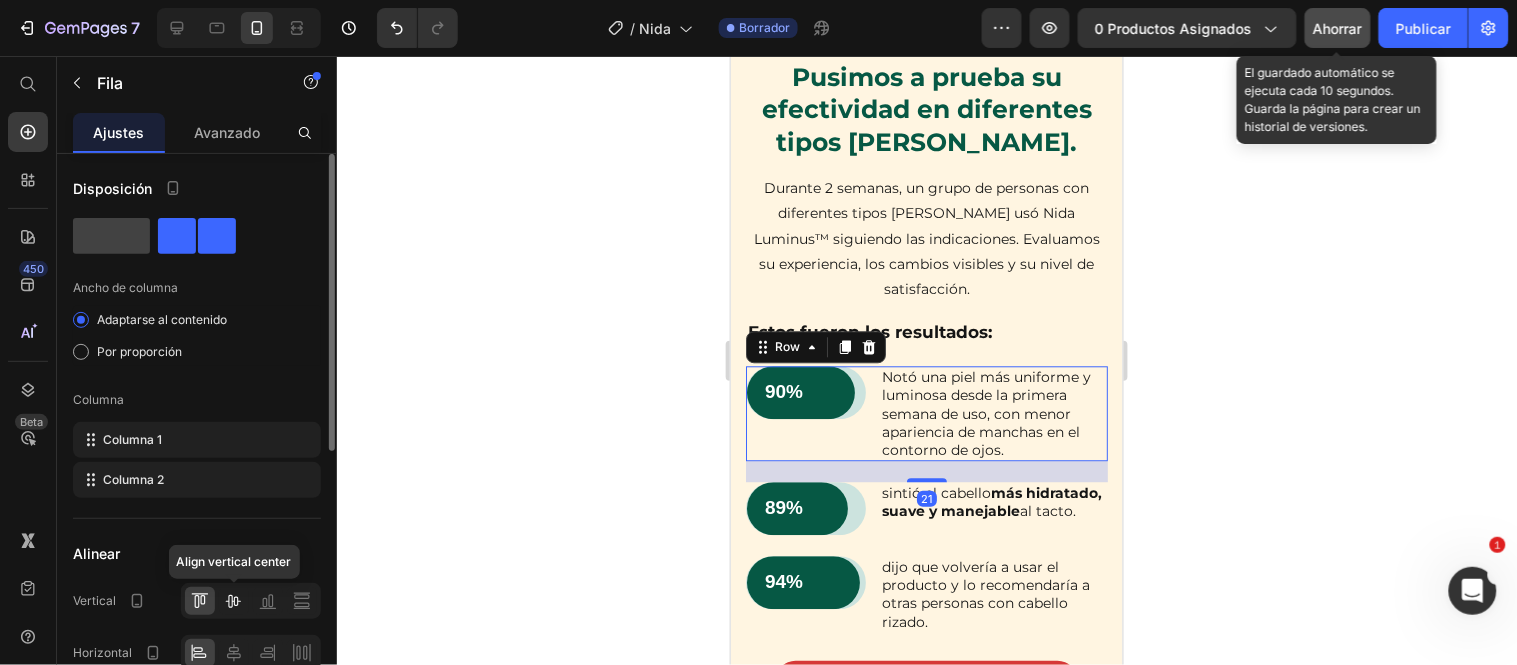 click 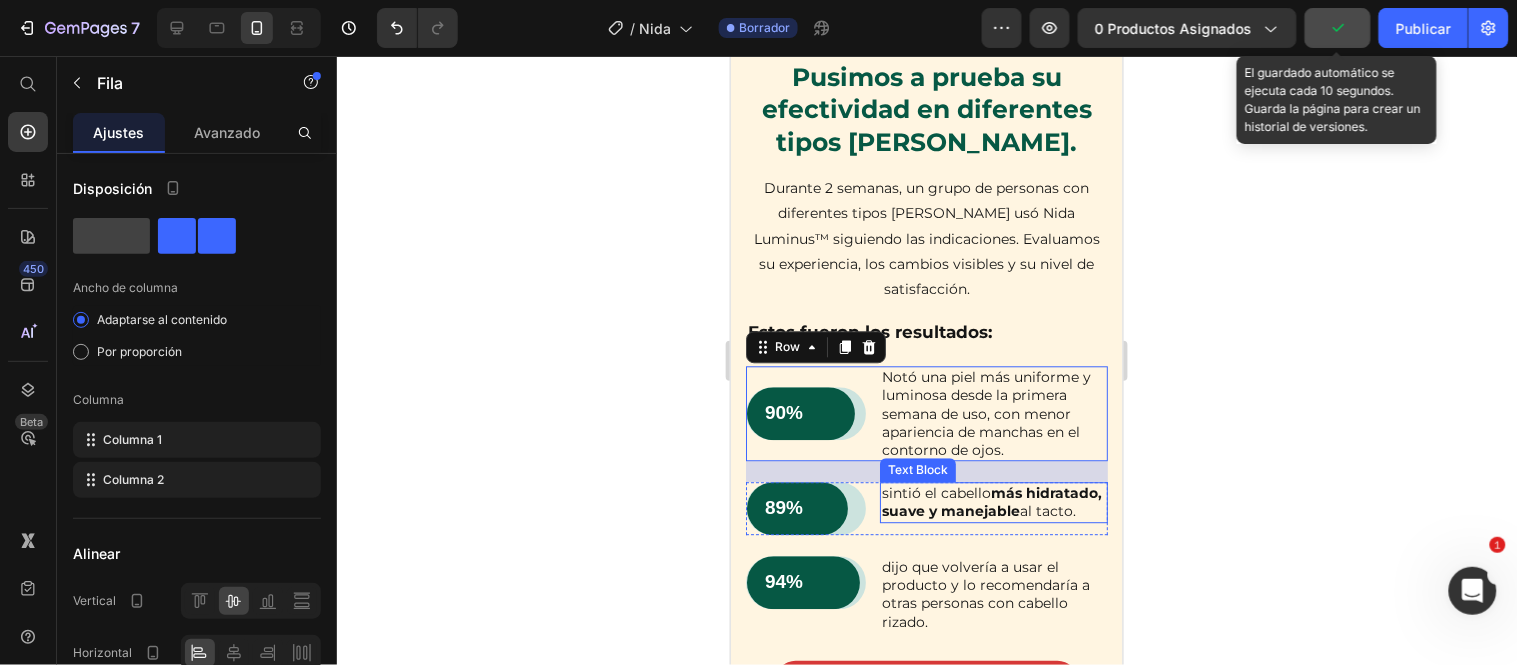 click on "más hidratado, suave y manejable" at bounding box center (991, 501) 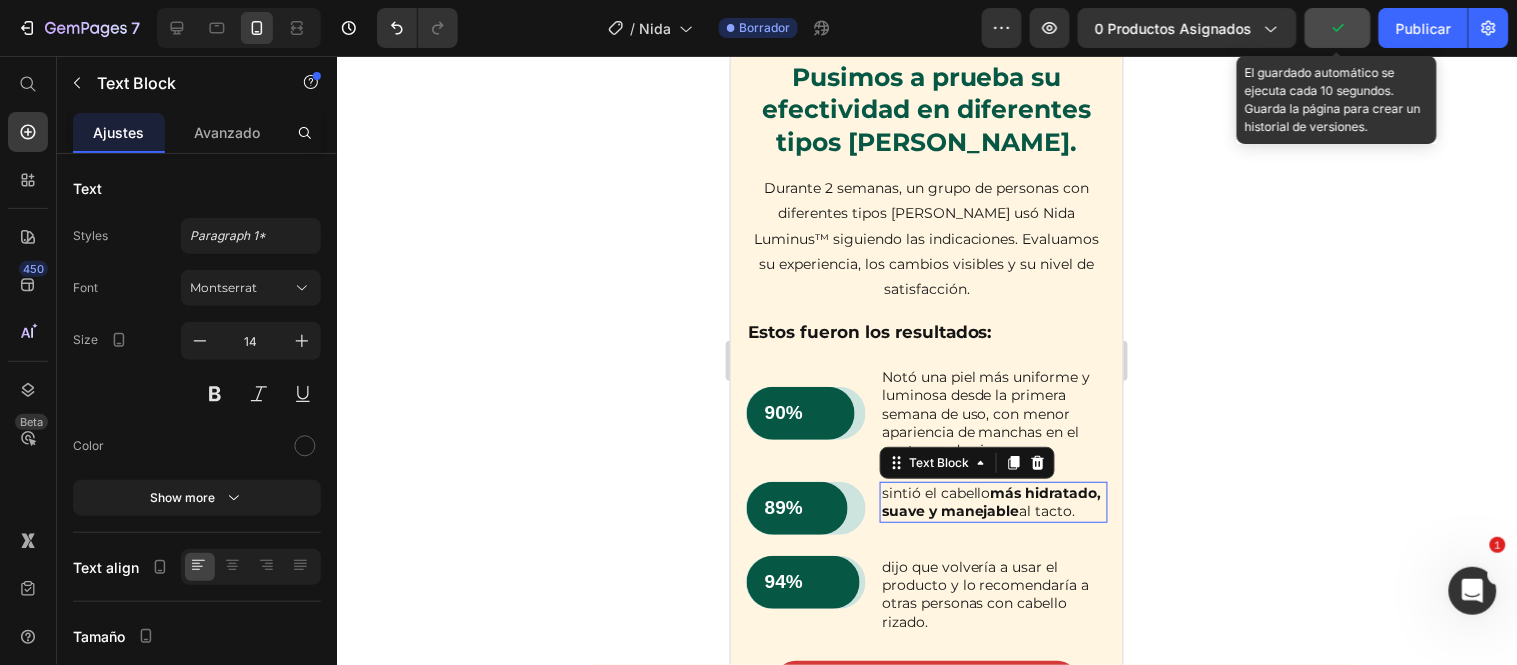 click on "más hidratado, suave y manejable" at bounding box center [991, 501] 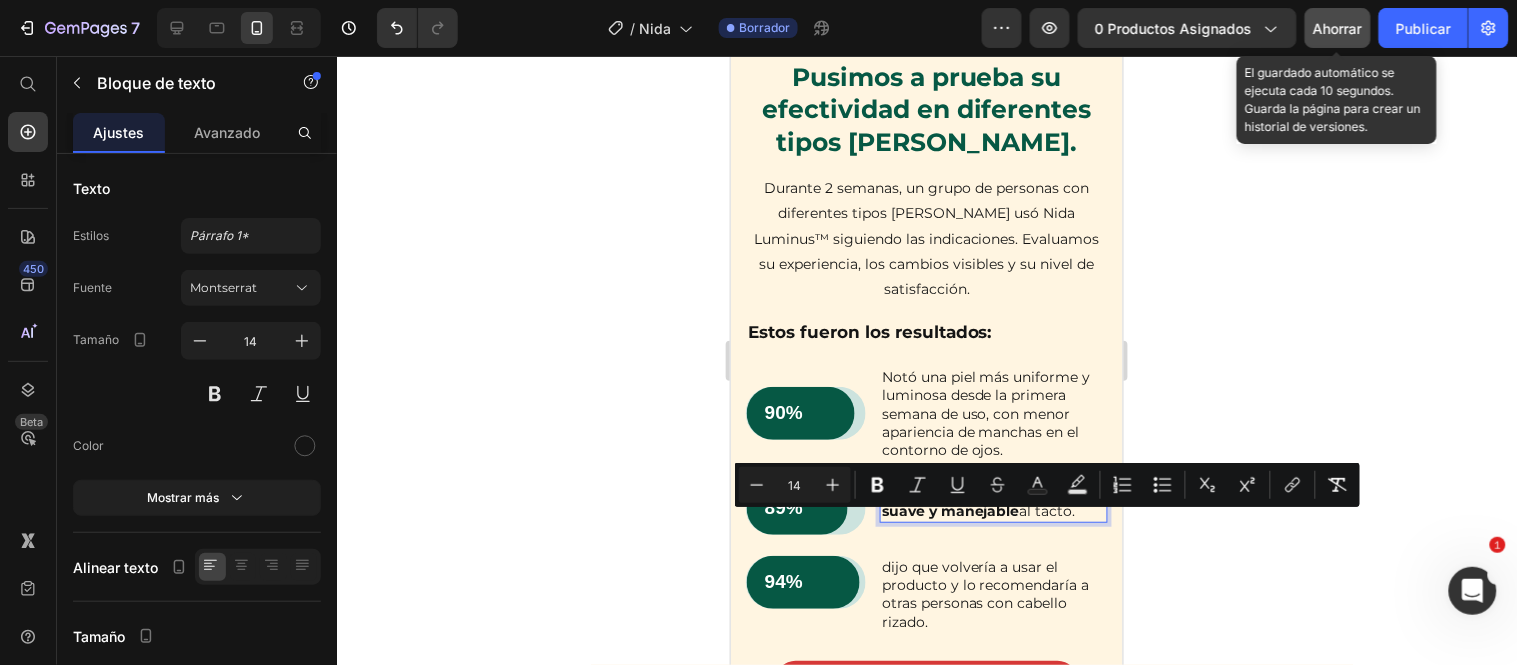 copy on "sintió el cabello  más hidratado, suave y manejable  al tacto." 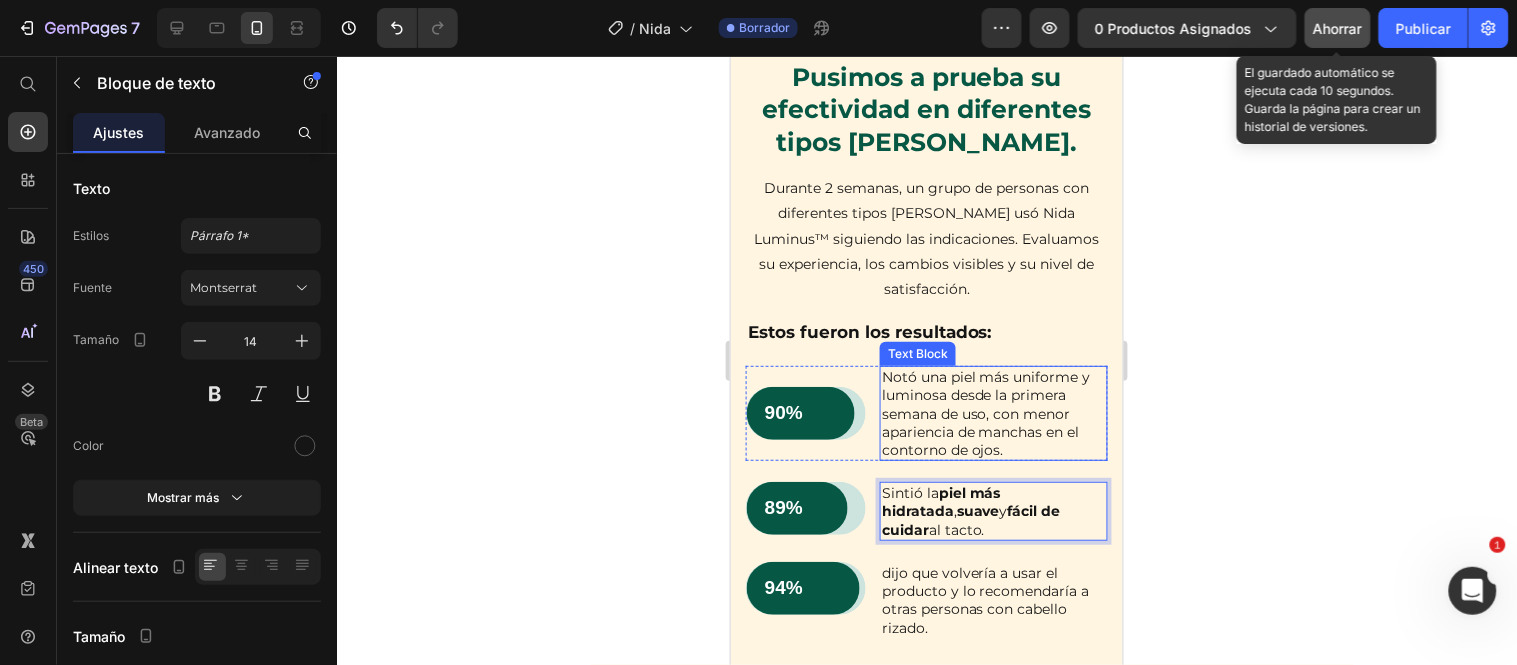 click on "Notó una piel más uniforme y luminosa desde la primera semana de uso, con menor apariencia de manchas en el contorno de ojos." at bounding box center (993, 412) 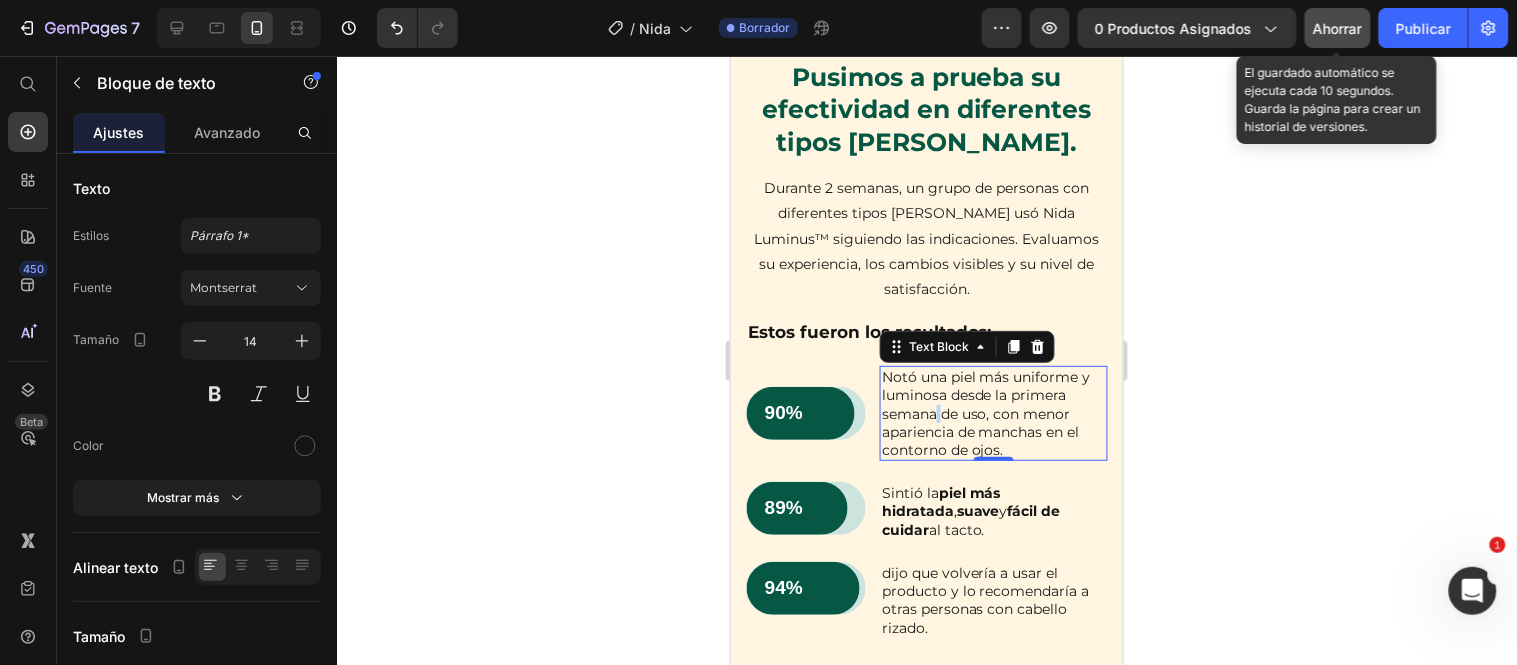 click on "Notó una piel más uniforme y luminosa desde la primera semana de uso, con menor apariencia de manchas en el contorno de ojos." at bounding box center (993, 412) 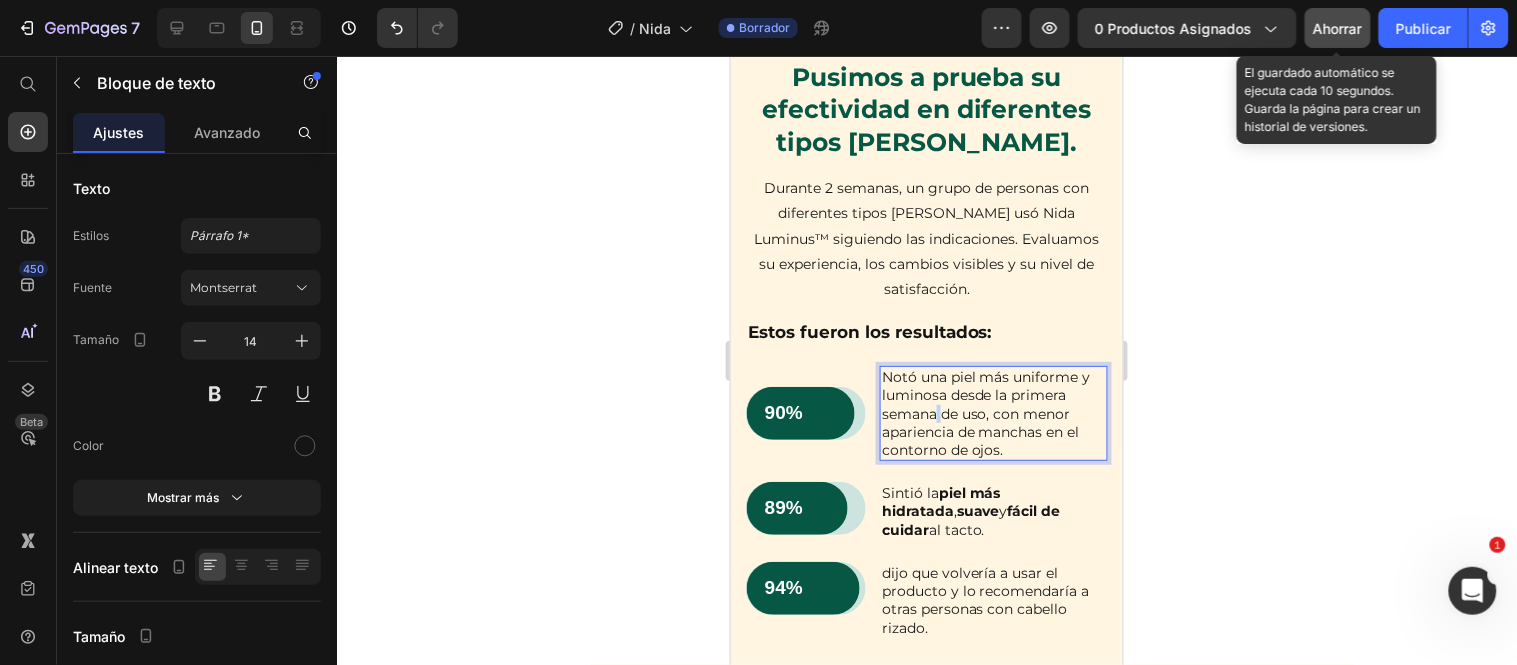 click on "Notó una piel más uniforme y luminosa desde la primera semana de uso, con menor apariencia de manchas en el contorno de ojos." at bounding box center [993, 412] 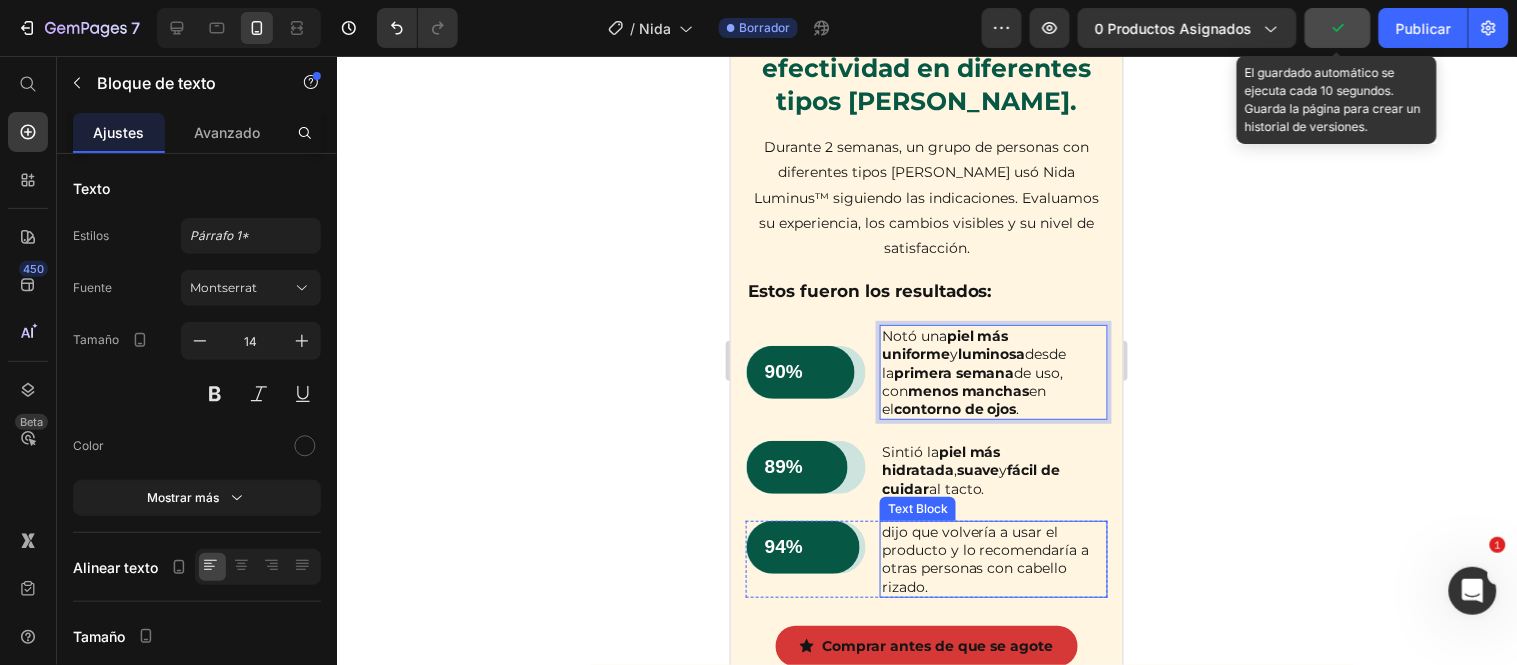 scroll, scrollTop: 7045, scrollLeft: 0, axis: vertical 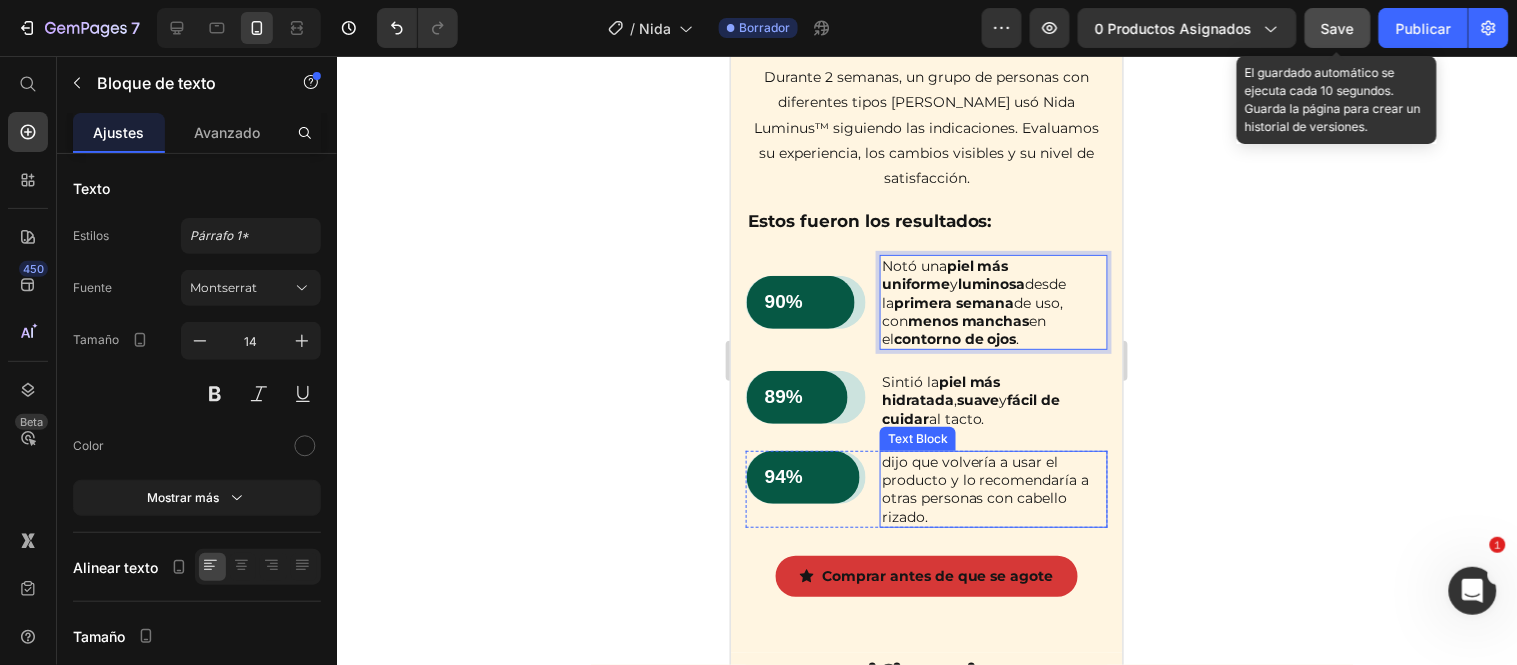 click on "dijo que volvería a usar el producto y lo recomendaría a otras personas con cabello rizado." at bounding box center [993, 488] 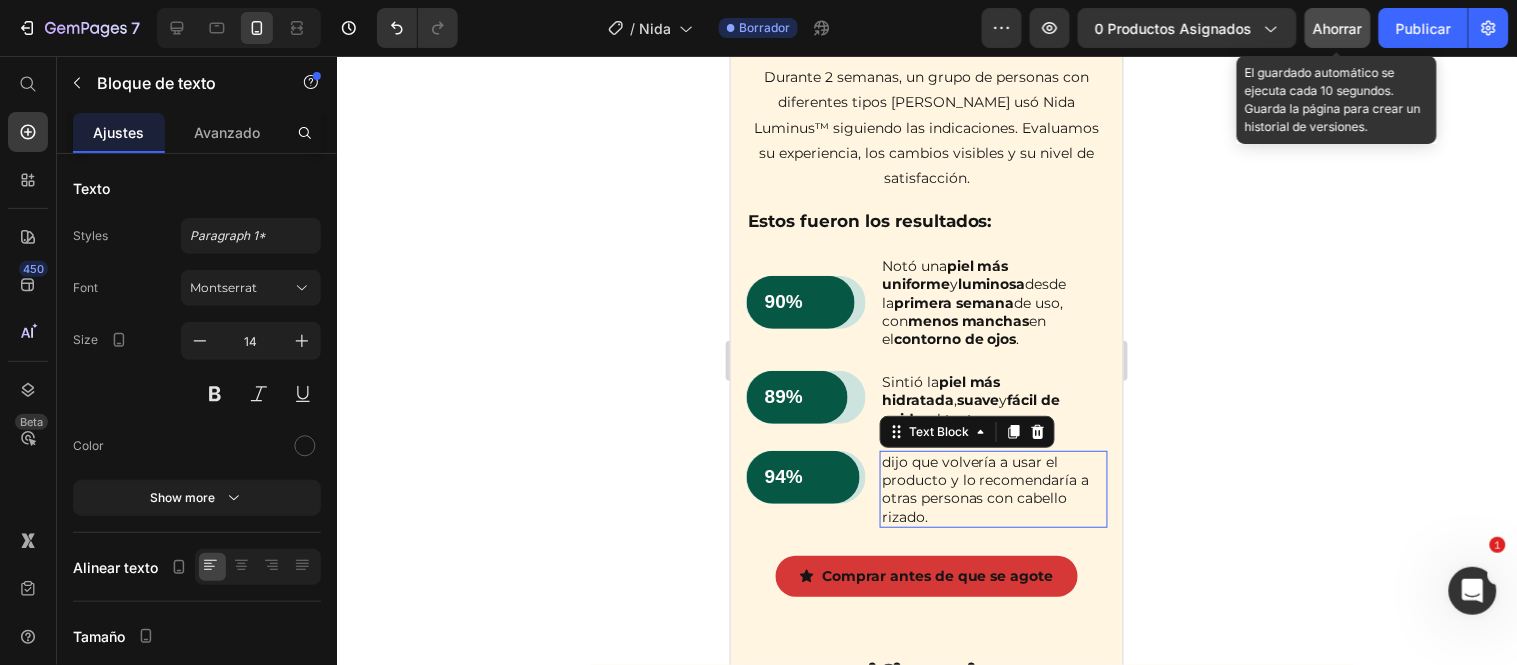 click on "dijo que volvería a usar el producto y lo recomendaría a otras personas con cabello rizado." at bounding box center (993, 488) 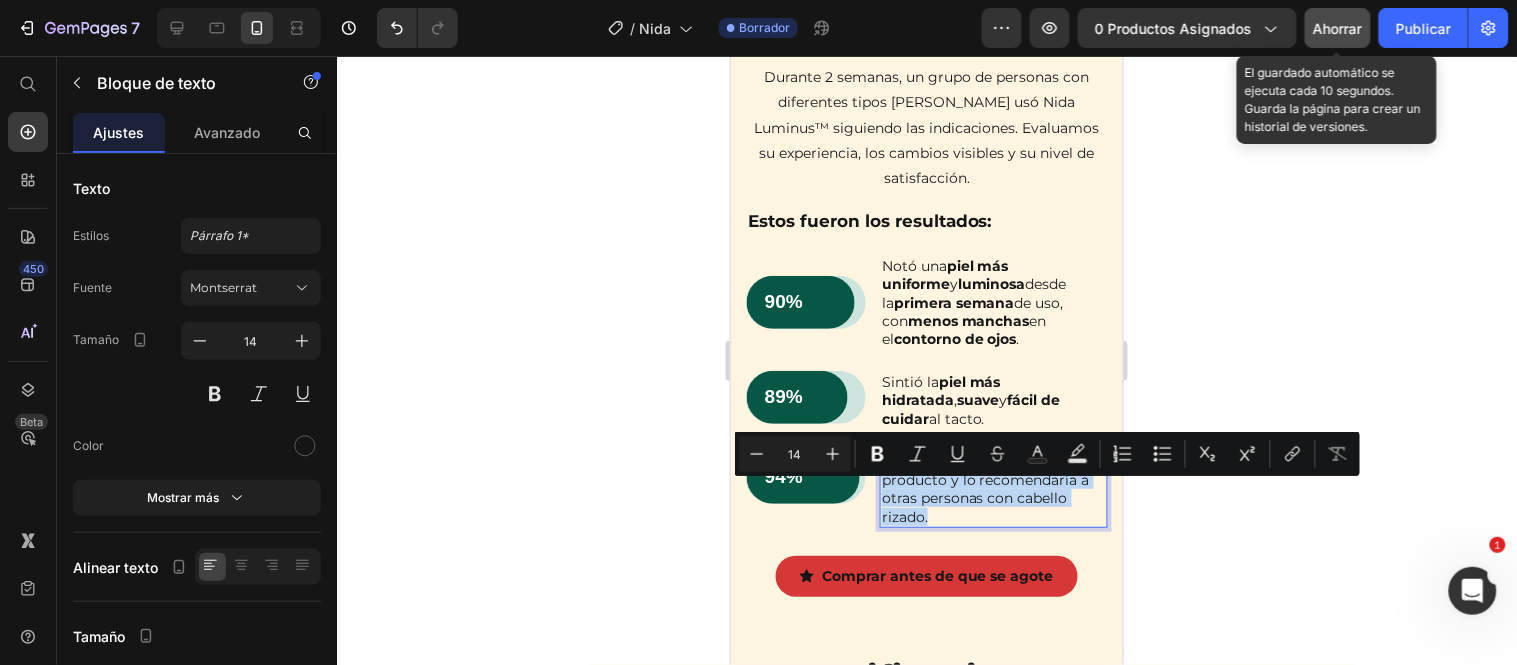 copy on "dijo que volvería a usar el producto y lo recomendaría a otras personas con cabello rizado." 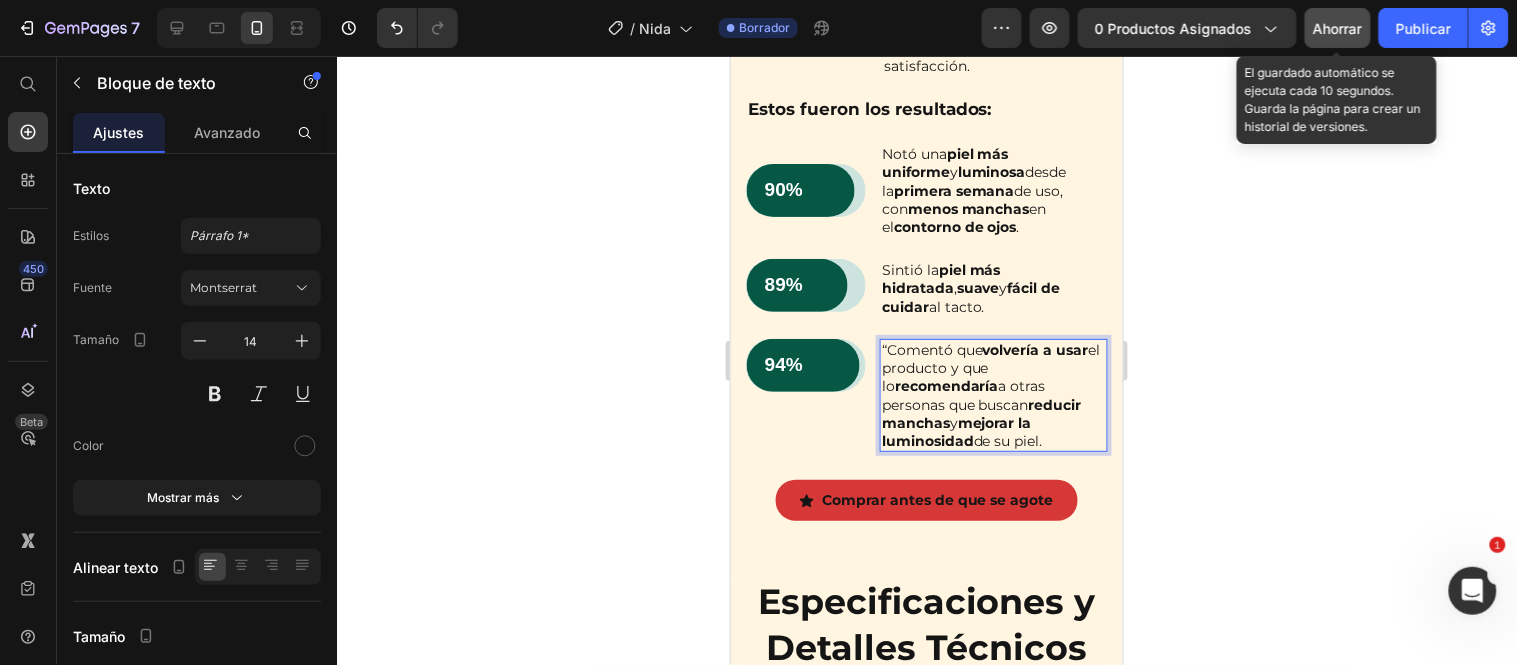 scroll, scrollTop: 7267, scrollLeft: 0, axis: vertical 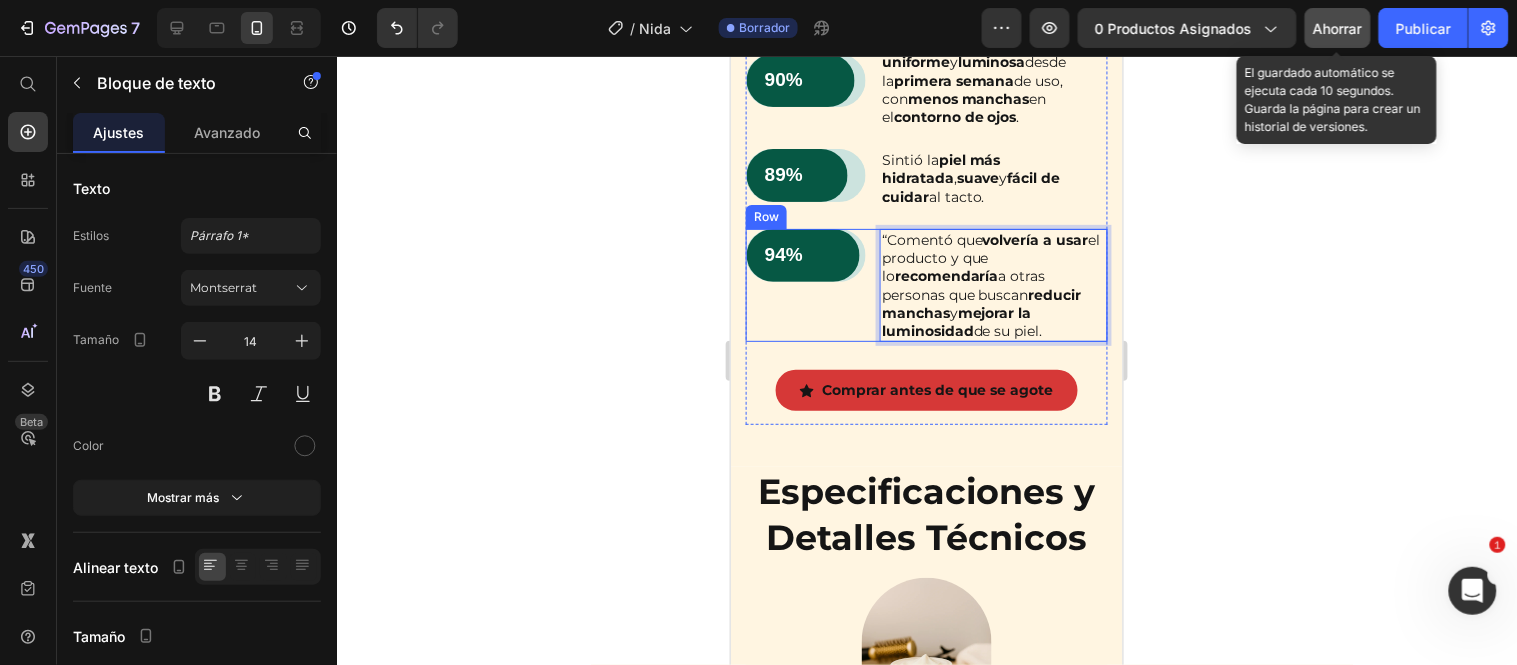 click on "94% Text Block Row Row" at bounding box center [805, 284] 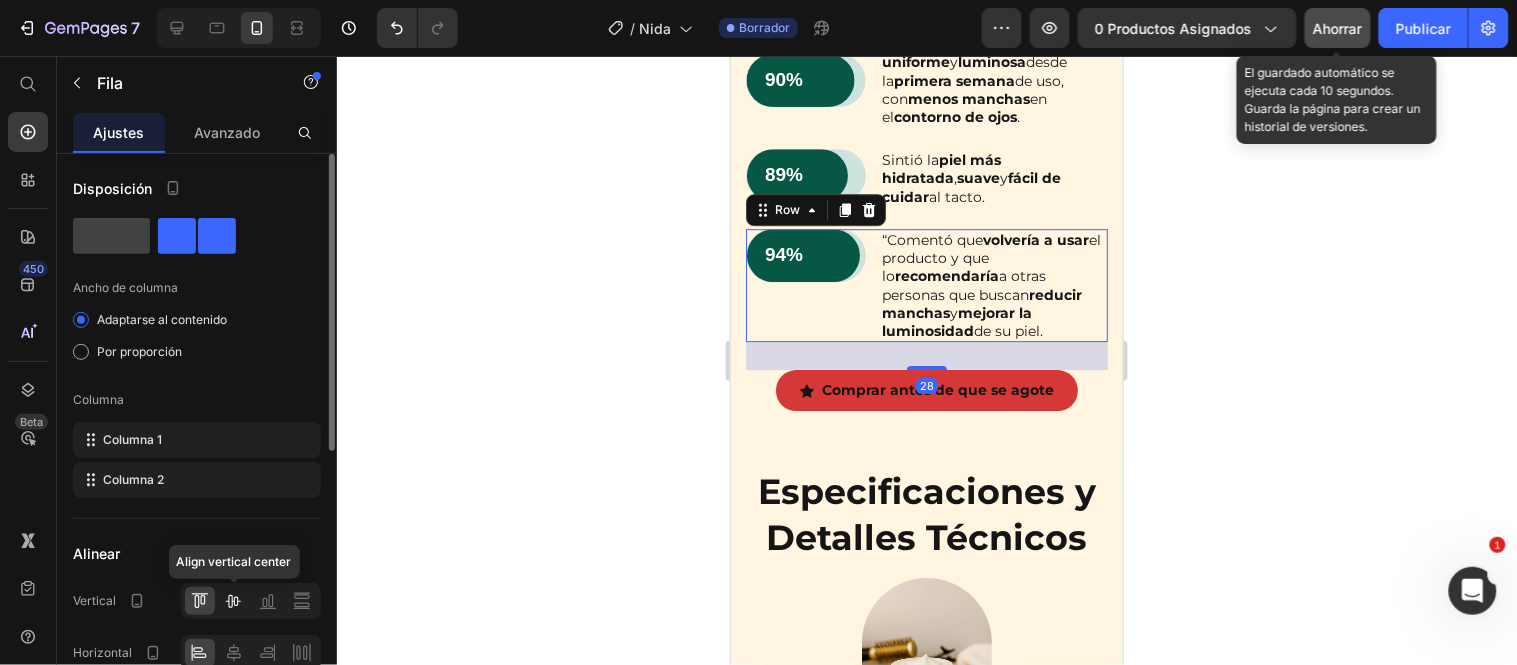 click 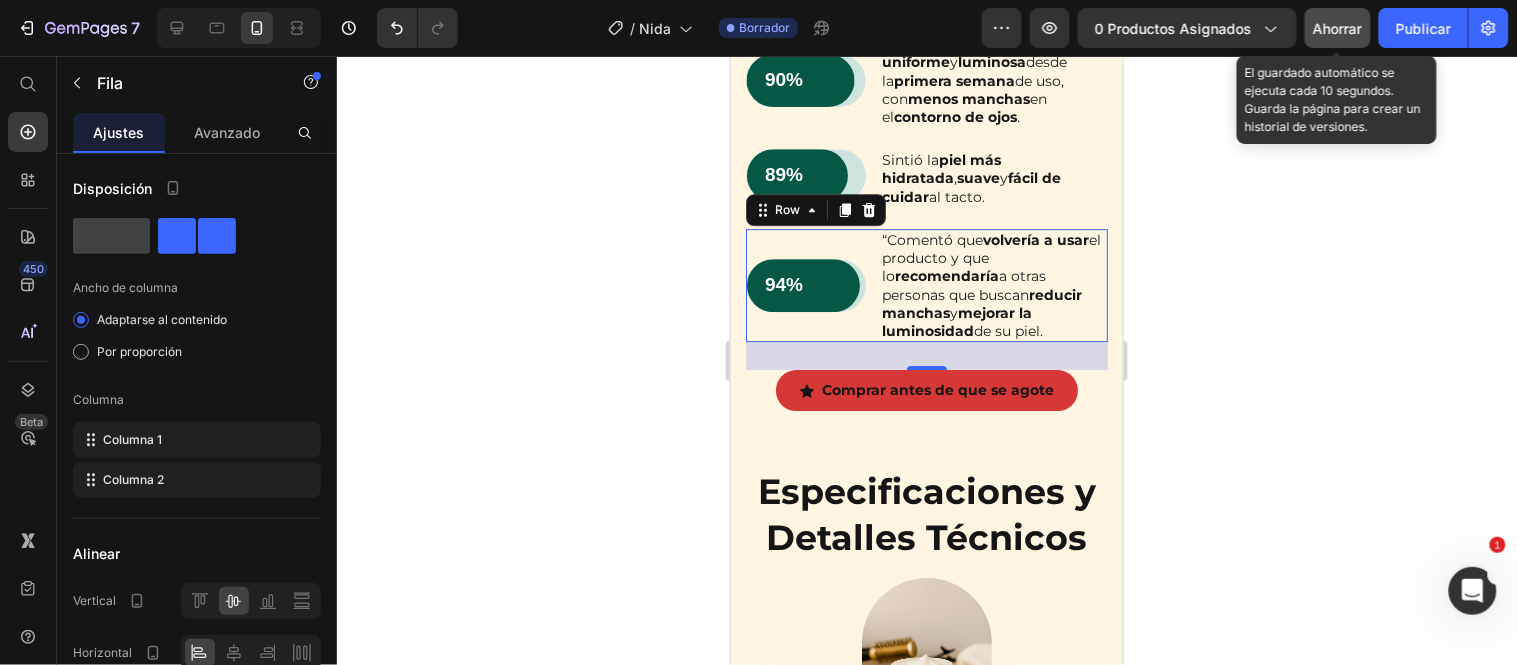 click 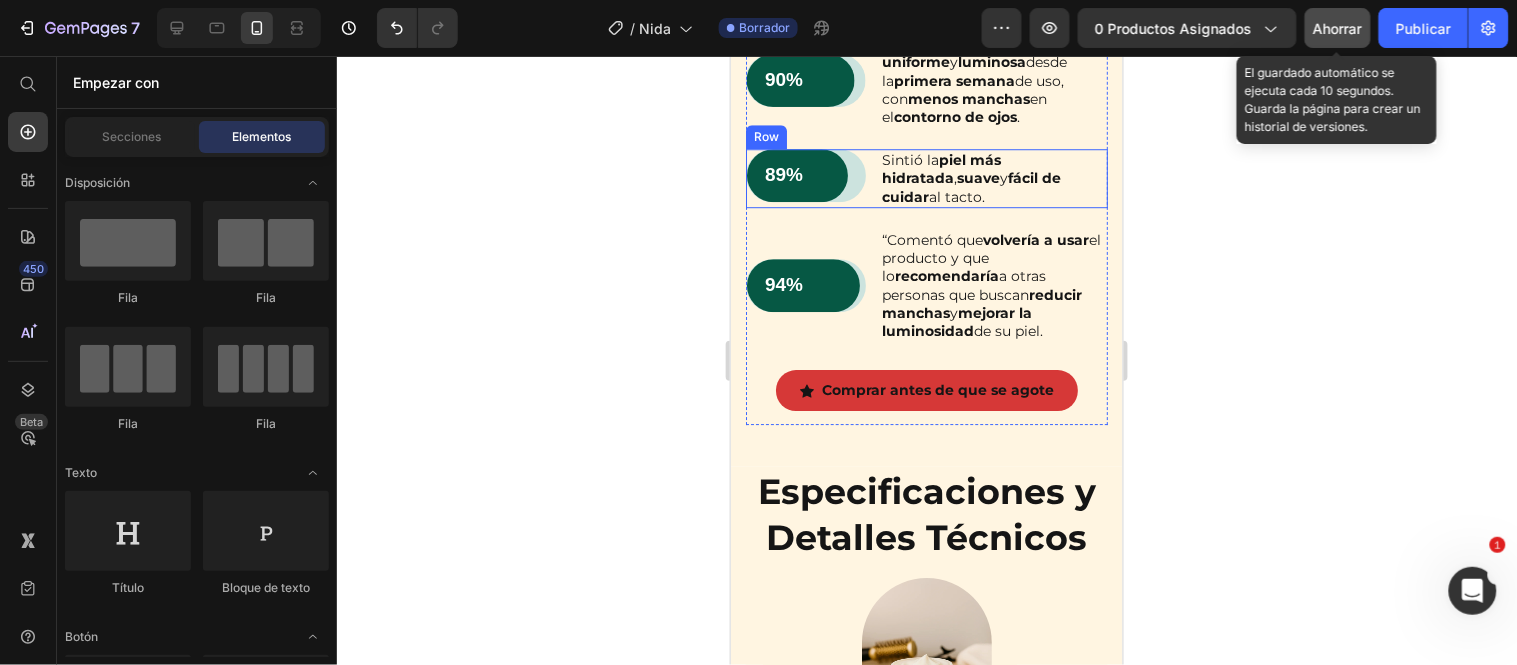 click on "89% Text Block Row Row" at bounding box center (805, 177) 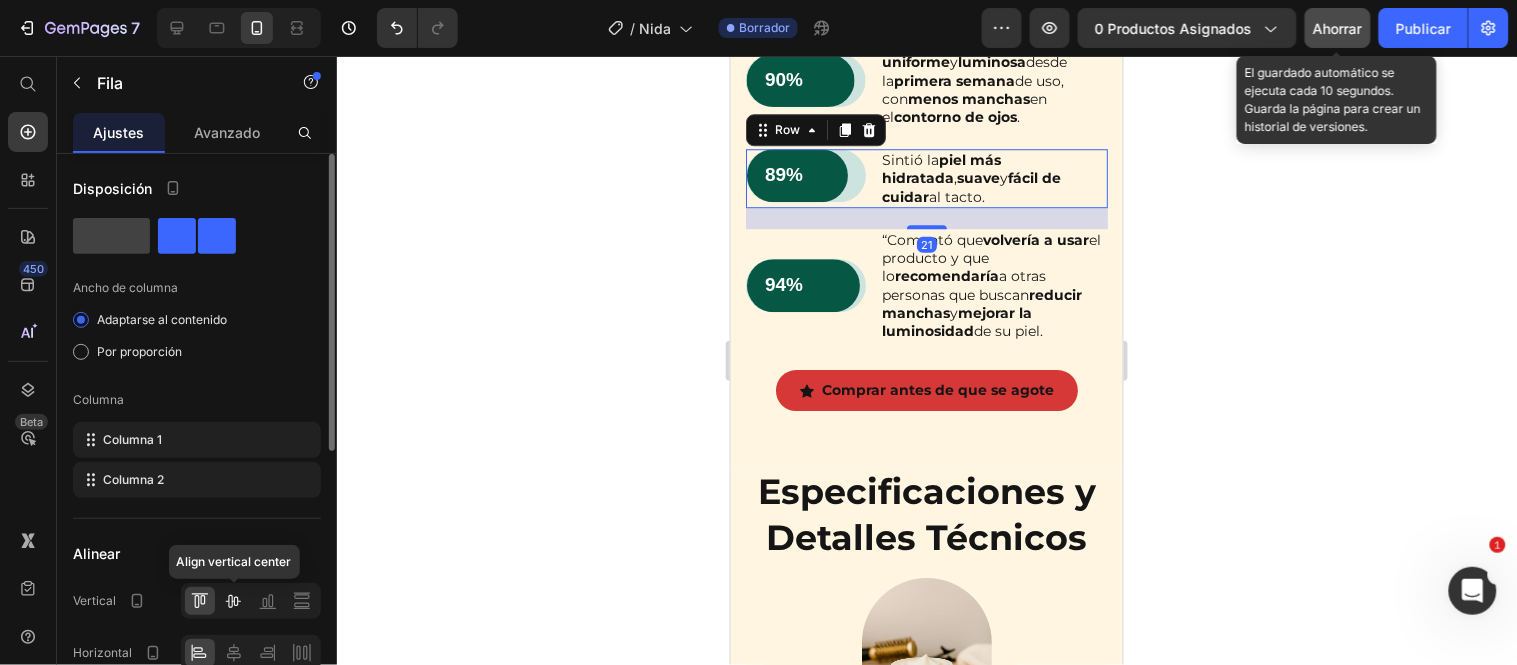 click 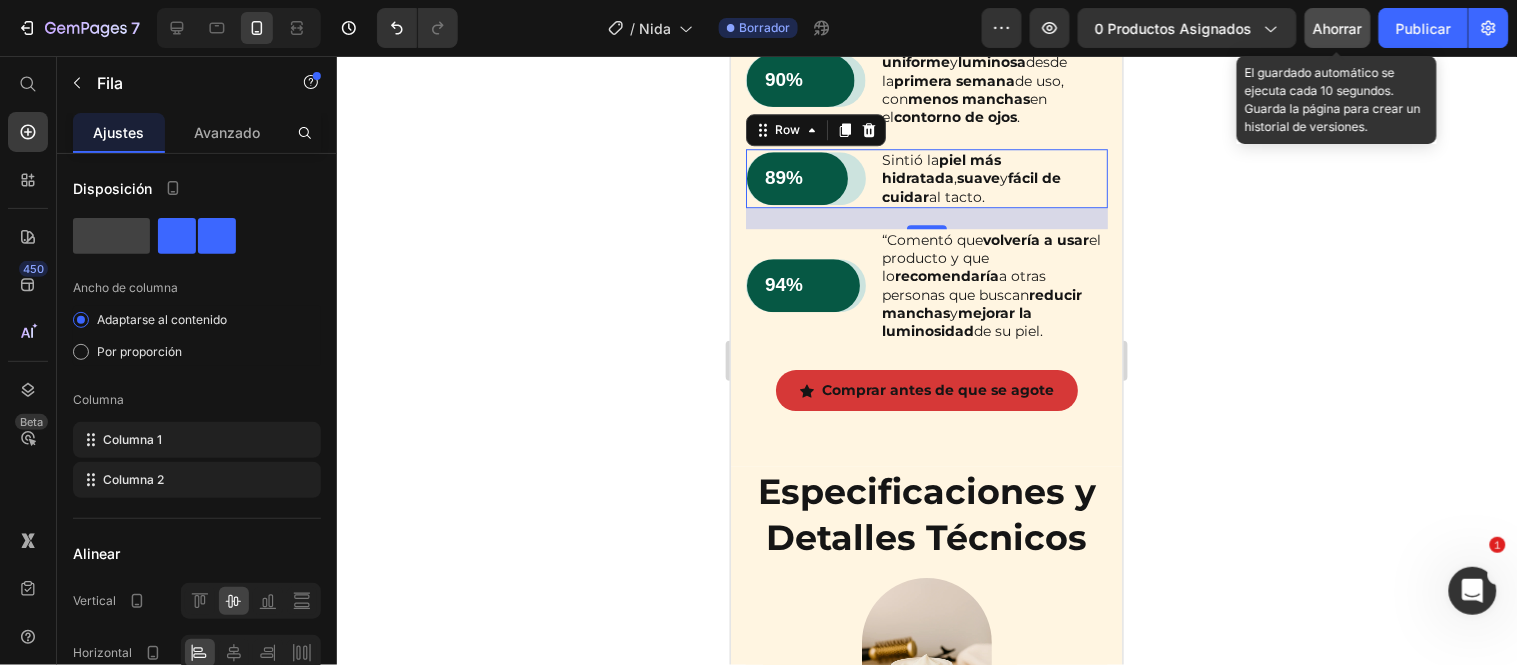 click 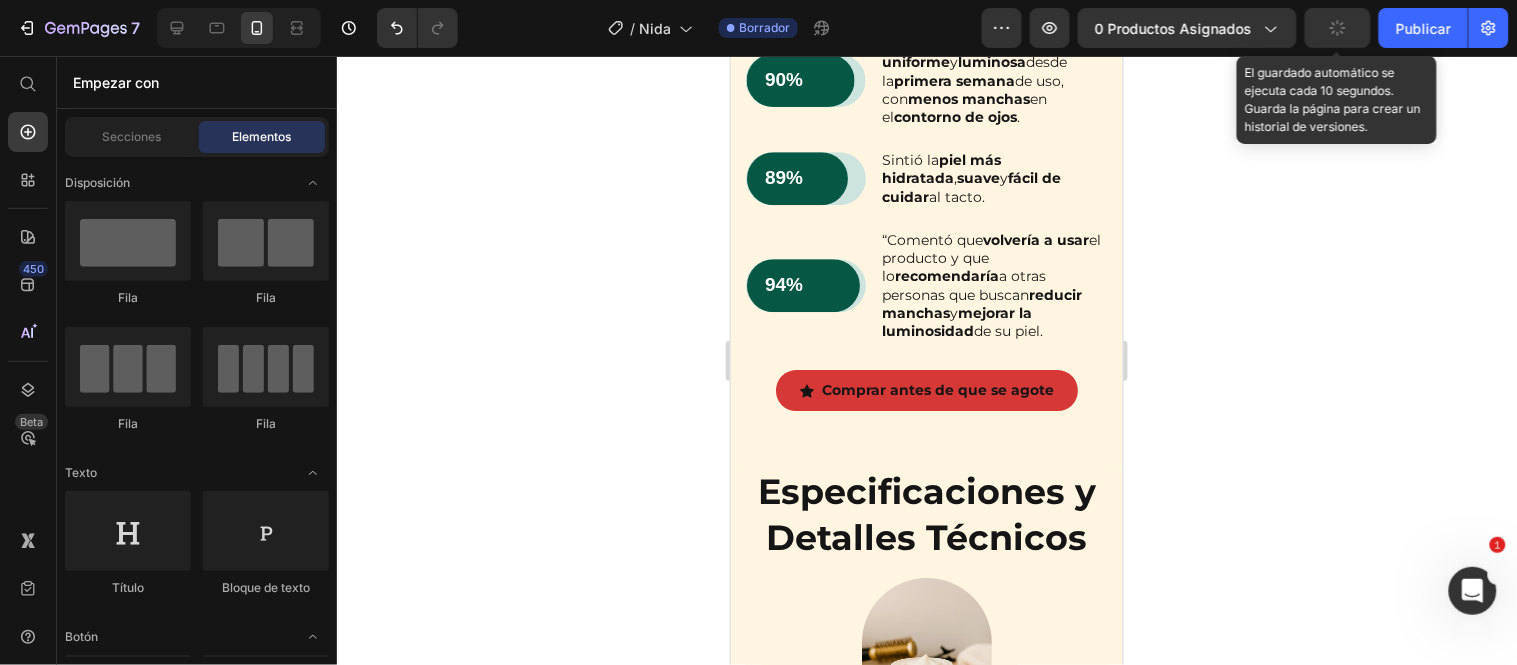 click 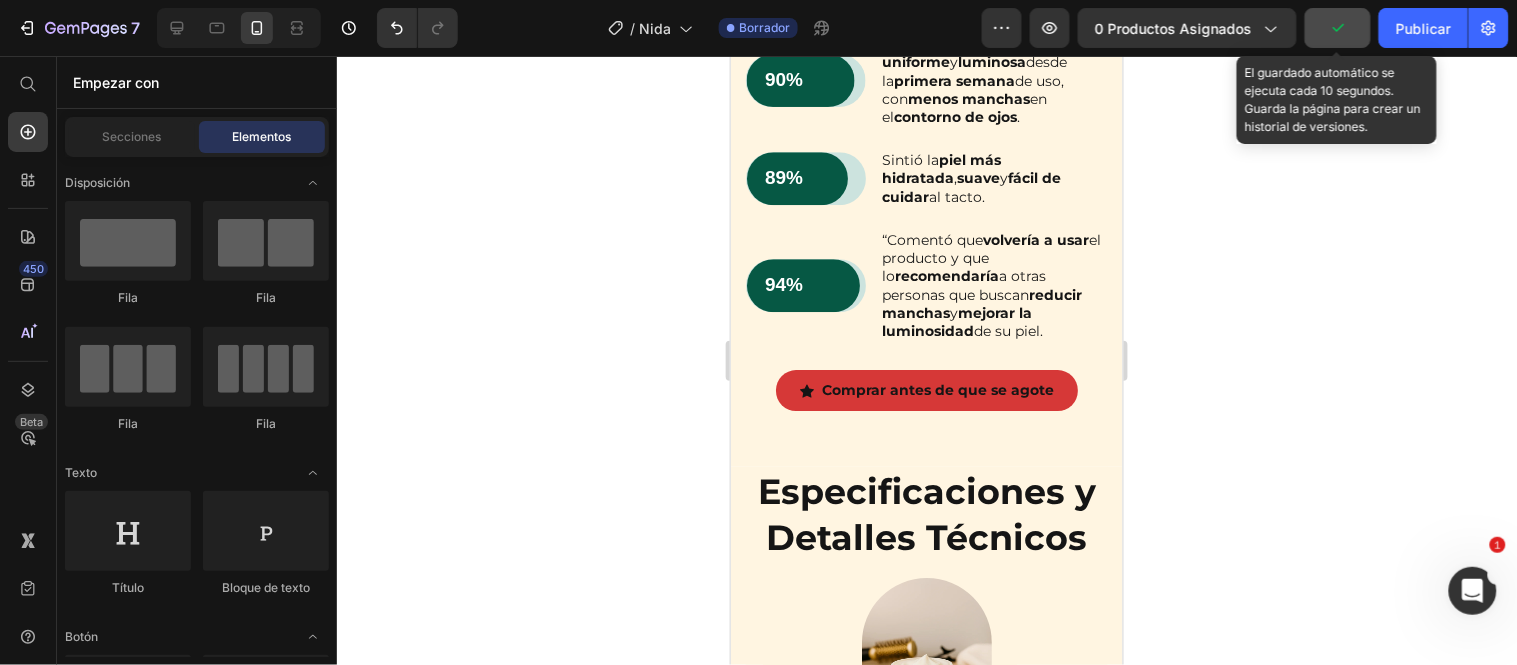 click 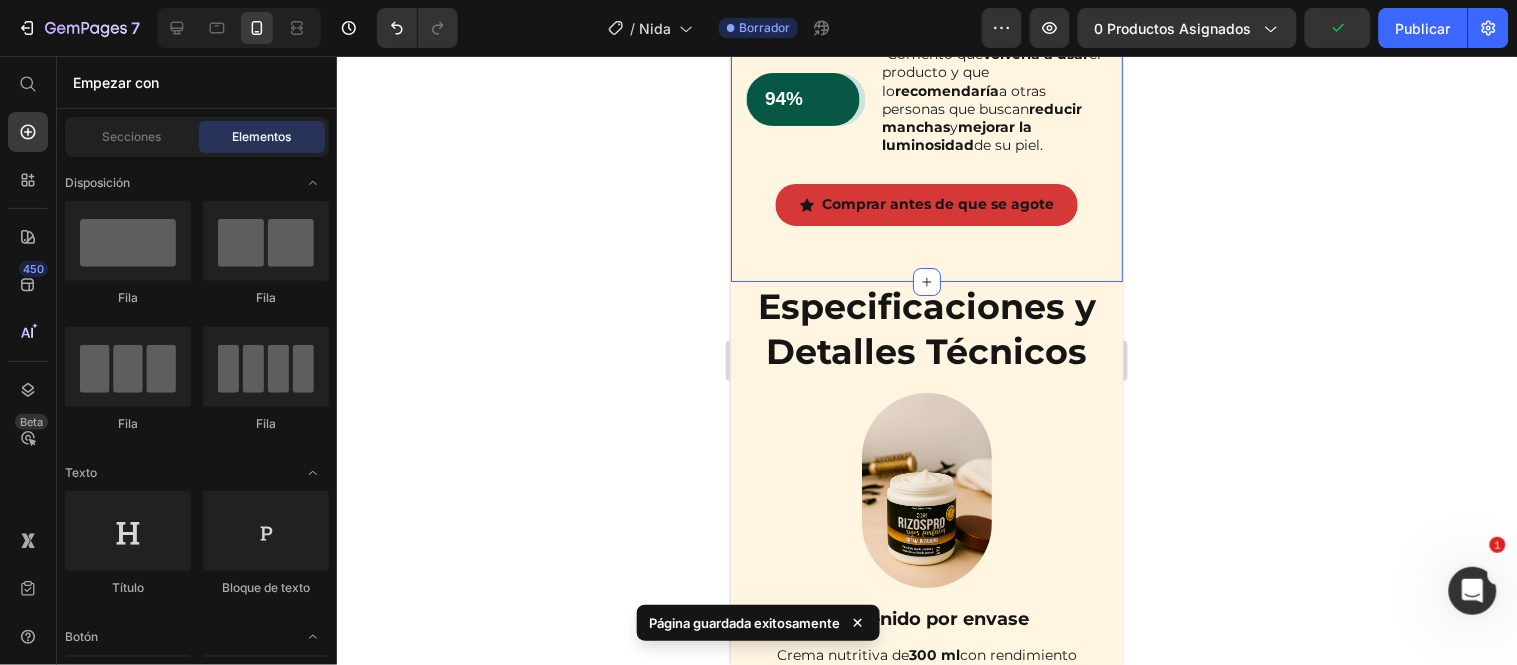 scroll, scrollTop: 7490, scrollLeft: 0, axis: vertical 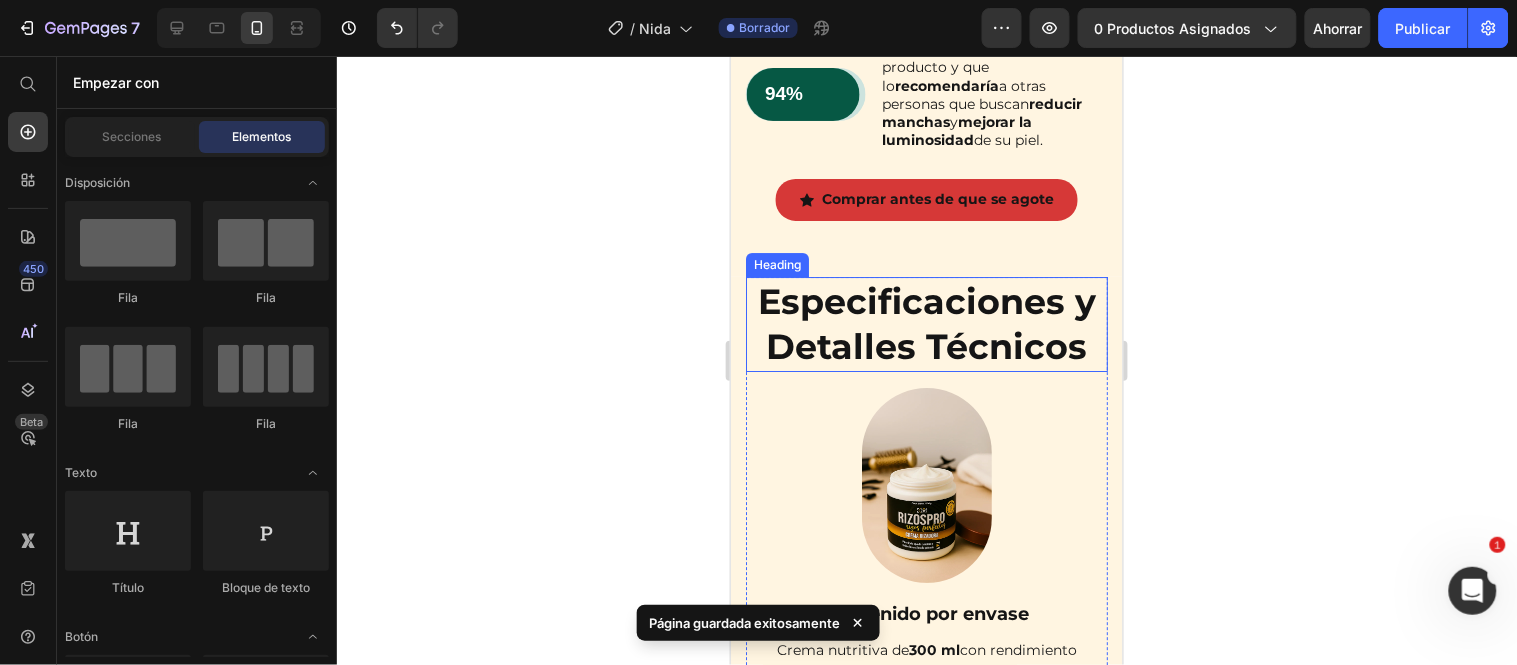 click on "Especificaciones y Detalles Técnicos" at bounding box center (926, 323) 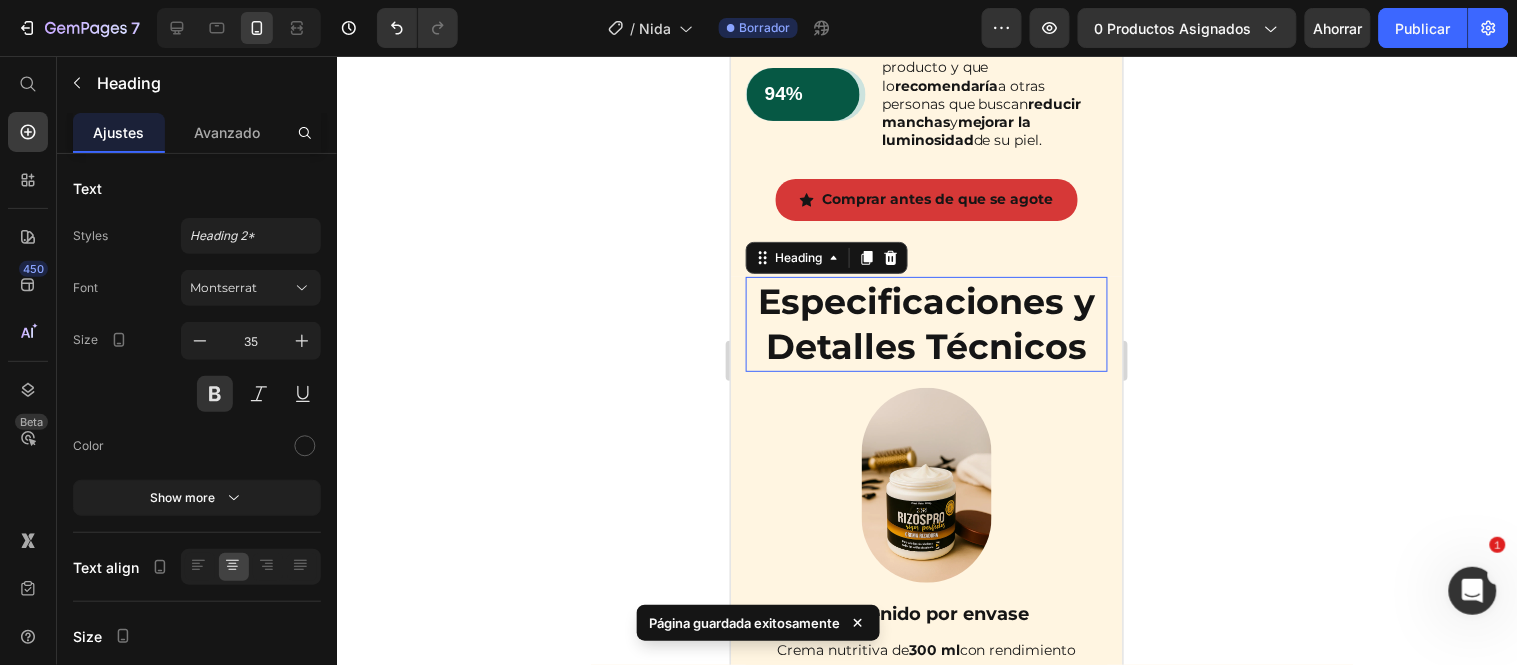 click on "Especificaciones y Detalles Técnicos" at bounding box center (926, 323) 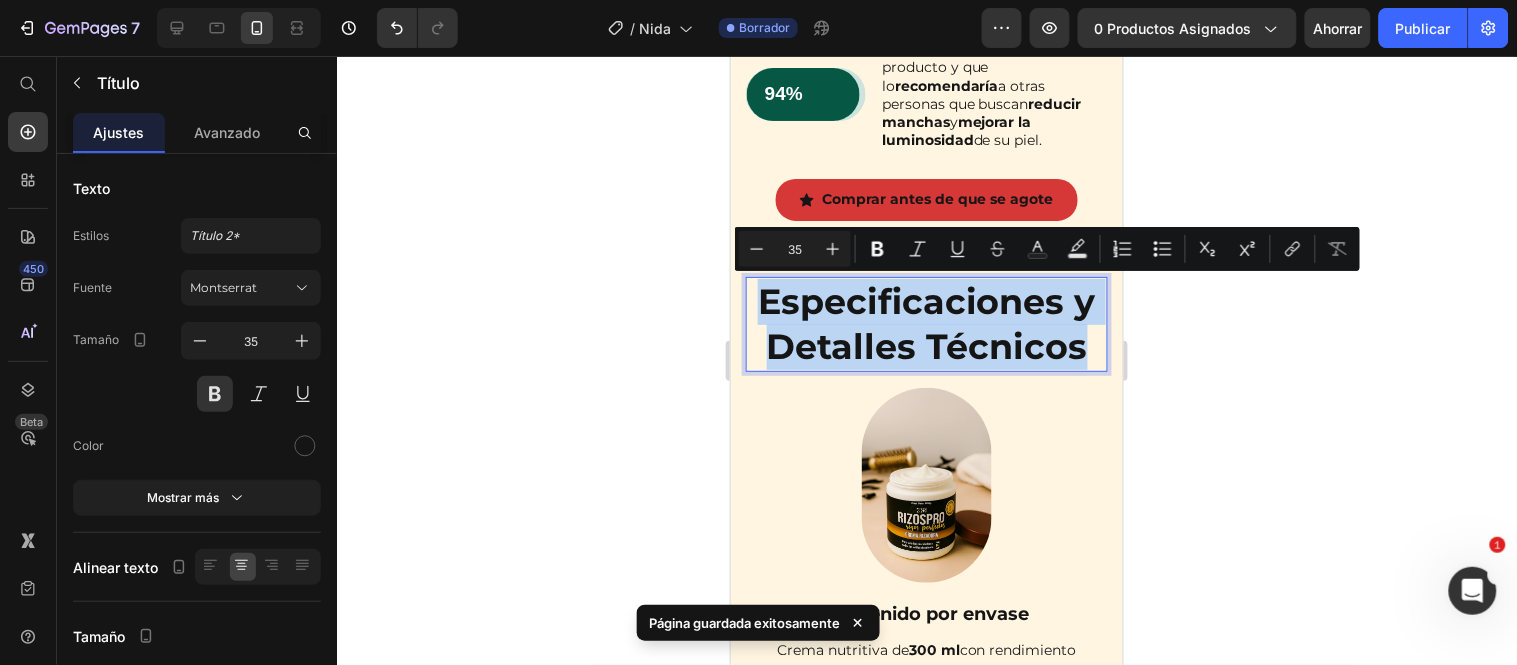 copy on "Especificaciones y Detalles Técnicos" 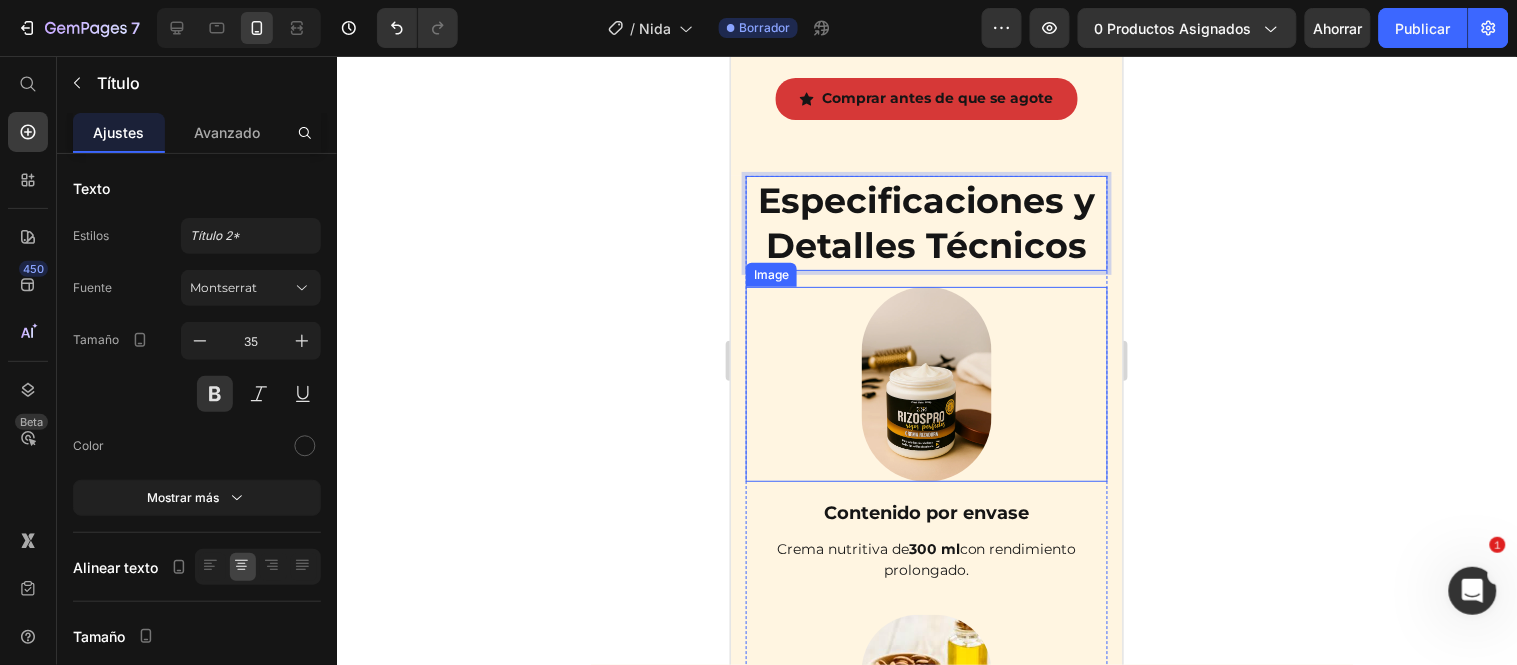 scroll, scrollTop: 7601, scrollLeft: 0, axis: vertical 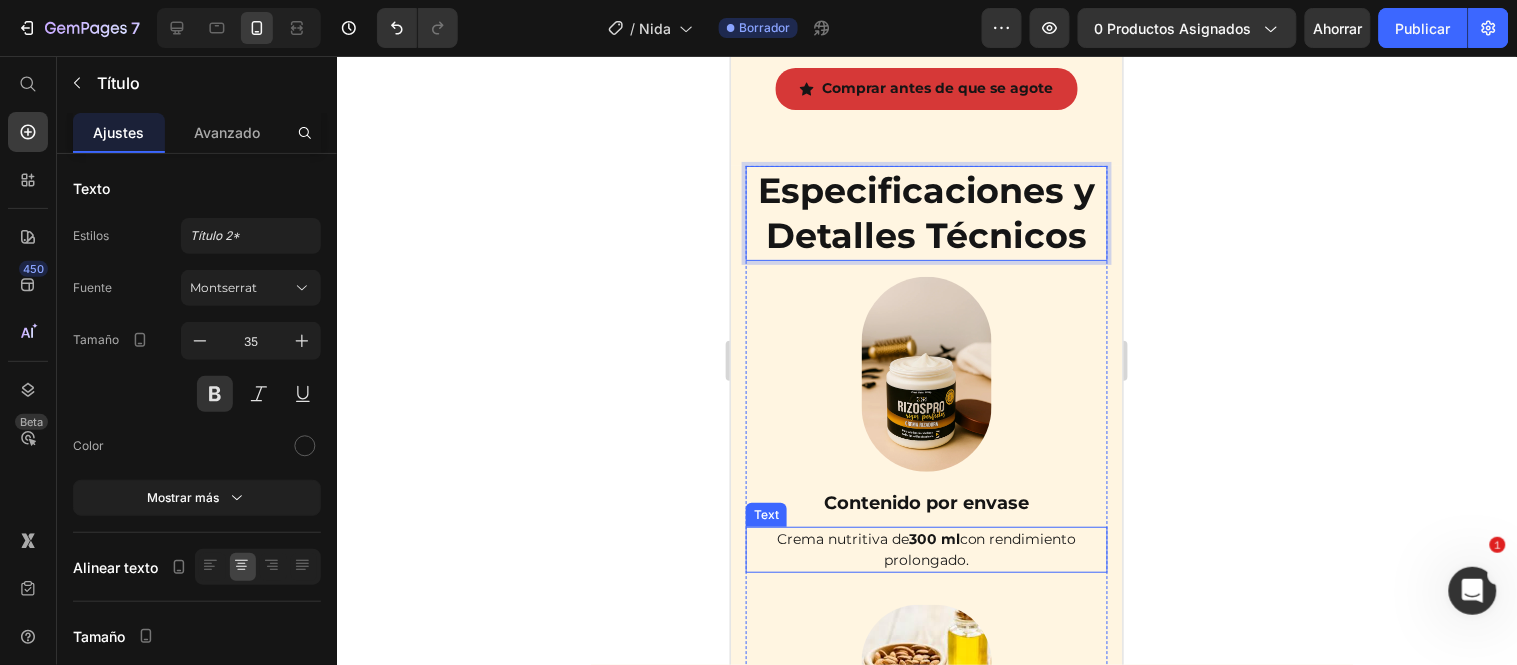 click on "300 ml" at bounding box center [933, 538] 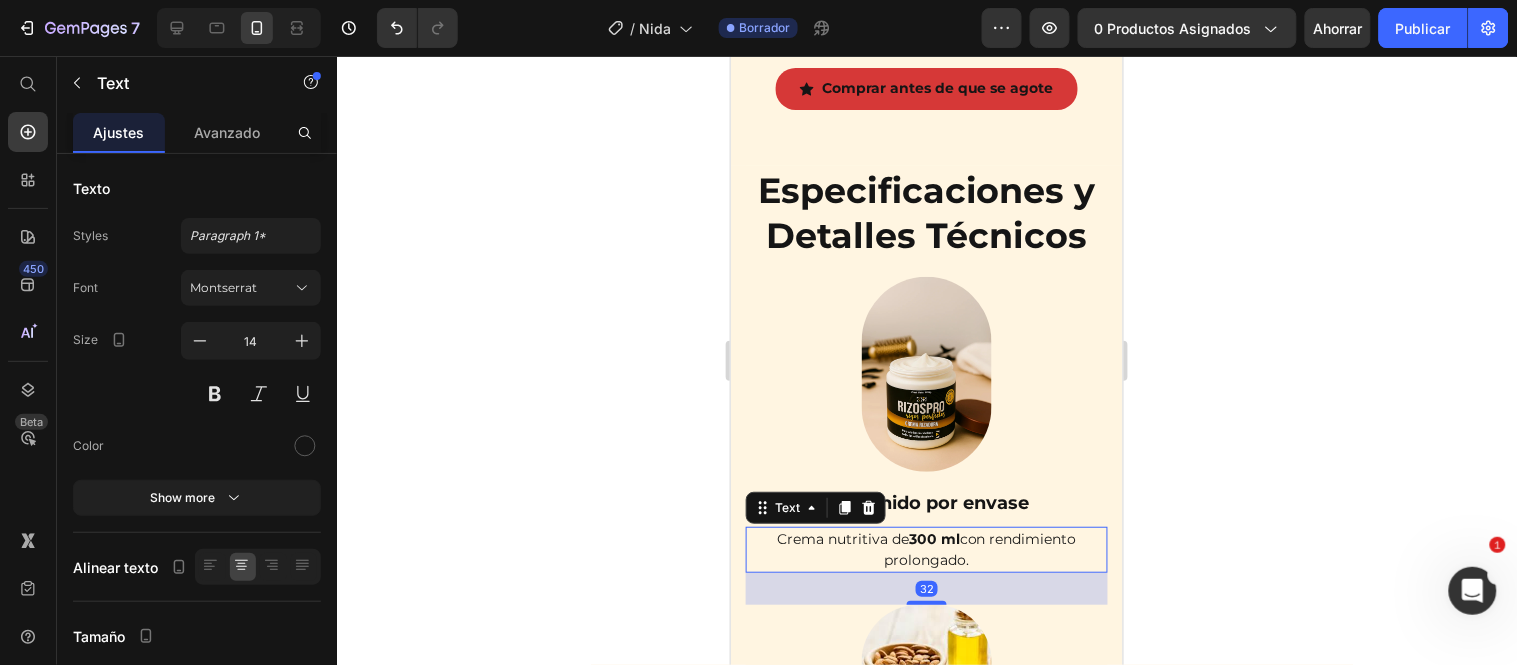 click on "300 ml" at bounding box center [933, 538] 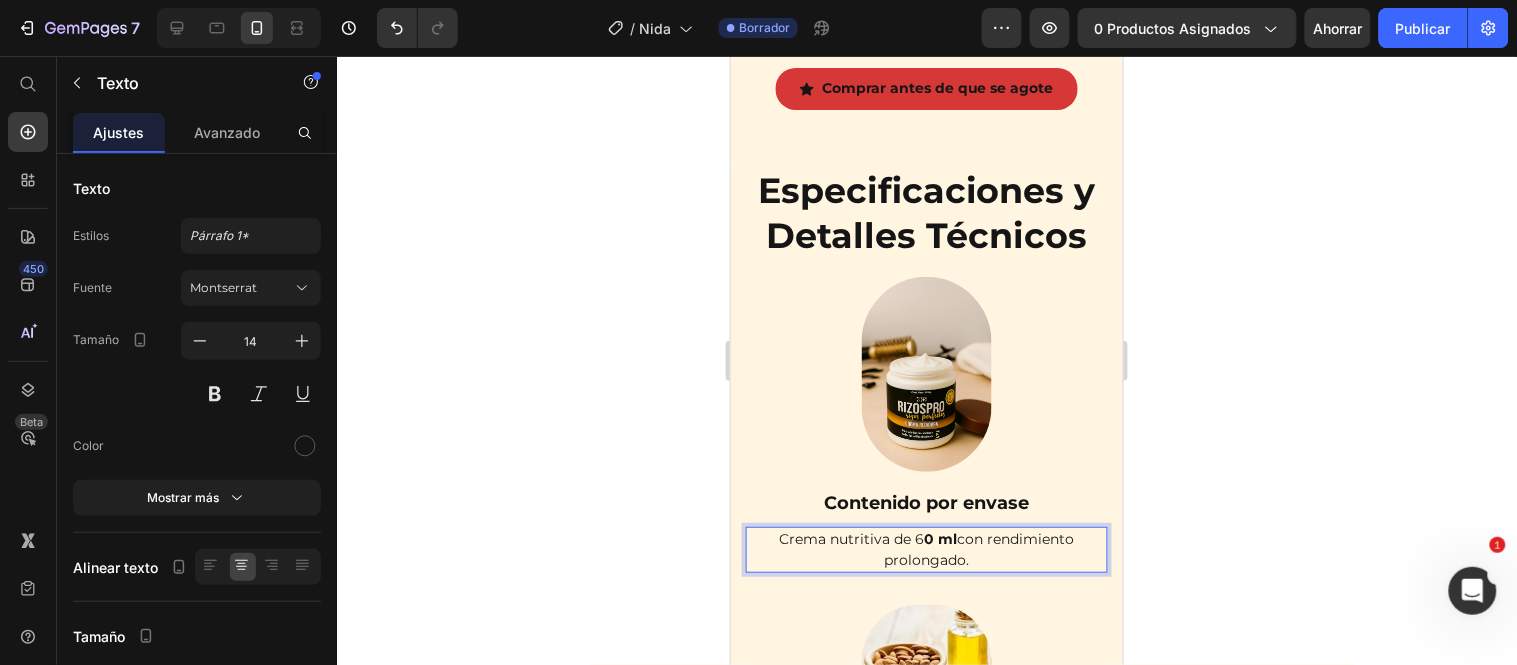 click on "Crema nutritiva de 6 0 ml  con rendimiento prolongado." at bounding box center [926, 549] 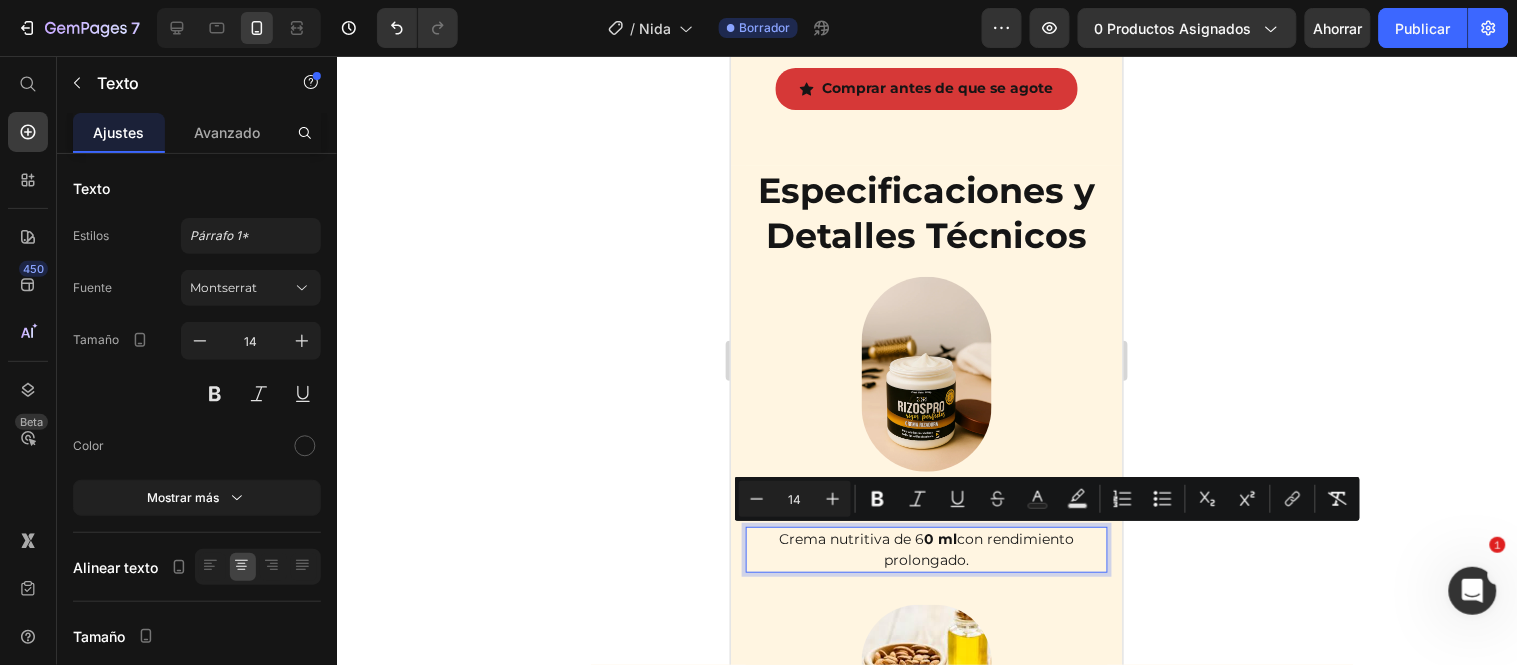 drag, startPoint x: 983, startPoint y: 554, endPoint x: 726, endPoint y: 534, distance: 257.77704 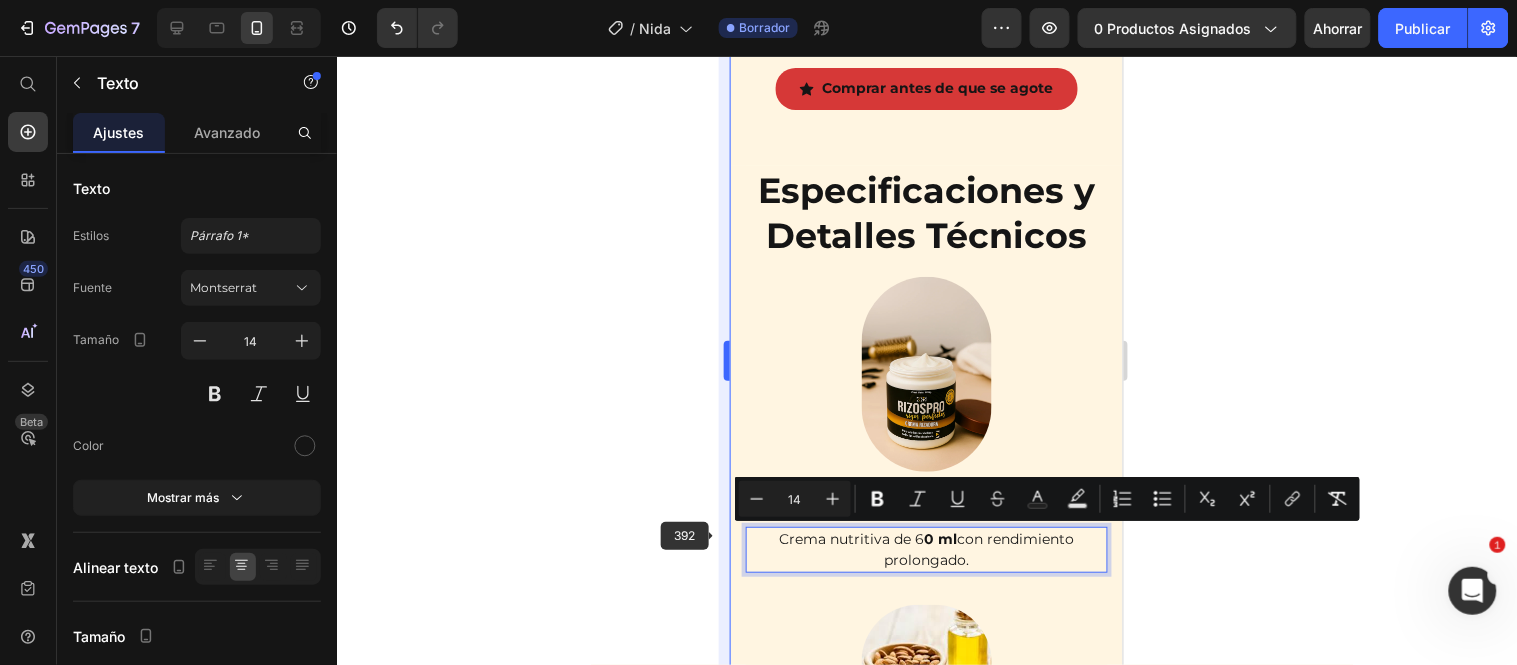 copy on "Crema nutritiva de 6 0 ml  con rendimiento prolongado." 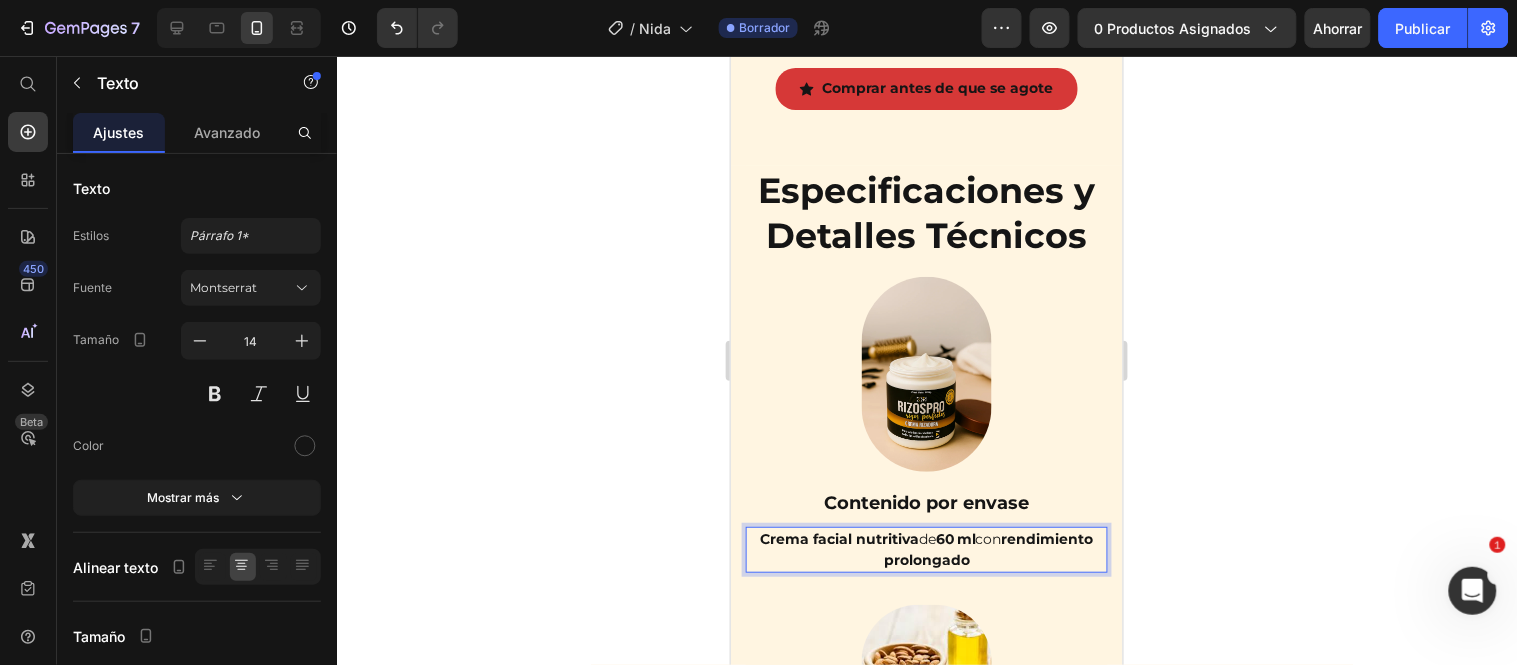 click 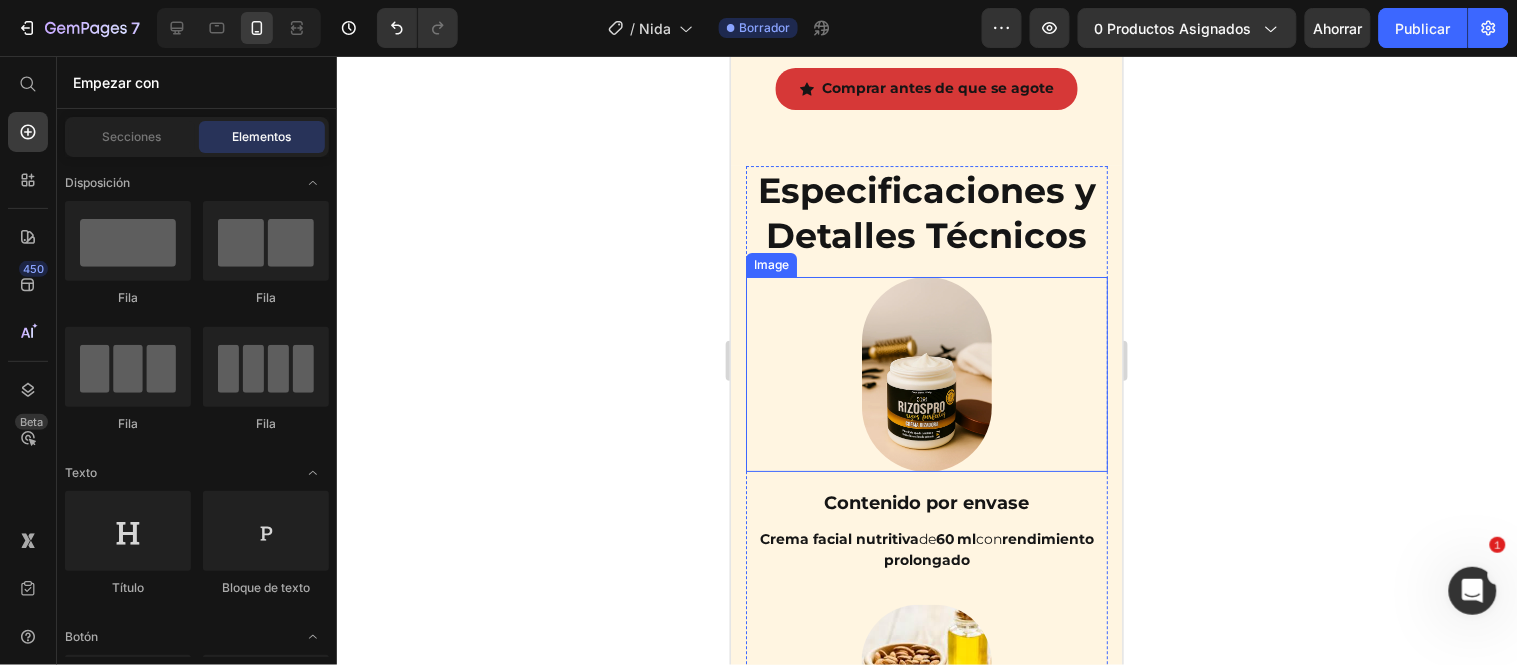 click at bounding box center (926, 373) 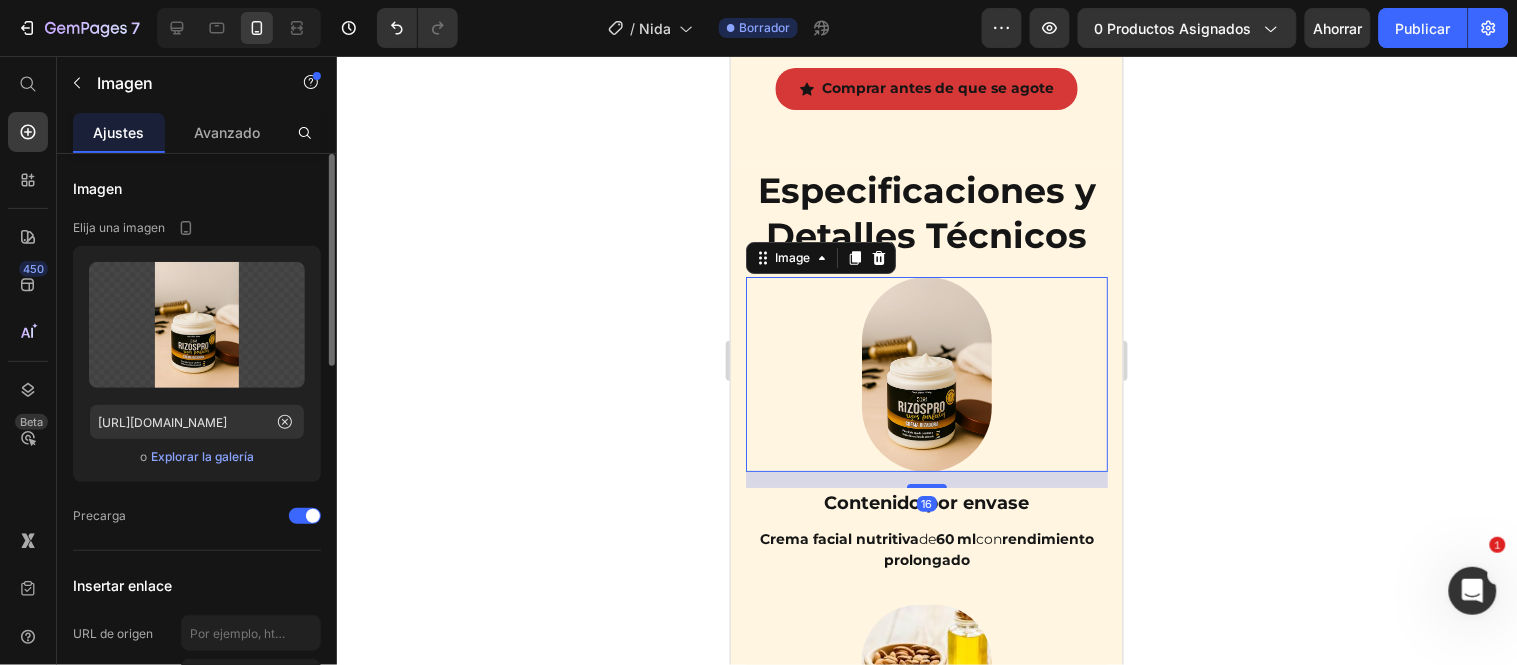 click on "Explorar la galería" at bounding box center (202, 456) 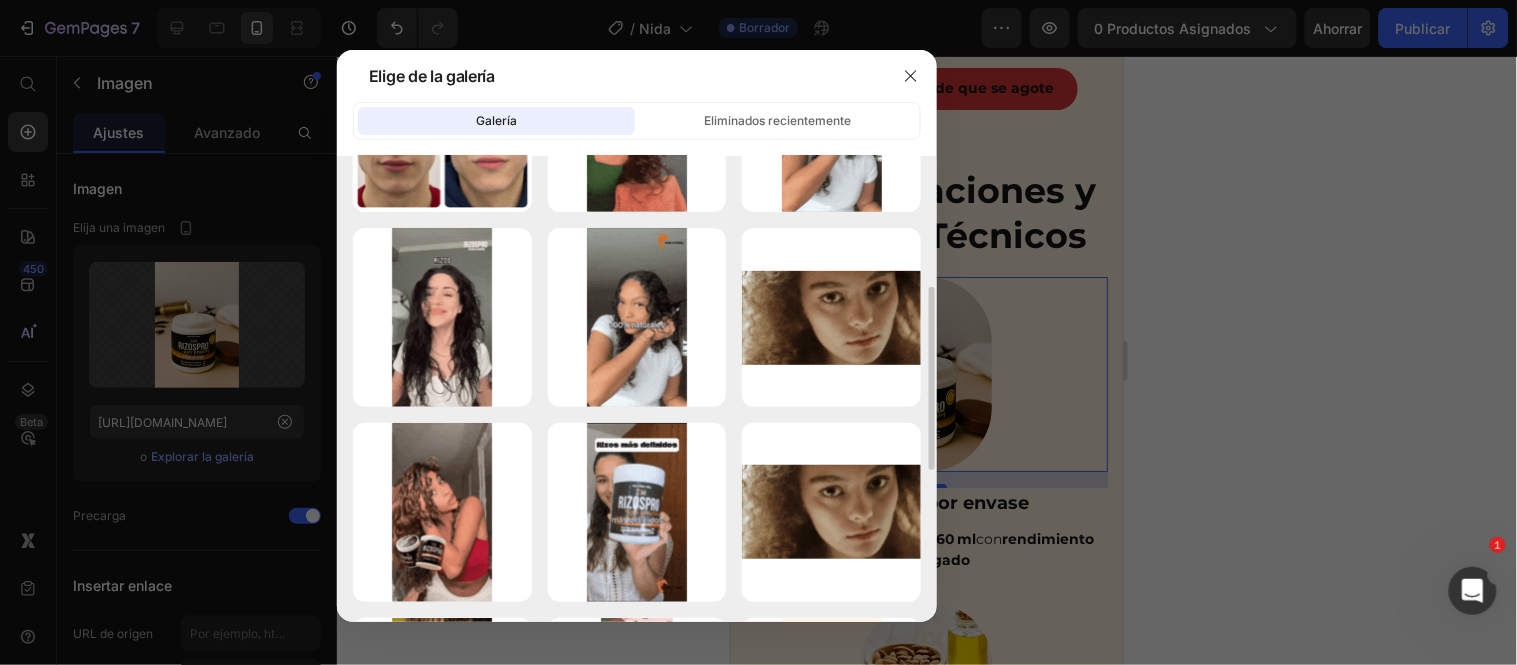 scroll, scrollTop: 0, scrollLeft: 0, axis: both 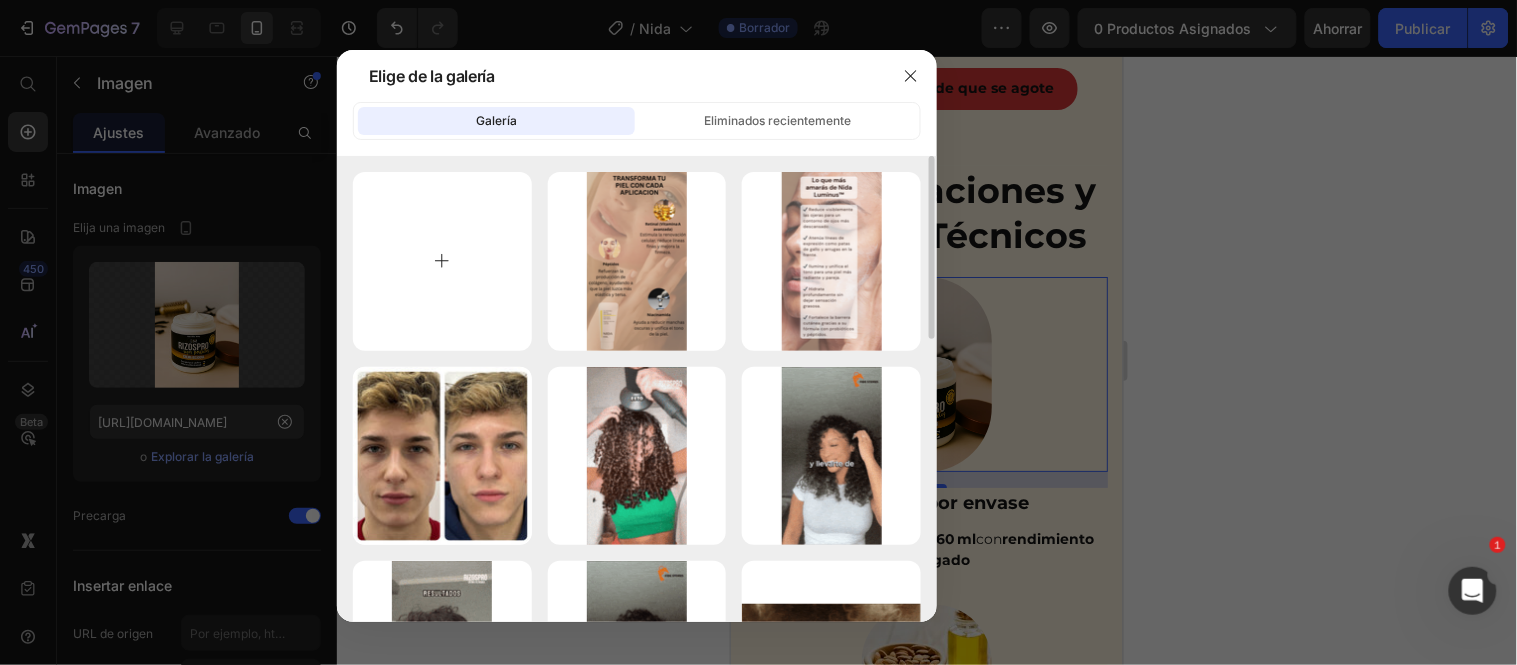 click at bounding box center (442, 261) 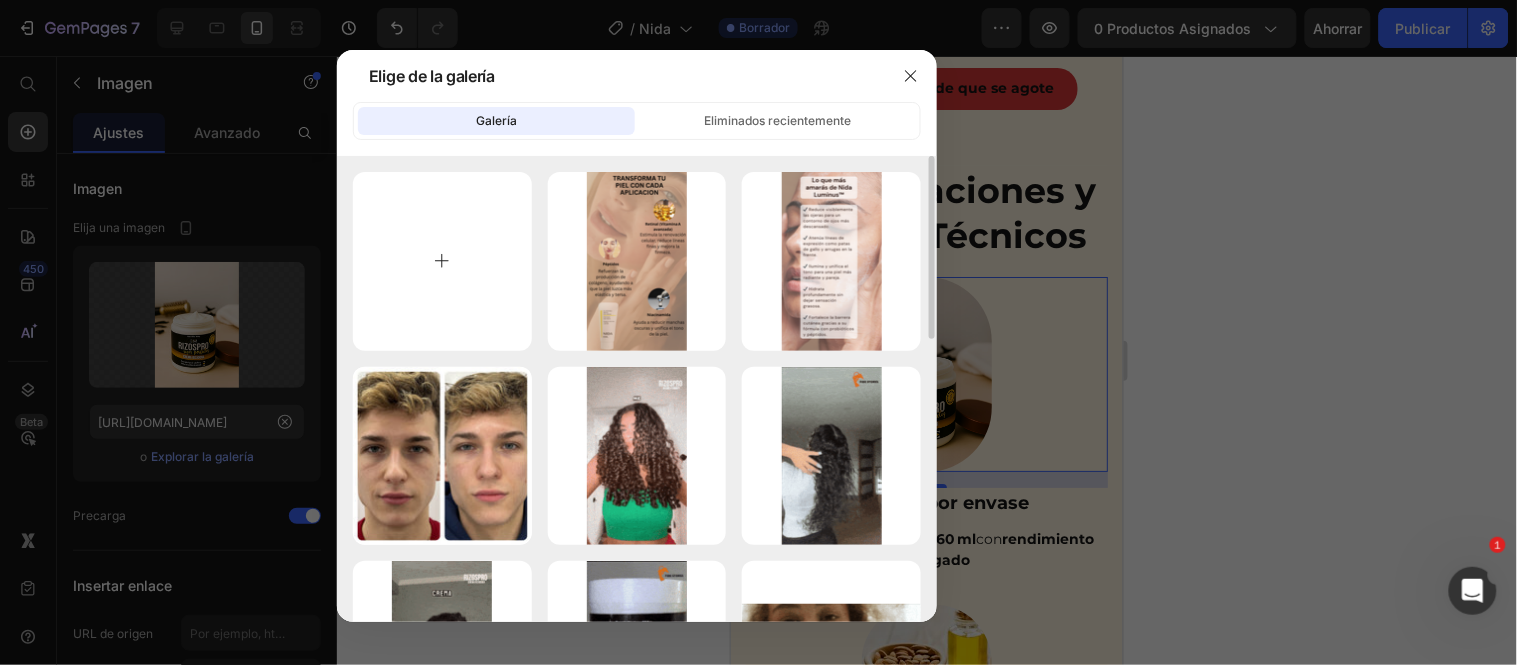 type on "C:\fakepath\8784da3c-1c4a-4053-a67e-f276f489bb05.c208463733a7b29417dc5ec4fc45a168.webp" 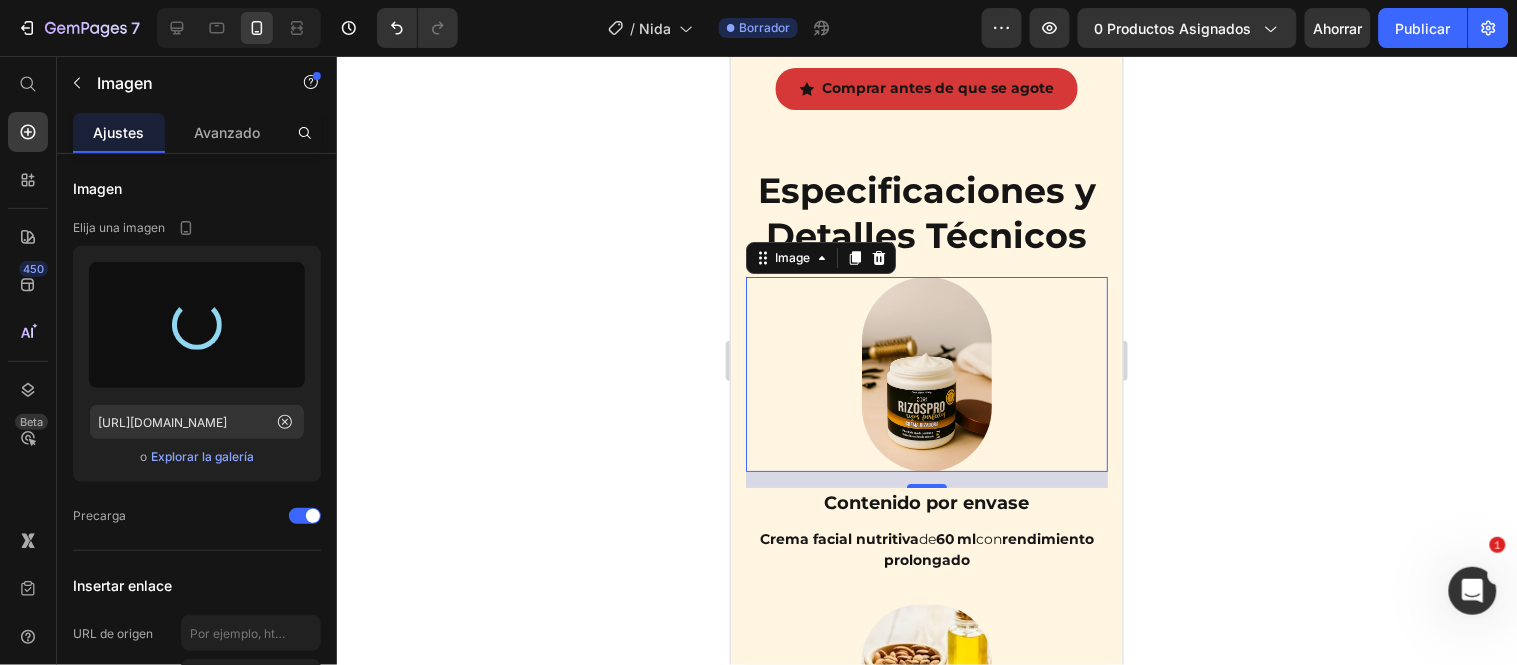 type on "https://cdn.shopify.com/s/files/1/0908/7048/1262/files/gempages_569190766975386604-0dbff79f-cbaf-43a1-89ee-a1f42f655400.webp" 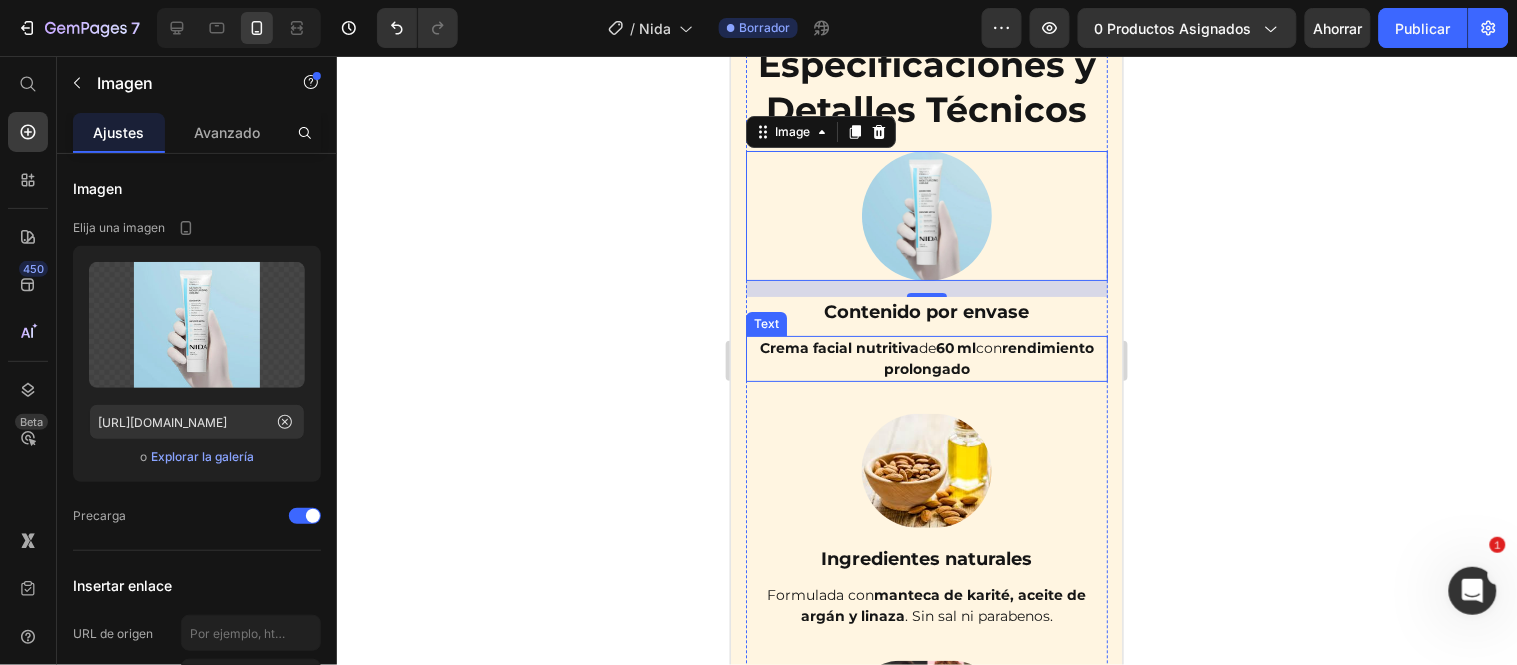 scroll, scrollTop: 7823, scrollLeft: 0, axis: vertical 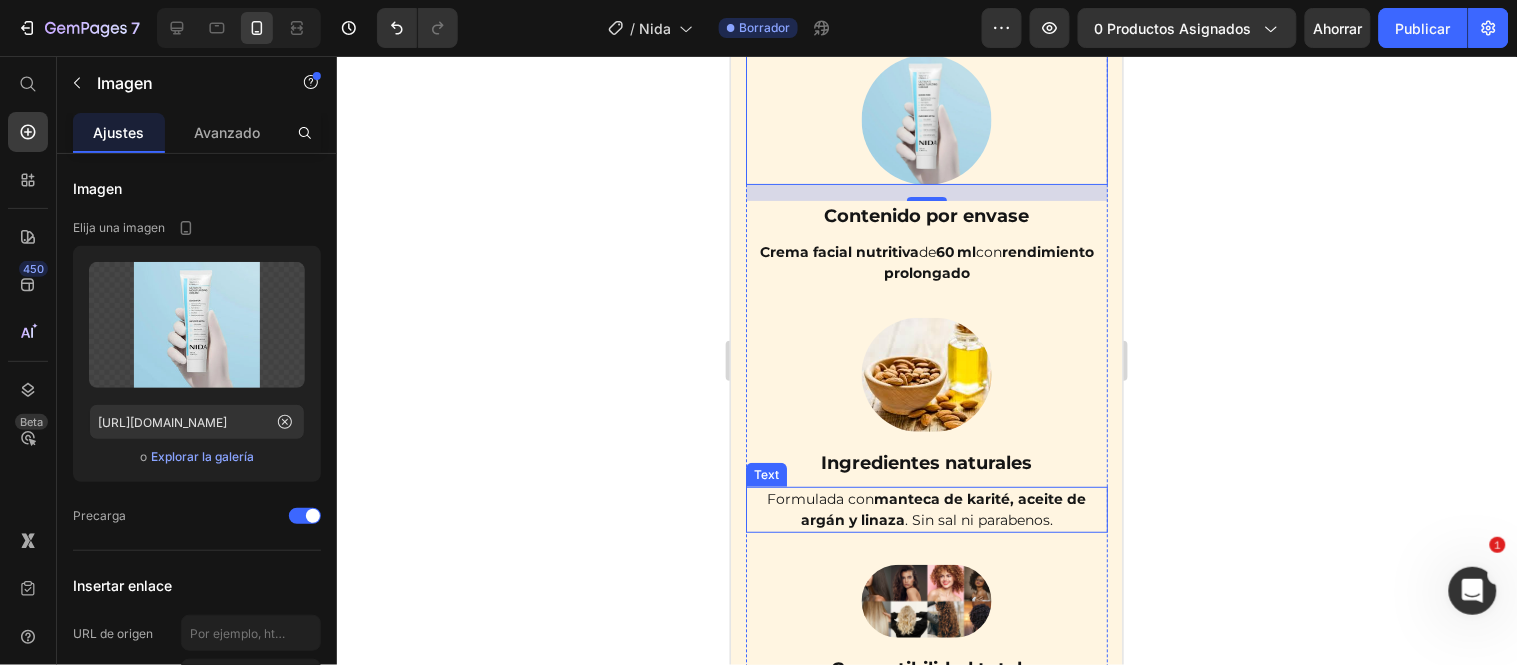 click on "Formulada con  manteca de karité, aceite de argán y linaza . Sin sal ni parabenos." at bounding box center (926, 509) 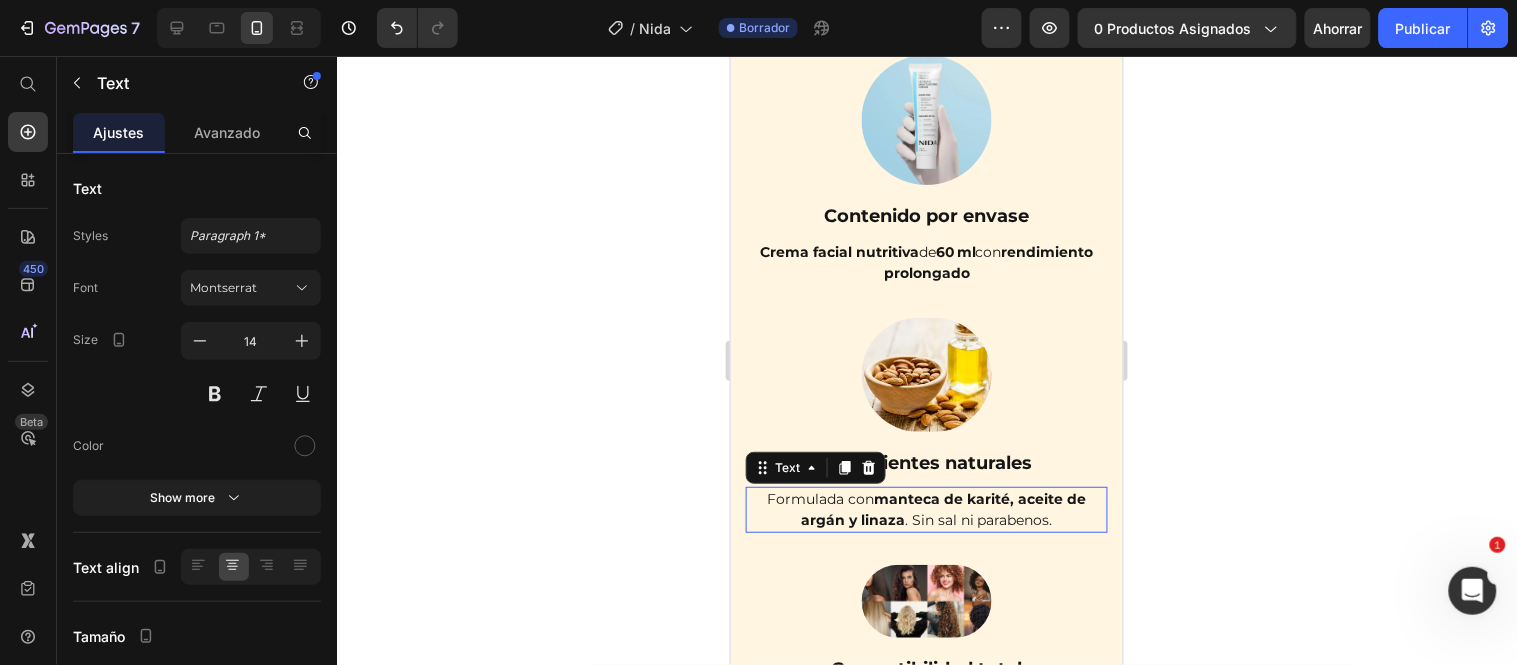 click on "Formulada con  manteca de karité, aceite de argán y linaza . Sin sal ni parabenos." at bounding box center [926, 509] 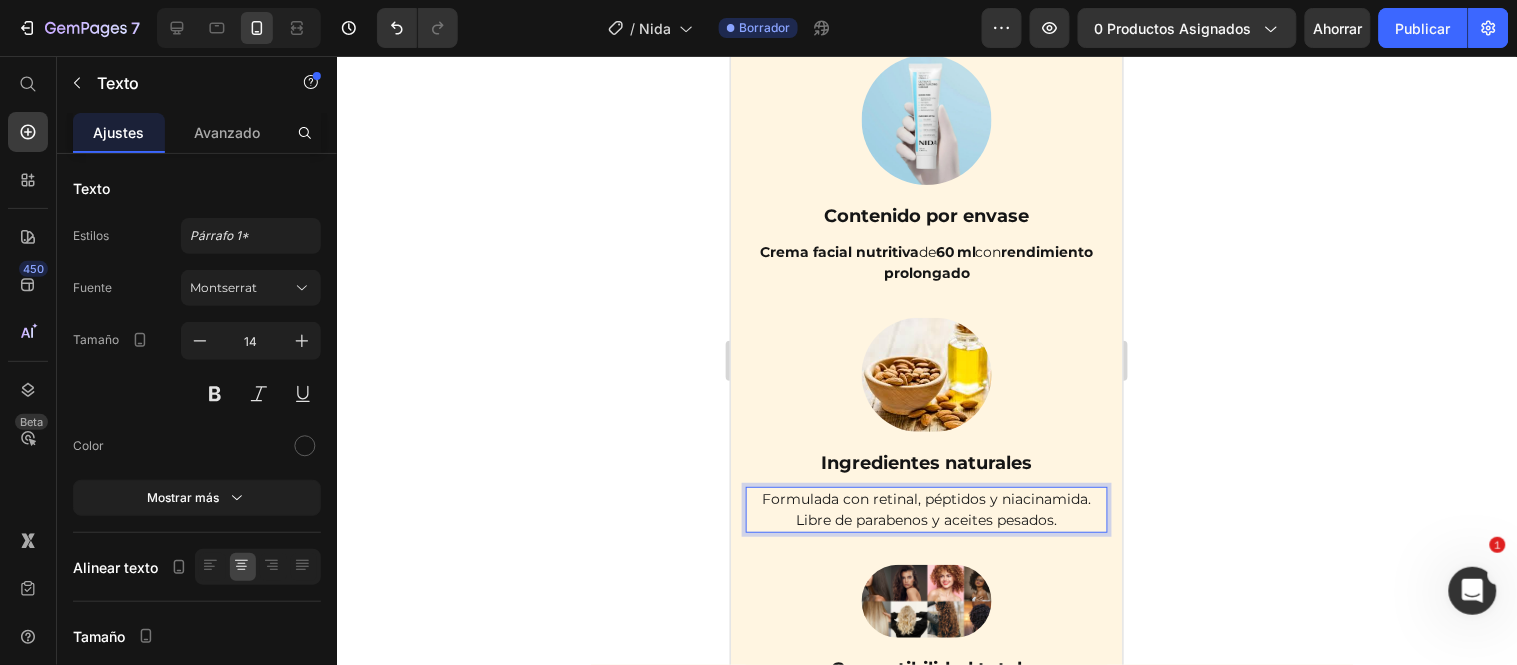 click on "Formulada con retinal, péptidos y niacinamida. Libre de parabenos y aceites pesados." at bounding box center [926, 509] 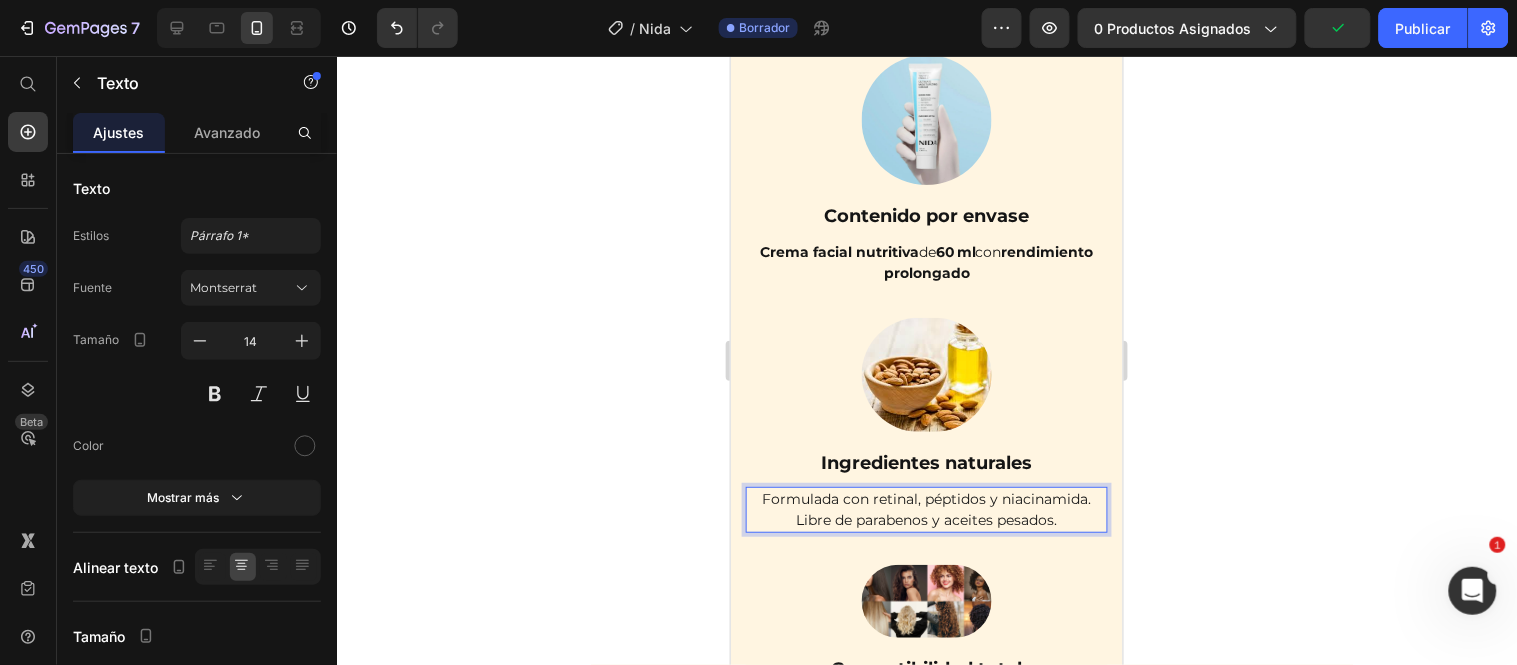click on "Formulada con retinal, péptidos y niacinamida. Libre de parabenos y aceites pesados." at bounding box center (926, 509) 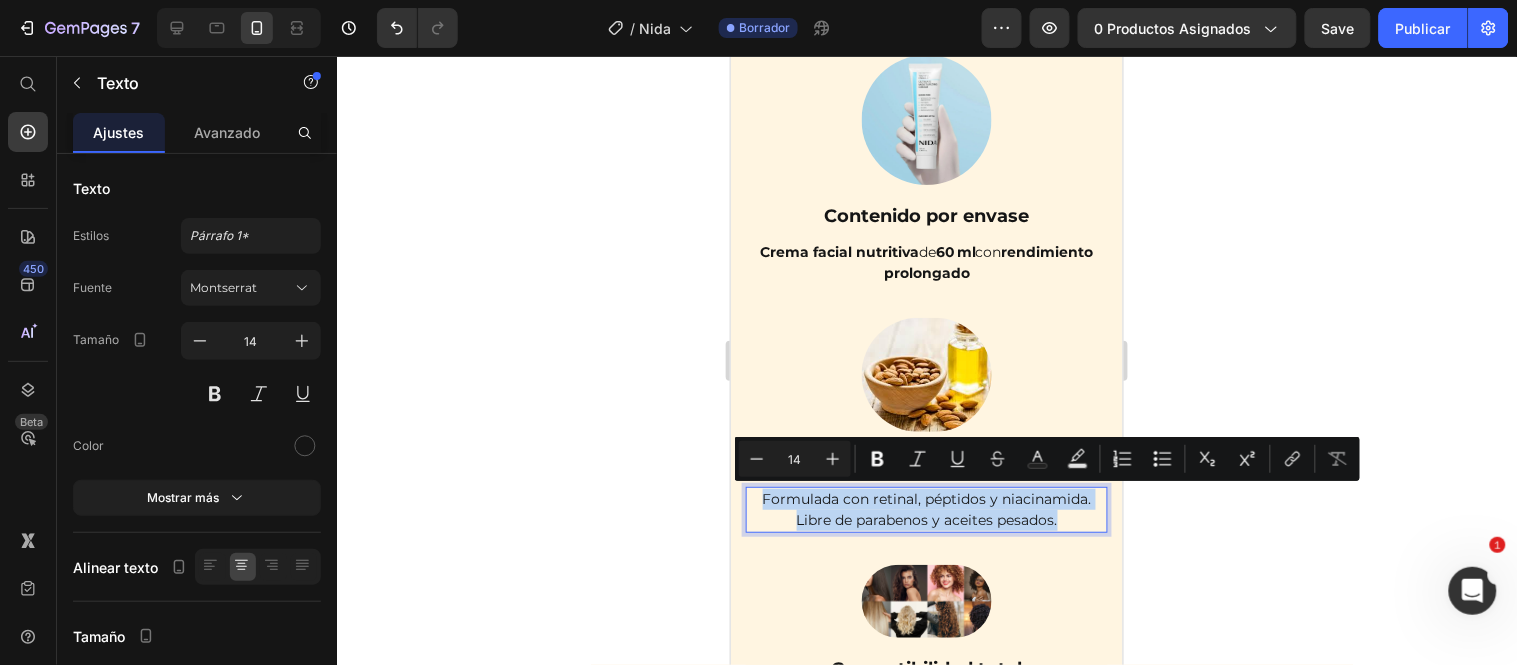 drag, startPoint x: 1057, startPoint y: 519, endPoint x: 696, endPoint y: 487, distance: 362.4155 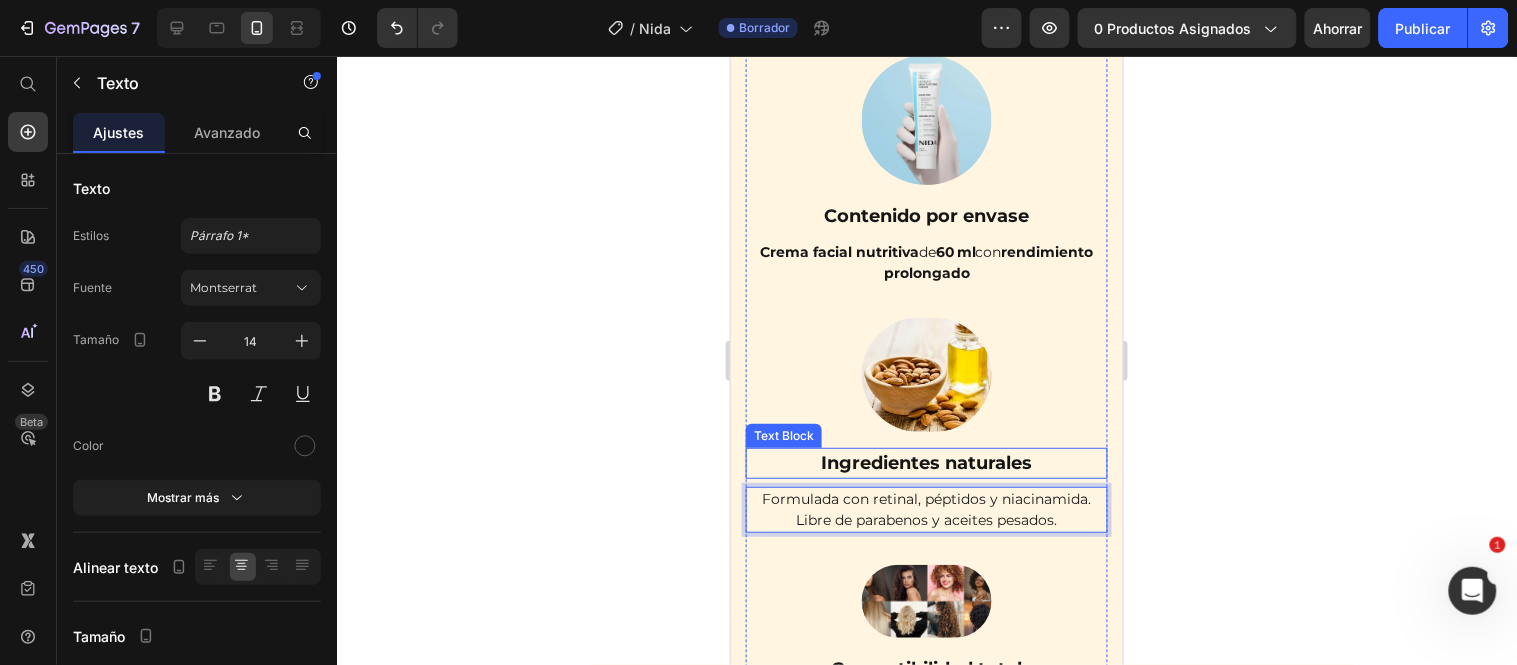 click on "Formulada con retinal, péptidos y niacinamida. Libre de parabenos y aceites pesados." at bounding box center (926, 509) 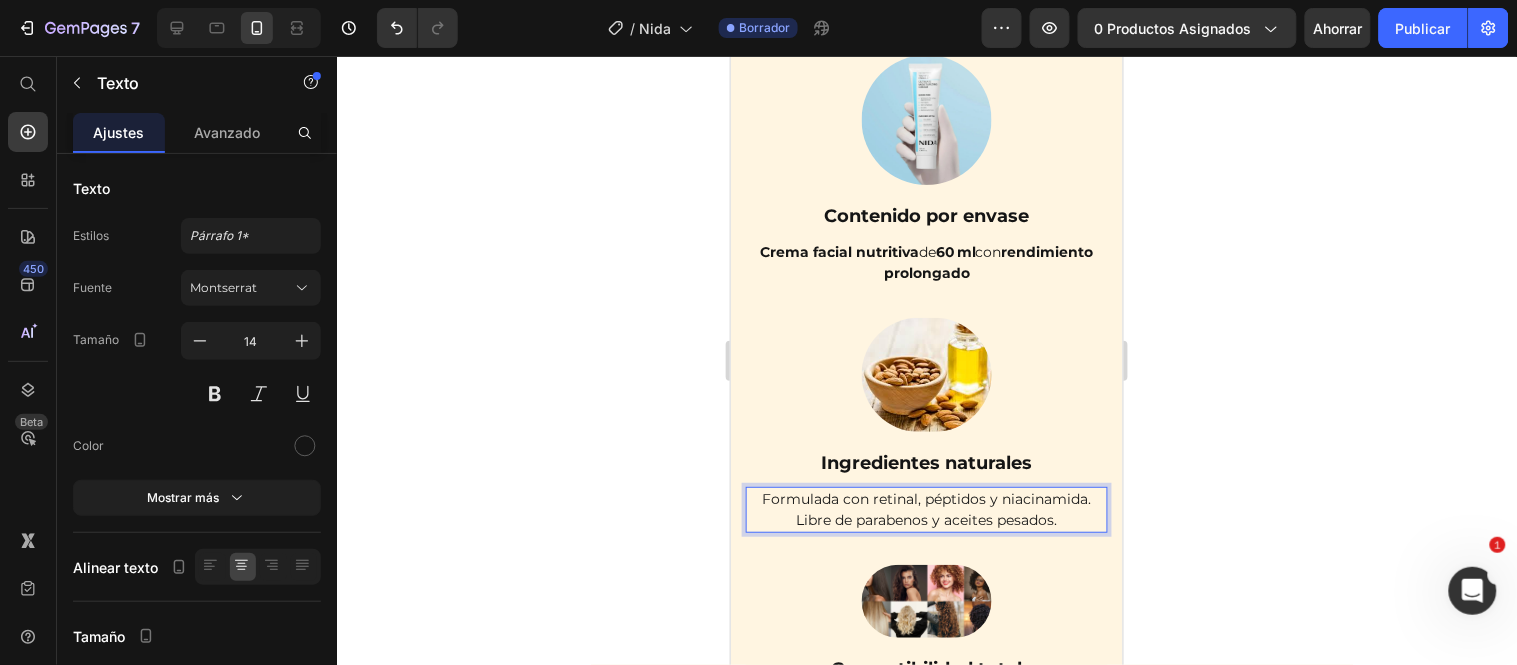 click on "Formulada con retinal, péptidos y niacinamida. Libre de parabenos y aceites pesados." at bounding box center [926, 509] 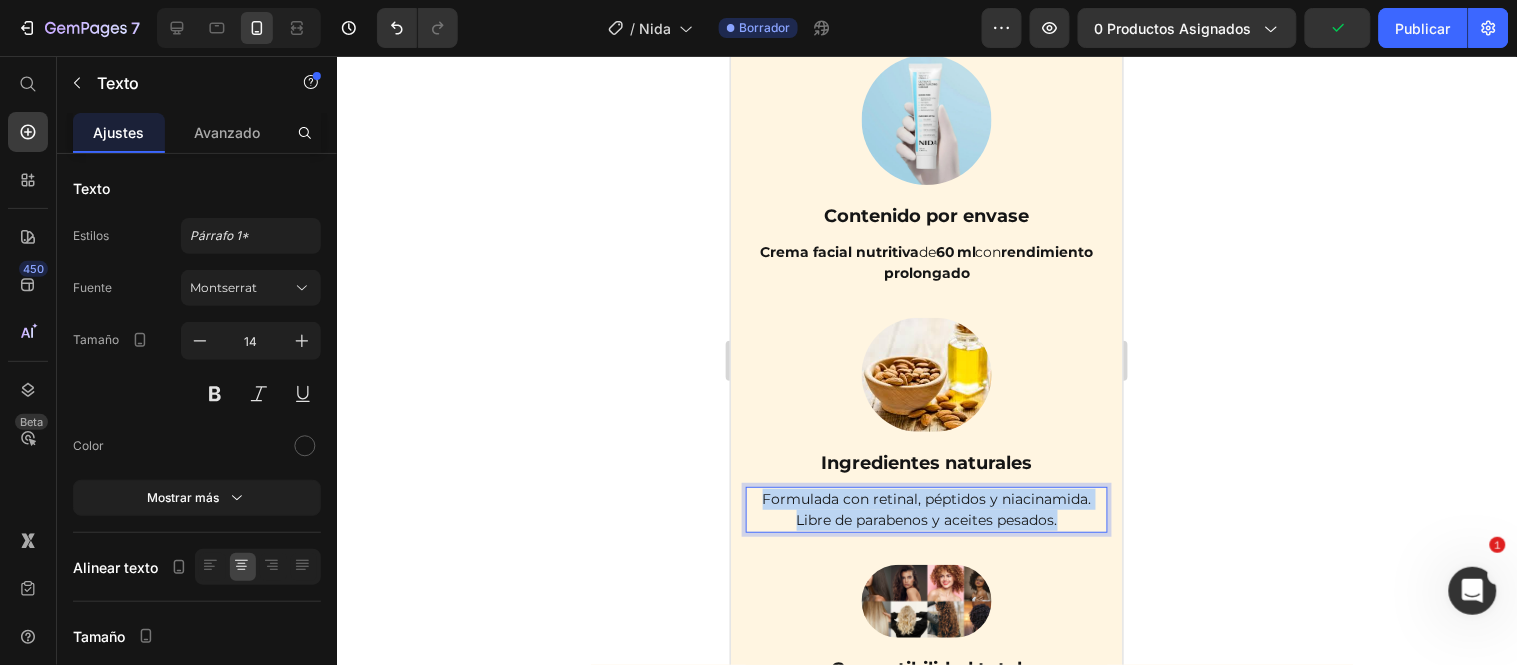 click on "Formulada con retinal, péptidos y niacinamida. Libre de parabenos y aceites pesados." at bounding box center [926, 509] 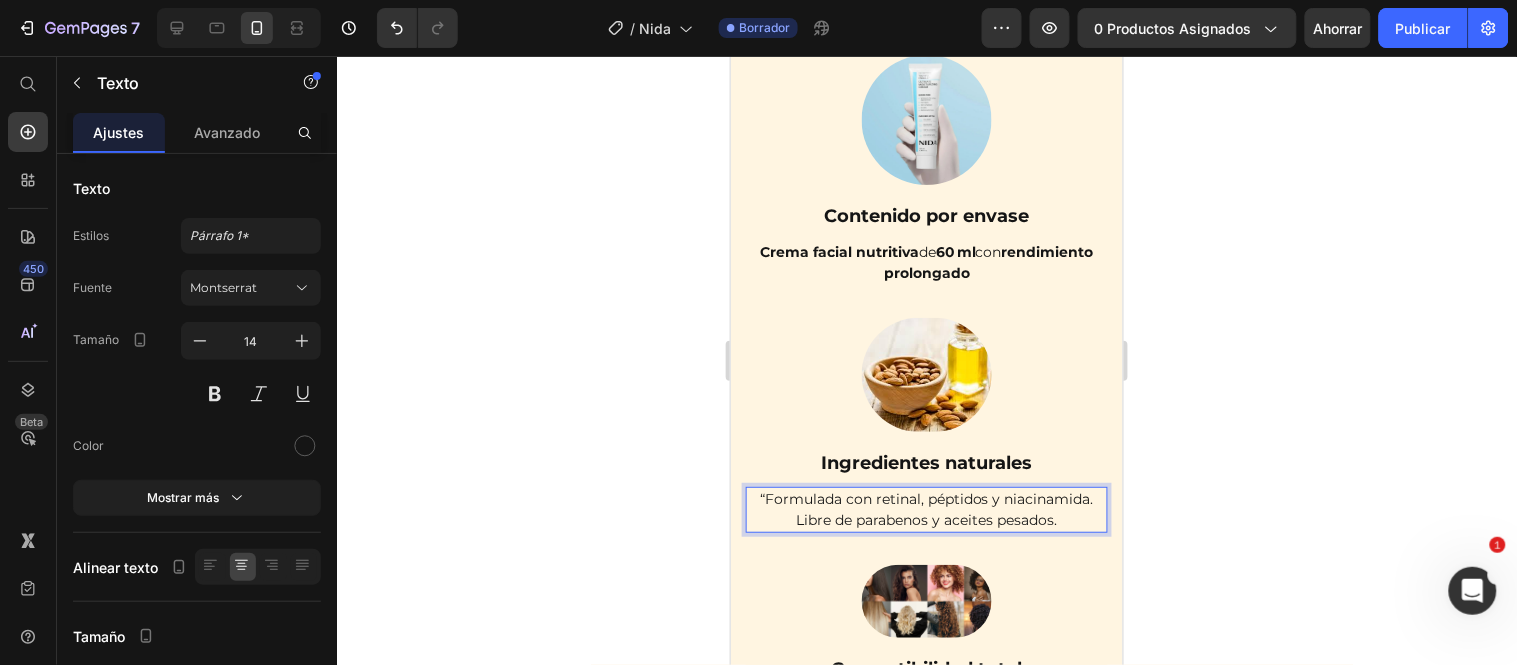 click on "“Formulada con retinal, péptidos y niacinamida. Libre de parabenos y aceites pesados." at bounding box center (926, 509) 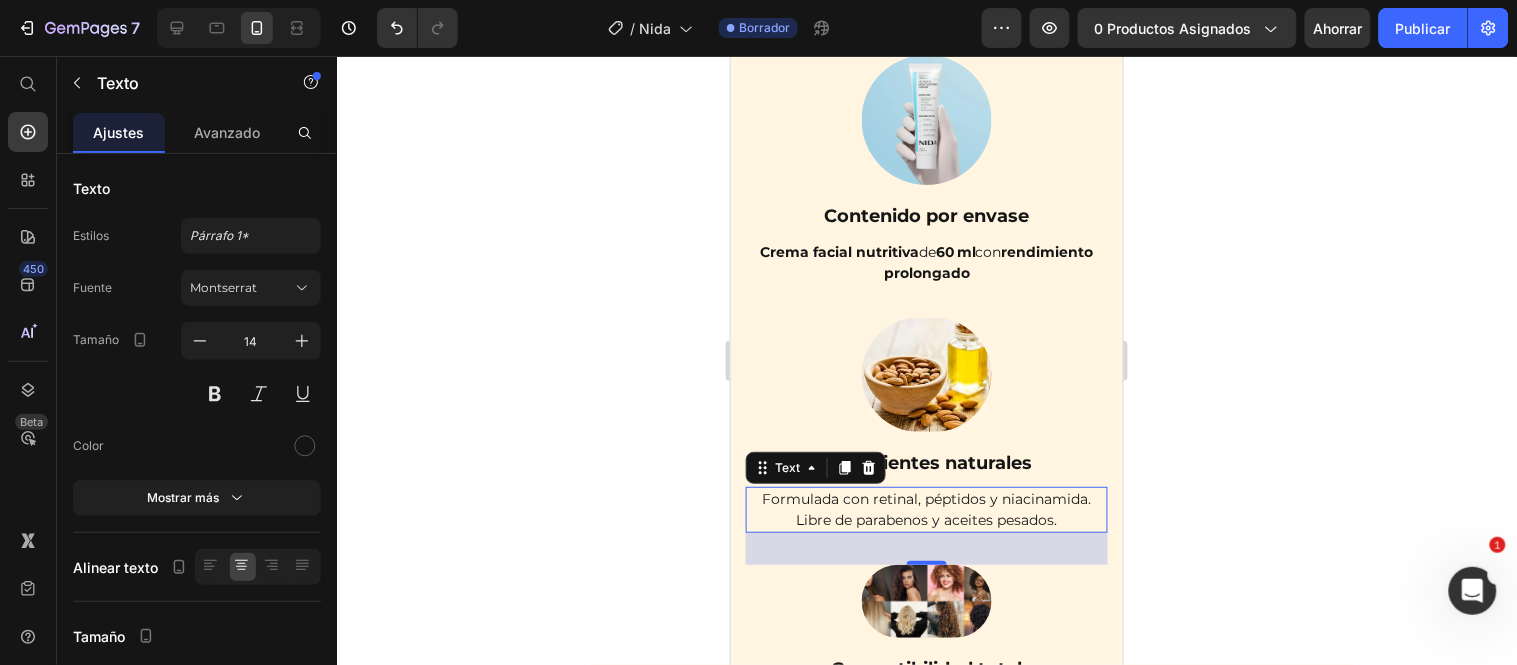 click 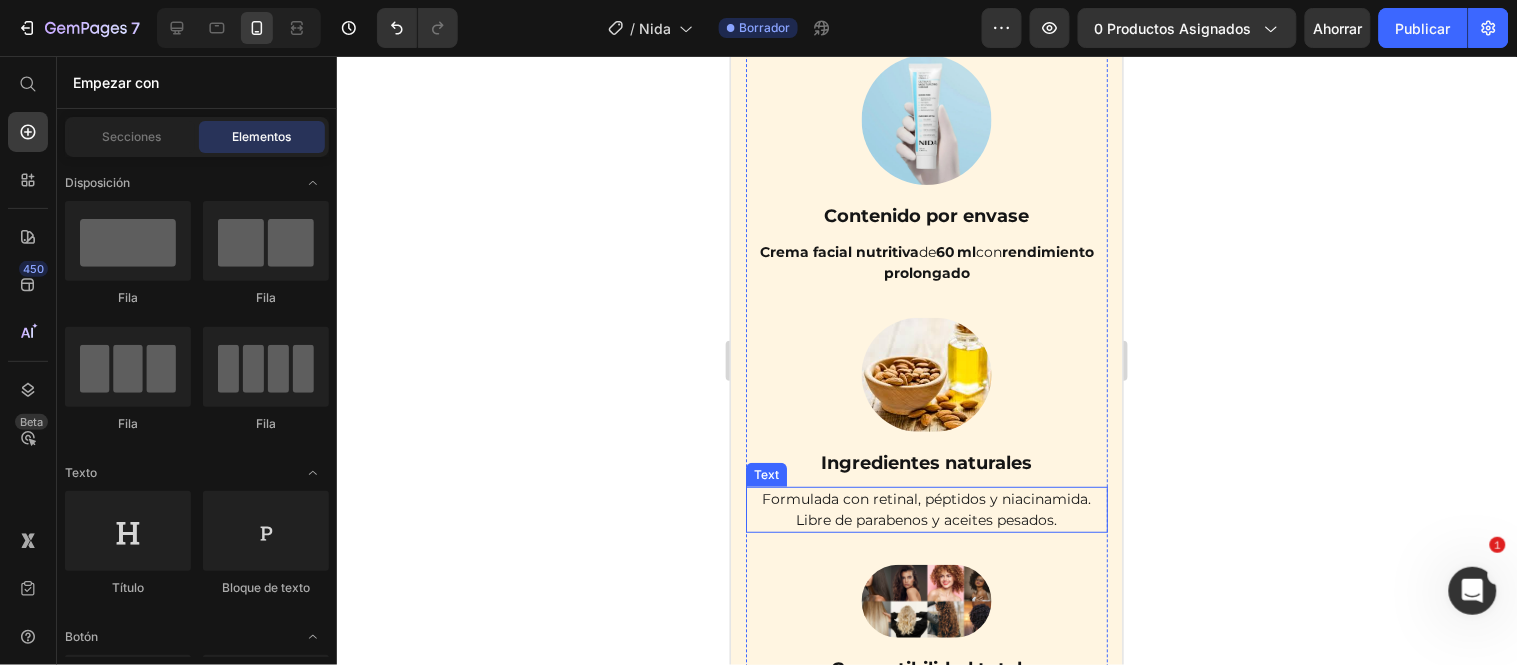 click on "Formulada con retinal, péptidos y niacinamida. Libre de parabenos y aceites pesados." at bounding box center (926, 509) 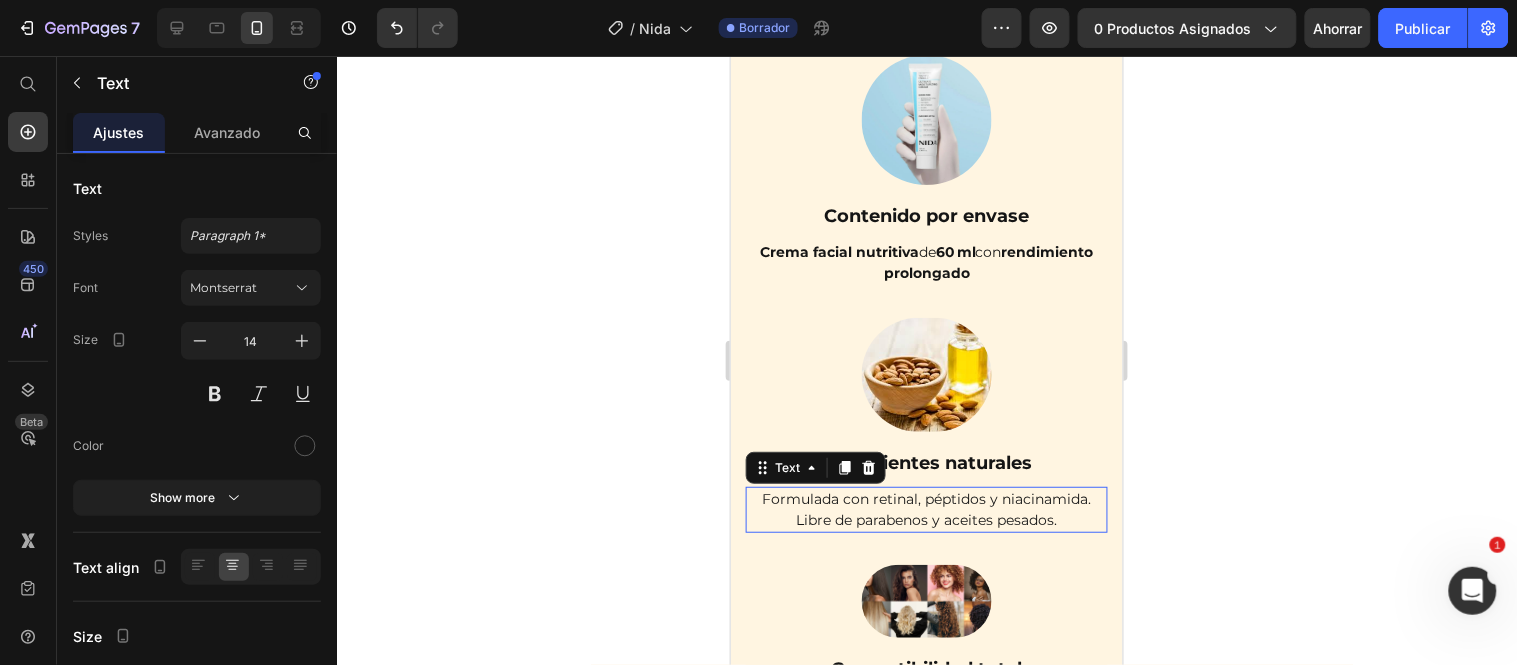 click on "Formulada con retinal, péptidos y niacinamida. Libre de parabenos y aceites pesados." at bounding box center (926, 509) 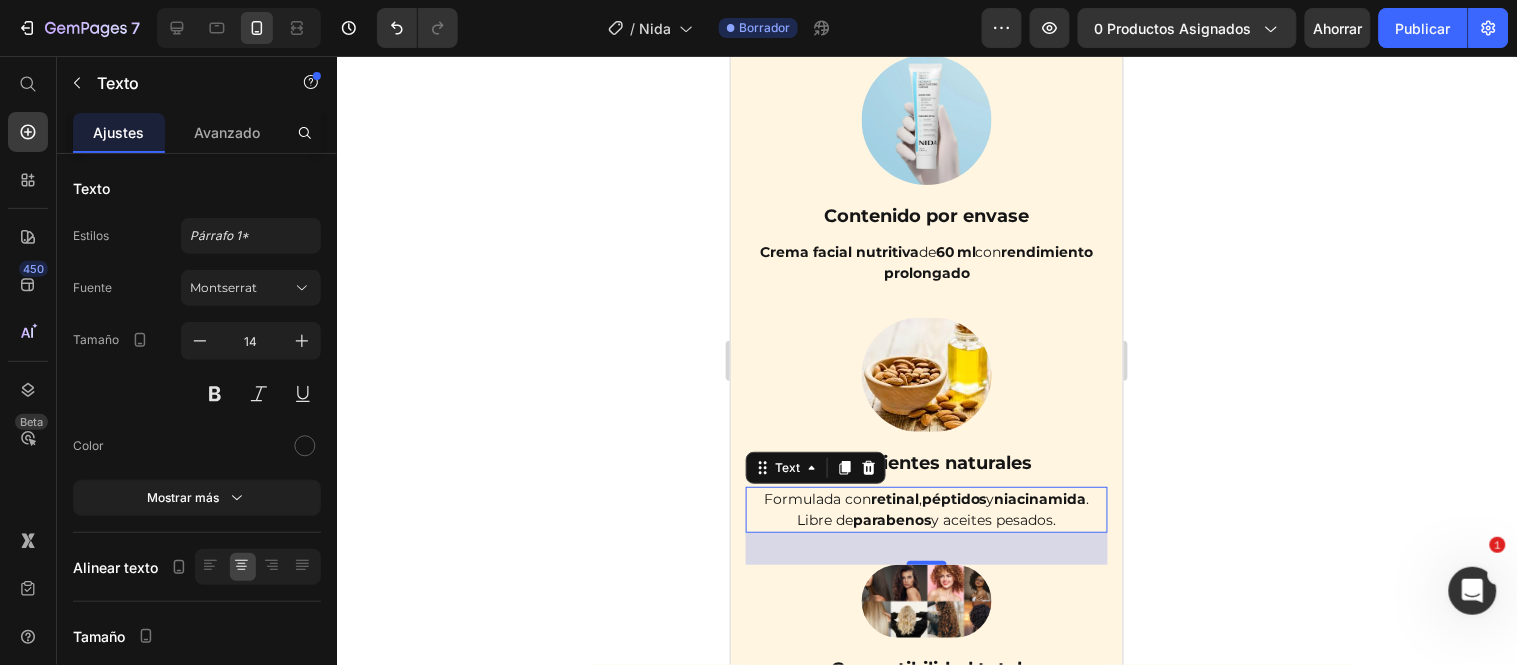 click 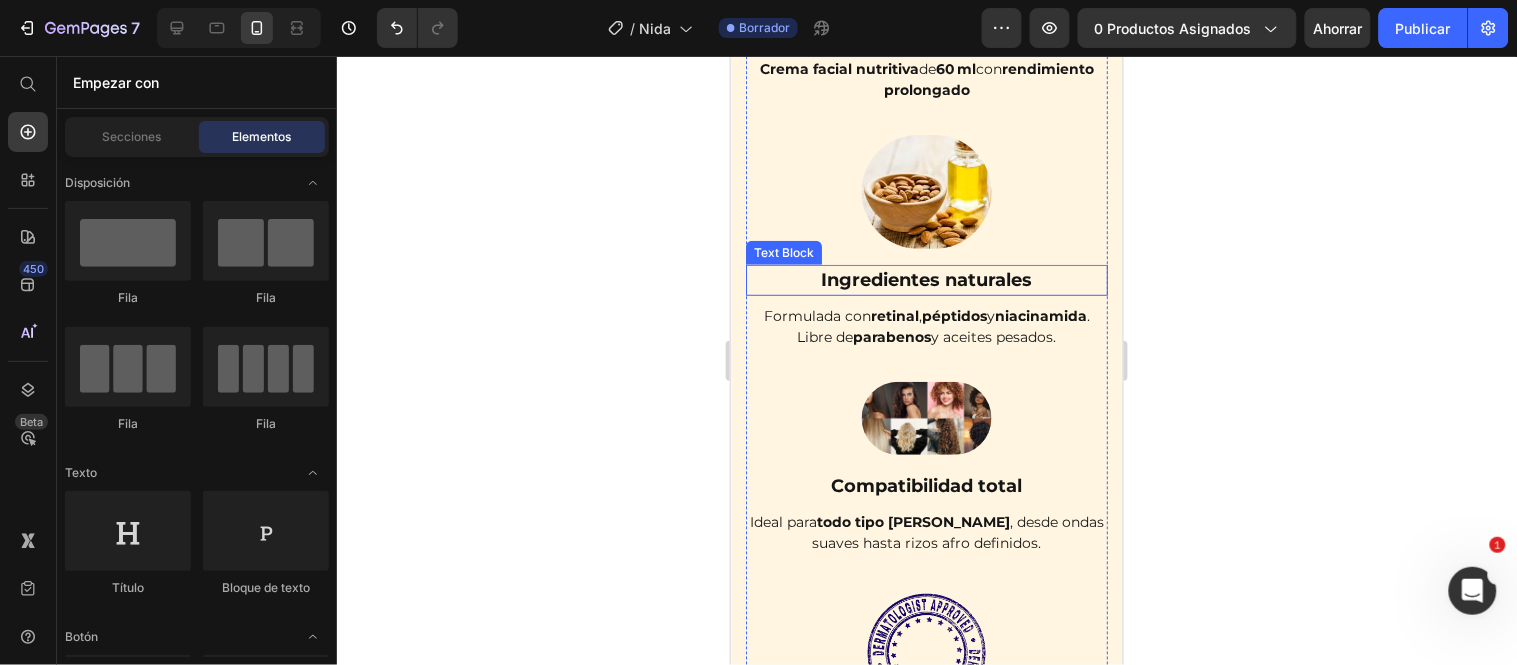 scroll, scrollTop: 8045, scrollLeft: 0, axis: vertical 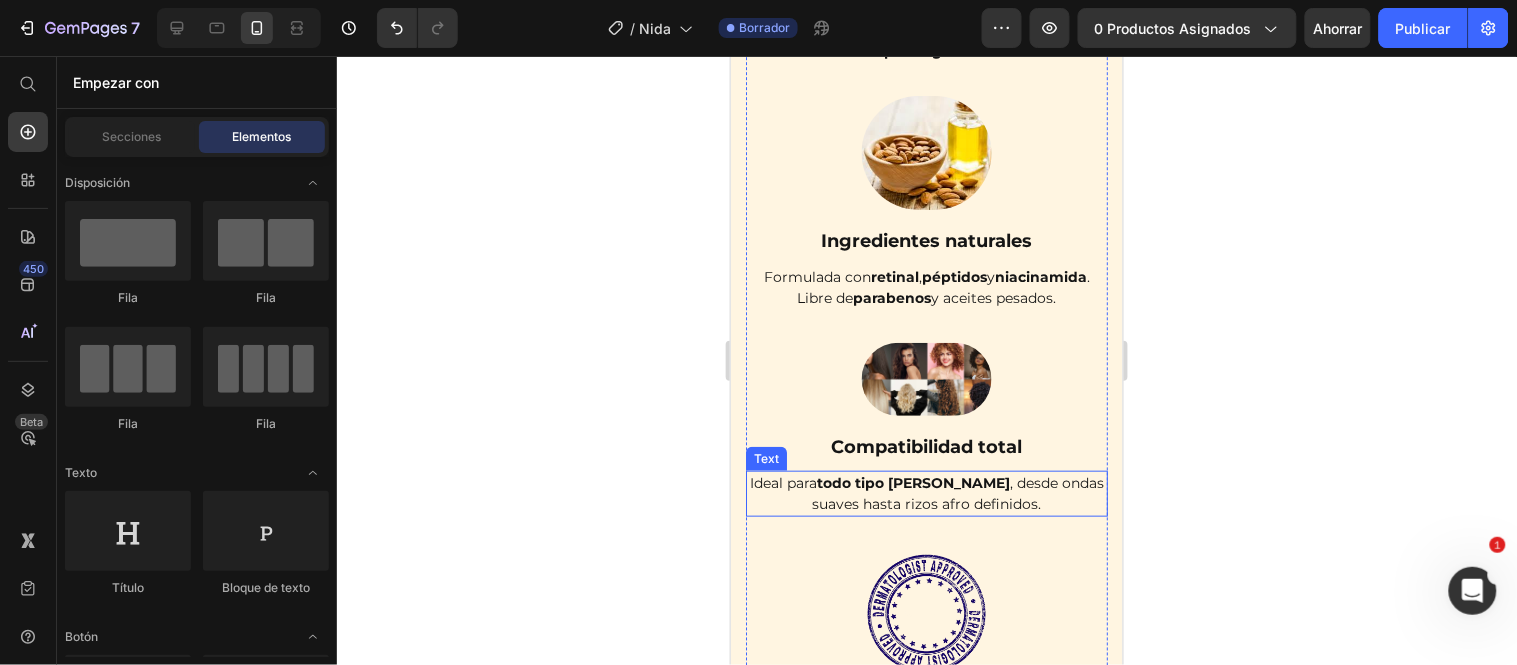 click on "todo tipo de rizos" at bounding box center [912, 482] 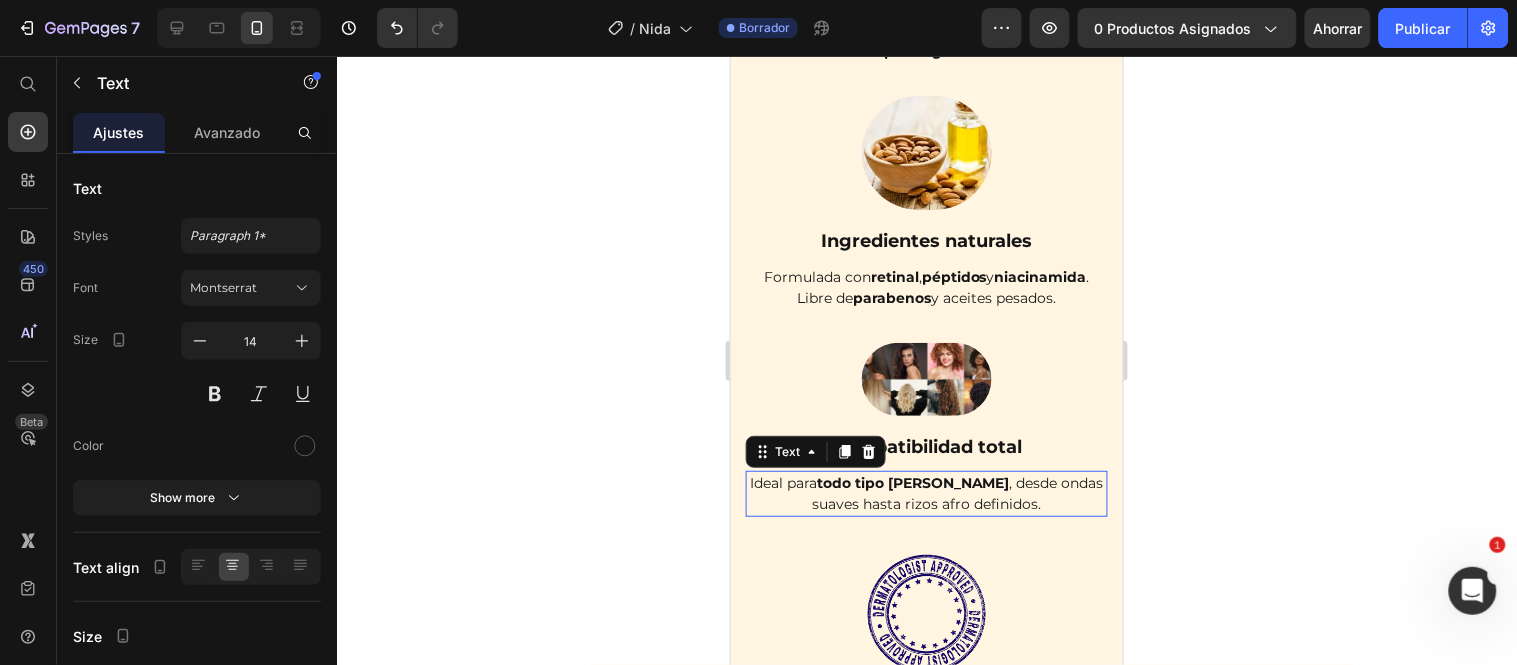 click on "todo tipo de rizos" at bounding box center (912, 482) 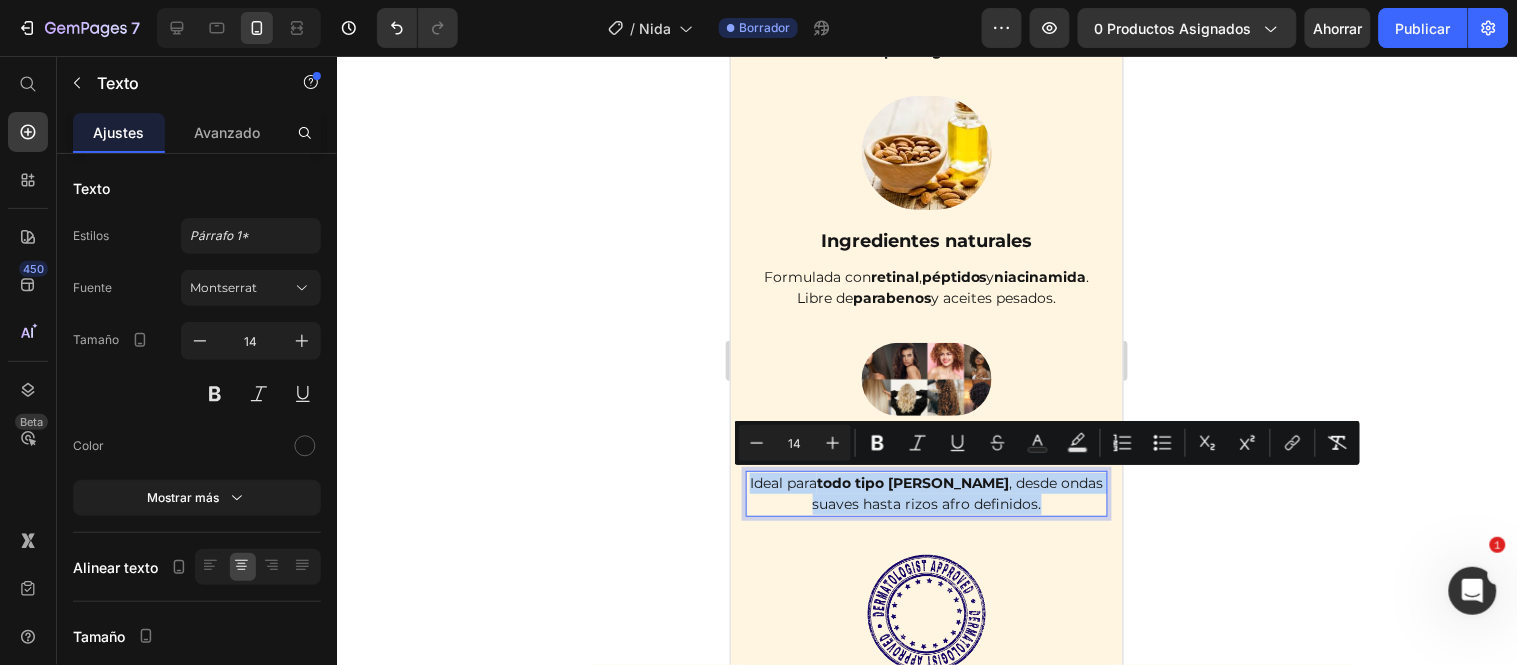 copy on "Ideal para  todo tipo de rizos , desde ondas suaves hasta rizos afro definidos." 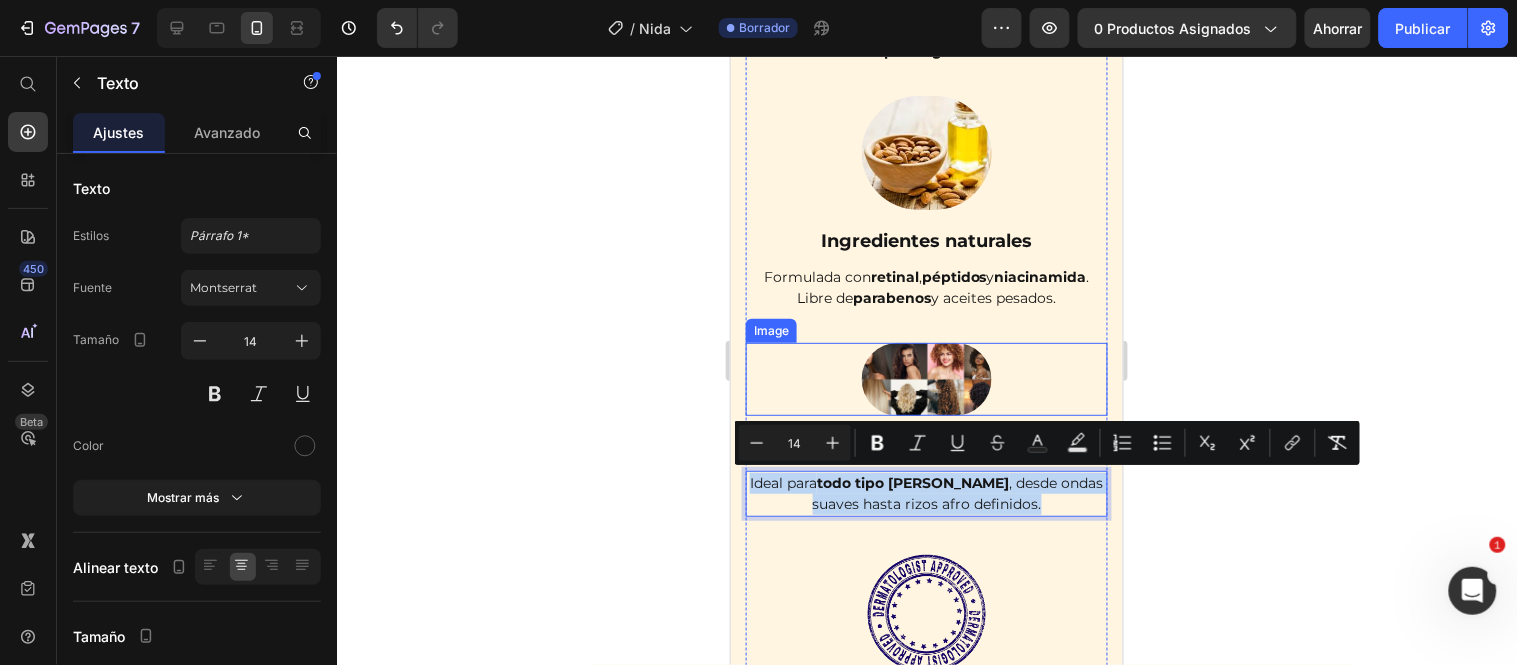 click at bounding box center (926, 378) 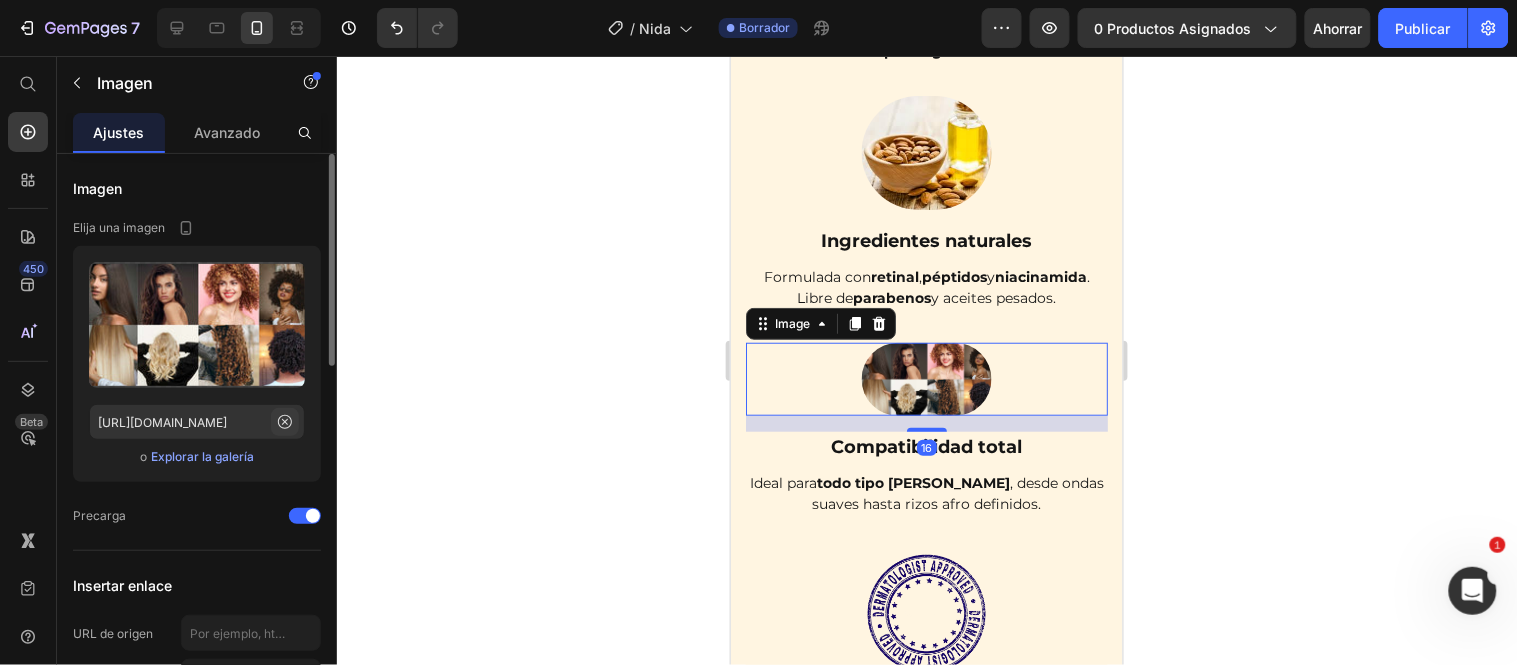 click 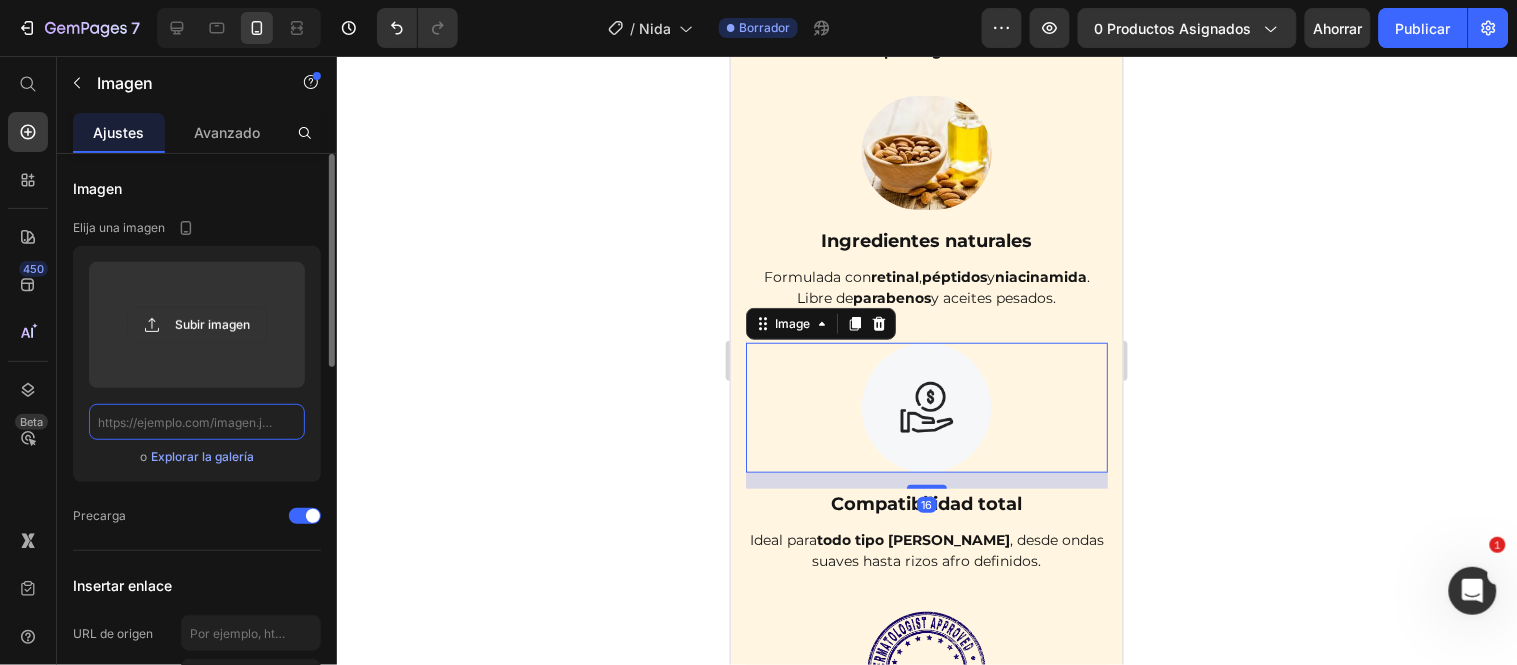 scroll, scrollTop: 0, scrollLeft: 0, axis: both 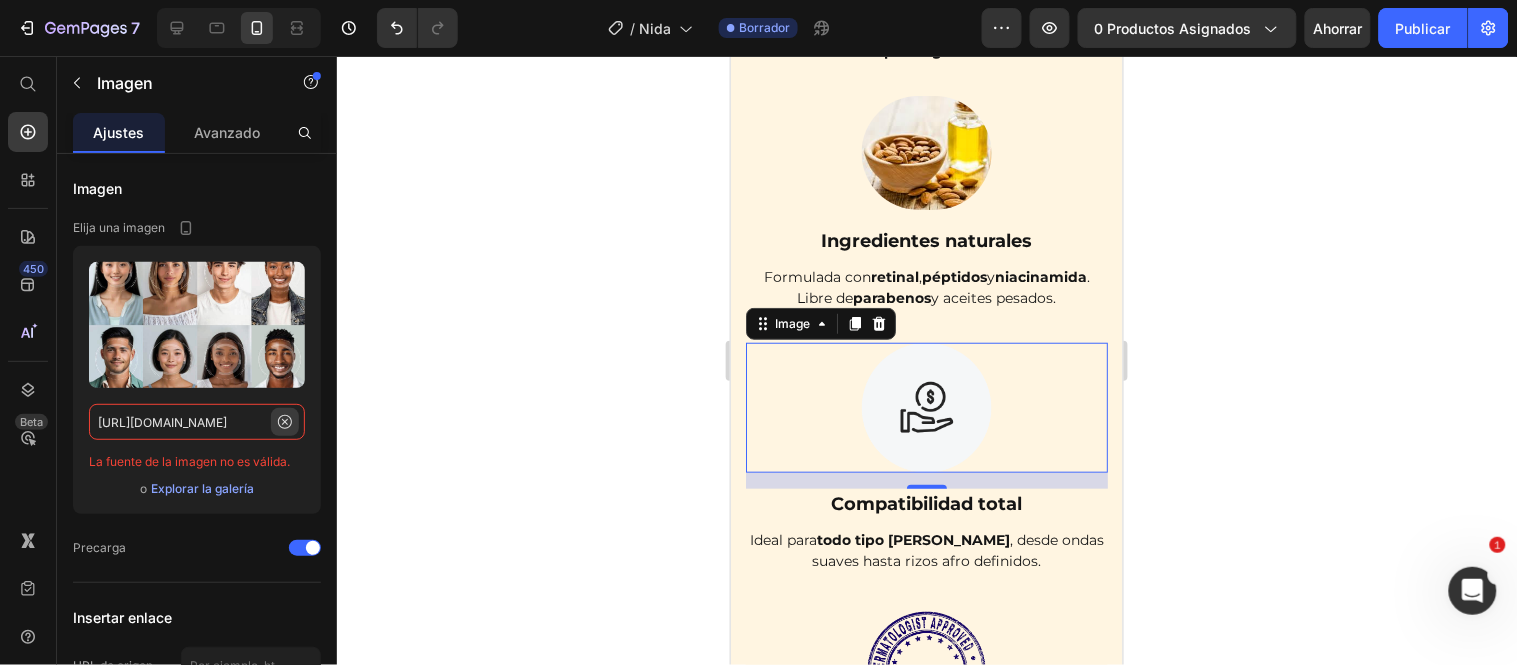 type on "https://bcw-media.s3.ap-northeast-1.amazonaws.com/ai_face_shape_hair_mb_topbanner_enu_4bd4531615.jpg" 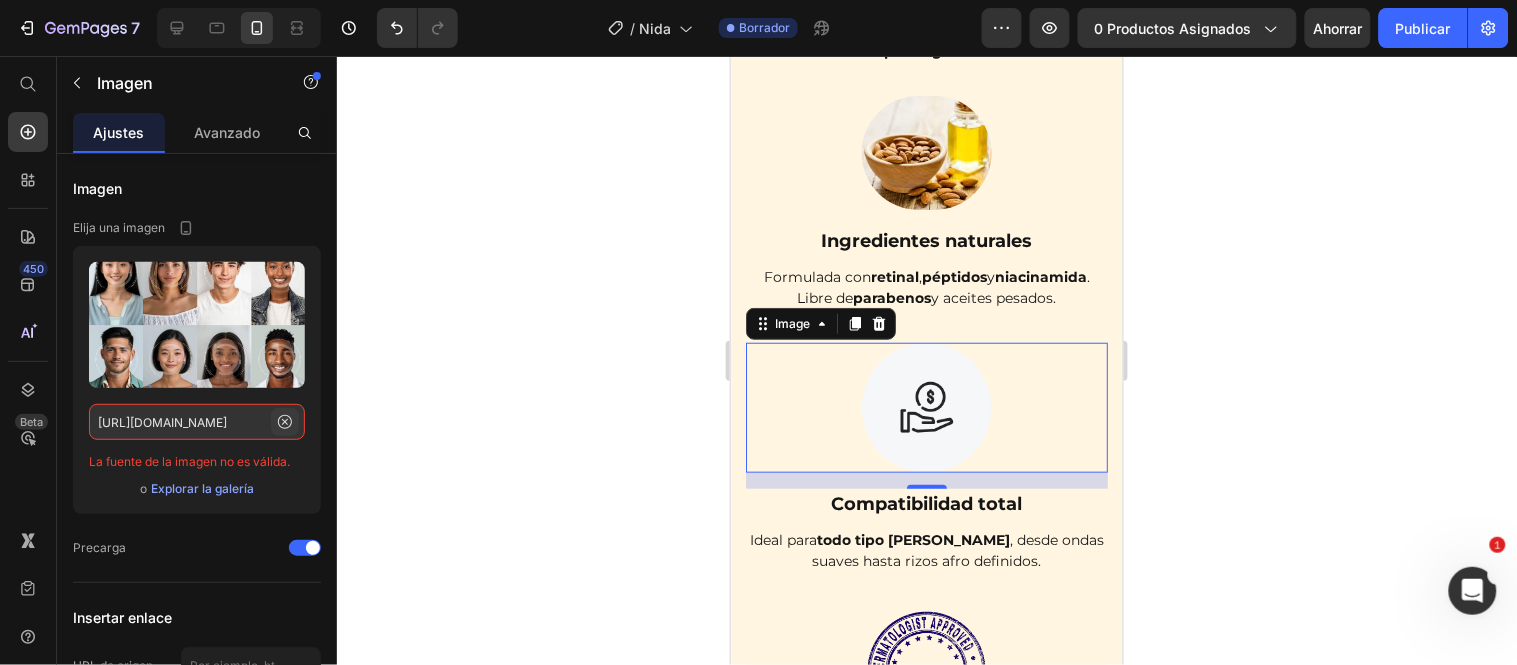 click 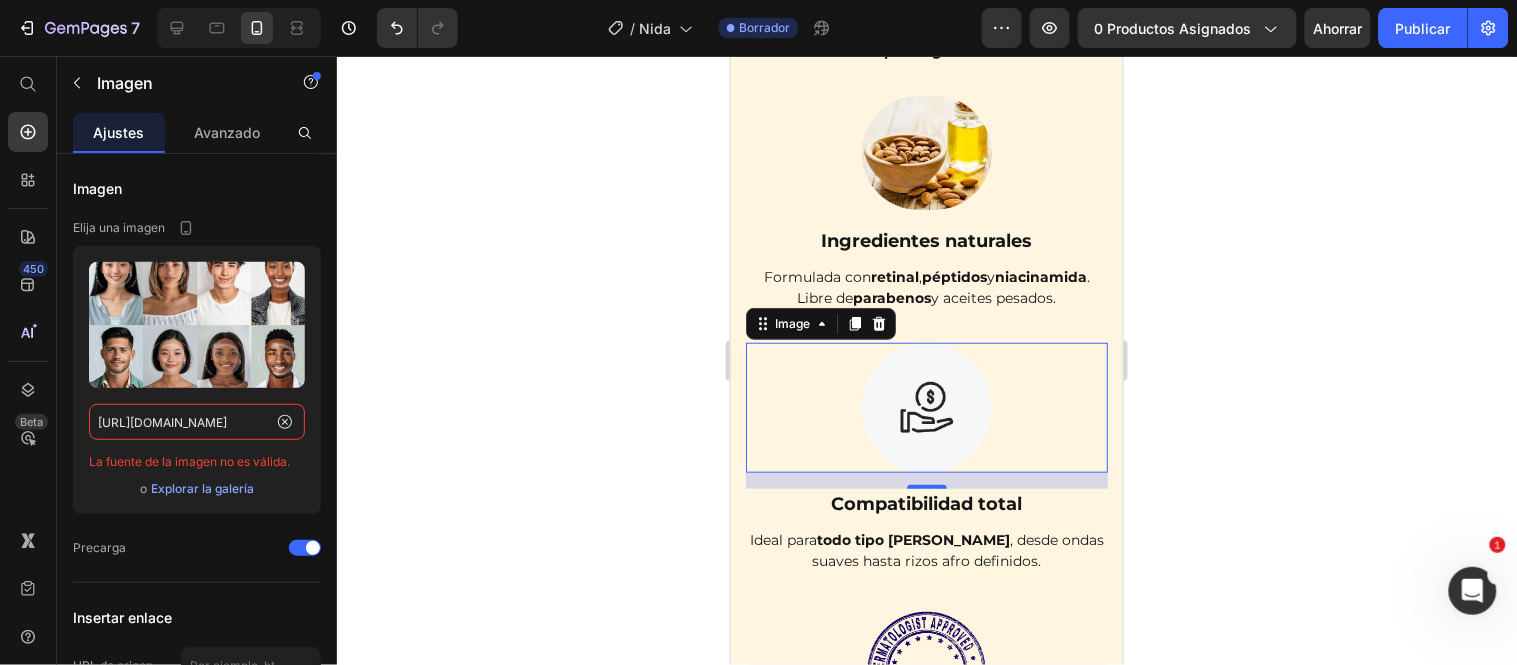 scroll, scrollTop: 0, scrollLeft: 0, axis: both 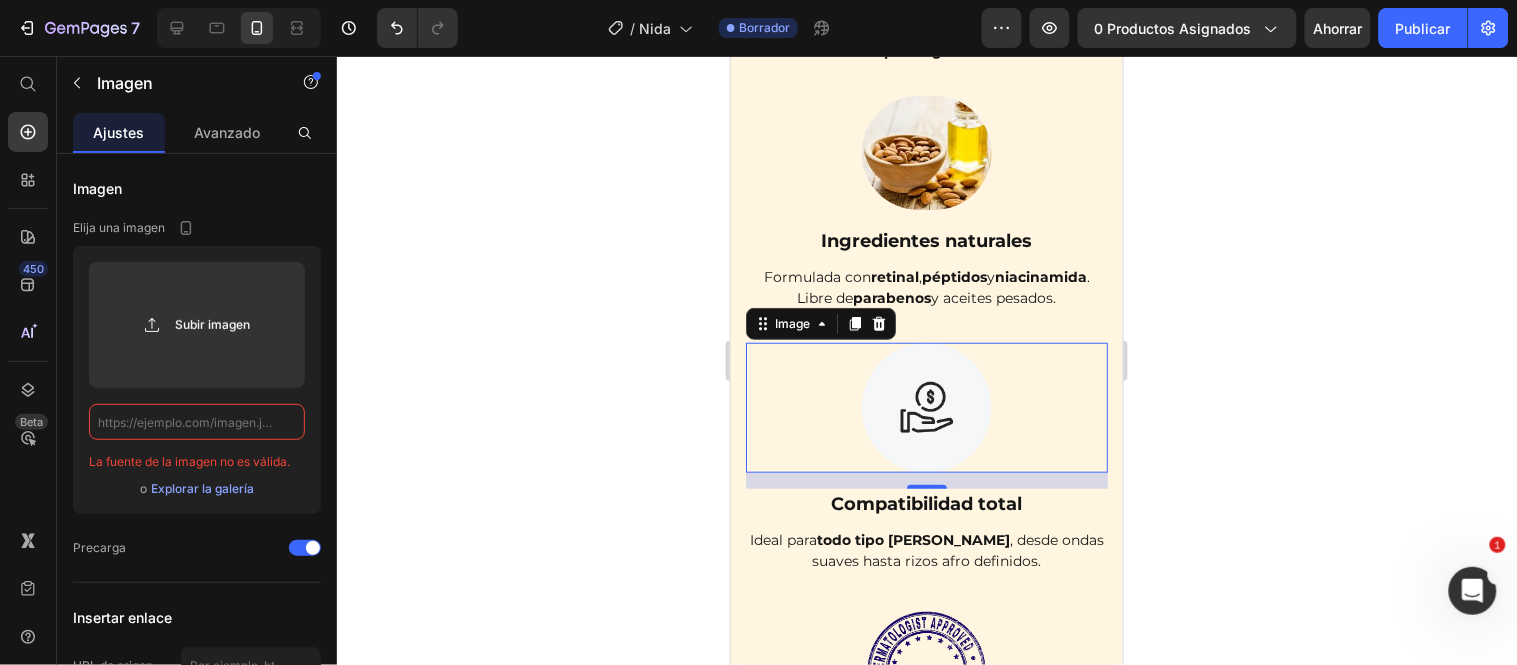 click 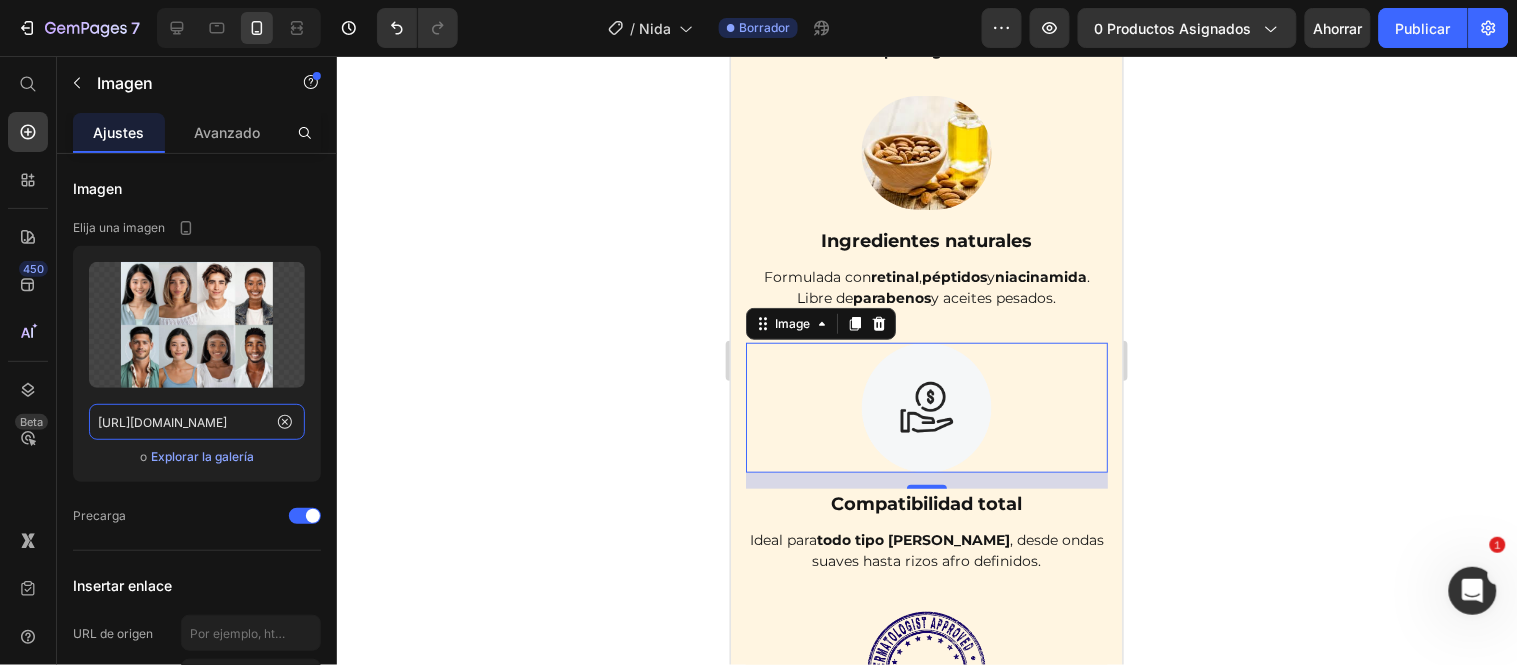 scroll, scrollTop: 0, scrollLeft: 453, axis: horizontal 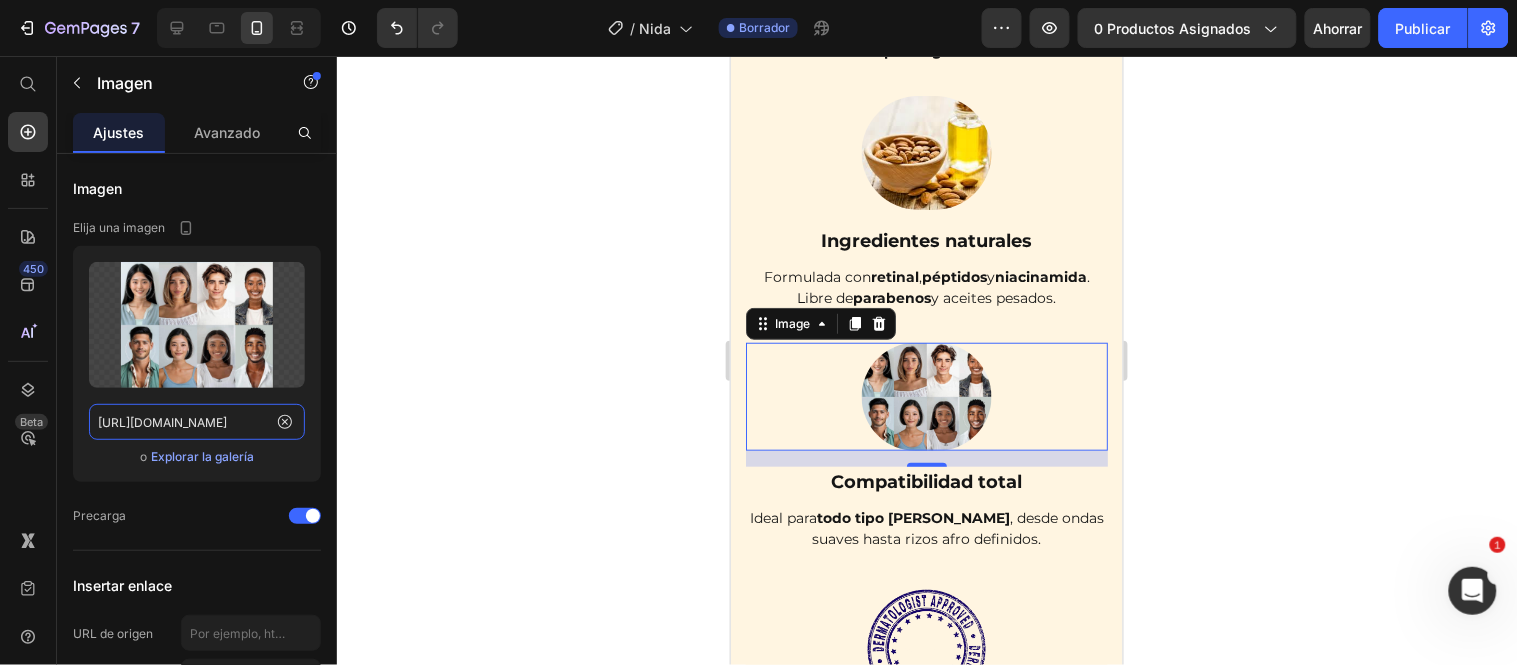 type on "https://bcw-media.s3.ap-northeast-1.amazonaws.com/ai_face_shape_hair_mb_topbanner_enu_4bd4531615.jpg" 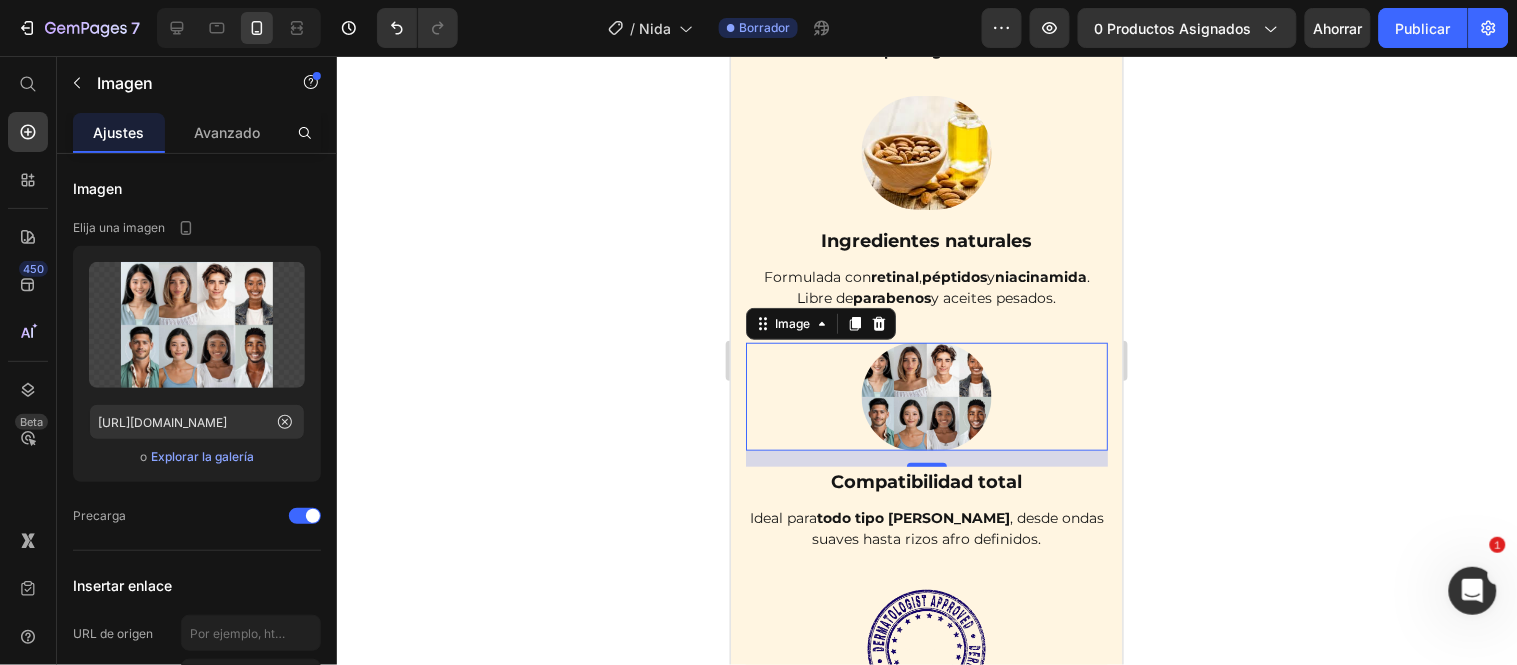 click 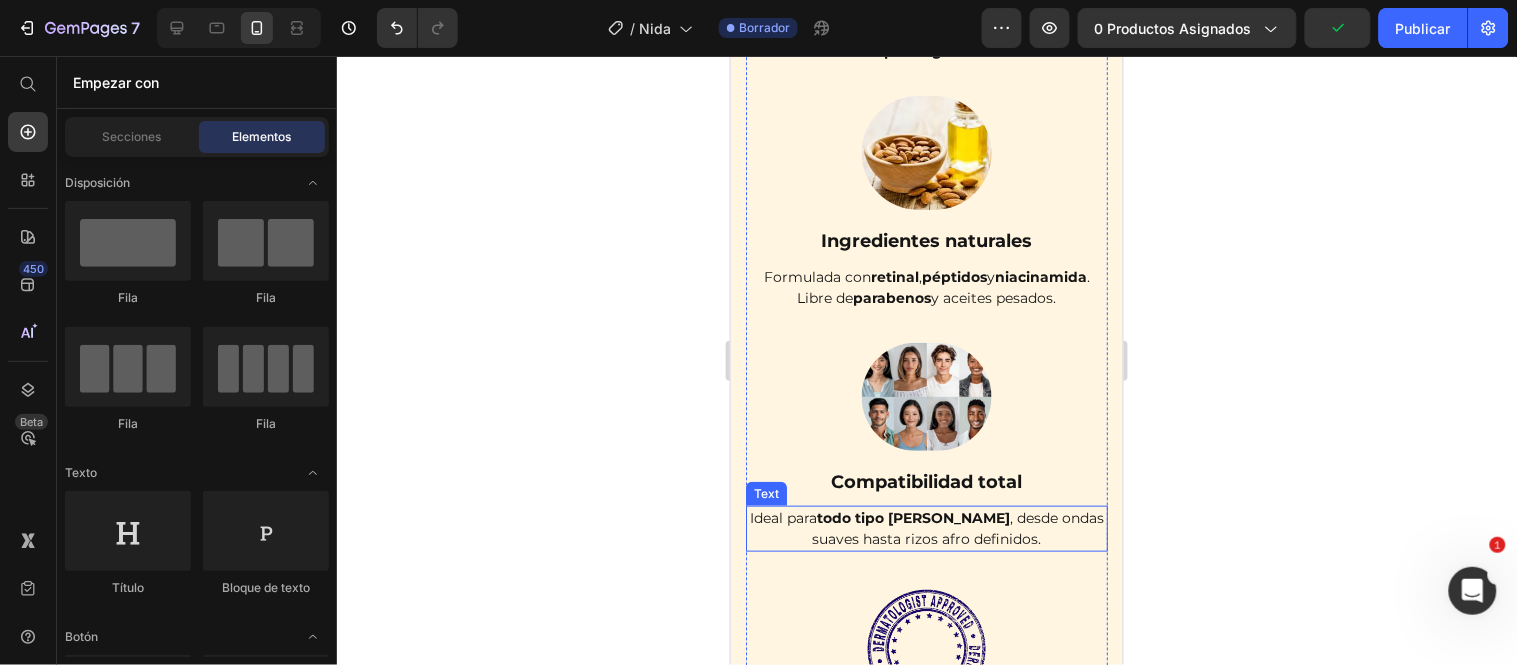 click on "todo tipo de rizos" at bounding box center (912, 517) 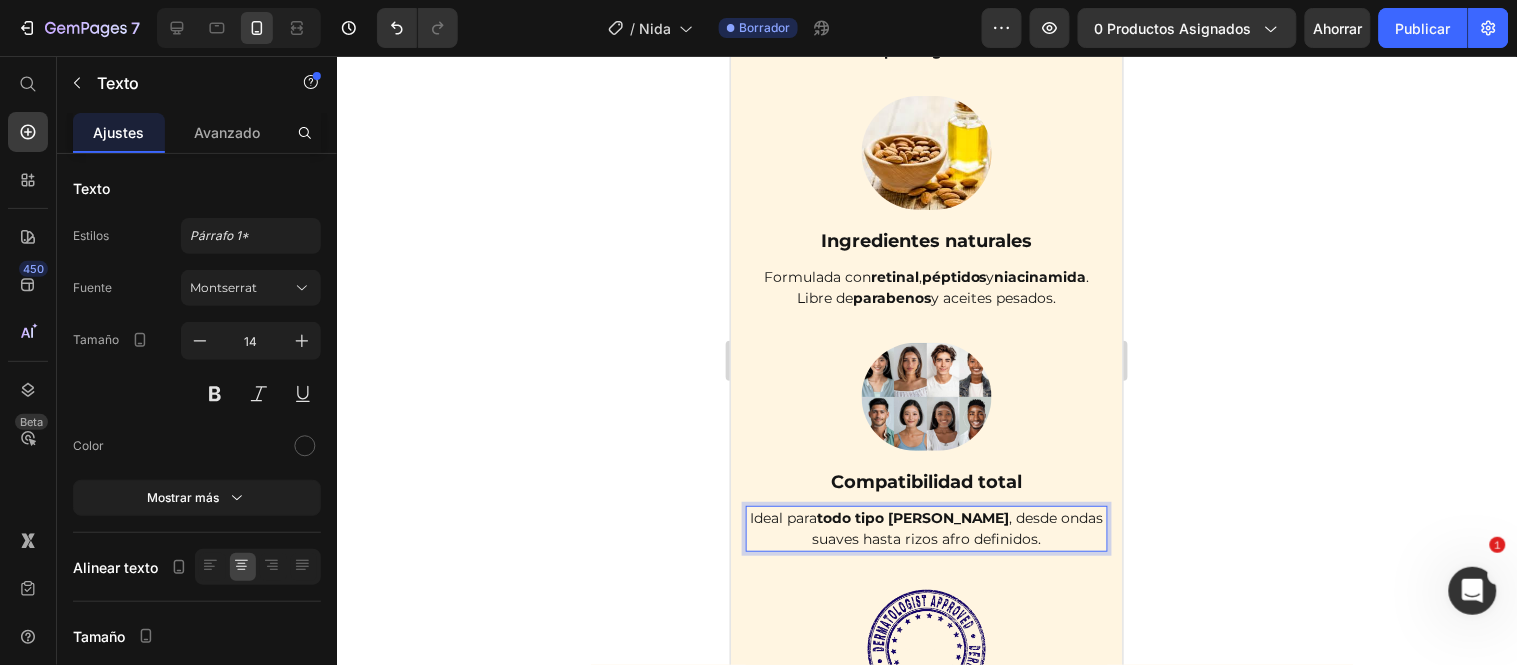 click on "Ideal para  todo tipo de rizos , desde ondas suaves hasta rizos afro definidos." at bounding box center (926, 528) 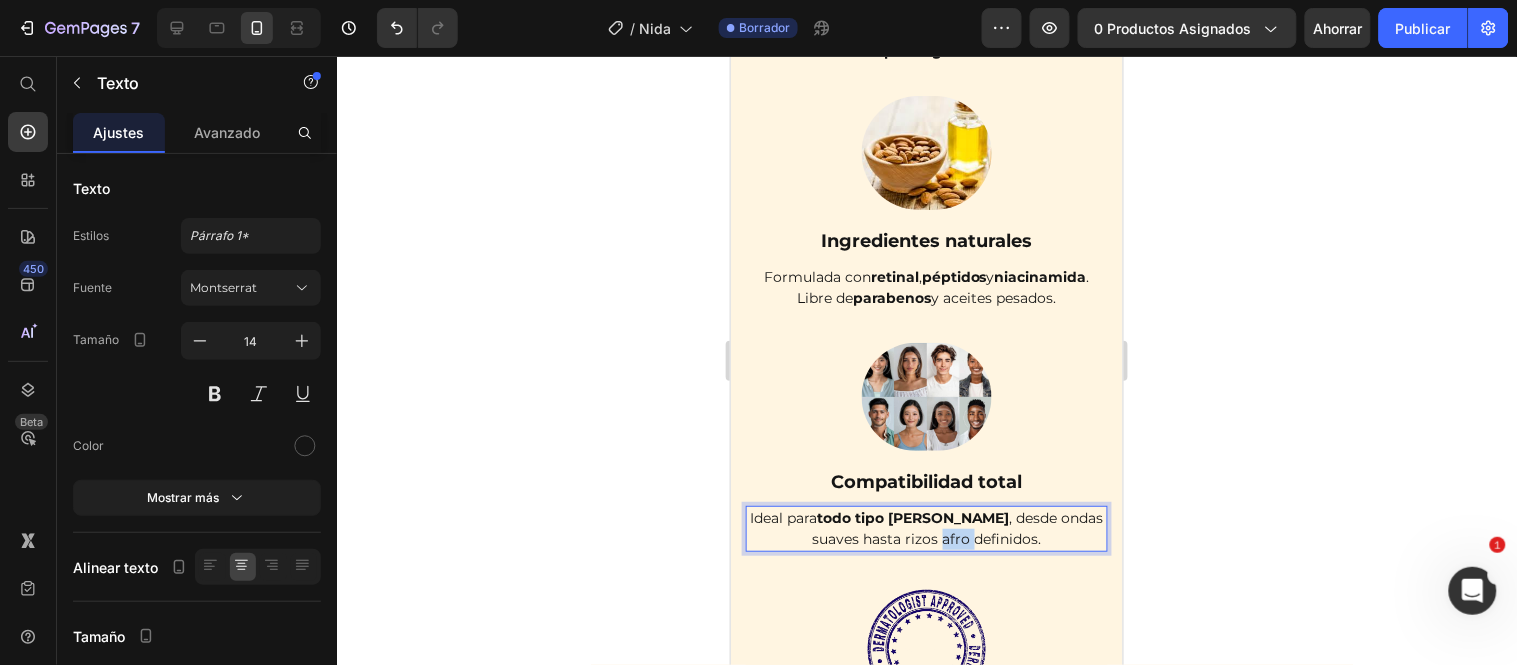 click on "Ideal para  todo tipo de rizos , desde ondas suaves hasta rizos afro definidos." at bounding box center (926, 528) 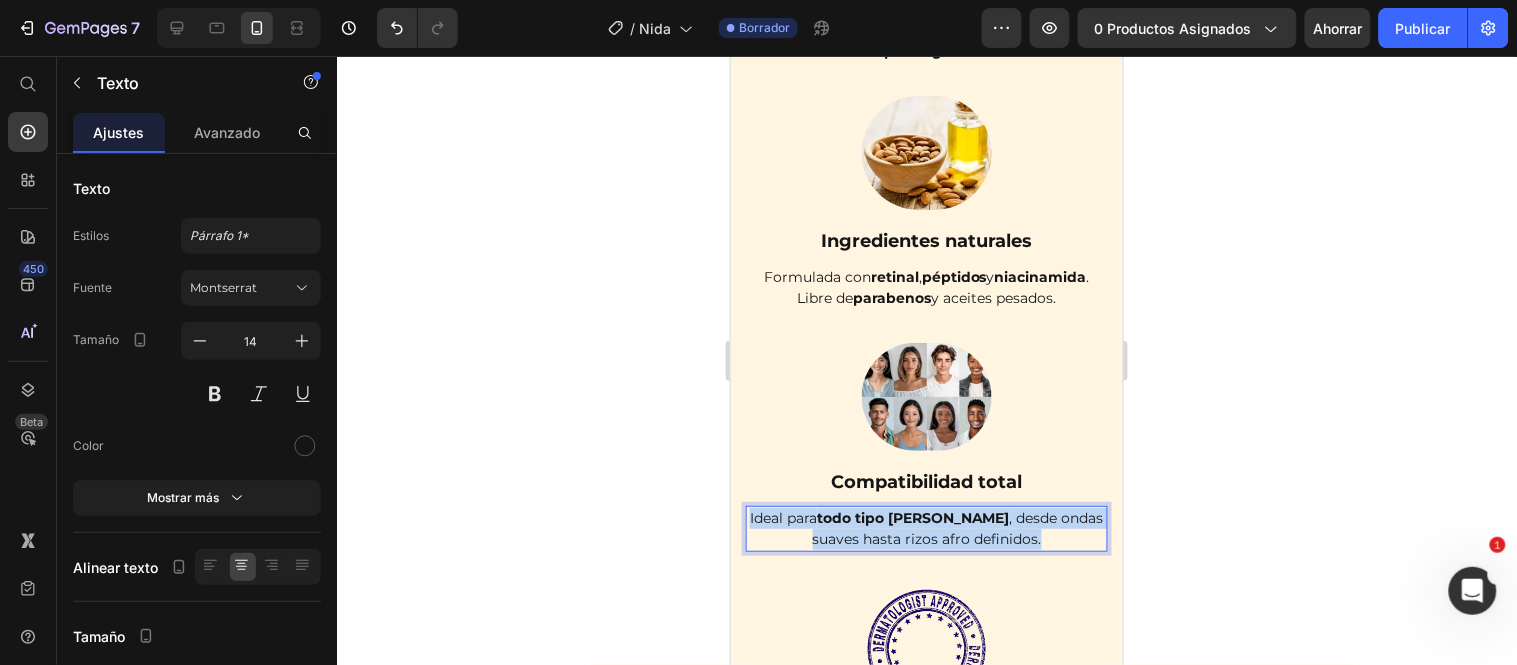 click on "Ideal para  todo tipo de rizos , desde ondas suaves hasta rizos afro definidos." at bounding box center (926, 528) 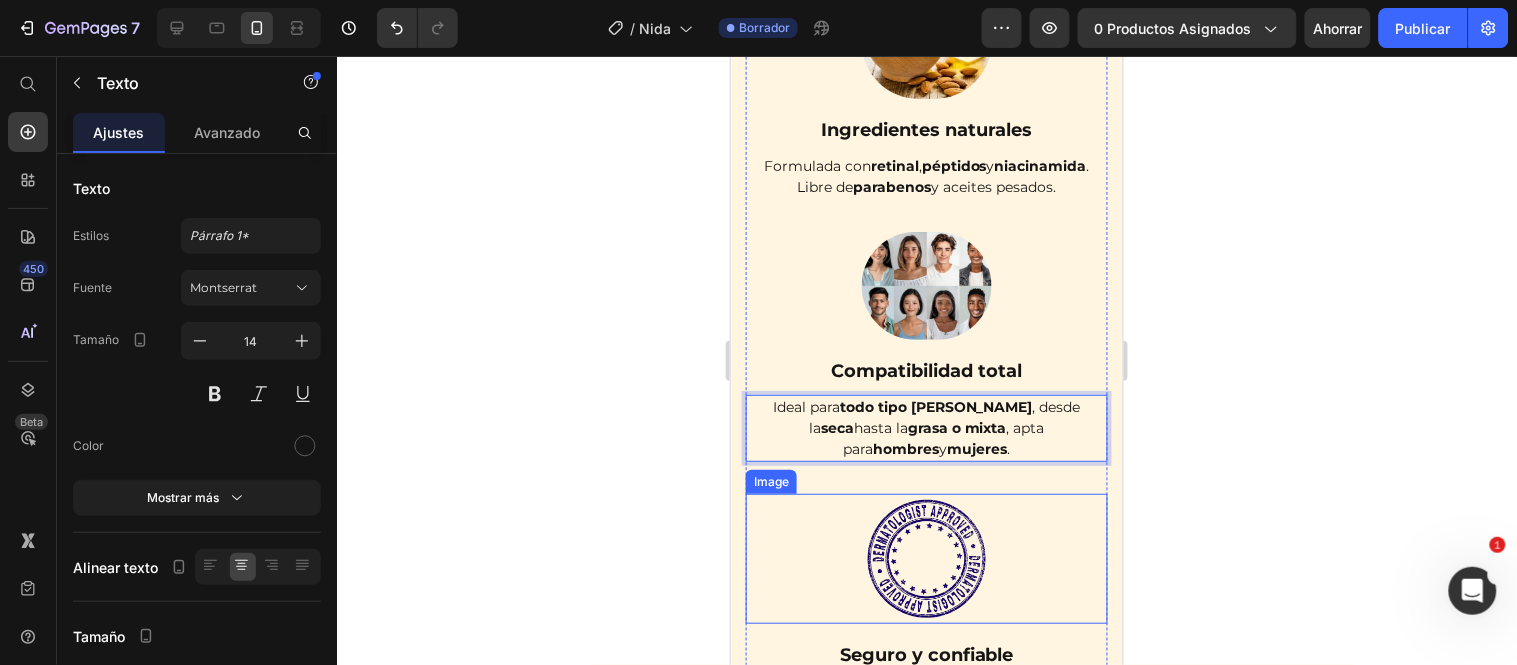 scroll, scrollTop: 8267, scrollLeft: 0, axis: vertical 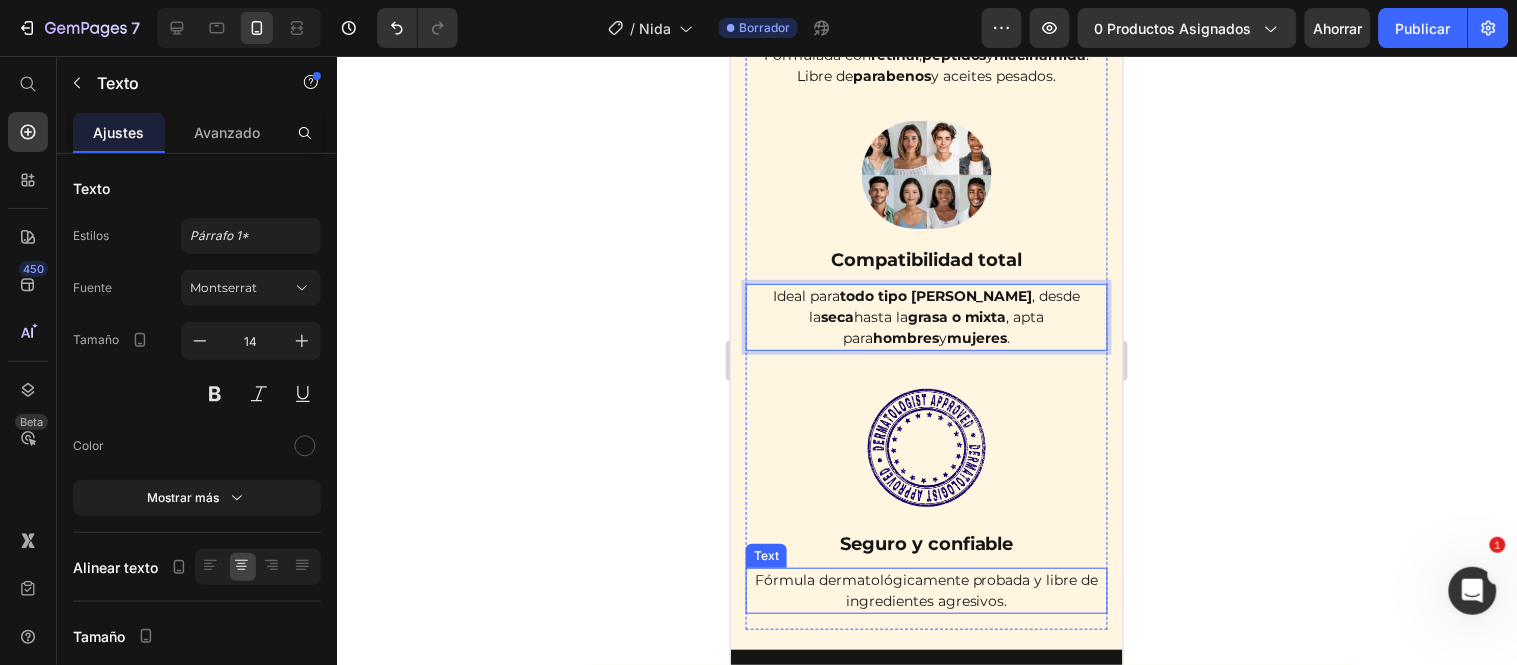 click on "Fórmula dermatológicamente probada y libre de ingredientes agresivos." at bounding box center (926, 590) 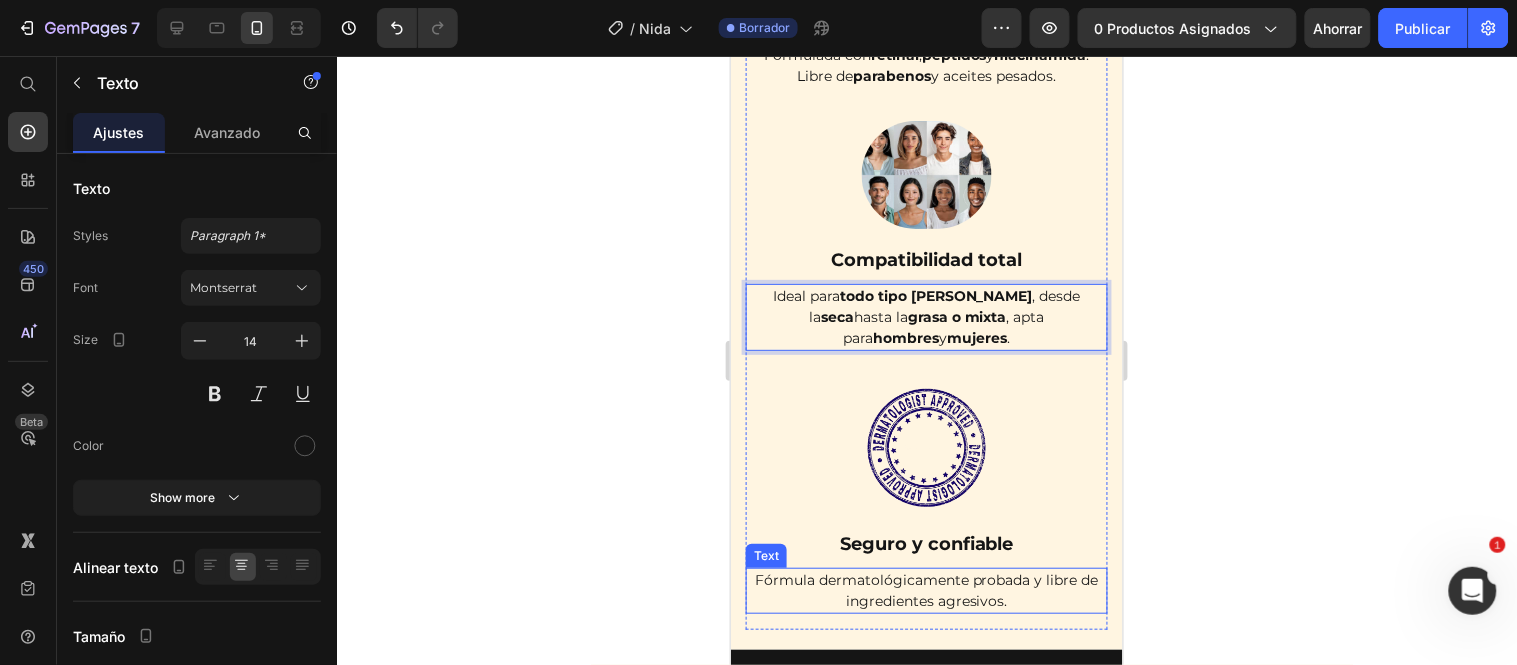 click on "Fórmula dermatológicamente probada y libre de ingredientes agresivos." at bounding box center (926, 590) 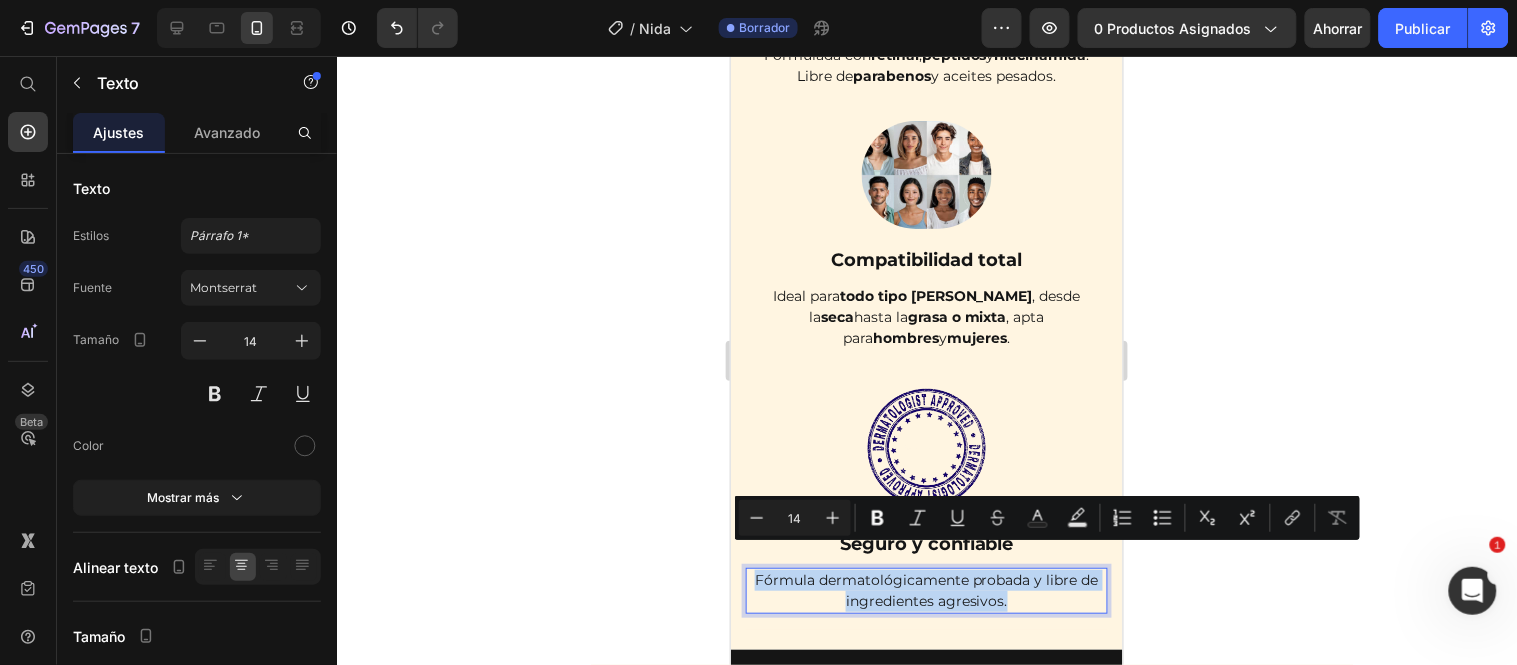 copy on "Fórmula dermatológicamente probada y libre de ingredientes agresivos." 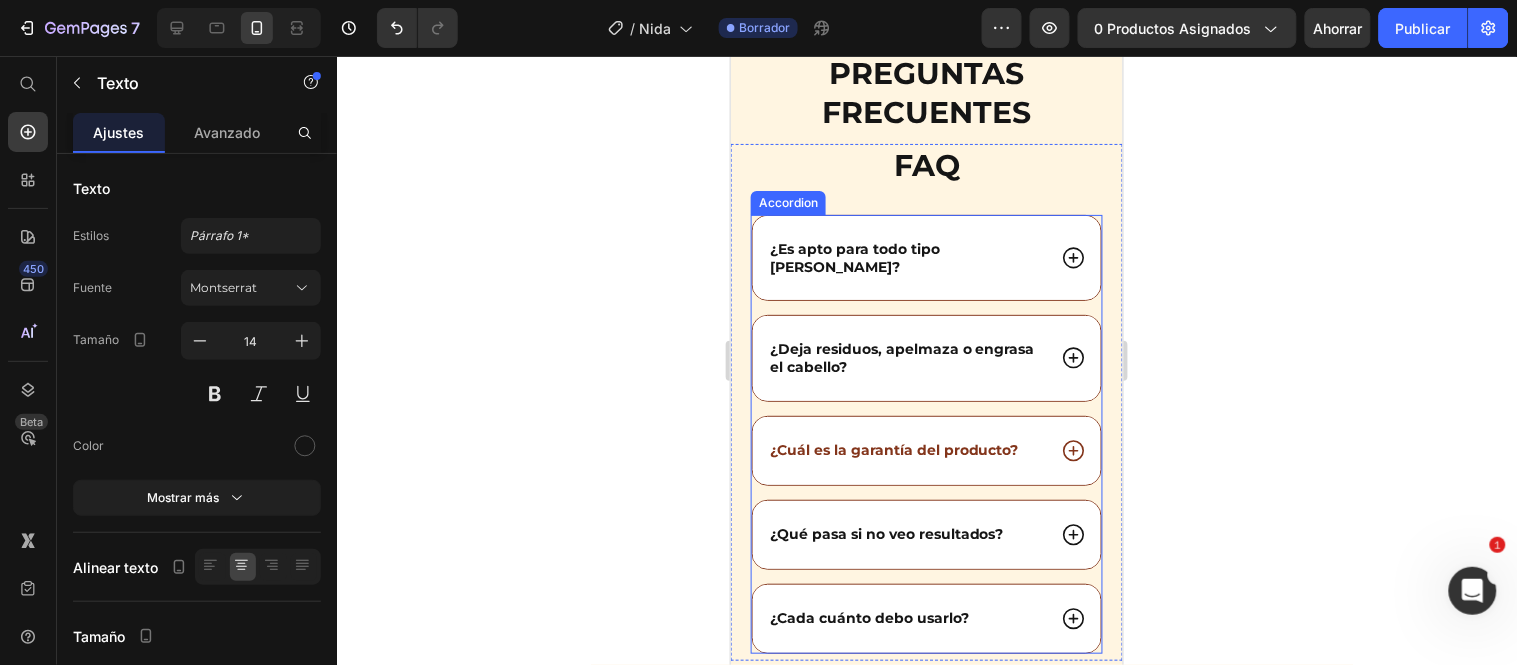 scroll, scrollTop: 9045, scrollLeft: 0, axis: vertical 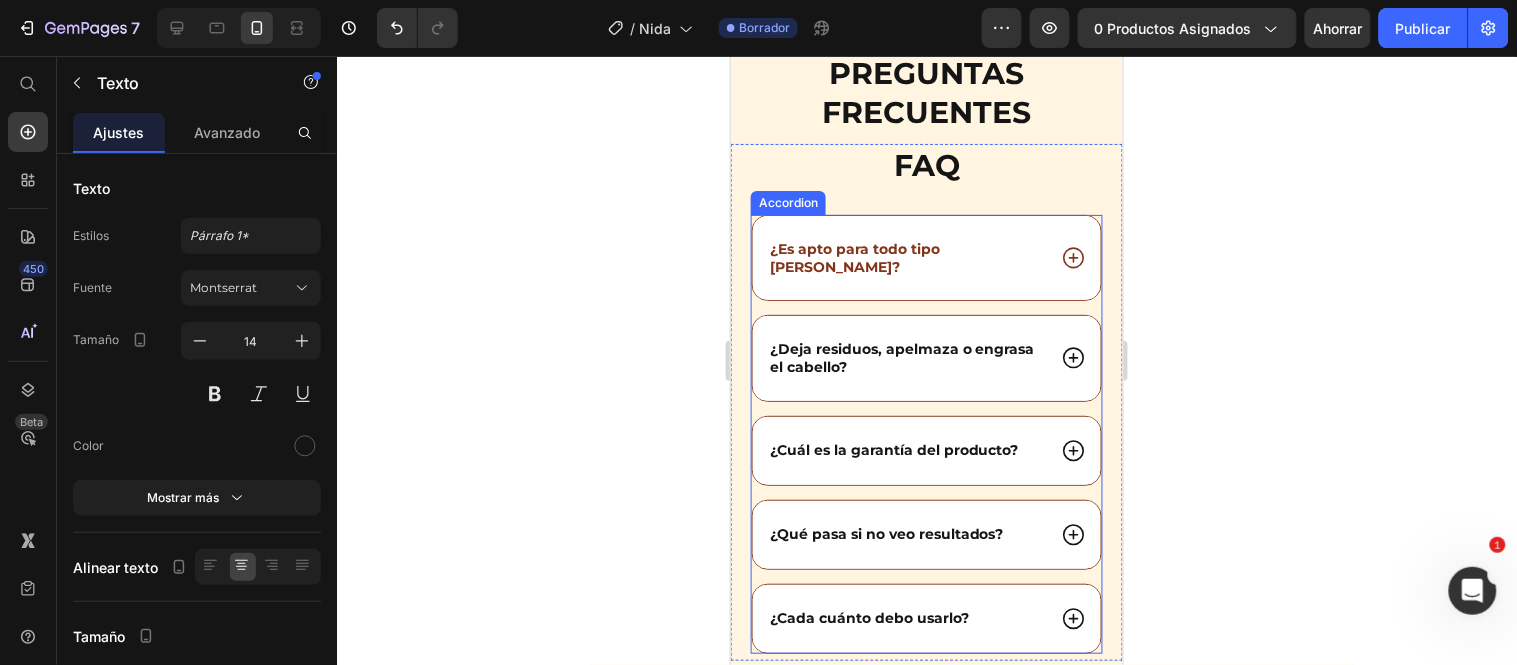click on "¿Es apto para todo tipo de cabello?" at bounding box center [905, 257] 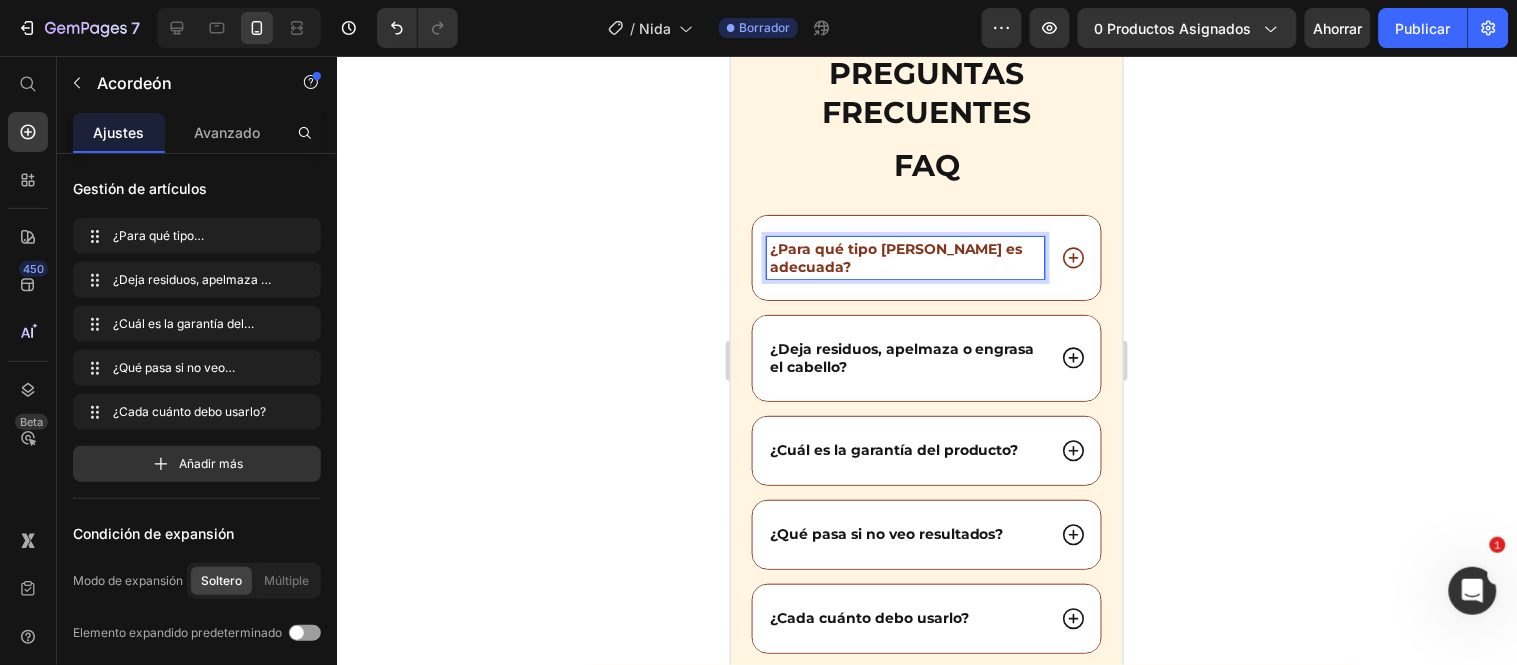 click 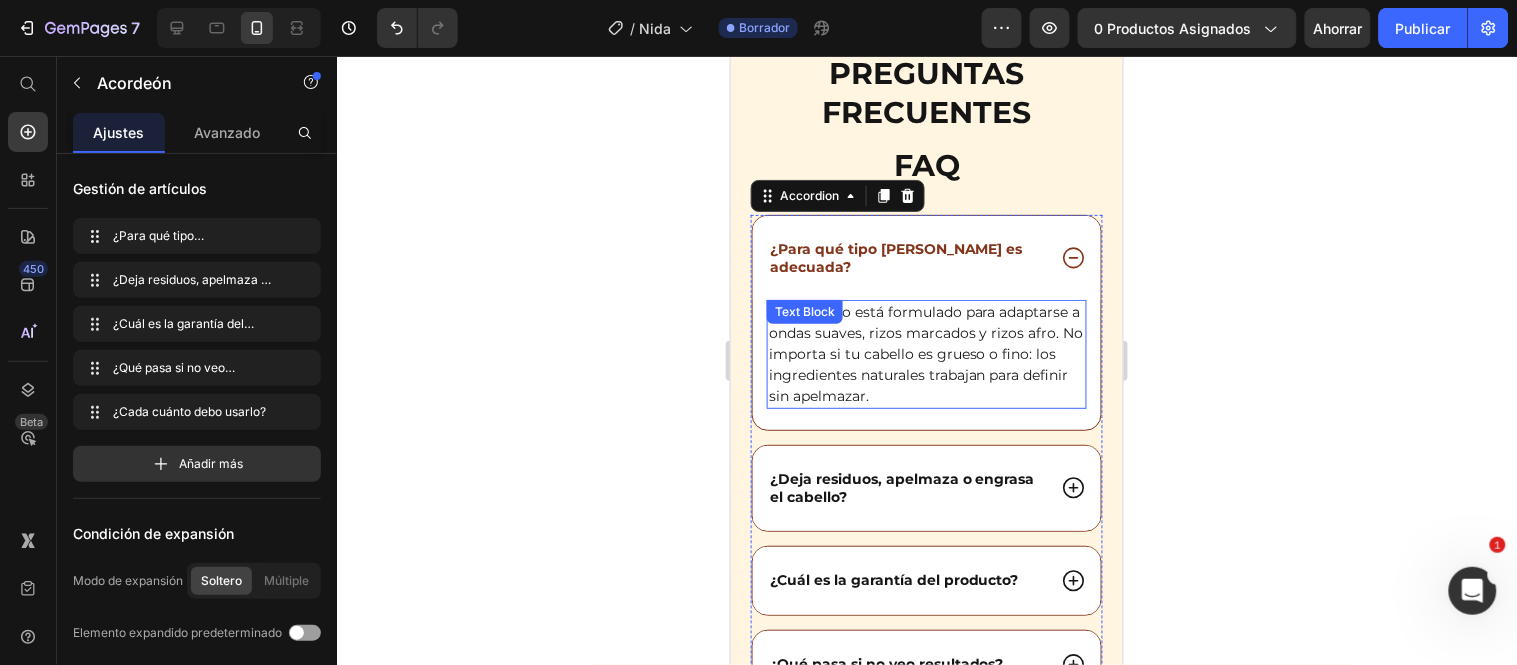 click on "Sí. RizosPro está formulado para adaptarse a ondas suaves, rizos marcados y rizos afro. No importa si tu cabello es grueso o fino: los ingredientes naturales trabajan para definir sin apelmazar." at bounding box center [926, 353] 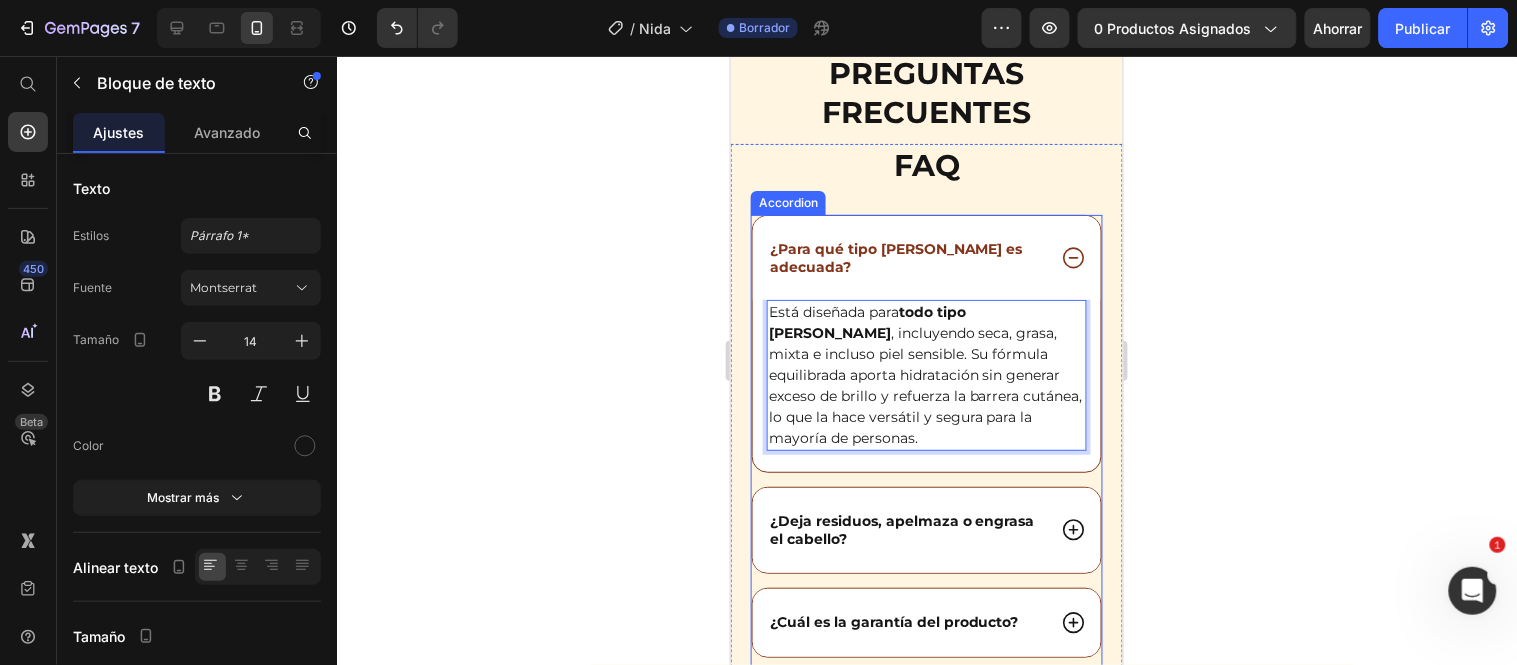 click 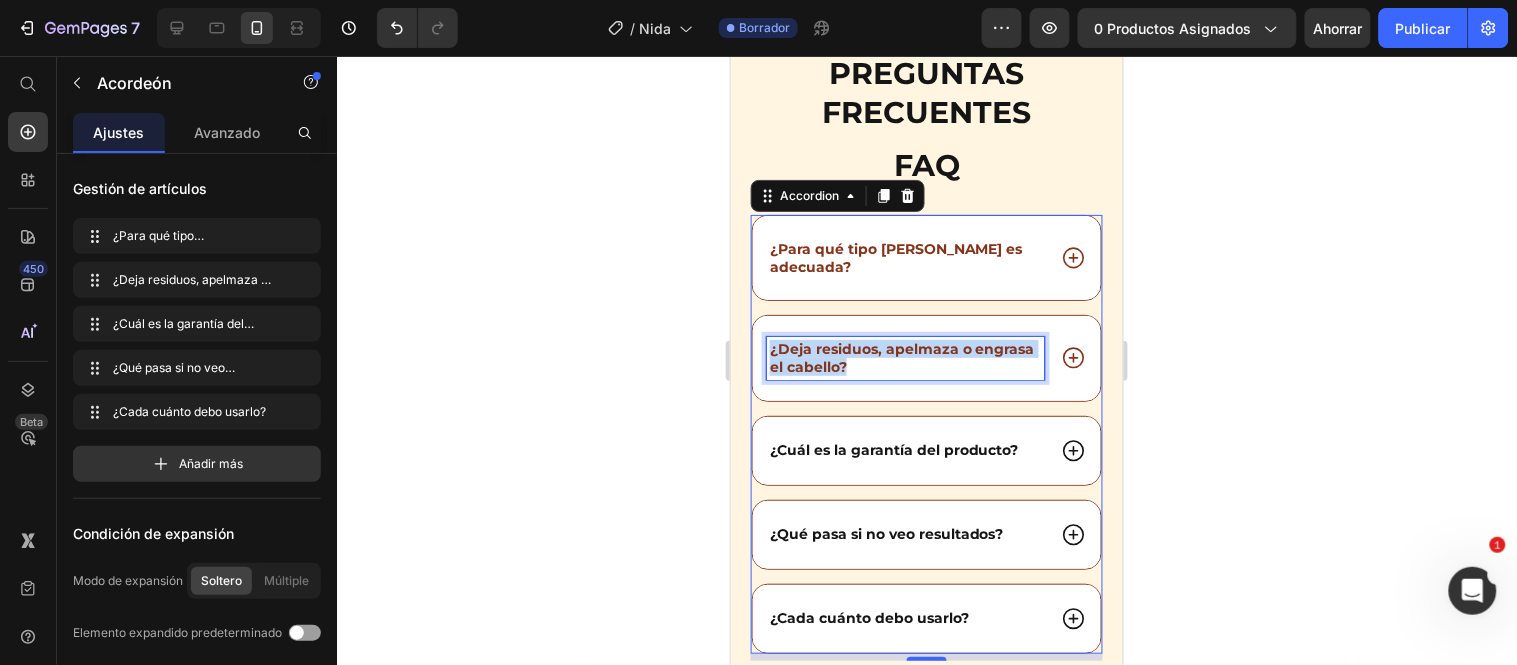 click on "¿Deja residuos, apelmaza o engrasa el cabello?" at bounding box center [905, 357] 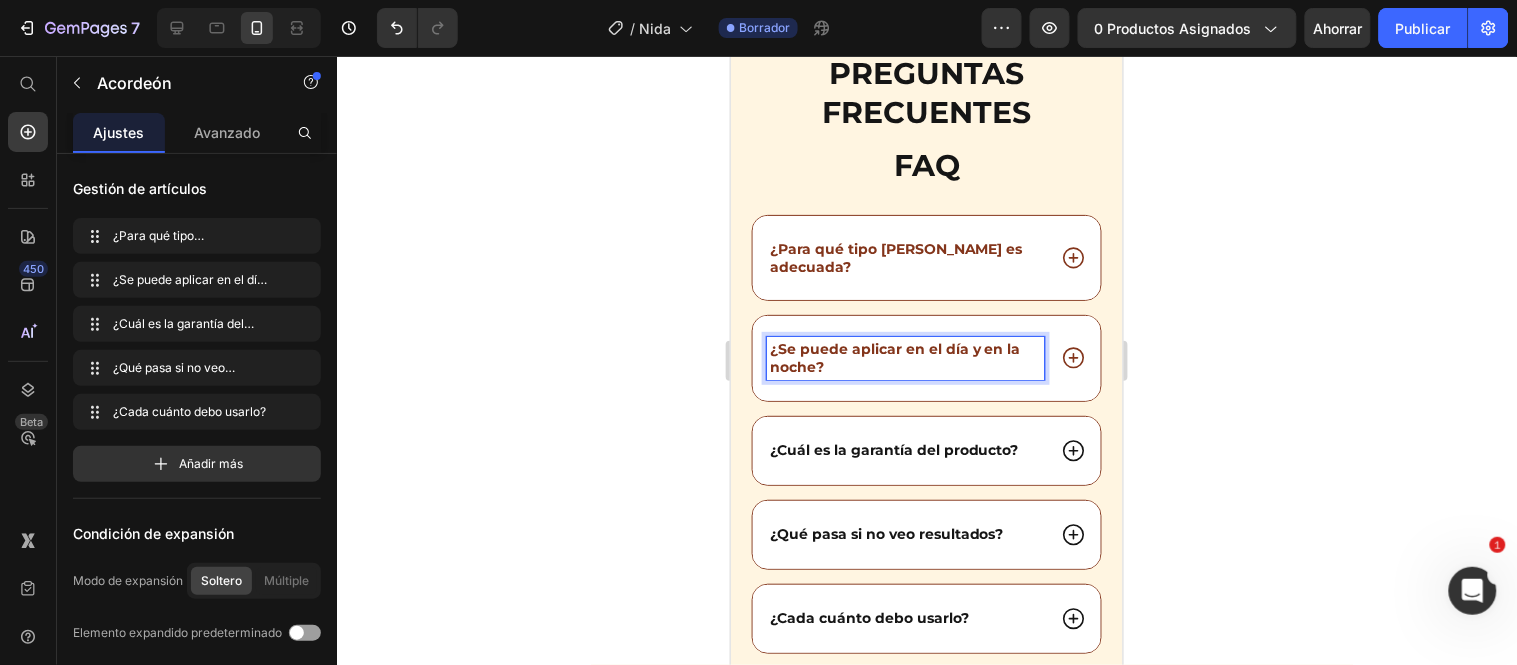 click 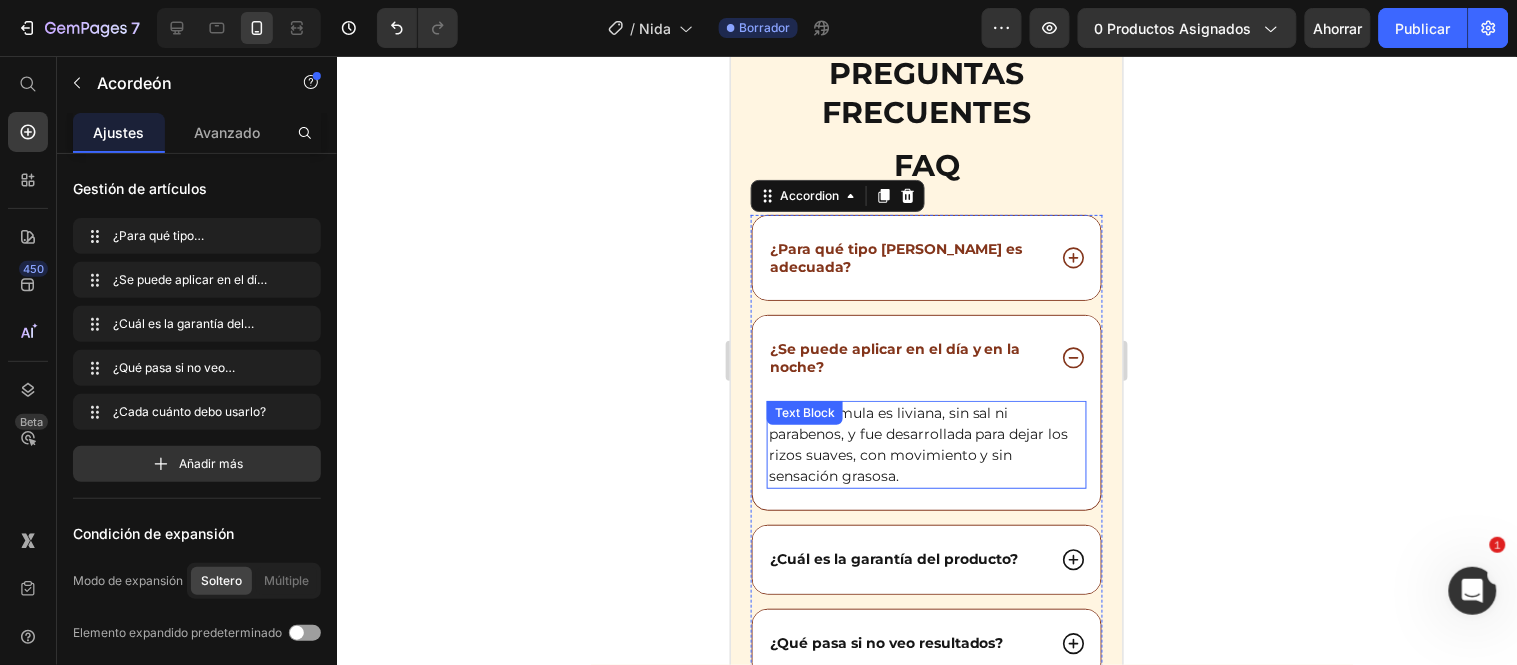 click on "No. Su fórmula es liviana, sin sal ni parabenos, y fue desarrollada para dejar los rizos suaves, con movimiento y sin sensación grasosa." at bounding box center [926, 444] 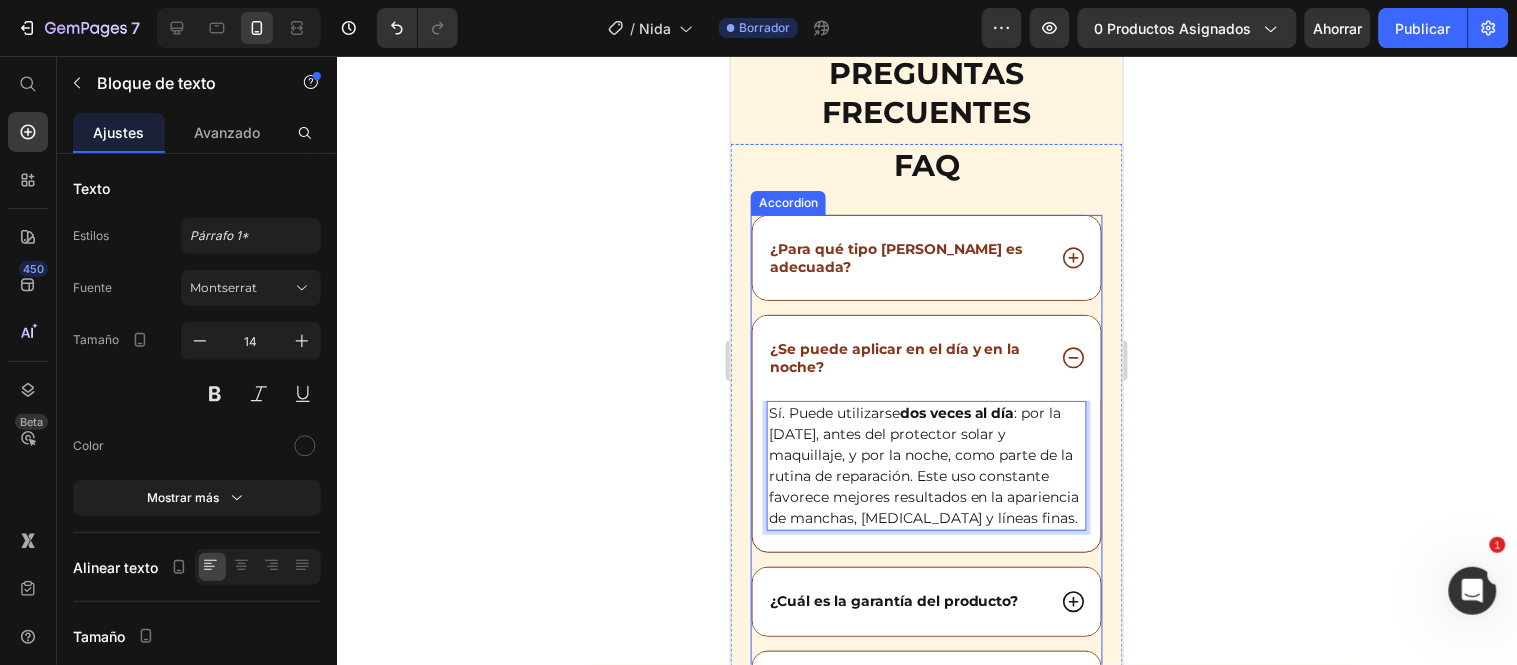 click 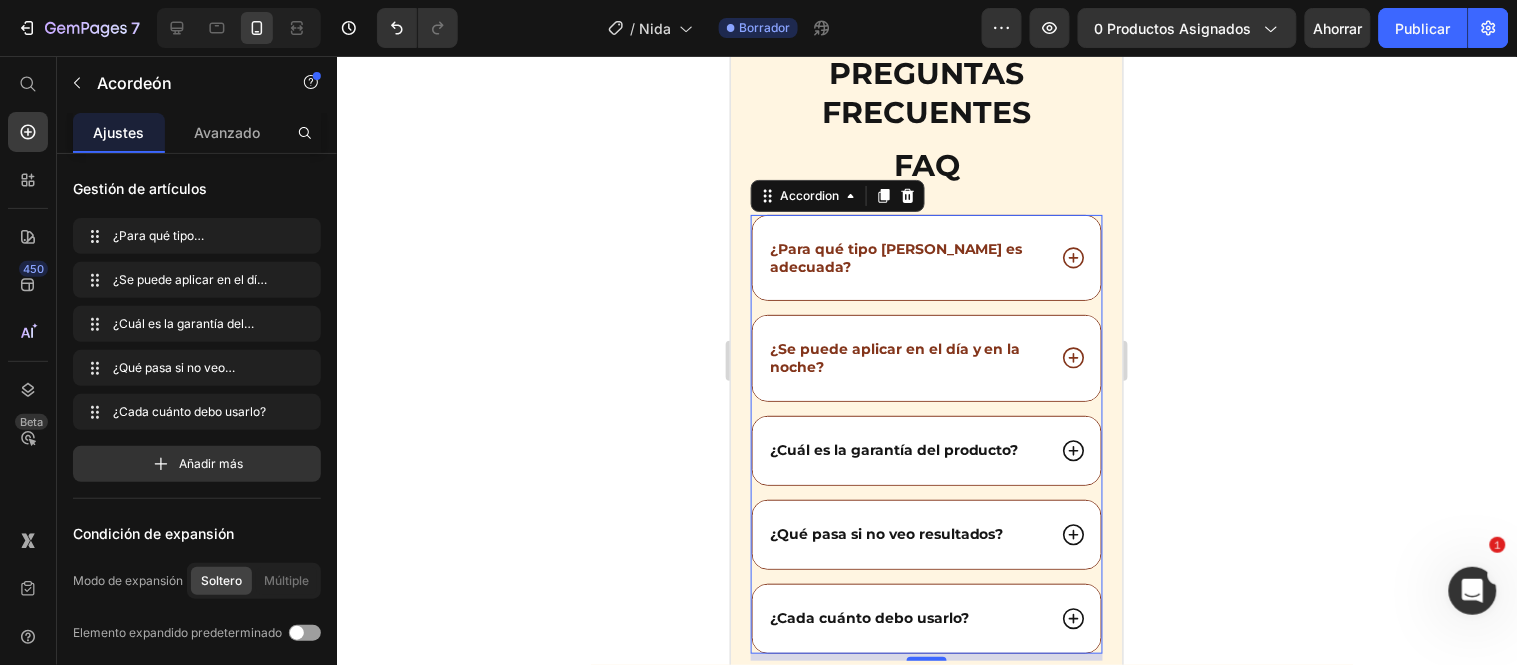 scroll, scrollTop: 9156, scrollLeft: 0, axis: vertical 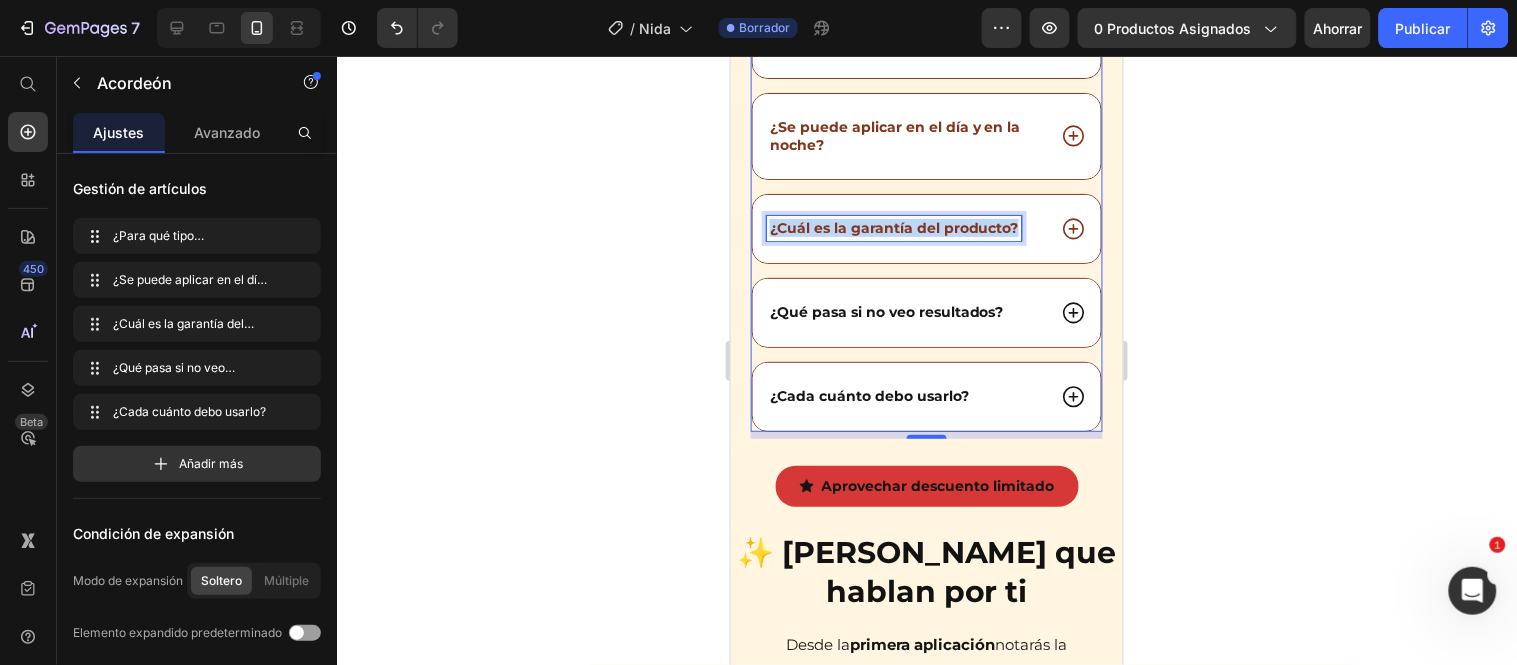 click on "¿Cuál es la garantía del producto?" at bounding box center (893, 227) 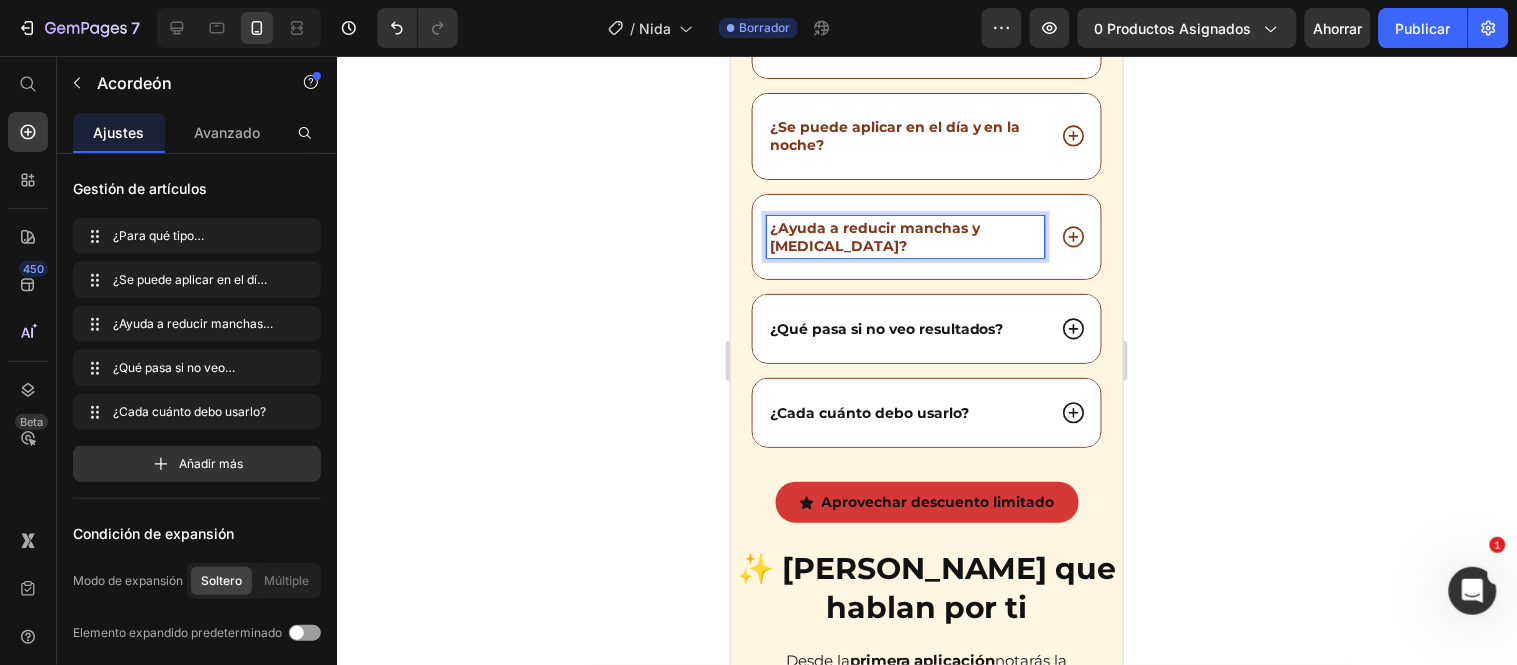 click 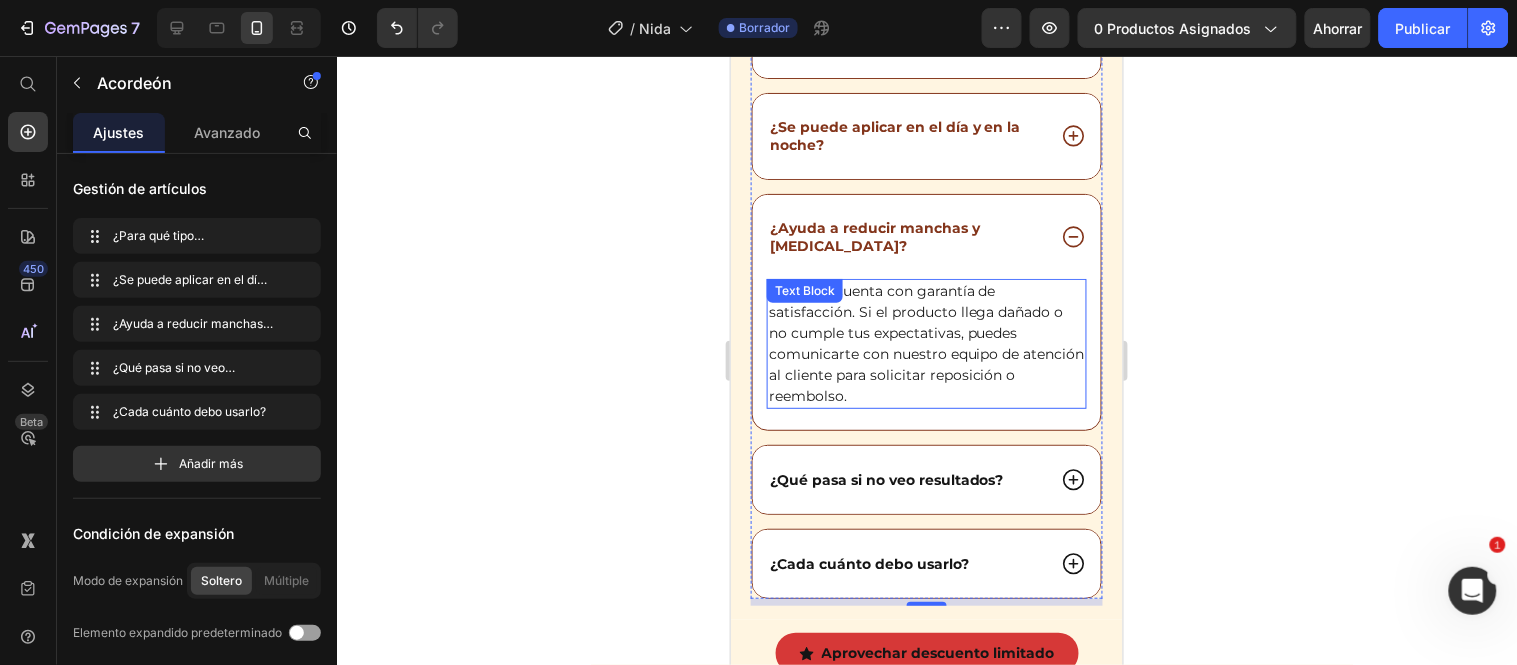 click on "RizosPro cuenta con garantía de satisfacción. Si el producto llega dañado o no cumple tus expectativas, puedes comunicarte con nuestro equipo de atención al cliente para solicitar reposición o reembolso." at bounding box center (926, 343) 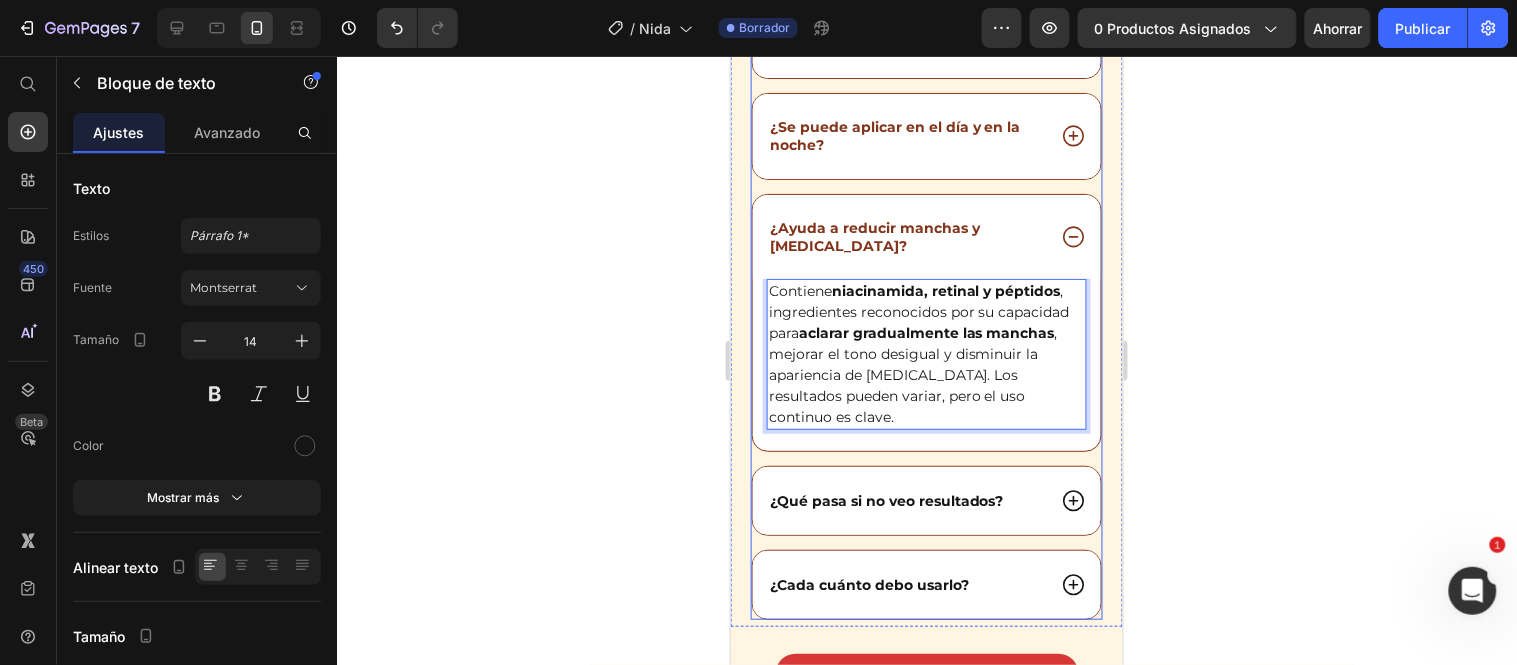 click 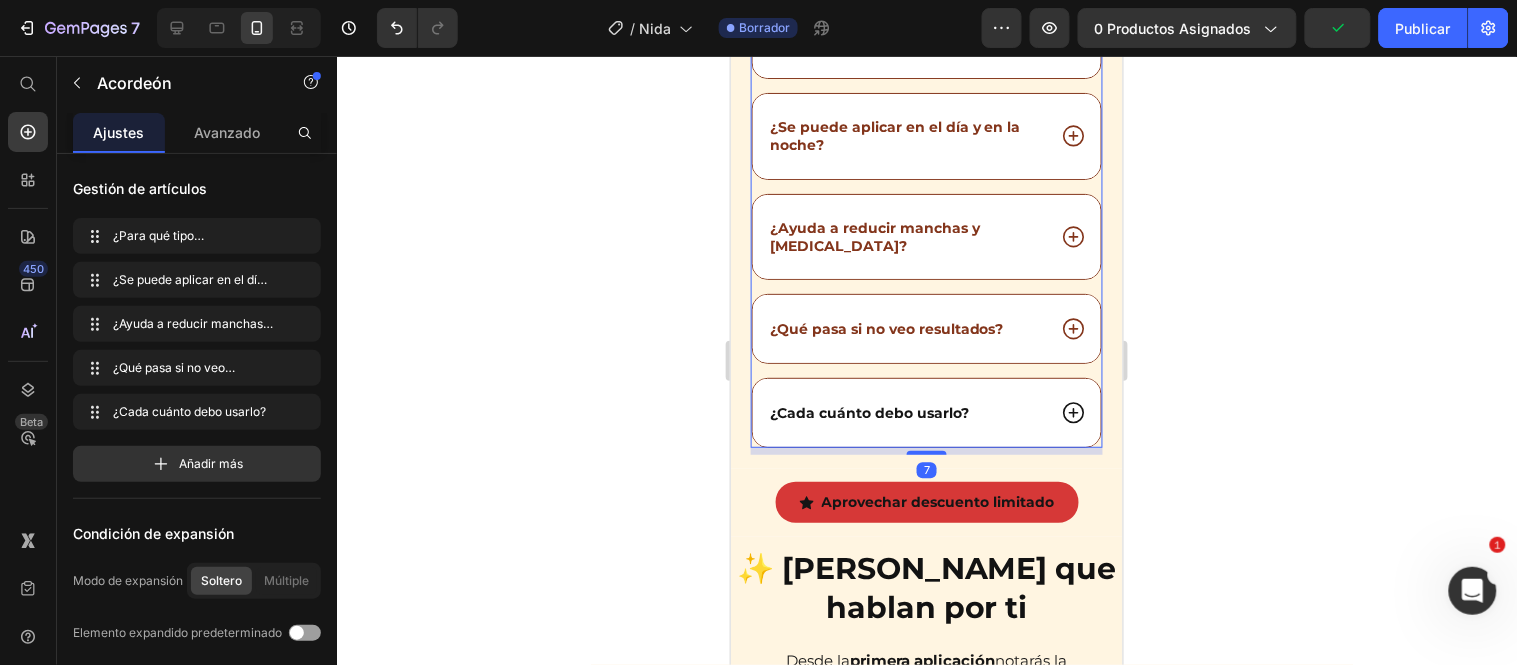 click 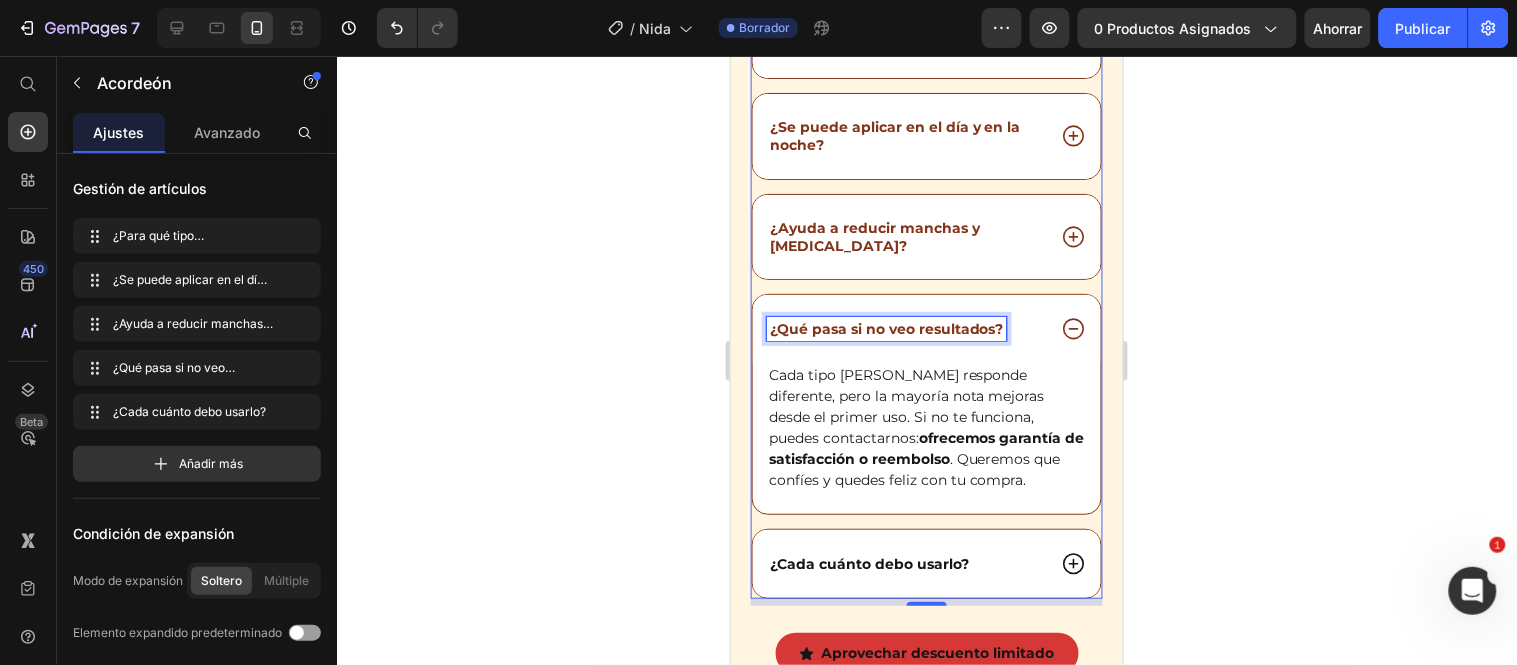 click on "¿Qué pasa si no veo resultados?" at bounding box center [886, 328] 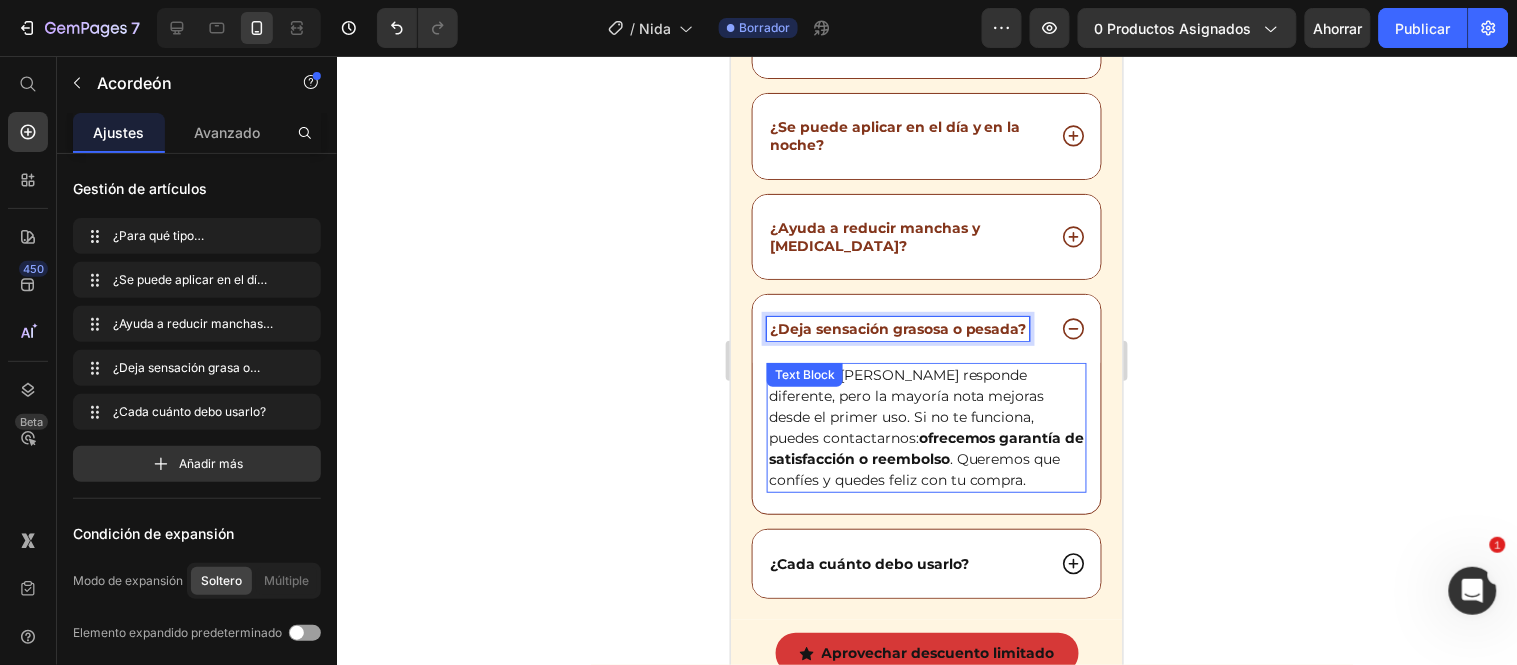 click on "Cada tipo de rizo responde diferente, pero la mayoría nota mejoras desde el primer uso. Si no te funciona, puedes contactarnos:  ofrecemos garantía de satisfacción o reembolso . Queremos que confíes y quedes feliz con tu compra." at bounding box center (926, 427) 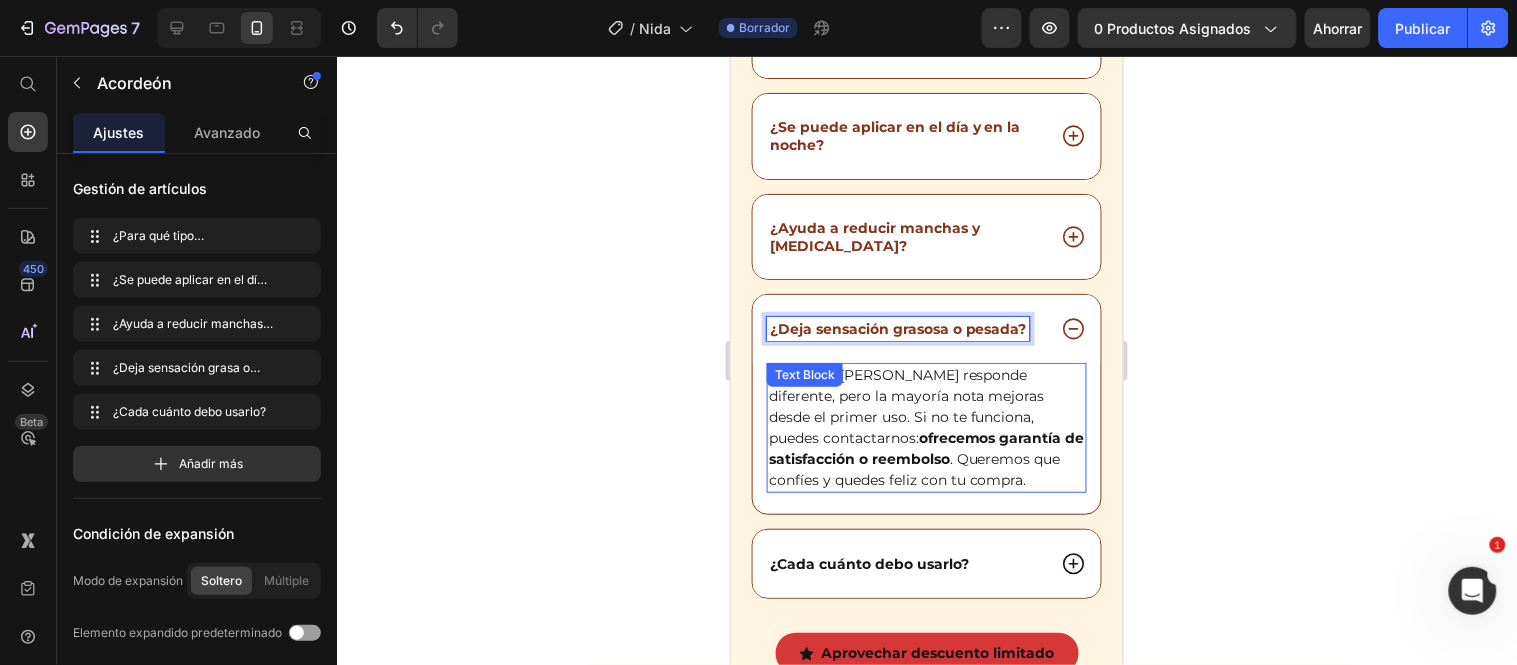 click on "Cada tipo de rizo responde diferente, pero la mayoría nota mejoras desde el primer uso. Si no te funciona, puedes contactarnos:  ofrecemos garantía de satisfacción o reembolso . Queremos que confíes y quedes feliz con tu compra." at bounding box center (926, 427) 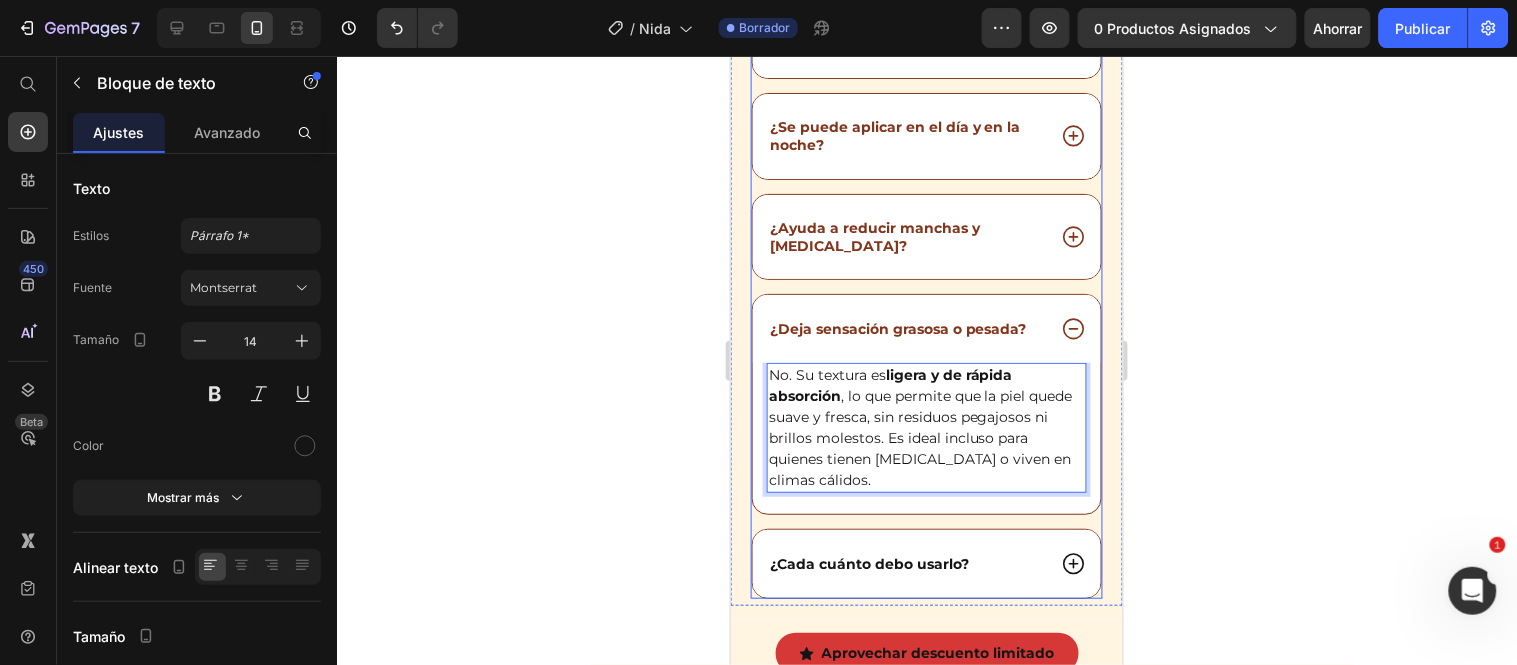 click 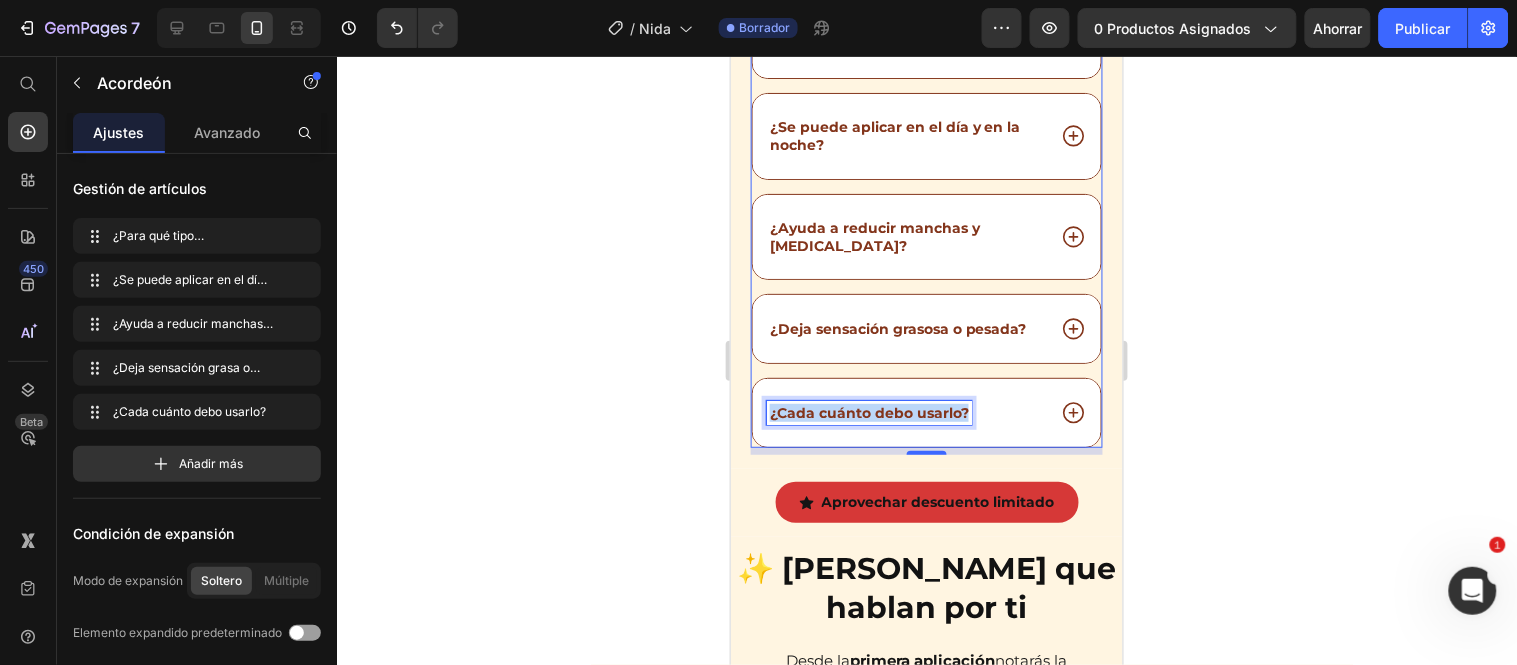 click on "¿Cada cuánto debo usarlo?" at bounding box center (868, 412) 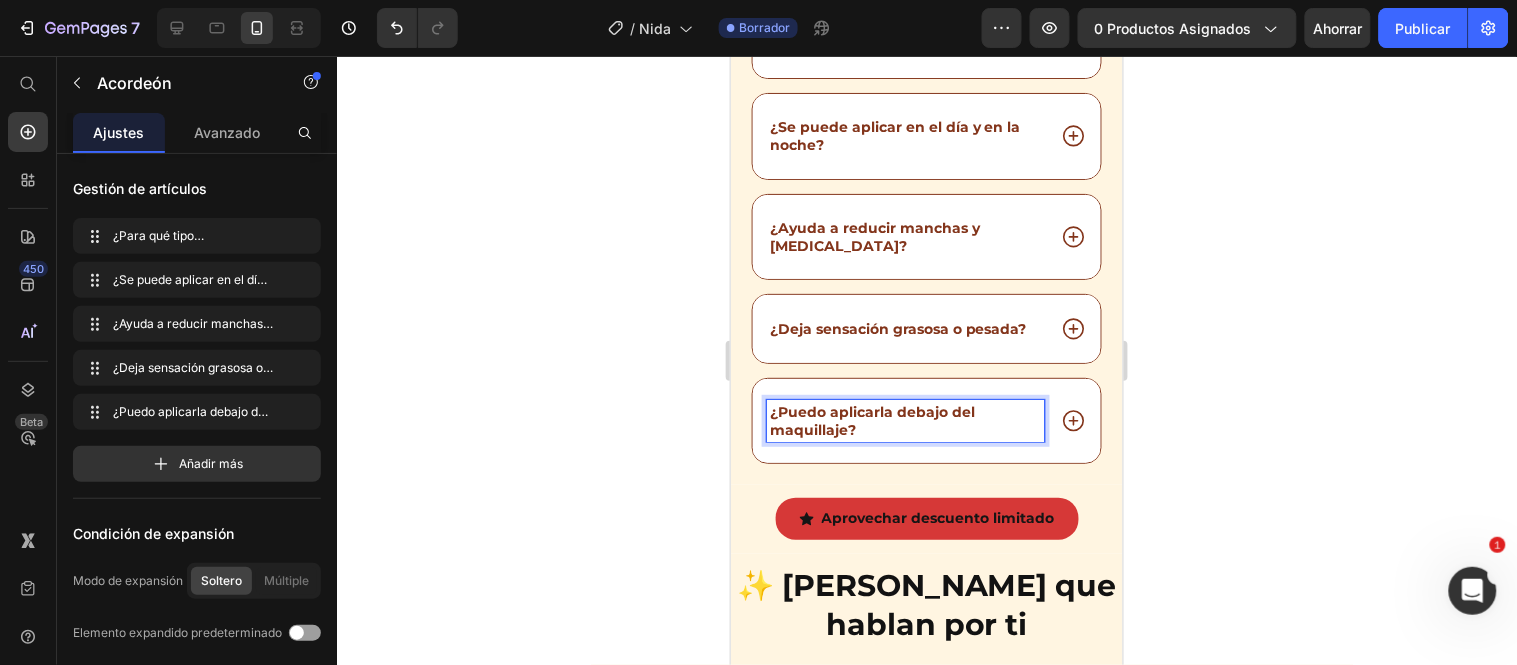 click 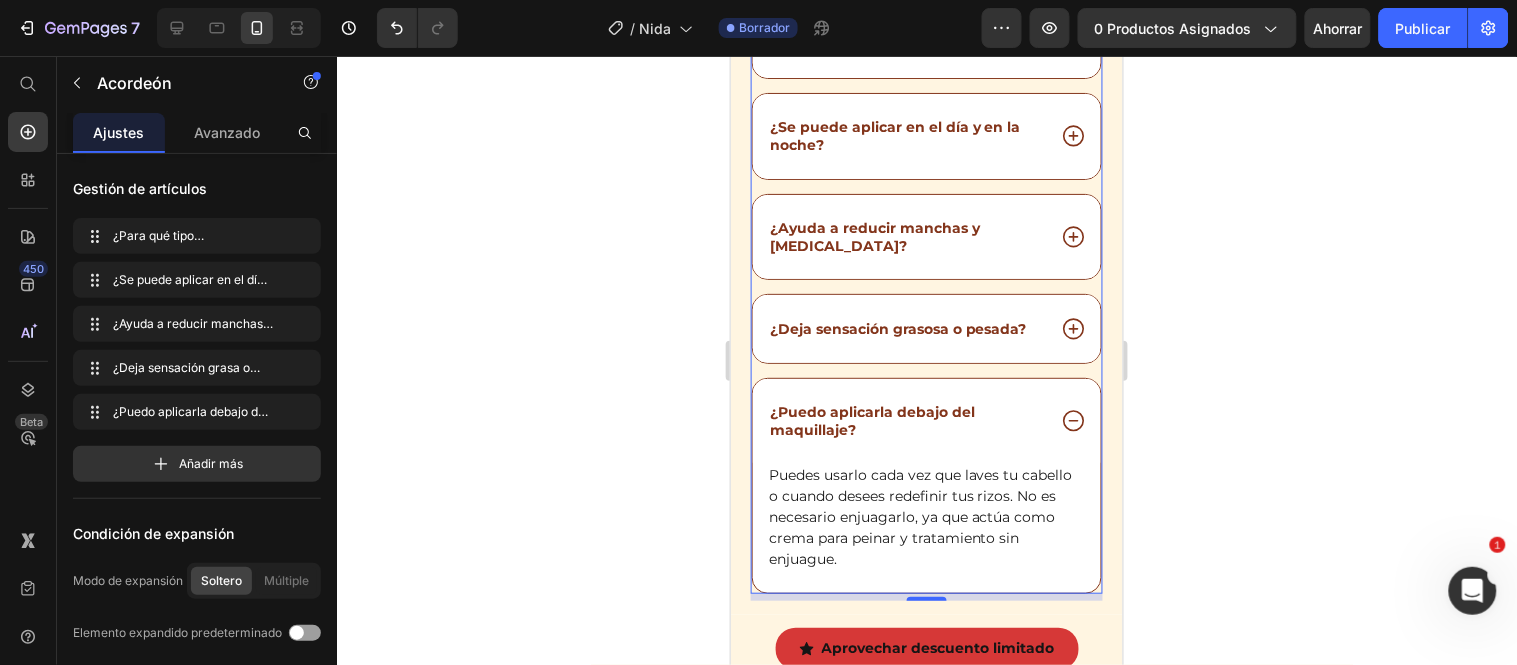 click on "Puedes usarlo cada vez que laves tu cabello o cuando desees redefinir tus rizos. No es necesario enjuagarlo, ya que actúa como crema para peinar y tratamiento sin enjuague." at bounding box center (926, 516) 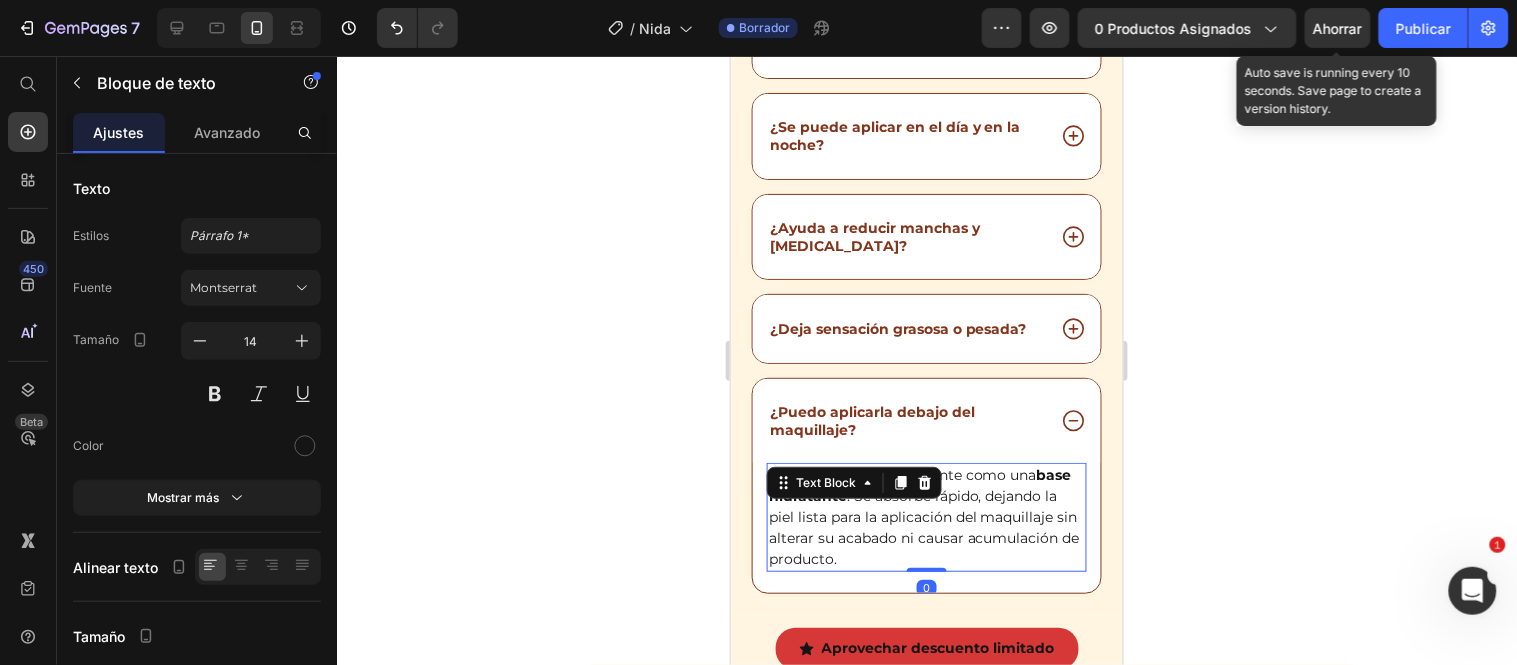 click on "Ahorrar" at bounding box center (1338, 28) 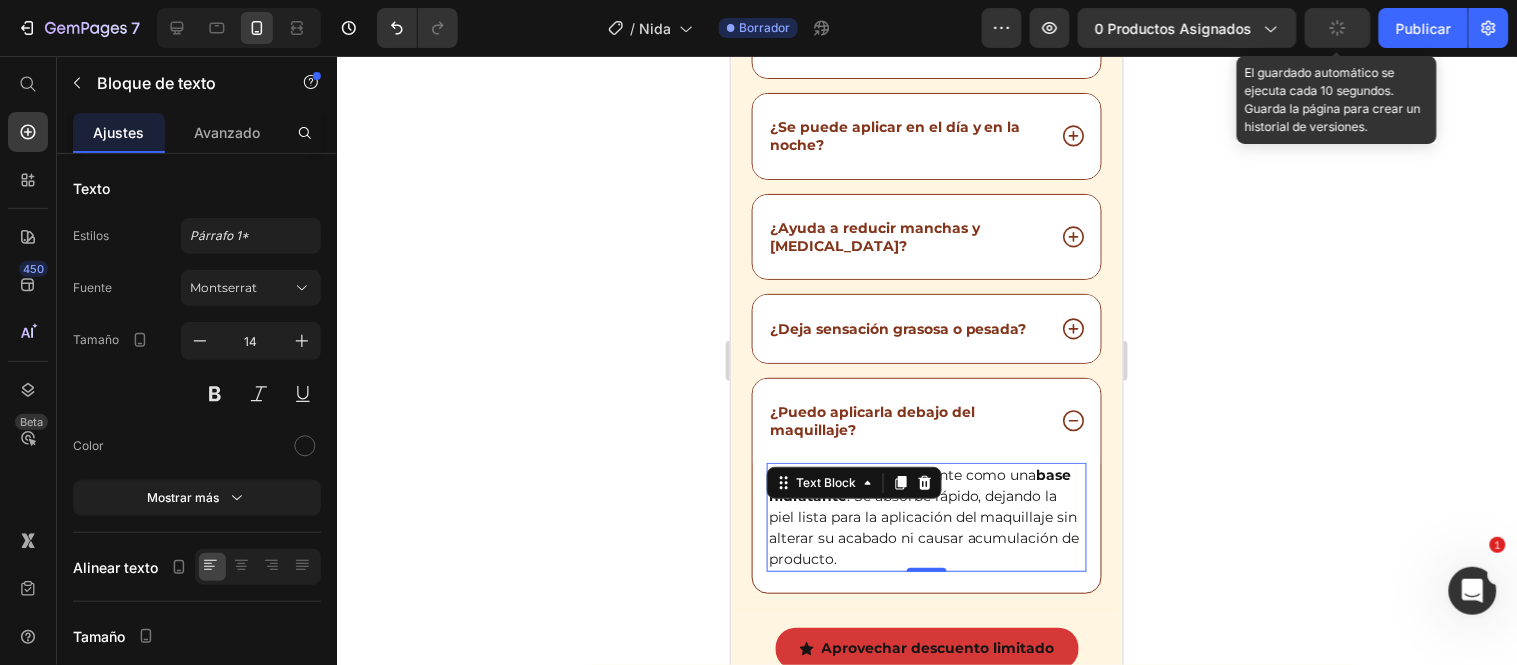 click 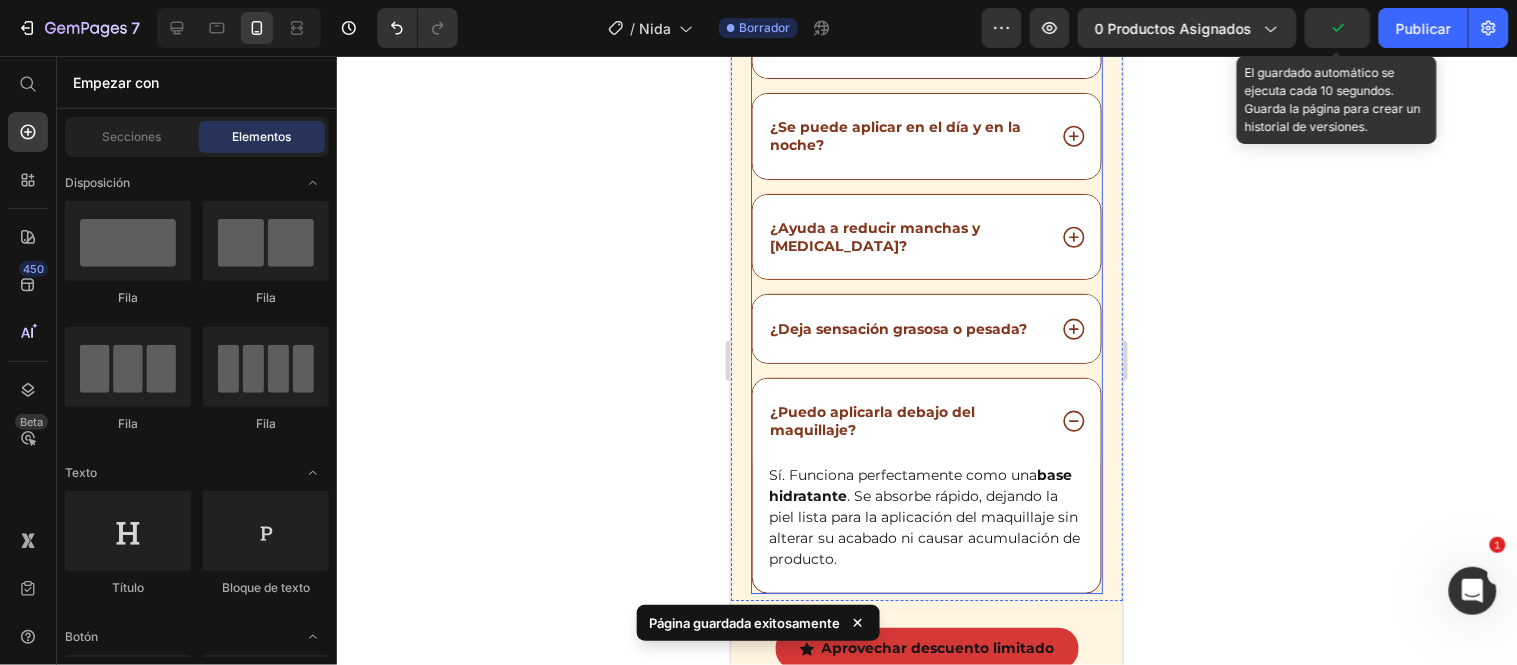 click 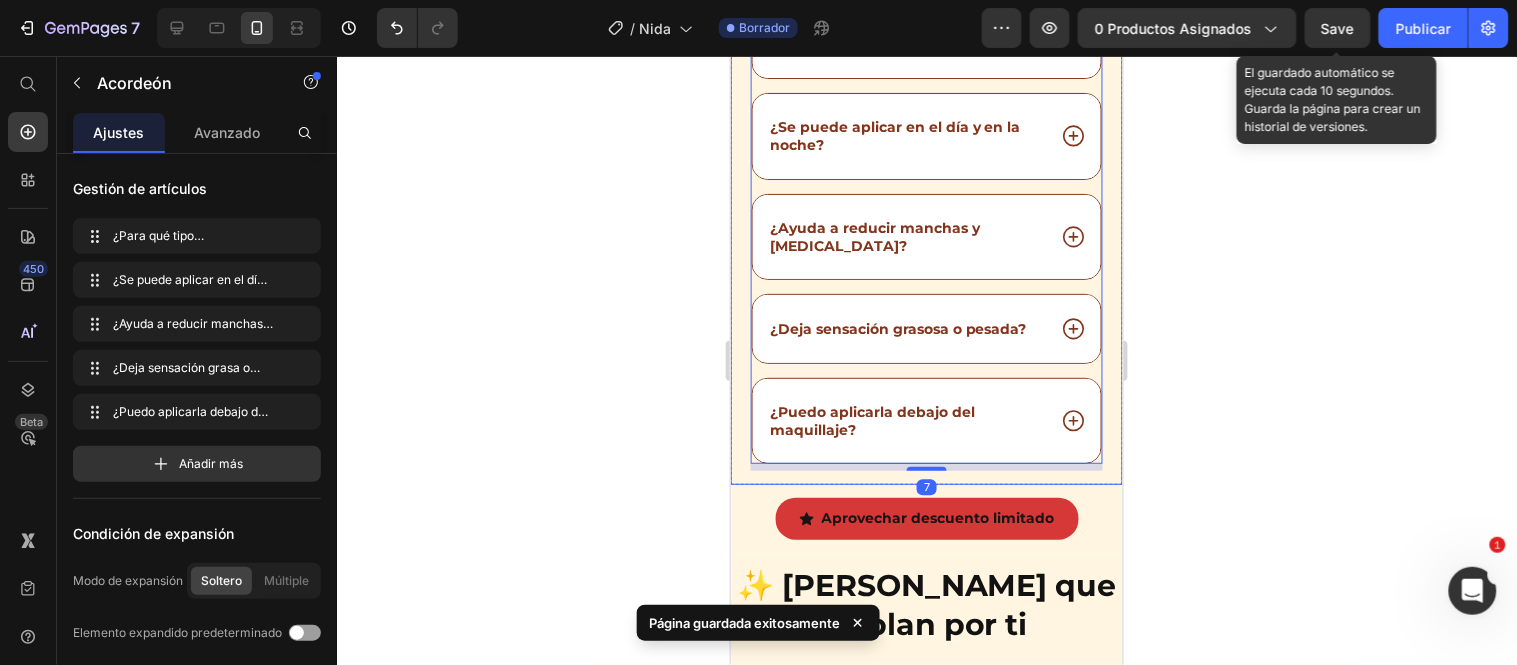 scroll, scrollTop: 9267, scrollLeft: 0, axis: vertical 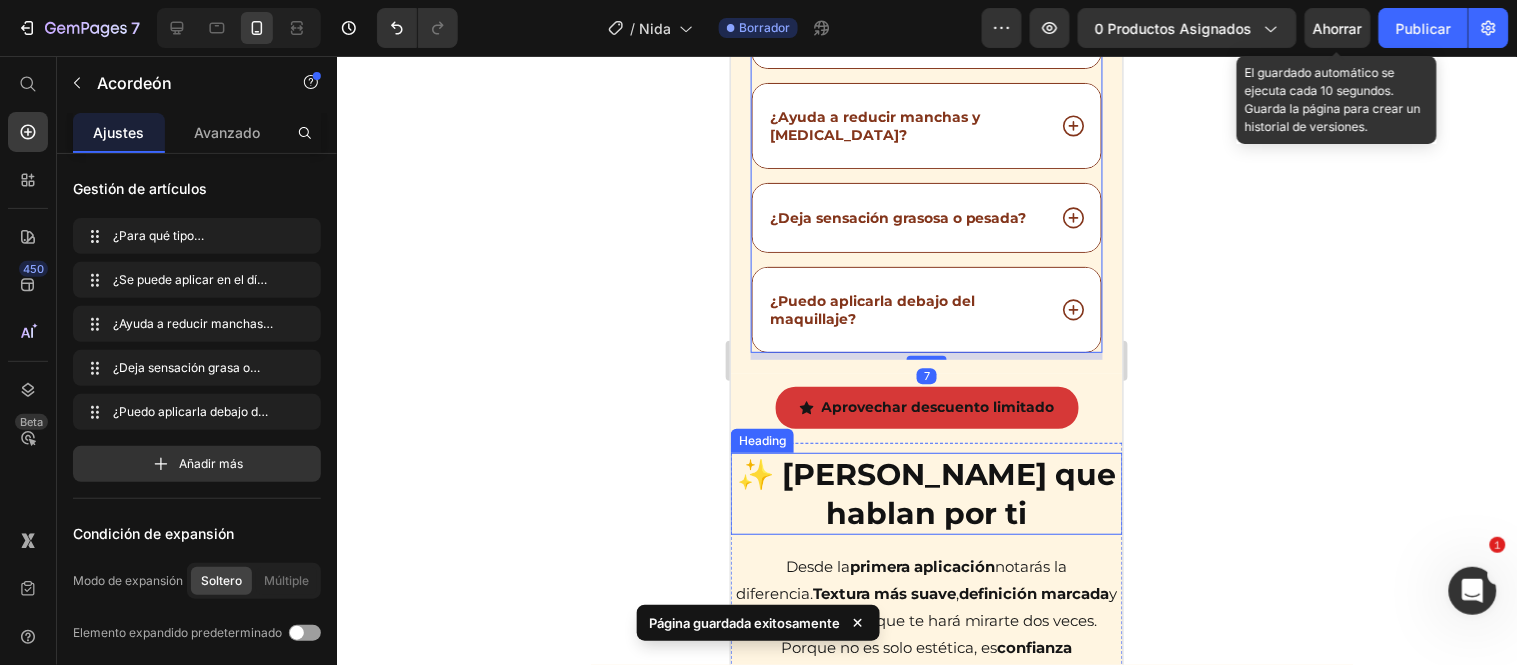 click on "✨ Rizos que hablan por ti" at bounding box center [926, 493] 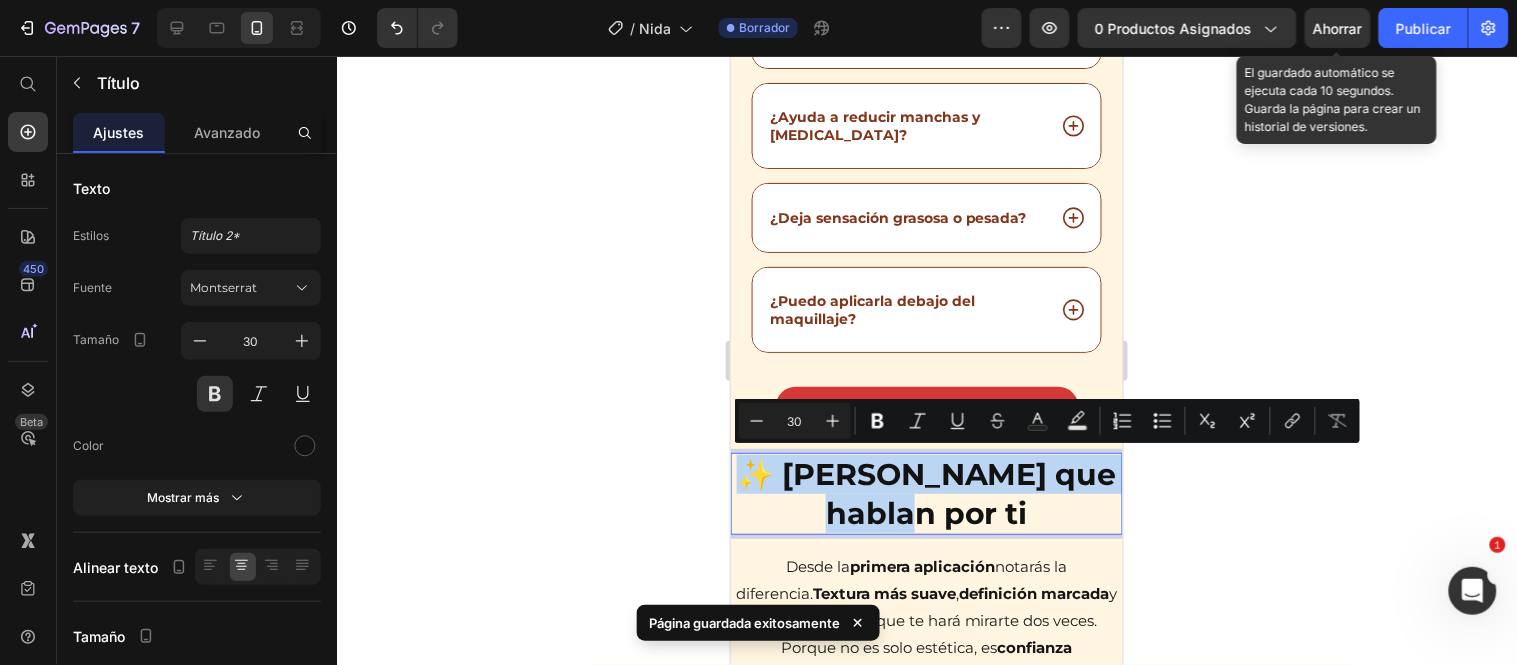 copy on "✨ Rizos que hablan por ti" 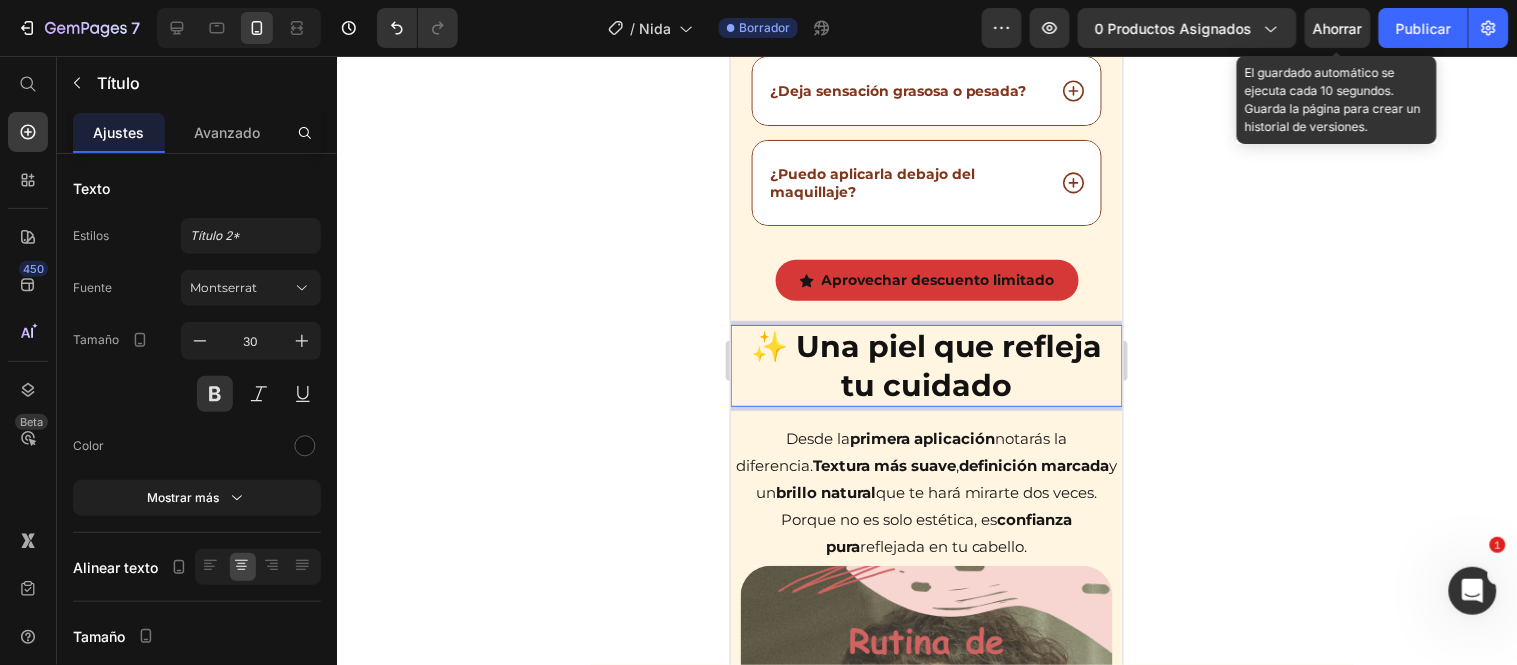 scroll, scrollTop: 9378, scrollLeft: 0, axis: vertical 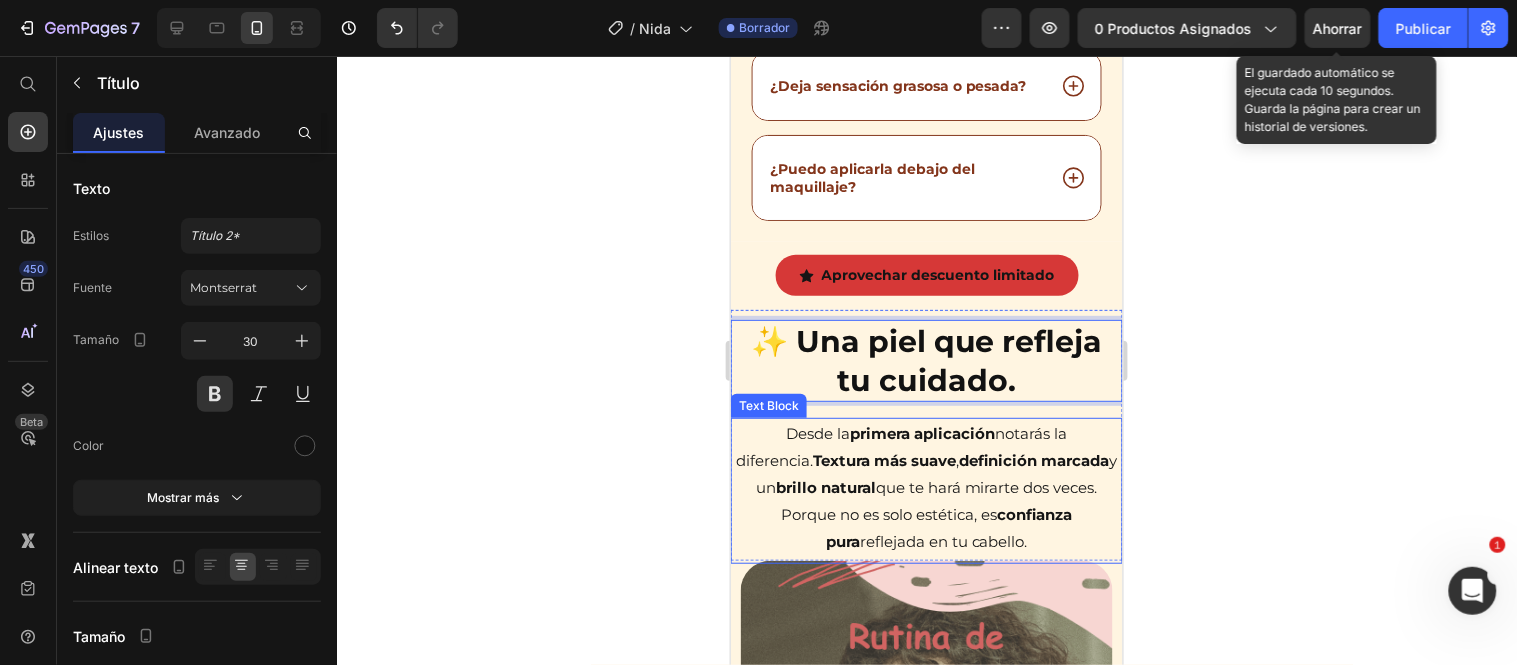 click on "Desde la  primera aplicación  notarás la diferencia.  Textura más suave ,  definición marcada  y un  brillo natural  que te hará mirarte dos veces. Porque no es solo estética, es  confianza pura  reflejada en tu cabello." at bounding box center [926, 486] 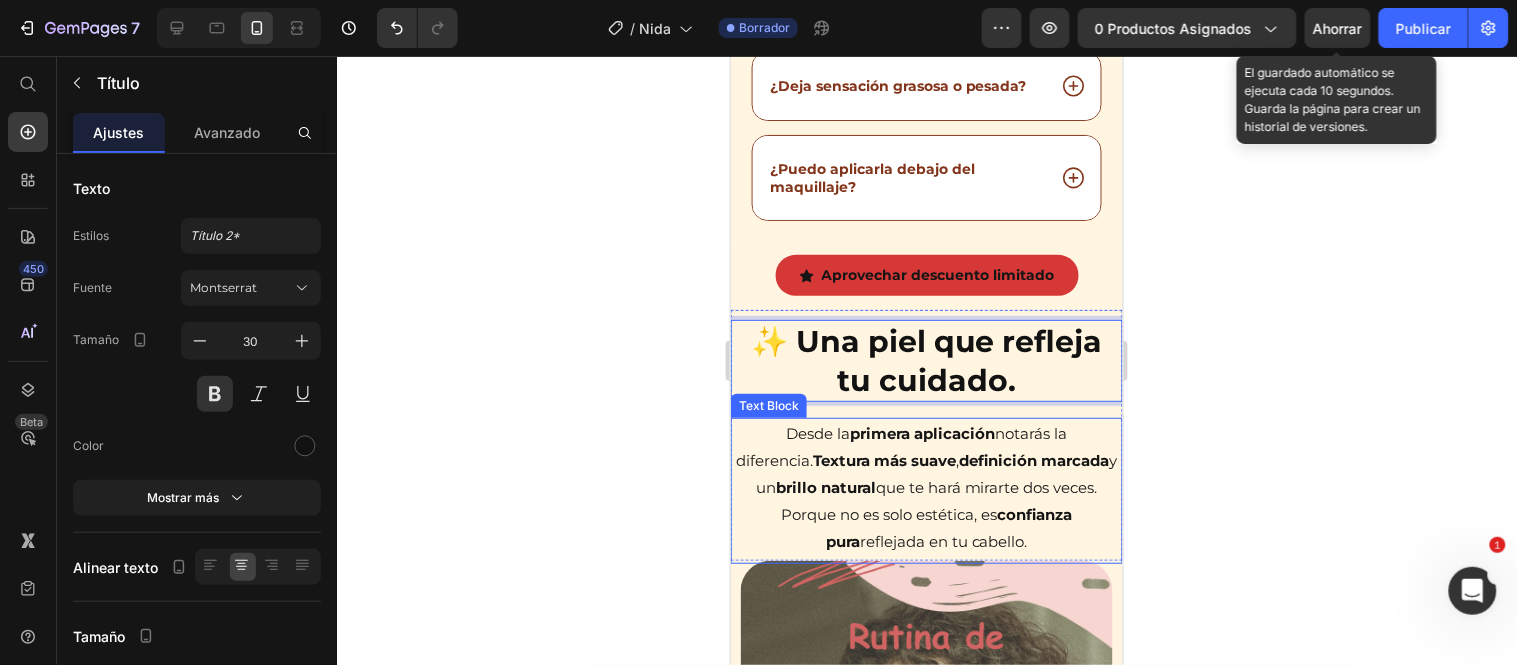 click on "Desde la  primera aplicación  notarás la diferencia.  Textura más suave ,  definición marcada  y un  brillo natural  que te hará mirarte dos veces. Porque no es solo estética, es  confianza pura  reflejada en tu cabello." at bounding box center (926, 486) 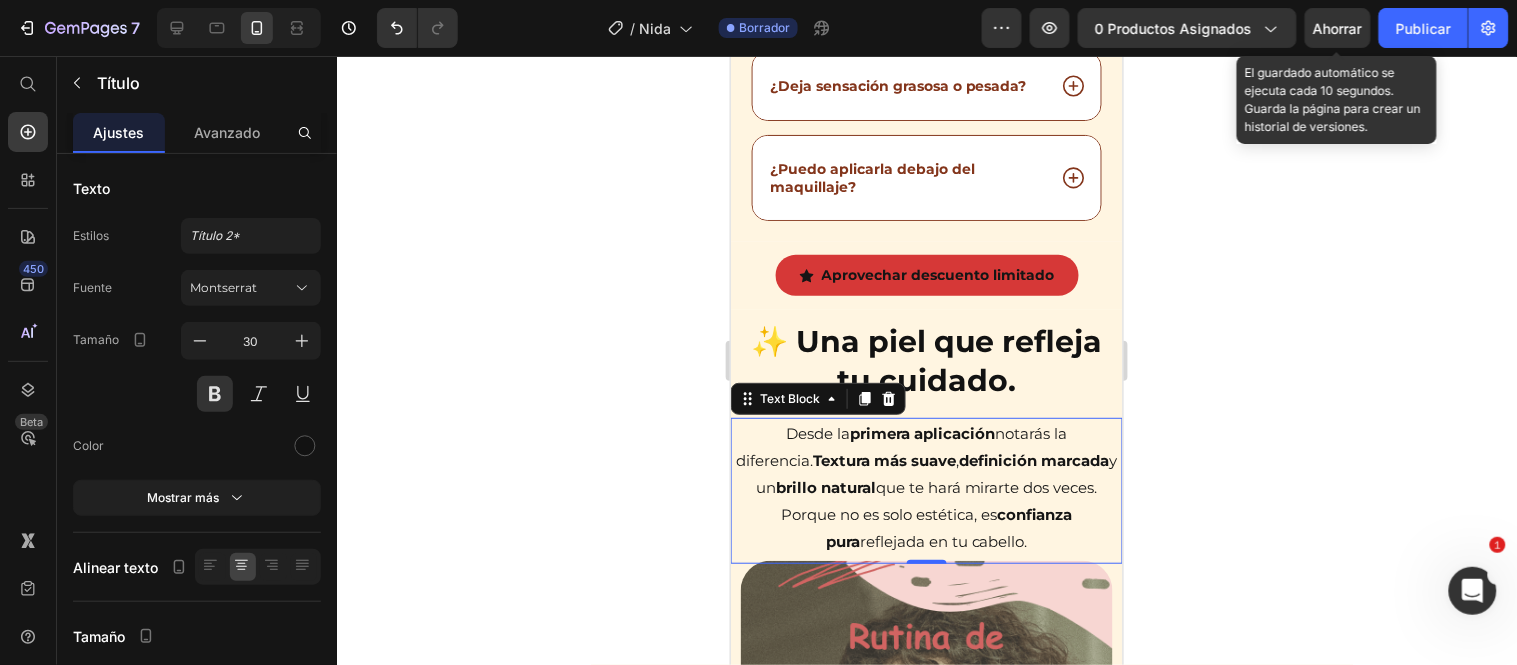 click on "Desde la  primera aplicación  notarás la diferencia.  Textura más suave ,  definición marcada  y un  brillo natural  que te hará mirarte dos veces. Porque no es solo estética, es  confianza pura  reflejada en tu cabello." at bounding box center (926, 486) 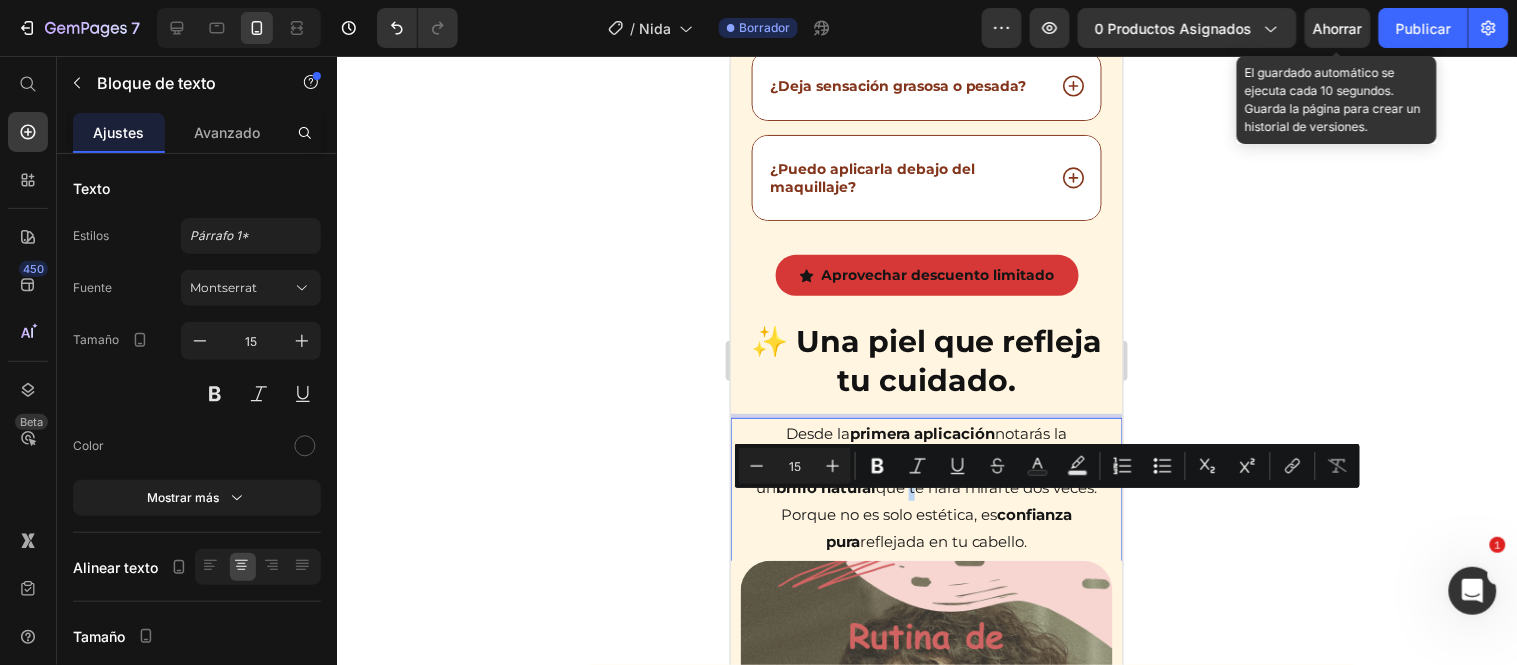 click on "Desde la  primera aplicación  notarás la diferencia.  Textura más suave ,  definición marcada  y un  brillo natural  que te hará mirarte dos veces. Porque no es solo estética, es  confianza pura  reflejada en tu cabello." at bounding box center [926, 486] 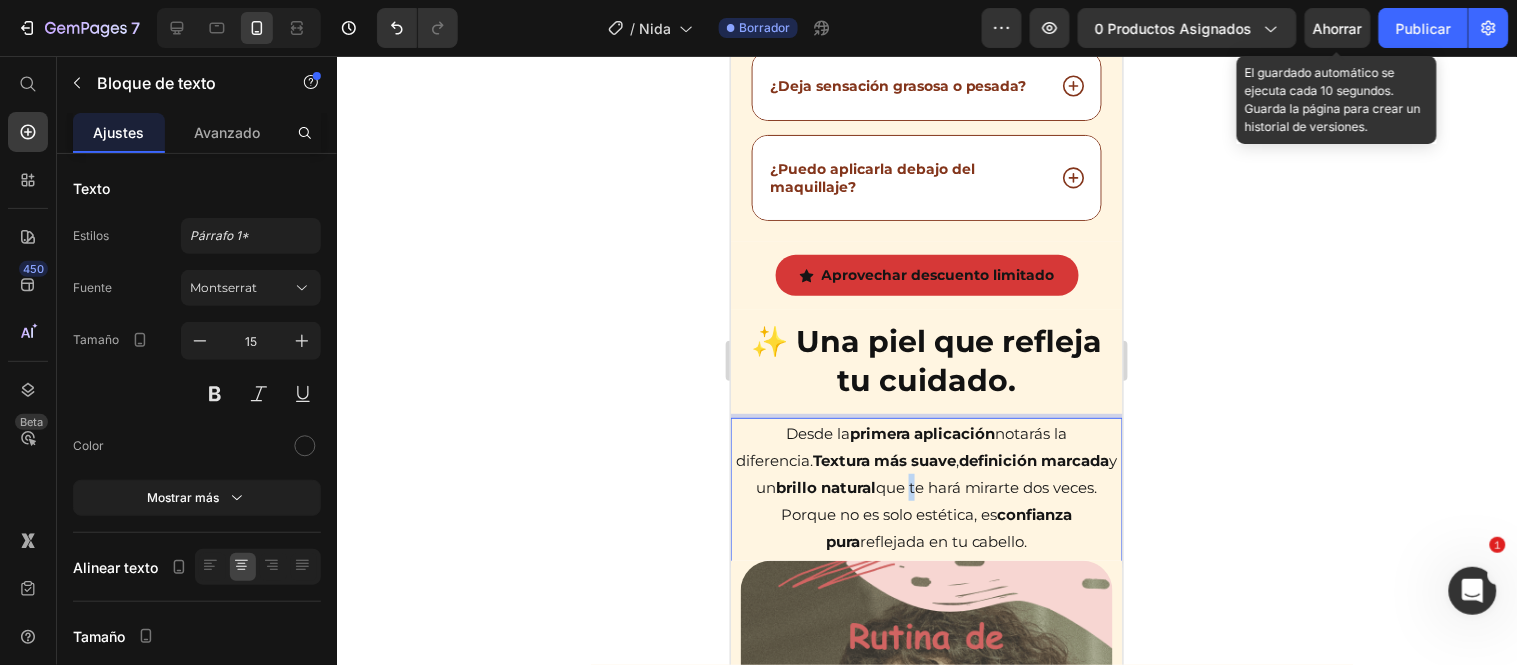 click on "Desde la  primera aplicación  notarás la diferencia.  Textura más suave ,  definición marcada  y un  brillo natural  que te hará mirarte dos veces. Porque no es solo estética, es  confianza pura  reflejada en tu cabello." at bounding box center [926, 486] 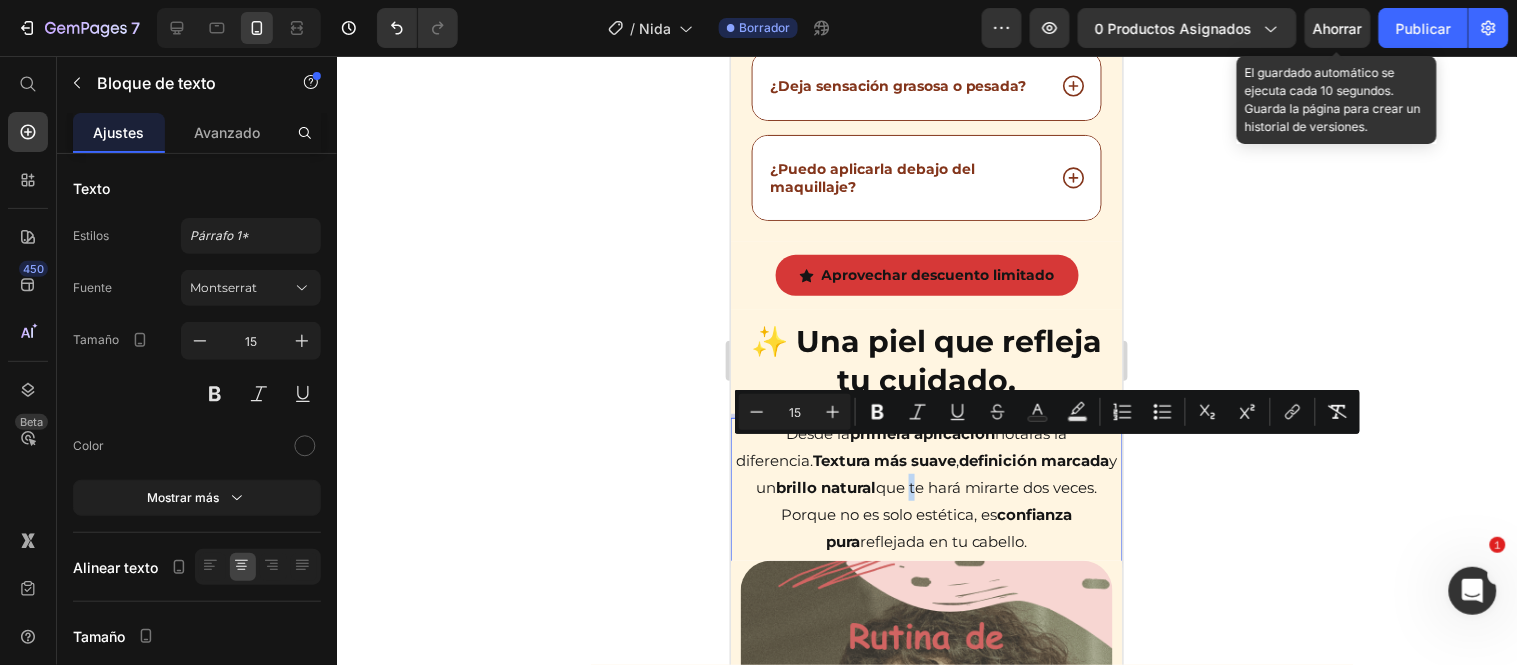 copy on "Desde la  primera aplicación  notarás la diferencia.  Textura más suave ,  definición marcada  y un  brillo natural  que te hará mirarte dos veces. Porque no es solo estética, es  confianza pura  reflejada en tu cabello." 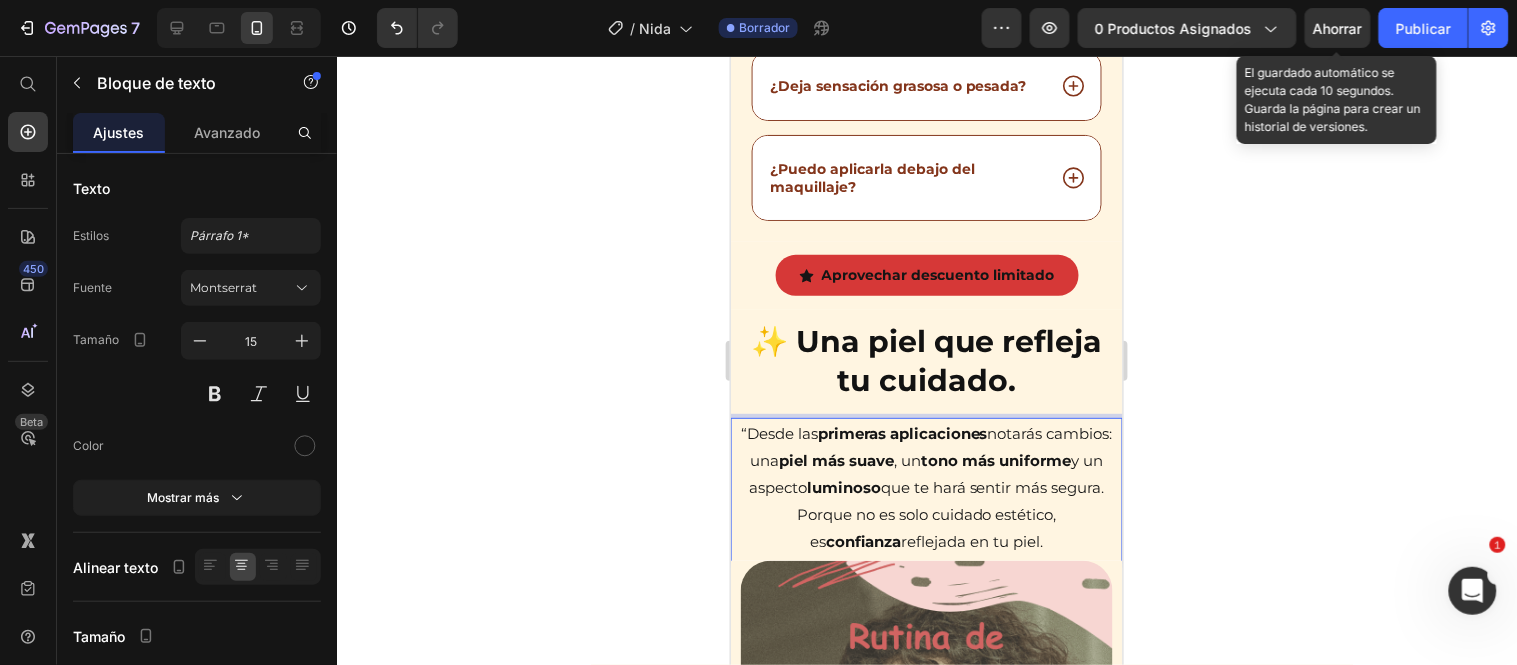 click 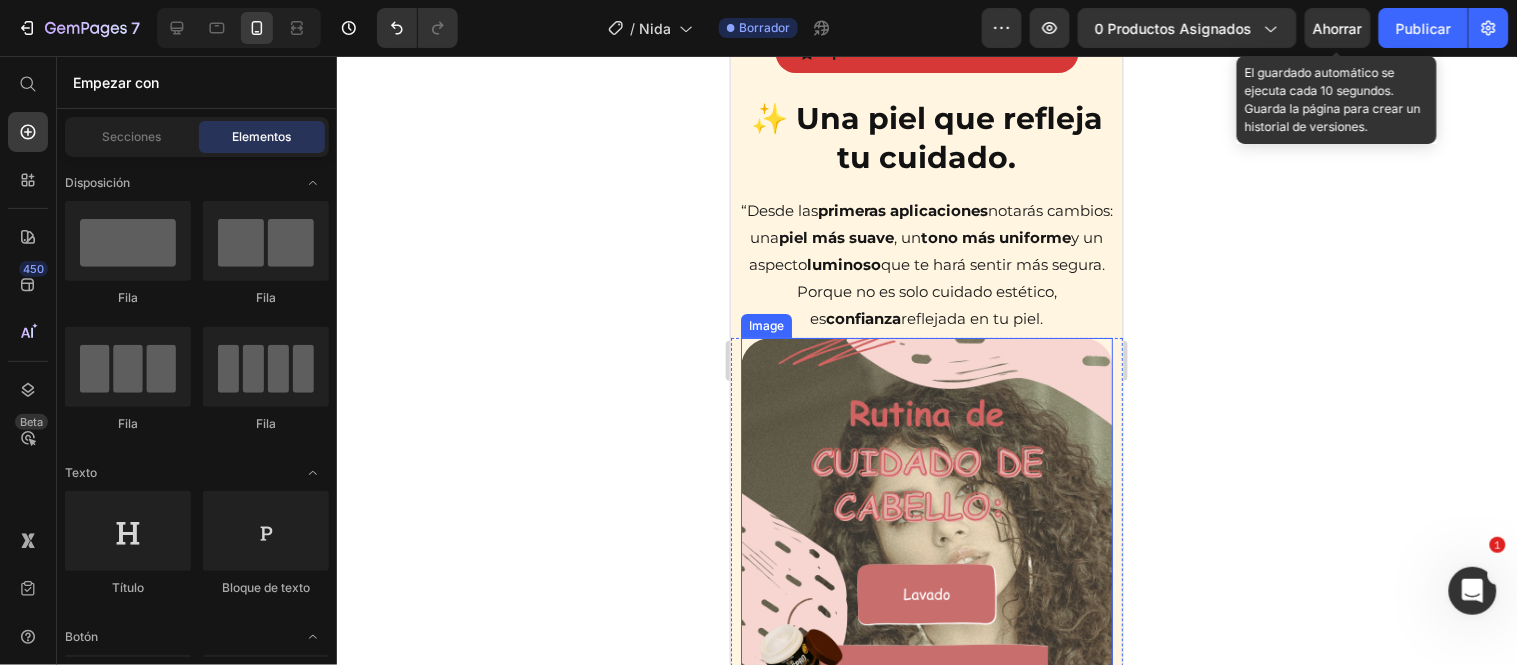 click at bounding box center (926, 802) 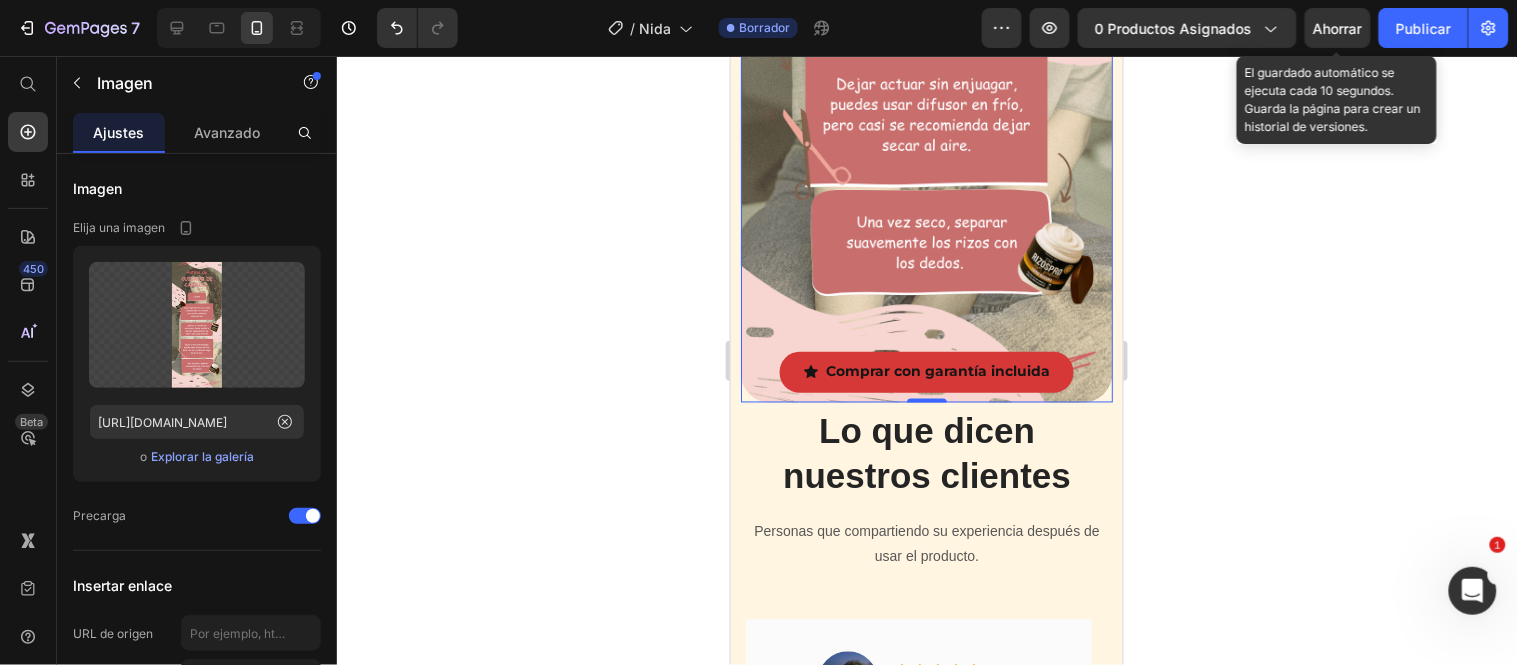 scroll, scrollTop: 10490, scrollLeft: 0, axis: vertical 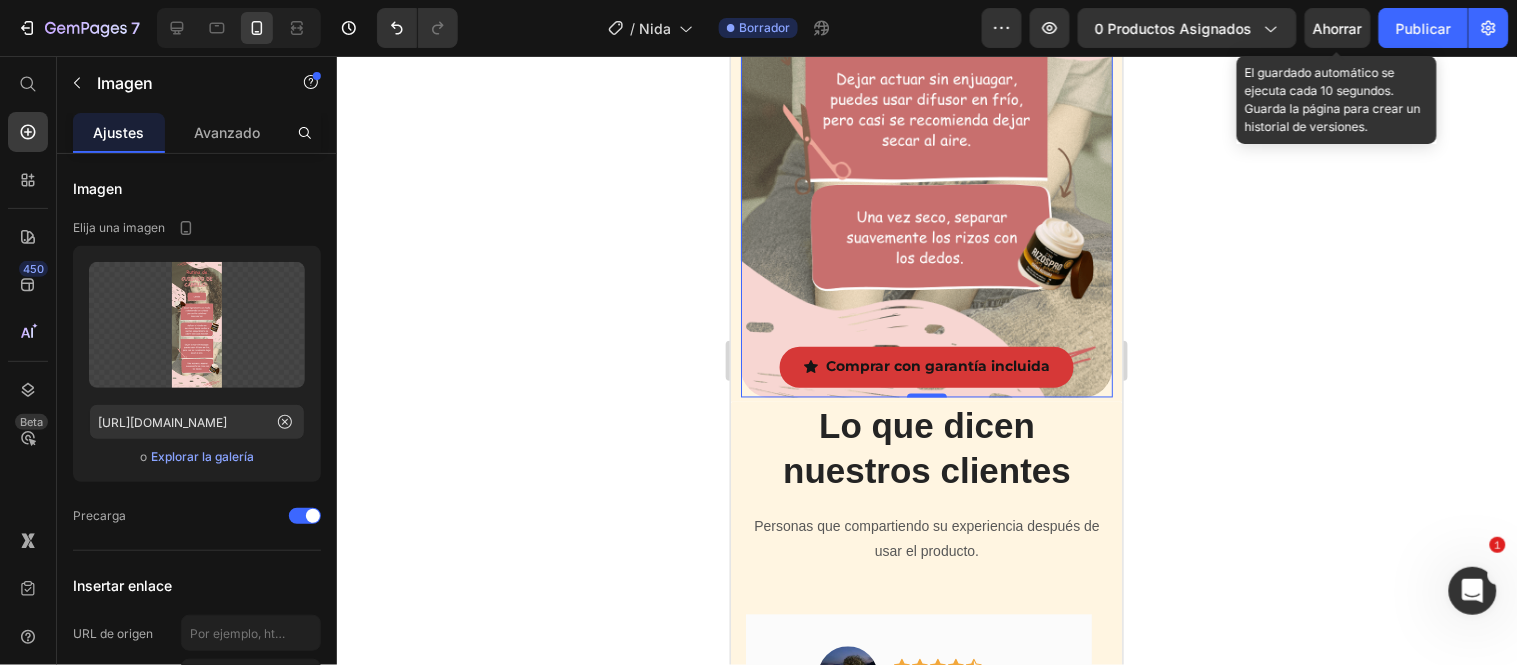 click on "Ahorrar" at bounding box center (1338, 28) 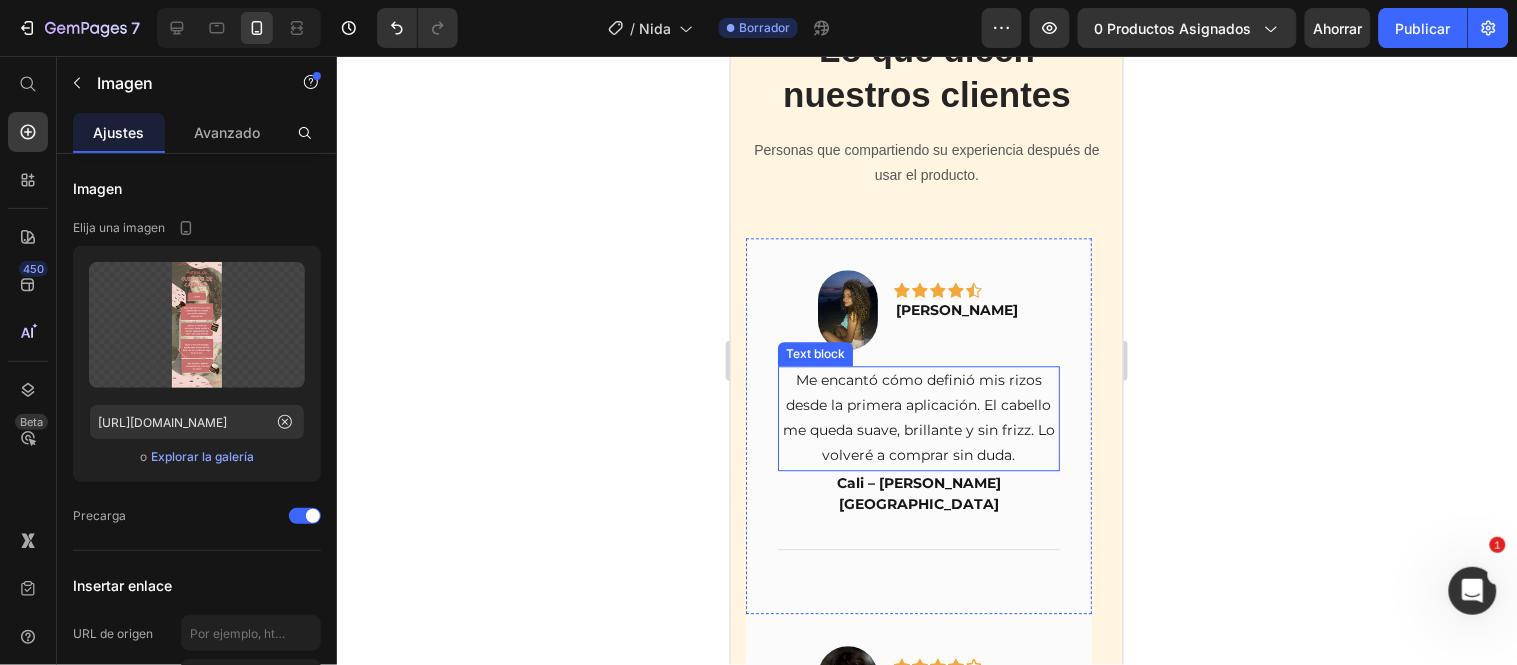 scroll, scrollTop: 10823, scrollLeft: 0, axis: vertical 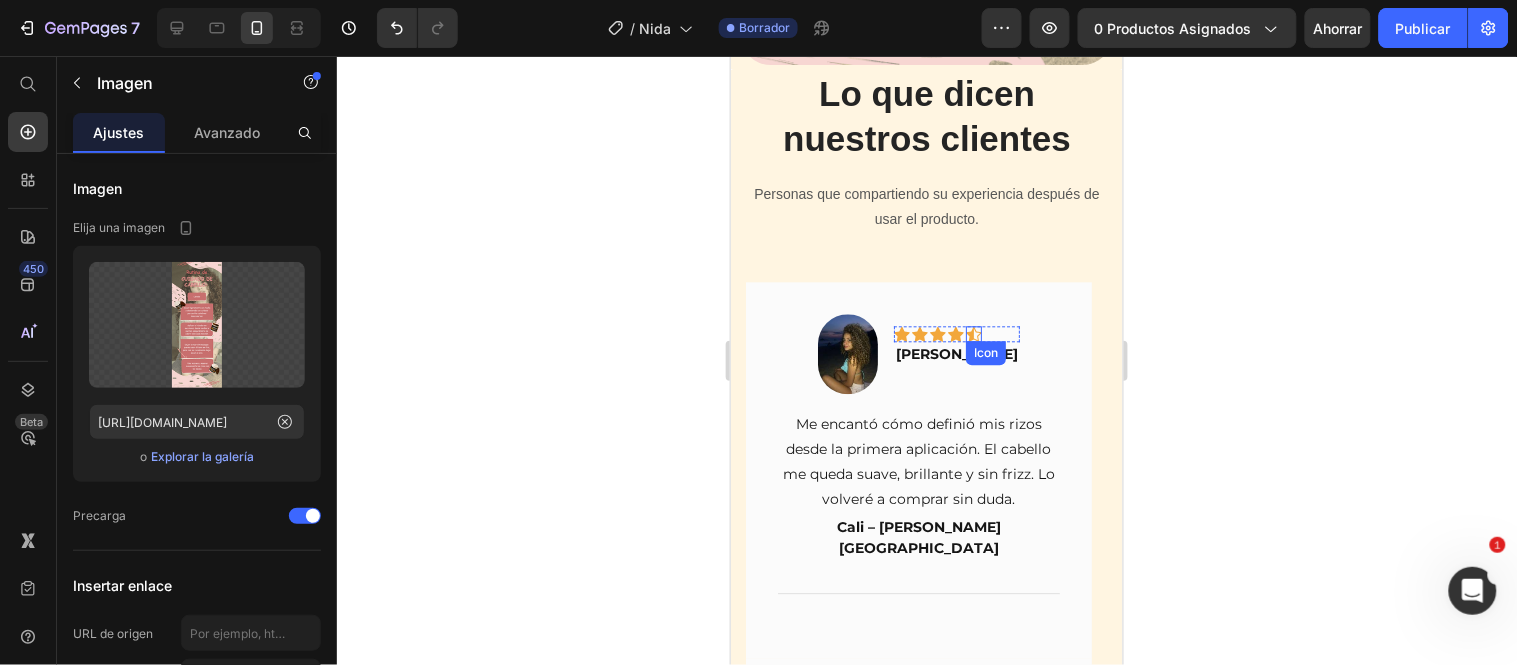click 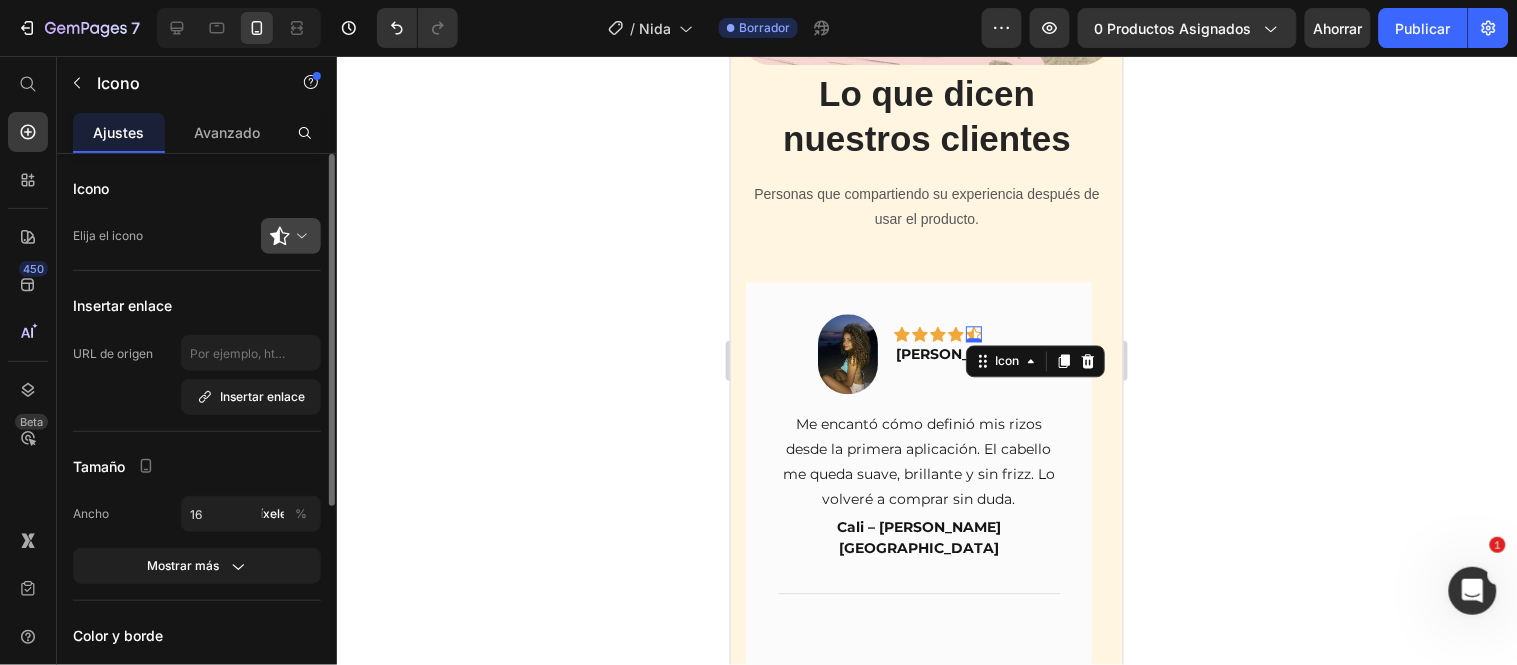 click at bounding box center (299, 236) 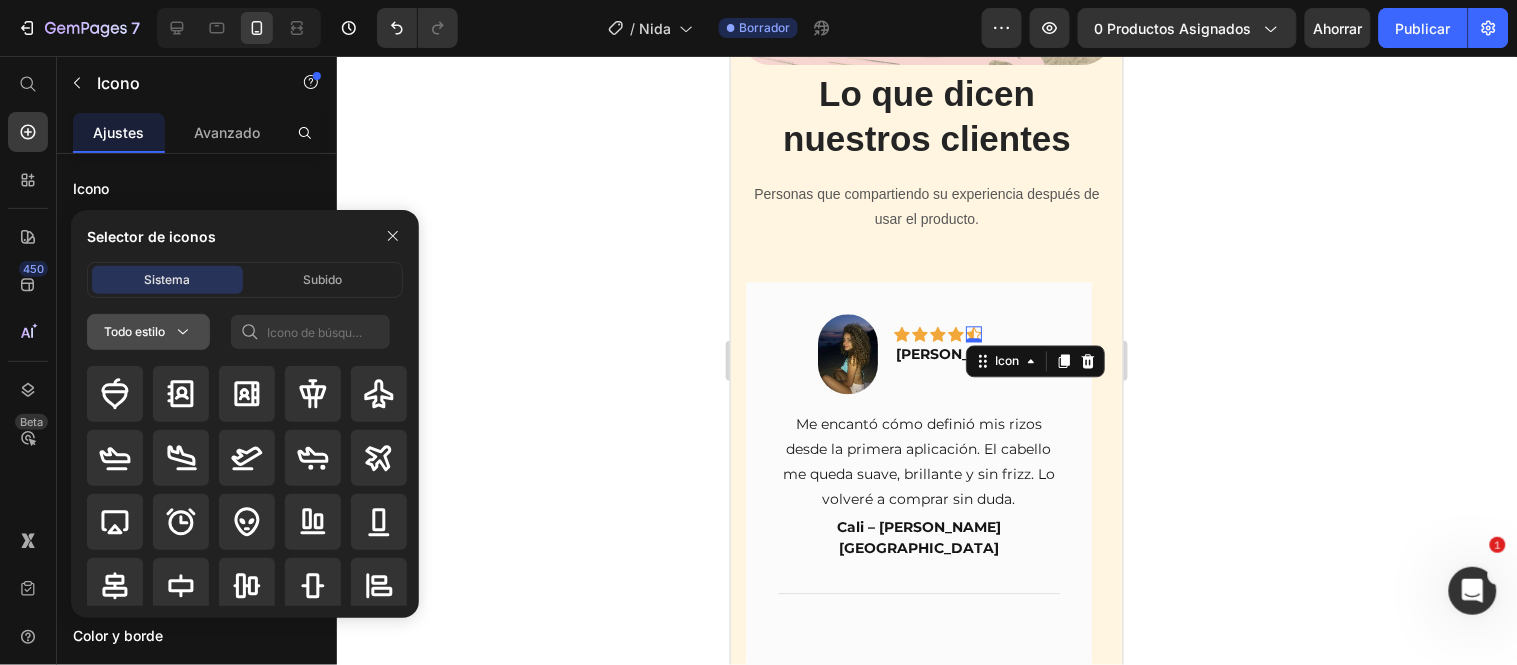 click on "Todo estilo" at bounding box center [134, 331] 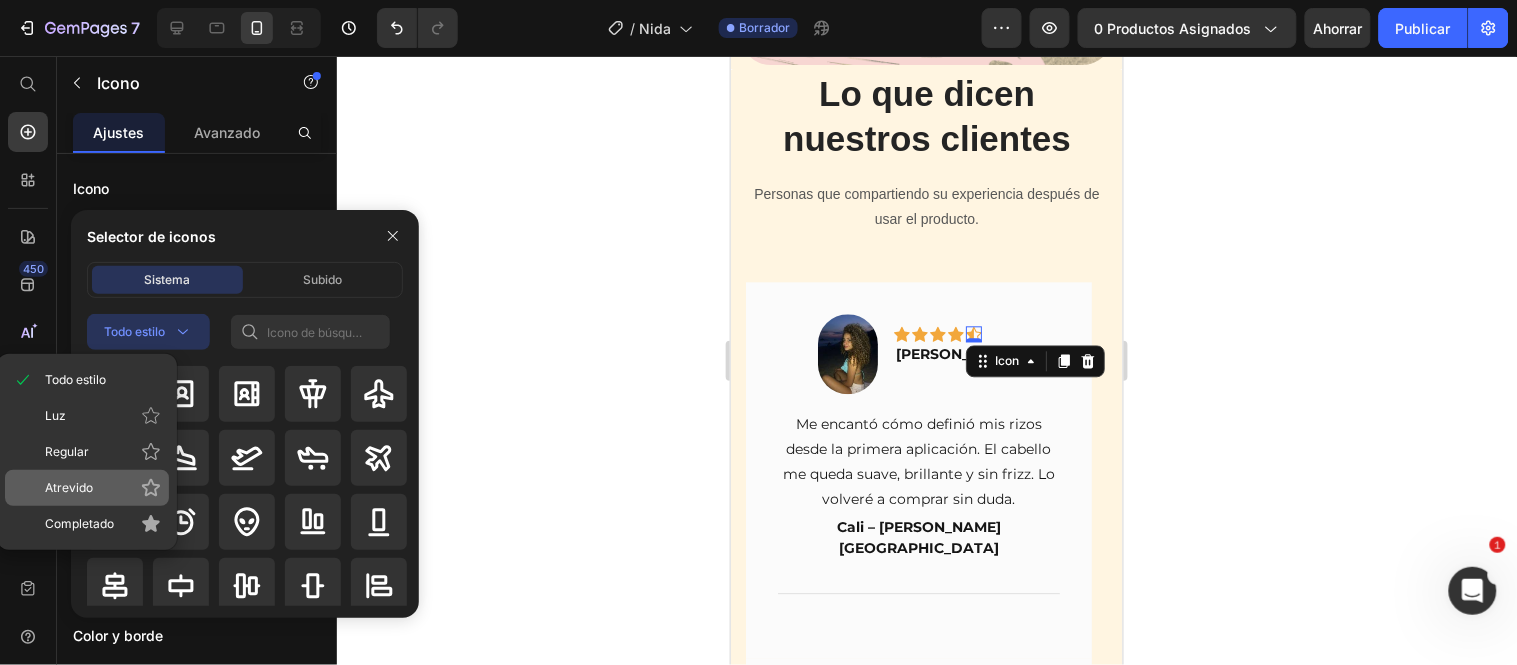 click on "Atrevido" at bounding box center (103, 488) 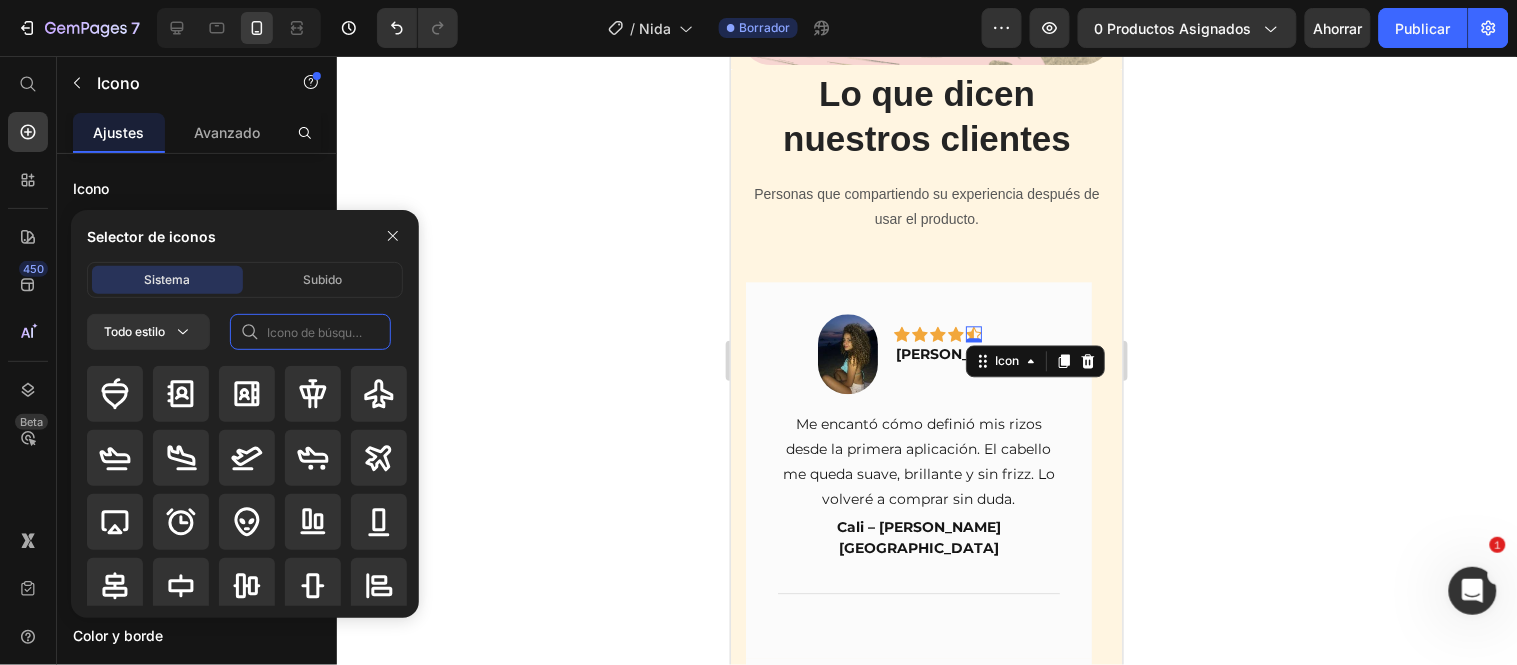 click 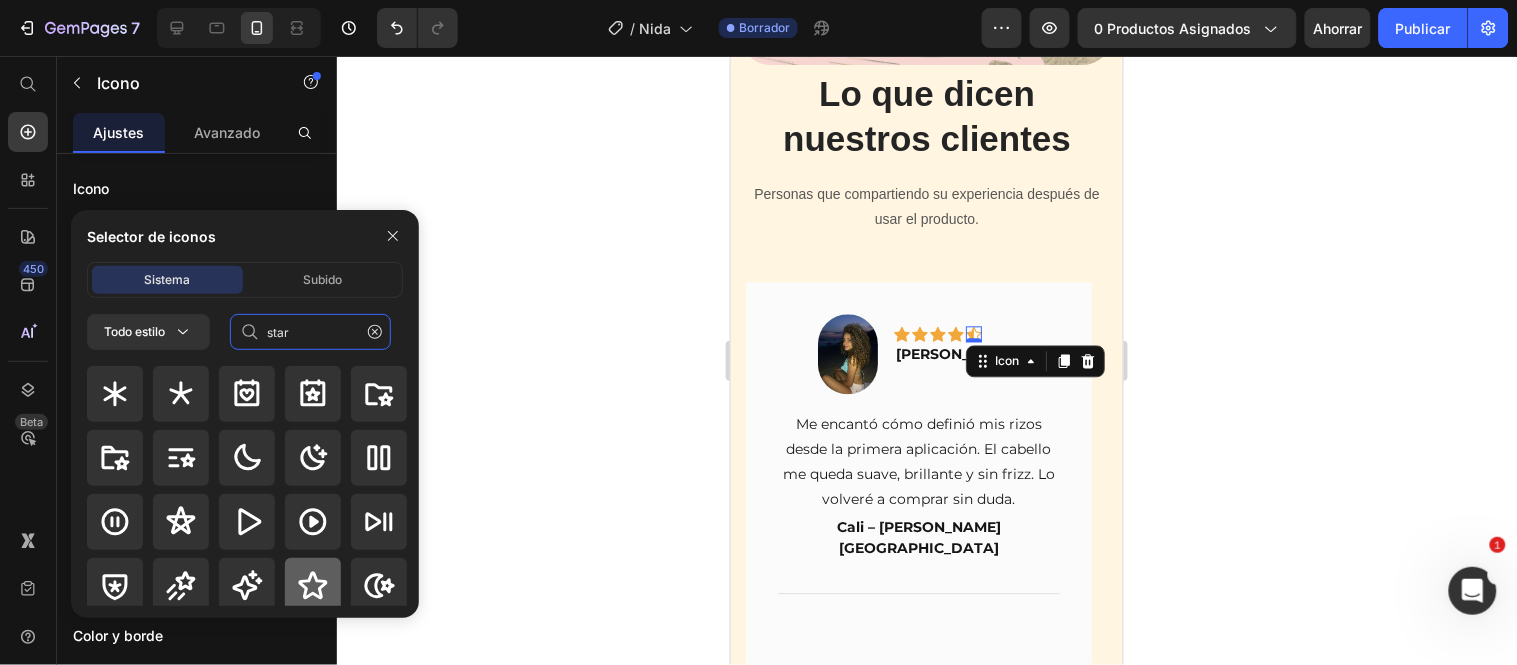 type on "star" 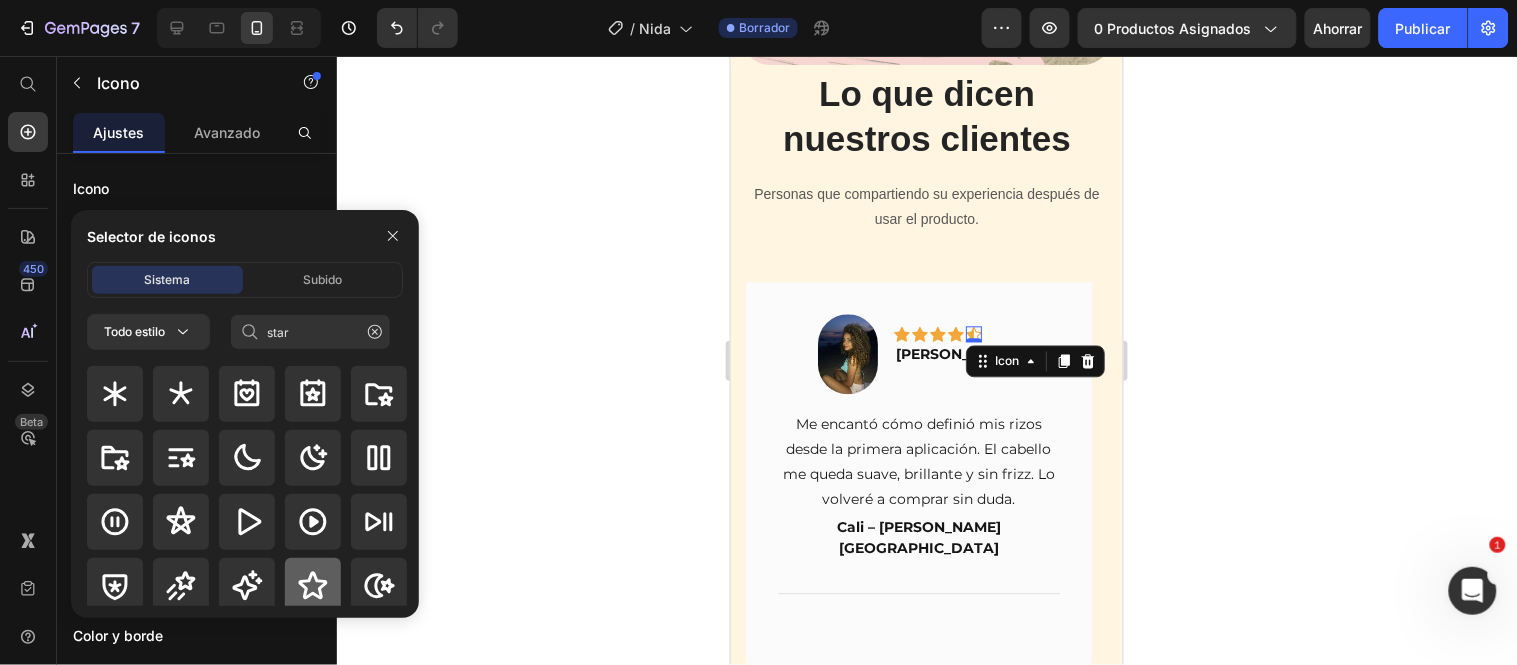 click 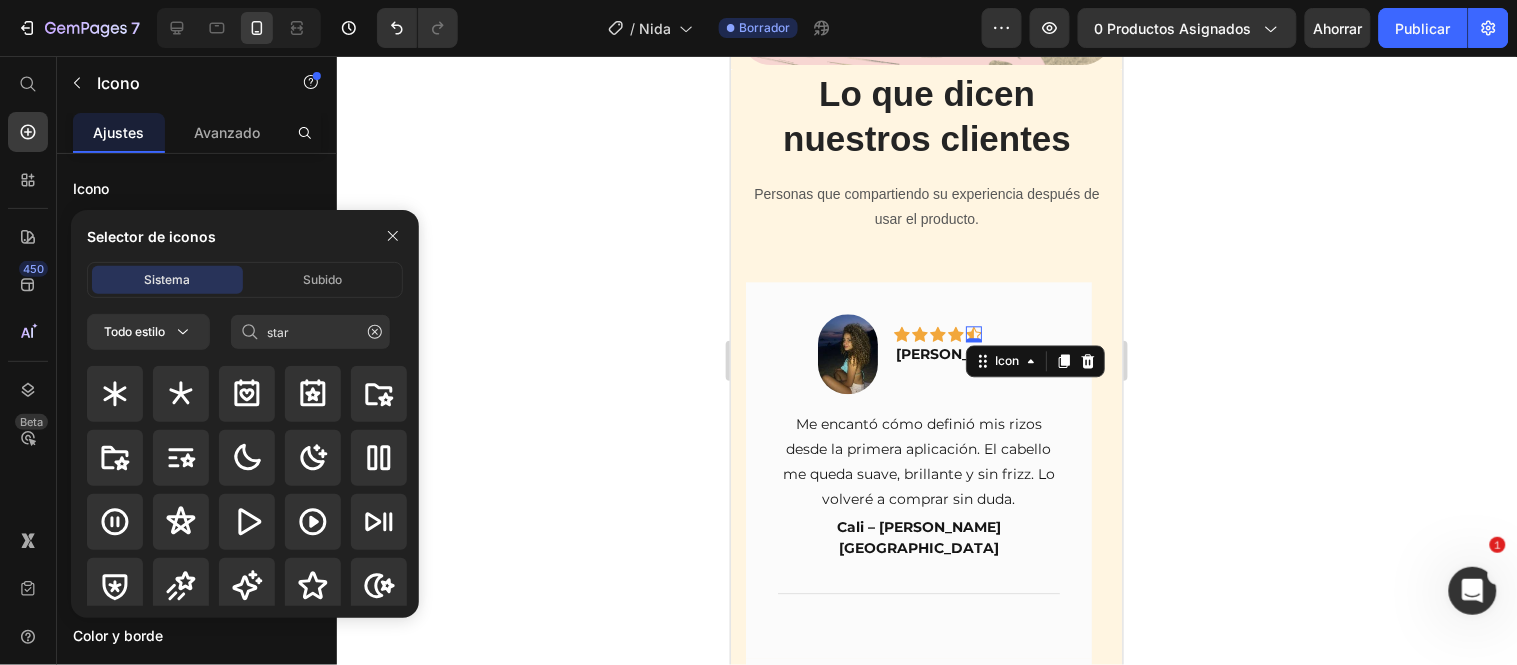 type 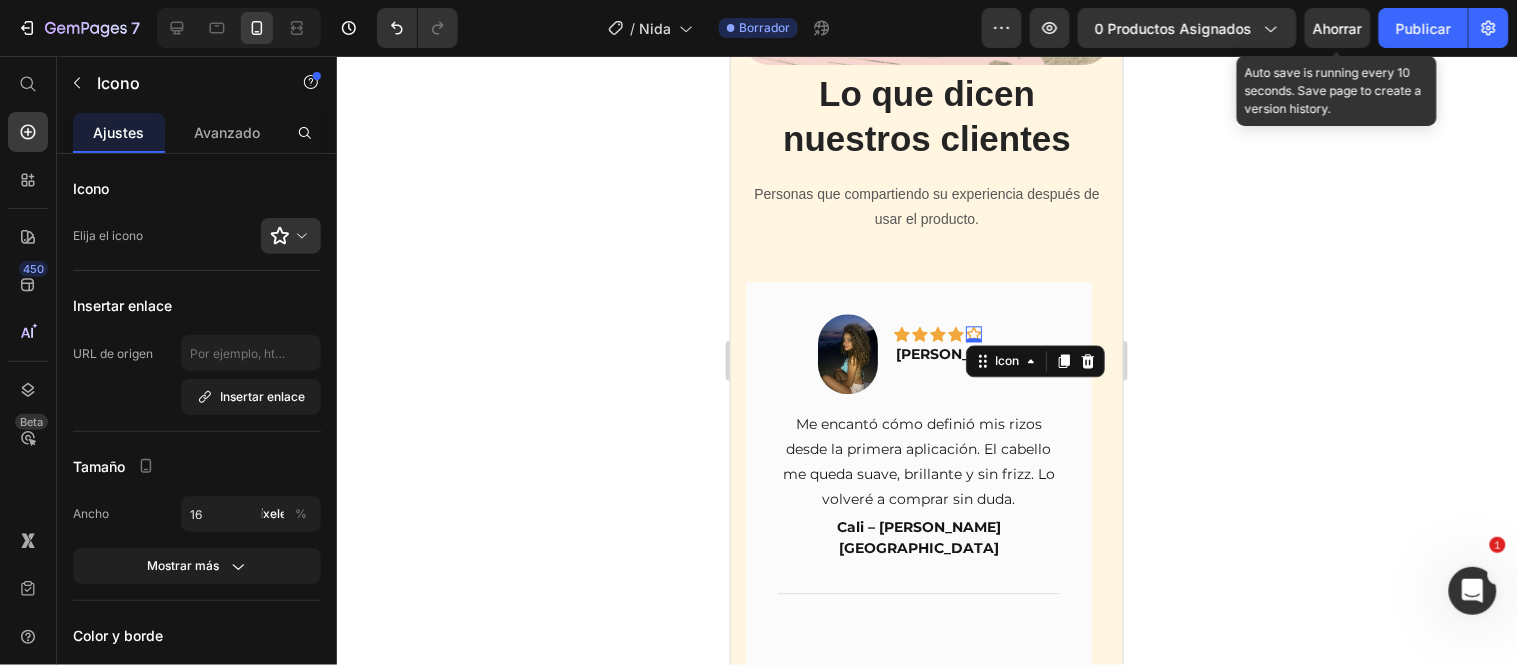 click on "Ahorrar" at bounding box center (1338, 28) 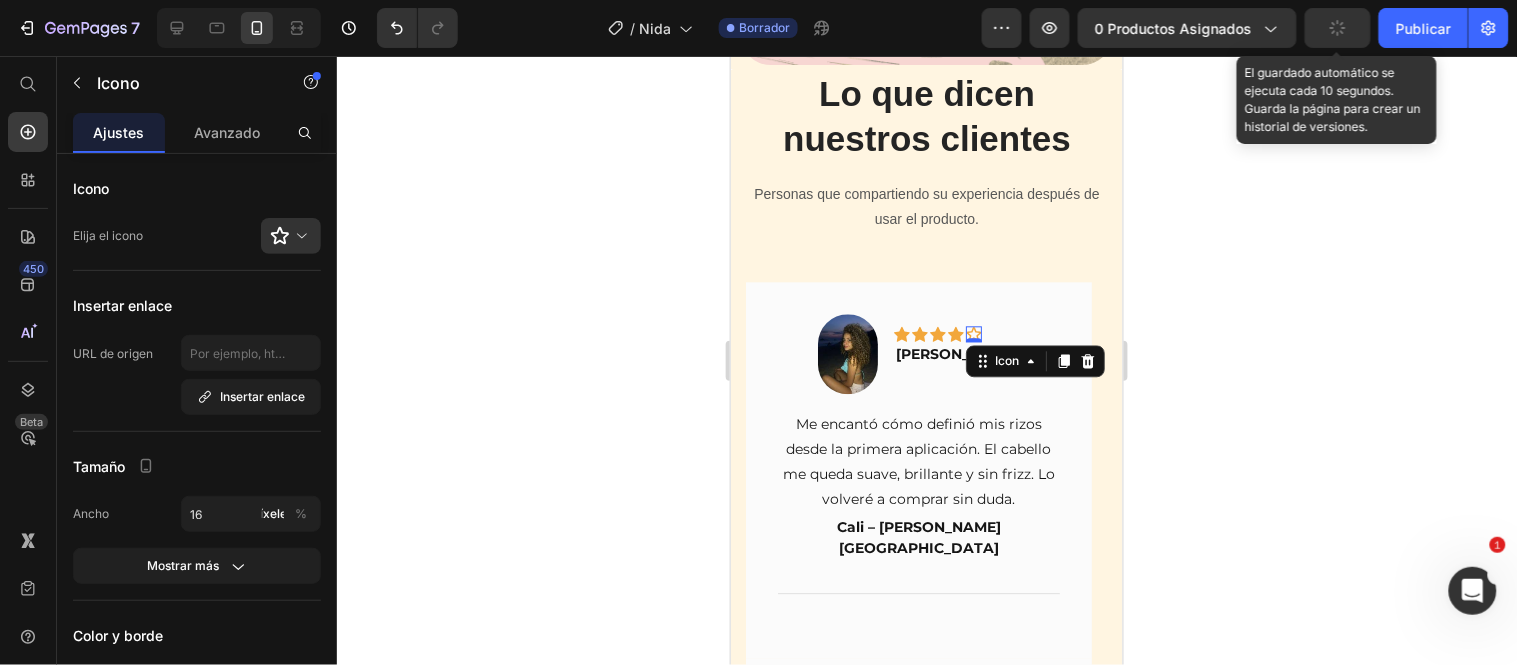 click 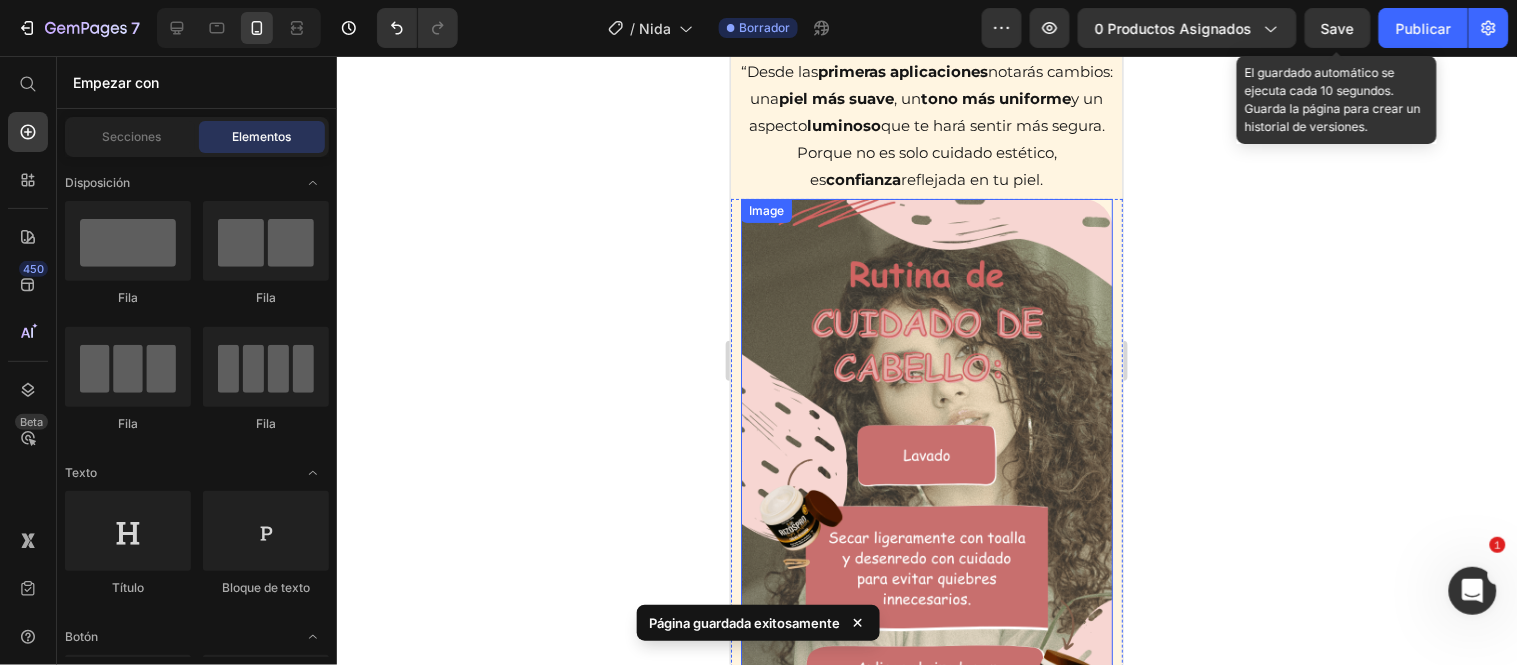 scroll, scrollTop: 9712, scrollLeft: 0, axis: vertical 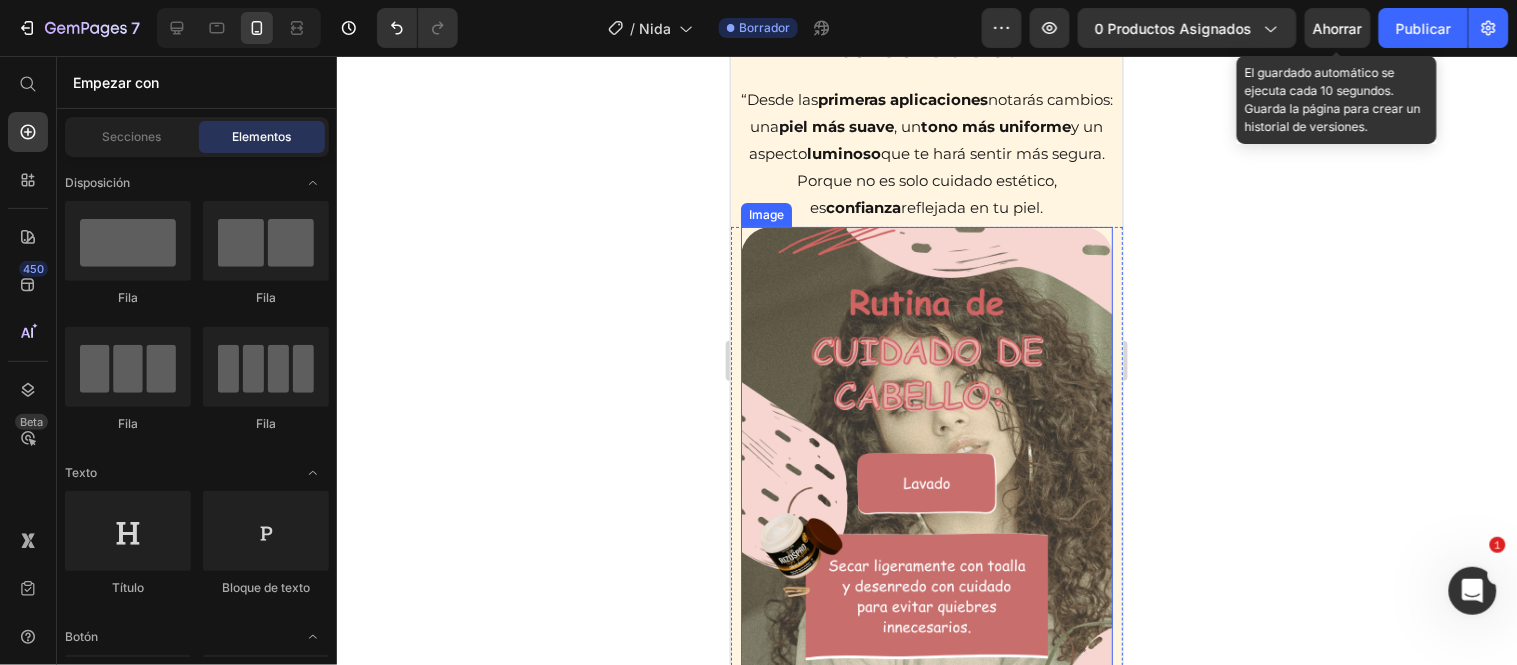 click at bounding box center [926, 691] 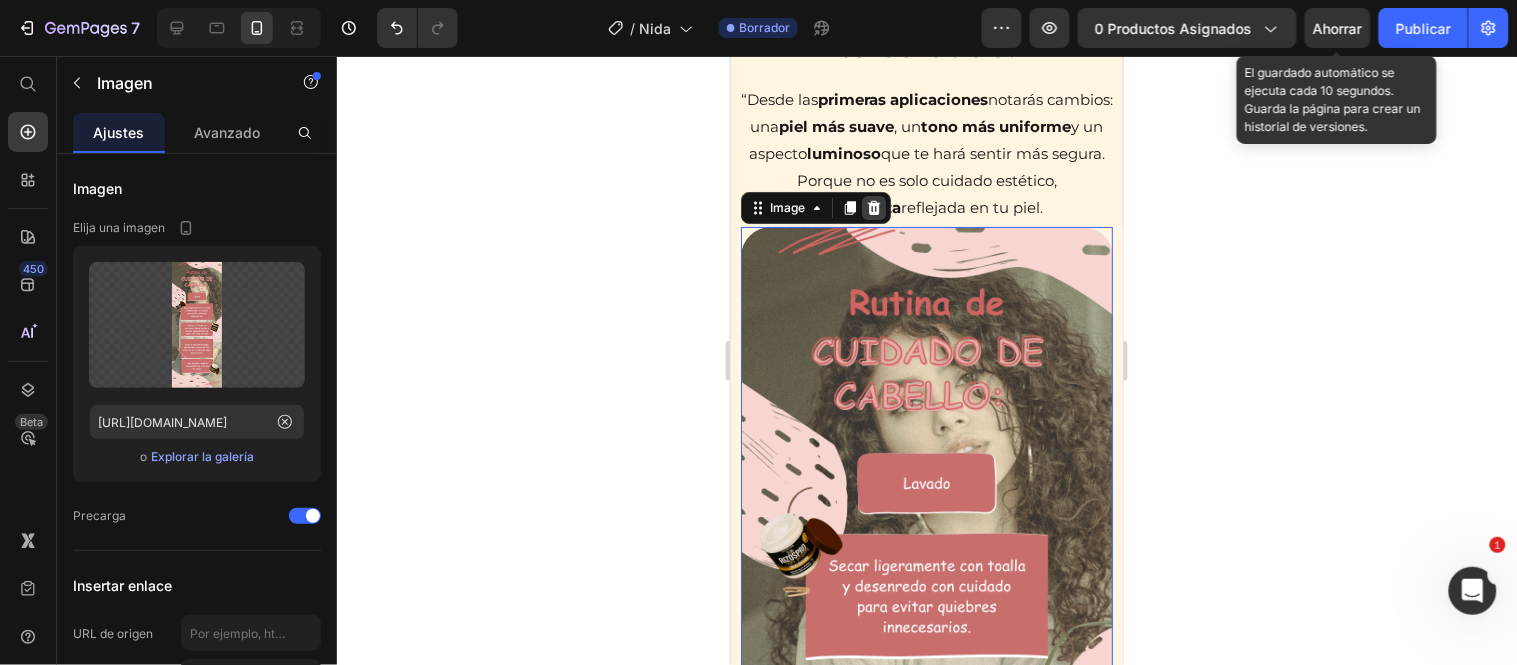 click 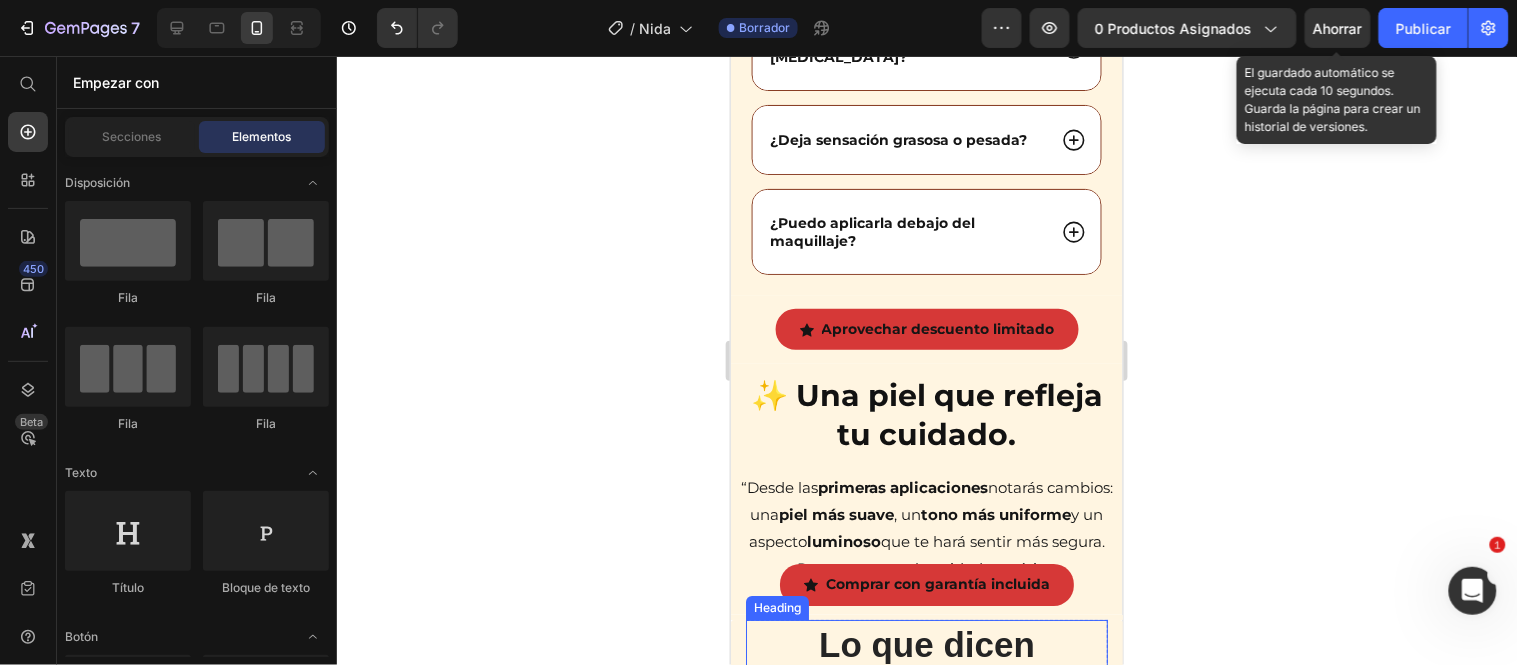 scroll, scrollTop: 9490, scrollLeft: 0, axis: vertical 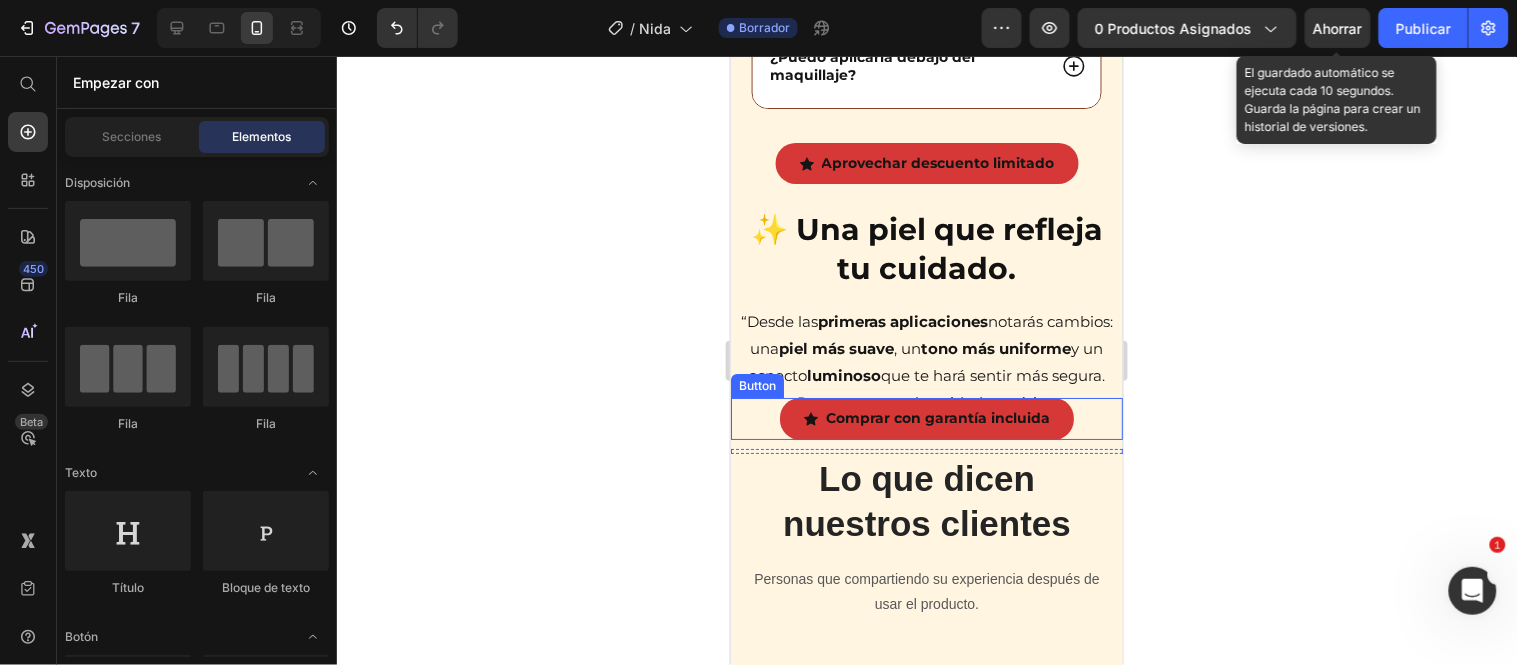 click on "Comprar con garantía incluida Button" at bounding box center (926, 417) 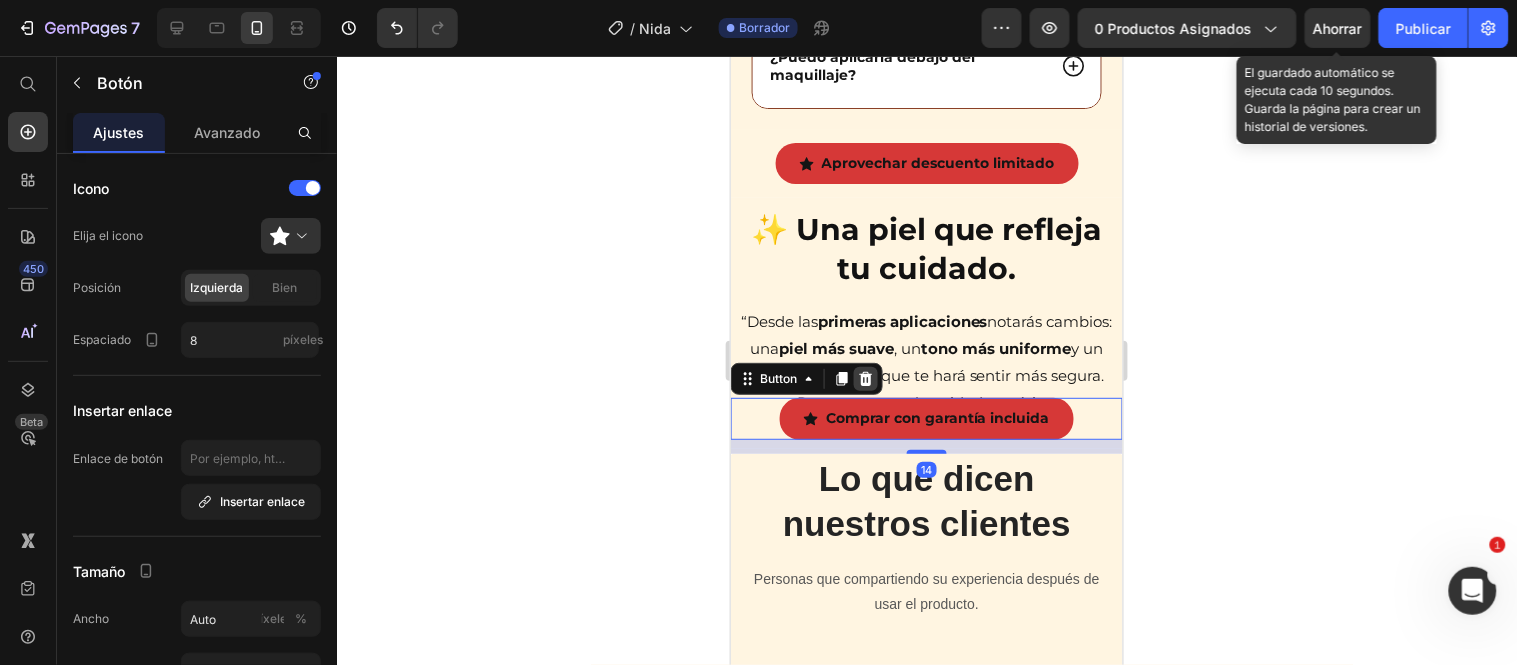 click 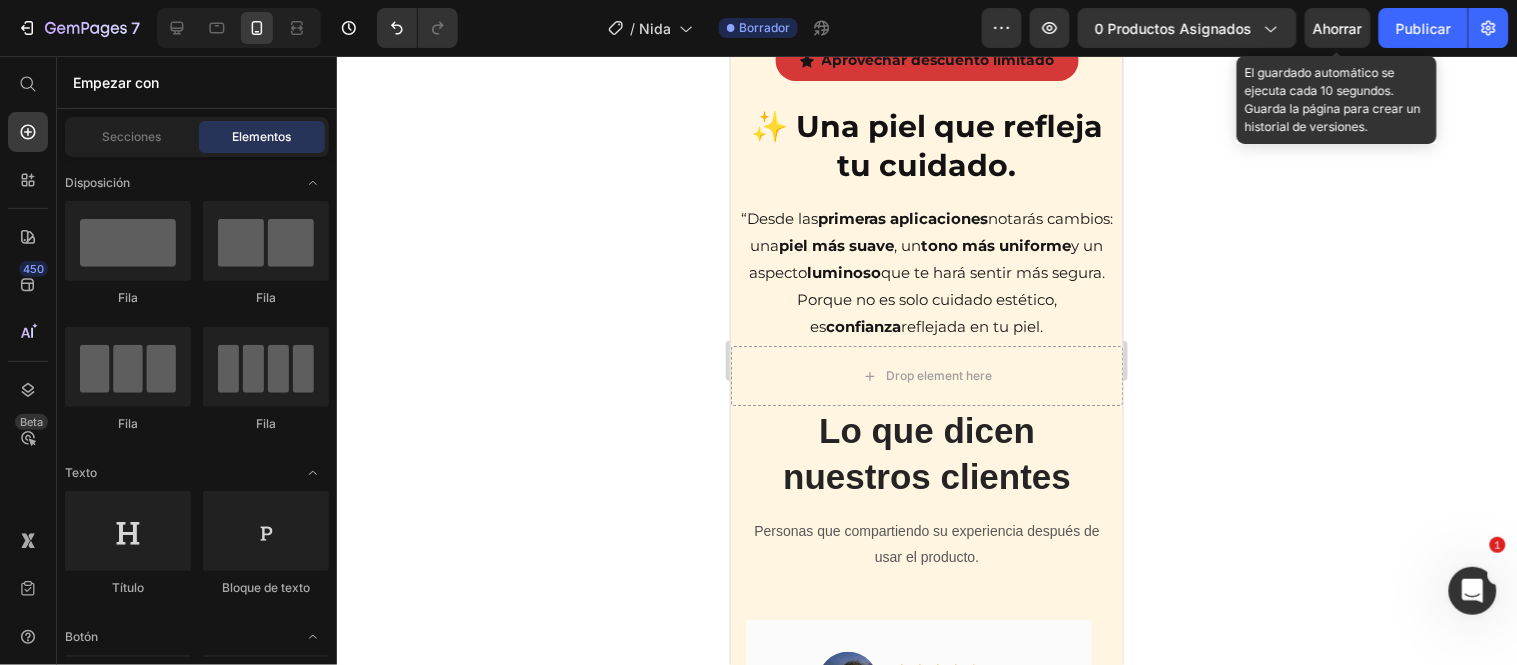 scroll, scrollTop: 9602, scrollLeft: 0, axis: vertical 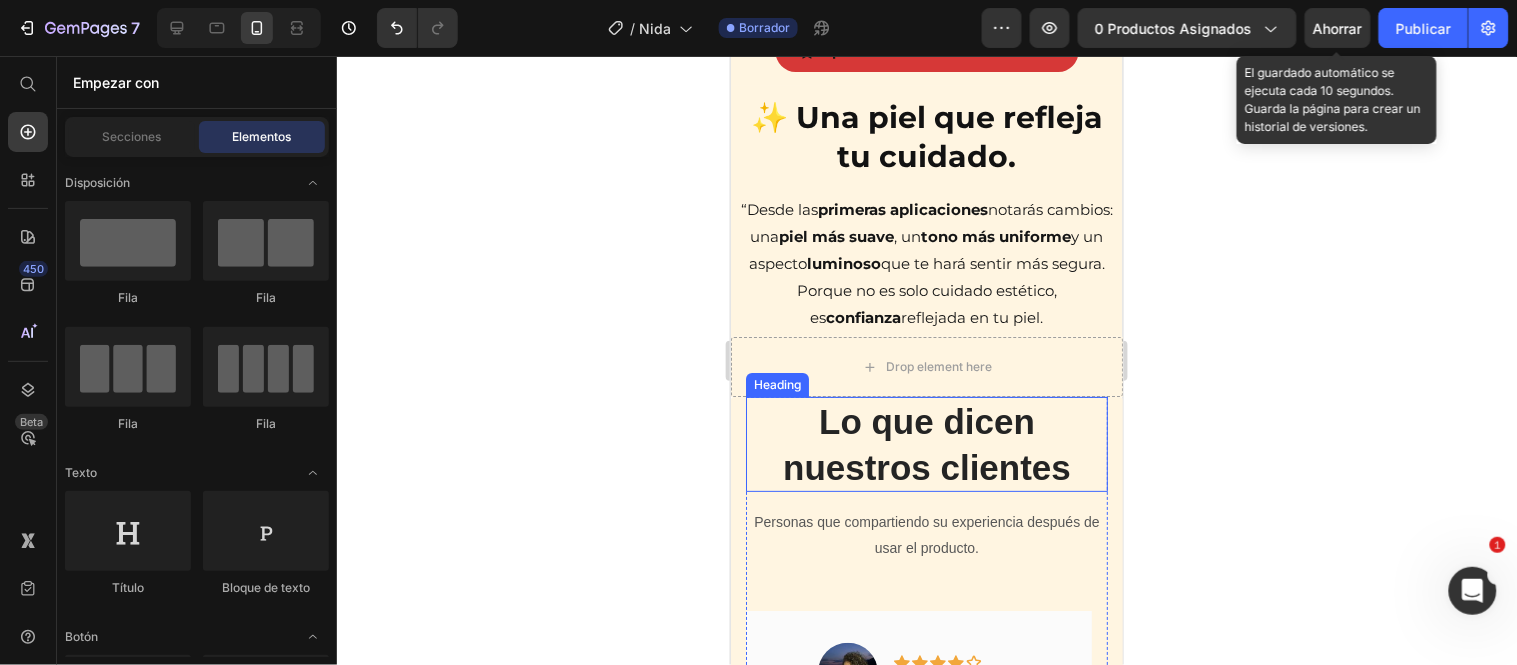 click on "Lo que dicen nuestros clientes" at bounding box center [926, 443] 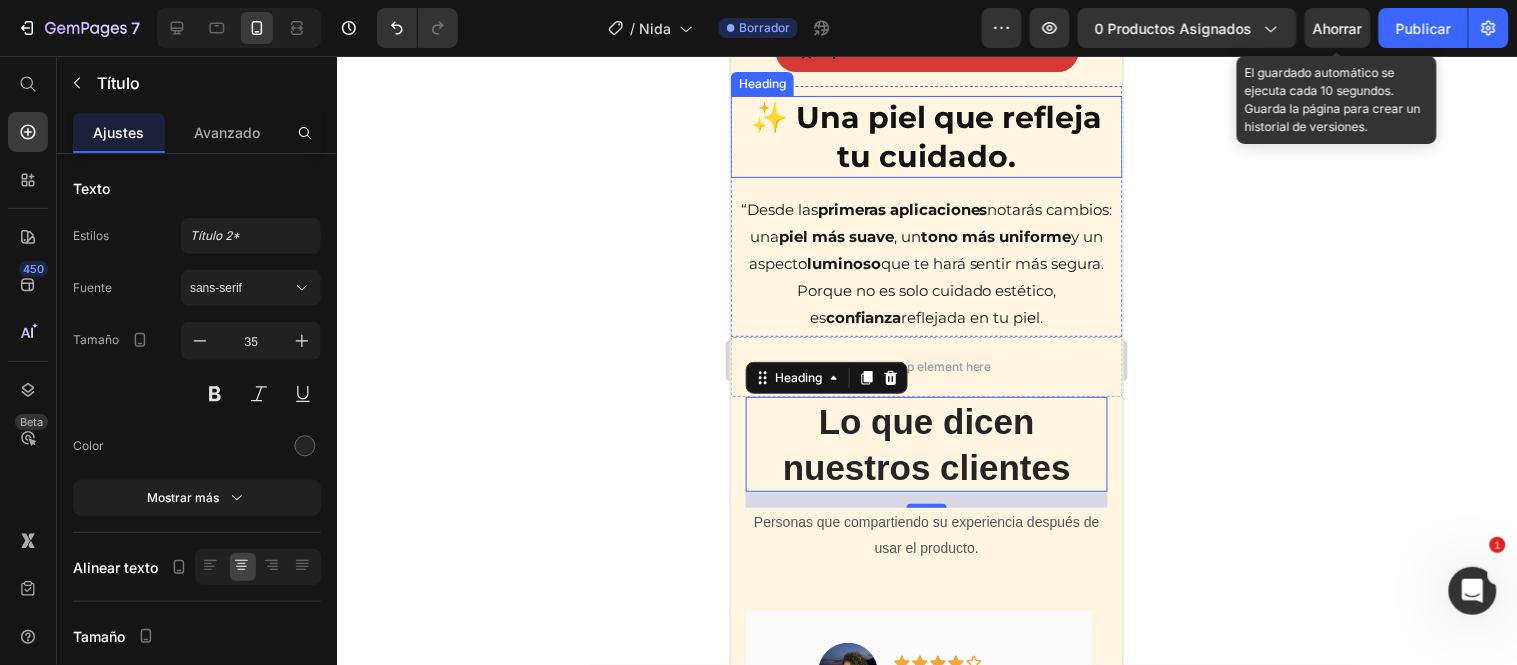 click on "✨ Una piel que refleja tu cuidado." at bounding box center (926, 136) 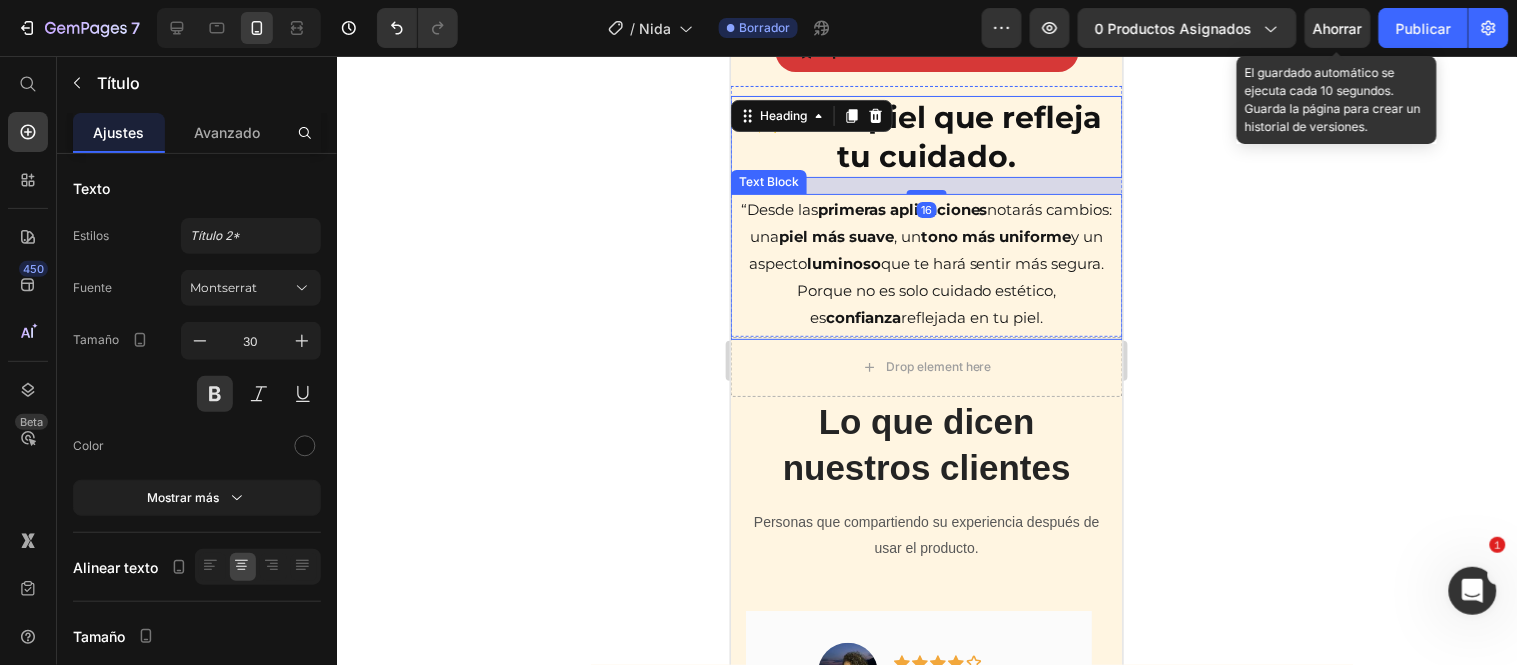 click on "“Desde las  primeras aplicaciones  notarás cambios: una  piel más suave , un  tono más uniforme  y un aspecto  luminoso  que te hará sentir más segura. Porque no es solo cuidado estético, es  confianza  reflejada en tu piel." at bounding box center [926, 262] 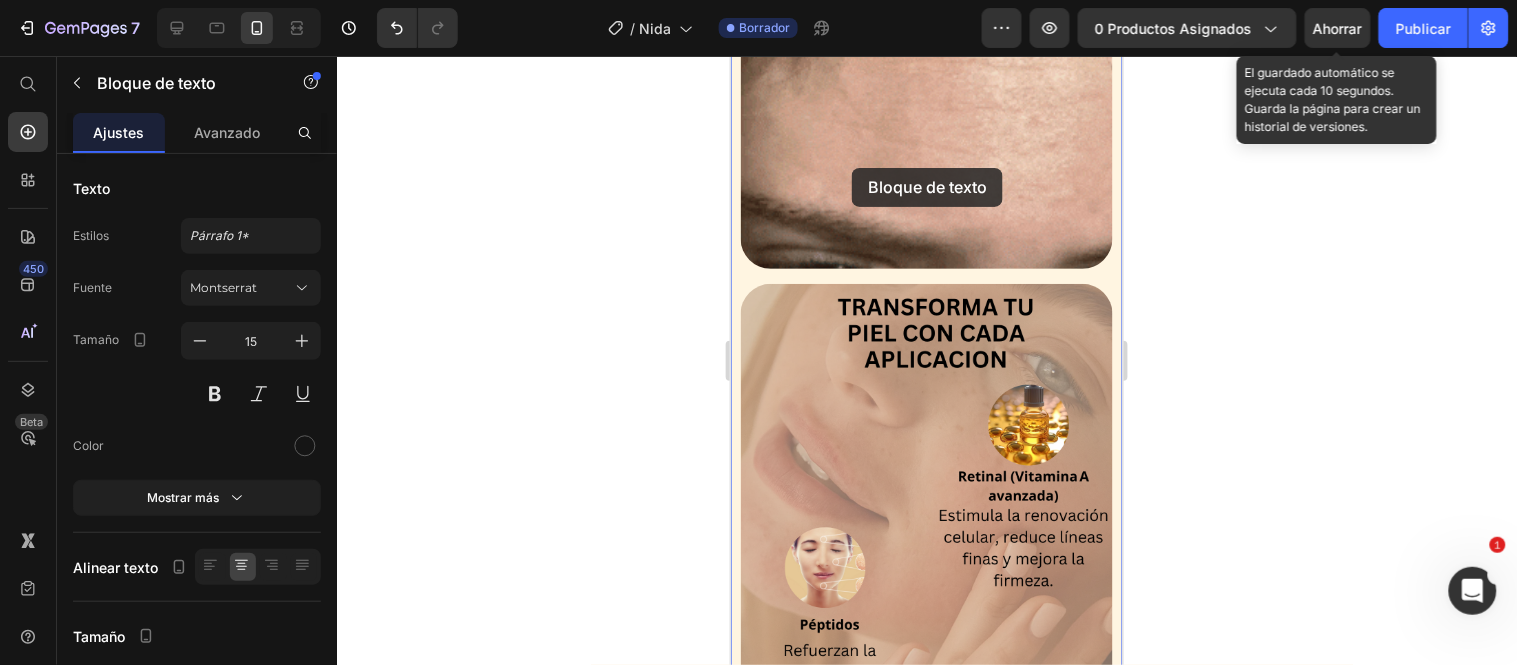 scroll, scrollTop: 5392, scrollLeft: 0, axis: vertical 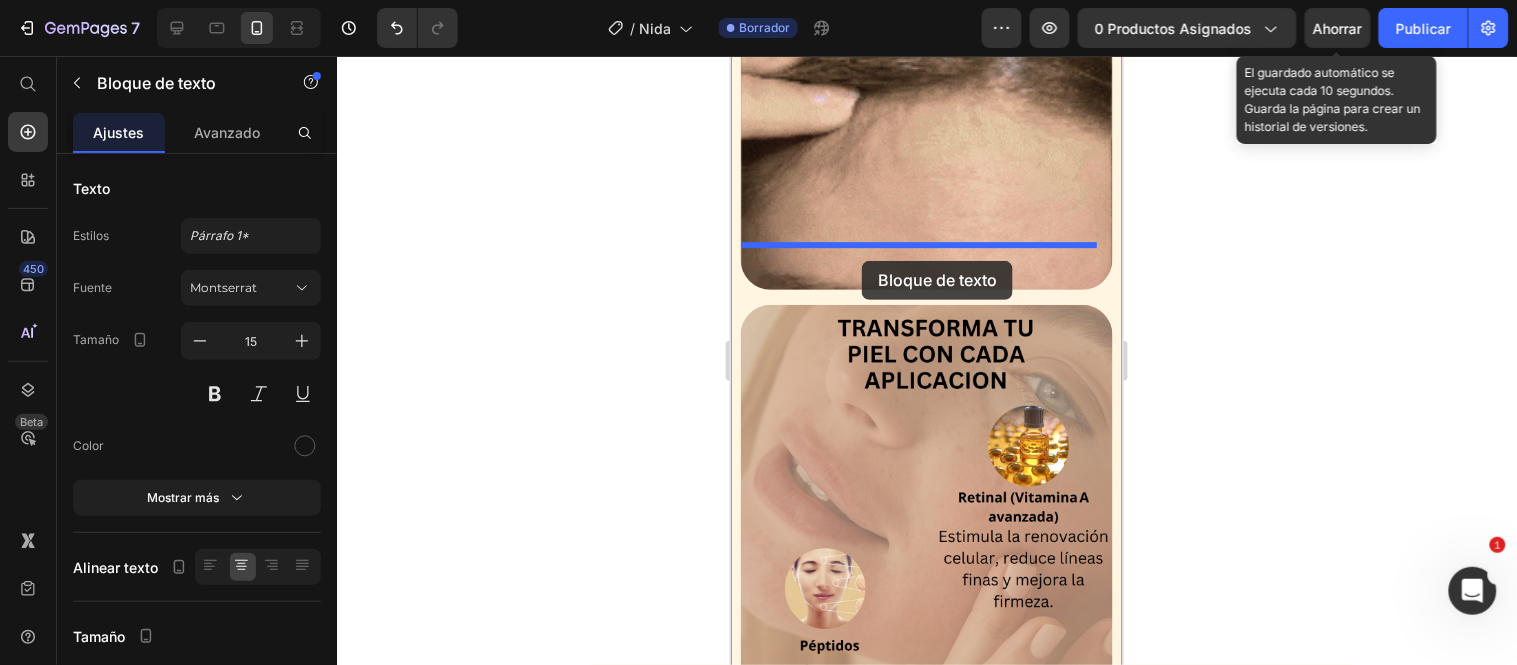 drag, startPoint x: 757, startPoint y: 197, endPoint x: 861, endPoint y: 260, distance: 121.59358 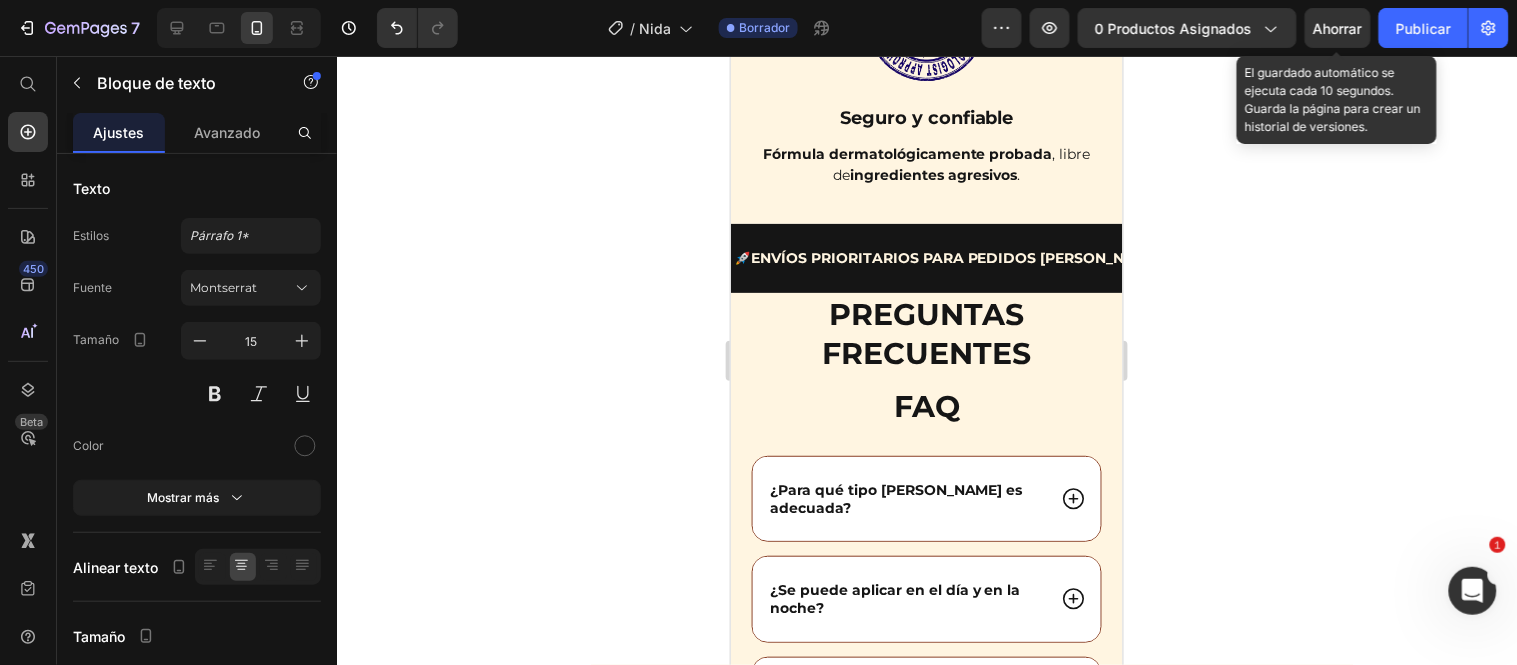 scroll, scrollTop: 9614, scrollLeft: 0, axis: vertical 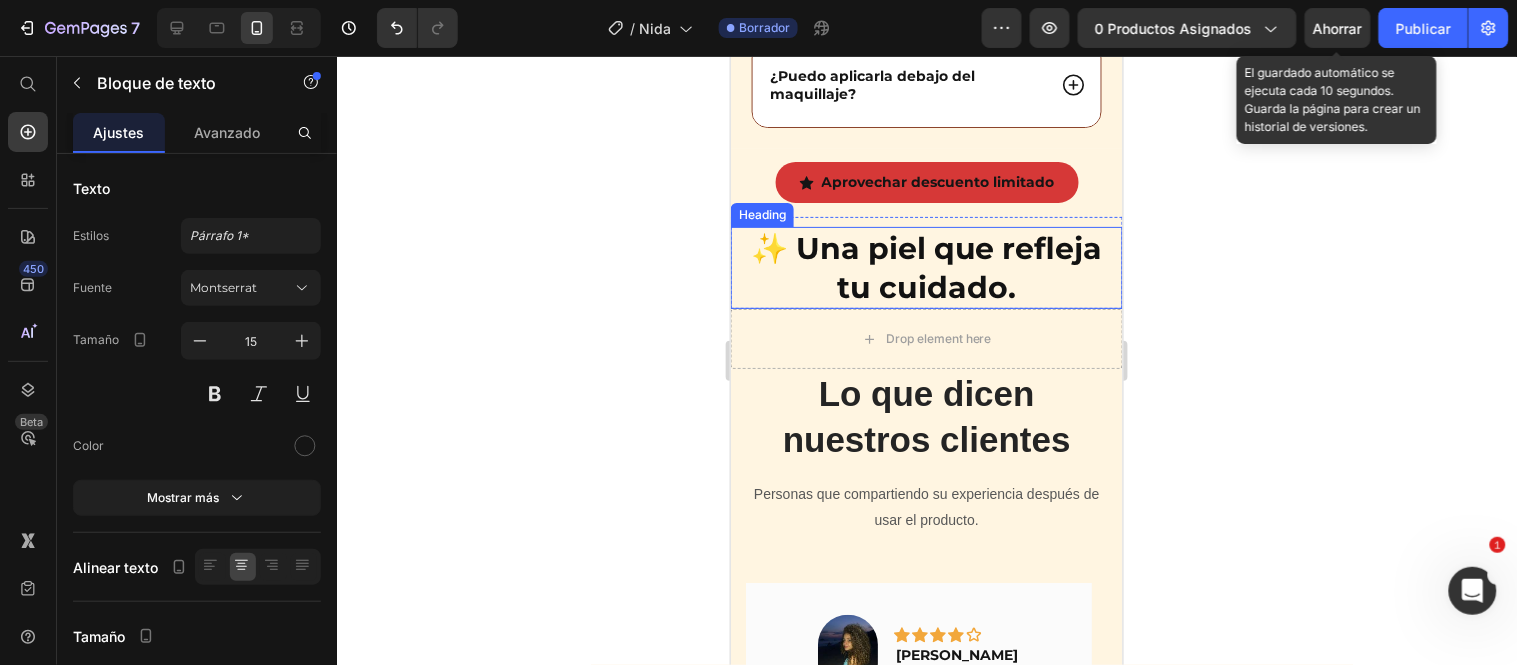 click on "✨ Una piel que refleja tu cuidado." at bounding box center [926, 267] 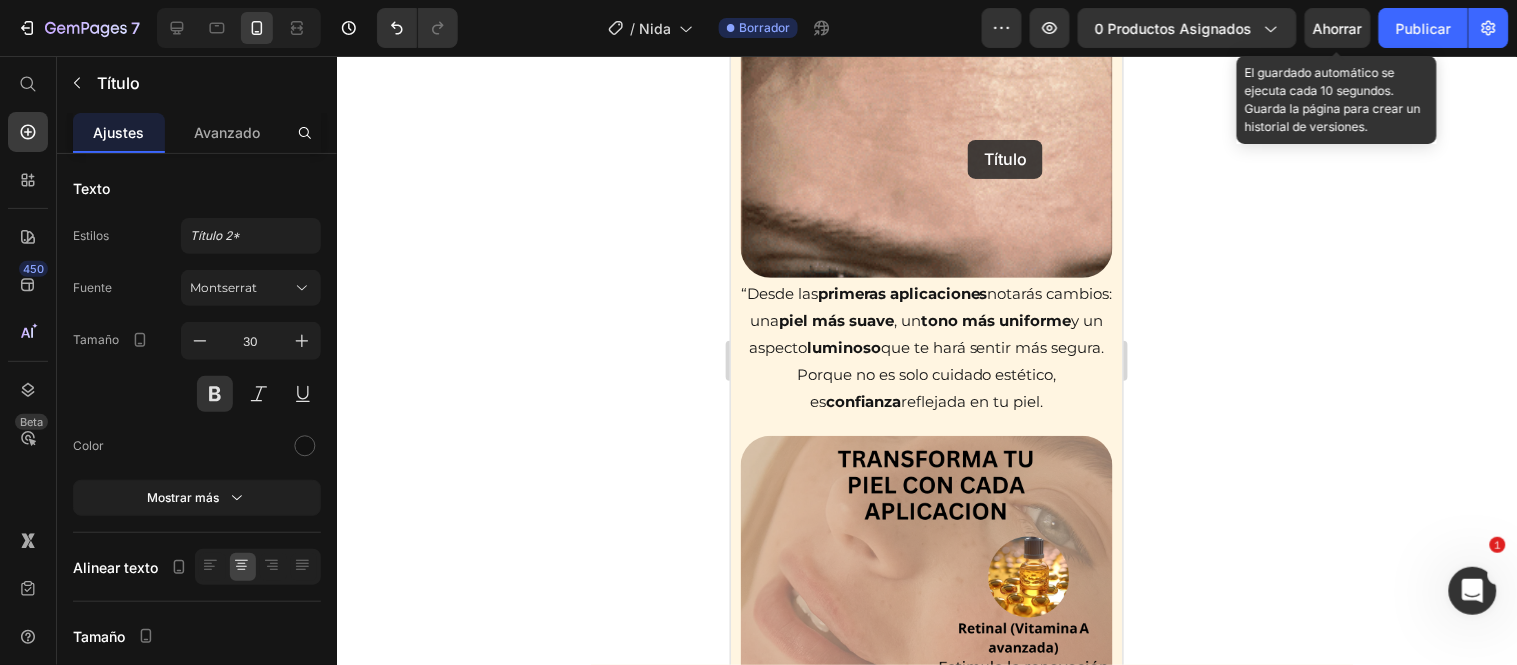 scroll, scrollTop: 5324, scrollLeft: 0, axis: vertical 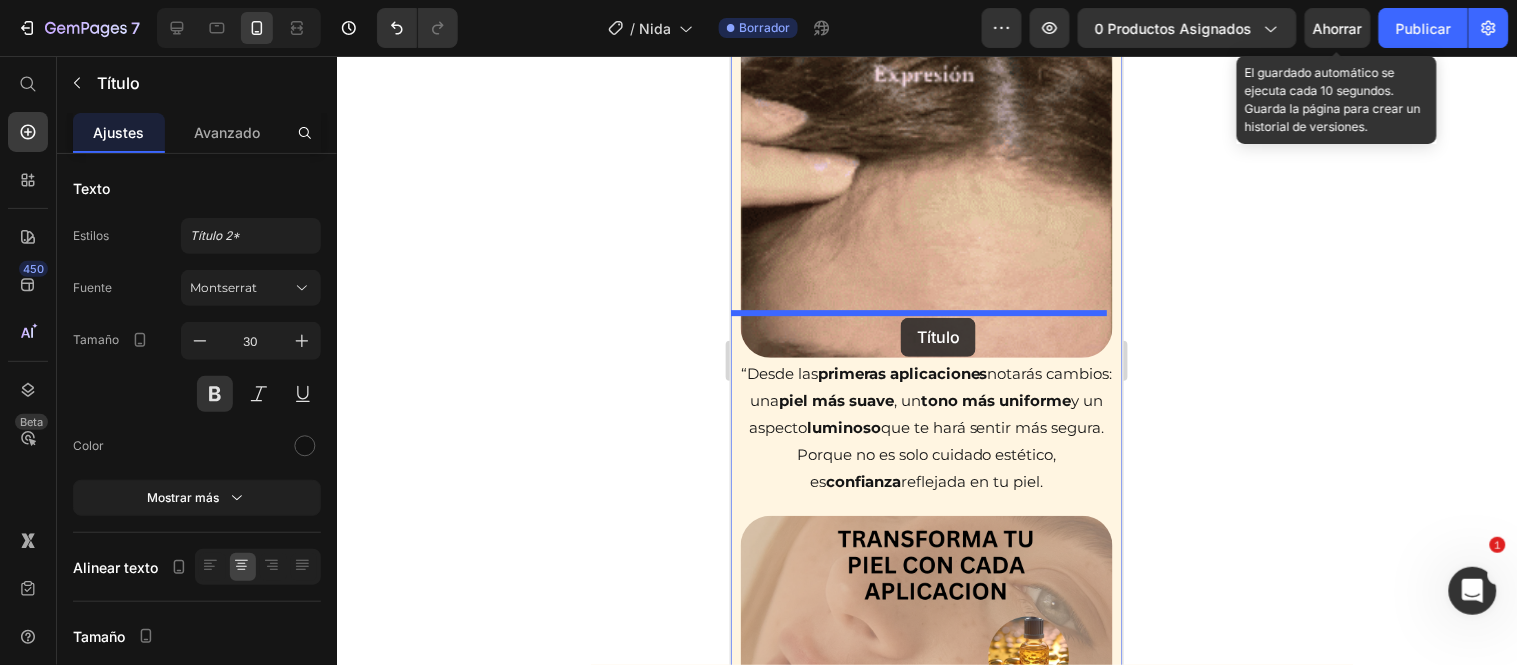 drag, startPoint x: 776, startPoint y: 226, endPoint x: 900, endPoint y: 317, distance: 153.80832 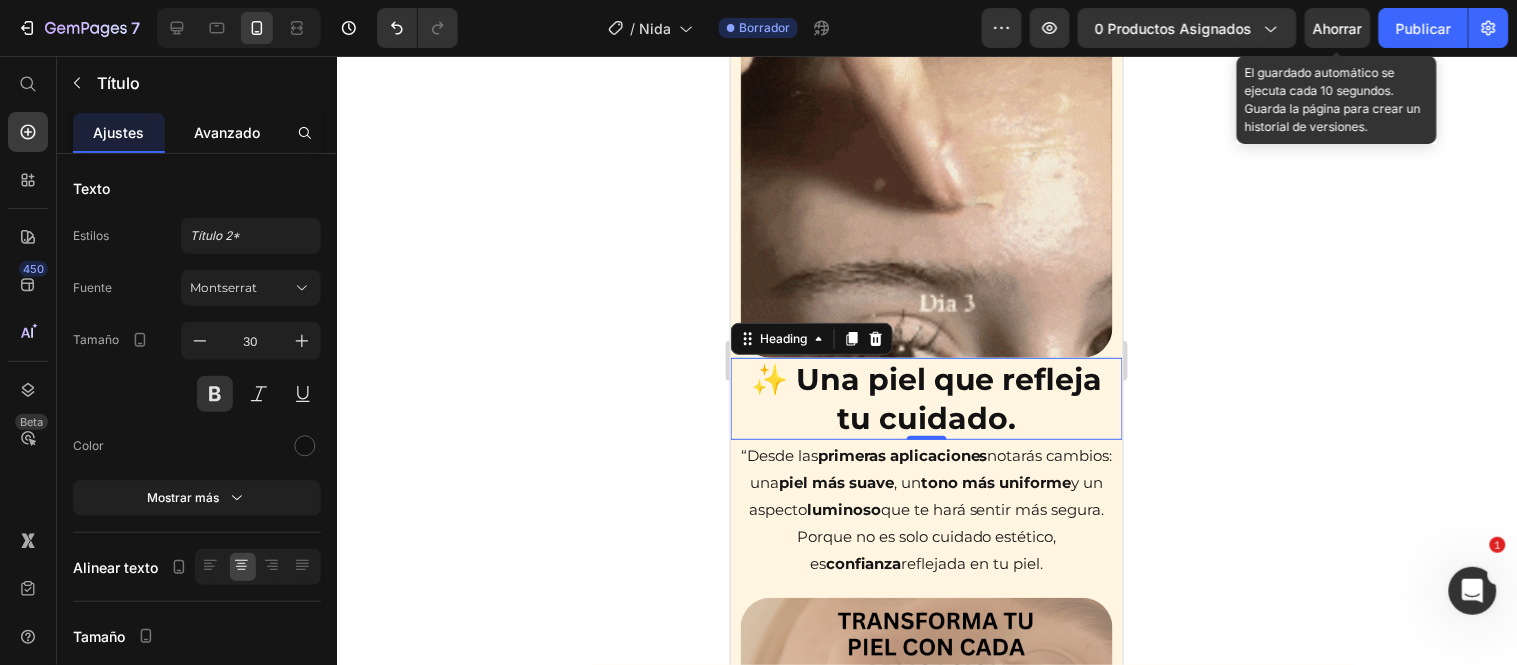 click on "Avanzado" at bounding box center (227, 132) 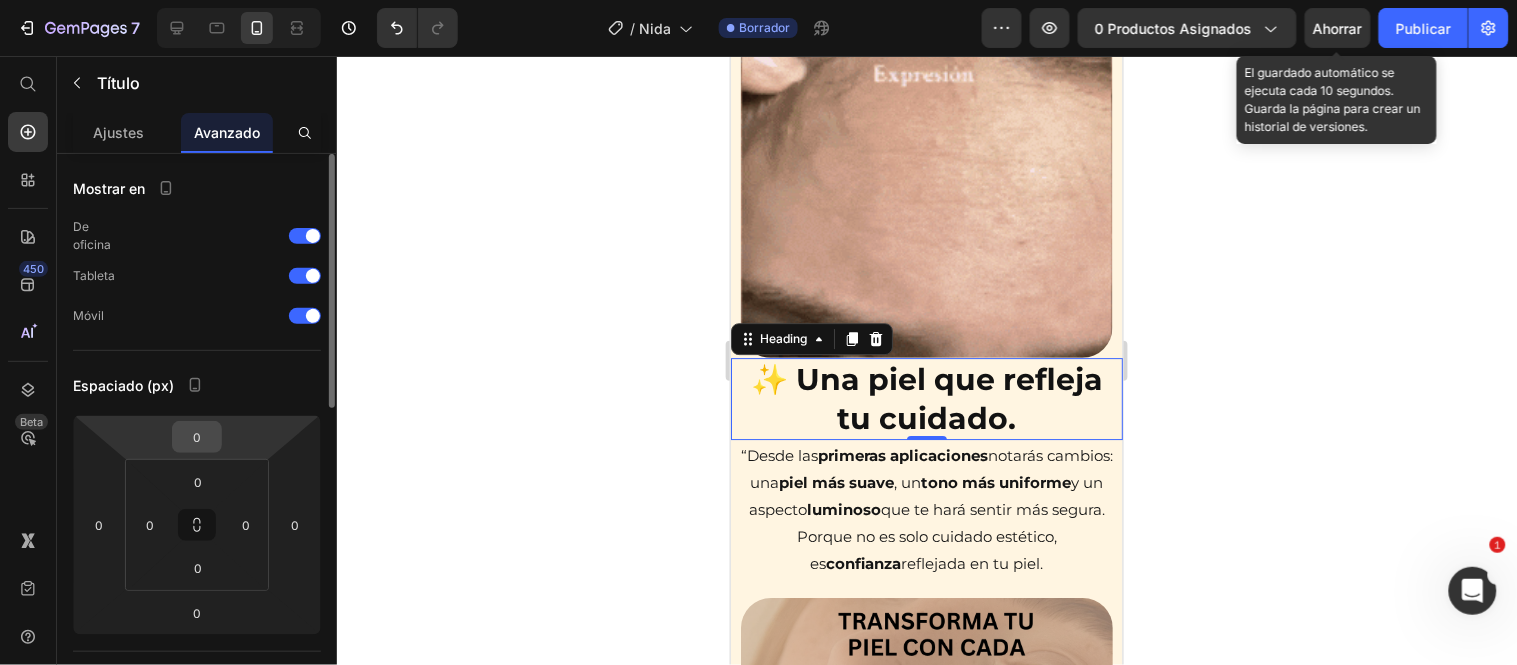 click on "0" at bounding box center (197, 437) 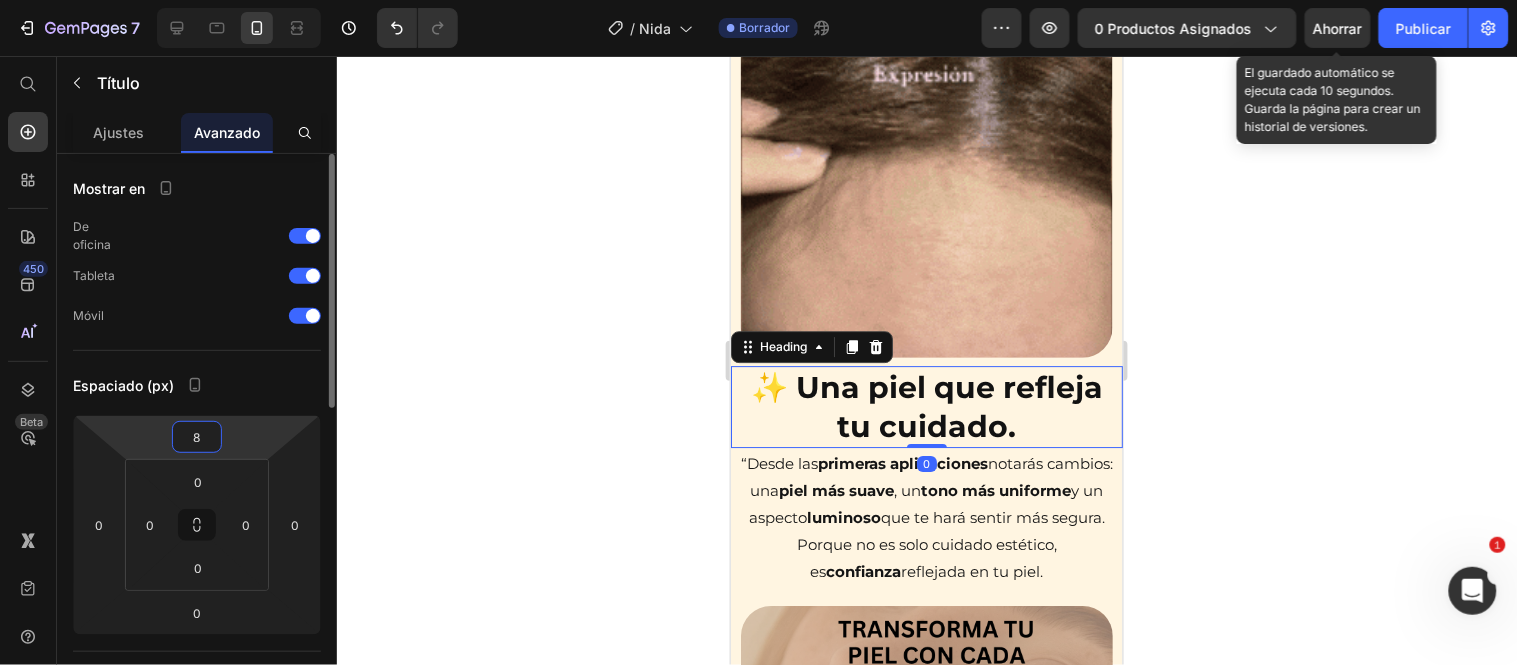 type on "9" 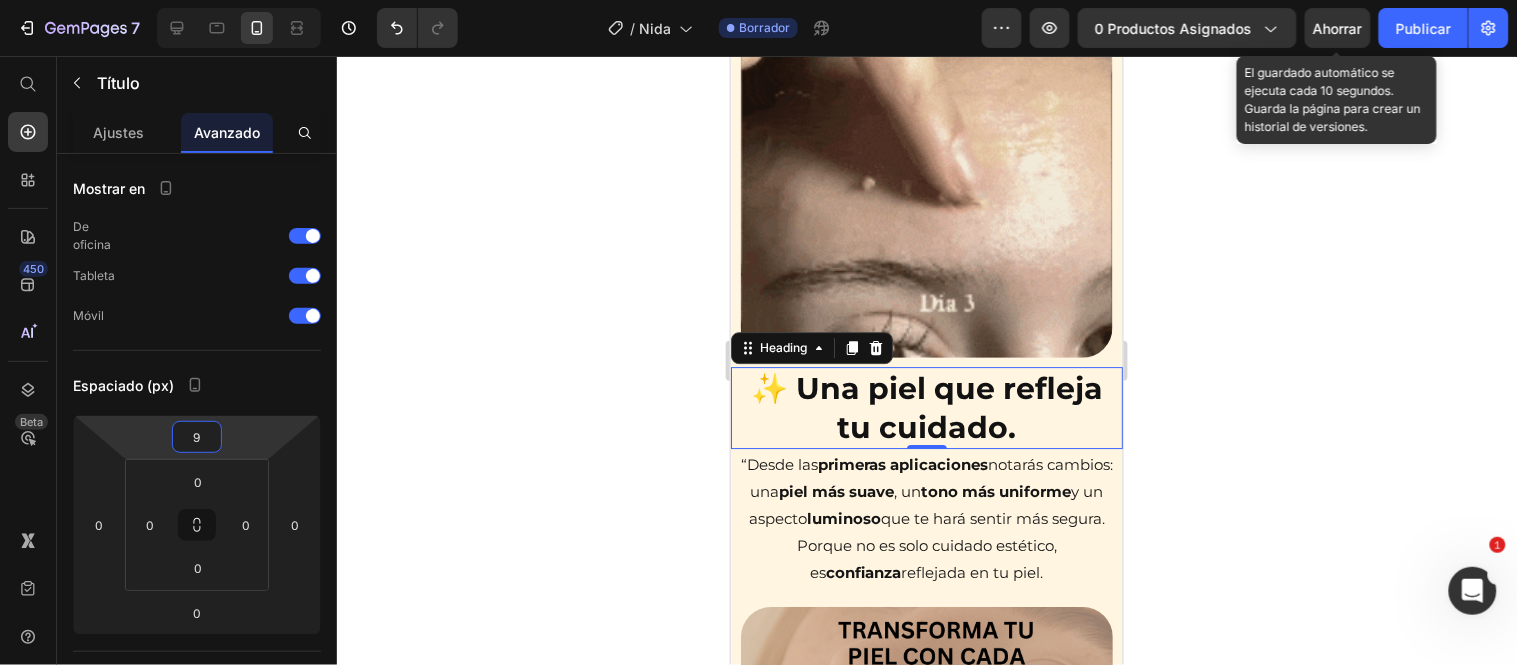 click on "Ahorrar" at bounding box center [1338, 28] 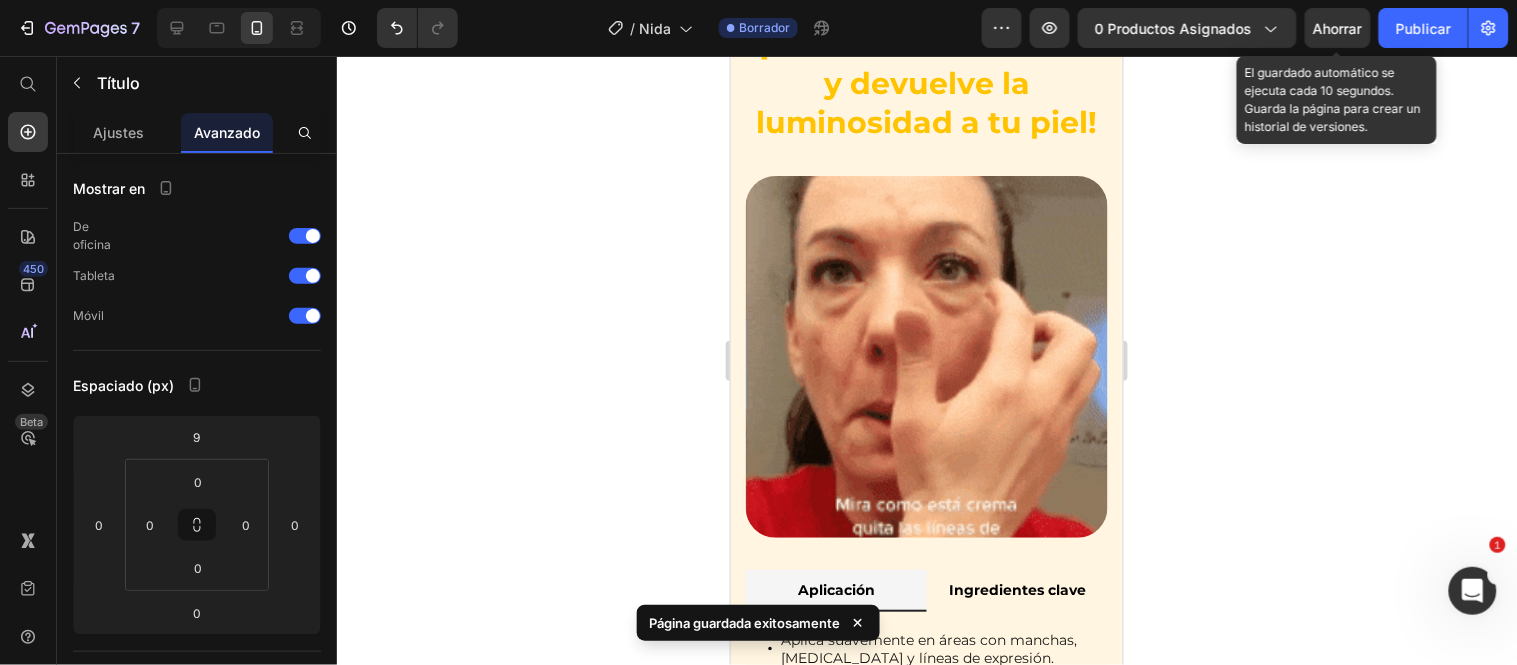 scroll, scrollTop: 1433, scrollLeft: 0, axis: vertical 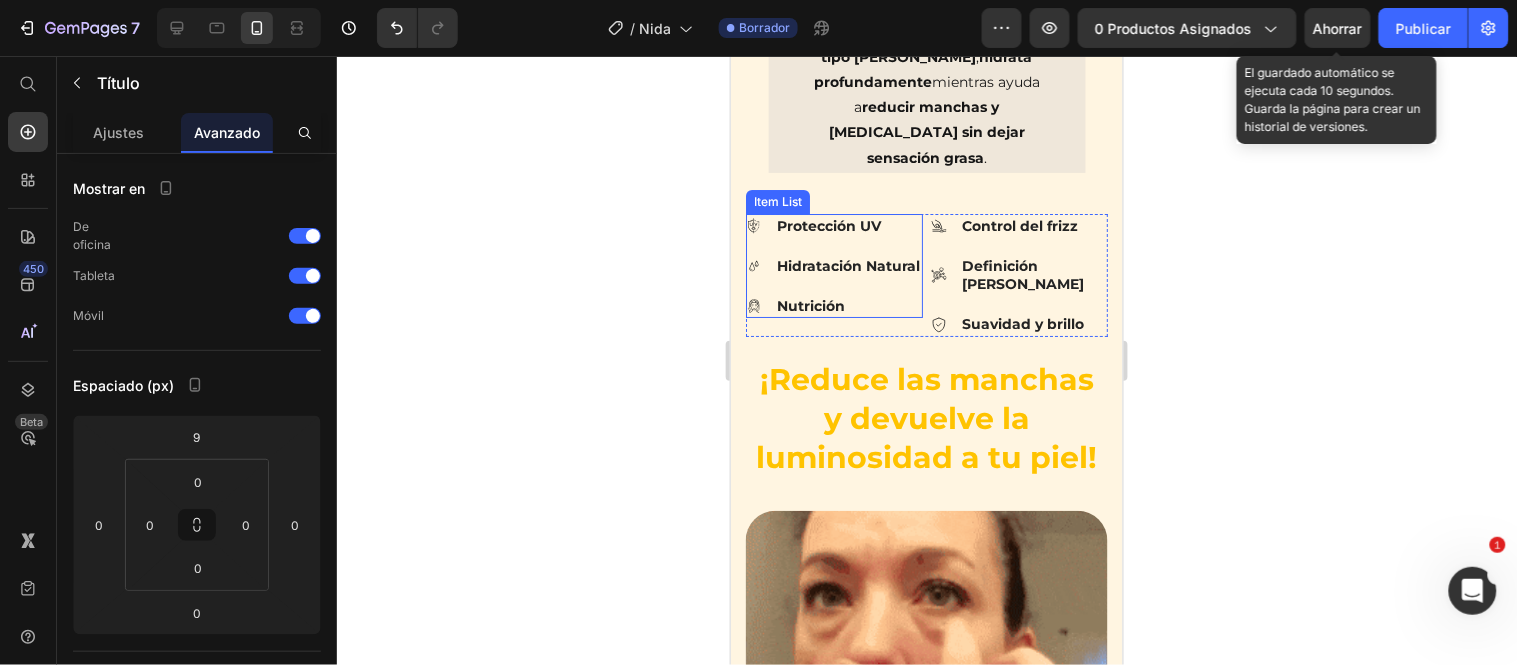 click on "Protección UV" at bounding box center (847, 225) 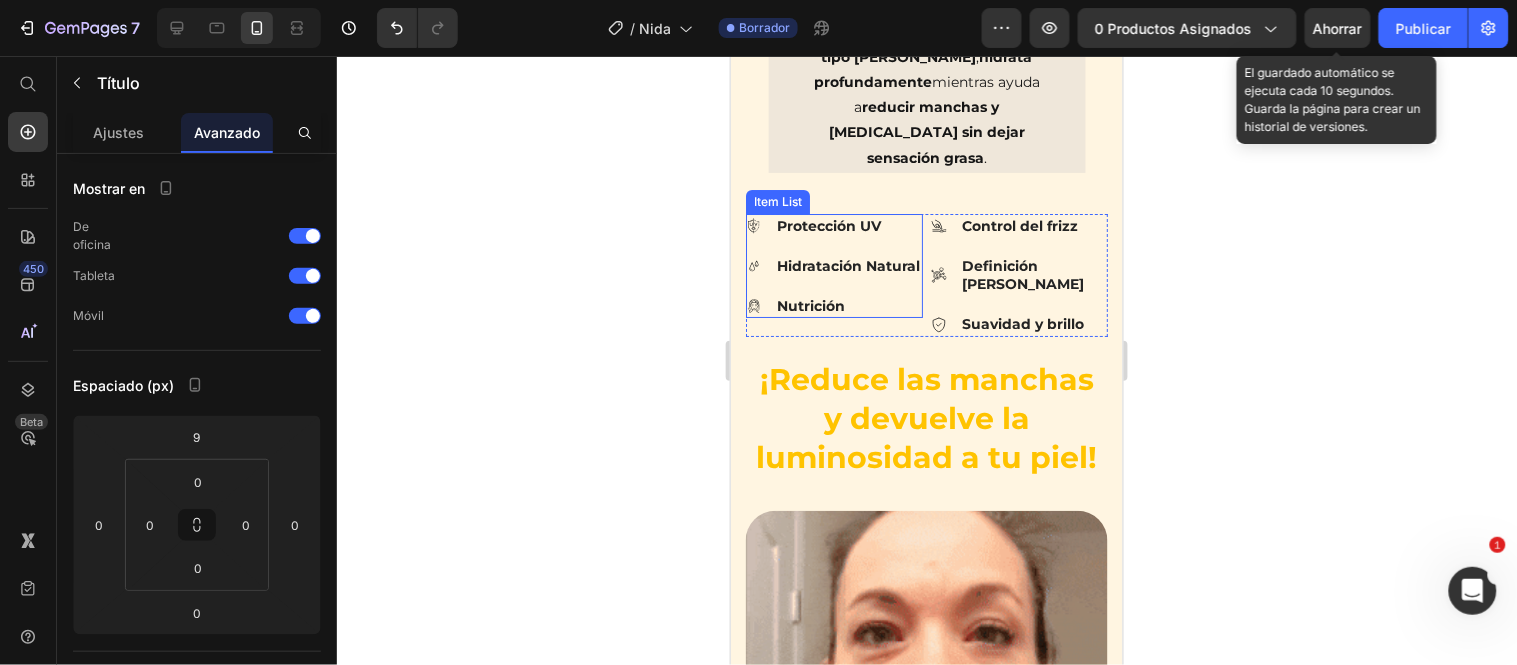 click on "Protección UV" at bounding box center [847, 225] 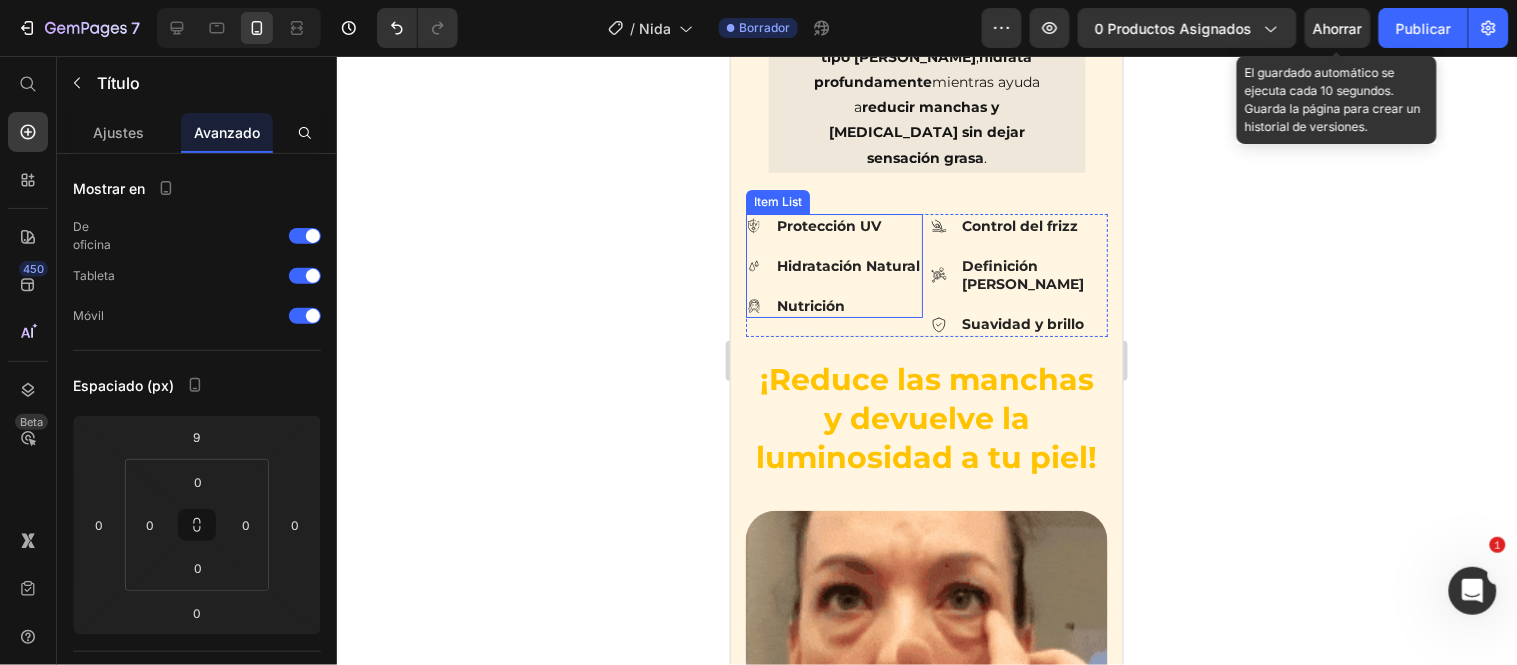 click on "Protección UV" at bounding box center [847, 225] 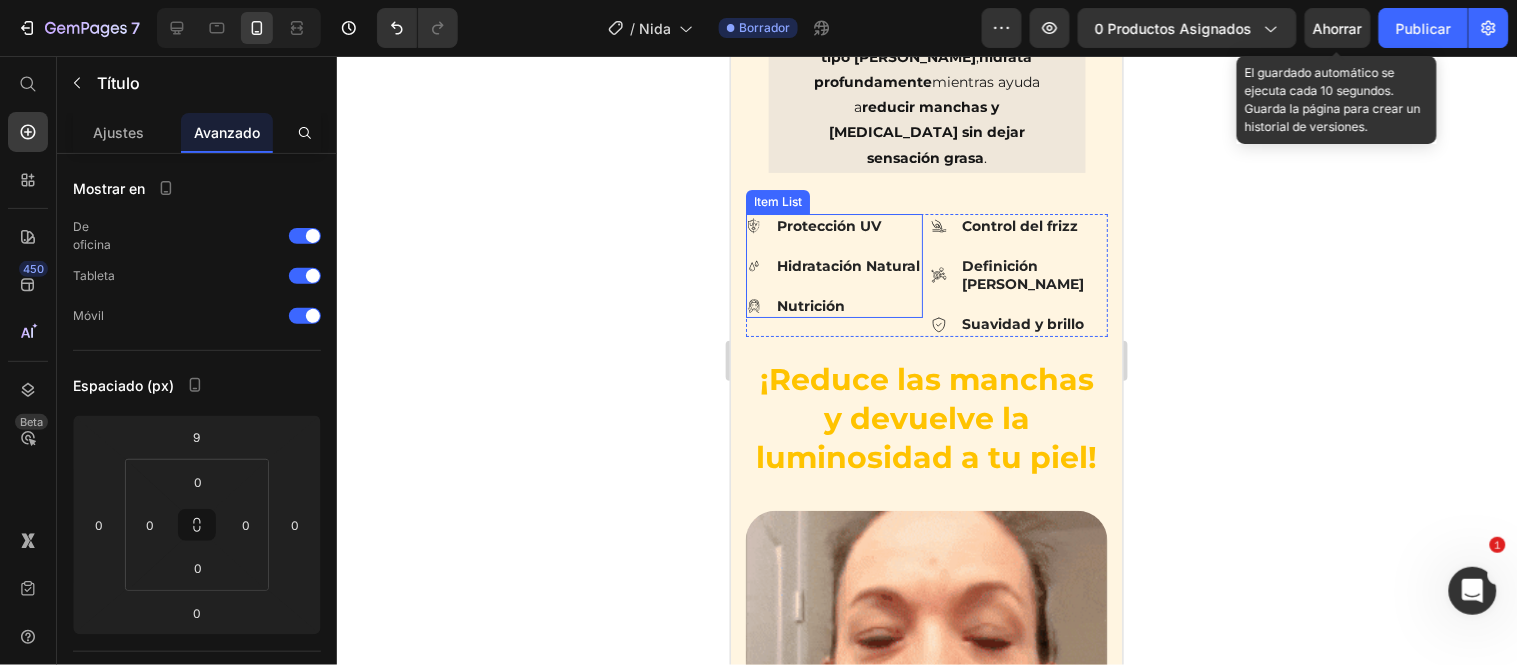 click on "Protección UV" at bounding box center (847, 225) 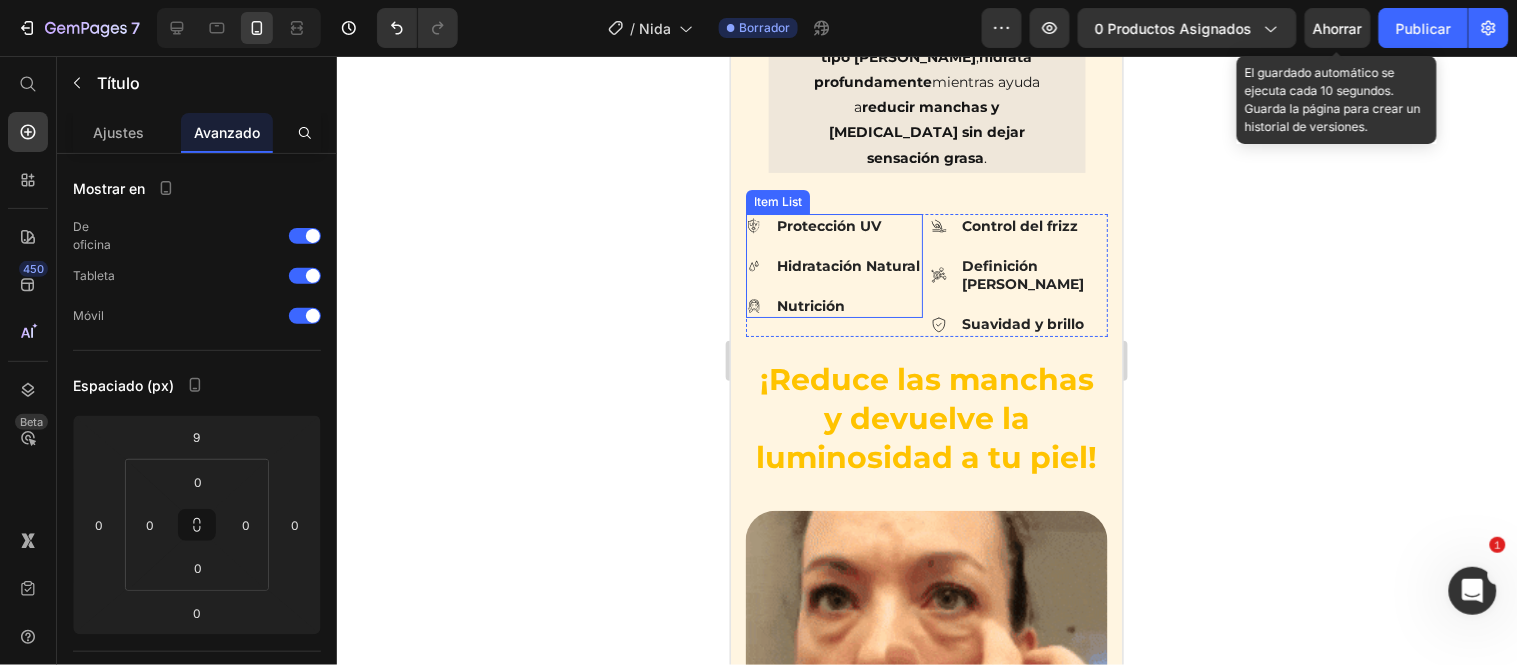 click on "Protección UV" at bounding box center (847, 225) 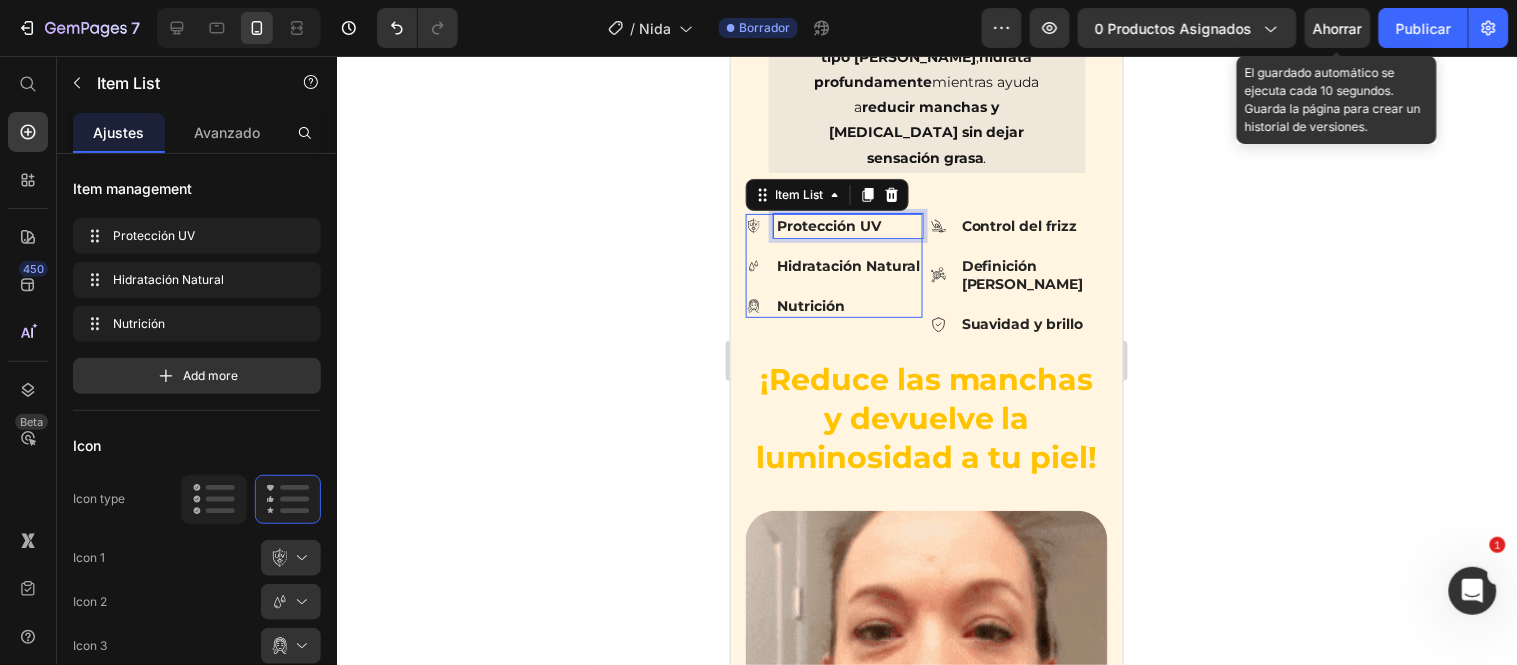click on "Protección UV" at bounding box center [847, 225] 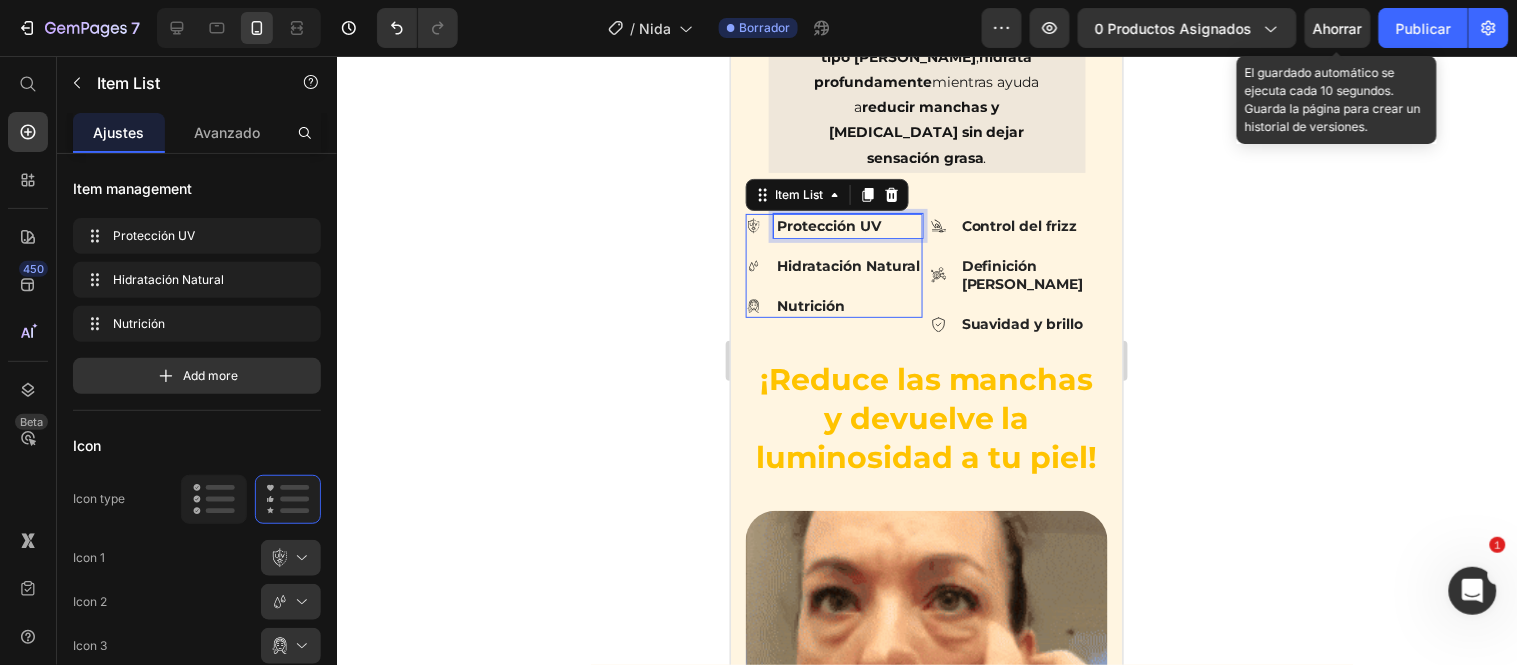click on "Protección UV" at bounding box center [847, 225] 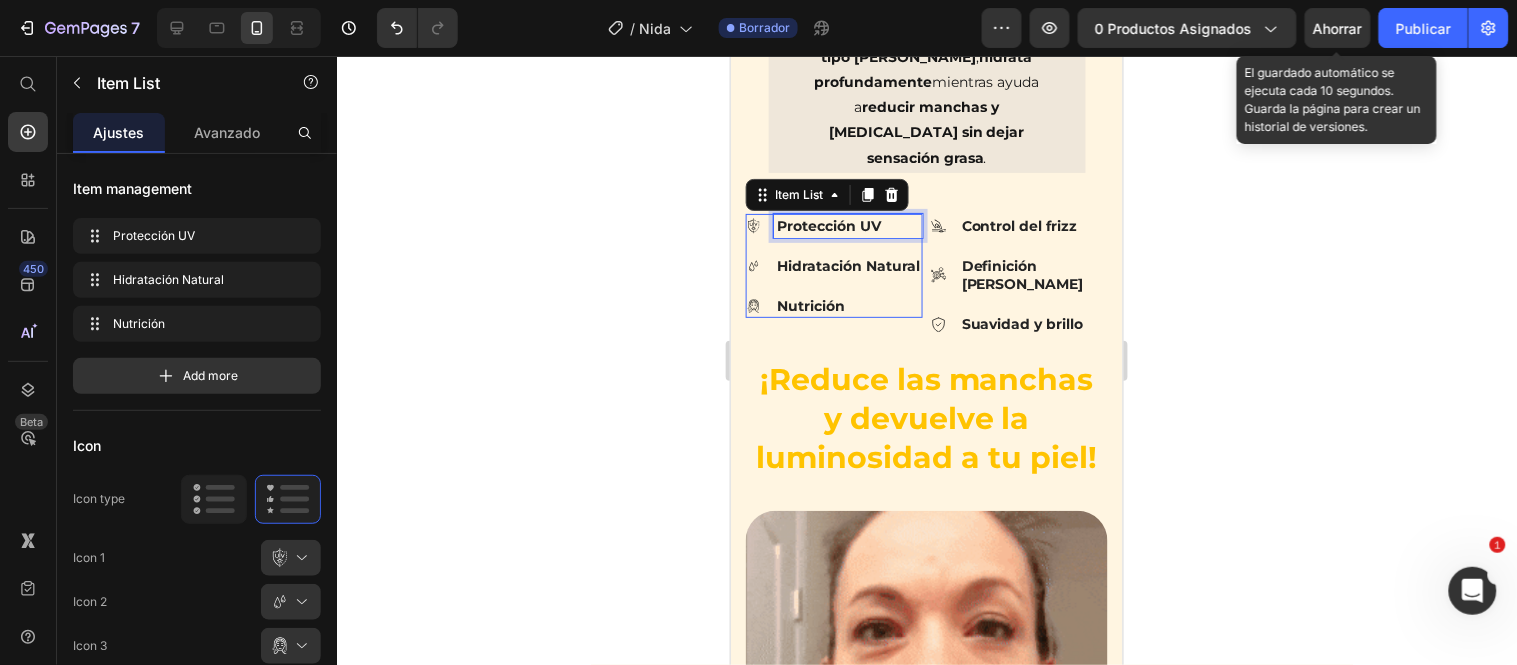 click on "Protección UV" at bounding box center (847, 225) 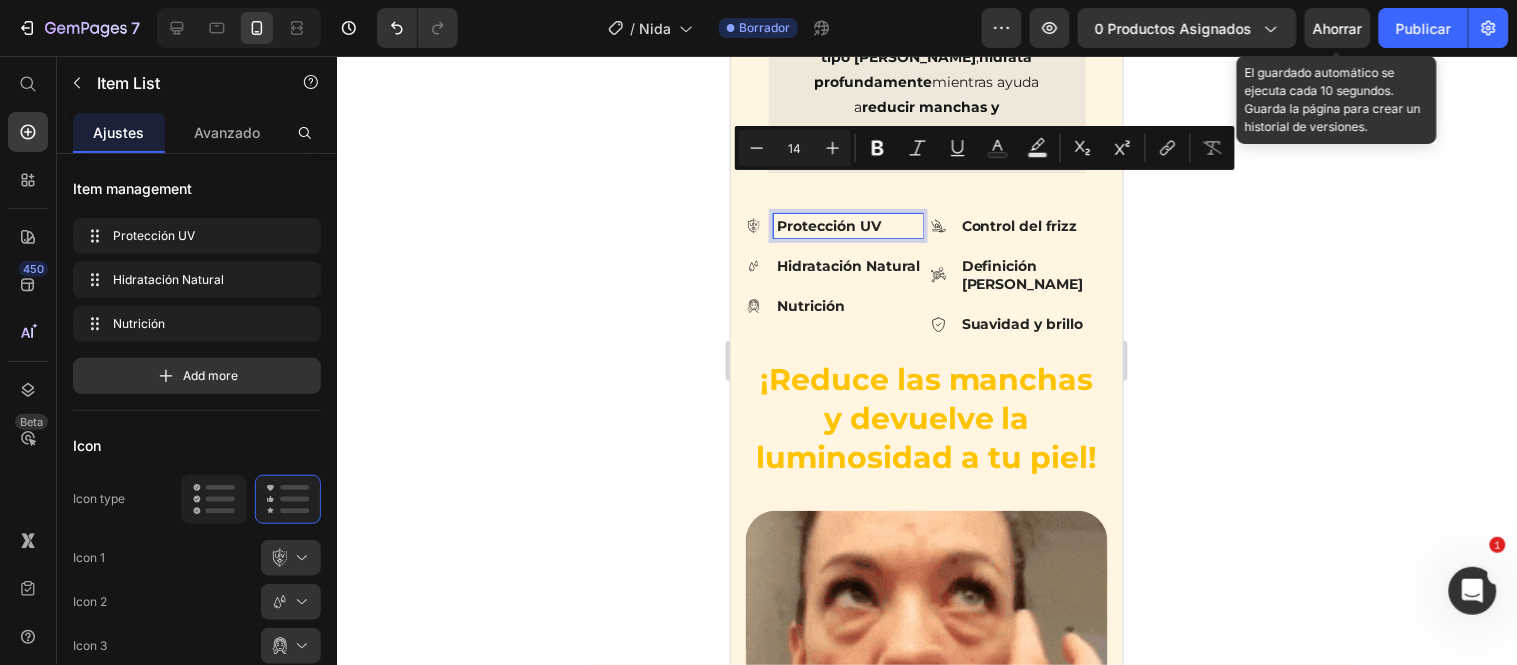 click 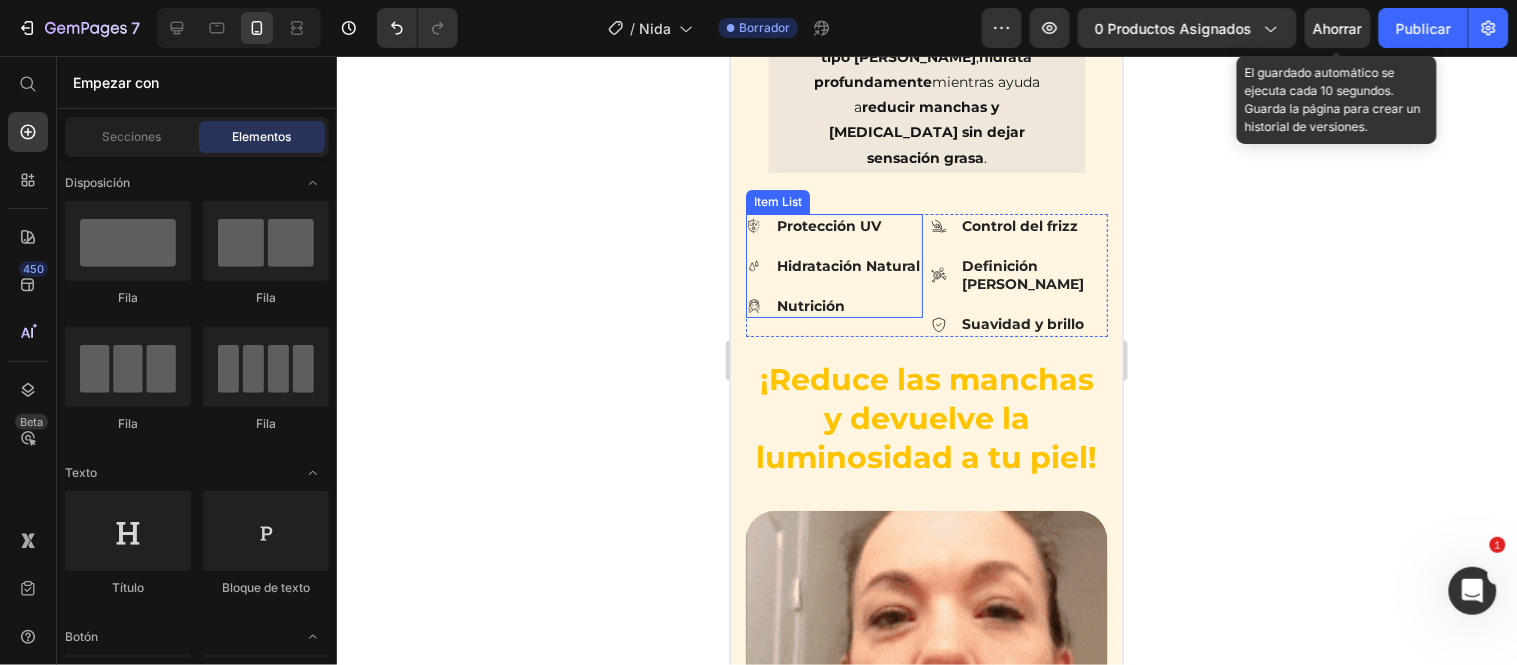 click on "Protección UV" at bounding box center [847, 225] 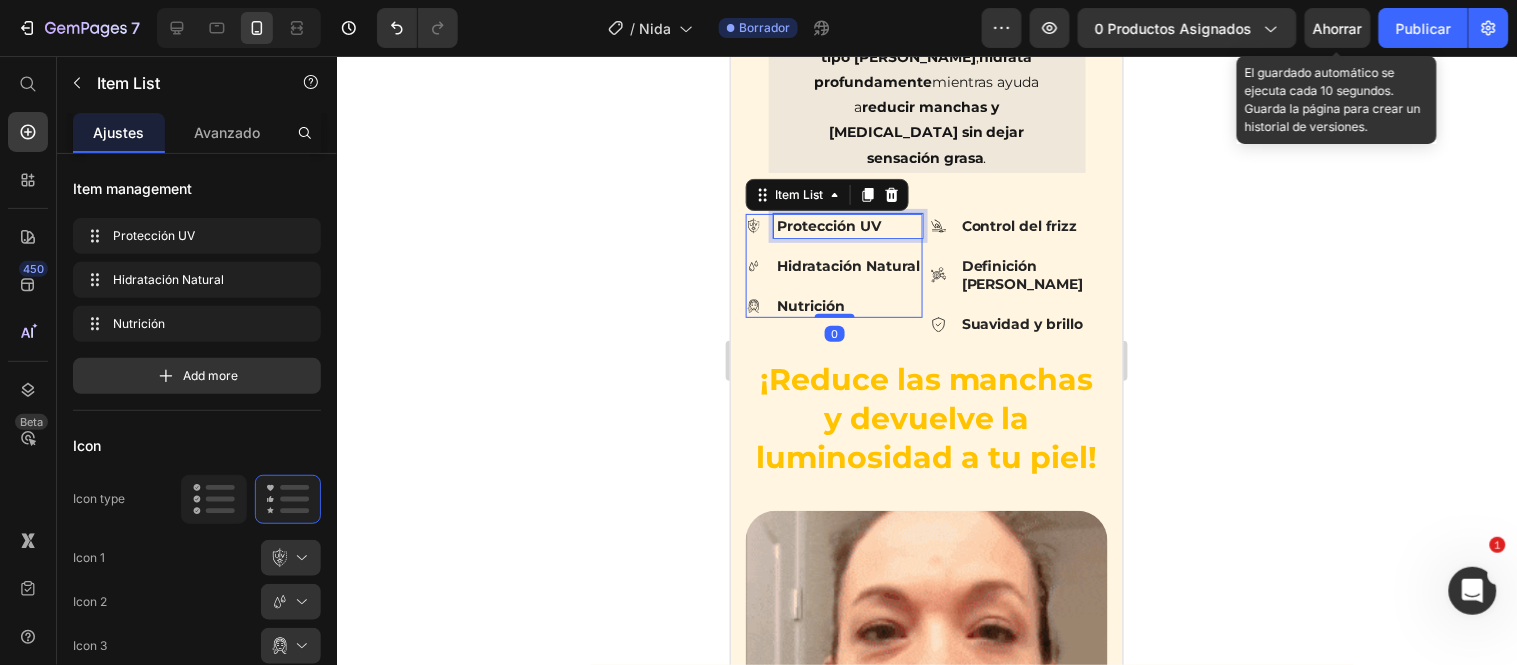 click on "Protección UV" at bounding box center (847, 225) 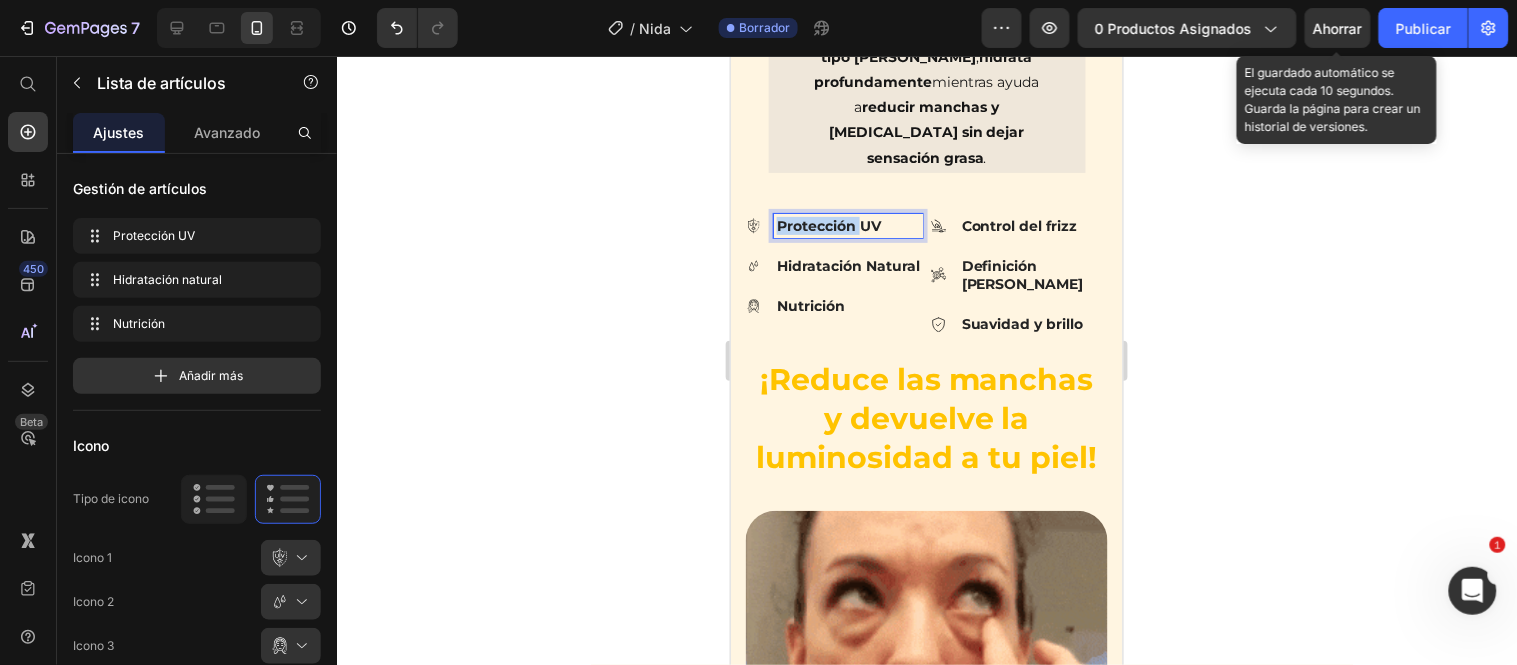 click on "Protección UV" at bounding box center [847, 225] 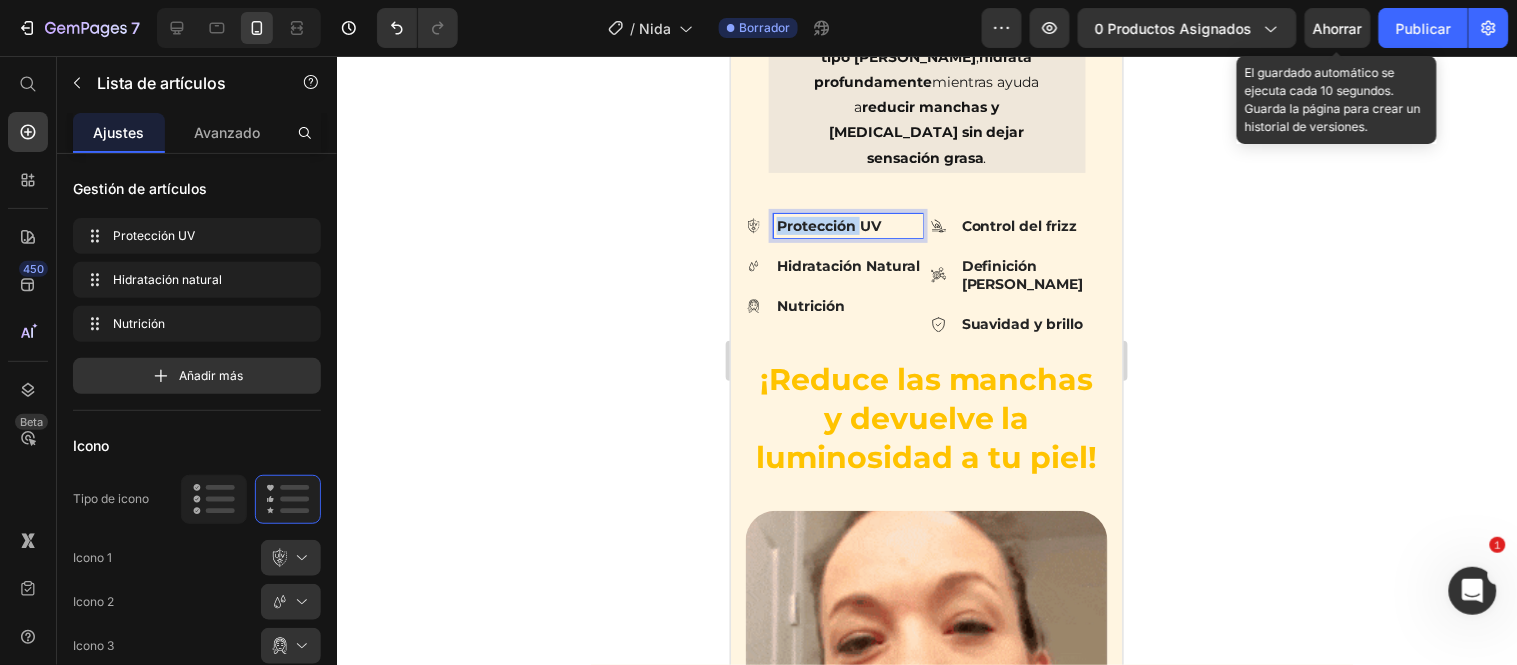 click on "Protección UV" at bounding box center (847, 225) 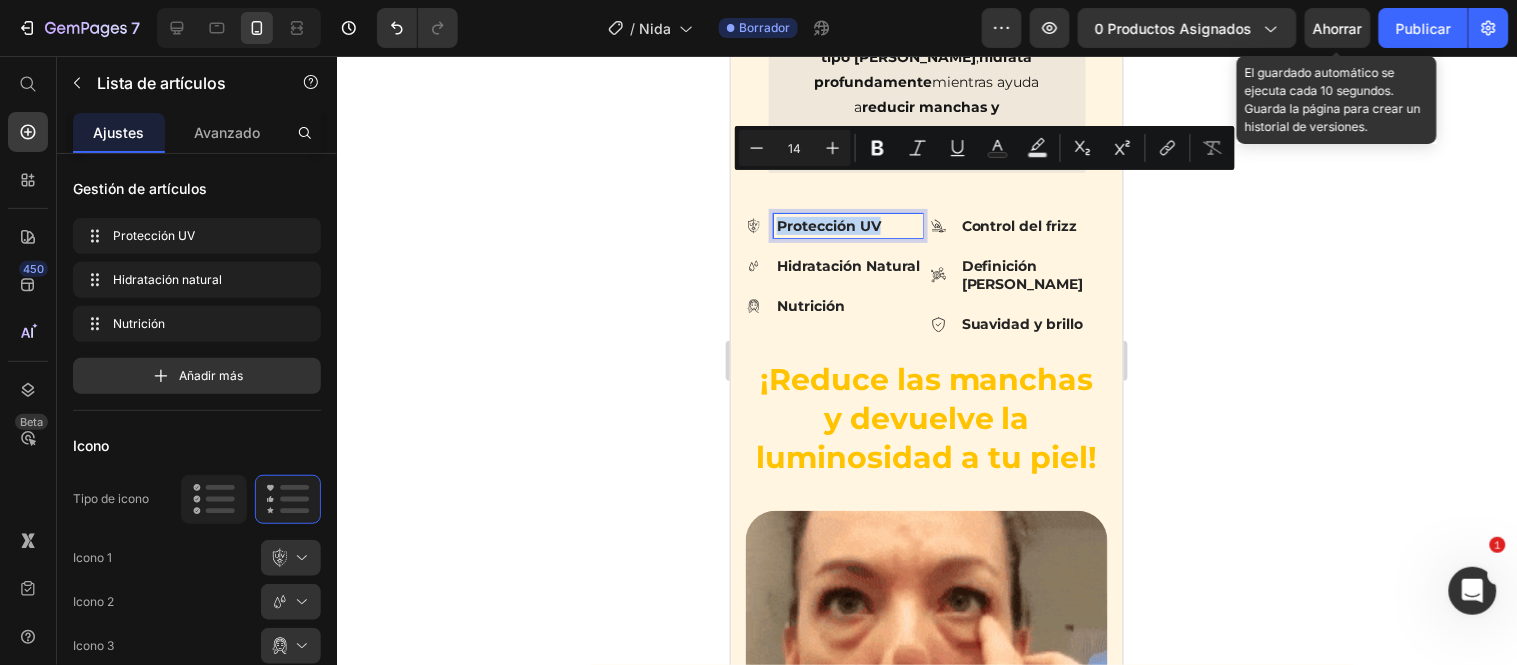 drag, startPoint x: 881, startPoint y: 186, endPoint x: 754, endPoint y: 186, distance: 127 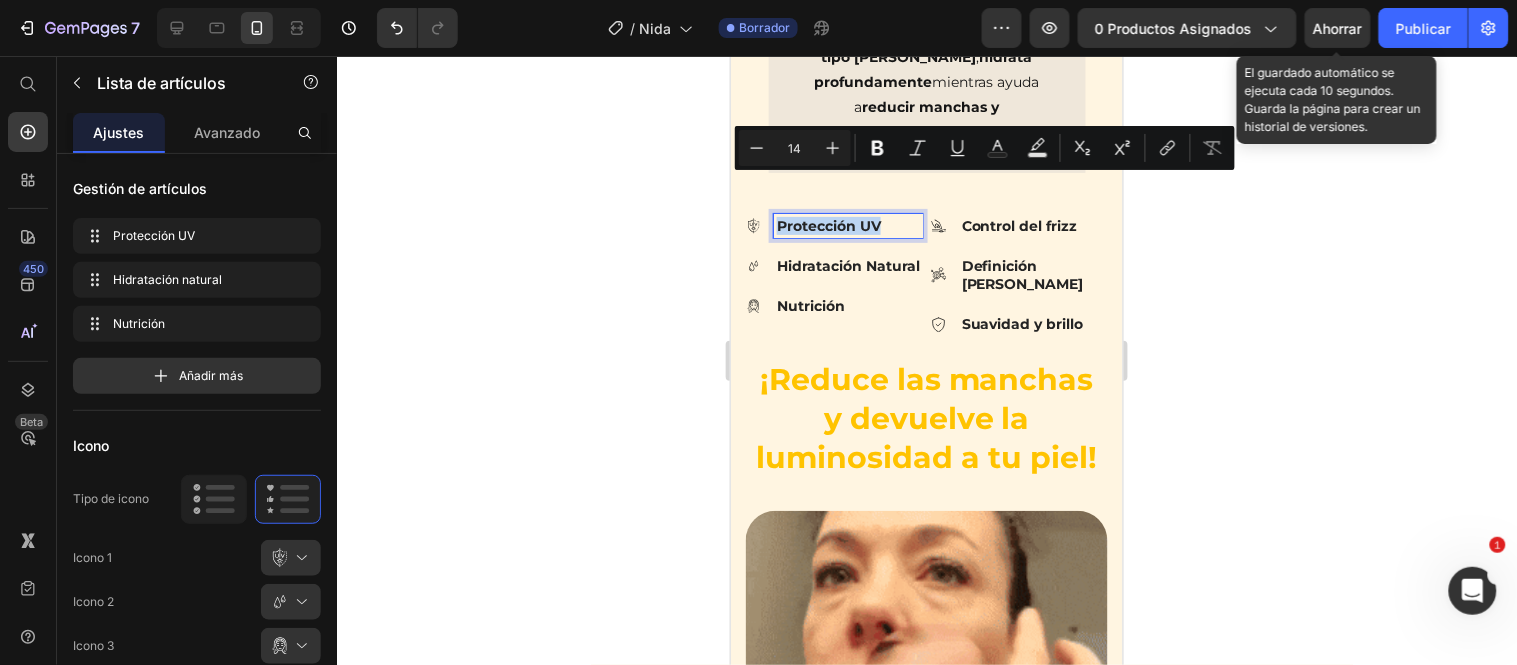 click on "Protección UV" at bounding box center (833, 225) 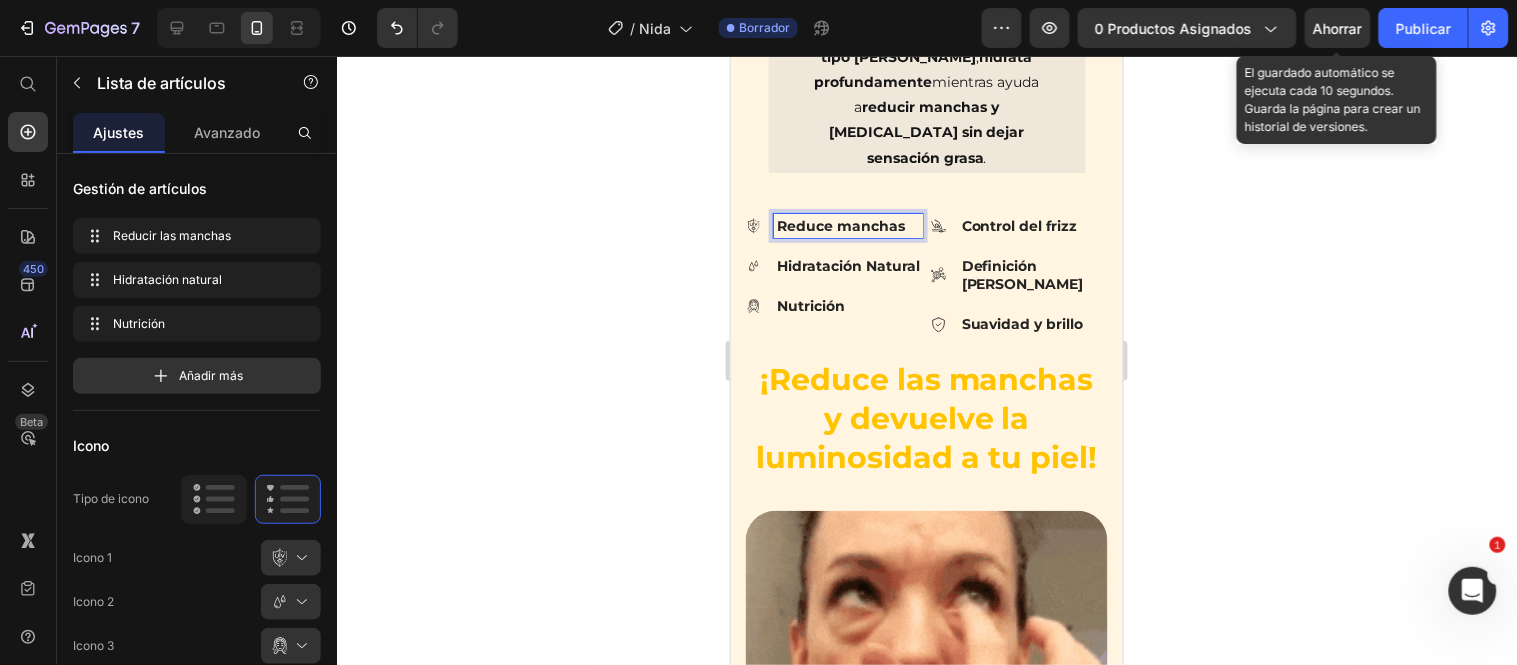 click on "Hidratación Natural" at bounding box center [847, 265] 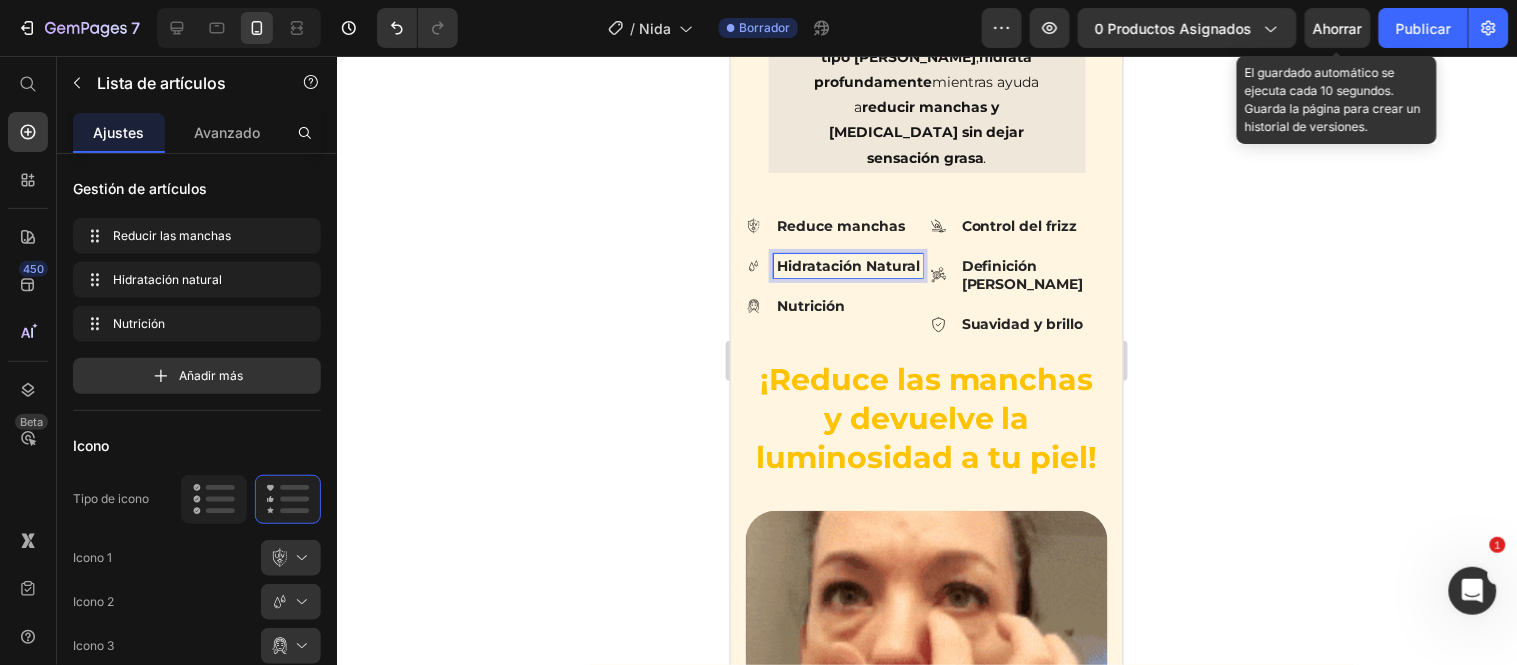 click on "Hidratación Natural" at bounding box center (847, 265) 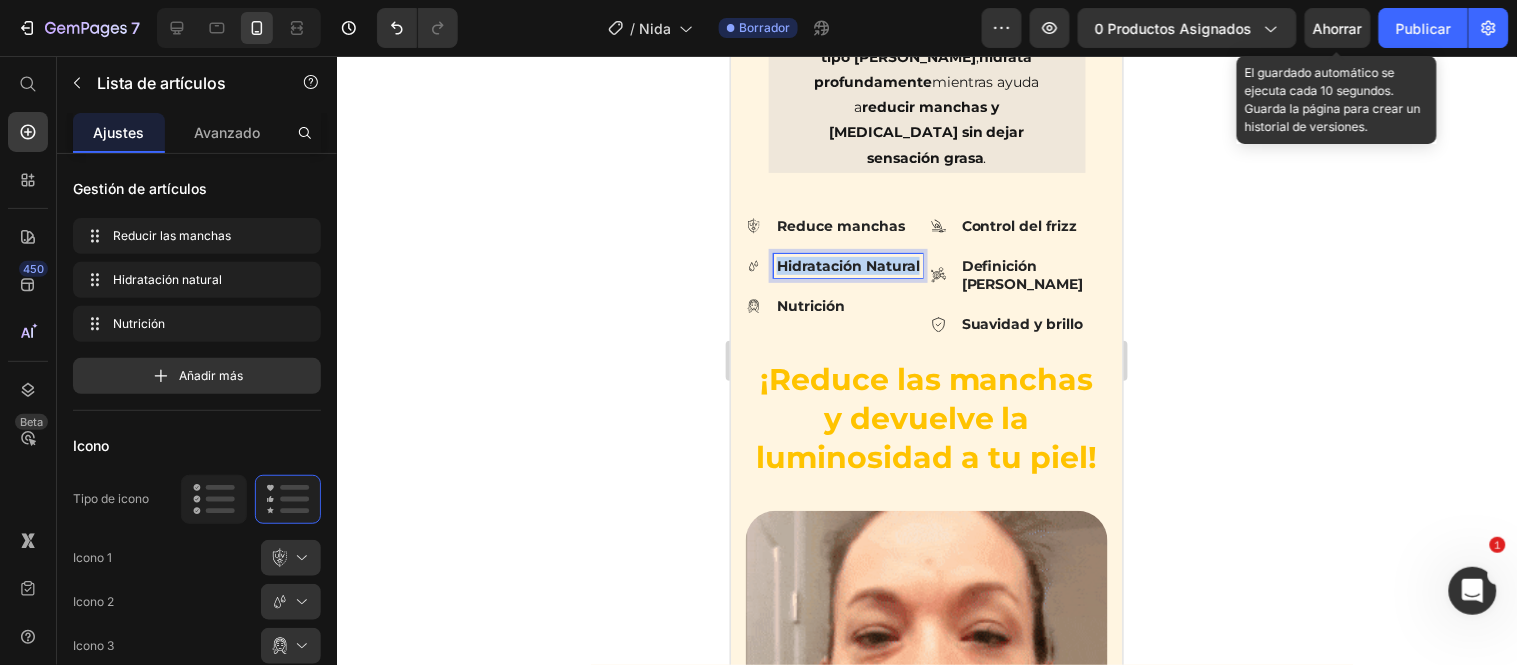 drag, startPoint x: 835, startPoint y: 244, endPoint x: 777, endPoint y: 226, distance: 60.728905 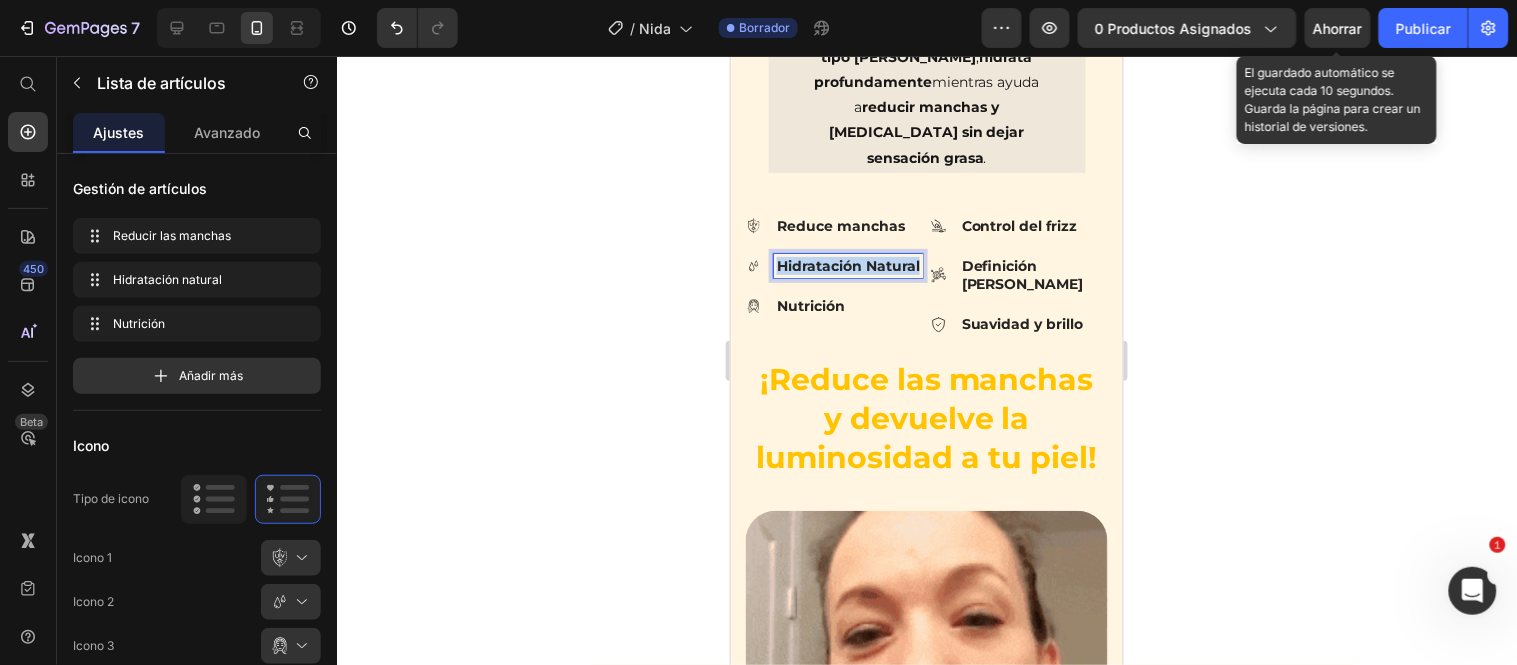 click on "Hidratación Natural" at bounding box center (847, 265) 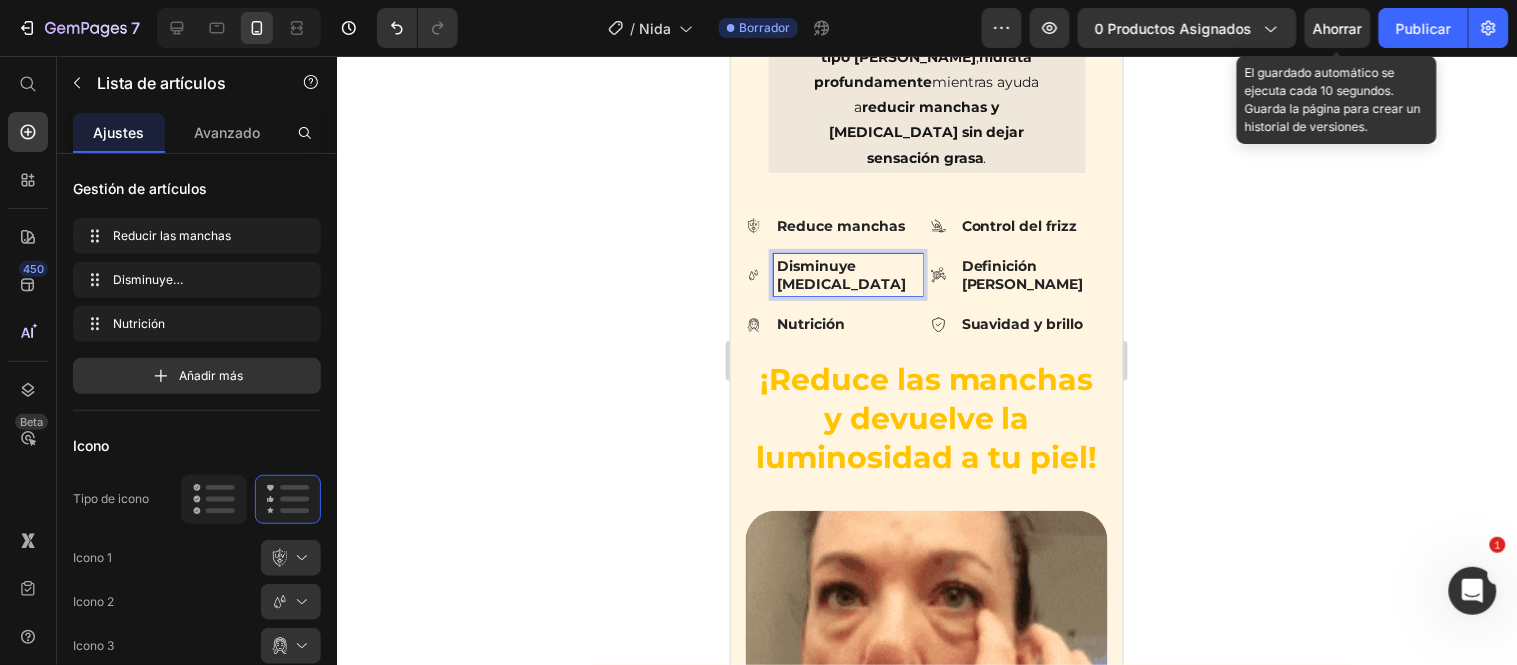 click on "Nutrición" at bounding box center [847, 323] 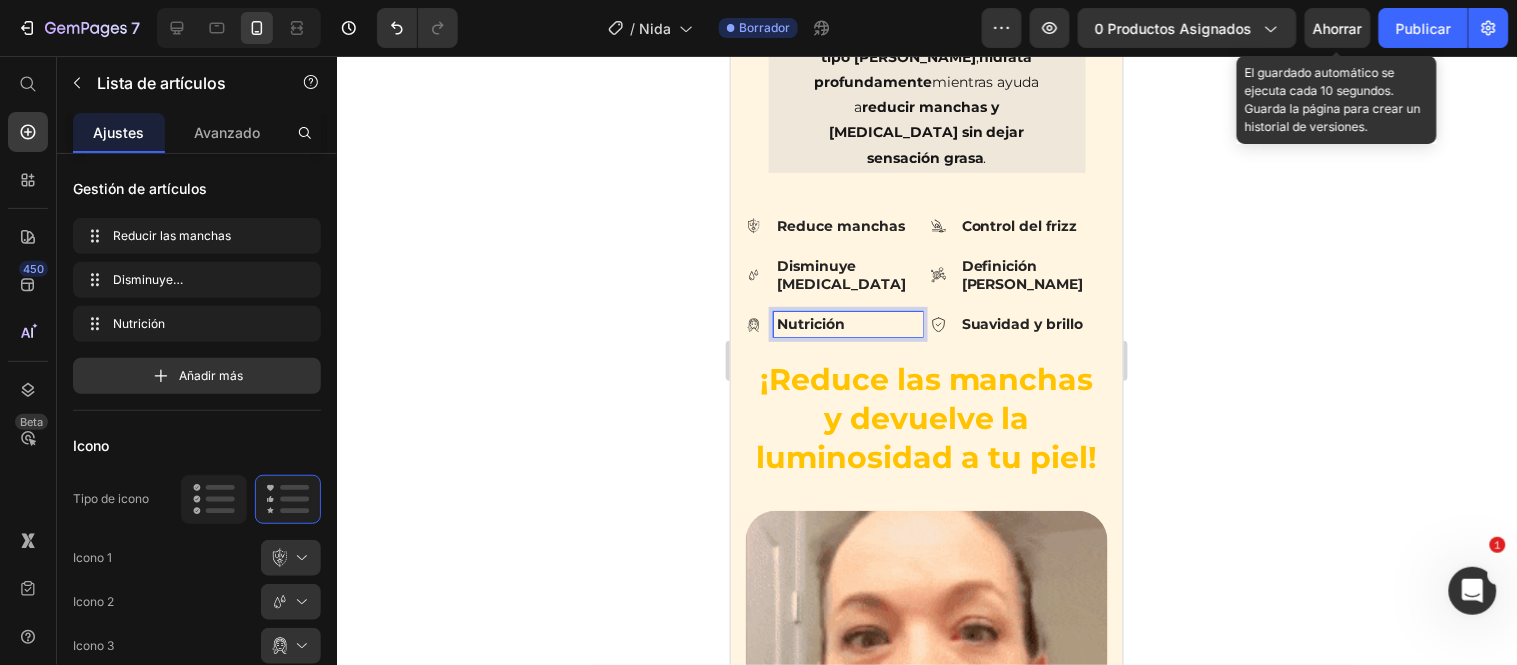 click on "Nutrición" at bounding box center (847, 323) 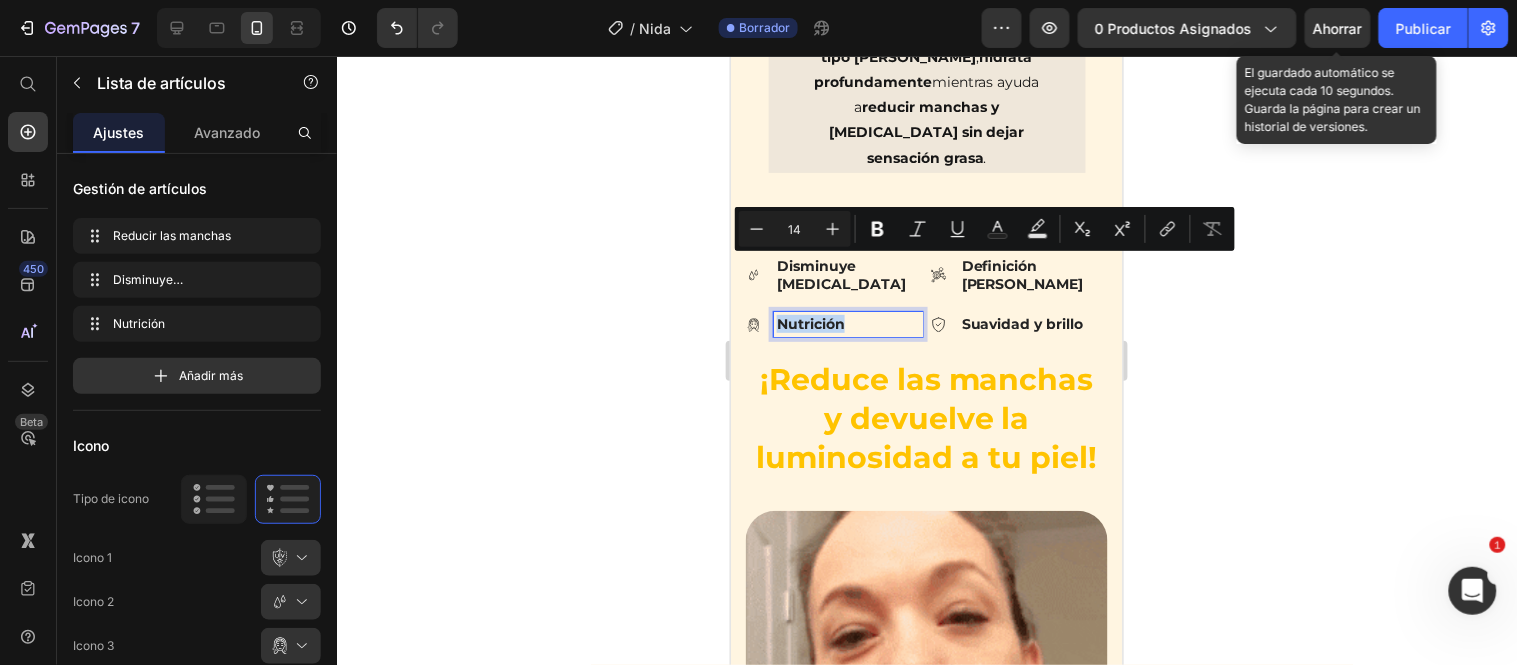 drag, startPoint x: 854, startPoint y: 267, endPoint x: 778, endPoint y: 267, distance: 76 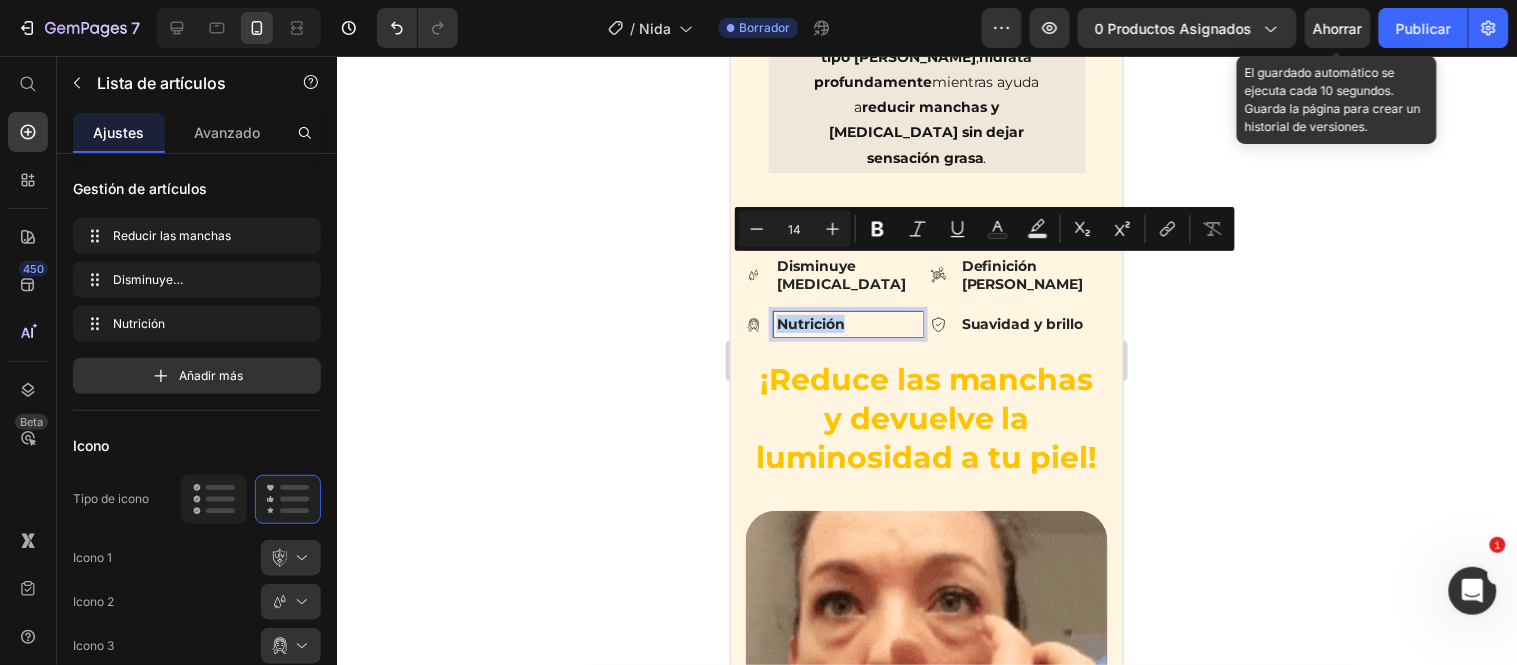 click on "Nutrición" at bounding box center [847, 323] 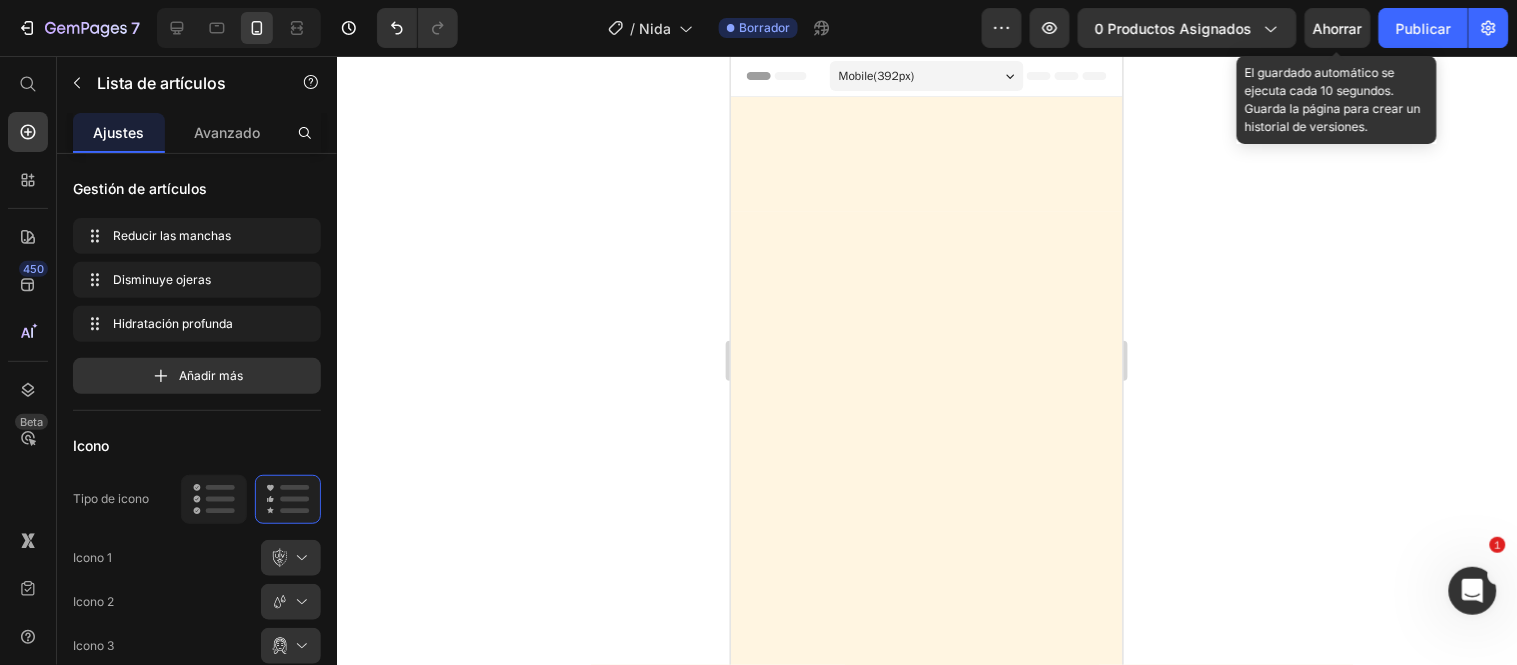 scroll, scrollTop: 1766, scrollLeft: 0, axis: vertical 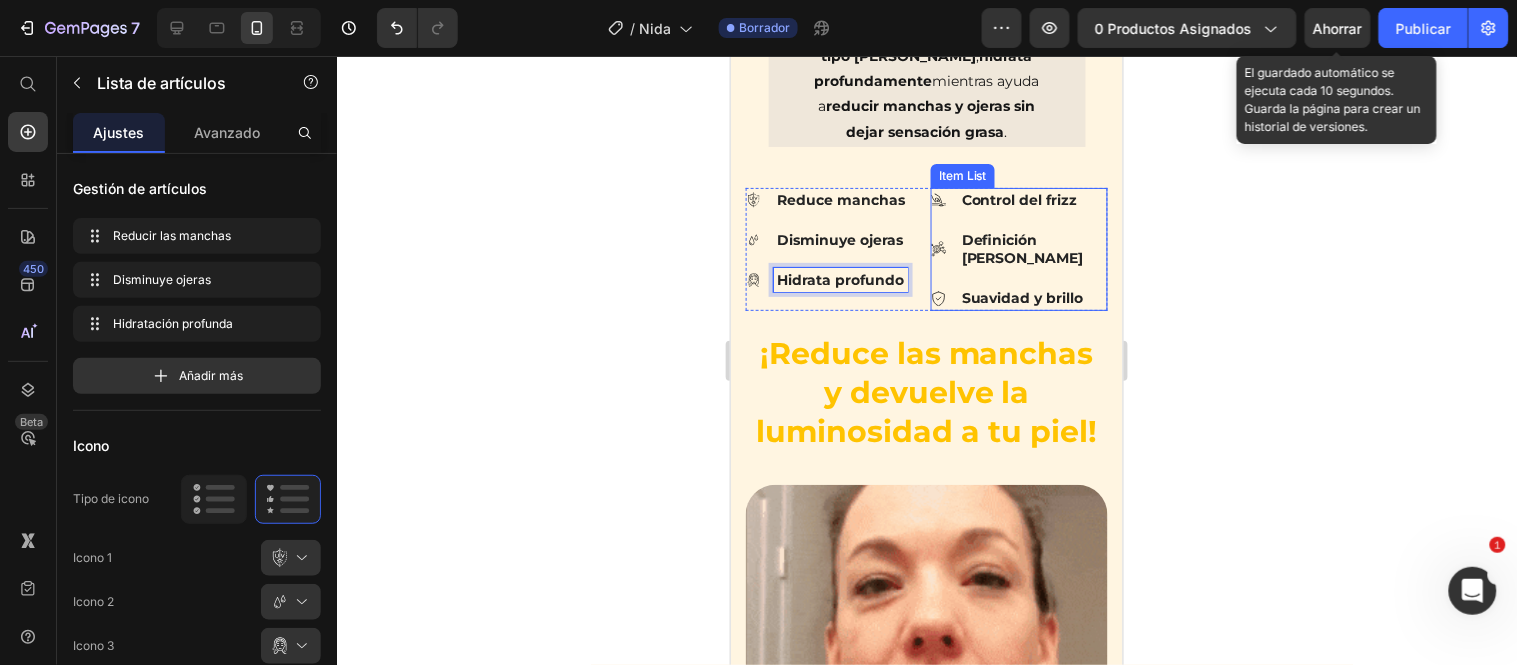click on "Control del frizz" at bounding box center (1032, 199) 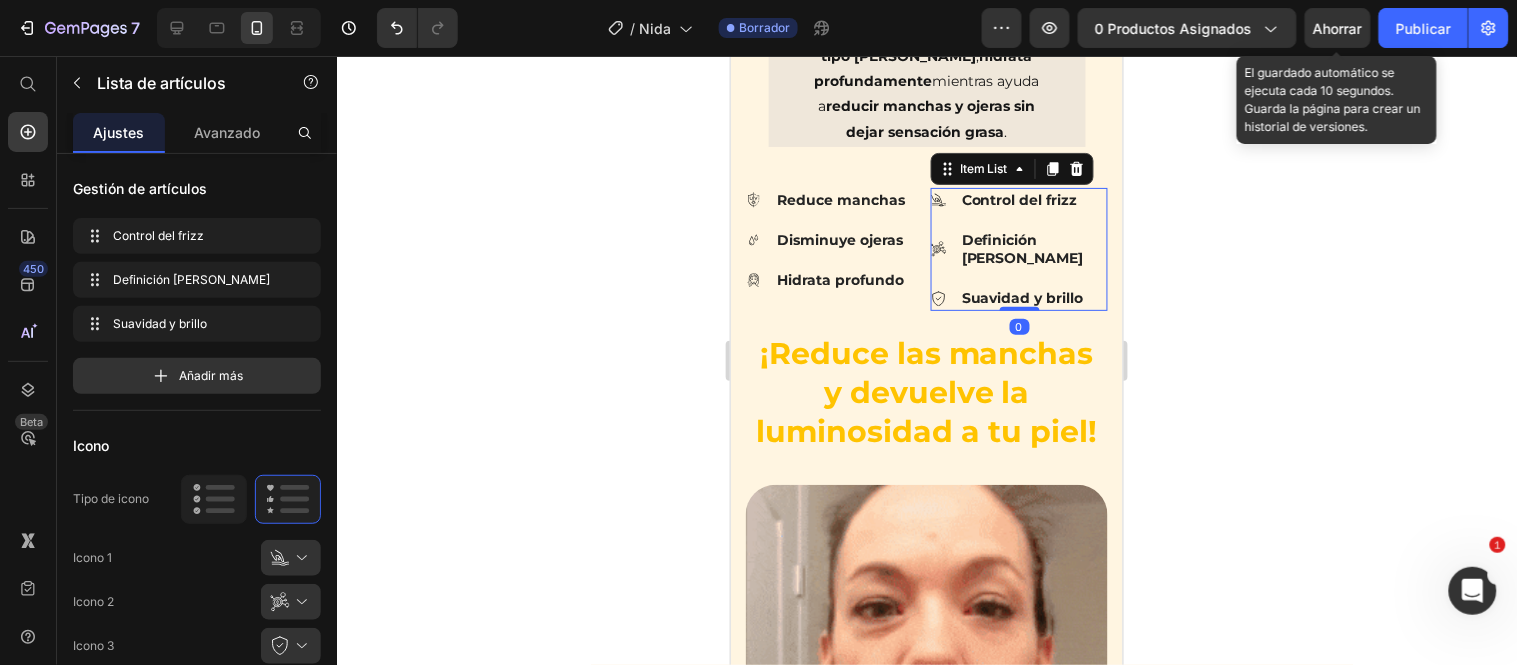click on "Control del frizz" at bounding box center (1032, 199) 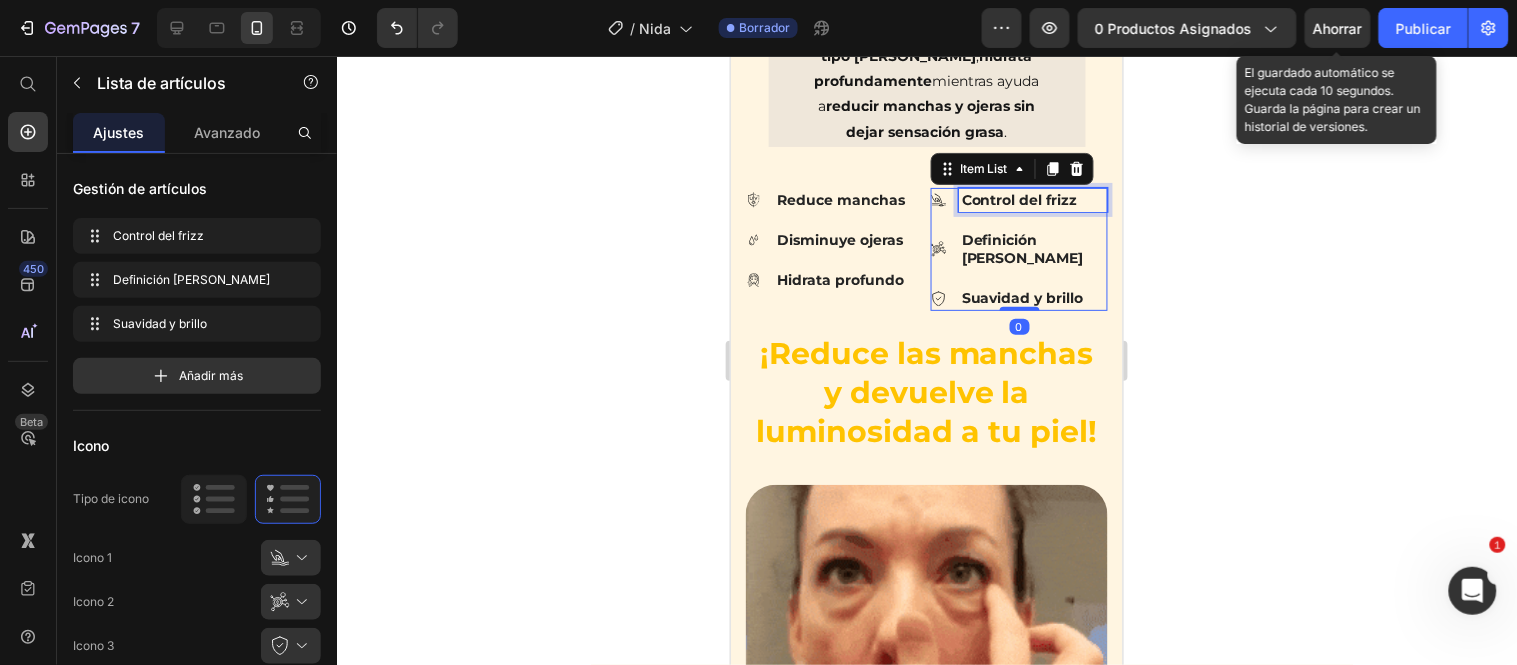 click on "Control del frizz" at bounding box center [1032, 199] 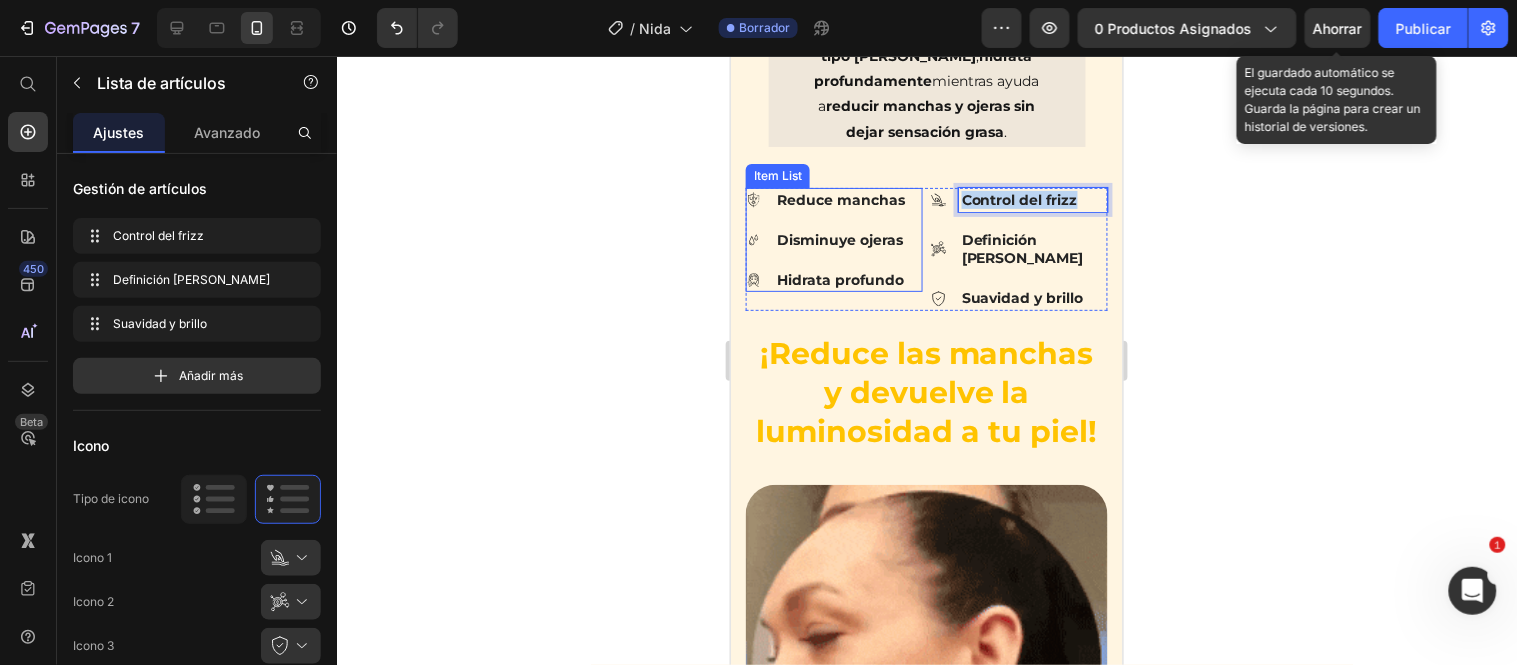 drag, startPoint x: 1070, startPoint y: 186, endPoint x: 875, endPoint y: 186, distance: 195 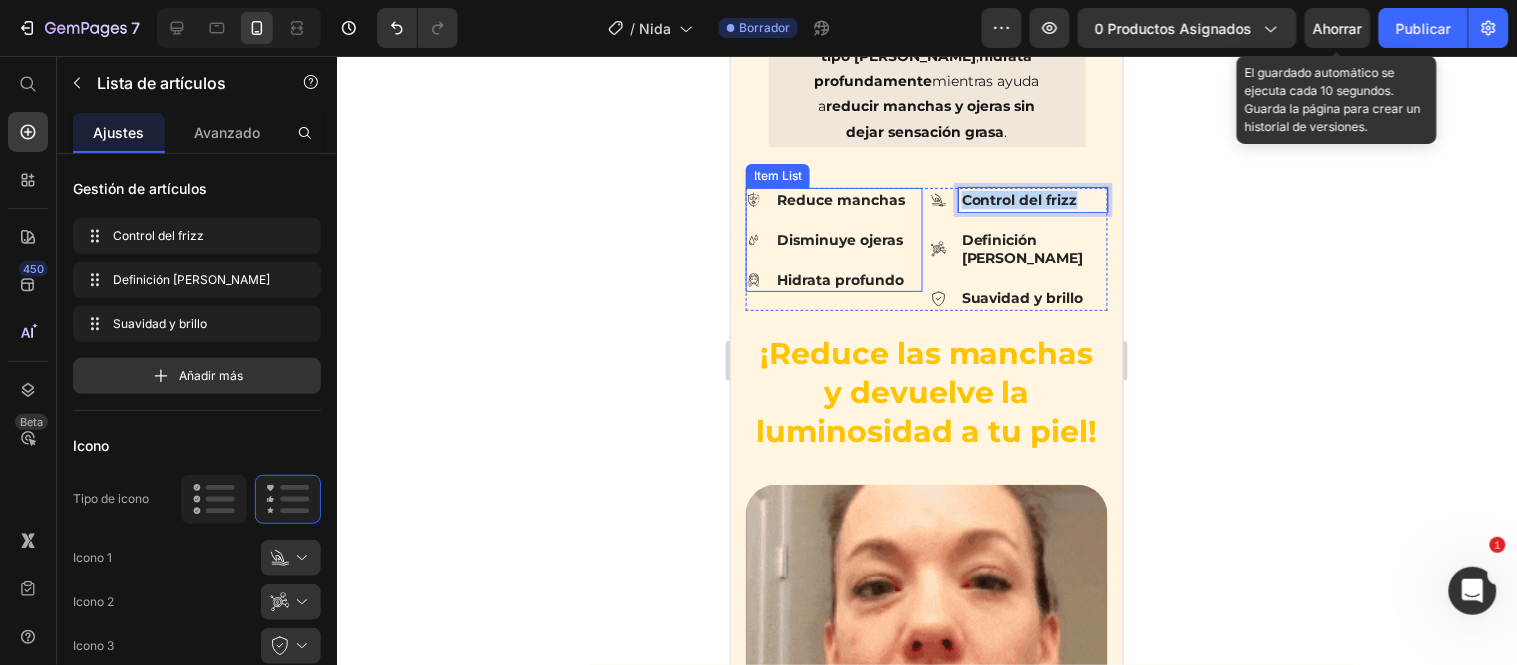 click on "Reduce manchas
Disminuye ojeras
Hidrata profundo Item List
Control del frizz
Definición [PERSON_NAME]
Suavidad y brillo Item List   0 Row" at bounding box center [926, 248] 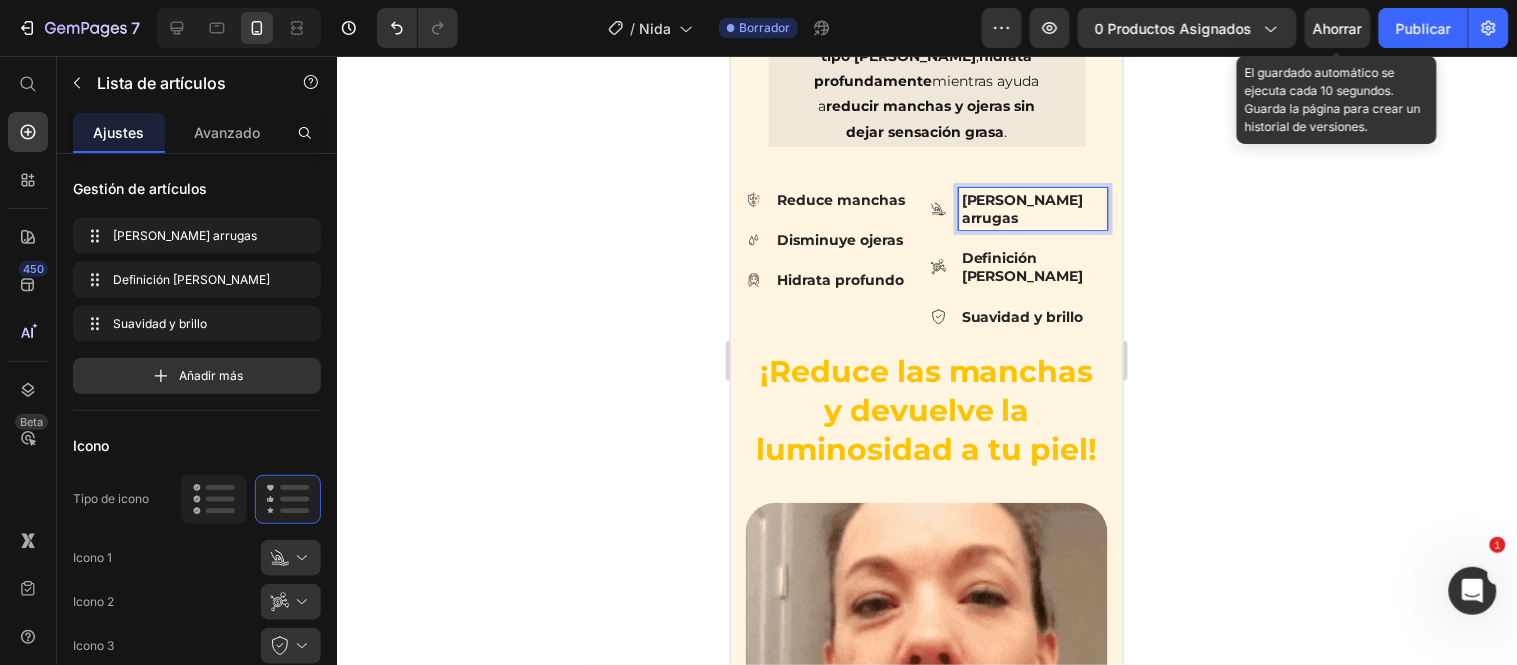 click on "Definición [PERSON_NAME]" at bounding box center [1032, 266] 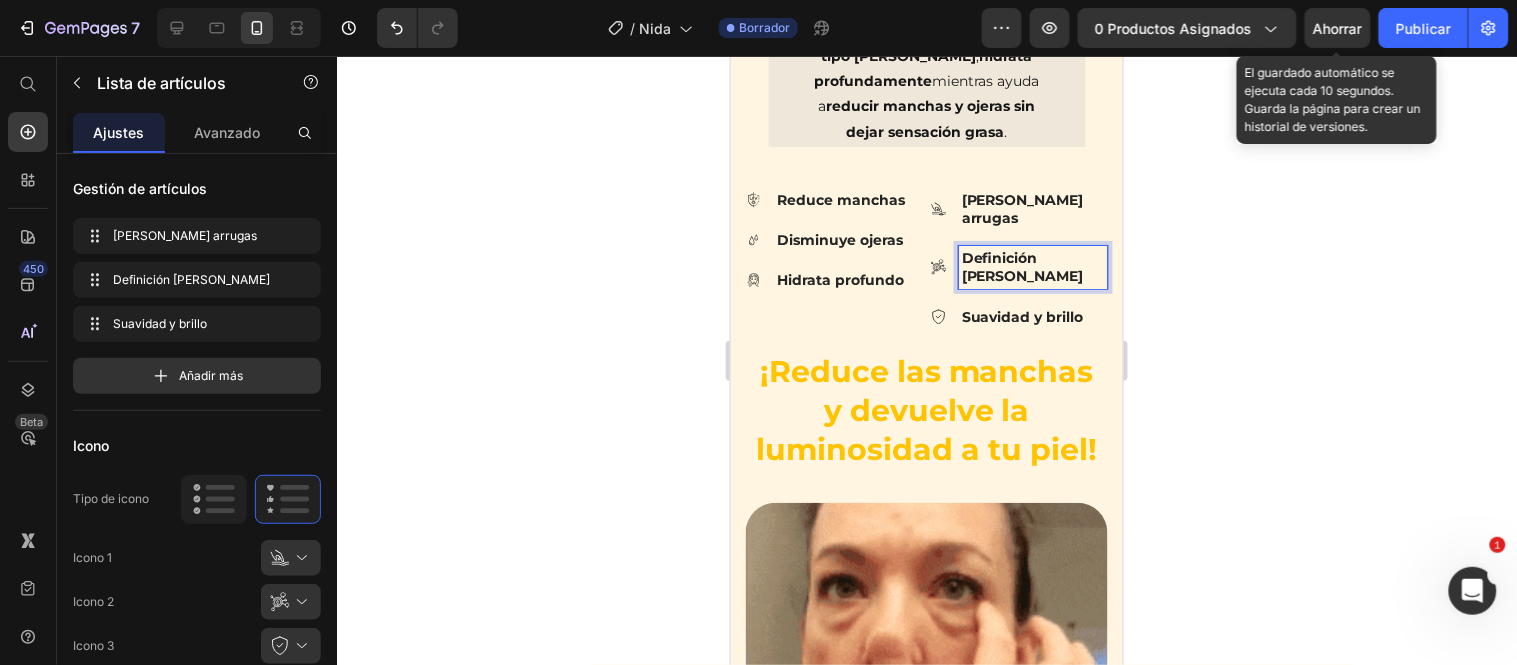 click on "Definición [PERSON_NAME]" at bounding box center (1032, 266) 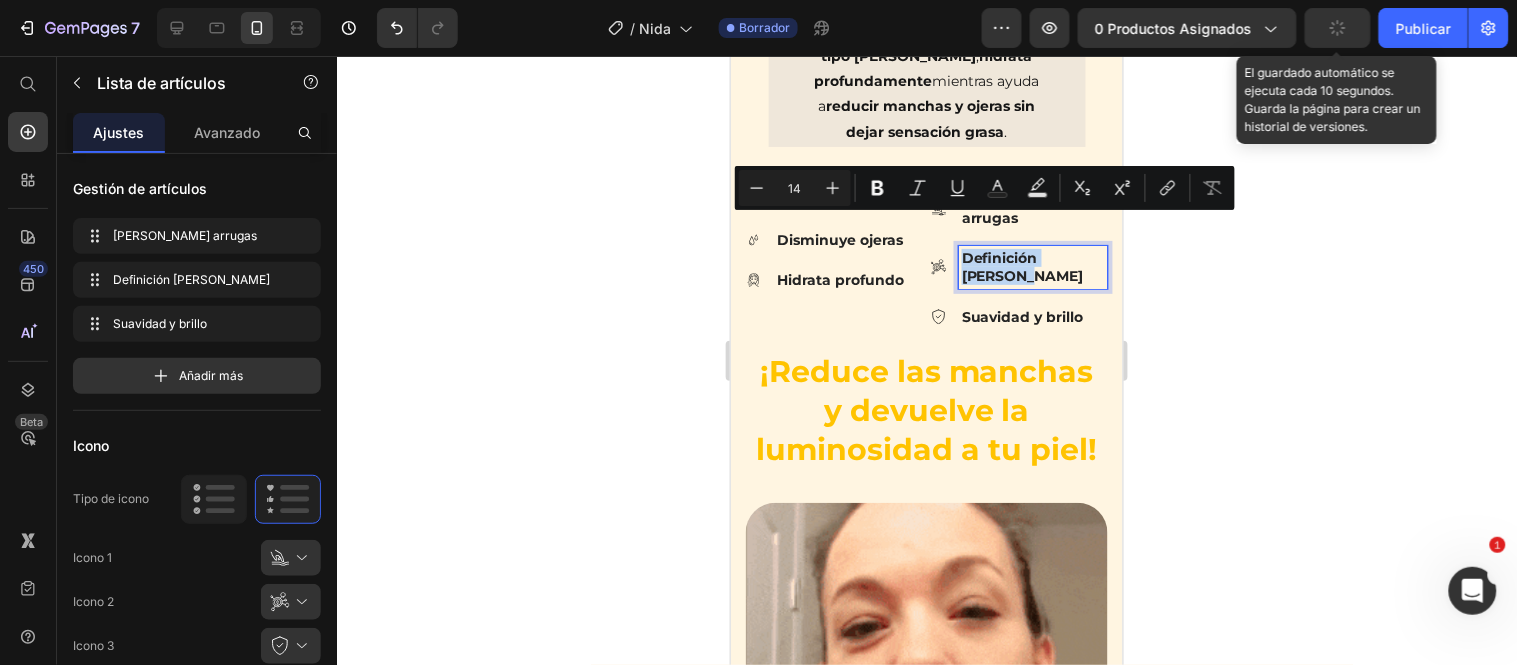 drag, startPoint x: 995, startPoint y: 244, endPoint x: 954, endPoint y: 221, distance: 47.010635 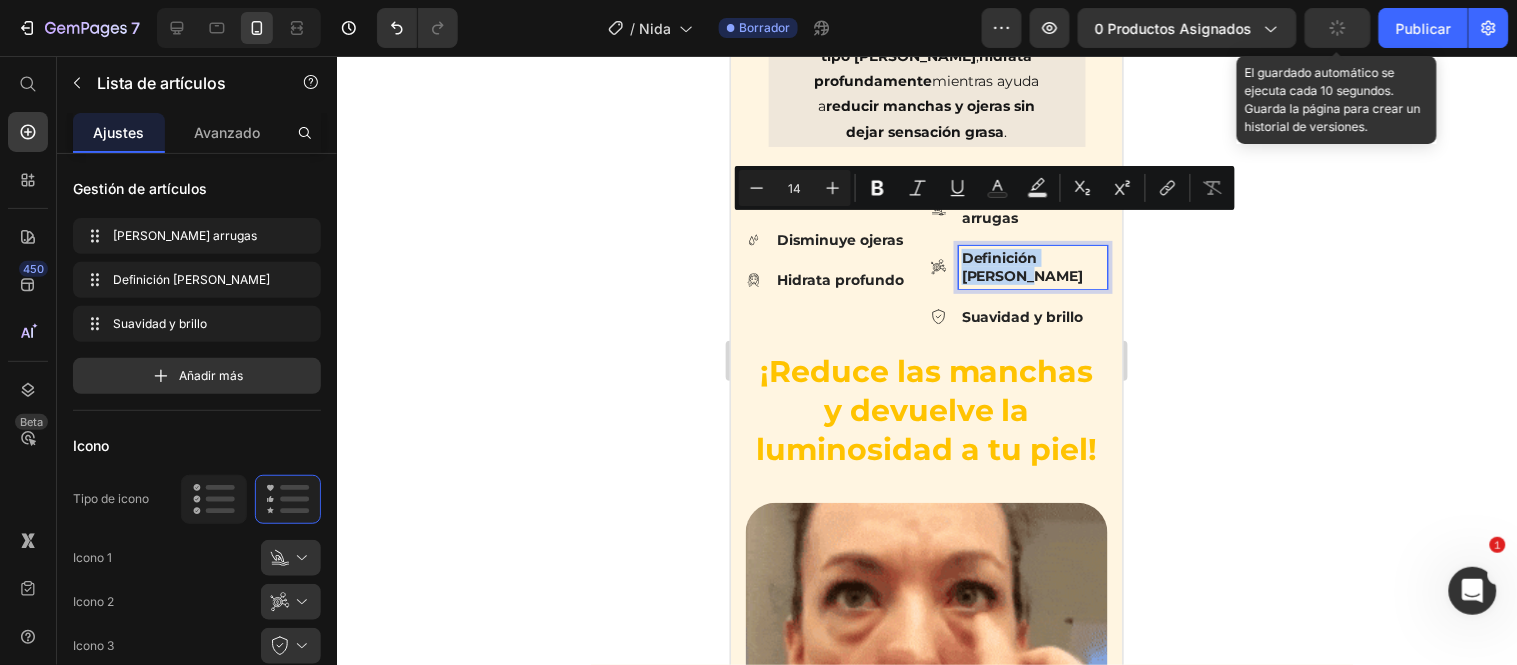 click on "Definición [PERSON_NAME]" at bounding box center (1032, 266) 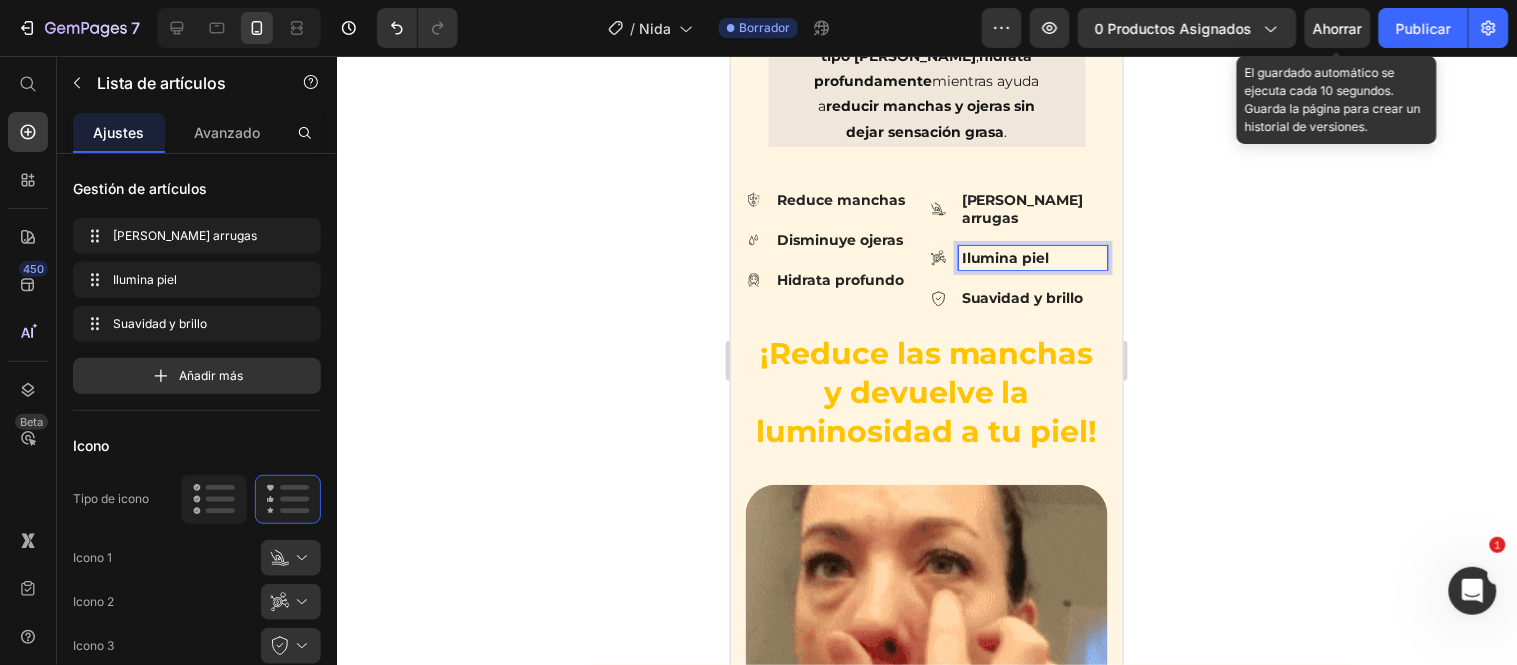 click on "Suavidad y brillo" at bounding box center [1032, 297] 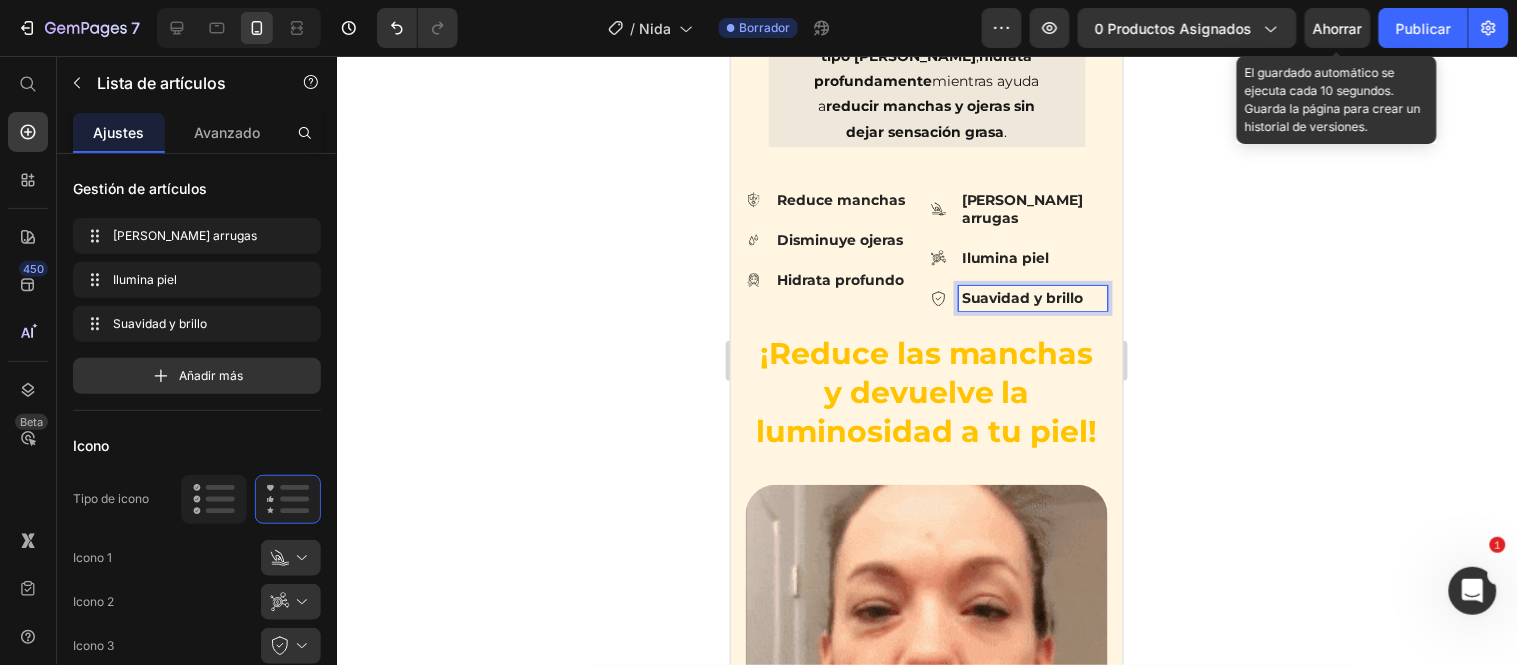 click on "Suavidad y brillo" at bounding box center [1032, 297] 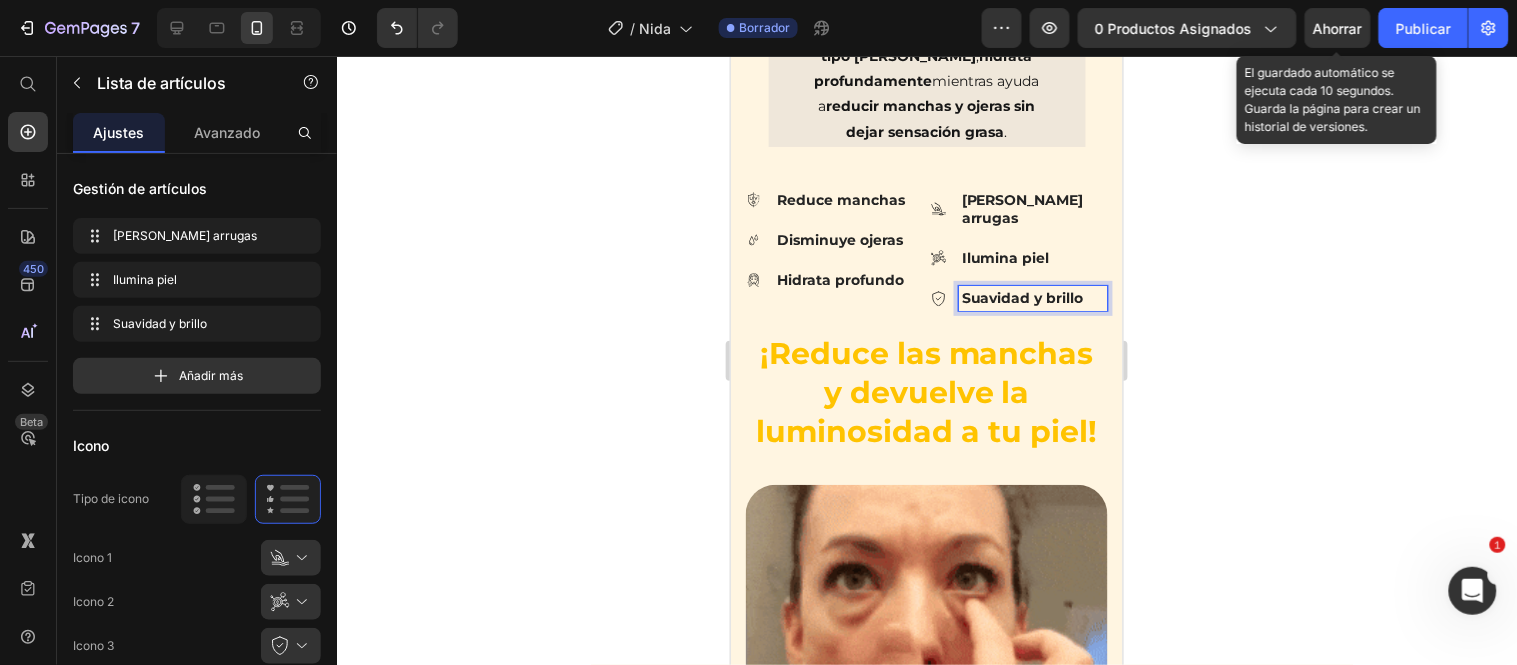 click on "Suavidad y brillo" at bounding box center (1032, 297) 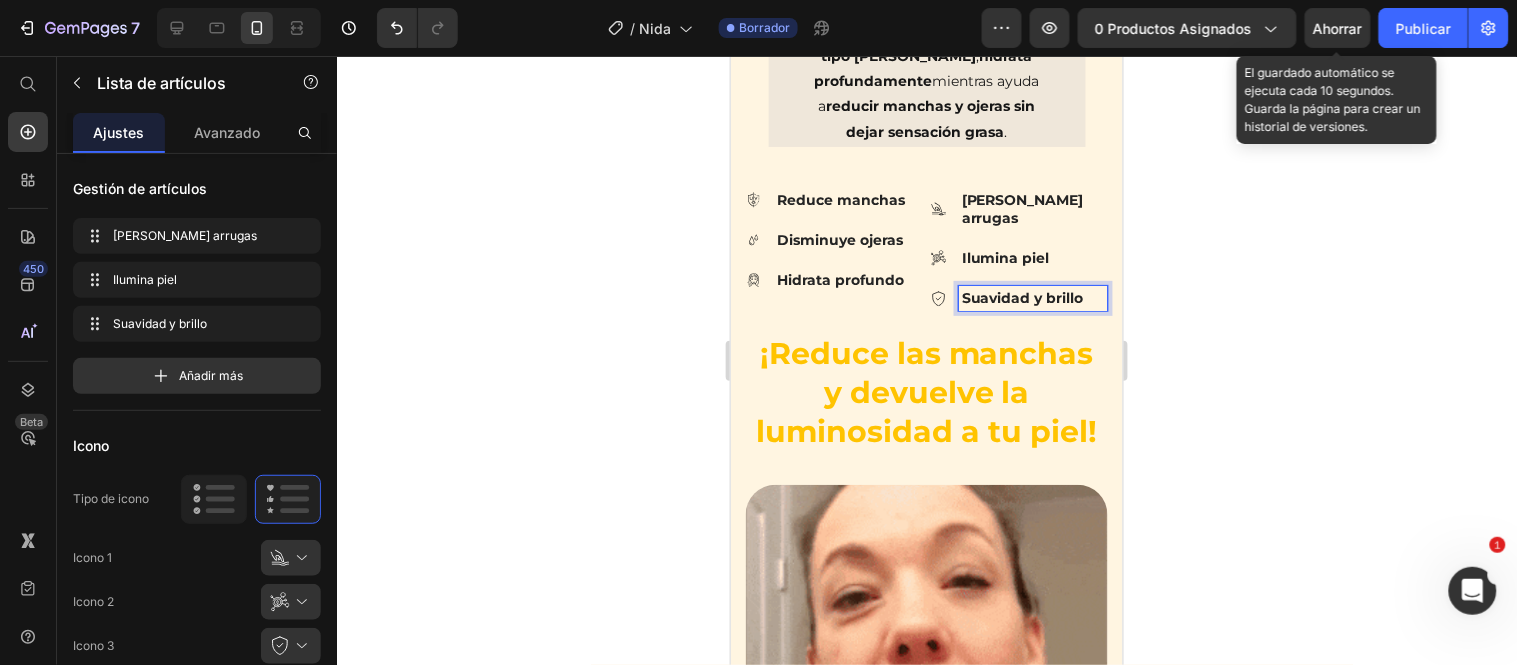 click on "Suavidad y brillo" at bounding box center [1032, 297] 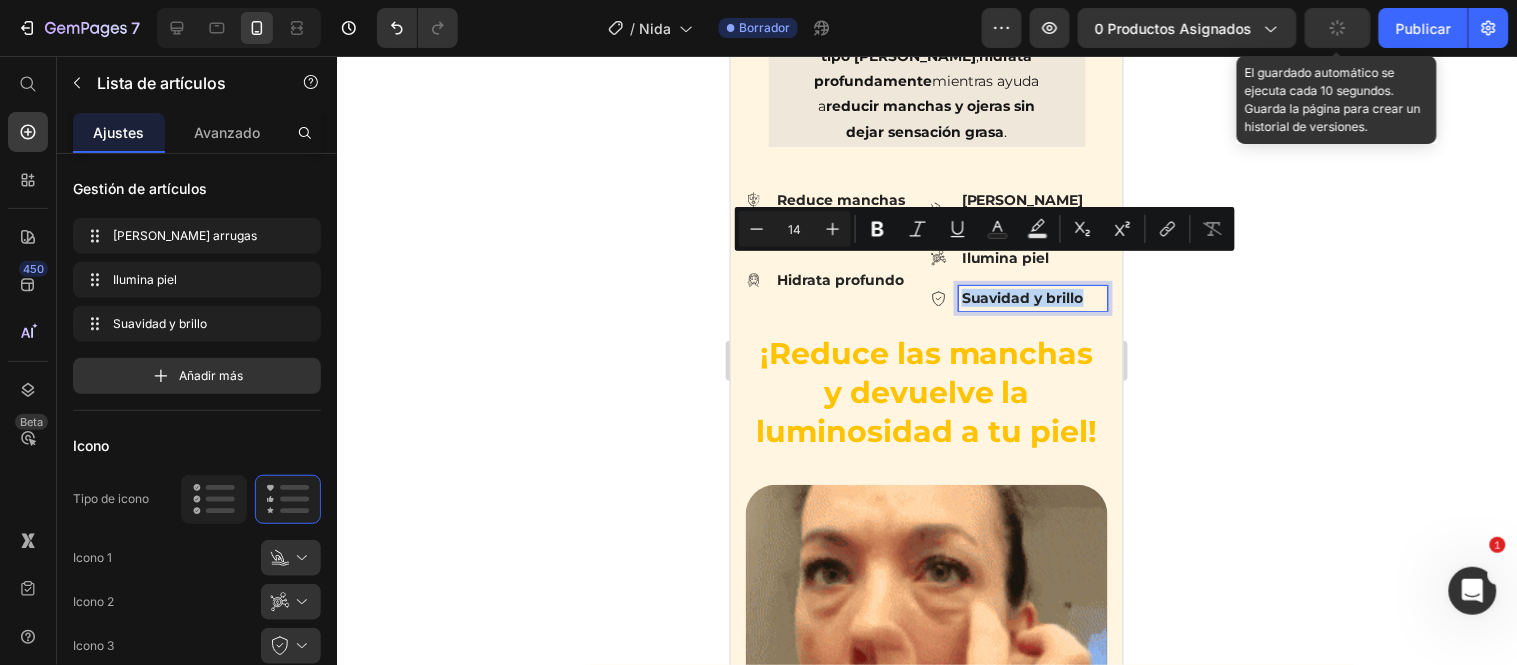 drag, startPoint x: 950, startPoint y: 270, endPoint x: 1070, endPoint y: 270, distance: 120 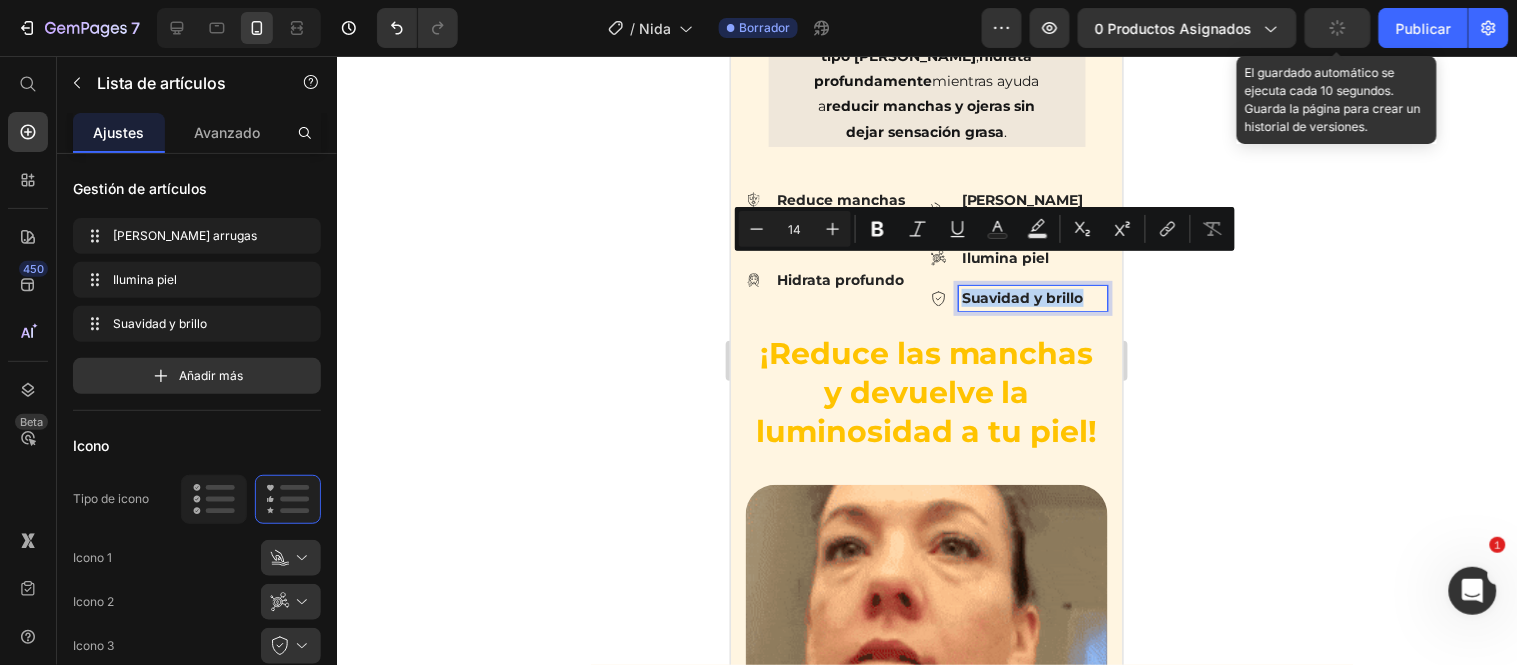 click on "Suavidad y brillo" at bounding box center [1032, 297] 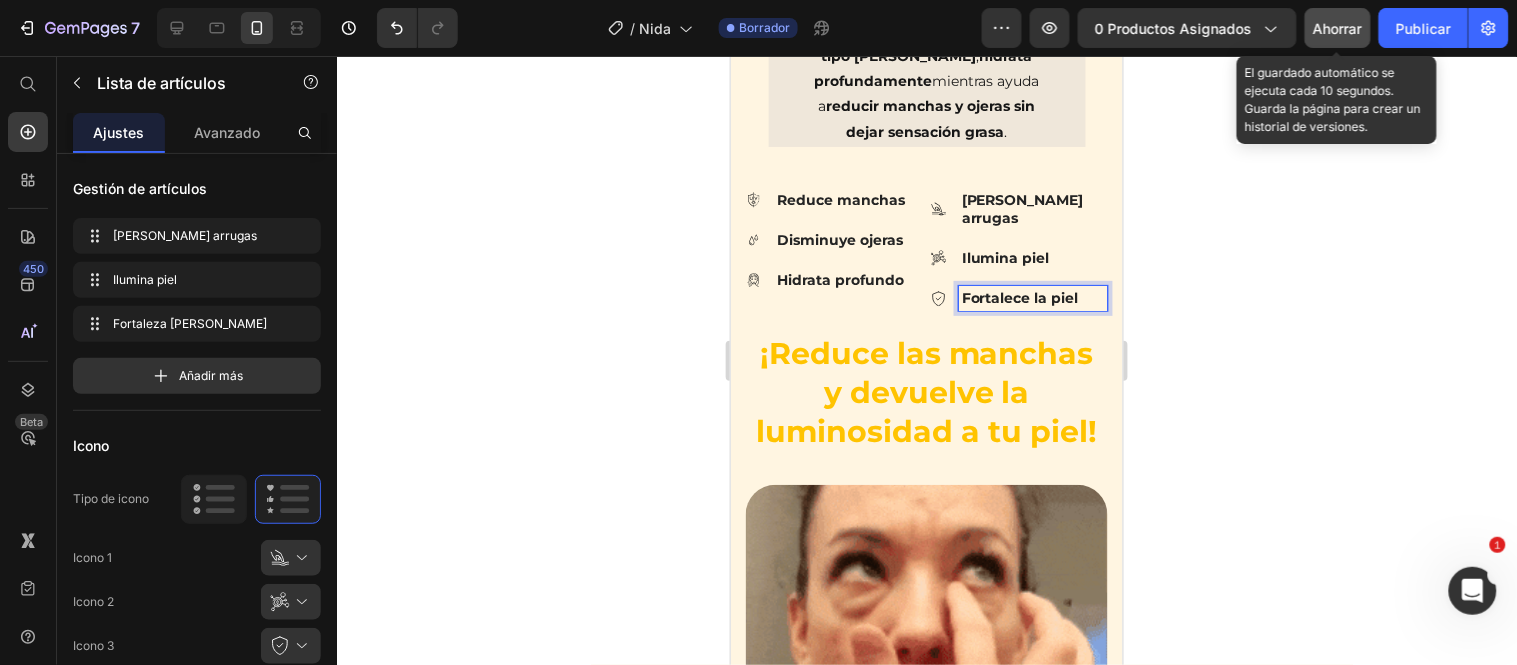 click on "Ahorrar" 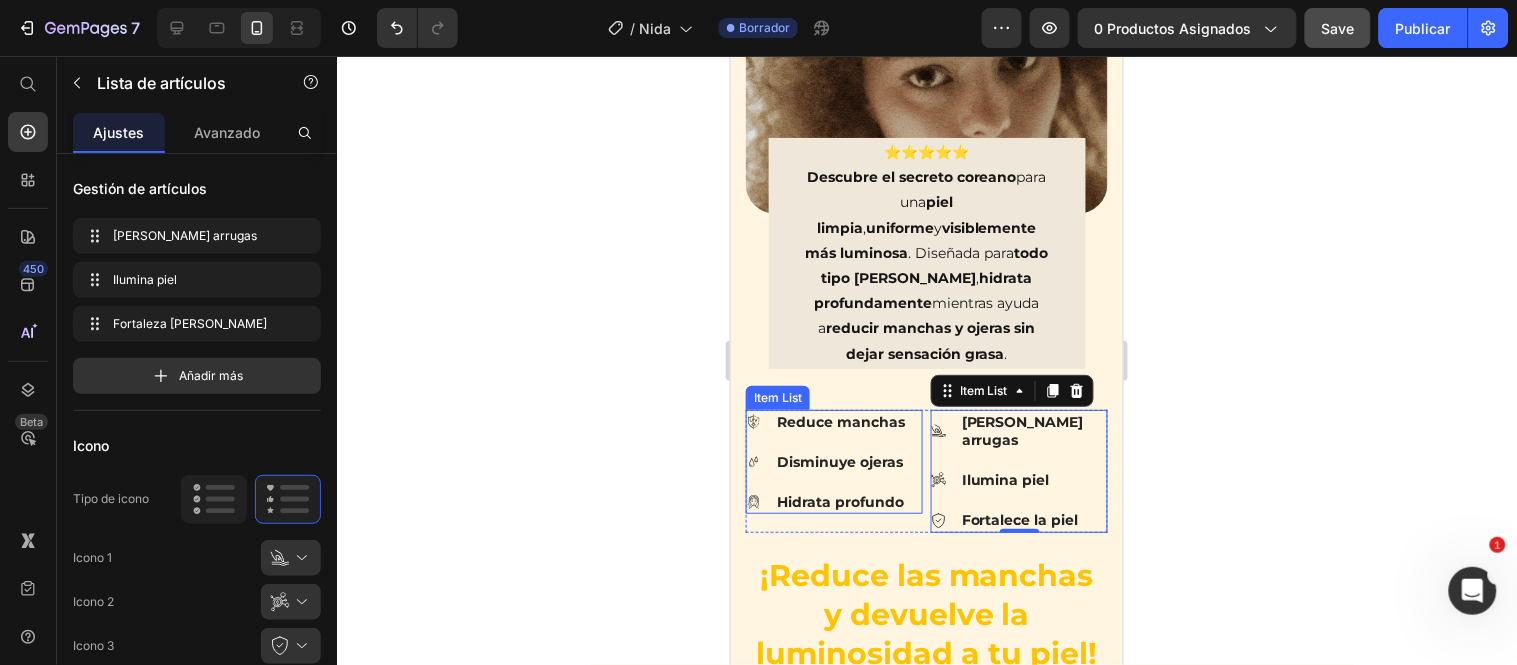 scroll, scrollTop: 1211, scrollLeft: 0, axis: vertical 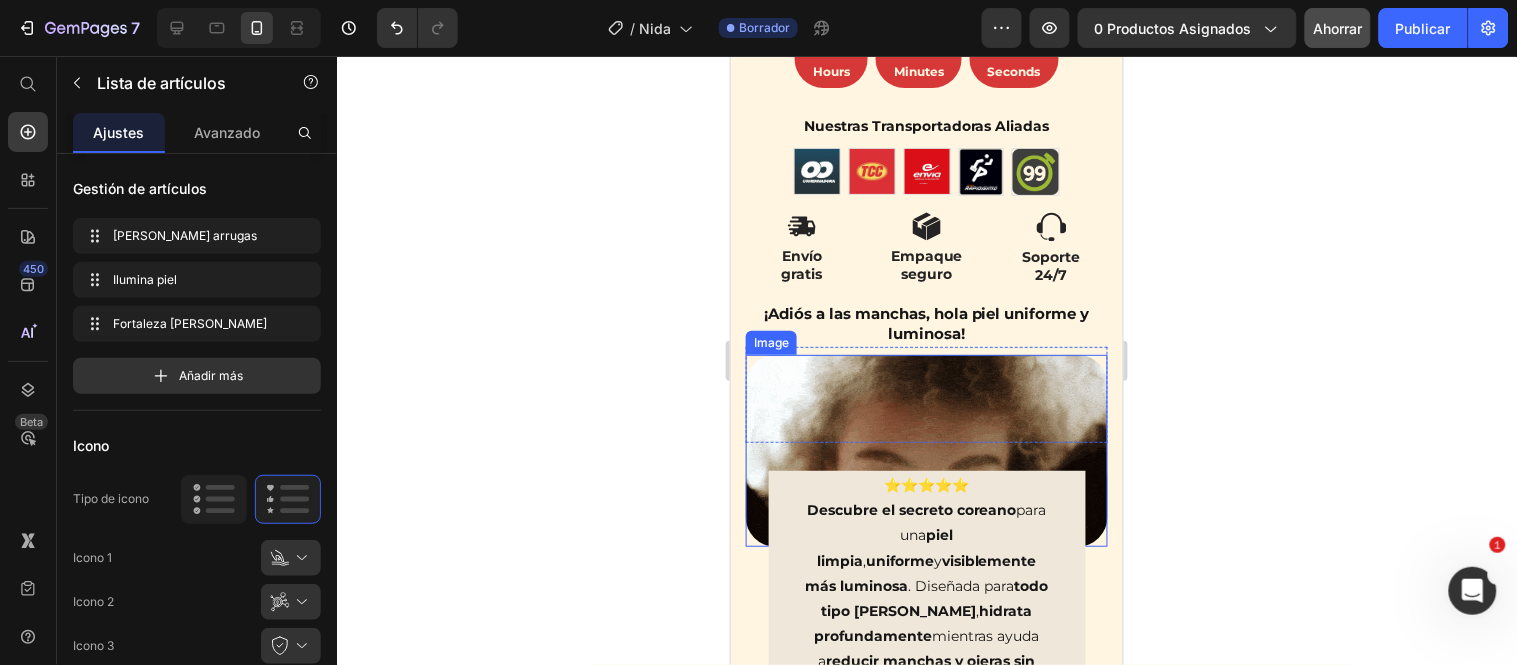 click at bounding box center [926, 450] 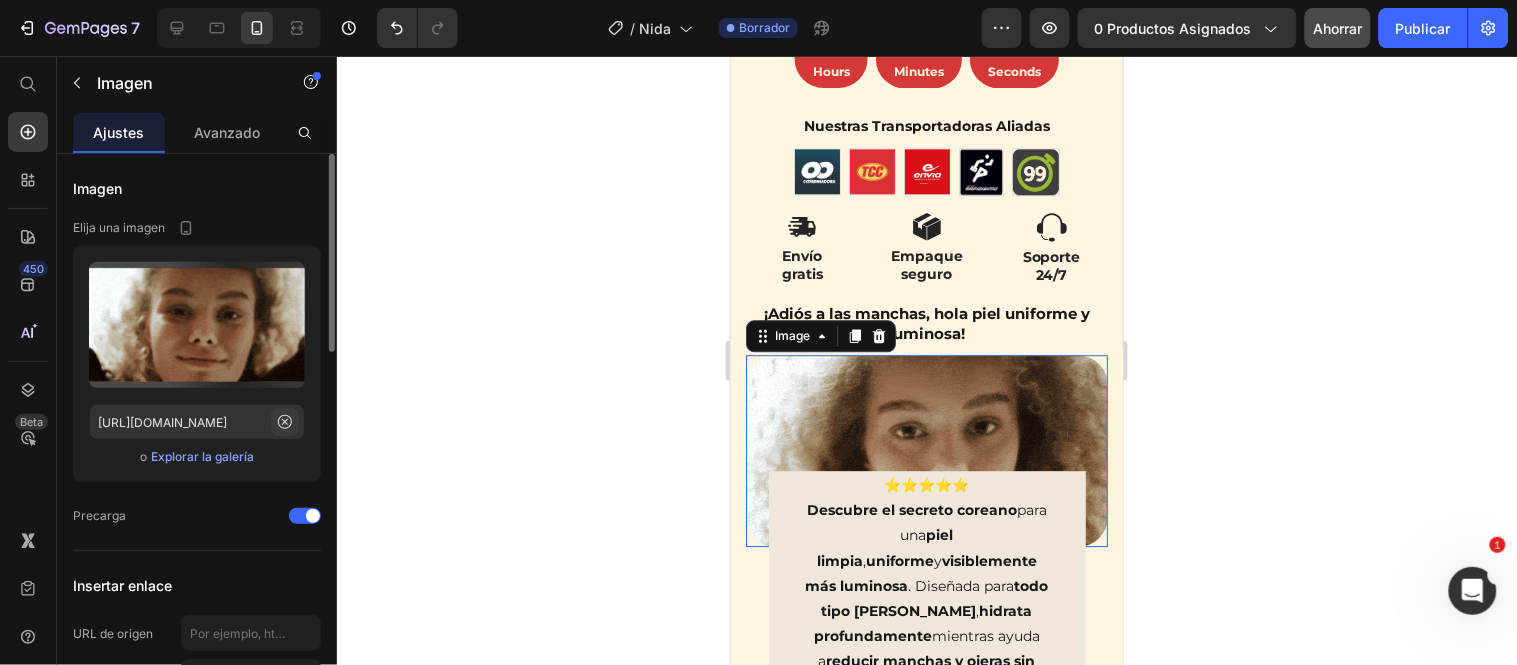 click 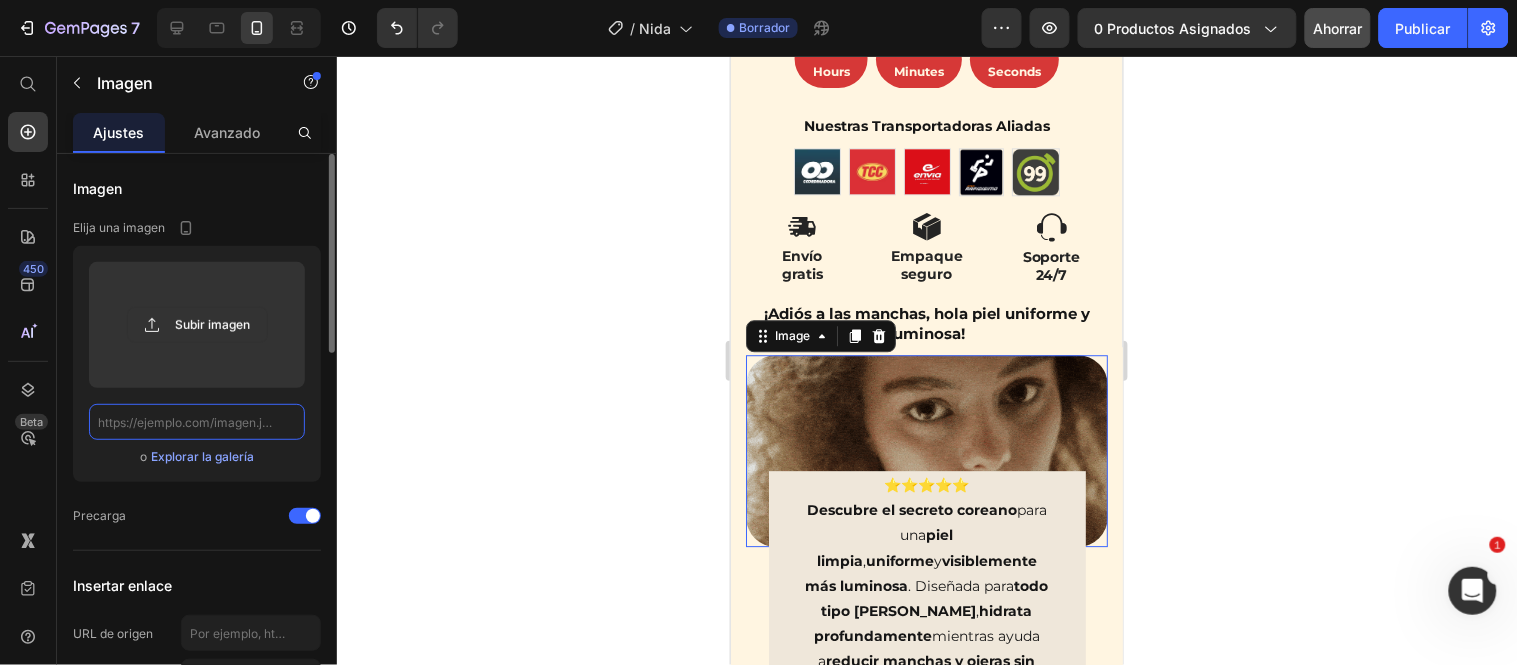 scroll, scrollTop: 0, scrollLeft: 0, axis: both 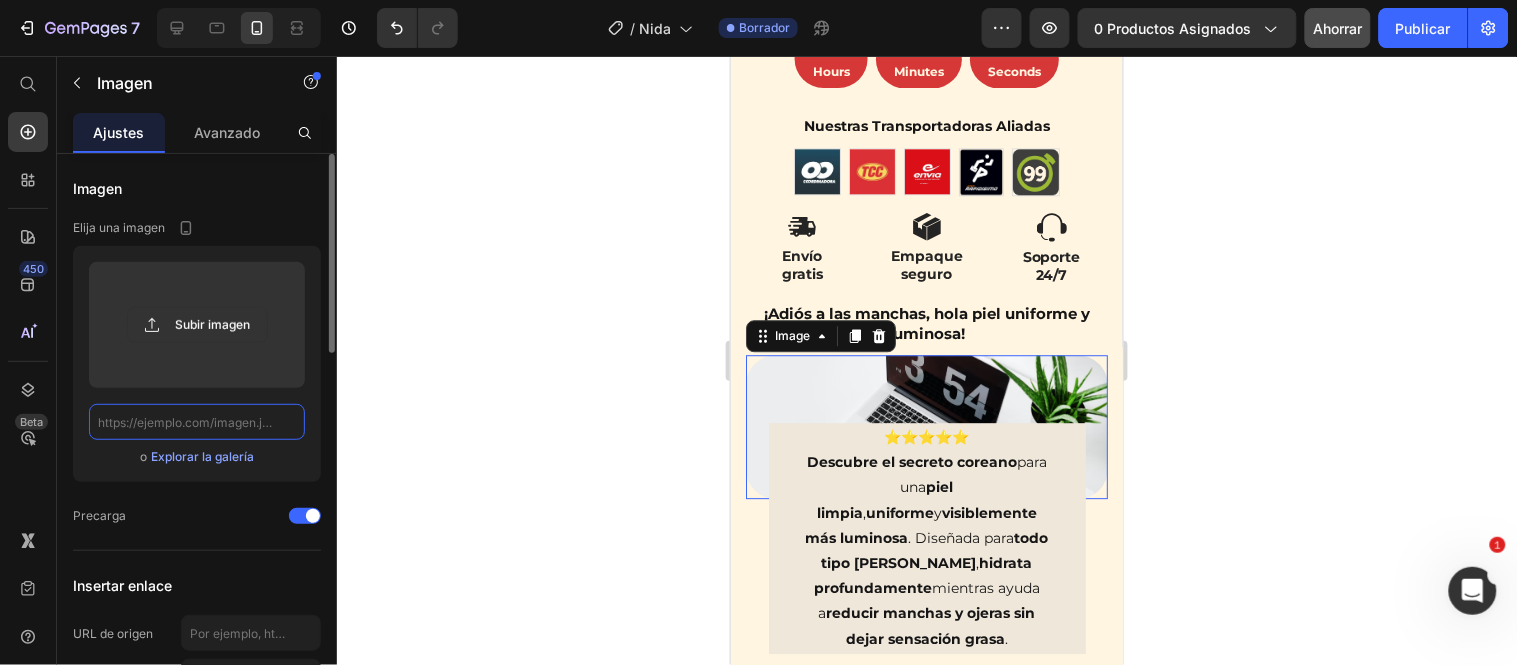click 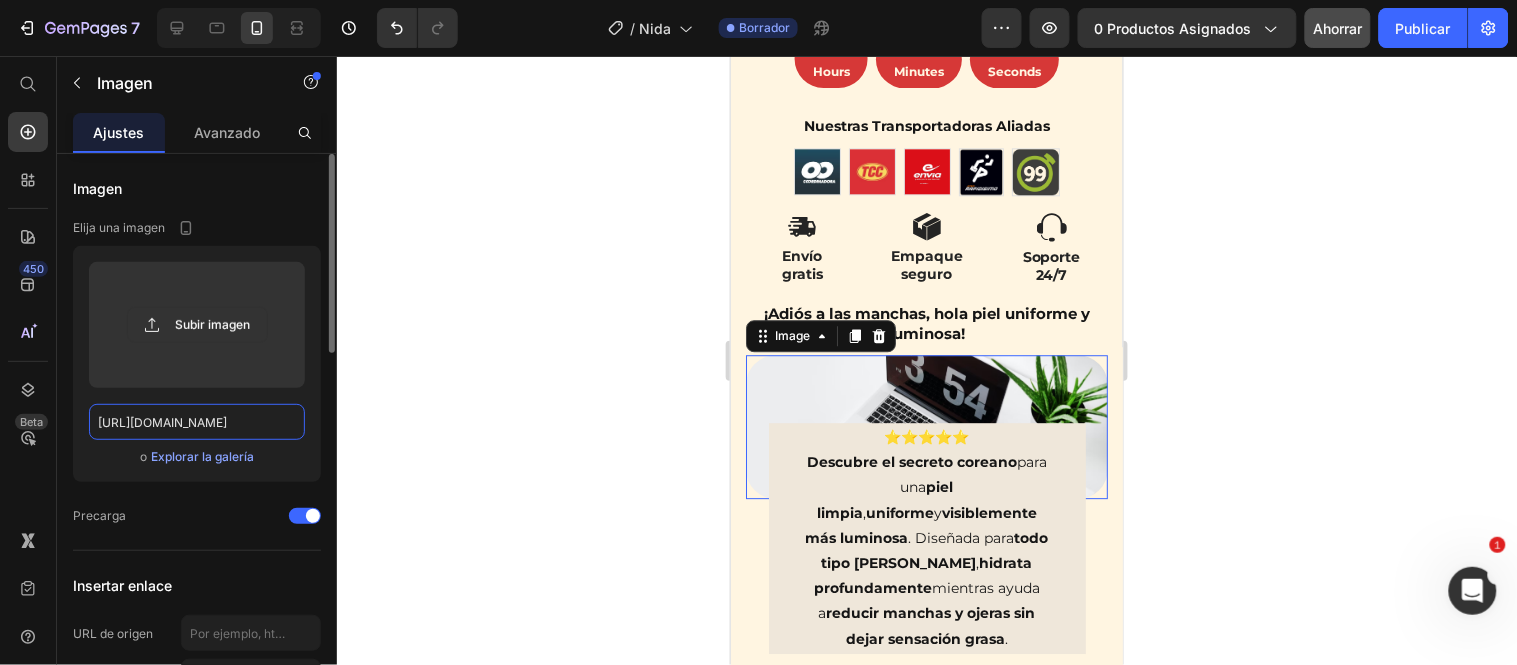 scroll, scrollTop: 0, scrollLeft: 1020, axis: horizontal 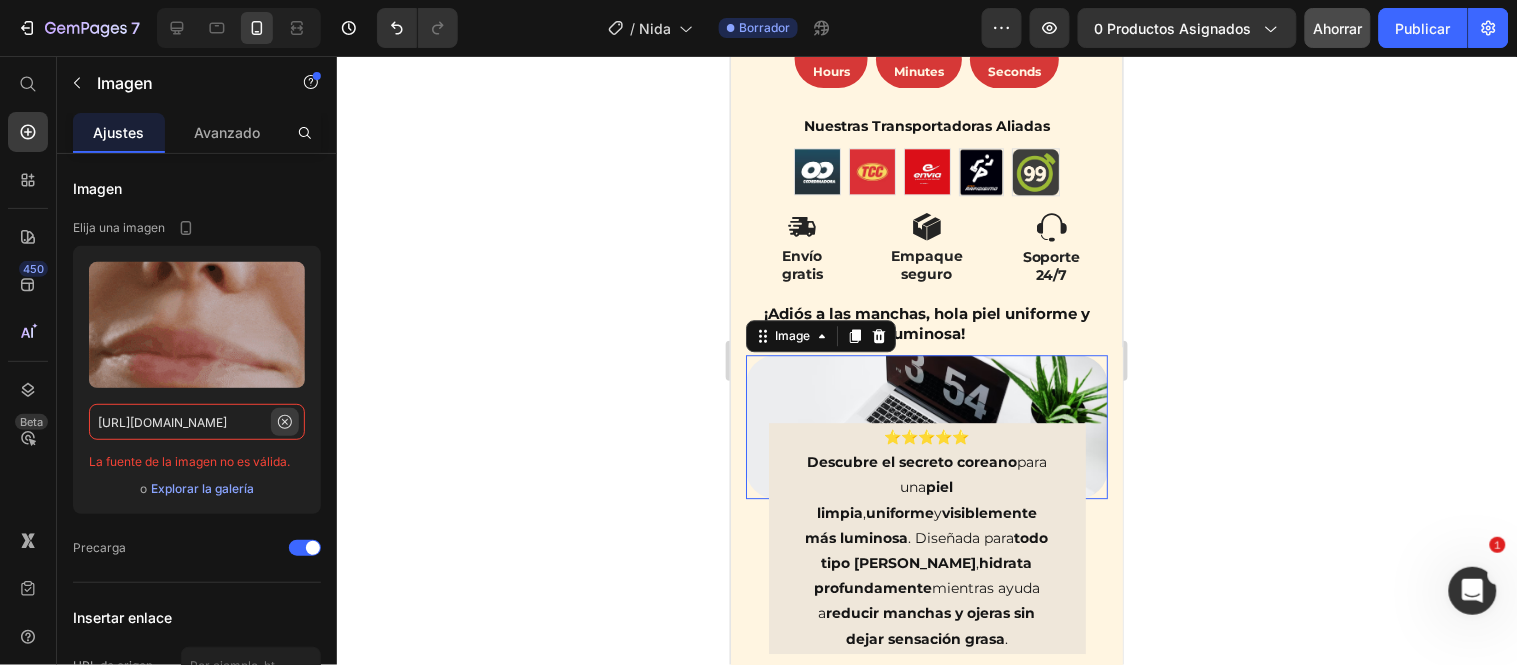 type on "[URL][DOMAIN_NAME]" 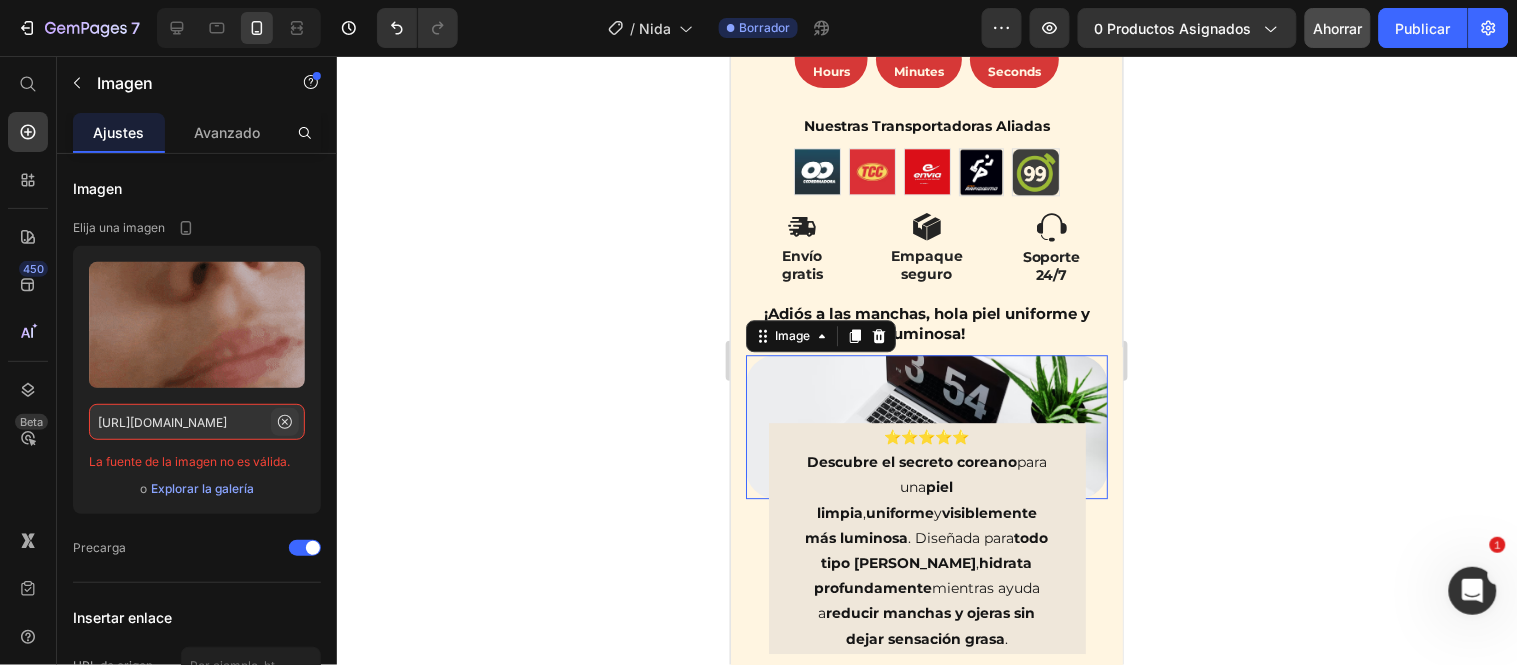 click 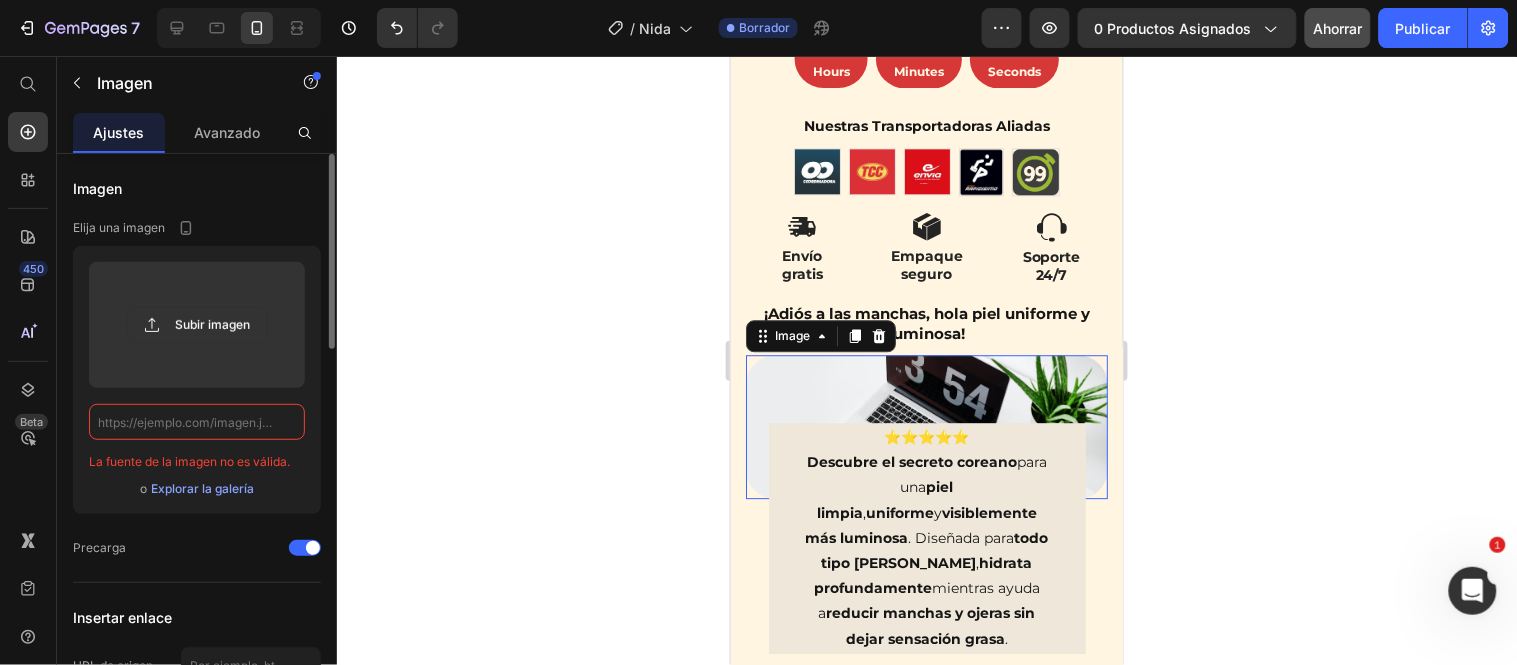 scroll, scrollTop: 0, scrollLeft: 0, axis: both 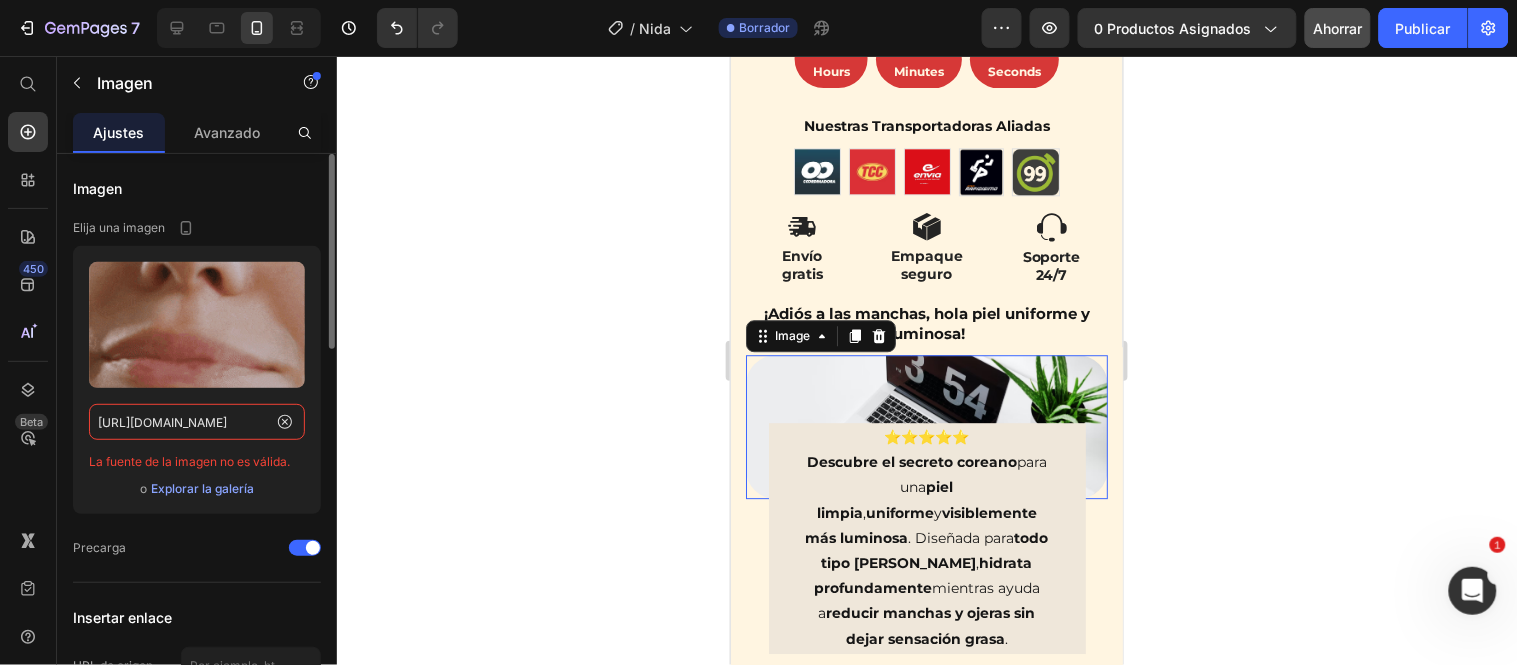 type on "[URL][DOMAIN_NAME]" 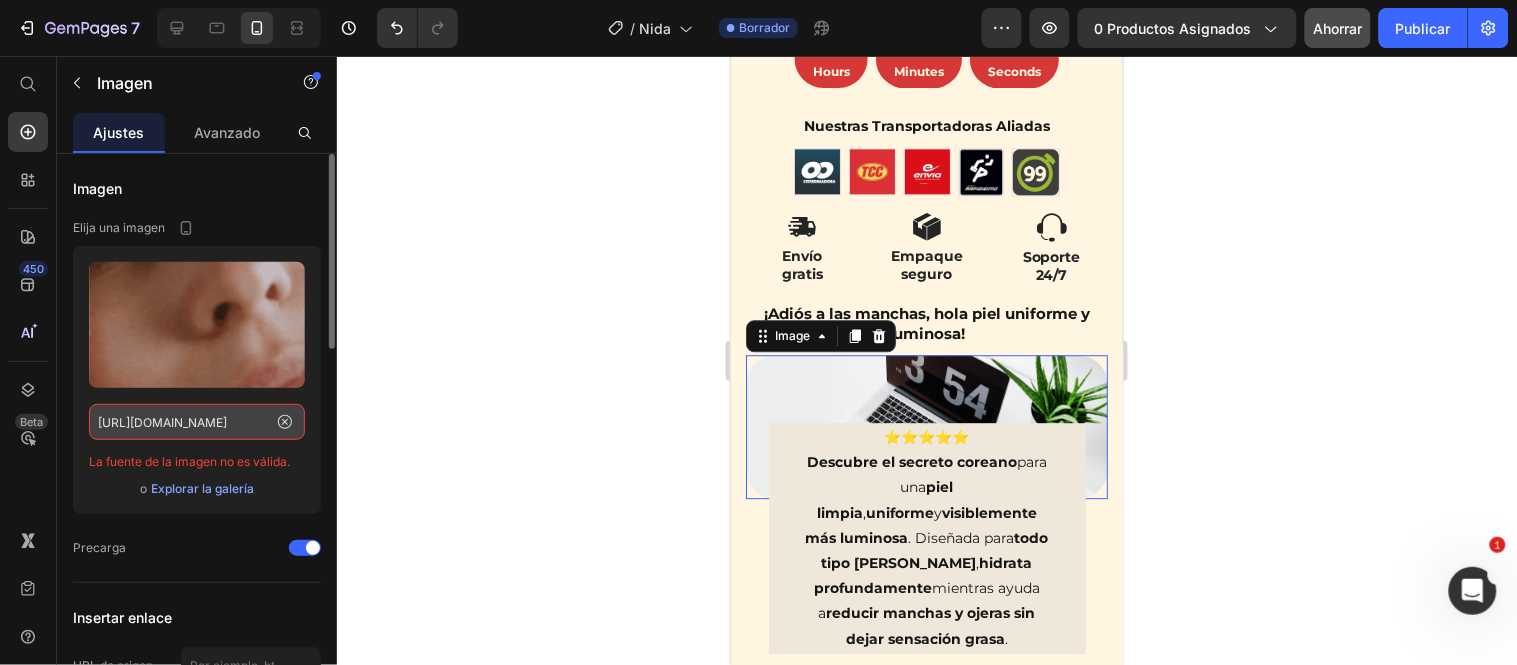 click 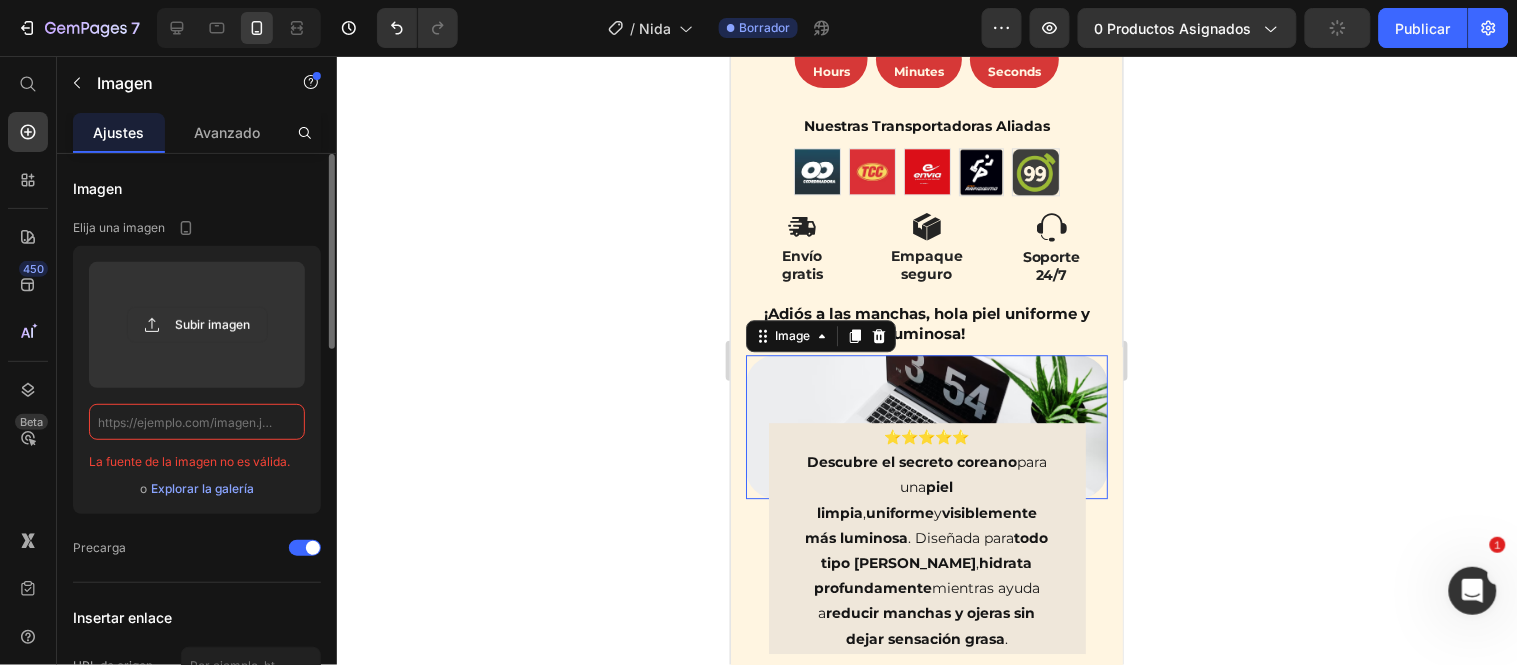 scroll, scrollTop: 0, scrollLeft: 0, axis: both 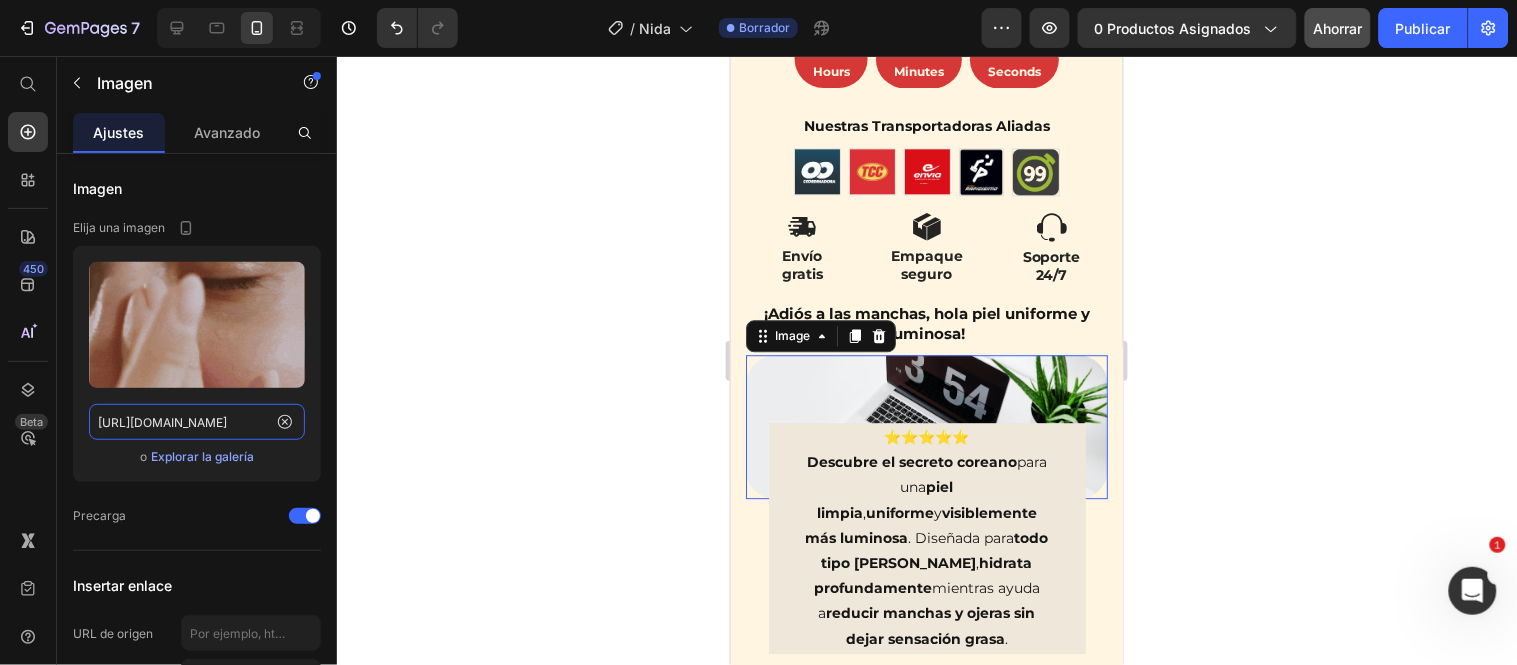 type on "[URL][DOMAIN_NAME]" 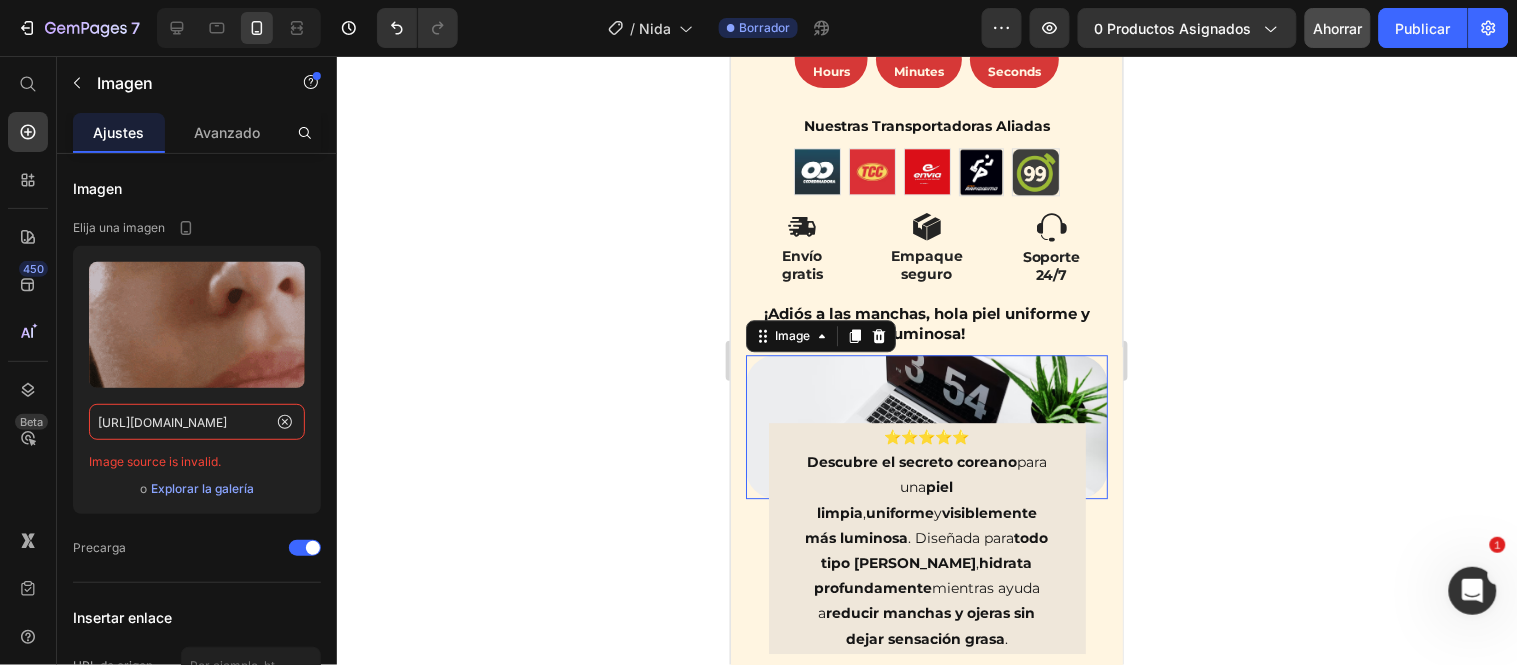 scroll, scrollTop: 0, scrollLeft: 0, axis: both 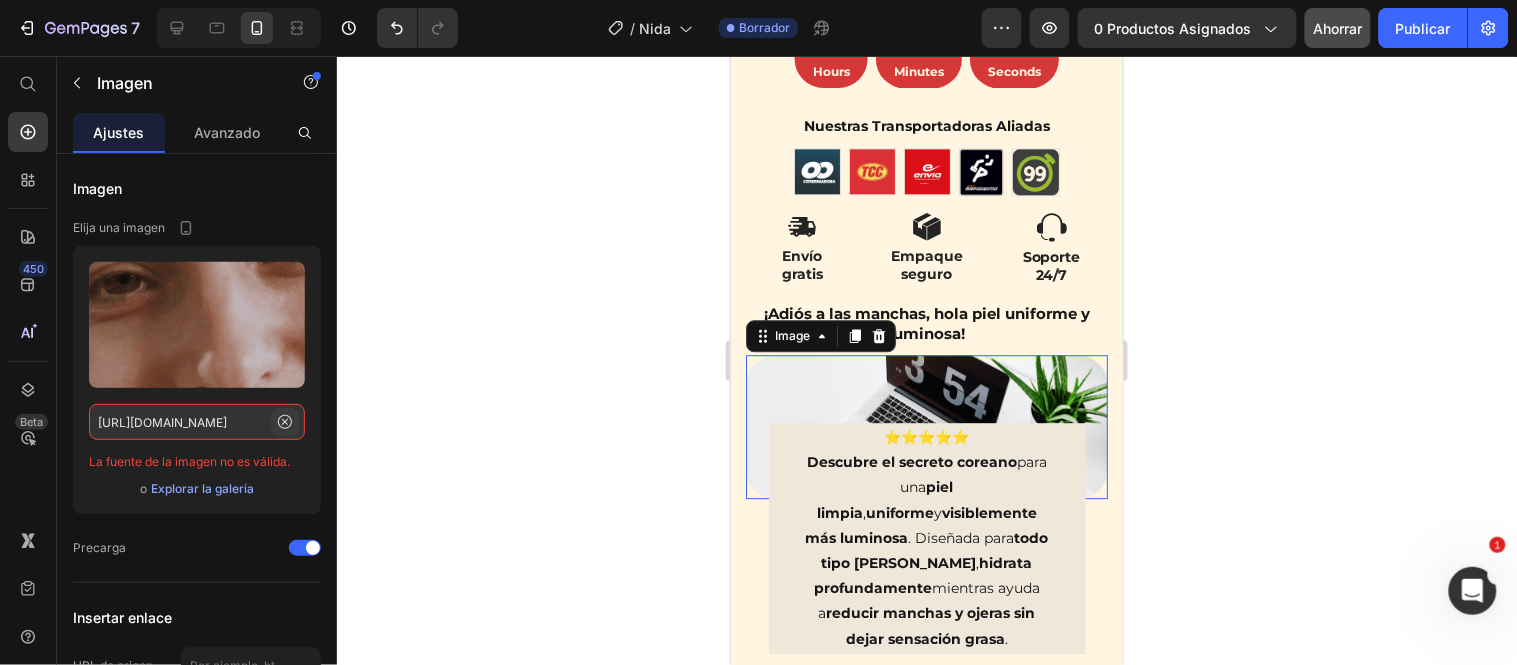 click 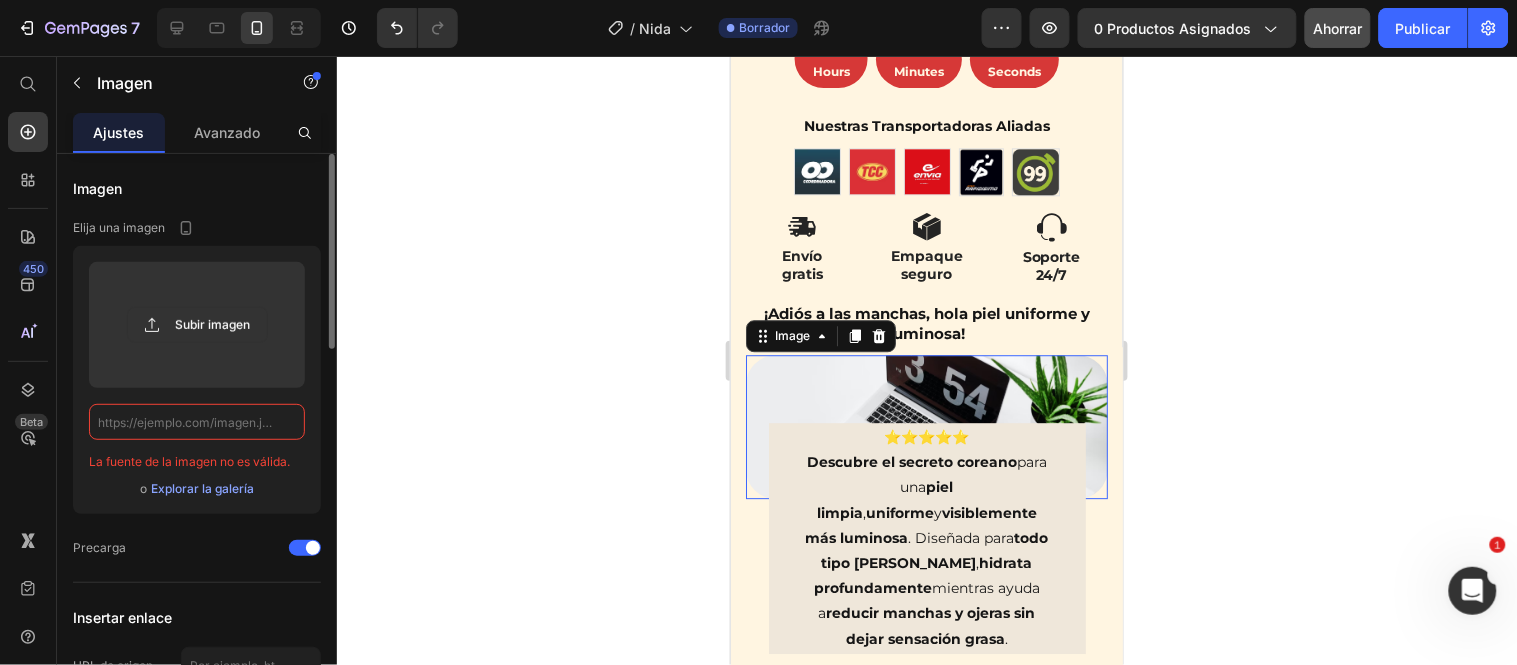click 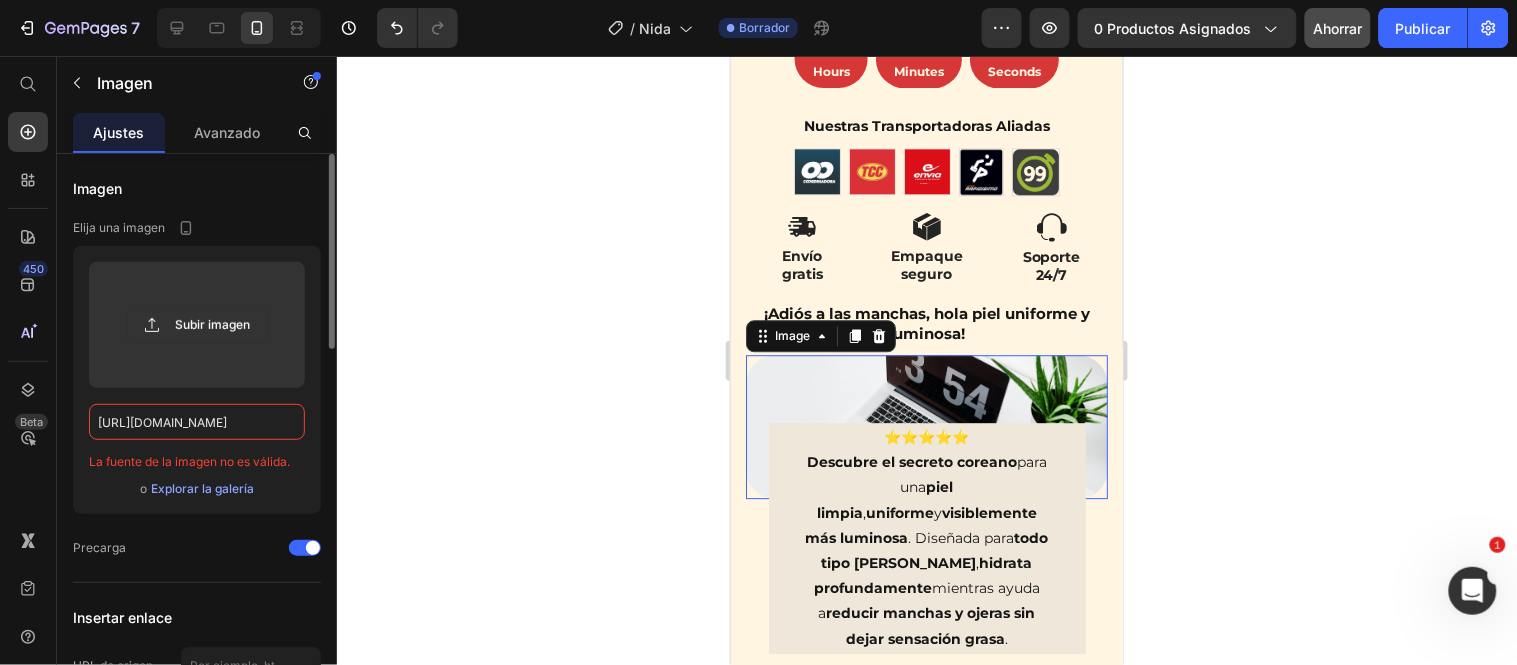 scroll, scrollTop: 0, scrollLeft: 1020, axis: horizontal 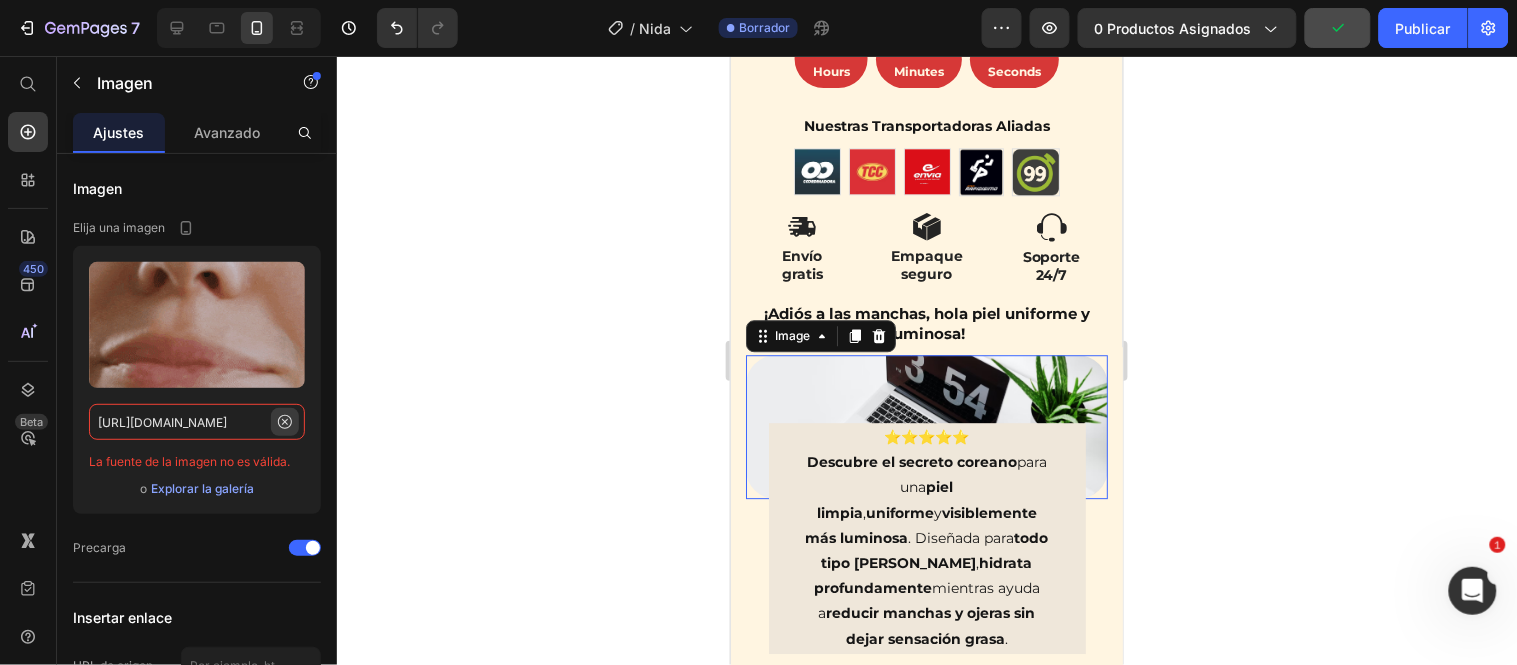 type on "[URL][DOMAIN_NAME]" 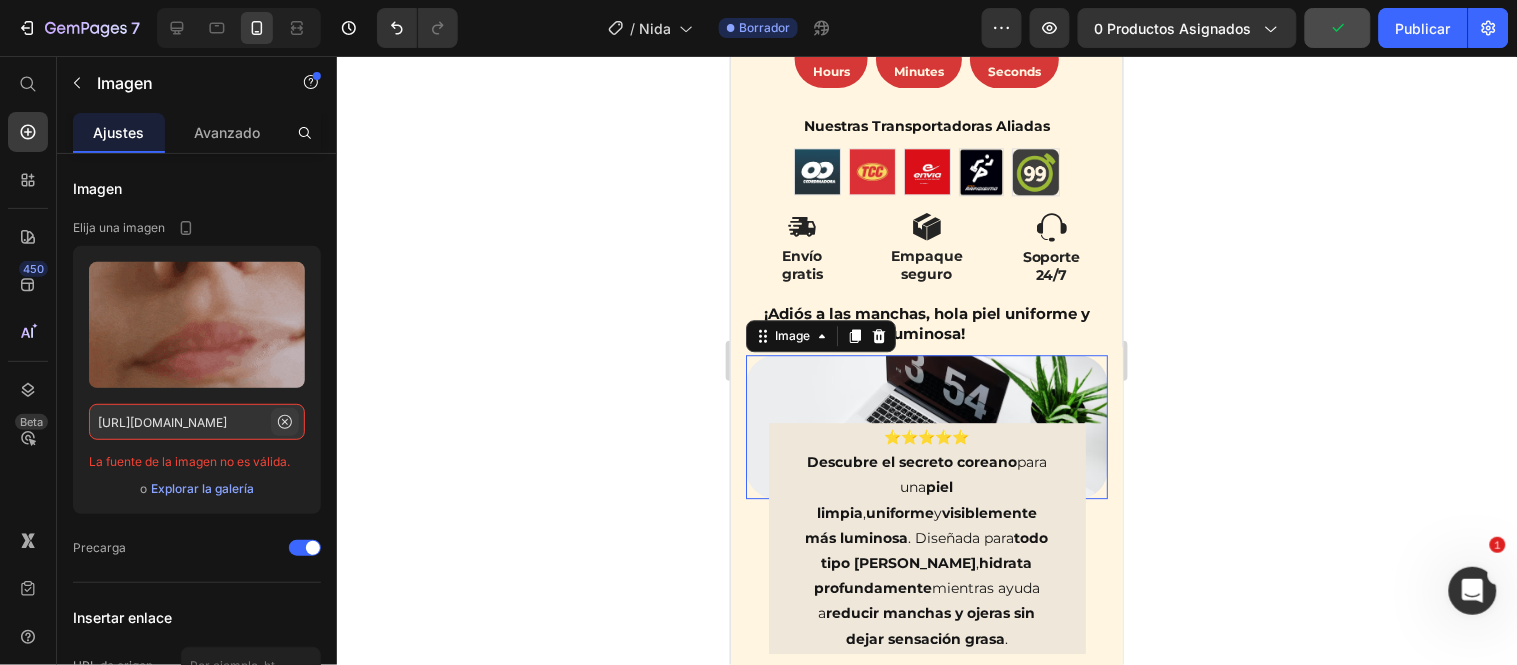click 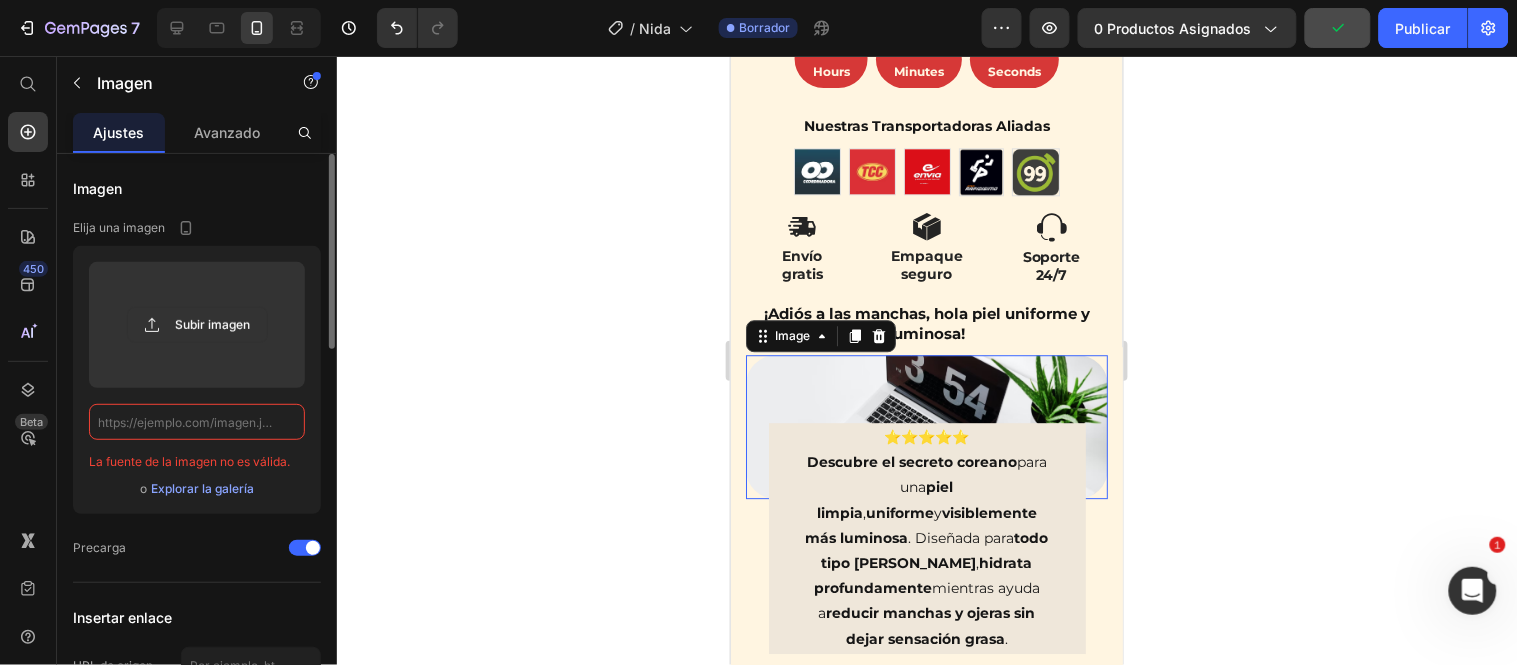 scroll, scrollTop: 0, scrollLeft: 0, axis: both 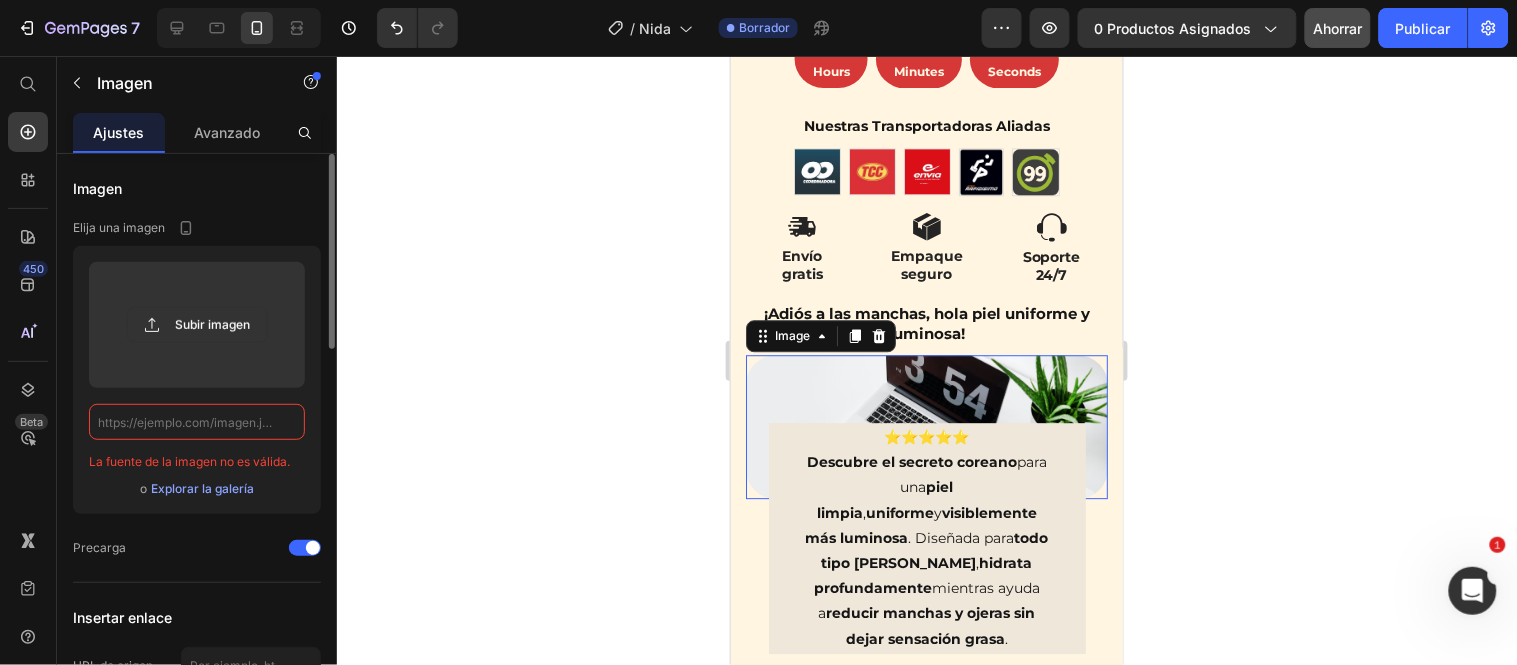 paste on "[URL][DOMAIN_NAME]" 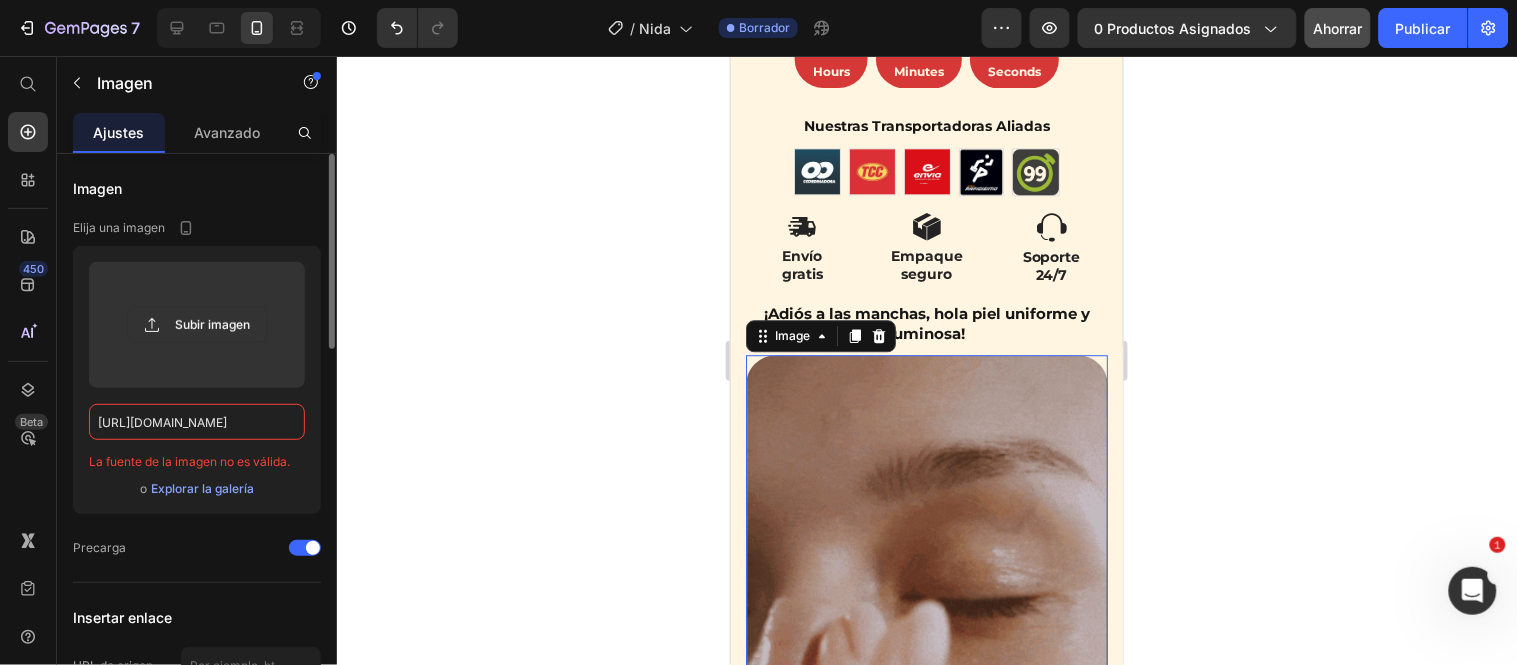 scroll, scrollTop: 0, scrollLeft: 1020, axis: horizontal 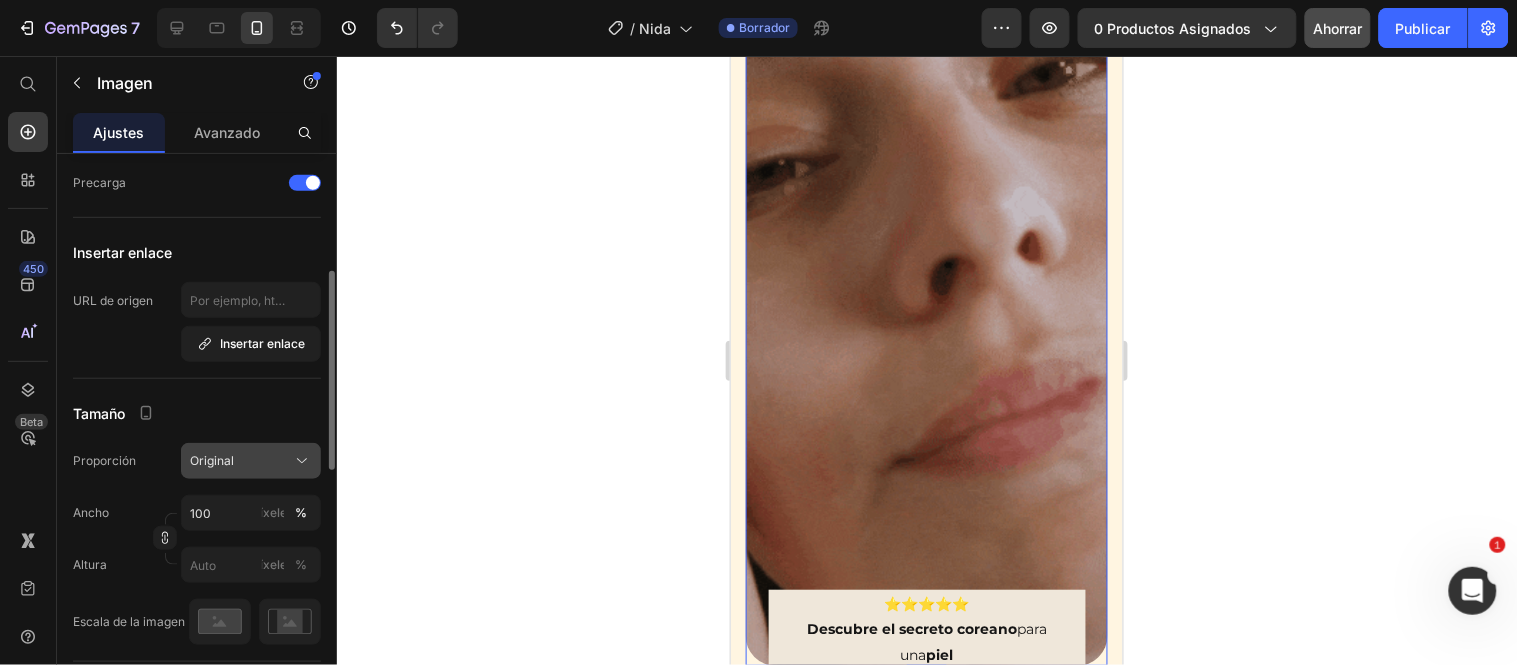 type on "[URL][DOMAIN_NAME]" 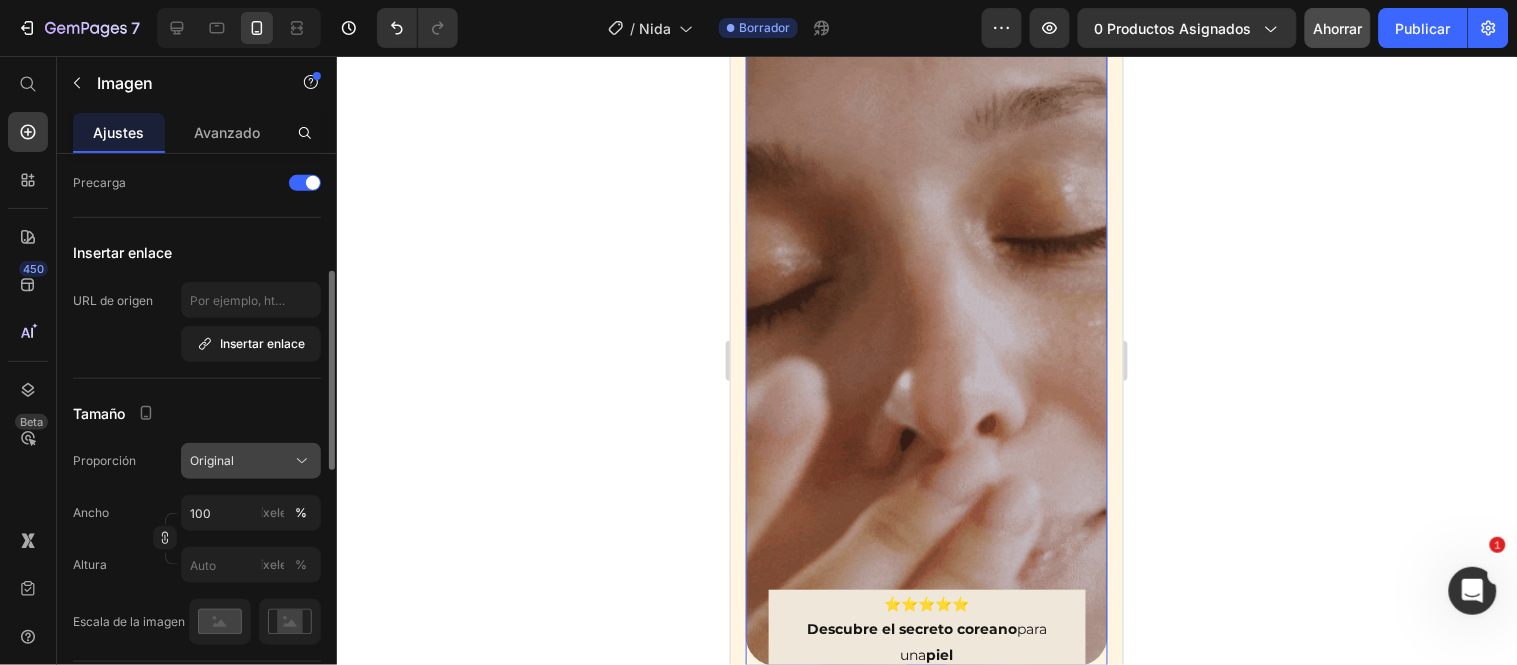 click on "Original" at bounding box center [212, 461] 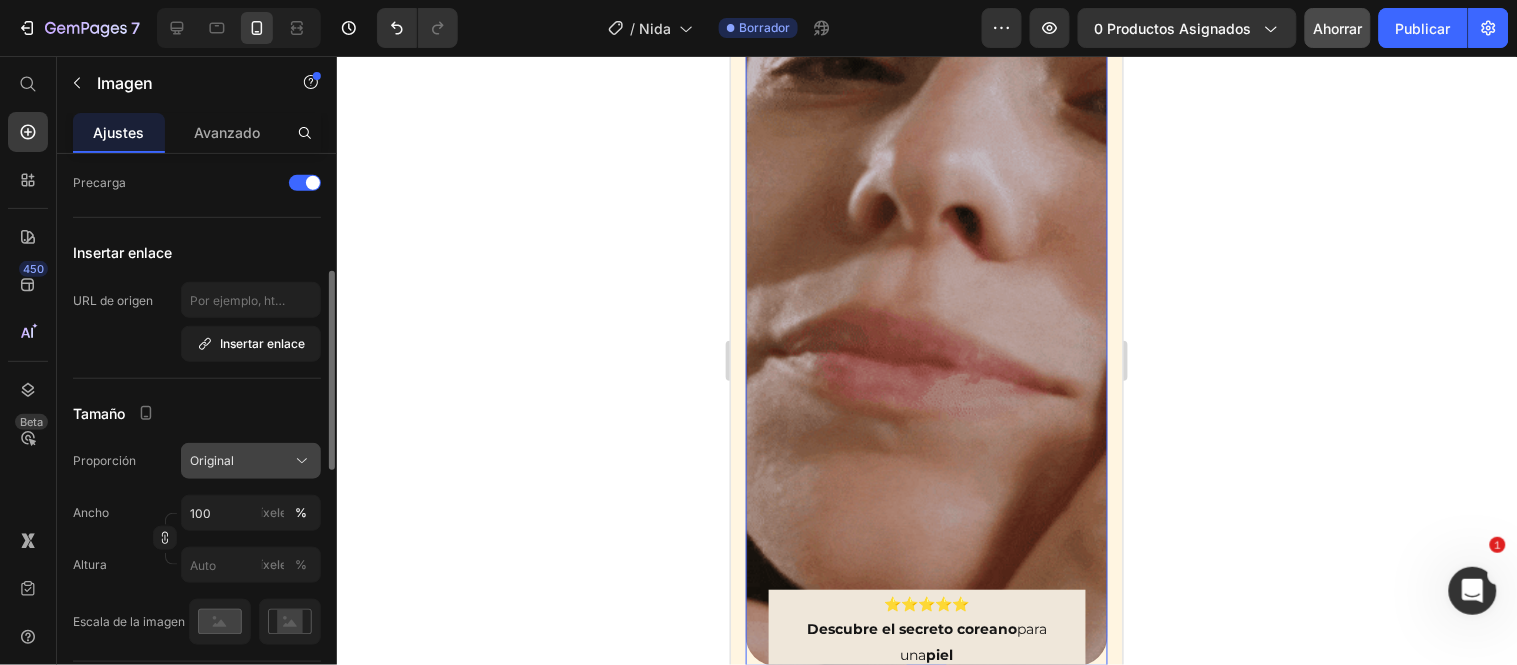 scroll, scrollTop: 0, scrollLeft: 0, axis: both 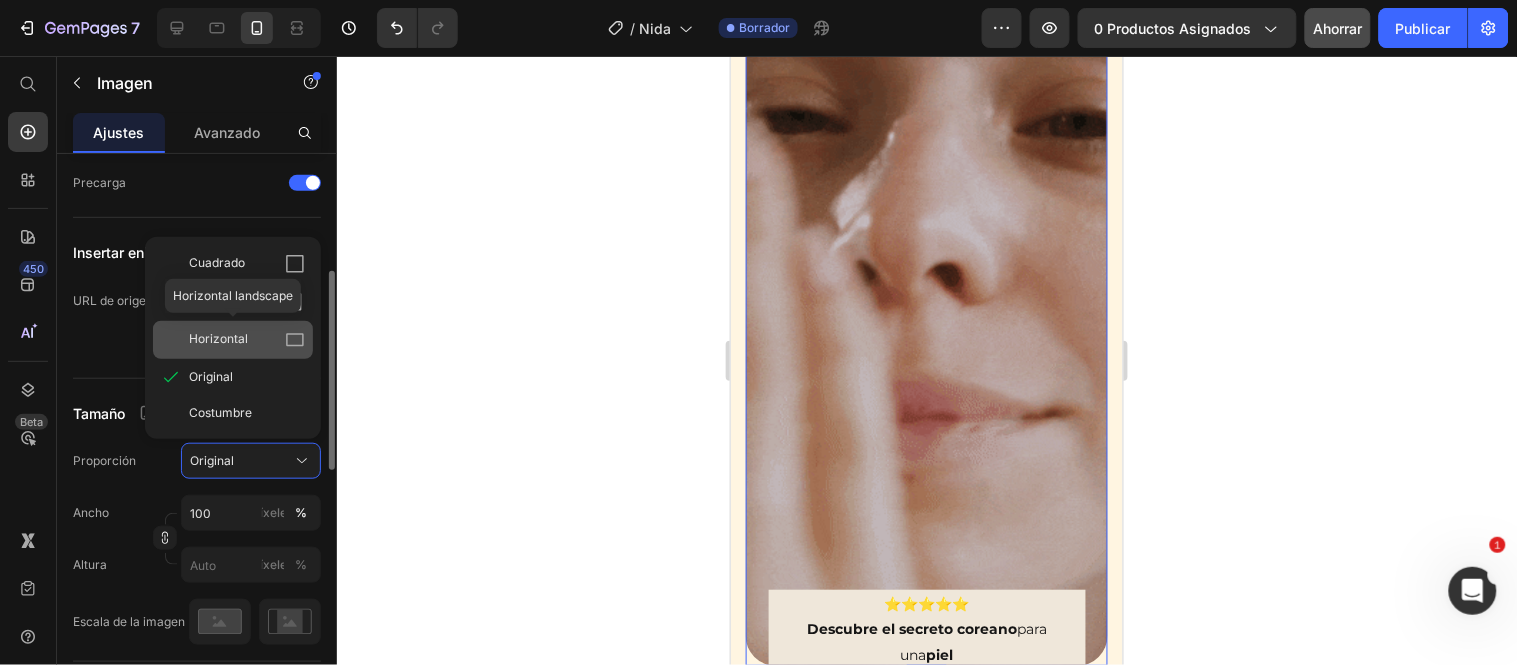 click on "Horizontal" at bounding box center [218, 338] 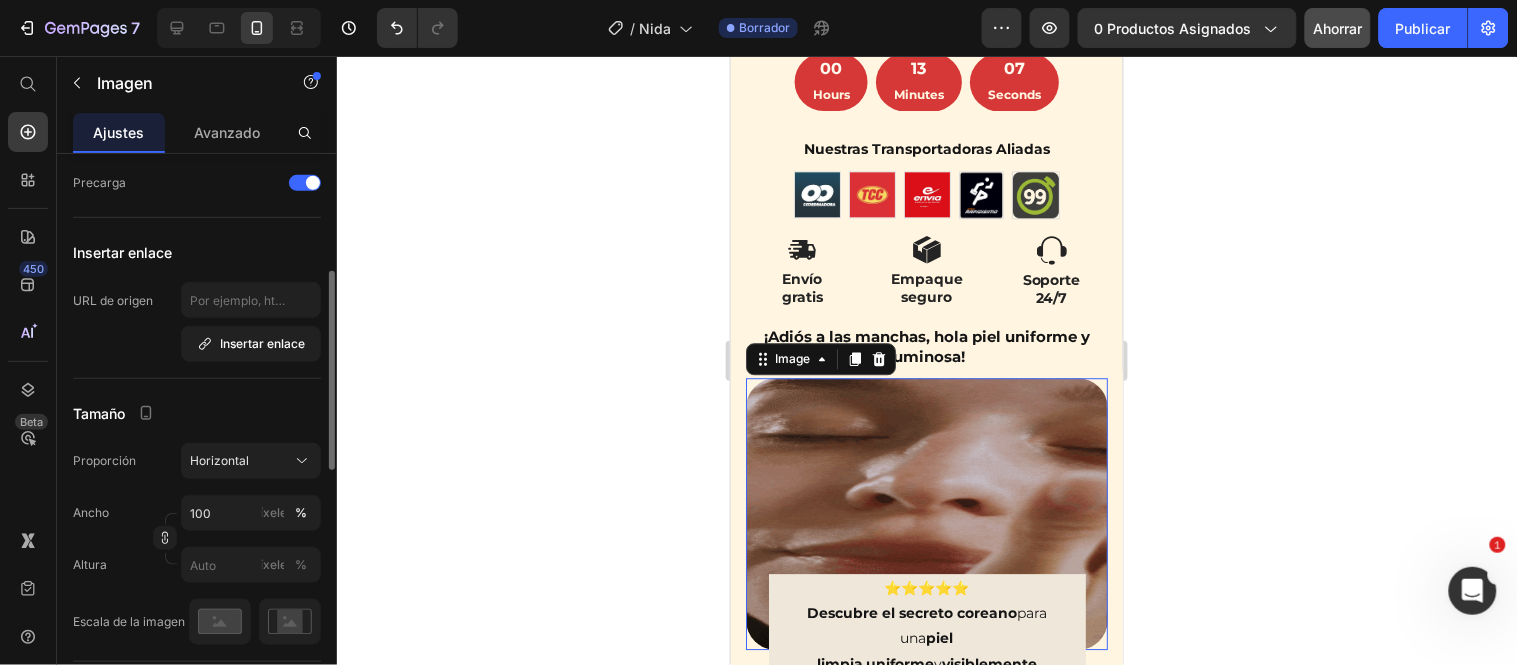 scroll, scrollTop: 1411, scrollLeft: 0, axis: vertical 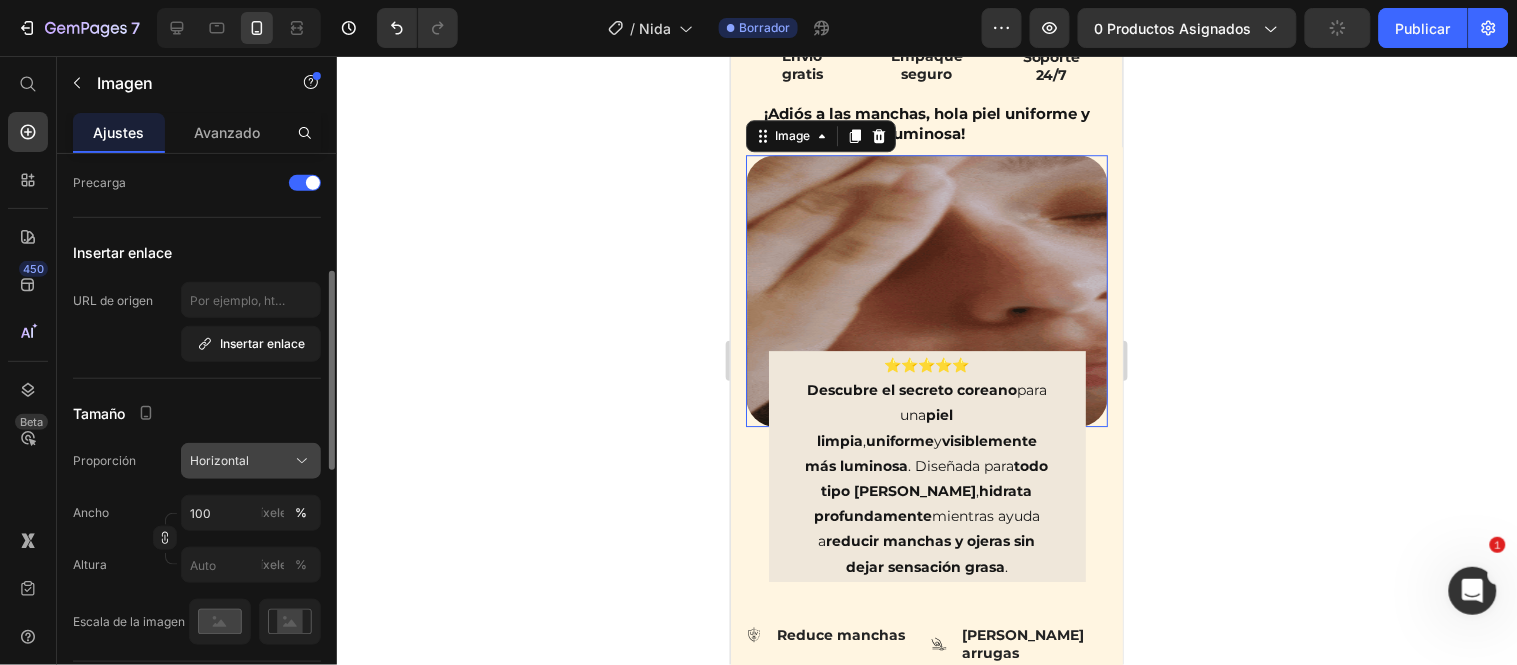 click on "Horizontal" 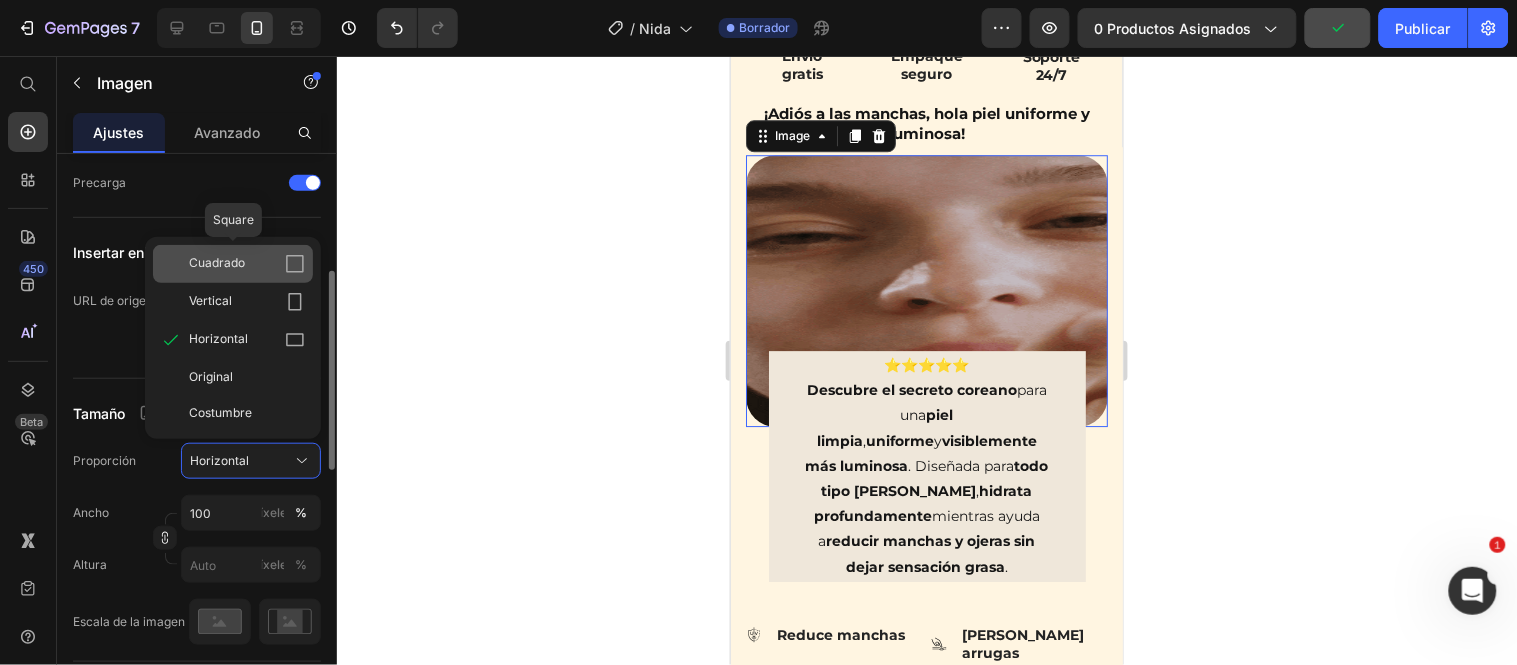 click on "Cuadrado" 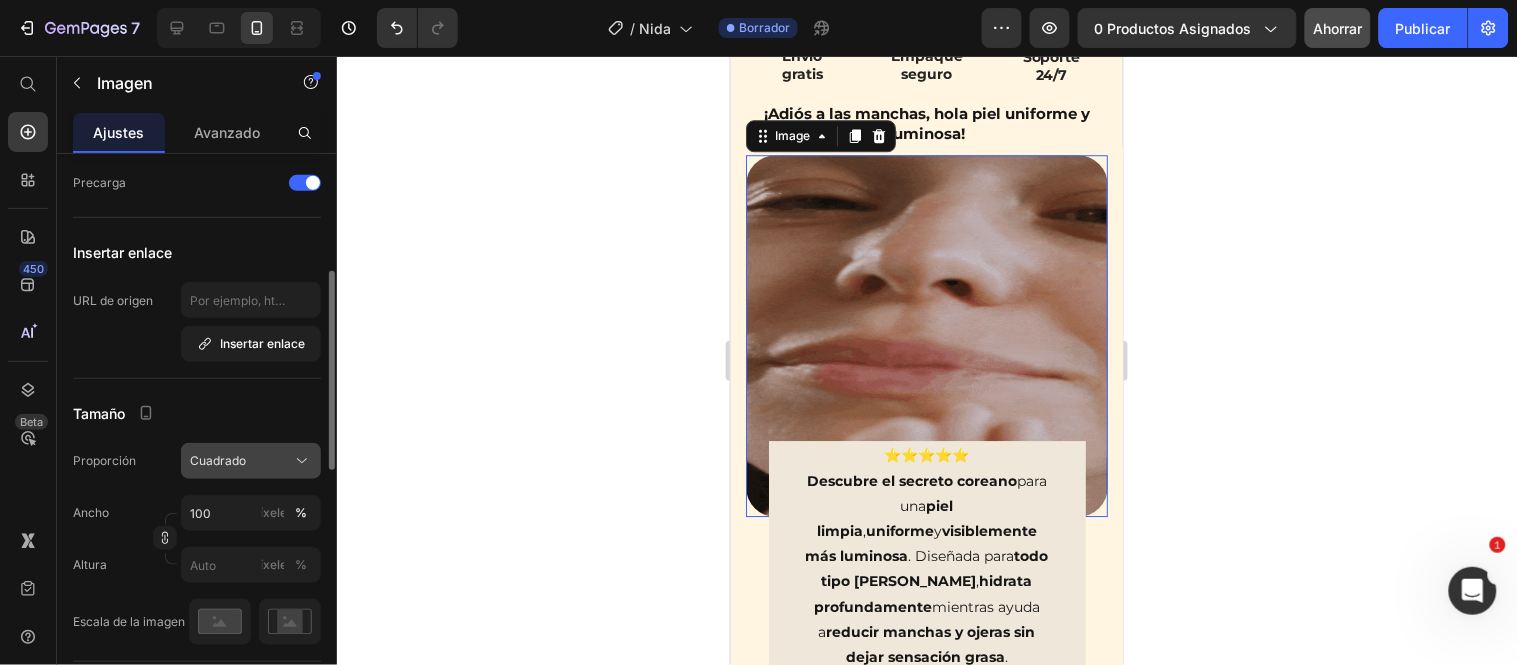 click on "Cuadrado" 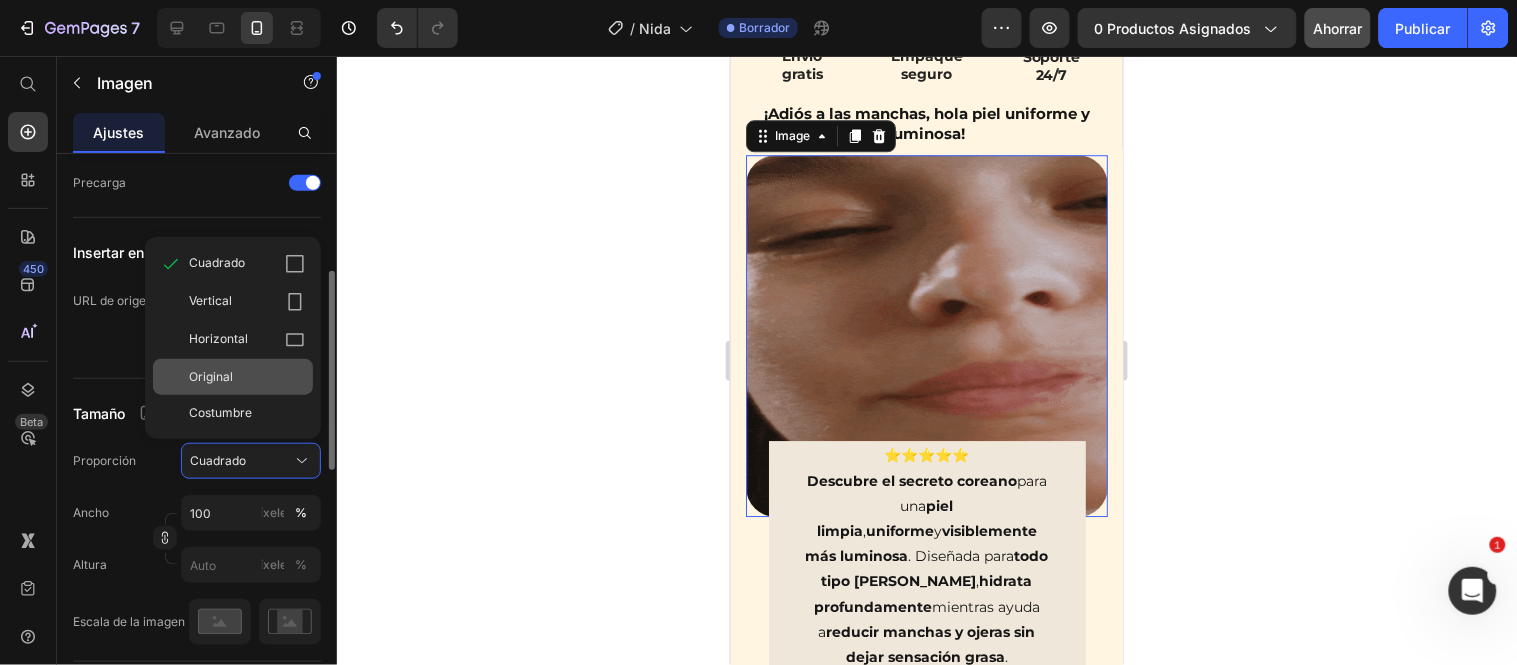 click on "Original" at bounding box center [247, 377] 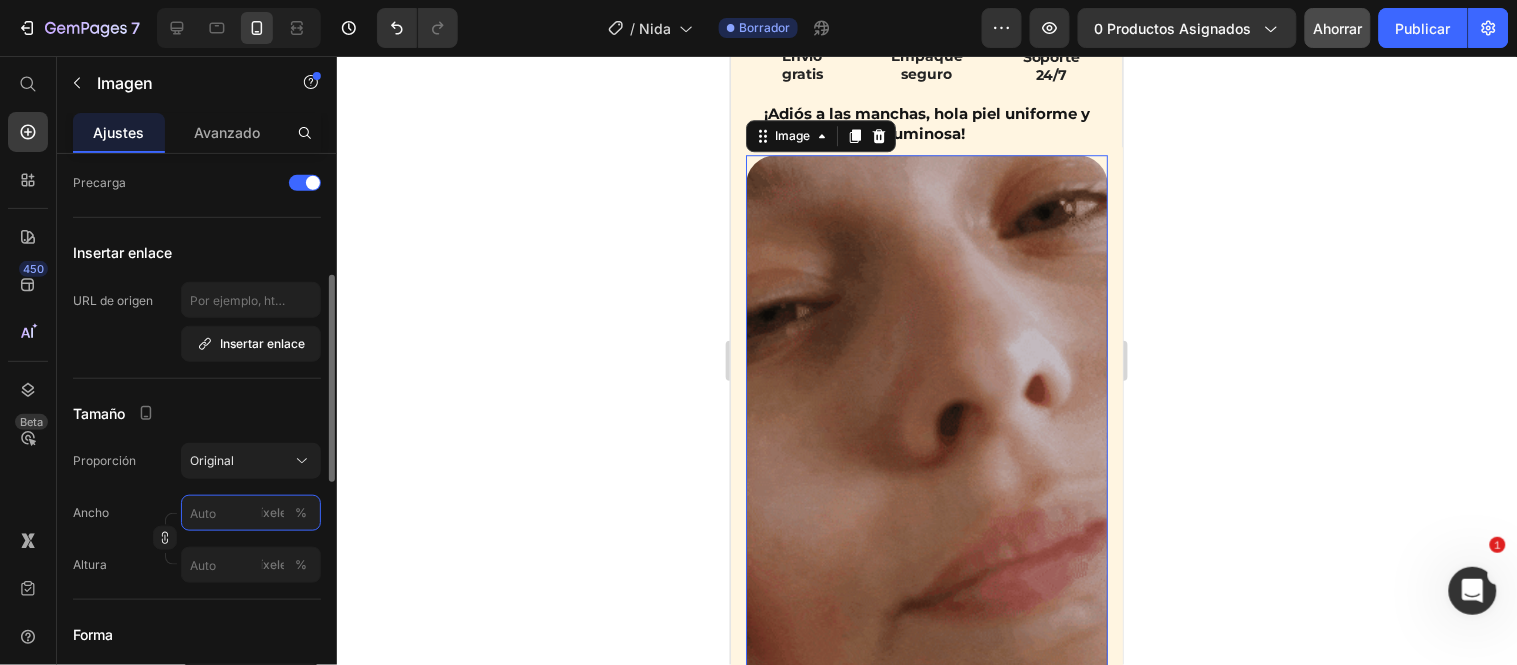 click on "píxeles %" at bounding box center [251, 513] 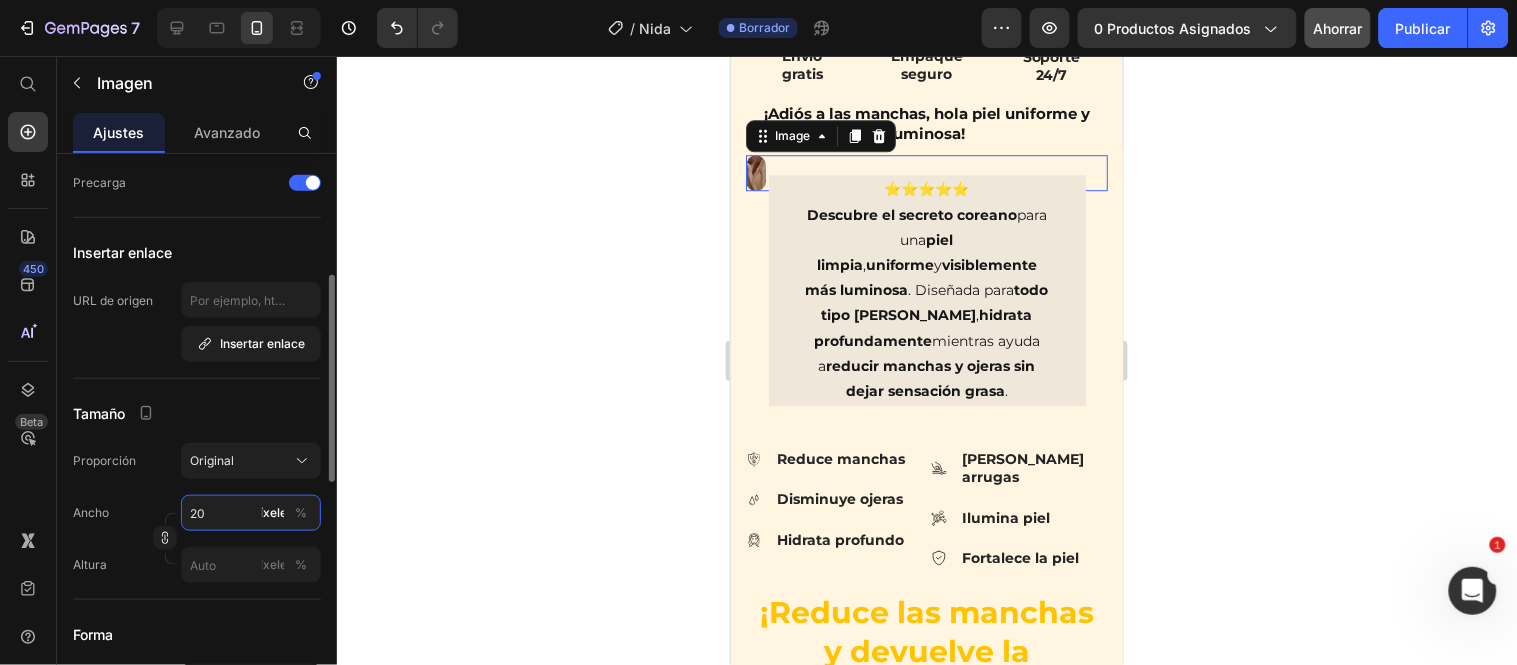 type on "2" 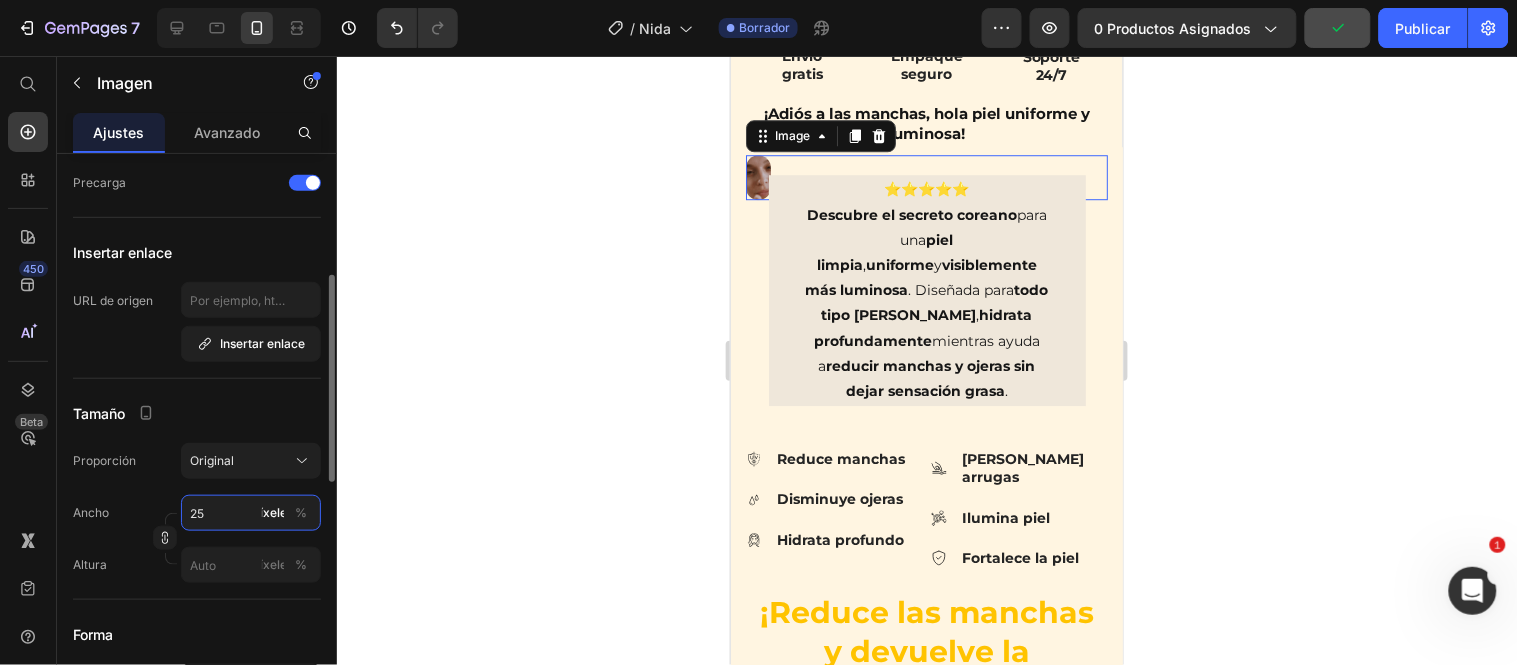 type on "2" 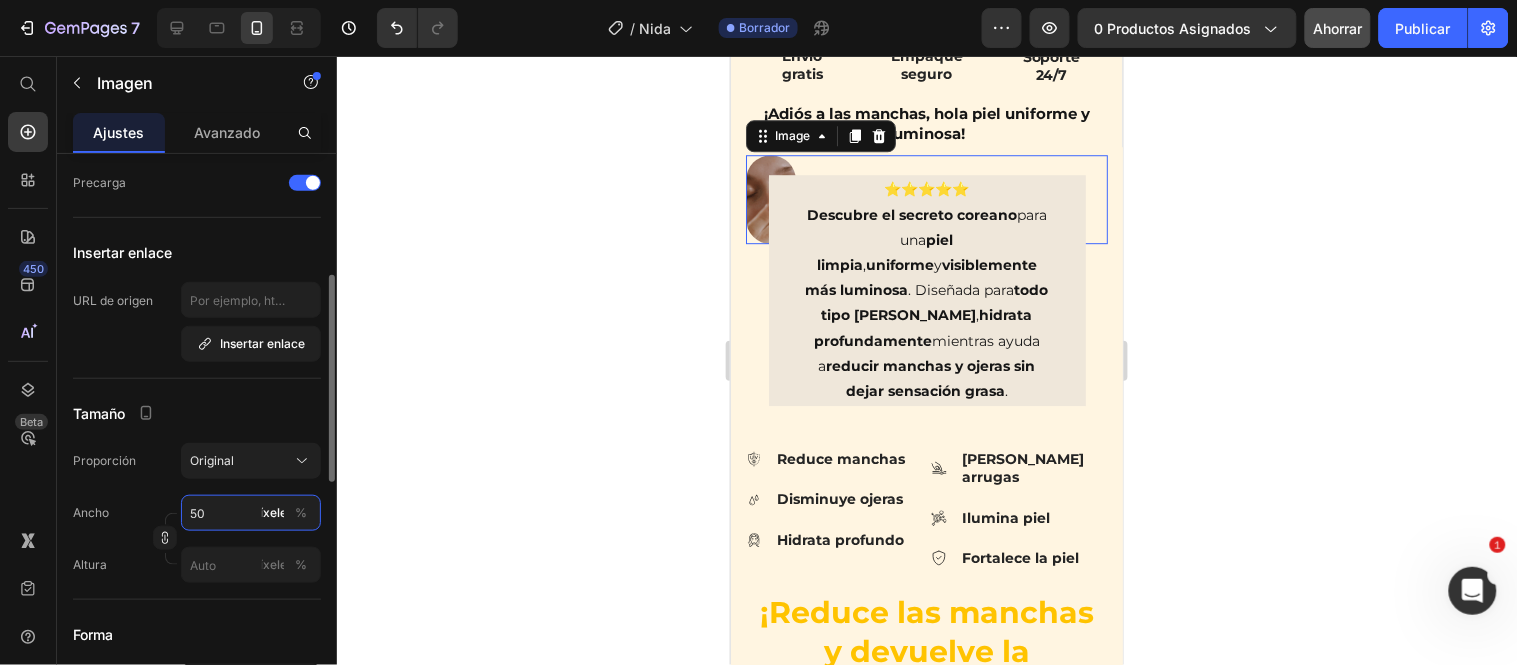 type on "5" 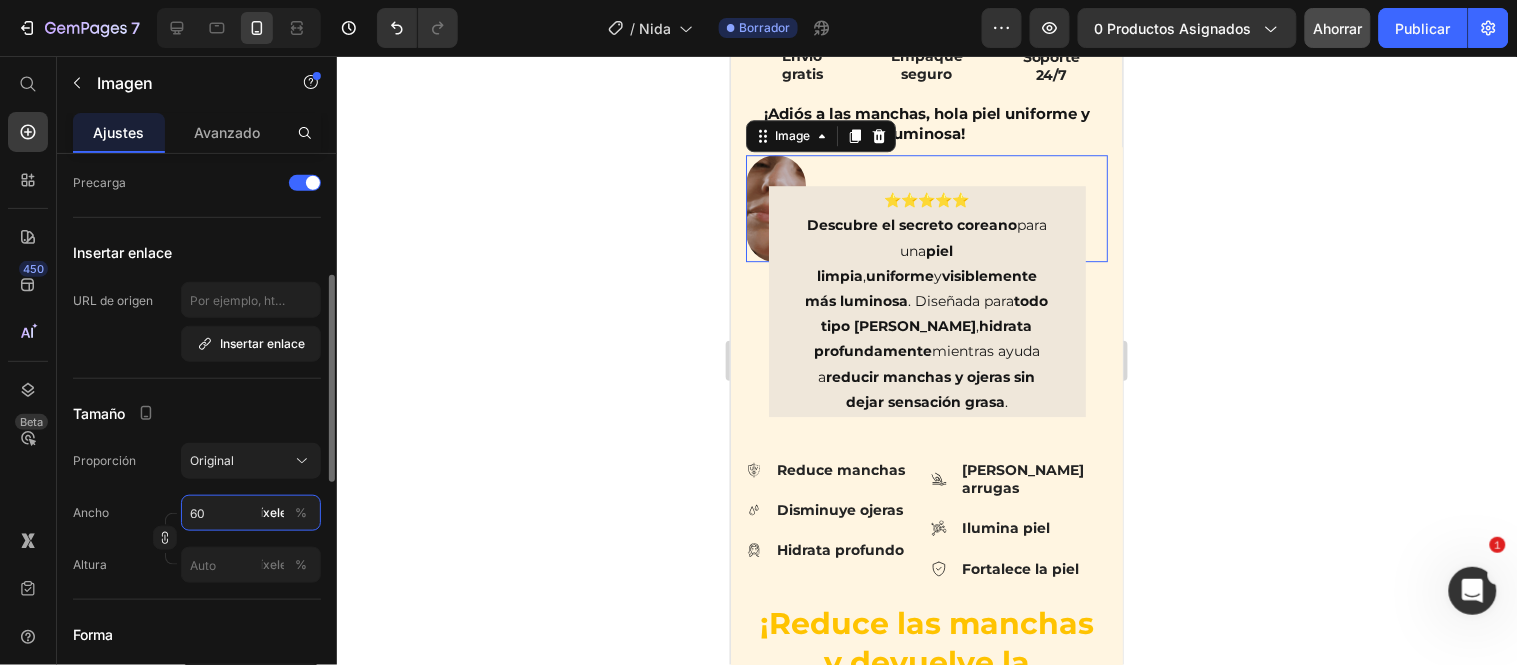 type on "6" 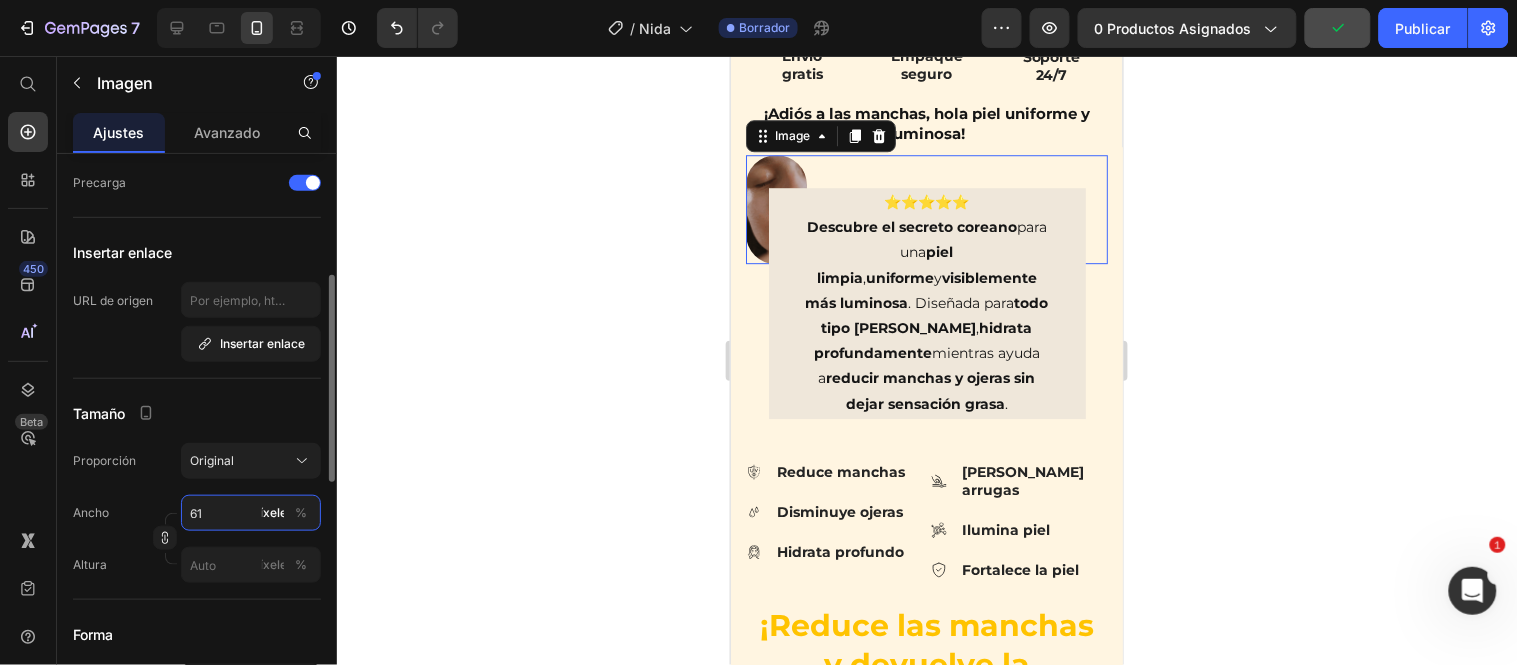 type on "6" 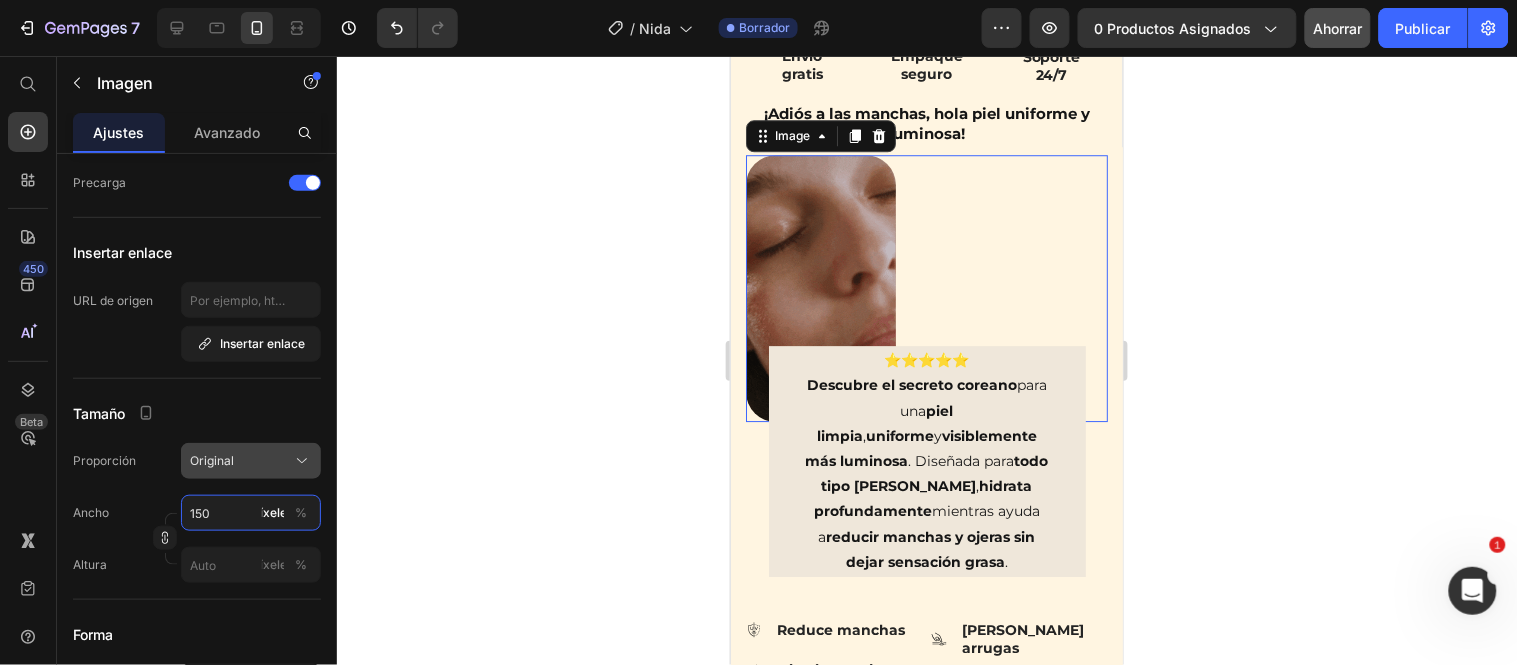type on "150" 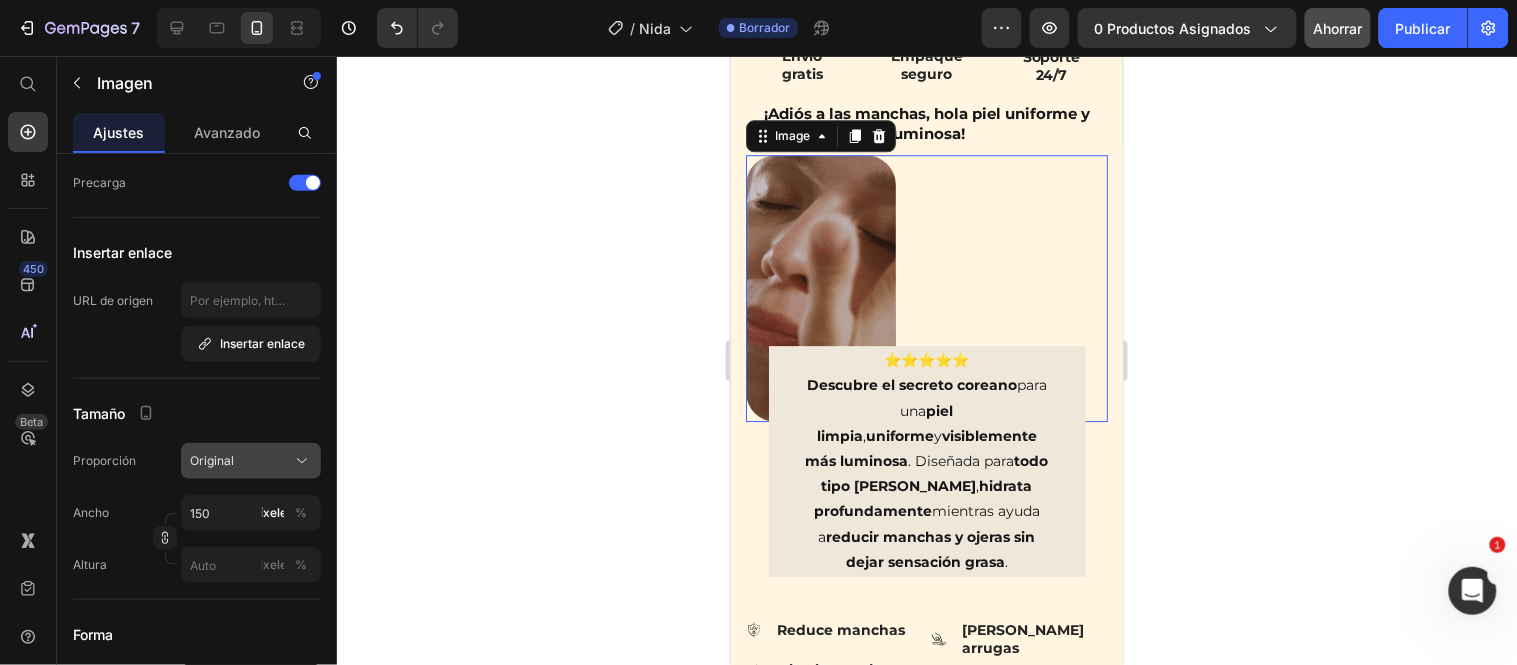 click on "Original" at bounding box center [251, 461] 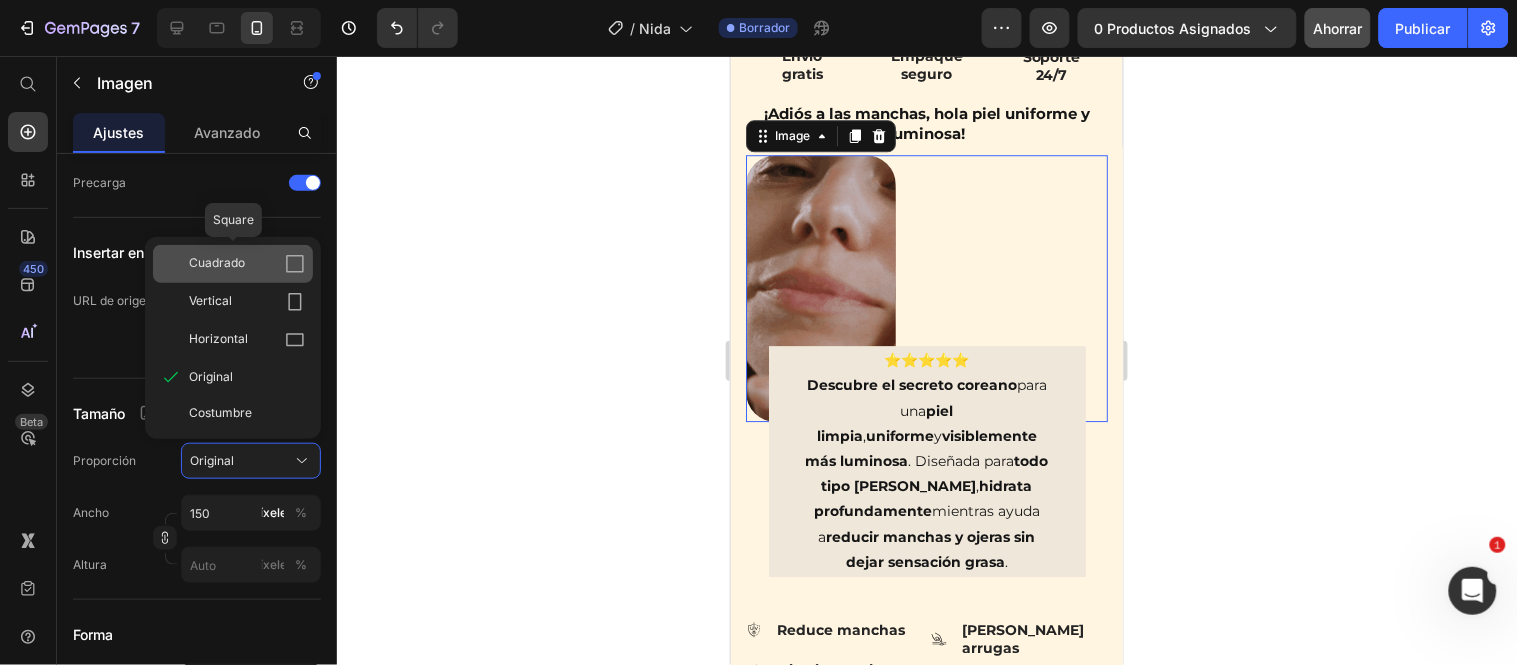 click on "Cuadrado" at bounding box center (217, 264) 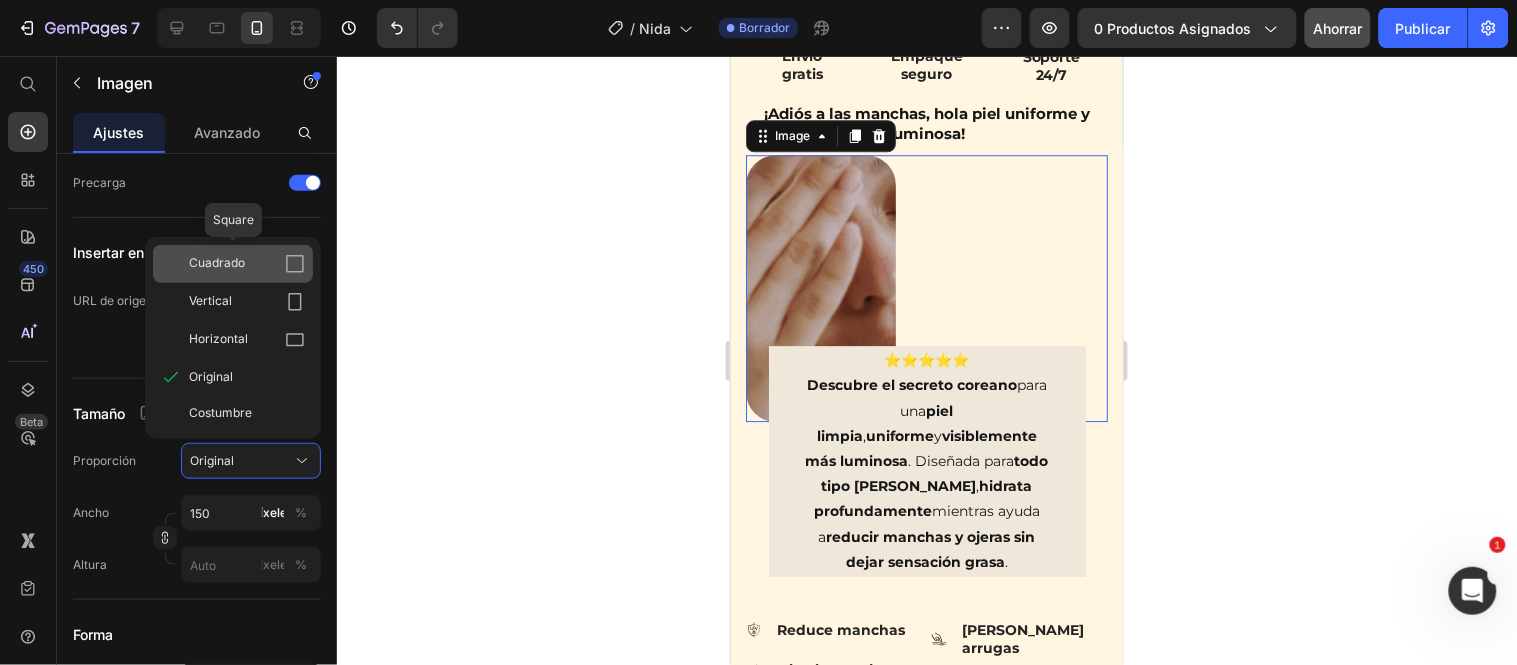type on "150" 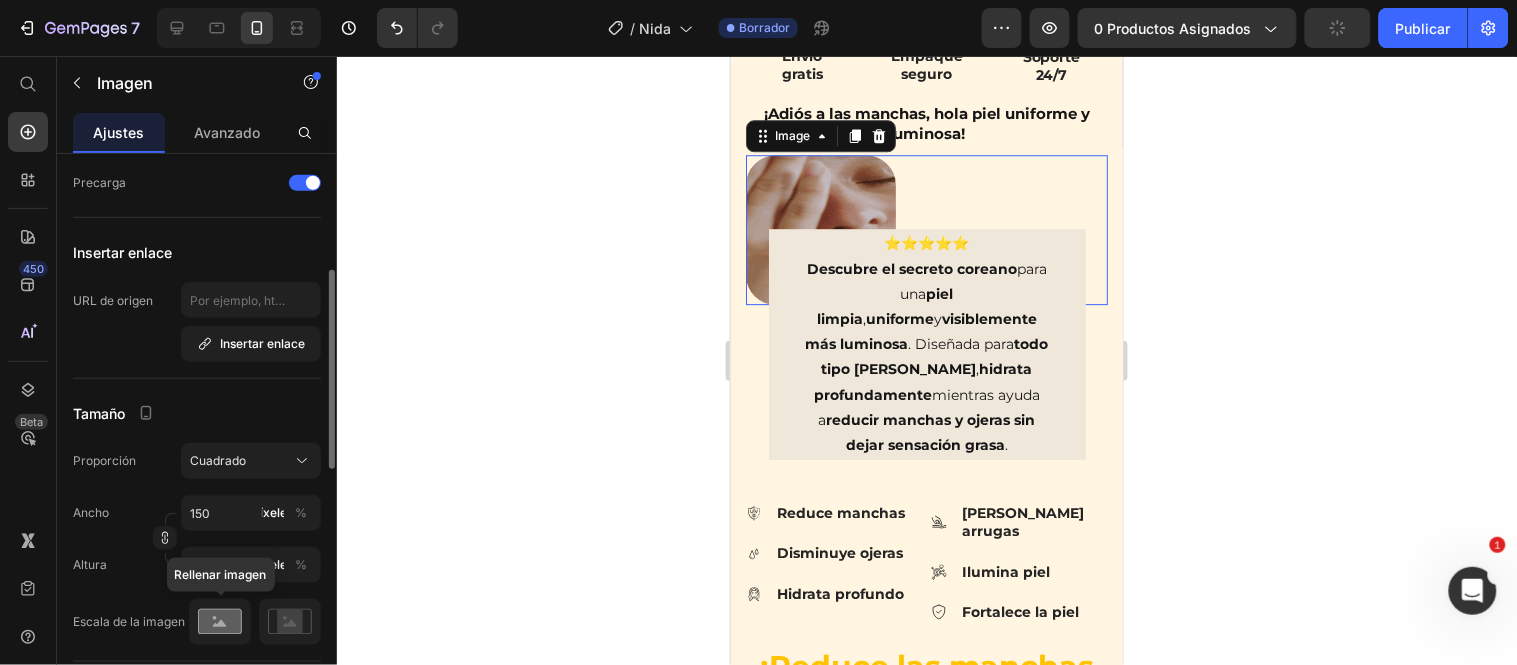 click 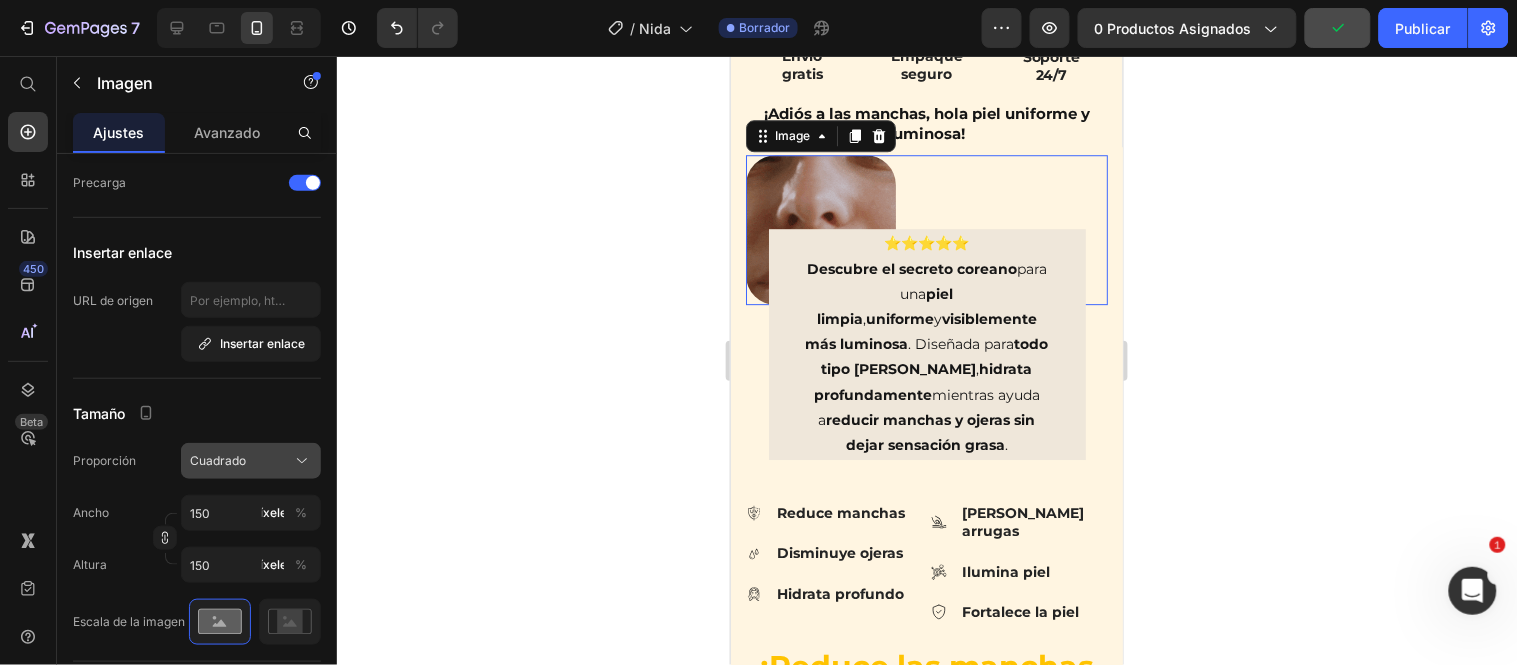click on "Cuadrado" at bounding box center [218, 461] 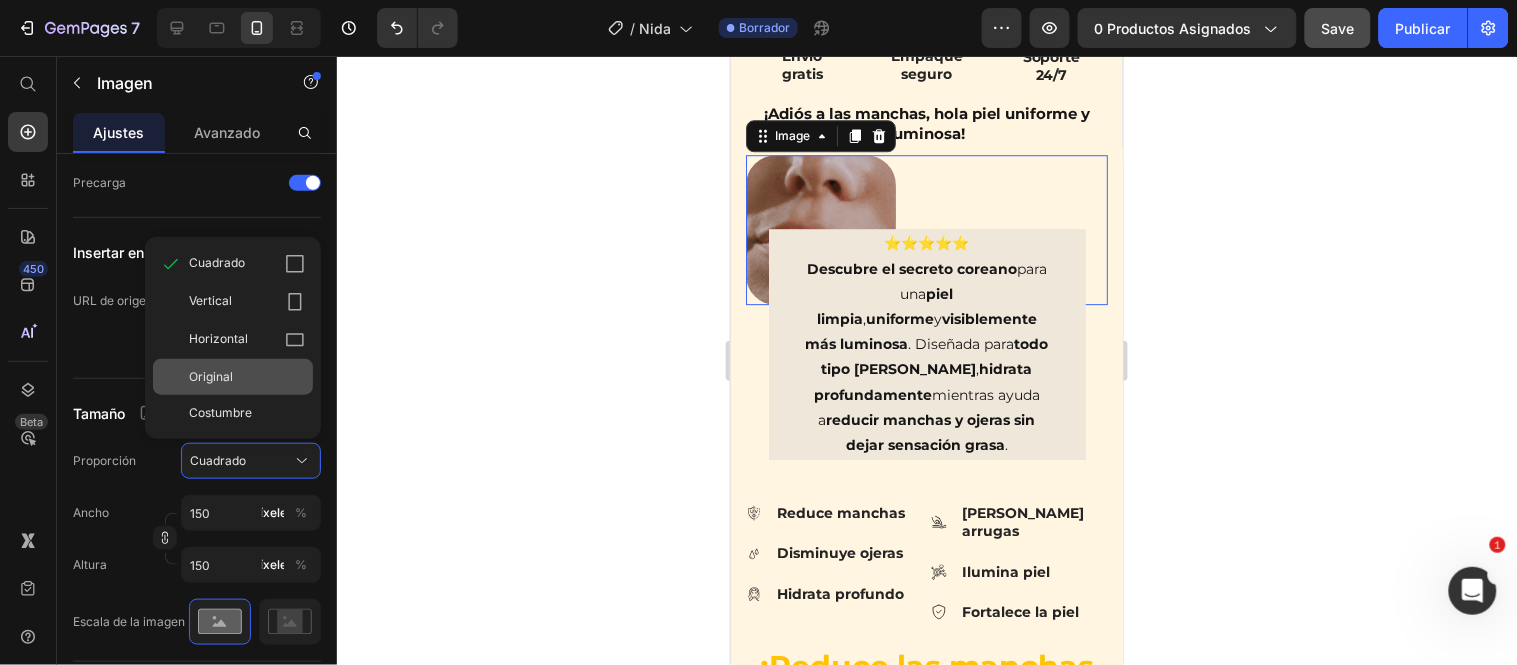 click on "Original" at bounding box center [211, 376] 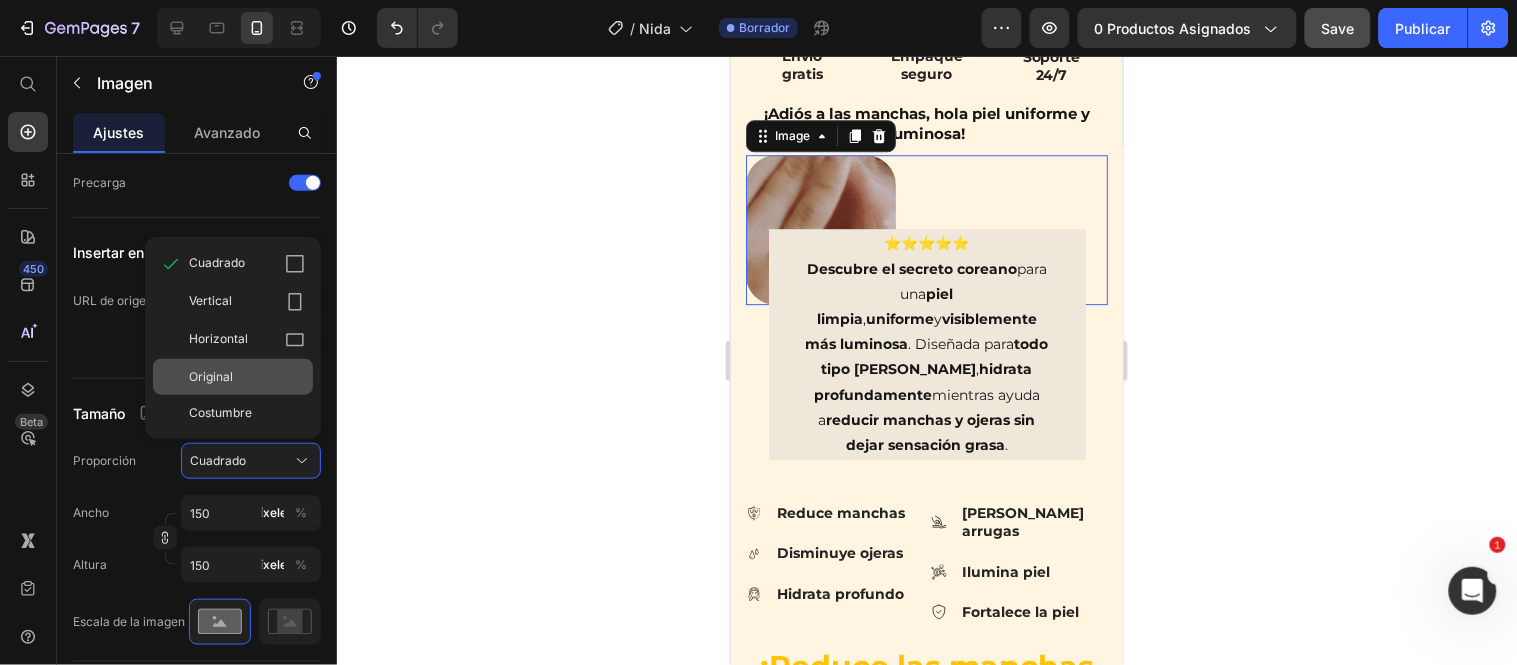 type 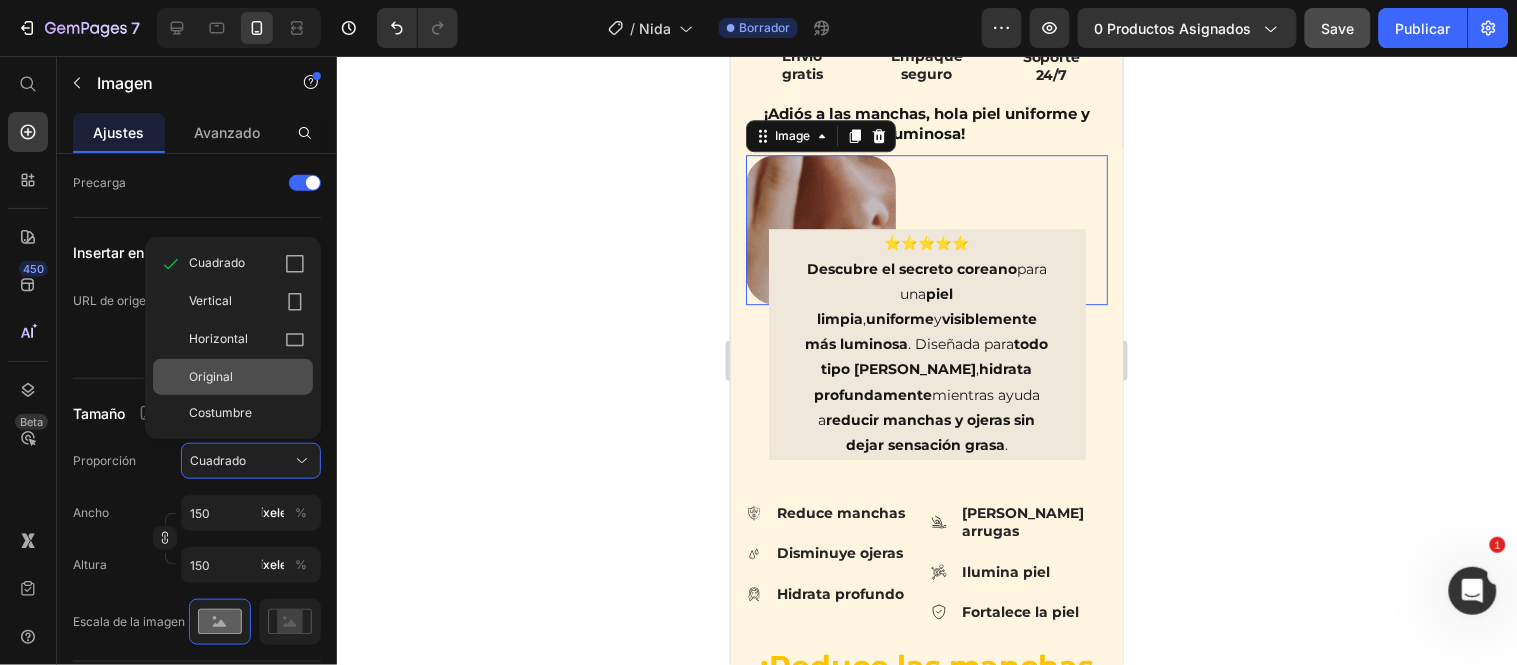 type 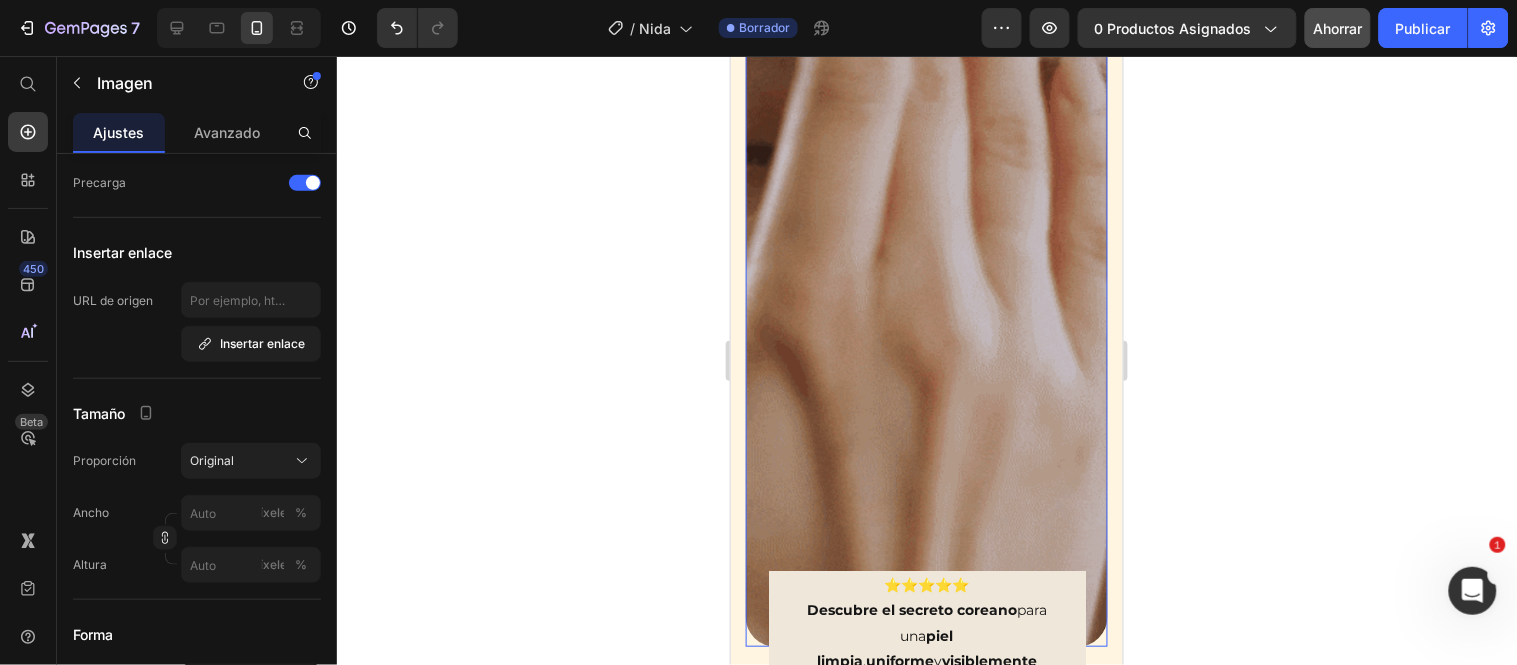 scroll, scrollTop: 1633, scrollLeft: 0, axis: vertical 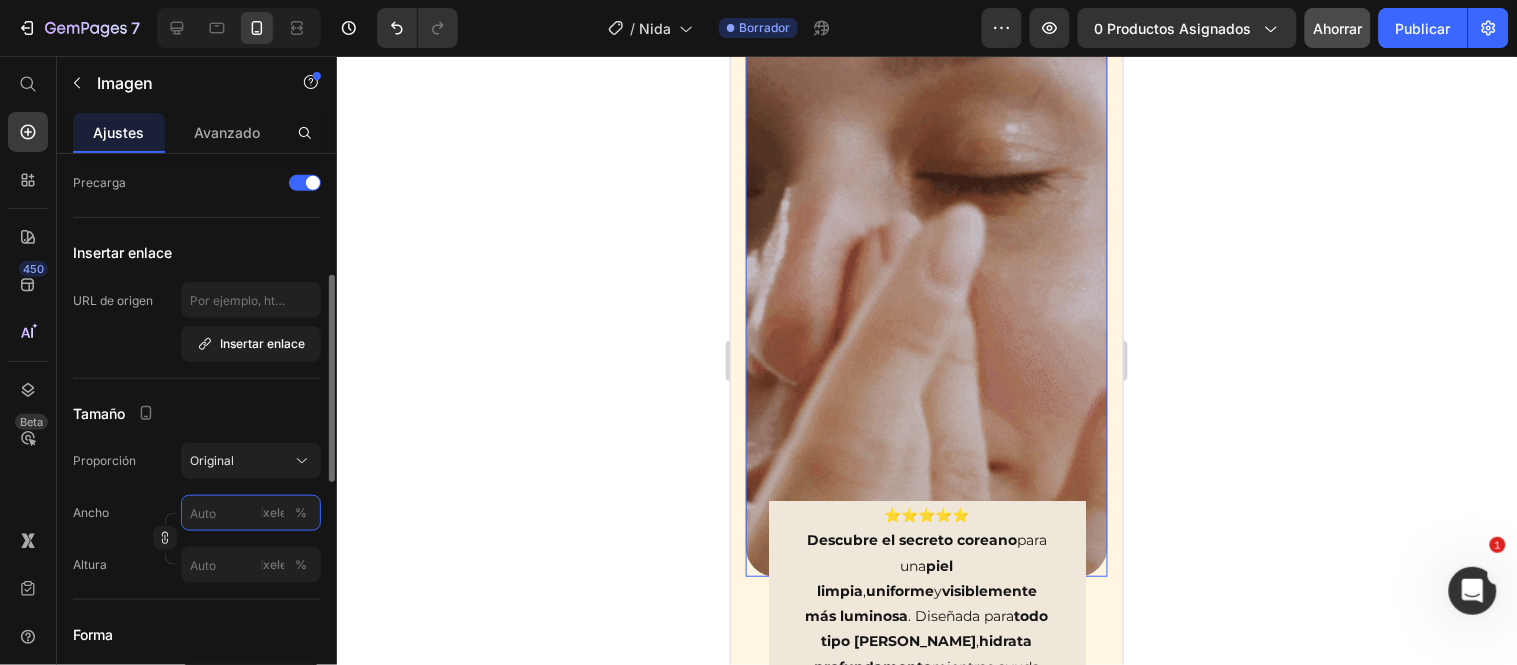 click on "píxeles %" at bounding box center (251, 513) 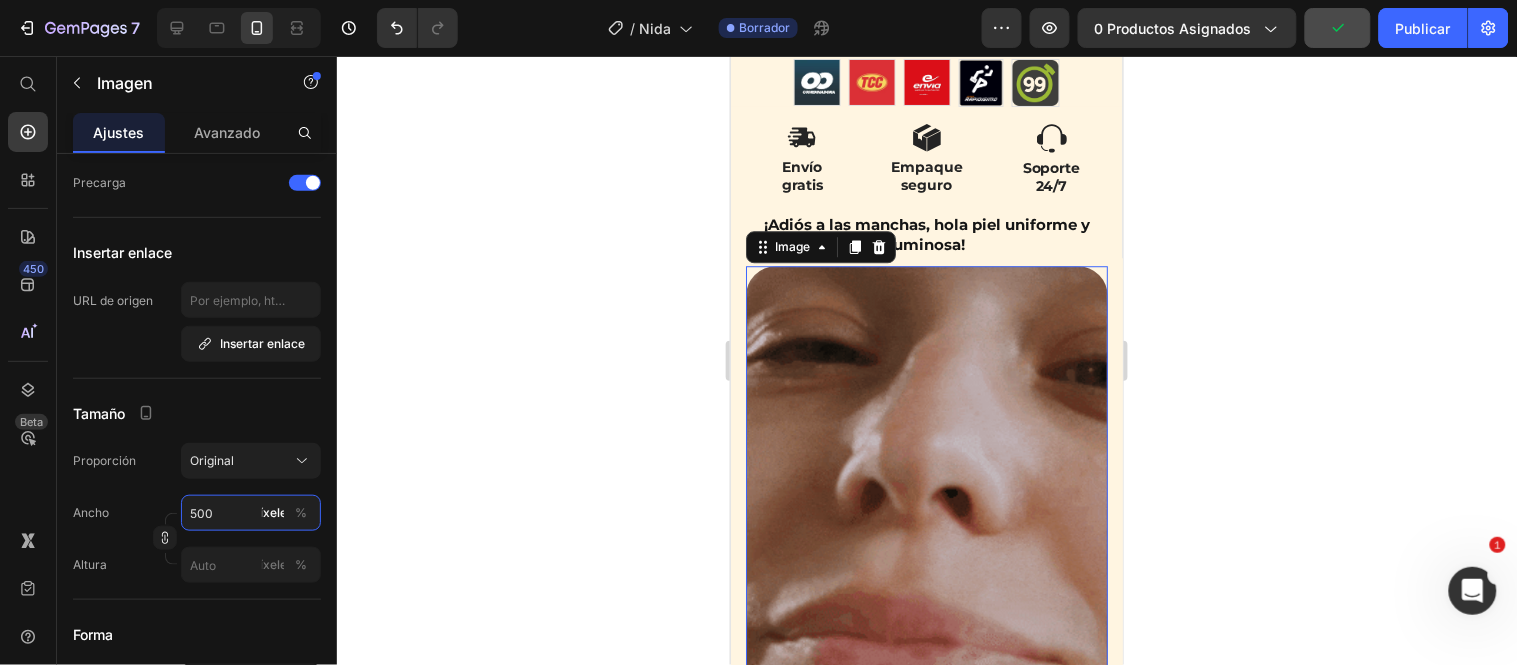 scroll, scrollTop: 1522, scrollLeft: 0, axis: vertical 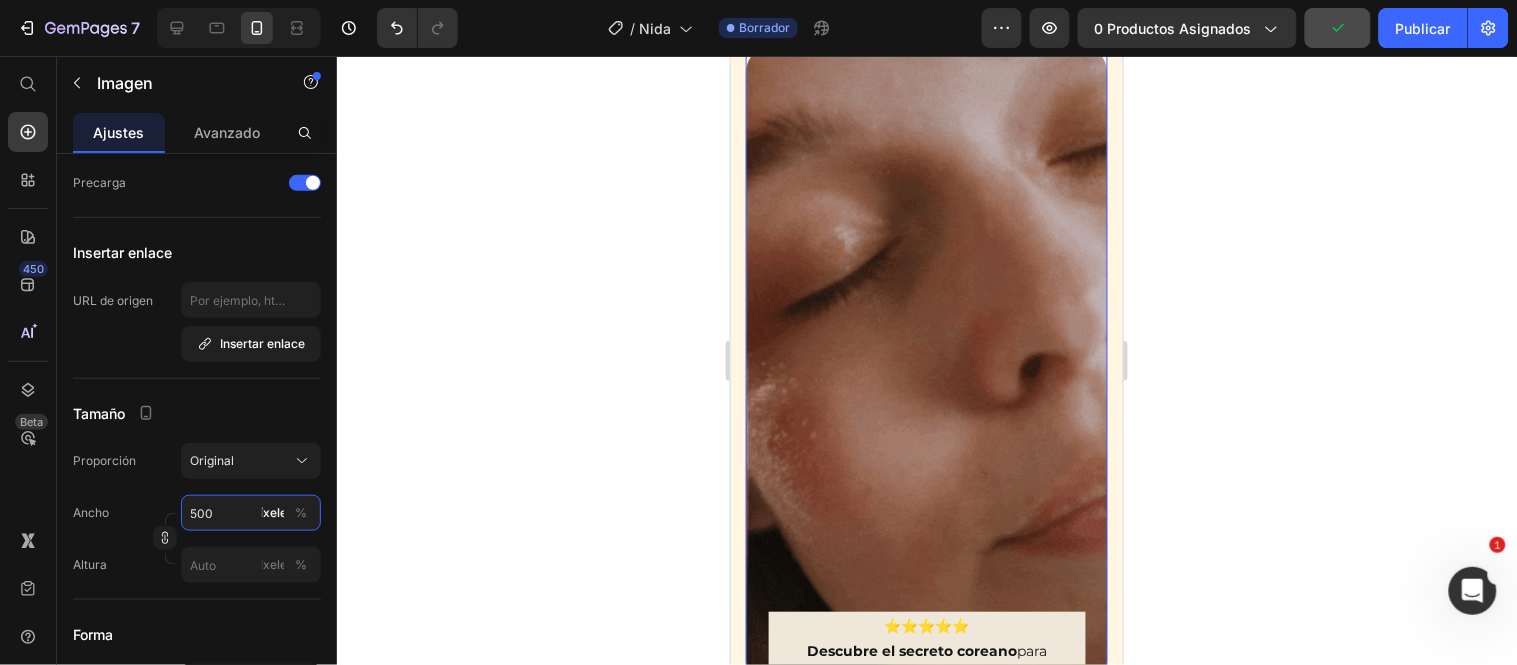 type on "500" 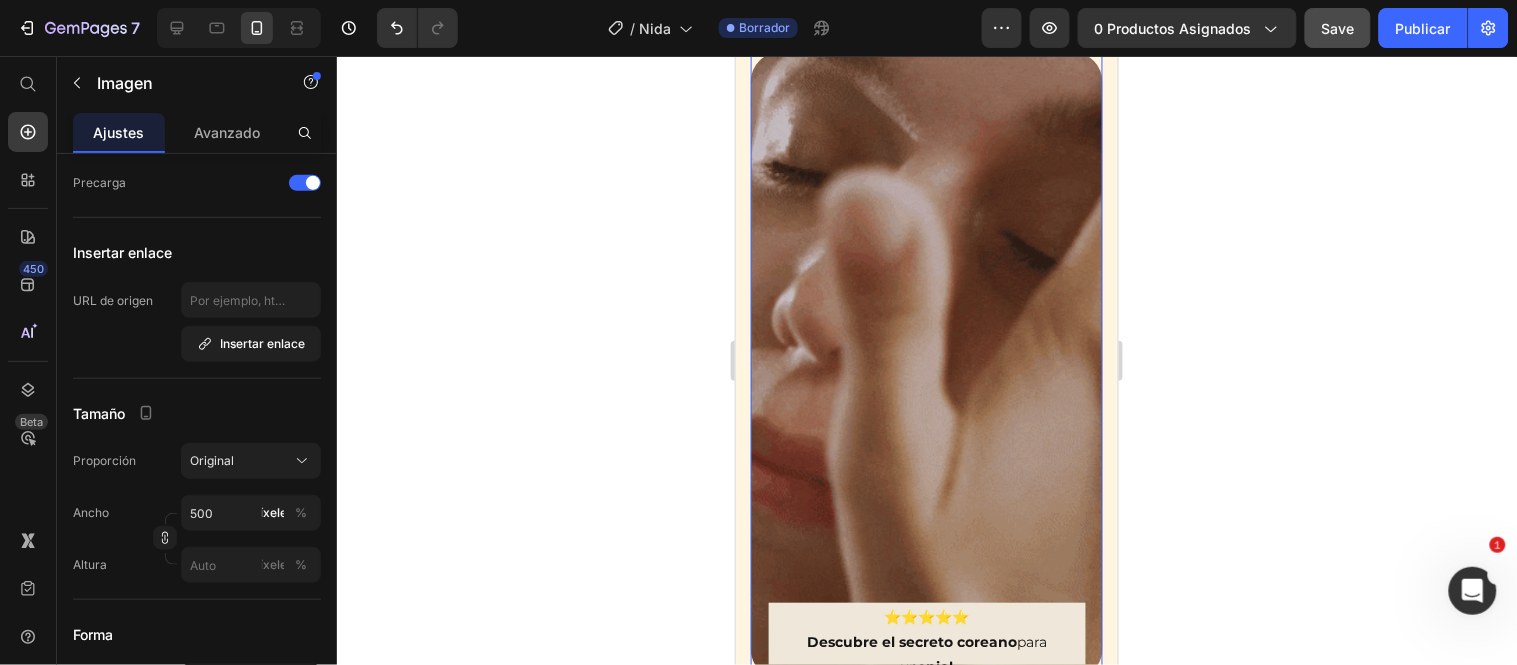 scroll, scrollTop: 1504, scrollLeft: 0, axis: vertical 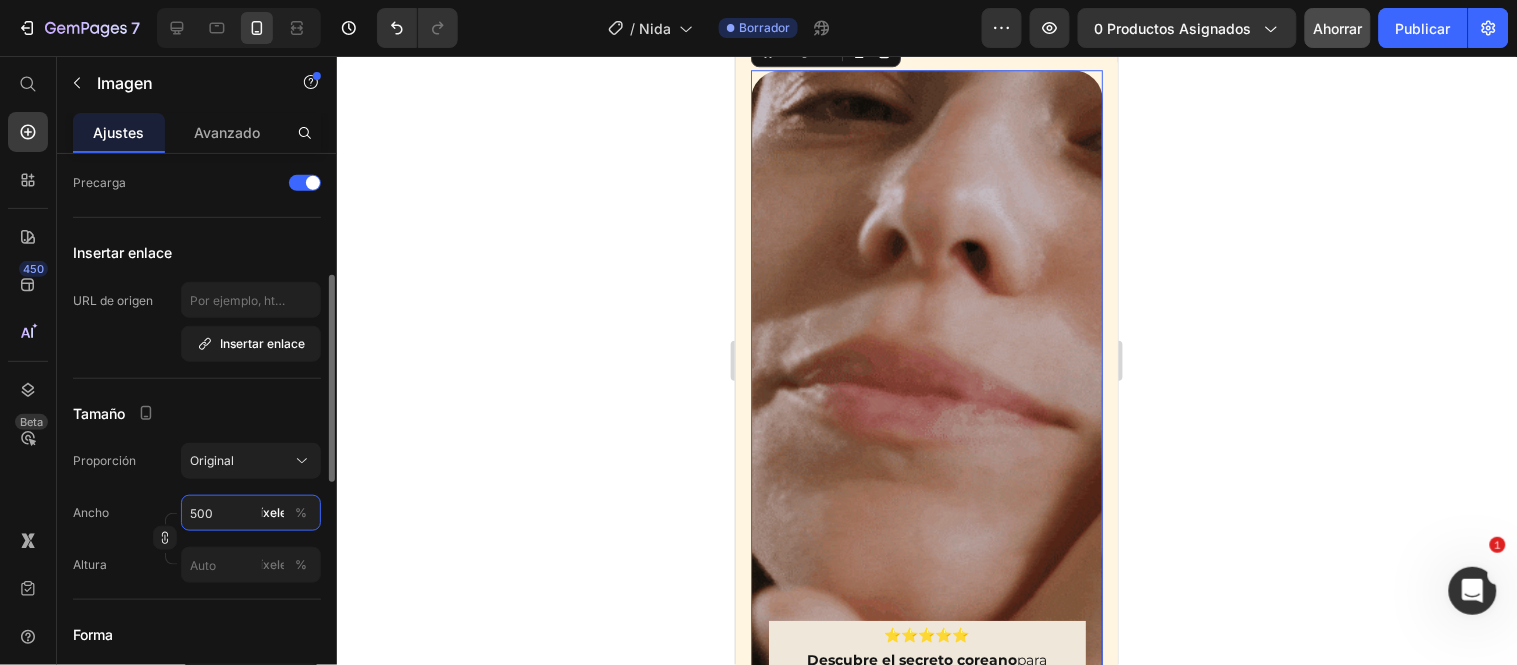 drag, startPoint x: 493, startPoint y: 536, endPoint x: 217, endPoint y: 517, distance: 276.6532 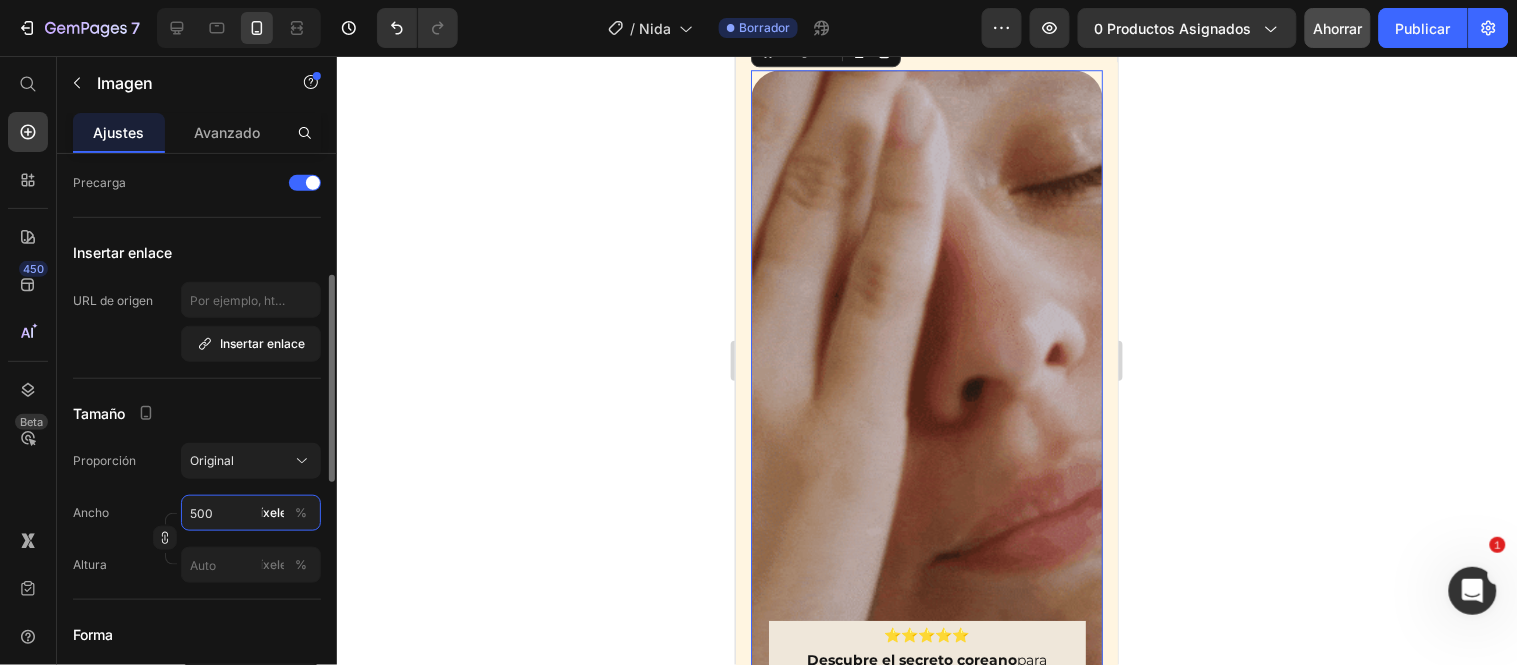 click on "500" at bounding box center [251, 513] 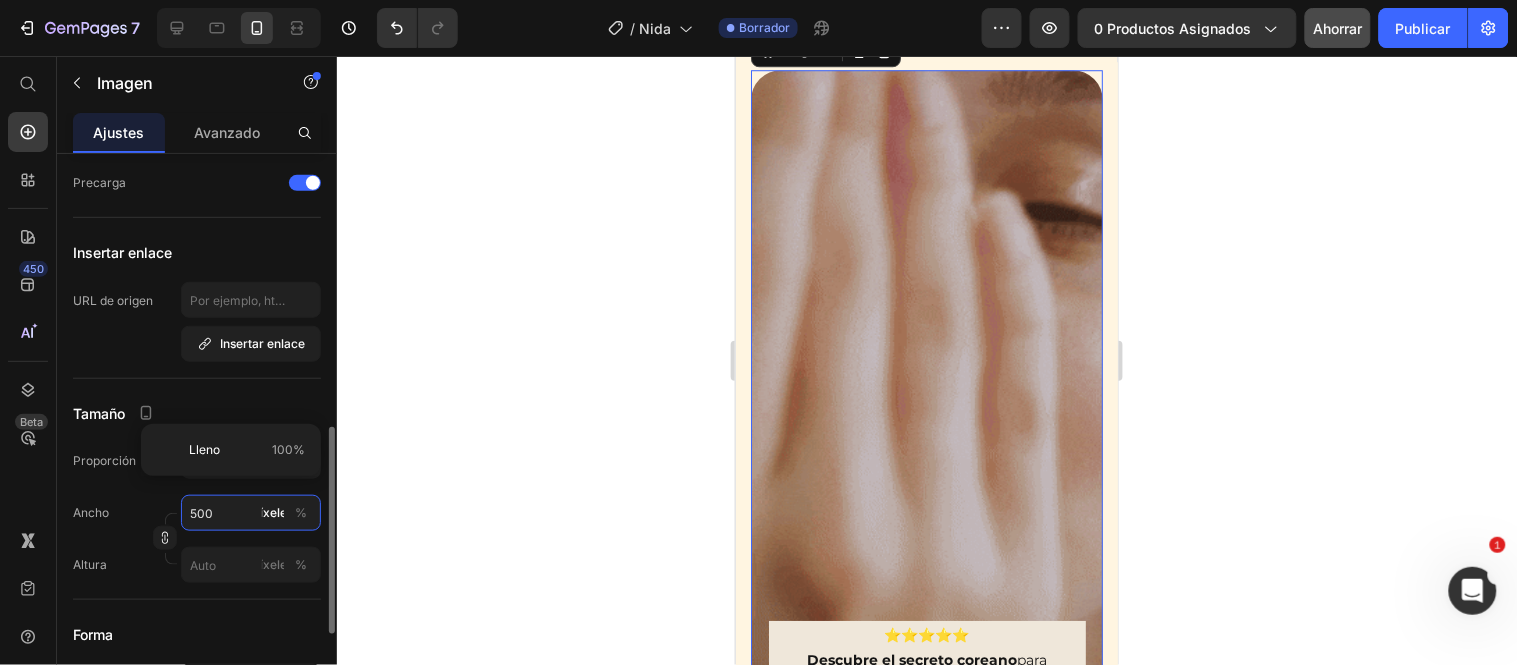 scroll, scrollTop: 444, scrollLeft: 0, axis: vertical 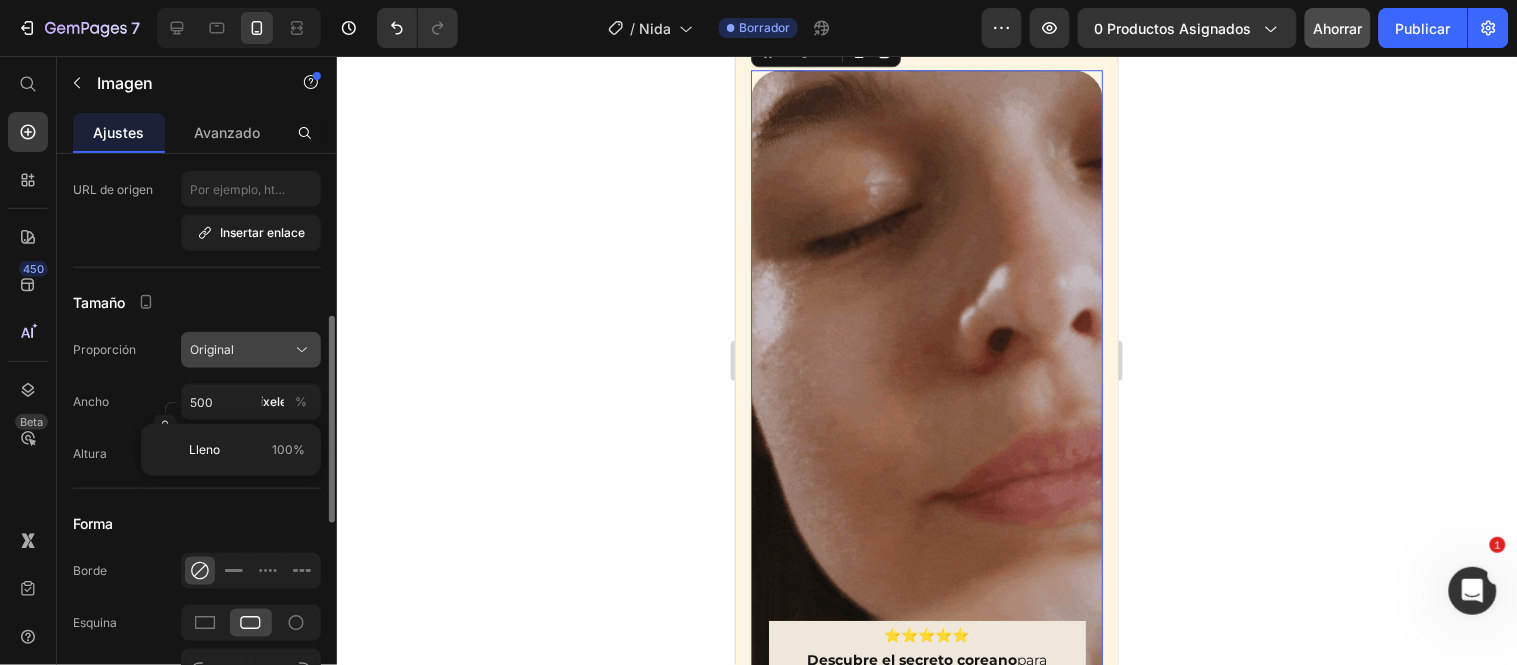 click on "Original" at bounding box center [212, 349] 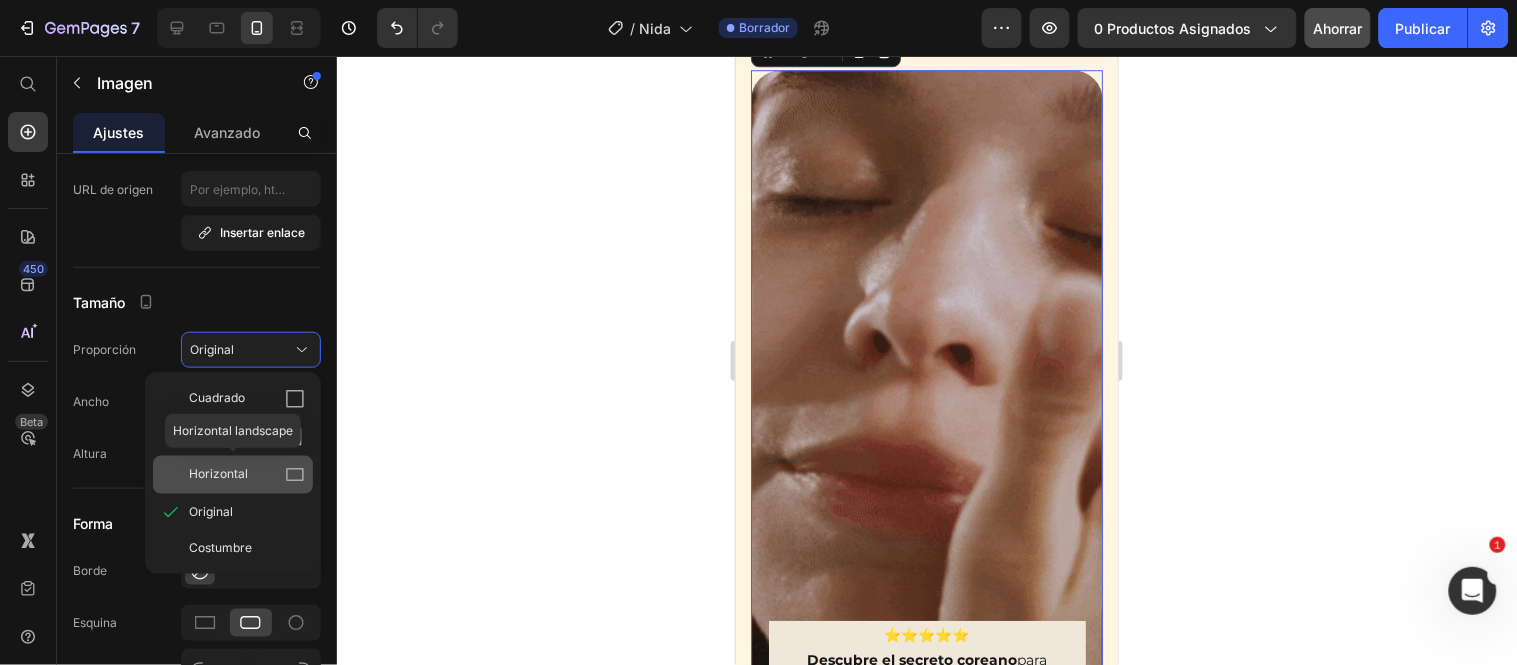 click on "Horizontal" at bounding box center [218, 473] 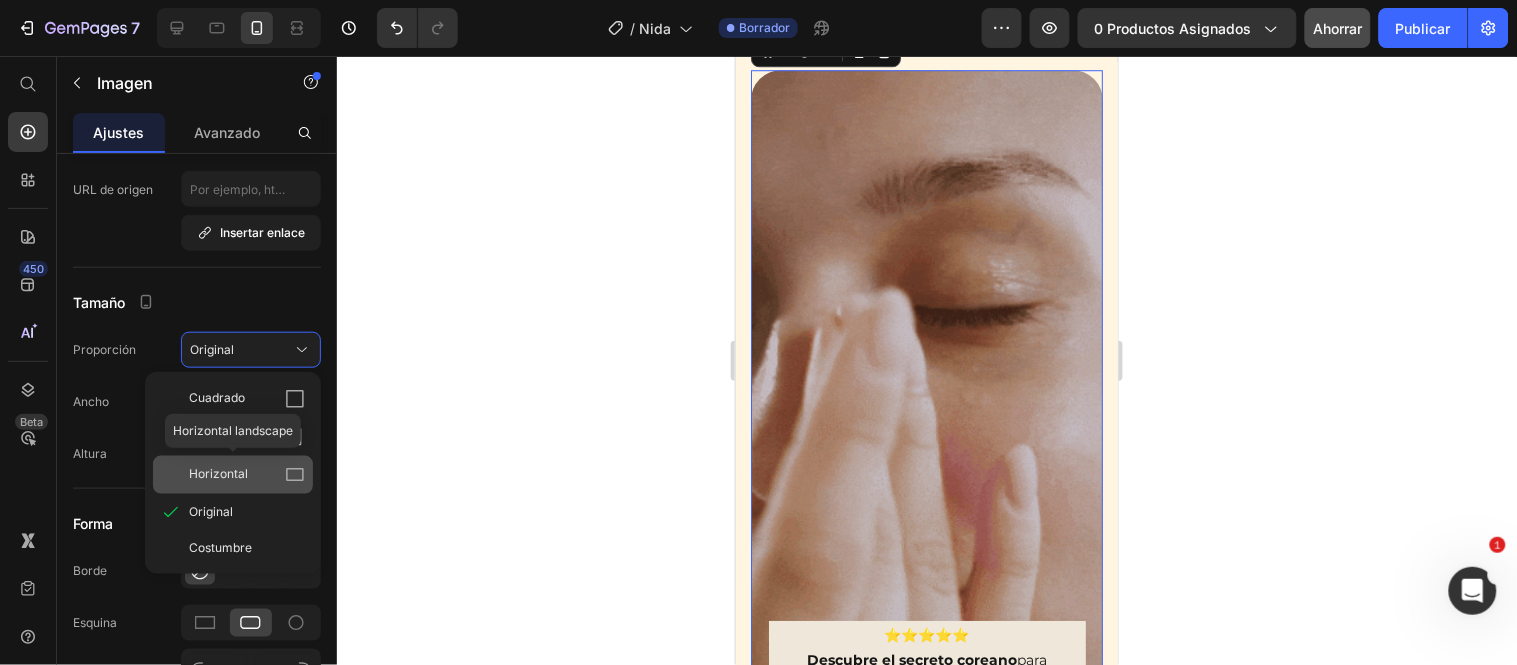 type on "375" 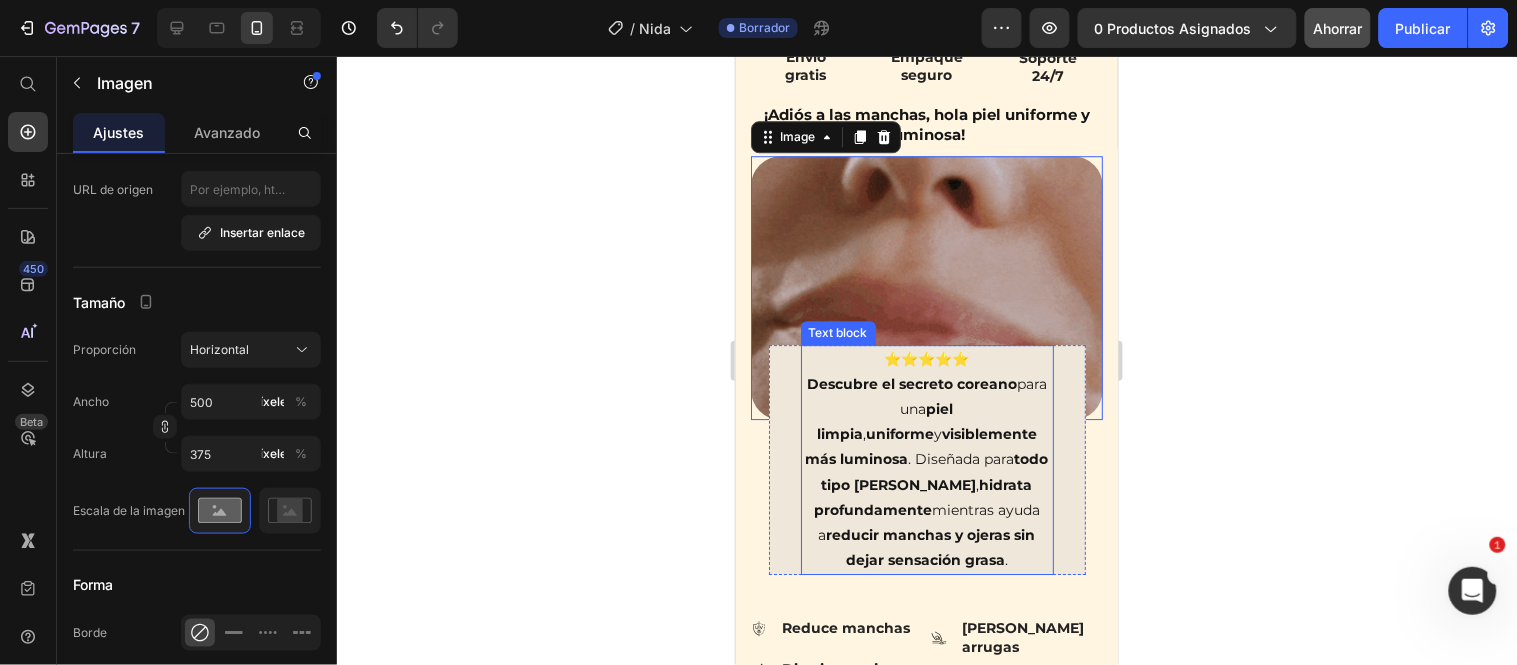 scroll, scrollTop: 1393, scrollLeft: 0, axis: vertical 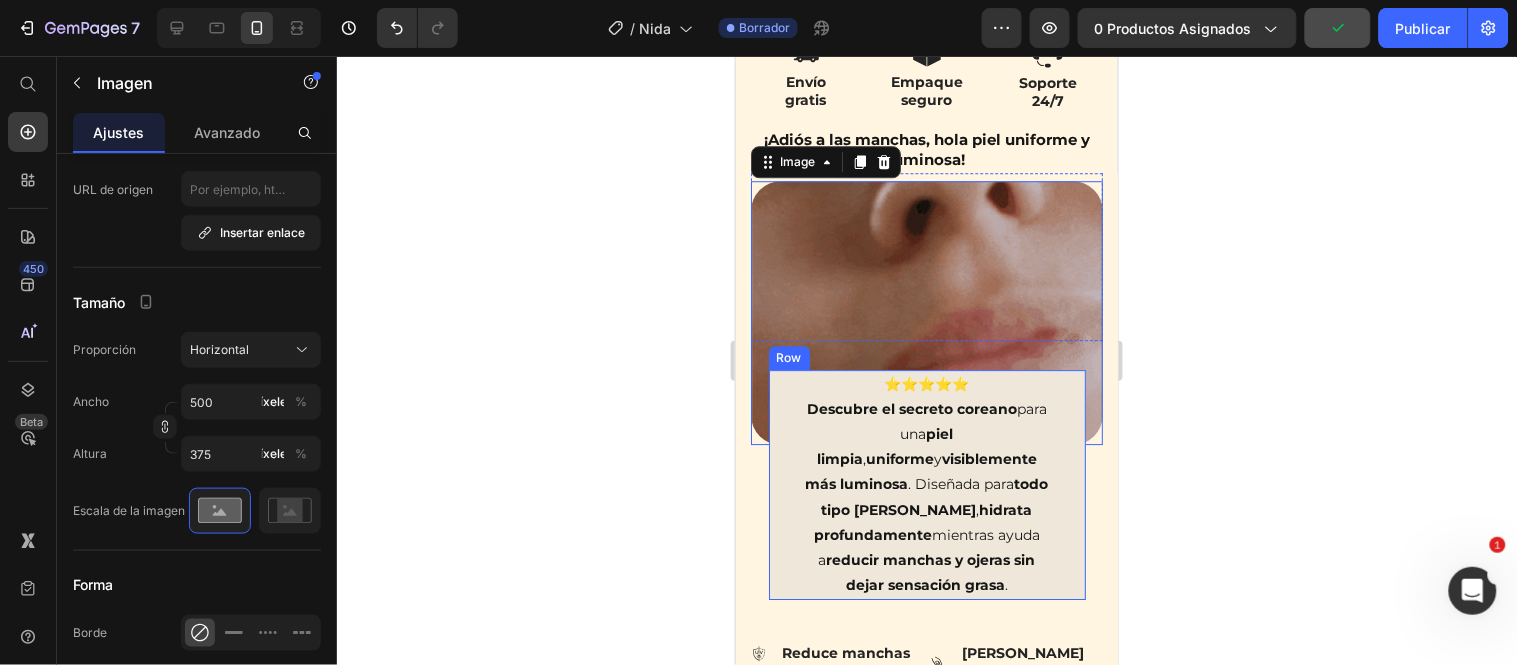 click on "⭐️⭐️⭐️⭐️⭐️ Descubre el secreto coreano  para una  piel limpia ,  uniforme  y  visiblemente más luminosa . Diseñada para  todo tipo [PERSON_NAME] ,  hidrata profundamente  mientras ayuda a  reducir manchas y ojeras   sin dejar sensación grasa . Text block Row" at bounding box center (926, 484) 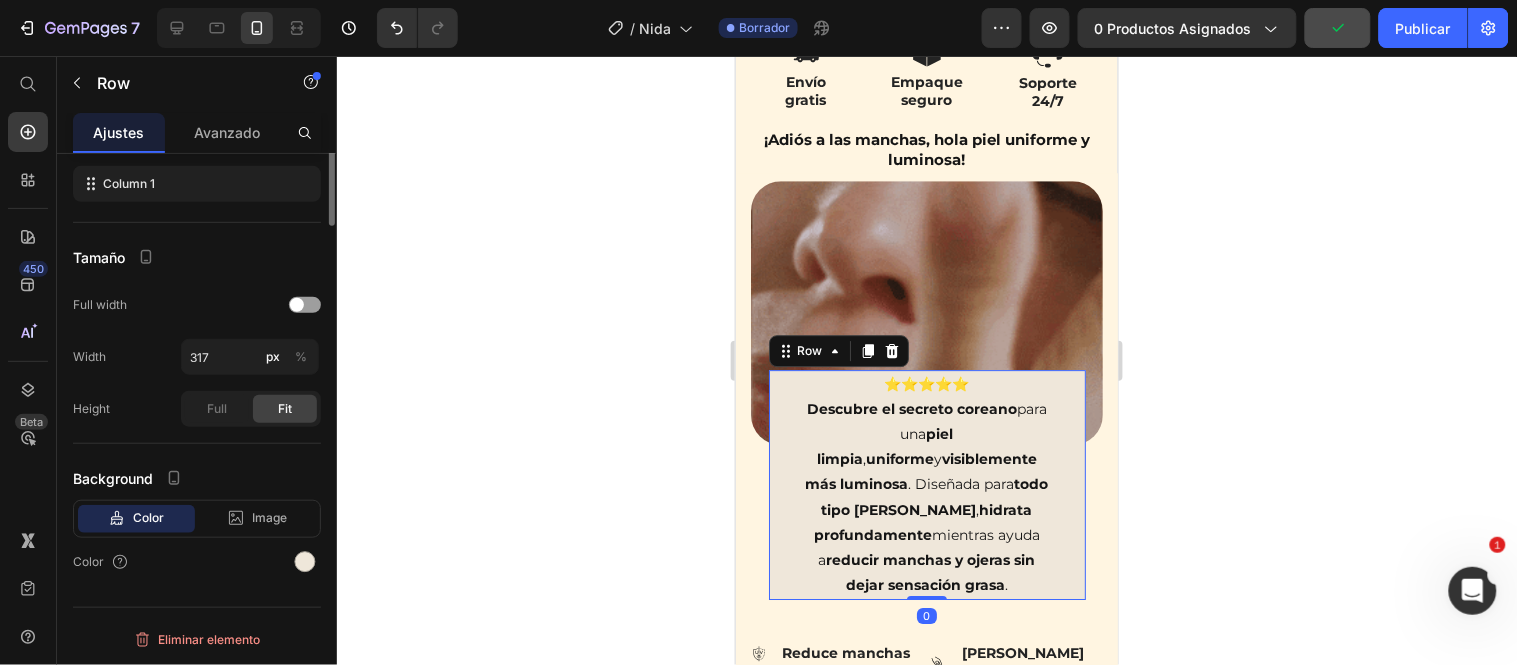 scroll, scrollTop: 0, scrollLeft: 0, axis: both 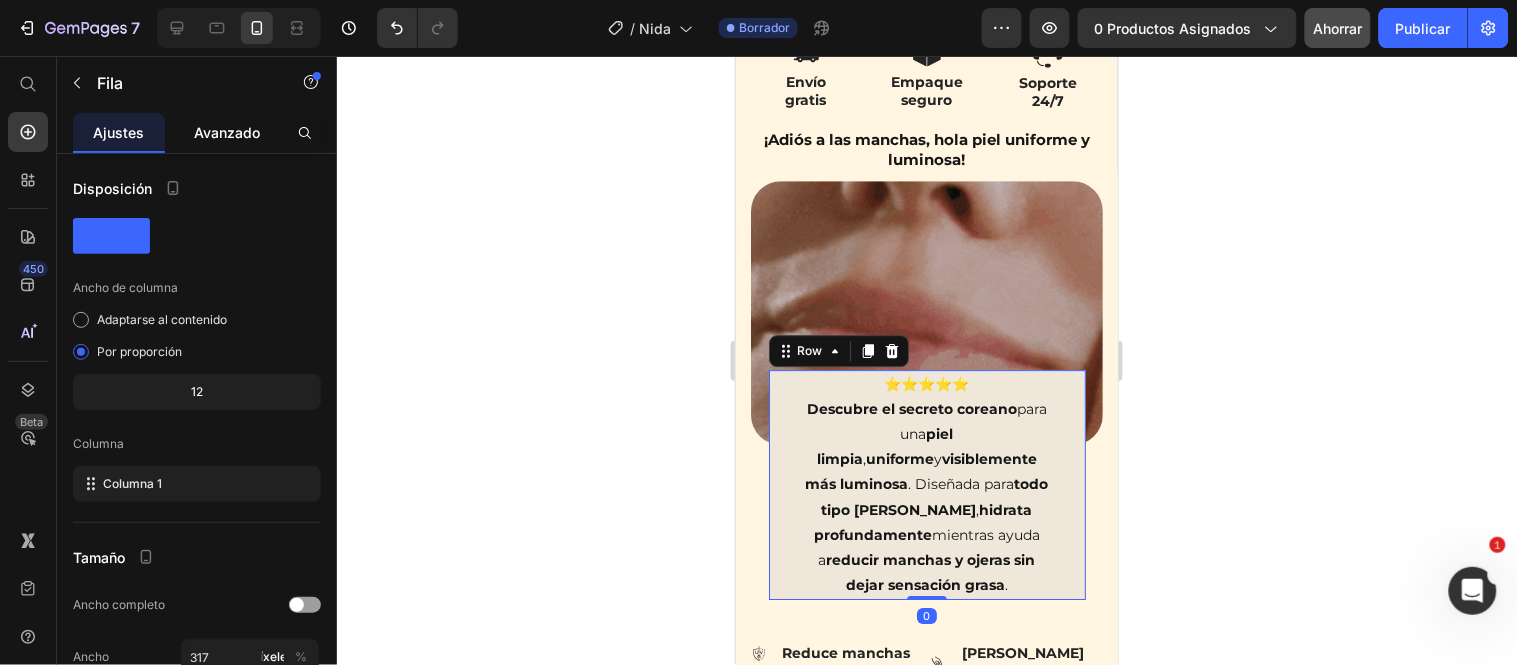 click on "Avanzado" at bounding box center [227, 132] 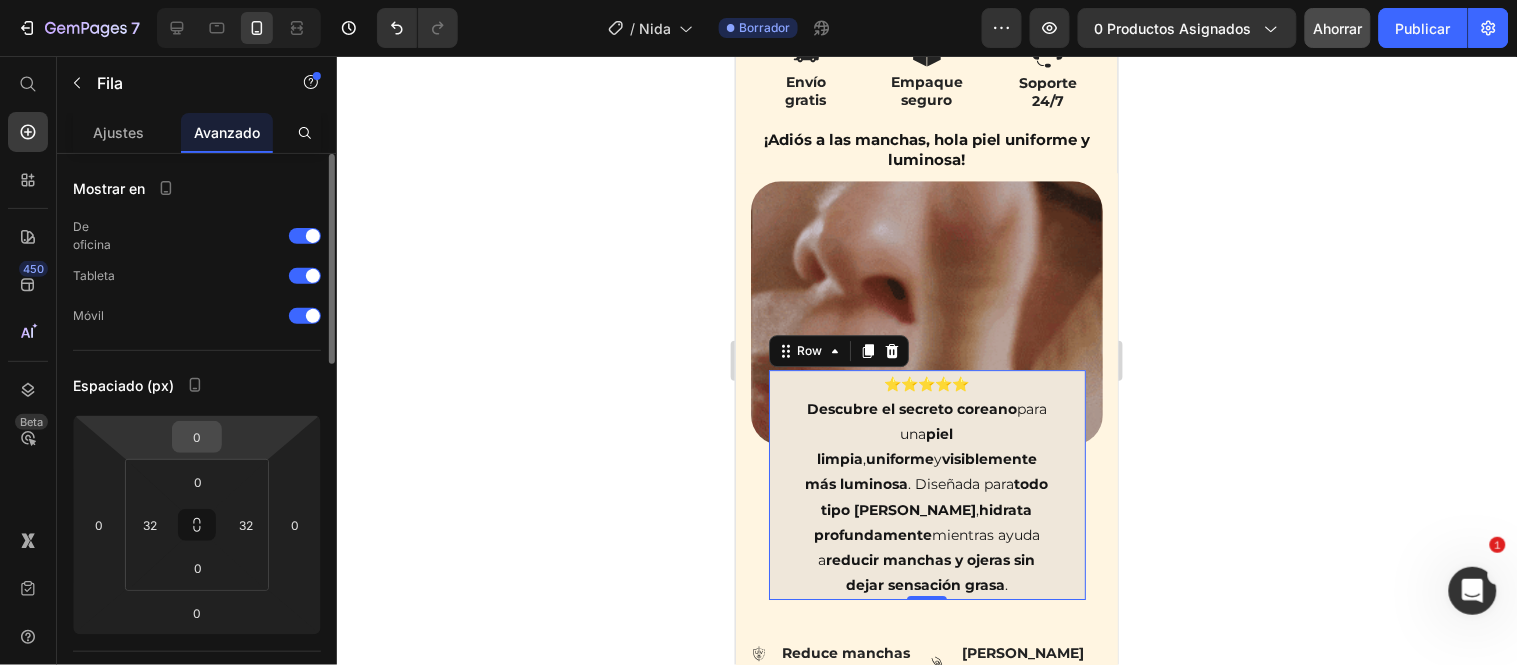 click on "0" at bounding box center [197, 437] 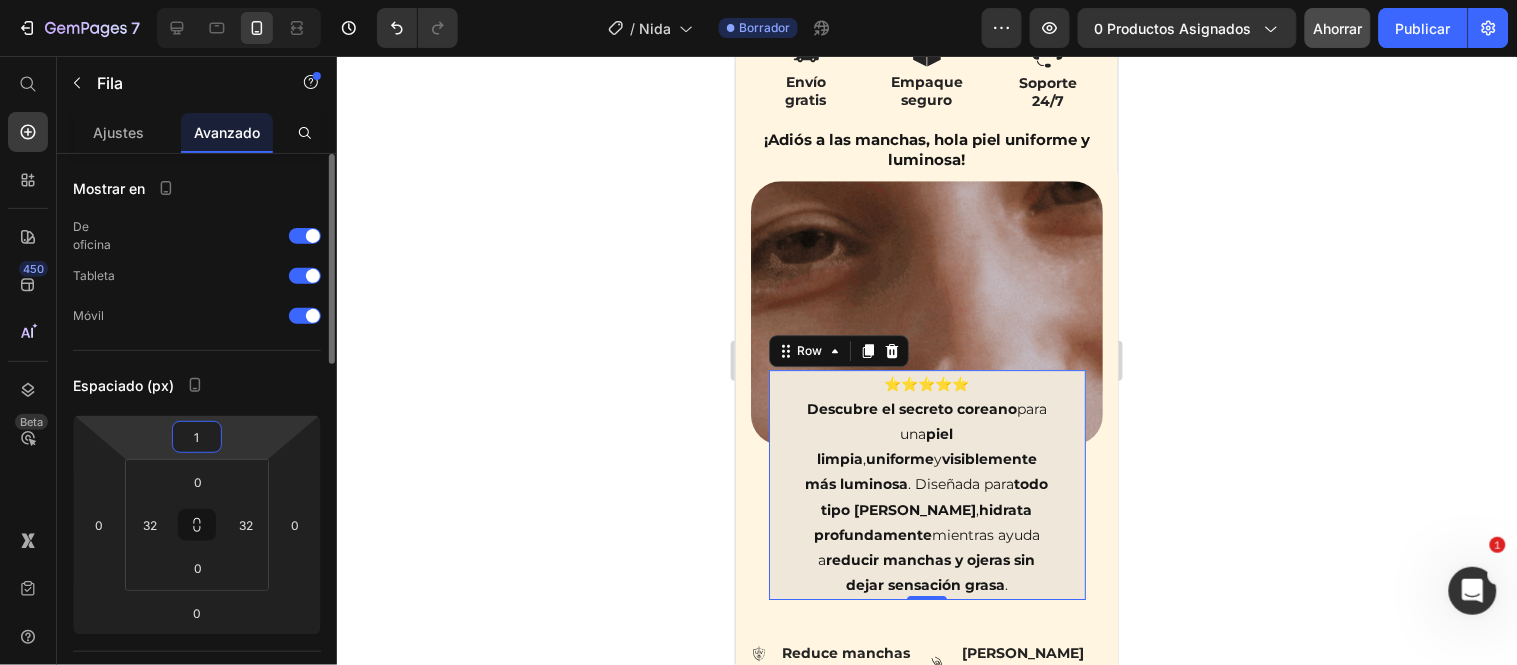 type on "0" 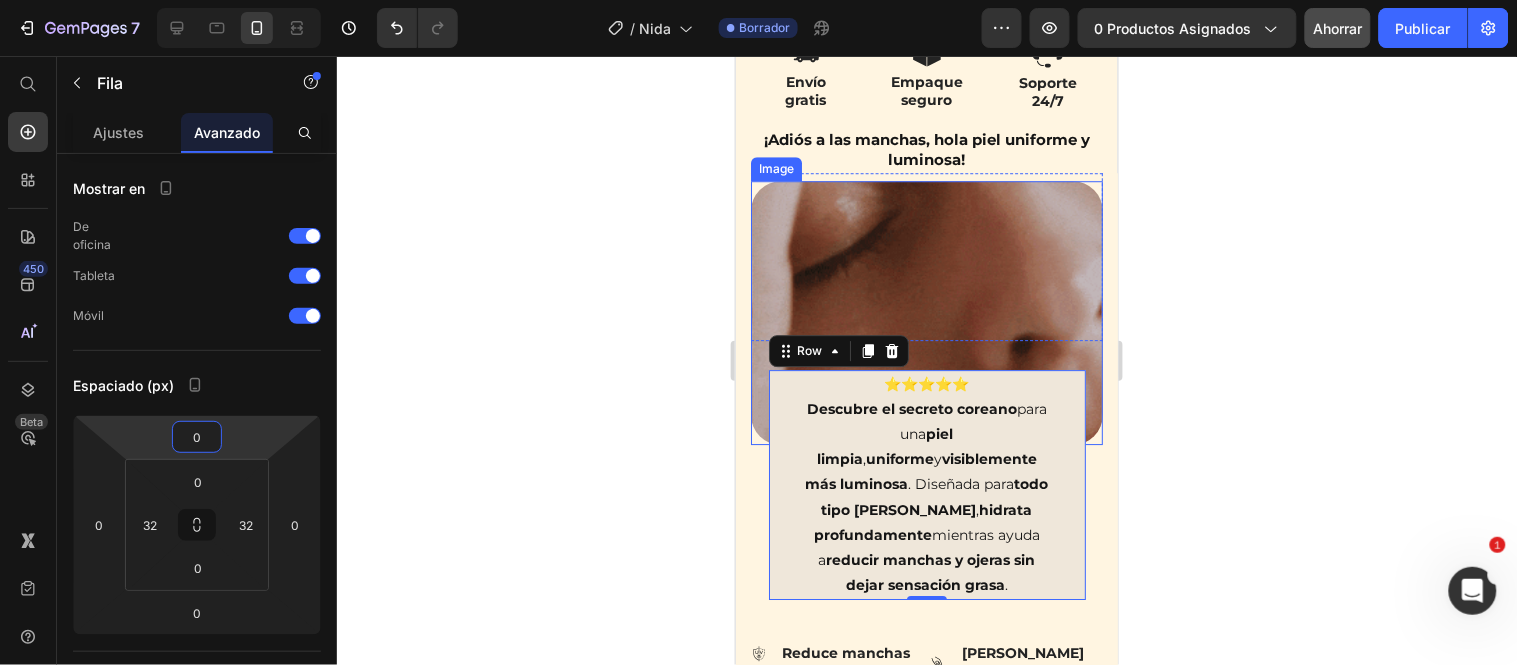click at bounding box center (926, 312) 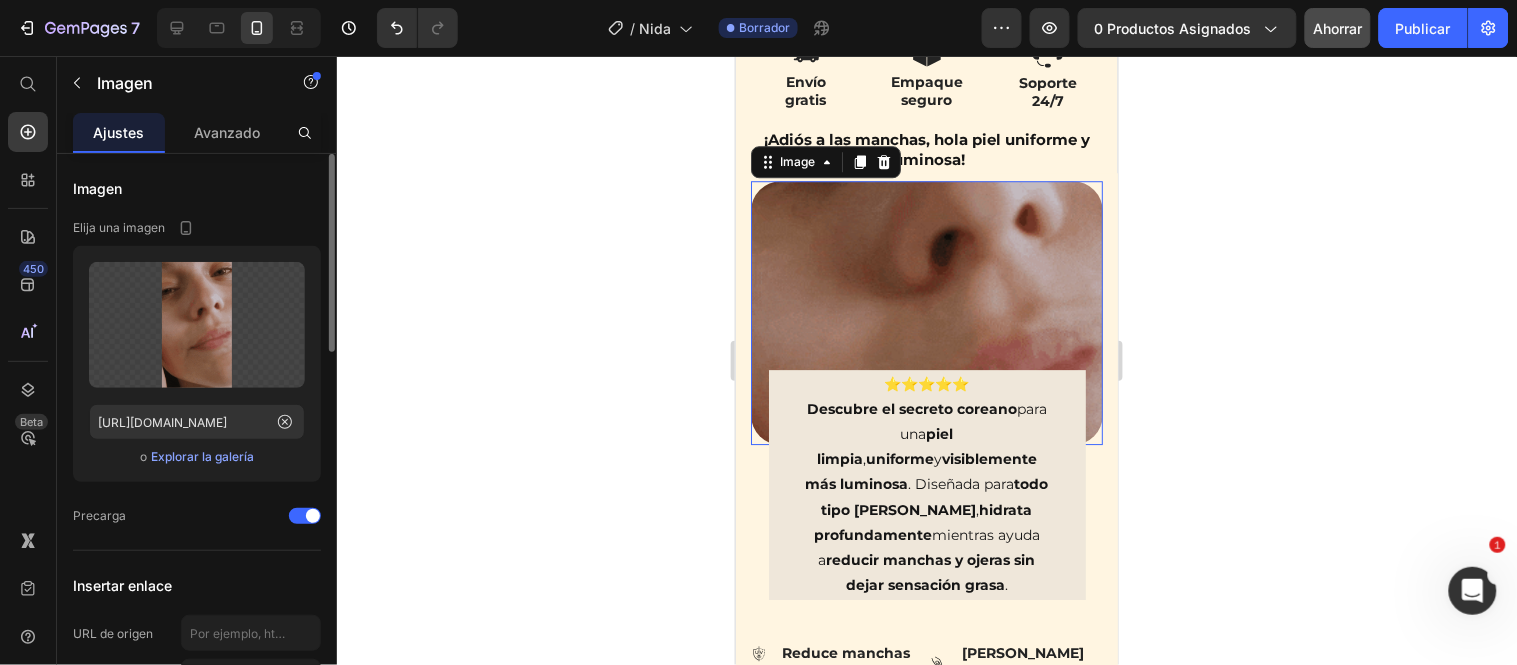 scroll, scrollTop: 111, scrollLeft: 0, axis: vertical 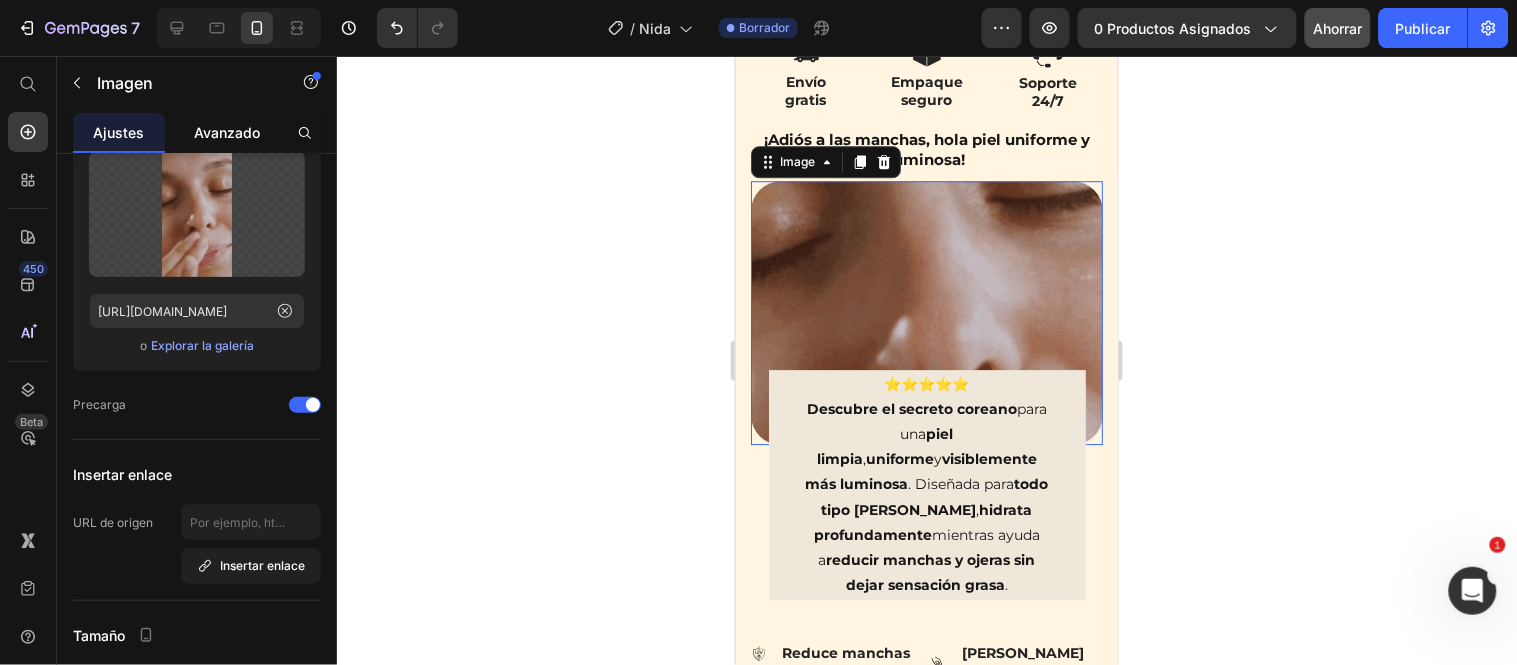 click on "Avanzado" at bounding box center [227, 132] 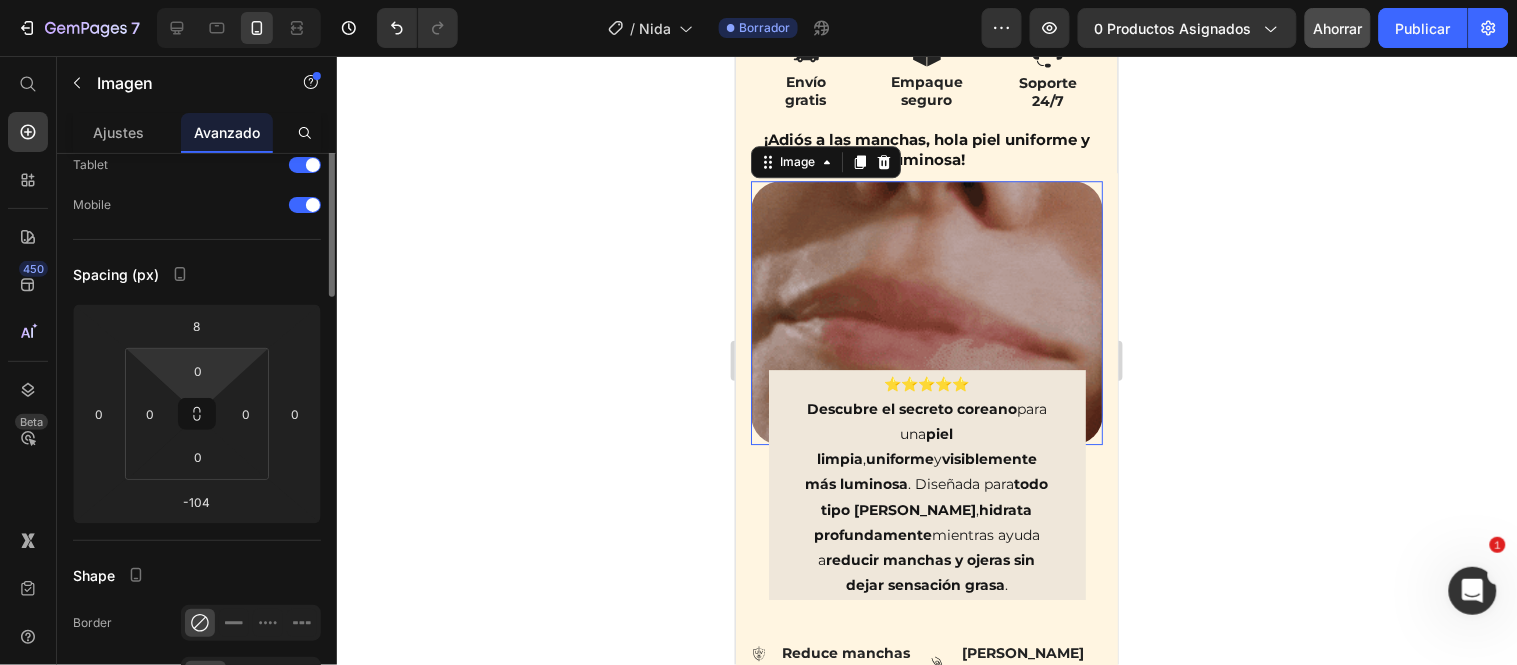 scroll, scrollTop: 0, scrollLeft: 0, axis: both 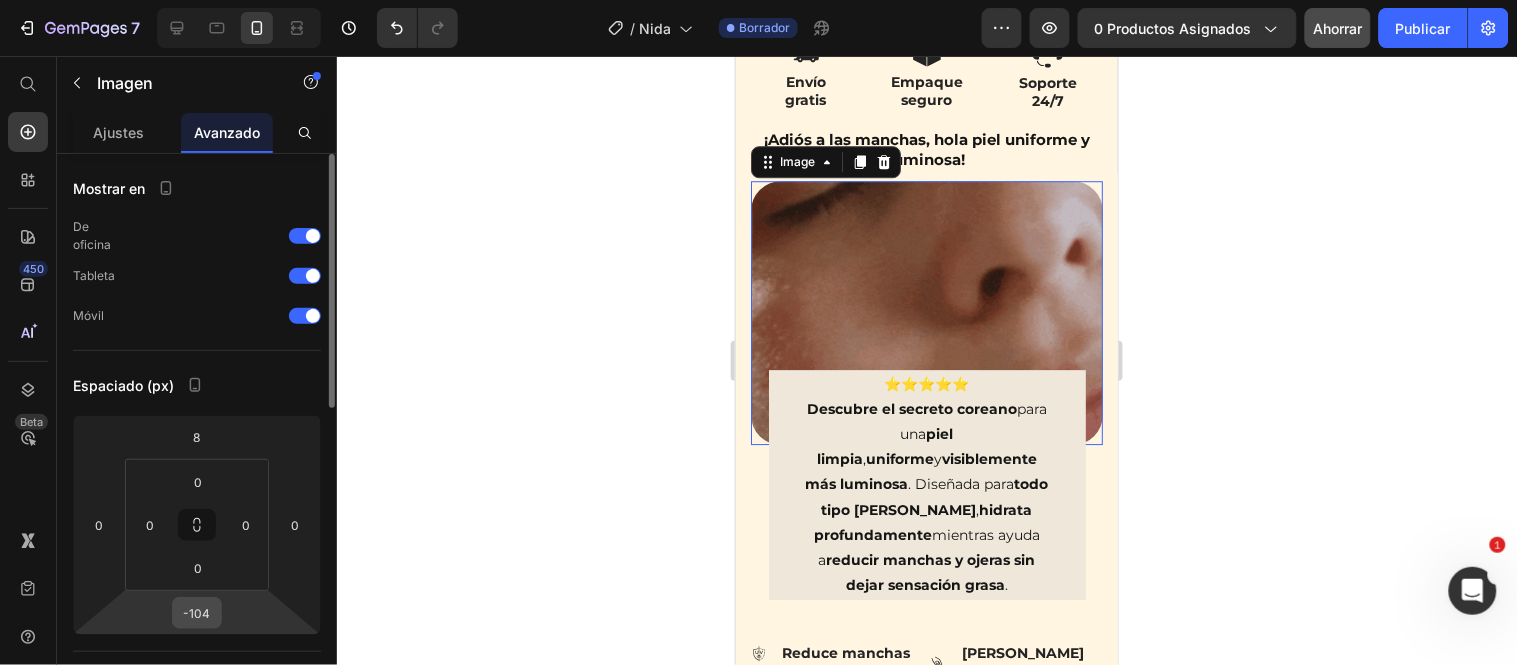 click on "-104" at bounding box center [197, 613] 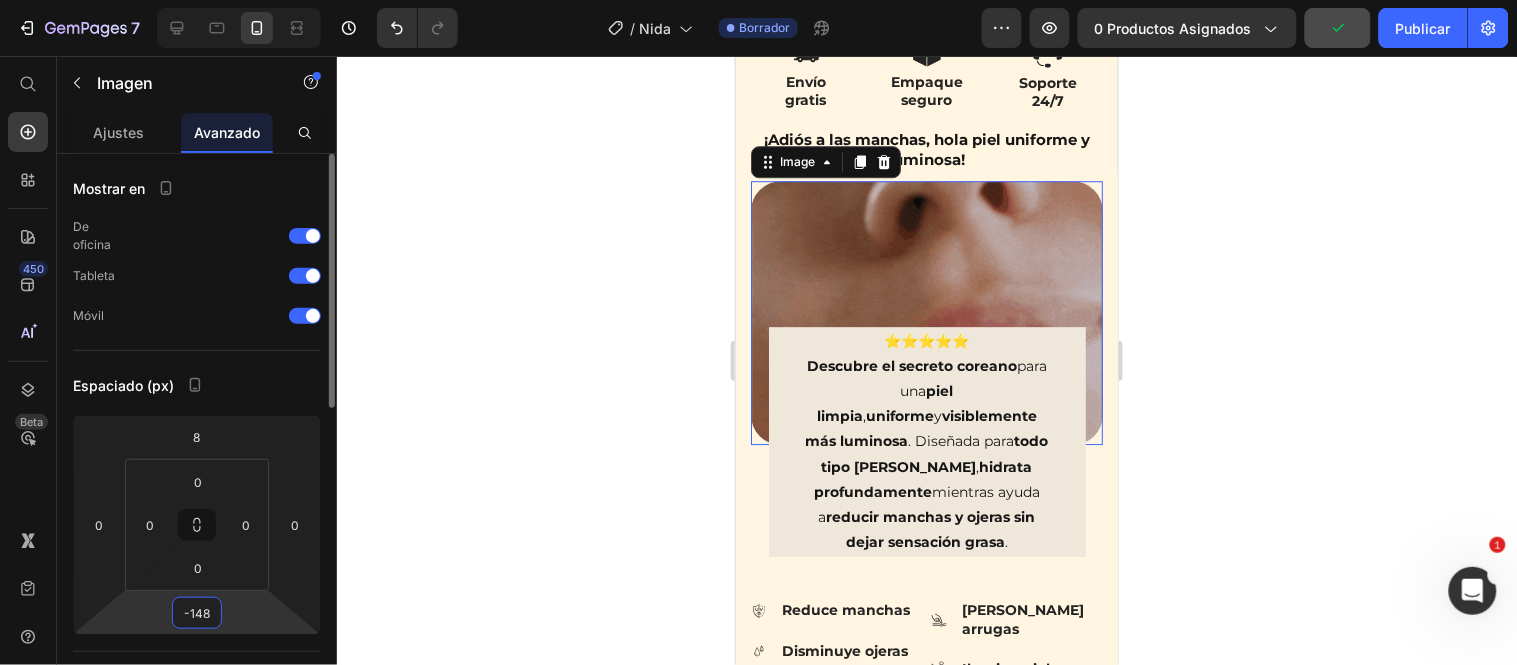 type on "-149" 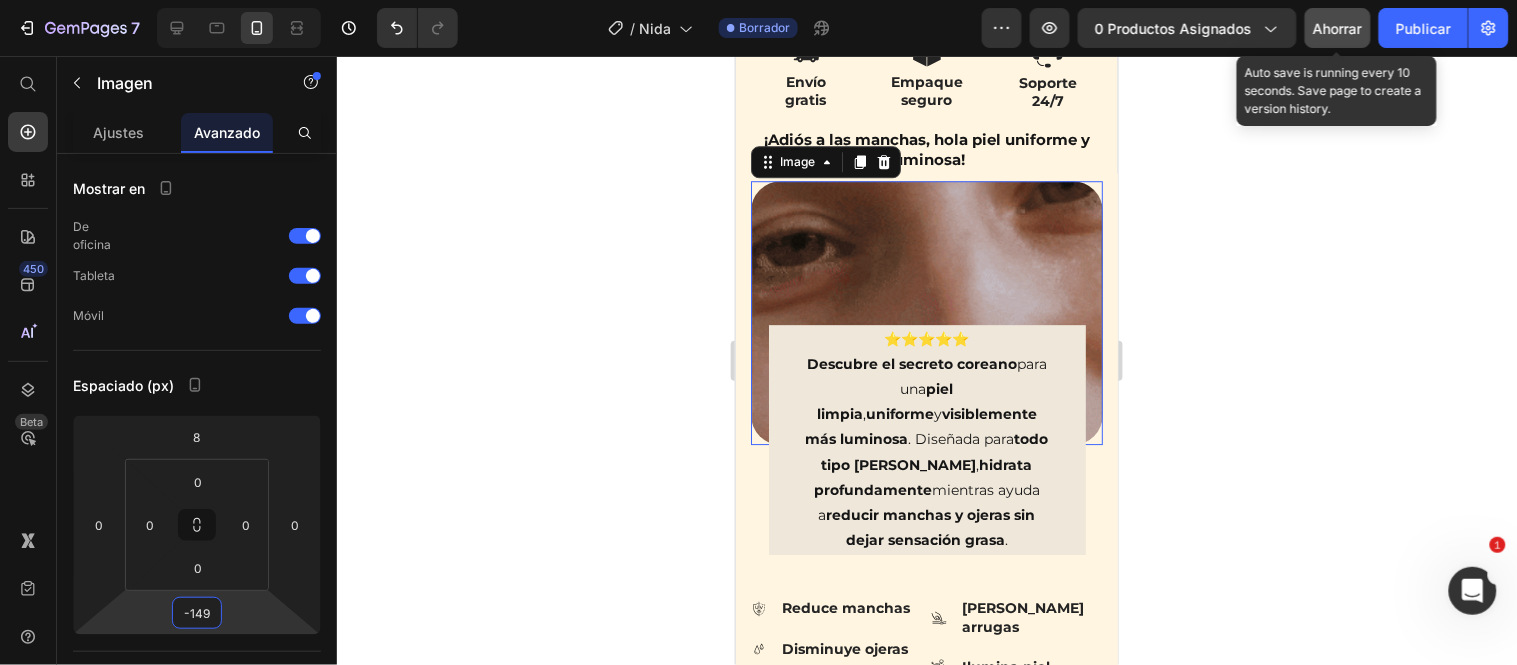 click on "Ahorrar" at bounding box center [1338, 28] 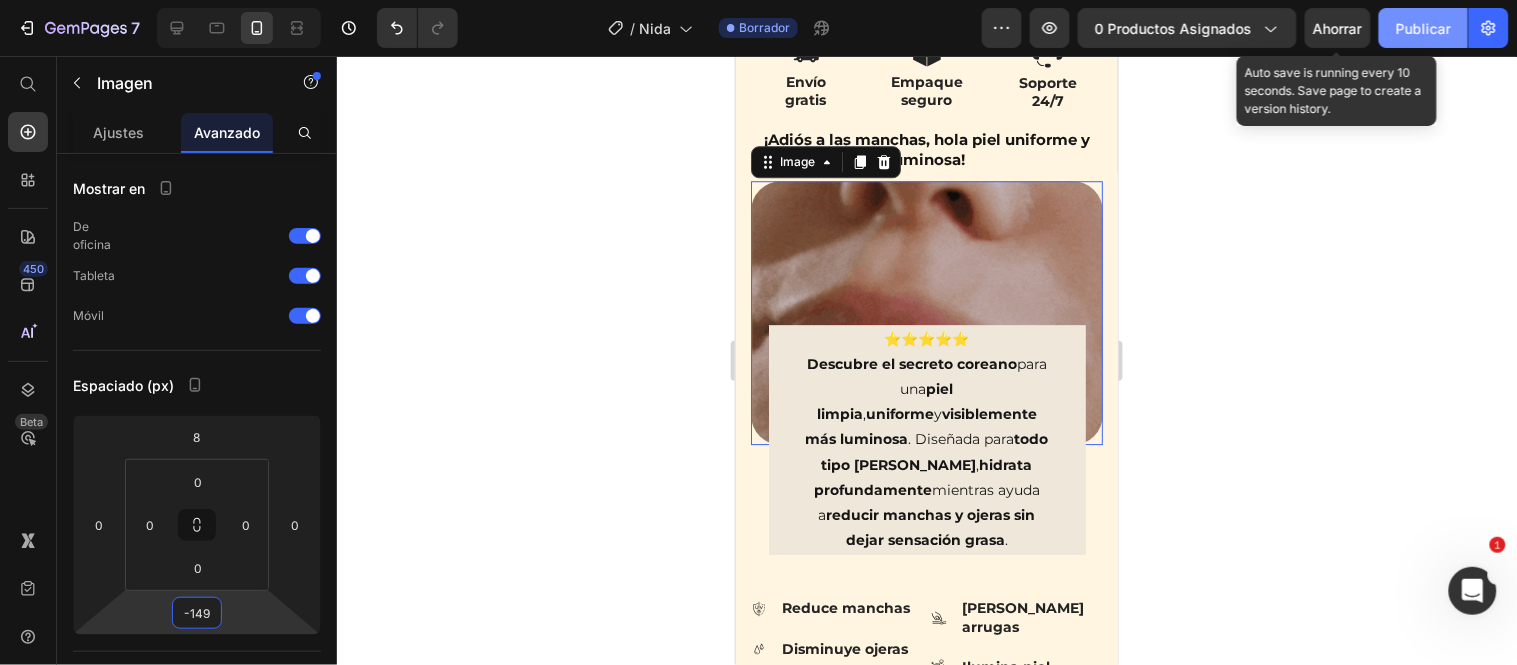 click on "Publicar" at bounding box center [1423, 28] 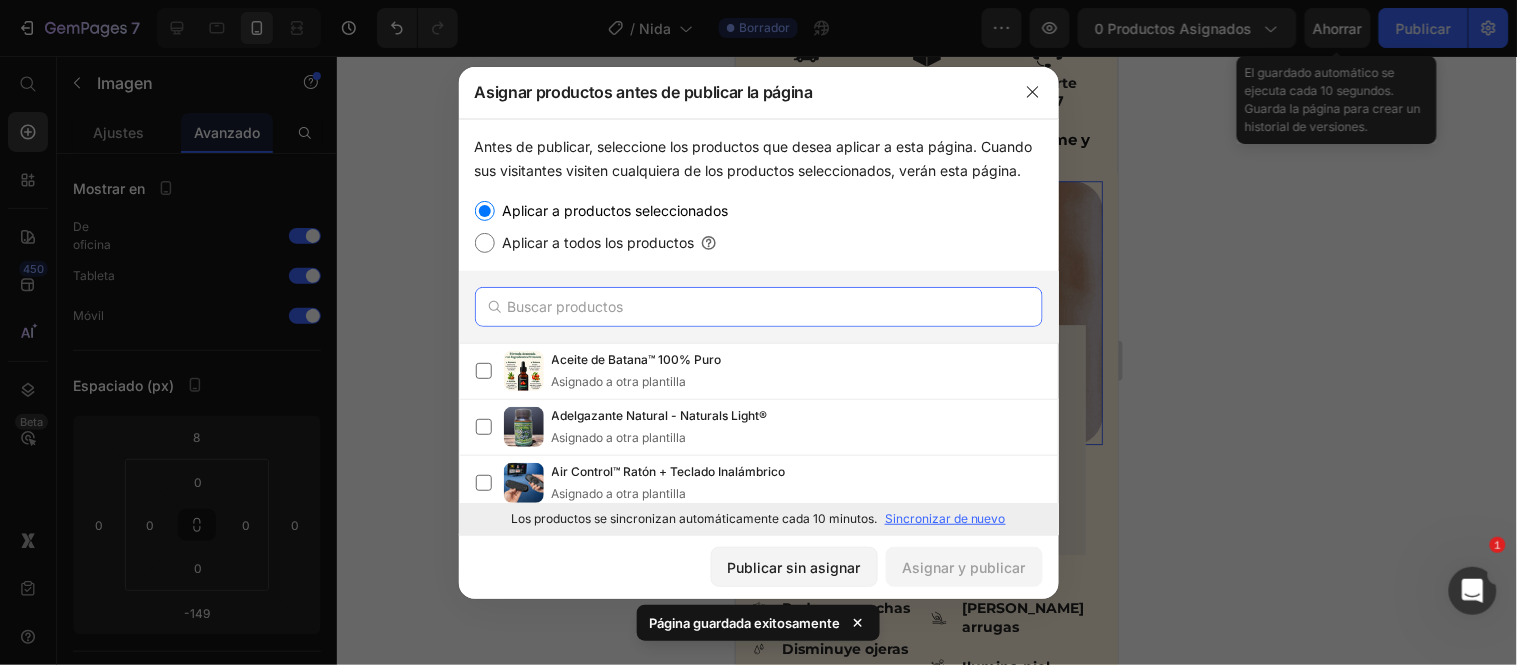 click at bounding box center [759, 307] 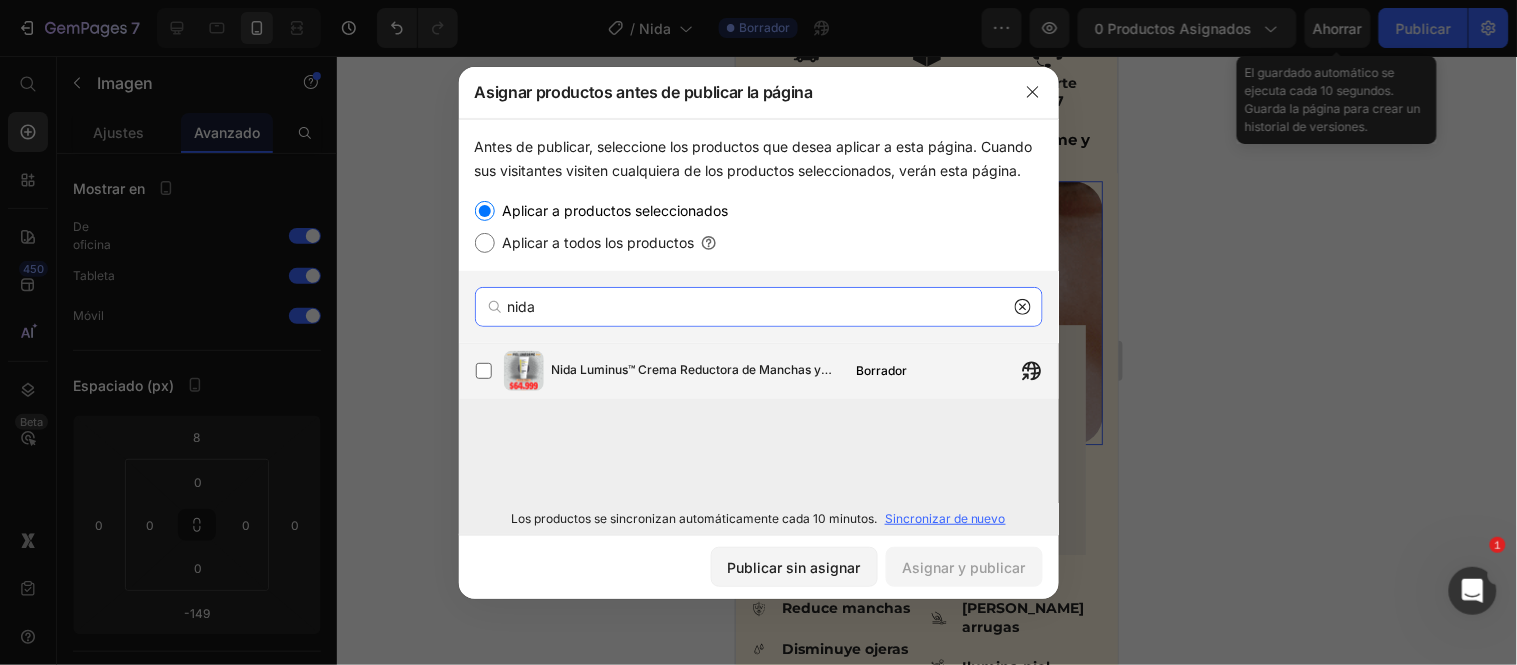 type on "nida" 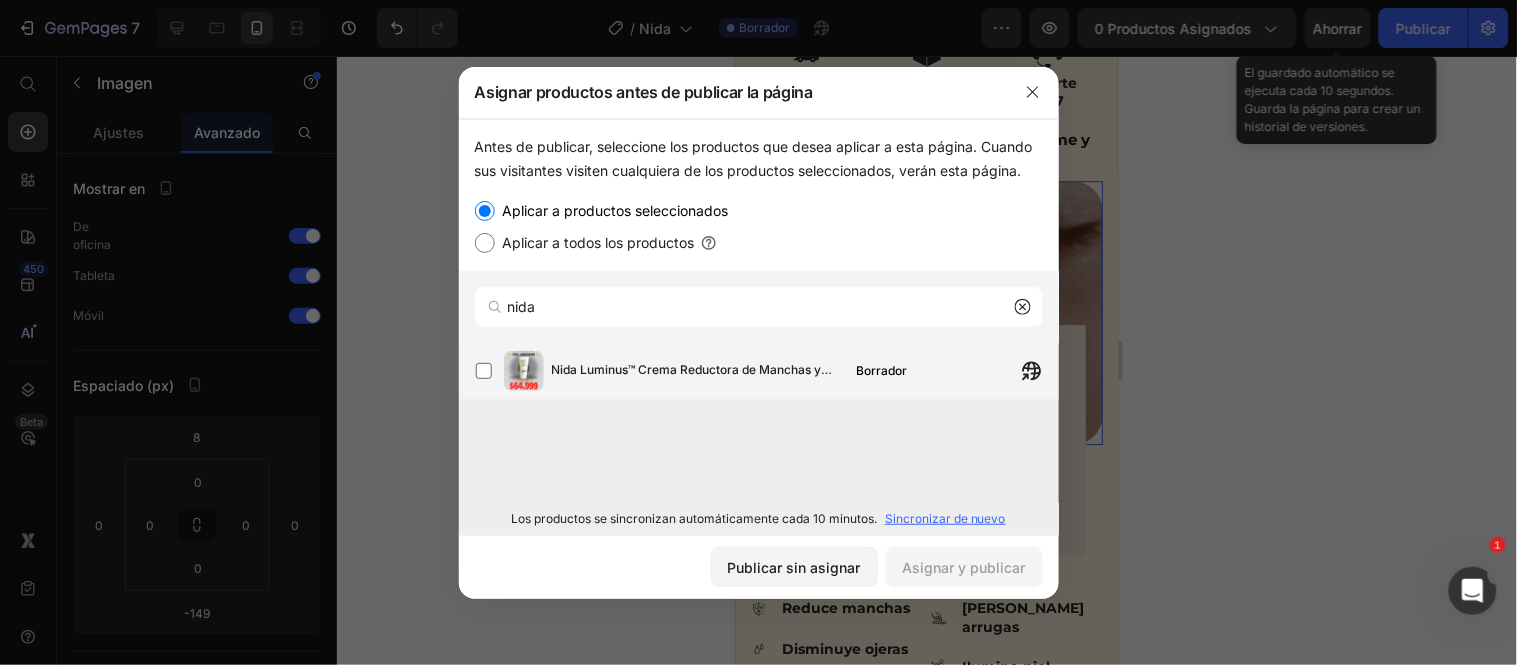 click on "Nida Luminus™ Crema Reductora de Manchas y Ojeras (60 ml)" at bounding box center (696, 371) 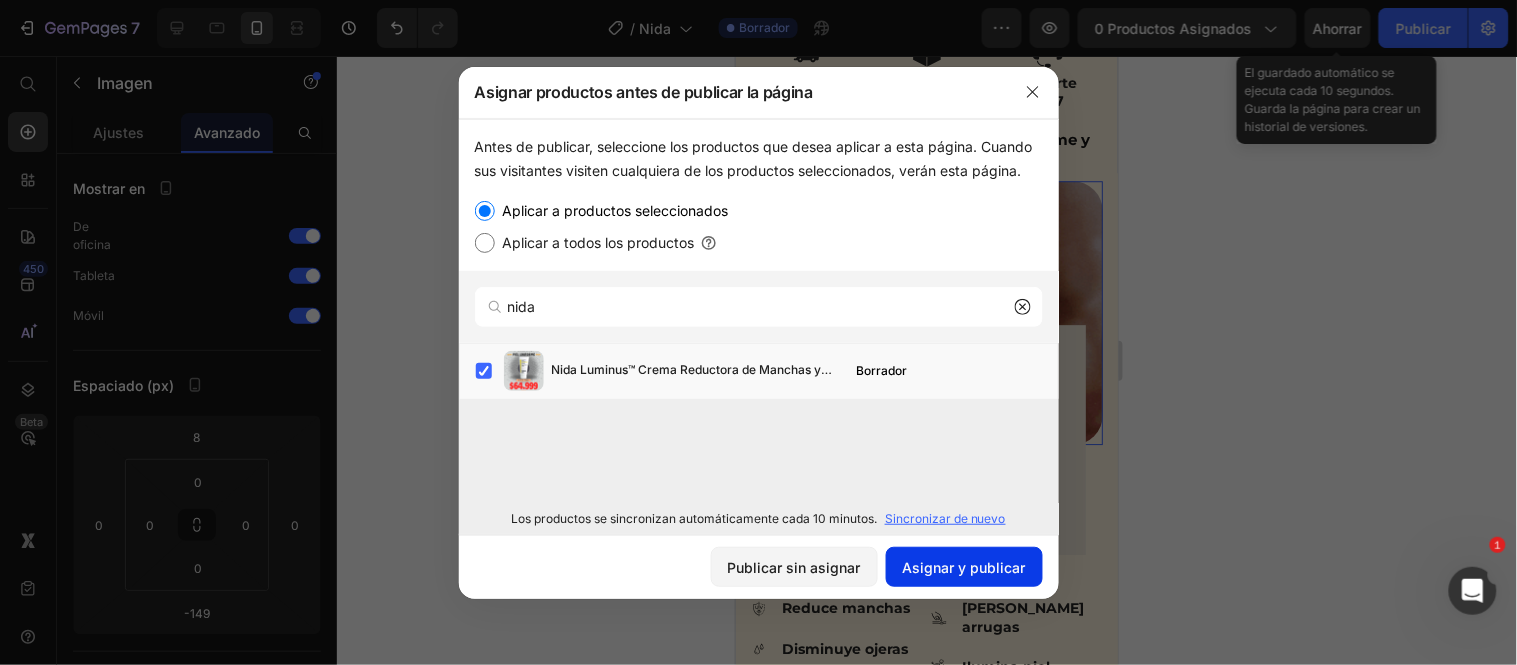 click on "Asignar y publicar" 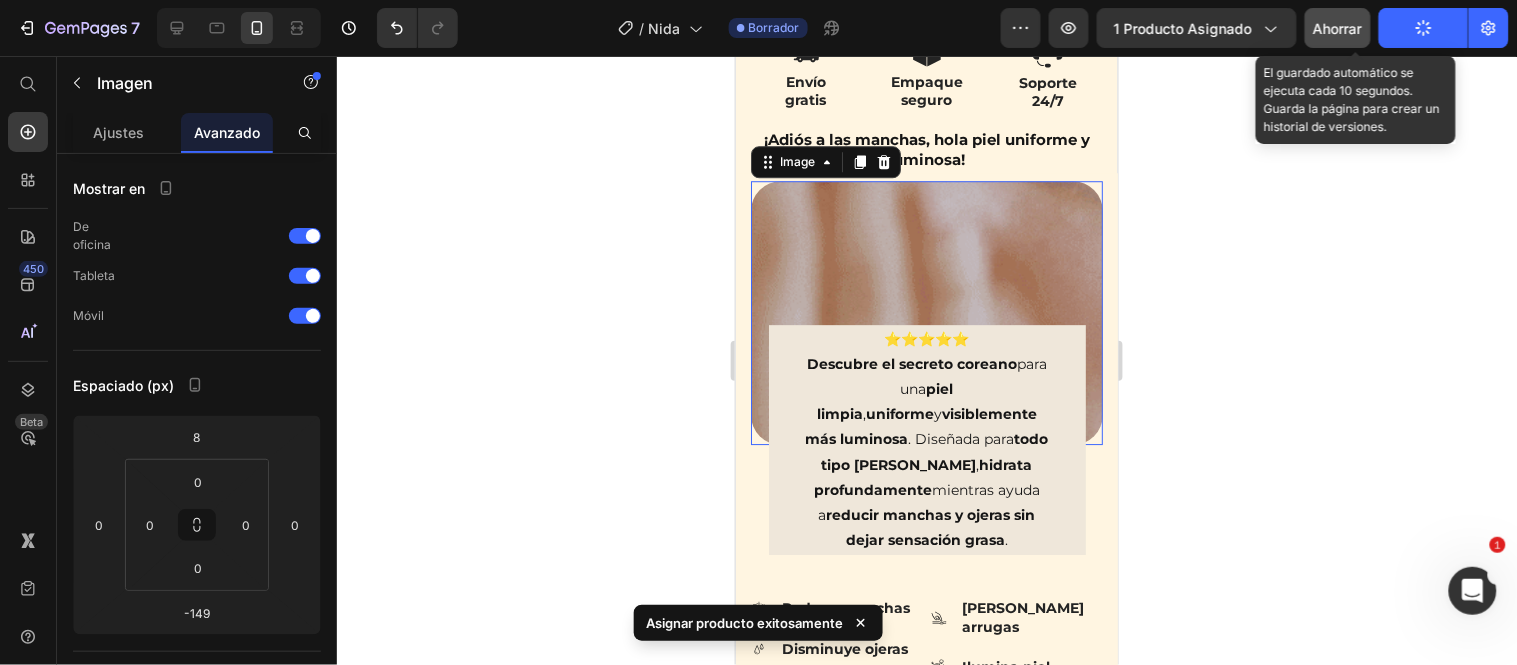 click on "Ahorrar" at bounding box center [1338, 28] 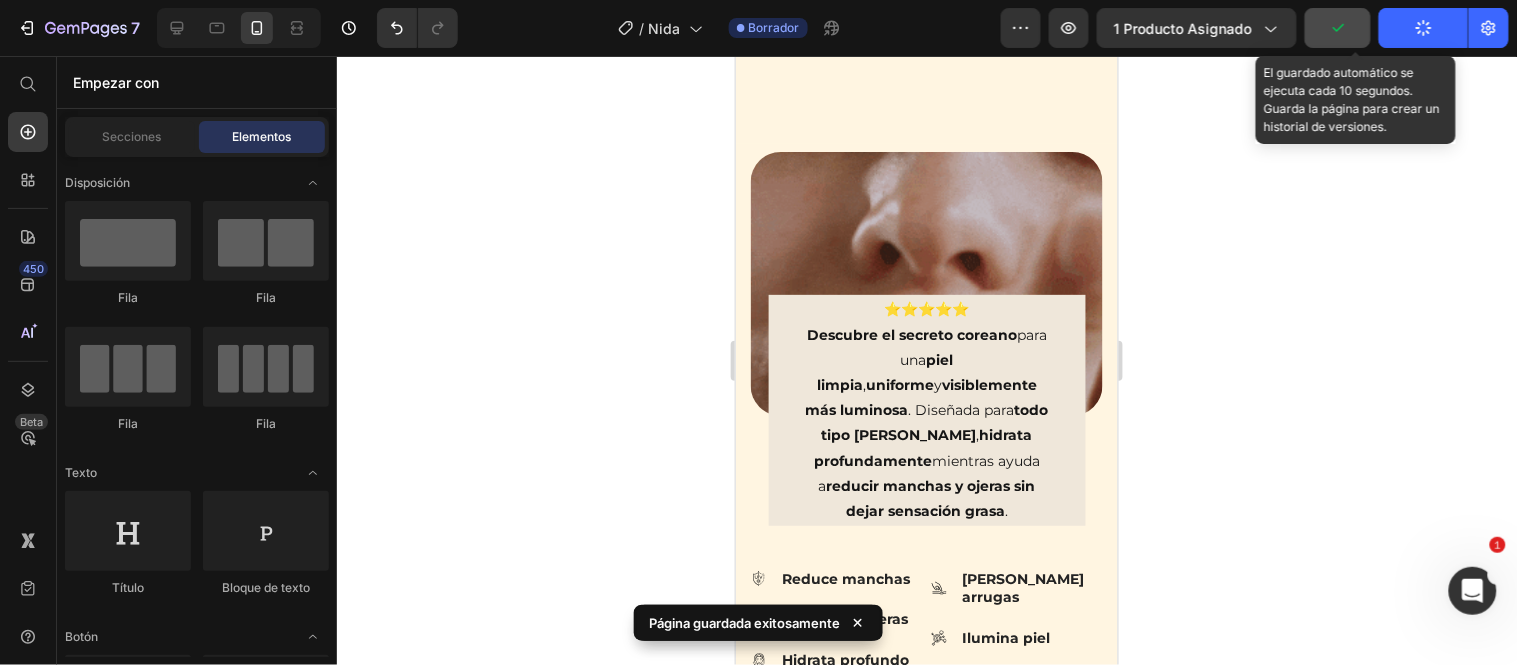 drag, startPoint x: 1110, startPoint y: 139, endPoint x: 1778, endPoint y: 65, distance: 672.0863 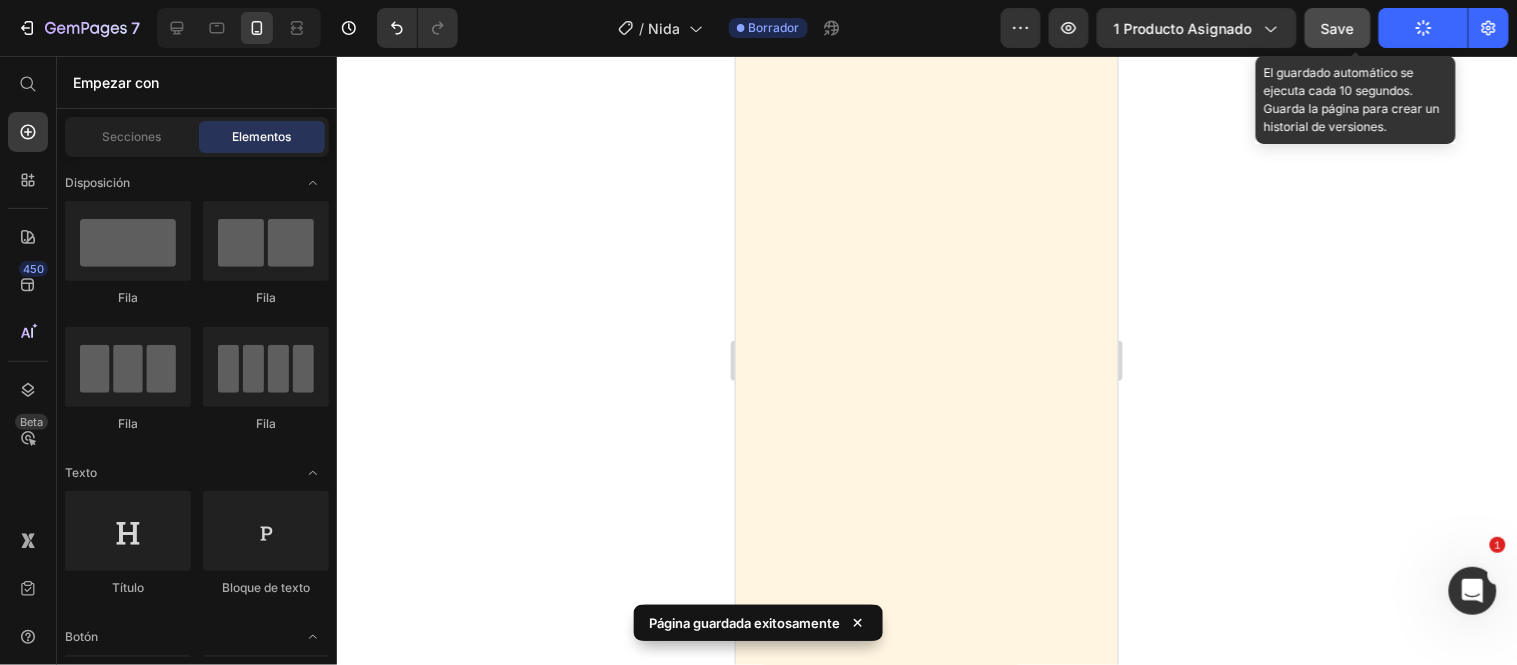 scroll, scrollTop: 12336, scrollLeft: 0, axis: vertical 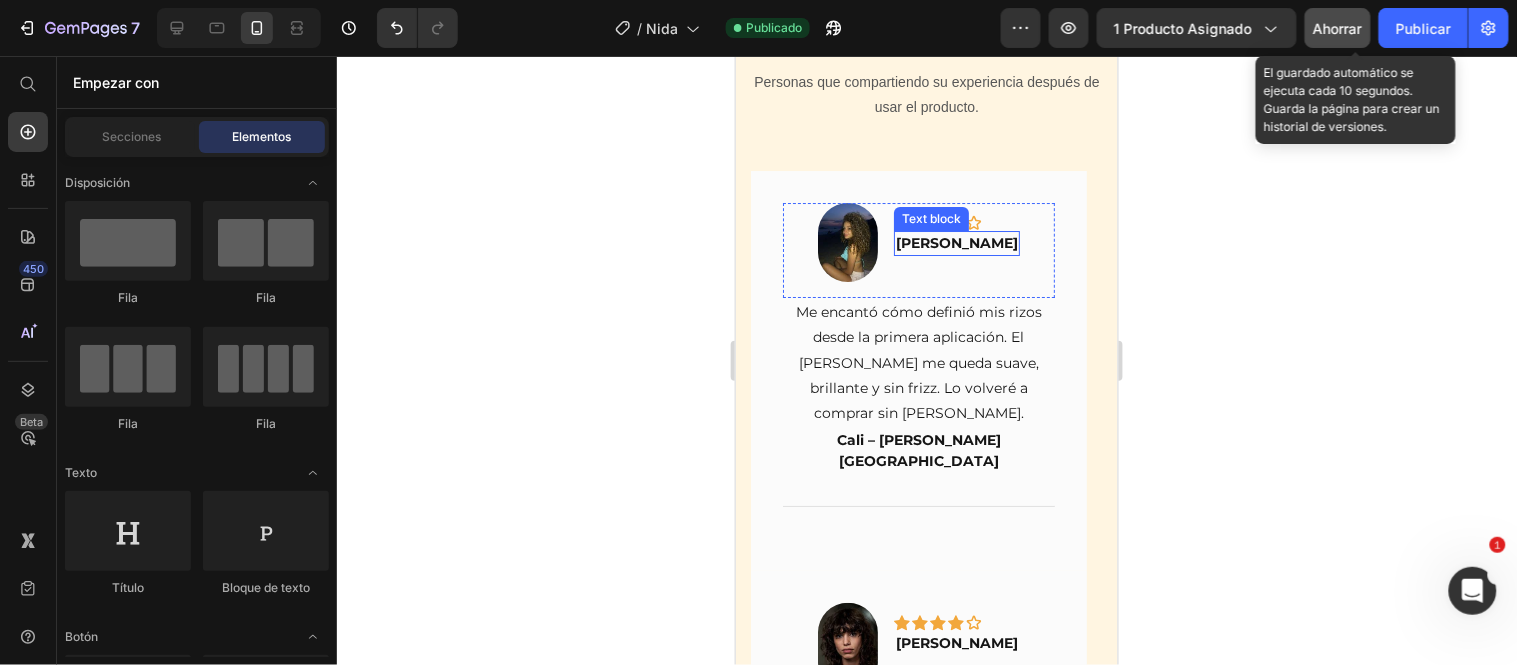 click on "[PERSON_NAME]" at bounding box center [956, 242] 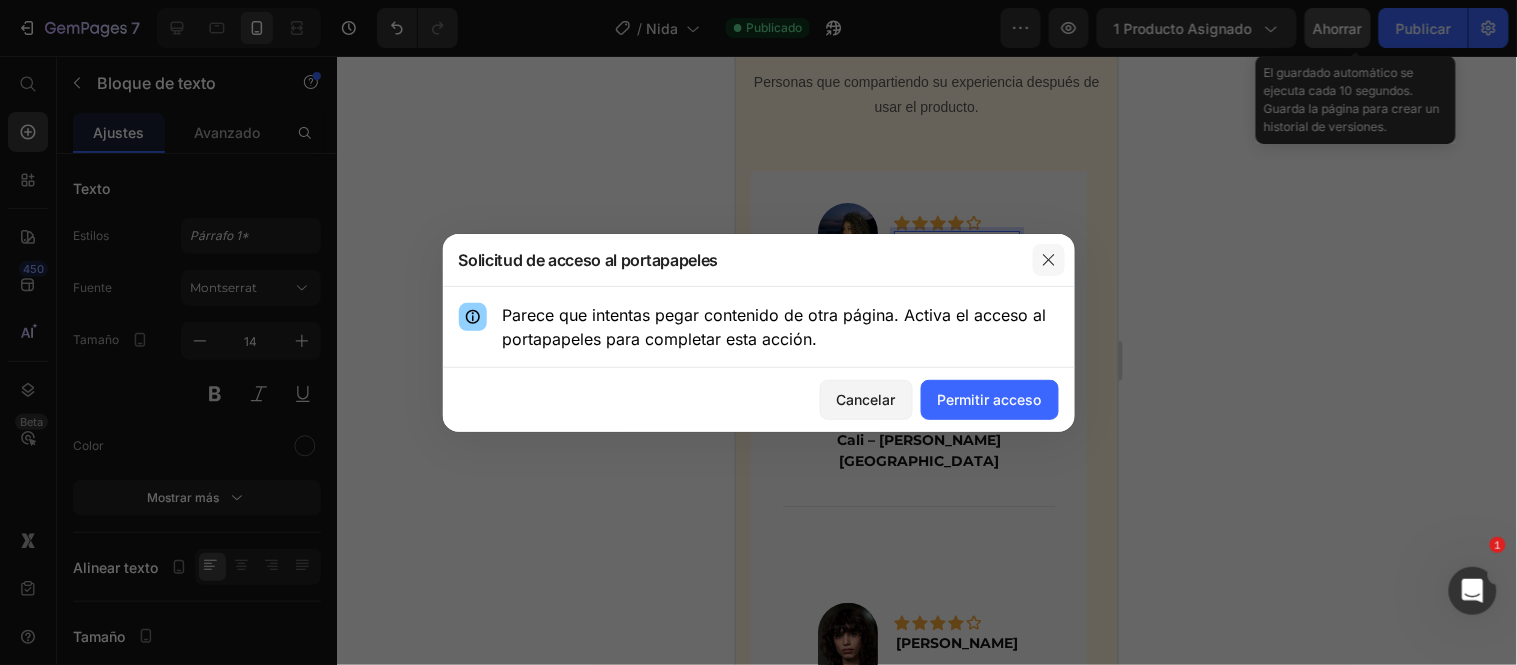 click 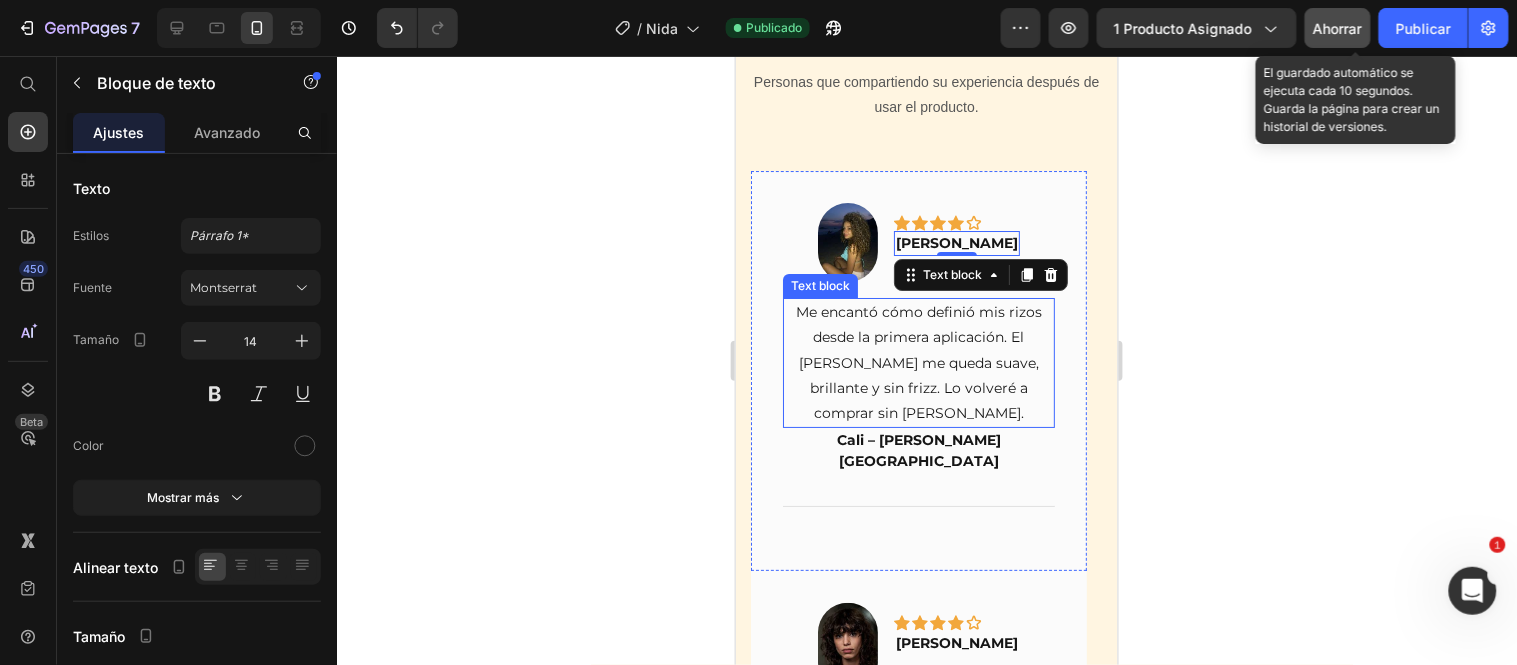 click on "Me encantó cómo definió mis rizos desde la primera aplicación. El [PERSON_NAME] me queda suave, brillante y sin frizz. Lo volveré a comprar sin [PERSON_NAME]." at bounding box center [918, 362] 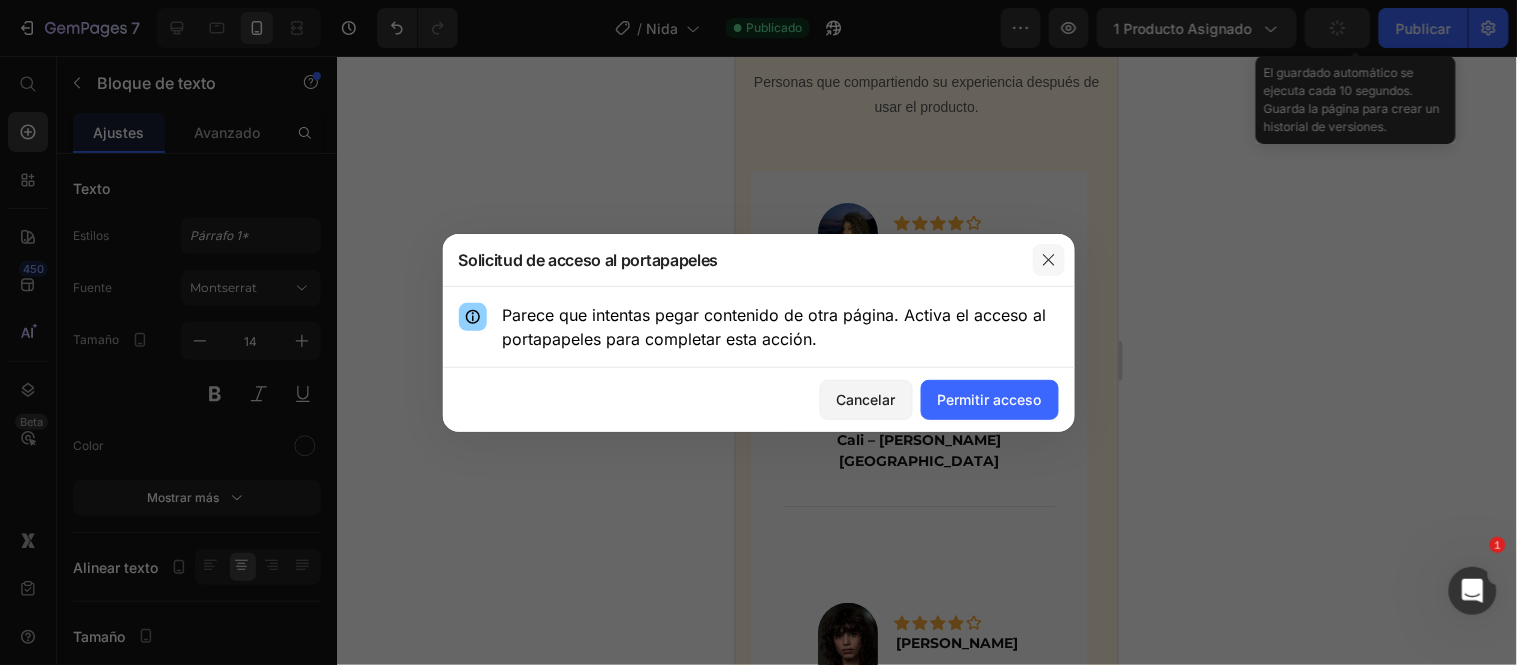 click 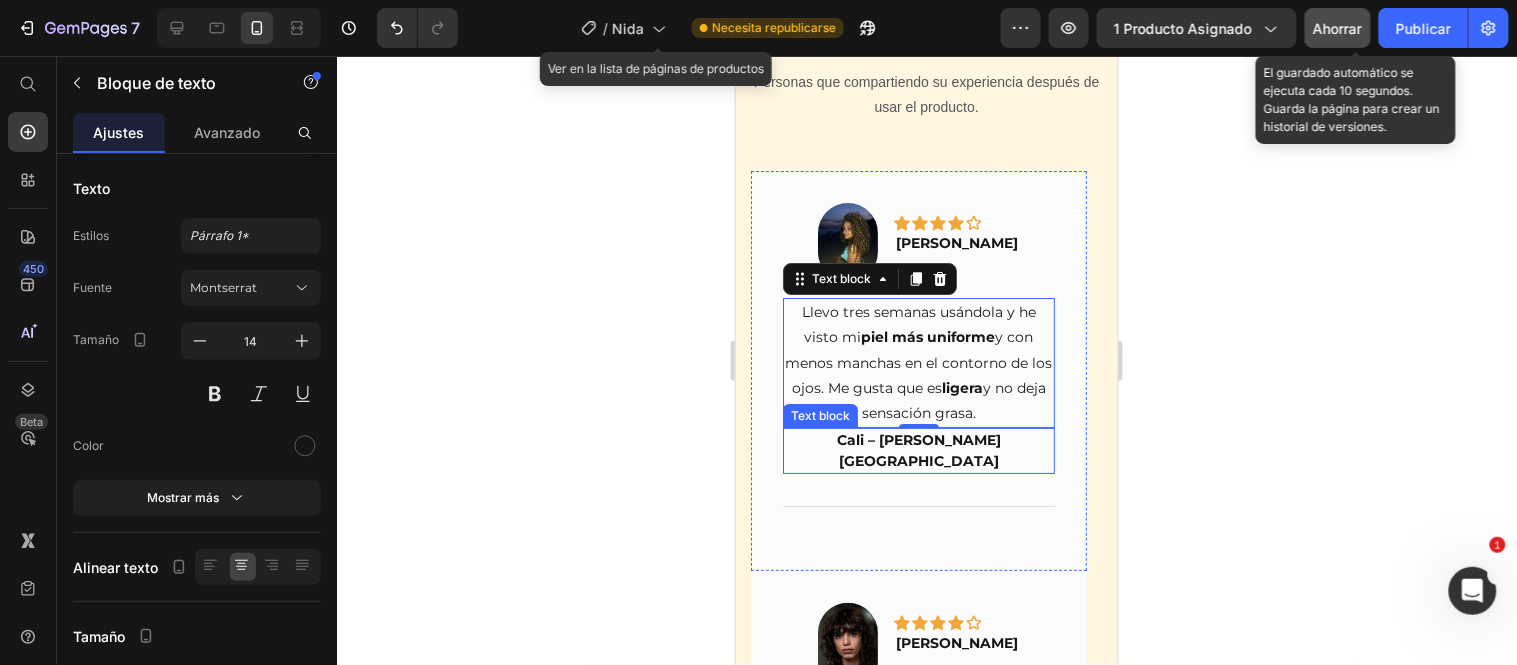 click on "Cali – [PERSON_NAME][GEOGRAPHIC_DATA]" at bounding box center (918, 450) 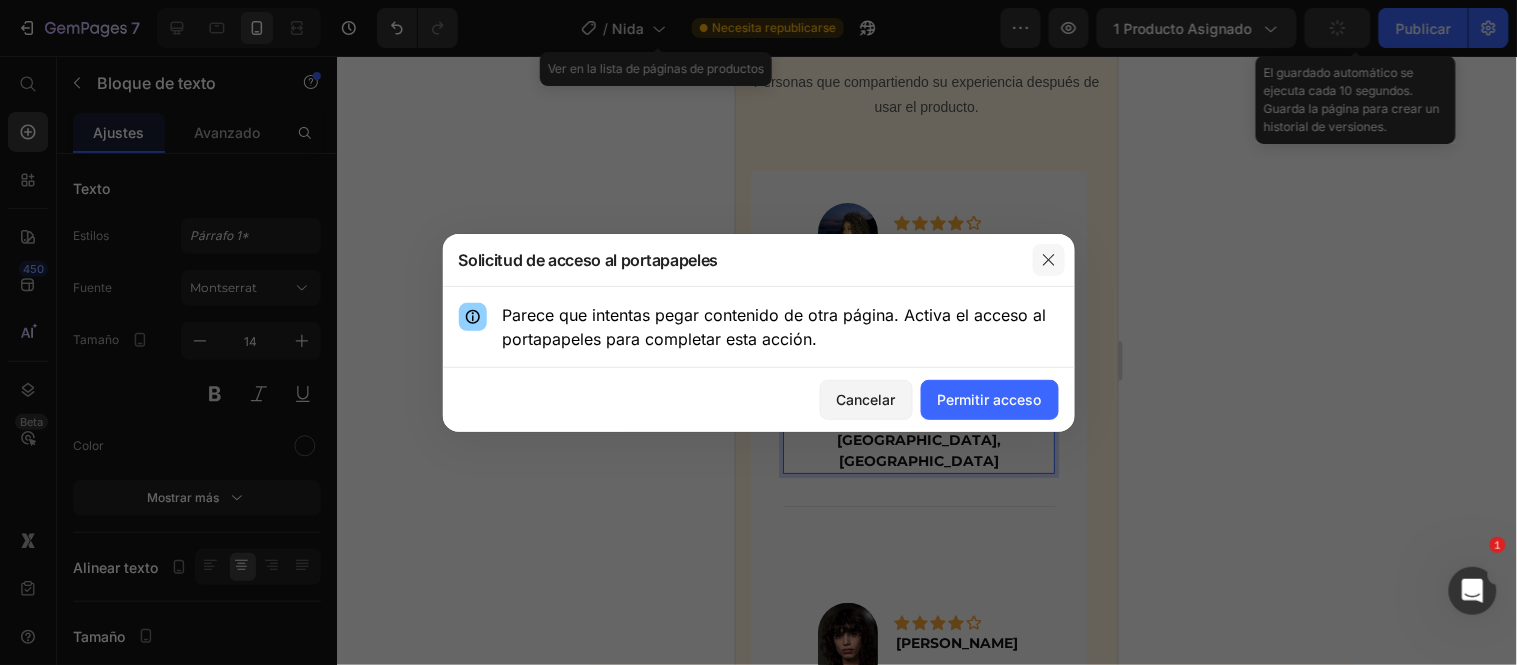 click 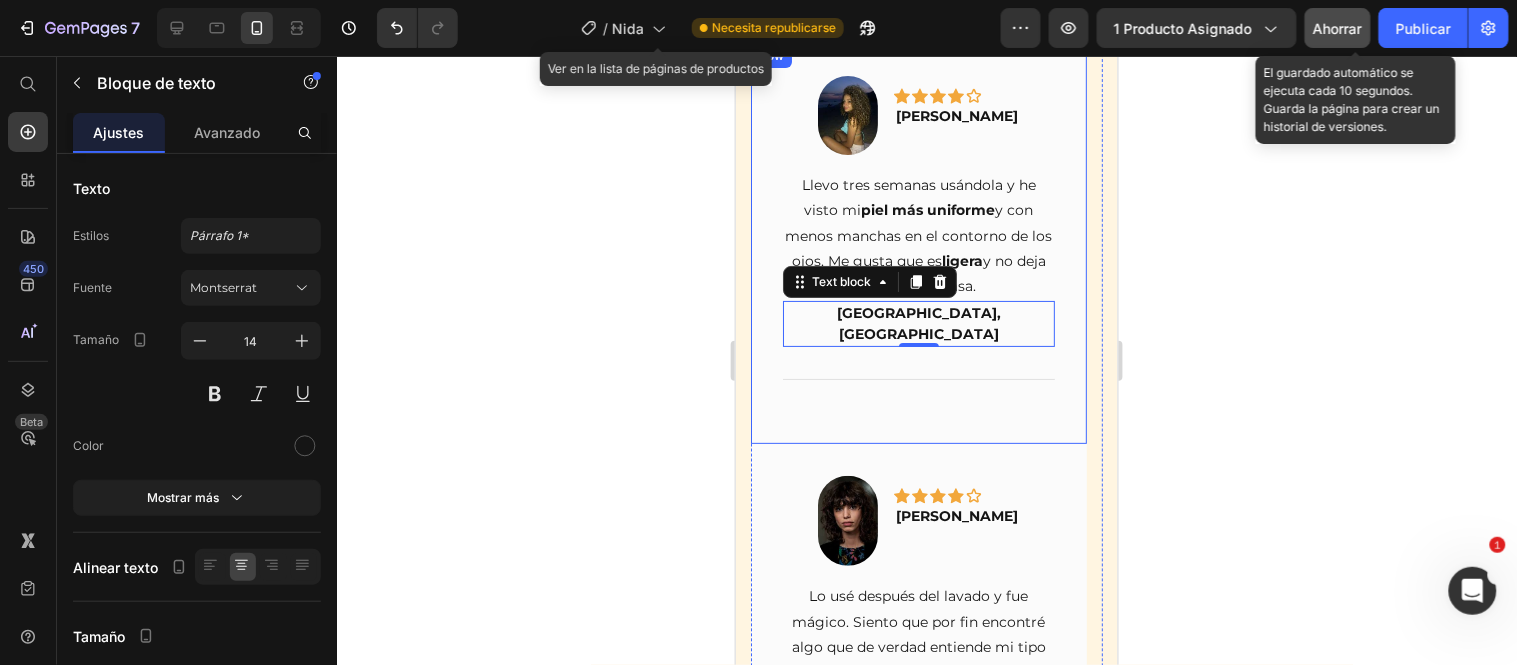 scroll, scrollTop: 9758, scrollLeft: 0, axis: vertical 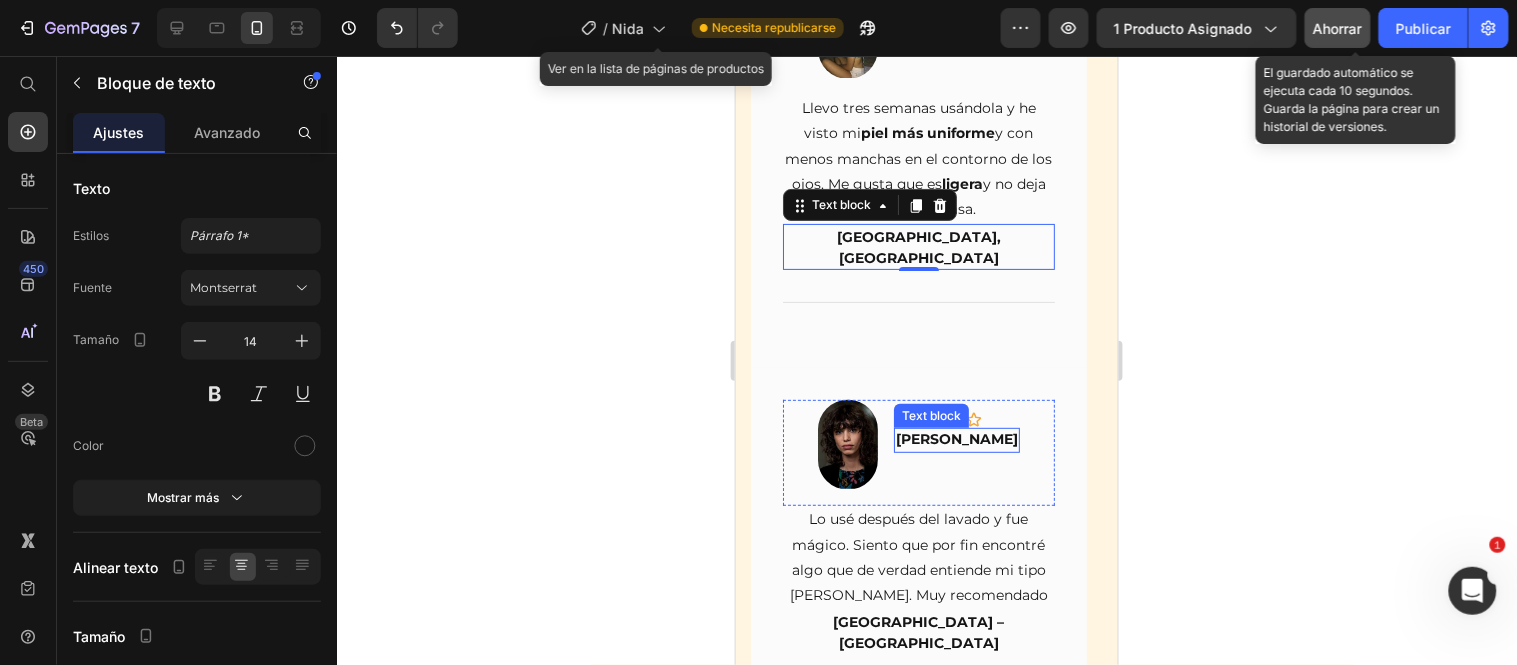 click on "[PERSON_NAME]" at bounding box center (956, 439) 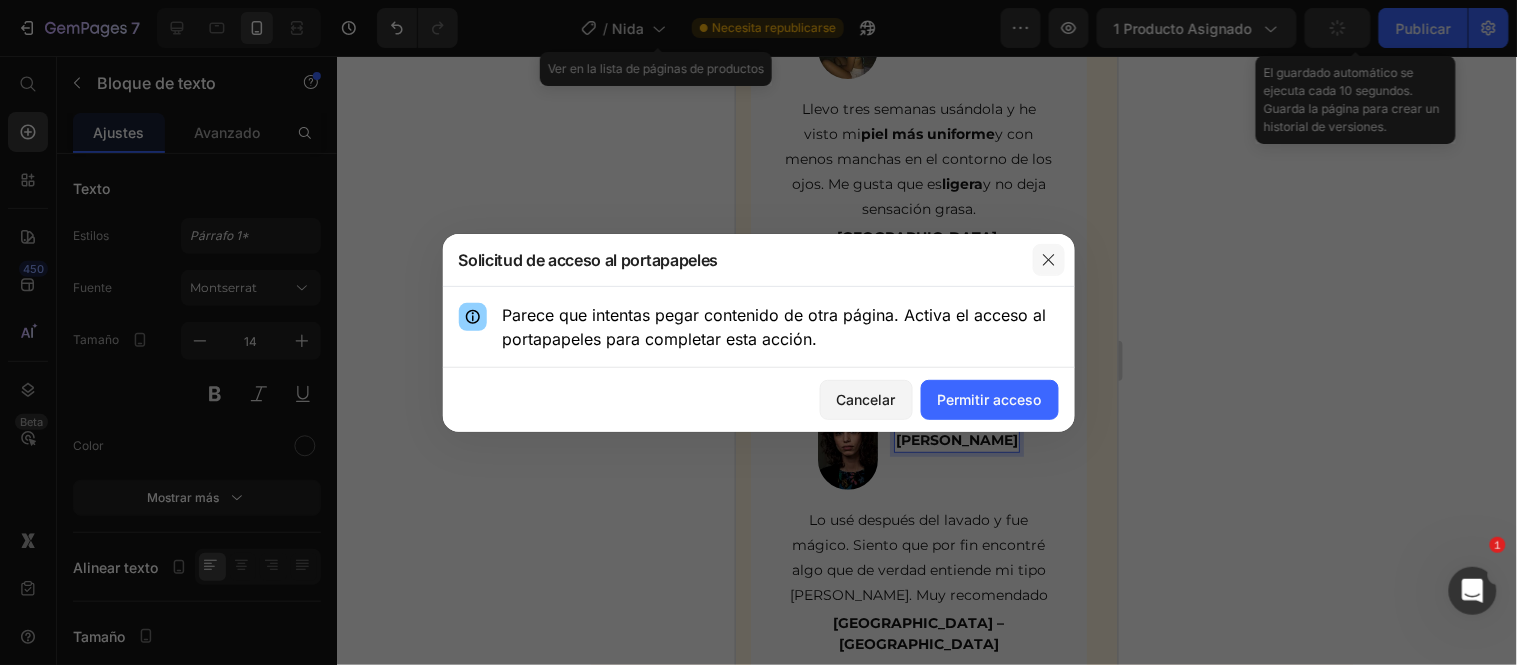 click 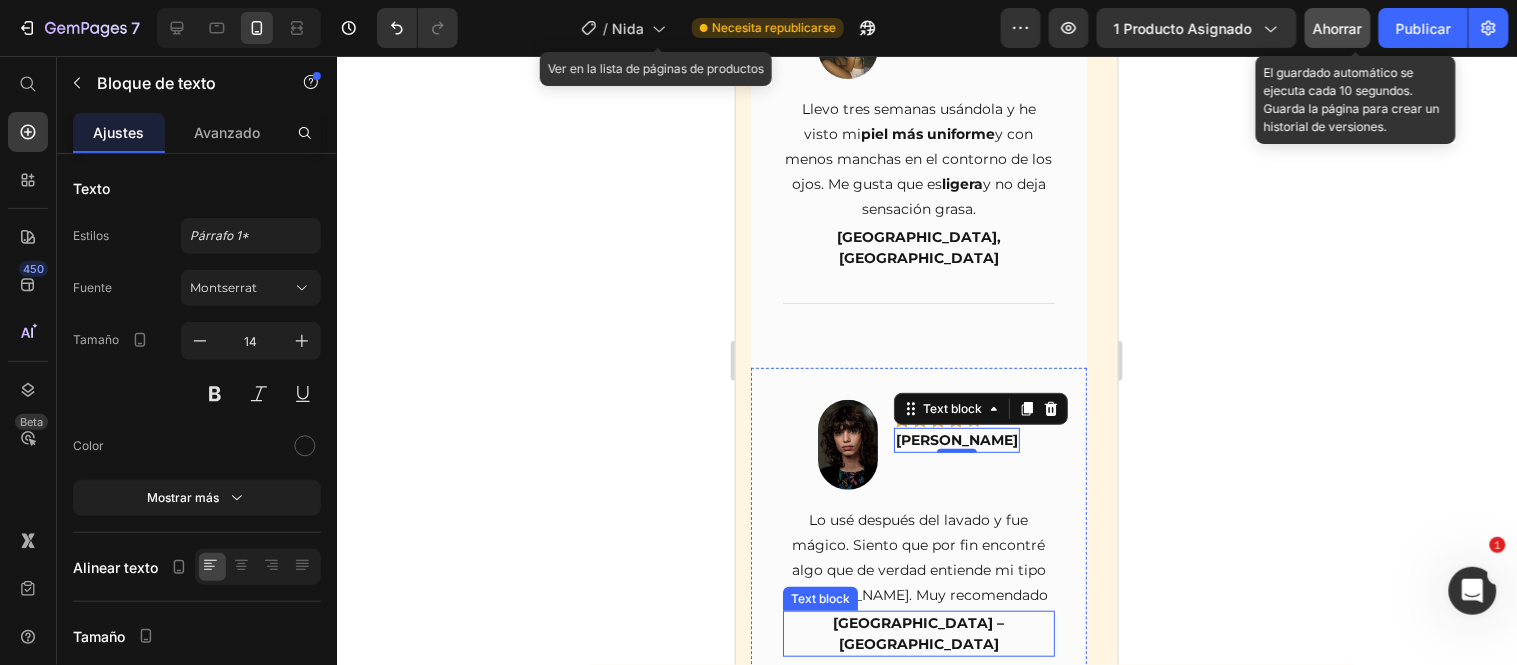 click on "[GEOGRAPHIC_DATA] – [GEOGRAPHIC_DATA]" at bounding box center [918, 633] 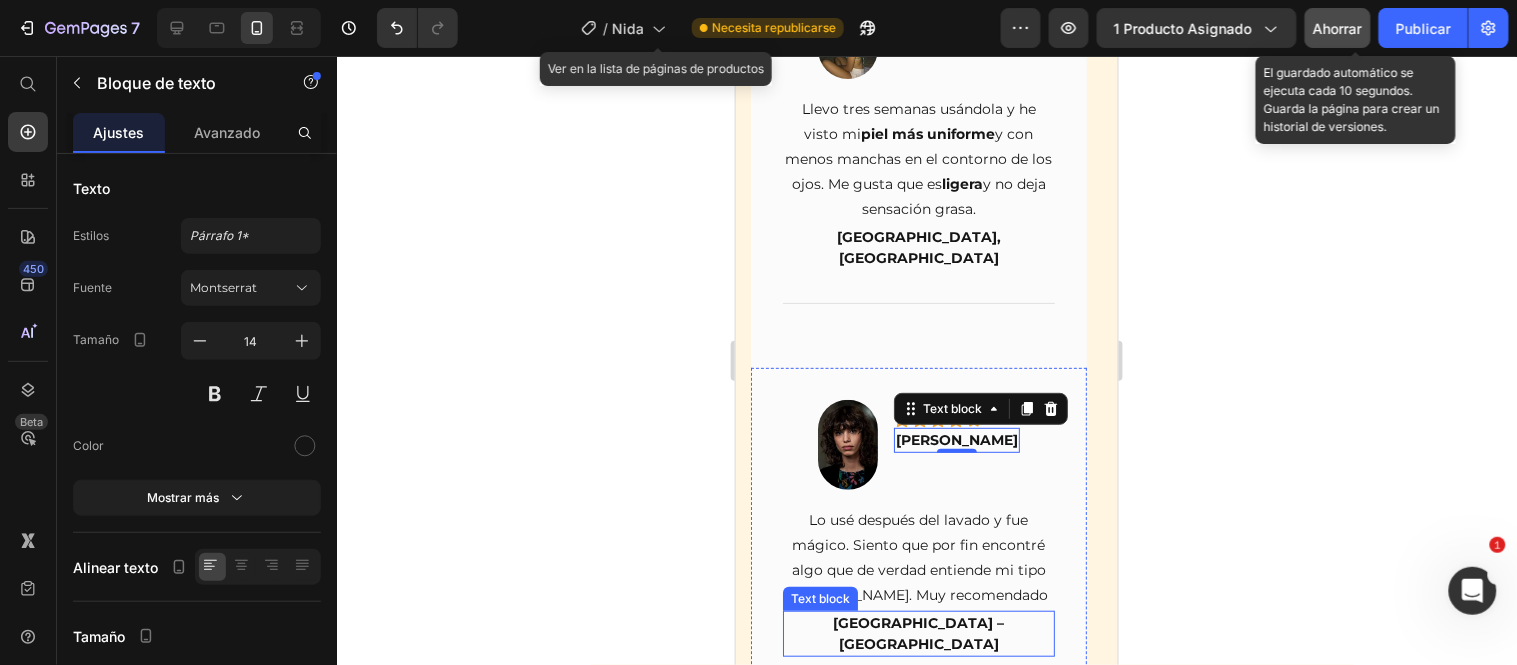 click on "[GEOGRAPHIC_DATA] – [GEOGRAPHIC_DATA]" at bounding box center (918, 633) 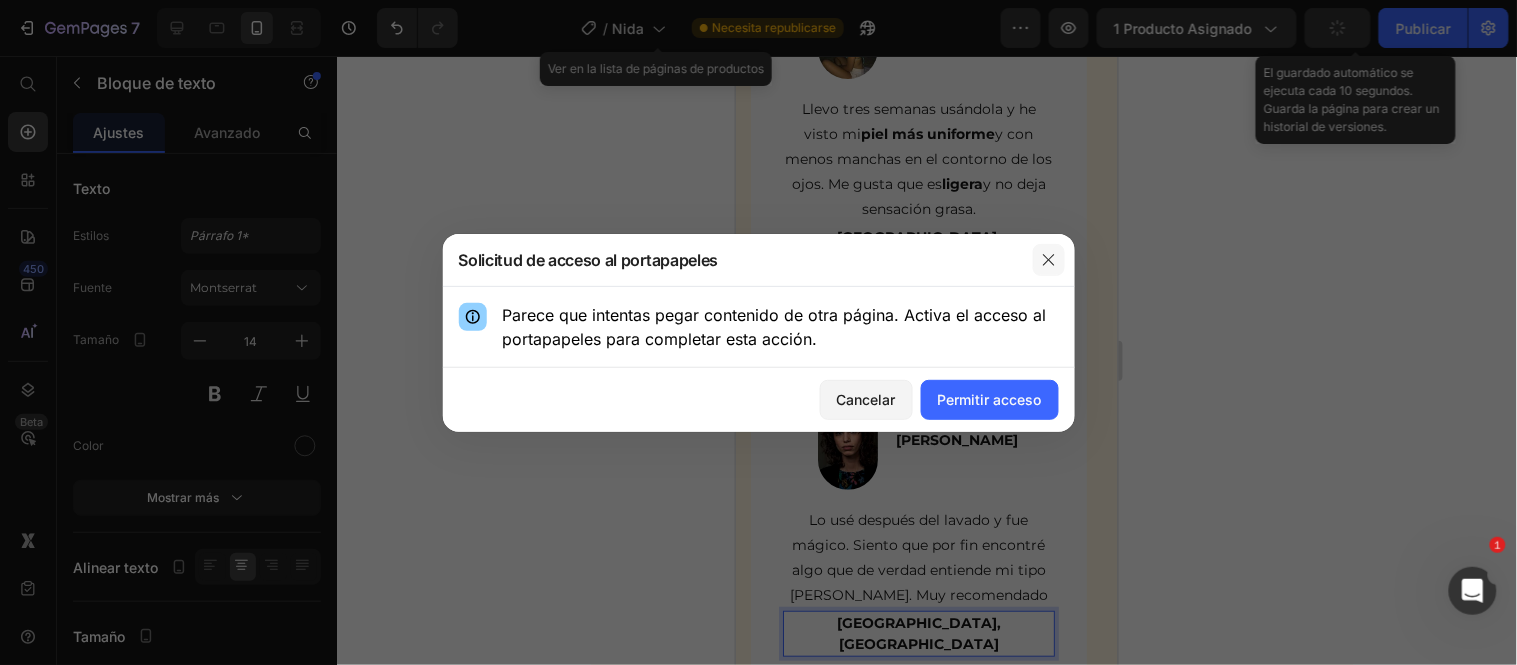 click 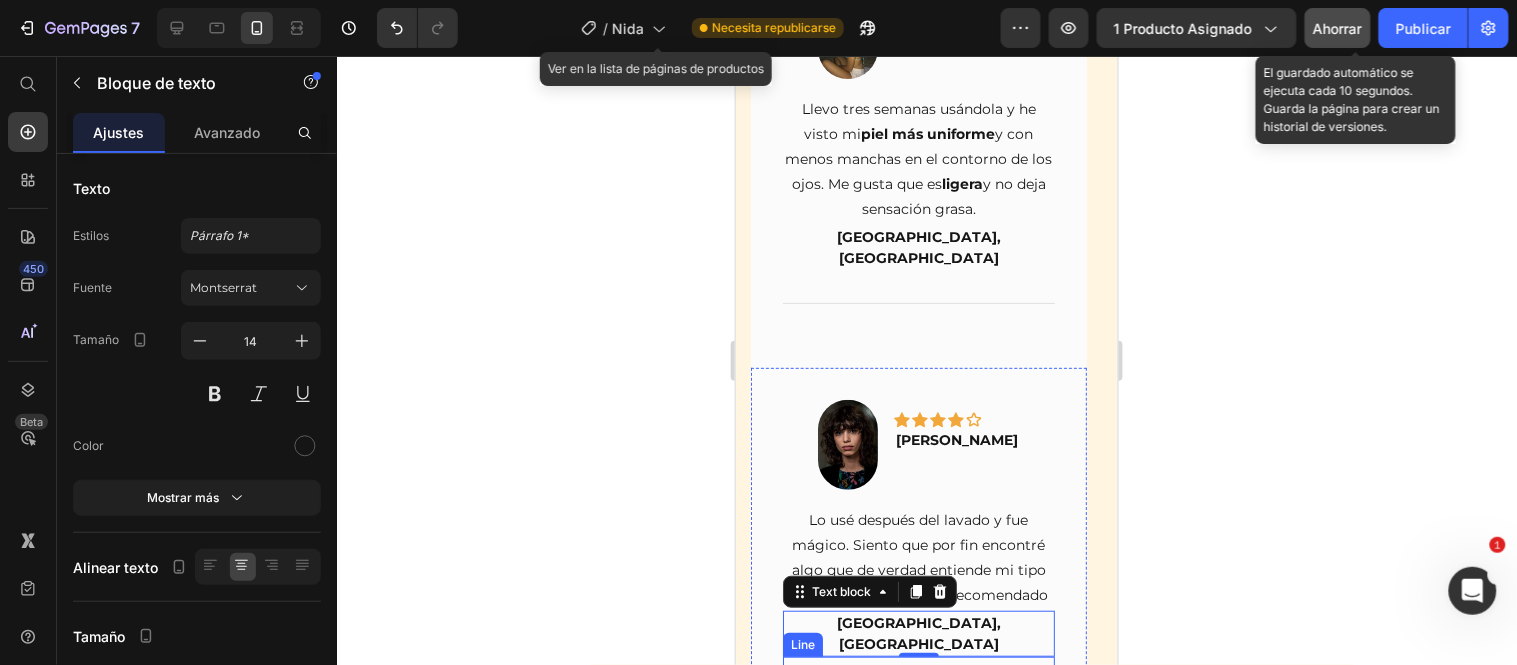 scroll, scrollTop: 9870, scrollLeft: 0, axis: vertical 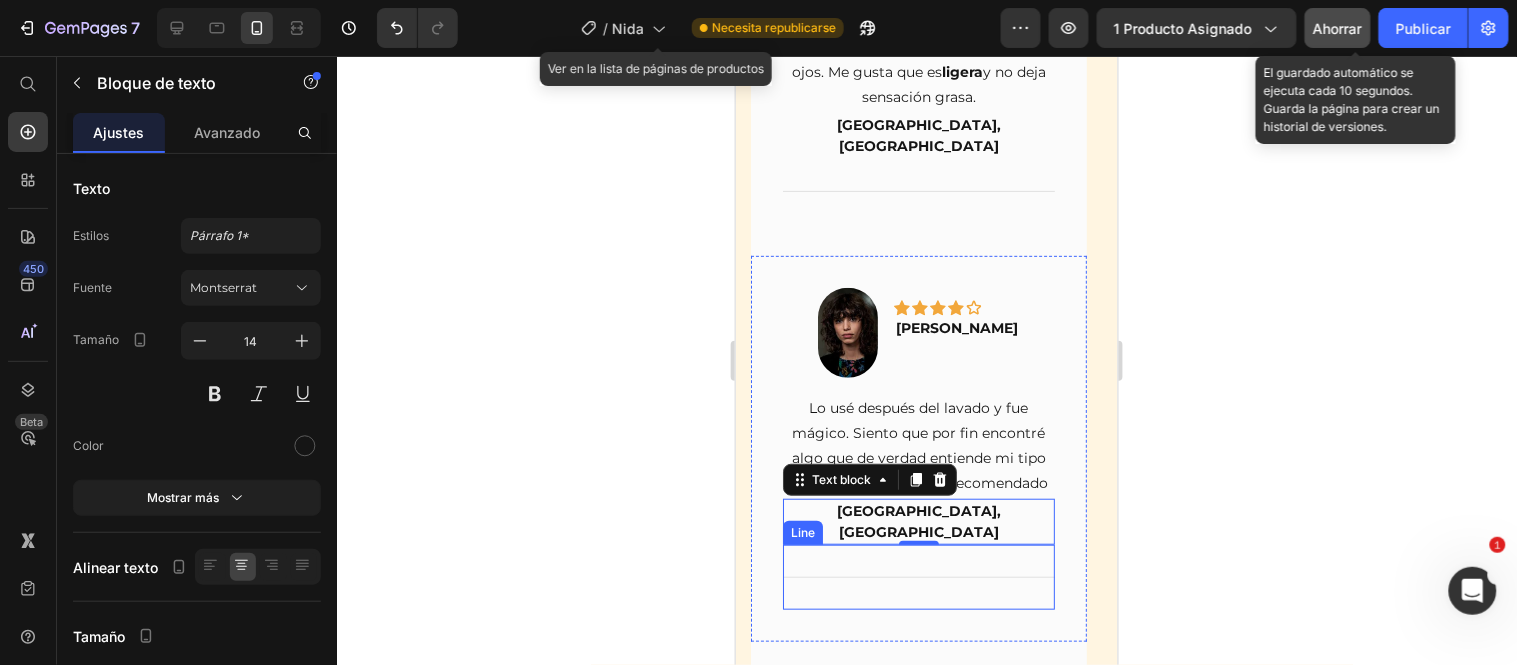 click on "Title Line" at bounding box center (918, 576) 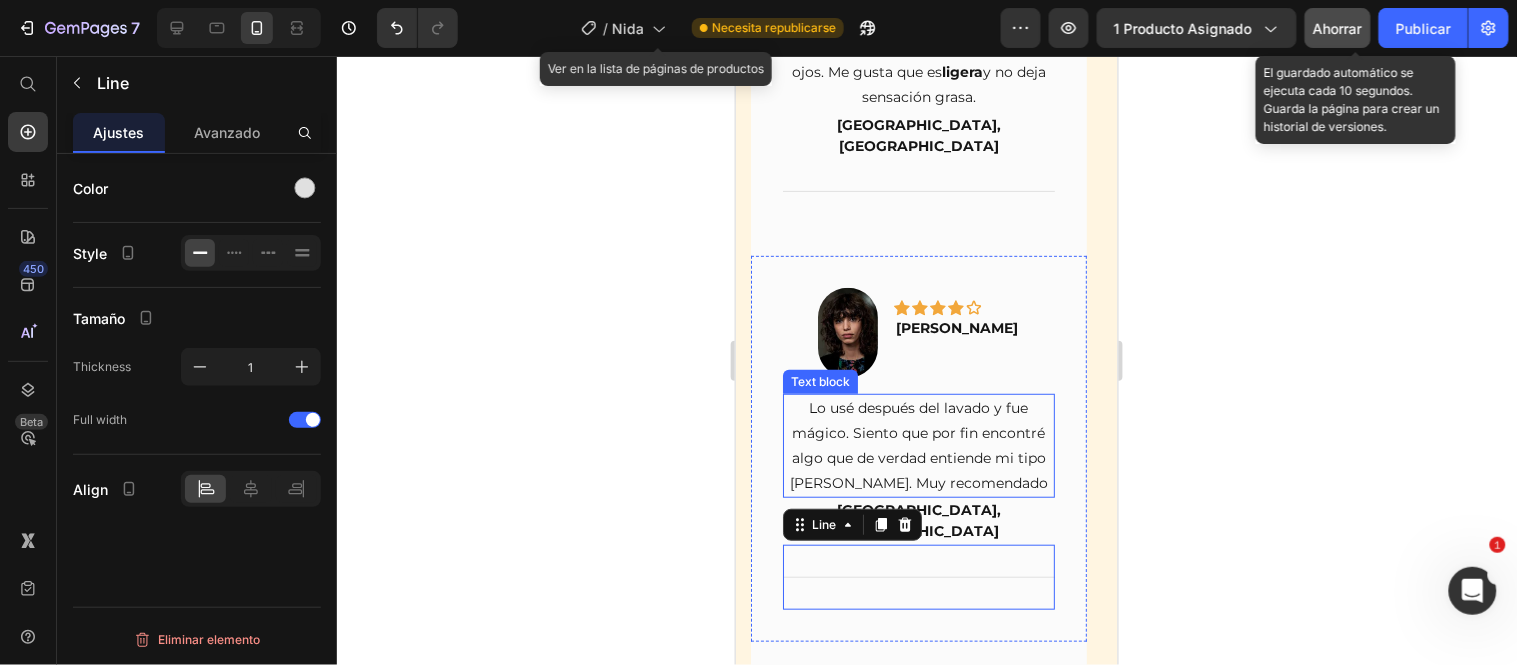 click on "Lo usé después del lavado y fue mágico. Siento que por fin encontré algo que de verdad entiende mi tipo [PERSON_NAME]. Muy recomendado" at bounding box center (918, 445) 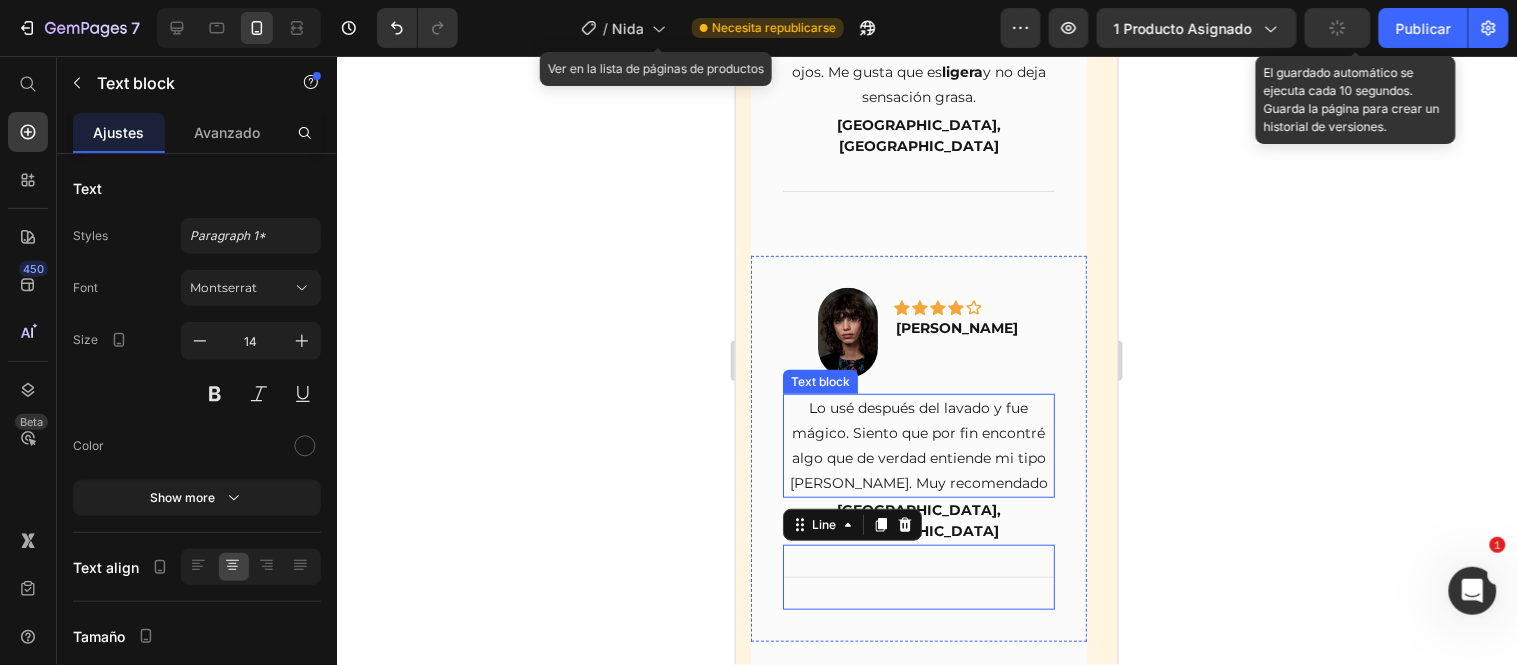 click on "Lo usé después del lavado y fue mágico. Siento que por fin encontré algo que de verdad entiende mi tipo [PERSON_NAME]. Muy recomendado" at bounding box center [918, 445] 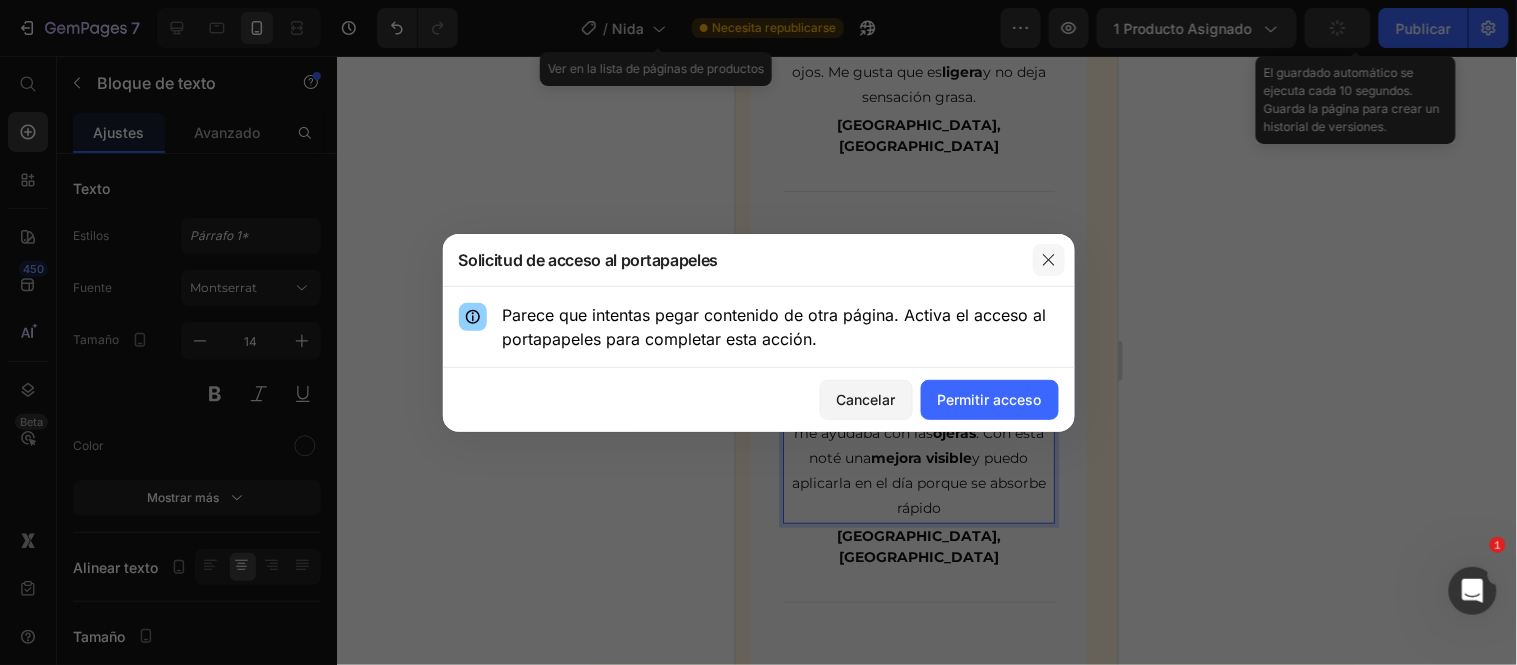 click at bounding box center [1049, 260] 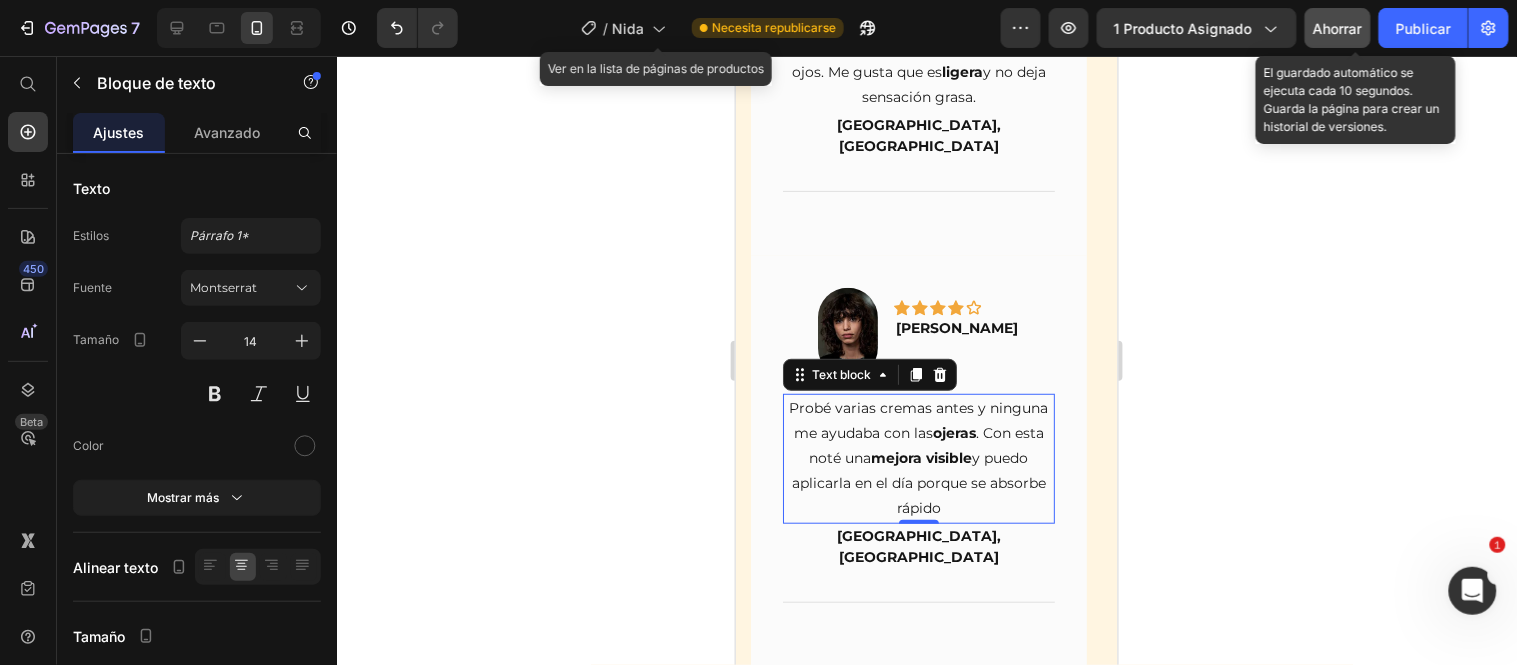 scroll, scrollTop: 10092, scrollLeft: 0, axis: vertical 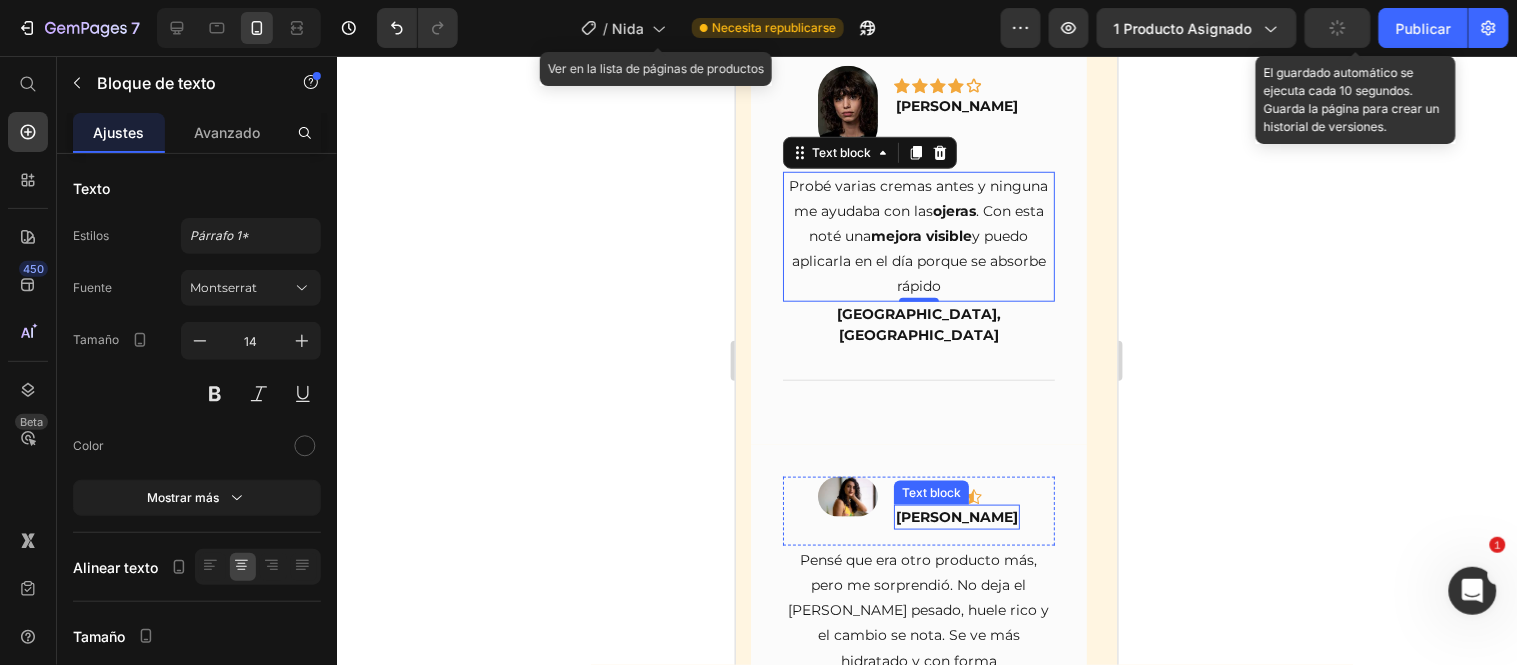 click on "[PERSON_NAME]" at bounding box center (956, 516) 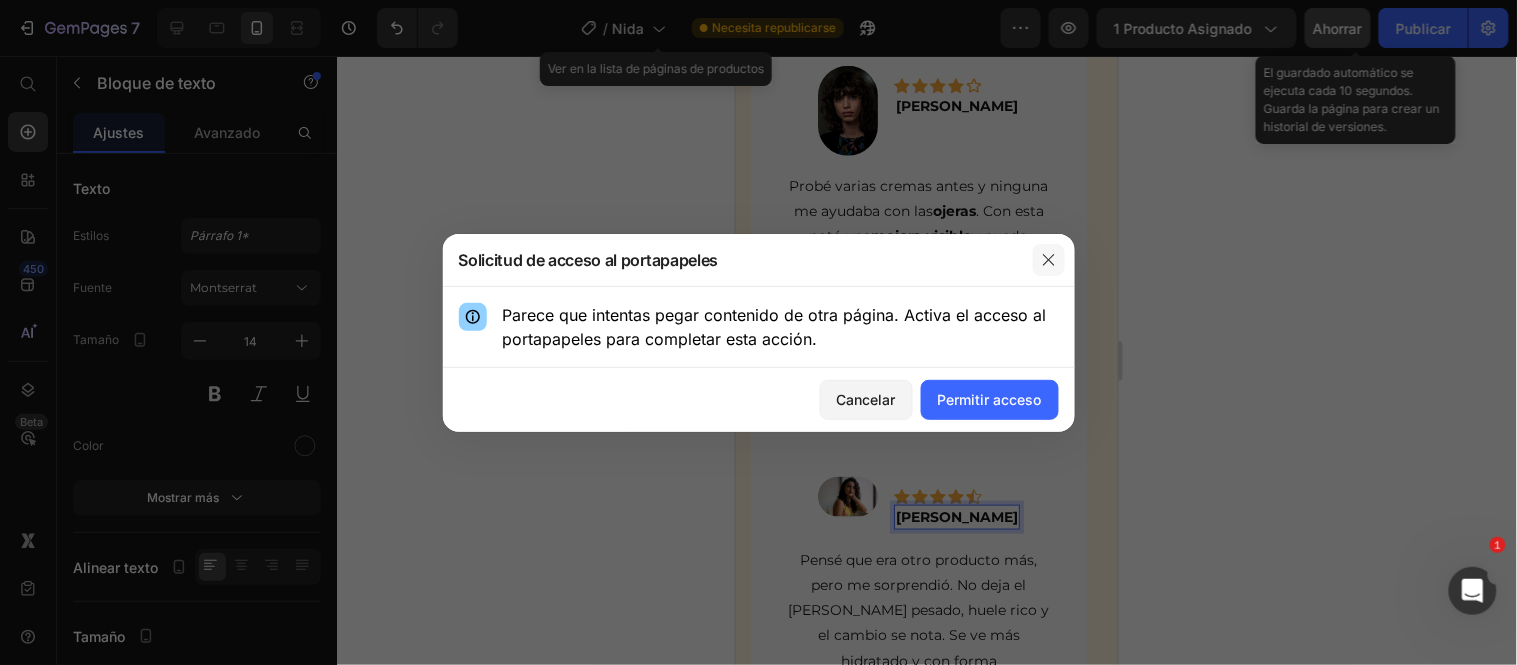click at bounding box center (1049, 260) 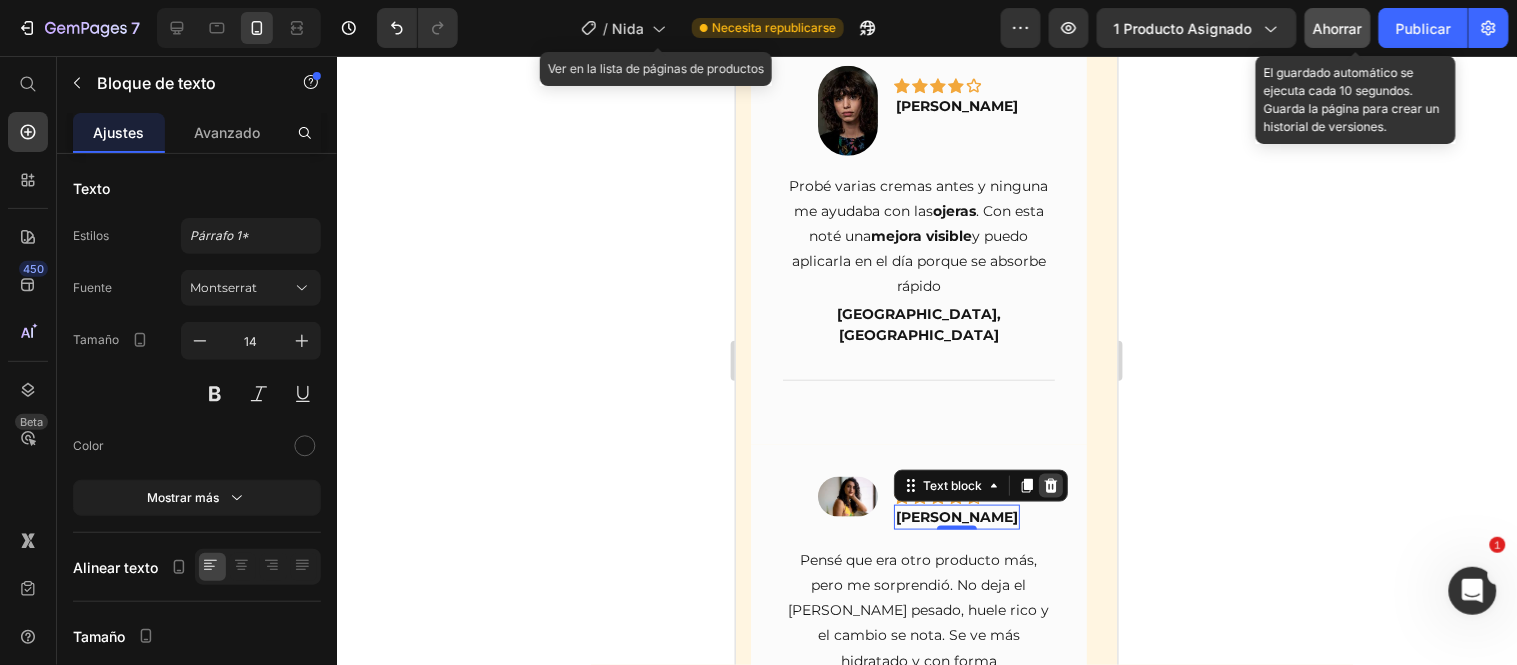 scroll, scrollTop: 10203, scrollLeft: 0, axis: vertical 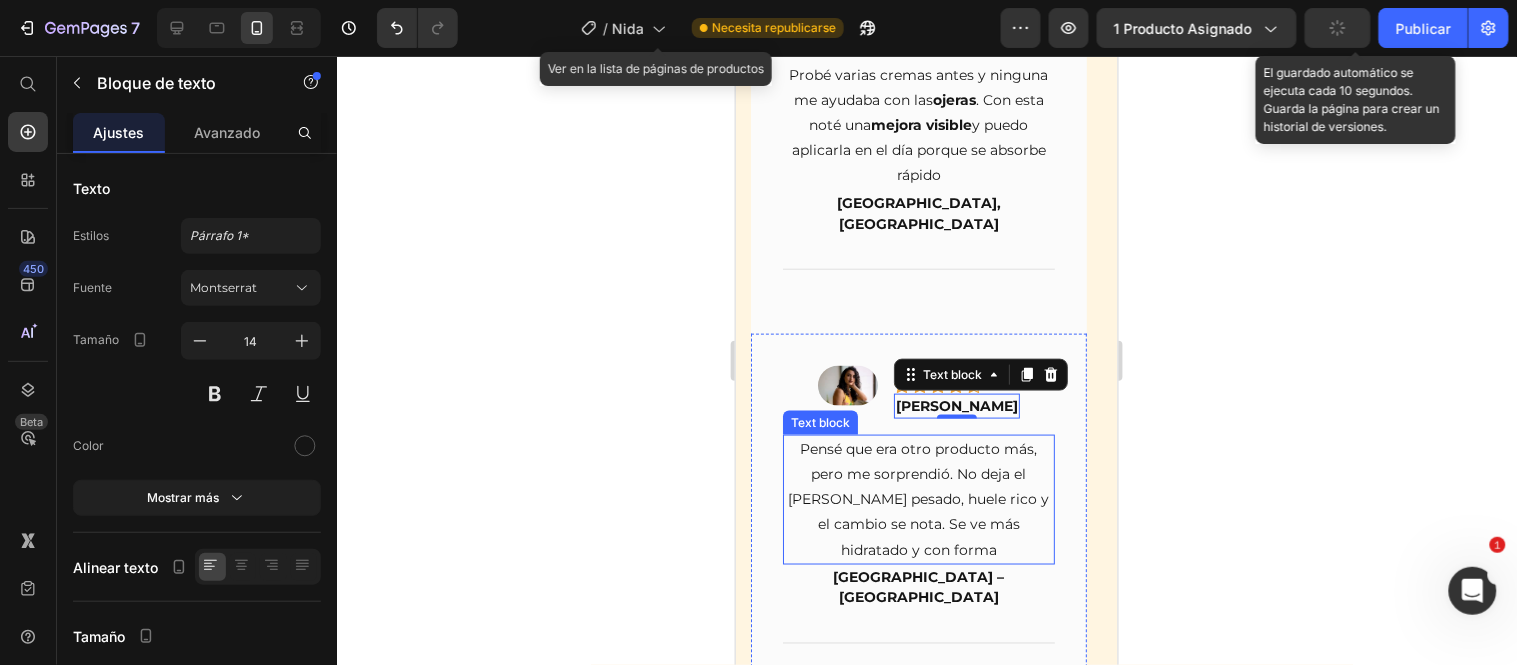 click on "Pensé que era otro producto más, pero me sorprendió. No deja el [PERSON_NAME] pesado, huele rico y el cambio se nota. Se ve más hidratado y con forma" at bounding box center [918, 499] 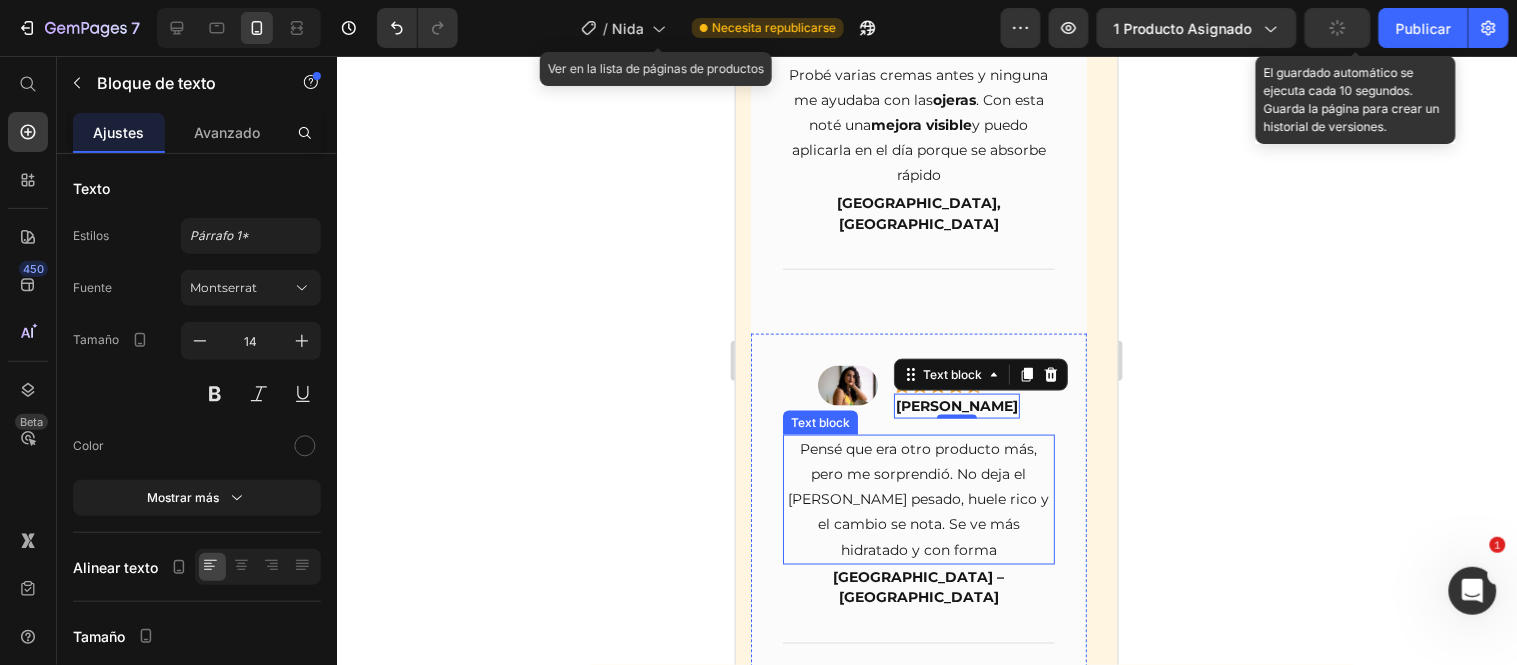 click on "Pensé que era otro producto más, pero me sorprendió. No deja el [PERSON_NAME] pesado, huele rico y el cambio se nota. Se ve más hidratado y con forma" at bounding box center (918, 499) 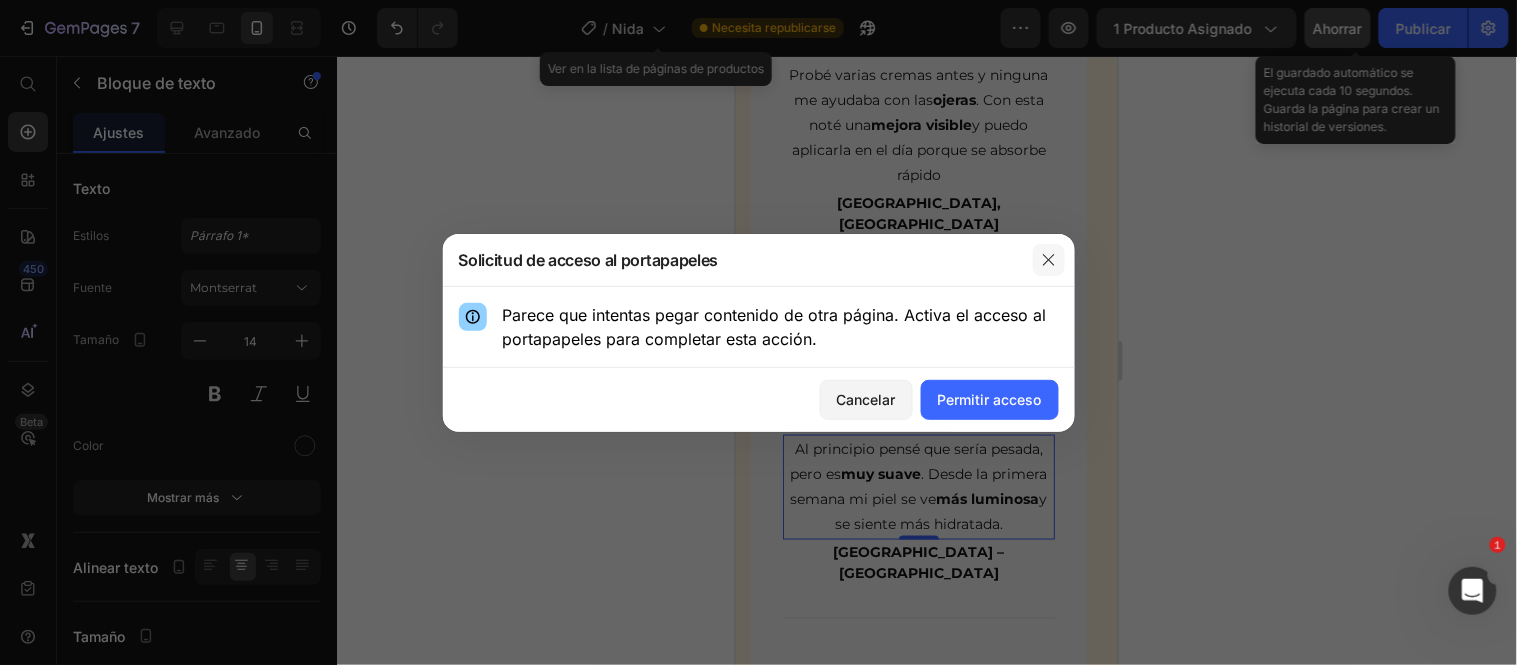 click 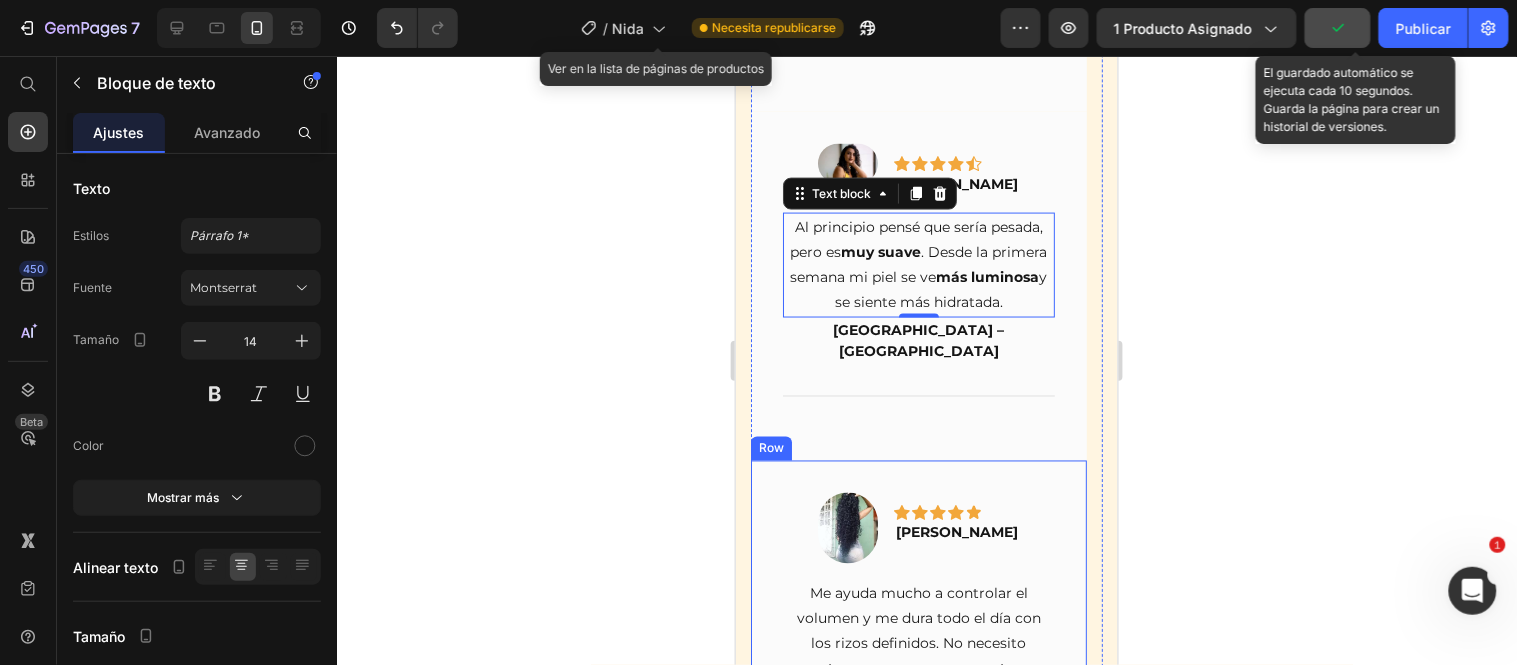 scroll, scrollTop: 10536, scrollLeft: 0, axis: vertical 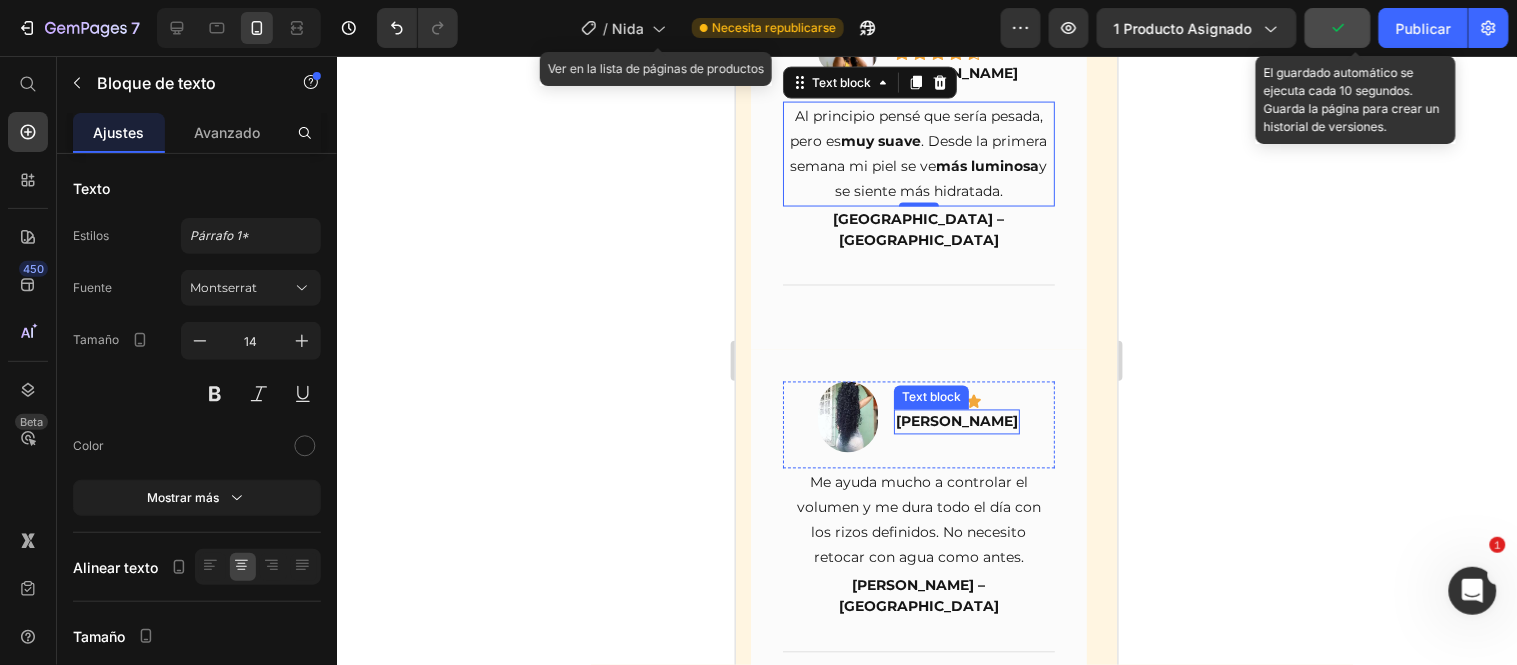 click on "[PERSON_NAME]" at bounding box center (956, 421) 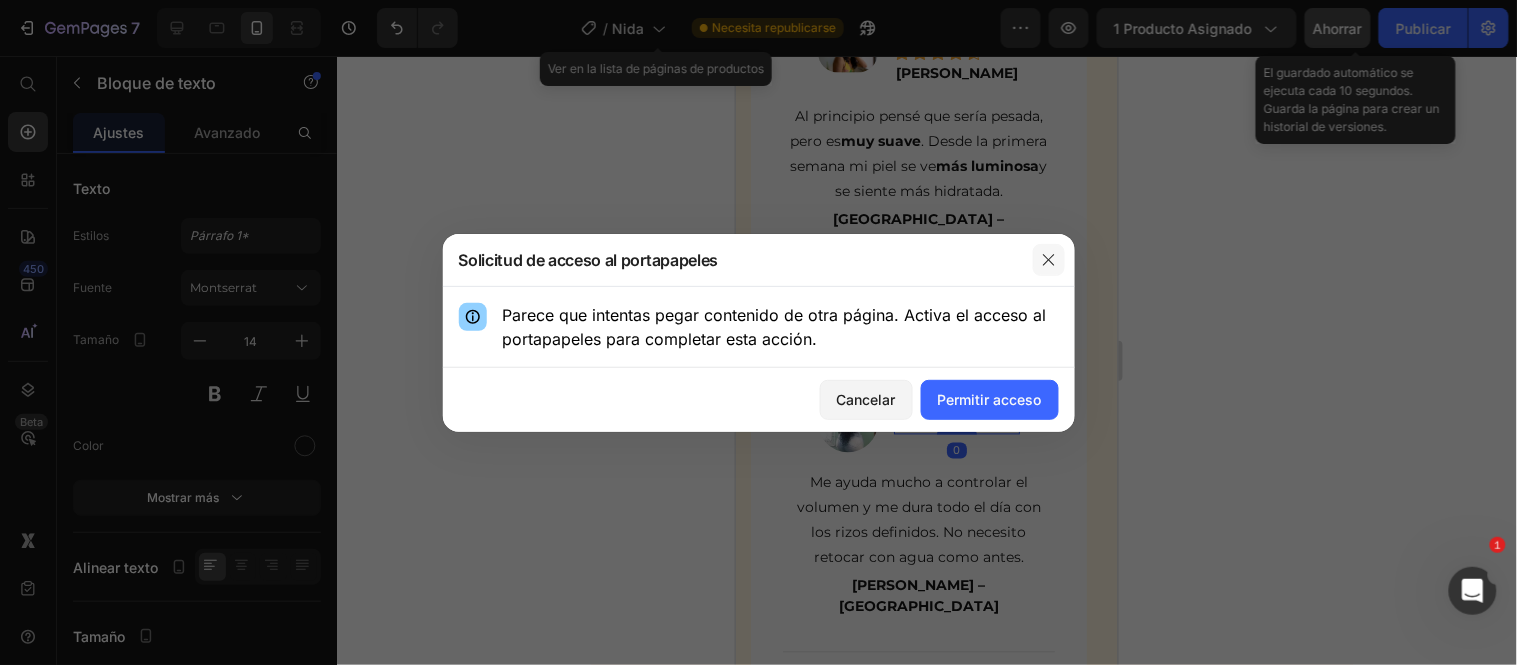 click at bounding box center (1049, 260) 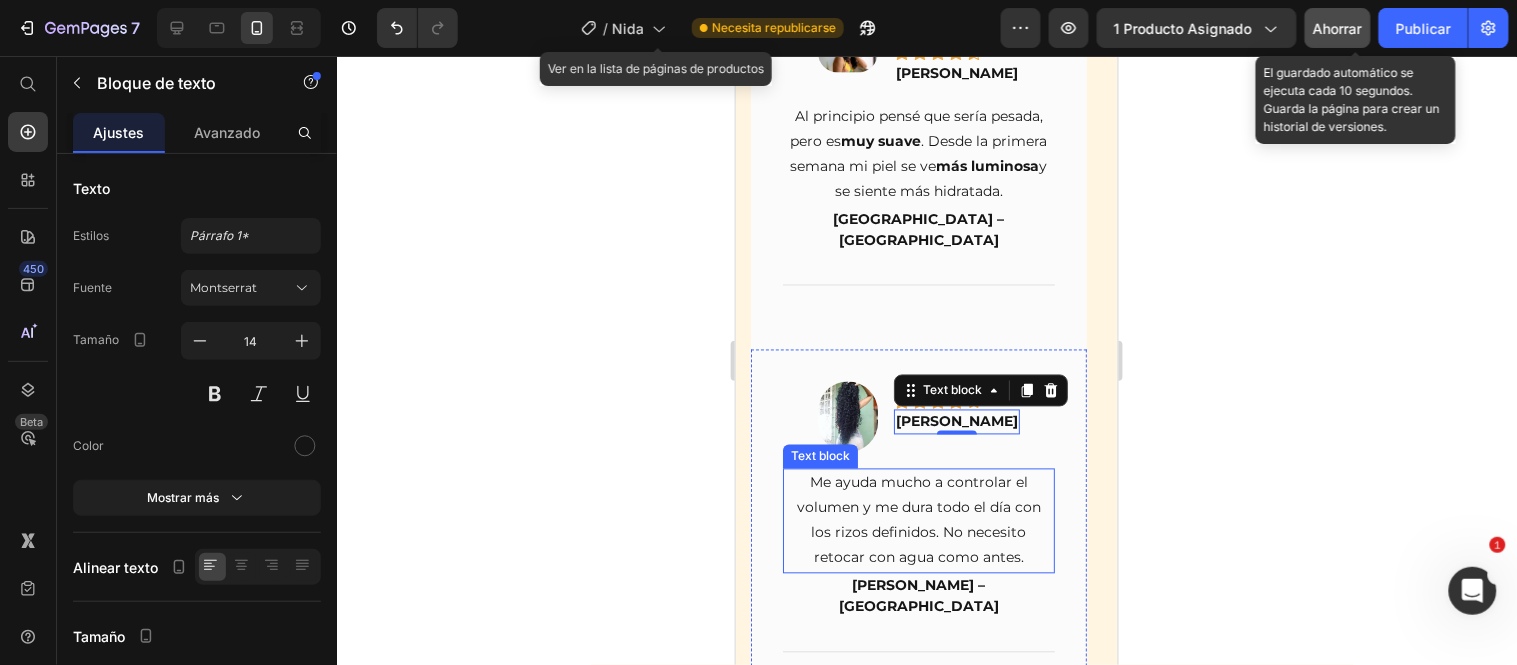 click on "Me ayuda mucho a controlar el volumen y me dura todo el día con los rizos definidos. No necesito retocar con agua como antes." at bounding box center (918, 520) 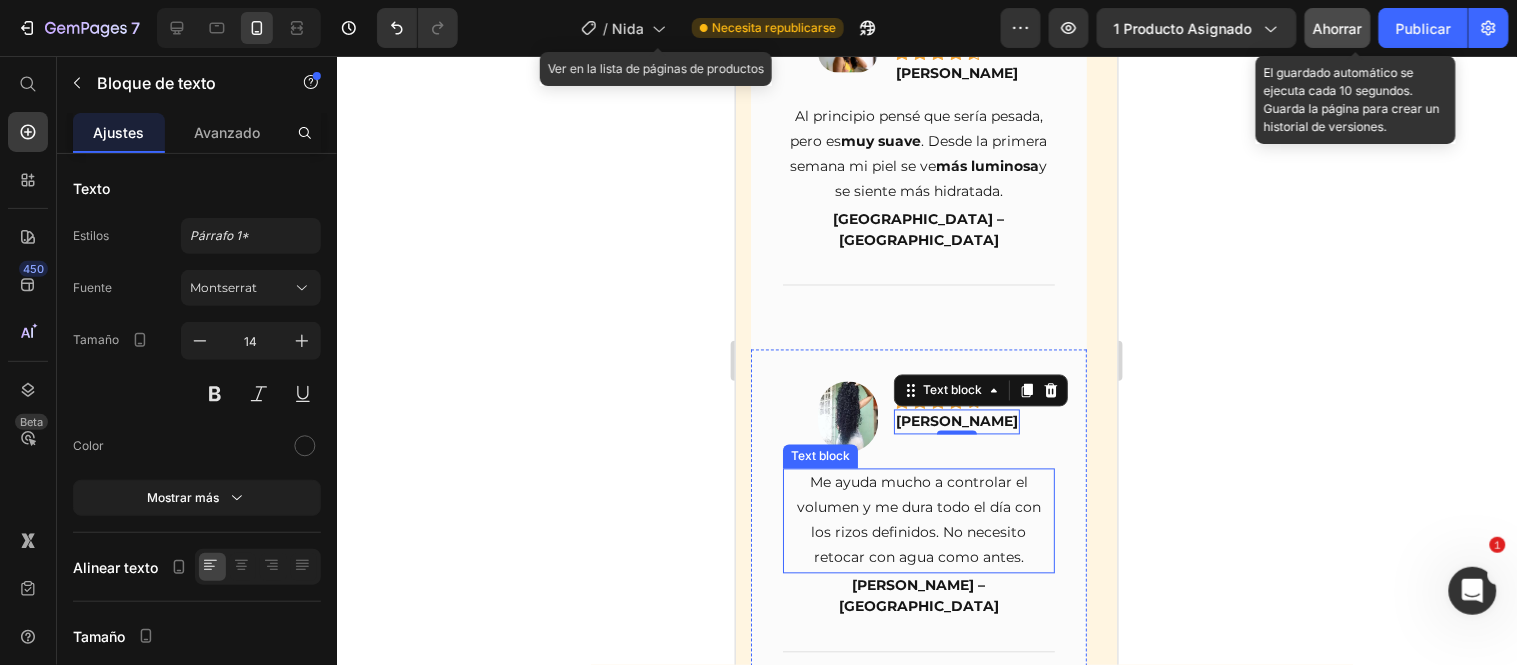 click on "Me ayuda mucho a controlar el volumen y me dura todo el día con los rizos definidos. No necesito retocar con agua como antes." at bounding box center [918, 520] 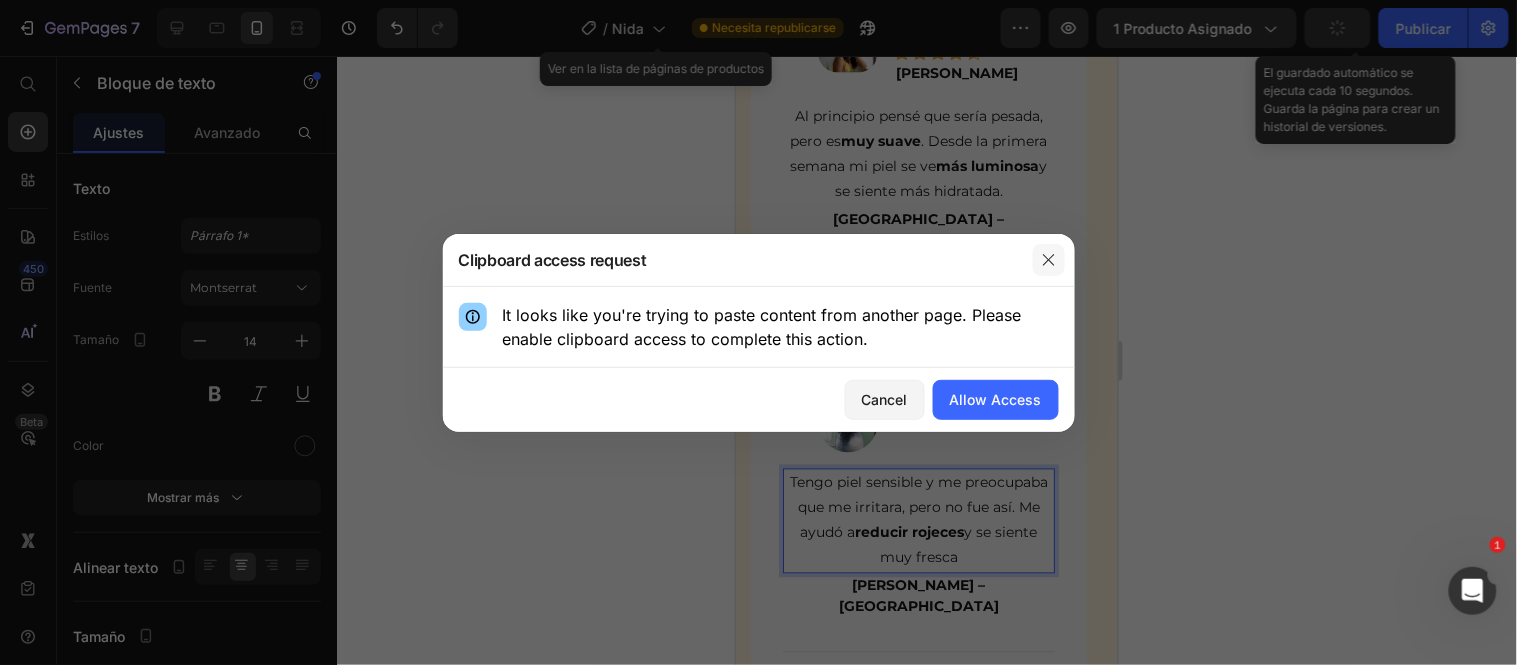 click at bounding box center [1049, 260] 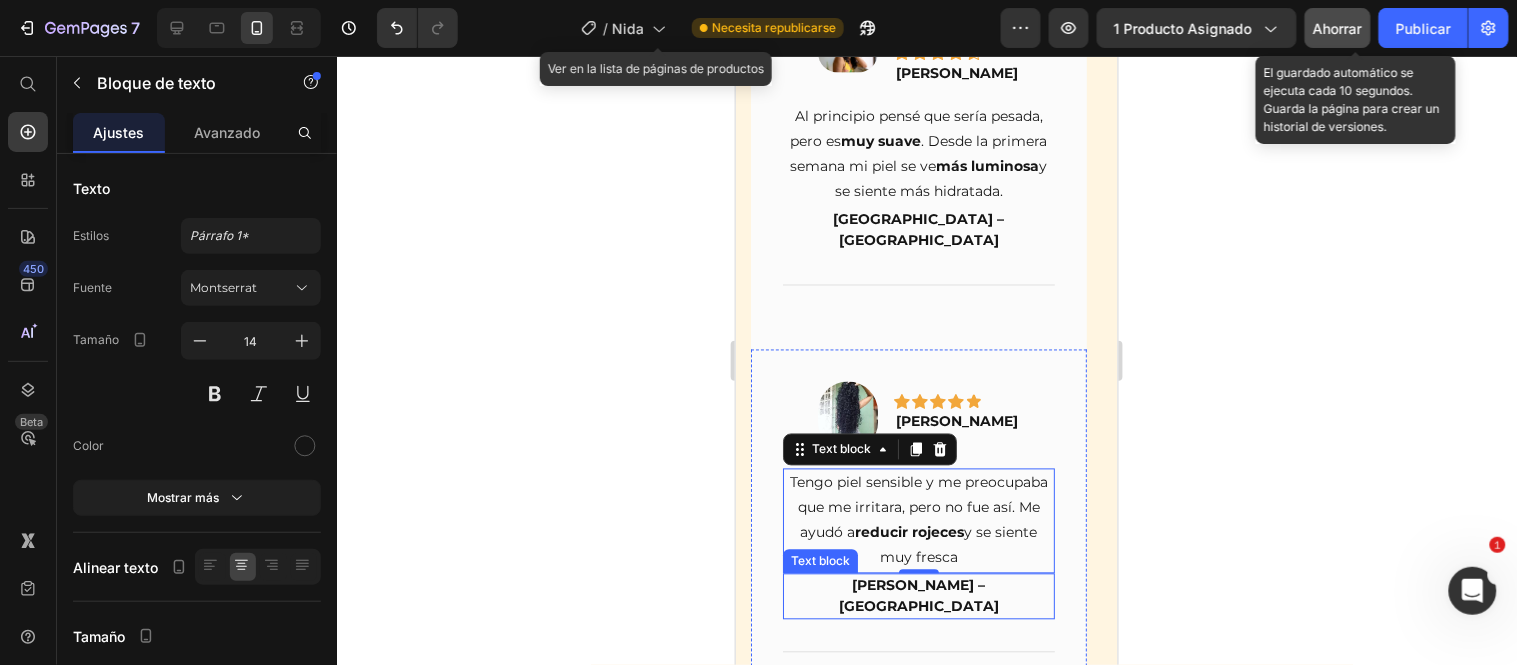 click on "[PERSON_NAME] – [GEOGRAPHIC_DATA]" at bounding box center [918, 596] 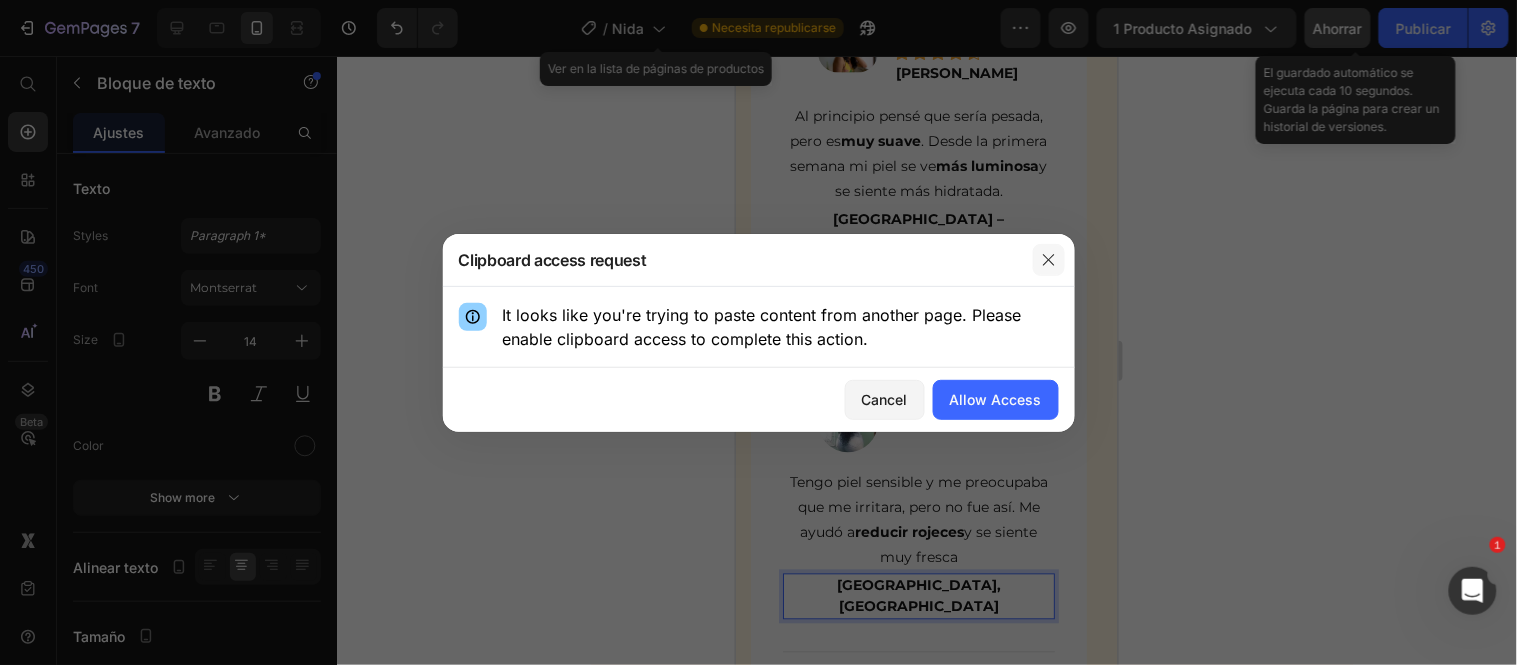 click at bounding box center [1049, 260] 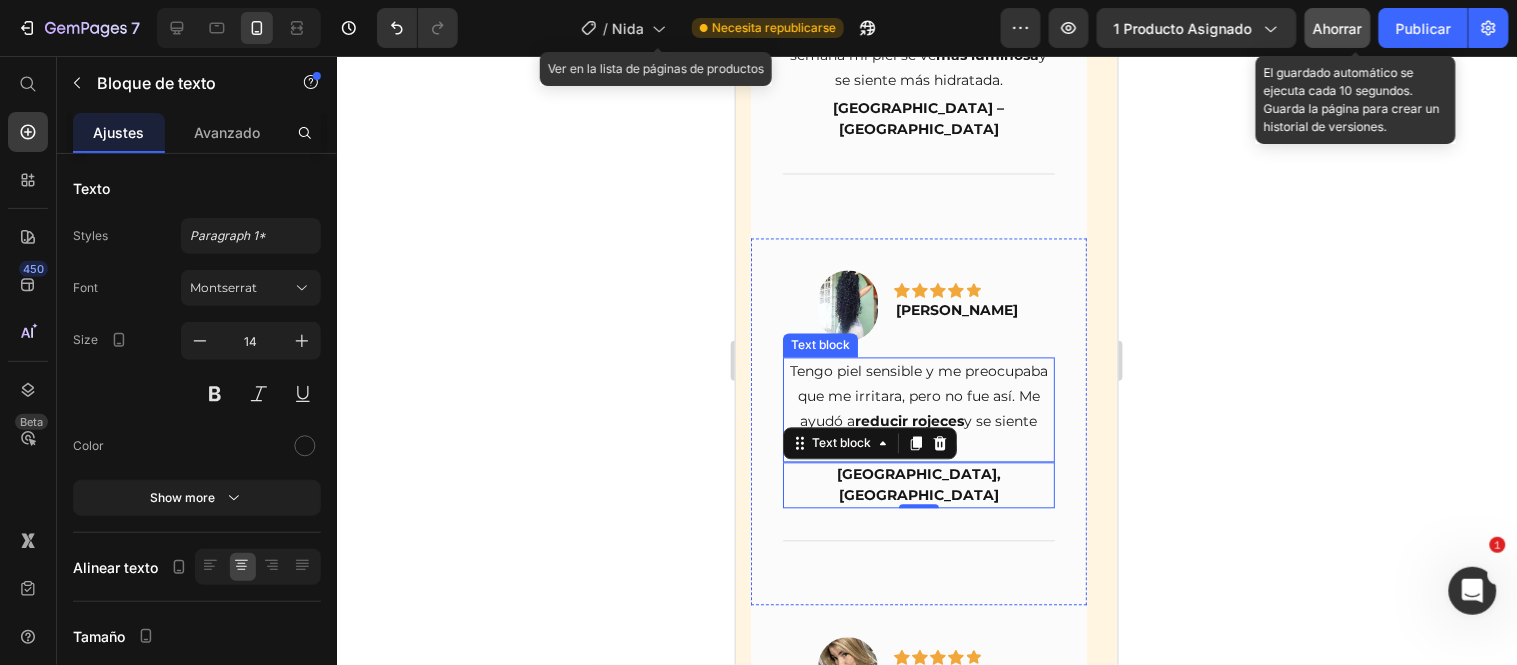 scroll, scrollTop: 10758, scrollLeft: 0, axis: vertical 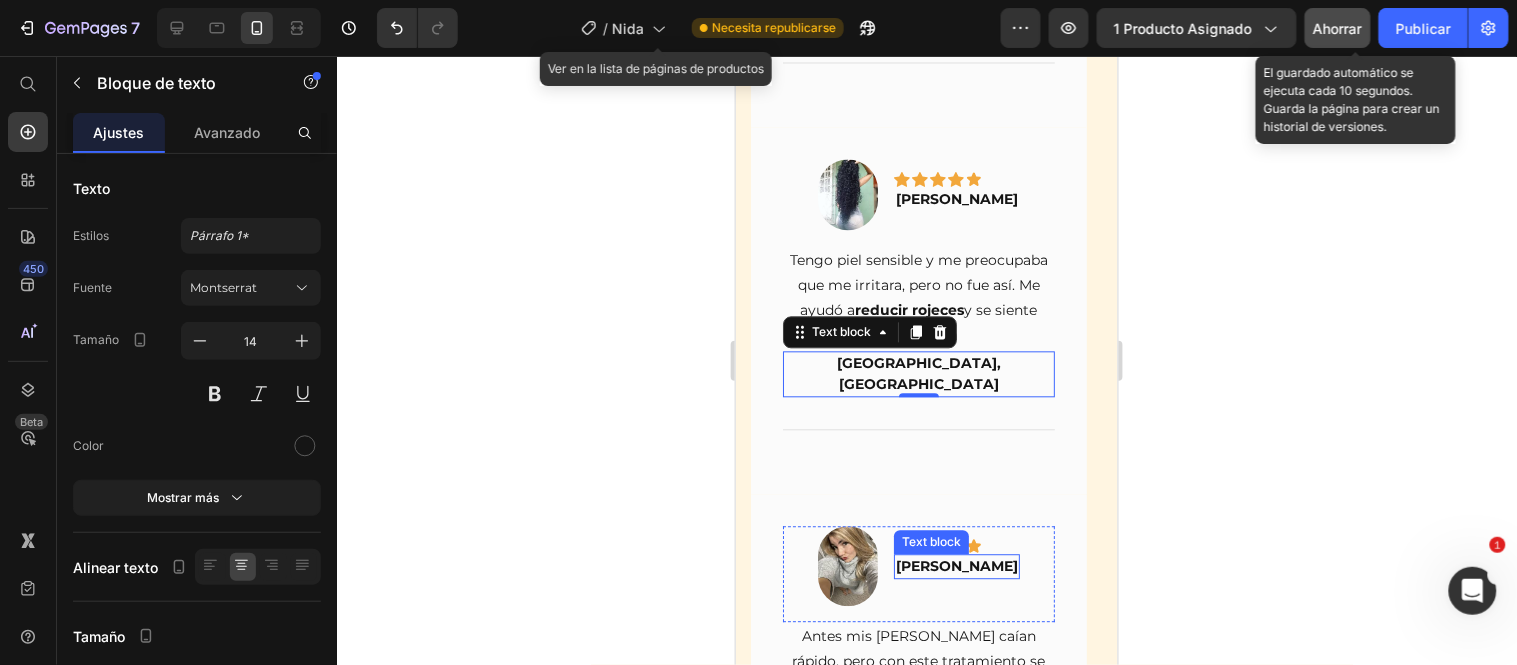 click on "[PERSON_NAME]" at bounding box center (956, 566) 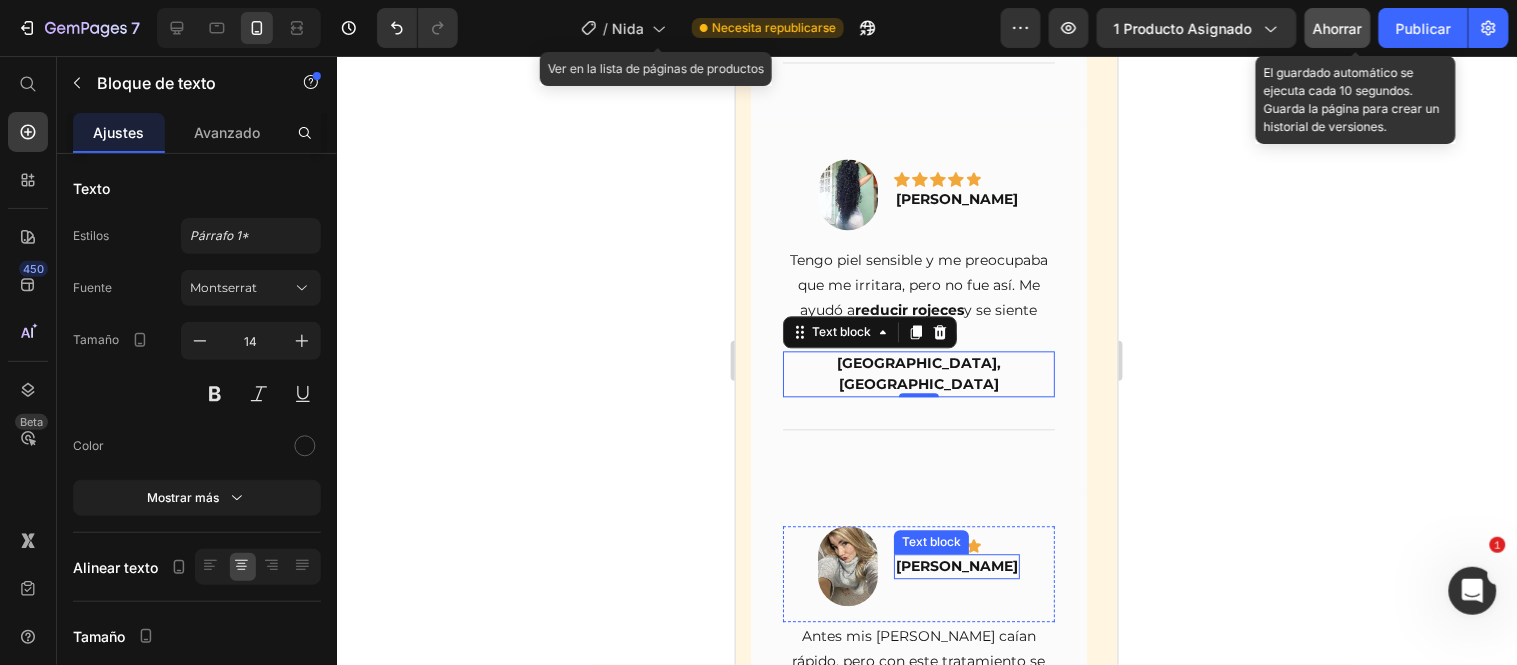 click on "[PERSON_NAME]" at bounding box center (956, 566) 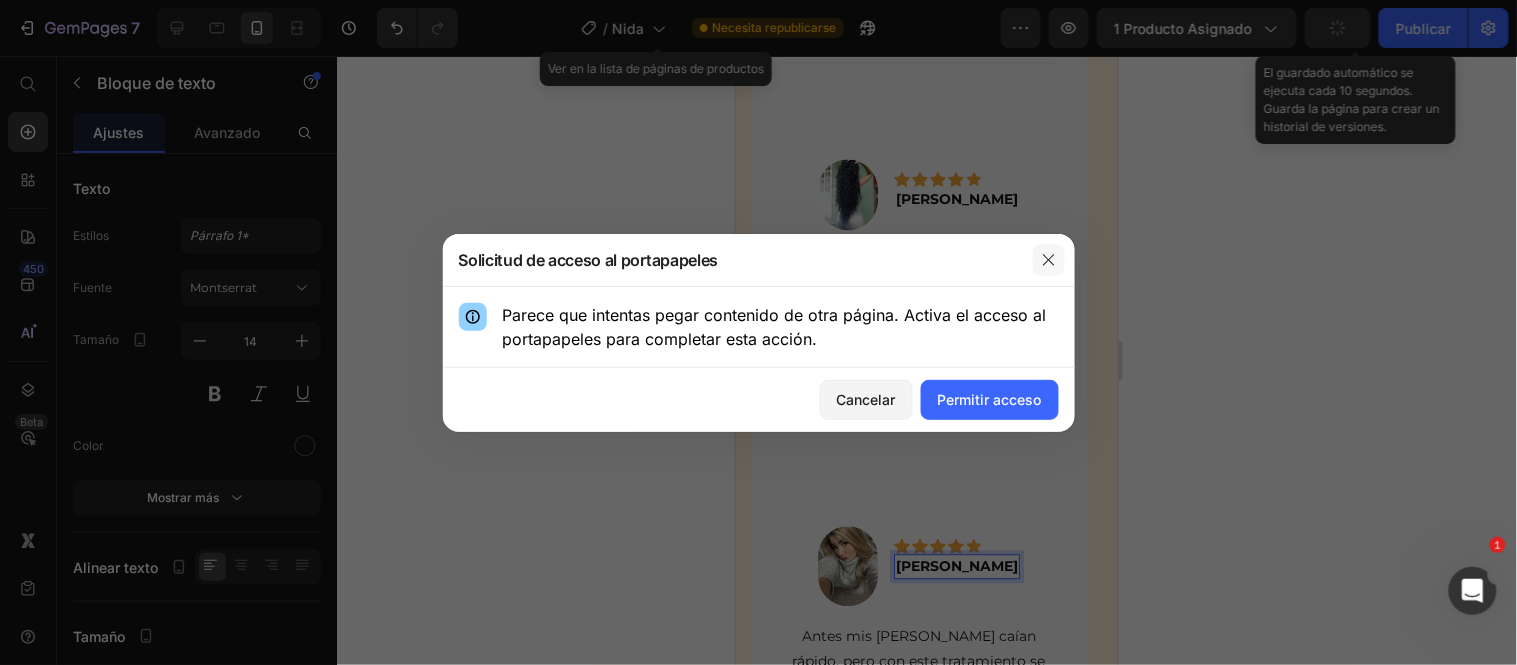 click 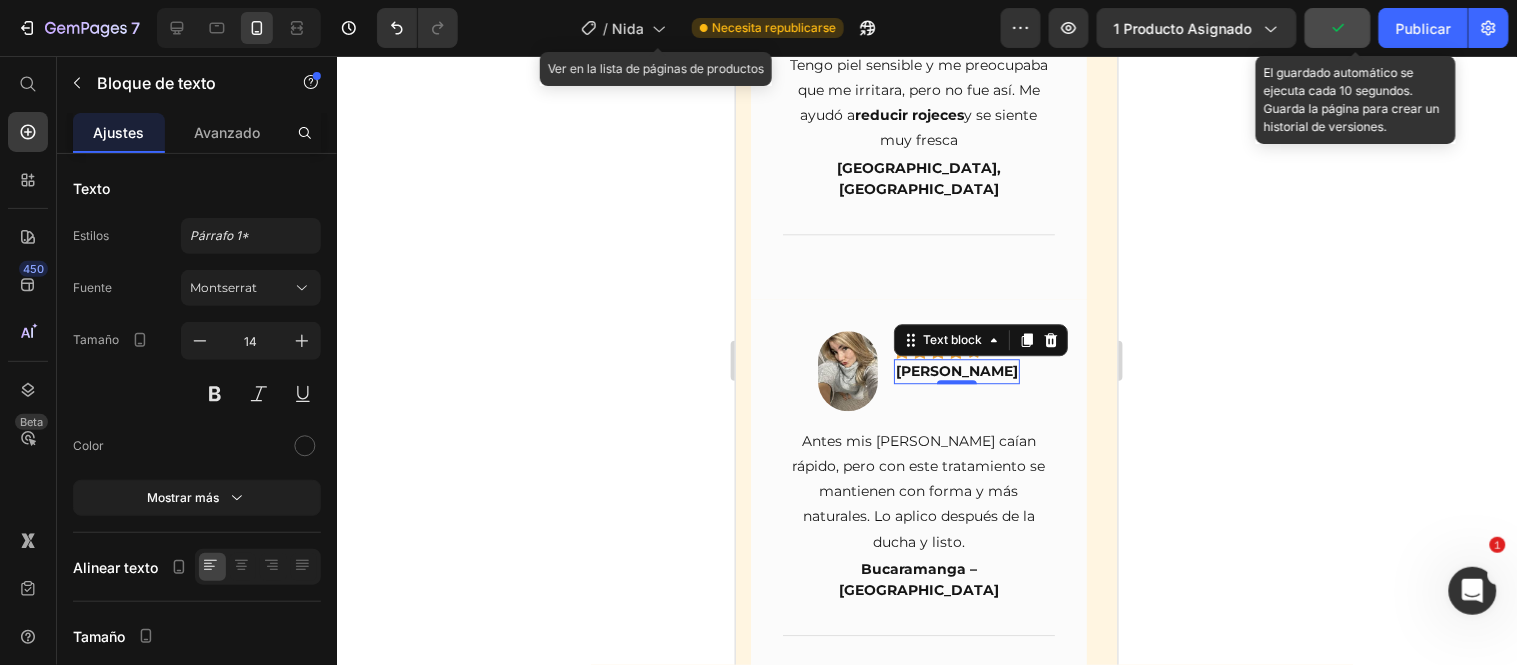 scroll, scrollTop: 10981, scrollLeft: 0, axis: vertical 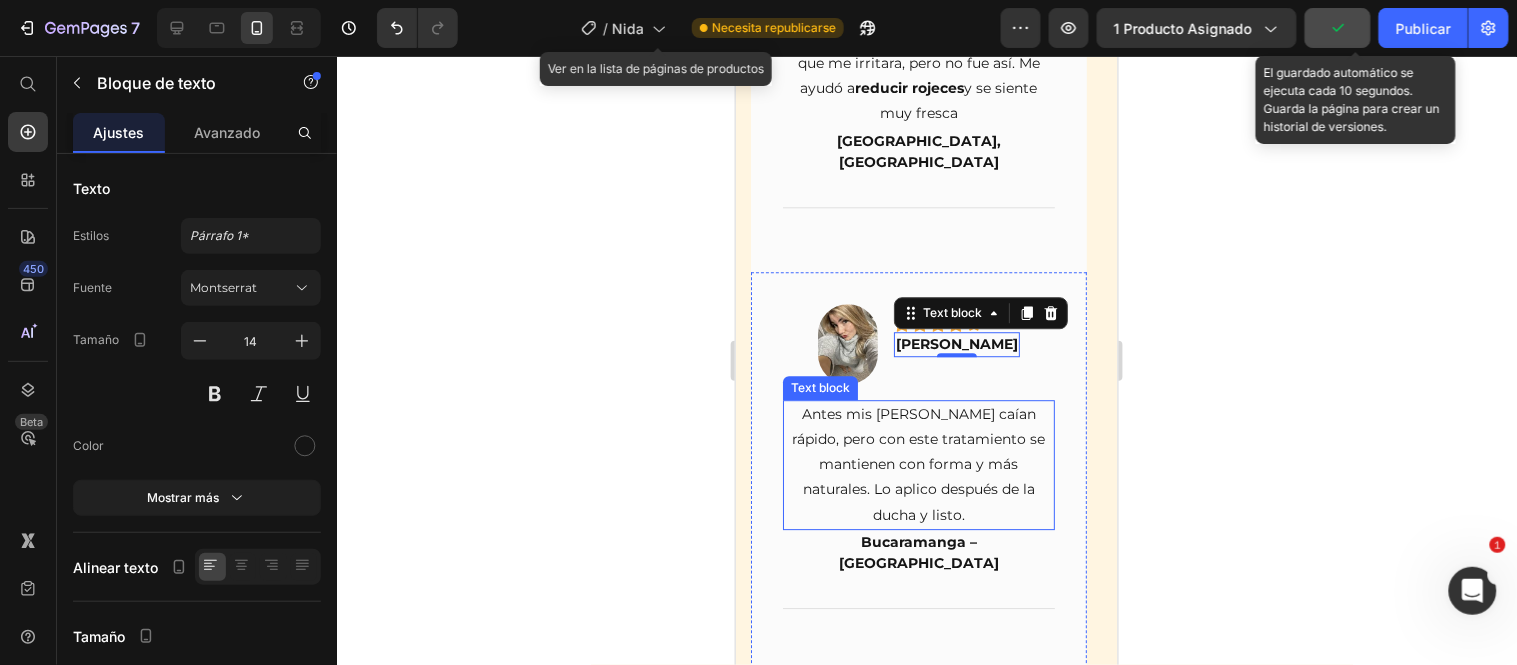 click on "Antes mis [PERSON_NAME] caían rápido, pero con este tratamiento se mantienen con forma y más naturales. Lo aplico después de la ducha y listo." at bounding box center (918, 464) 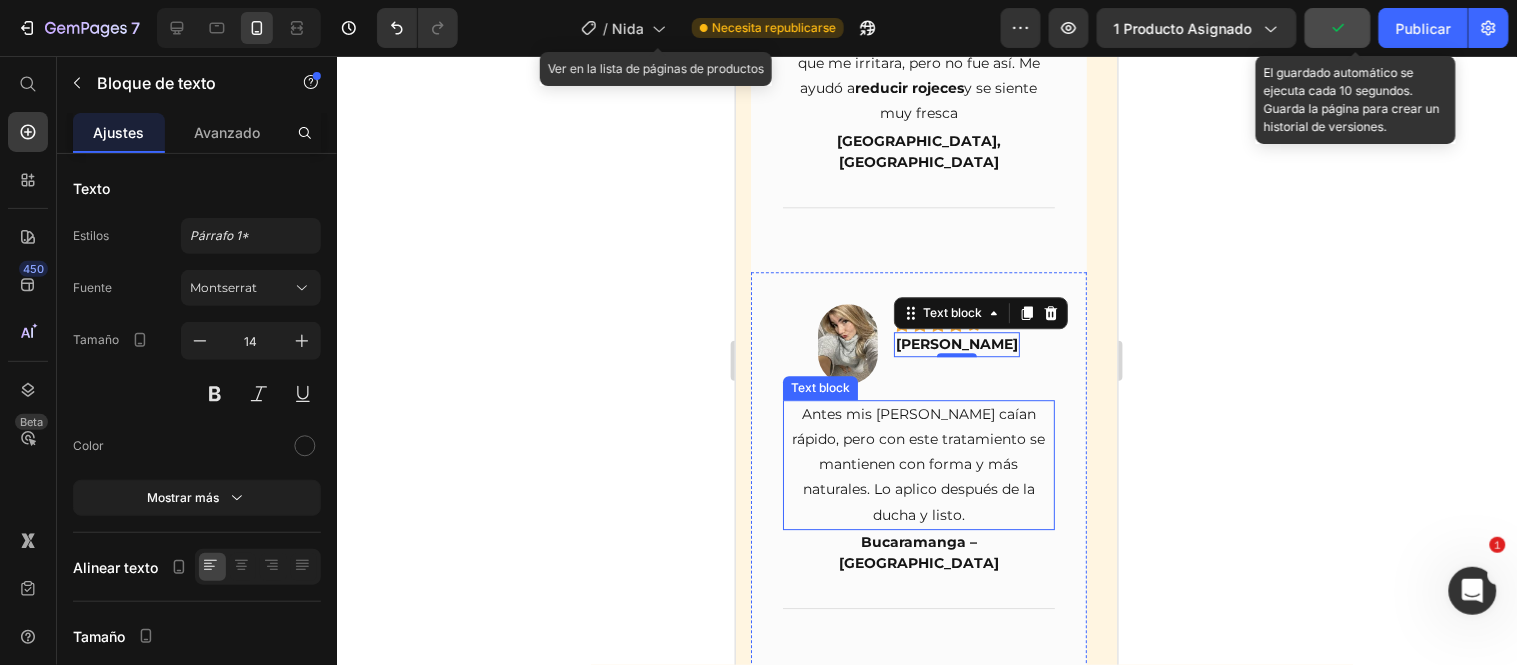 click on "Antes mis [PERSON_NAME] caían rápido, pero con este tratamiento se mantienen con forma y más naturales. Lo aplico después de la ducha y listo." at bounding box center (918, 464) 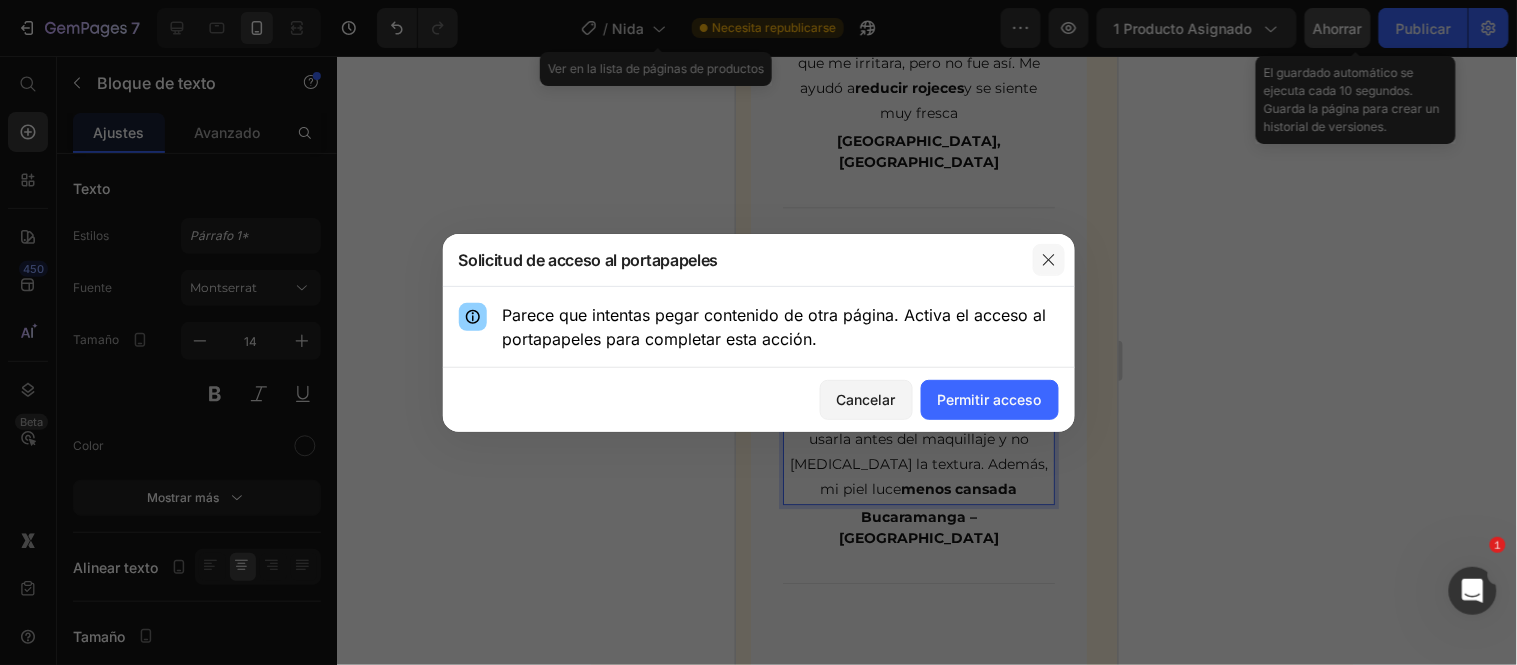 click at bounding box center [1049, 260] 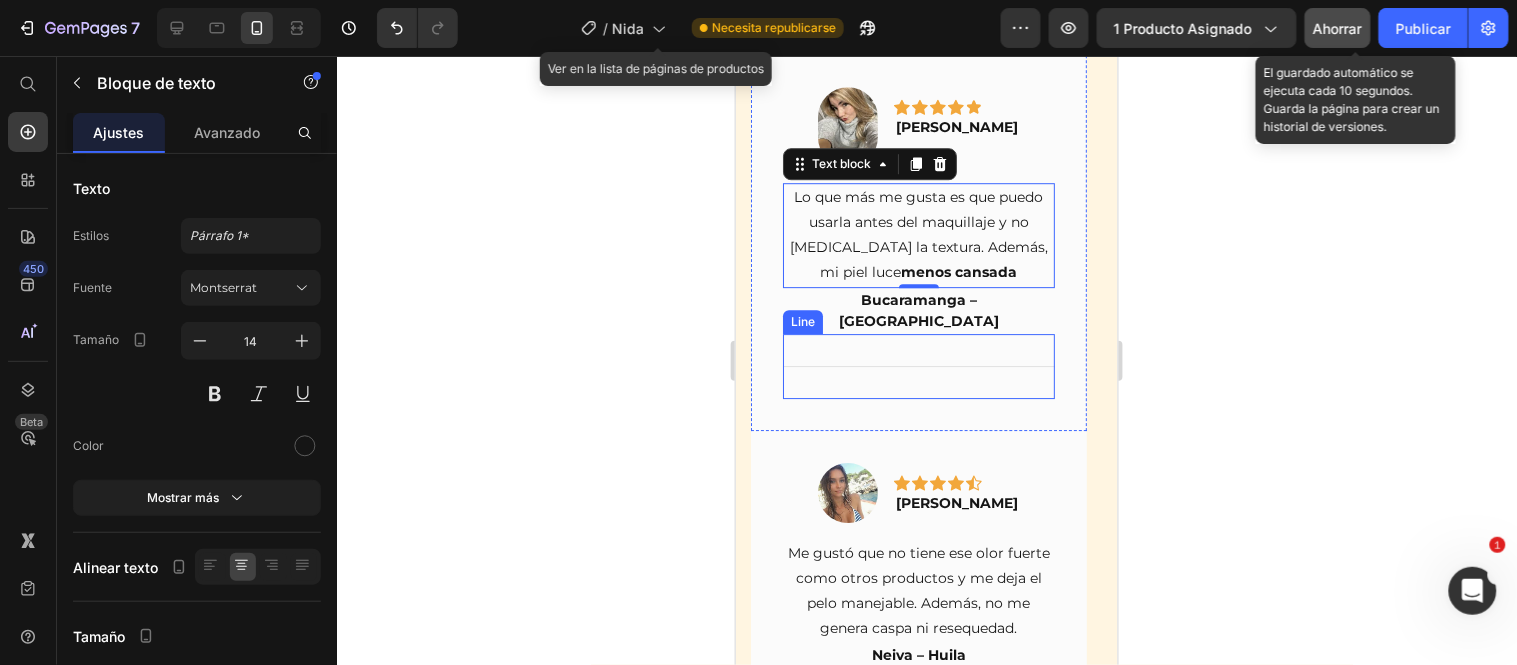 scroll, scrollTop: 11203, scrollLeft: 0, axis: vertical 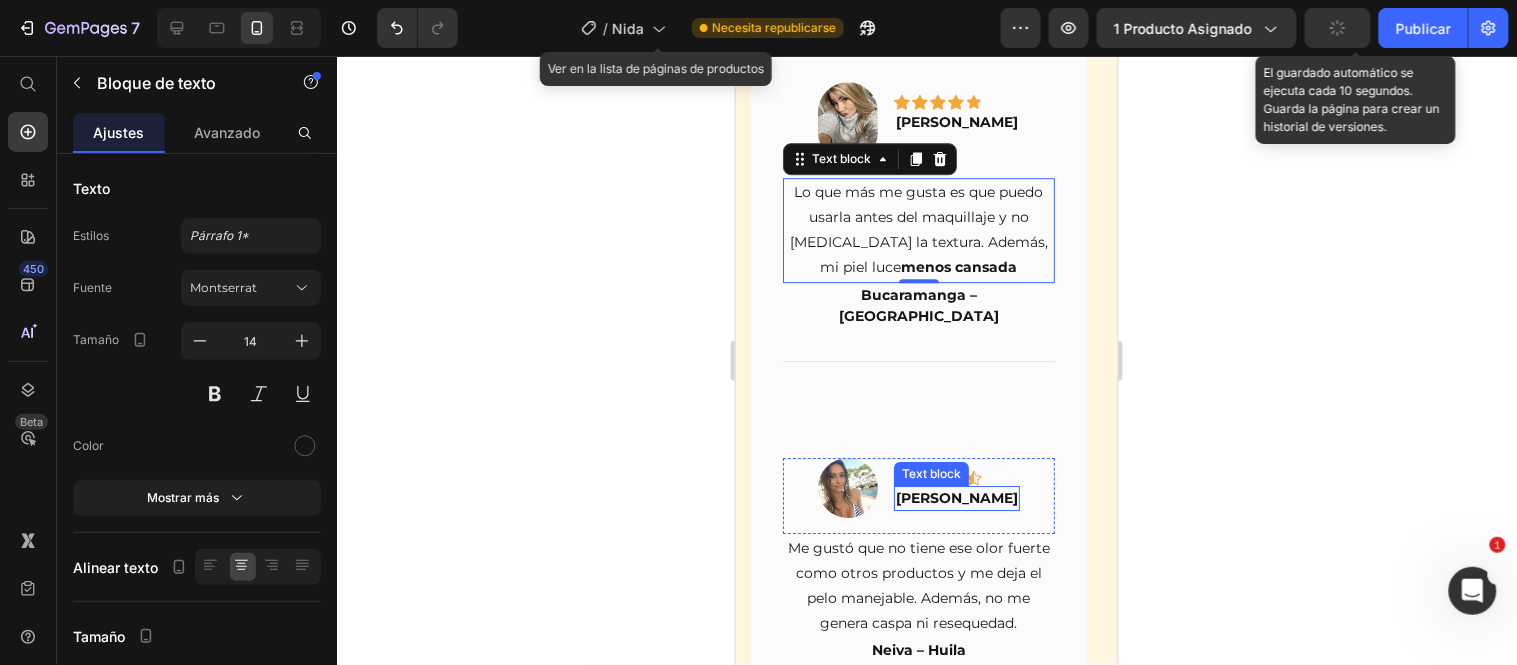 click on "[PERSON_NAME]" at bounding box center (956, 497) 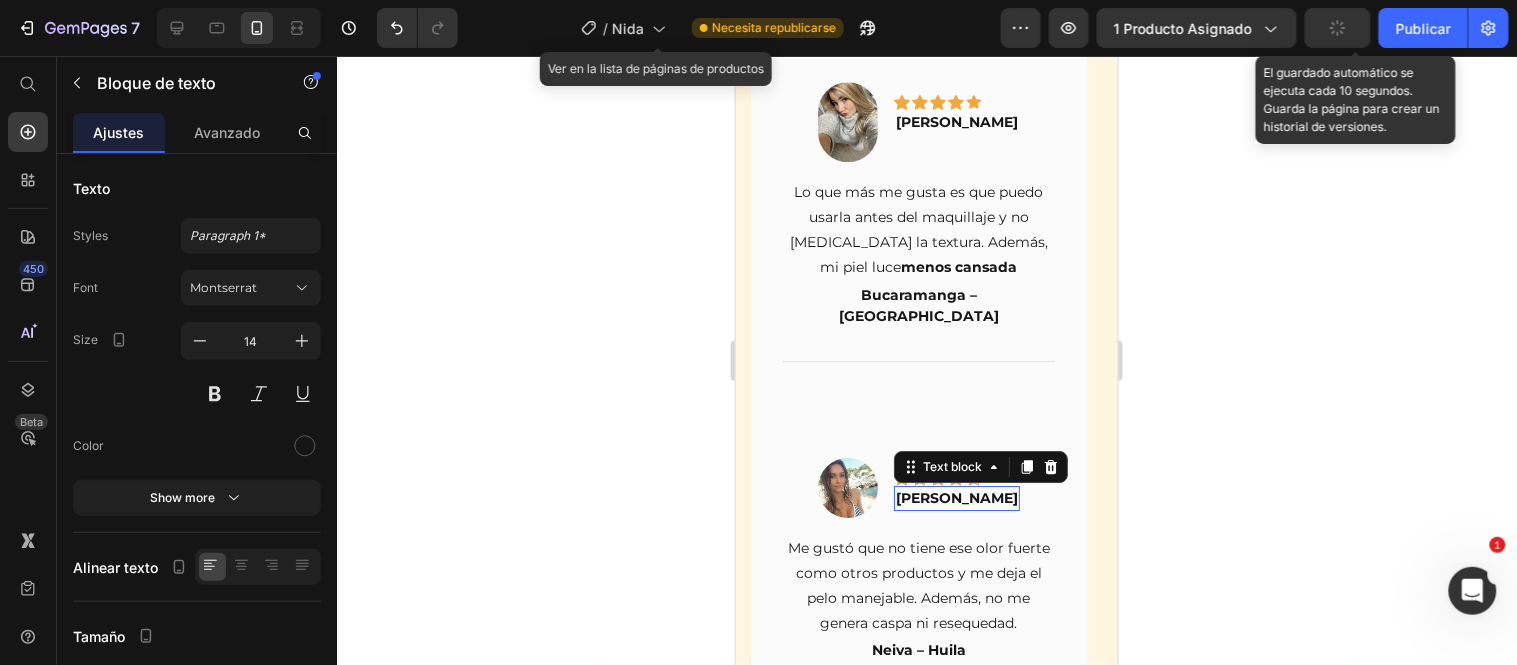 click on "[PERSON_NAME]" at bounding box center (956, 497) 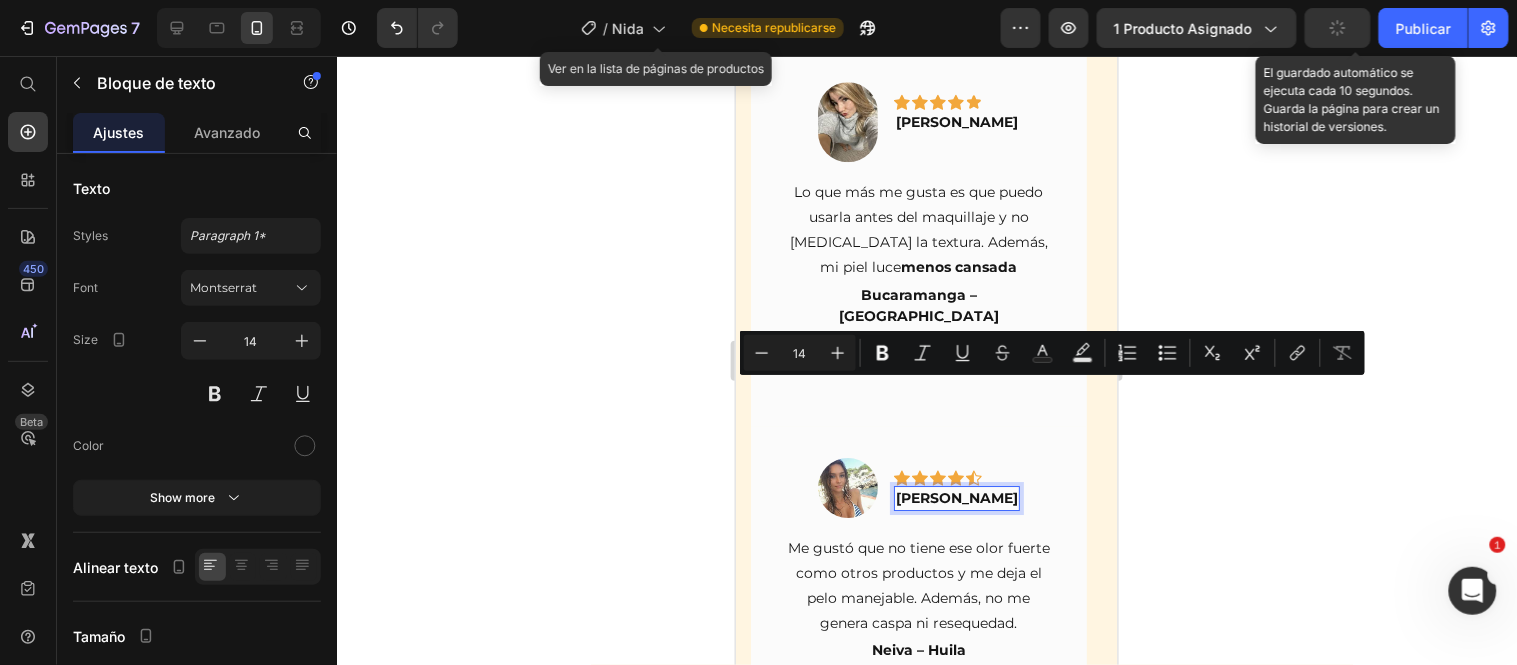 click on "[PERSON_NAME]" at bounding box center (956, 497) 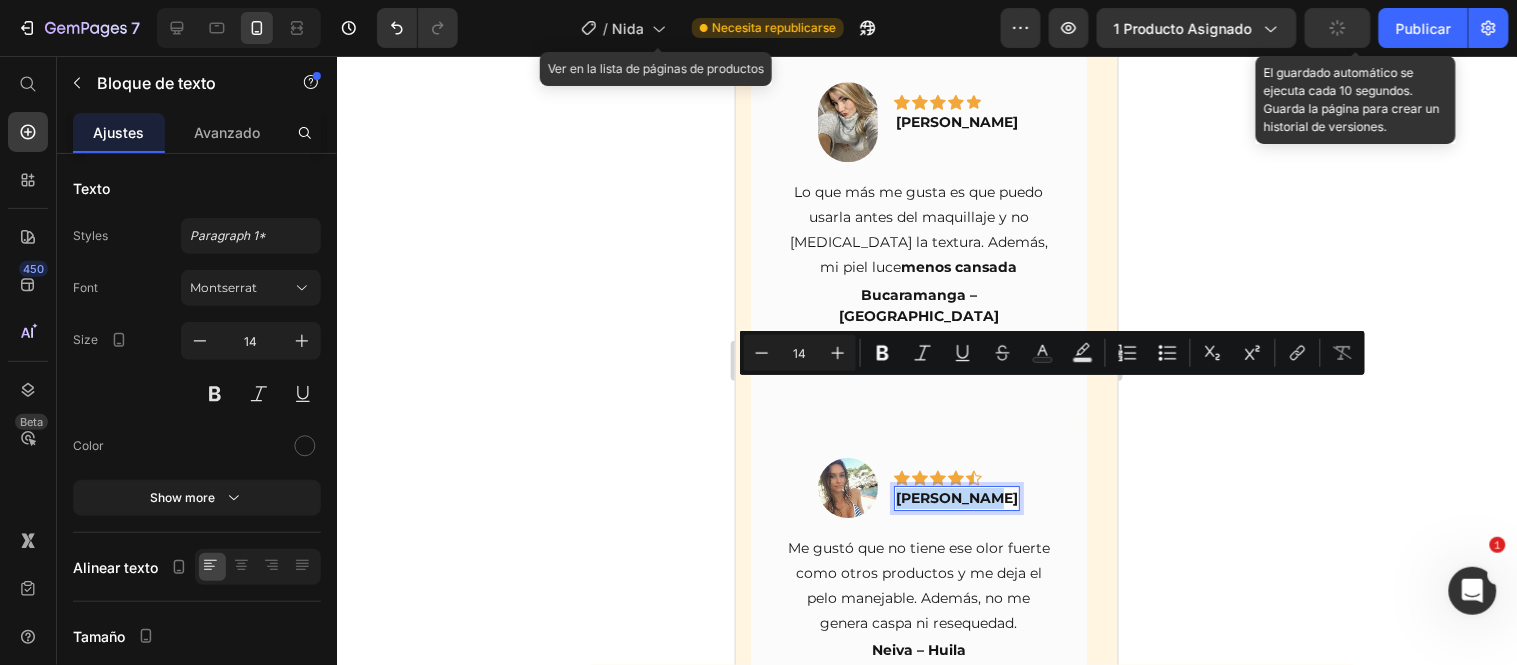 click on "[PERSON_NAME]" at bounding box center (956, 497) 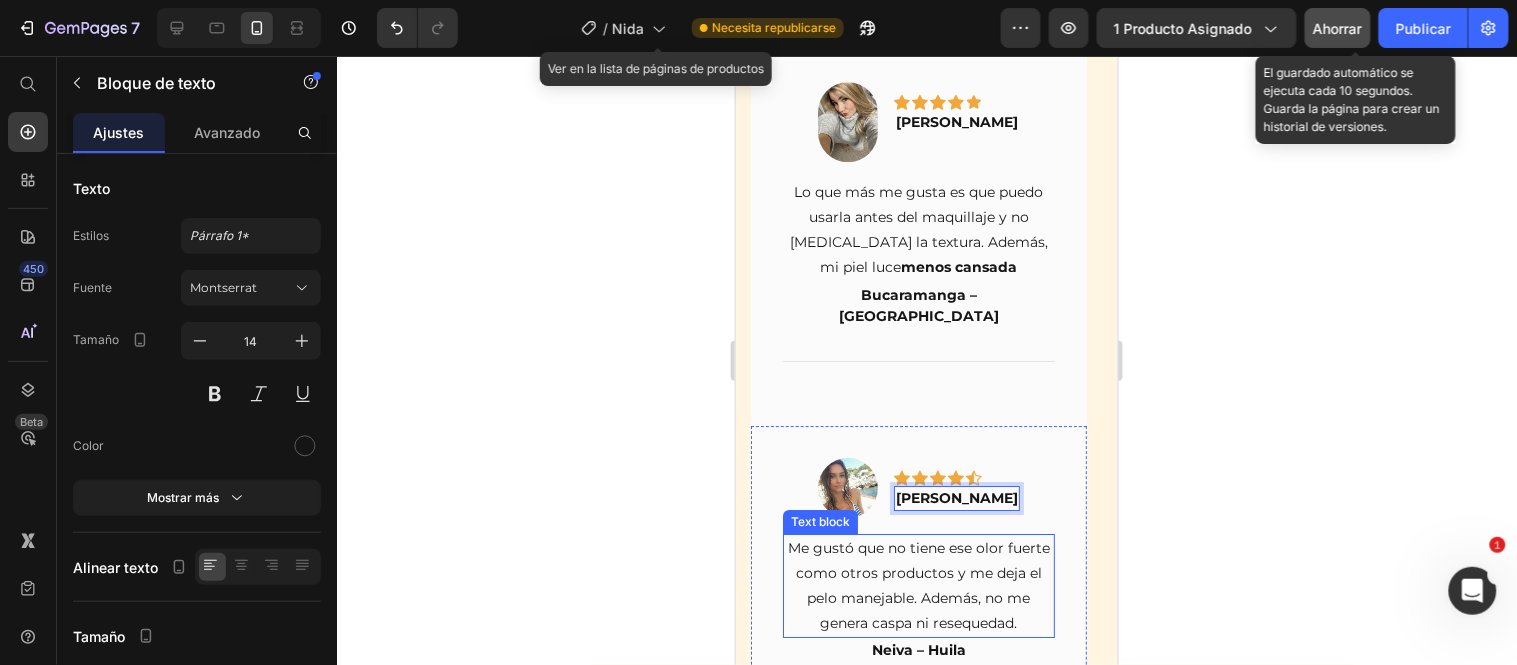 click on "Me gustó que no tiene ese olor fuerte como otros productos y me deja el pelo manejable. Además, no me genera caspa ni resequedad." at bounding box center [918, 585] 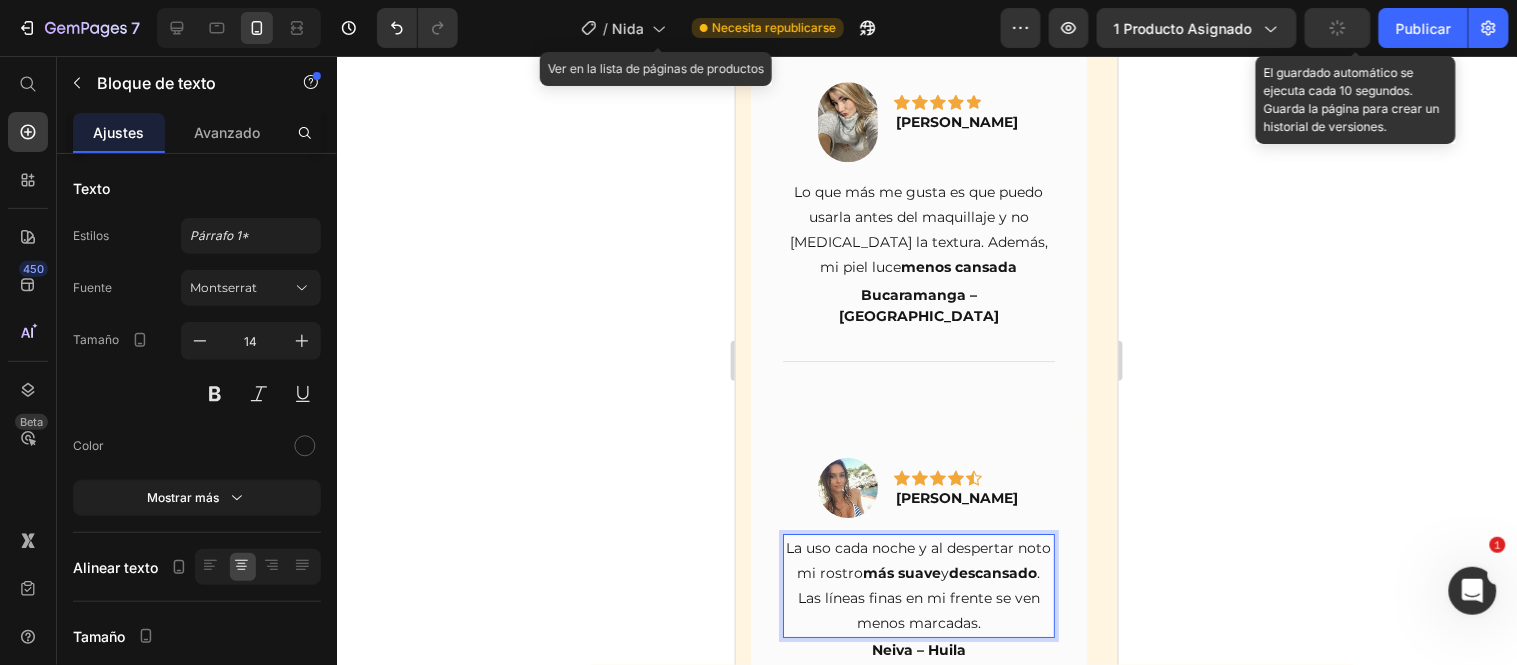 scroll, scrollTop: 11314, scrollLeft: 0, axis: vertical 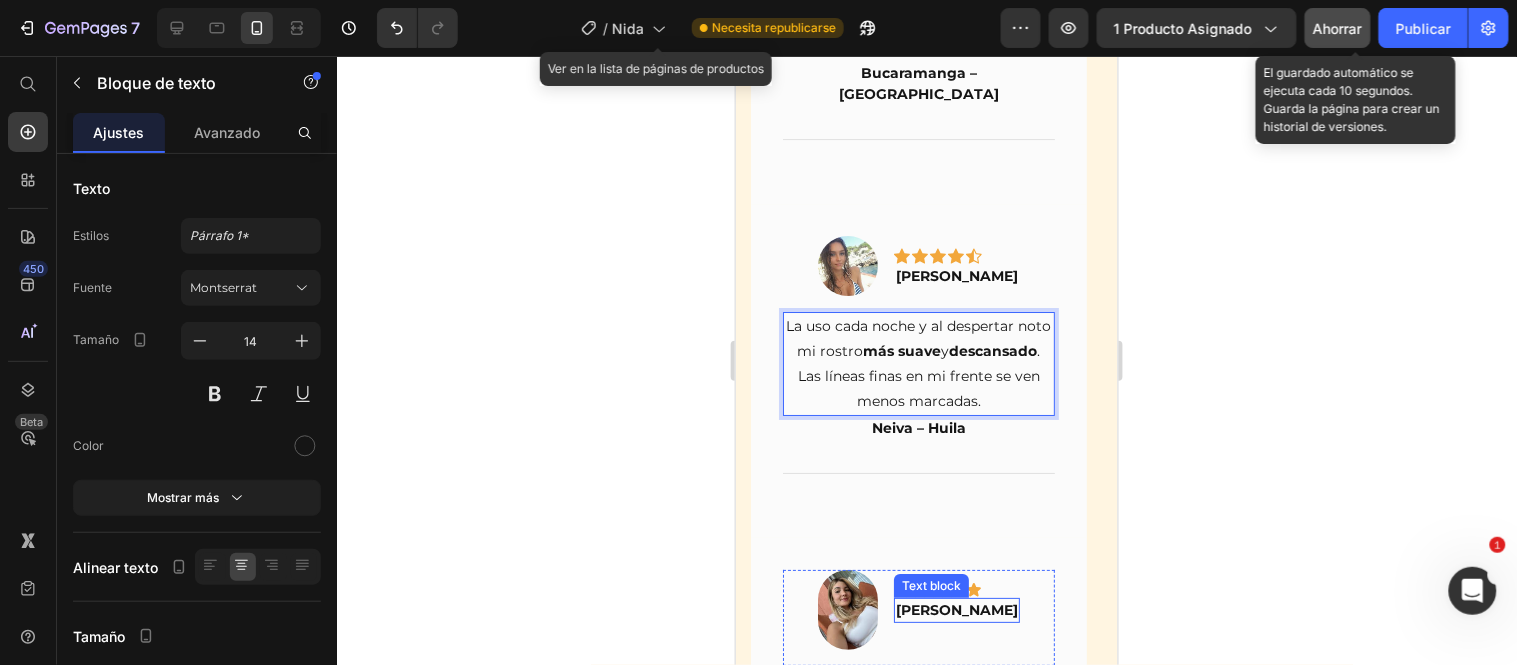 click on "[PERSON_NAME]" at bounding box center [956, 609] 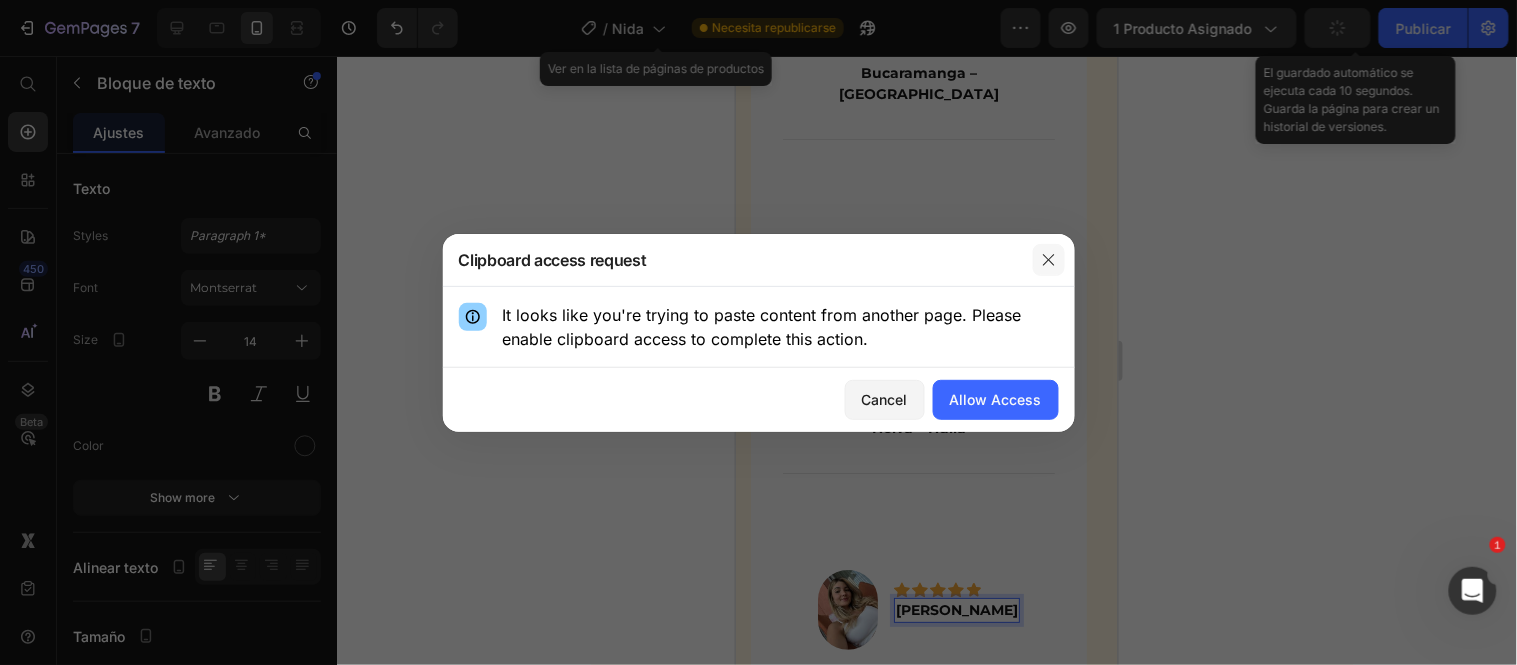 click 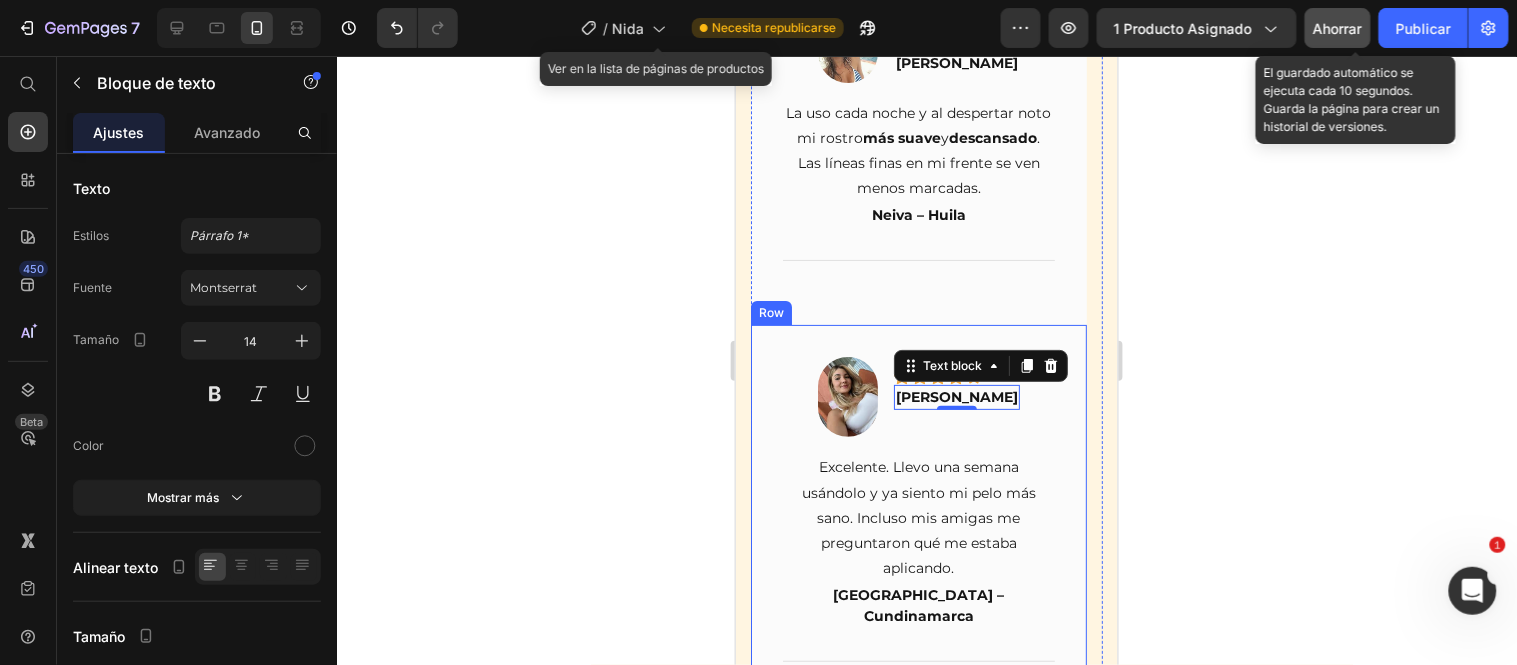 scroll, scrollTop: 11647, scrollLeft: 0, axis: vertical 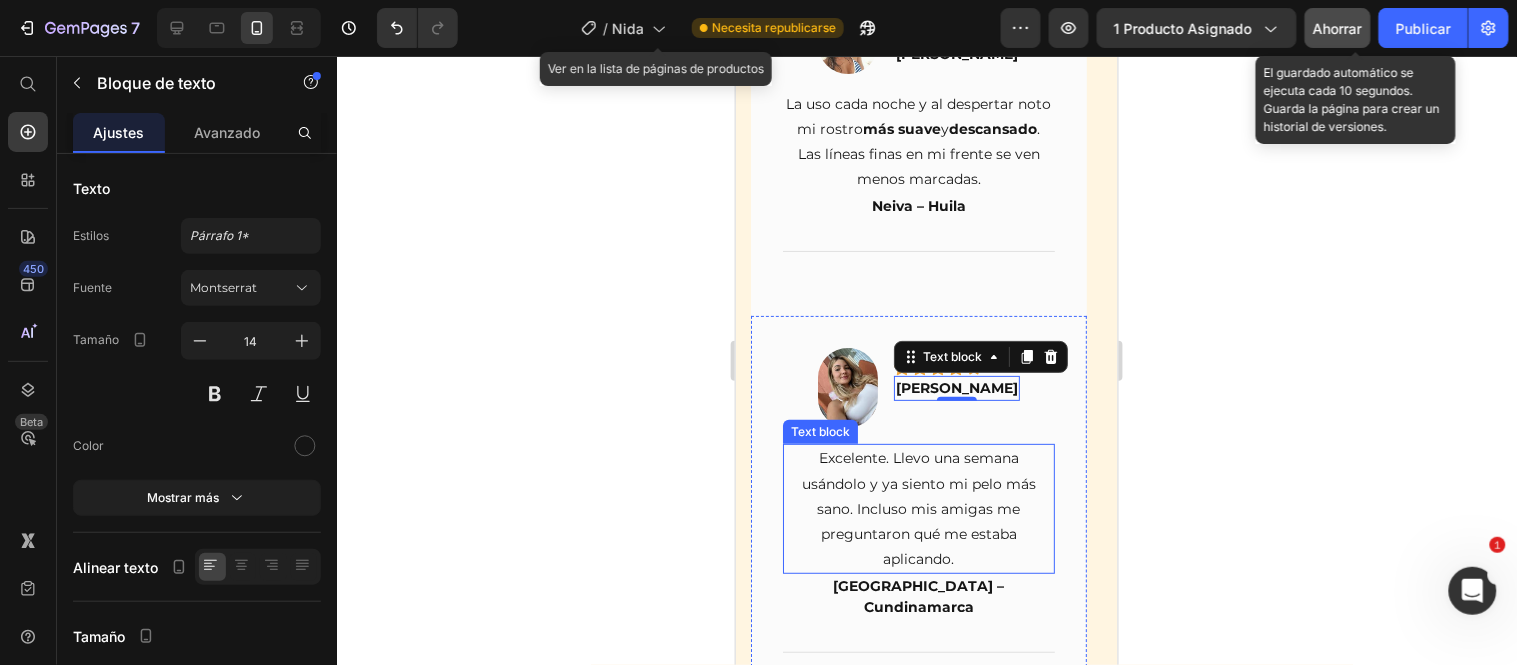 click on "Excelente. Llevo una semana usándolo y ya siento mi pelo más sano. Incluso mis amigas me preguntaron qué me estaba aplicando." at bounding box center [918, 508] 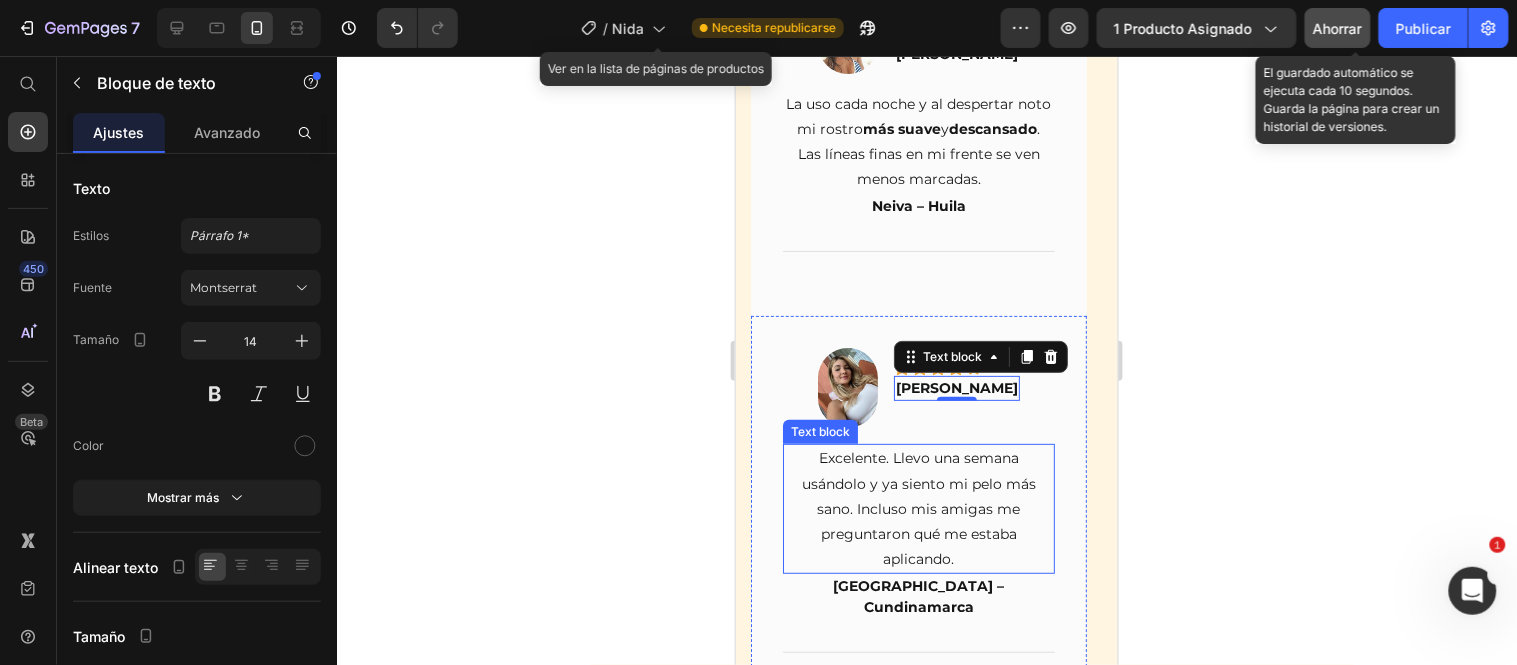 click on "Excelente. Llevo una semana usándolo y ya siento mi pelo más sano. Incluso mis amigas me preguntaron qué me estaba aplicando." at bounding box center (918, 508) 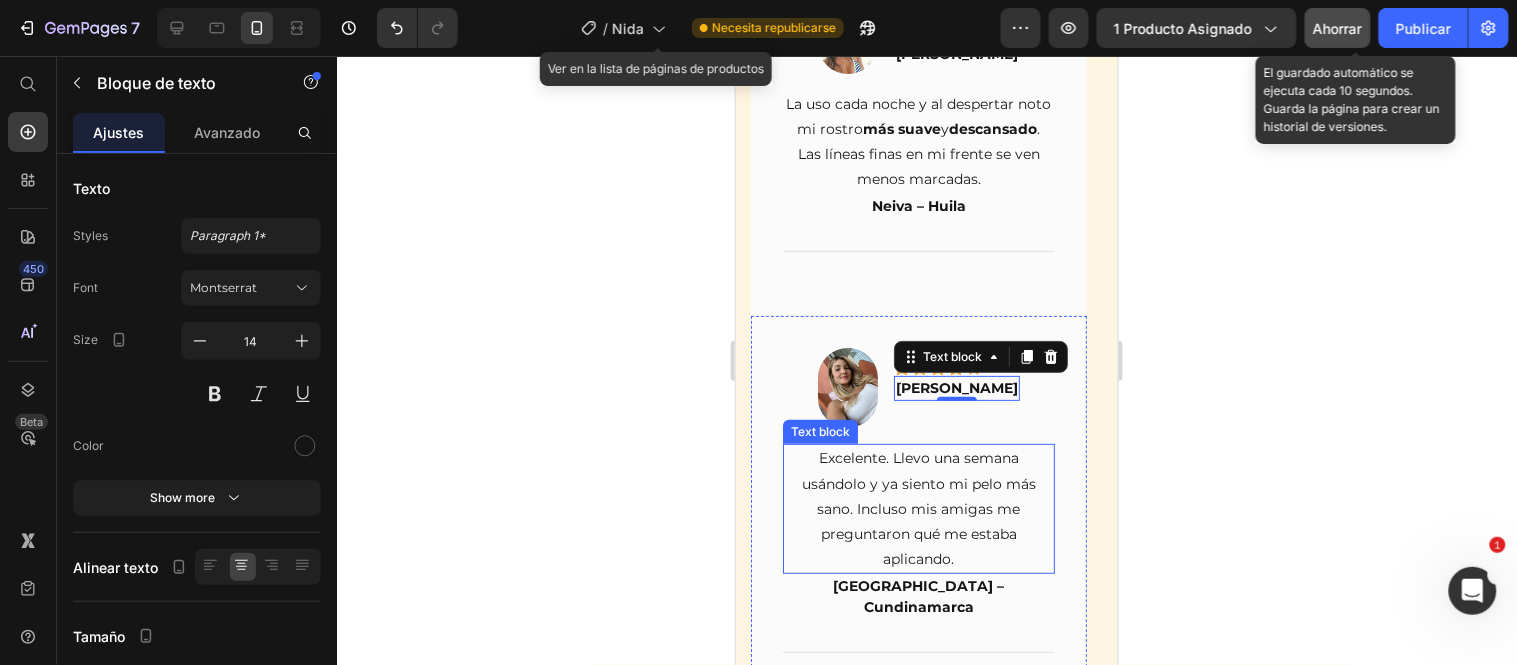 click on "Excelente. Llevo una semana usándolo y ya siento mi pelo más sano. Incluso mis amigas me preguntaron qué me estaba aplicando." at bounding box center (918, 508) 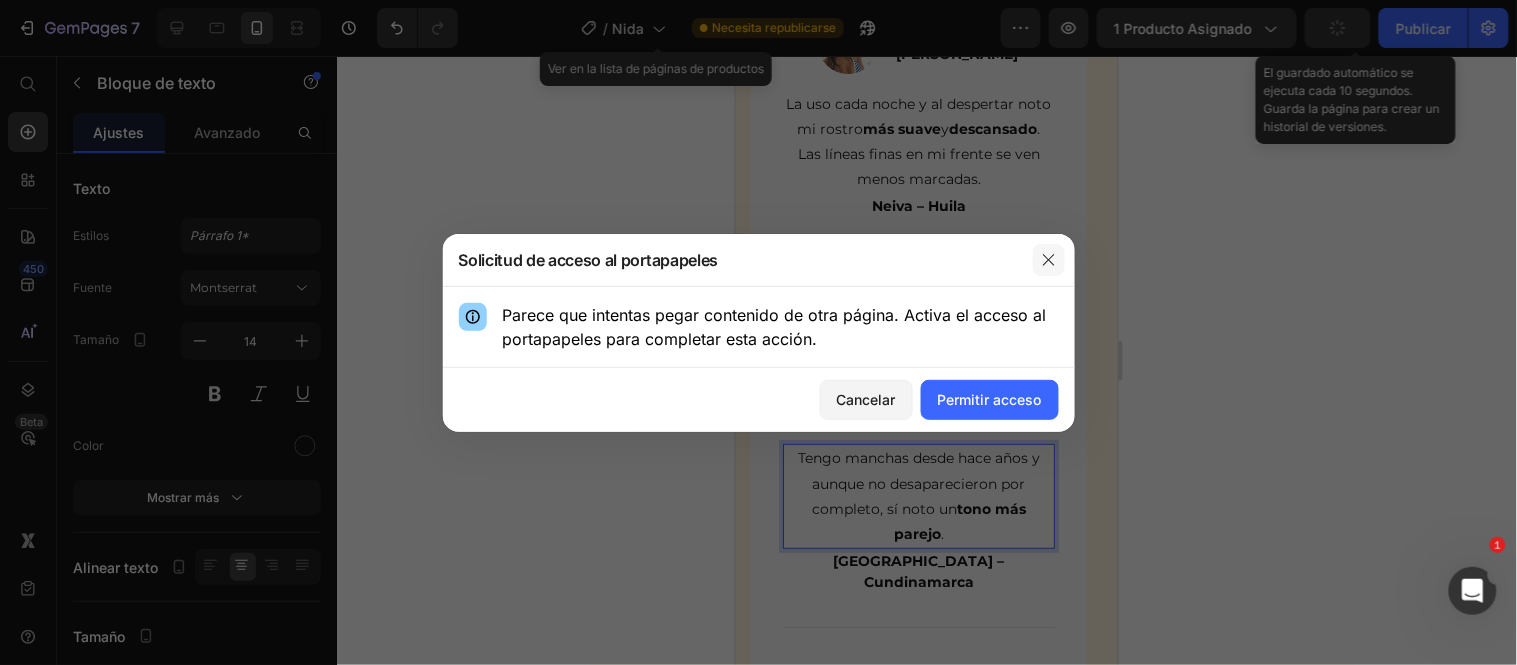 click at bounding box center (1049, 260) 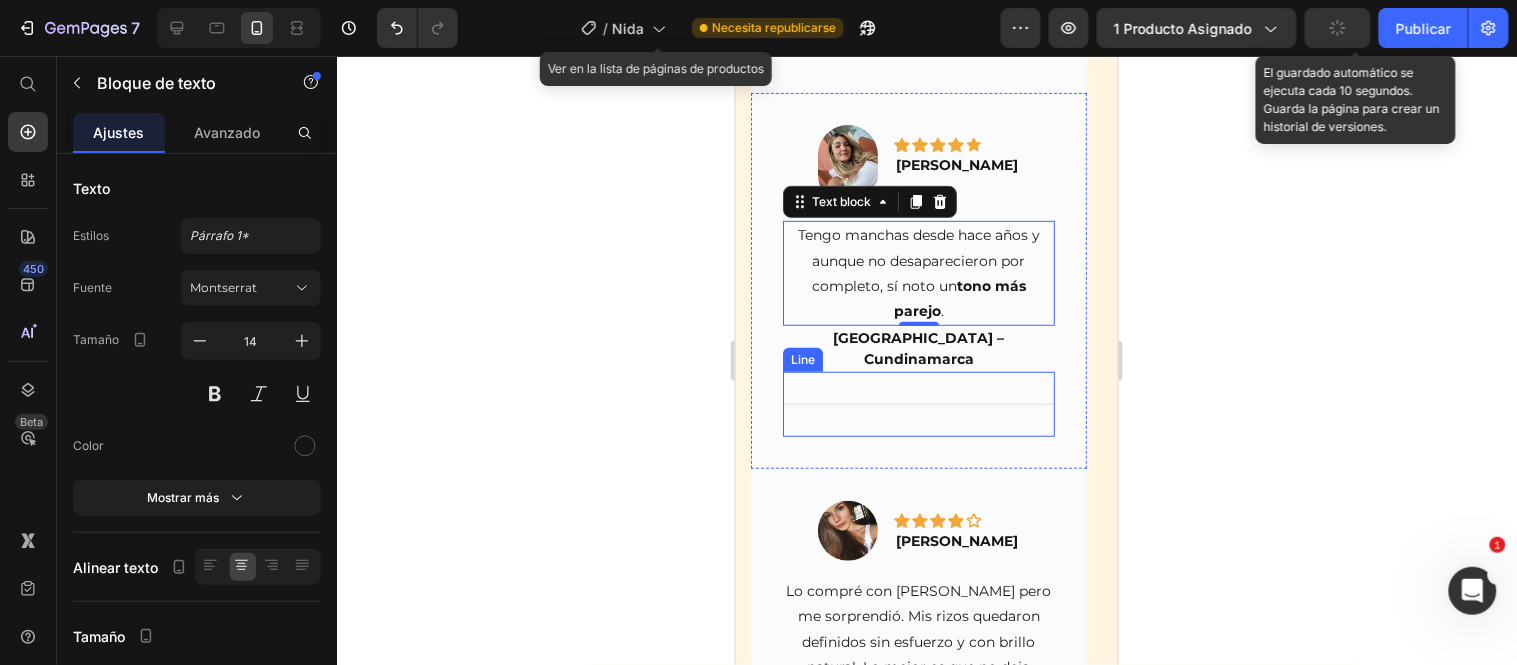 scroll, scrollTop: 11981, scrollLeft: 0, axis: vertical 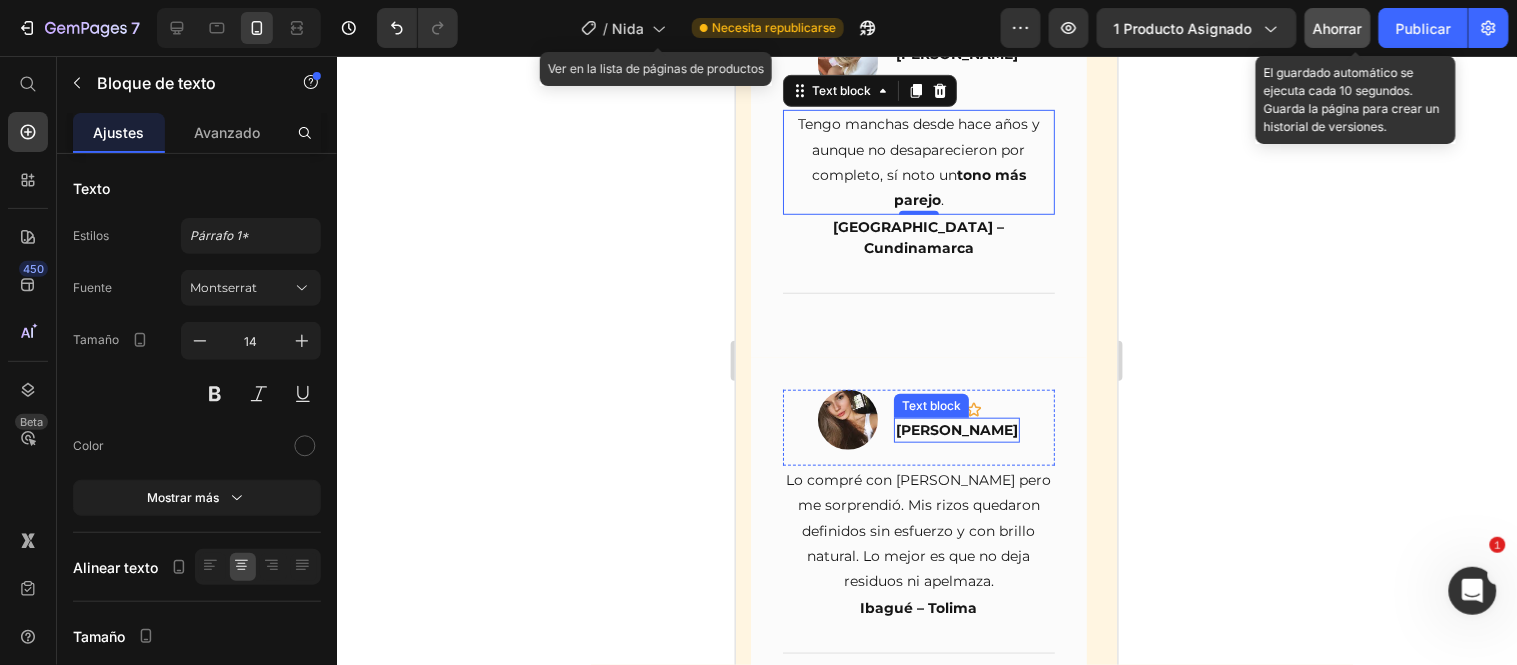 click on "[PERSON_NAME]" at bounding box center [956, 429] 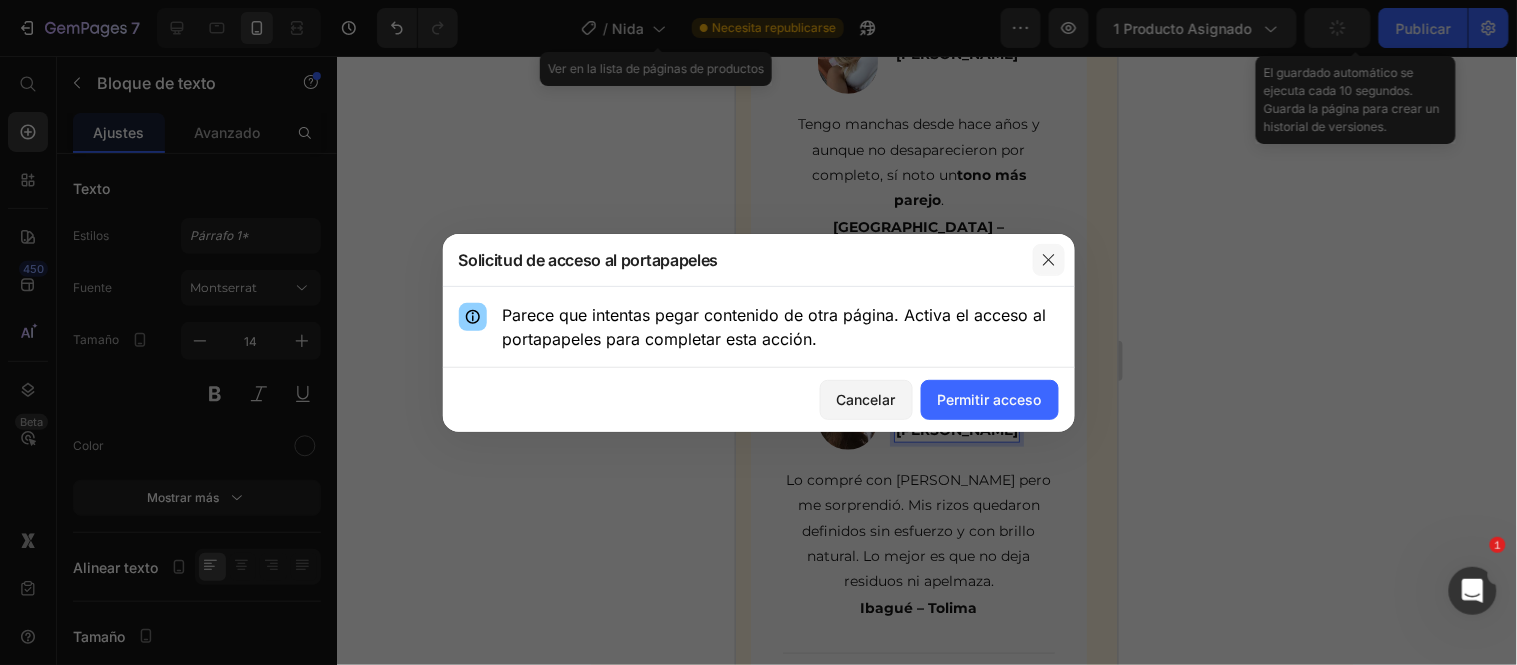 click 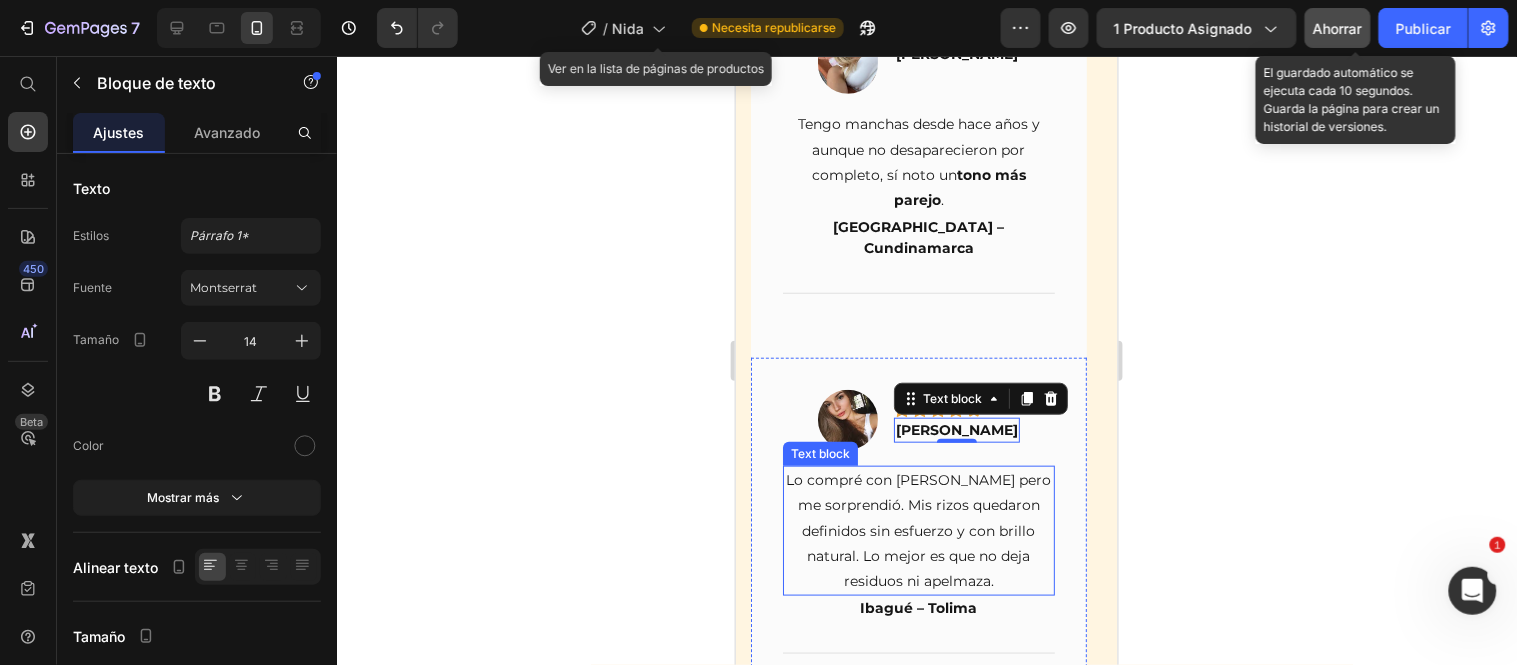click on "Lo compré con [PERSON_NAME] pero me sorprendió. Mis rizos quedaron definidos sin esfuerzo y con brillo natural. Lo mejor es que no deja residuos ni apelmaza." at bounding box center [918, 530] 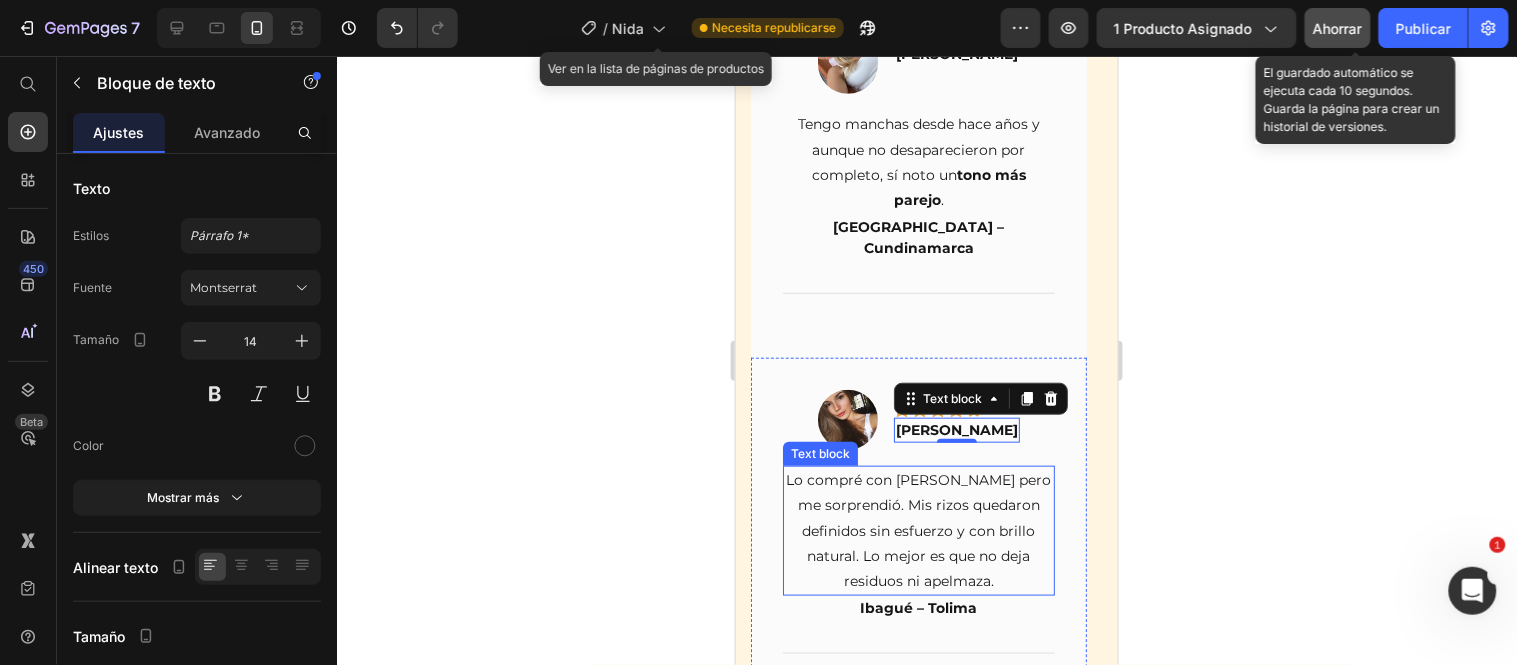 click on "Lo compré con [PERSON_NAME] pero me sorprendió. Mis rizos quedaron definidos sin esfuerzo y con brillo natural. Lo mejor es que no deja residuos ni apelmaza." at bounding box center [918, 530] 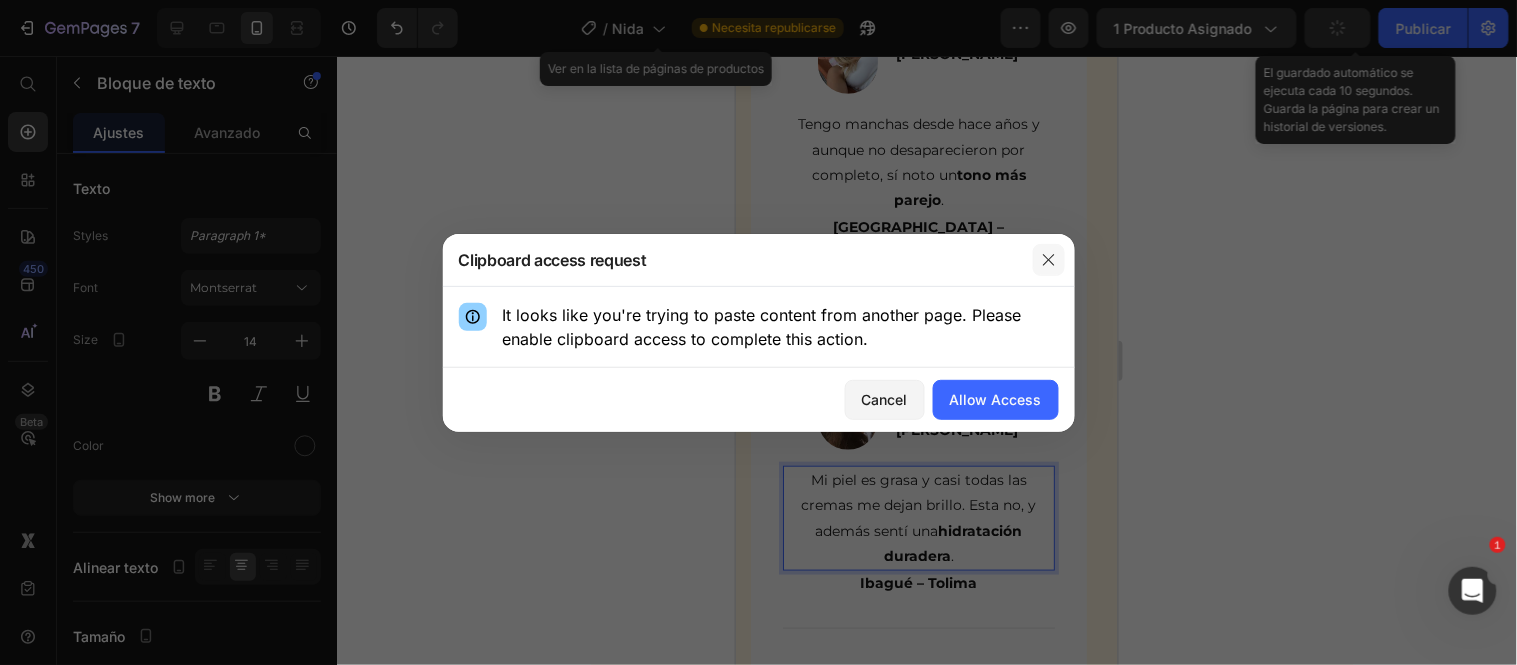 click 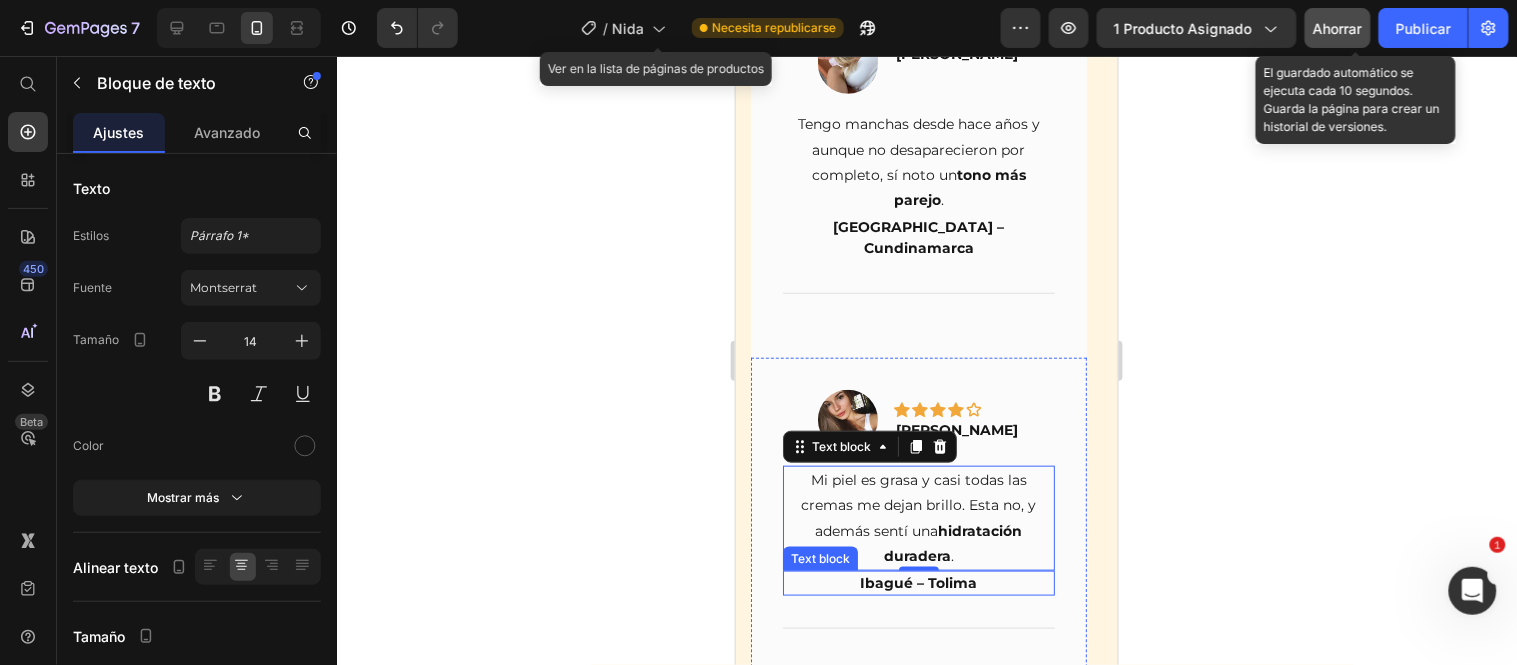 click on "Ibagué – Tolima" at bounding box center (918, 582) 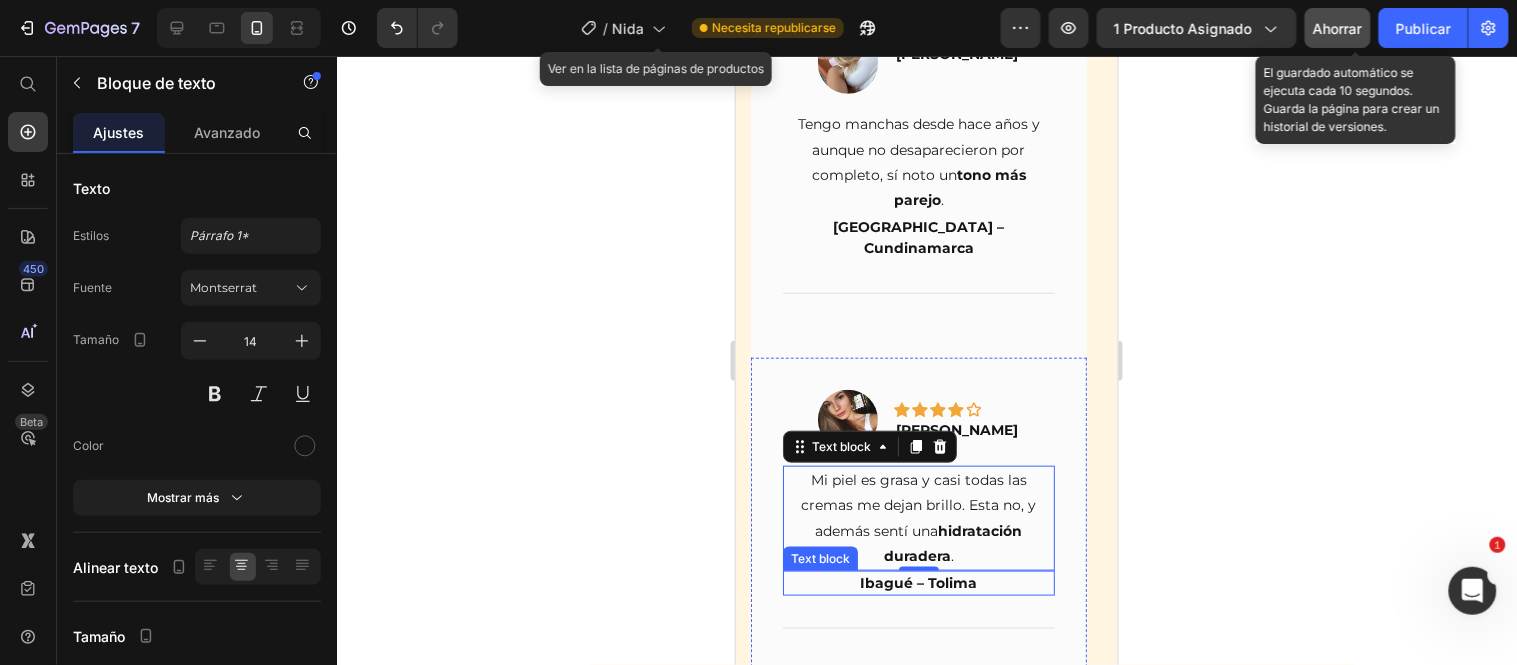 click on "Ibagué – Tolima" at bounding box center (918, 582) 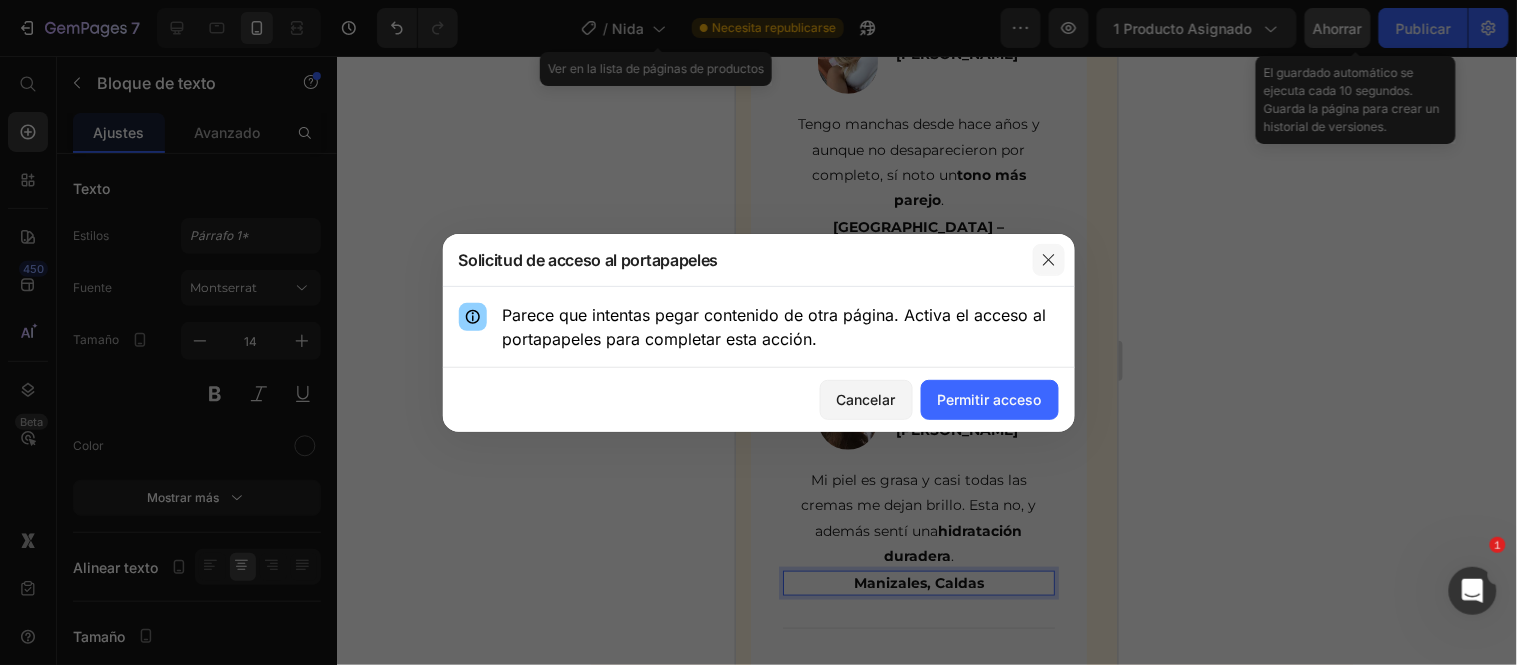 click at bounding box center (1049, 260) 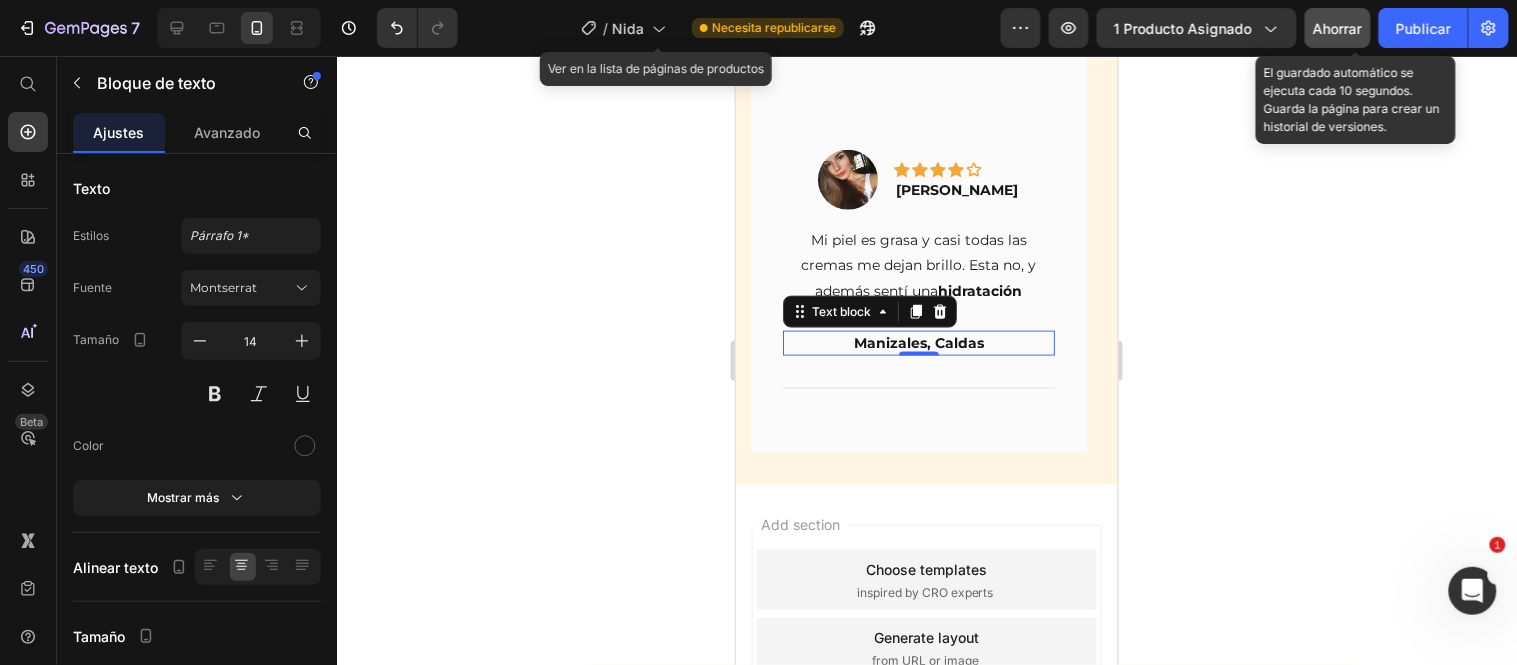 scroll, scrollTop: 12117, scrollLeft: 0, axis: vertical 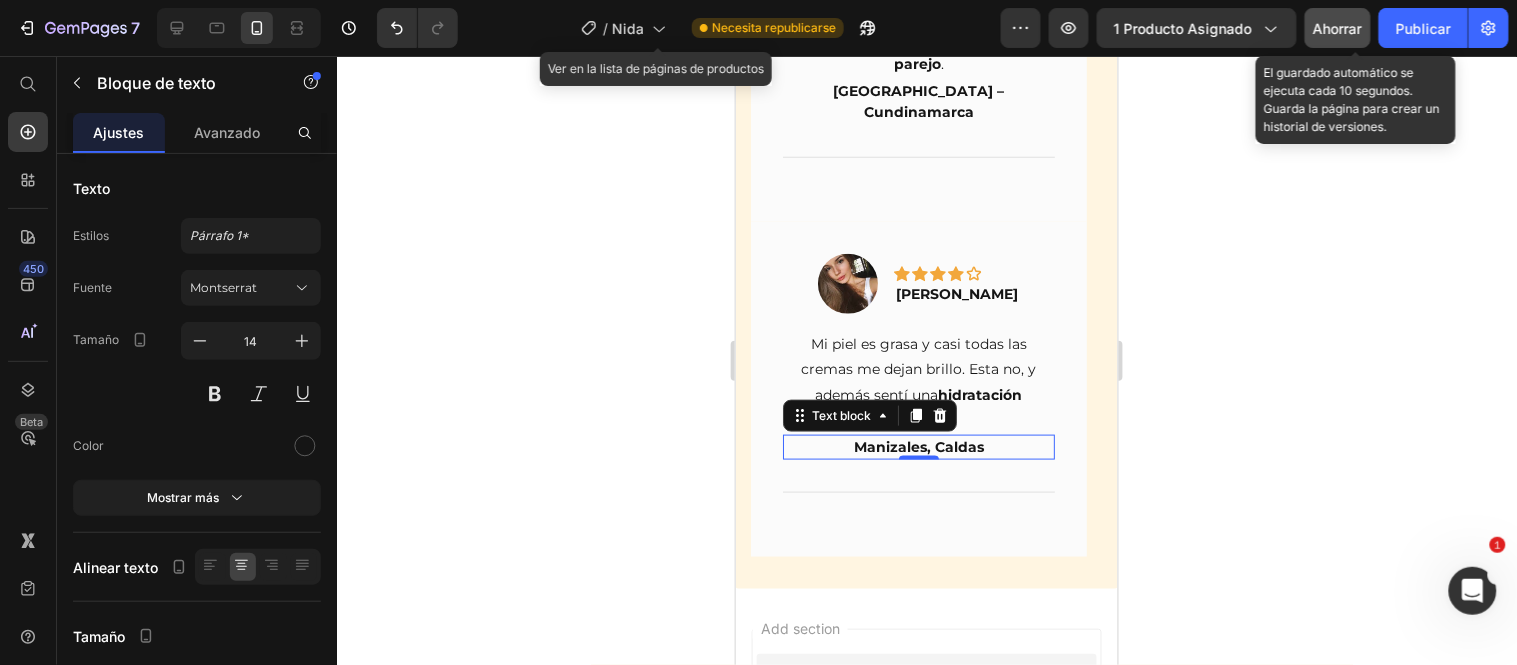 click on "Ahorrar" at bounding box center (1338, 28) 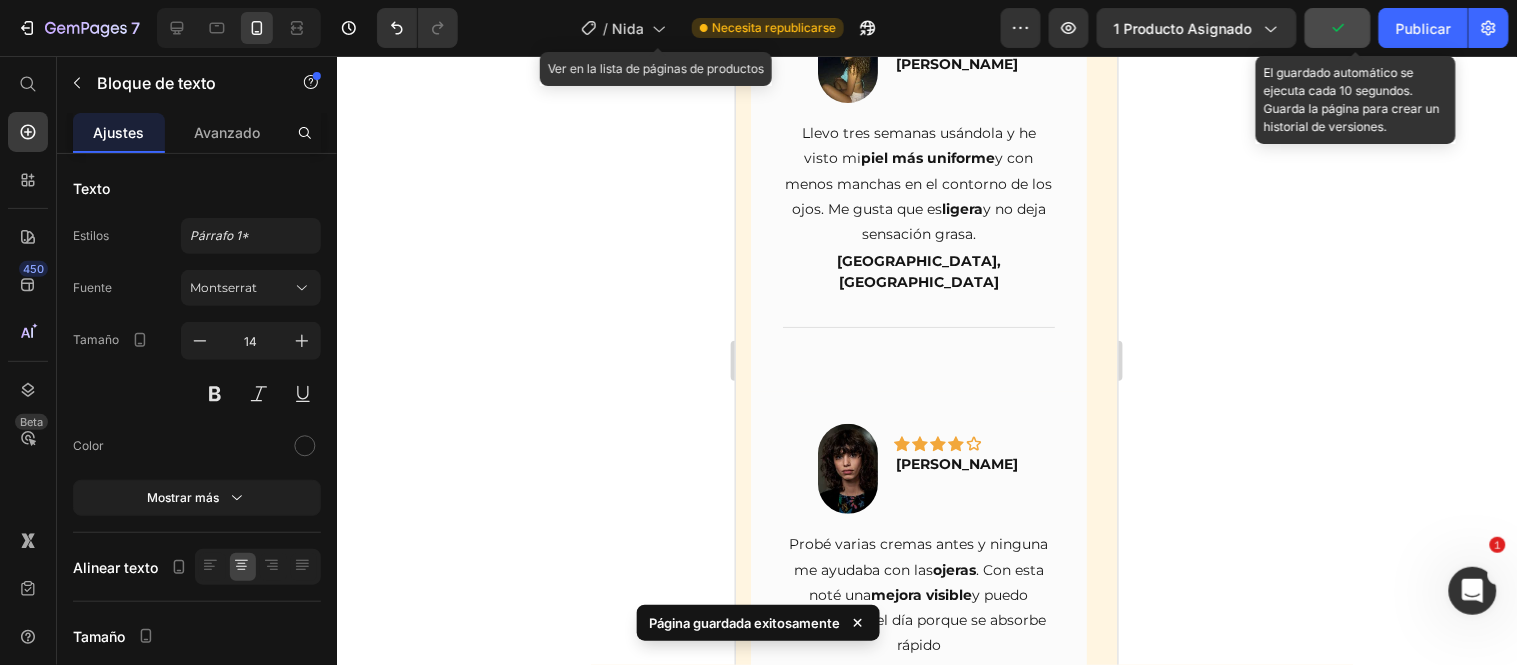scroll, scrollTop: 9228, scrollLeft: 0, axis: vertical 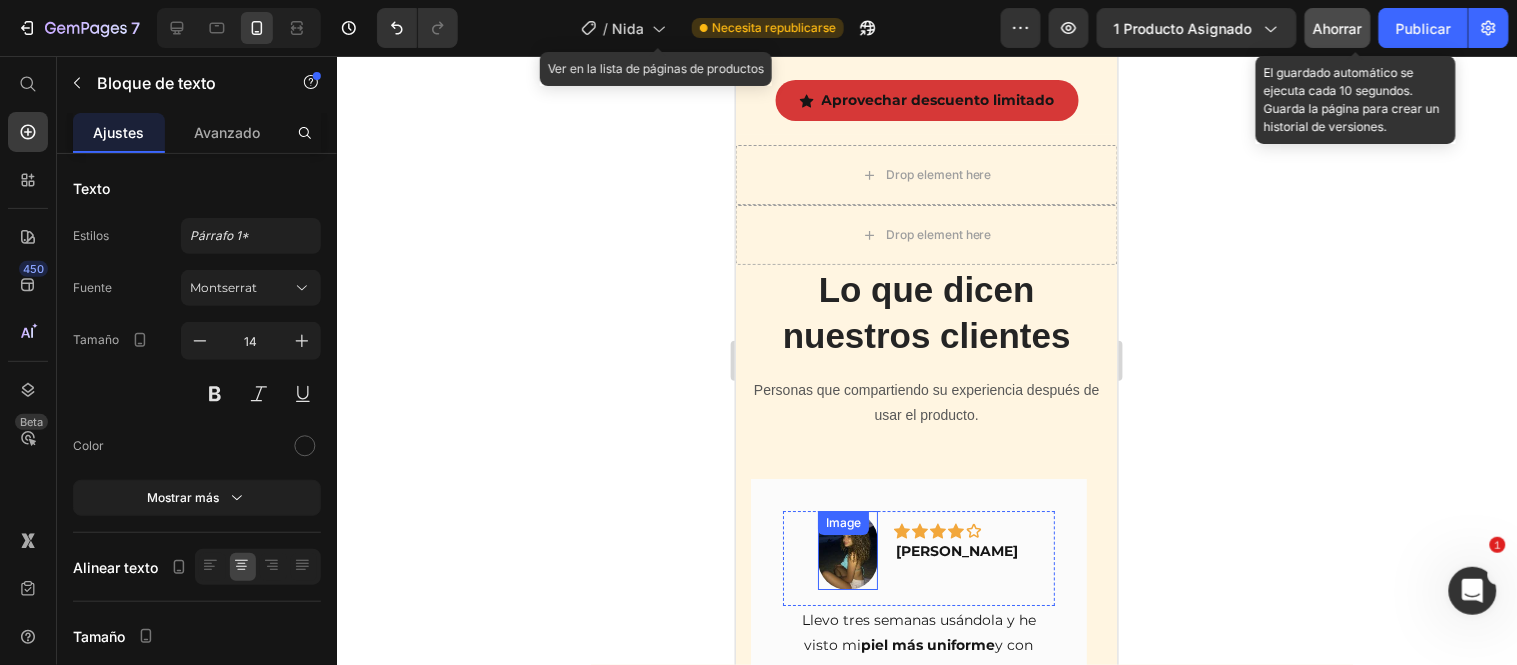 click at bounding box center [847, 550] 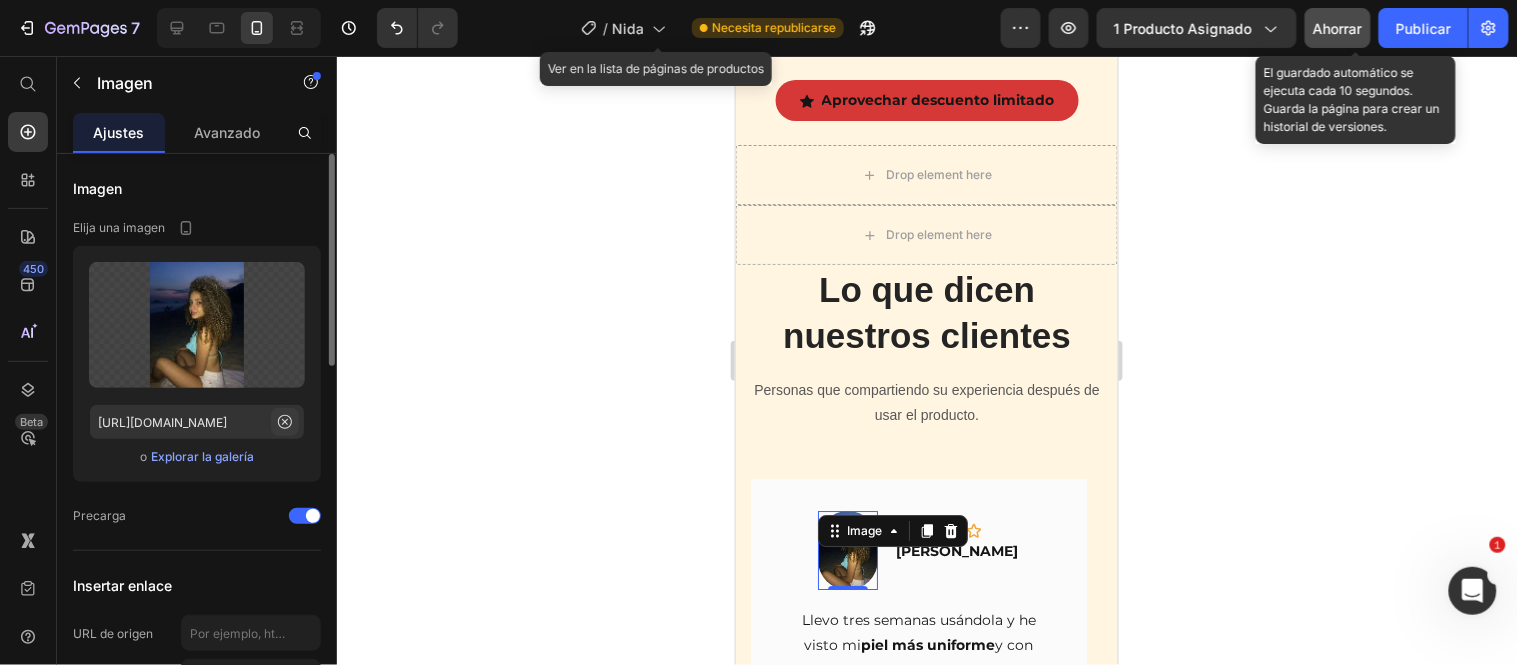click 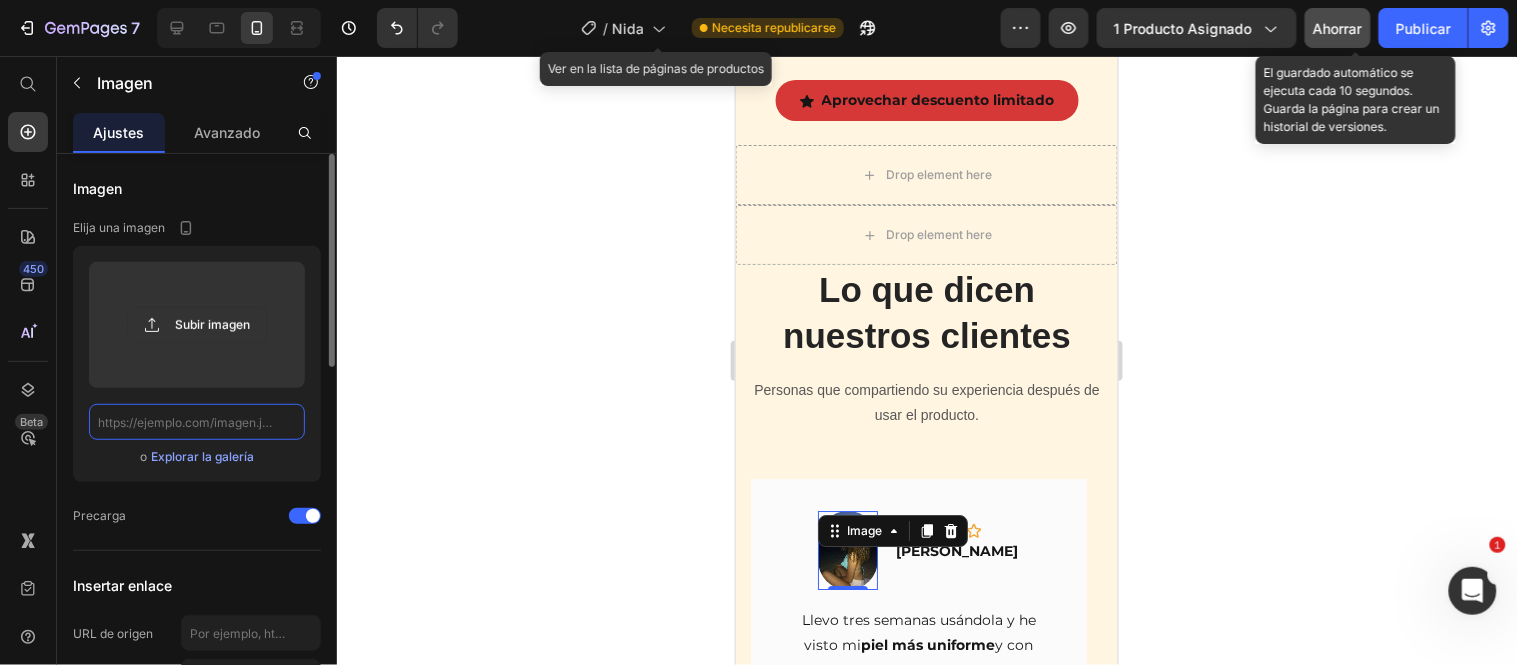 scroll, scrollTop: 0, scrollLeft: 0, axis: both 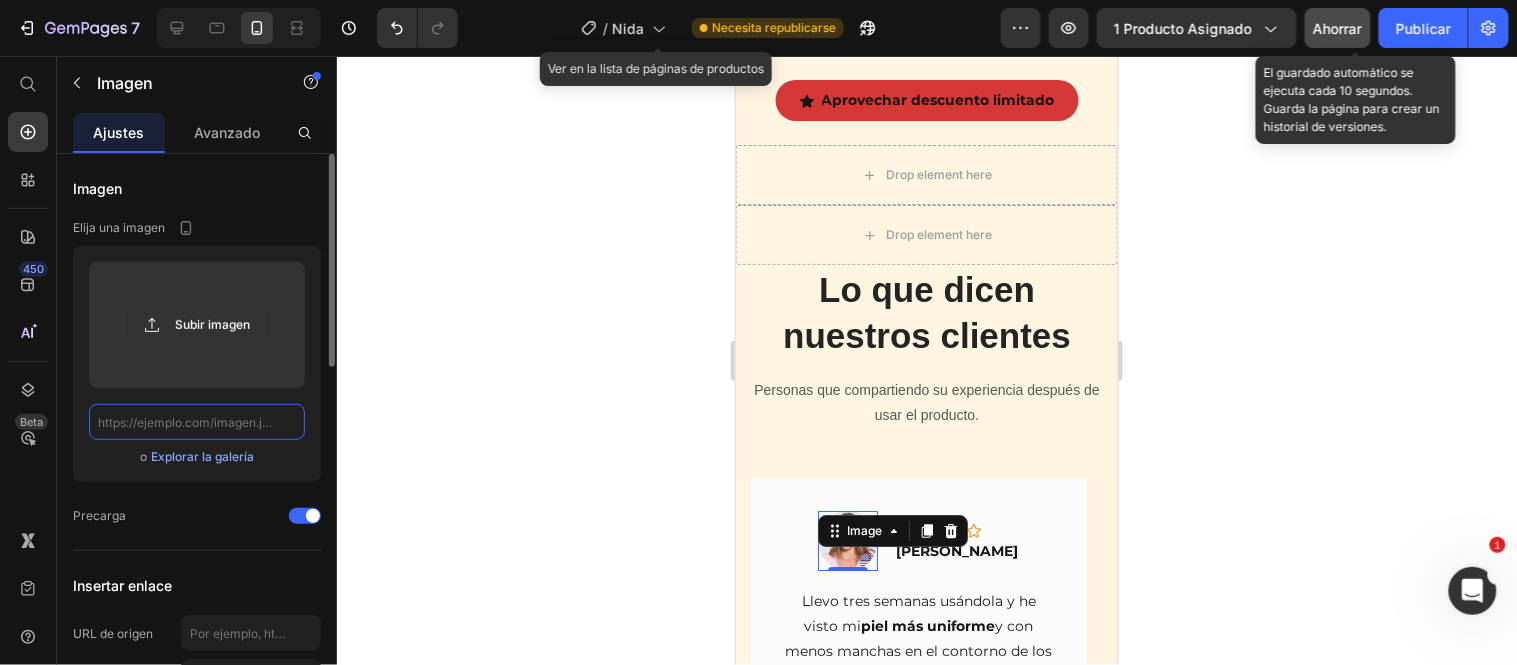 click 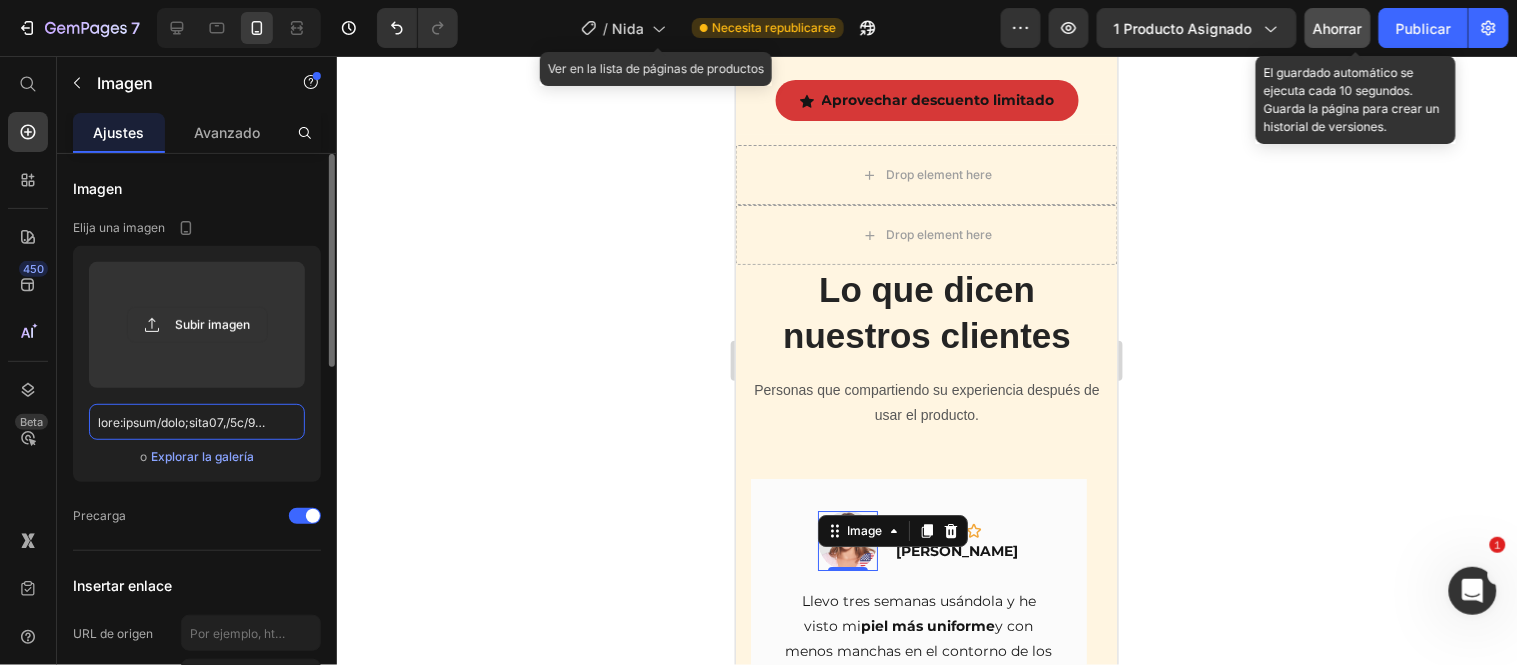 scroll, scrollTop: 0, scrollLeft: 50972, axis: horizontal 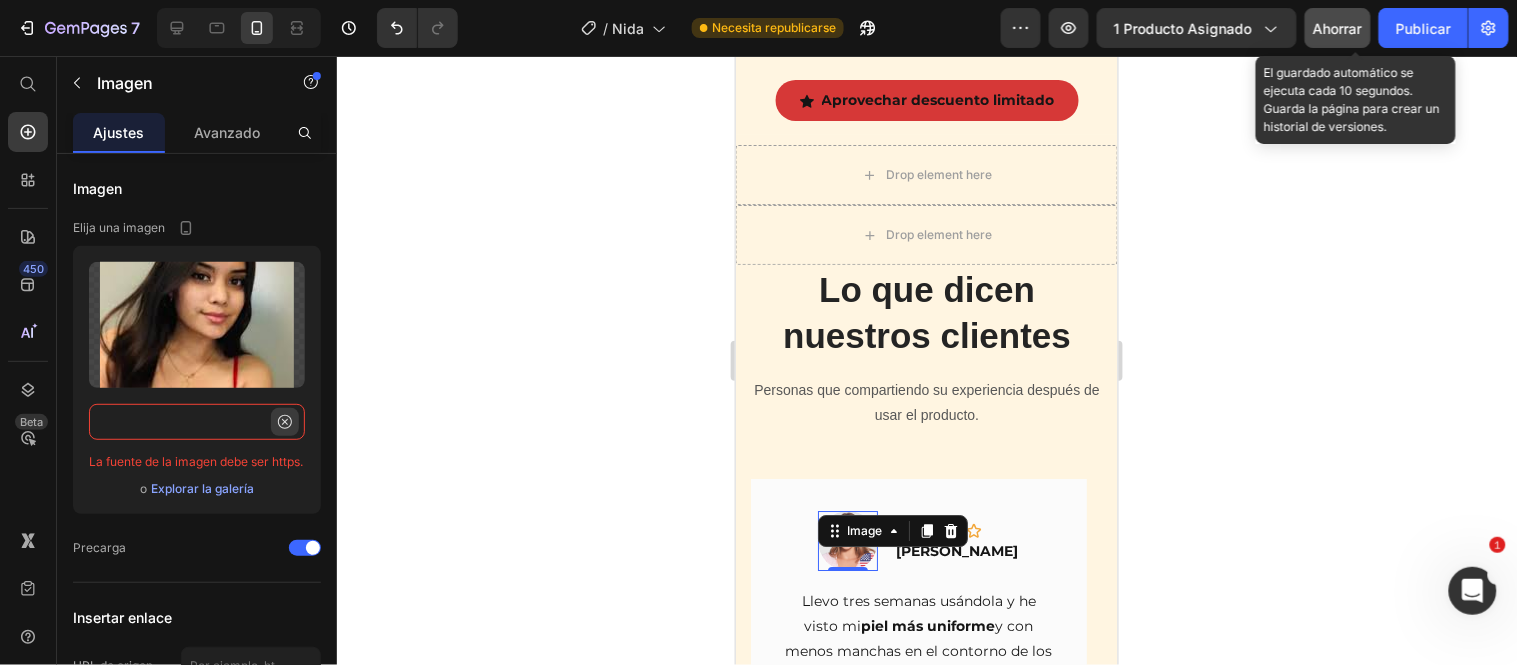 type on "data:image/jpeg;base64,/9j/4AAQSkZJRgABAQAAAQABAAD/2wCEAAkGBxIQEhAPEBAQEBAQEA8PDxAPDw8PDxAQFRUWFhURFRUYHSggGBolGxUVITEhJSkrLi4uFx8zODMtNygtLisBCgoKDg0OFxAQFy0dFx0rLSsrKy0tLS0tLS0rLSstKy0tKy0rLS0tLSstLS0tLSstLS0tLSwtLSsrLSs3LS03K//AABEIAQMAwgMBIgACEQEDEQH/xAAcAAAABwEBAAAAAAAAAAAAAAAAAQIDBAUGBwj/xAA9EAABAwIDBgMFBwIFBQAAAAABAAIDBBEFITEGEkFRYXETIoEHMkKRoRQjUmKxwdFy4YOSsvDxJDNjc4L/xAAaAQACAwEBAAAAAAAAAAAAAAABAwACBAUG/8QAJREAAgICAgMAAgIDAAAAAAAAAAECEQMhBDESMkEiYQVxFFFi/9oADAMBAAIRAxEAPwDpDiiKBSSVjHgKSUZREoACRIIkSAREoyUm6gAIEokESB3TkUlux1TJQBUASrDUeqS145JkyZJO+pYSwbJwTMkl1HNRbQ35pIfxuiQcumyjJSSUGQS5JKUSklAgSIoyiKhBJQRpKgQ0EEESFkiQRFVIAlEgUV1AARFC6SSiQCJBEoACIoyU3JIACSQABcko2QMlQcSxaKBu9LI1vc5/JZHafbjcvFTWJz3pToOwXNcQxGSZxc57nX1cTcnsiotlqrs32Ne0lrbtp2bxFwHOyHdY2s2yrZST4xYDwZYKicm3FNUECzQ0G2tZEQTL4g4h4Gfqt9hftDgLPOSHcRbRccIT8DgOJUcESzv+FbTU9TlHI2/IkA/JWwkC85MqHNcHNcQ4ZgtNiF0DYzba7mwVLrlx3WyHIHkHciluDRNHTiUV00xwOhS1UgZRFGiKhAkSNEoECCCNQhYpKMlJJQAC6JBEpQAFESjRI0QJEjSXFSgCZH2BJNgM79Fzja/aQyl0UZIibkTe2/8A2Vlttj2f2WJ3mO..." 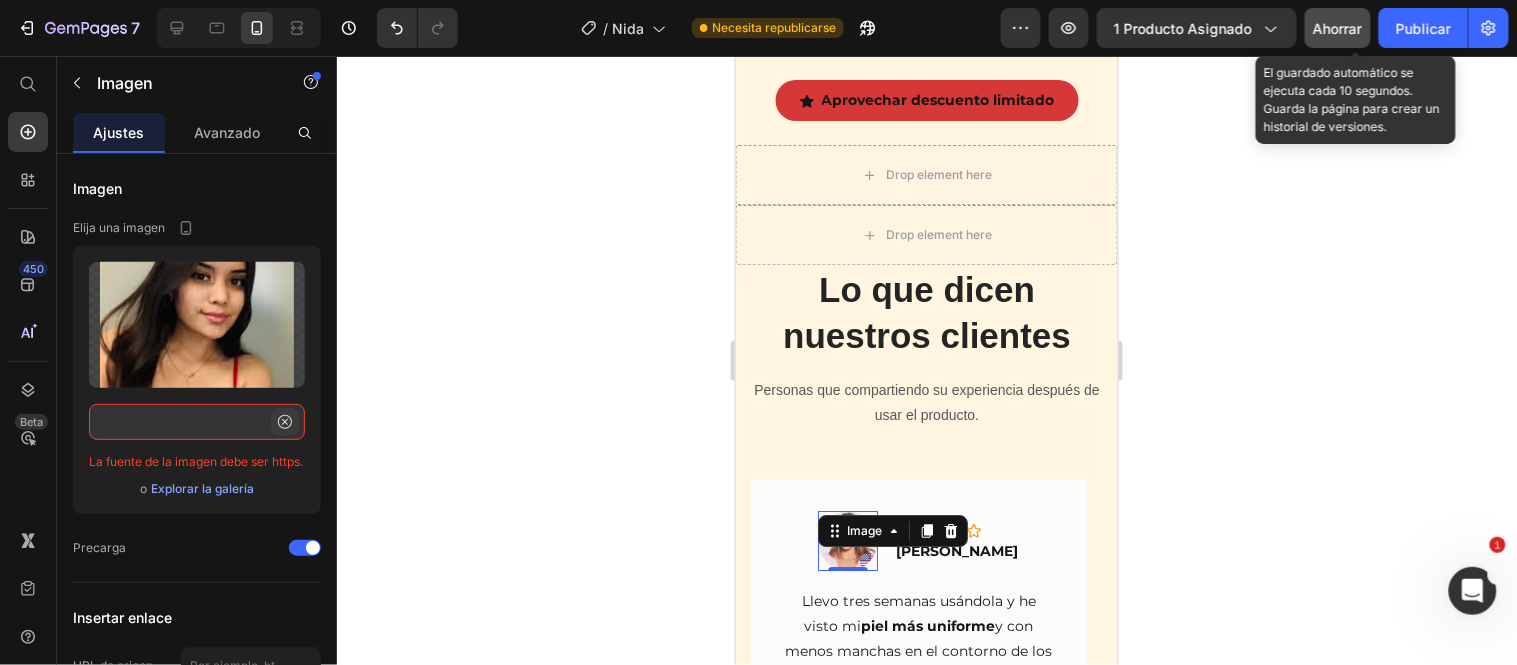 click 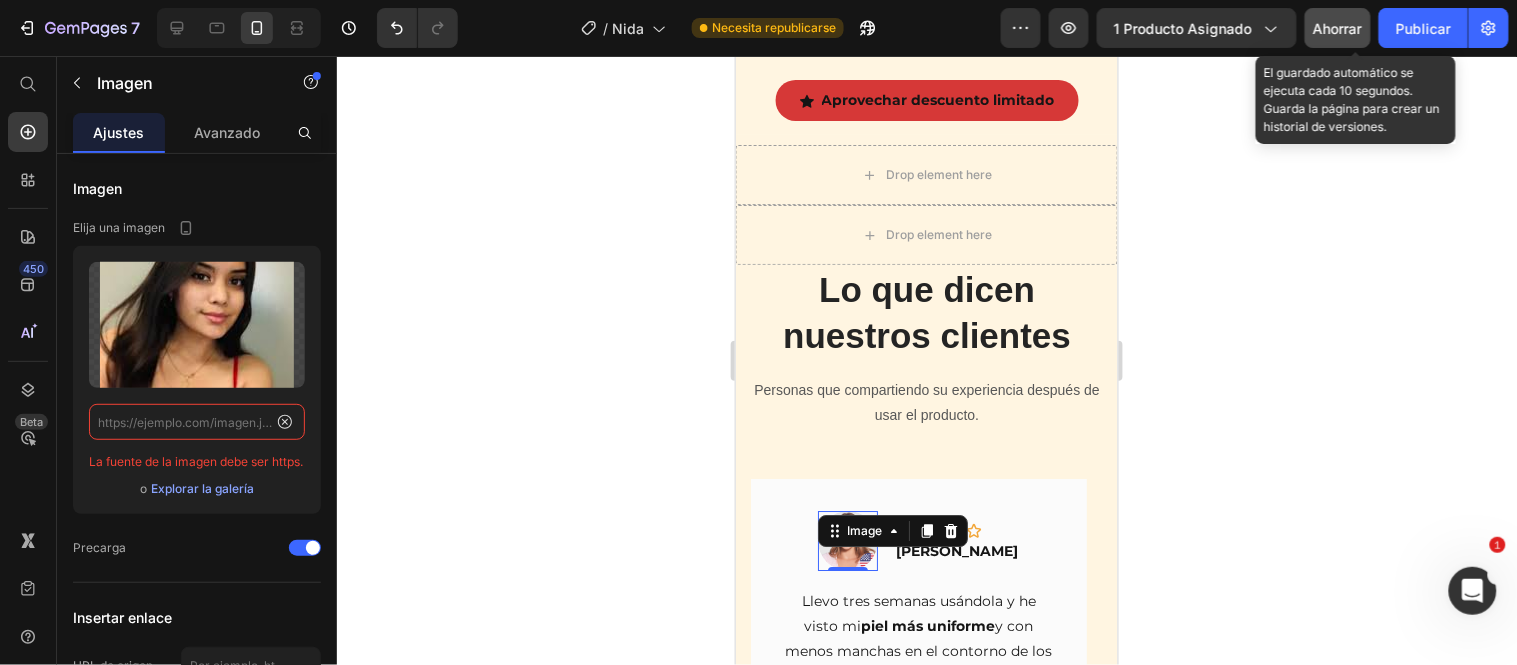 scroll, scrollTop: 0, scrollLeft: 0, axis: both 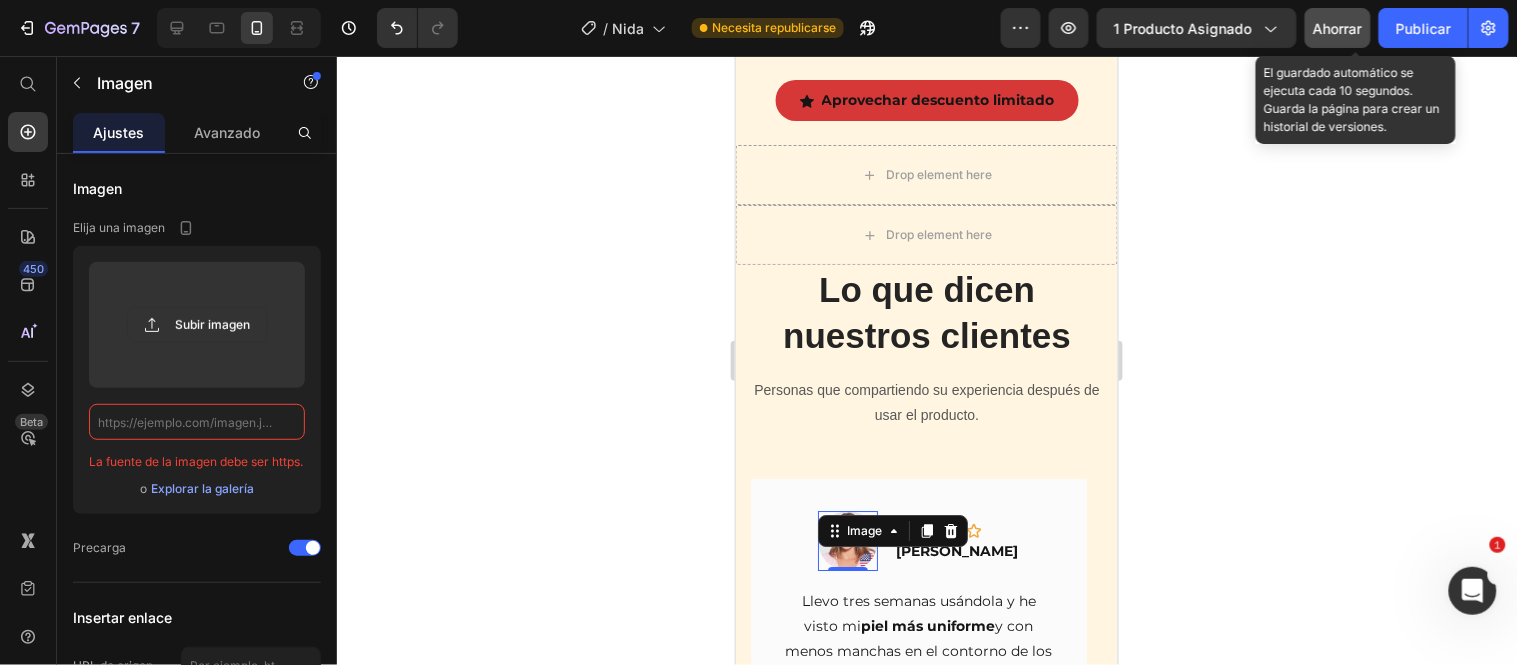 click 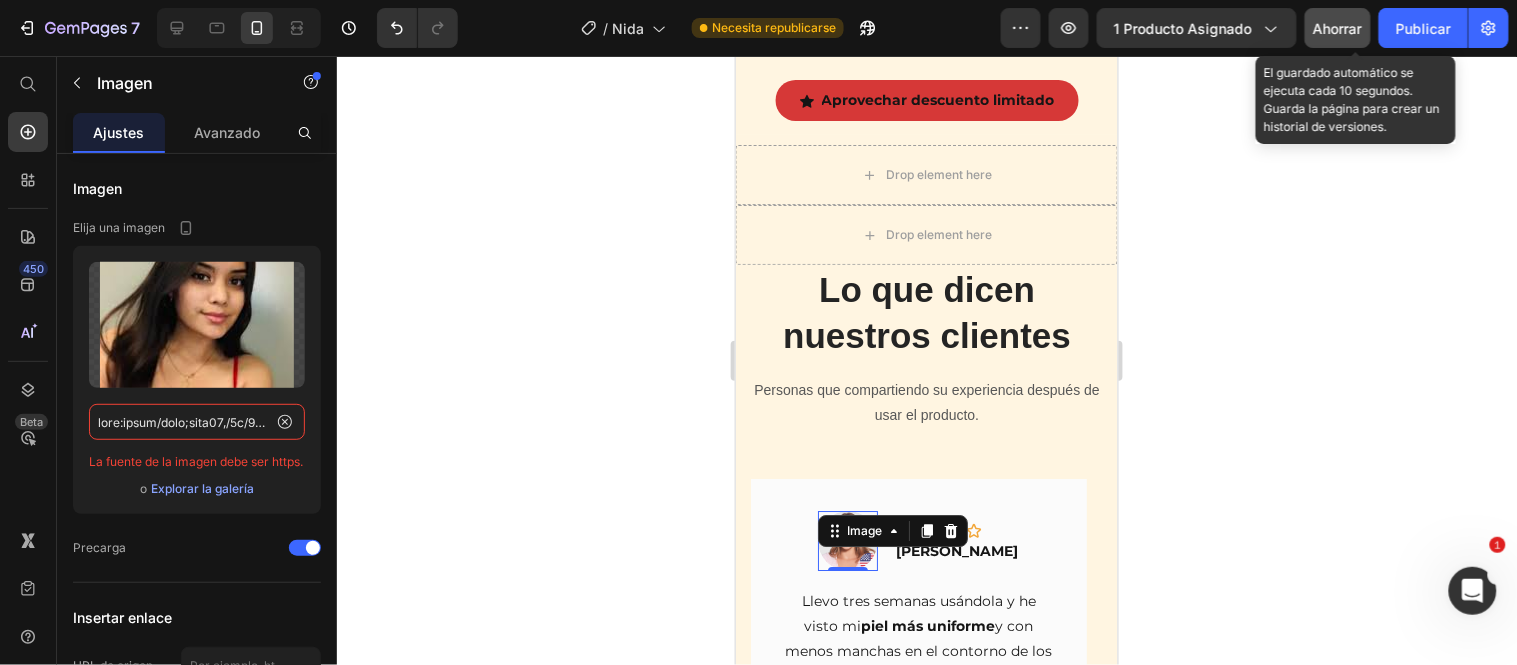 scroll, scrollTop: 0, scrollLeft: 50972, axis: horizontal 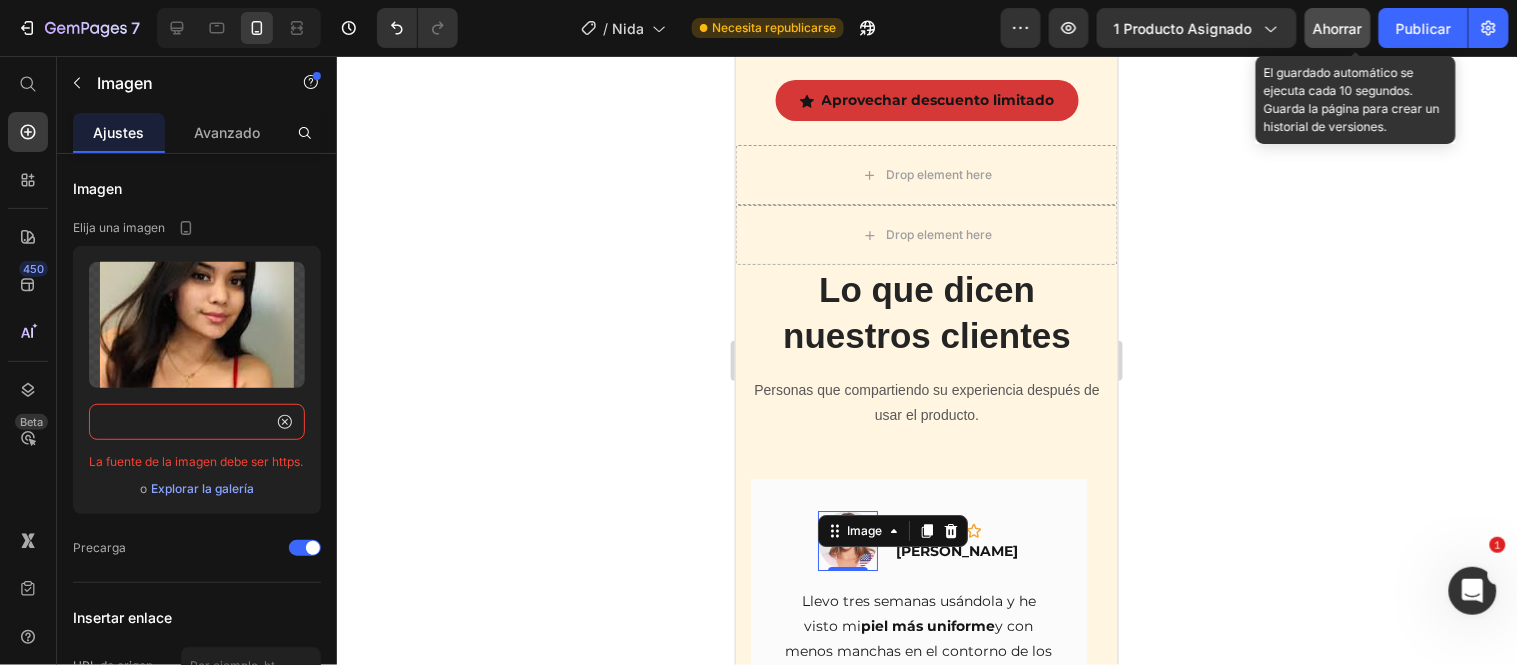 type on "data:image/jpeg;base64,/9j/4AAQSkZJRgABAQAAAQABAAD/2wCEAAkGBxIQEhAPEBAQEBAQEA8PDxAPDw8PDxAQFRUWFhURFRUYHSggGBolGxUVITEhJSkrLi4uFx8zODMtNygtLisBCgoKDg0OFxAQFy0dFx0rLSsrKy0tLS0tLS0rLSstKy0tKy0rLS0tLSstLS0tLSstLS0tLSwtLSsrLSs3LS03K//AABEIAQMAwgMBIgACEQEDEQH/xAAcAAAABwEBAAAAAAAAAAAAAAAAAQIDBAUGBwj/xAA9EAABAwIDBgMFBwIFBQAAAAABAAIDBBEFITEGEkFRYXETIoEHMkKRoRQjUmKxwdFy4YOSsvDxJDNjc4L/xAAaAQACAwEBAAAAAAAAAAAAAAABAwACBAUG/8QAJREAAgICAgMAAgIDAAAAAAAAAAECEQMhBDESMkEiYQVxFFFi/9oADAMBAAIRAxEAPwDpDiiKBSSVjHgKSUZREoACRIIkSAREoyUm6gAIEokESB3TkUlux1TJQBUASrDUeqS145JkyZJO+pYSwbJwTMkl1HNRbQ35pIfxuiQcumyjJSSUGQS5JKUSklAgSIoyiKhBJQRpKgQ0EEESFkiQRFVIAlEgUV1AARFC6SSiQCJBEoACIoyU3JIACSQABcko2QMlQcSxaKBu9LI1vc5/JZHafbjcvFTWJz3pToOwXNcQxGSZxc57nX1cTcnsiotlqrs32Ne0lrbtp2bxFwHOyHdY2s2yrZST4xYDwZYKicm3FNUECzQ0G2tZEQTL4g4h4Gfqt9hftDgLPOSHcRbRccIT8DgOJUcESzv+FbTU9TlHI2/IkA/JWwkC85MqHNcHNcQ4ZgtNiF0DYzba7mwVLrlx3WyHIHkHciluDRNHTiUV00xwOhS1UgZRFGiKhAkSNEoECCCNQhYpKMlJJQAC6JBEpQAFESjRI0QJEjSXFSgCZH2BJNgM79Fzja/aQyl0UZIibkTe2/8A2Vlttj2f2WJ3mO..." 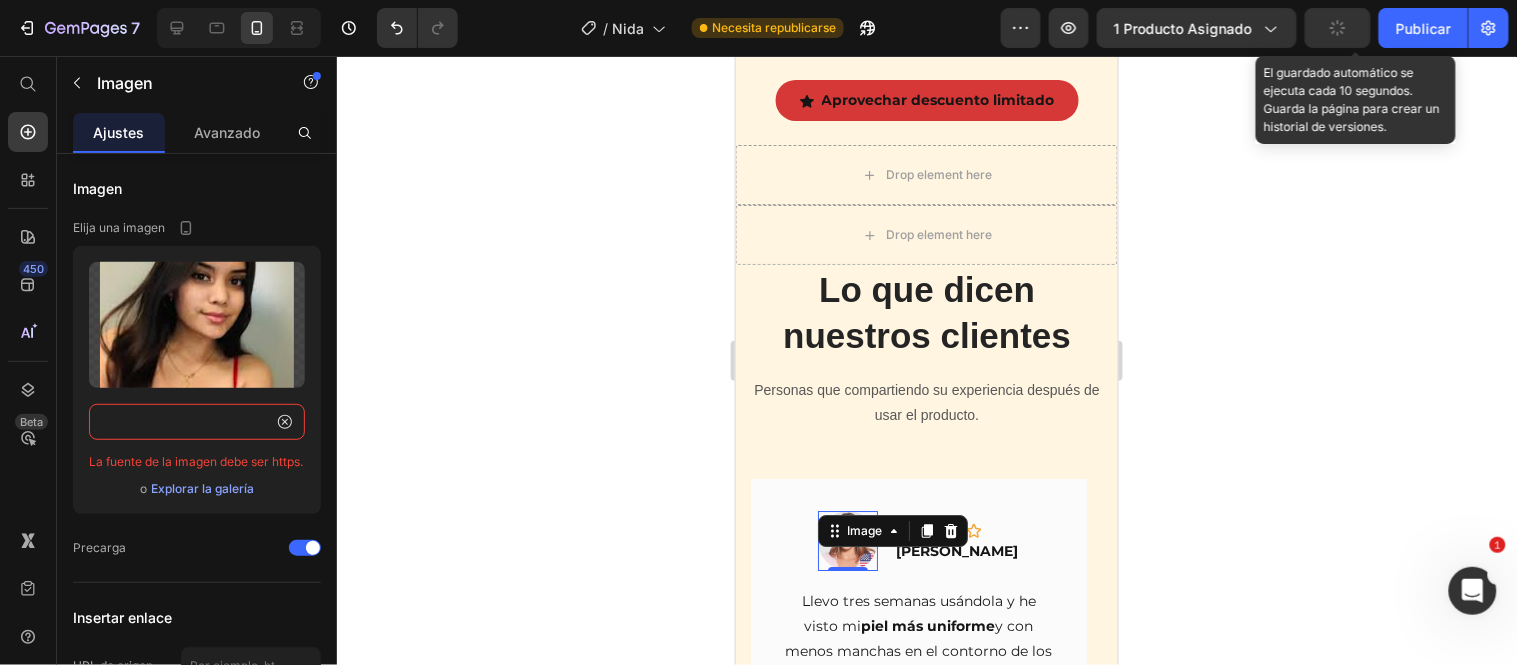 scroll, scrollTop: 0, scrollLeft: 0, axis: both 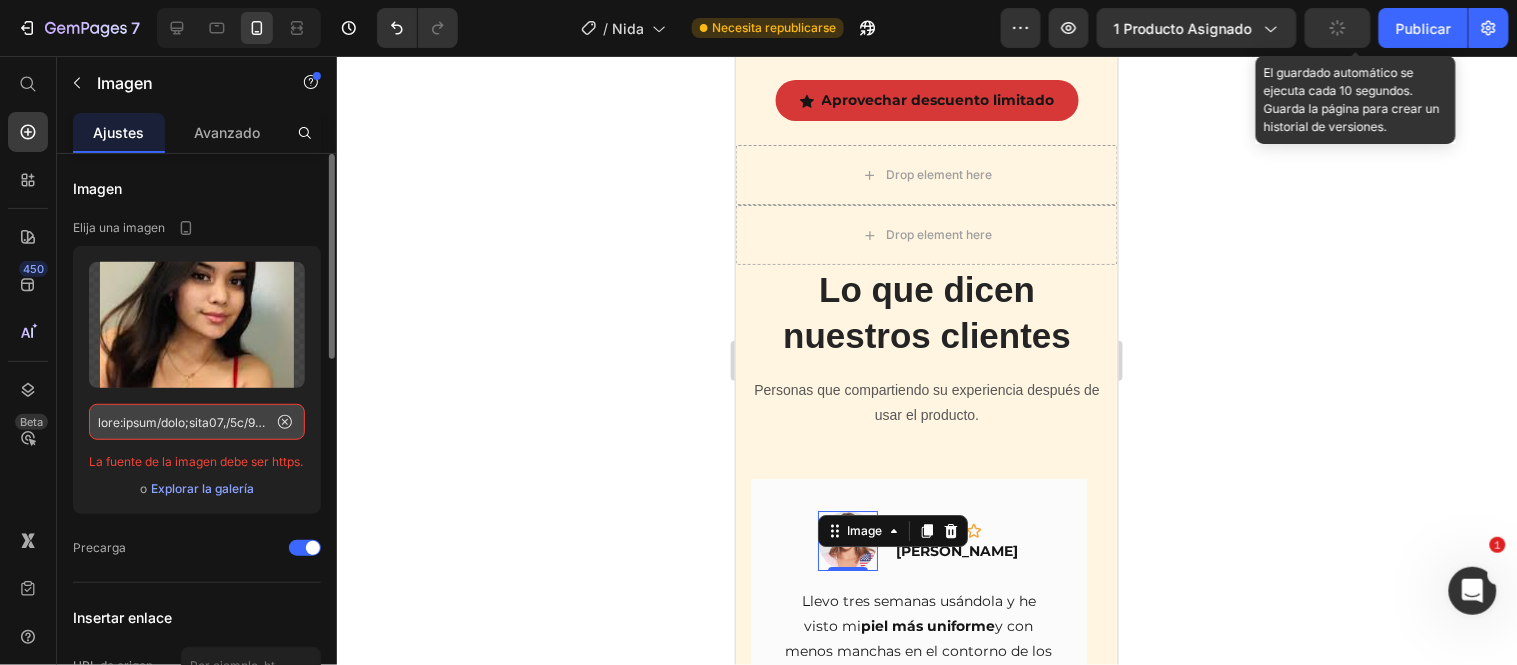 click 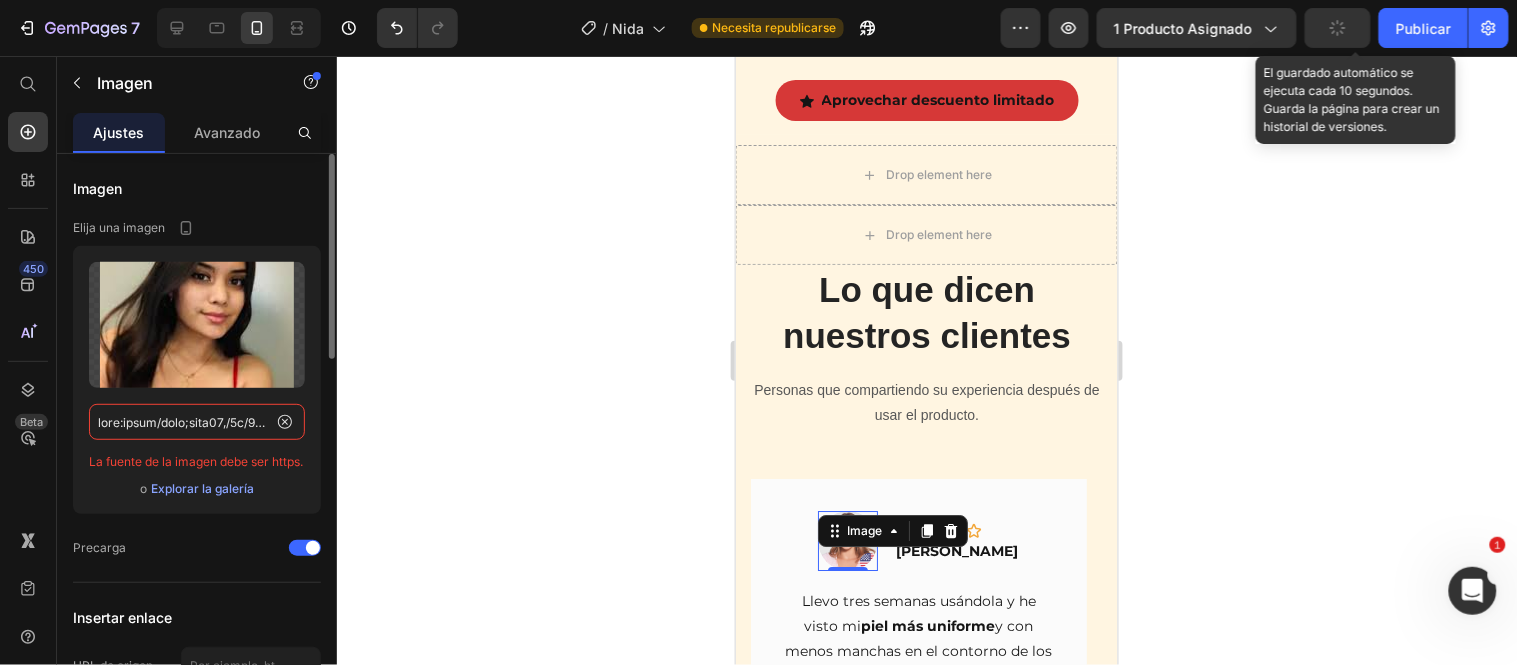 click 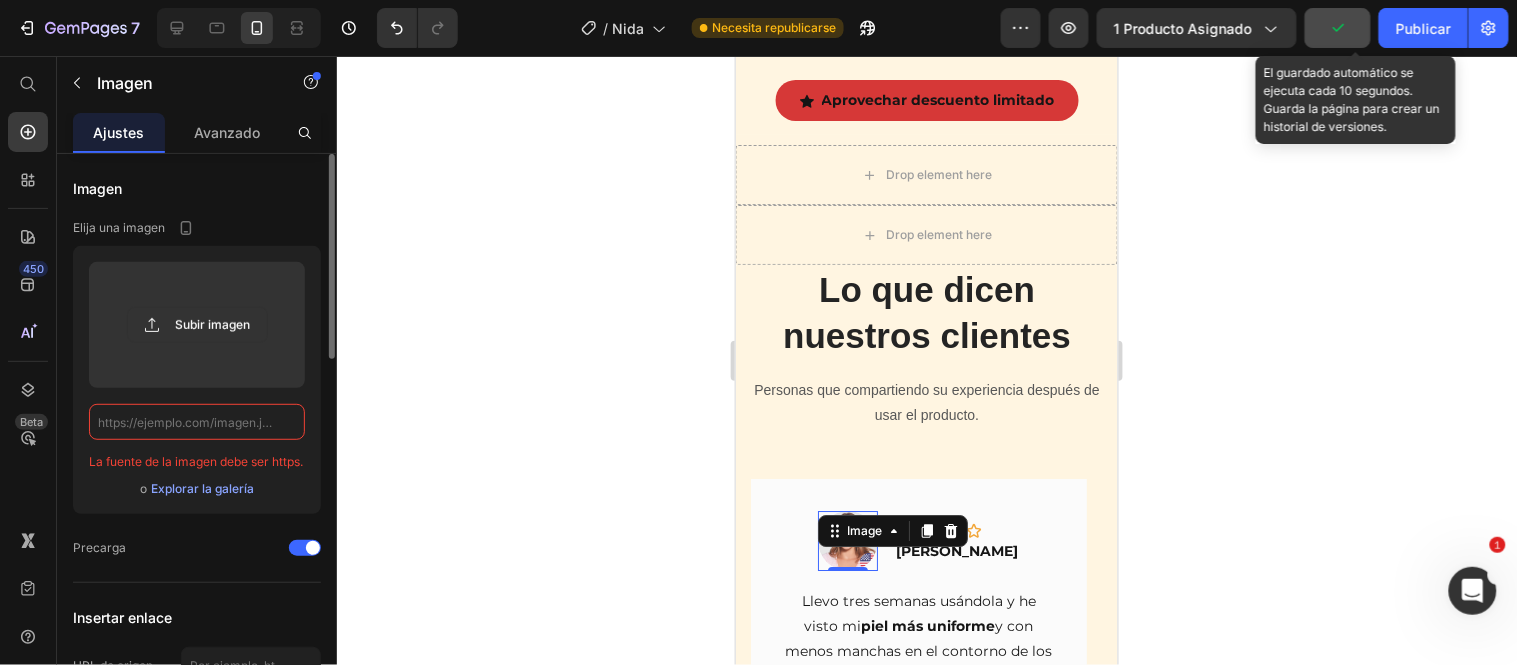 click 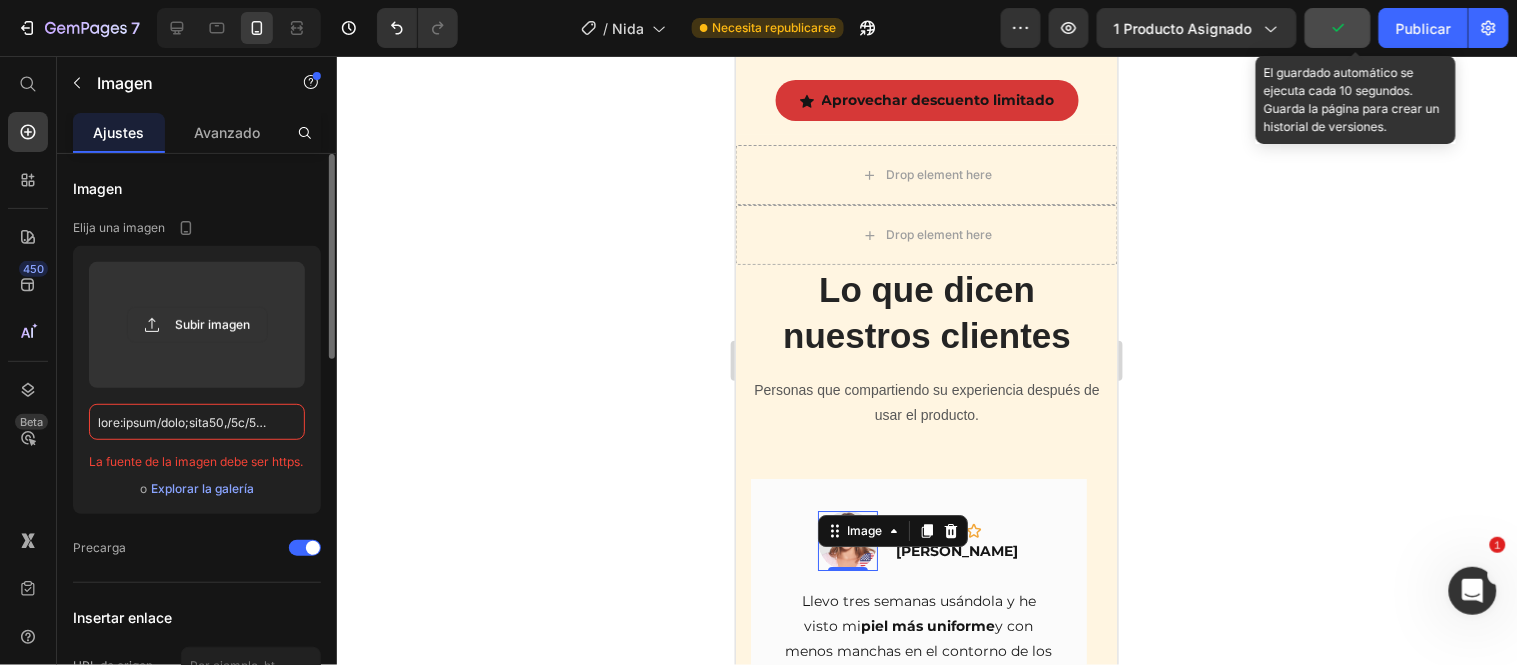 scroll, scrollTop: 0, scrollLeft: 54280, axis: horizontal 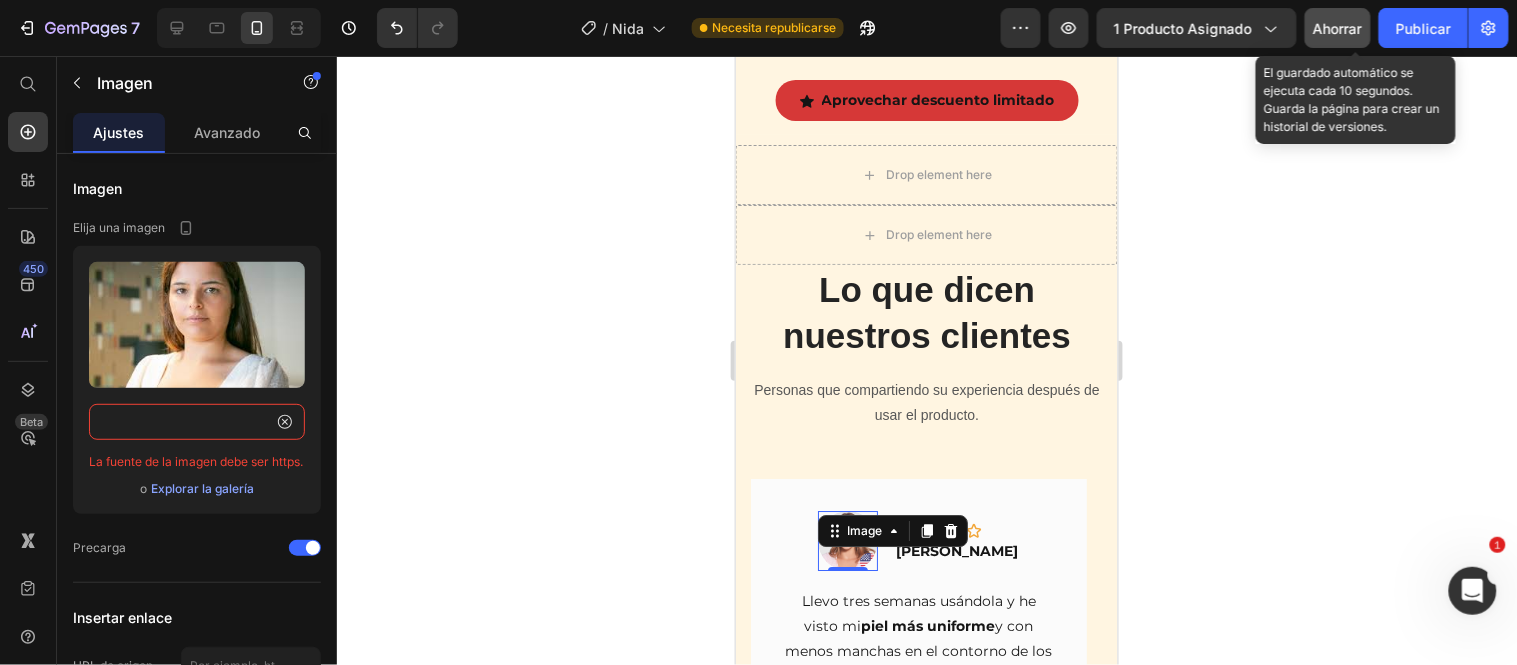 type on "data:image/jpeg;base64,/9j/4AAQSkZJRgABAQAAAQABAAD/2wCEAAkGBxMTEhUQEBIWFRUVFxUVFRUVFRUVFRUWFRYXFhUVFRUYHSggGBolGxUVITEhJSkrLi4uFx8zODMsNygtLisBCgoKDg0OGBAQGisfHyUtLS0tLS0tLS0tLS0tLS0tLS0tLS0tLS0tLS0tLS0tLS0tLS0tLS0tLS0tLS0tLS0tLf/AABEIALcBEwMBIgACEQEDEQH/xAAbAAABBQEBAAAAAAAAAAAAAAADAQIEBQYAB//EAD0QAAEDAgQDBgQEBAUFAQAAAAEAAhEDBAUSITEiQVEGE2FxgZEyobHBI1LR8AdCcuEUFTNigpKissLxNP/EABkBAAMBAQEAAAAAAAAAAAAAAAACAwEEBf/EACURAAMBAAICAgICAwEAAAAAAAABAhEDIRIxMkEEIkKBE1FhM//aAAwDAQACEQMRAD8AyAbJlFDE5jEUNXNo2AqbE/KiQmvGiDcEDUuVOpjROyoDCZgo41qXN0WUsKuR0q8bizSFSX0JSKLEW8ZUVzjEKXePzOkKM9qR+xs6BhqG6gCpLGo9G2cSJBHiQR89ljeGpFn2YsKdM98WgbATEknbWJ26HrstCzEMz4addpG46hoO3iToIECVQ3NUNGVrsrGDV09fvsAPAqru8Y7uichMkATOvEQIHhJC4K3krT0oSicJPaHtKGOdRtmguGjiDLi78rnmSev2KobbAritL6zjxco2npK03ZDs1wh72iTJ25ncrZMsA3QBXjjU+l/Ytft8n/R5o3sgGjcz4qwoYAGjbpqdNFun2gQqlsFR6Iokw9zgpAzMcWnwJHv19VVYhcVvhrHPAgOAg+oGnyW9uKSzeKW+6T77HcddGGu3ieITvBOkSI36+yiVGNLfi6cJMBxGo2PsddfNTsVoEE6ac1TP0JI9Qqwl9HFybvZJt3uaA4mILfHQgmR46fOF6P2Vue8aHjn9R1Xl7n65vkNIP791tP4f3o..." 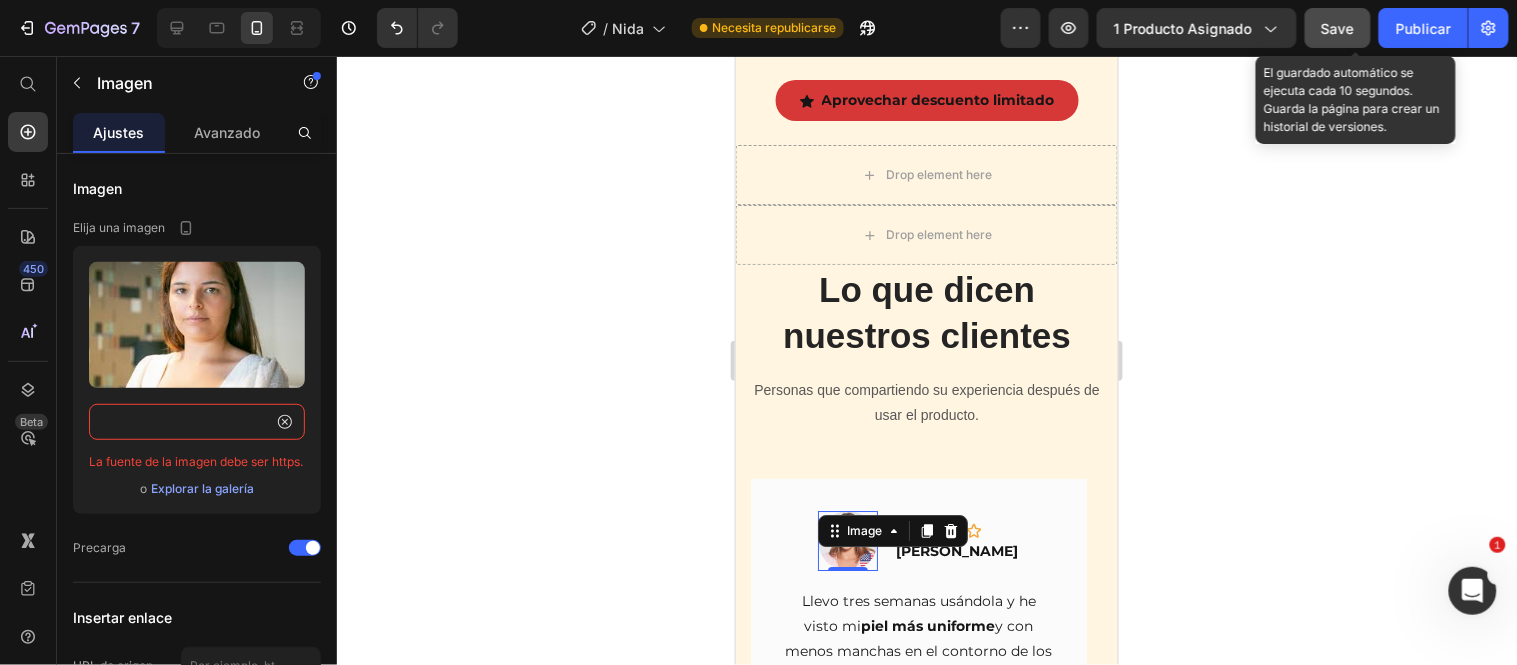 scroll, scrollTop: 0, scrollLeft: 0, axis: both 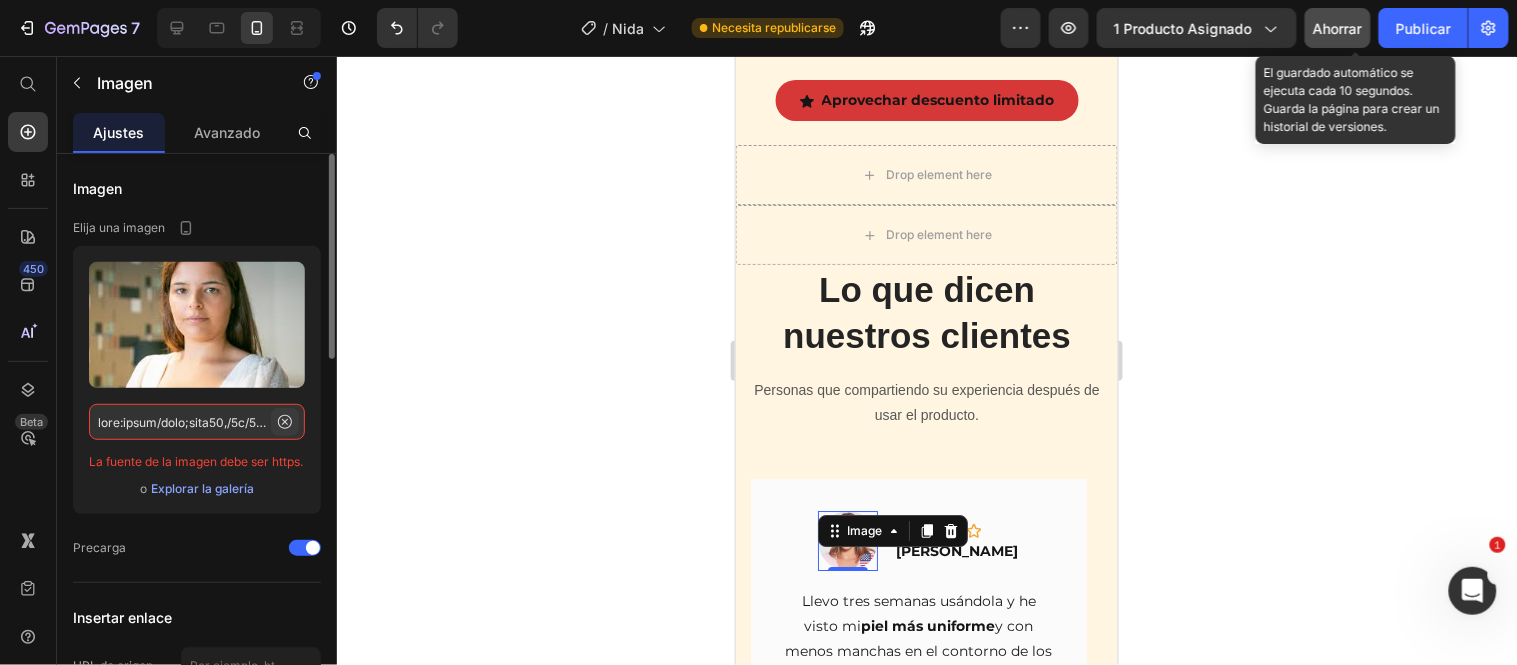click 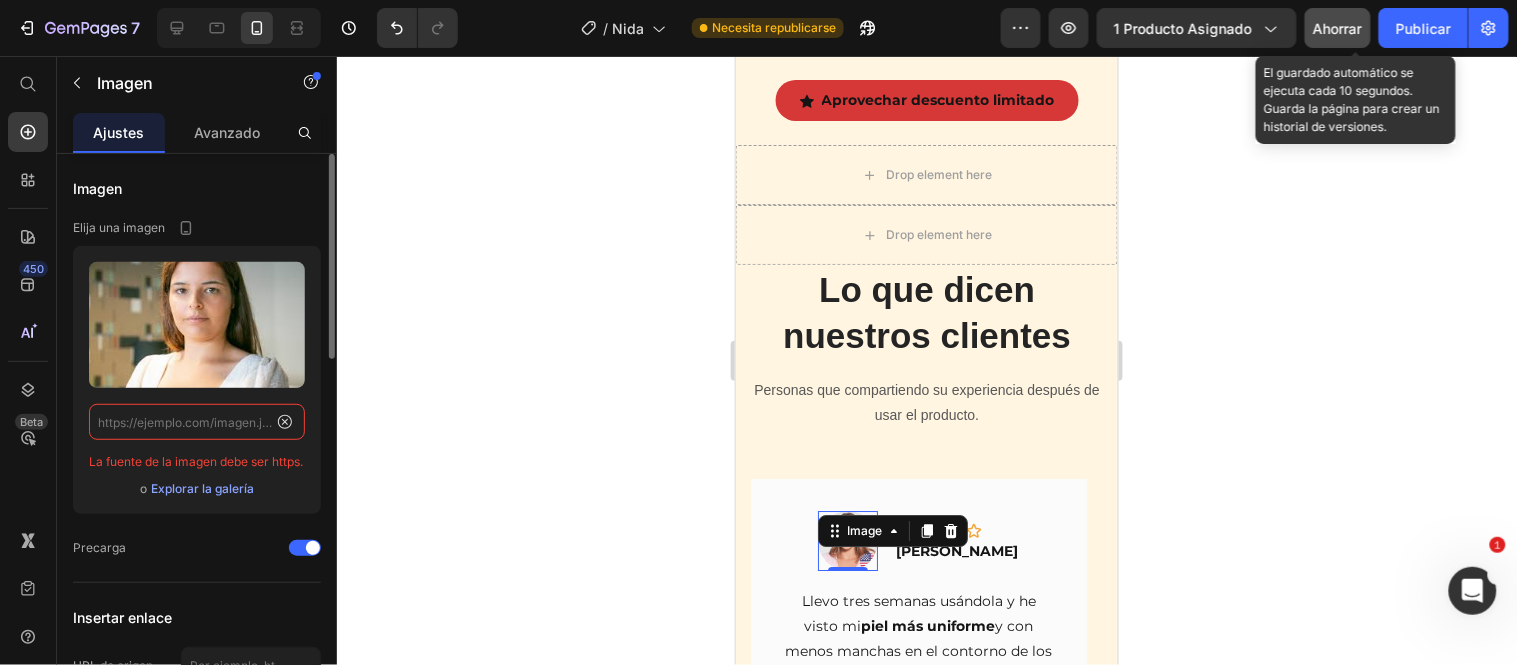 click 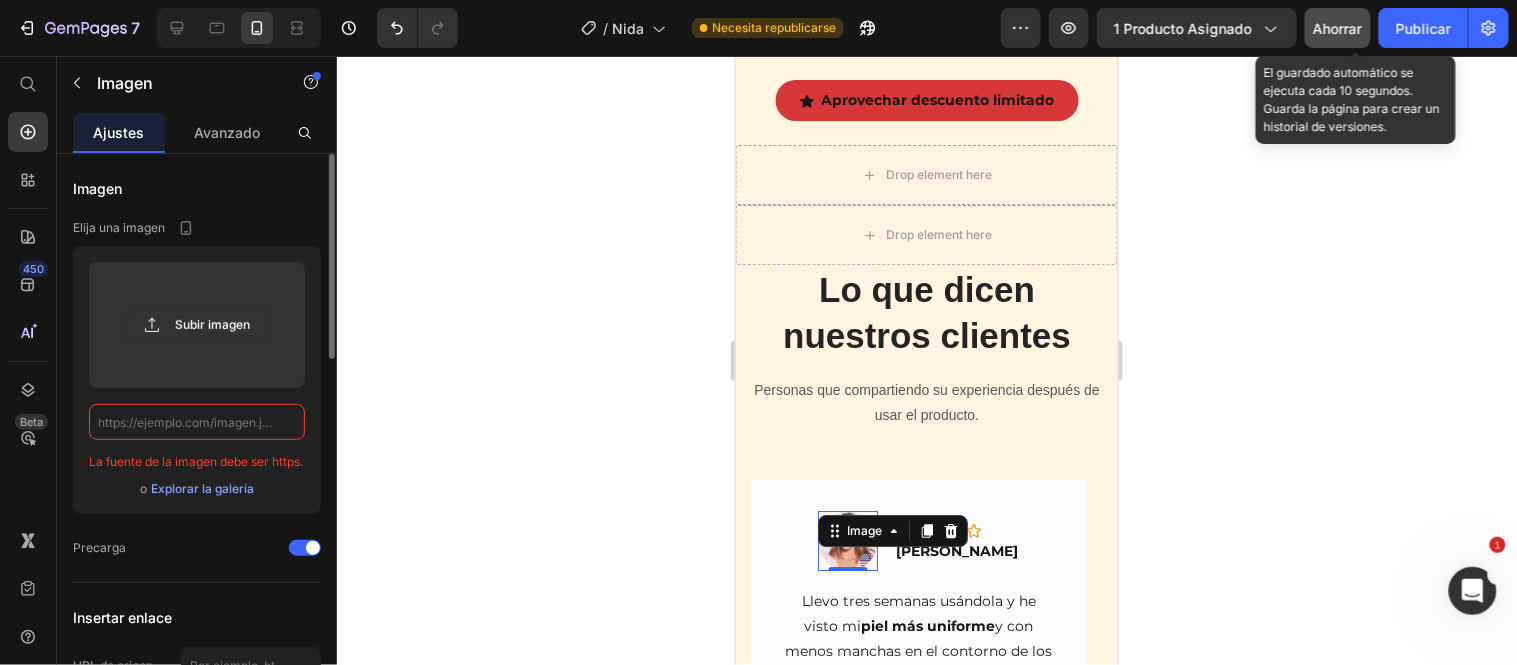 paste on "data:image/jpeg;base64,/9j/4AAQSkZJRgABAQAAAQABAAD/2wCEAAkGBxMTEhUSExMVFhUWFh8aGBgXGRgdGxoeFxgXGhgeHRoaHSgiGBolGx0aITEiJSkrLi4uHx8zODMsNygtLisBCgoKDg0OGxAQGy0fHyUvLS0tLS0tLS0tLS0tLS0tLS0tLS0tLS0tLS0tLS0tLS0tLS0tLS0tLS0tLS0tLS0tLf/AABEIARAAuQMBIgACEQEDEQH/xAAbAAACAwEBAQAAAAAAAAAAAAADBQIEBgEAB//EAEUQAAECBAMFBQUGBAMHBQAAAAECEQADITEEEkEFUWFxgRMikaHwBjKxwdEUI0Ji4fEHUpLSU3KiFRZDgpOywiQzY3Pi/8QAGQEAAwEBAQAAAAAAAAAAAAAAAAEDAgQF/8QAKBEAAgIBBAICAgIDAQAAAAAAAAECEQMEEiExQVETIjJhcYEkkcEU/9oADAMBAAIRAxEAPwDNYxWbOFmgItvUCD5AUi1kzISDVSacgrIsk8hLA68I8cMjOSpylwVAOx+7mO3Nj5Rc2UoYp05B2jGXndglNDmaxYJLb+7YExxVc2hCPa0tJ9xIZygF9Moc+KieTQtweFUZaFlbgAoHBjQjoTDHaKuzLJchBchmOcpJVfccoVvqLtBAgjDshSSEux1Zgws7i3R403SoDP7SkMyXBD33D6wBCsq0sXAUK1BZxoNWguISVECxdwTbg0V0pOfRyRyLF/AtG10IfbdWDLSTmdMyoUS6cr0HAirDWKmCTUtu3NUsA2/pvMXtqSymRKdAHfIHed3T+LeRv3NAsGUIUAohRNEpTZLu6i1HYABN6OWscPo3k8BvalRIw4oAnCS676qp1PwhRKmJSkBNVGnBLiiQ9y9SeAG+HHtAoBEmgP3ID7imfObycQlkgZkvQAud2+Nw5RiIKThlTAsAd8pCiLBwvvXtvjVhKvsRDe6ZaLiq1iYpZB/lAWgf8j6xm8MsdpLzDvFwula1e92Z+r..." 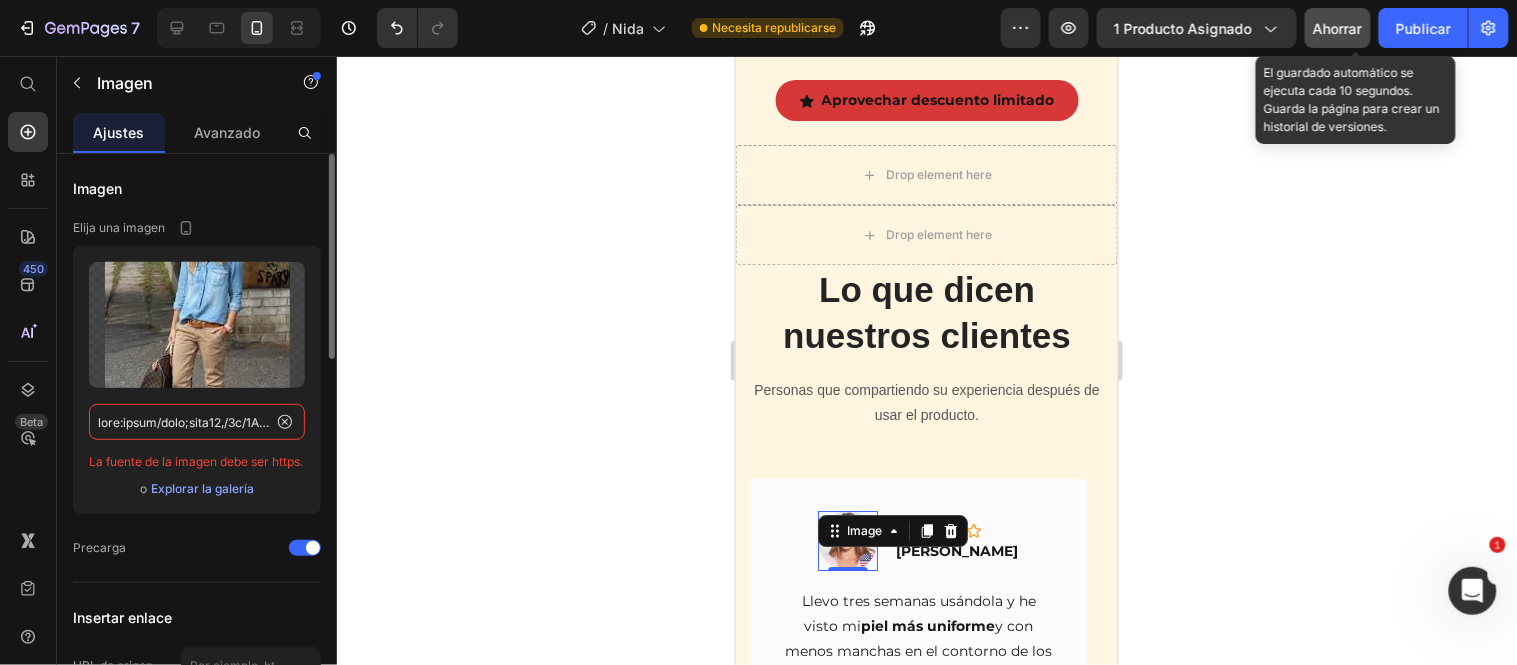 scroll, scrollTop: 0, scrollLeft: 102034, axis: horizontal 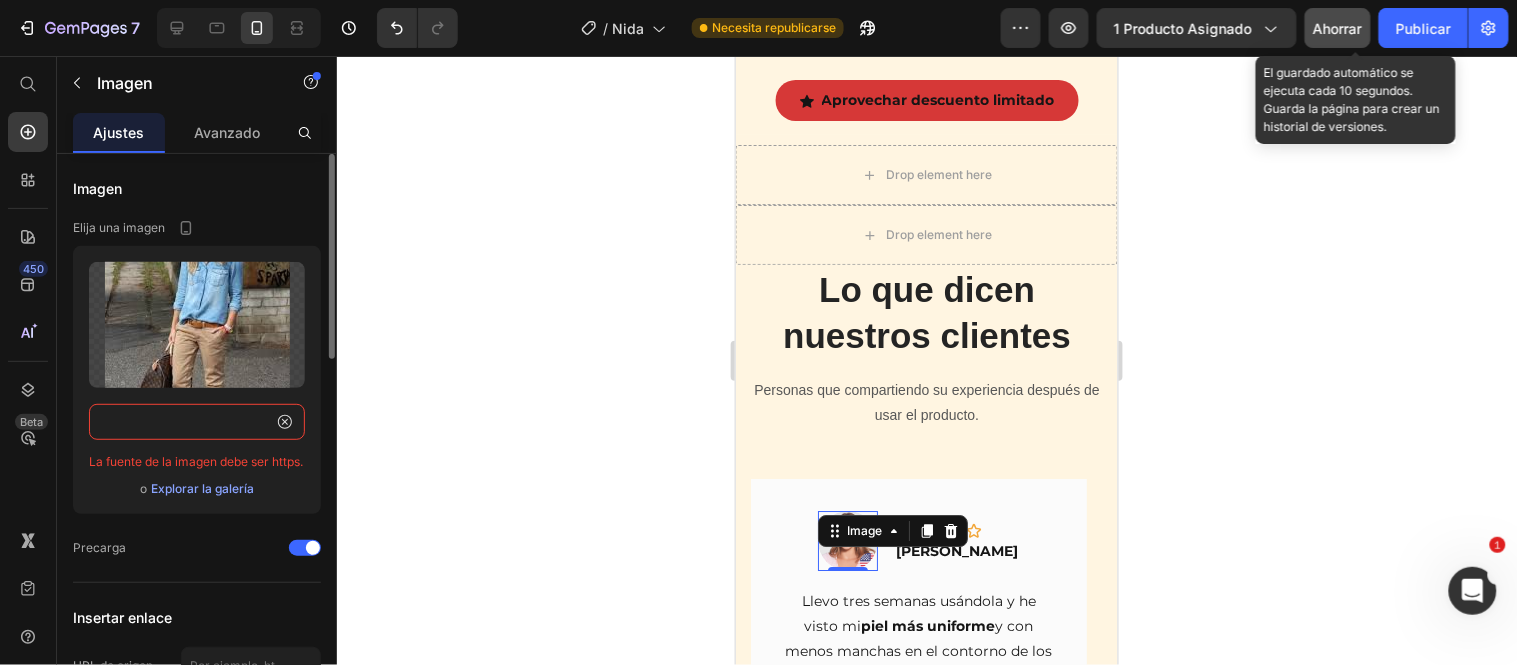 type on "data:image/jpeg;base64,/9j/4AAQSkZJRgABAQAAAQABAAD/2wCEAAkGBxMTEhUSExMVFhUWFh8aGBgXGRgdGxoeFxgXGhgeHRoaHSgiGBolGx0aITEiJSkrLi4uHx8zODMsNygtLisBCgoKDg0OGxAQGy0fHyUvLS0tLS0tLS0tLS0tLS0tLS0tLS0tLS0tLS0tLS0tLS0tLS0tLS0tLS0tLS0tLS0tLf/AABEIARAAuQMBIgACEQEDEQH/xAAbAAACAwEBAQAAAAAAAAAAAAADBQIEBgEAB//EAEUQAAECBAMFBQUGBAMHBQAAAAECEQADITEEEkEFUWFxgRMikaHwBjKxwdEUI0Ji4fEHUpLSU3KiFRZDgpOywiQzY3Pi/8QAGQEAAwEBAQAAAAAAAAAAAAAAAAEDAgQF/8QAKBEAAgIBBAICAgIDAQAAAAAAAAECEQMEEiExQVETIjJhcYEkkcEU/9oADAMBAAIRAxEAPwDNYxWbOFmgItvUCD5AUi1kzISDVSacgrIsk8hLA68I8cMjOSpylwVAOx+7mO3Nj5Rc2UoYp05B2jGXndglNDmaxYJLb+7YExxVc2hCPa0tJ9xIZygF9Moc+KieTQtweFUZaFlbgAoHBjQjoTDHaKuzLJchBchmOcpJVfccoVvqLtBAgjDshSSEux1Zgws7i3R403SoDP7SkMyXBD33D6wBCsq0sXAUK1BZxoNWguISVECxdwTbg0V0pOfRyRyLF/AtG10IfbdWDLSTmdMyoUS6cr0HAirDWKmCTUtu3NUsA2/pvMXtqSymRKdAHfIHed3T+LeRv3NAsGUIUAohRNEpTZLu6i1HYABN6OWscPo3k8BvalRIw4oAnCS676qp1PwhRKmJSkBNVGnBLiiQ9y9SeAG+HHtAoBEmgP3ID7imfObycQlkgZkvQAud2+Nw5RiIKThlTAsAd8pCiLBwvvXtvjVhKvsRDe6ZaLiq1iYpZB/lAWgf8j6xm8MsdpLzDvFwula1e92Z+r..." 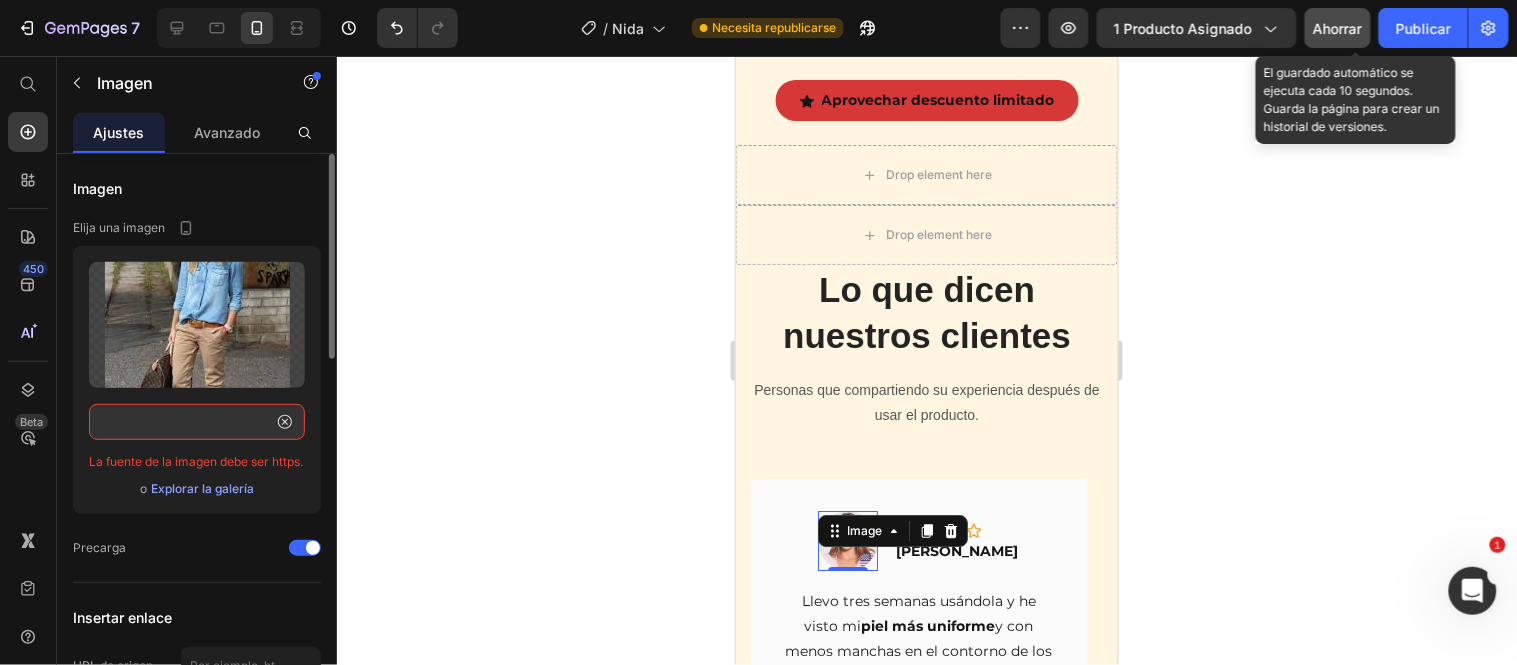 click on "La fuente de la imagen debe ser https." at bounding box center [197, 460] 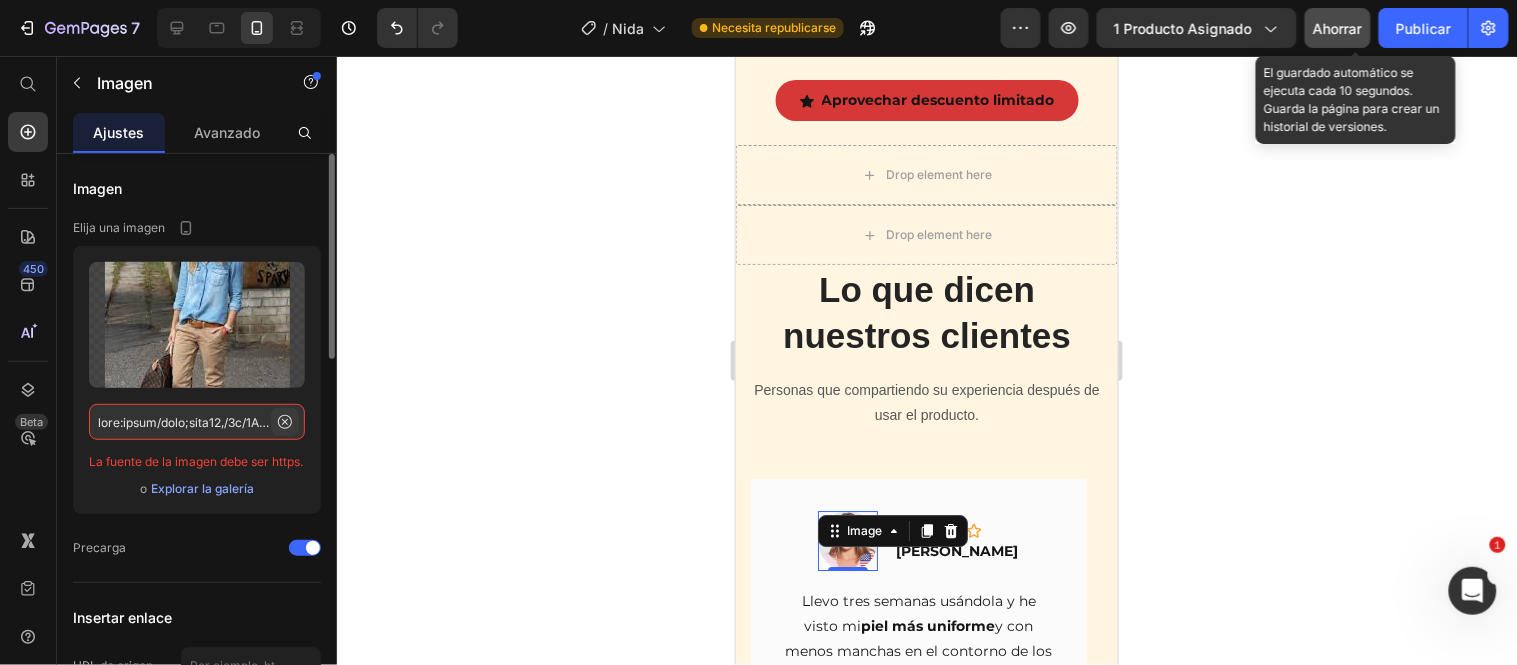 click 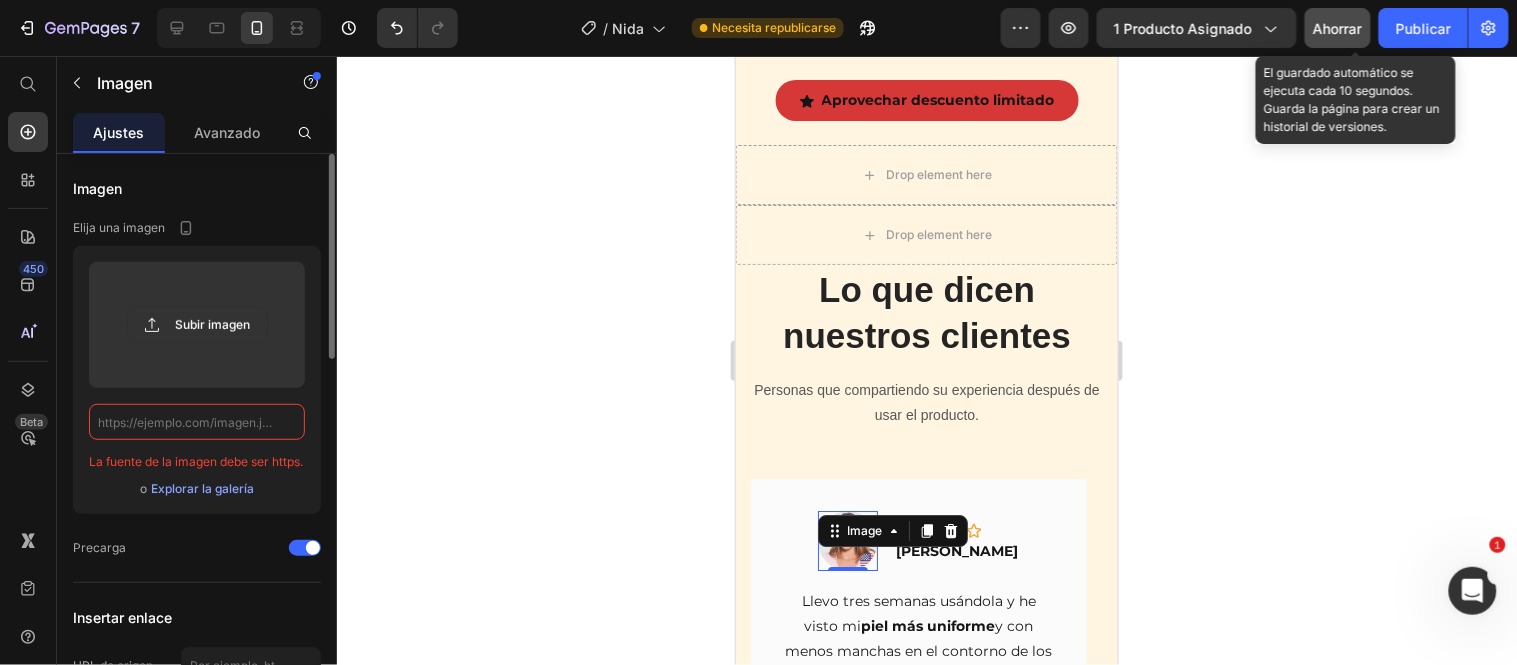 click 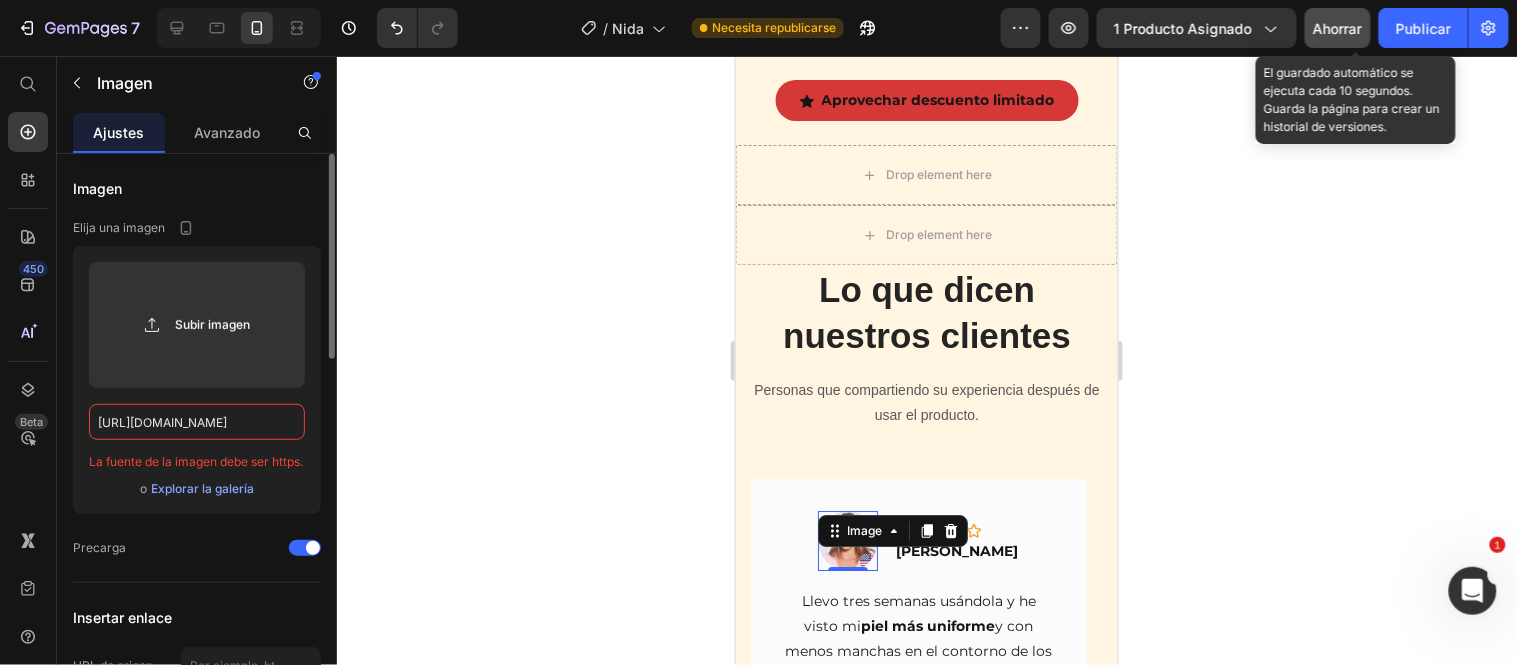 scroll, scrollTop: 0, scrollLeft: 433, axis: horizontal 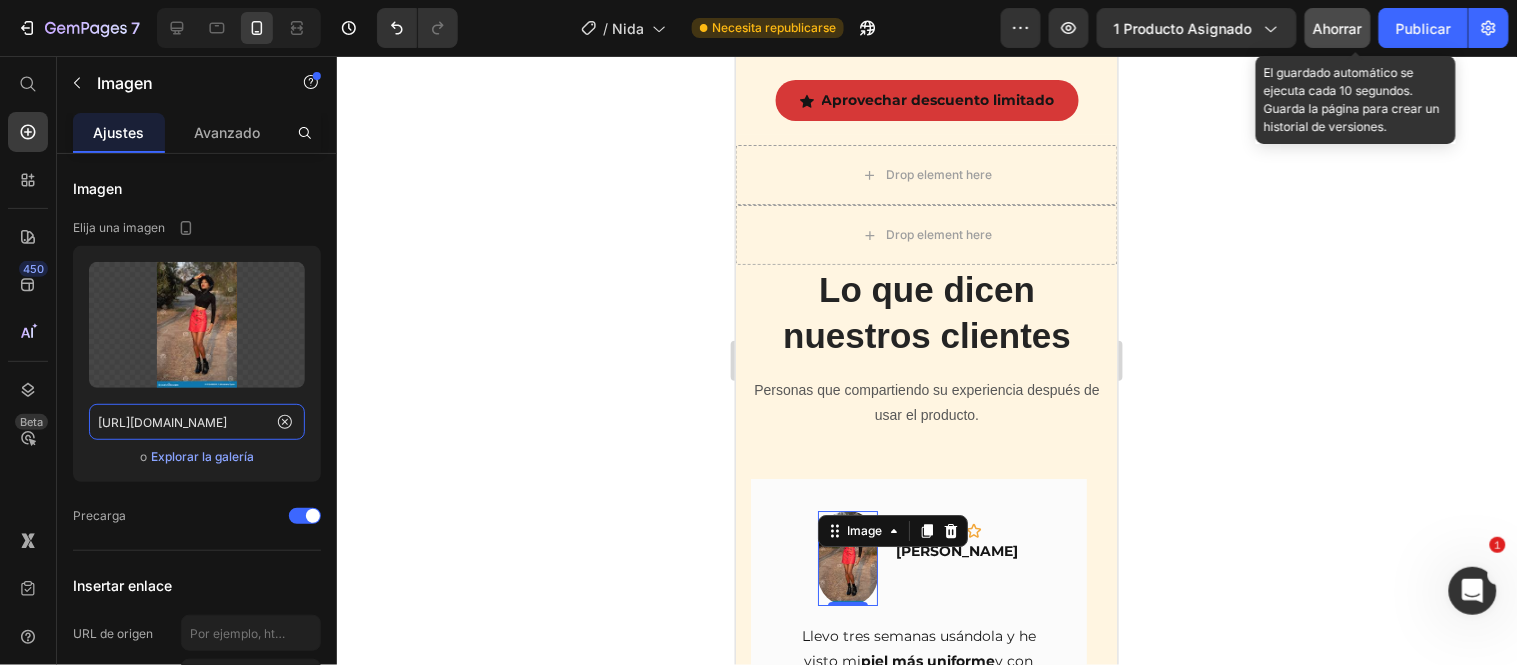 type on "[URL][DOMAIN_NAME]" 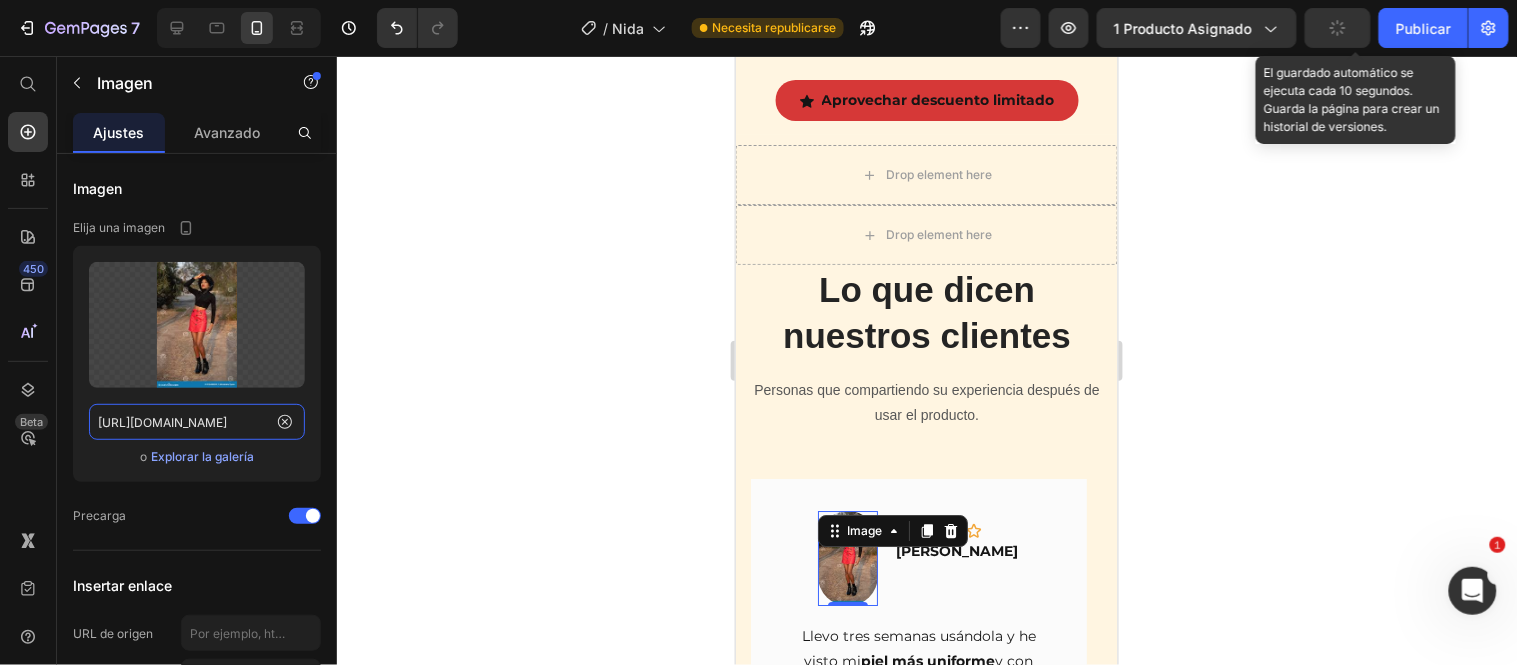 scroll, scrollTop: 0, scrollLeft: 0, axis: both 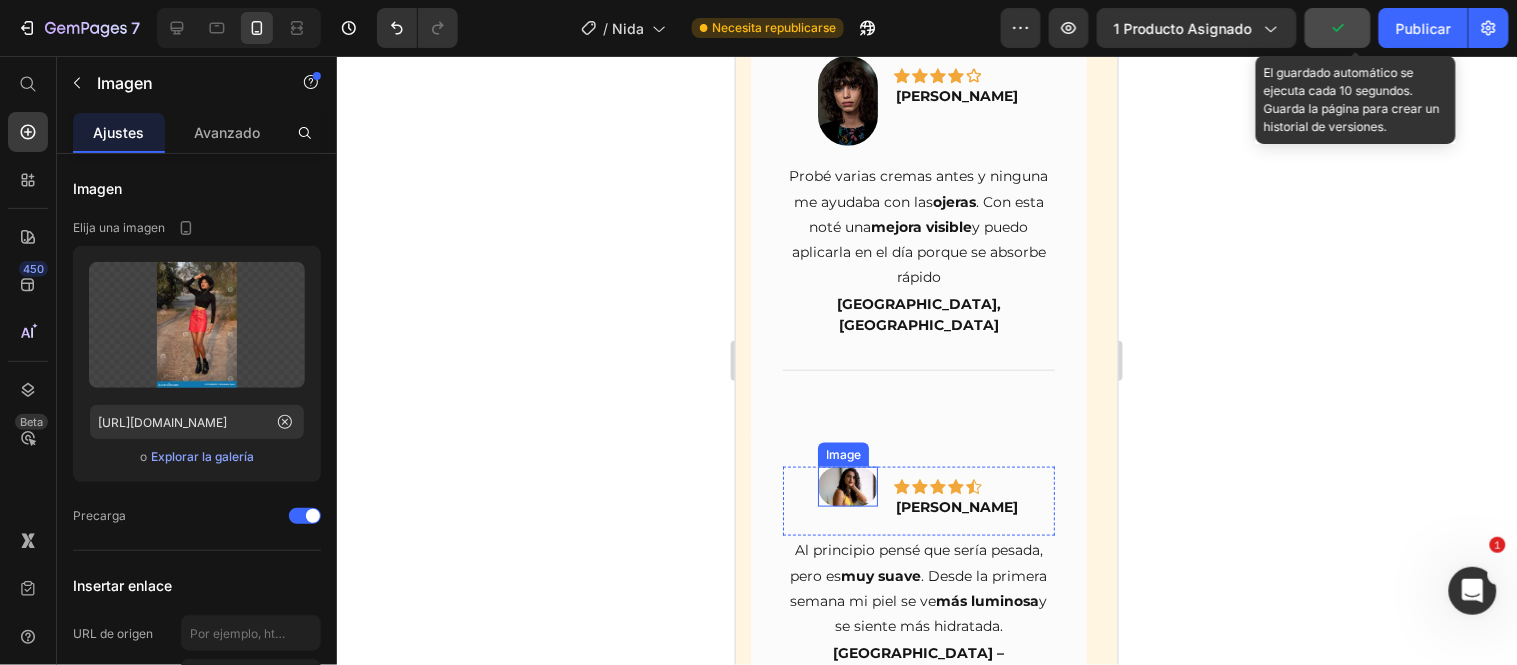 click at bounding box center [847, 486] 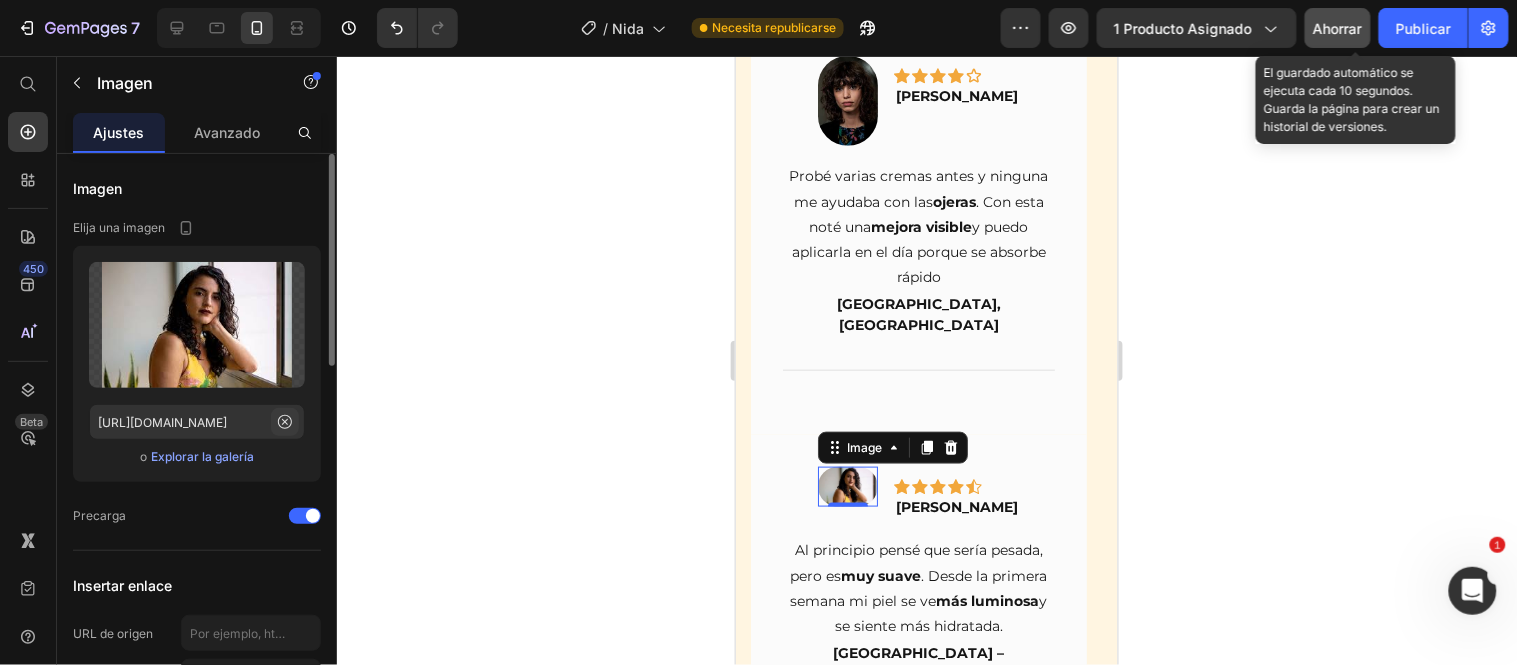 click 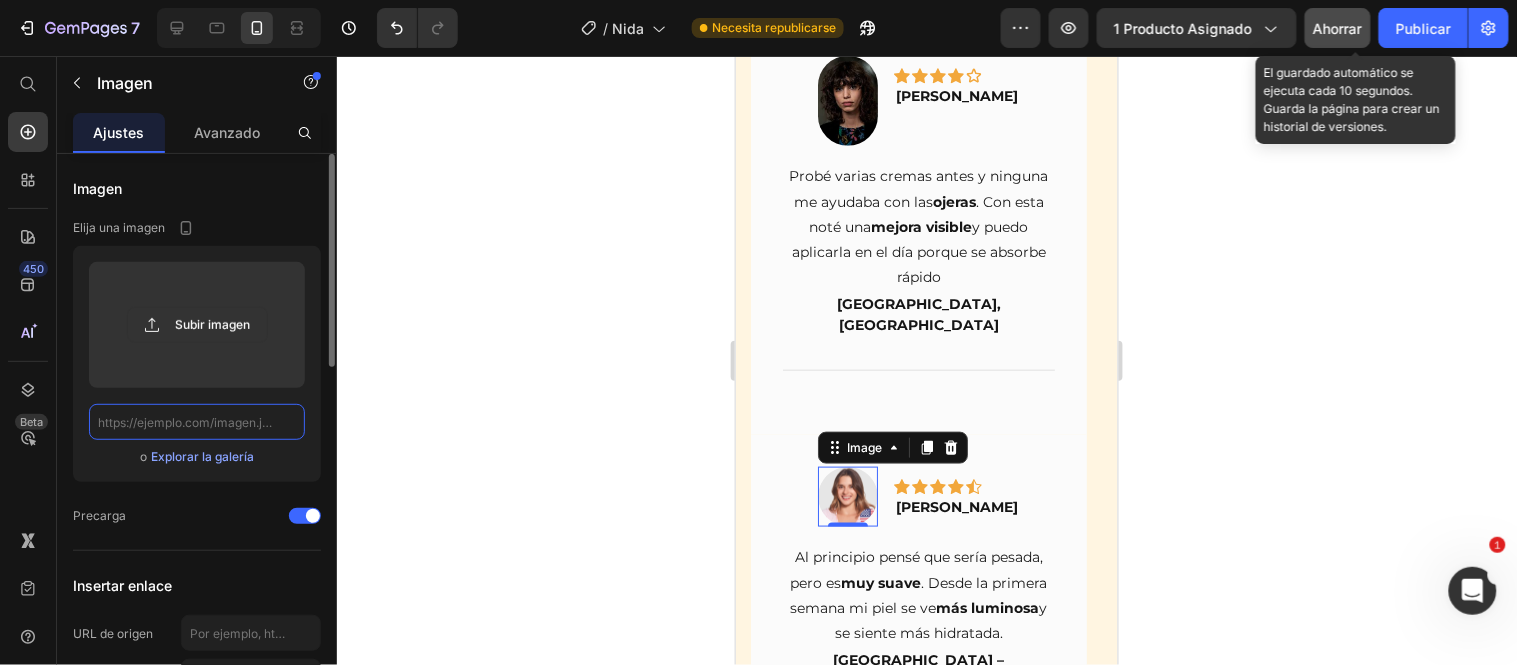 scroll, scrollTop: 0, scrollLeft: 0, axis: both 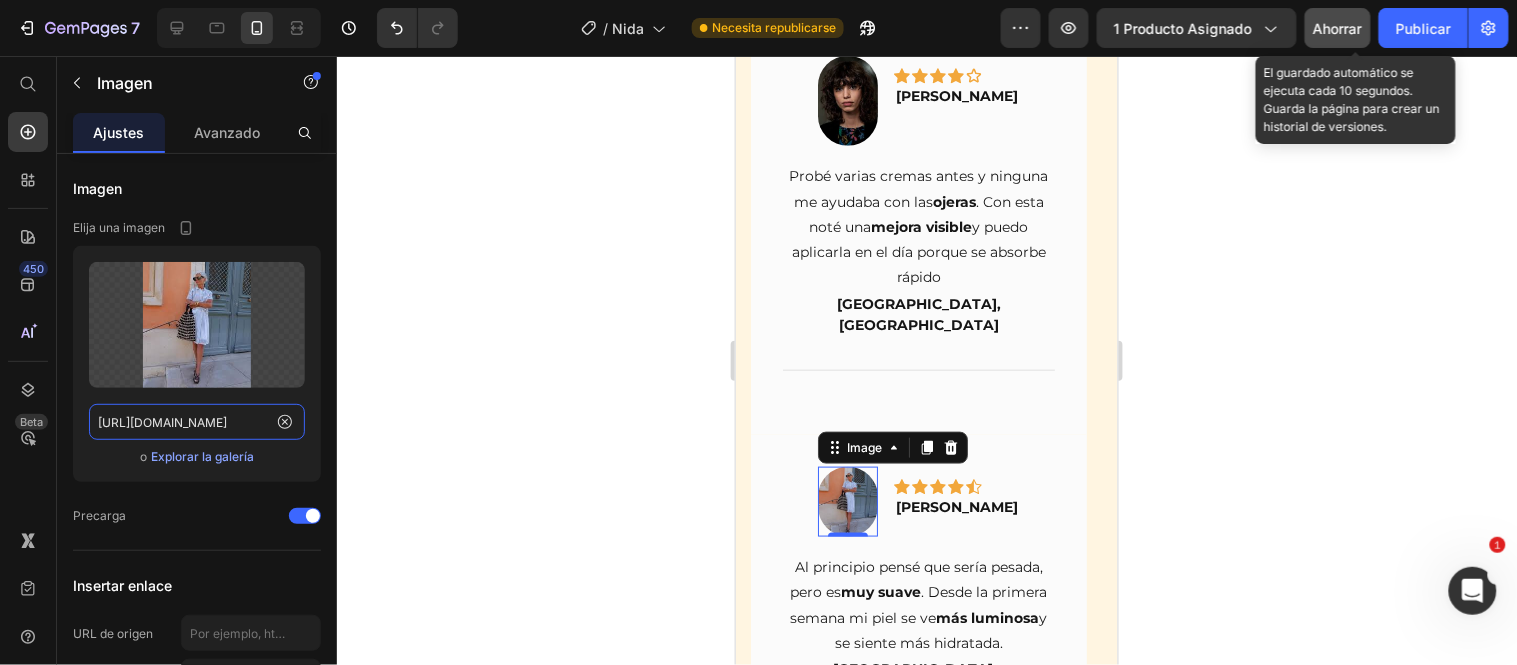 type on "[URL][DOMAIN_NAME]" 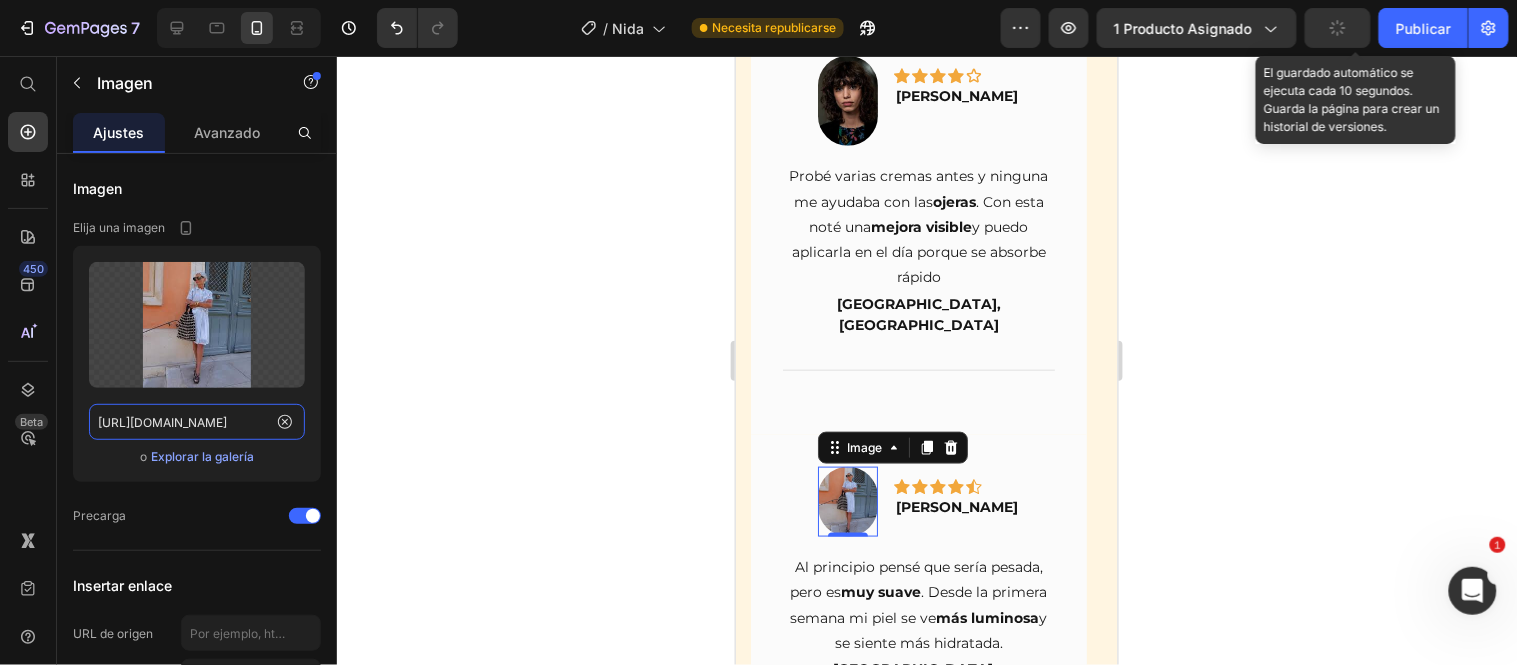 scroll, scrollTop: 0, scrollLeft: 0, axis: both 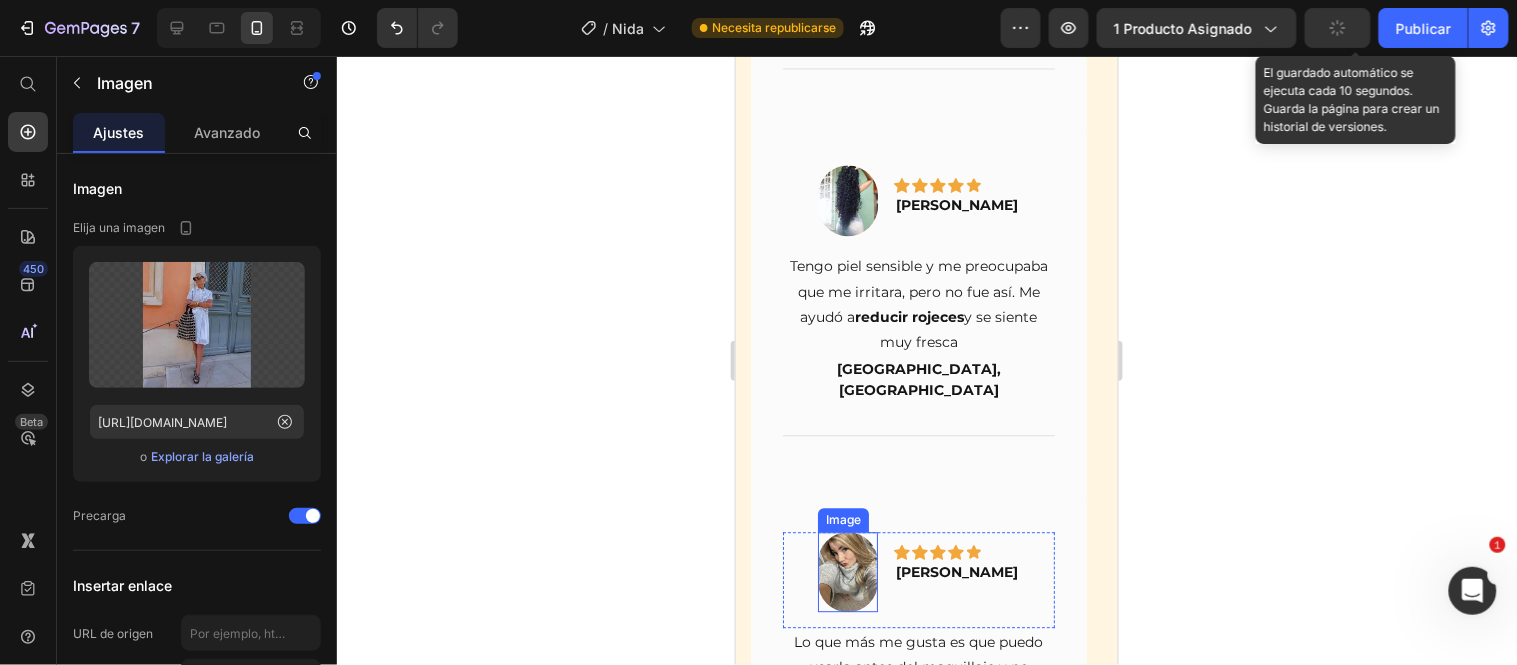click at bounding box center [847, 572] 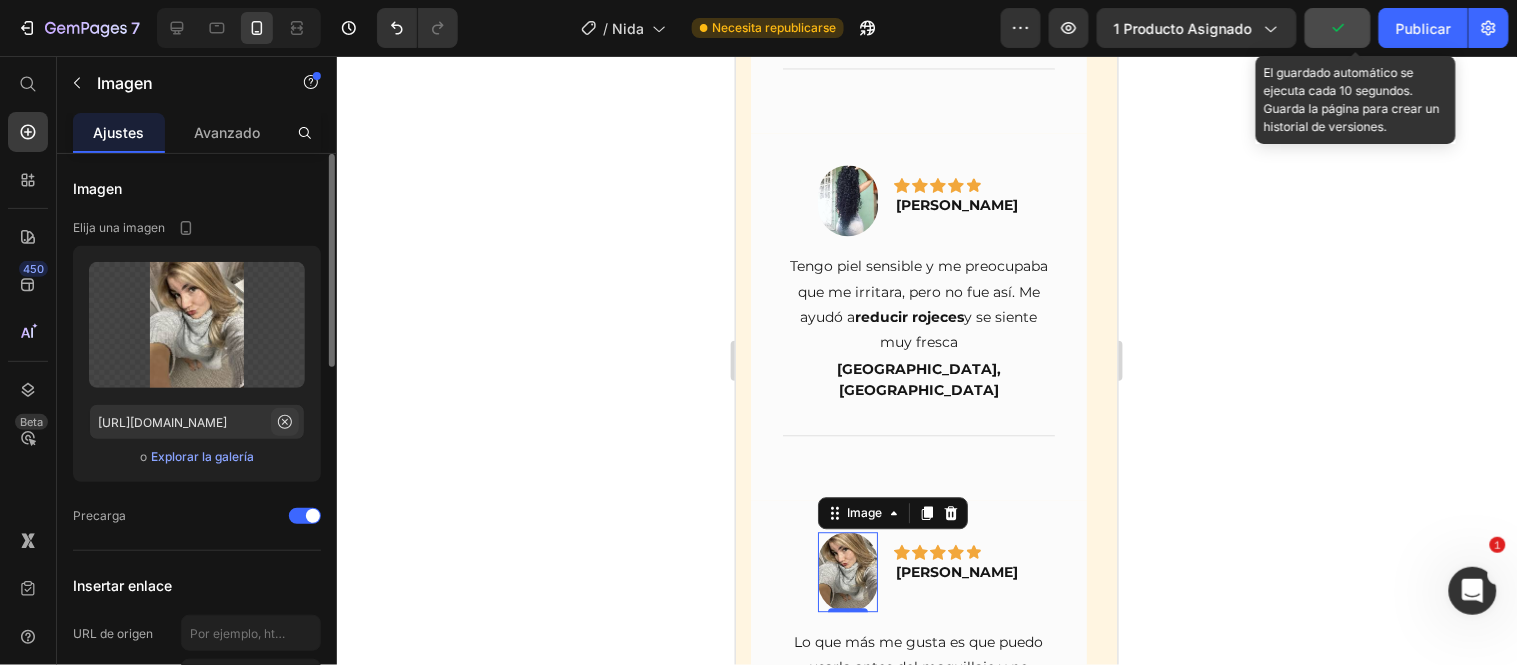 click 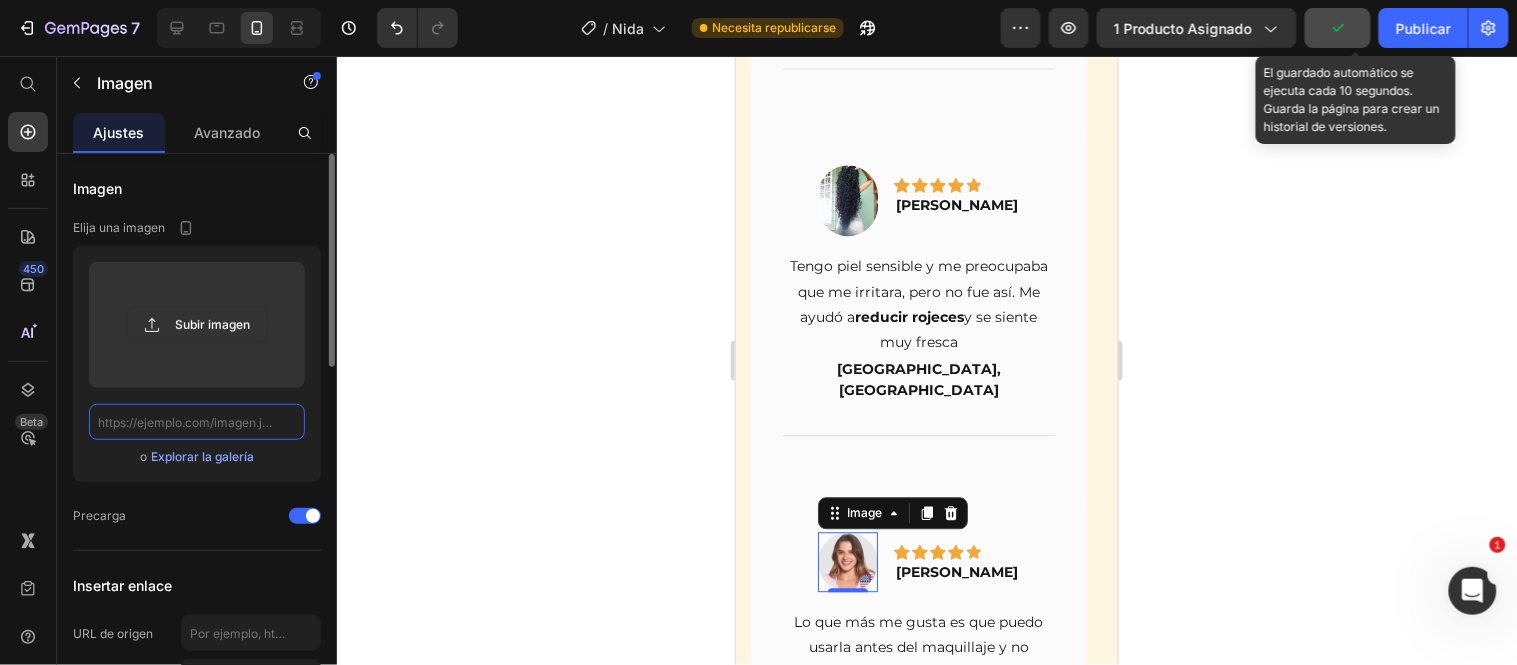 scroll, scrollTop: 0, scrollLeft: 0, axis: both 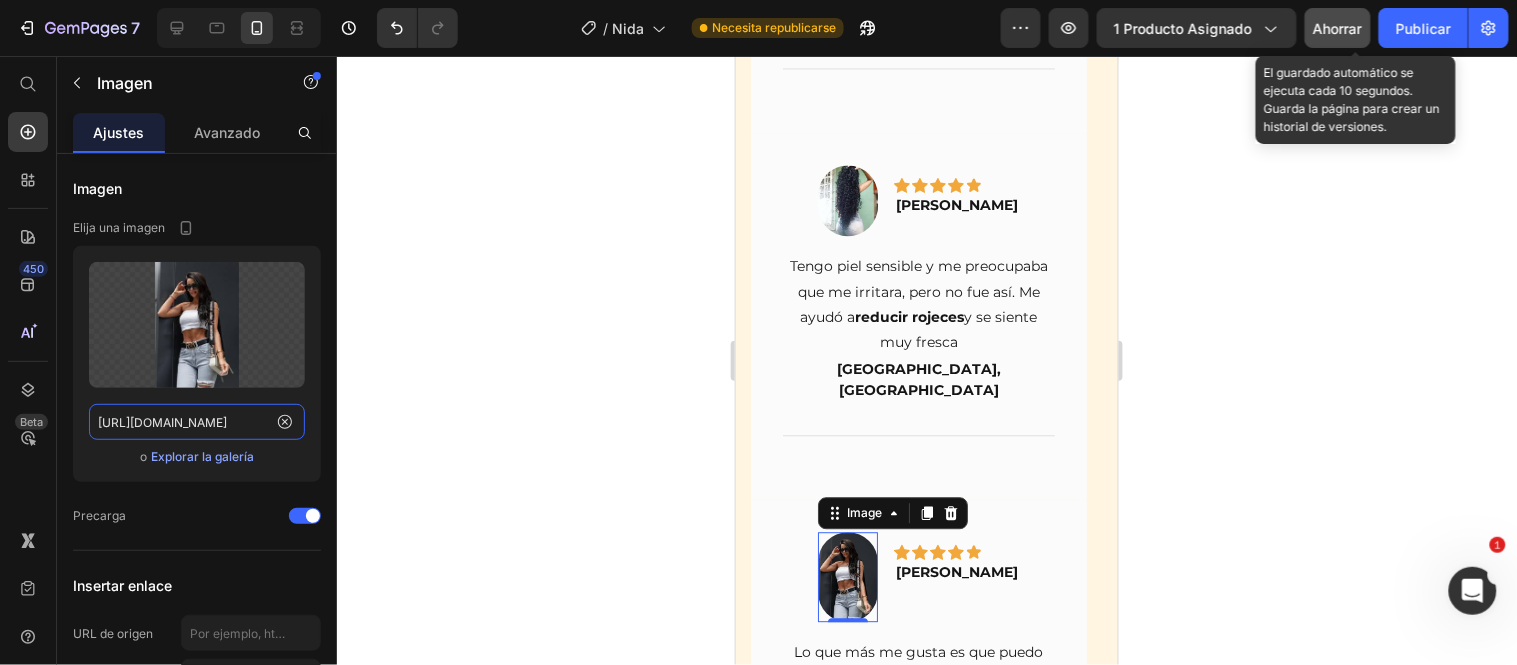 type on "[URL][DOMAIN_NAME]" 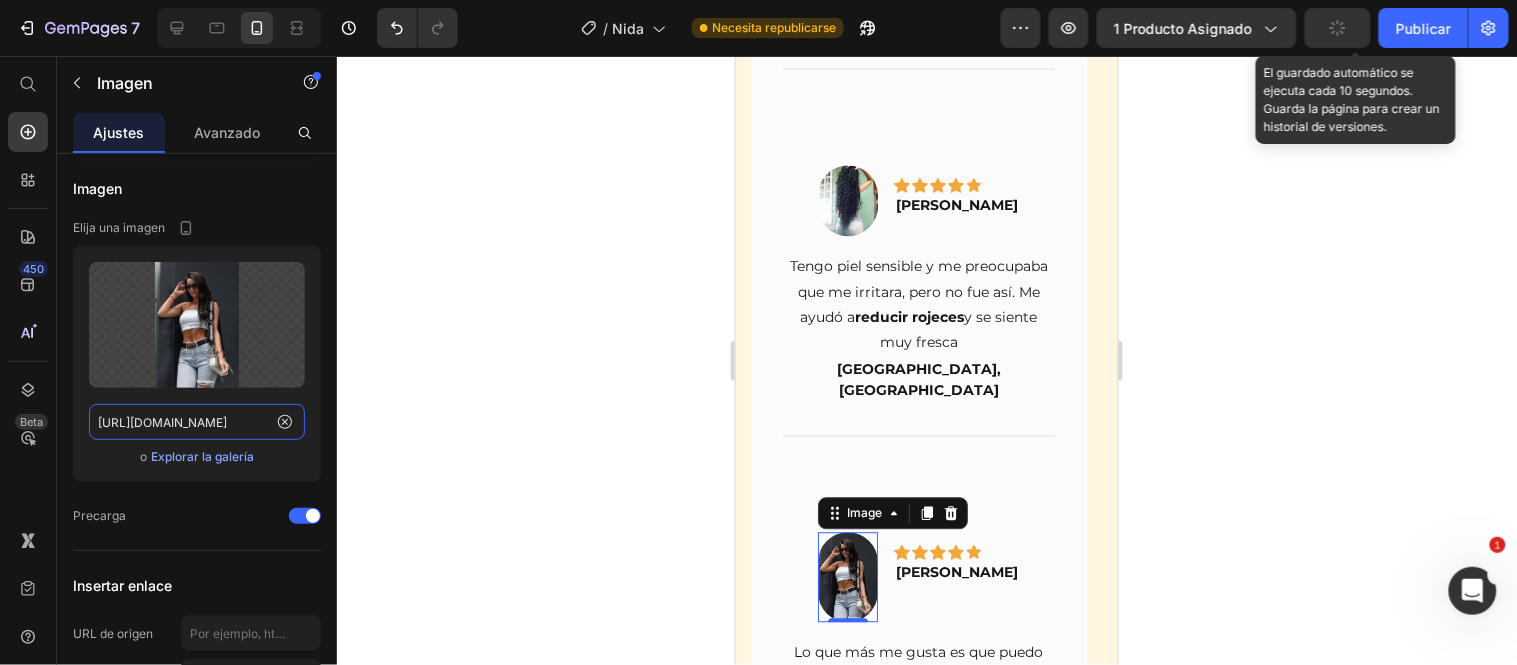 scroll, scrollTop: 0, scrollLeft: 0, axis: both 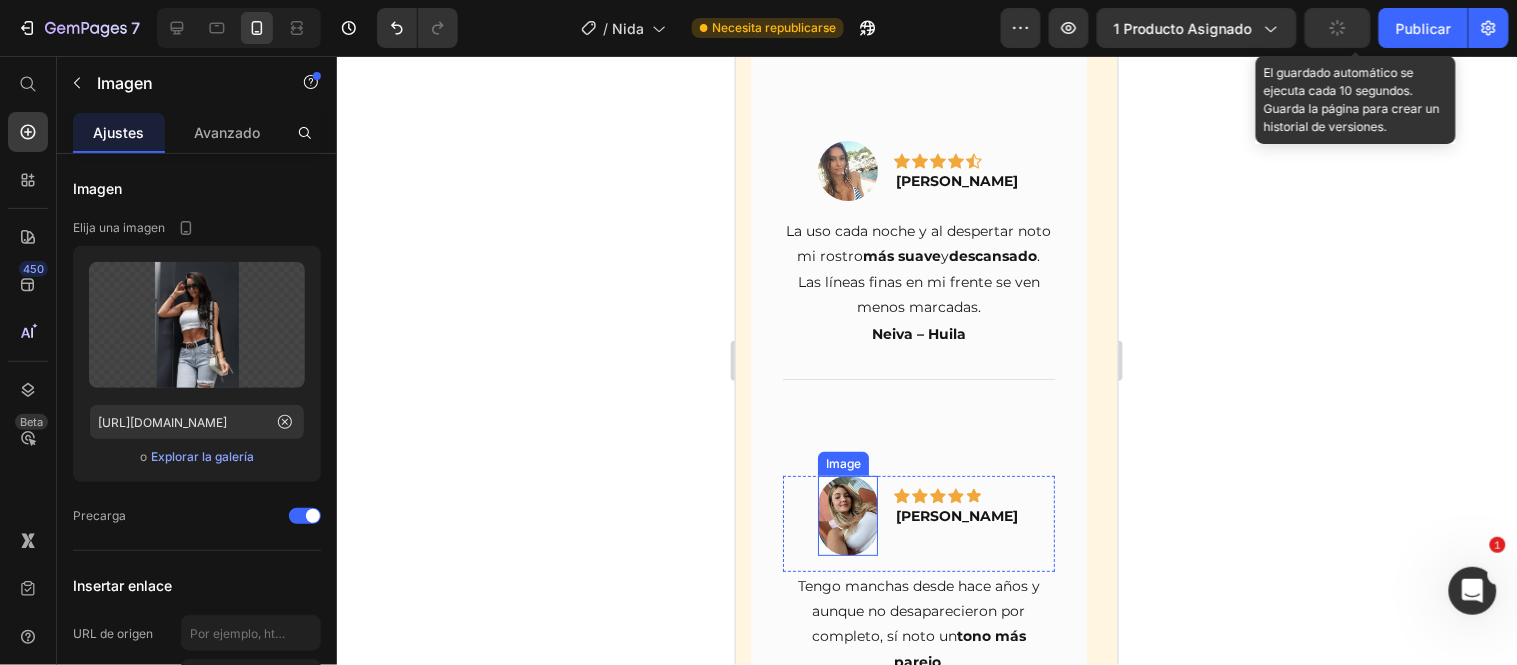 click at bounding box center (847, 515) 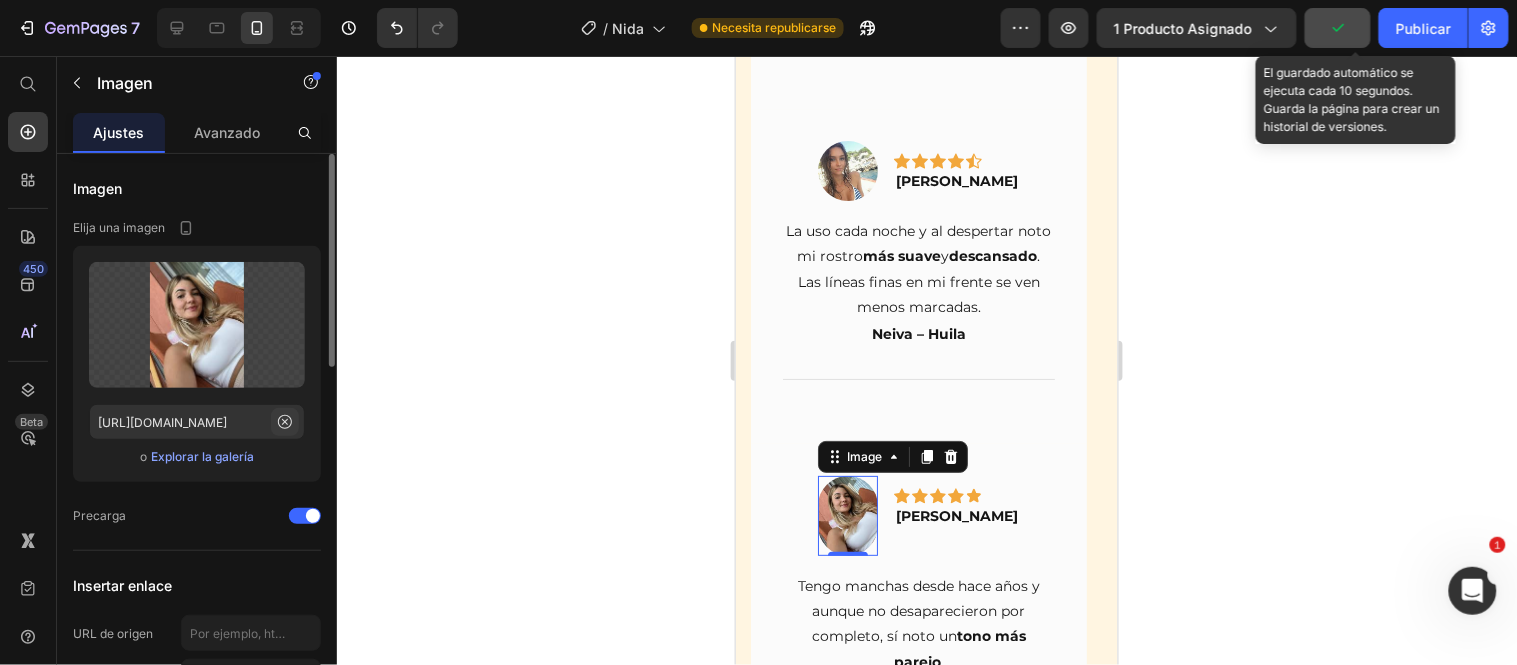 click 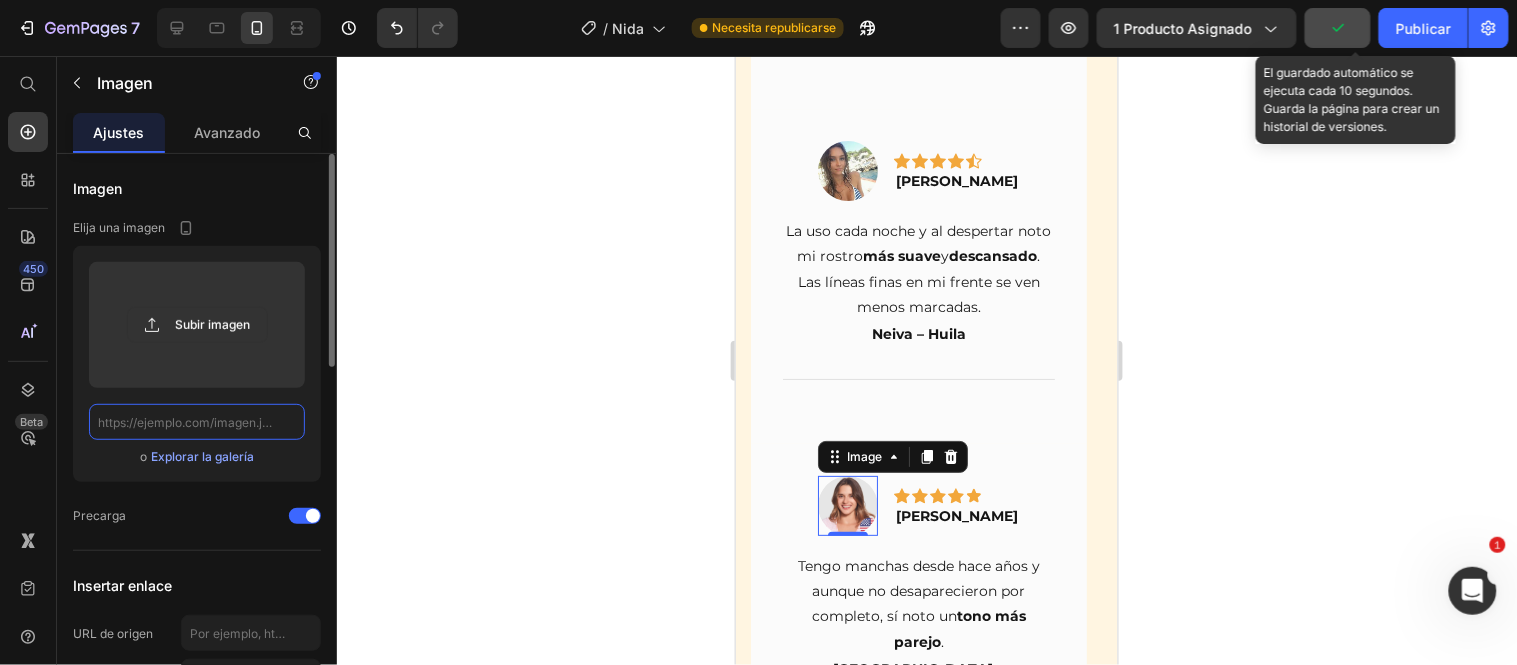 scroll, scrollTop: 0, scrollLeft: 0, axis: both 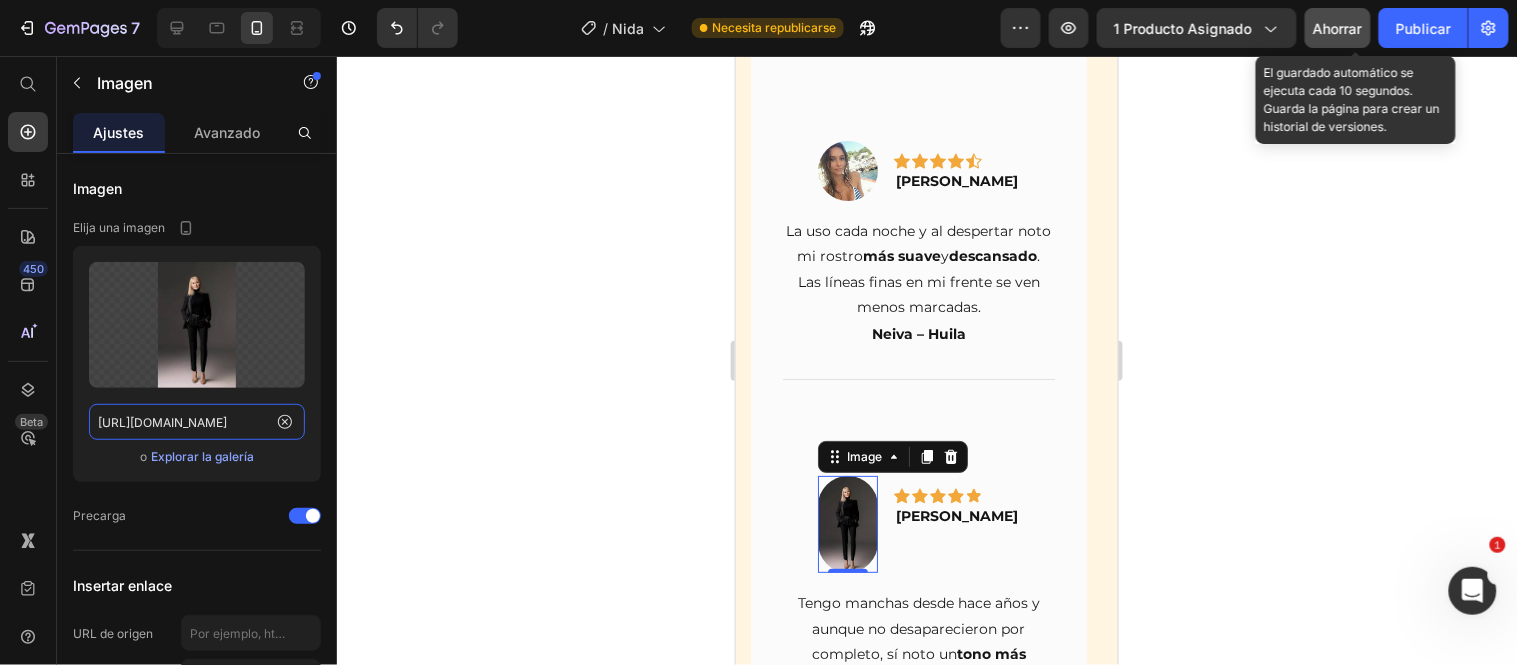 type on "[URL][DOMAIN_NAME]" 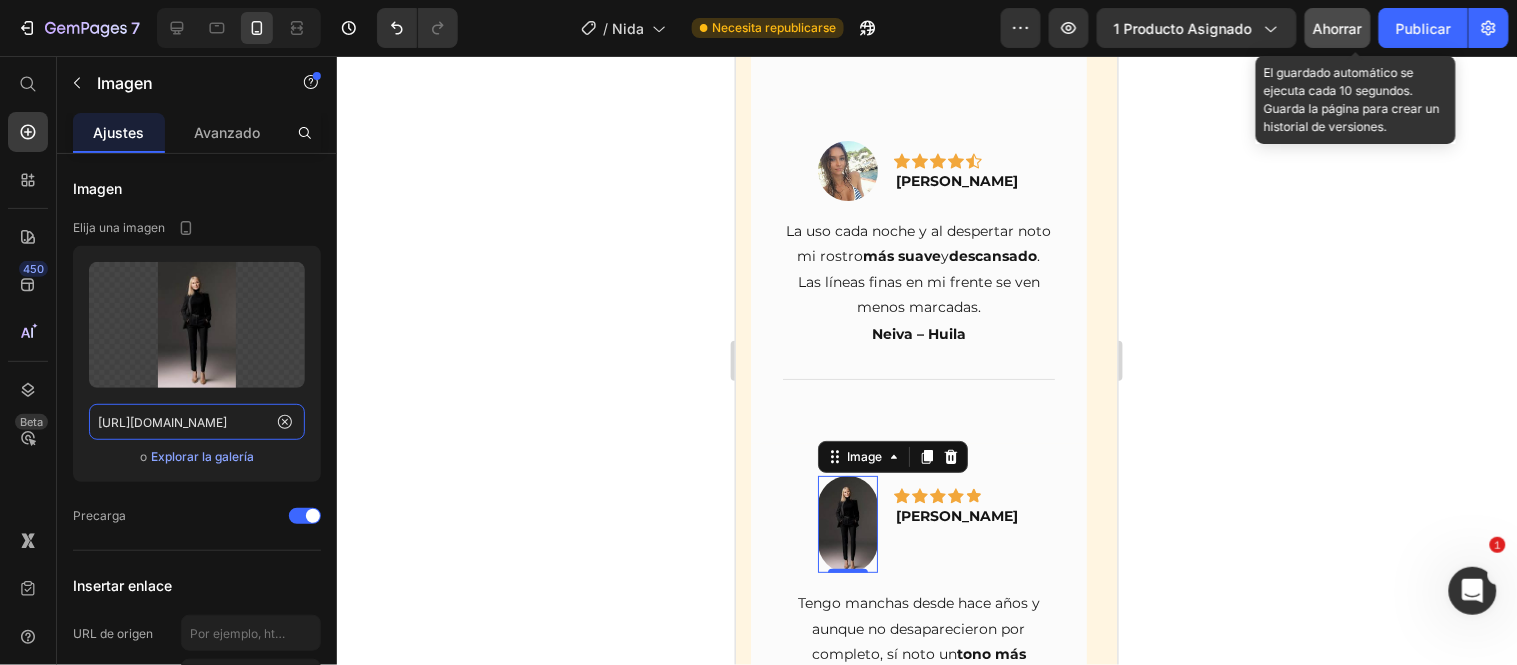scroll, scrollTop: 0, scrollLeft: 0, axis: both 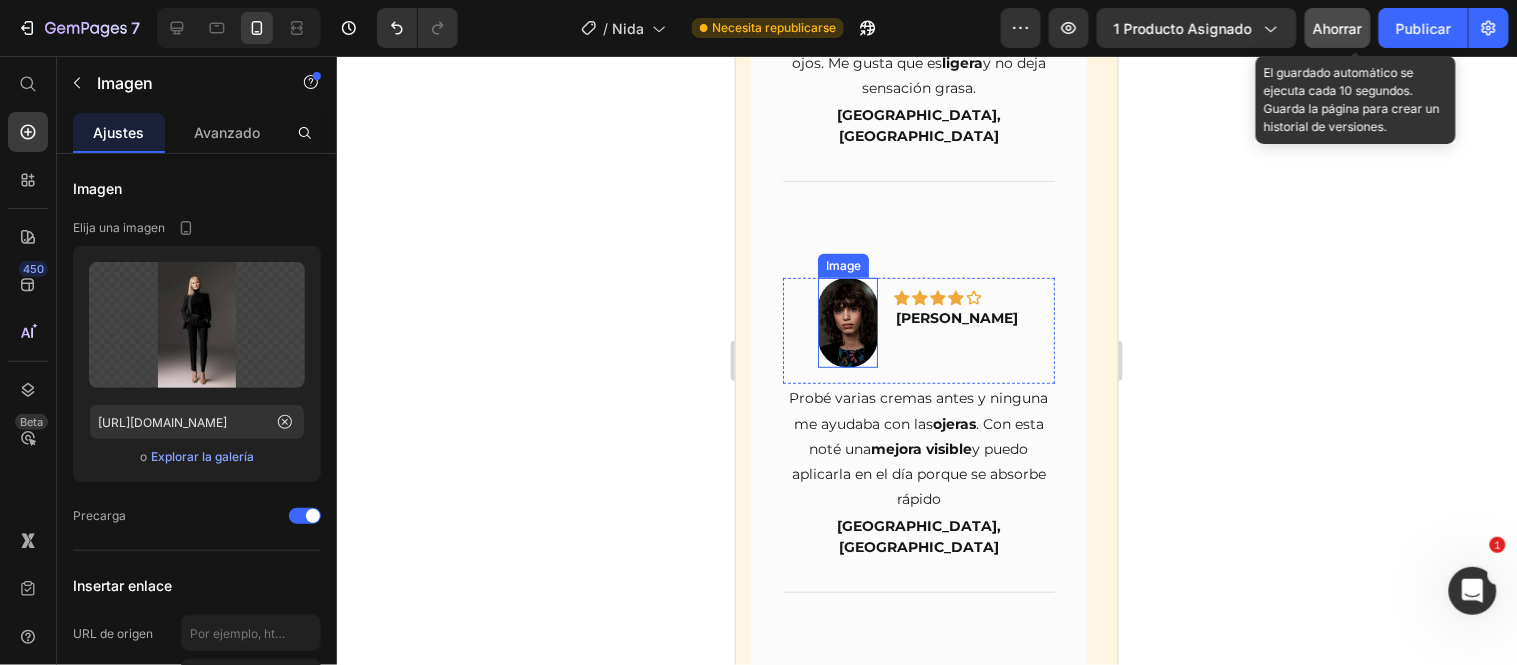click at bounding box center (847, 322) 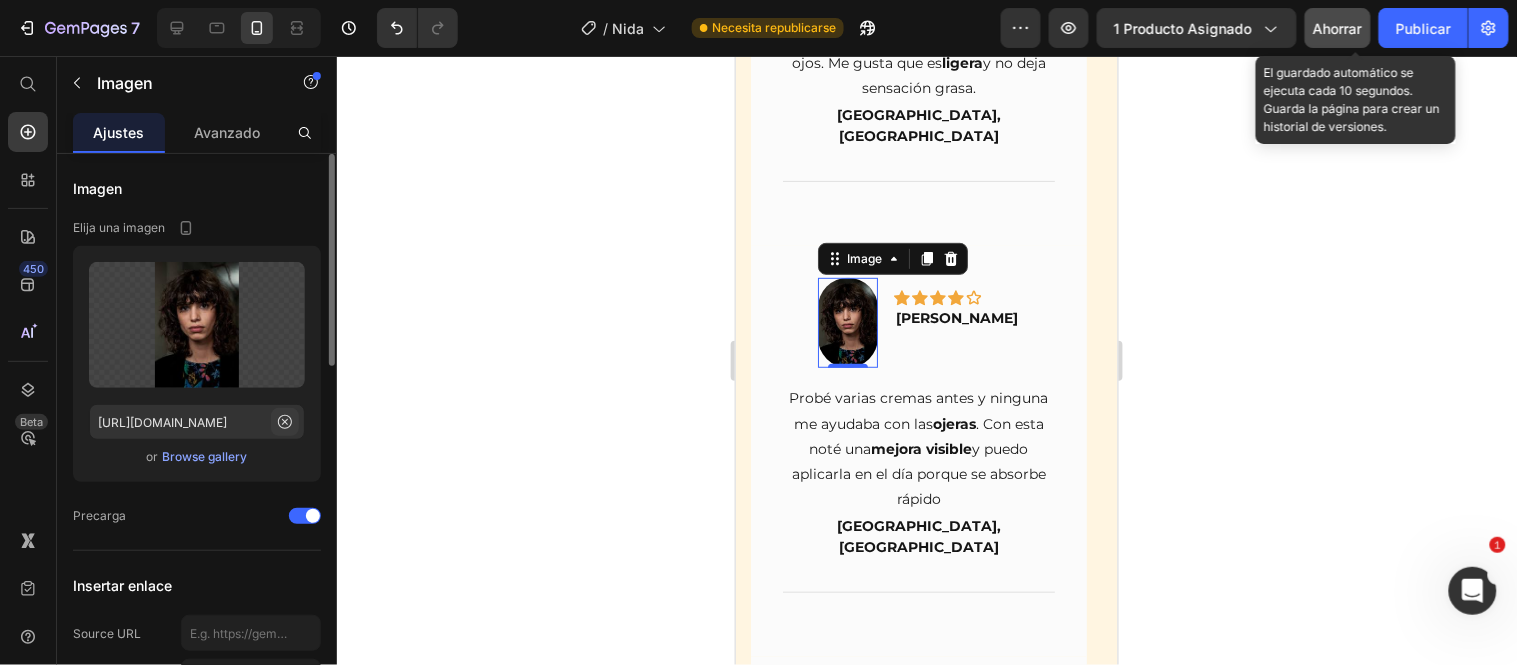 click 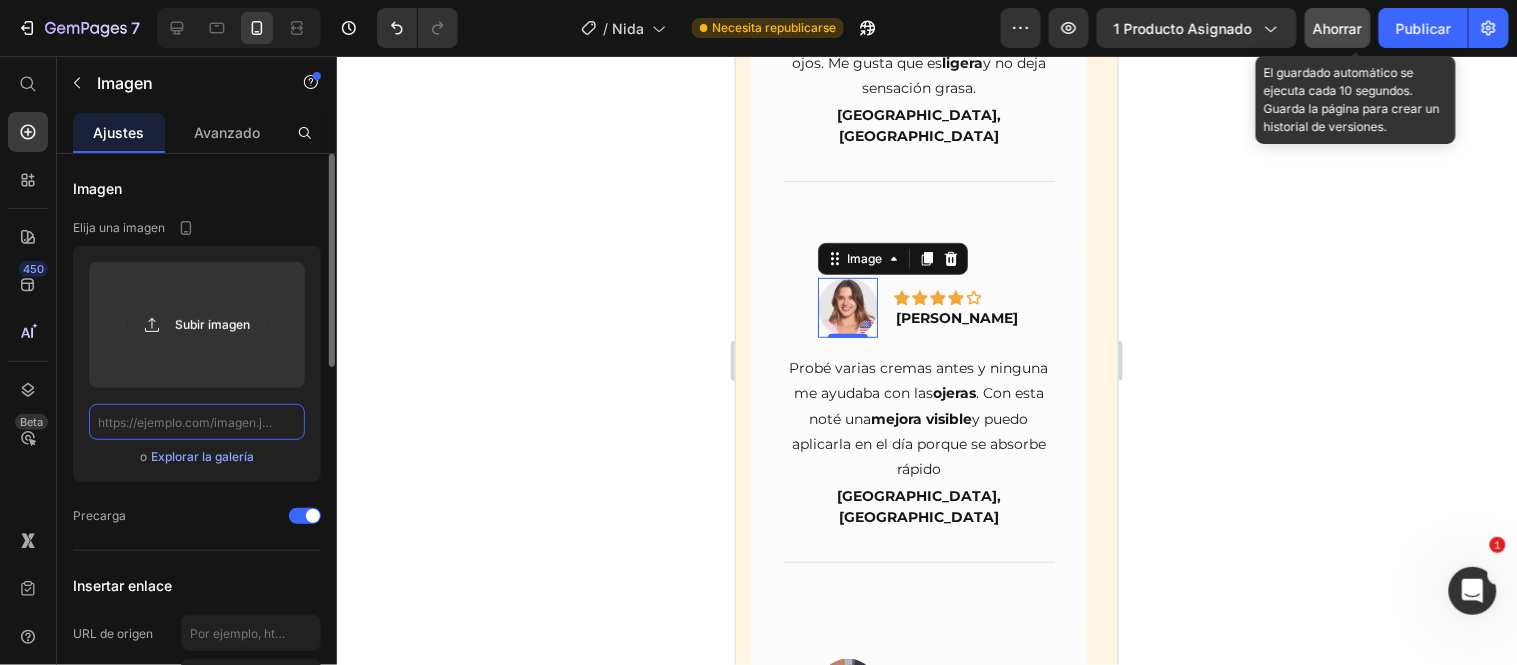 scroll, scrollTop: 0, scrollLeft: 0, axis: both 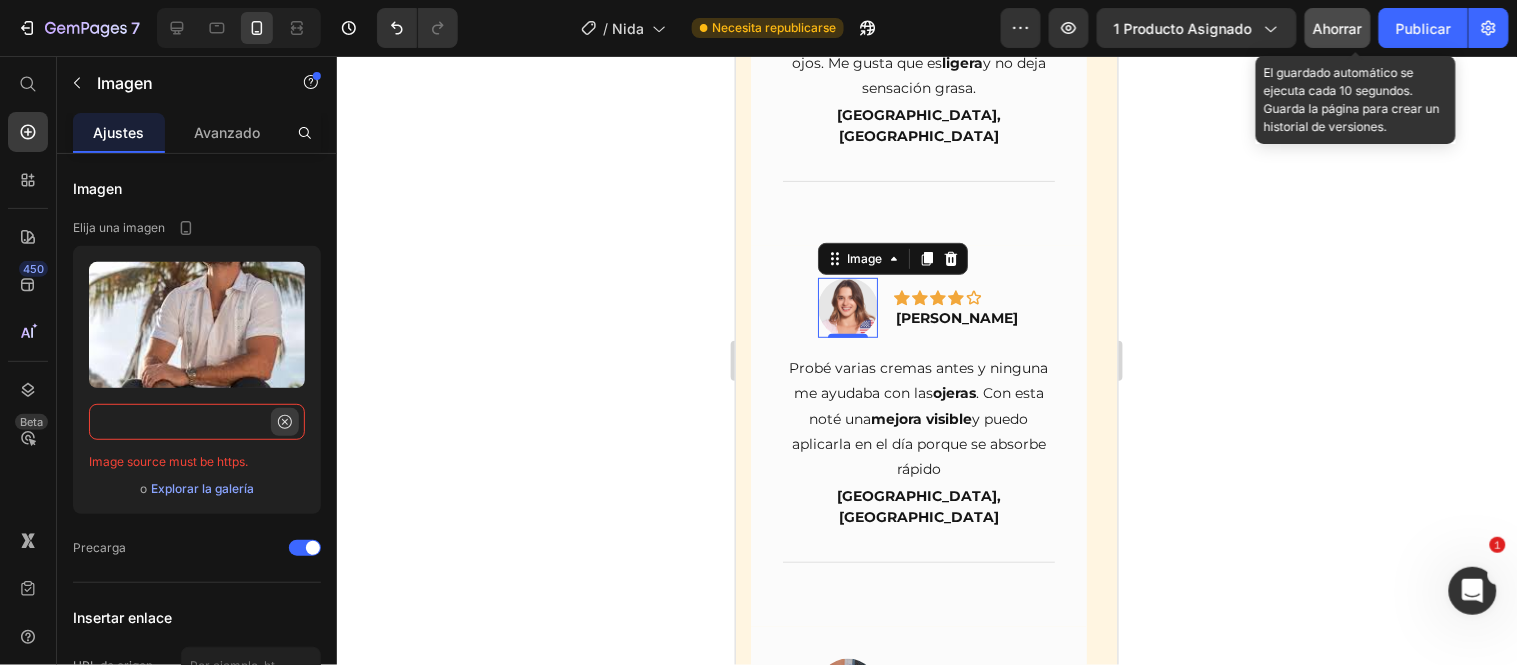 type on "data:image/jpeg;base64,/9j/4AAQSkZJRgABAQAAAQABAAD/2wCEAAkGBxITEhUSEhMVFRUXGBgbFxgYFxUYGBgVHRgZFxcVGBgYHSggGBolHRcVITEhJSkrLi4uGB8zODMtNygtLisBCgoKDg0OGxAQGy0lICU1LS0tLy0tLS0tLS8tLS0tLS0tLS0tLS0tLS0tLS0tLS0tLS0tLS0tLS0tLS0tLS0tLf/AABEIAOEA4QMBIgACEQEDEQH/xAAcAAABBQEBAQAAAAAAAAAAAAAFAAIDBAYHAQj/xABCEAACAAMFBQYEAwYEBgMAAAABAgADEQQFEiExBkFRYYETIjJxkaGxwdHwFEJSByNicoLhFTOy8RYkU5KiwjRDY//EABoBAAMBAQEBAAAAAAAAAAAAAAECAwQABQb/xAAlEQACAgICAgIDAQEBAAAAAAAAAQIRAyESMQRBE1EUIjJhoXH/2gAMAwEAAhEDEQA/ANFOmWuZjZpzYVrShpU8qQLlO48Zz3YjX4xshdJChHfAP0jU+ZipNumXmAv9X0jM4s0KSM/LnWhiaKjr+YDIkcK0izKv1cl7MSqaggV8hF4WKtVlDswPE5y/3jKX9LlLks4nUsTxEC2JJI0/4lwKSJAmMddKDmxOXSFZrtIczJrlXPBiir5AHPrWMdde0U6RXAe6eW/TzjTXDbpE58cx2xgaMcug0h40I7Dsq+J8lgn+epzJAAKjnU5wdu+9pU4d00O8EUPvGEtt5MHdbKjzpgyoAcA820EVrzlW5EWdMmKj1GFVWhqd1a5xTm0LR0q0qSMoGzBNAIwIeW+Auz22ILdhae5NGnBvI/KCl/WzBLZjkKVrWGc1x5HJW6MVtfaZFGBE1JxFCv5fpHPWNDTThG3n3JPnSvxTmuI0RSasw3GMNe9mKPhJOIag7jwjzHylK5KrKNFa0z2oQcxxiITKgCvkYltKUXLOsMRAF5e8Wx1R1EDOWDS211B4xubquyUyB5LLLchcIIDFZqg0Uf..." 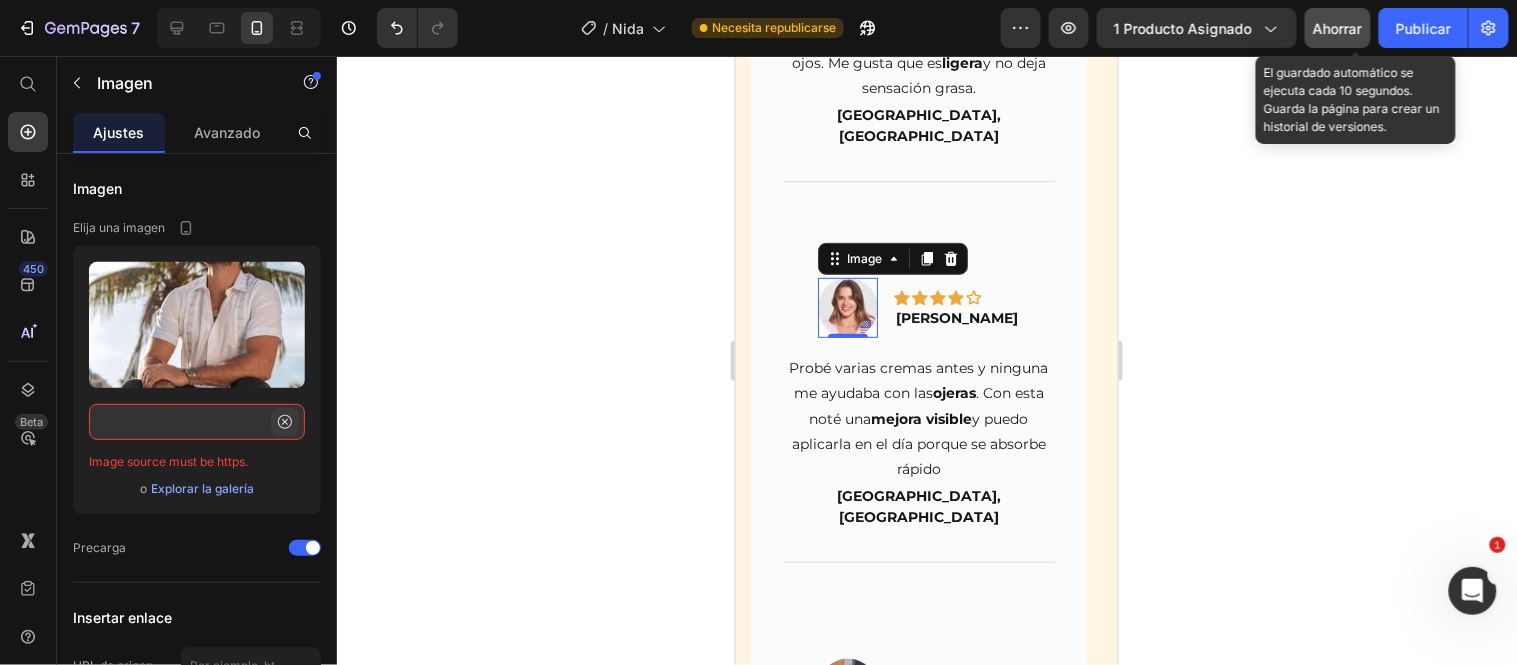 click 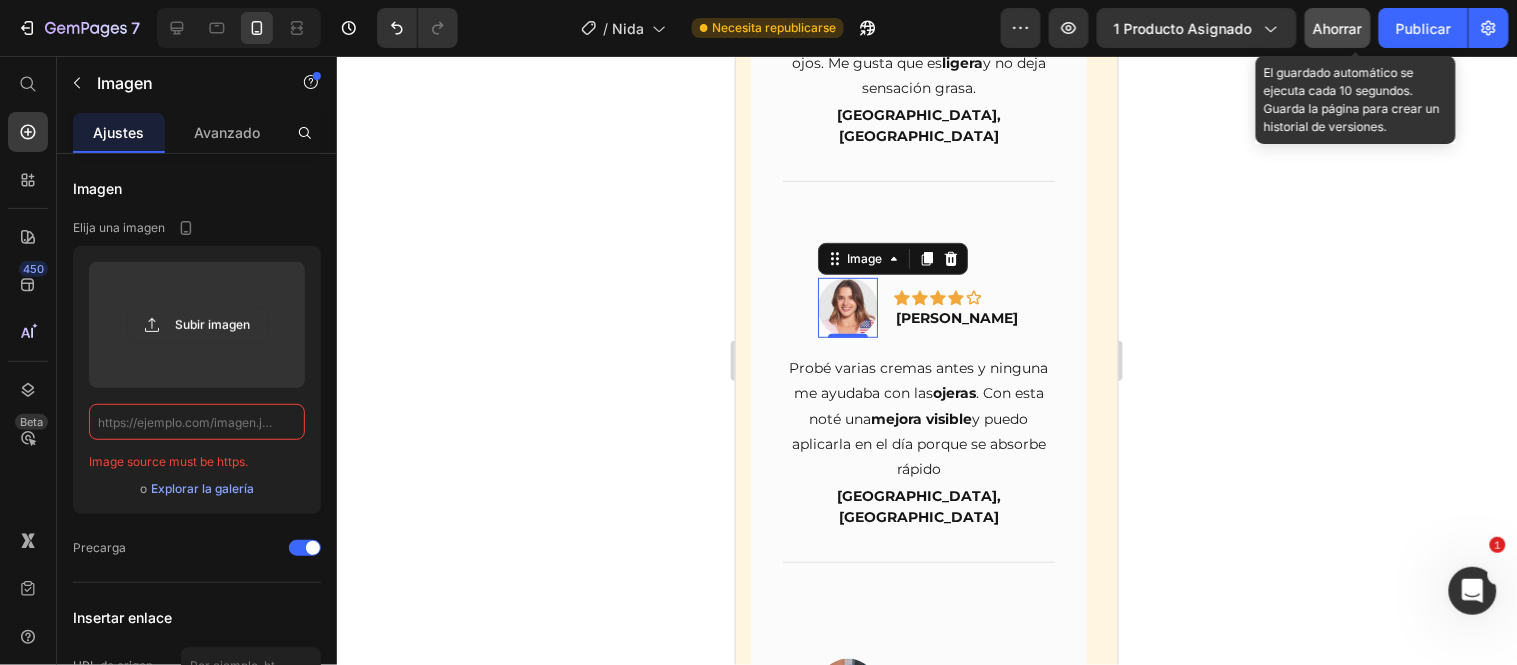 scroll, scrollTop: 0, scrollLeft: 0, axis: both 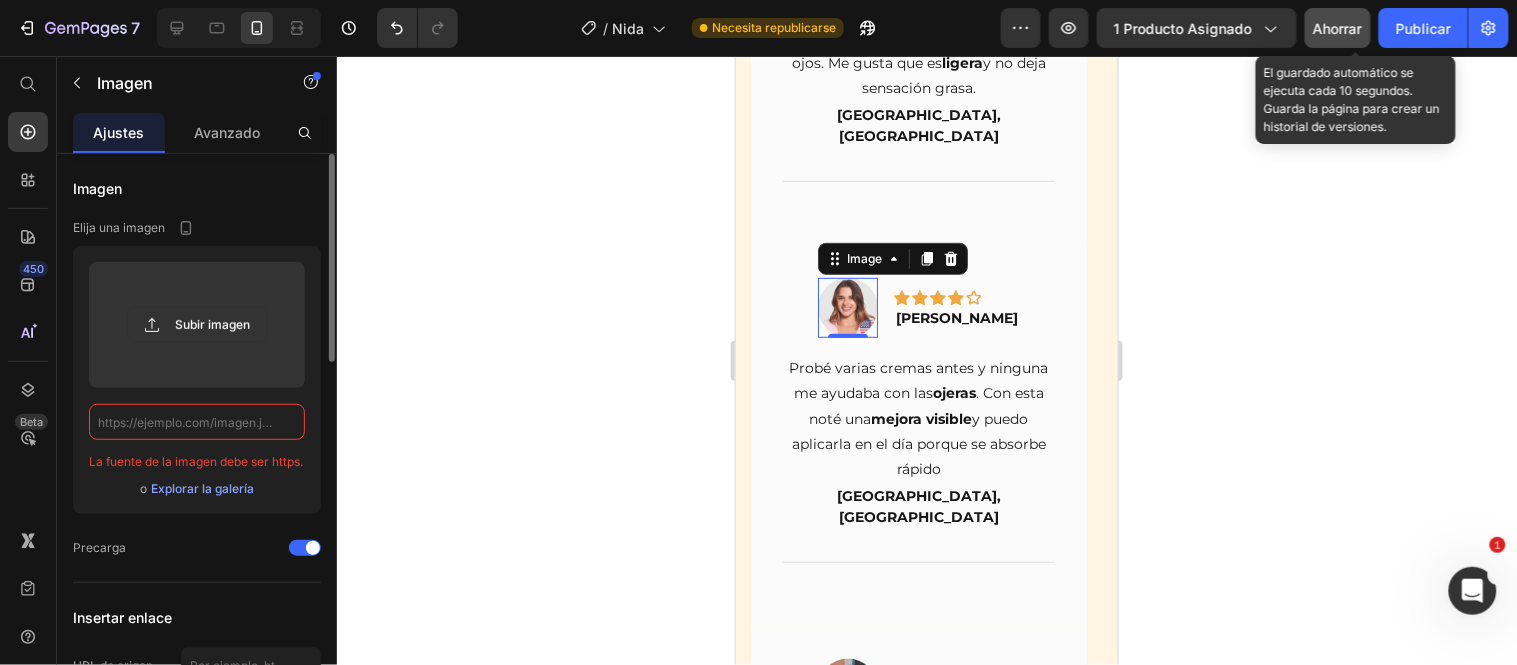 click 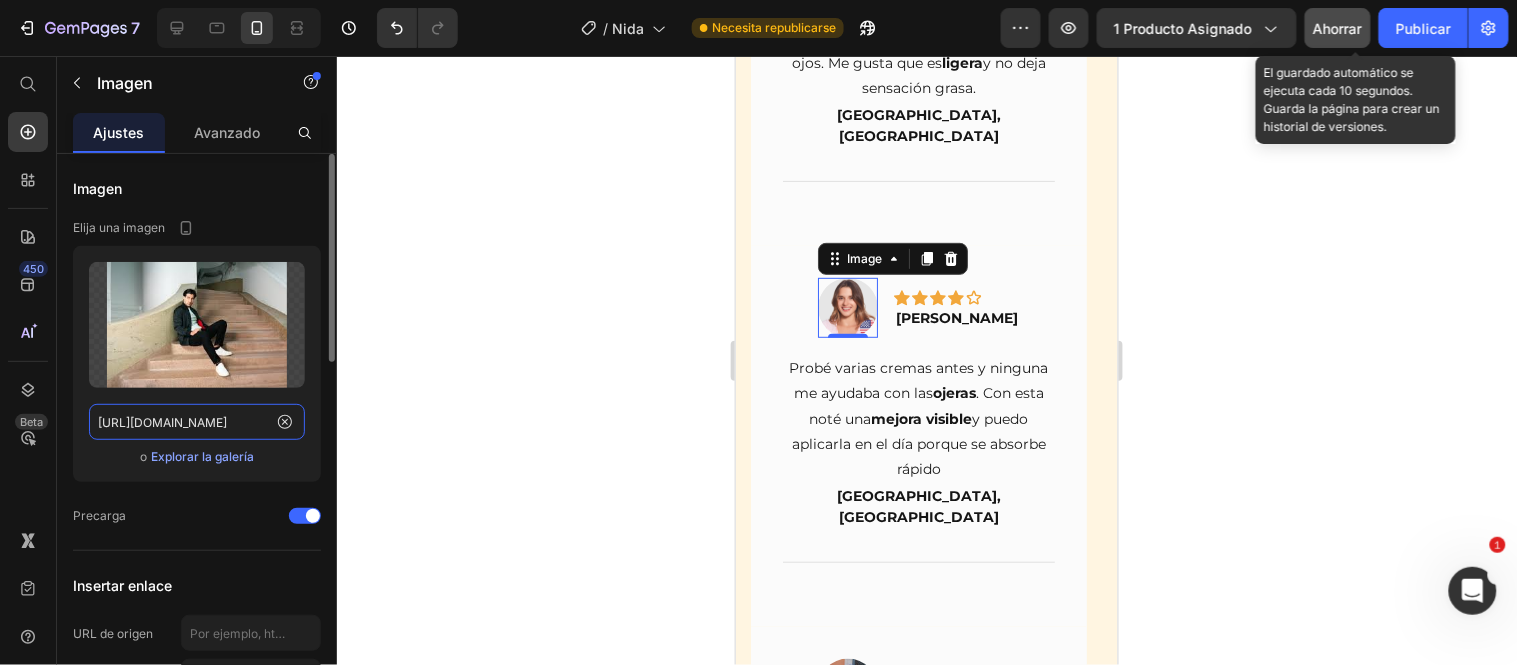 scroll, scrollTop: 0, scrollLeft: 443, axis: horizontal 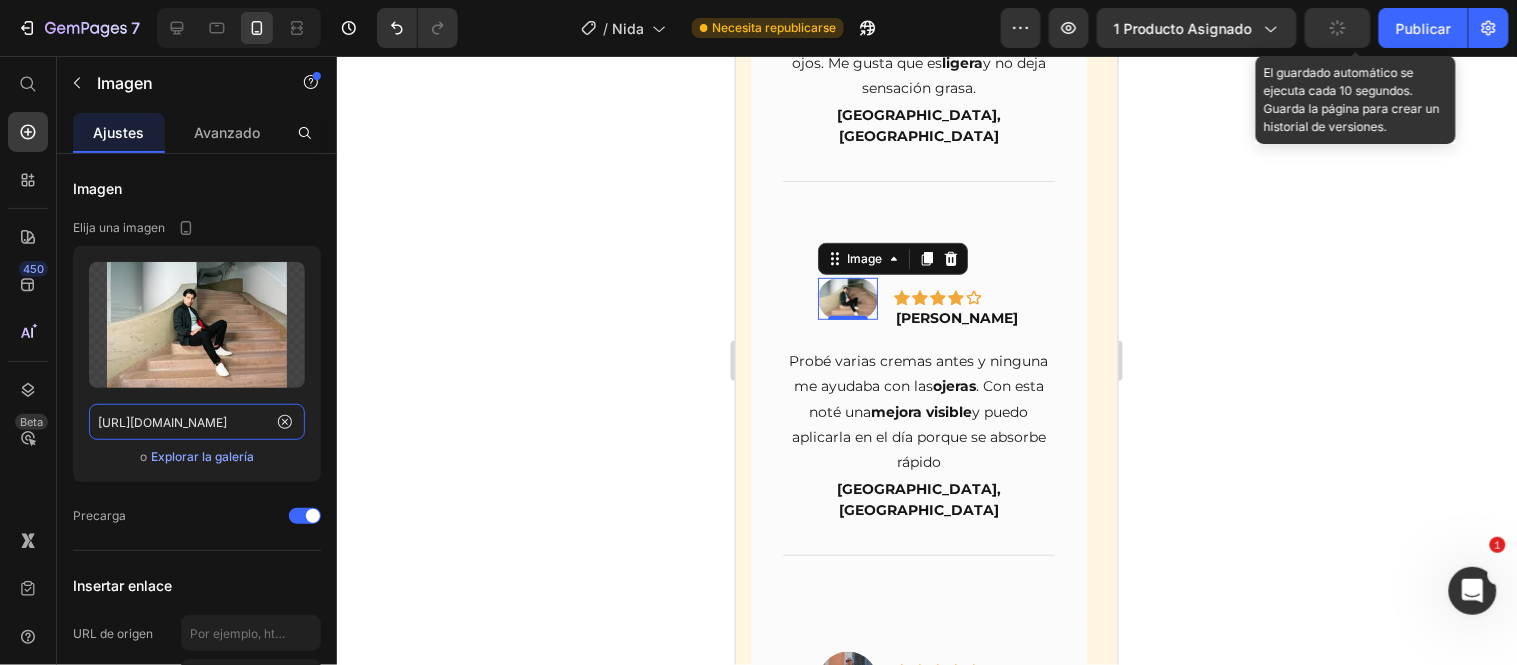 type on "[URL][DOMAIN_NAME]" 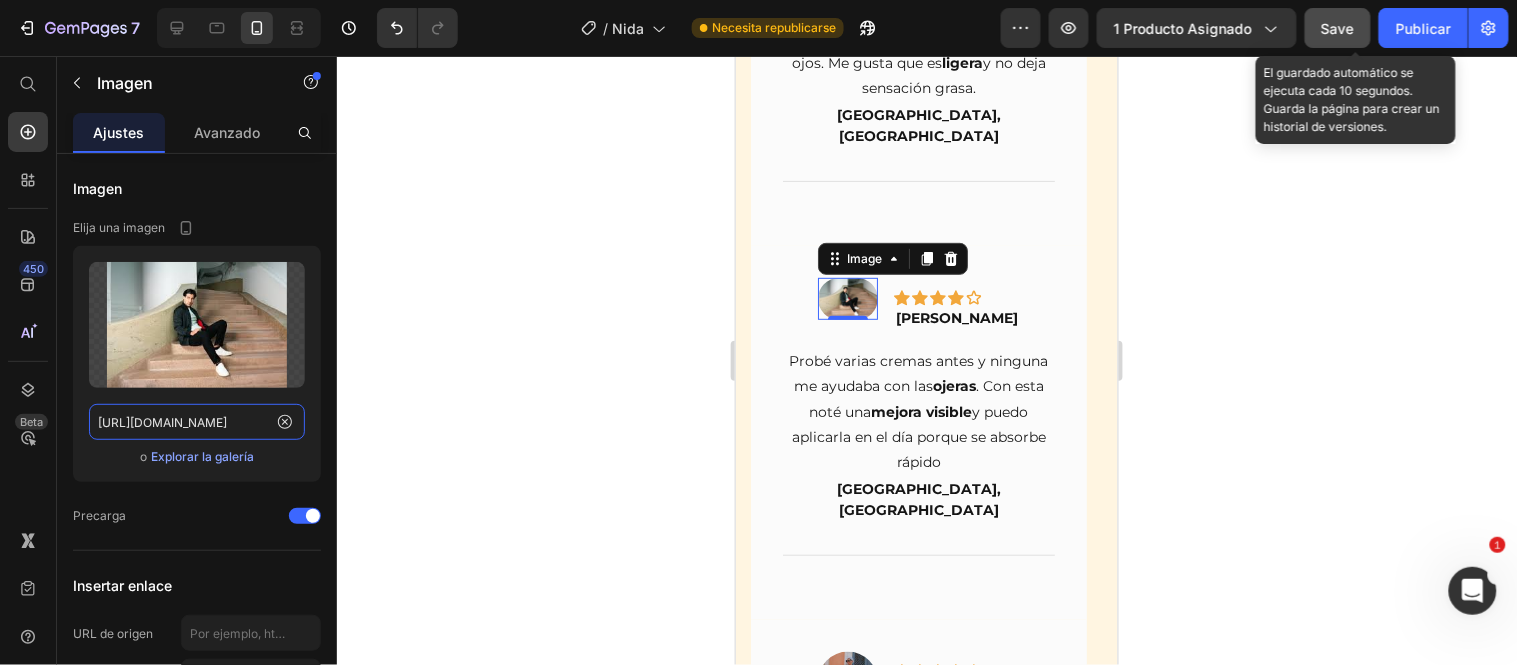 scroll, scrollTop: 0, scrollLeft: 0, axis: both 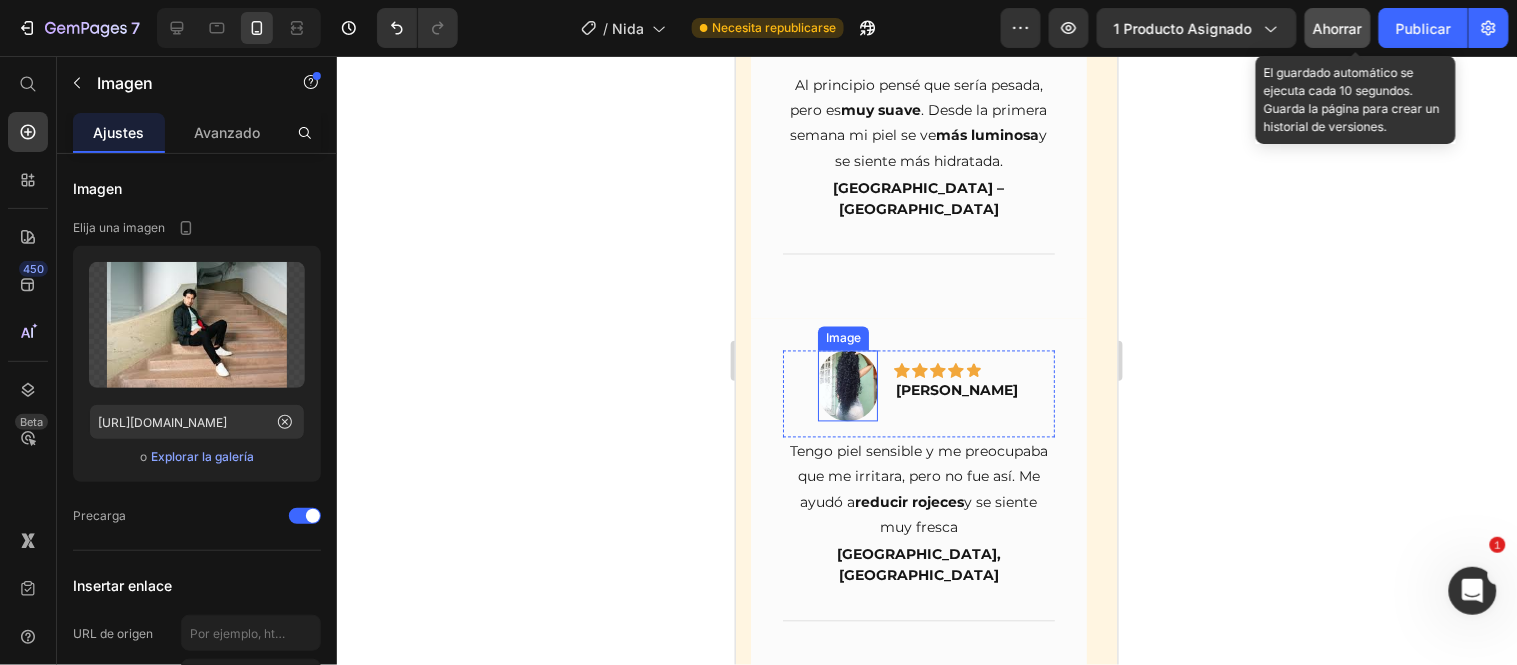 click at bounding box center [847, 385] 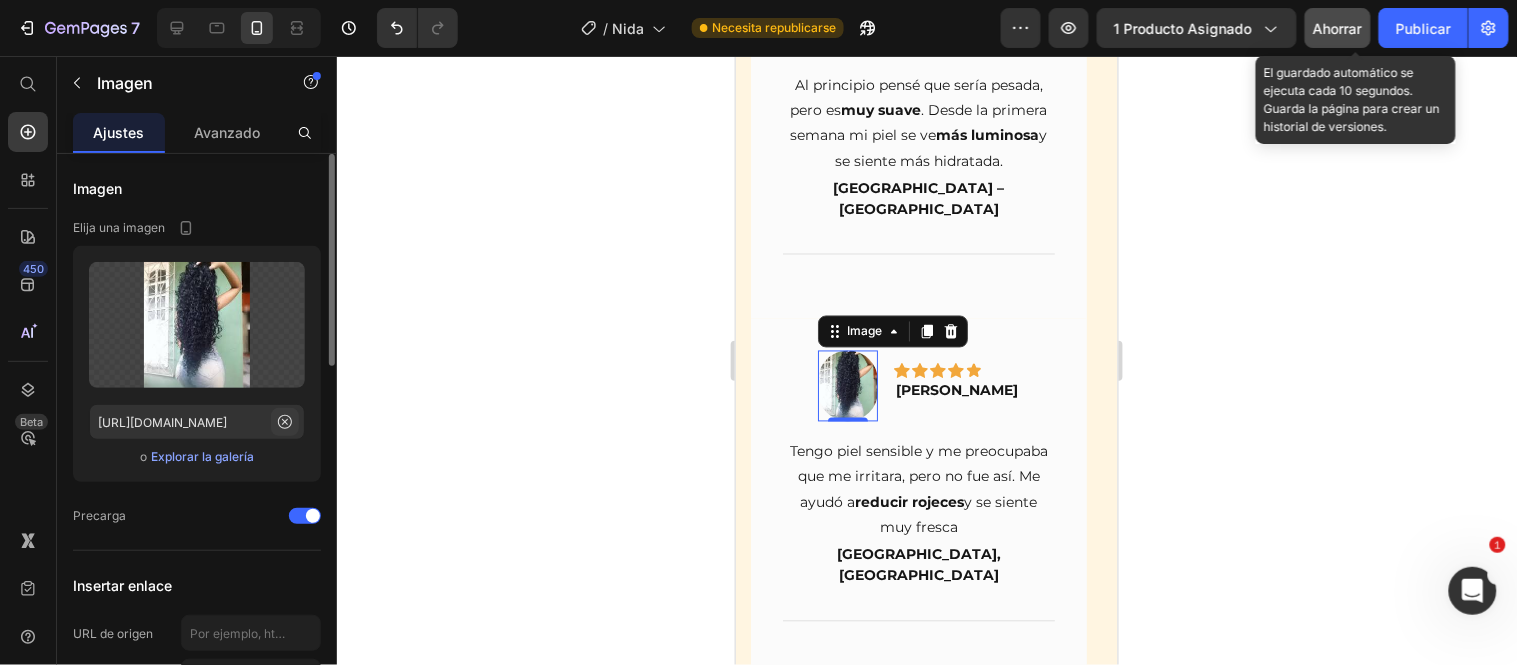 click 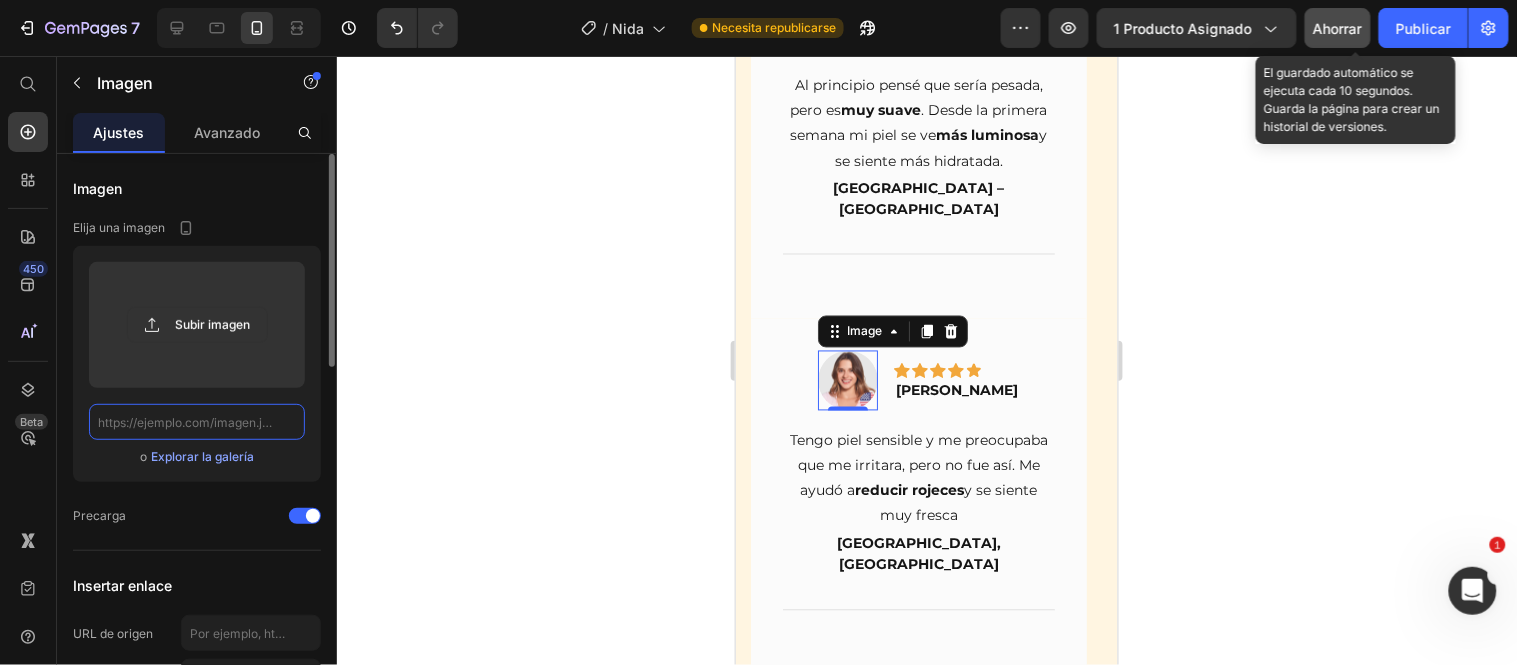 scroll, scrollTop: 0, scrollLeft: 0, axis: both 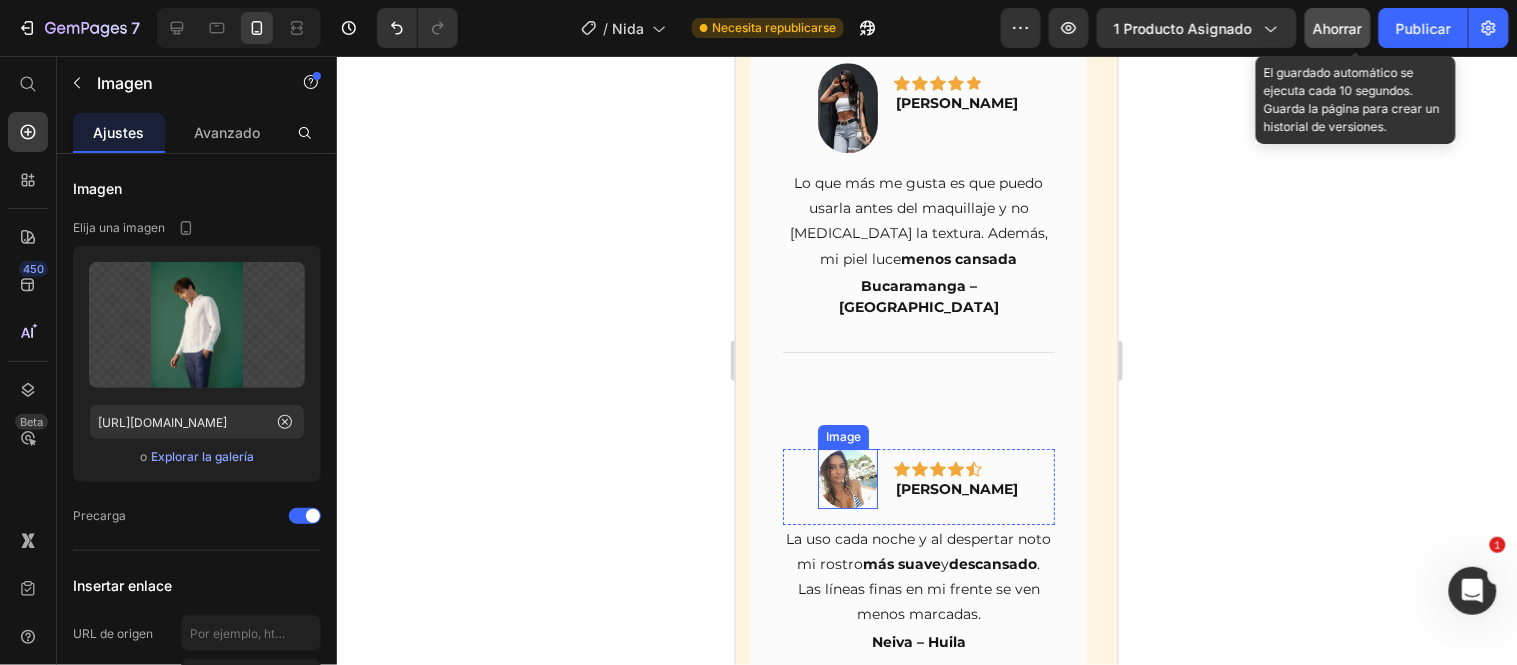 click at bounding box center [847, 478] 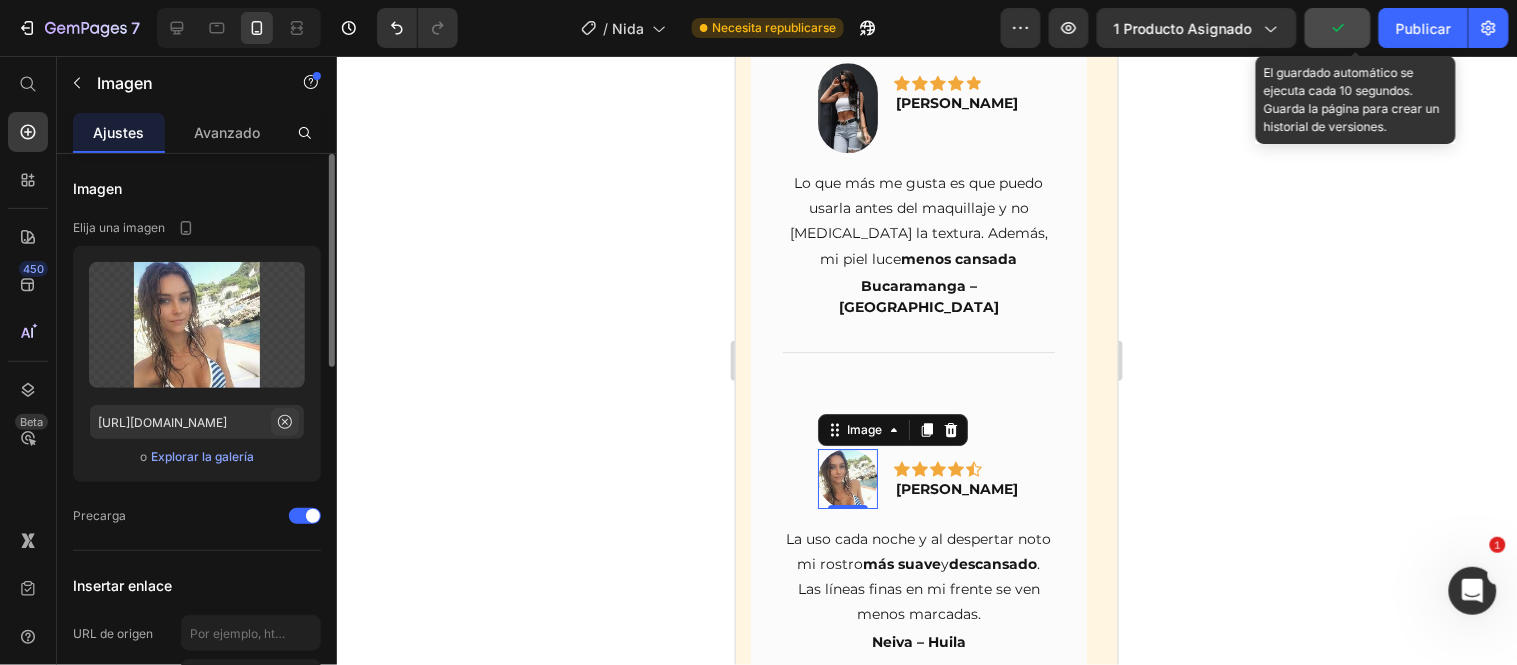 click 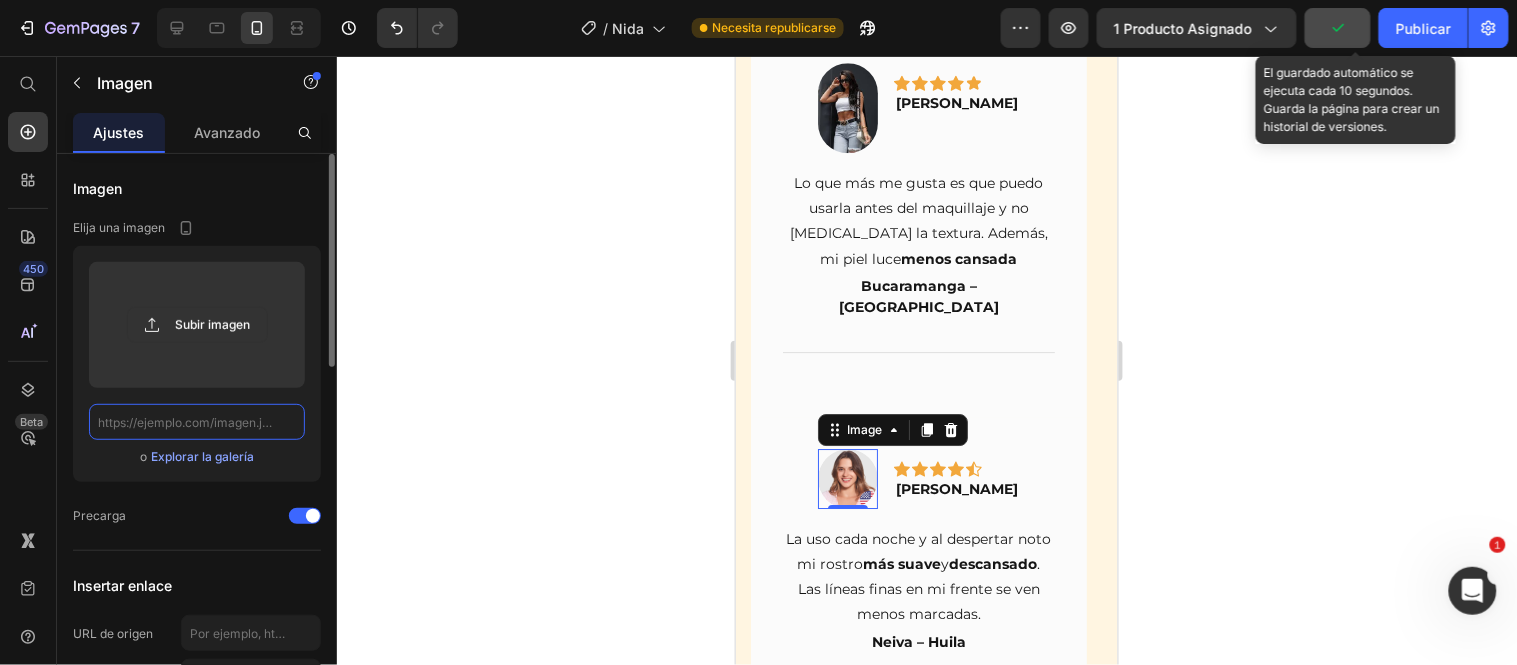 scroll, scrollTop: 0, scrollLeft: 0, axis: both 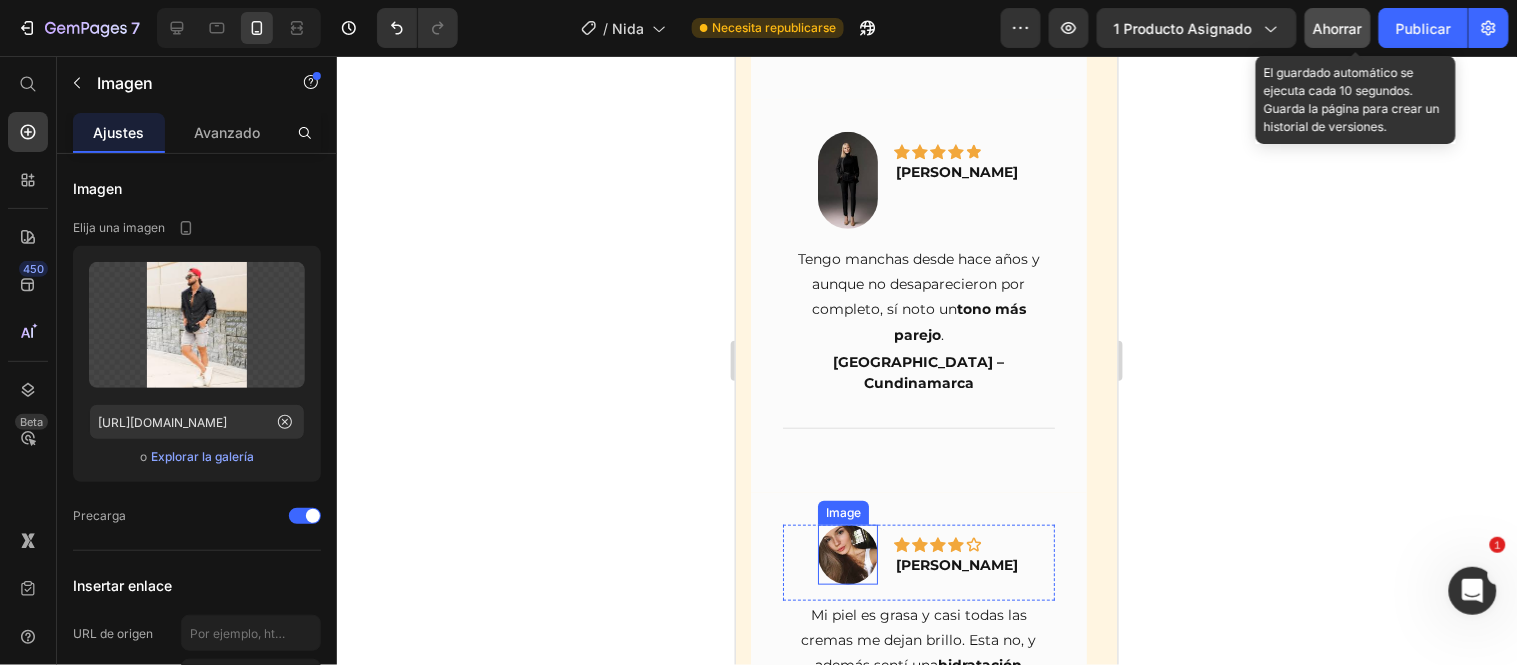 click at bounding box center (847, 554) 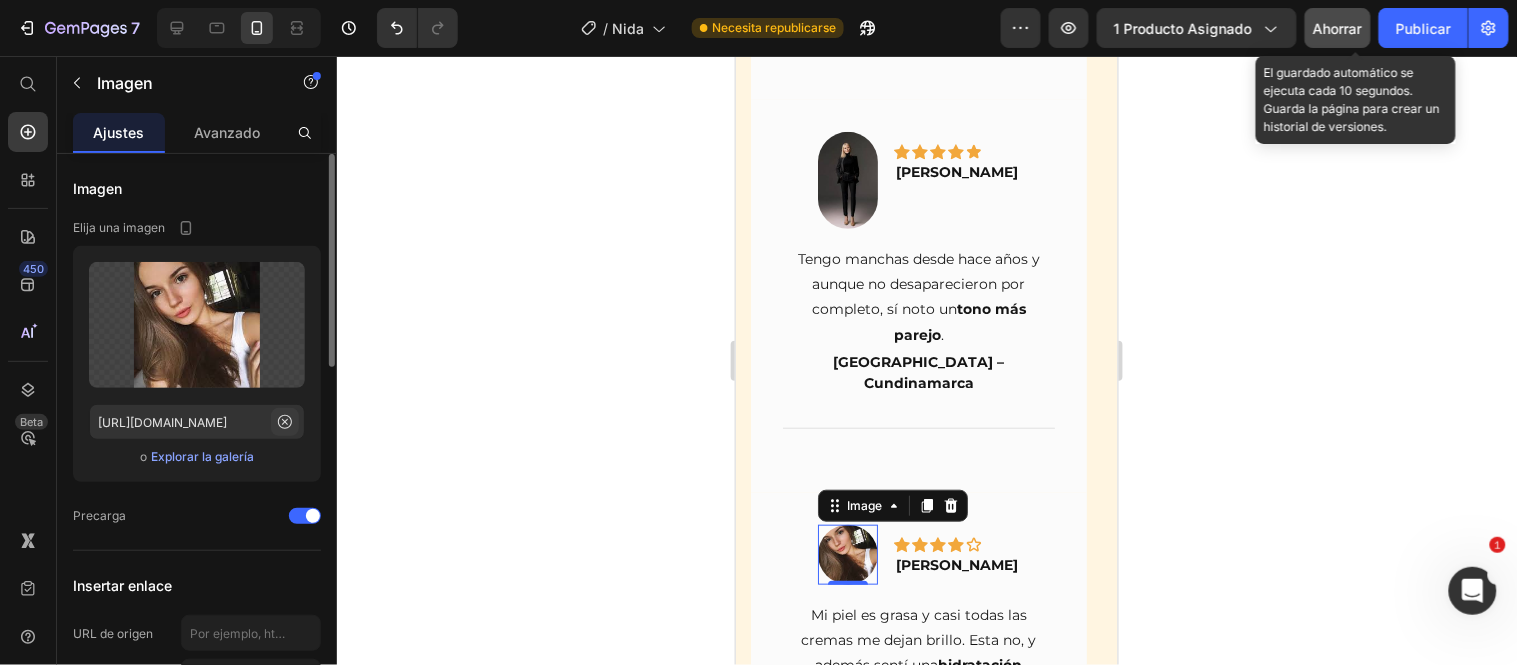 click 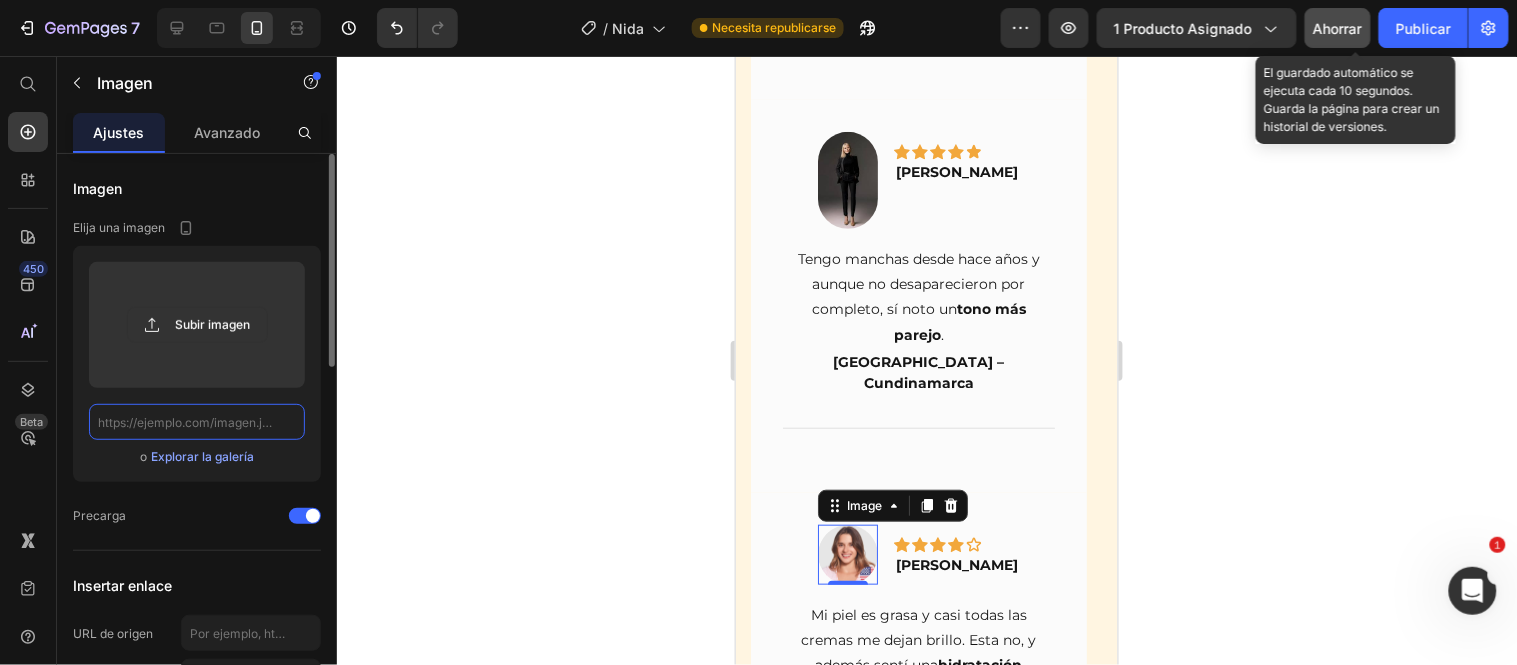 scroll, scrollTop: 0, scrollLeft: 0, axis: both 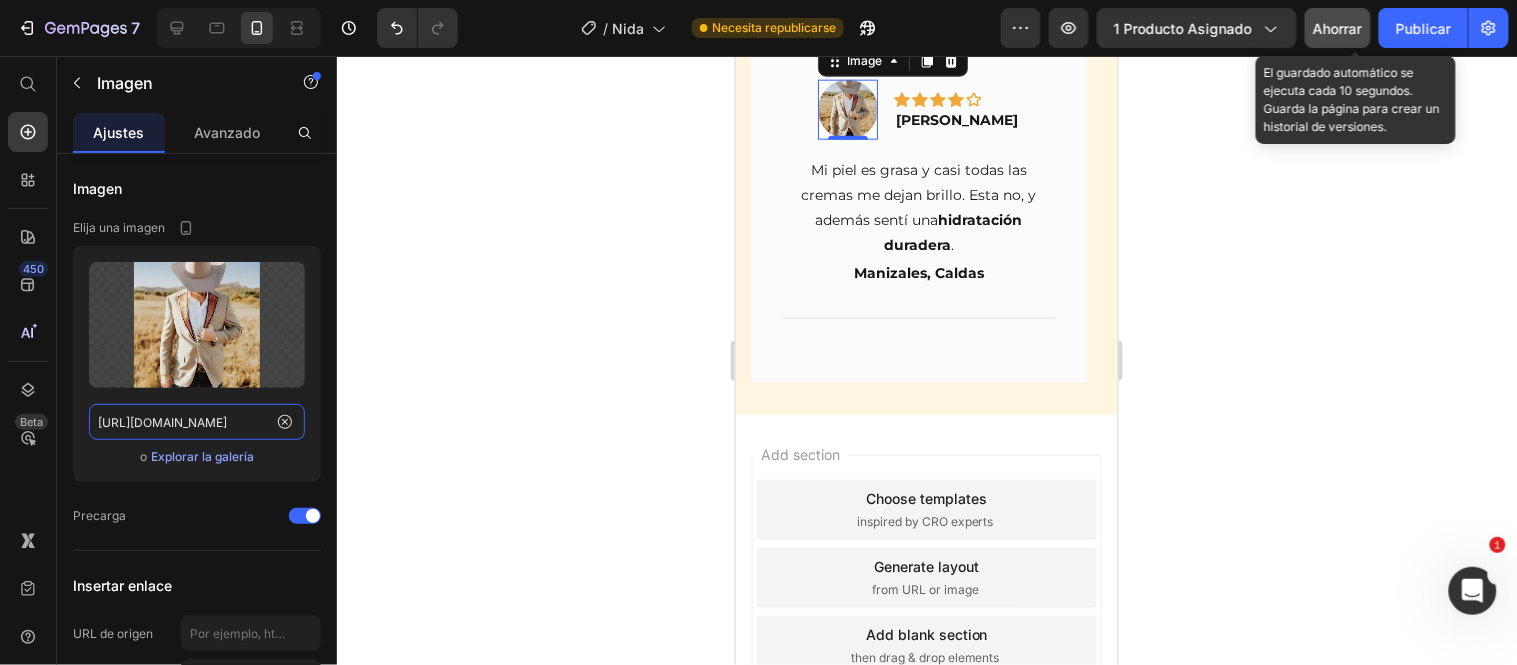 type on "[URL][DOMAIN_NAME]" 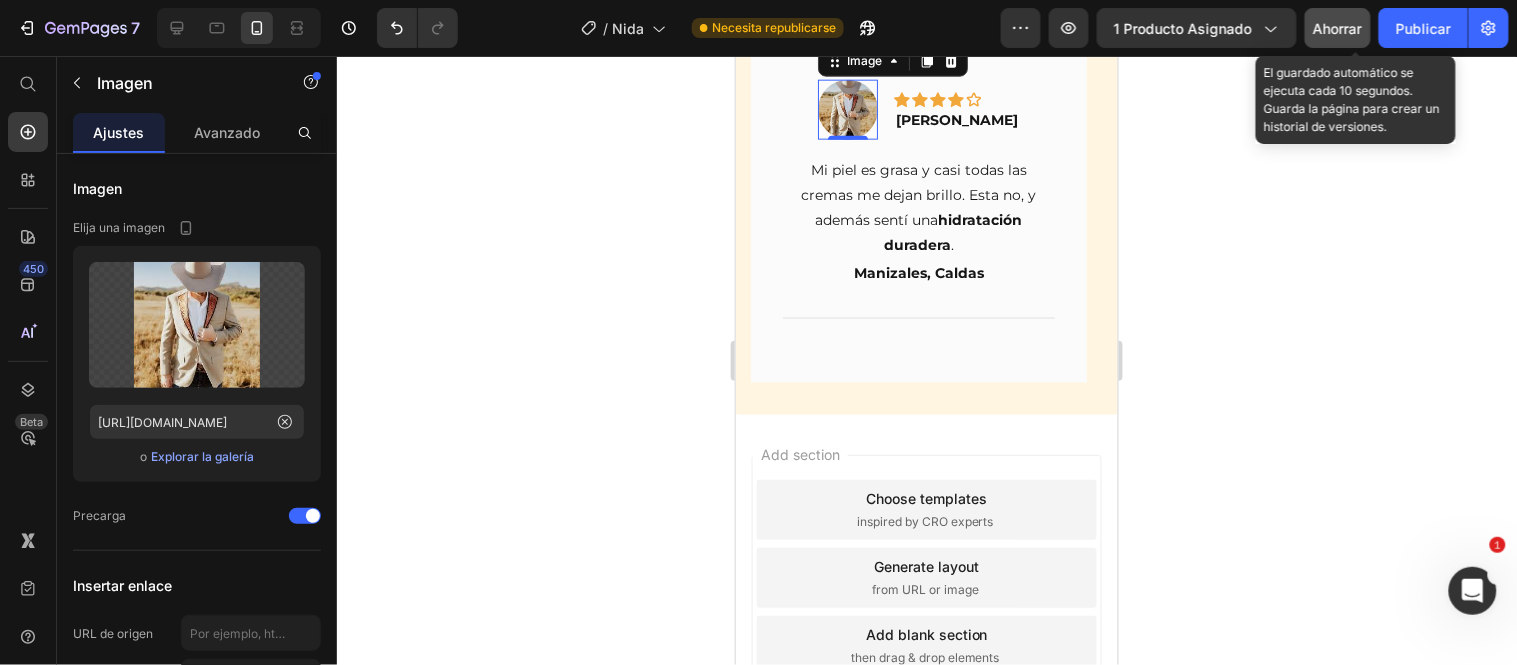click on "Ahorrar" at bounding box center (1338, 28) 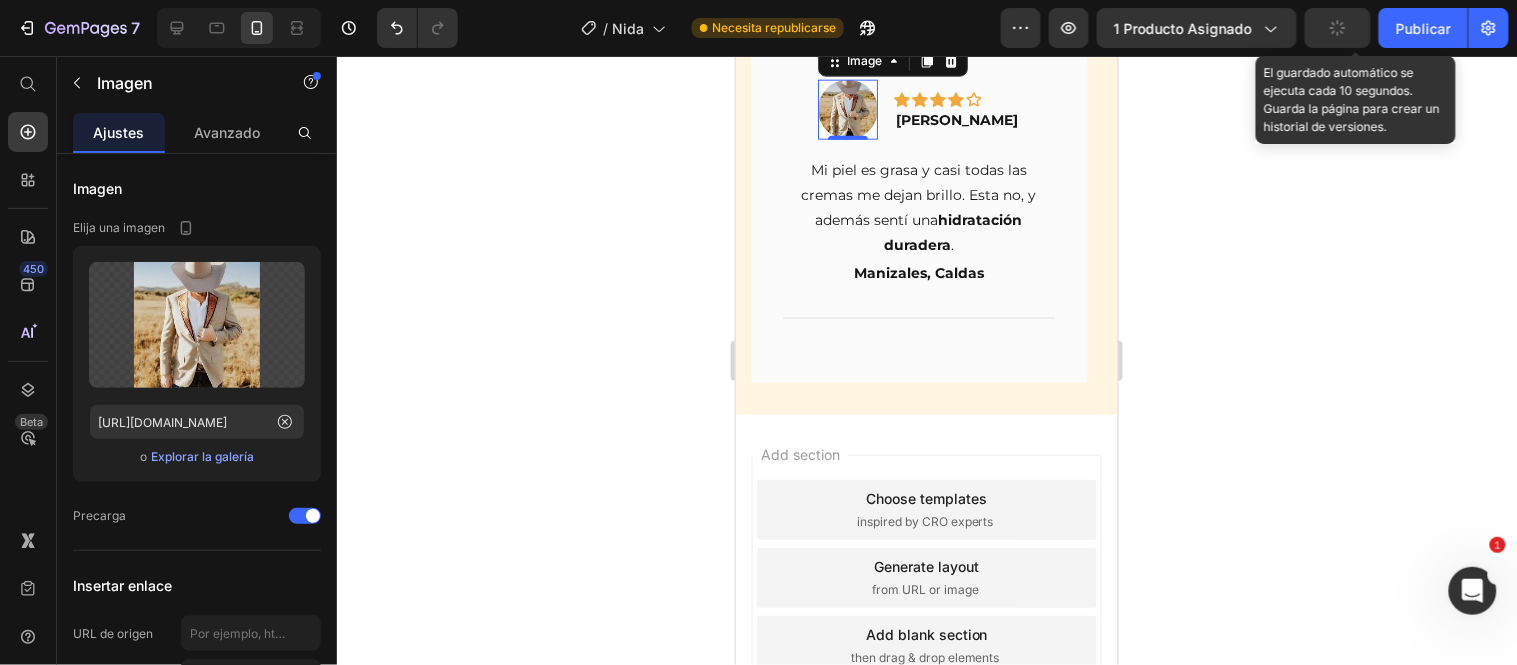 scroll, scrollTop: 0, scrollLeft: 0, axis: both 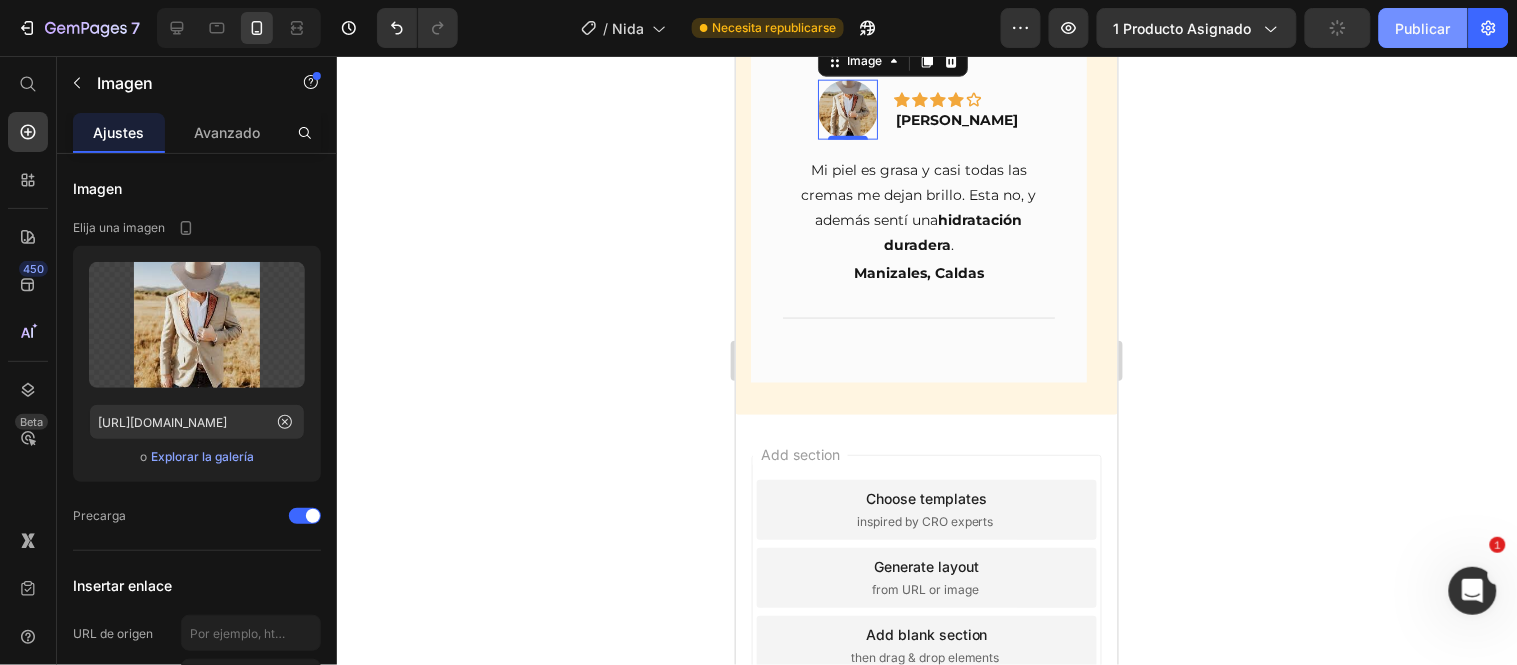 click on "Publicar" at bounding box center [1423, 28] 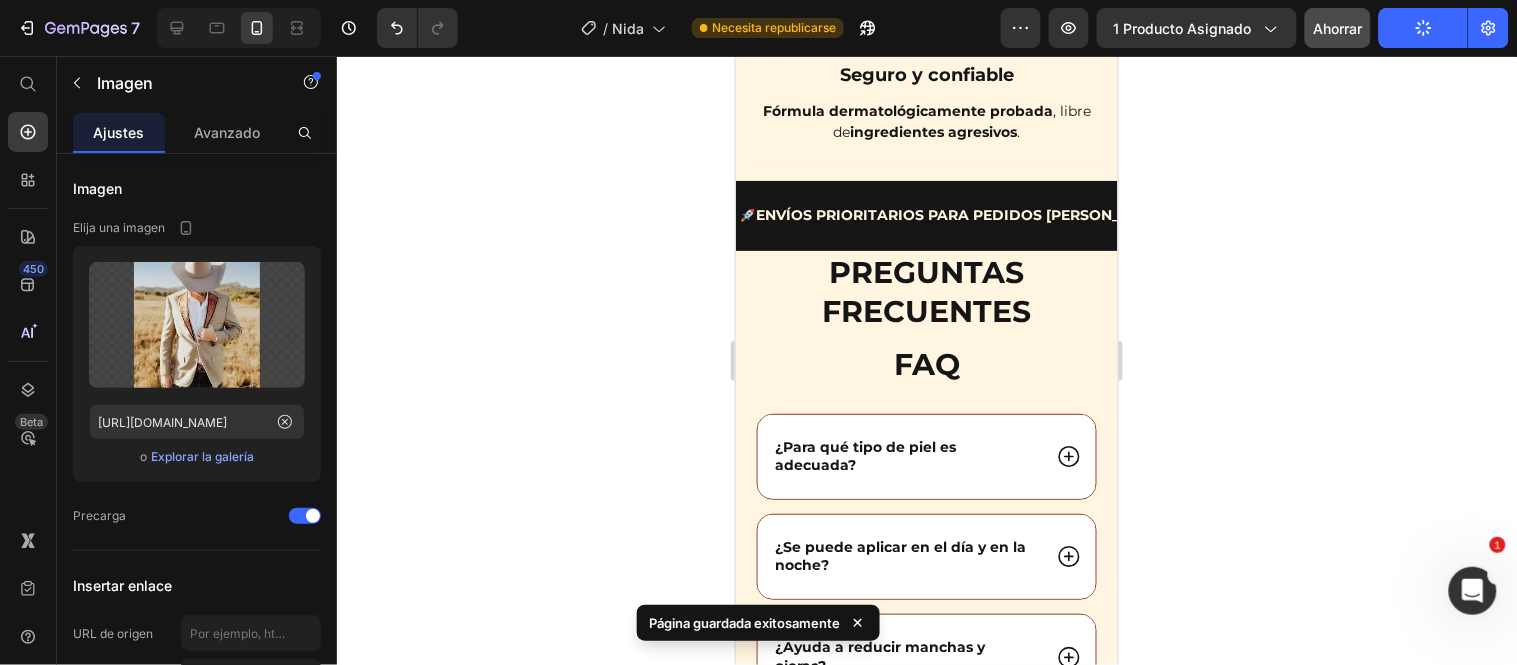 scroll, scrollTop: 8316, scrollLeft: 0, axis: vertical 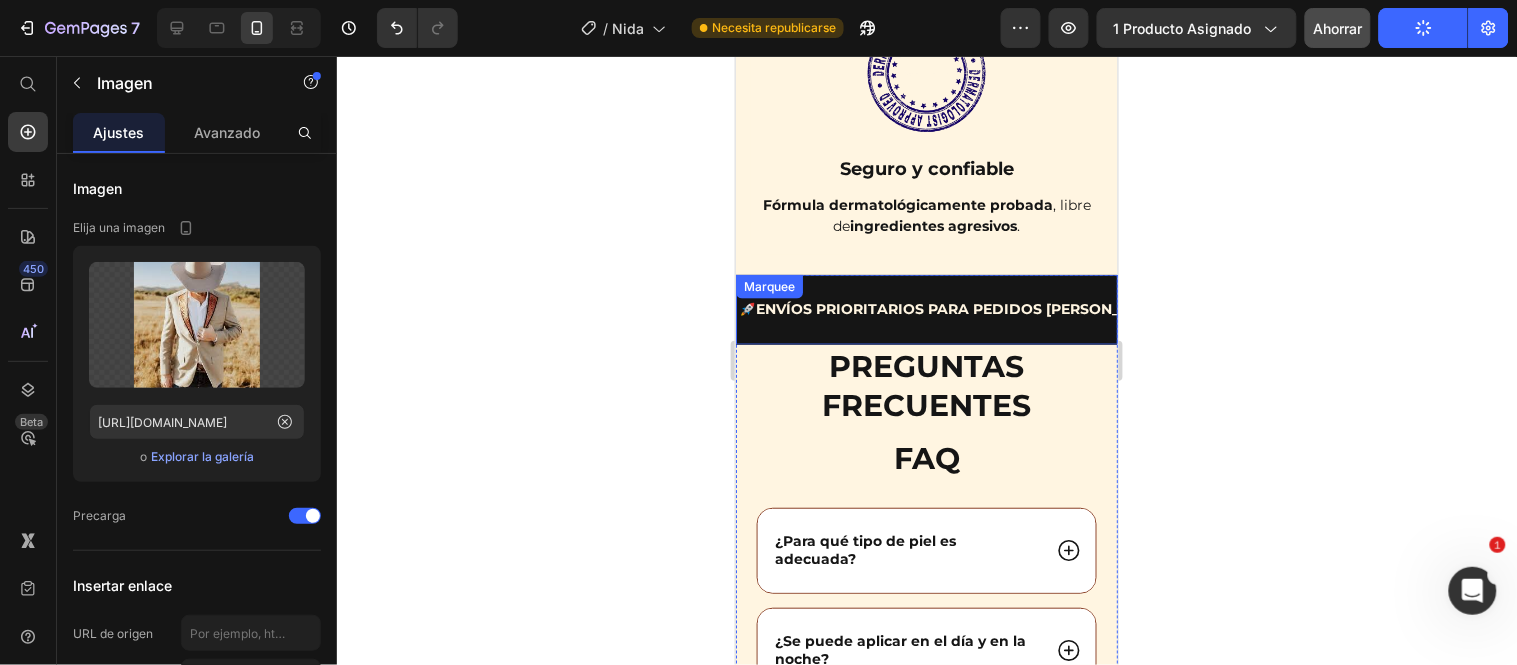 click on "🚀  ENVÍOS PRIORITARIOS PARA PEDIDOS [PERSON_NAME] Text 🔥  STOCK REBAJADO HASTA AGOTAR EXISTENCIAS Text 🛑  NO DISPONIBLE EN TIENDAS FÍSICAS Text 🛡️  GARANTÍA COMPLETA EN ESTA COMPRA LIMITADA Text 🚀  ENVÍOS PRIORITARIOS PARA PEDIDOS [PERSON_NAME] Text 🔥  STOCK REBAJADO HASTA AGOTAR EXISTENCIAS Text 🛑  NO DISPONIBLE EN TIENDAS FÍSICAS Text 🛡️  GARANTÍA COMPLETA EN ESTA COMPRA LIMITADA Text Marquee" at bounding box center (926, 308) 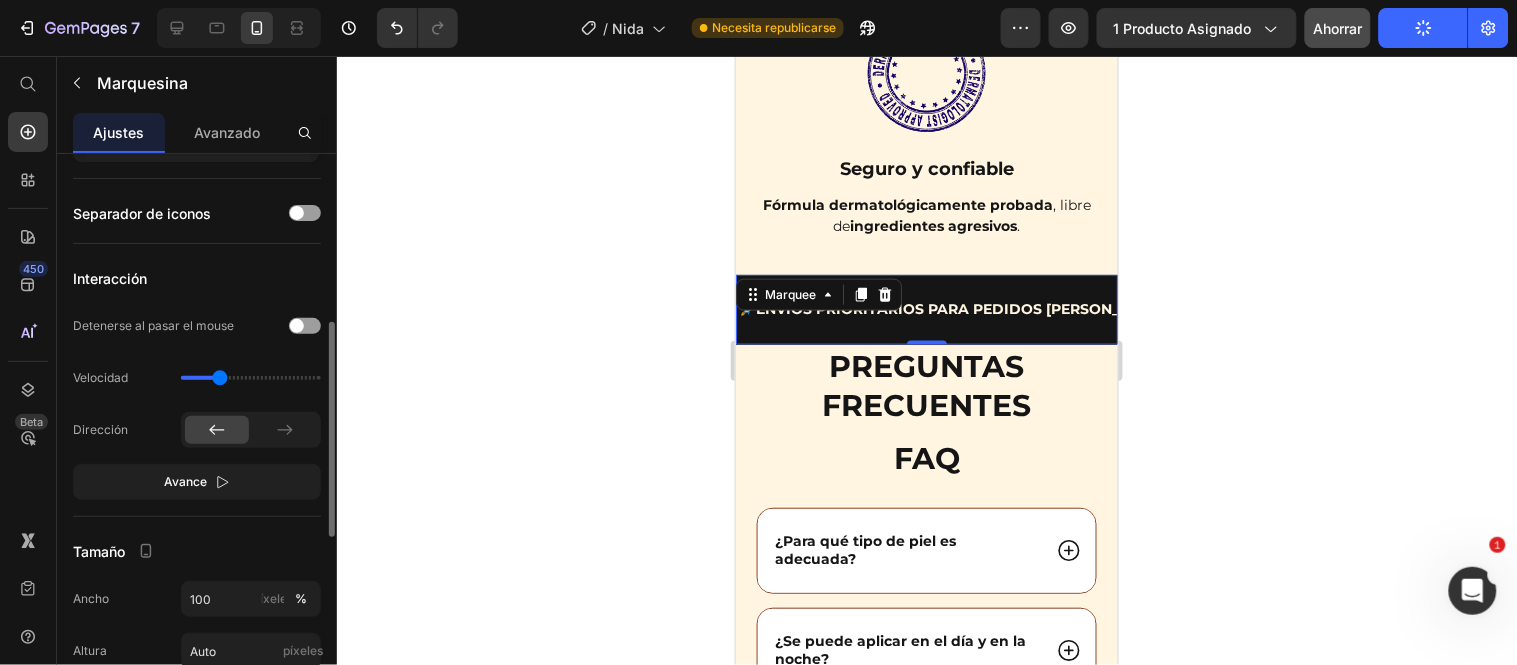 scroll, scrollTop: 555, scrollLeft: 0, axis: vertical 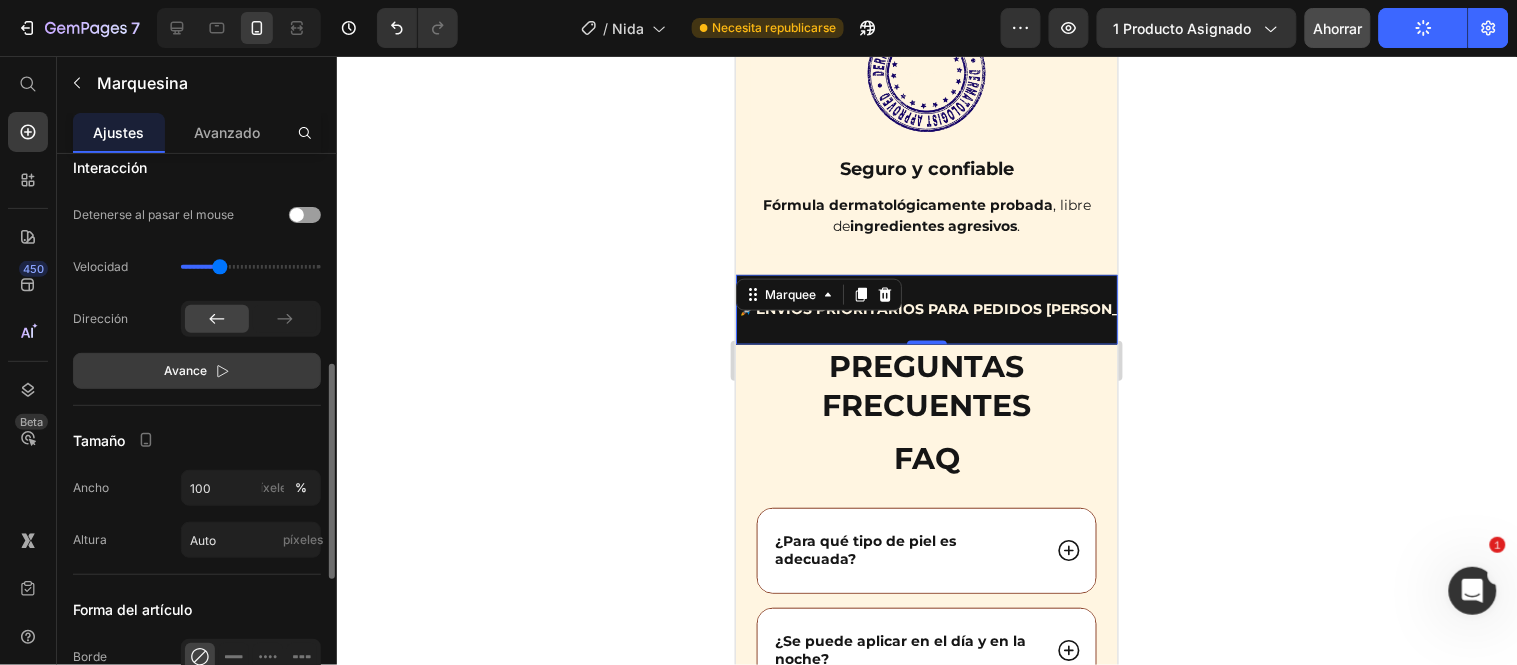 click on "Avance" at bounding box center (197, 371) 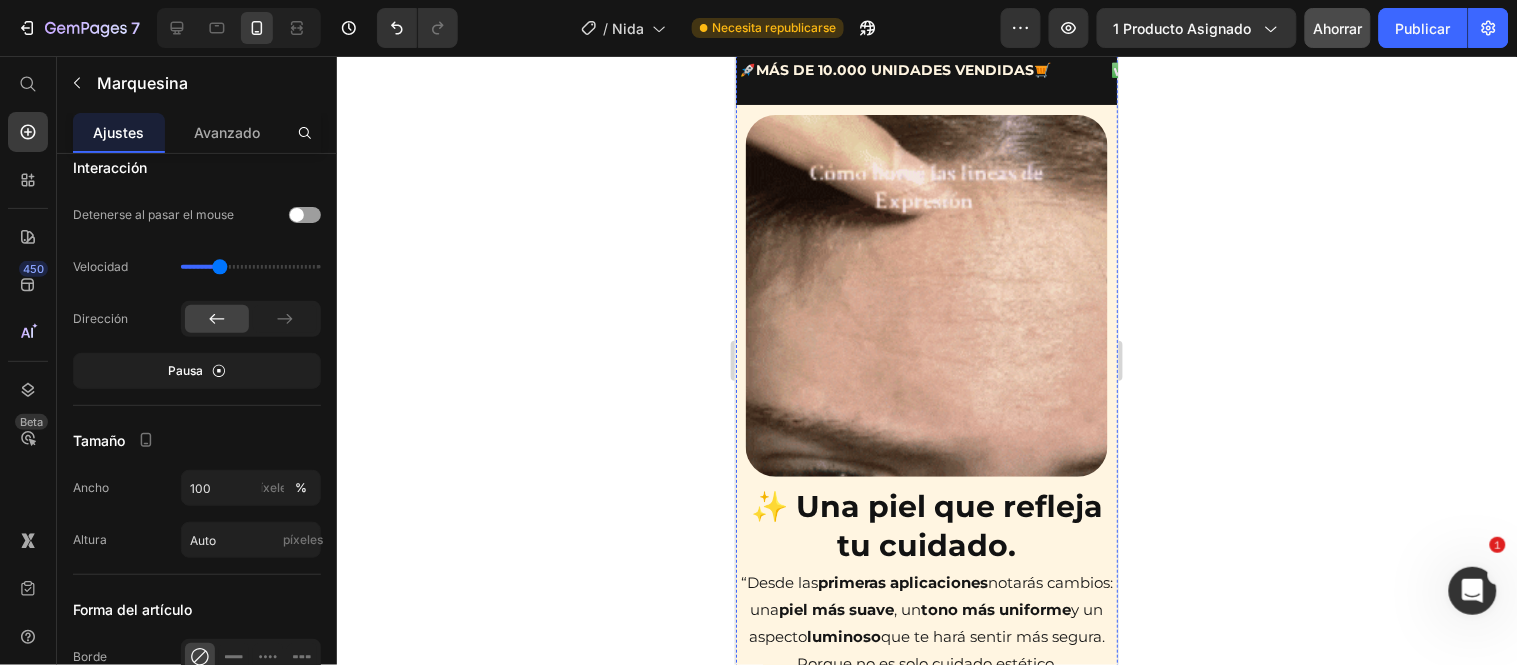 scroll, scrollTop: 4604, scrollLeft: 0, axis: vertical 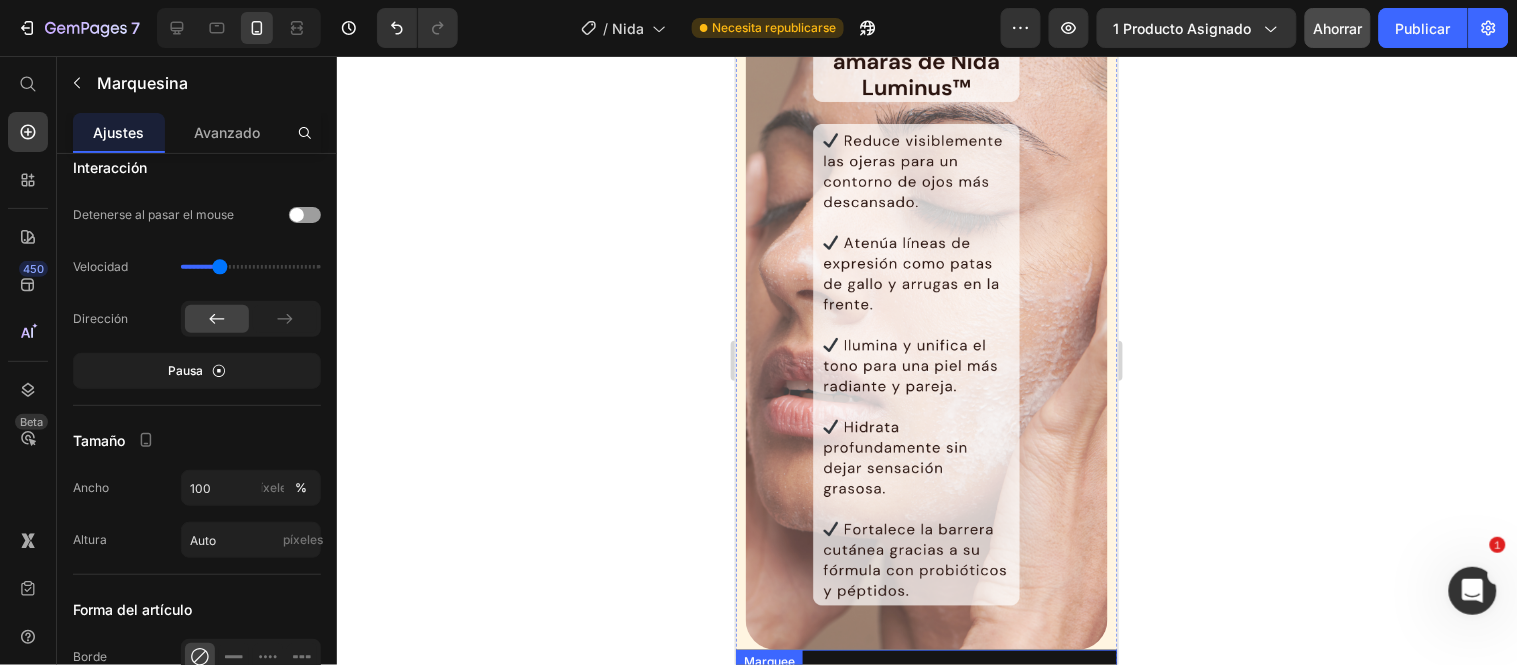 click on "🚀  MÁS DE 10.000 UNIDADES VENDIDAS  🛒 Text ✅  RESULTADOS COMPROBADOS POR USUARIOS REALES  💬 Text 📦  ¡COMPRA HOY Y RECIBE ESTA SEMANA!  🚚 Text 💸  DESCUENTO AUTOMÁTICO APLICADO AL PAGAR  ✅ Text 🚀  MÁS DE 10.000 UNIDADES VENDIDAS  🛒 Text ✅  RESULTADOS COMPROBADOS POR USUARIOS REALES  💬 Text 📦  ¡COMPRA HOY Y RECIBE ESTA SEMANA!  🚚 Text 💸  DESCUENTO AUTOMÁTICO APLICADO AL PAGAR  ✅ Text Marquee" at bounding box center (926, 683) 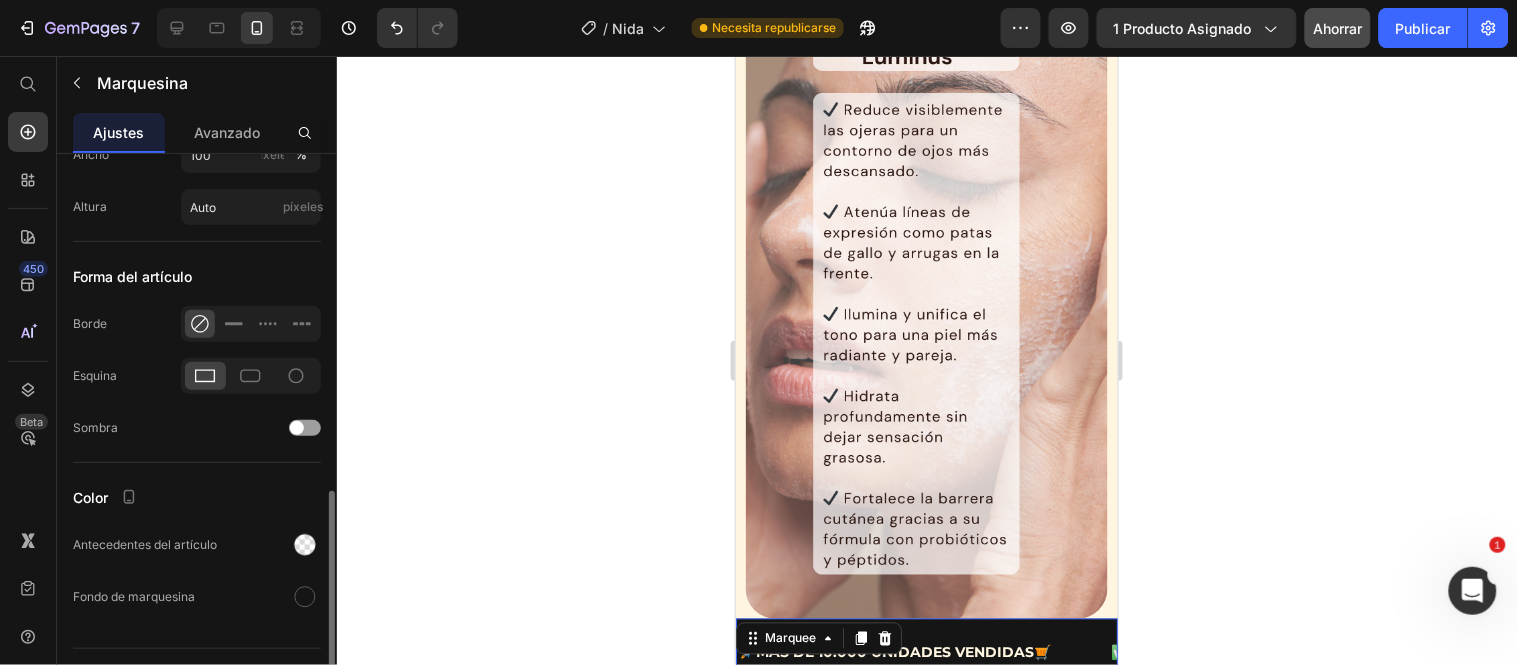 scroll, scrollTop: 927, scrollLeft: 0, axis: vertical 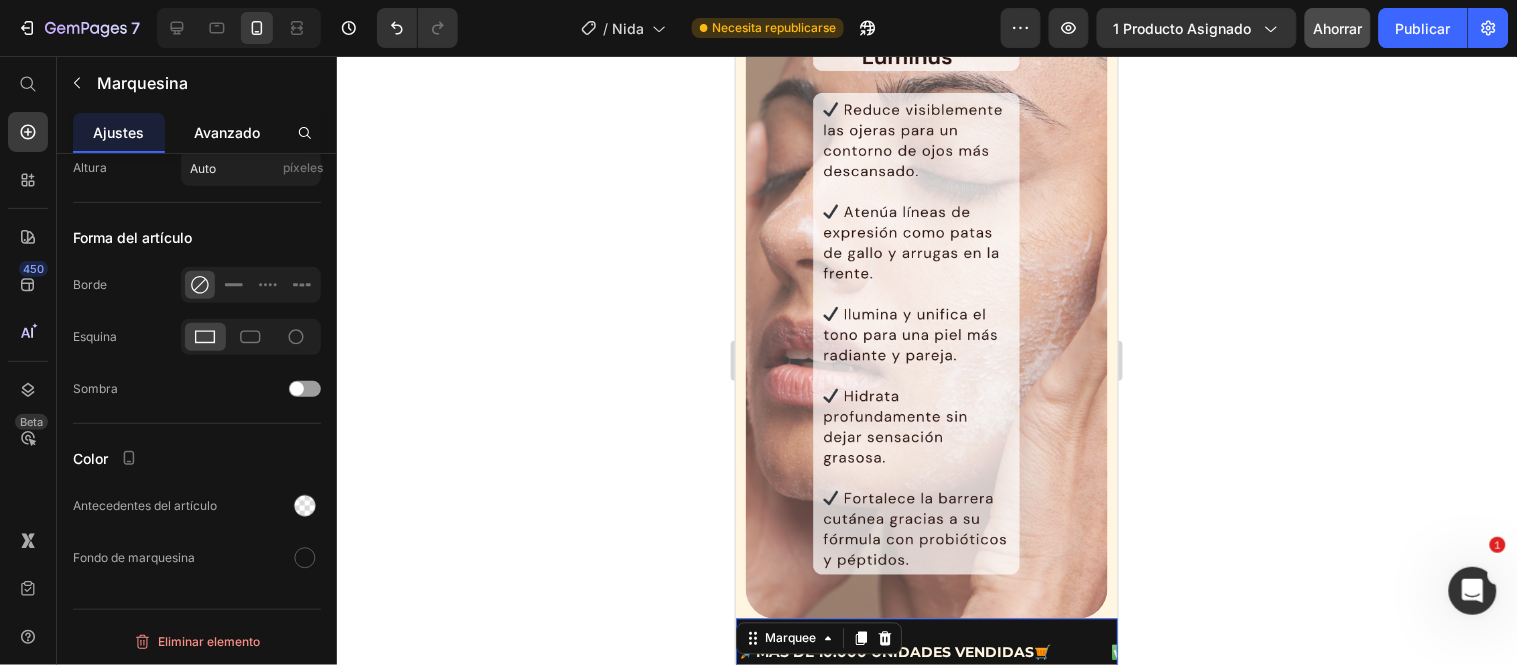 click on "Avanzado" at bounding box center (227, 132) 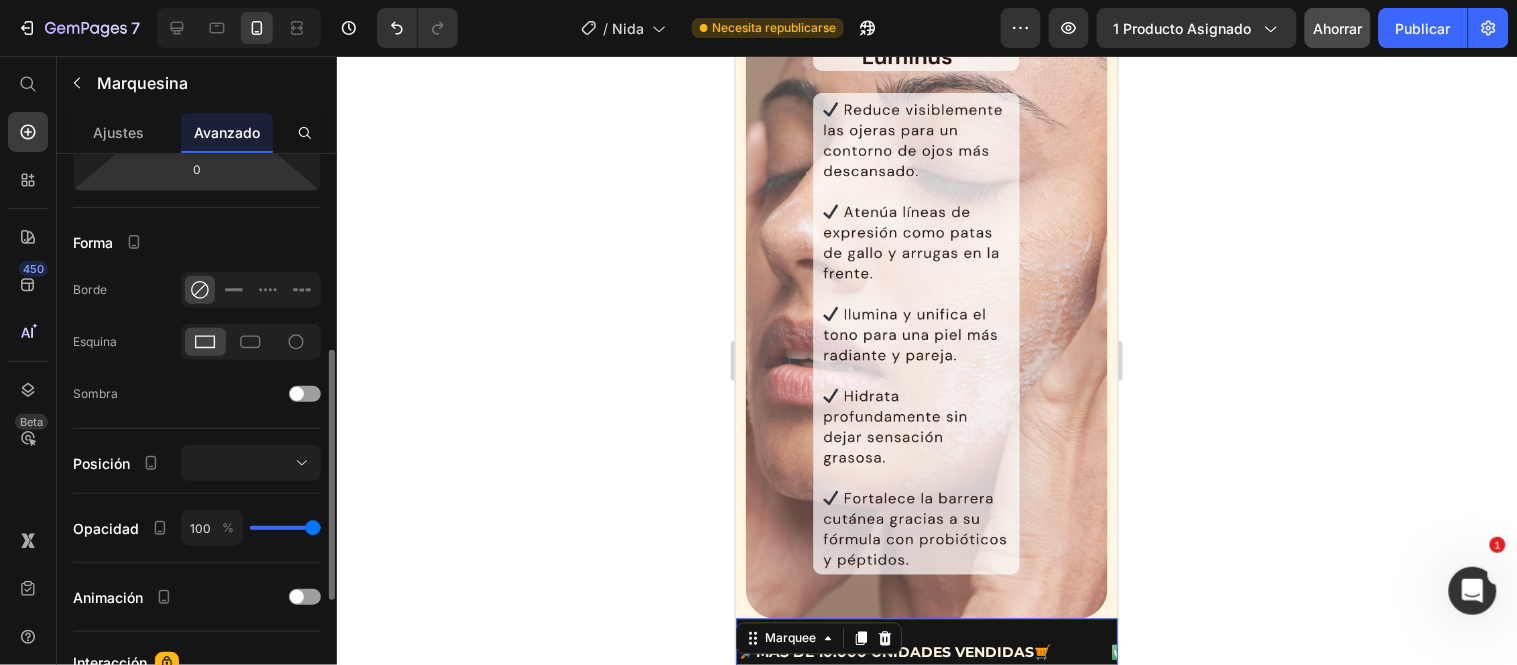 scroll, scrollTop: 718, scrollLeft: 0, axis: vertical 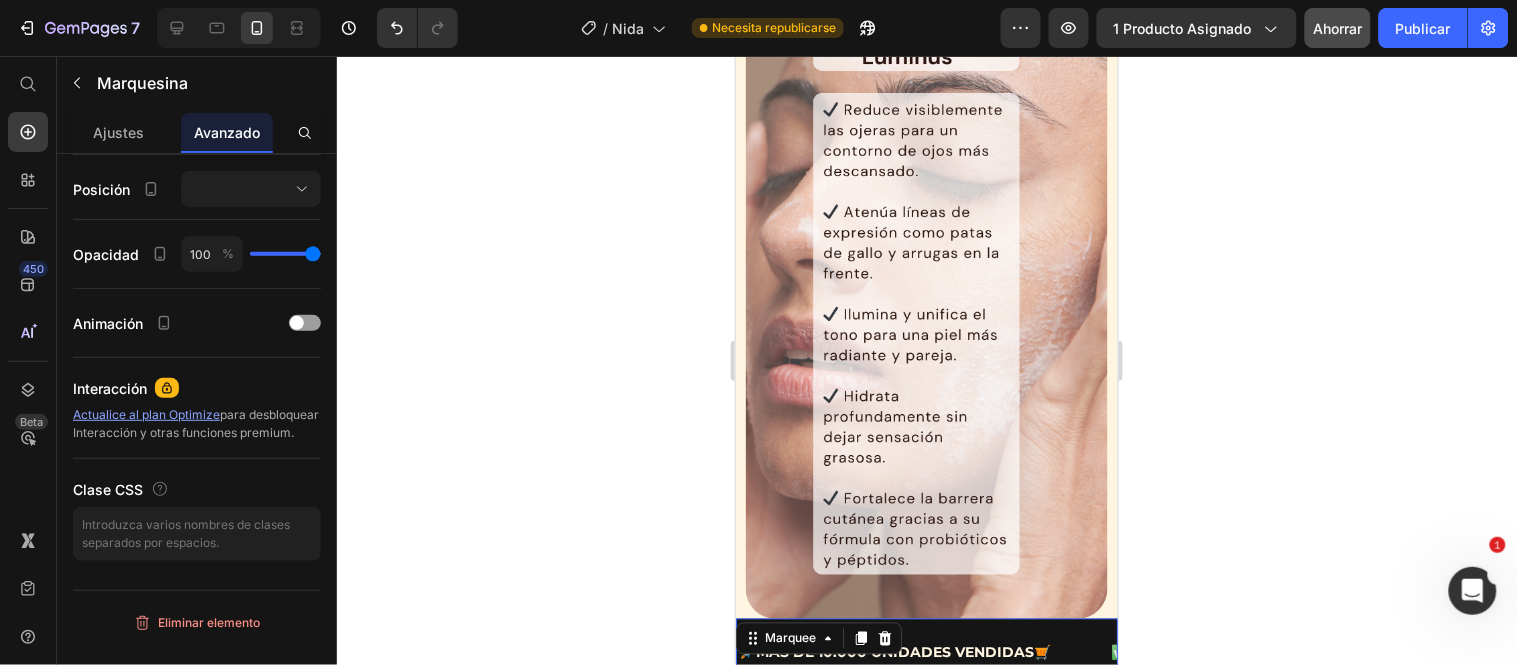 click on "🚀  MÁS DE 10.000 UNIDADES VENDIDAS  🛒 Text ✅  RESULTADOS COMPROBADOS POR USUARIOS REALES  💬 Text 📦  ¡COMPRA HOY Y RECIBE ESTA SEMANA!  🚚 Text 💸  DESCUENTO AUTOMÁTICO APLICADO AL PAGAR  ✅ Text 🚀  MÁS DE 10.000 UNIDADES VENDIDAS  🛒 Text ✅  RESULTADOS COMPROBADOS POR USUARIOS REALES  💬 Text 📦  ¡COMPRA HOY Y RECIBE ESTA SEMANA!  🚚 Text 💸  DESCUENTO AUTOMÁTICO APLICADO AL PAGAR  ✅ Text Marquee   0" at bounding box center [926, 652] 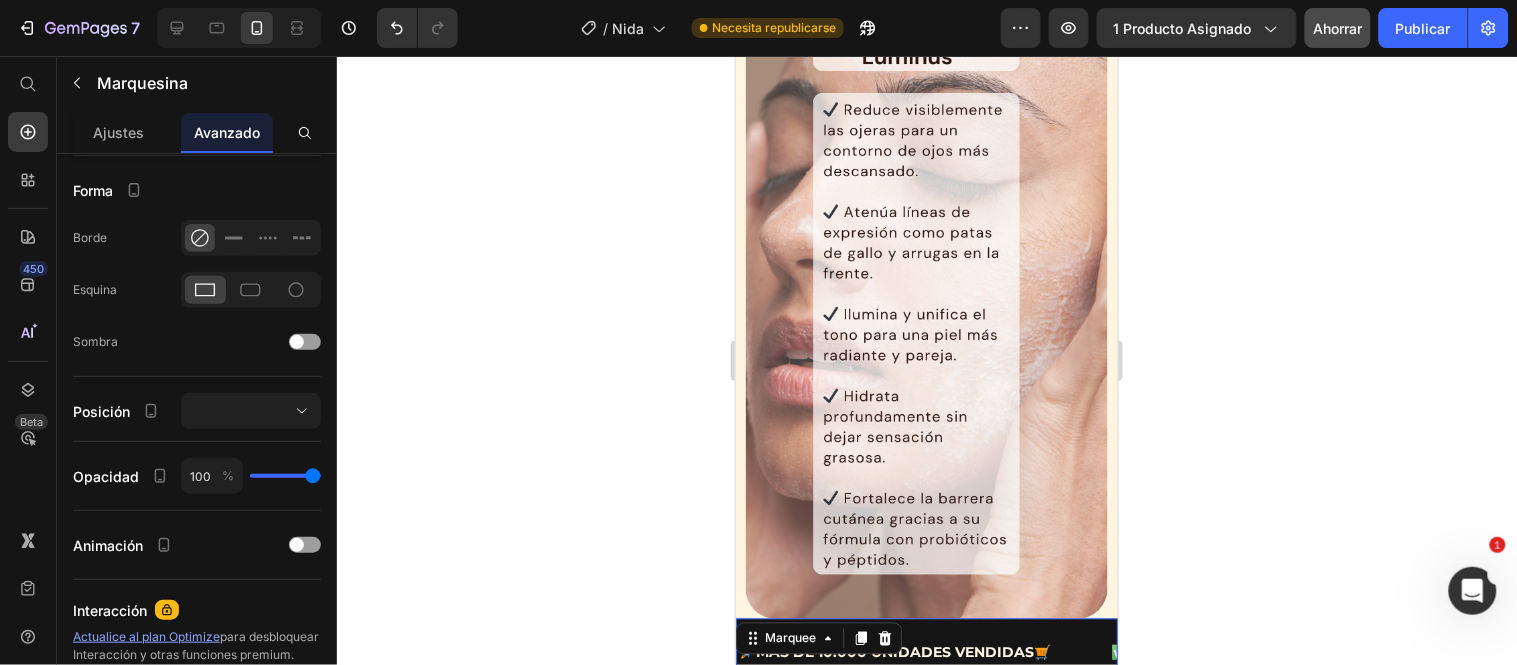 scroll, scrollTop: 163, scrollLeft: 0, axis: vertical 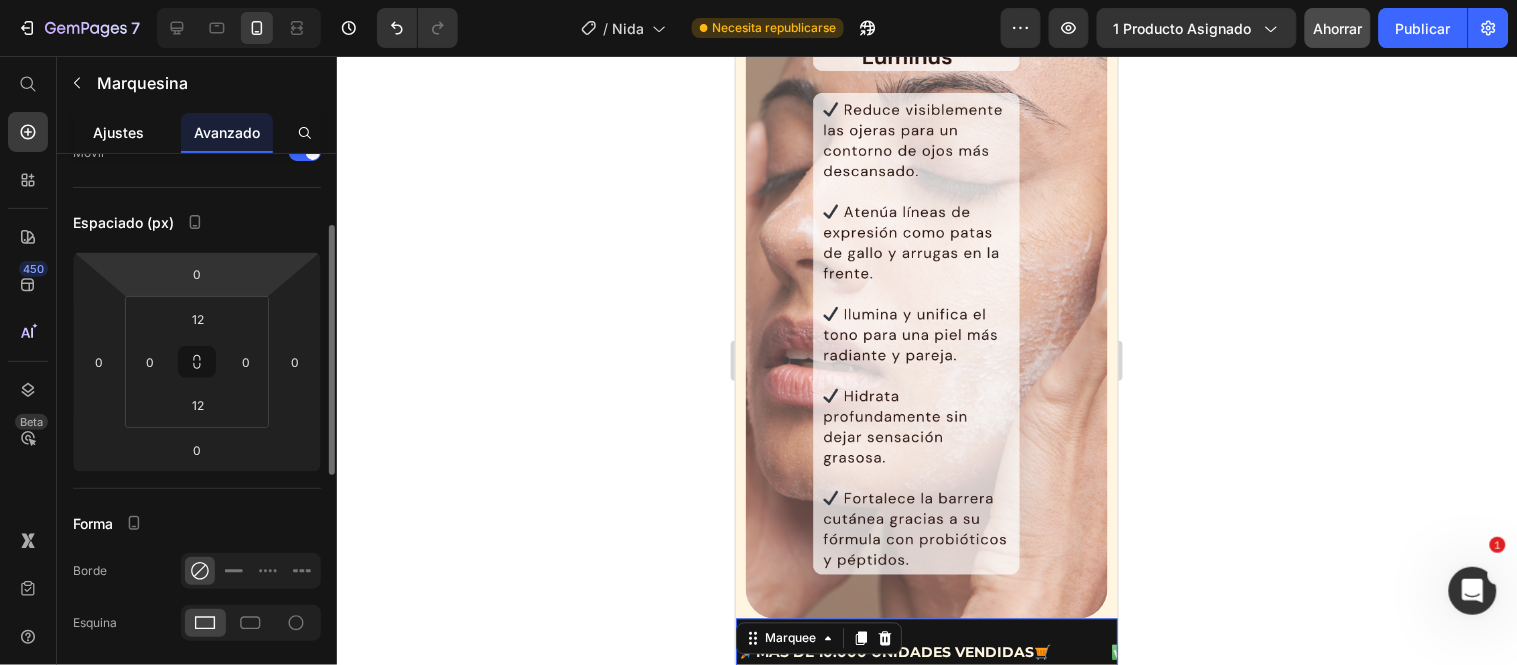 click on "Ajustes" at bounding box center (119, 132) 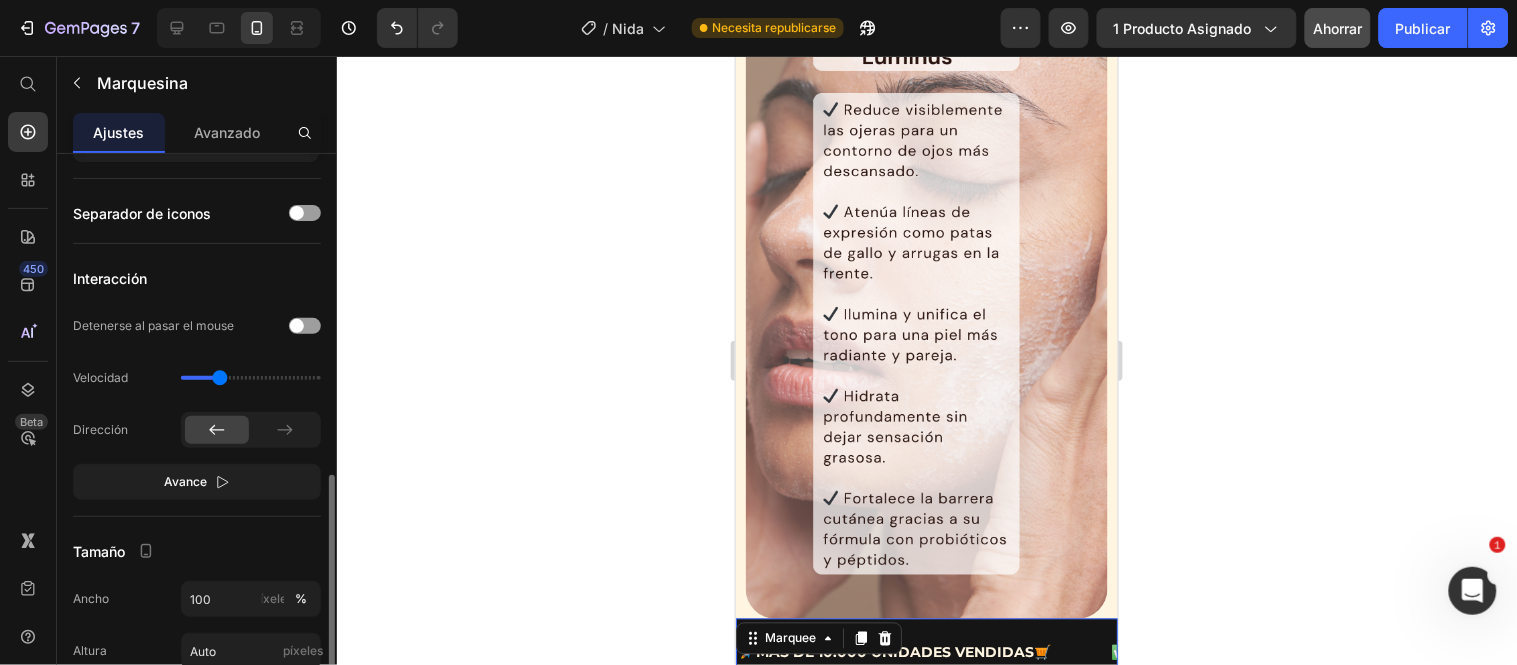 scroll, scrollTop: 555, scrollLeft: 0, axis: vertical 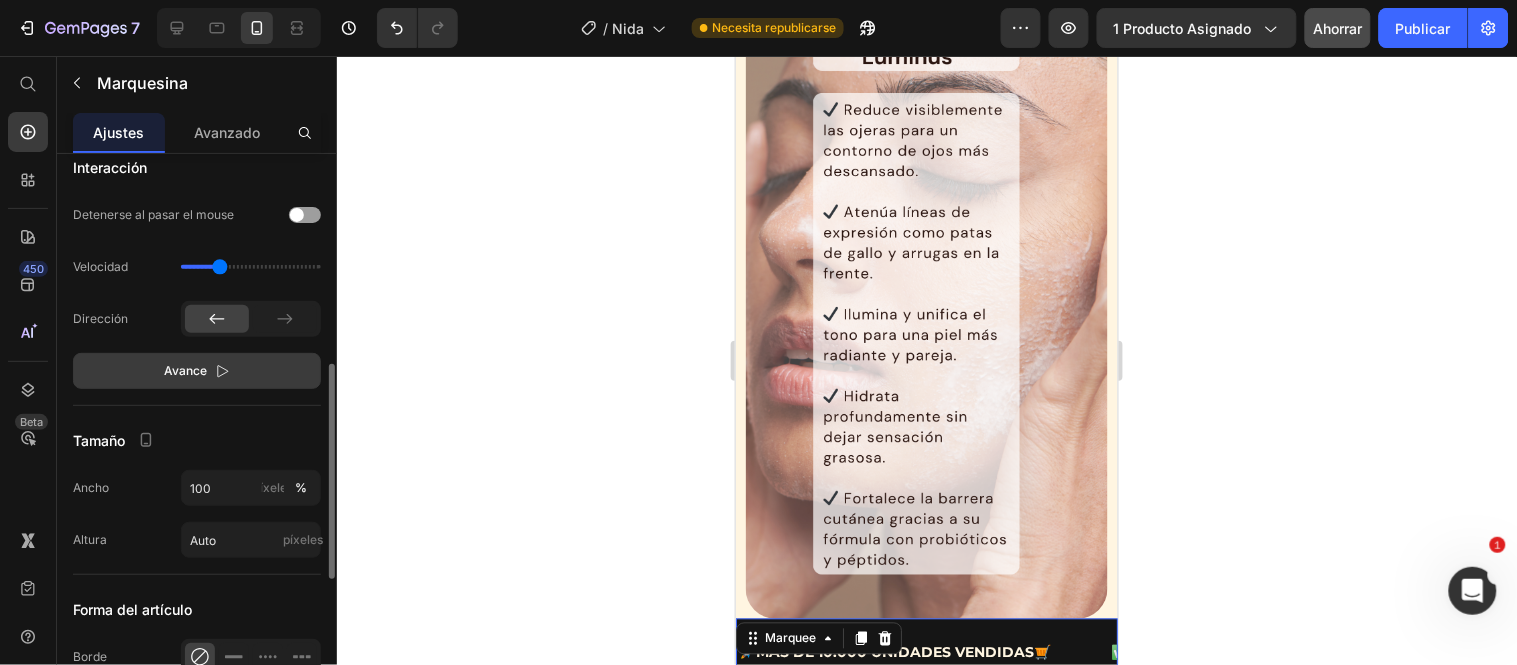 click 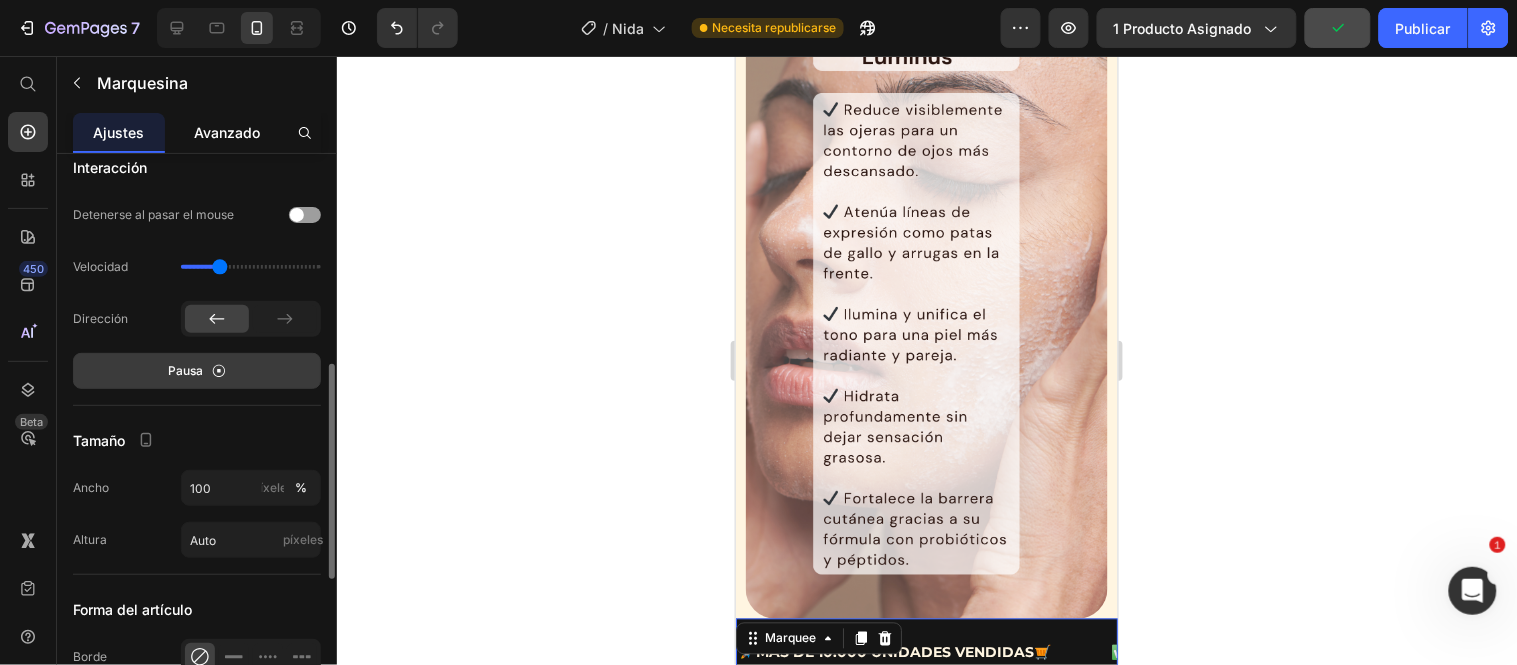 click on "Avanzado" at bounding box center [227, 132] 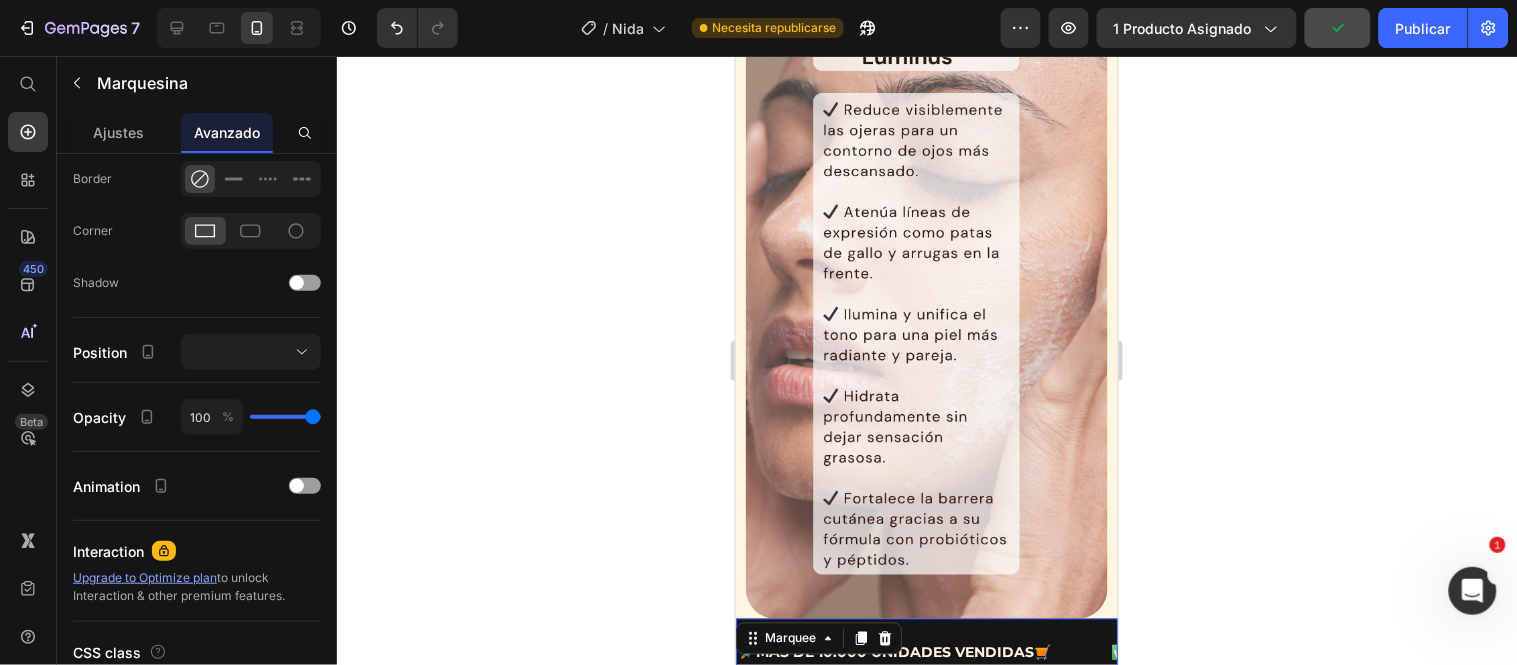 scroll, scrollTop: 0, scrollLeft: 0, axis: both 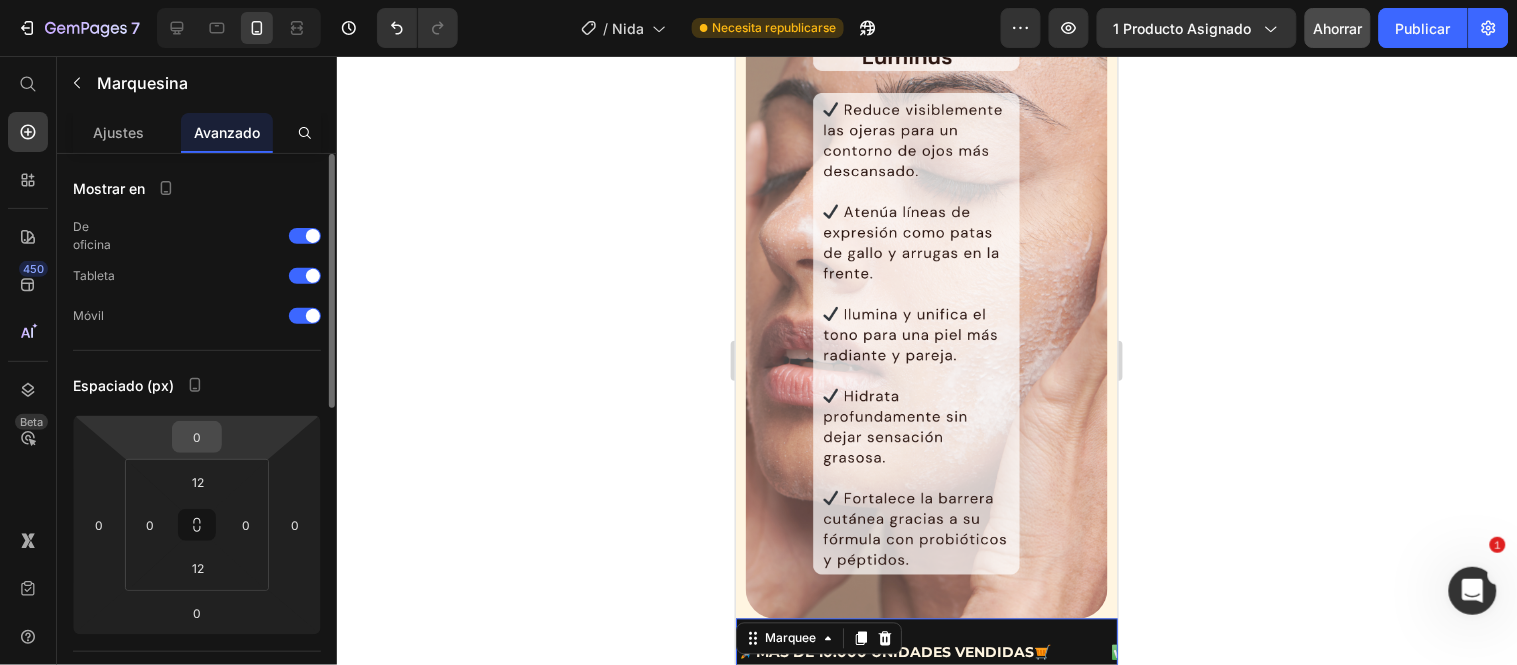 click on "0" at bounding box center (197, 437) 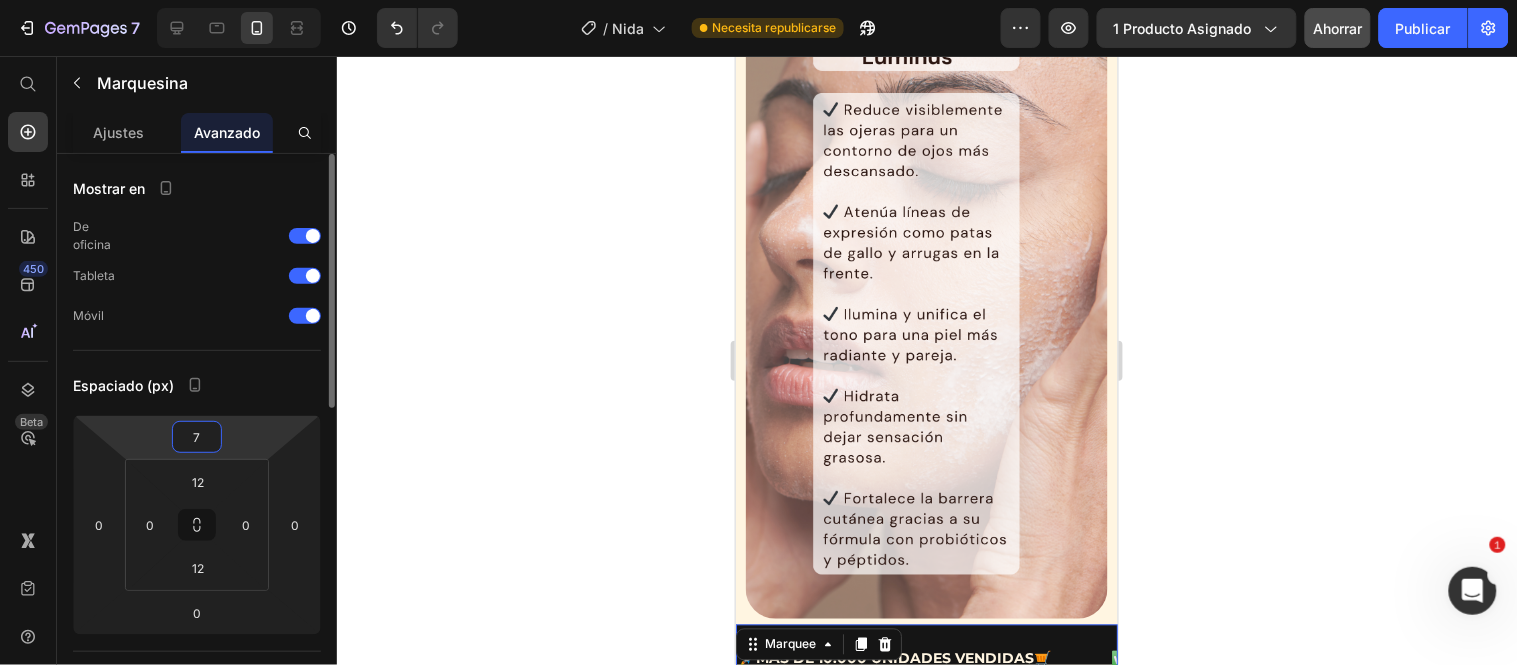 type on "8" 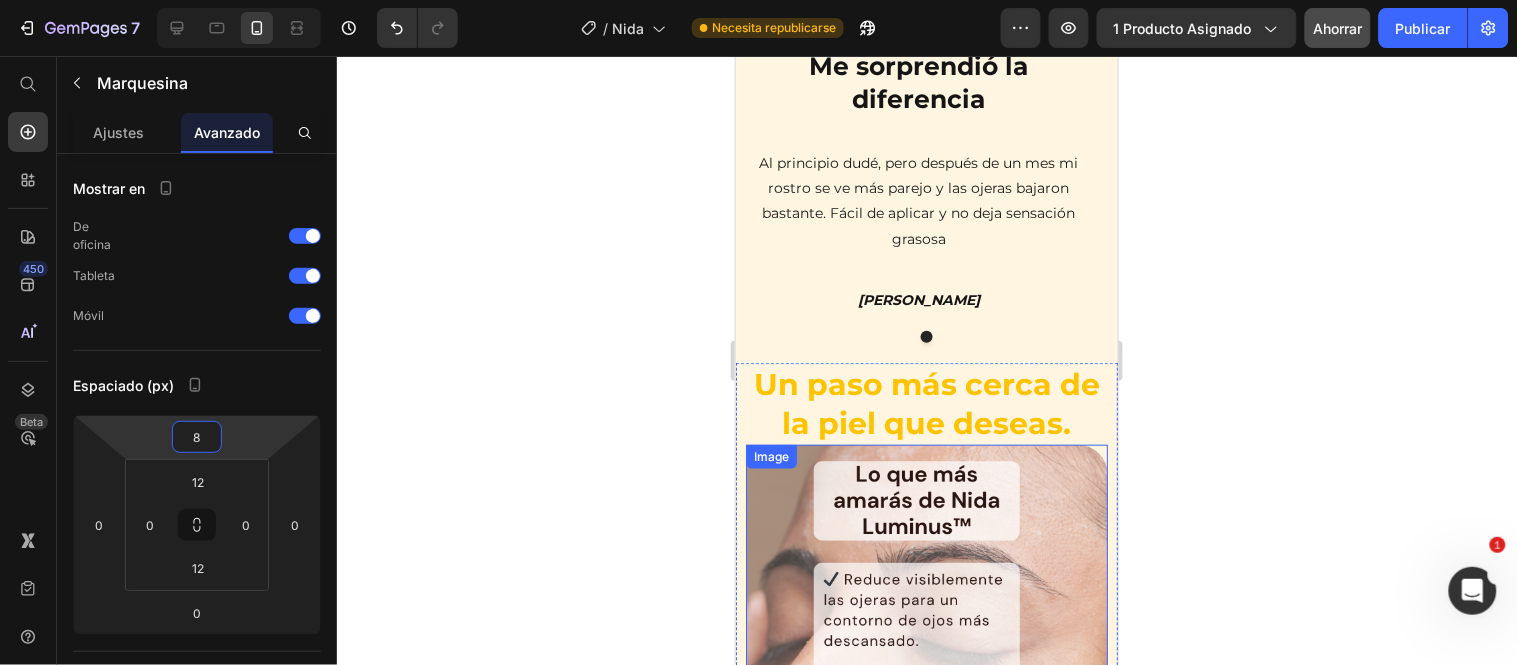 scroll, scrollTop: 3943, scrollLeft: 0, axis: vertical 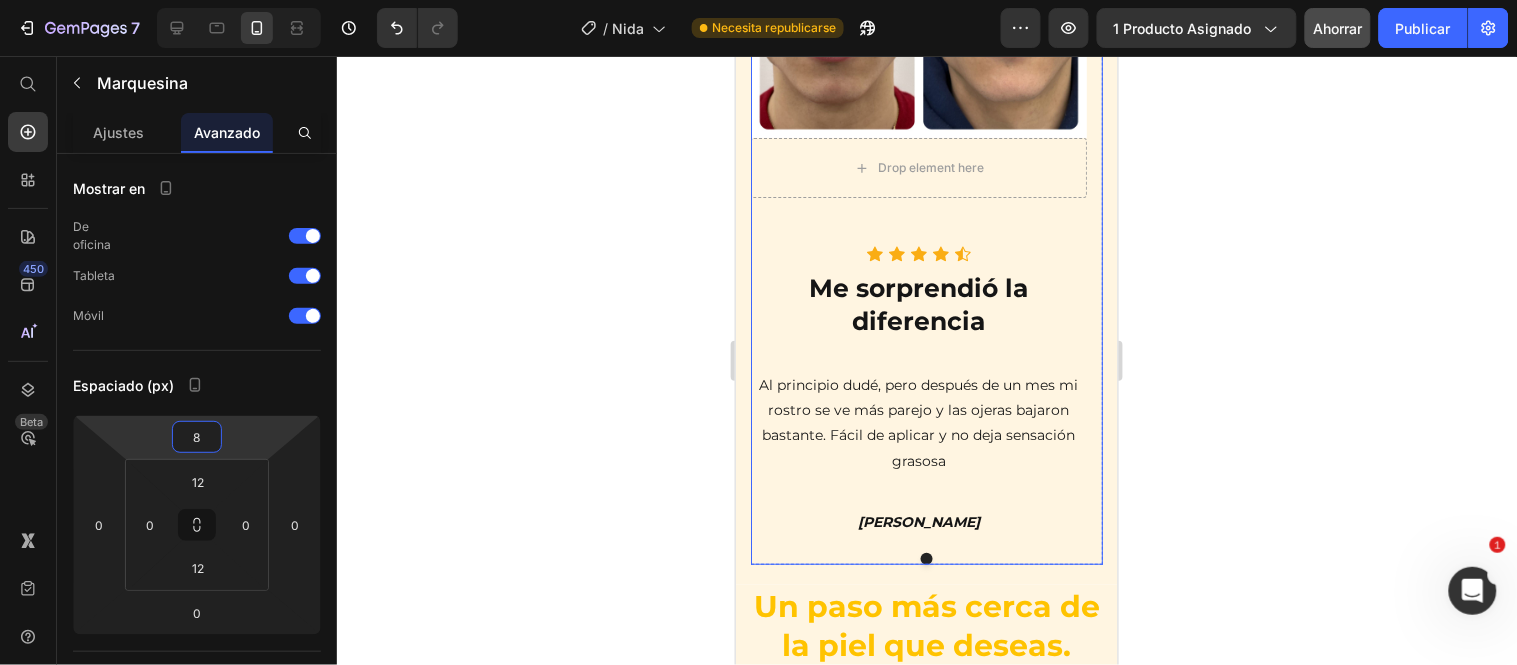 click at bounding box center [926, 558] 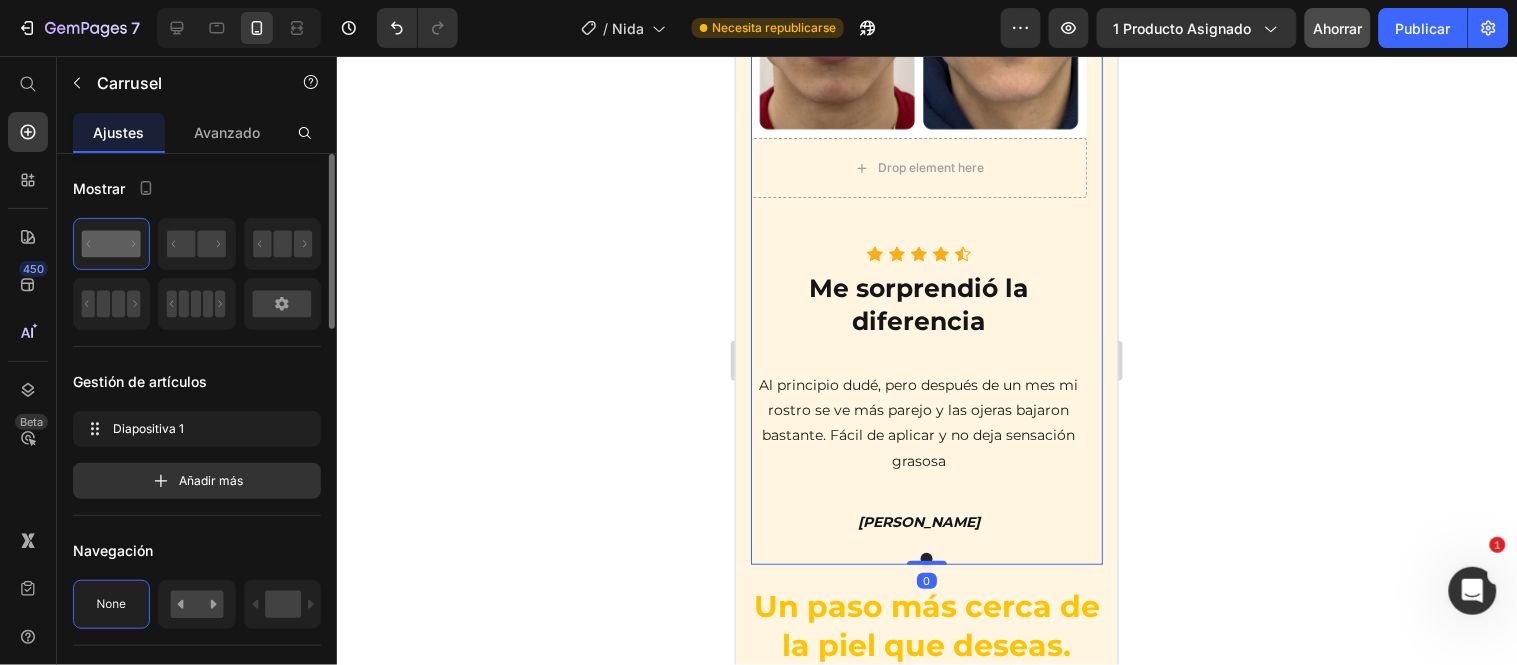 scroll, scrollTop: 222, scrollLeft: 0, axis: vertical 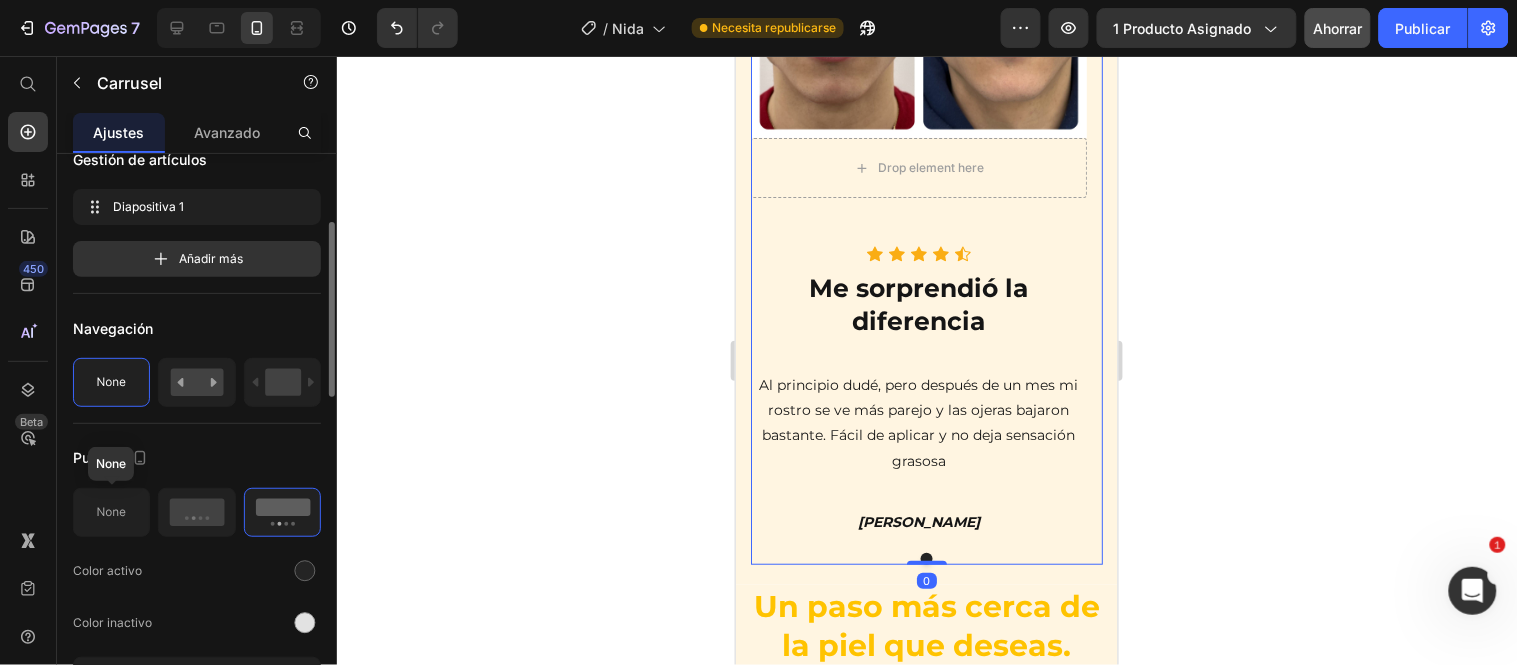 click 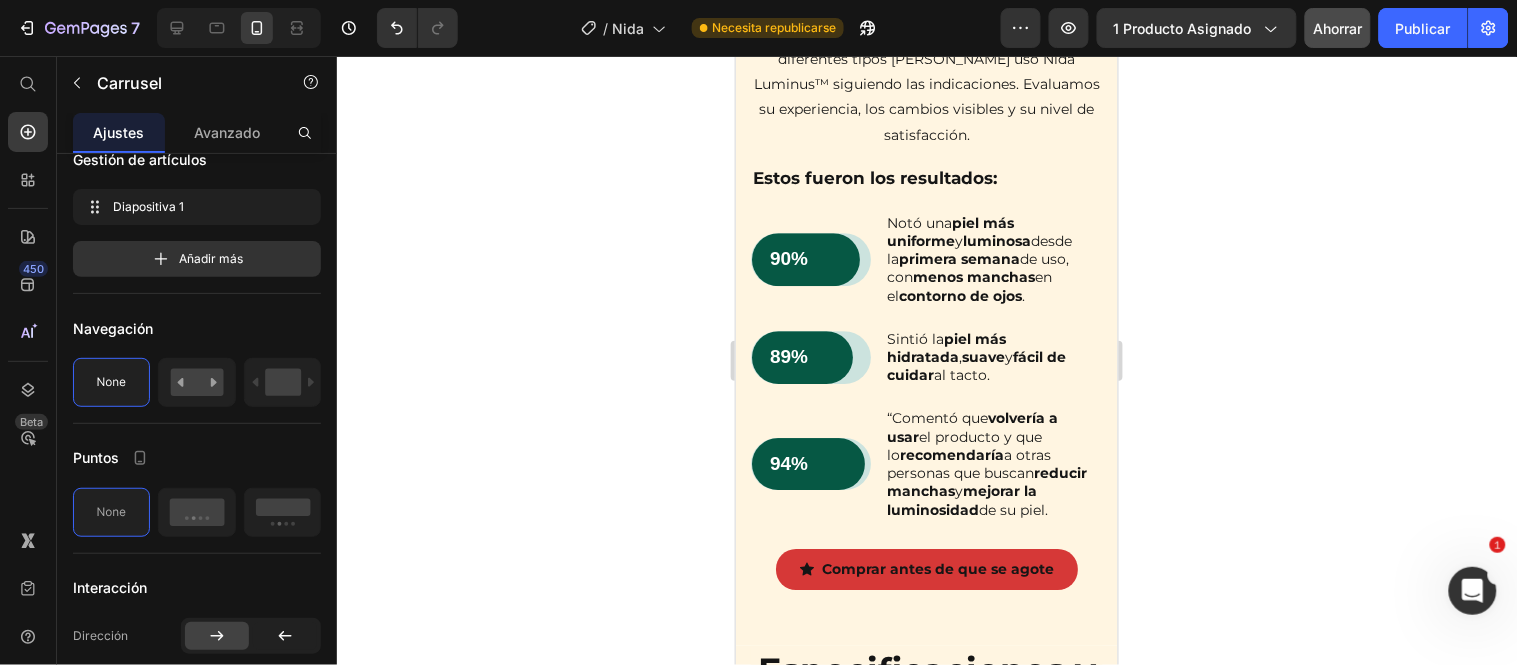 scroll, scrollTop: 7610, scrollLeft: 0, axis: vertical 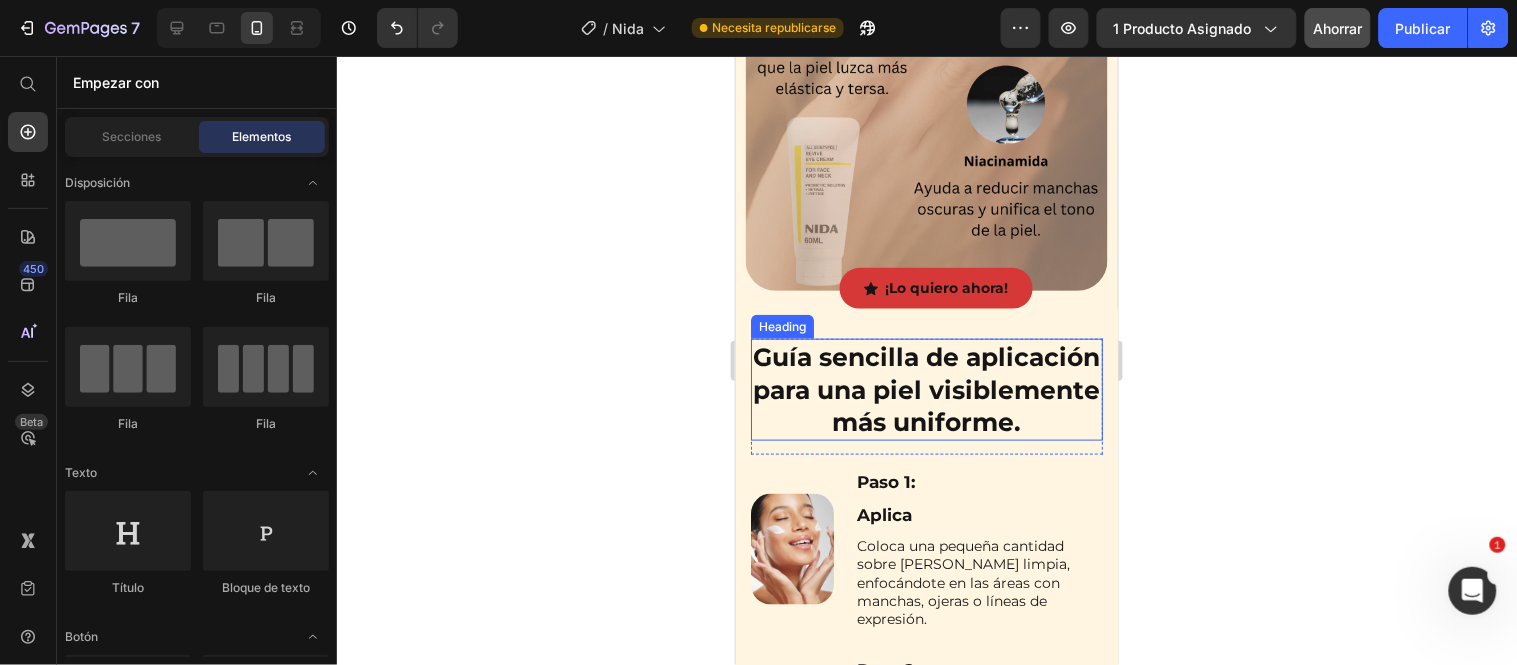 click on "Guía sencilla de aplicación para una piel visiblemente más uniforme." at bounding box center [926, 389] 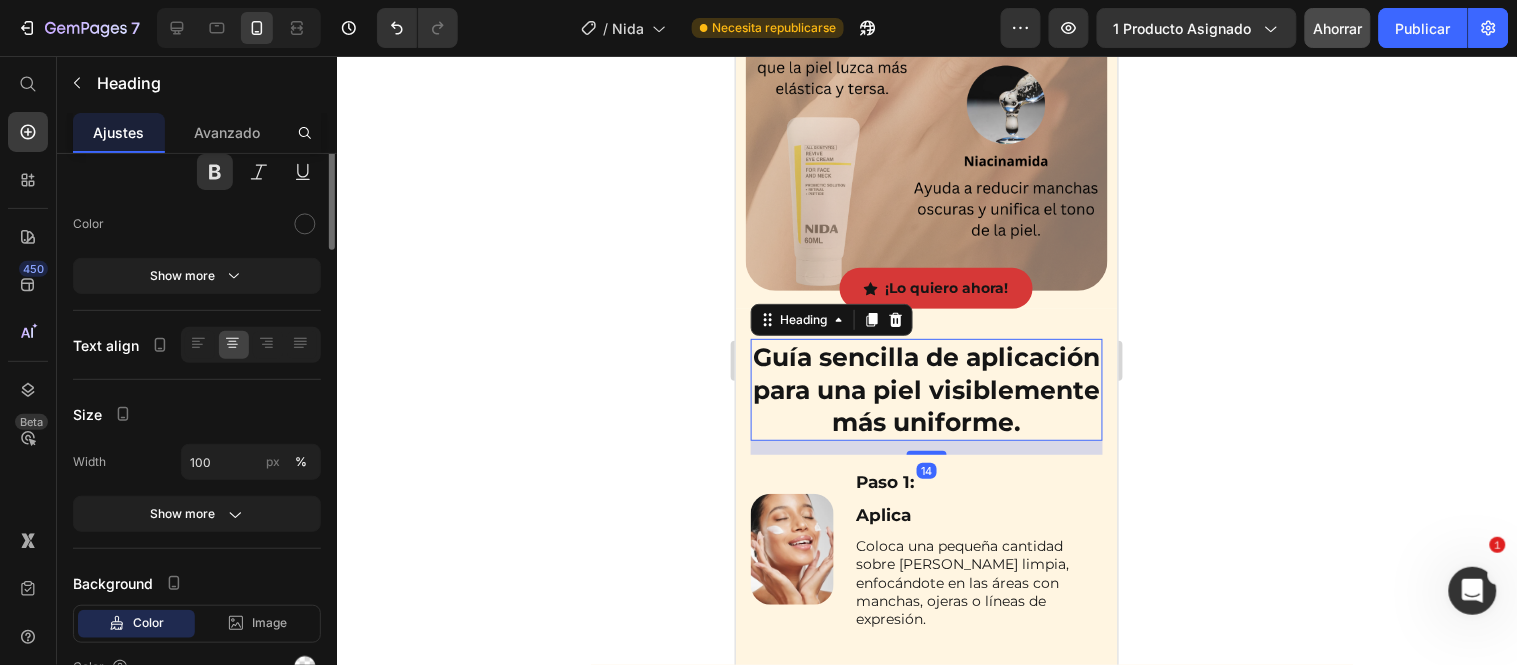 scroll, scrollTop: 0, scrollLeft: 0, axis: both 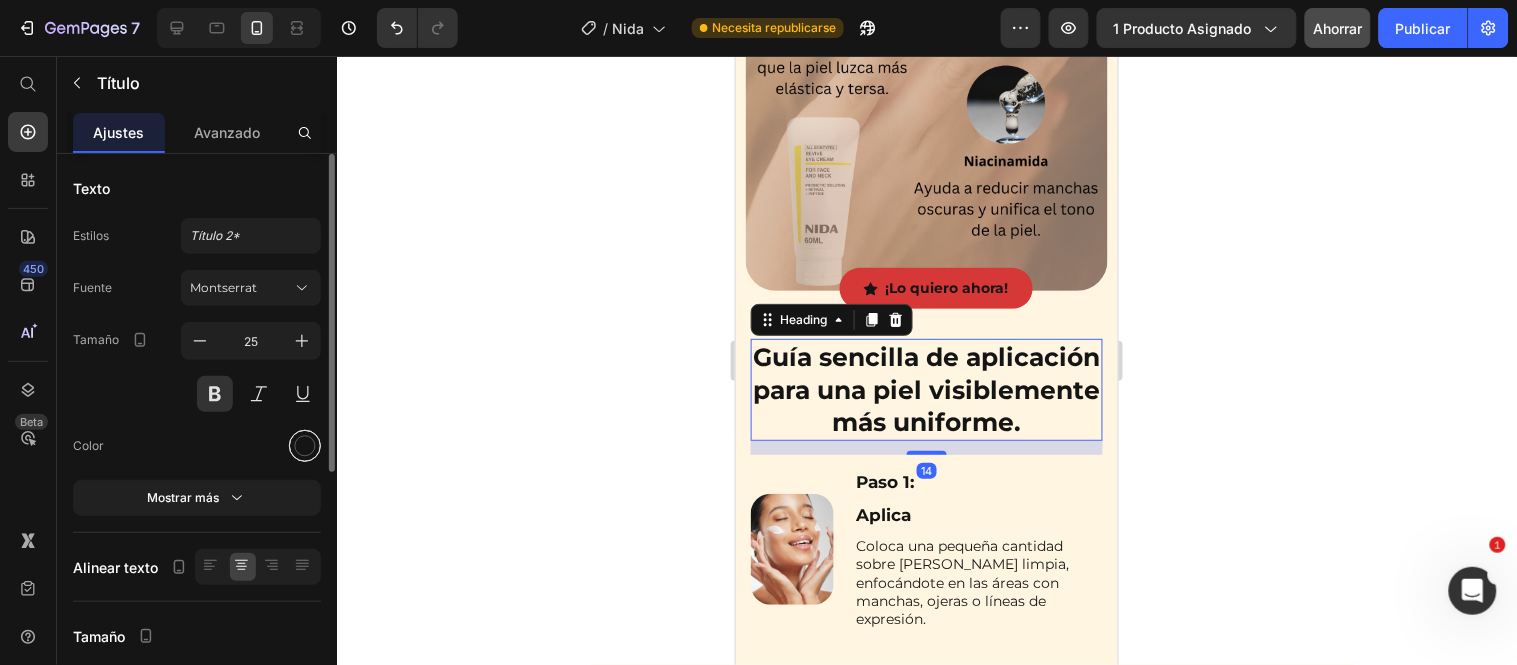 click at bounding box center [305, 446] 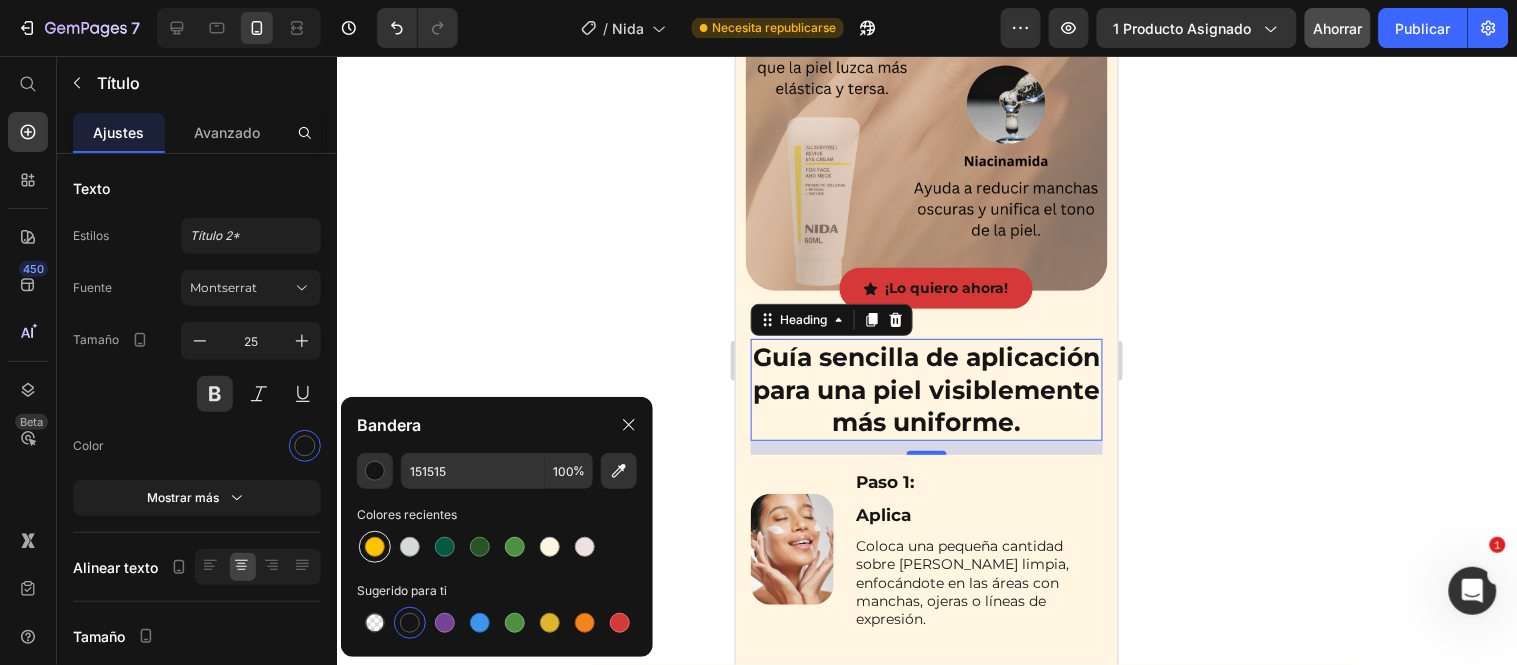 click at bounding box center [375, 547] 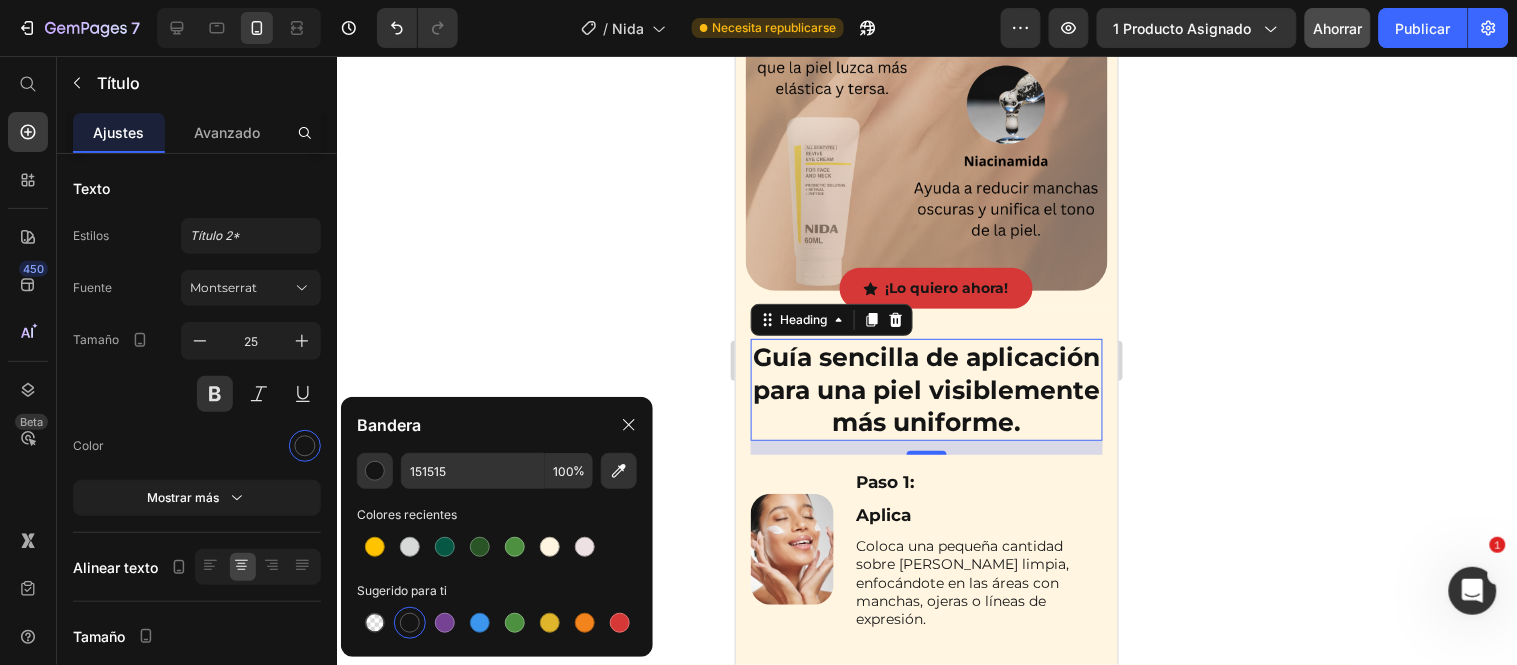 type on "FFC300" 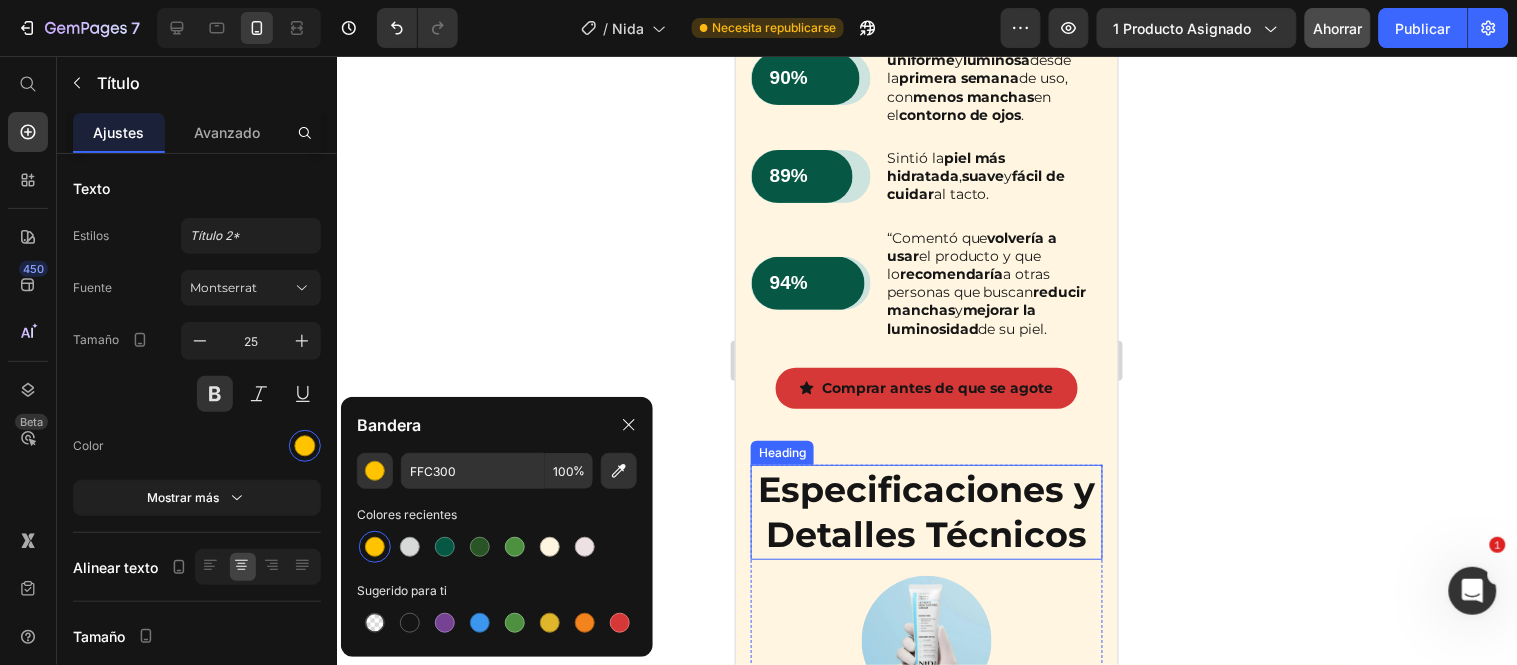 scroll, scrollTop: 7682, scrollLeft: 0, axis: vertical 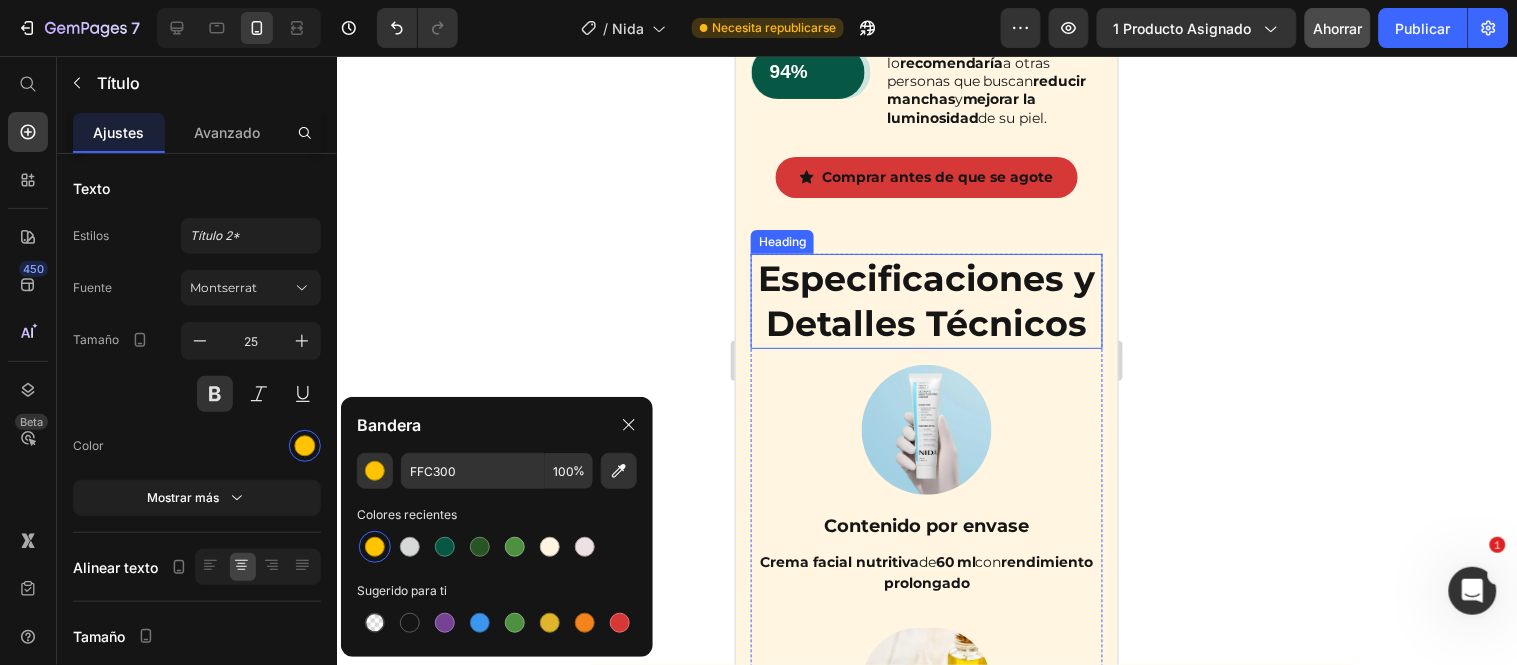 click on "Especificaciones y Detalles Técnicos" at bounding box center [926, 300] 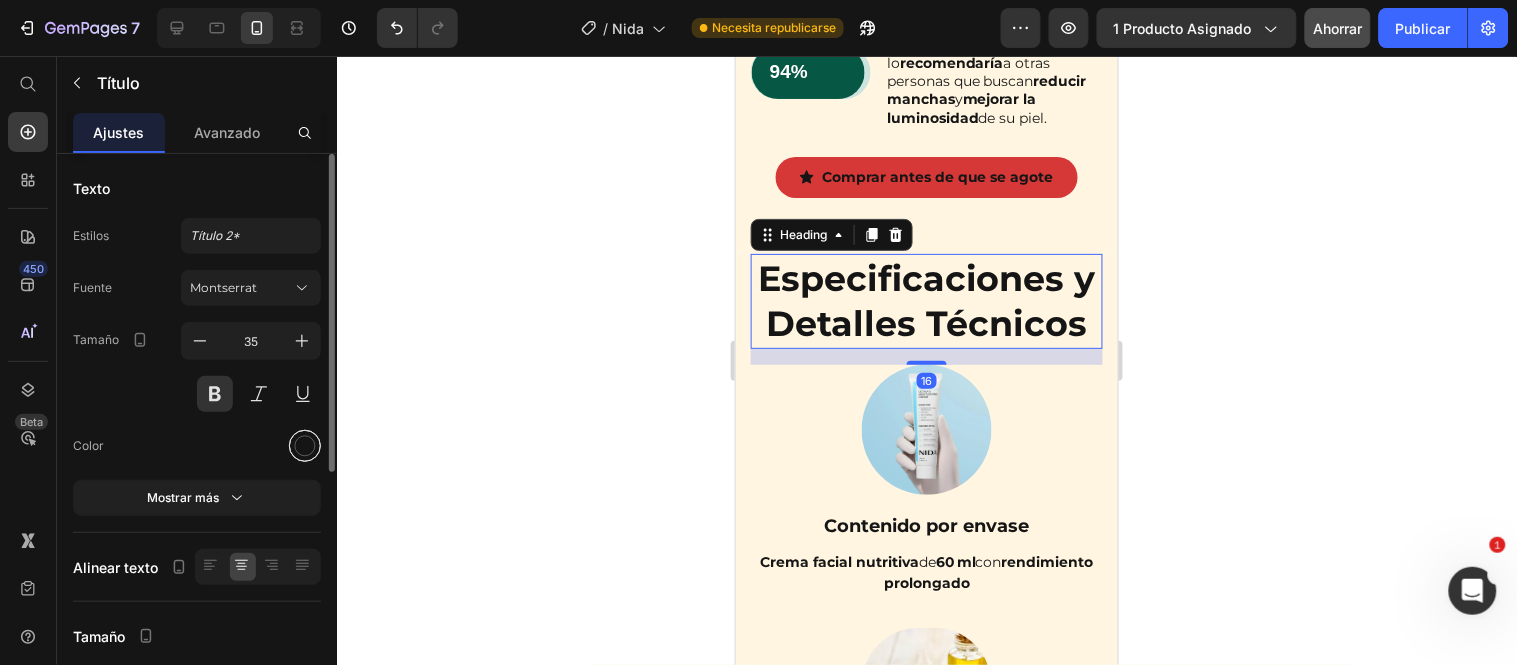 click at bounding box center (305, 446) 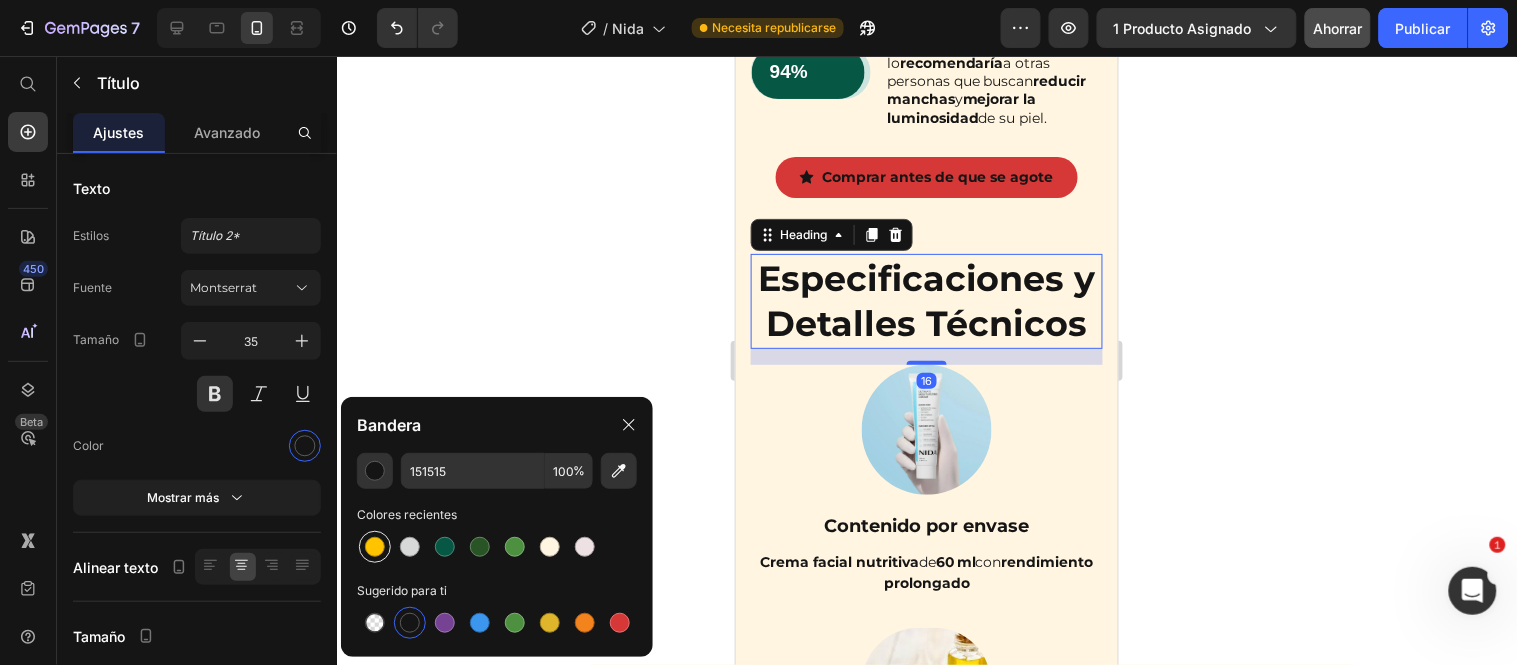 click at bounding box center [375, 547] 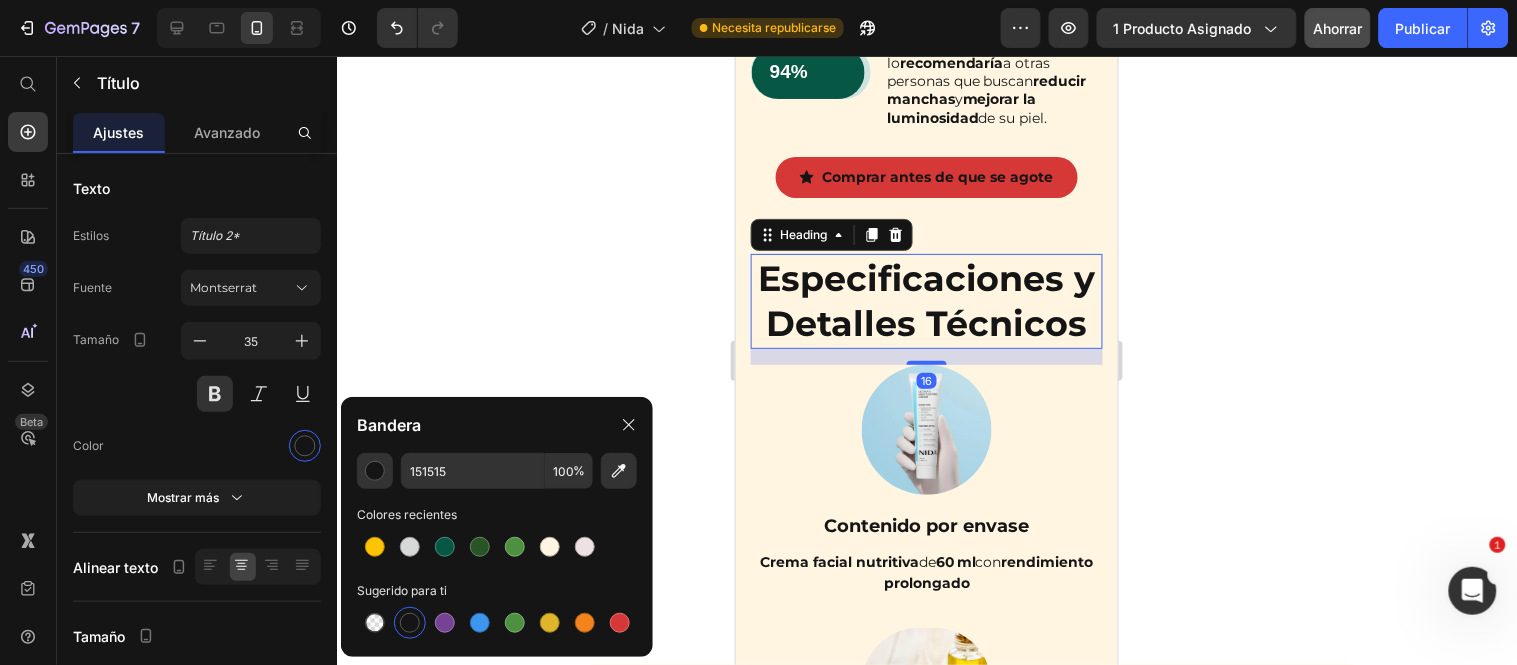 type on "FFC300" 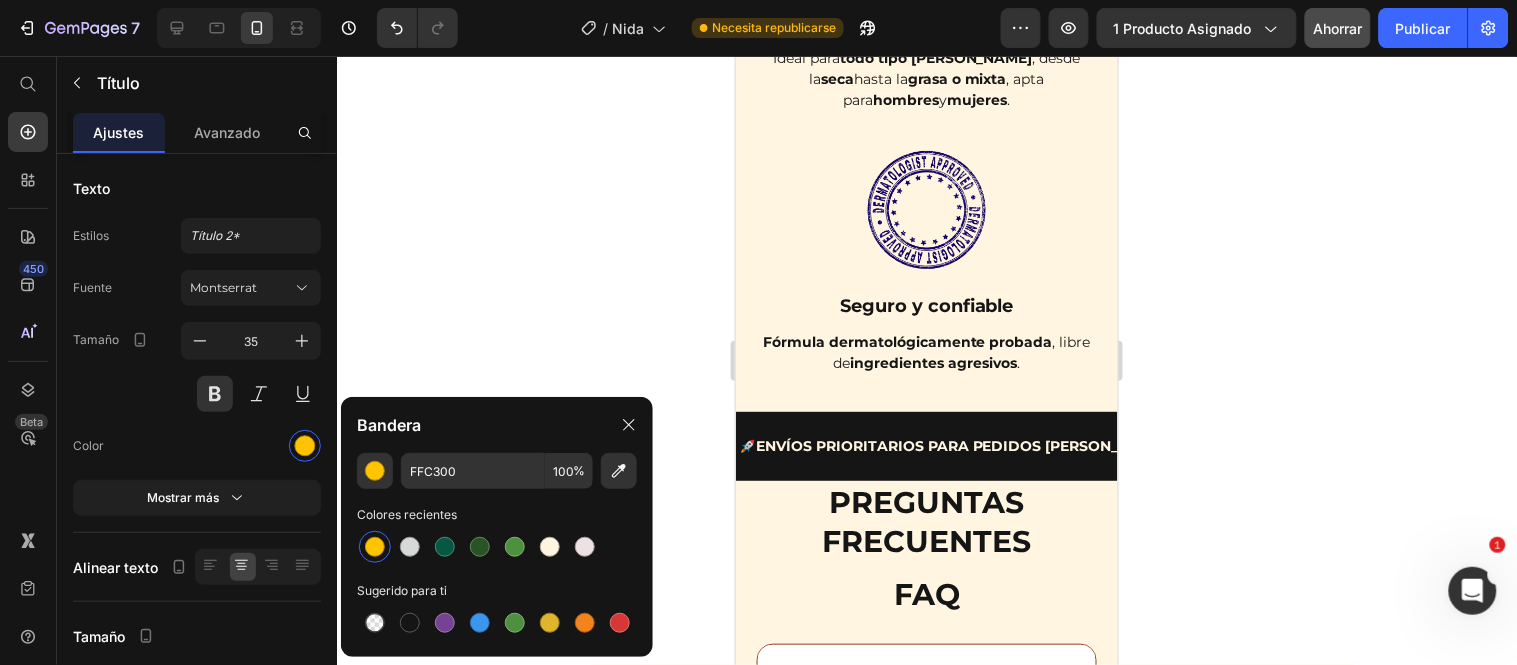scroll, scrollTop: 8793, scrollLeft: 0, axis: vertical 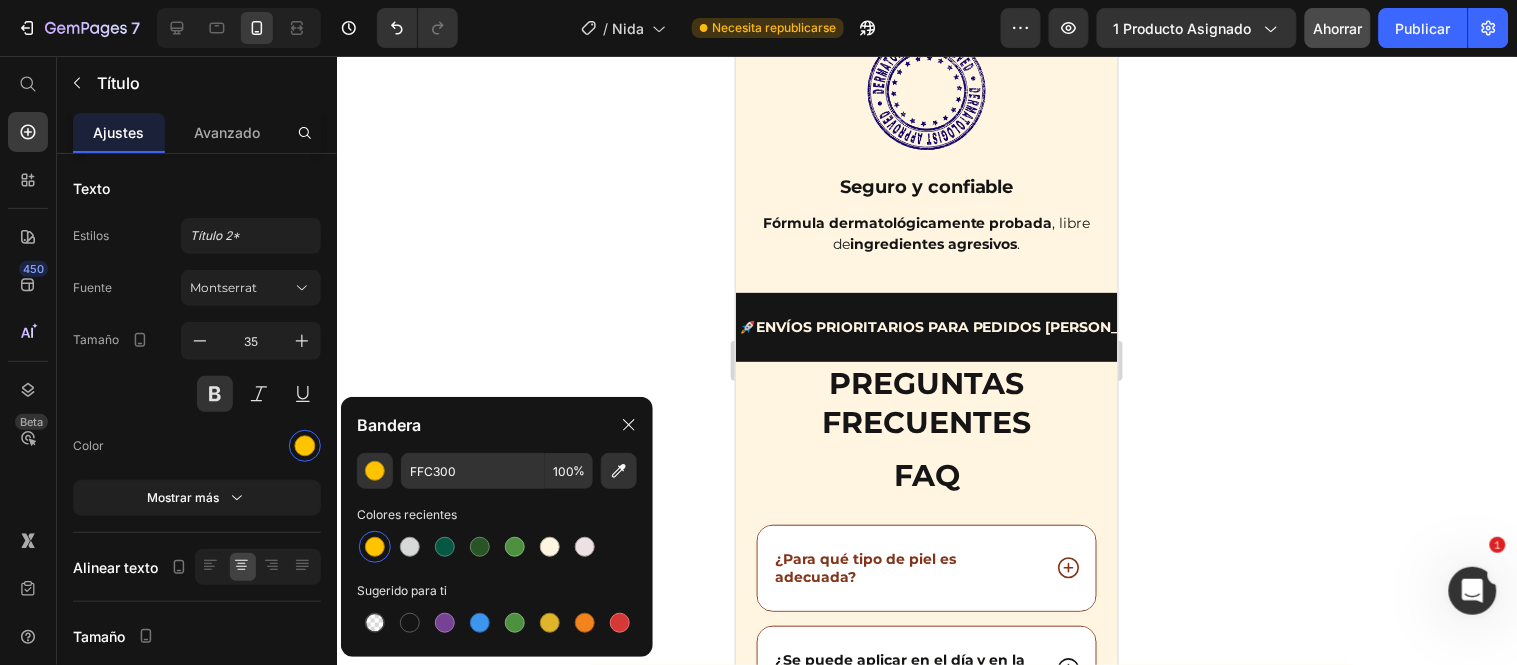 click on "Preguntas frecuentes" at bounding box center [926, 402] 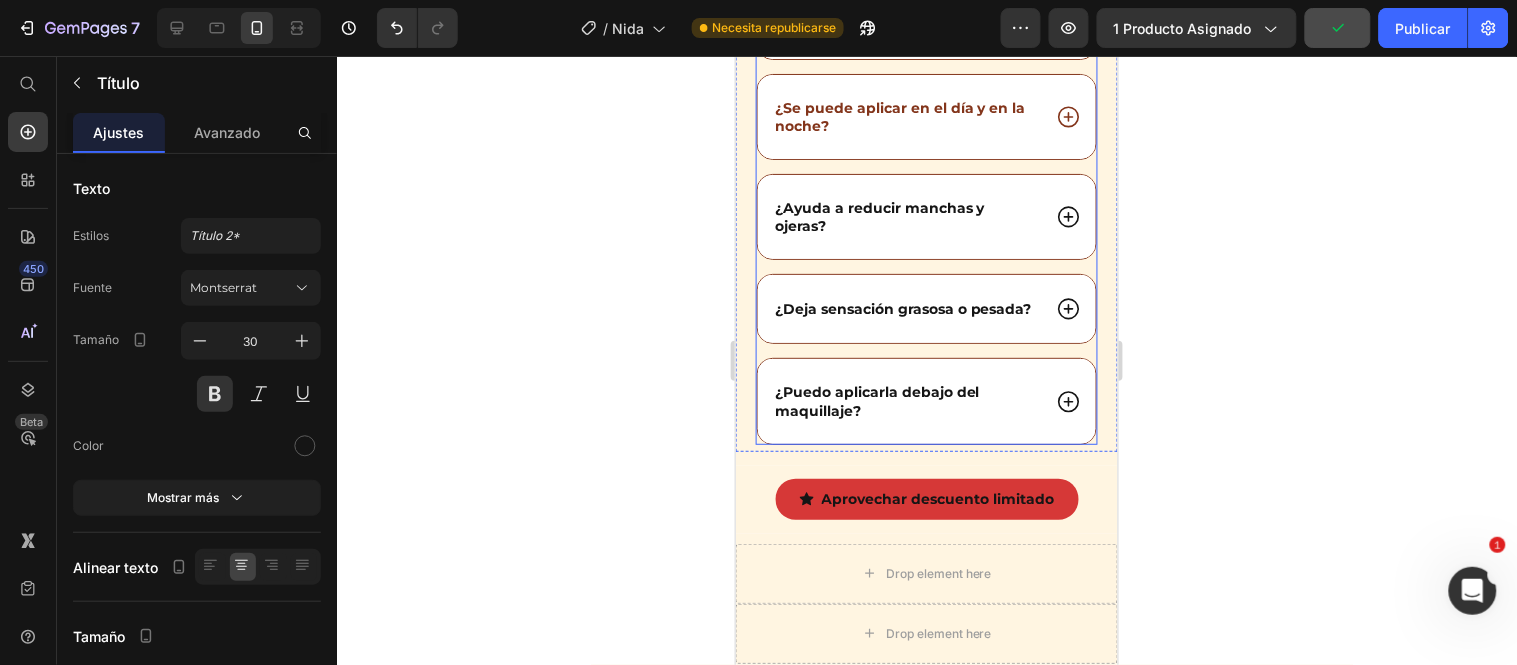 scroll, scrollTop: 9348, scrollLeft: 0, axis: vertical 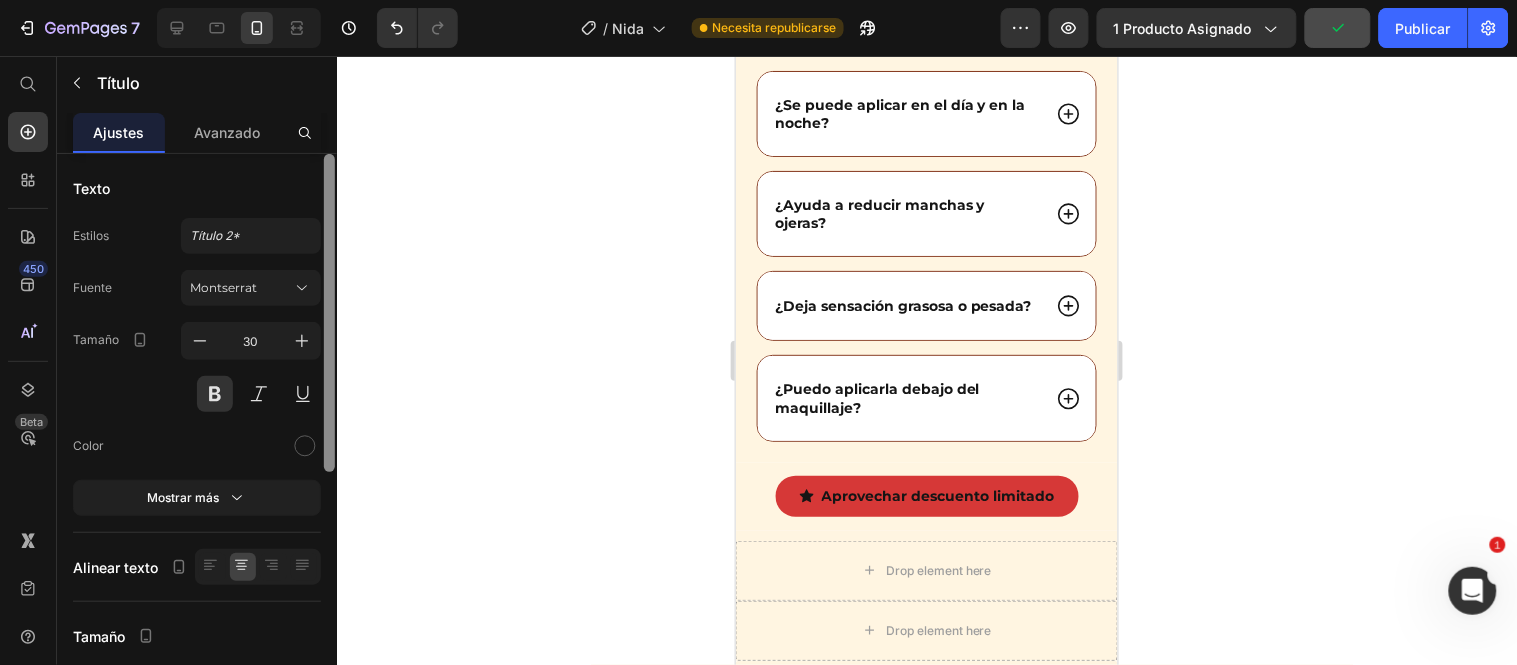 click at bounding box center (329, 438) 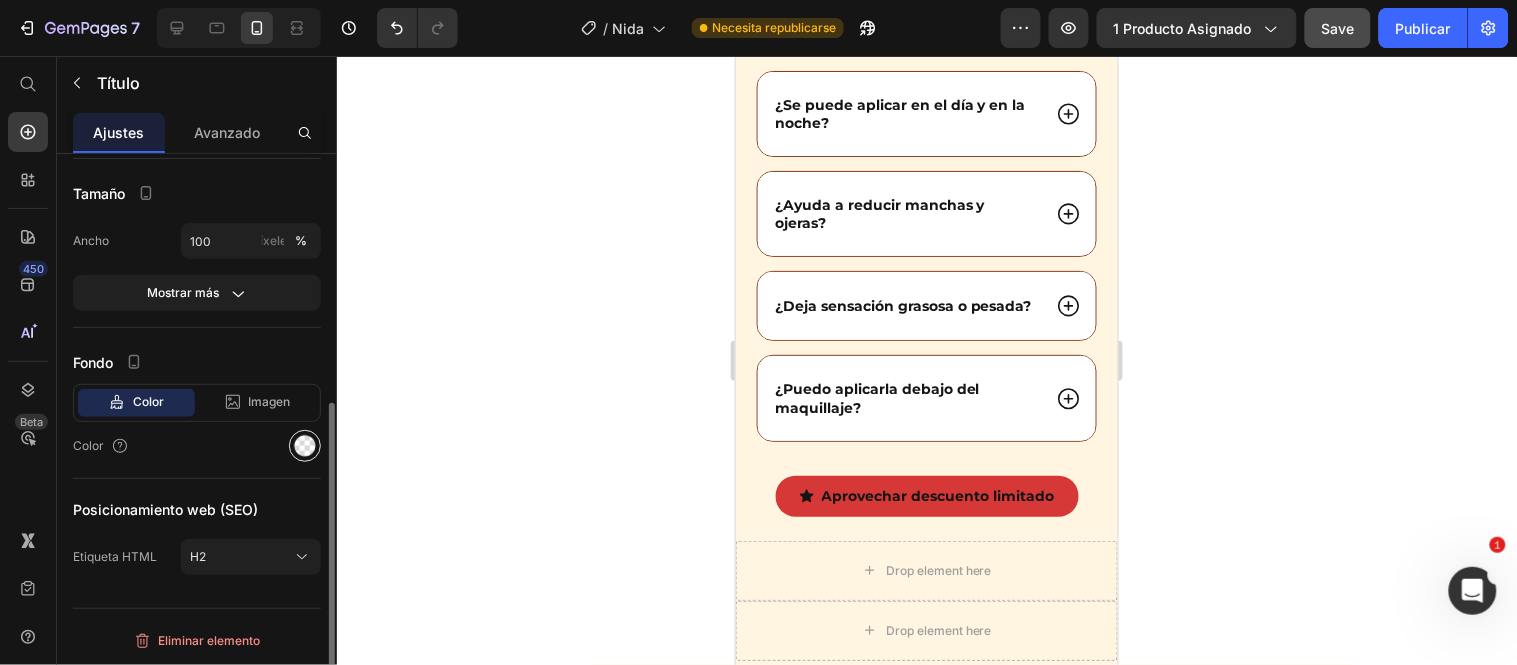 click at bounding box center (305, 446) 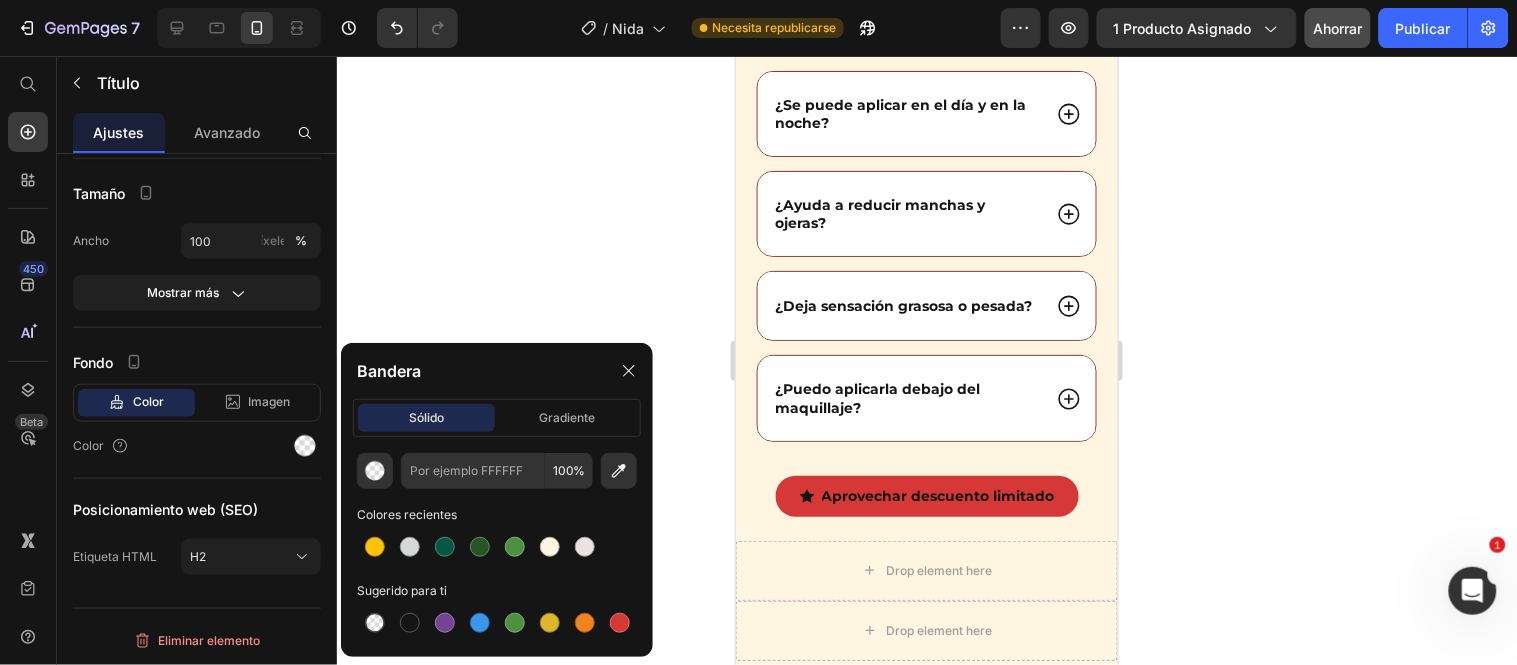 scroll, scrollTop: 9015, scrollLeft: 0, axis: vertical 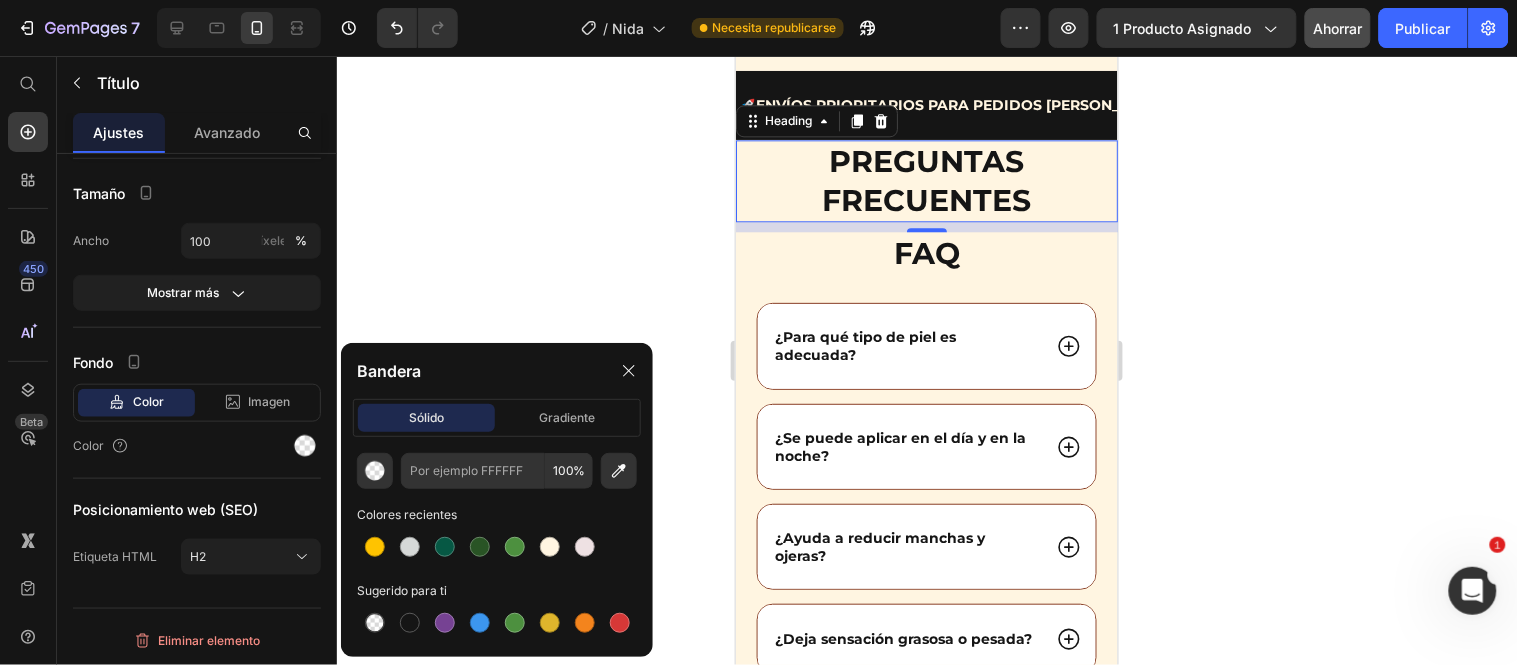 click on "Preguntas frecuentes" at bounding box center (926, 180) 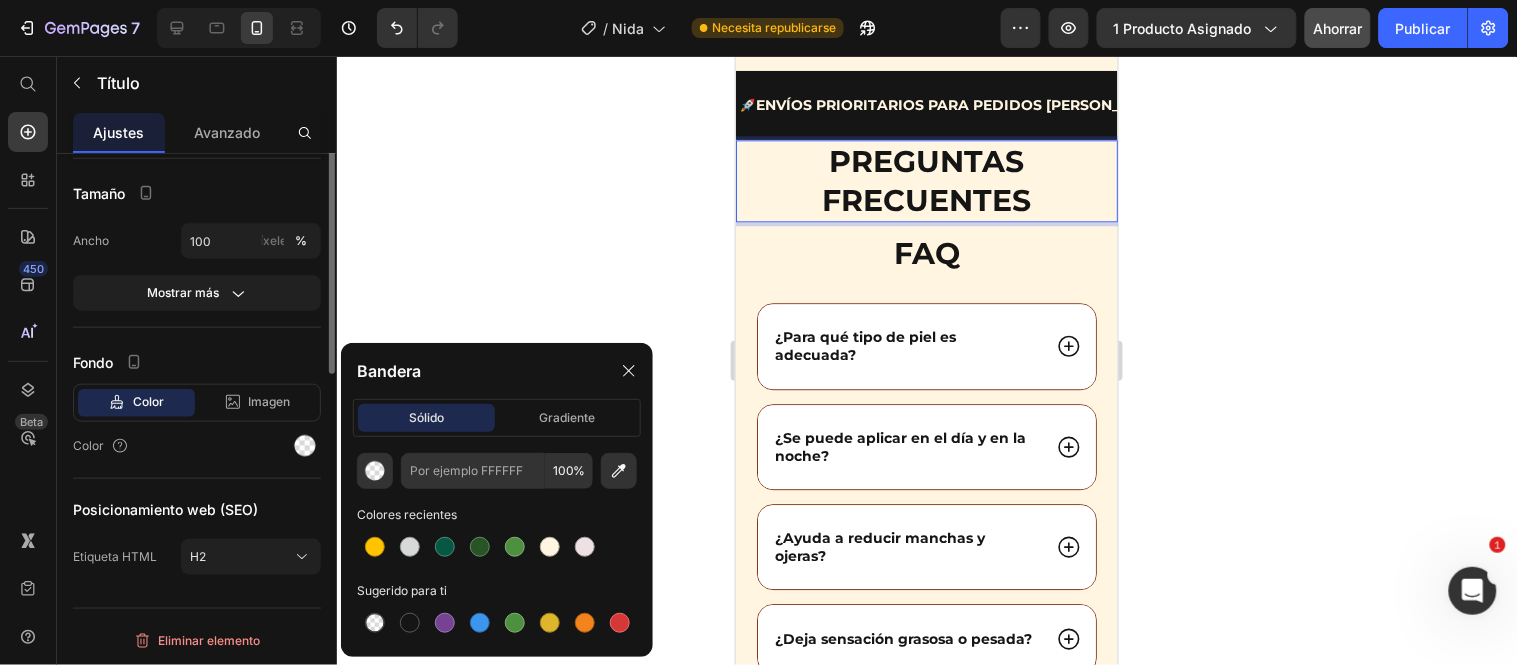 scroll, scrollTop: 221, scrollLeft: 0, axis: vertical 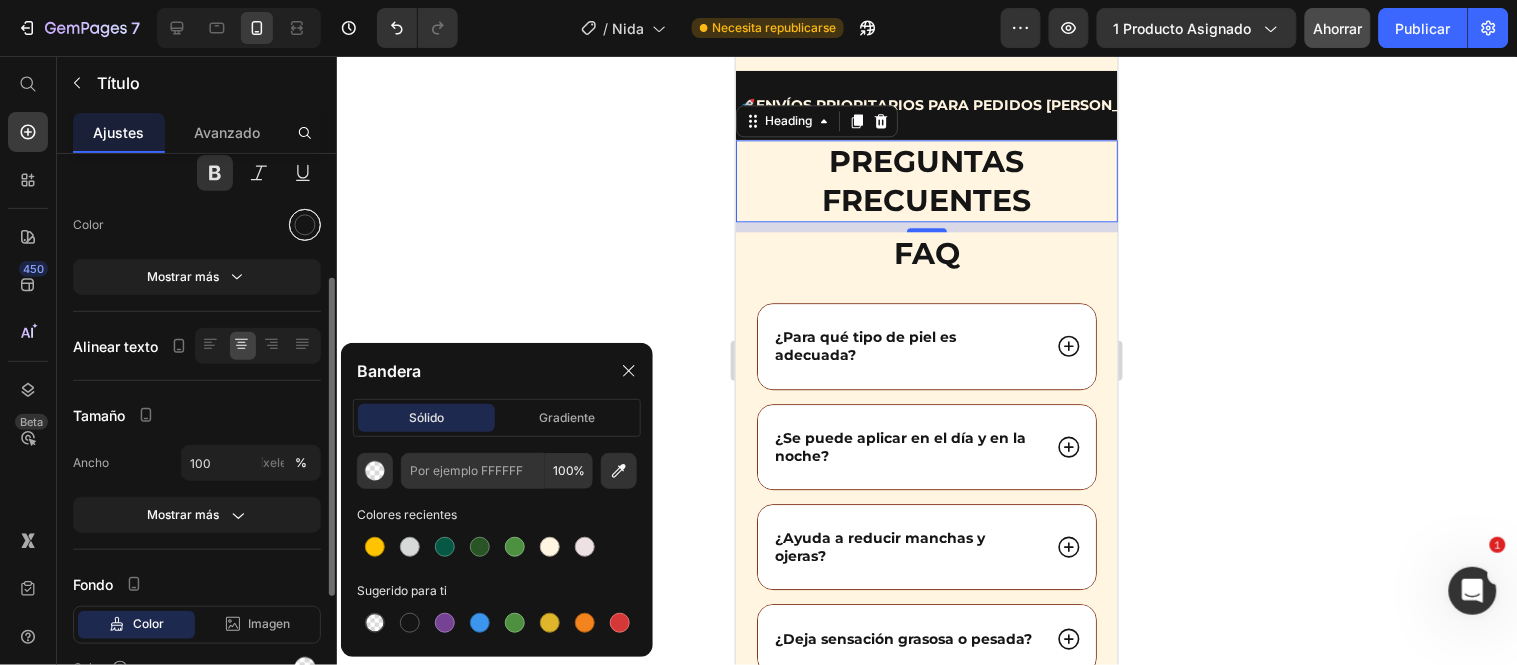 click at bounding box center [305, 225] 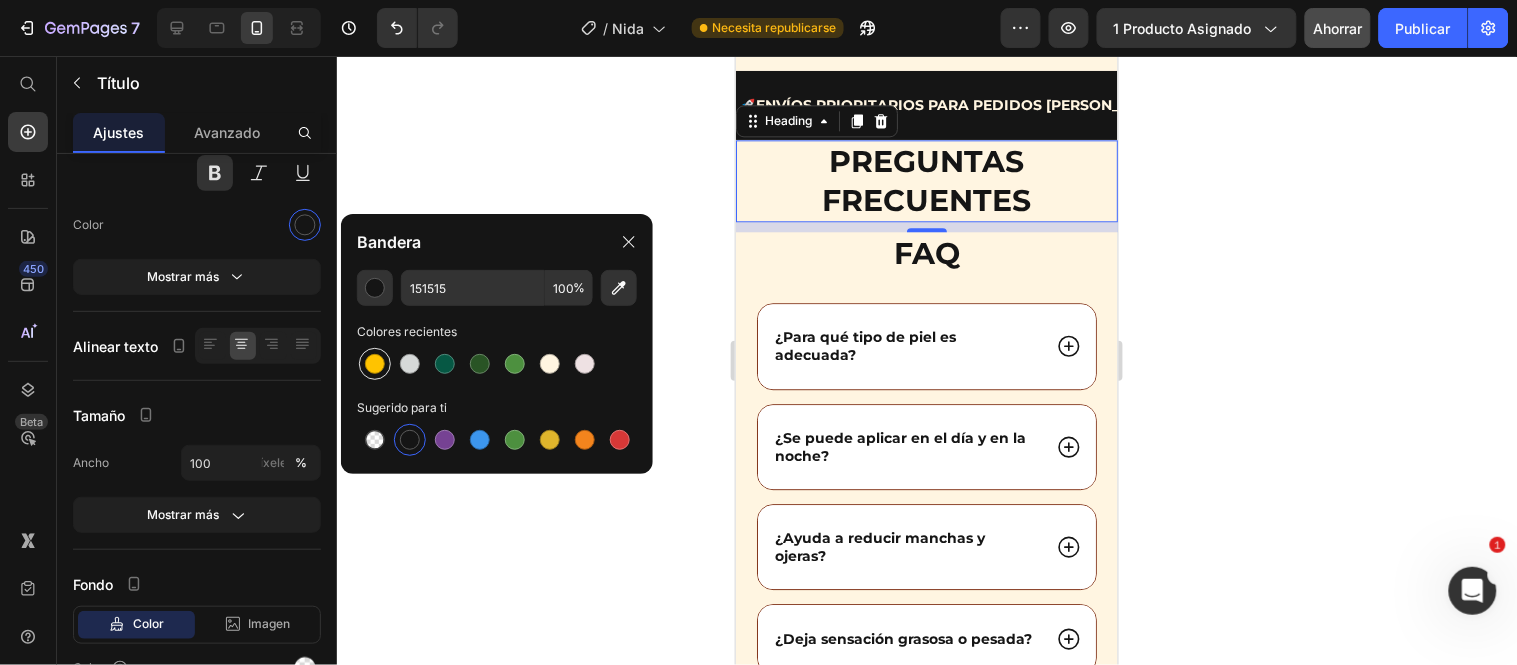 click at bounding box center [375, 364] 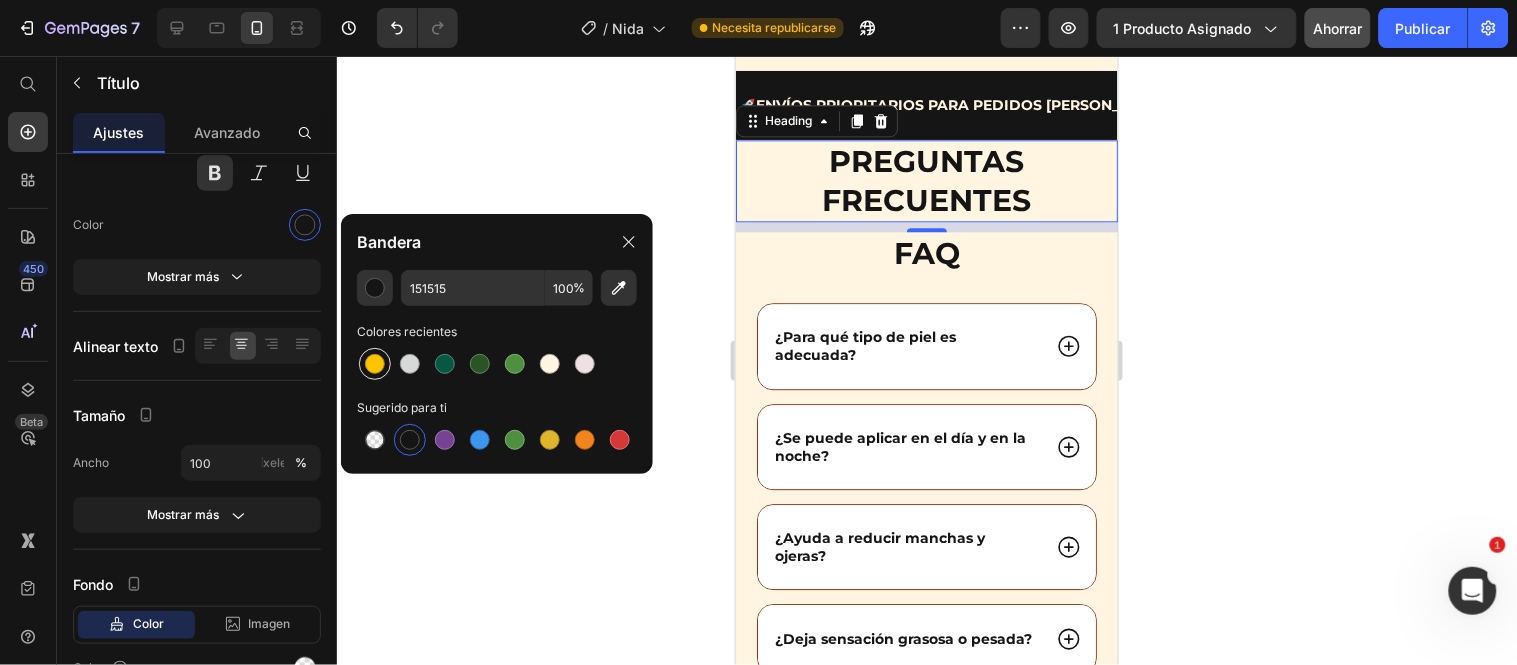 type on "FFC300" 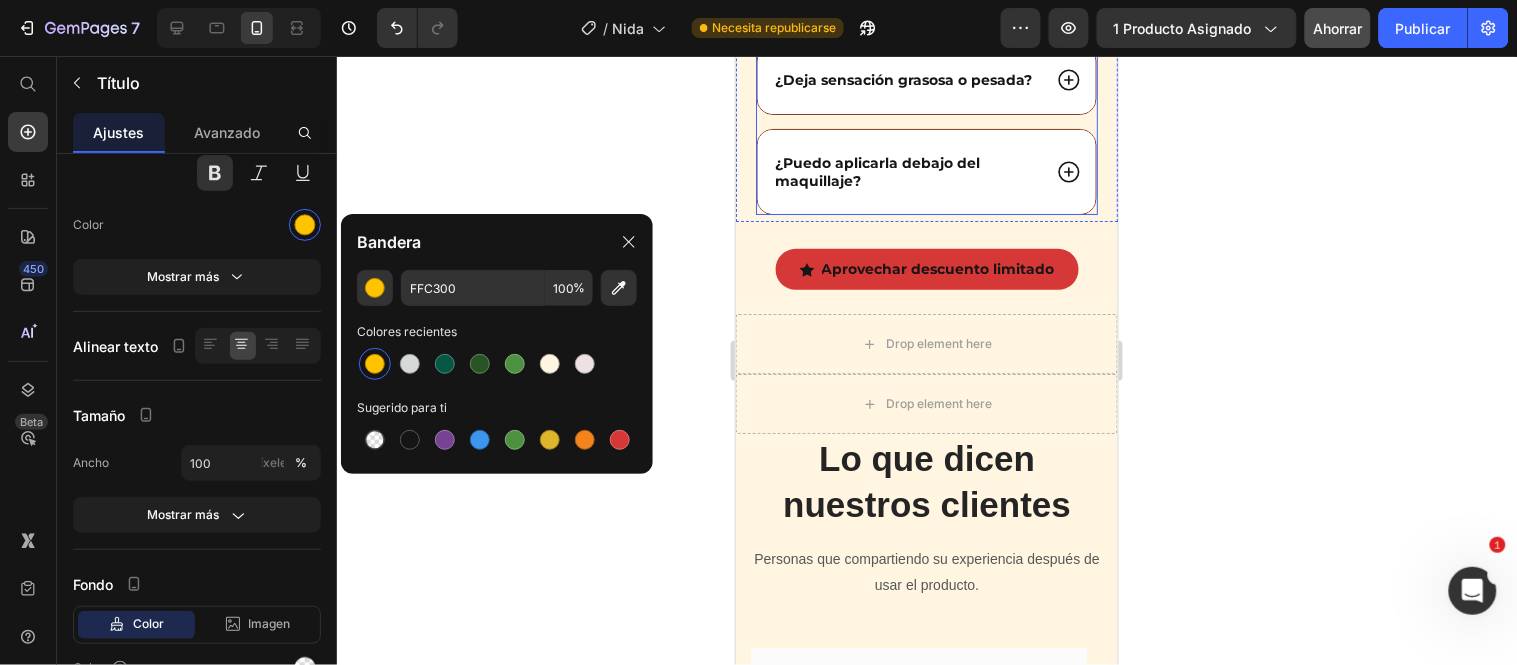 scroll, scrollTop: 9793, scrollLeft: 0, axis: vertical 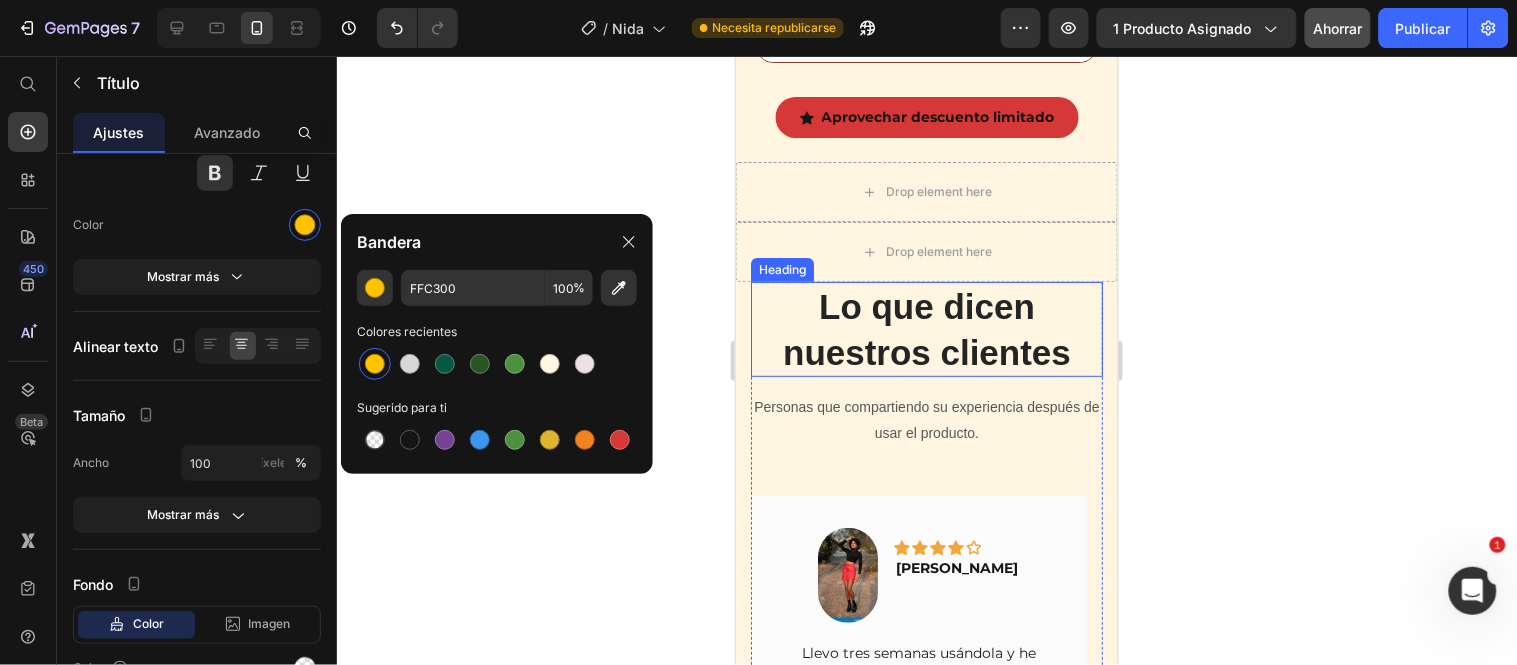 click on "Lo que dicen nuestros clientes" at bounding box center [926, 328] 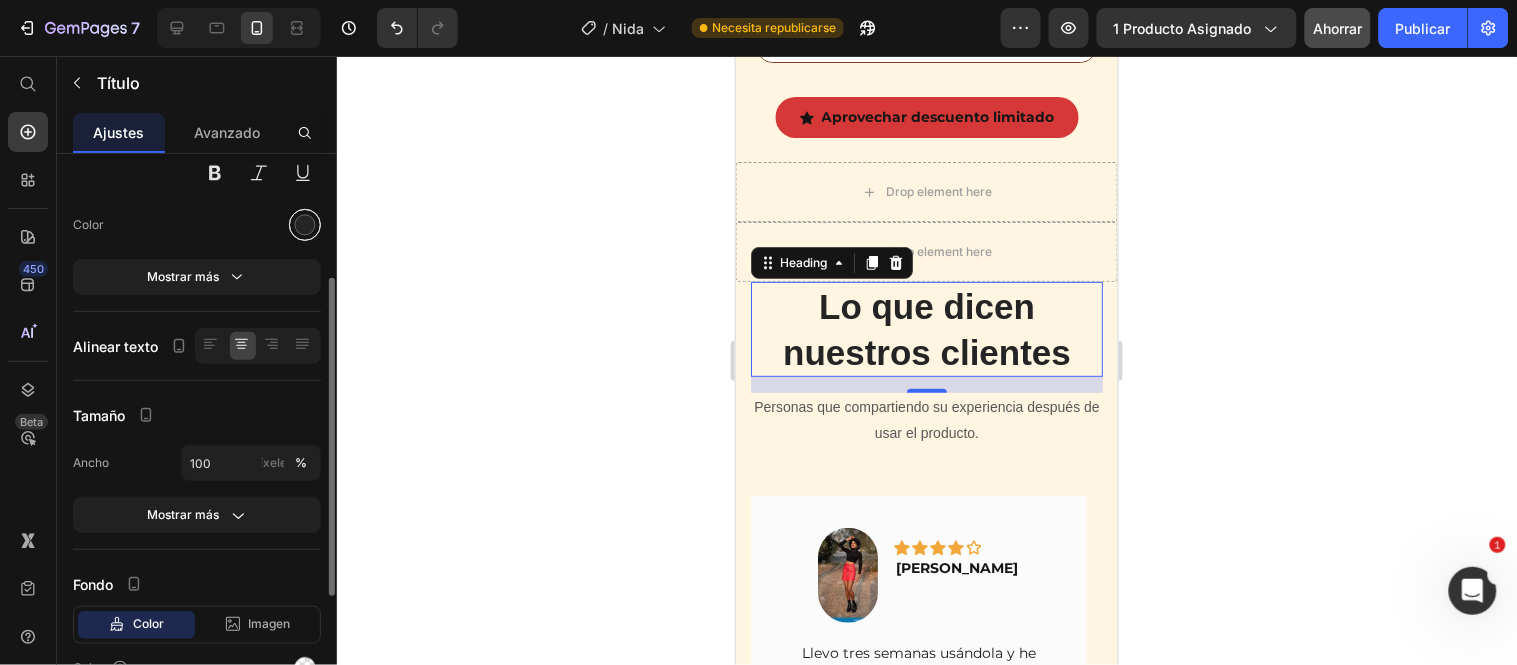click at bounding box center (305, 225) 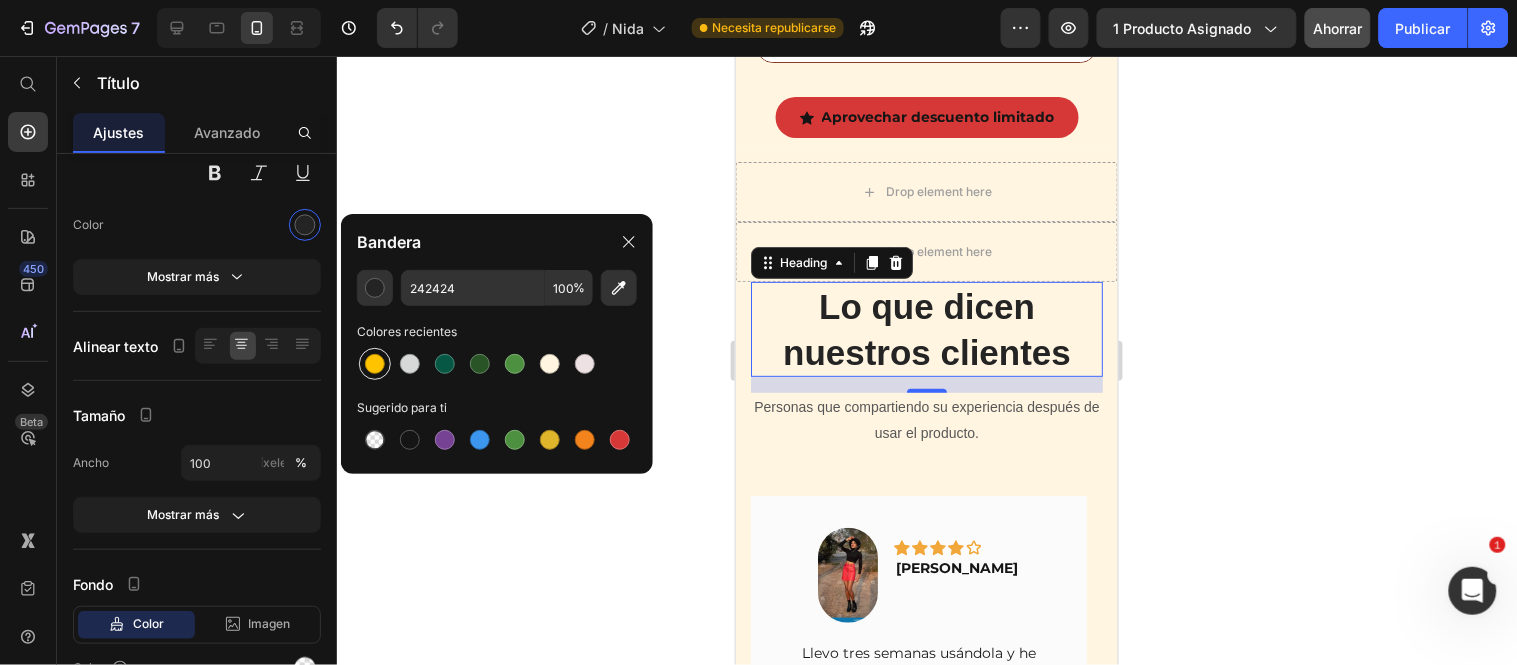 click at bounding box center [375, 364] 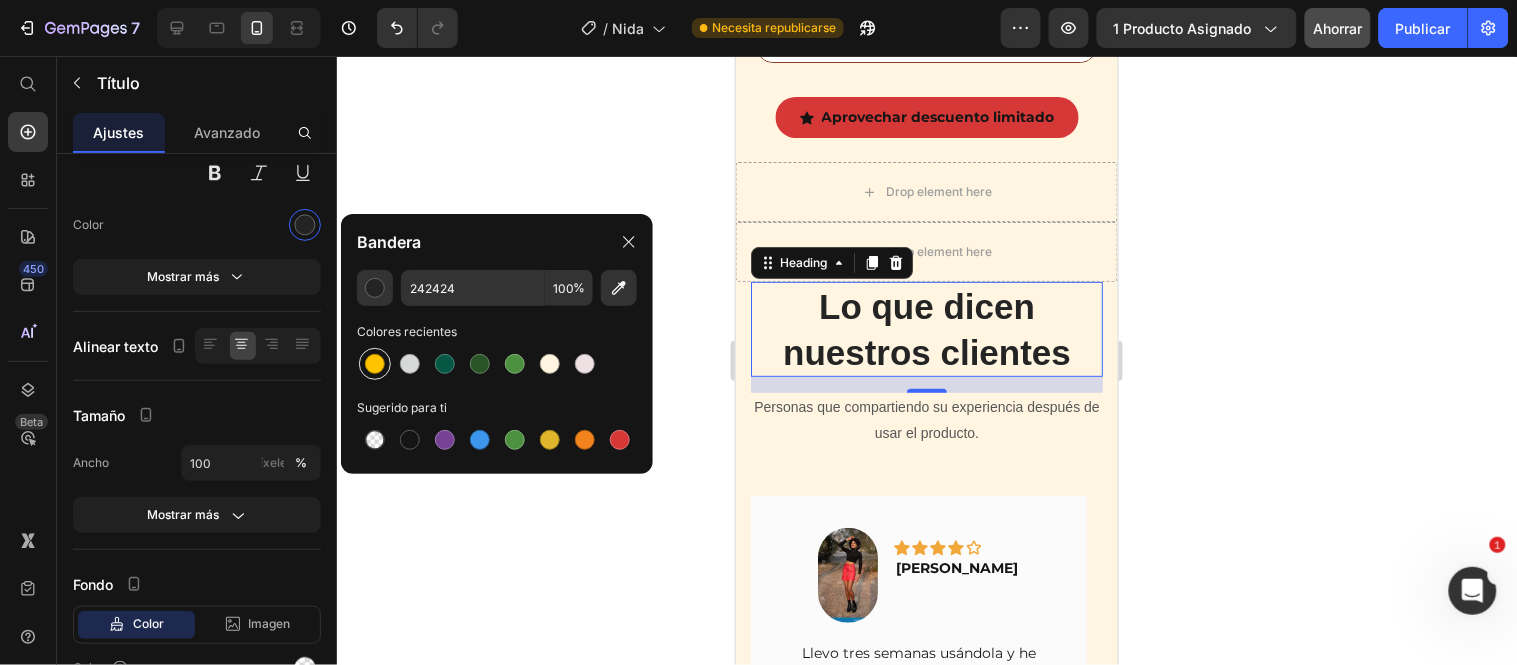 type on "FFC300" 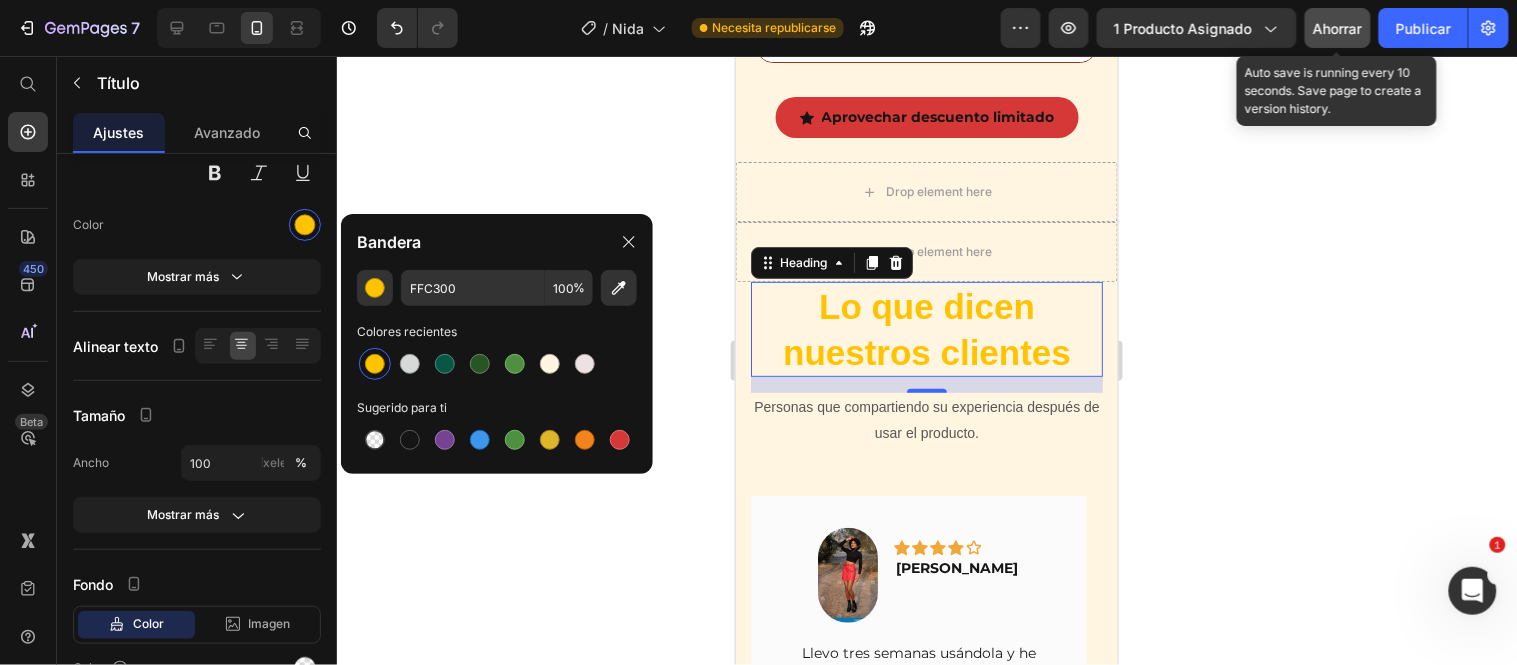 click on "Ahorrar" 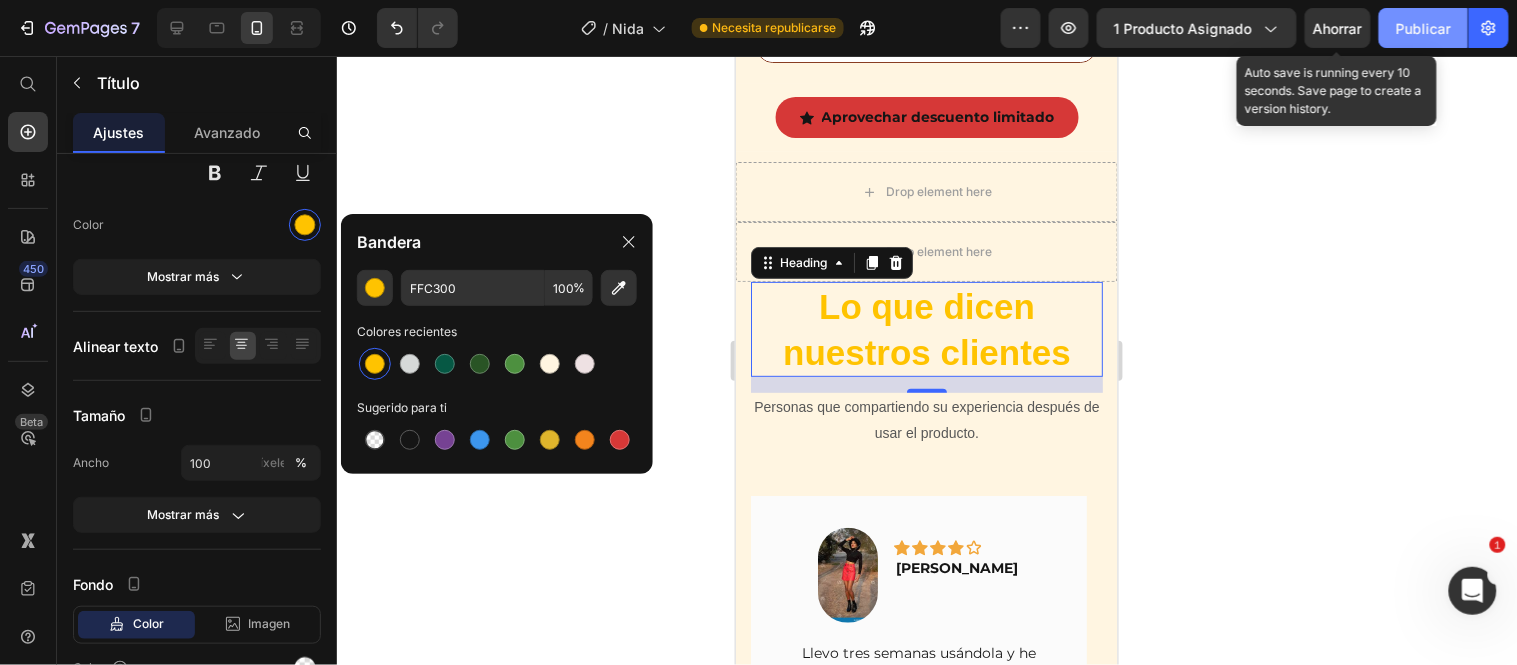 click on "Publicar" 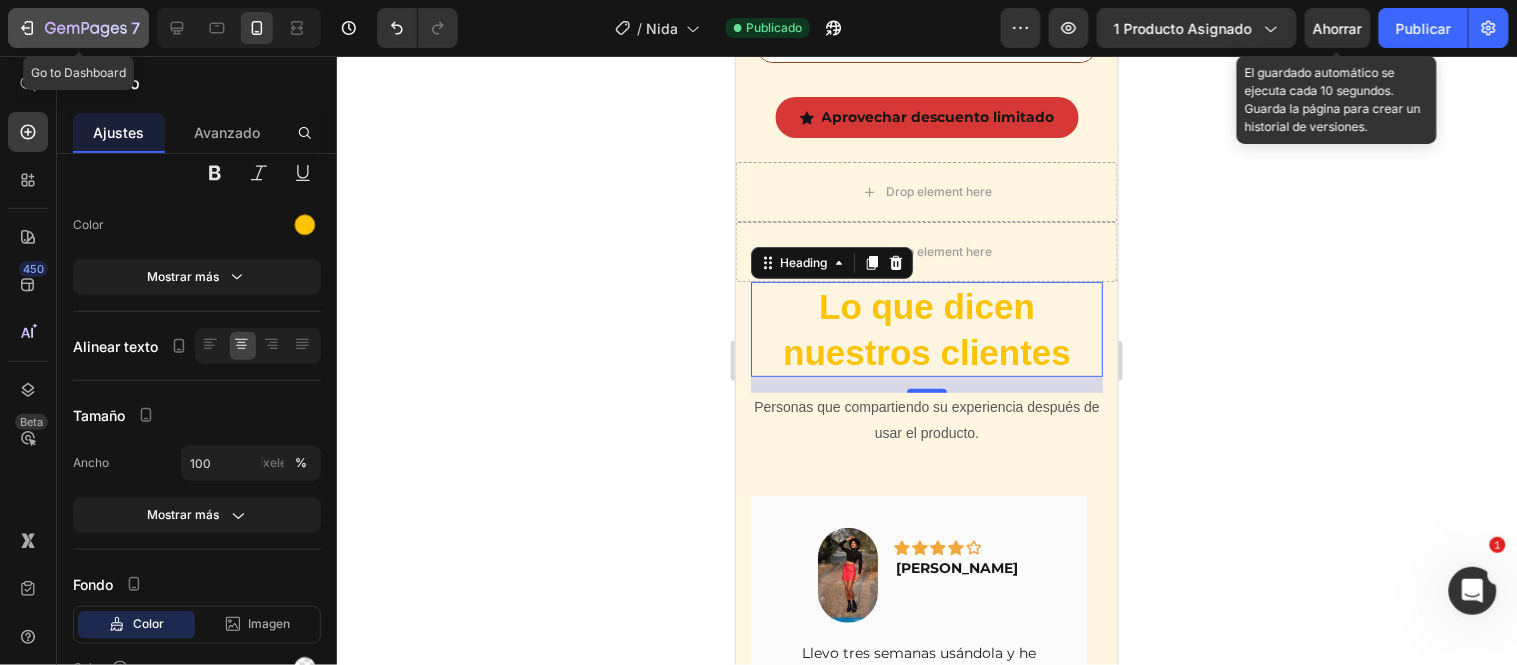 click 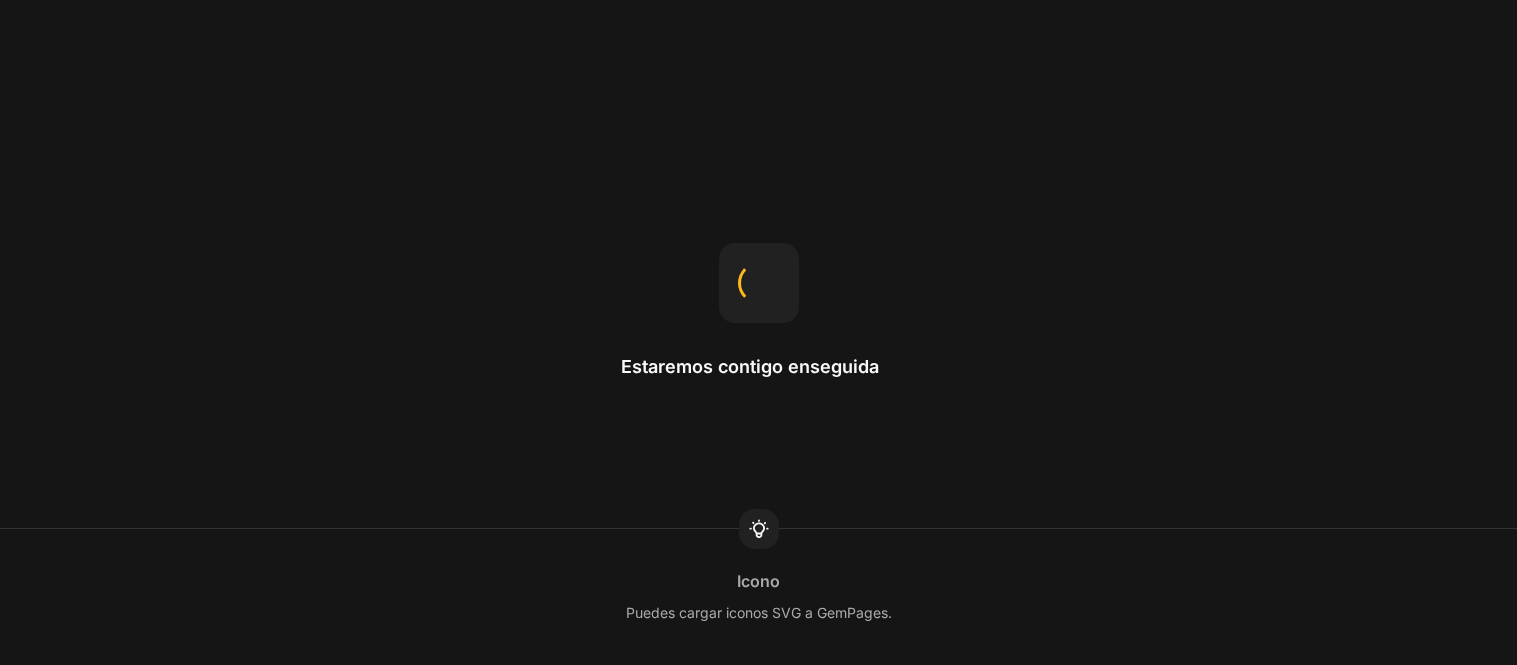 scroll, scrollTop: 0, scrollLeft: 0, axis: both 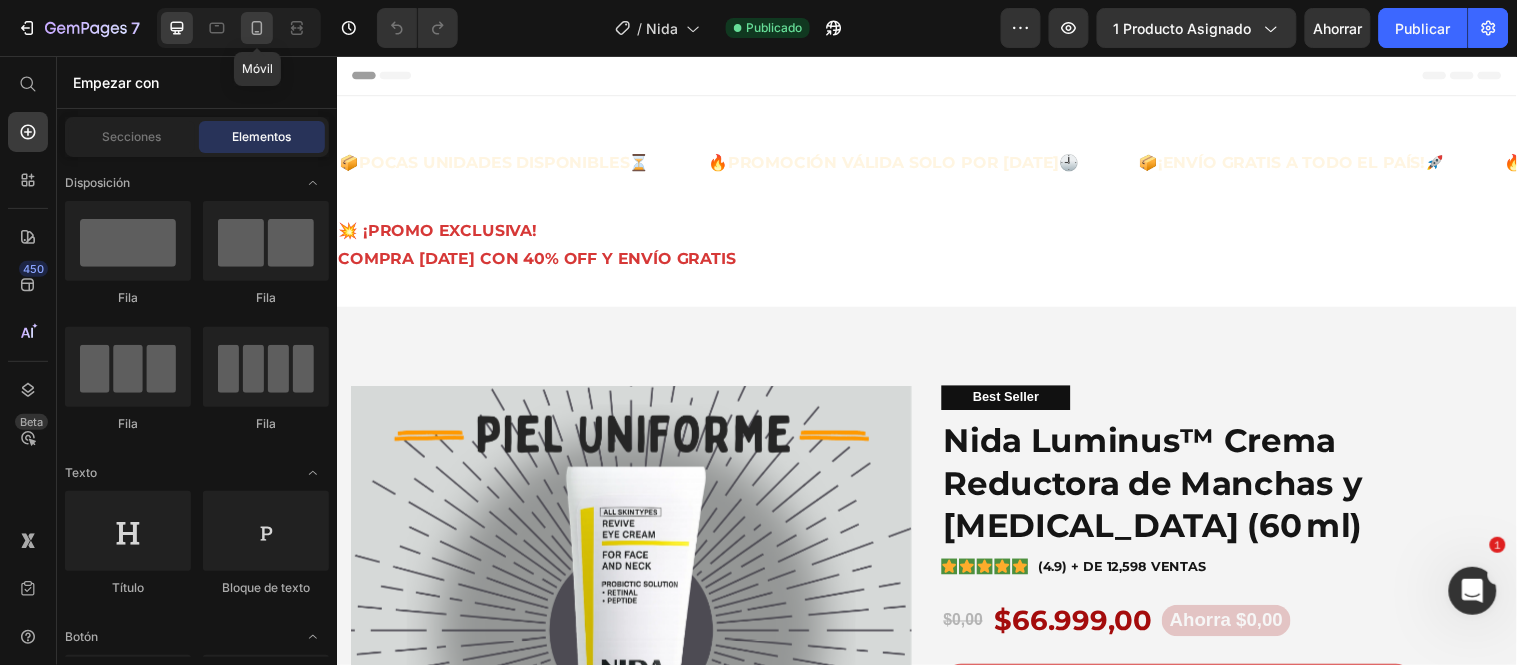 click 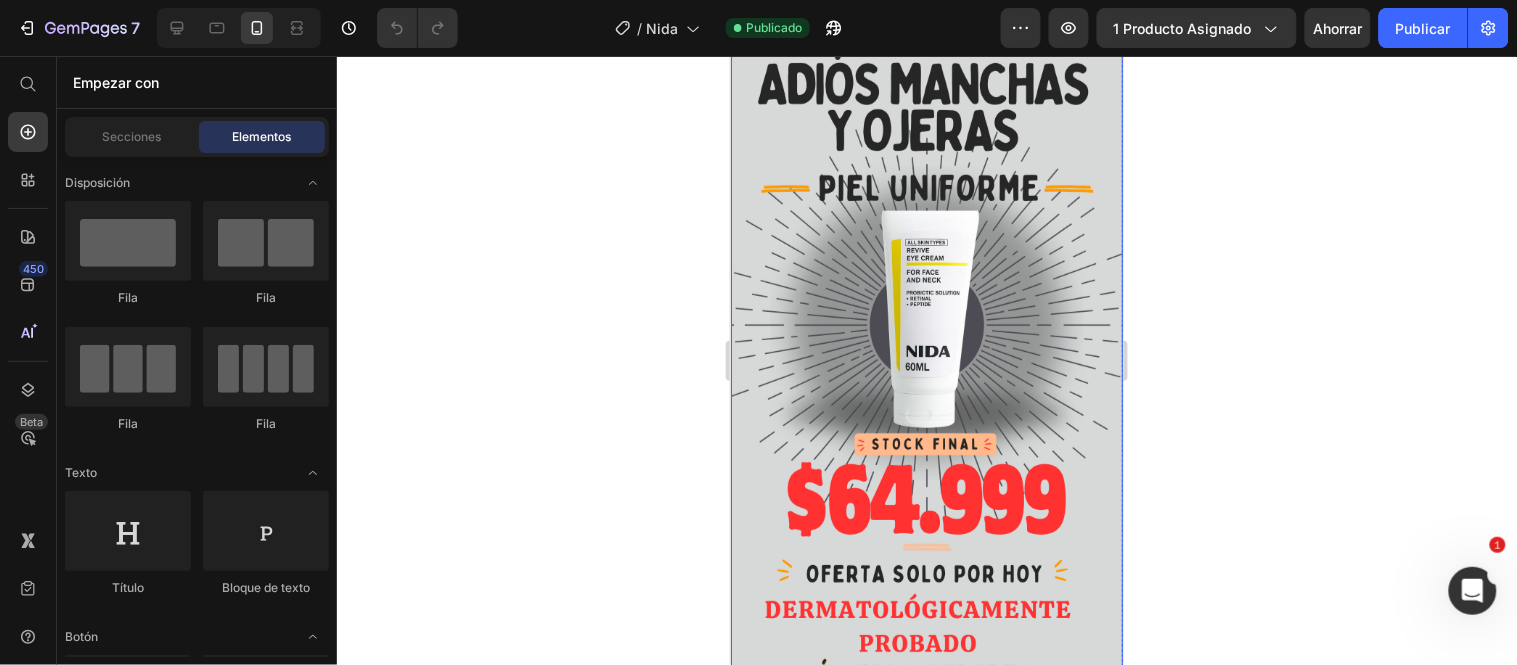 scroll, scrollTop: 333, scrollLeft: 0, axis: vertical 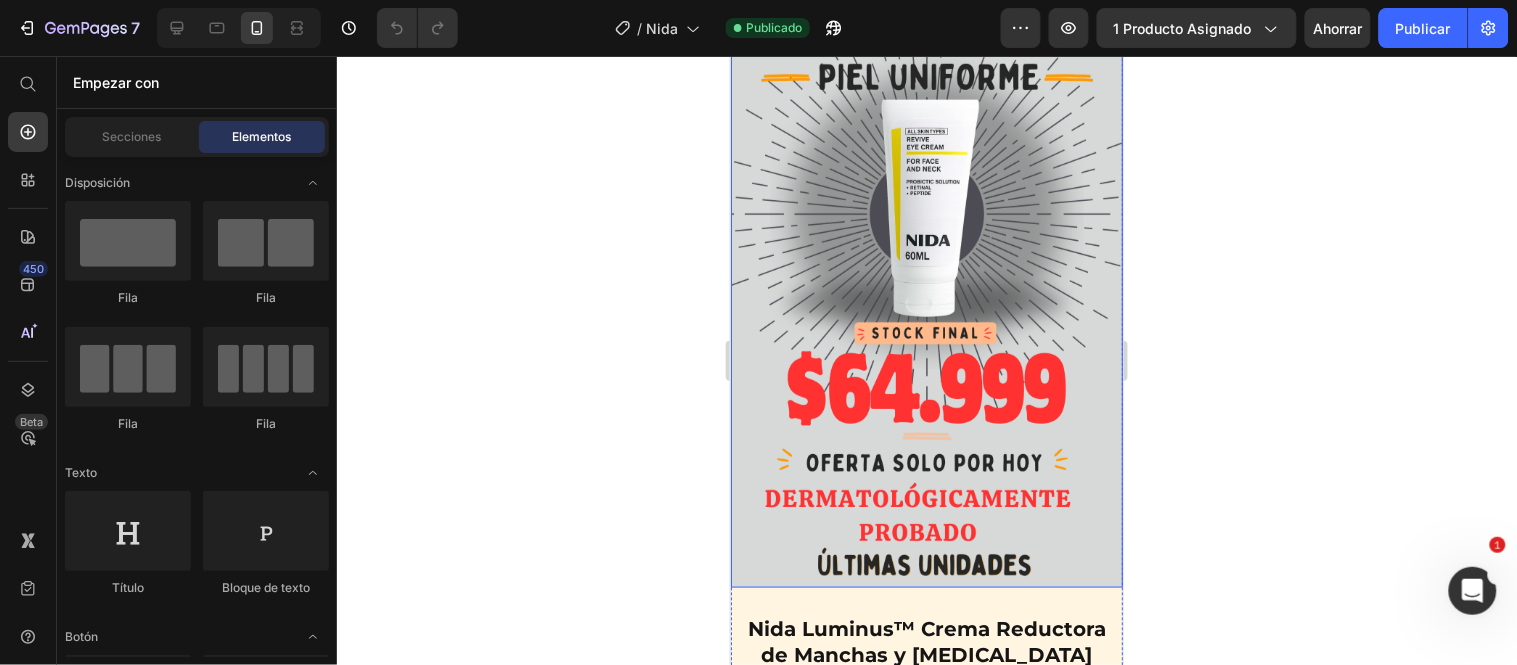 click at bounding box center (926, 238) 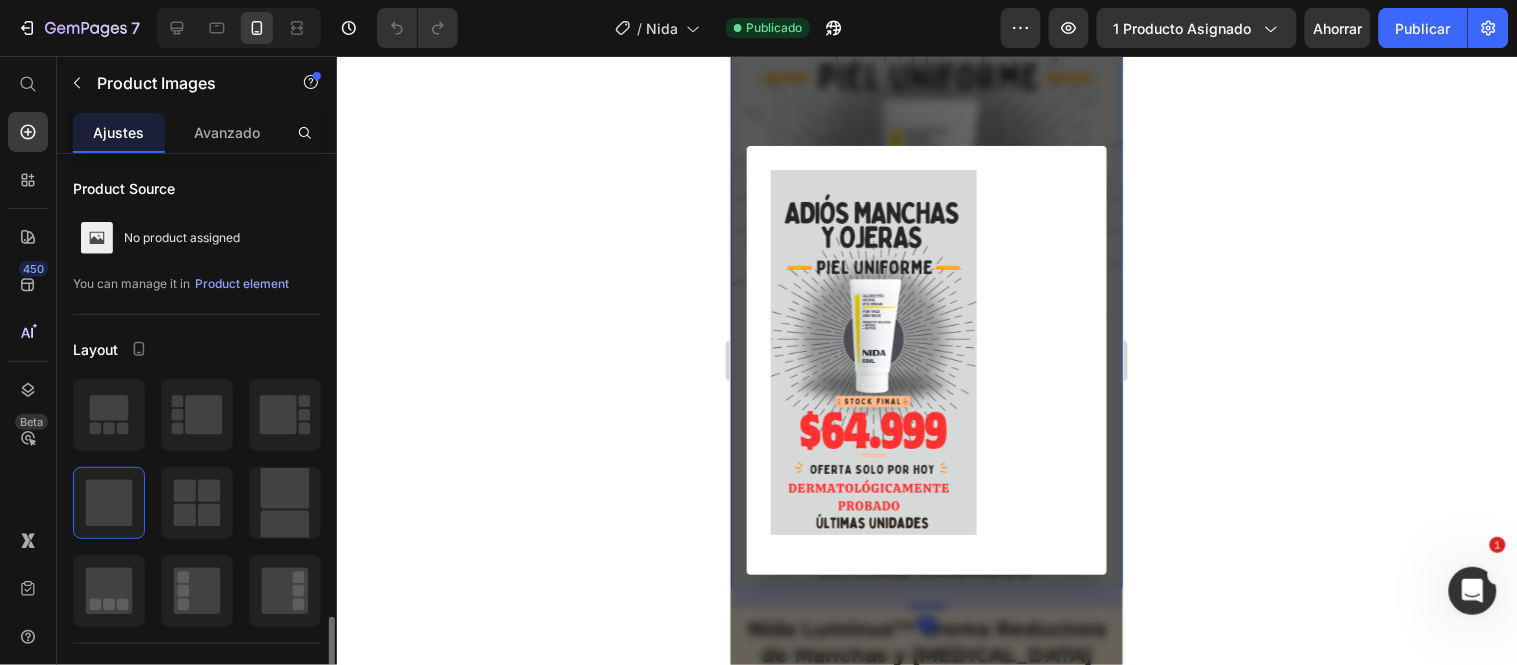 scroll, scrollTop: 333, scrollLeft: 0, axis: vertical 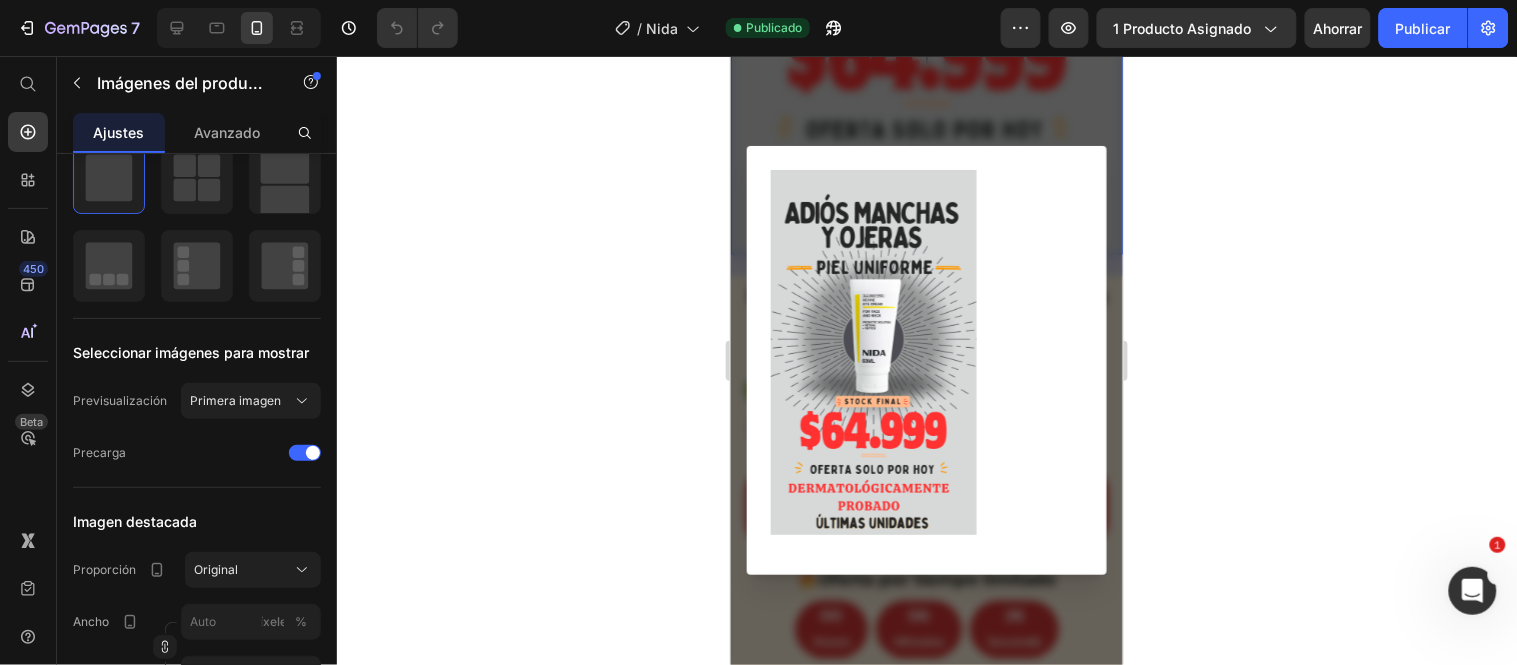 click at bounding box center (926, 359) 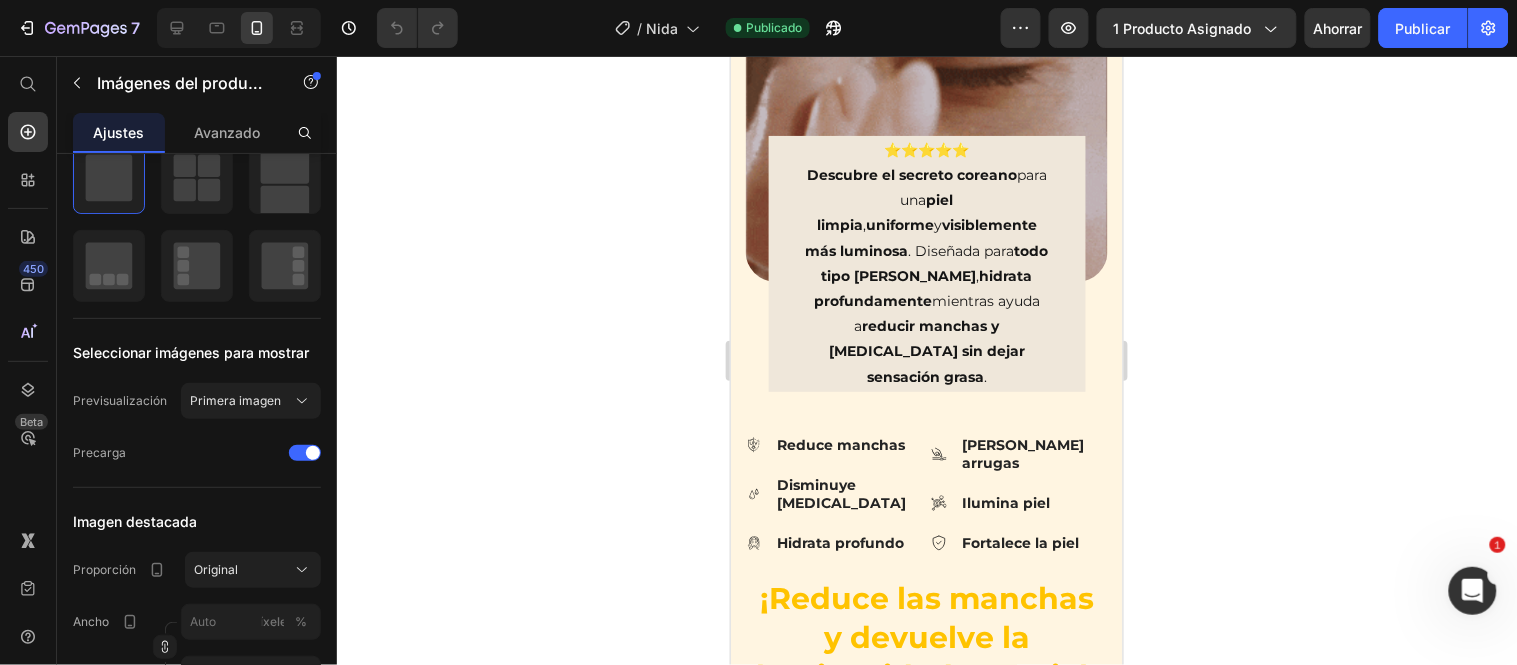 scroll, scrollTop: 1333, scrollLeft: 0, axis: vertical 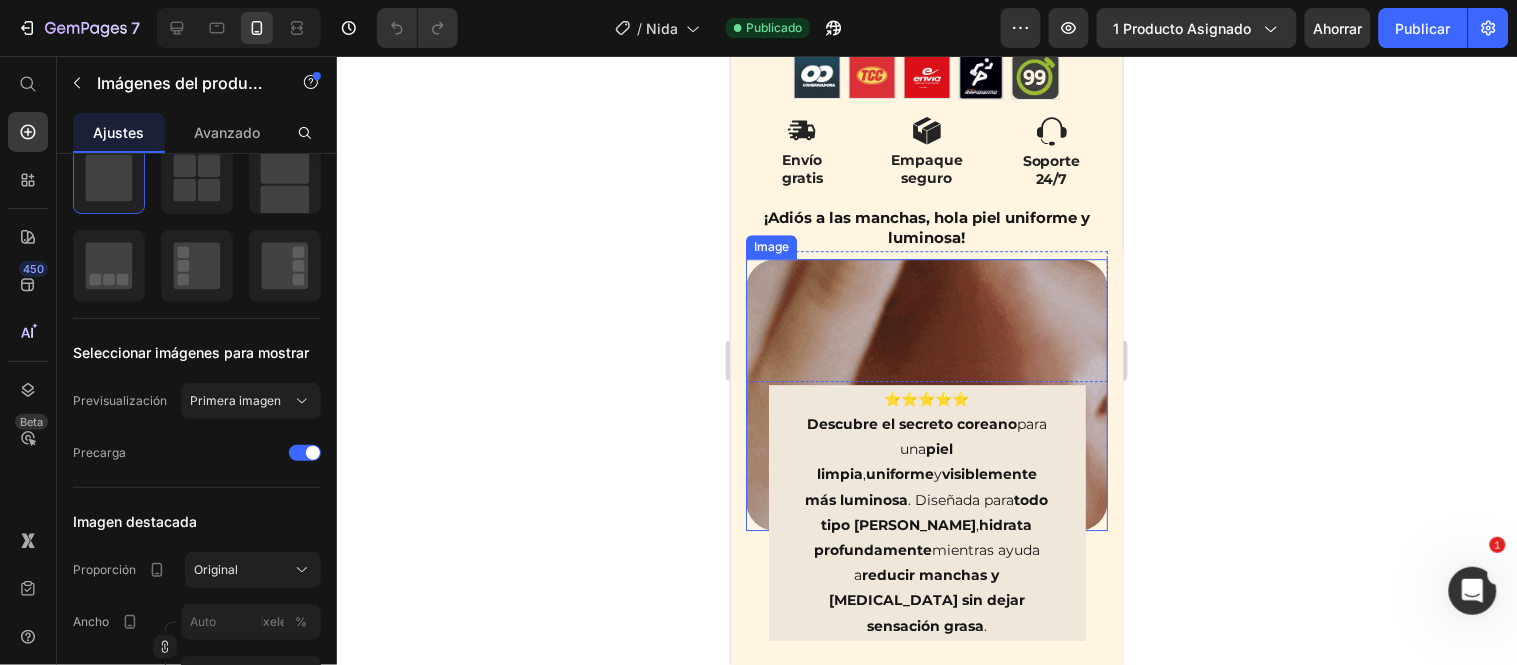click at bounding box center [926, 394] 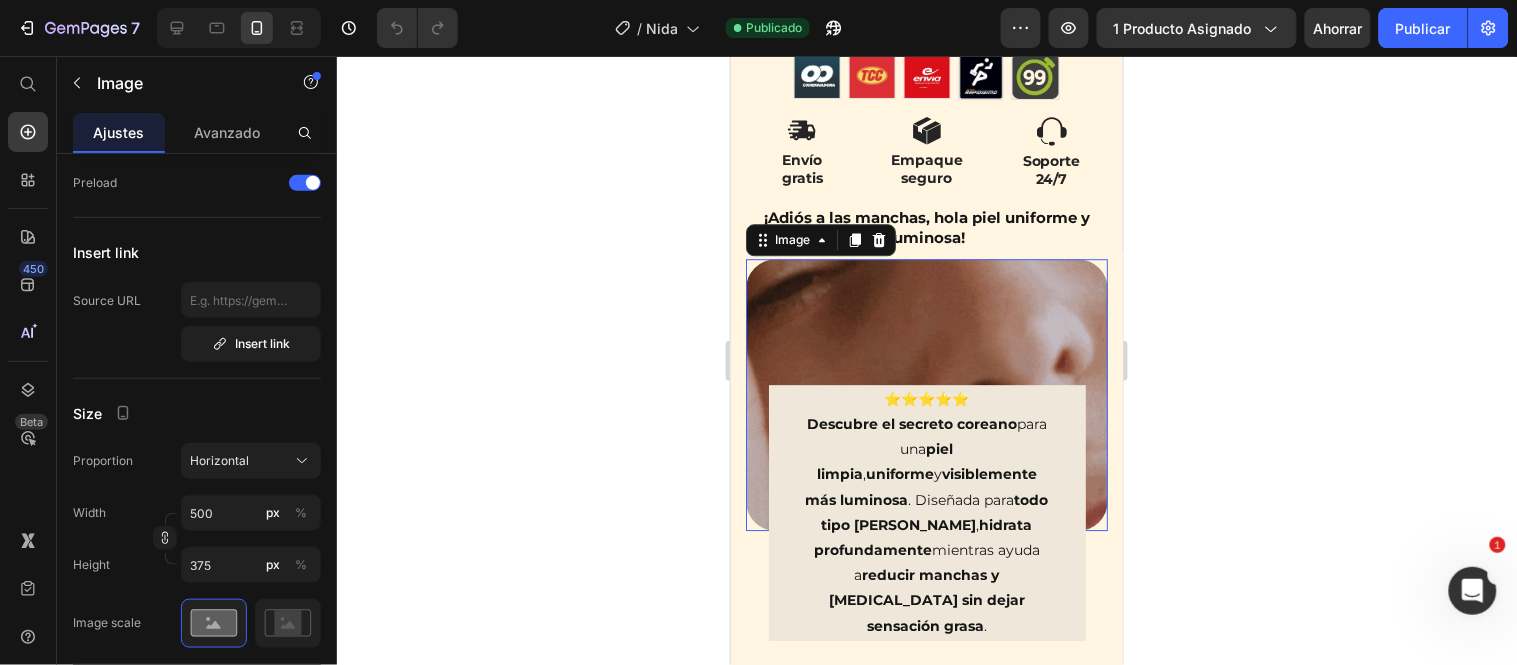 scroll, scrollTop: 0, scrollLeft: 0, axis: both 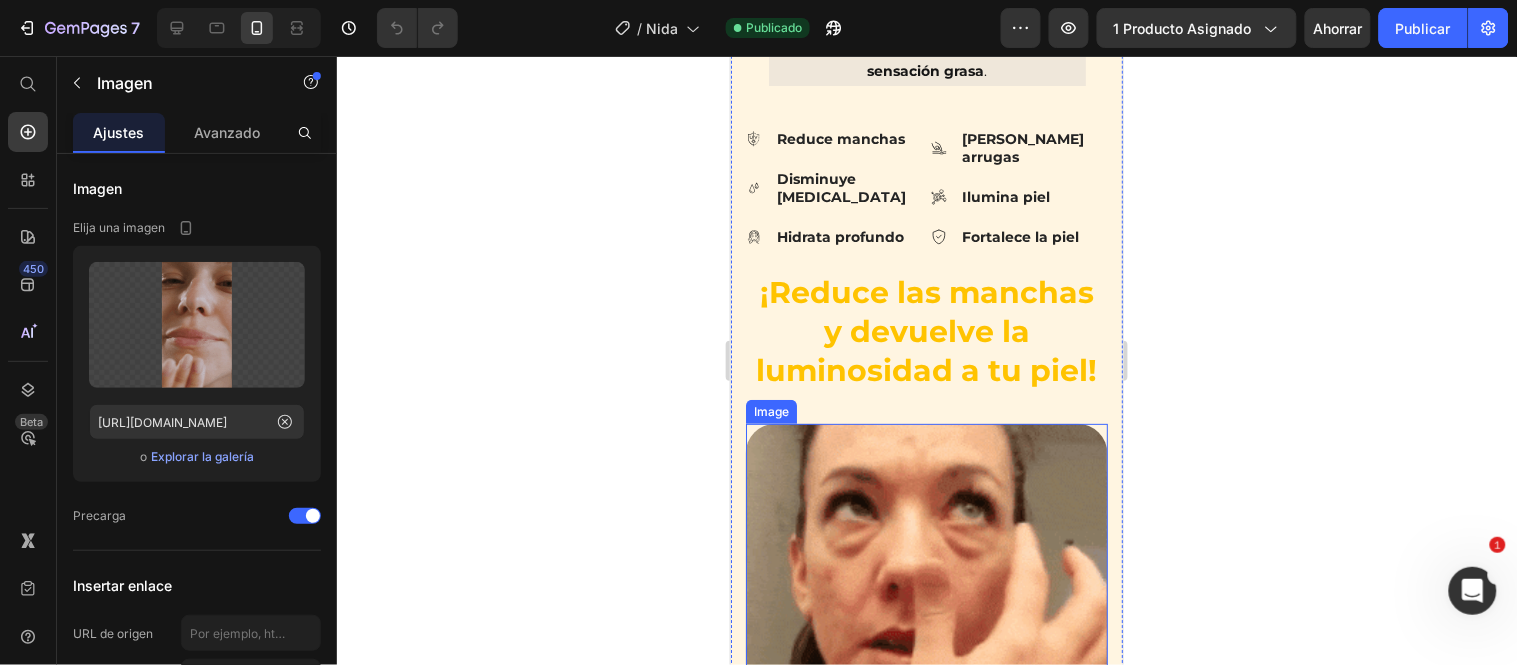 click at bounding box center (926, 604) 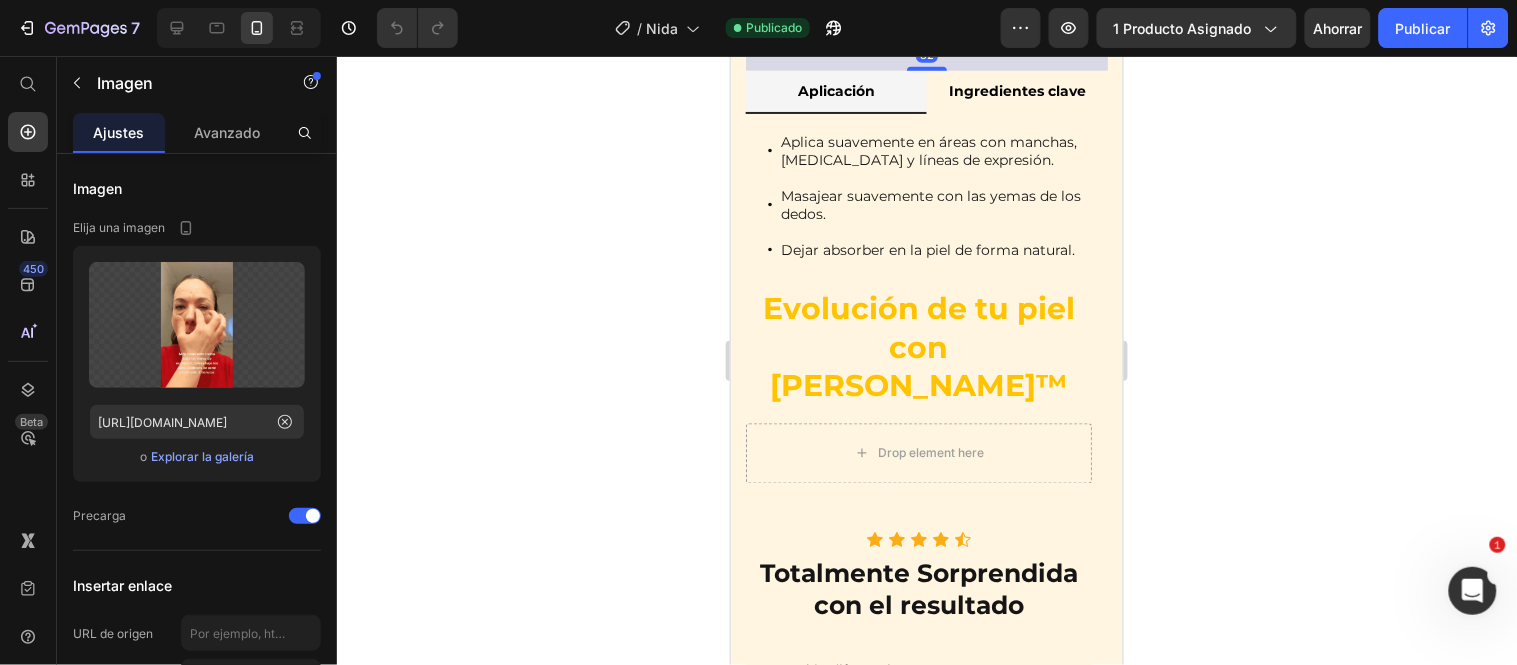 scroll, scrollTop: 2666, scrollLeft: 0, axis: vertical 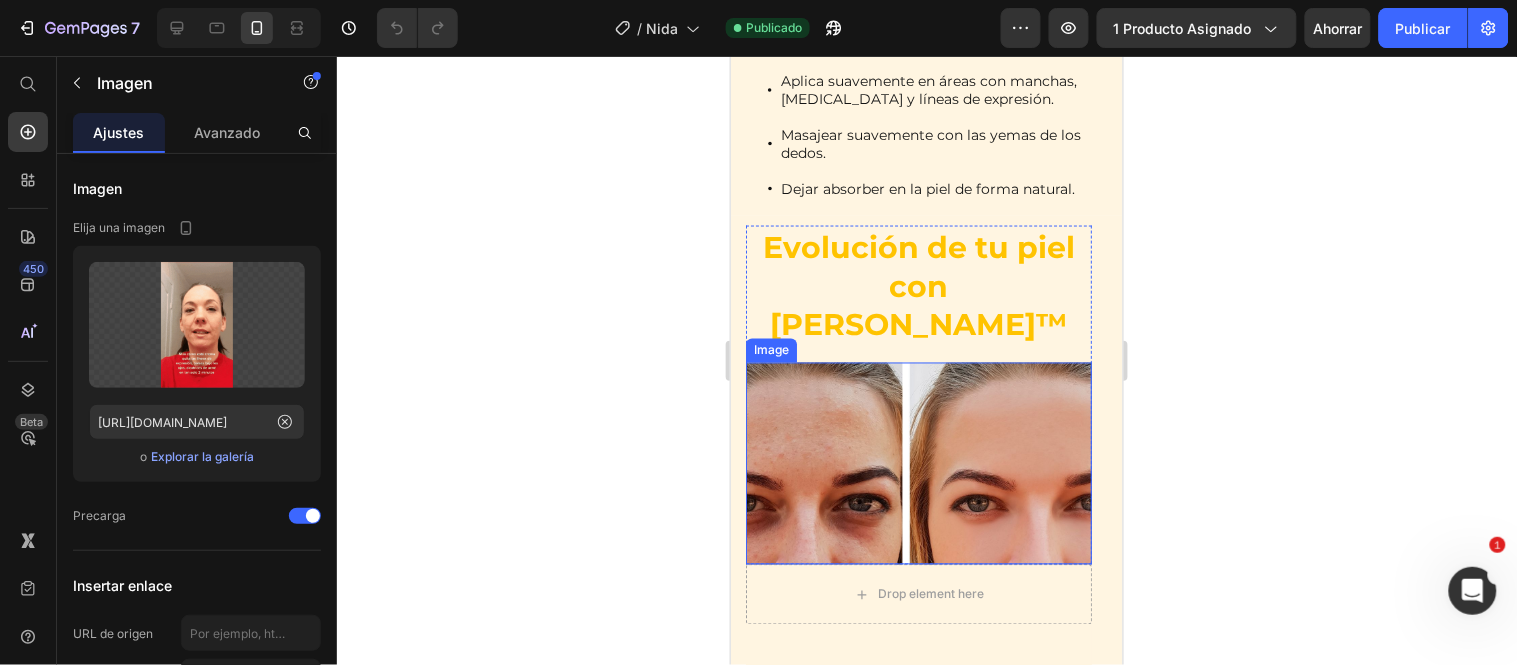 click at bounding box center [918, 463] 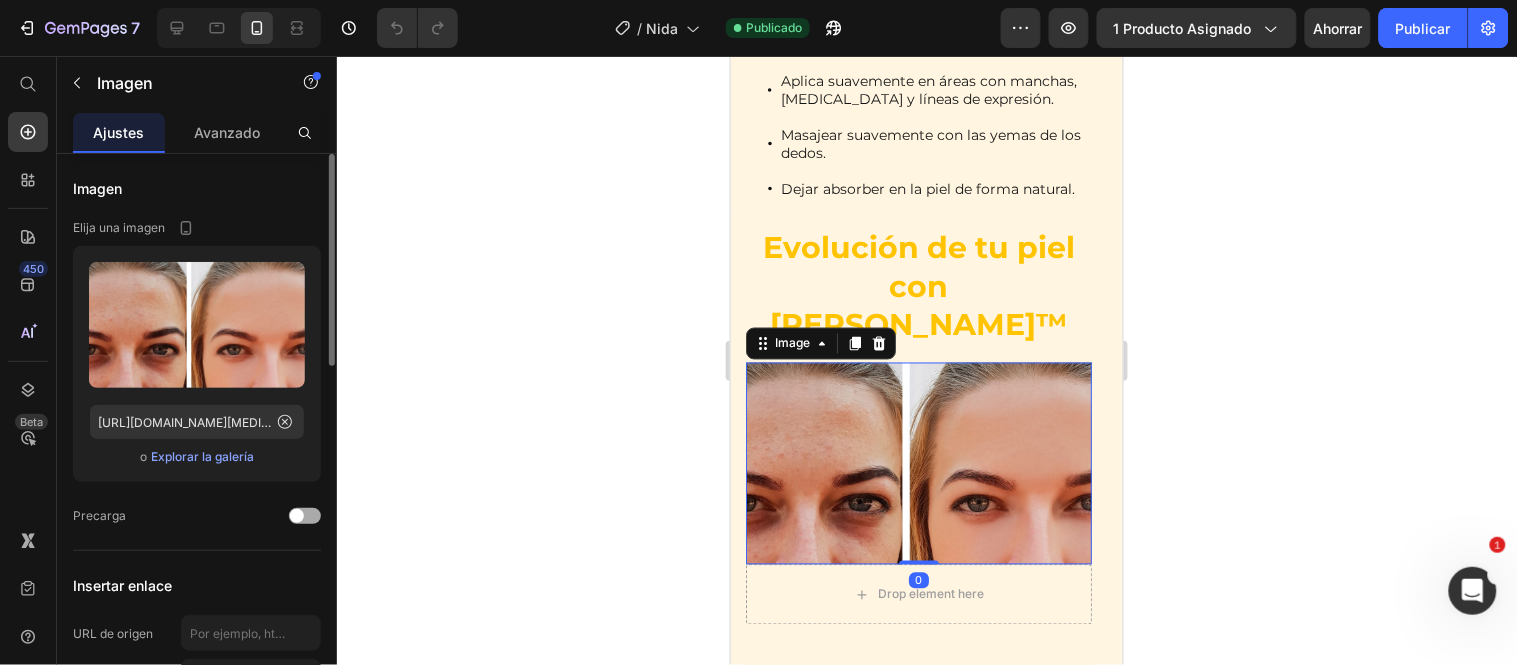 click at bounding box center [305, 516] 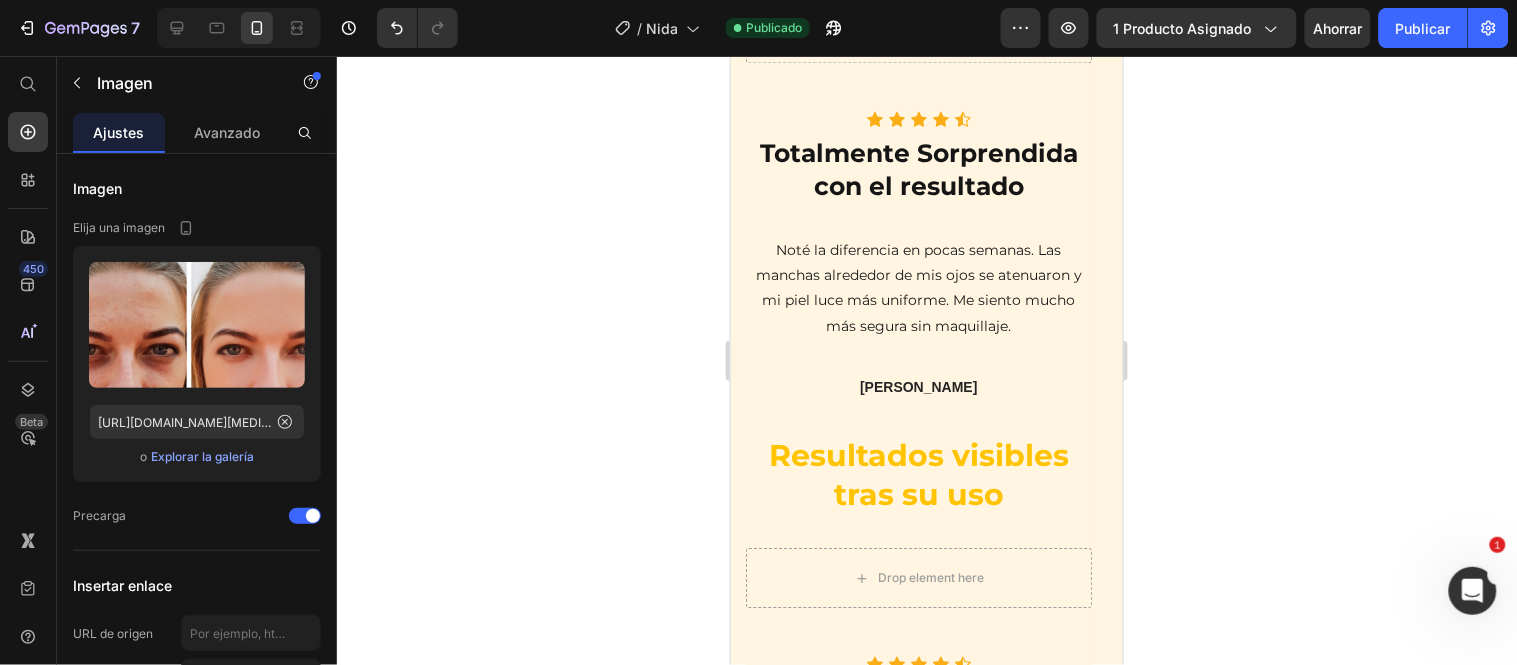 scroll, scrollTop: 3555, scrollLeft: 0, axis: vertical 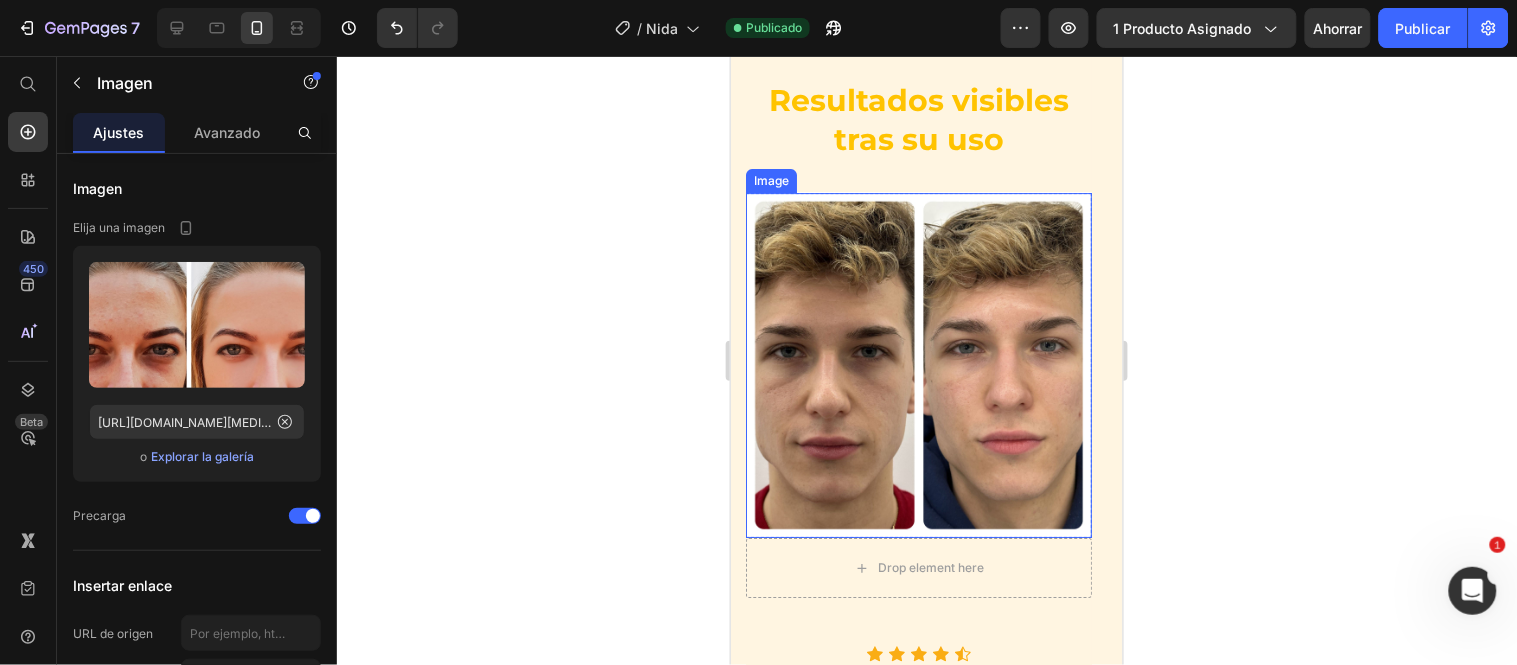 click at bounding box center (918, 365) 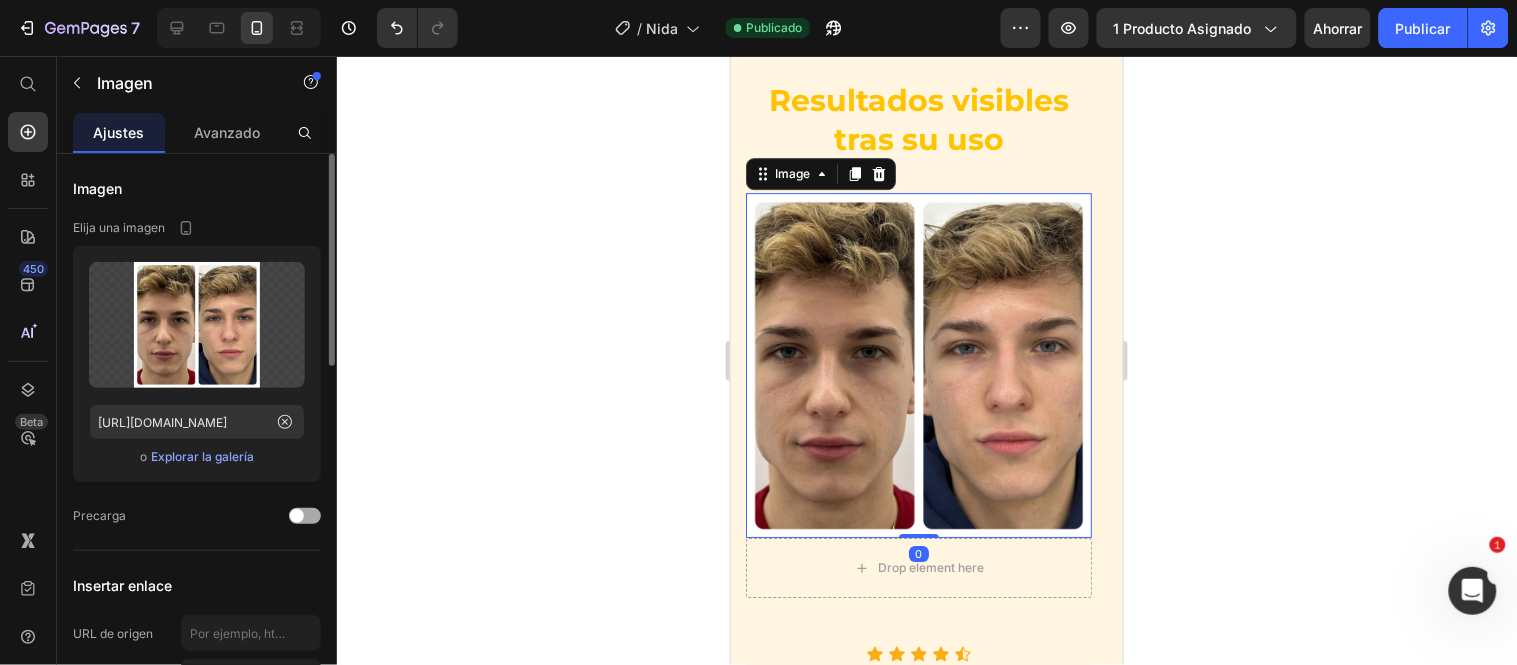 click at bounding box center [305, 516] 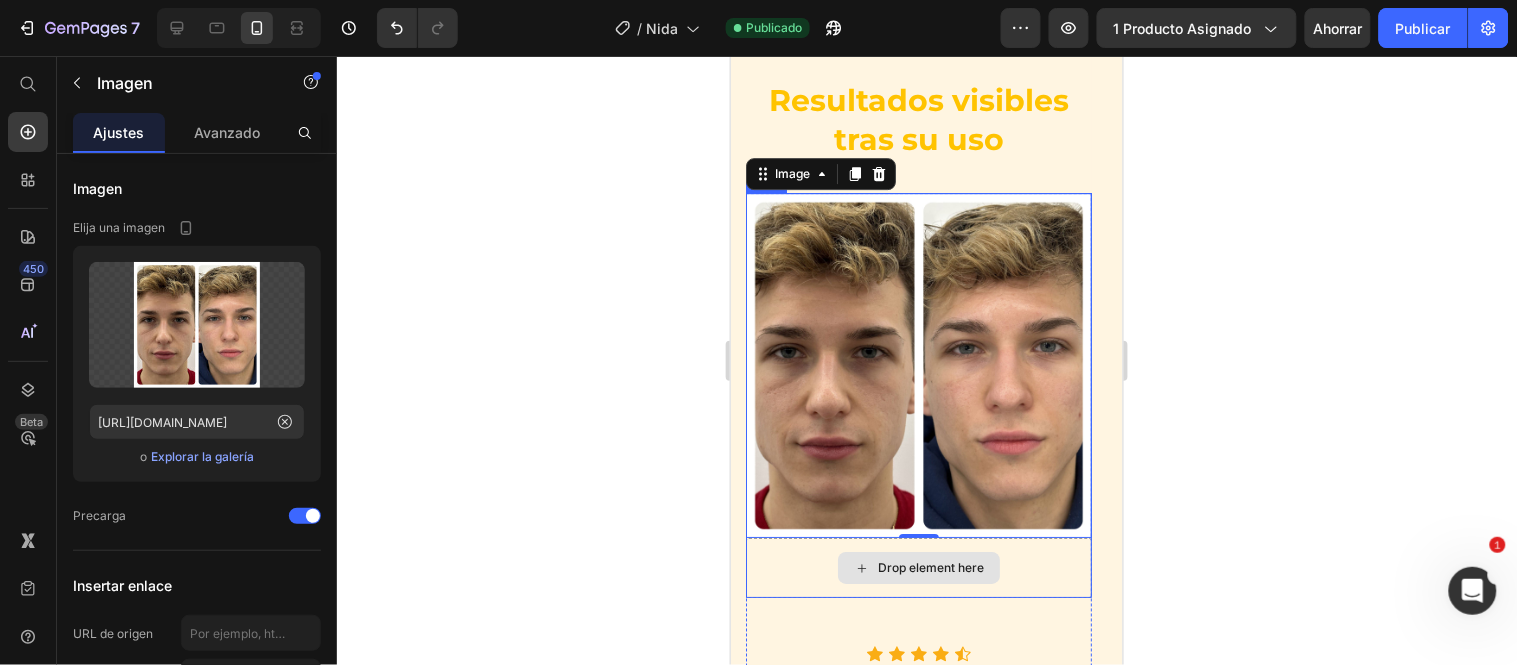 click on "Drop element here" at bounding box center [918, 567] 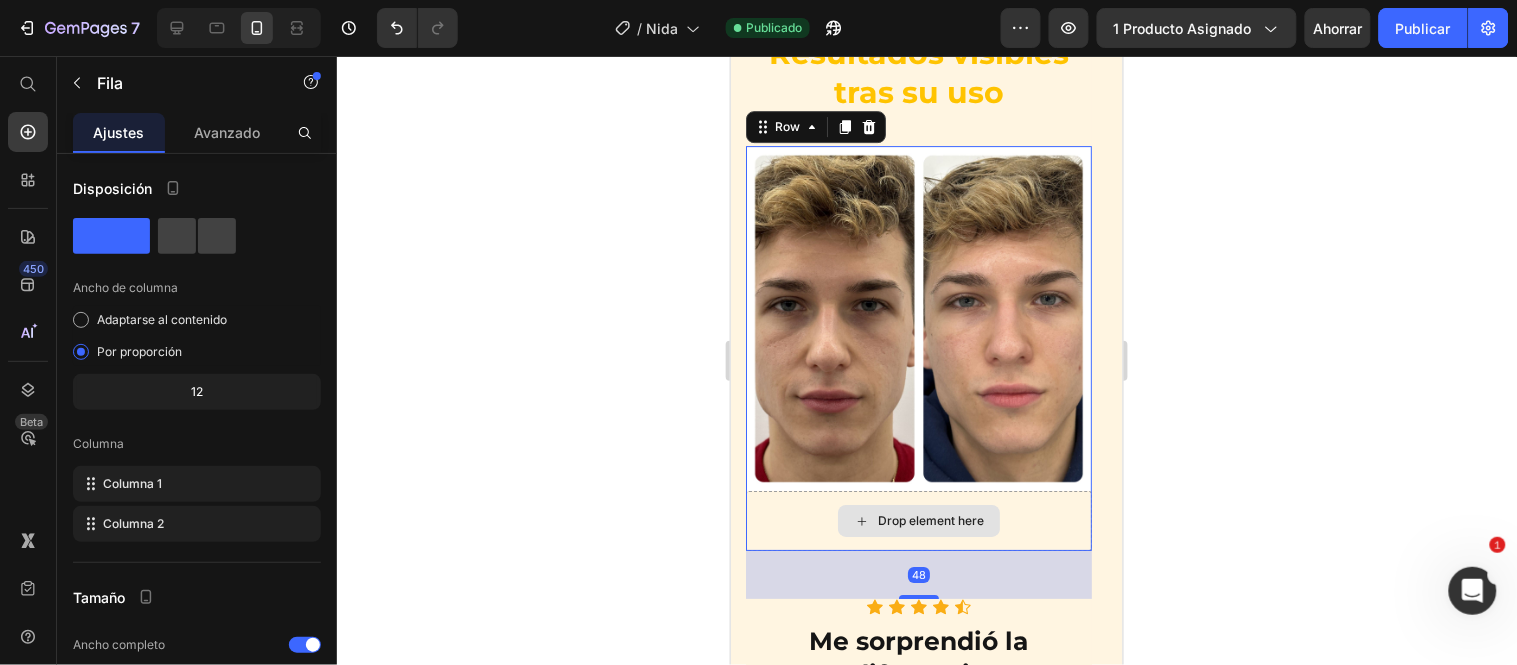 scroll, scrollTop: 3777, scrollLeft: 0, axis: vertical 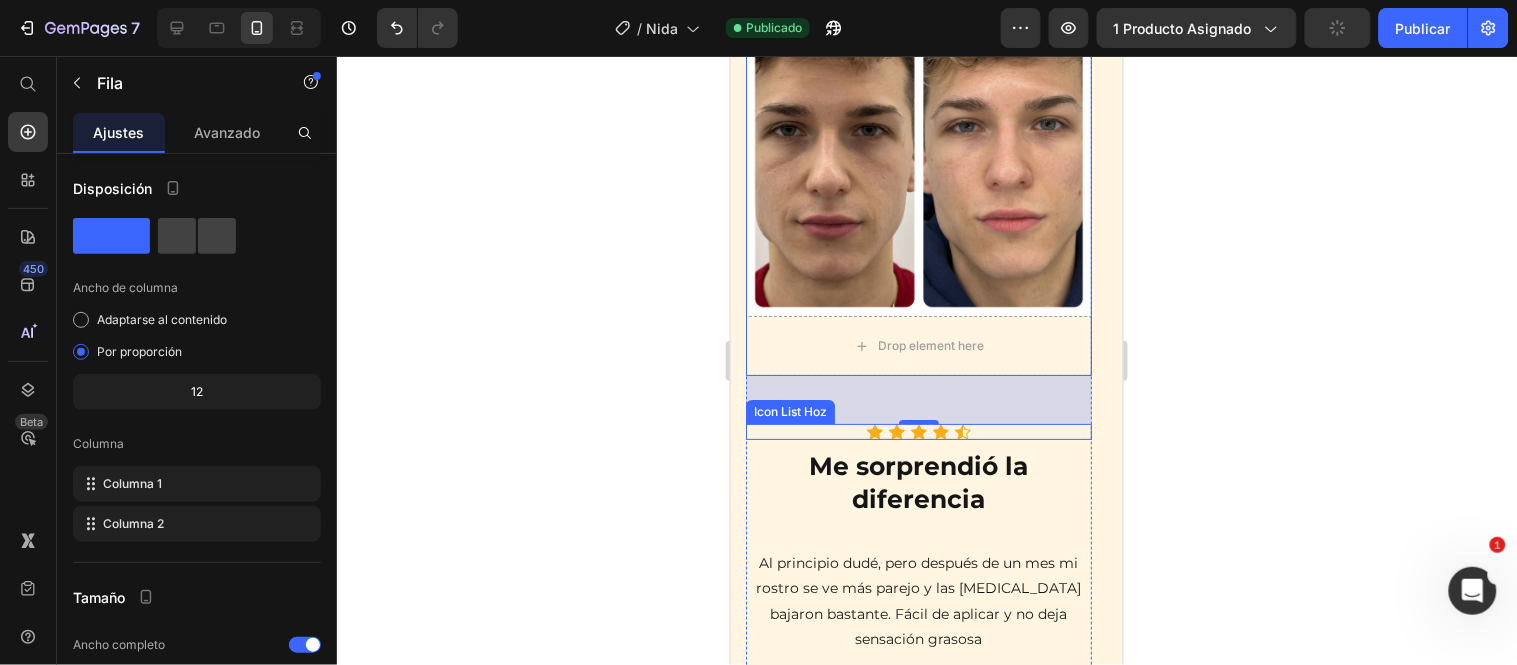 click on "Icon                Icon                Icon                Icon
Icon" at bounding box center [918, 431] 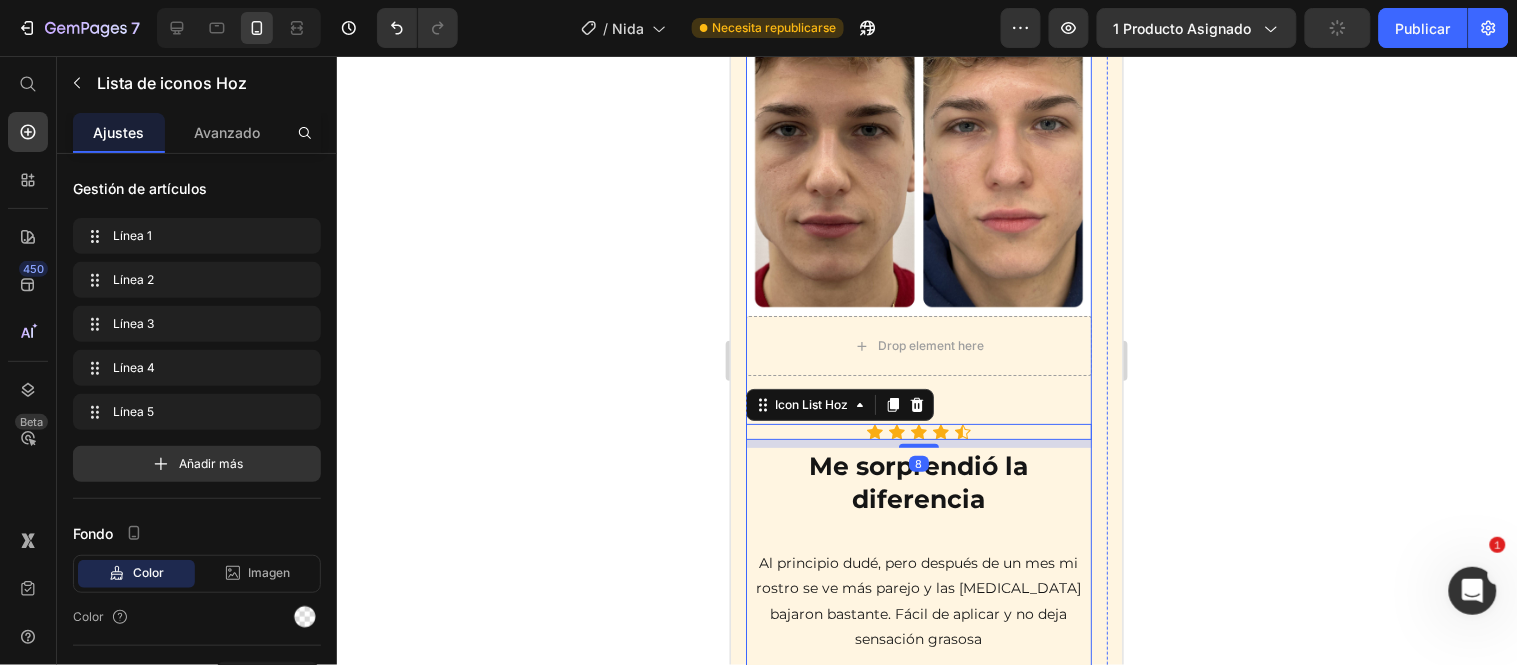 click on "Image Row
Drop element here Row" at bounding box center (918, 197) 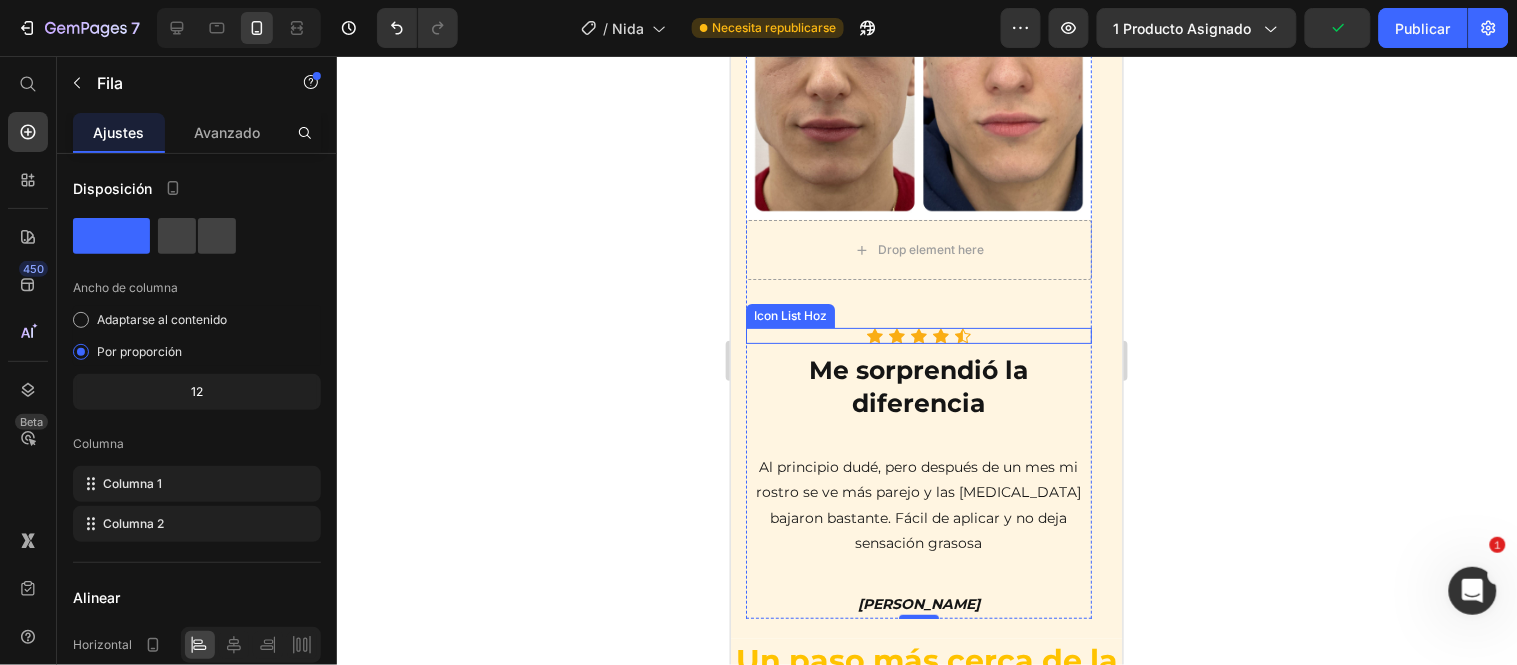 scroll, scrollTop: 4000, scrollLeft: 0, axis: vertical 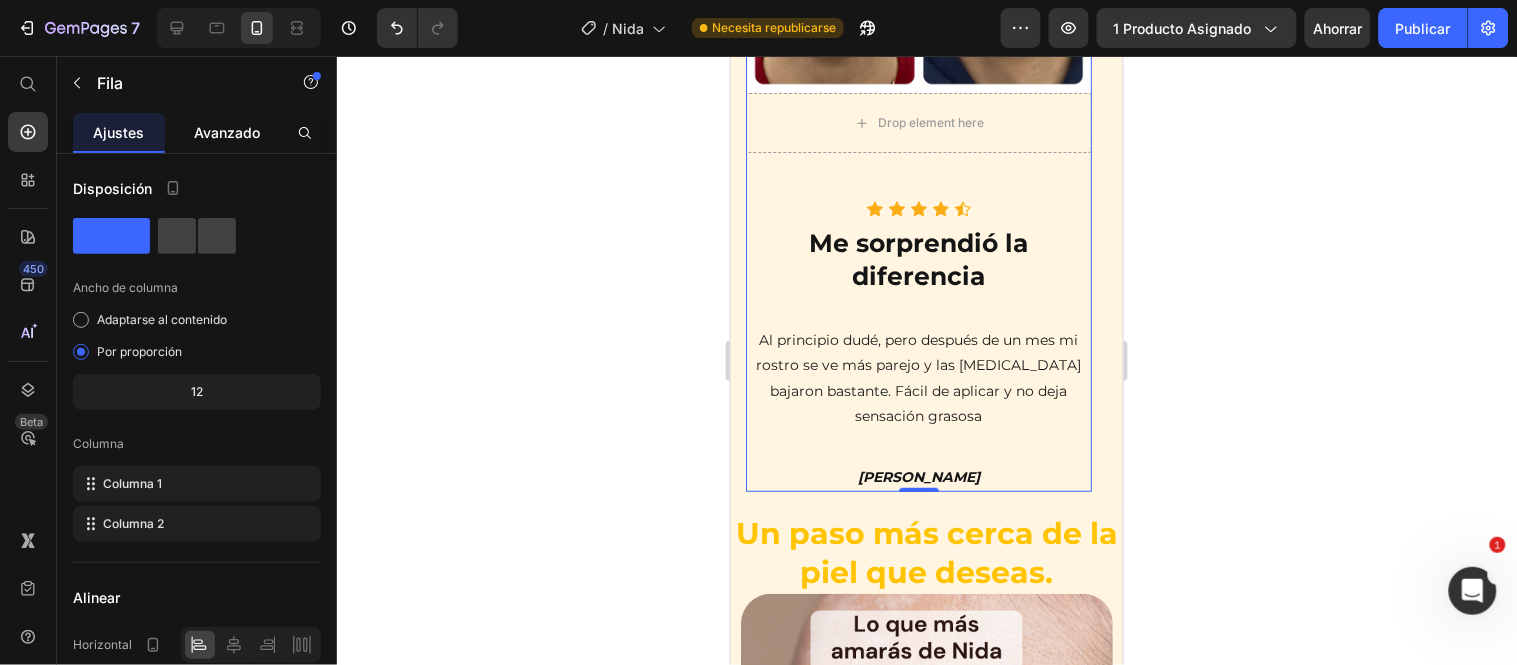 click on "Avanzado" 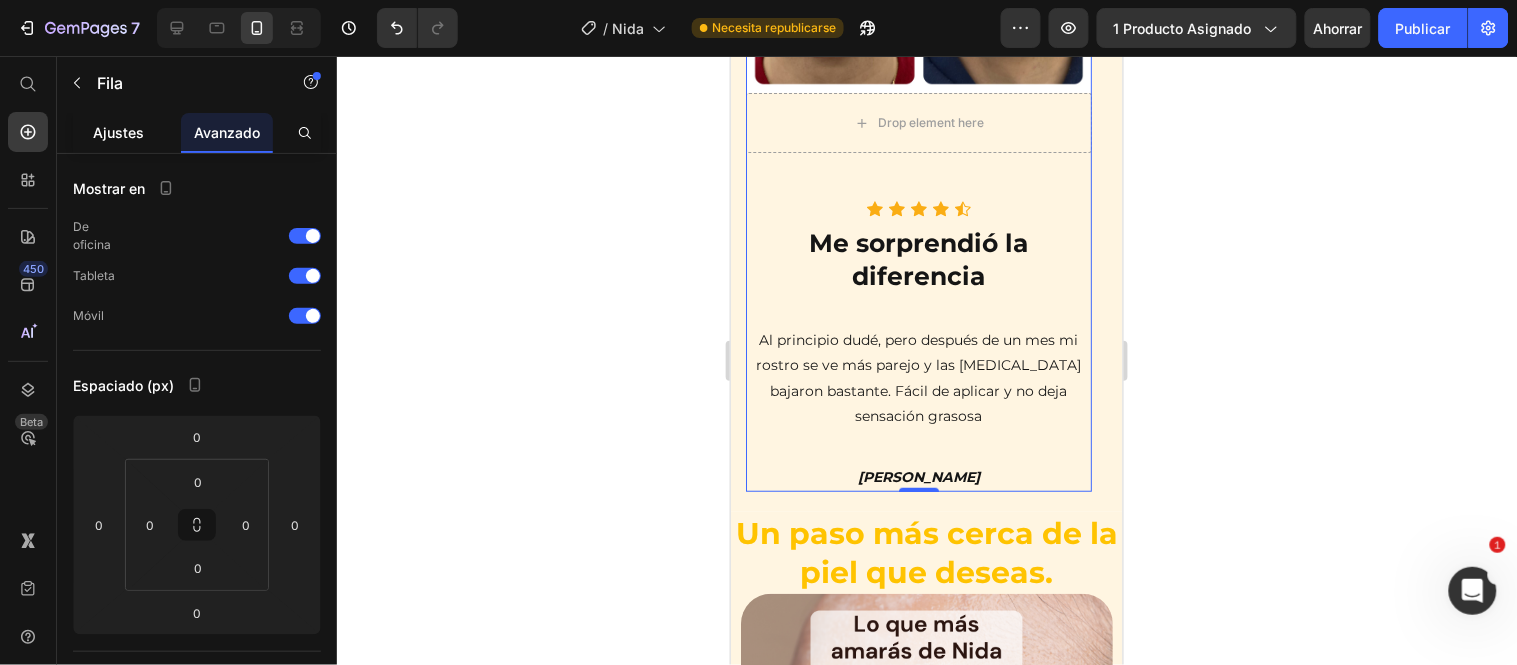 click on "Ajustes" 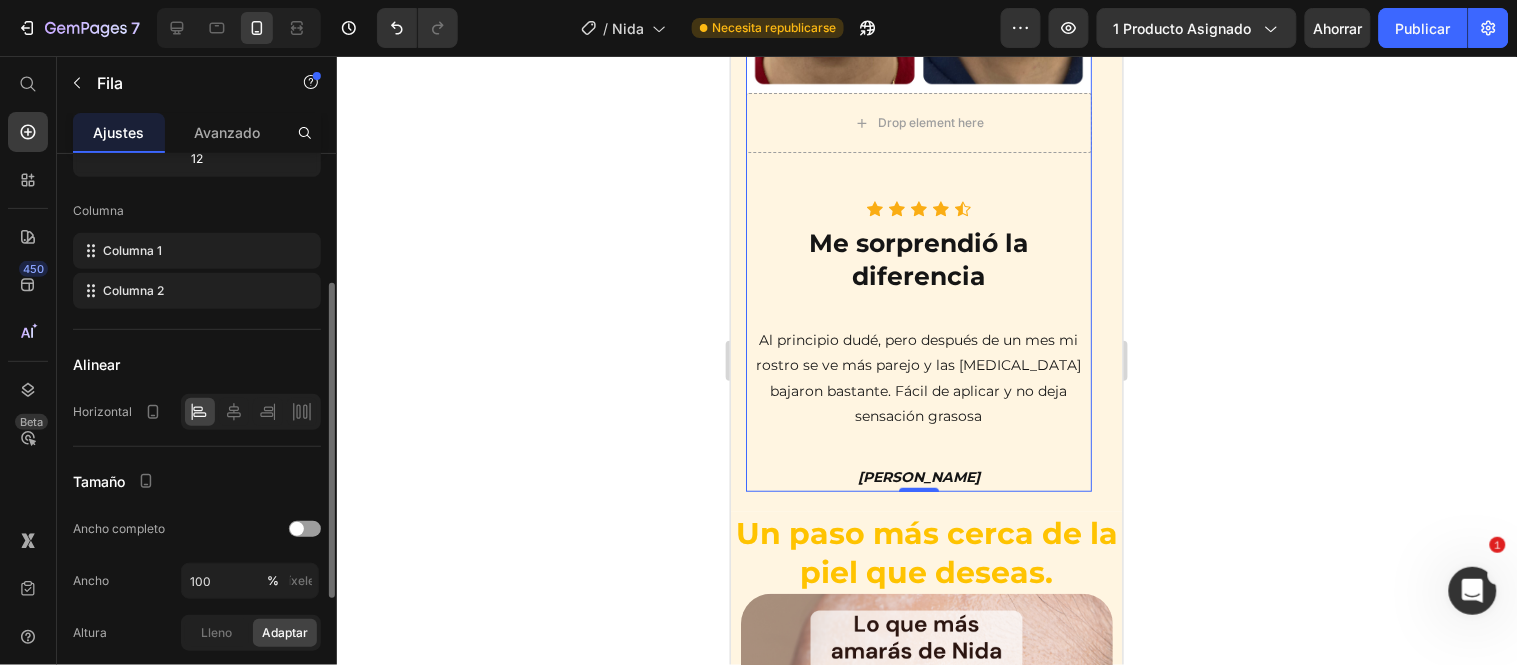 scroll, scrollTop: 0, scrollLeft: 0, axis: both 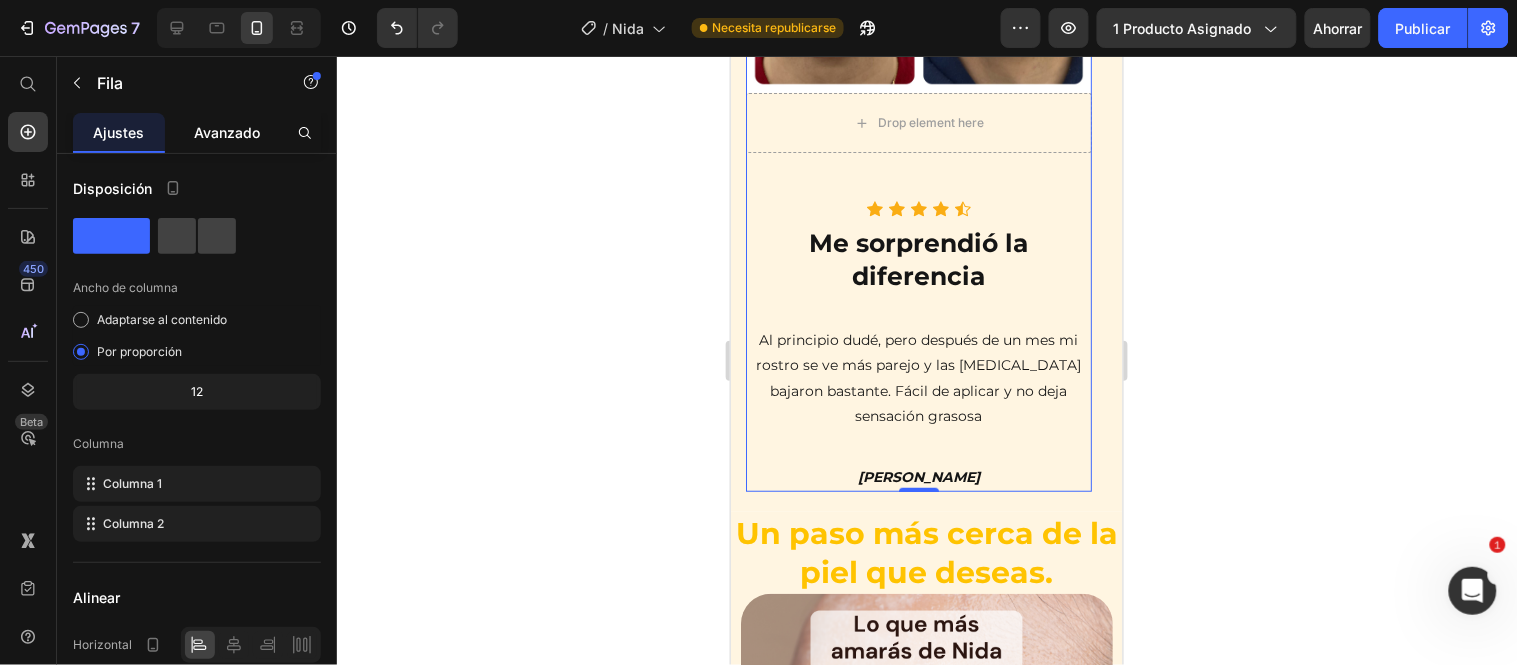 click on "Avanzado" at bounding box center (227, 132) 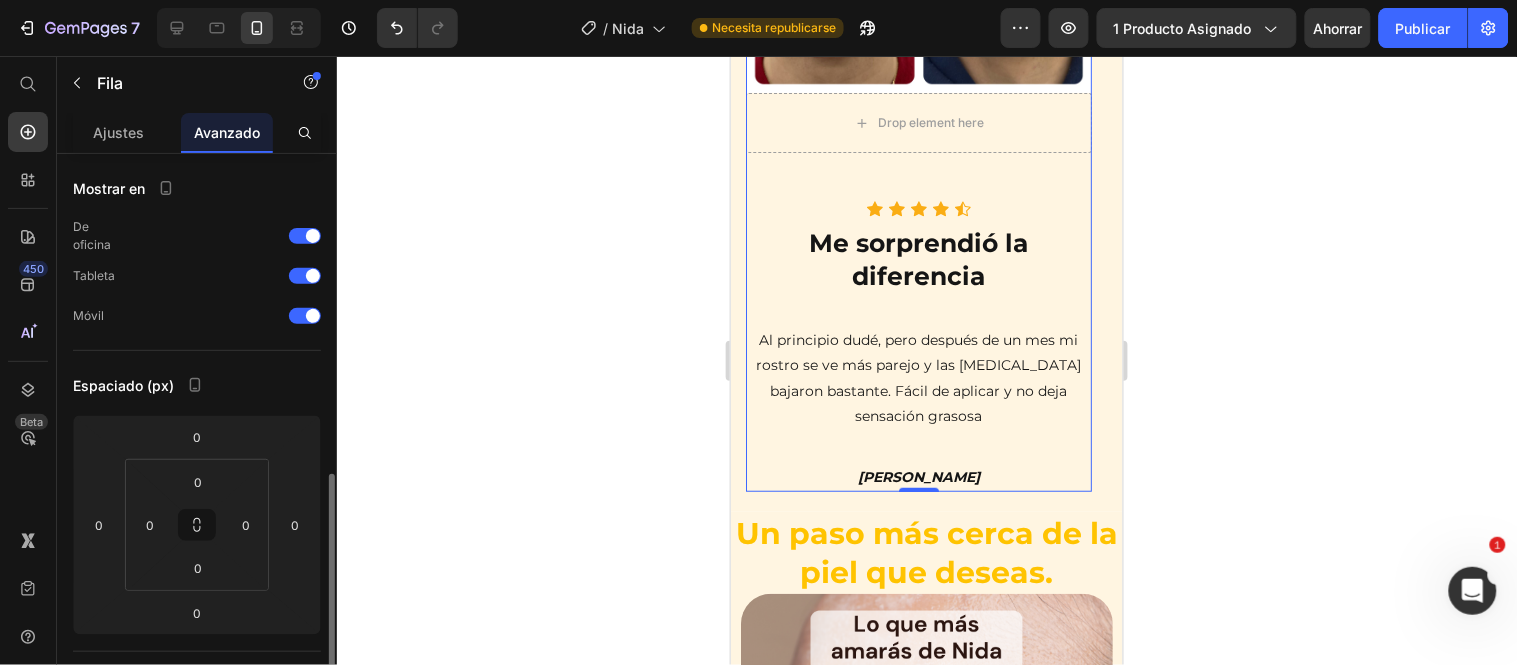 scroll, scrollTop: 222, scrollLeft: 0, axis: vertical 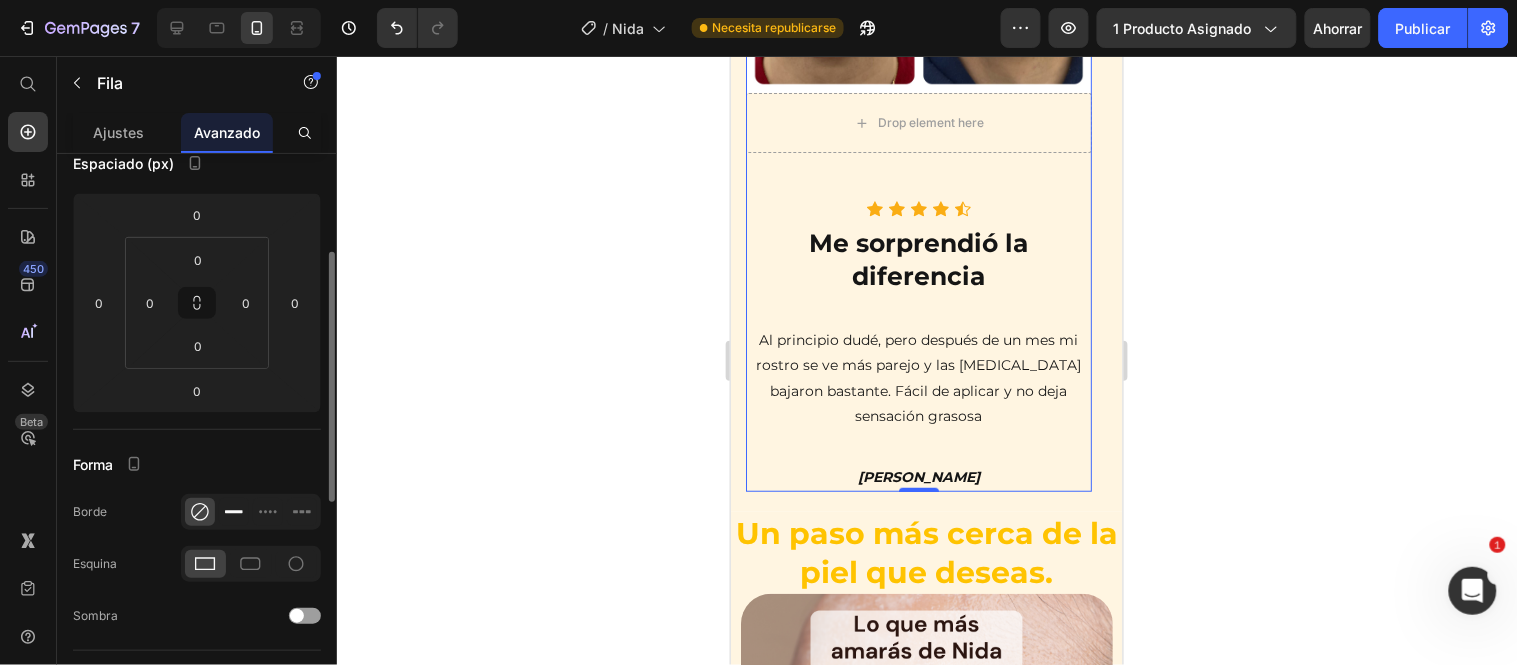 click 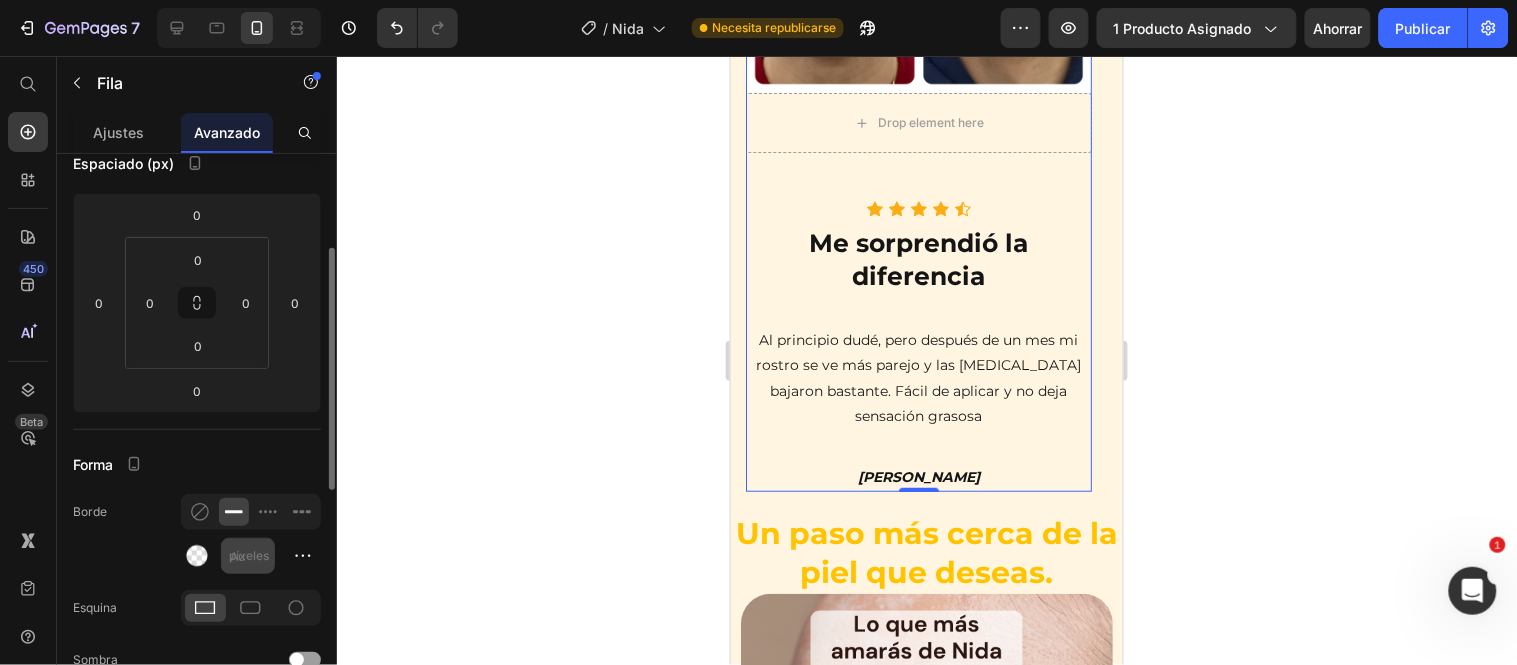 click on "píxeles" at bounding box center (249, 555) 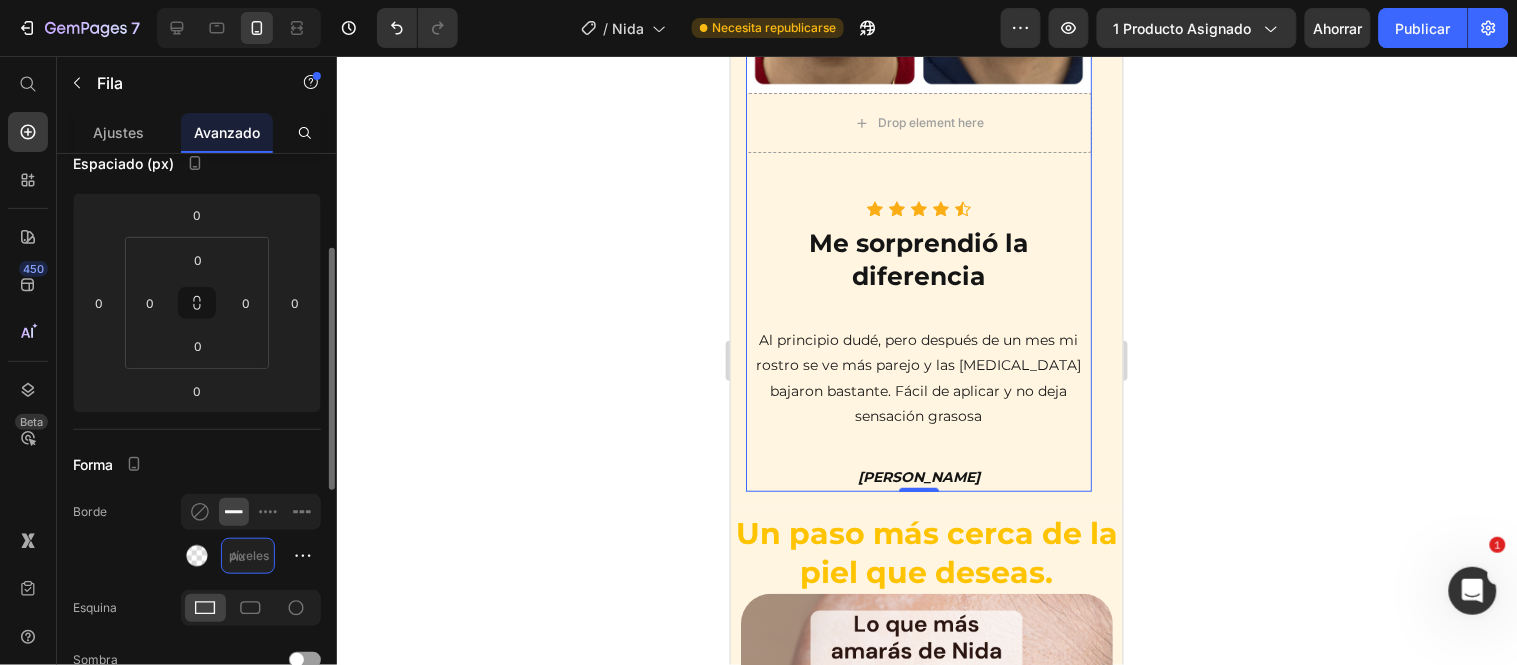 click on "píxeles" at bounding box center [248, 556] 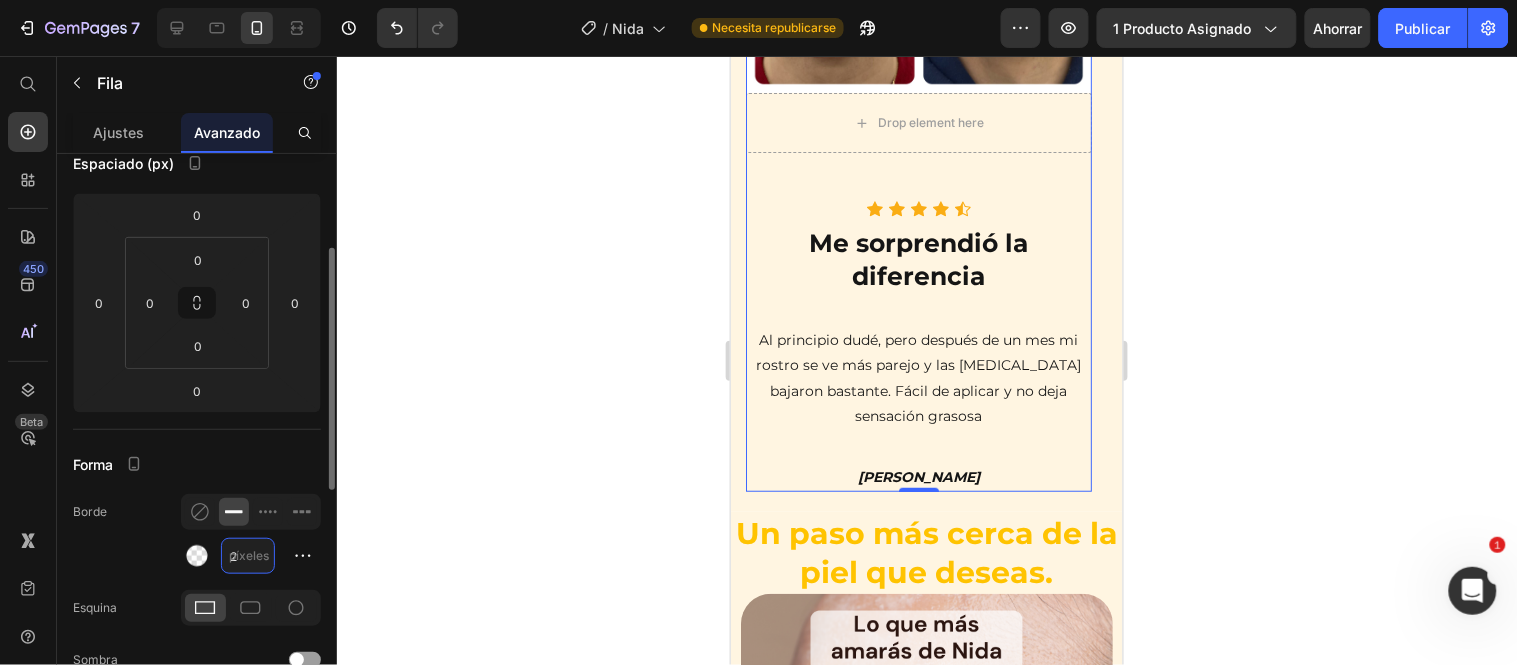 scroll, scrollTop: 3998, scrollLeft: 0, axis: vertical 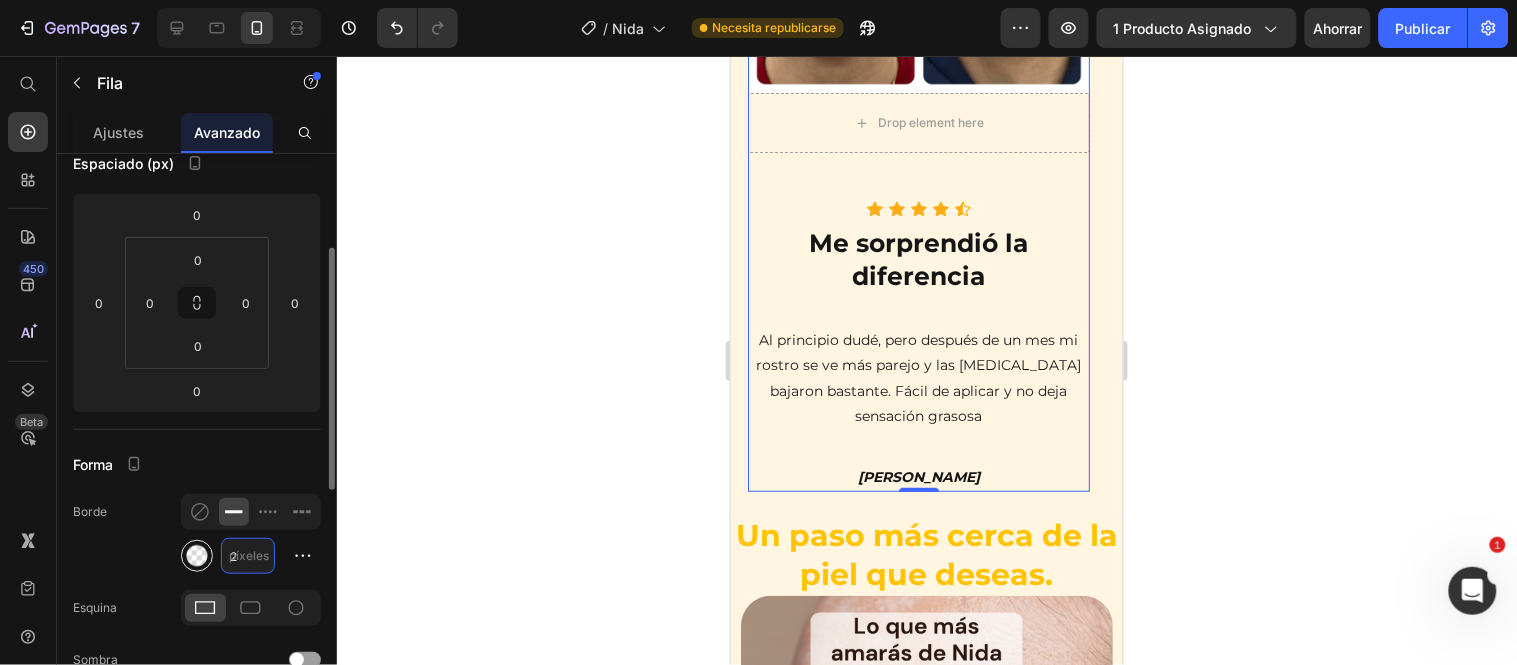 type on "2" 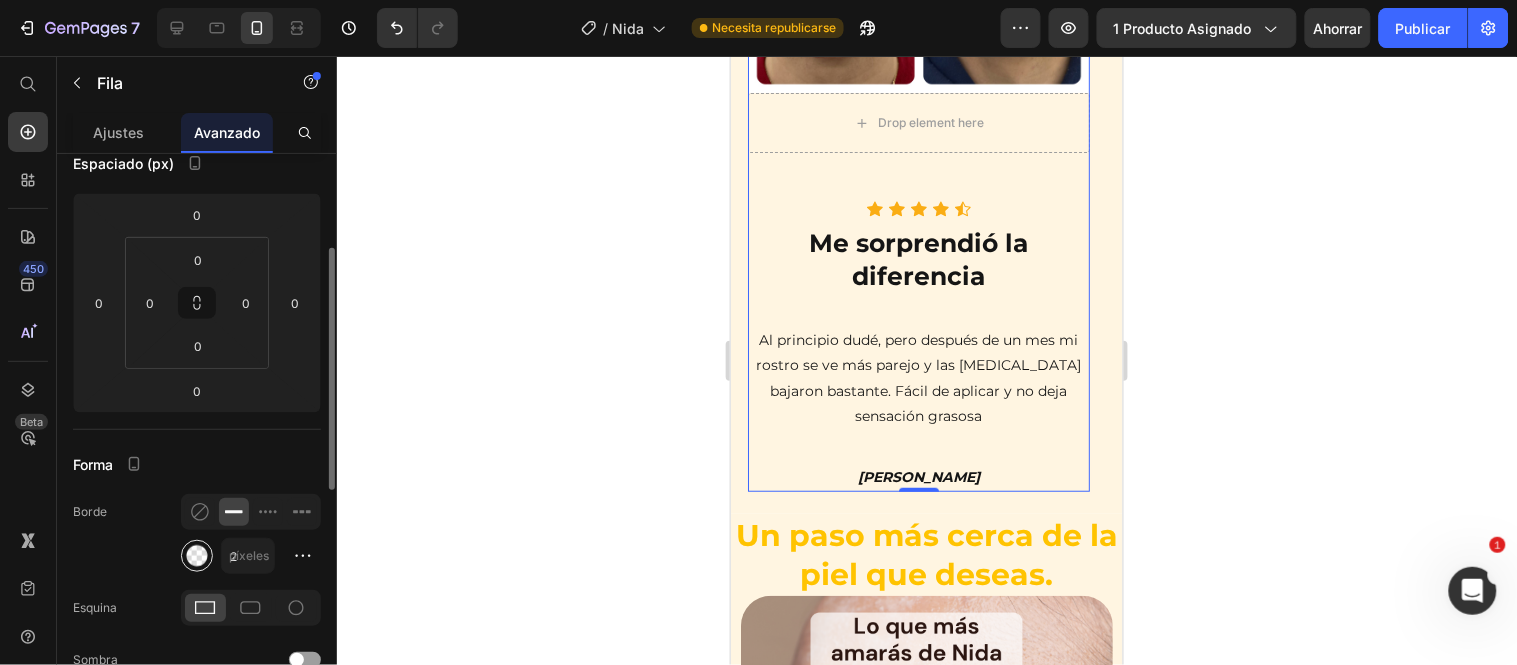 click at bounding box center [197, 556] 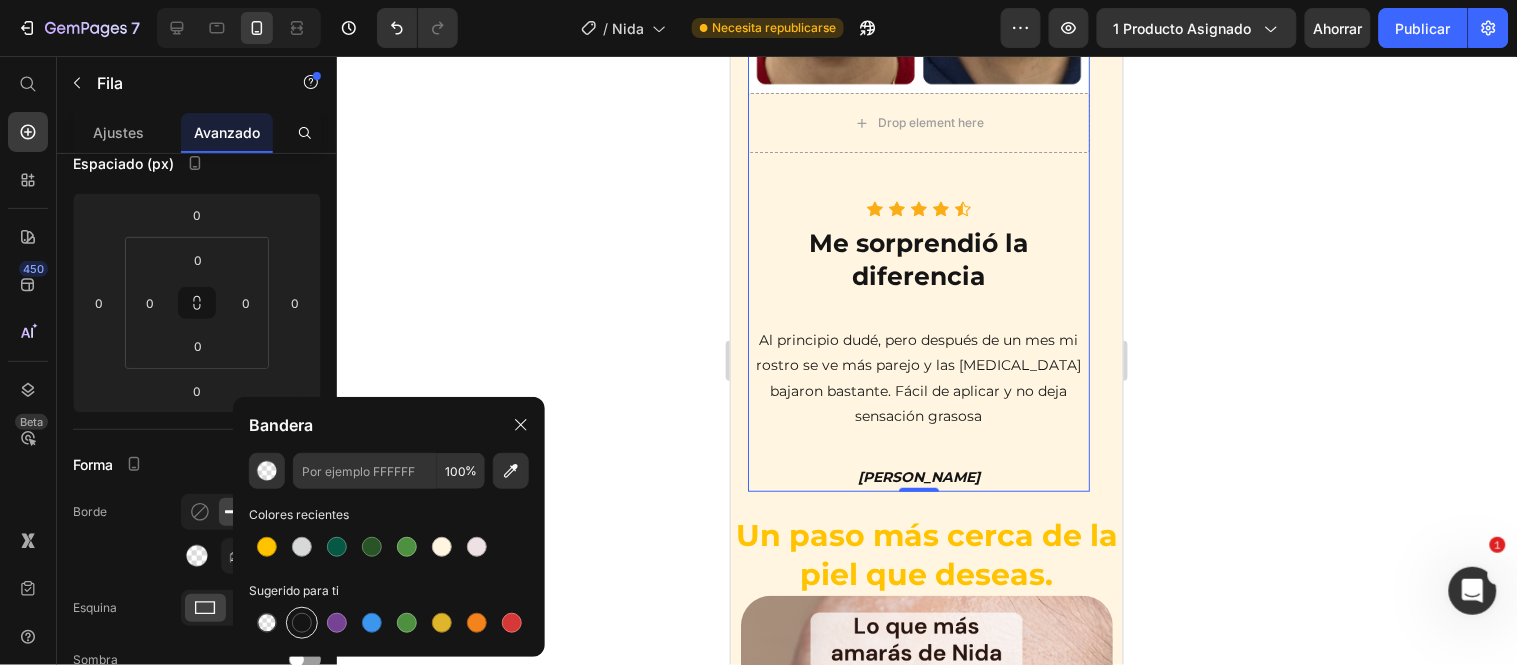 click at bounding box center (302, 623) 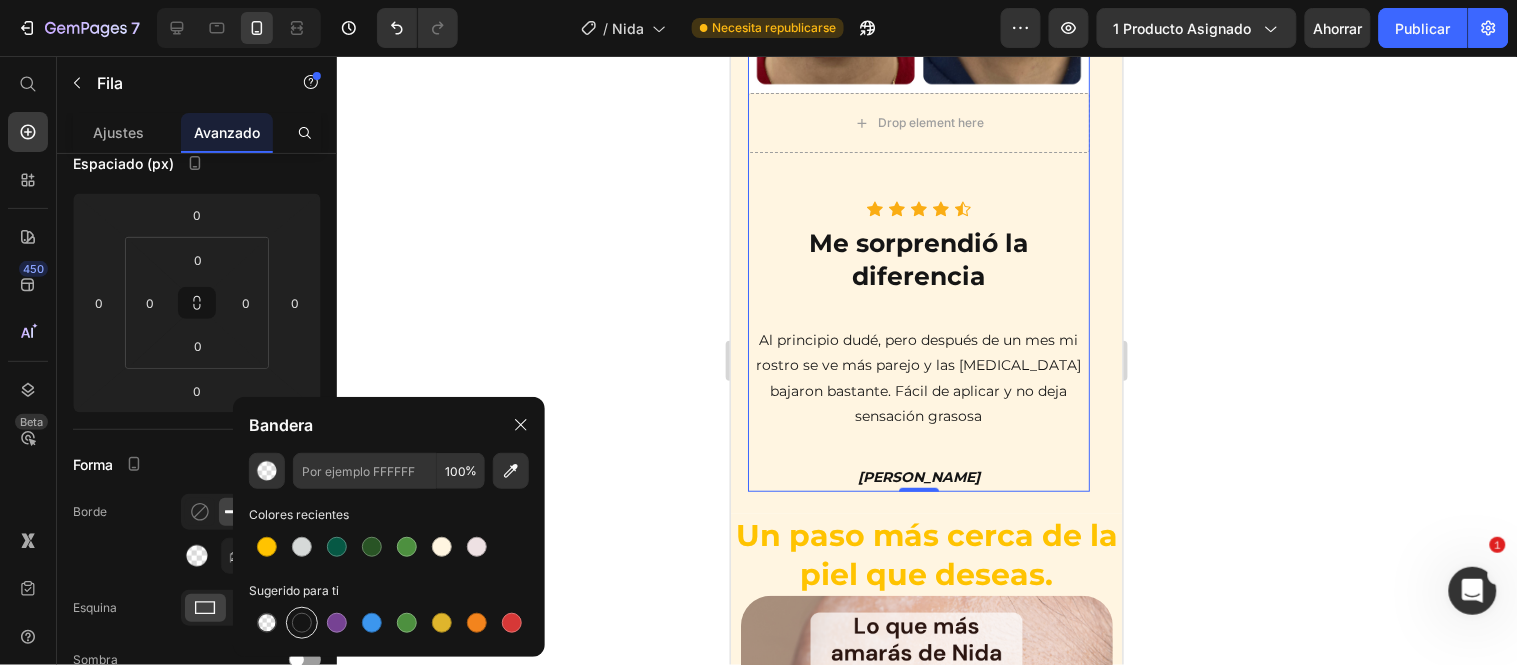 type on "151515" 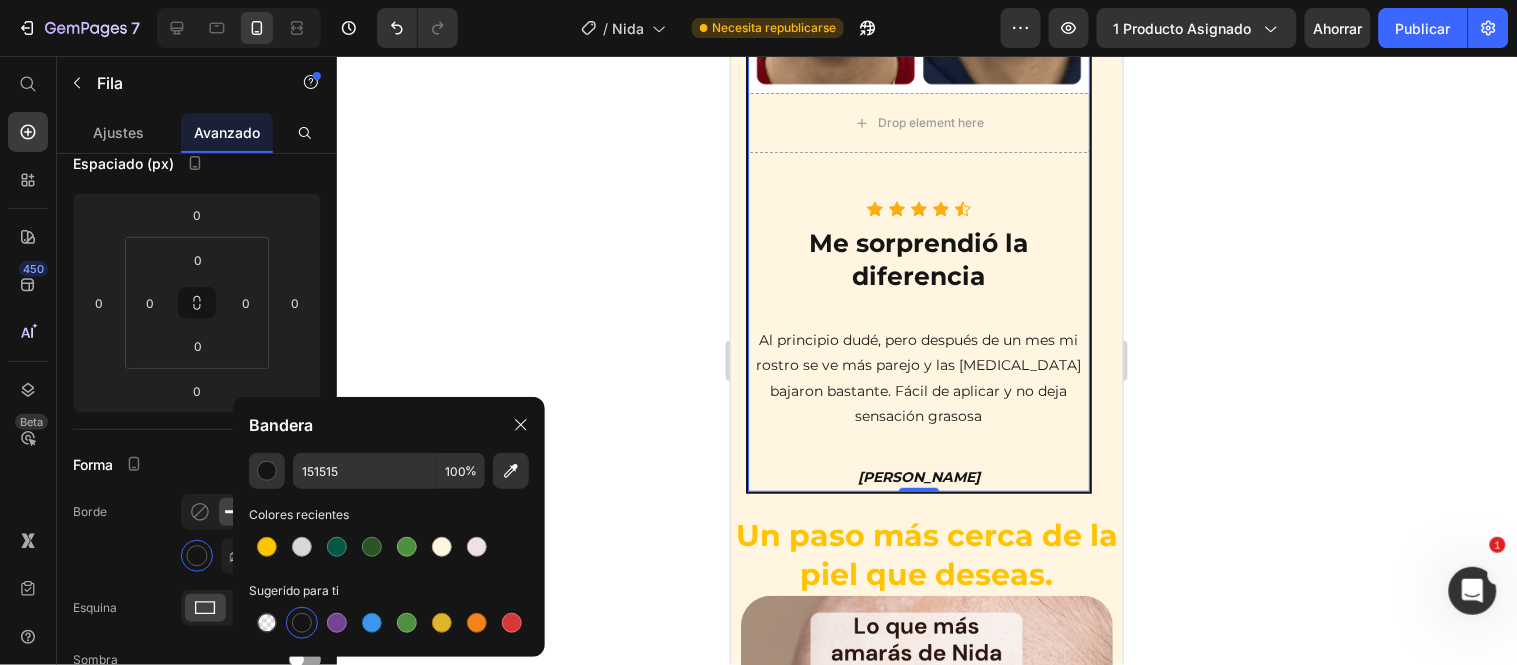 click 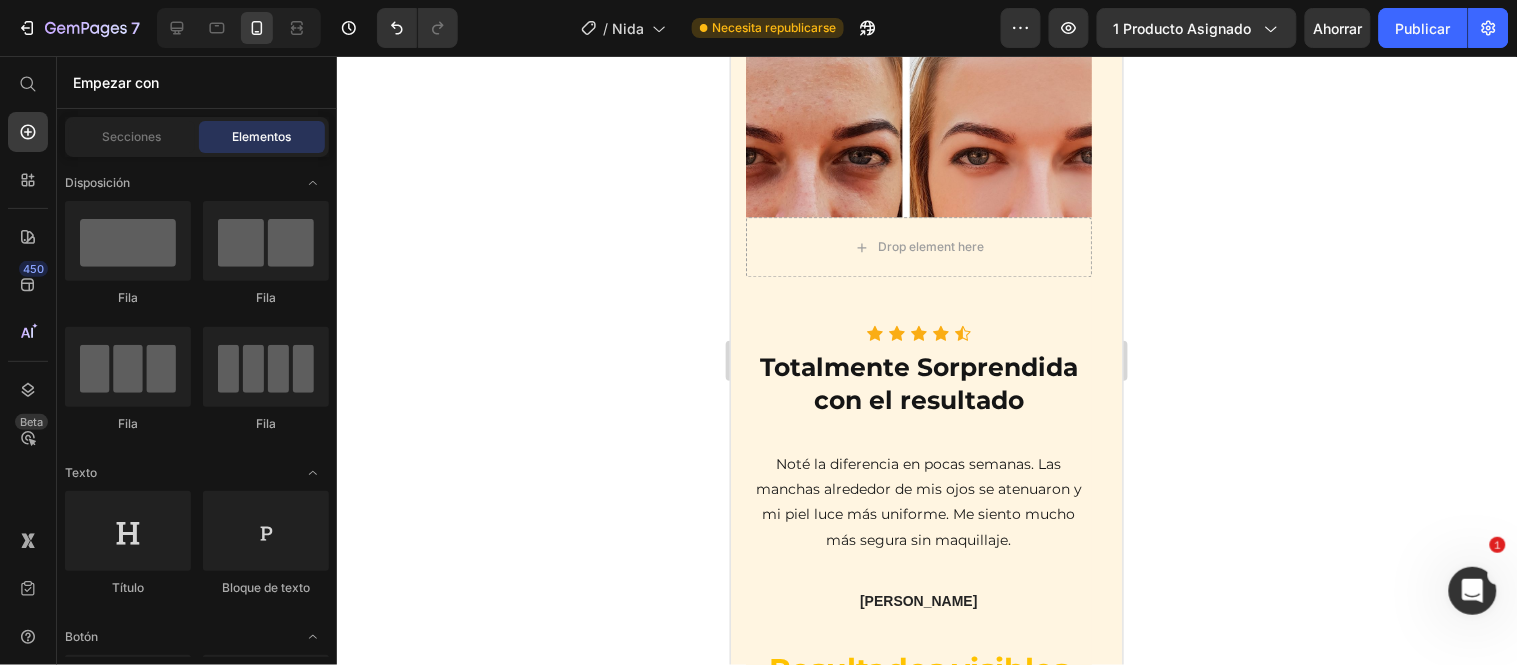 scroll, scrollTop: 2998, scrollLeft: 0, axis: vertical 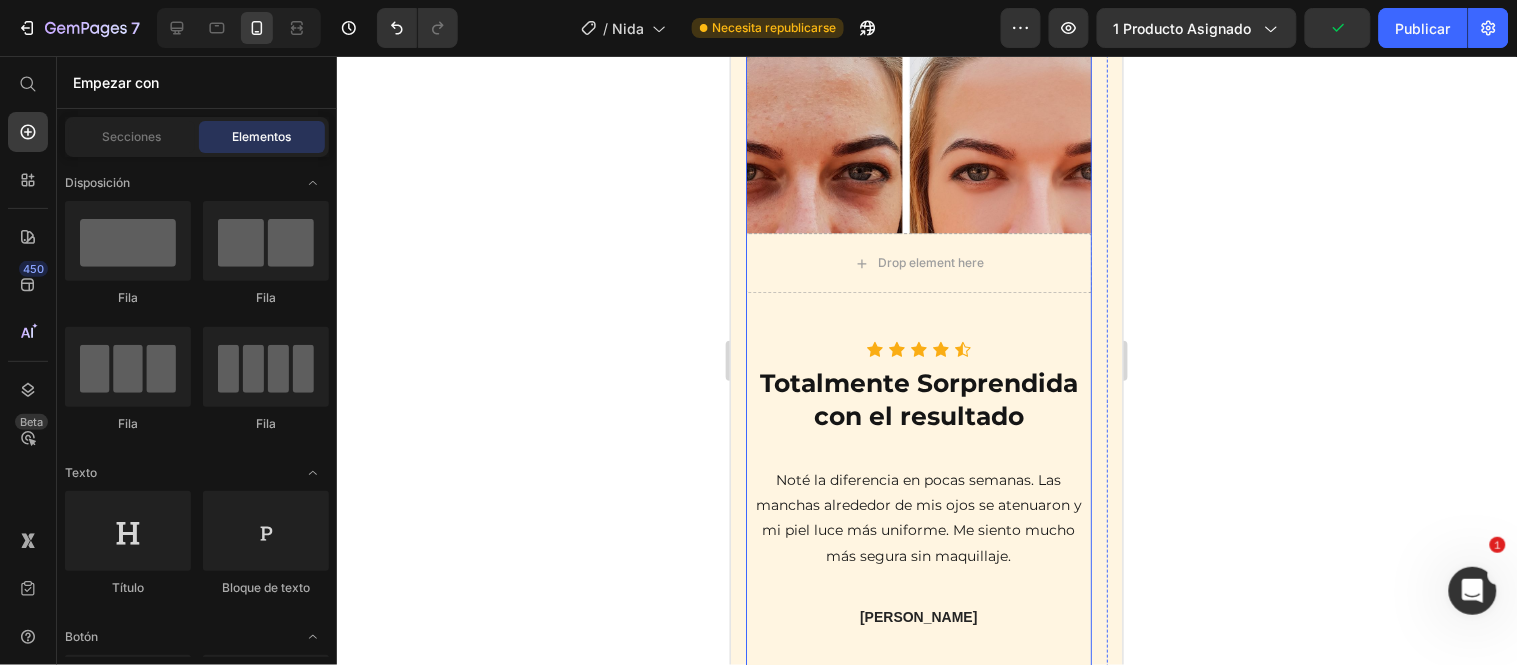 click on "Evolución de tu piel con Nida Luminus™ Heading Image Row
Drop element here Row" at bounding box center [918, 116] 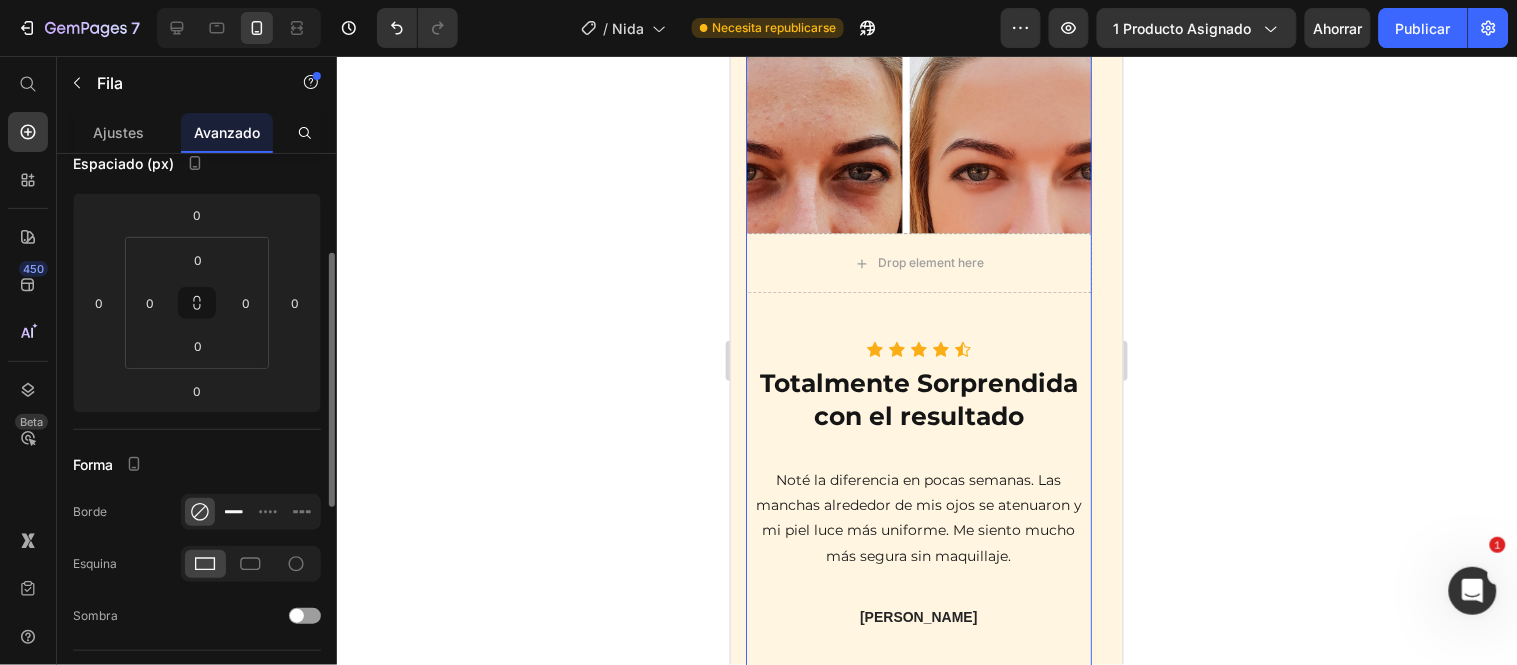 click 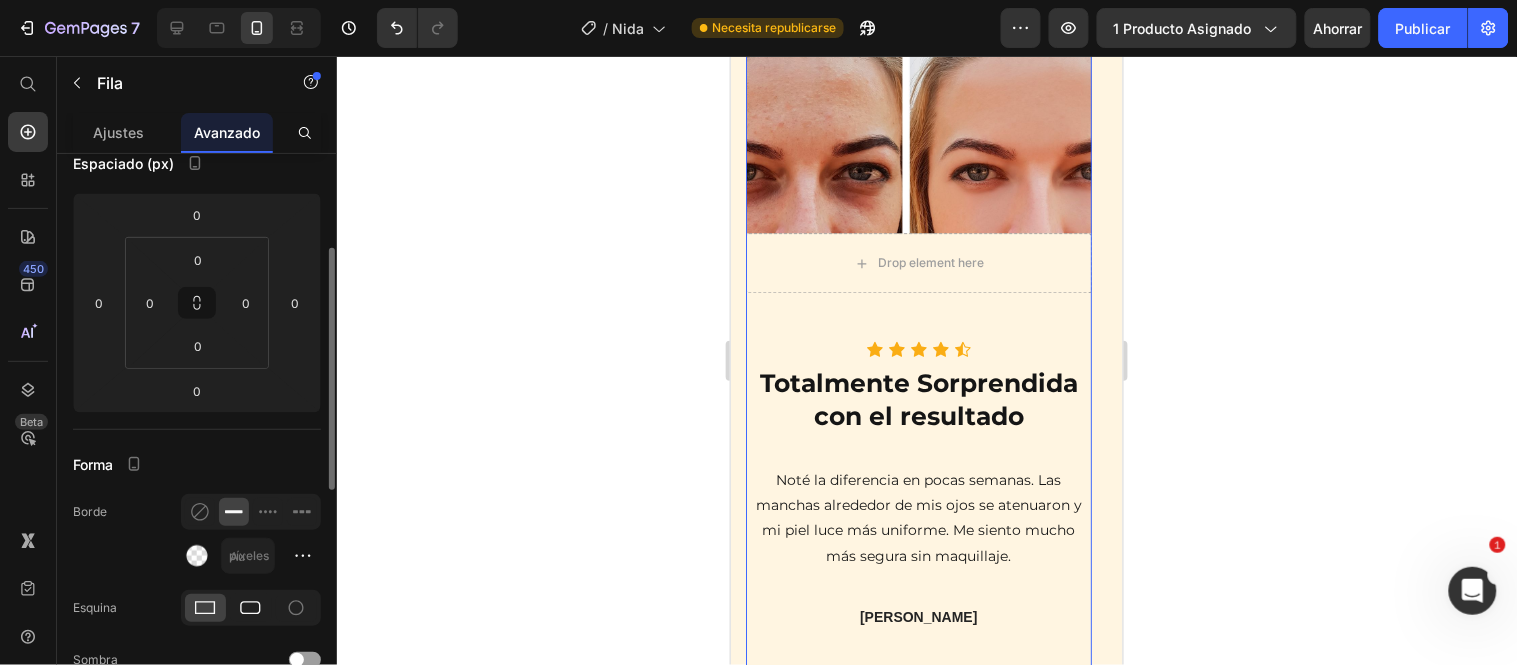 click 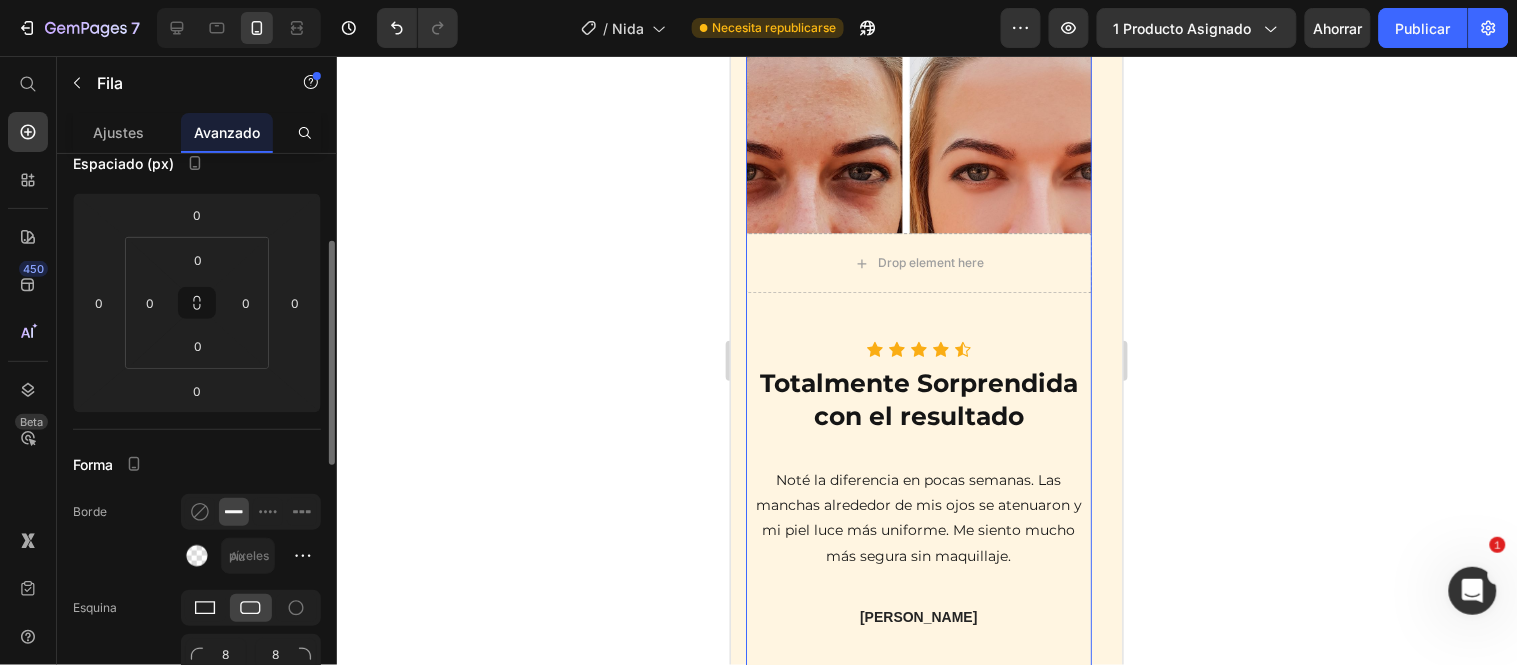 click 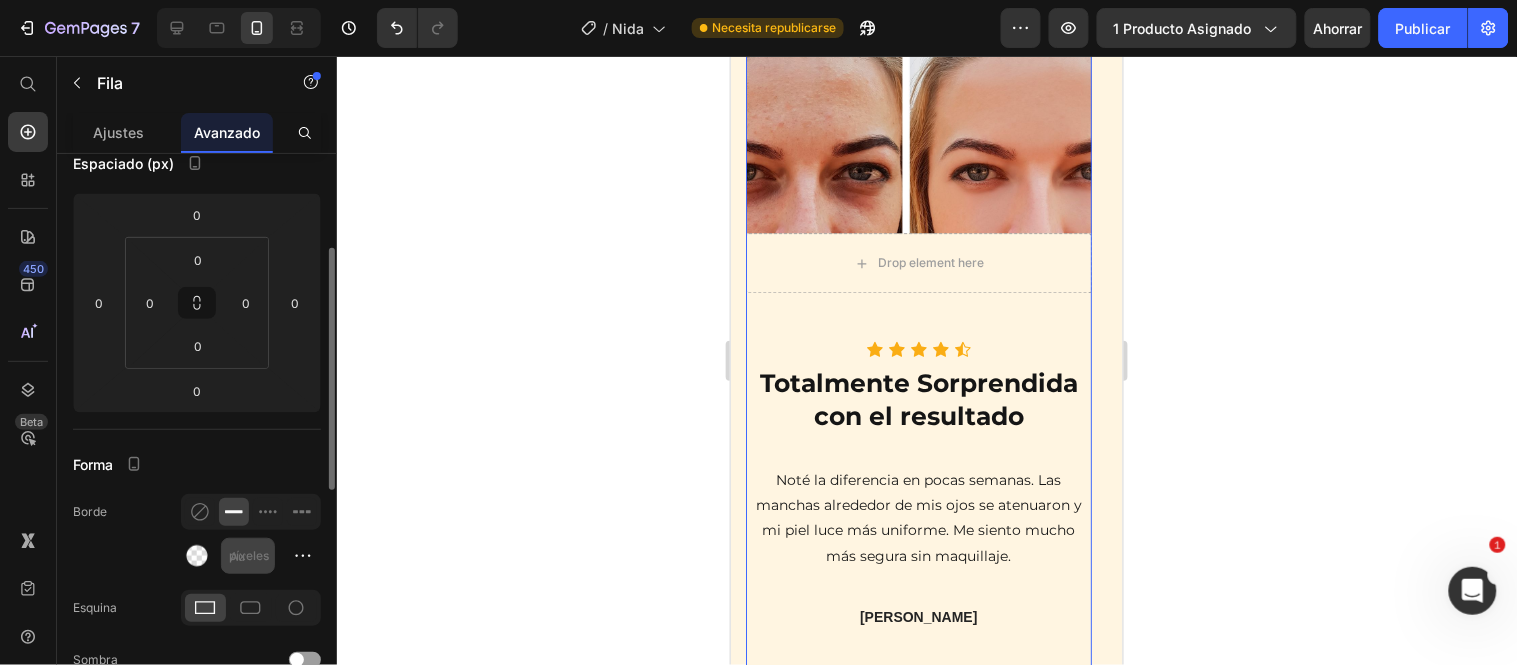 click on "píxeles" at bounding box center [249, 555] 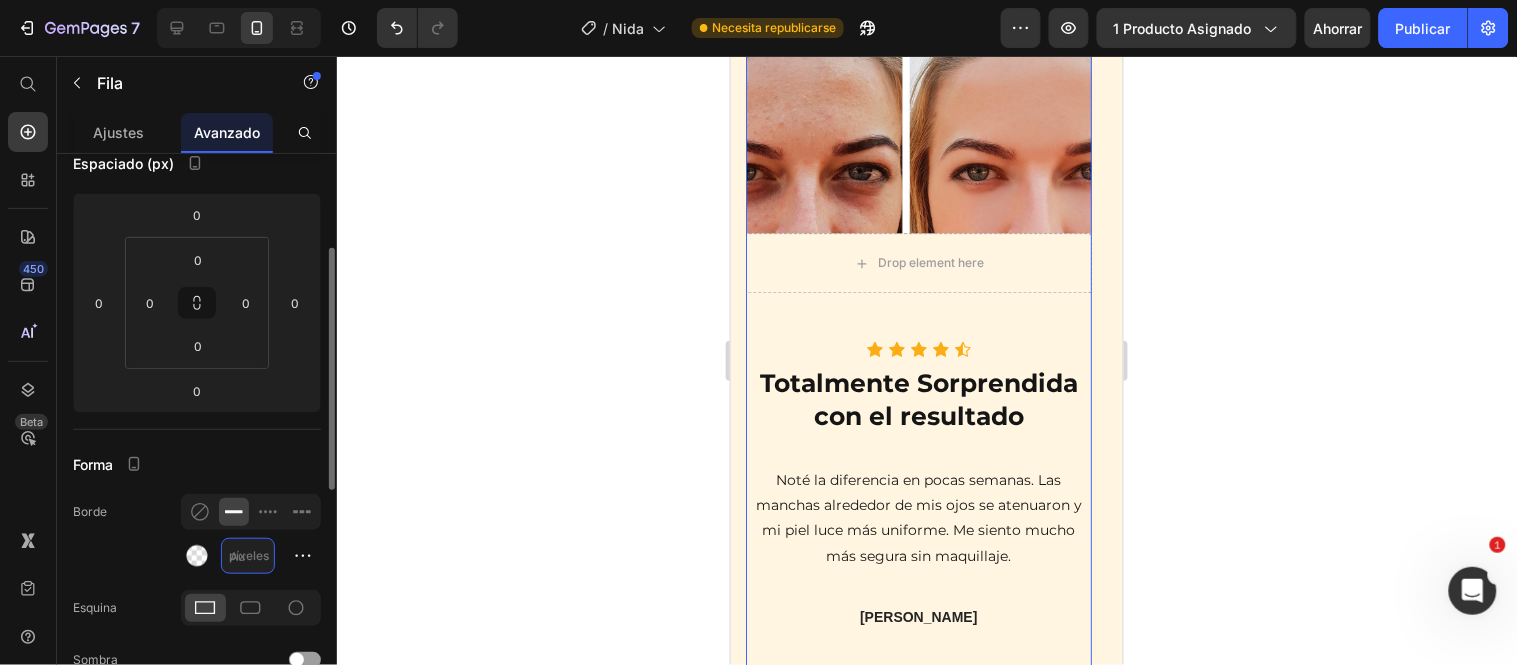 click on "píxeles" at bounding box center (248, 556) 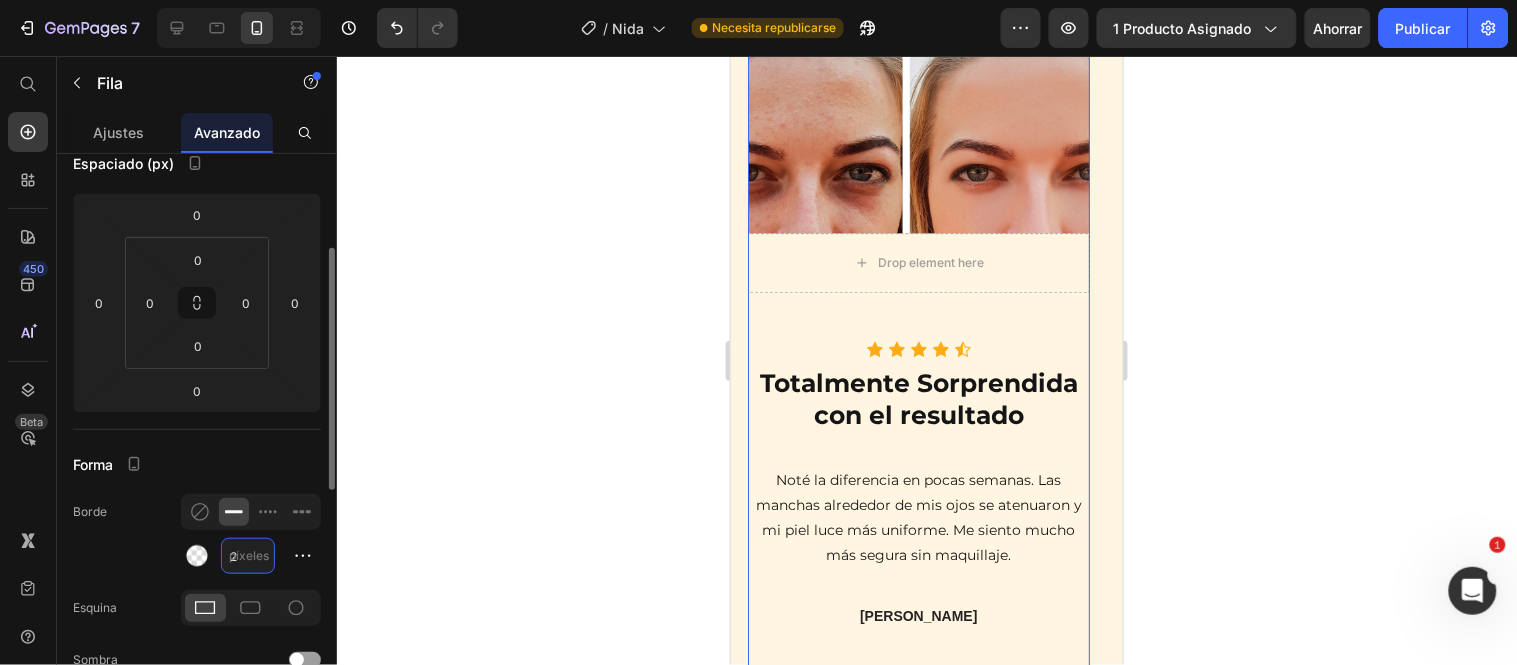 scroll, scrollTop: 3000, scrollLeft: 0, axis: vertical 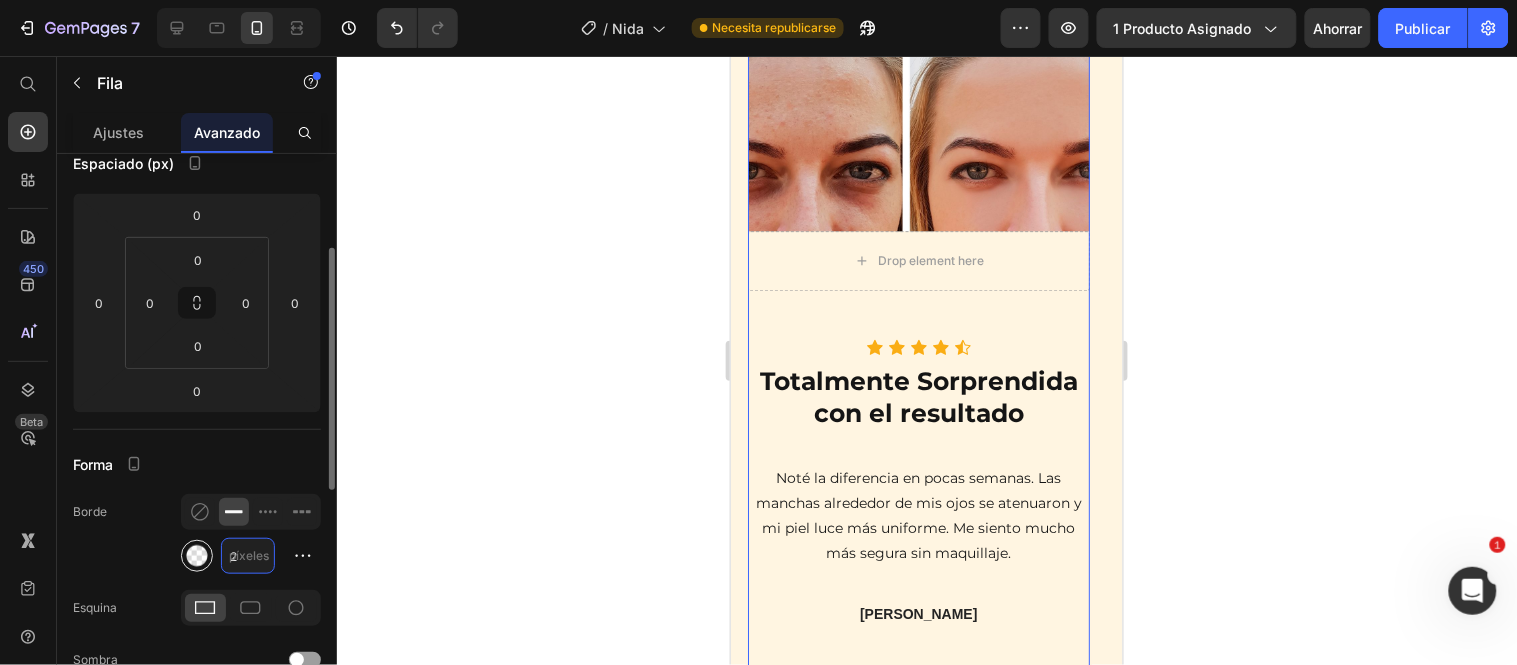 type on "2" 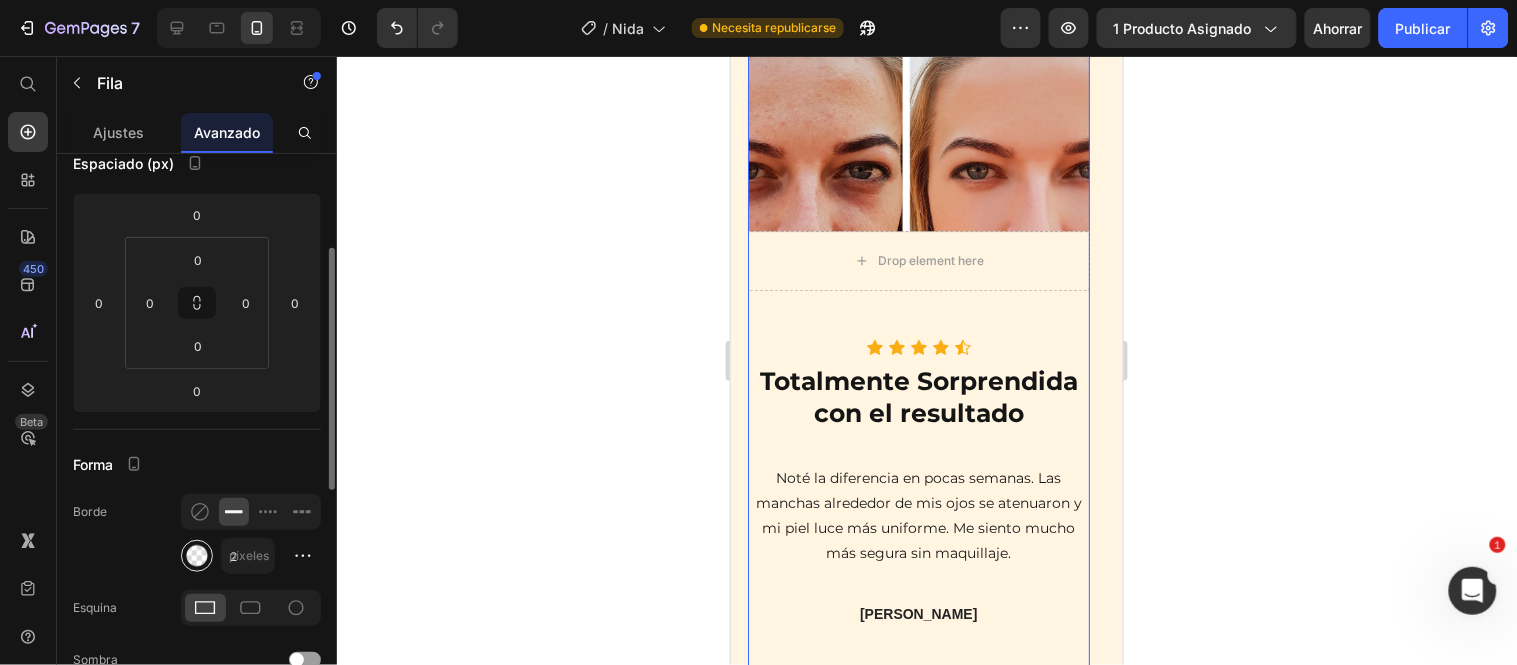 click at bounding box center [197, 556] 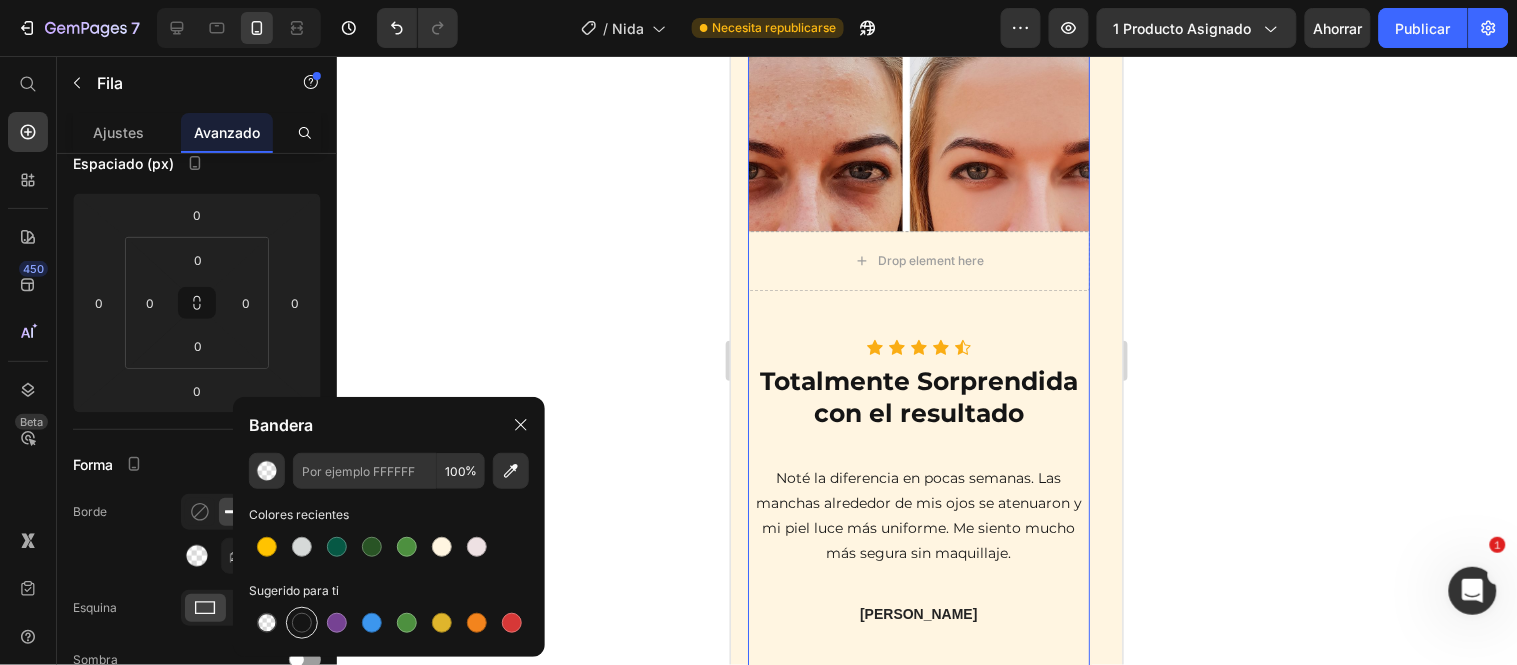 click at bounding box center (302, 623) 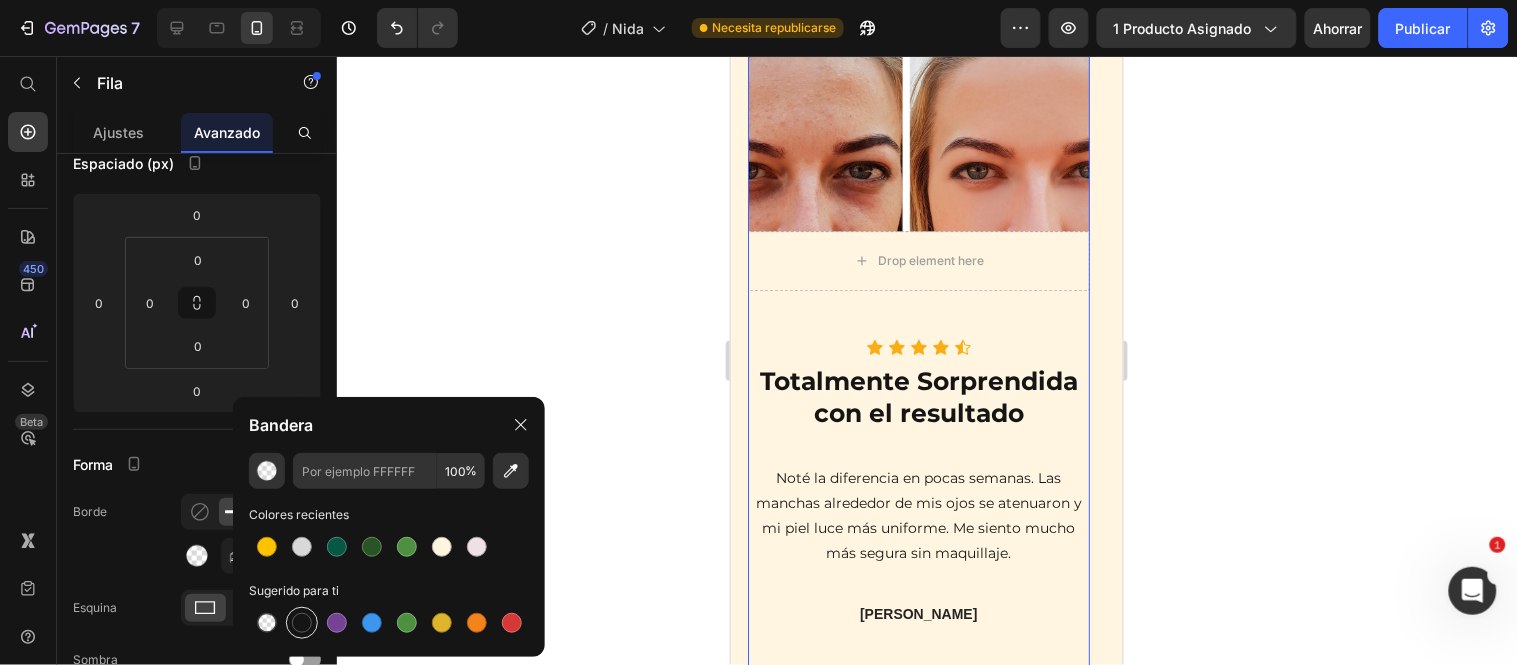 type on "151515" 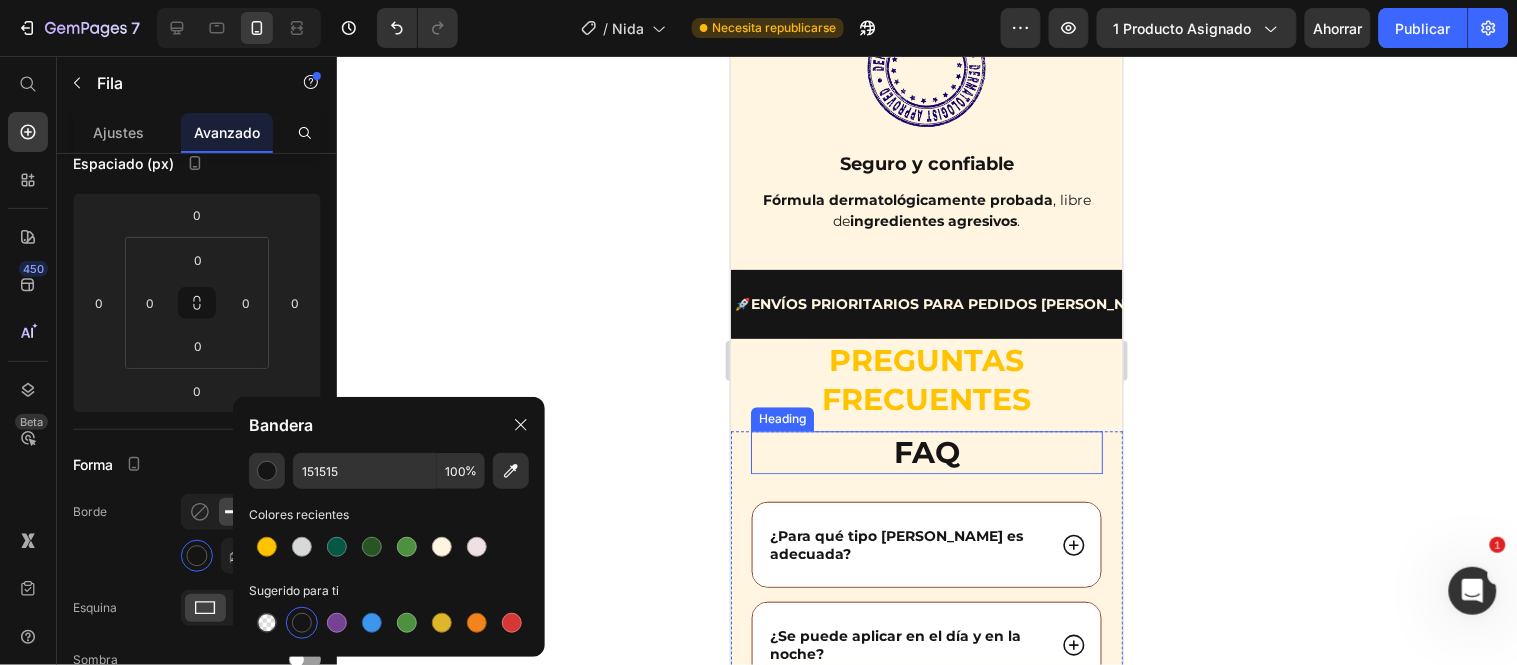 scroll, scrollTop: 9000, scrollLeft: 0, axis: vertical 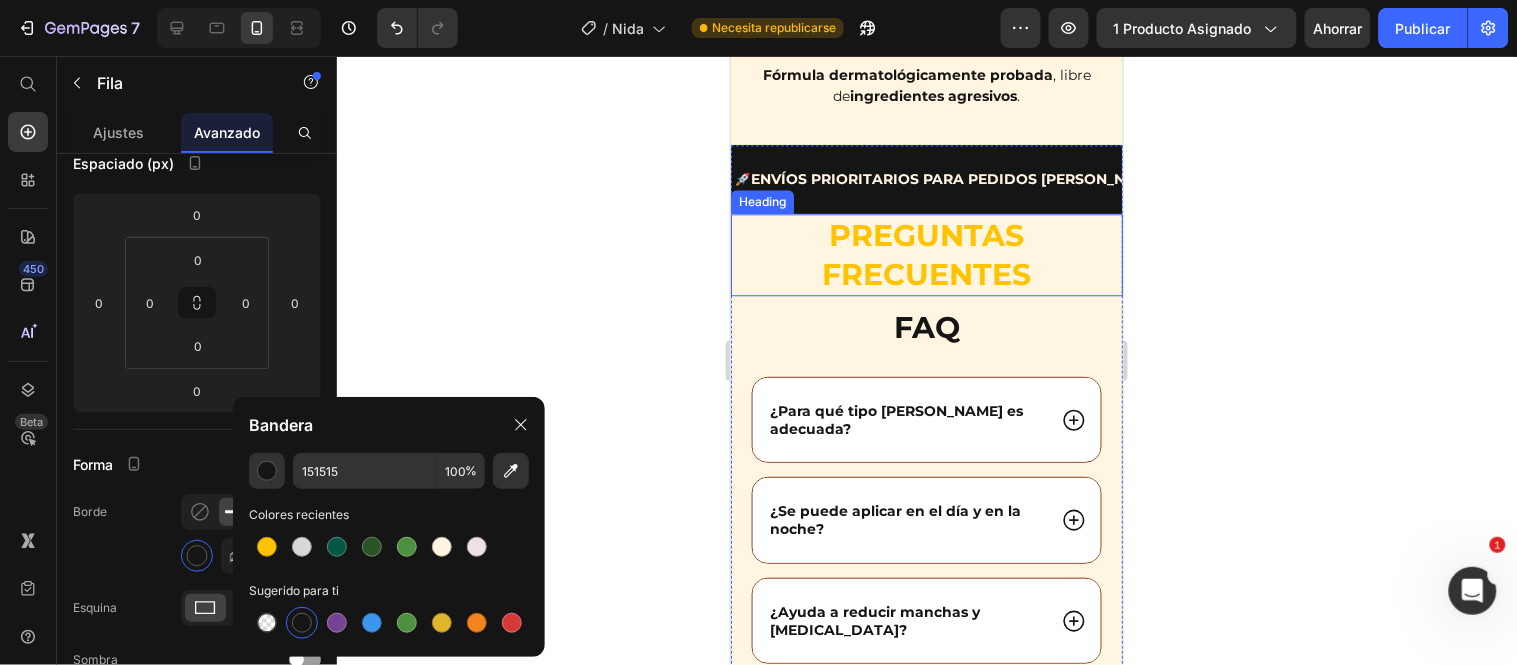 click on "Preguntas frecuentes" at bounding box center (926, 254) 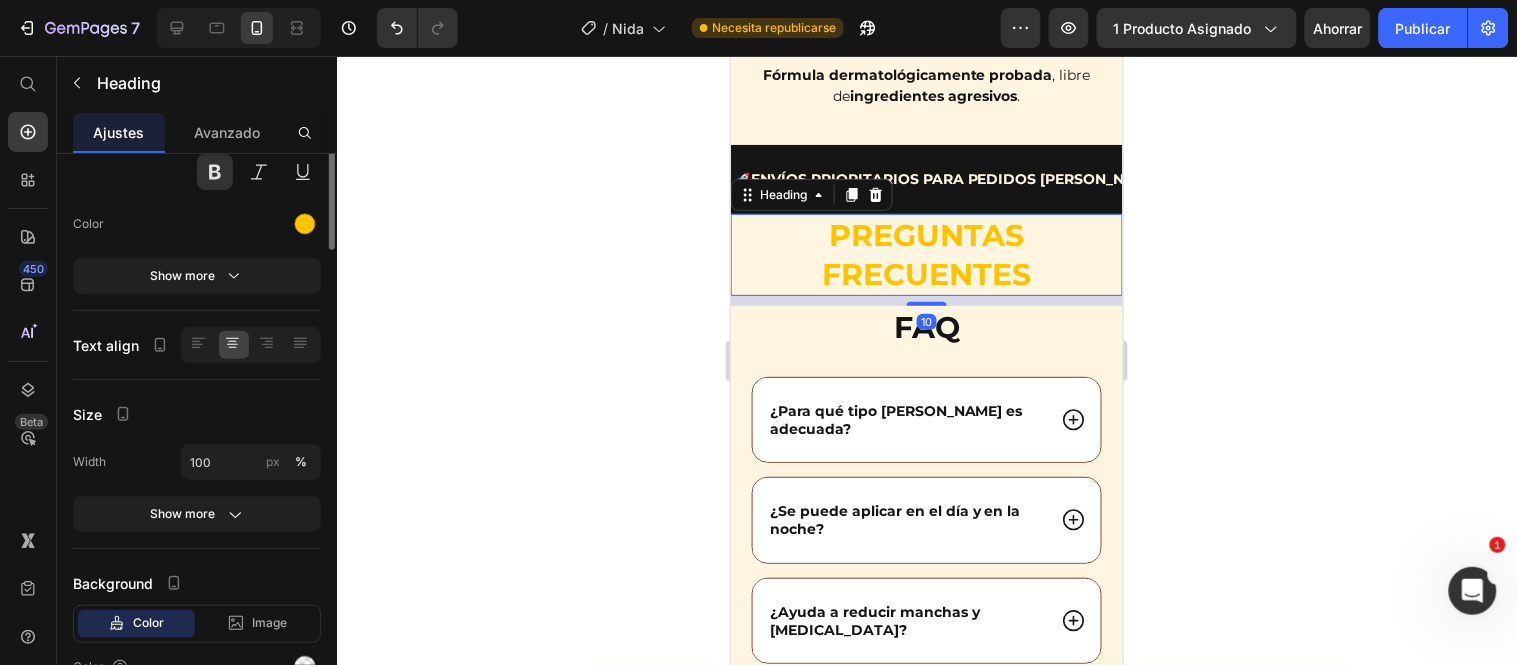 scroll, scrollTop: 0, scrollLeft: 0, axis: both 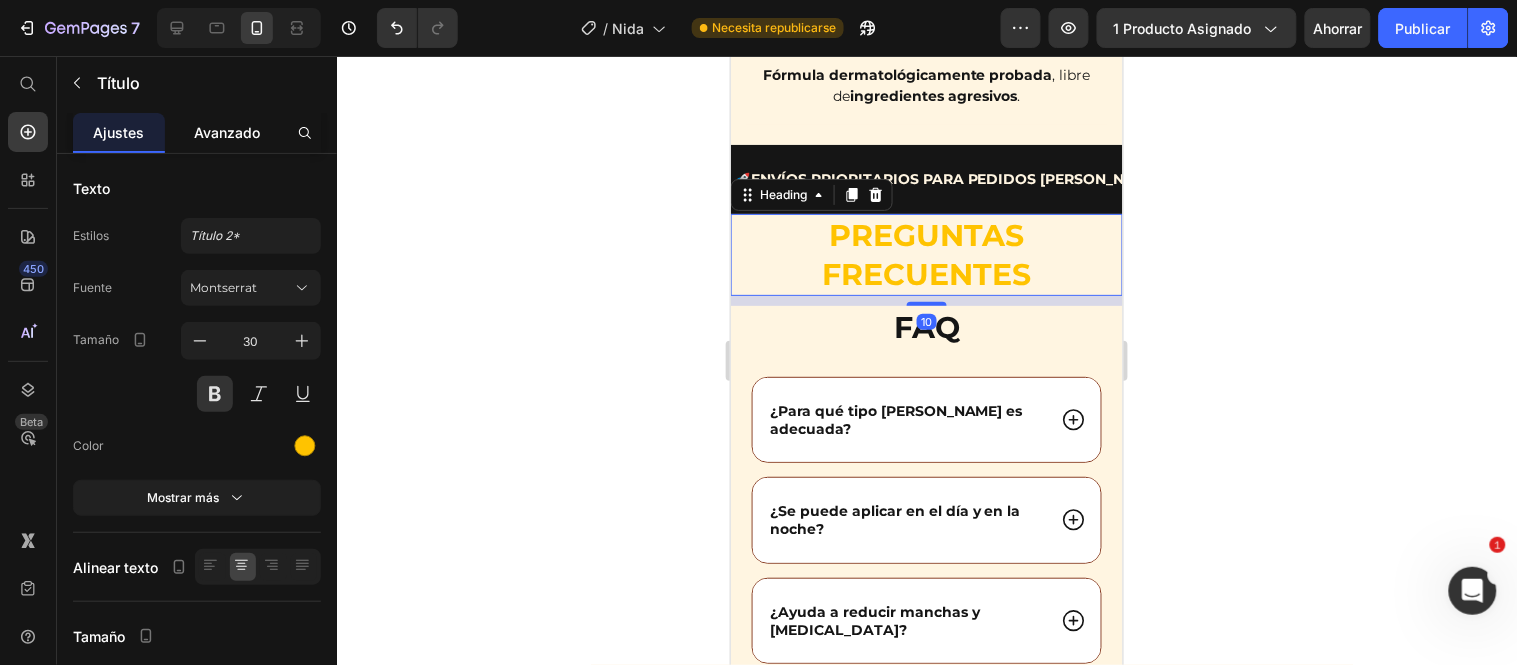 click on "Avanzado" at bounding box center [227, 132] 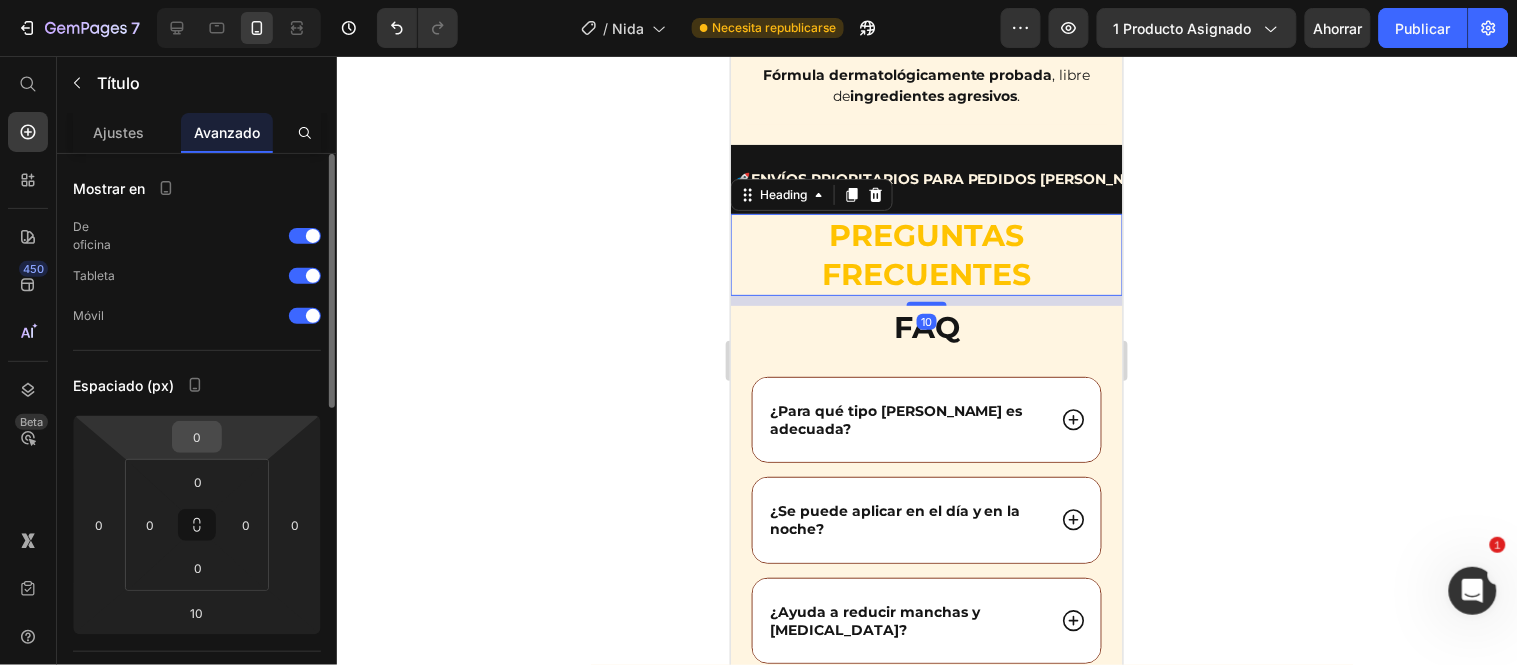 click on "0" at bounding box center [197, 437] 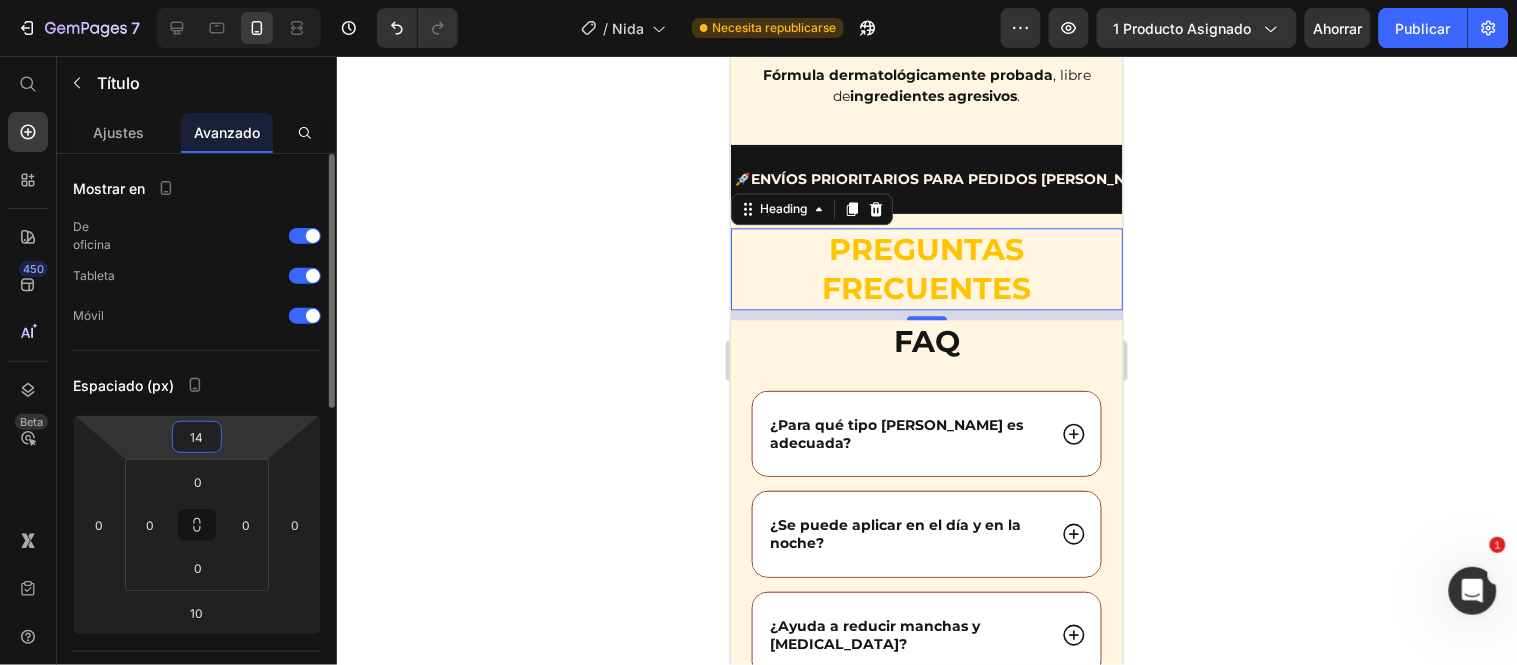 type on "15" 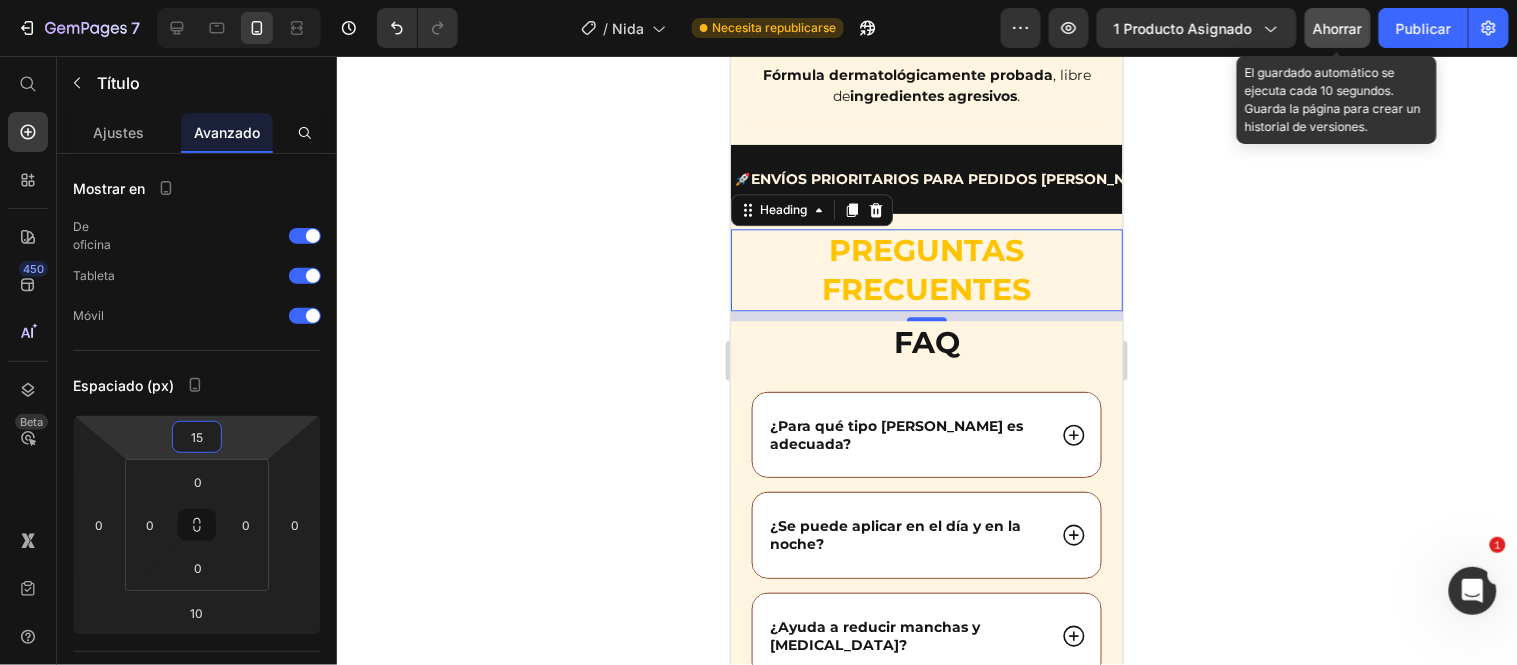 click on "Ahorrar" 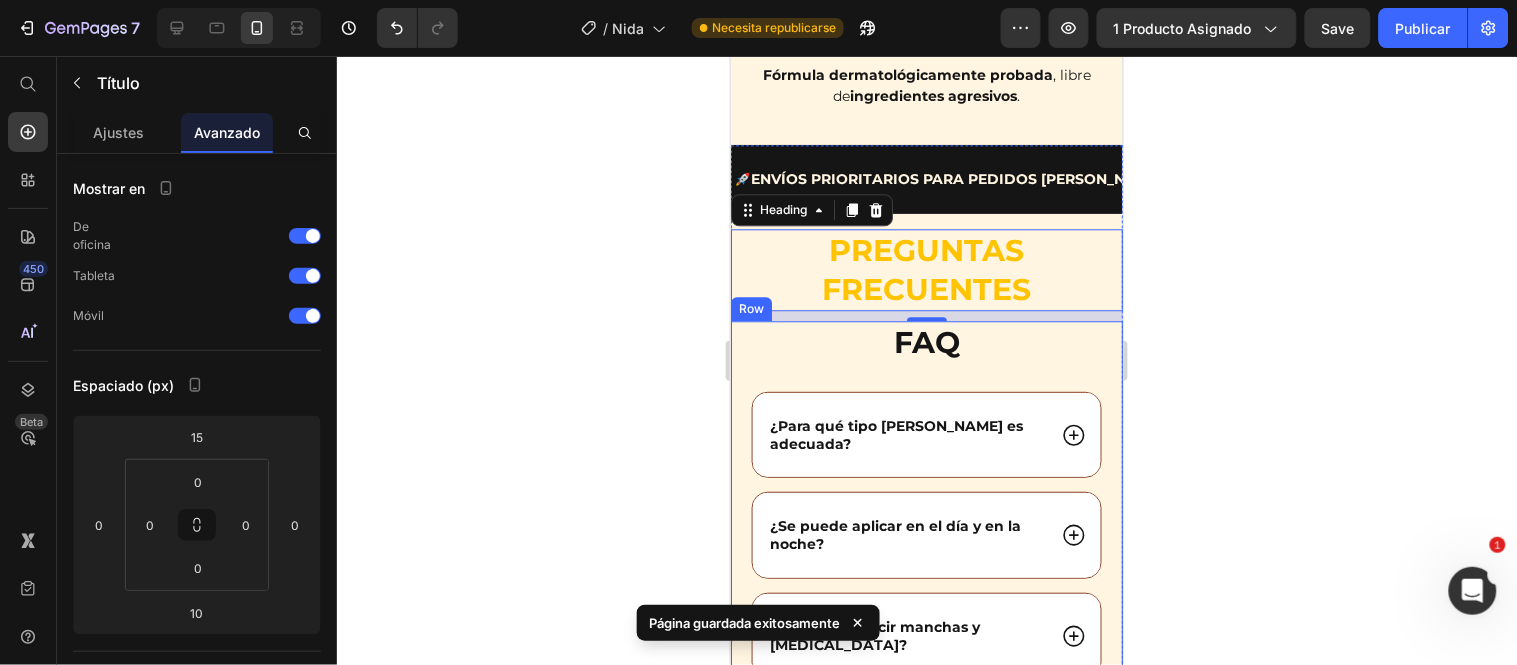 click on "FAQ Heading
¿Para qué tipo de piel es adecuada?
¿Se puede aplicar en el día y en la noche?
¿Ayuda a reducir manchas y ojeras?
¿Deja sensación grasosa o pesada?
¿Puedo aplicarla debajo del maquillaje? Accordion Row" at bounding box center [926, 595] 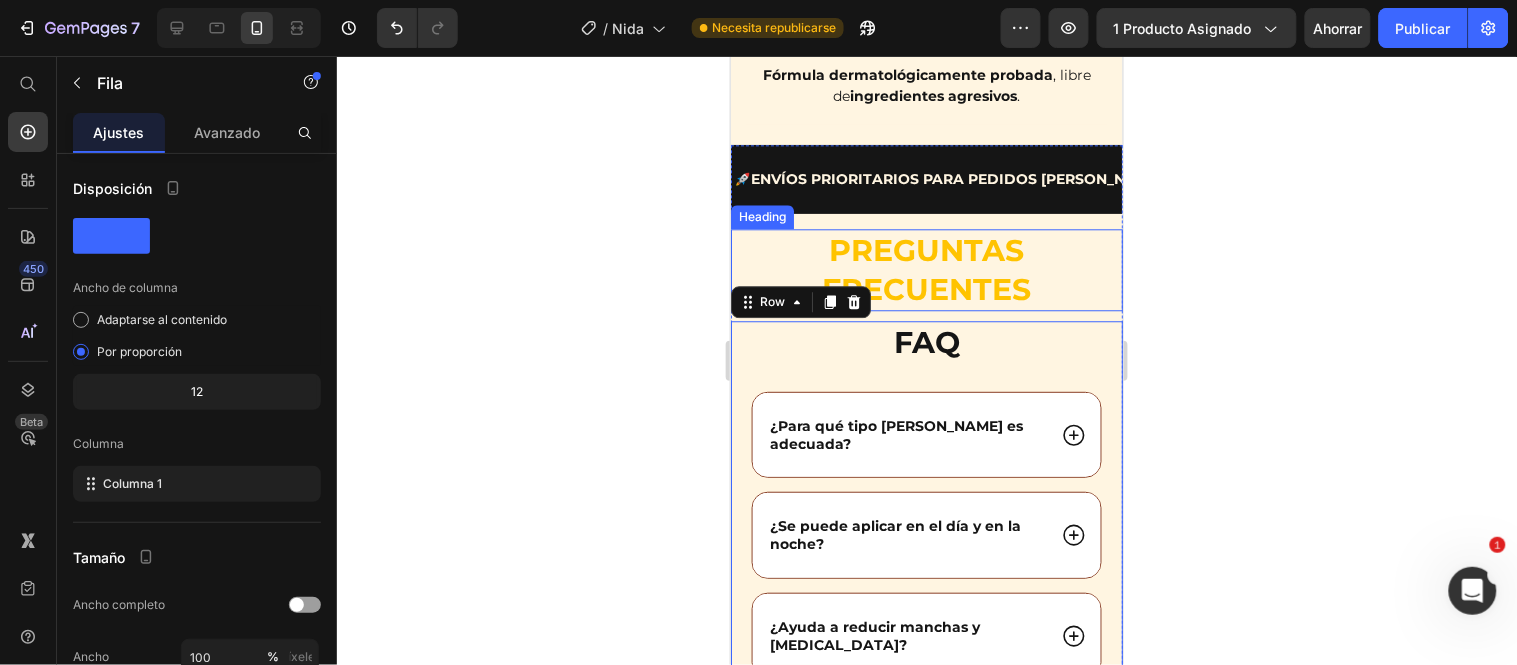 click on "Preguntas frecuentes" at bounding box center [926, 269] 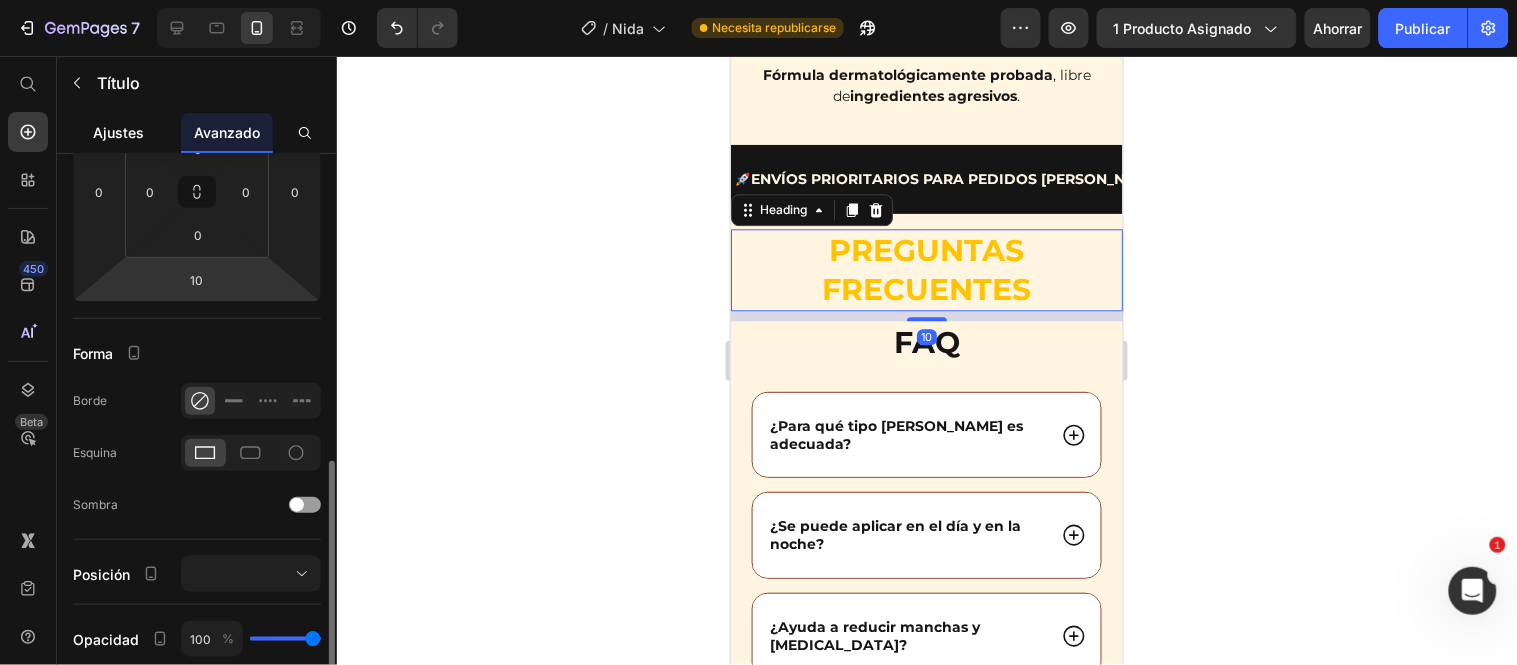 scroll, scrollTop: 444, scrollLeft: 0, axis: vertical 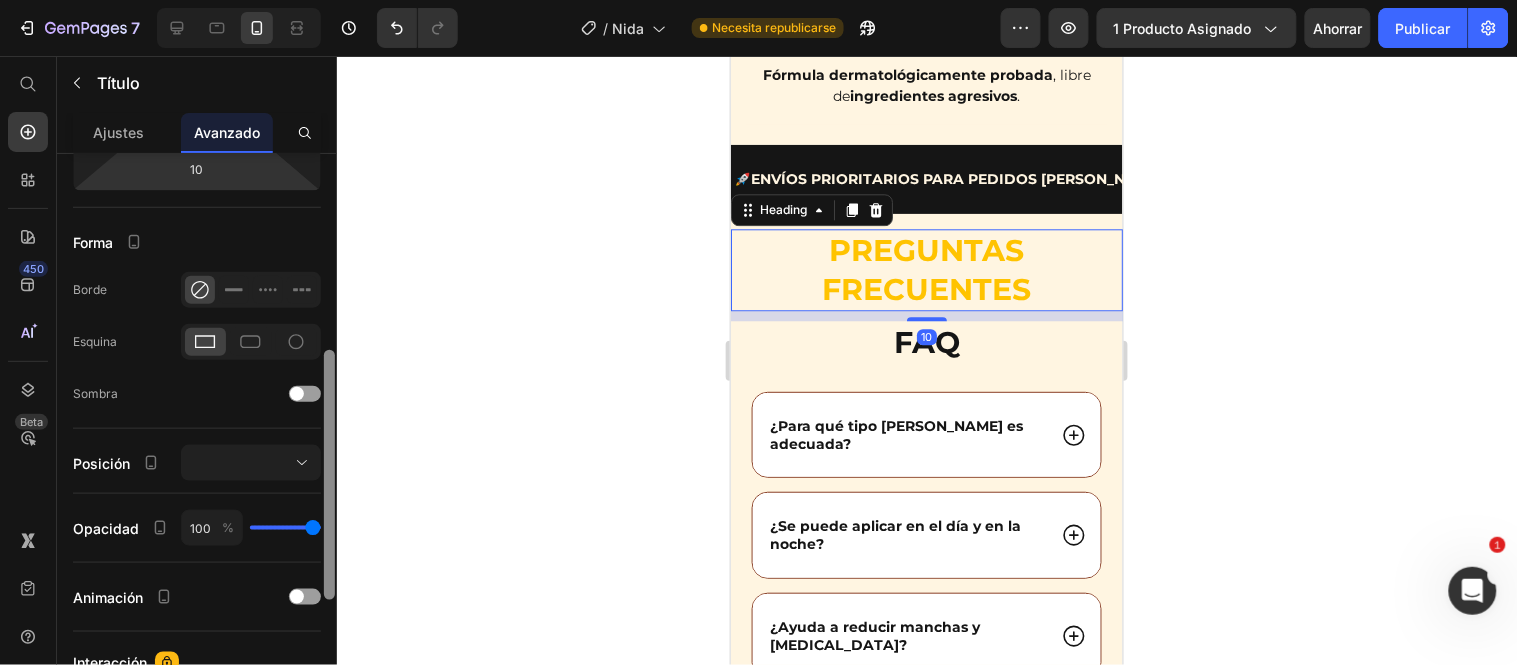 click on "Ajustes" at bounding box center (119, 132) 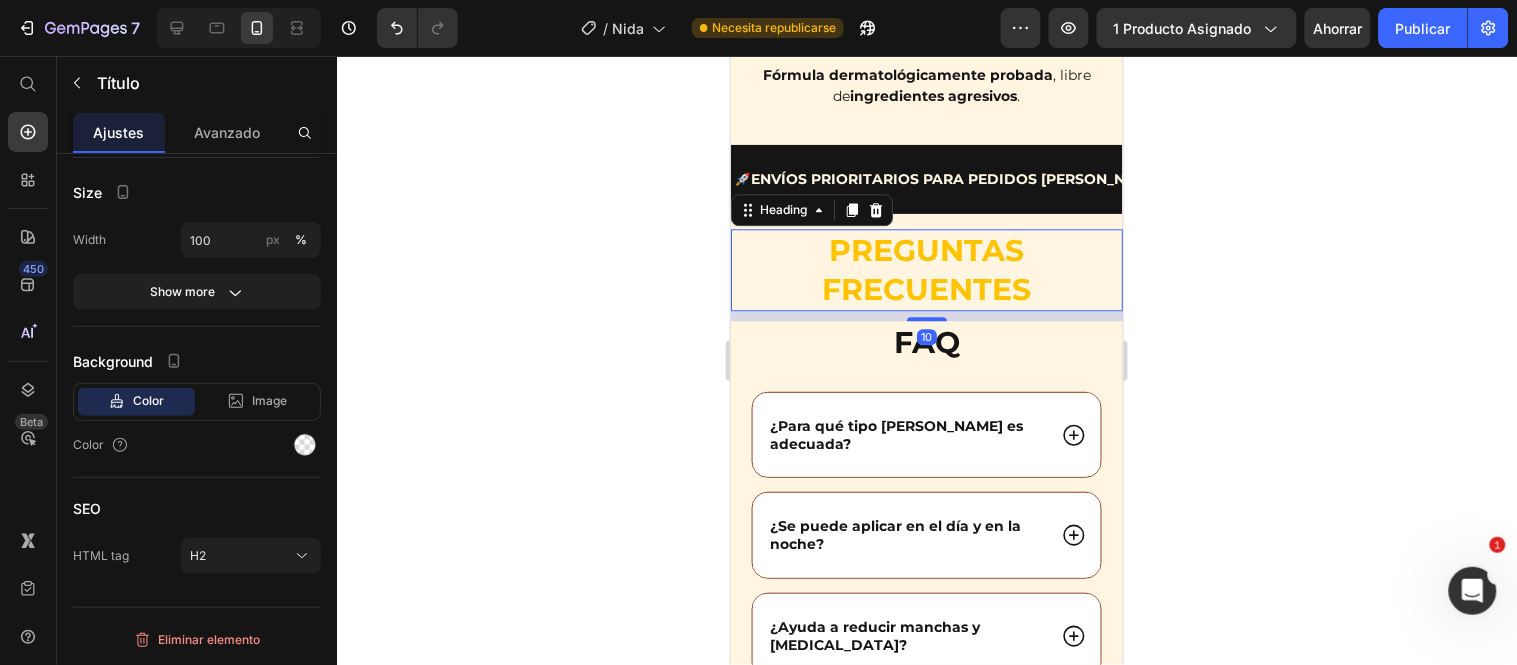 scroll, scrollTop: 0, scrollLeft: 0, axis: both 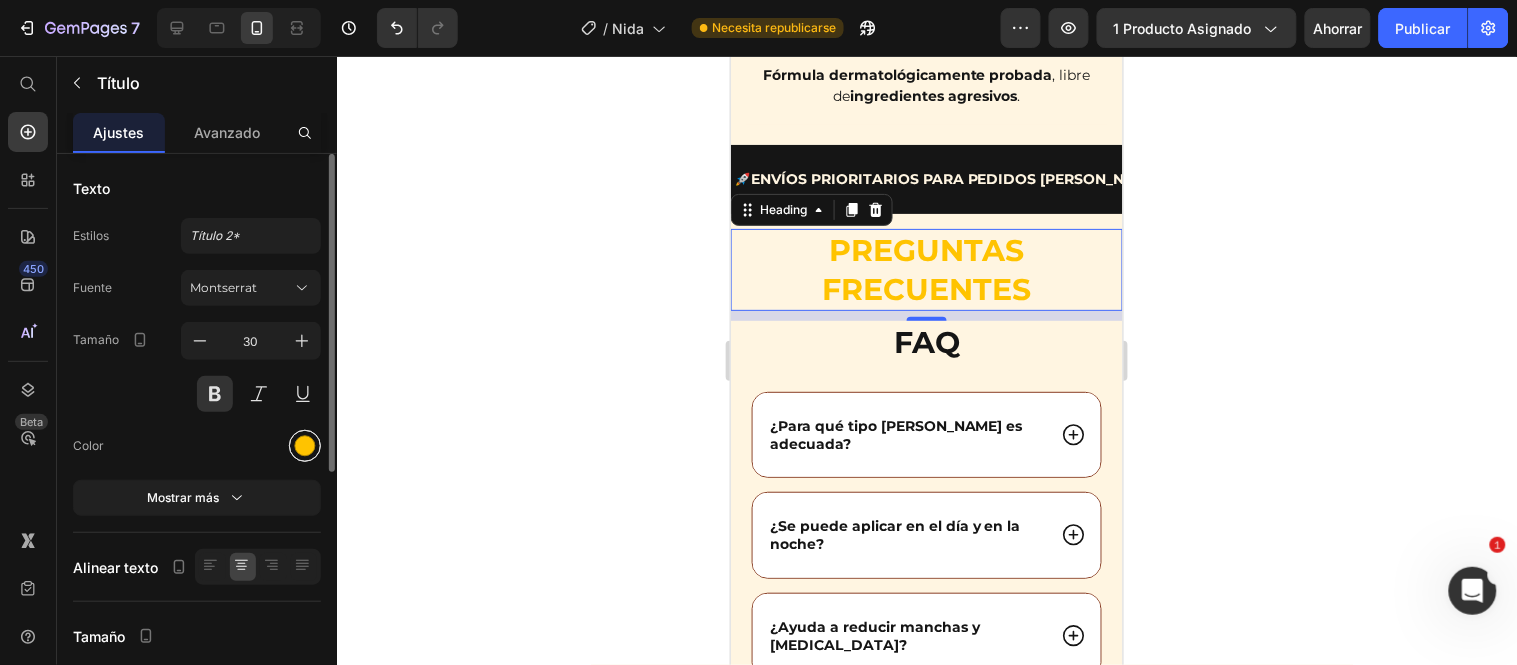click at bounding box center [305, 446] 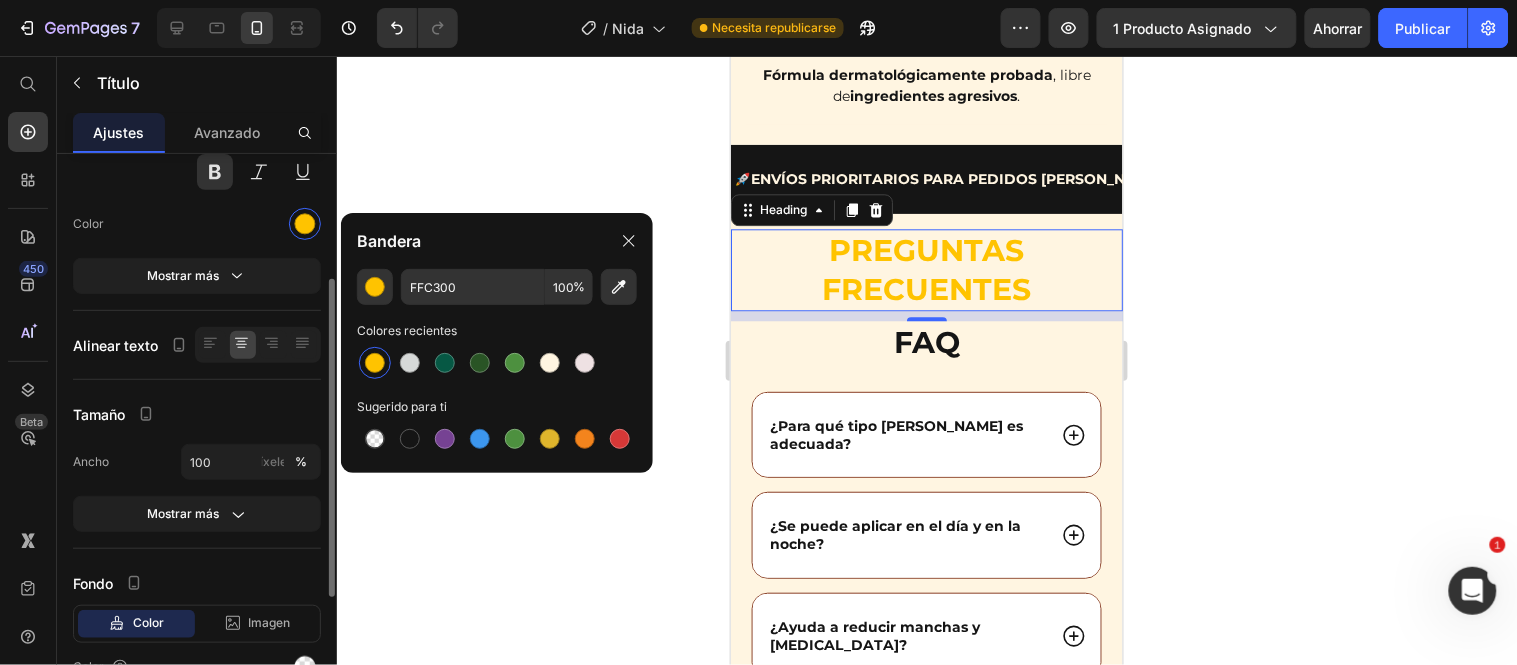 scroll, scrollTop: 443, scrollLeft: 0, axis: vertical 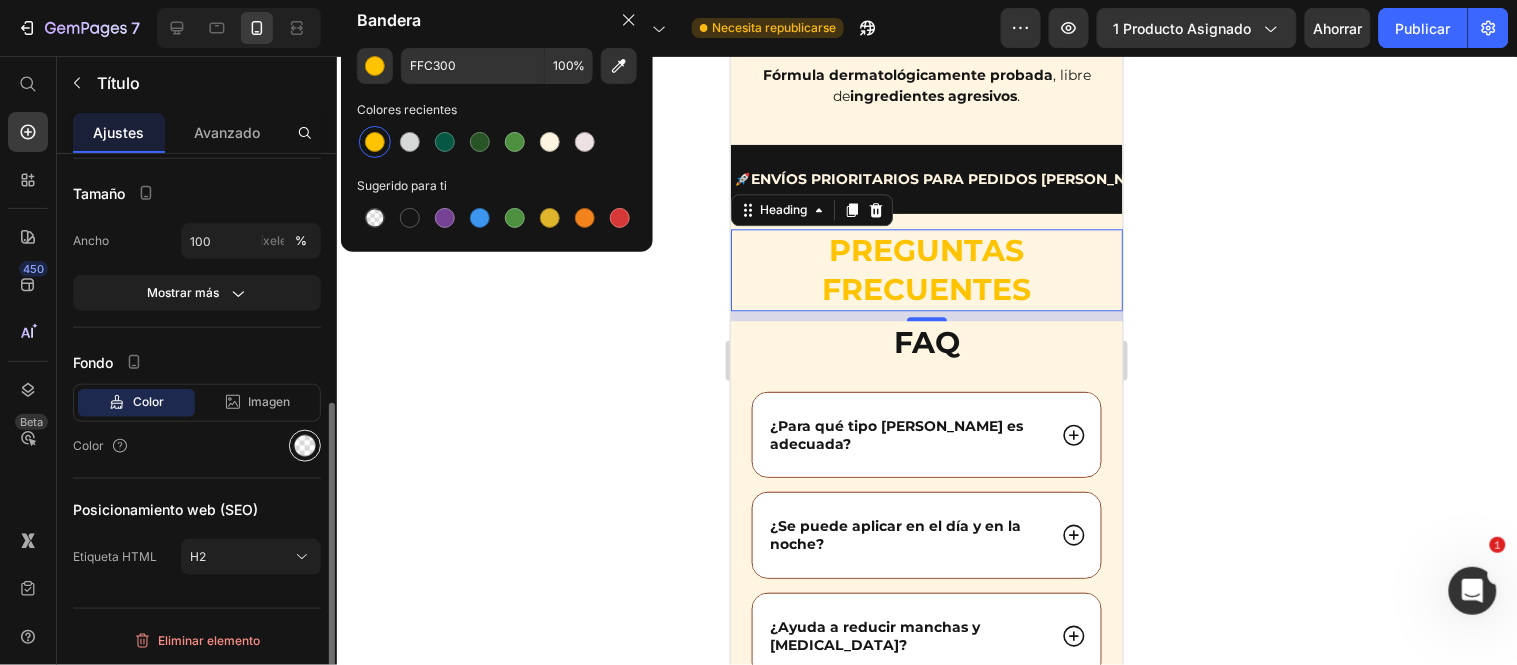 click at bounding box center (305, 446) 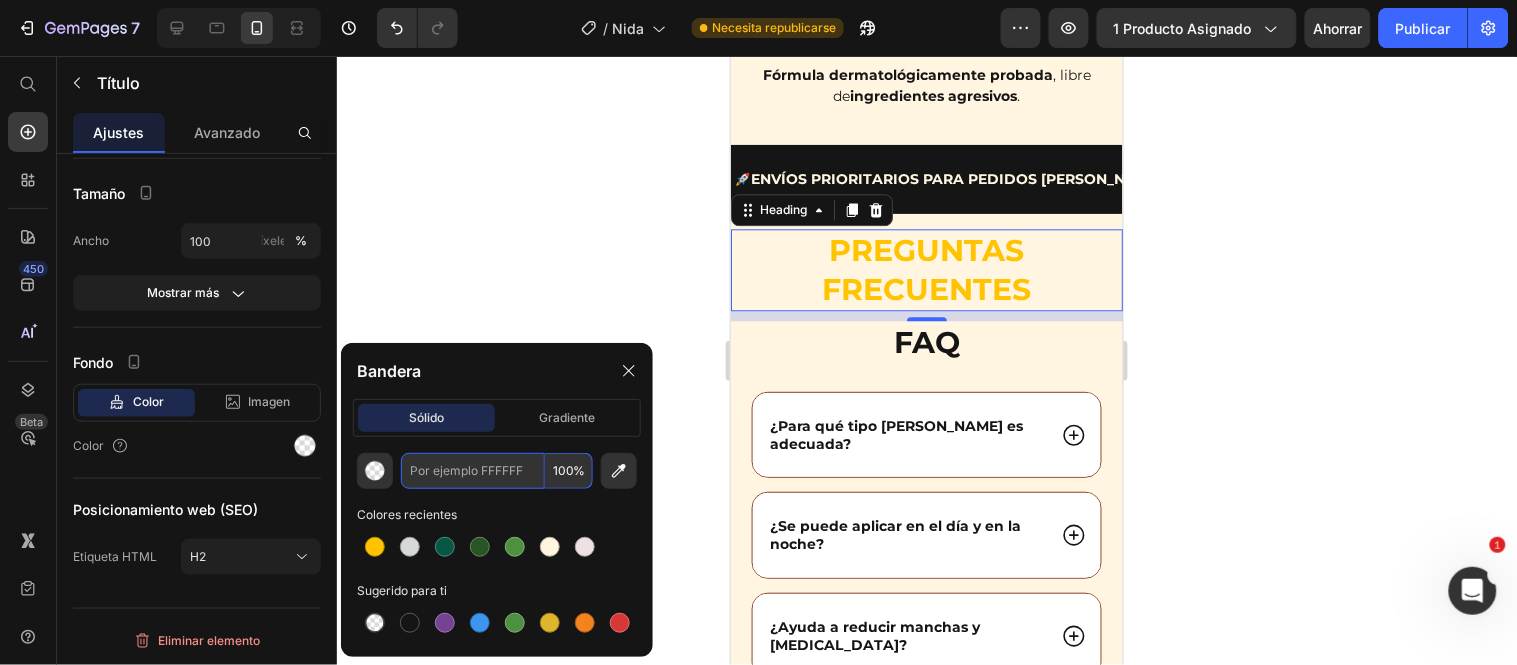 click at bounding box center (473, 471) 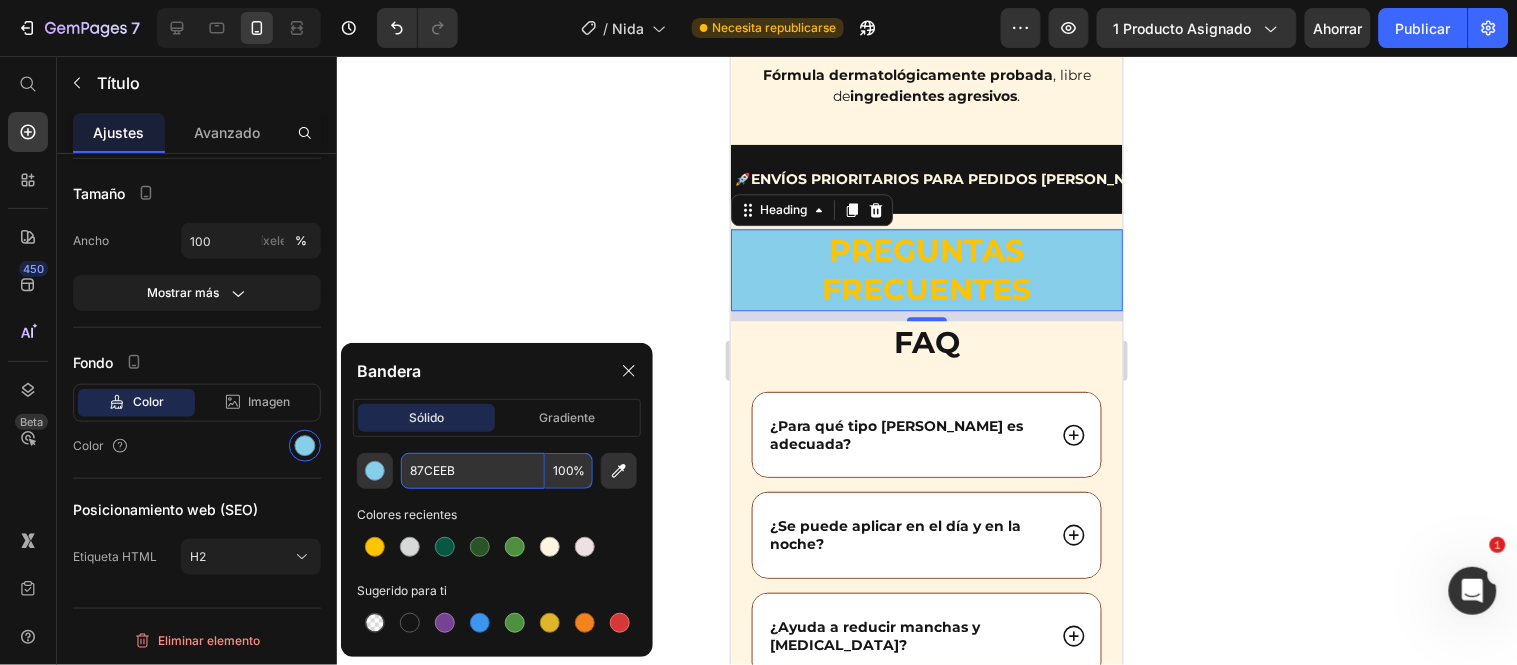 click on "87CEEB" at bounding box center (473, 471) 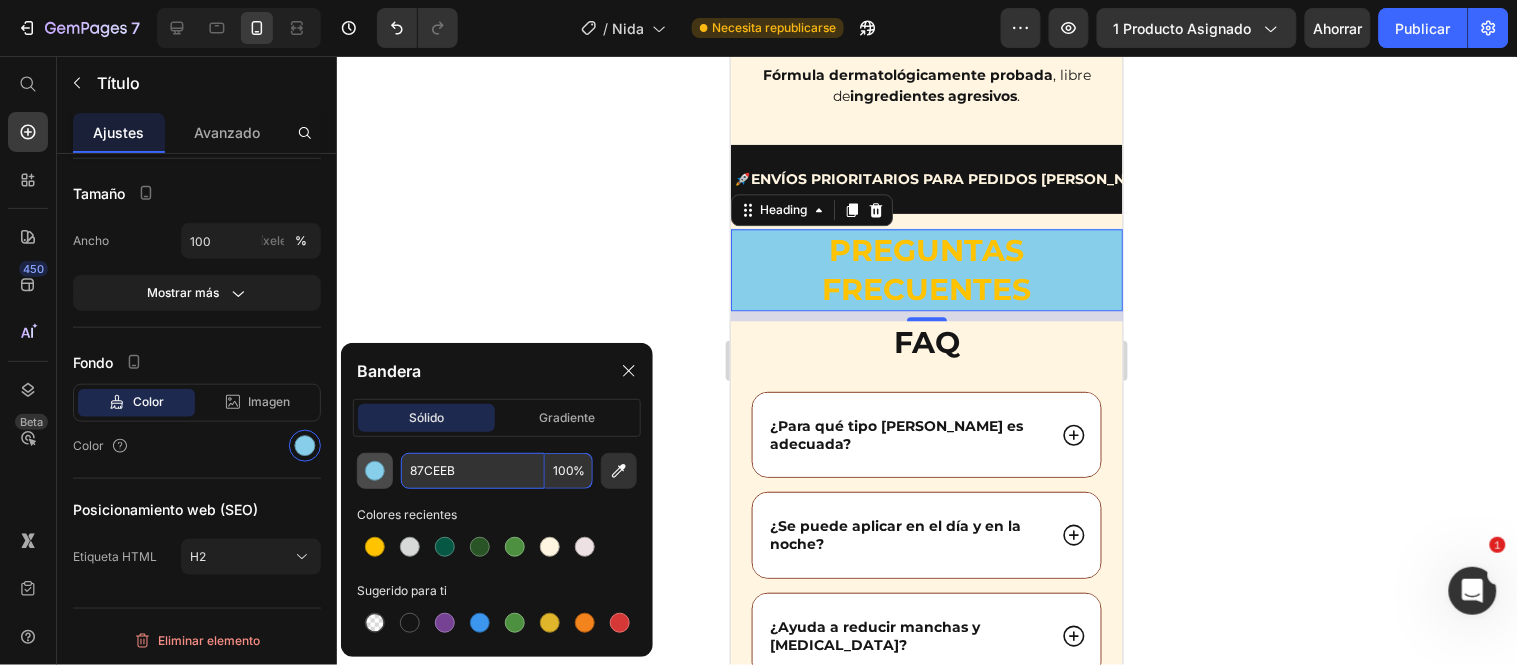 drag, startPoint x: 473, startPoint y: 472, endPoint x: 392, endPoint y: 472, distance: 81 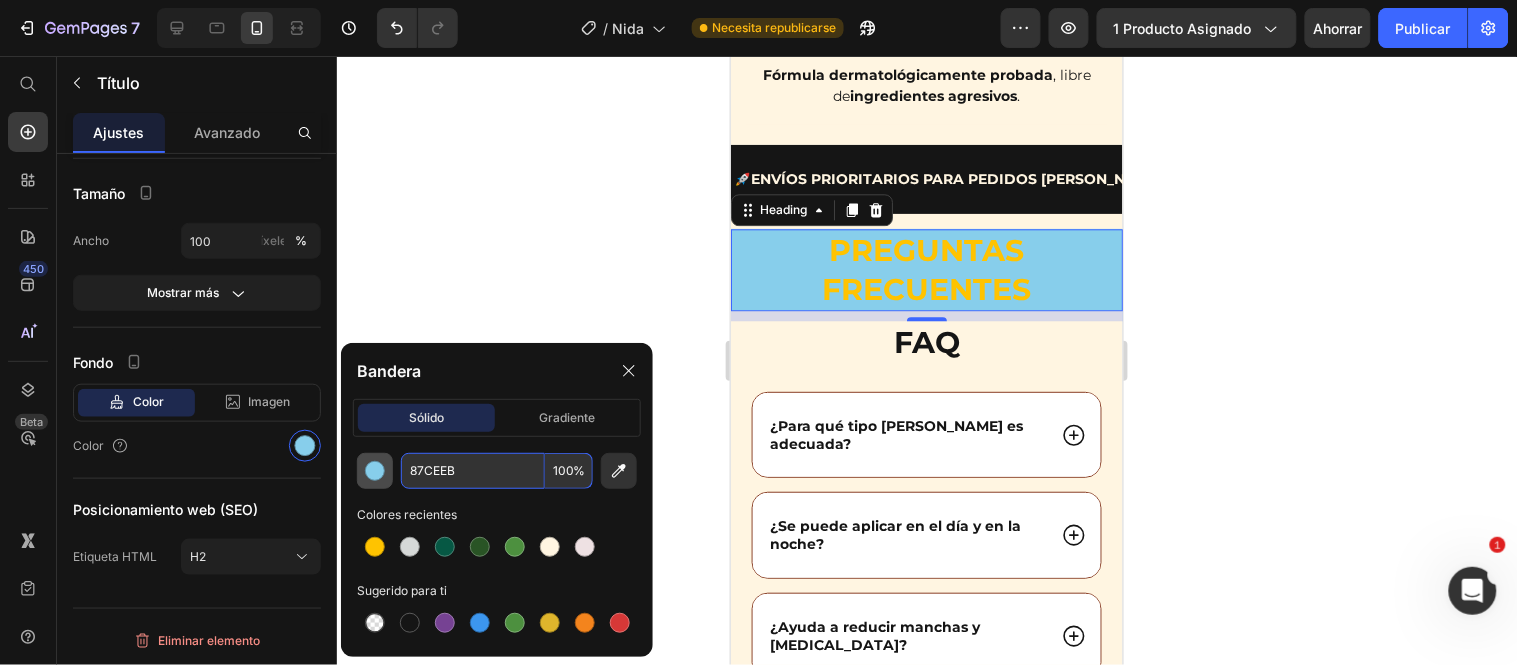 click on "87CEEB 100 %" 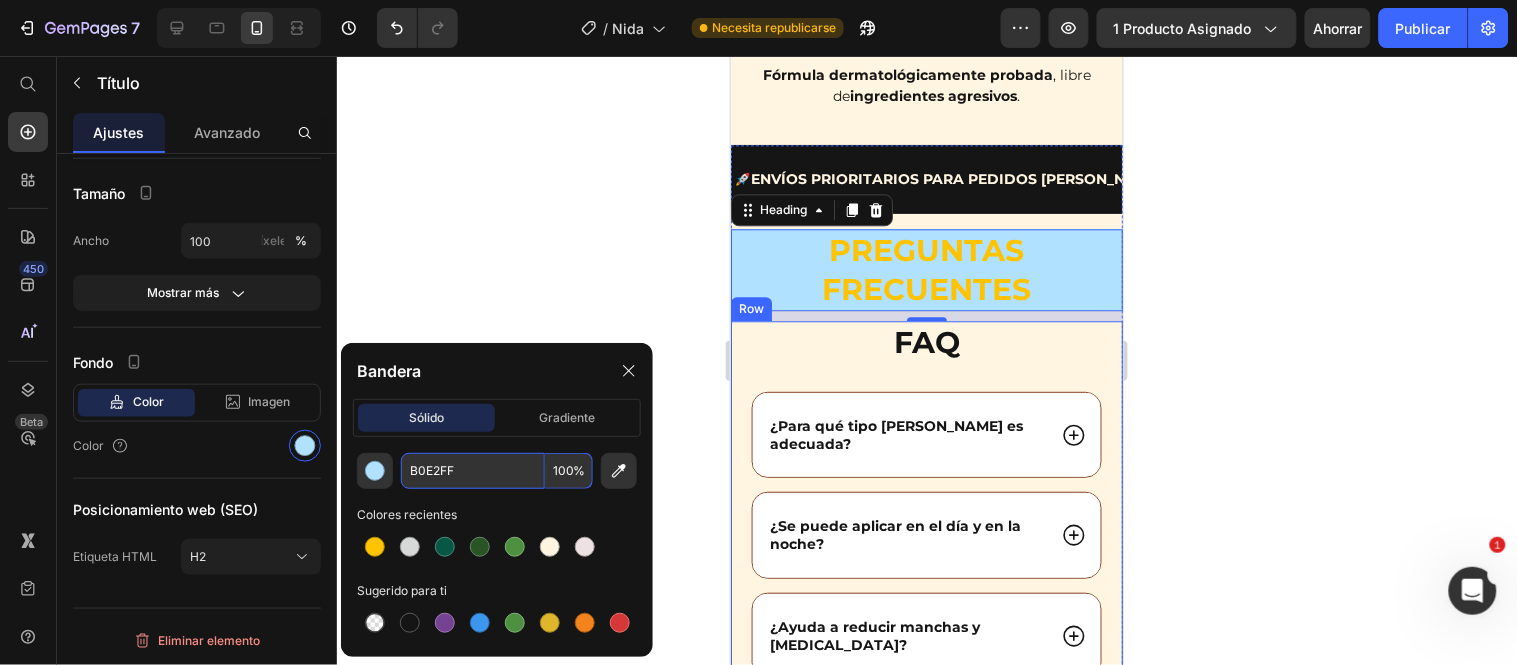click on "FAQ Heading
¿Para qué tipo de piel es adecuada?
¿Se puede aplicar en el día y en la noche?
¿Ayuda a reducir manchas y ojeras?
¿Deja sensación grasosa o pesada?
¿Puedo aplicarla debajo del maquillaje? Accordion Row" at bounding box center [926, 595] 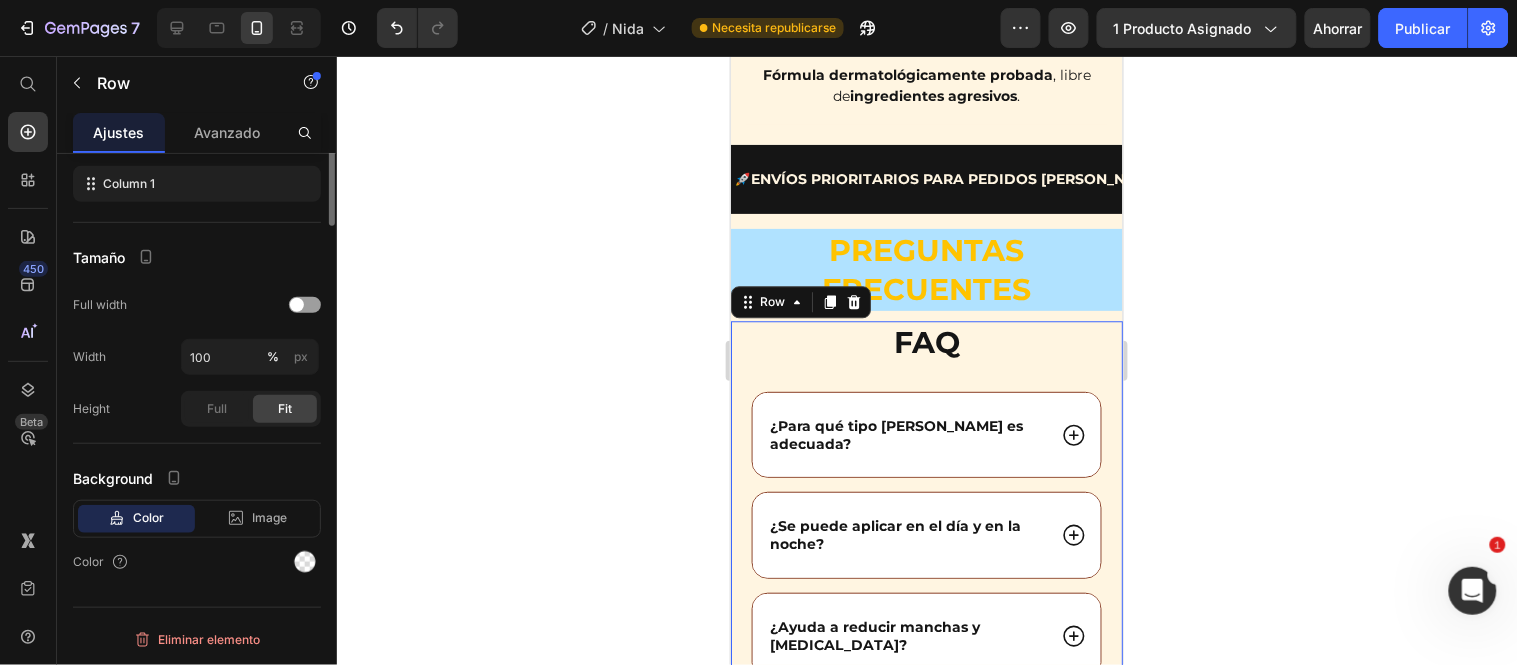 scroll, scrollTop: 0, scrollLeft: 0, axis: both 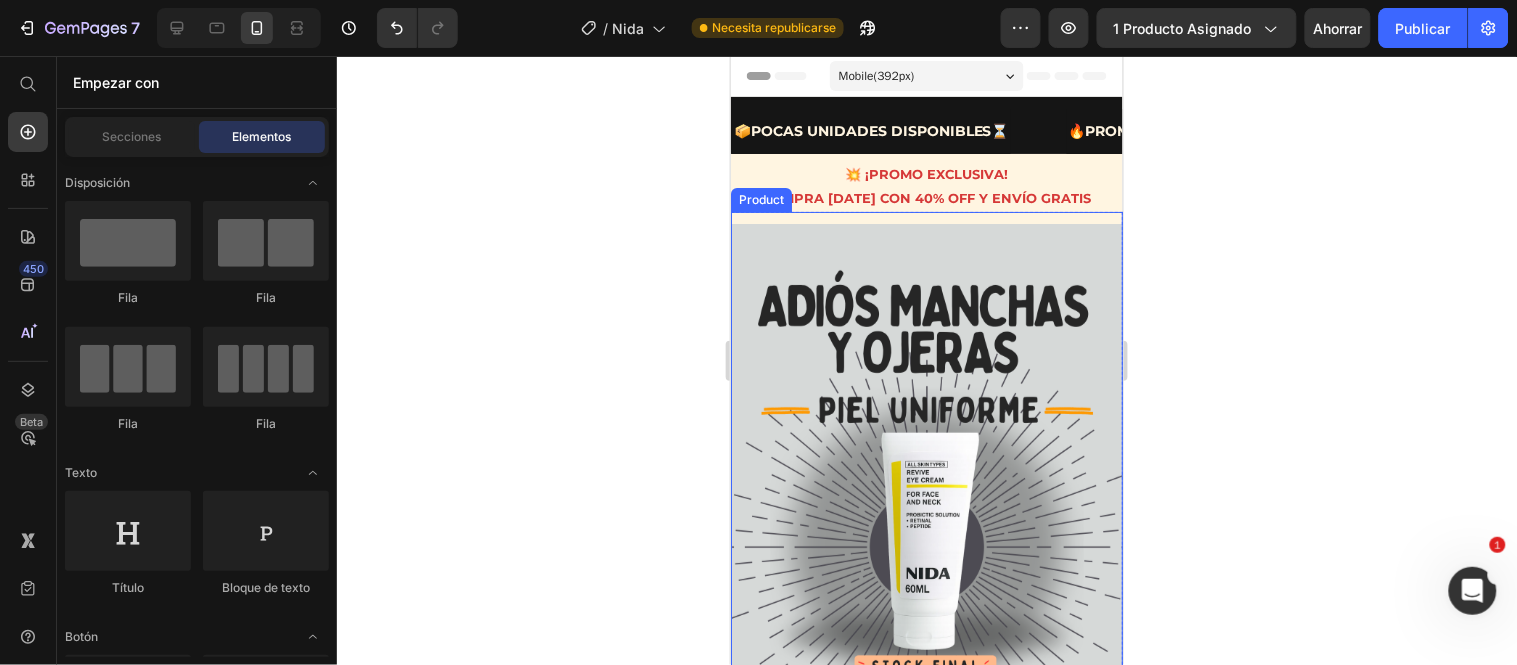 click on "Product Images" at bounding box center [926, 576] 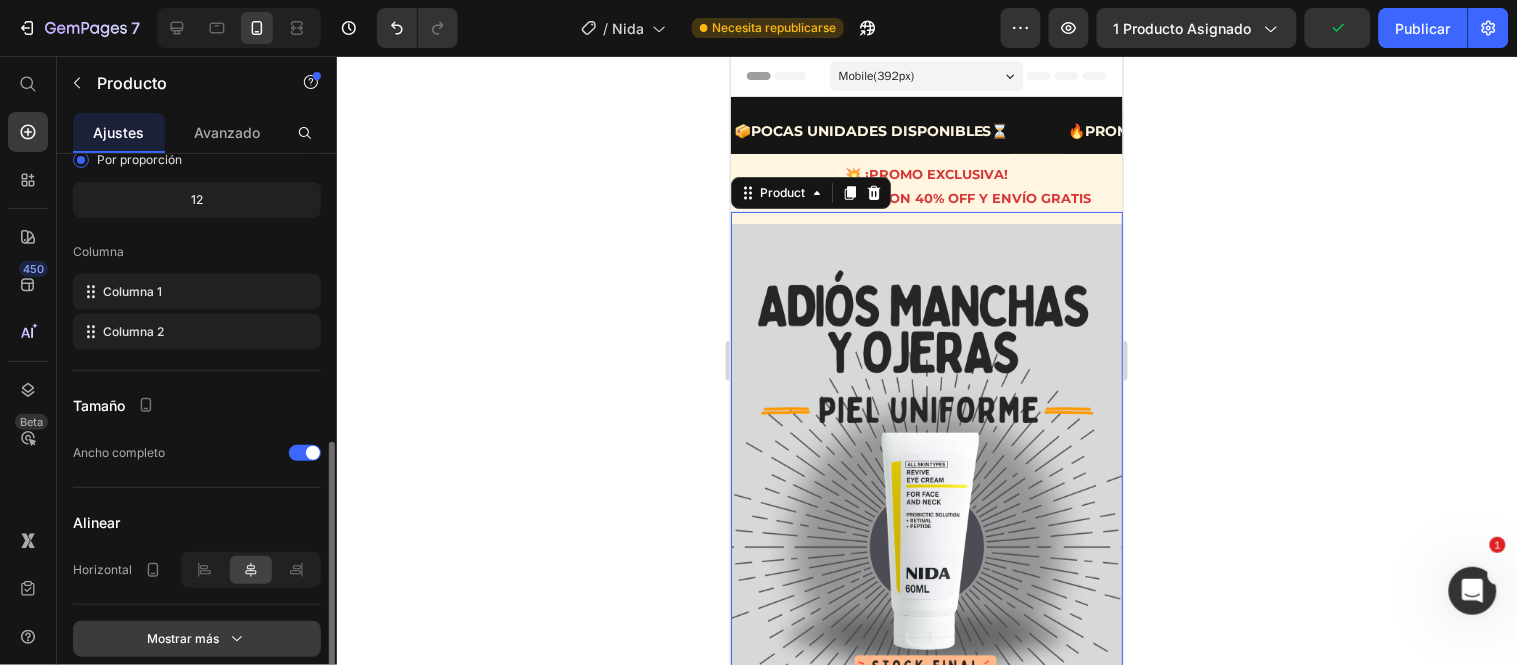 scroll, scrollTop: 748, scrollLeft: 0, axis: vertical 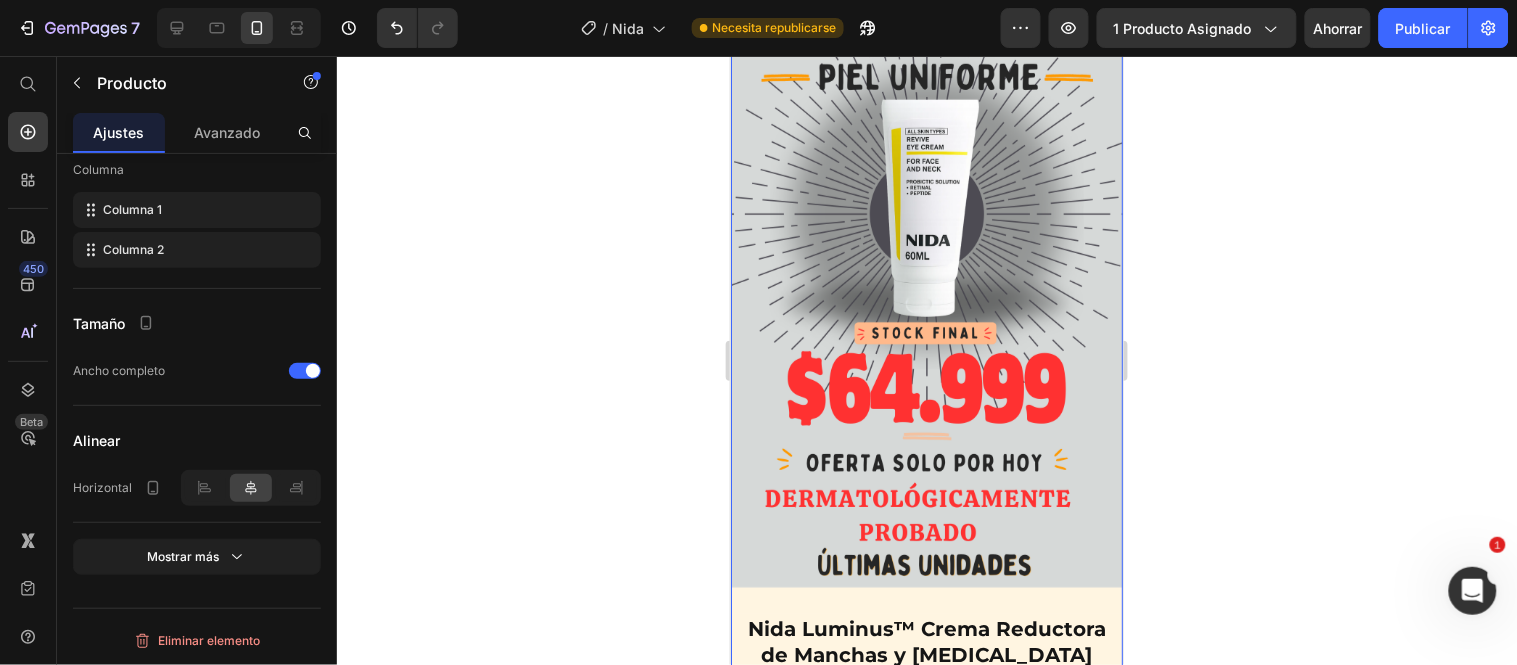 click on "Product Images" at bounding box center (926, 243) 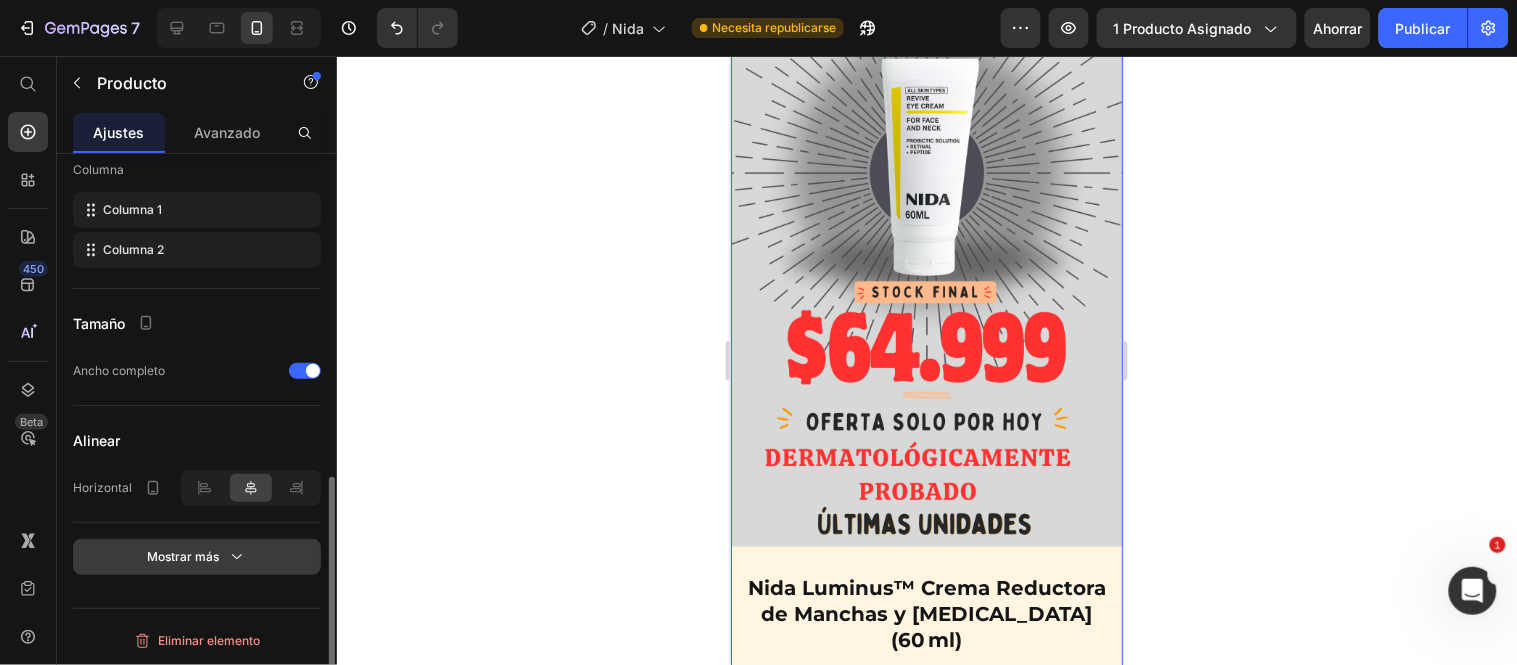scroll, scrollTop: 666, scrollLeft: 0, axis: vertical 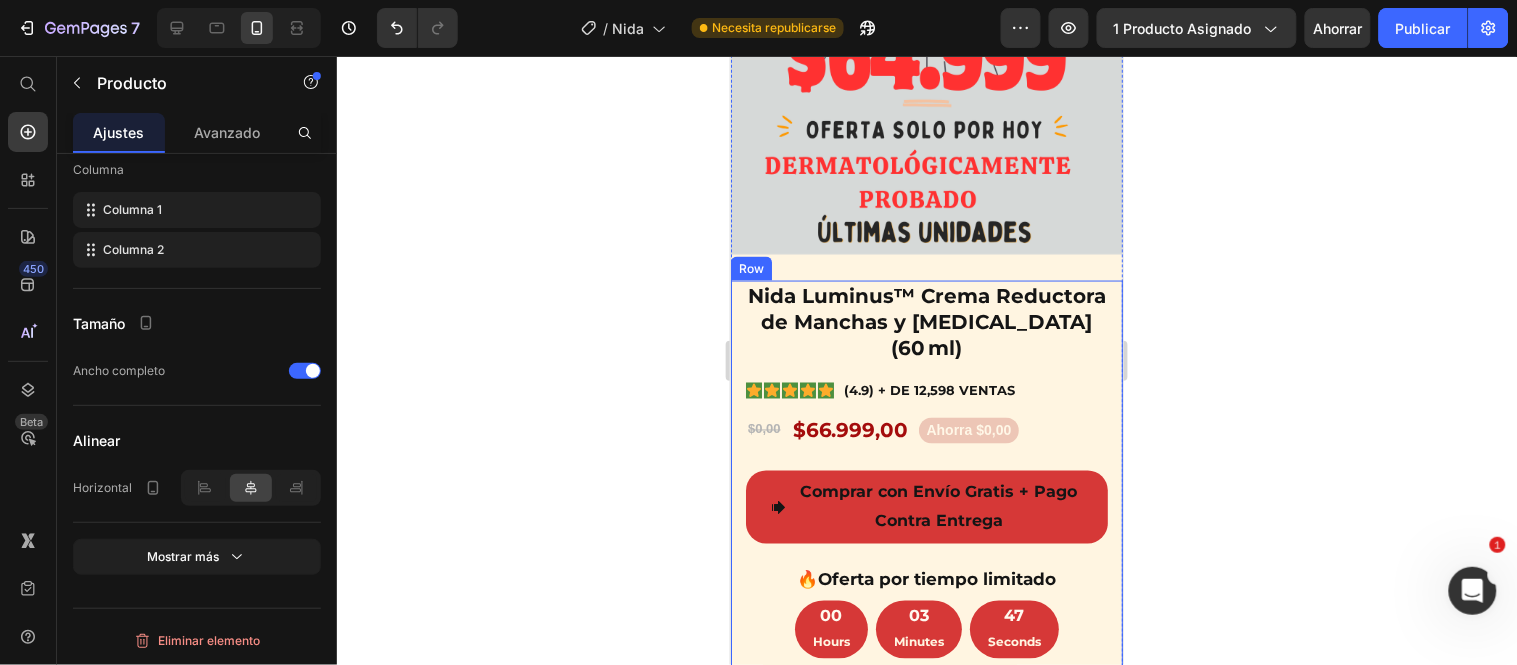 click on "Best Seller Text Block Nida Luminus™ Crema Reductora de Manchas y Ojeras (60 ml) Product Title Icon Icon Icon Icon Icon Icon List (4.9) + DE 12,598 VENTAS Text Block Row $0,00 Product Price $66.999,00 Product Price Ahorra $0,00 Product Badge Row
Comprar con Envío Gratis + Pago Contra Entrega Button 🔥  Oferta por tiempo limitado Text Block 00 Hours 03 Minutes 47 Seconds Countdown Timer Nuestras Transportadoras Aliadas Text Block Image Image Image Image Image Row Row" at bounding box center [926, 523] 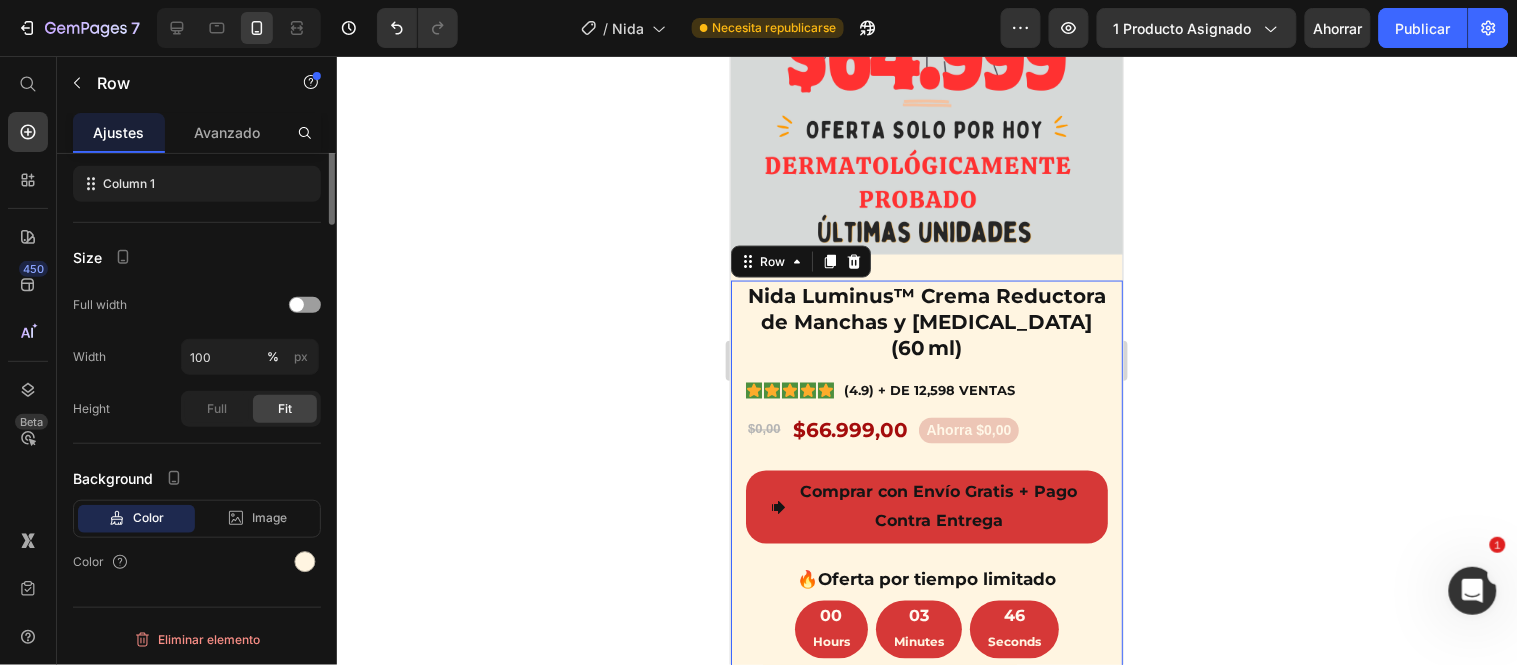 scroll, scrollTop: 0, scrollLeft: 0, axis: both 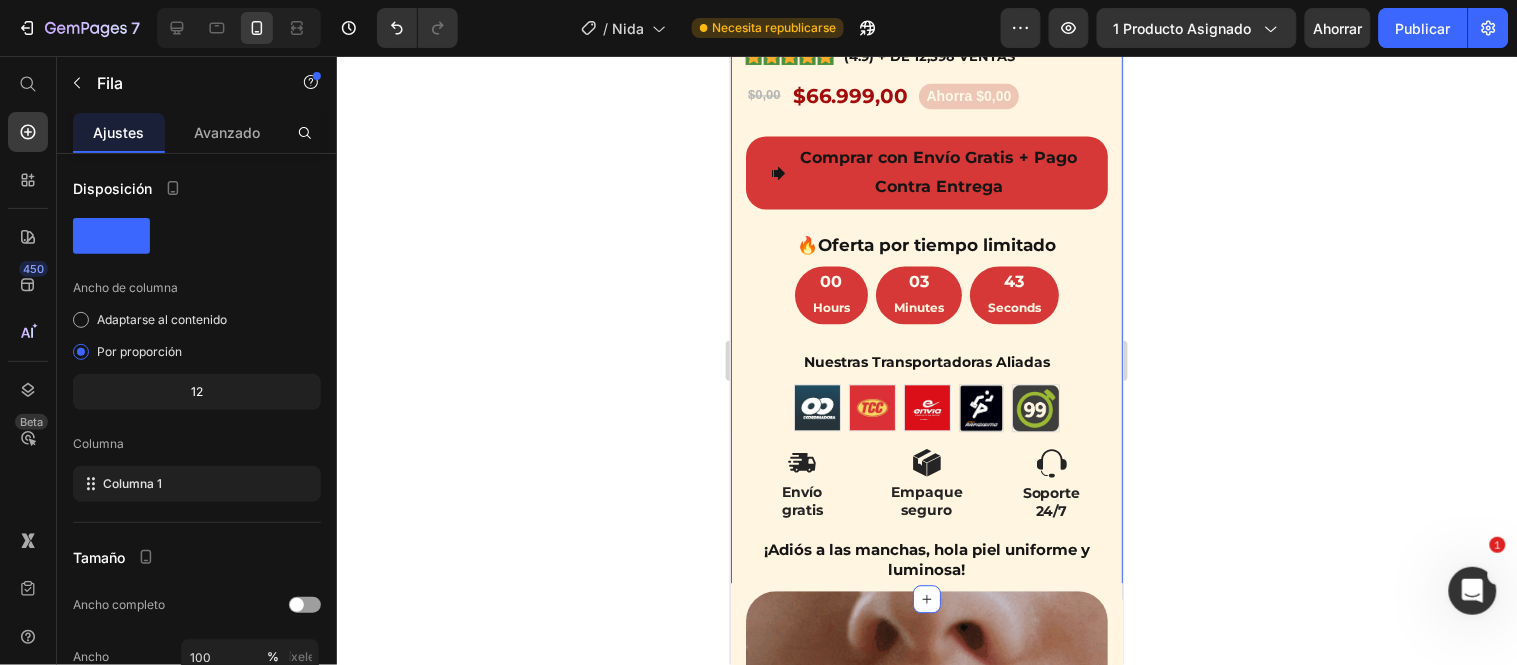click on "Product Images Best Seller Text Block Nida Luminus™ Crema Reductora de Manchas y Ojeras (60 ml) Product Title Icon Icon Icon Icon Icon Icon List (4.9) + DE 12,598 VENTAS Text Block Row $0,00 Product Price $66.999,00 Product Price Ahorra $0,00 Product Badge Row
Comprar con Envío Gratis + Pago Contra Entrega Button 🔥  Oferta por tiempo limitado Text Block 00 Hours 03 Minutes 43 Seconds Countdown Timer Nuestras Transportadoras Aliadas Text Block Image Image Image Image Image Row Row Product Image Envío  gratis Text Block Image Empaque seguro Text Block Image Soporte  24/7 Text Block Row ¡Adiós a las manchas, hola piel uniforme y luminosa! Text Block Row" at bounding box center [926, -95] 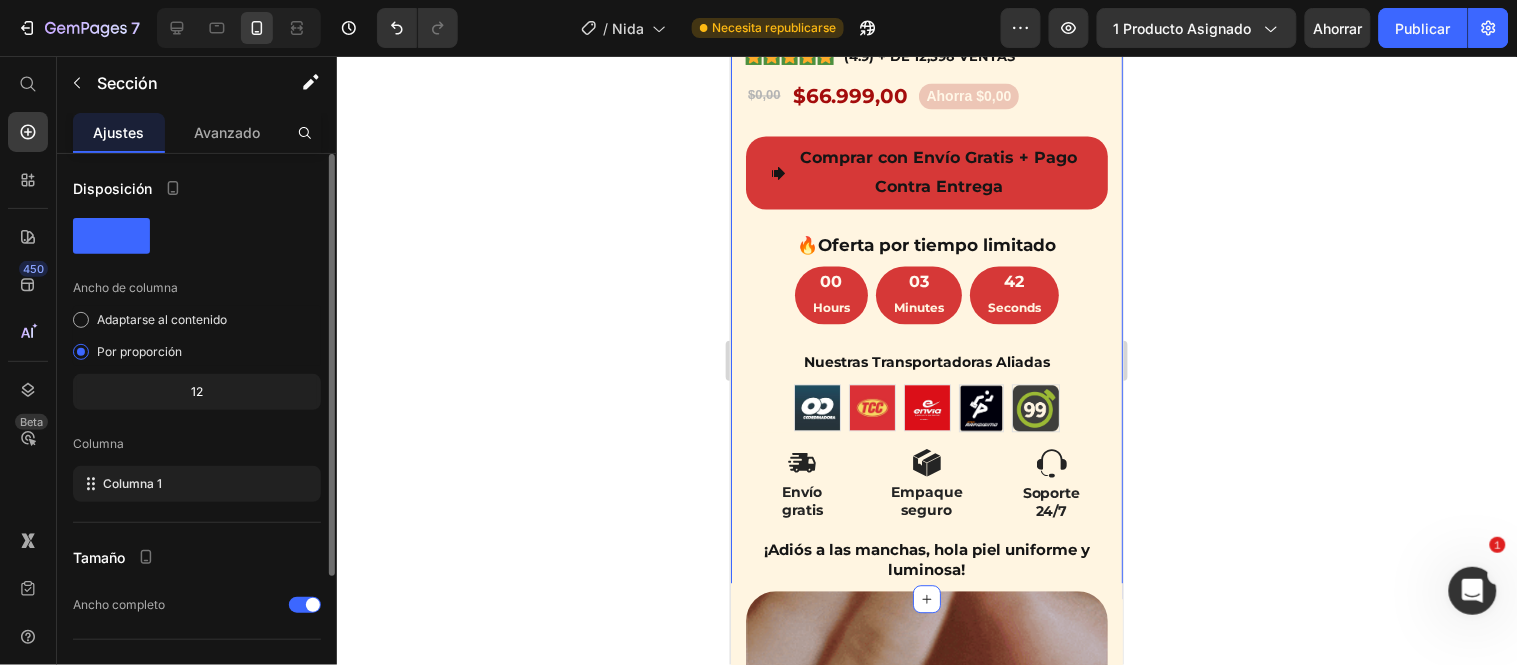 scroll, scrollTop: 194, scrollLeft: 0, axis: vertical 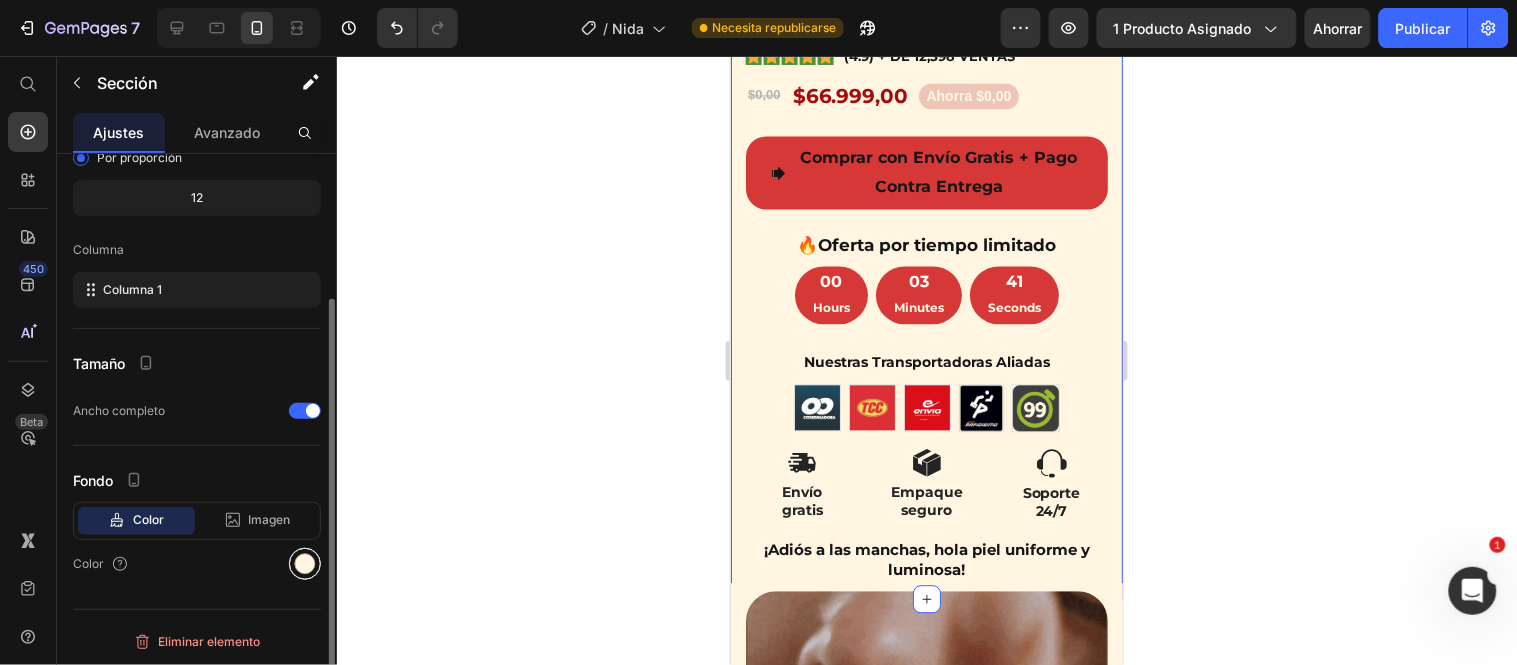 click at bounding box center [305, 564] 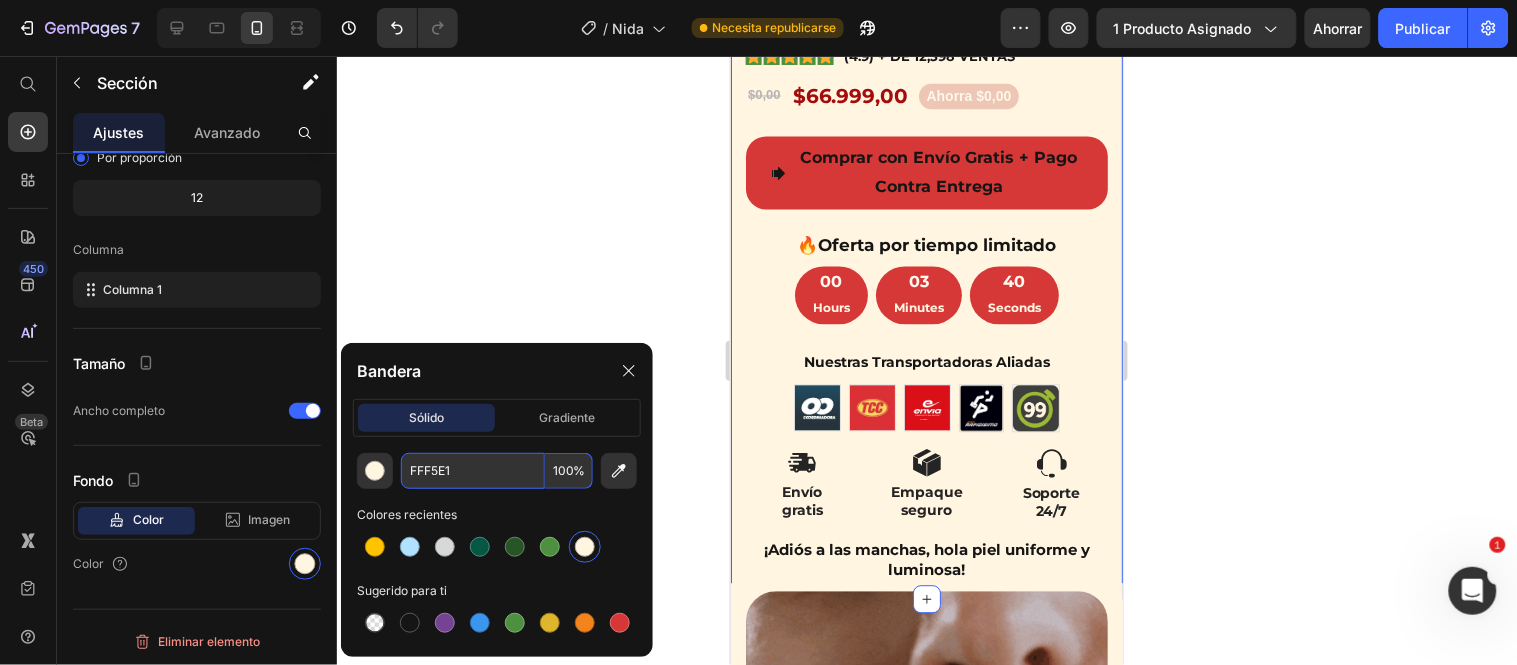 click on "FFF5E1" at bounding box center (473, 471) 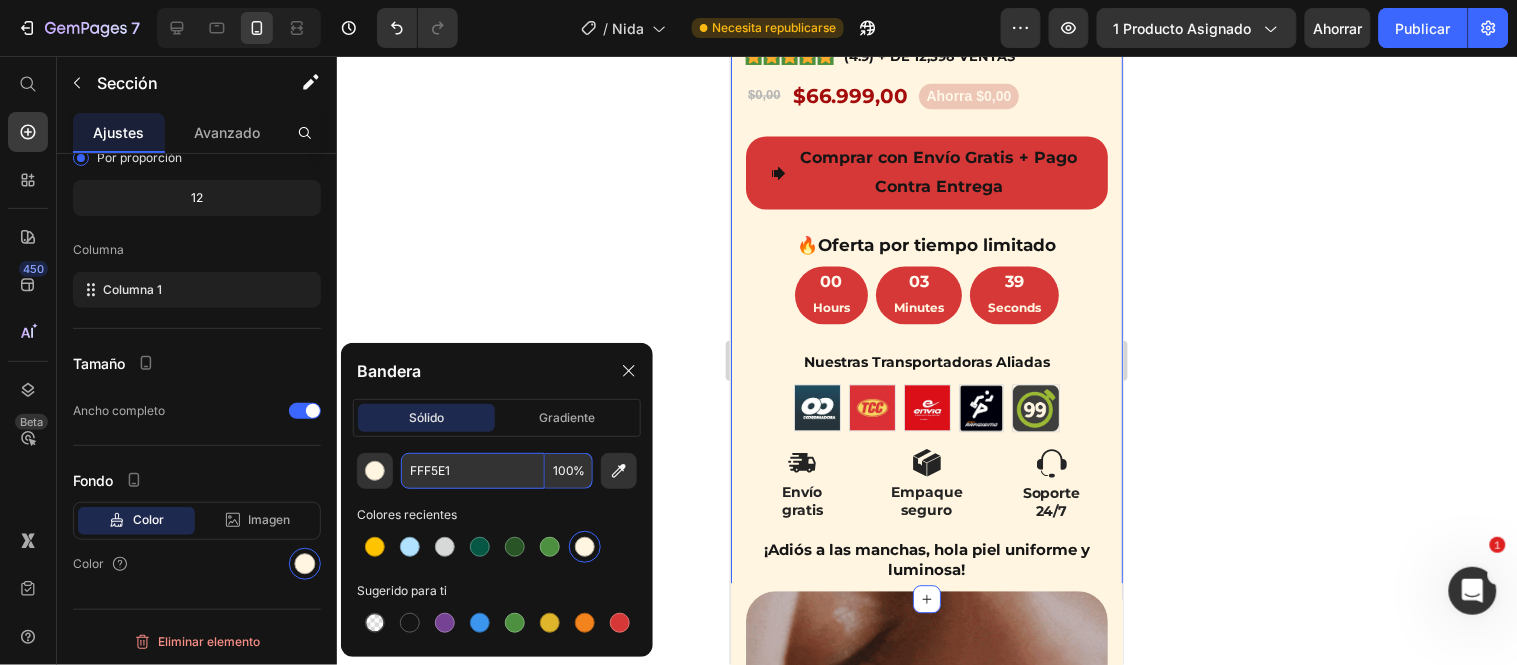 paste on "B0E2FF" 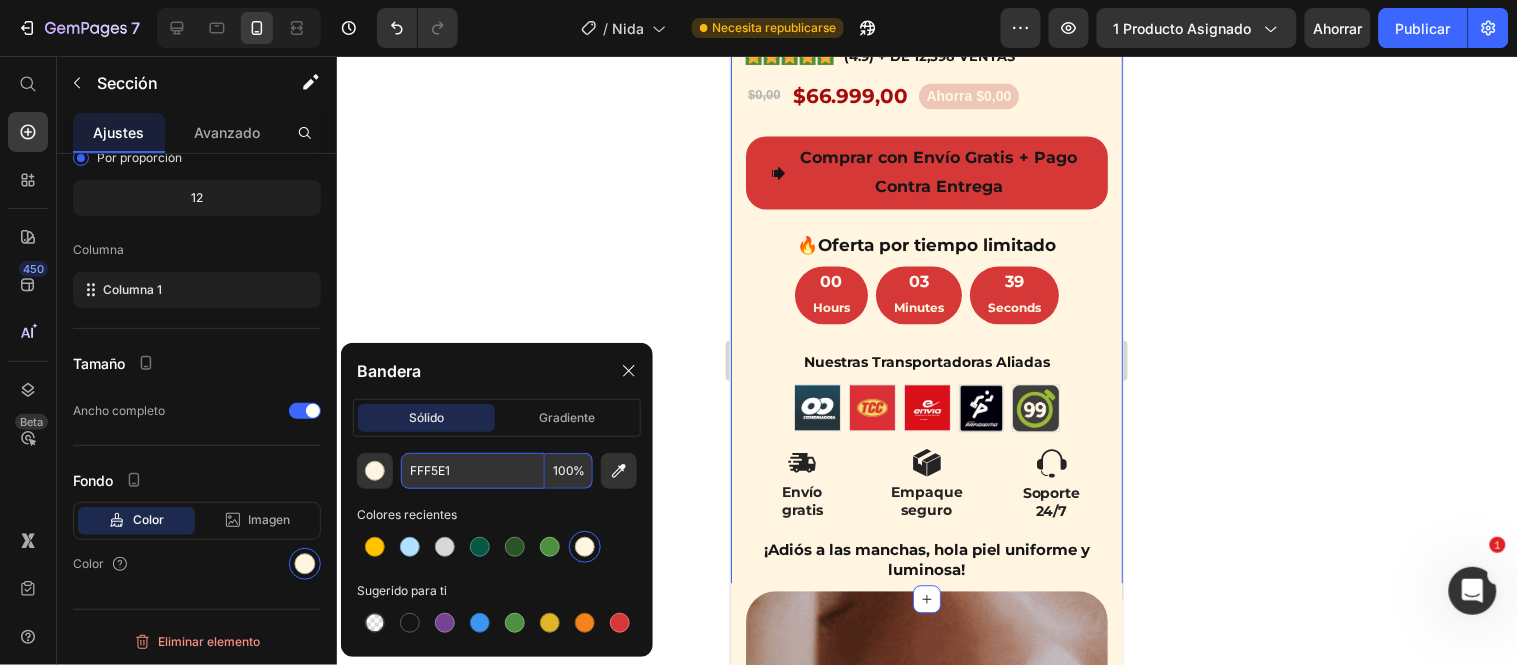 type on "B0E2FF" 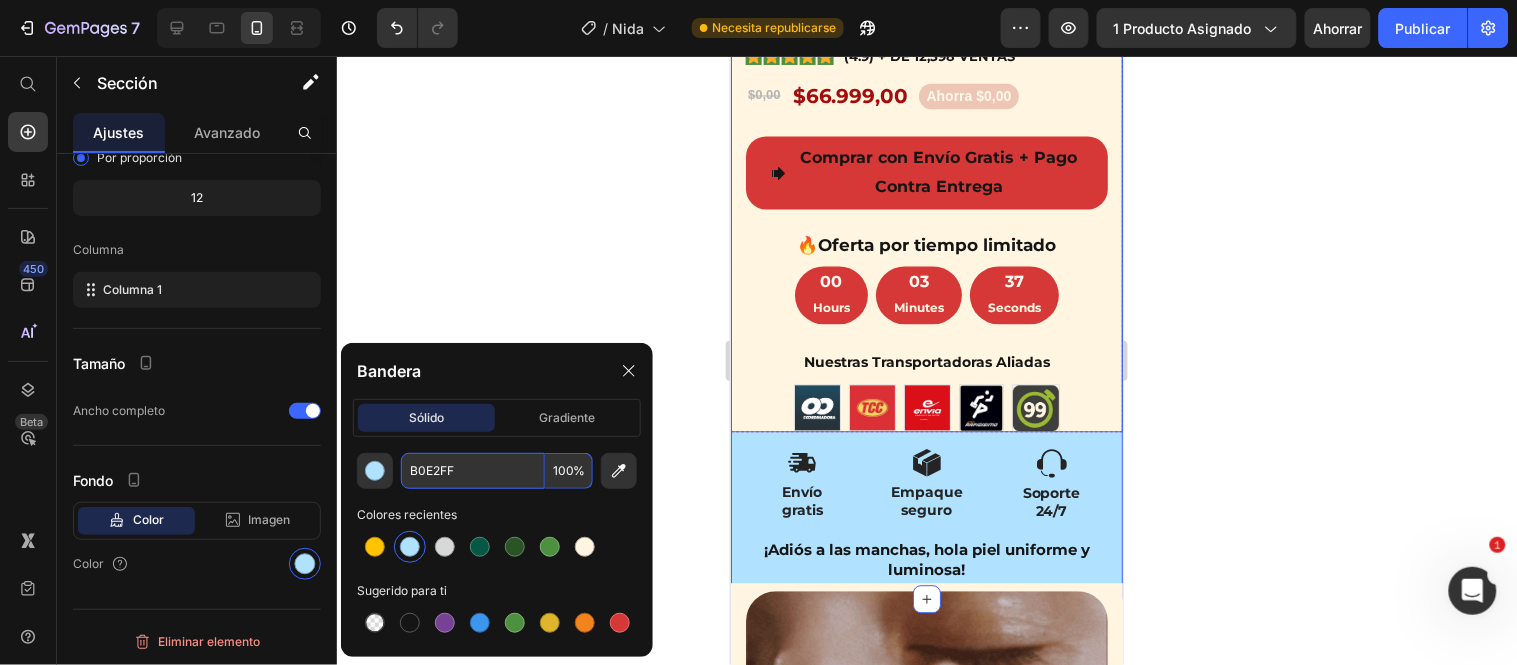 click on "Best Seller Text Block Nida Luminus™ Crema Reductora de Manchas y Ojeras (60 ml) Product Title Icon Icon Icon Icon Icon Icon List (4.9) + DE 12,598 VENTAS Text Block Row $0,00 Product Price $66.999,00 Product Price Ahorra $0,00 Product Badge Row
Comprar con Envío Gratis + Pago Contra Entrega Button 🔥  Oferta por tiempo limitado Text Block 00 Hours 03 Minutes 37 Seconds Countdown Timer Nuestras Transportadoras Aliadas Text Block Image Image Image Image Image Row Row" at bounding box center [926, 189] 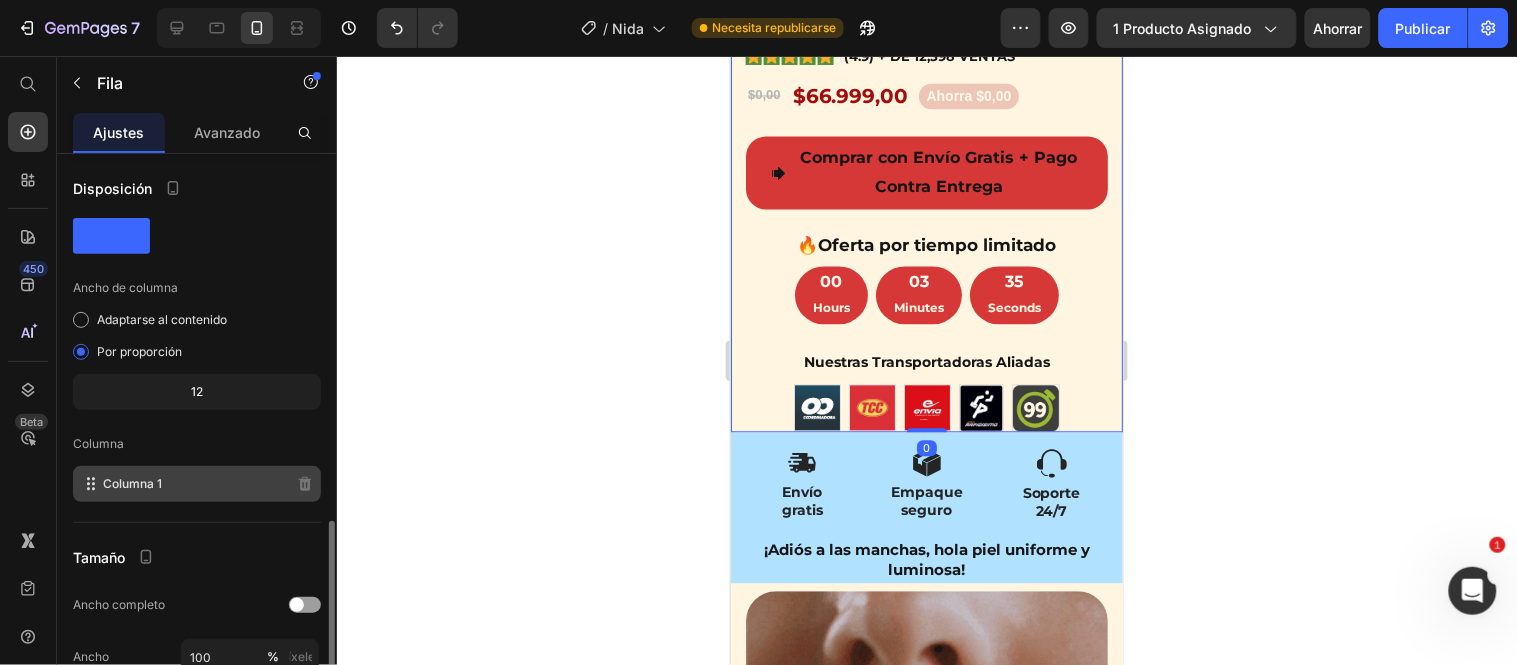 scroll, scrollTop: 298, scrollLeft: 0, axis: vertical 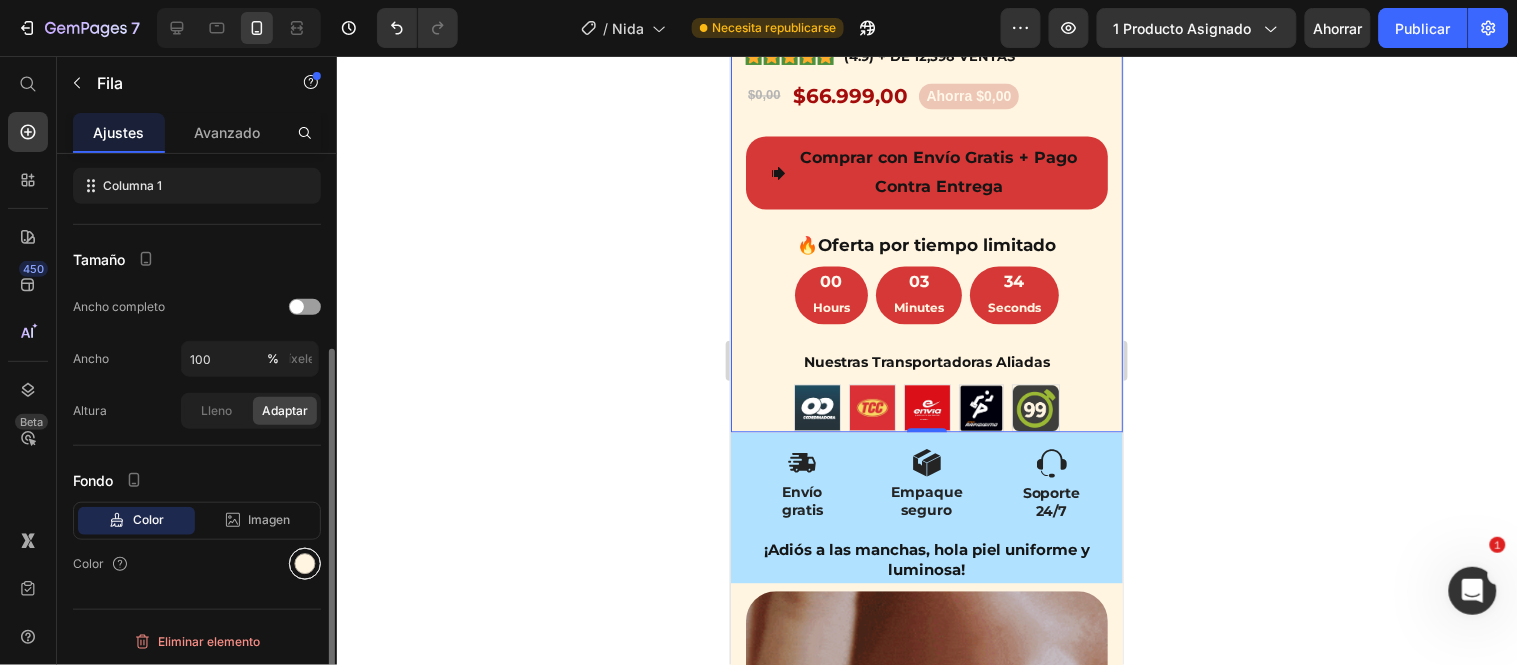 click at bounding box center (305, 564) 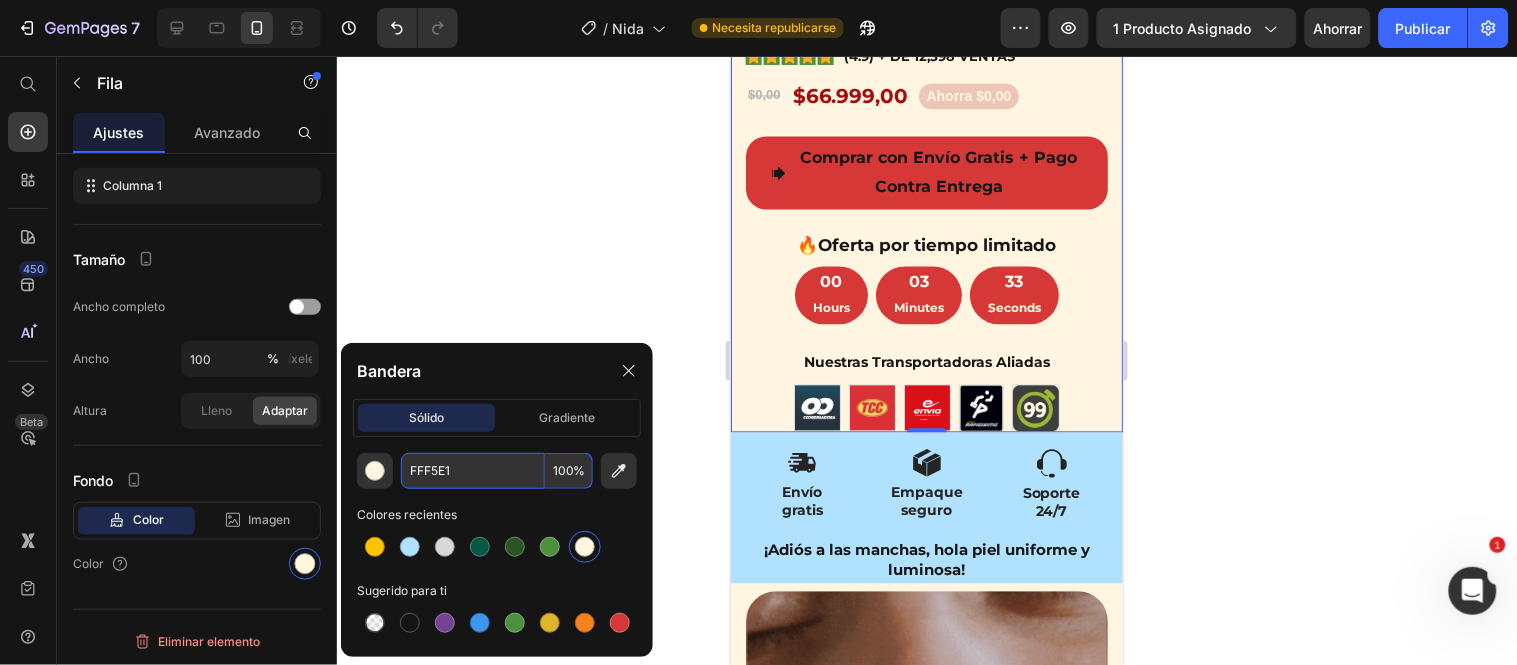 click on "FFF5E1" at bounding box center [473, 471] 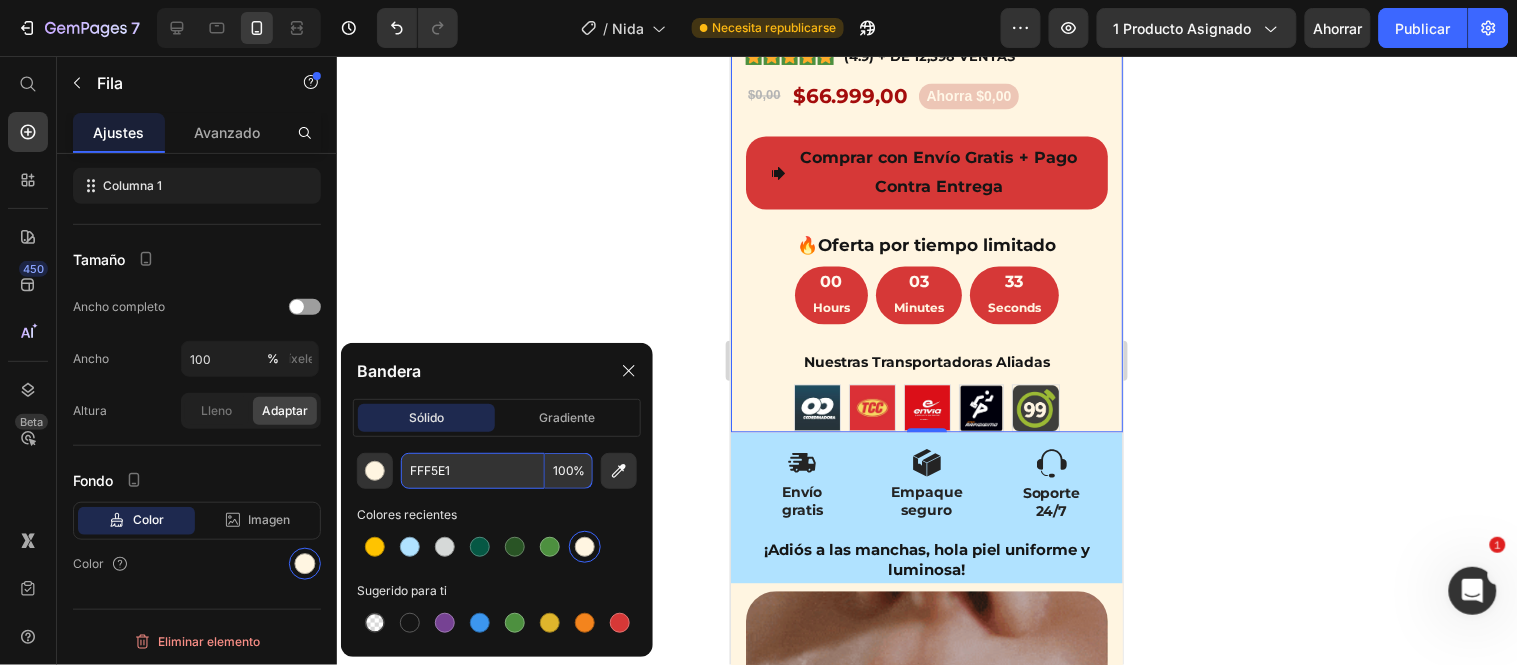 paste on "B0E2FF" 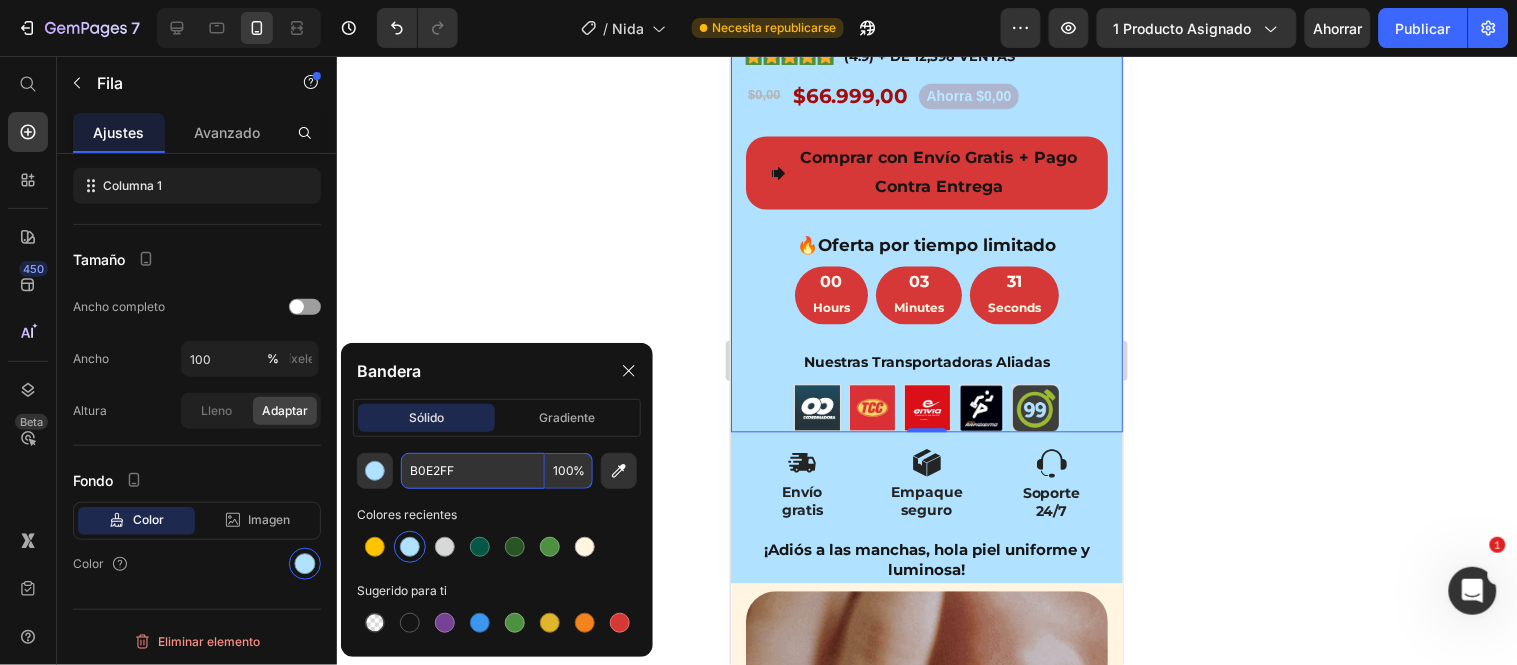 type on "B0E2FF" 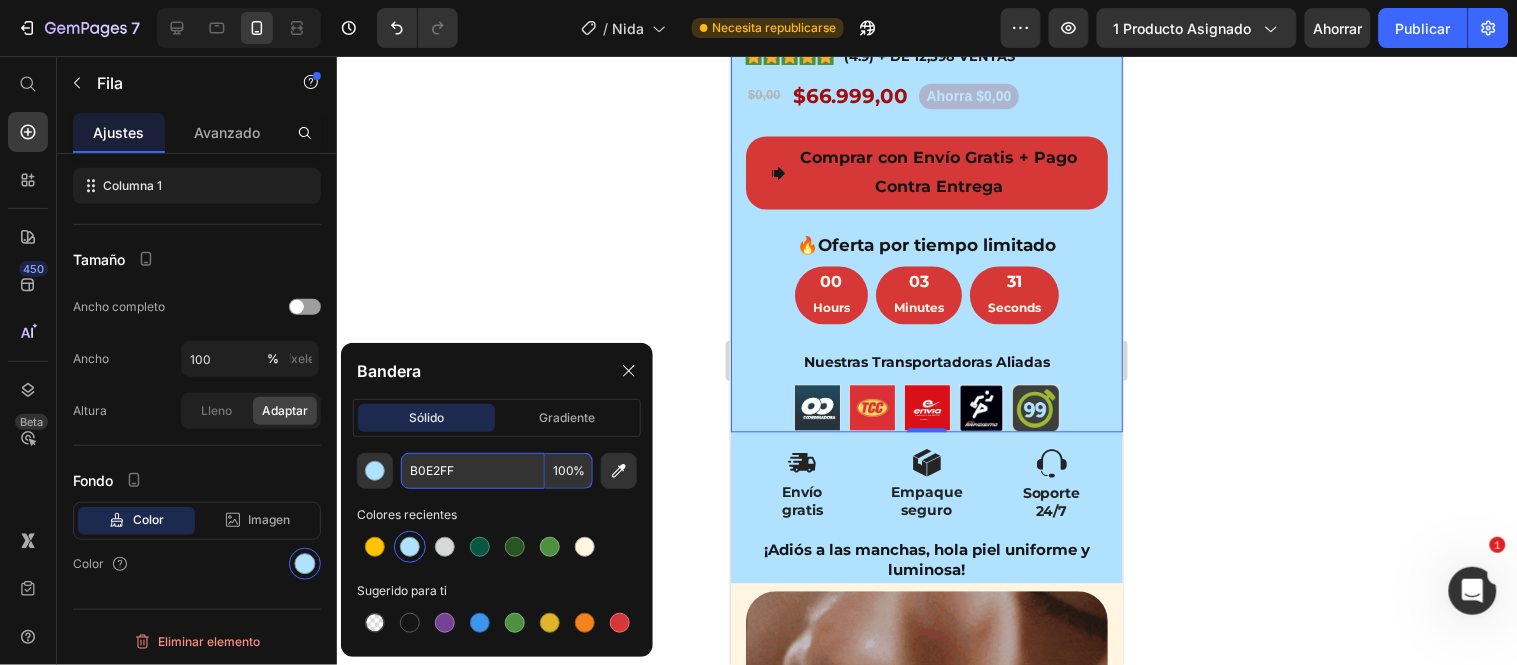 click 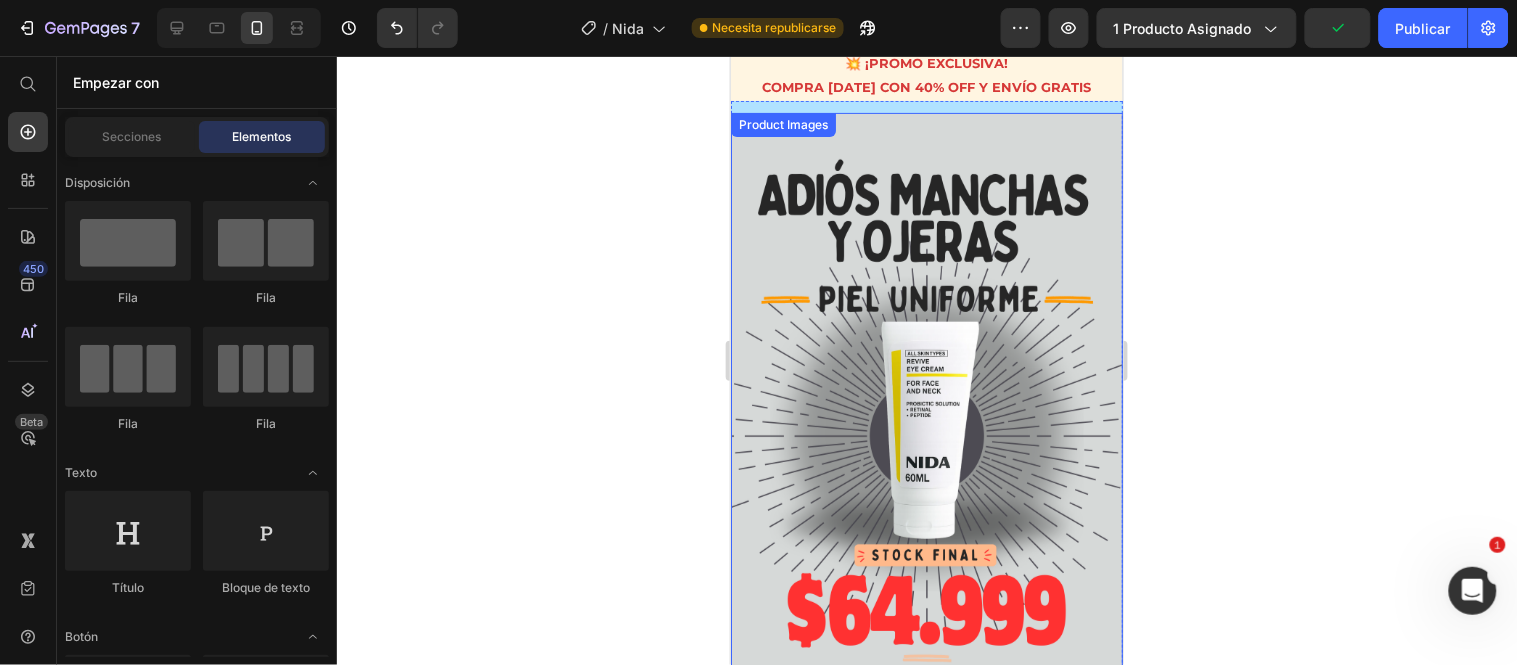 scroll, scrollTop: 0, scrollLeft: 0, axis: both 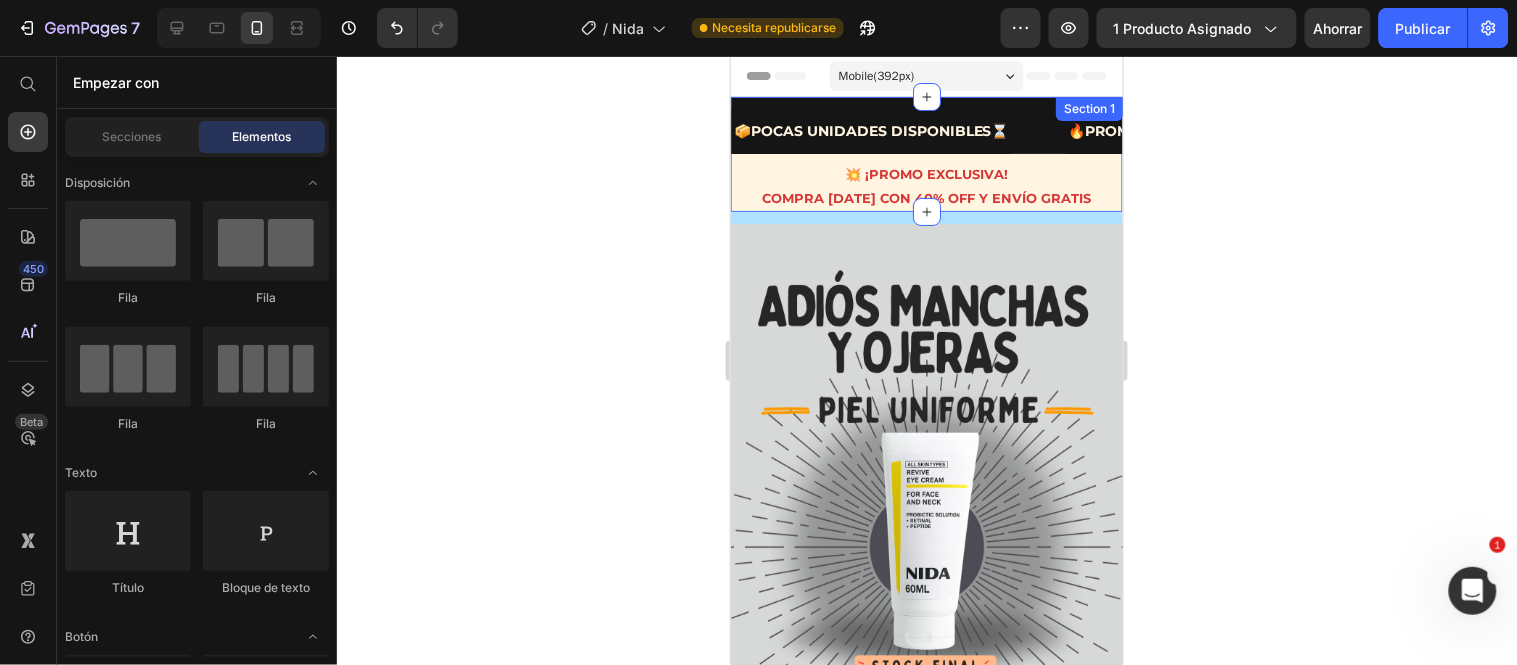 click on "📦  POCAS UNIDADES DISPONIBLES  ⏳ Text 🔥  PROMOCIÓN VÁLIDA SOLO POR HOY  🕘 Text 📦  ¡ENVÍO GRATIS A TODO EL PAÍS!  🚀 Text 🔥  40% DE DESCUENTO POR TIEMPO LIMITADO  ⏳ Text 📦  POCAS UNIDADES DISPONIBLES  ⏳ Text 🔥  PROMOCIÓN VÁLIDA SOLO POR HOY  🕘 Text 📦  ¡ENVÍO GRATIS A TODO EL PAÍS!  🚀 Text 🔥  40% DE DESCUENTO POR TIEMPO LIMITADO  ⏳ Text Marquee 💥 ¡PROMO EXCLUSIVA! COMPRA HOY CON 40% OFF Y ENVÍO GRATIS Text Block" at bounding box center (926, 153) 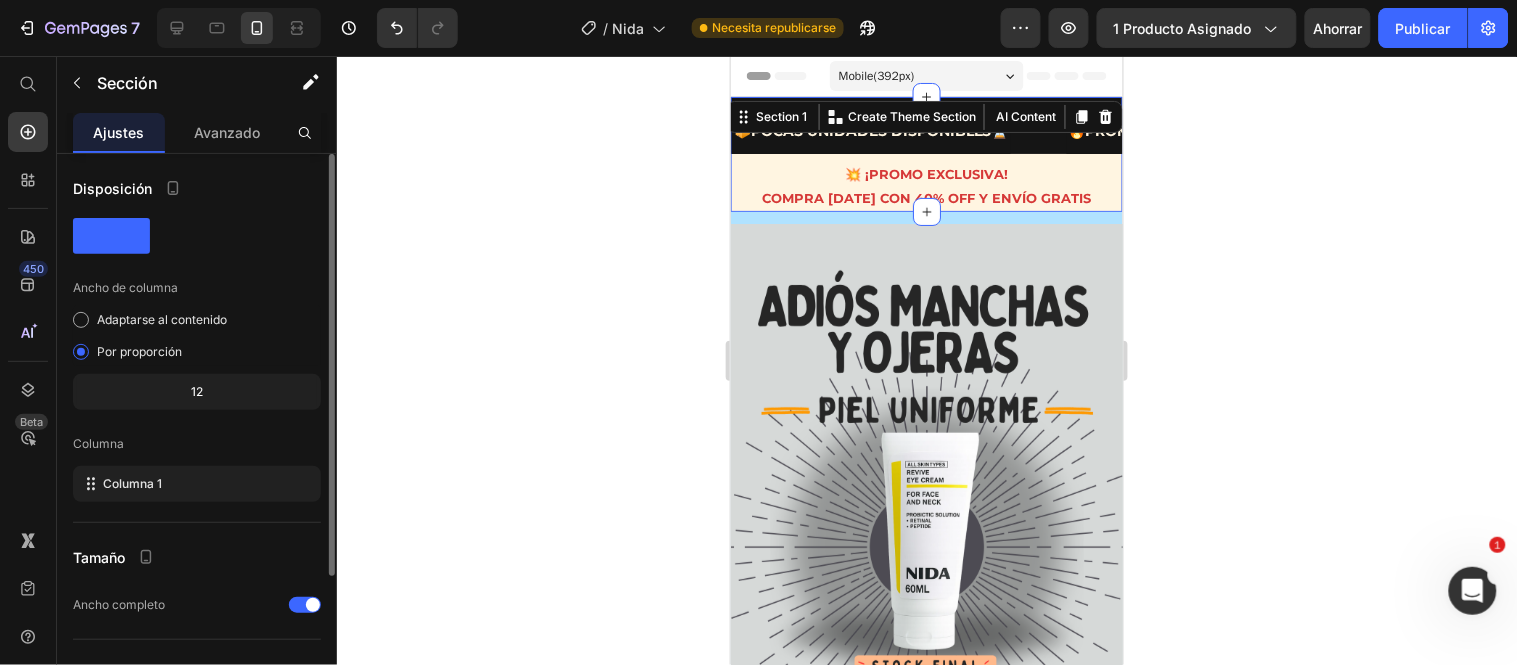 scroll, scrollTop: 194, scrollLeft: 0, axis: vertical 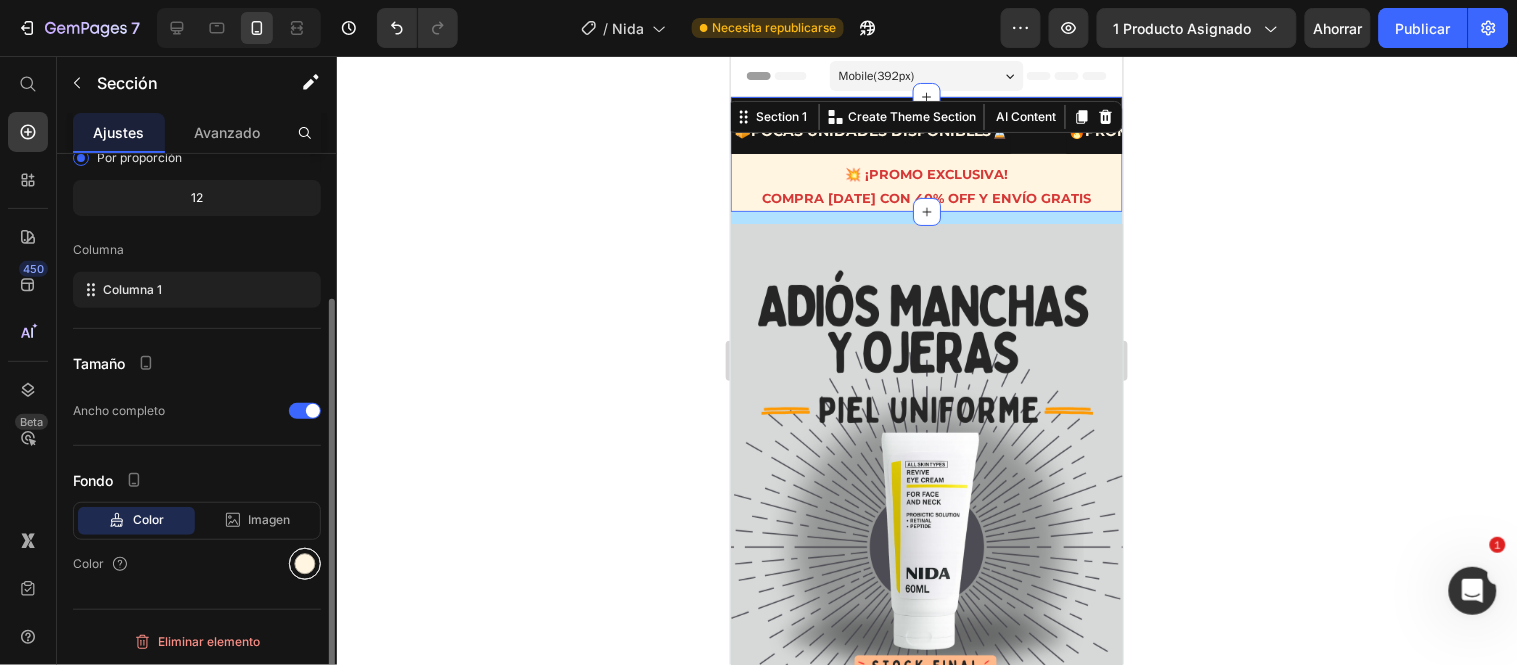 click at bounding box center [305, 564] 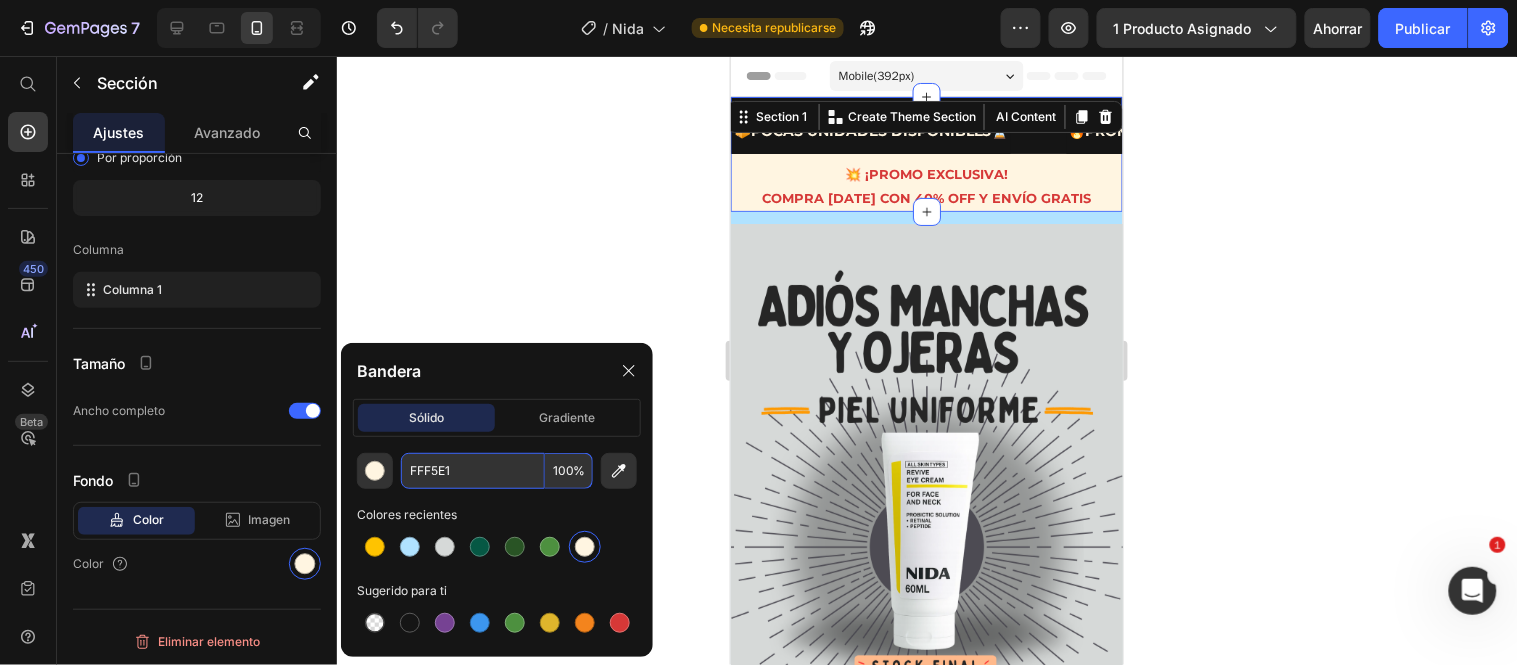click on "FFF5E1" at bounding box center [473, 471] 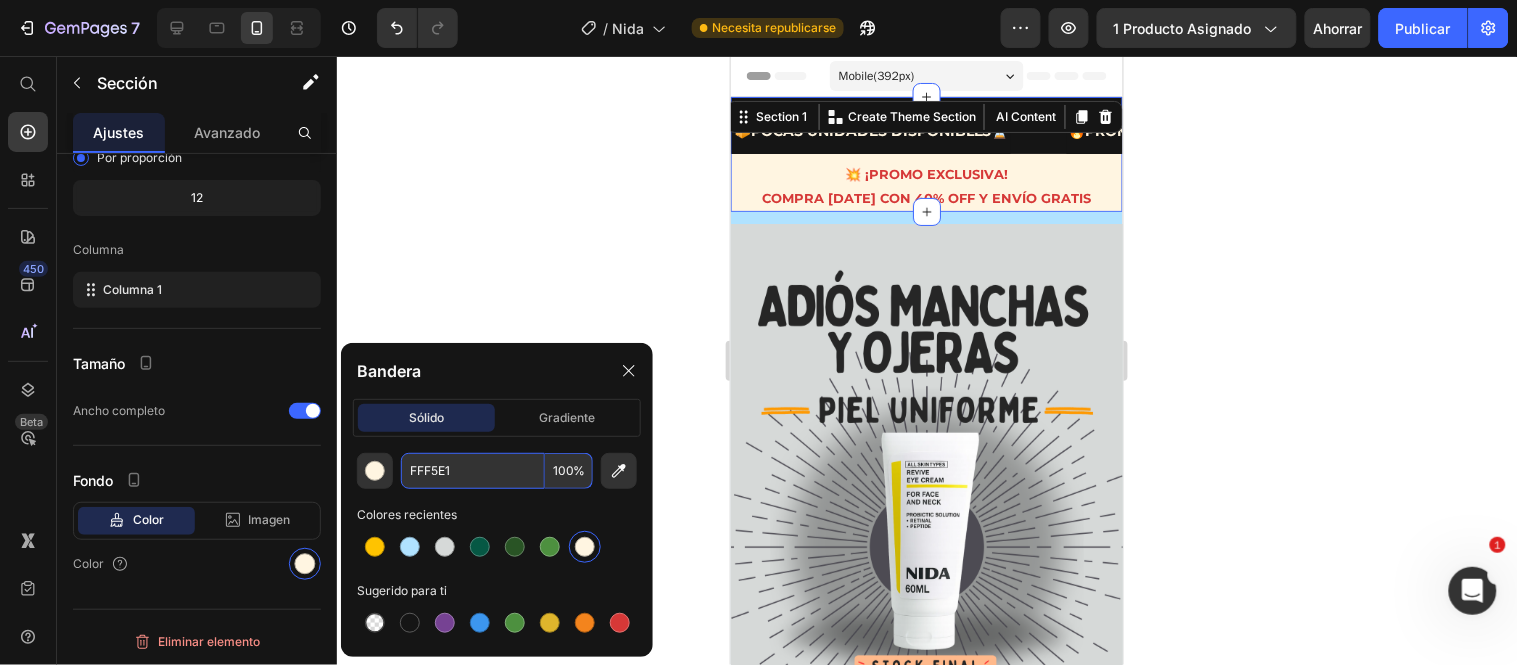 paste on "B0E2FF" 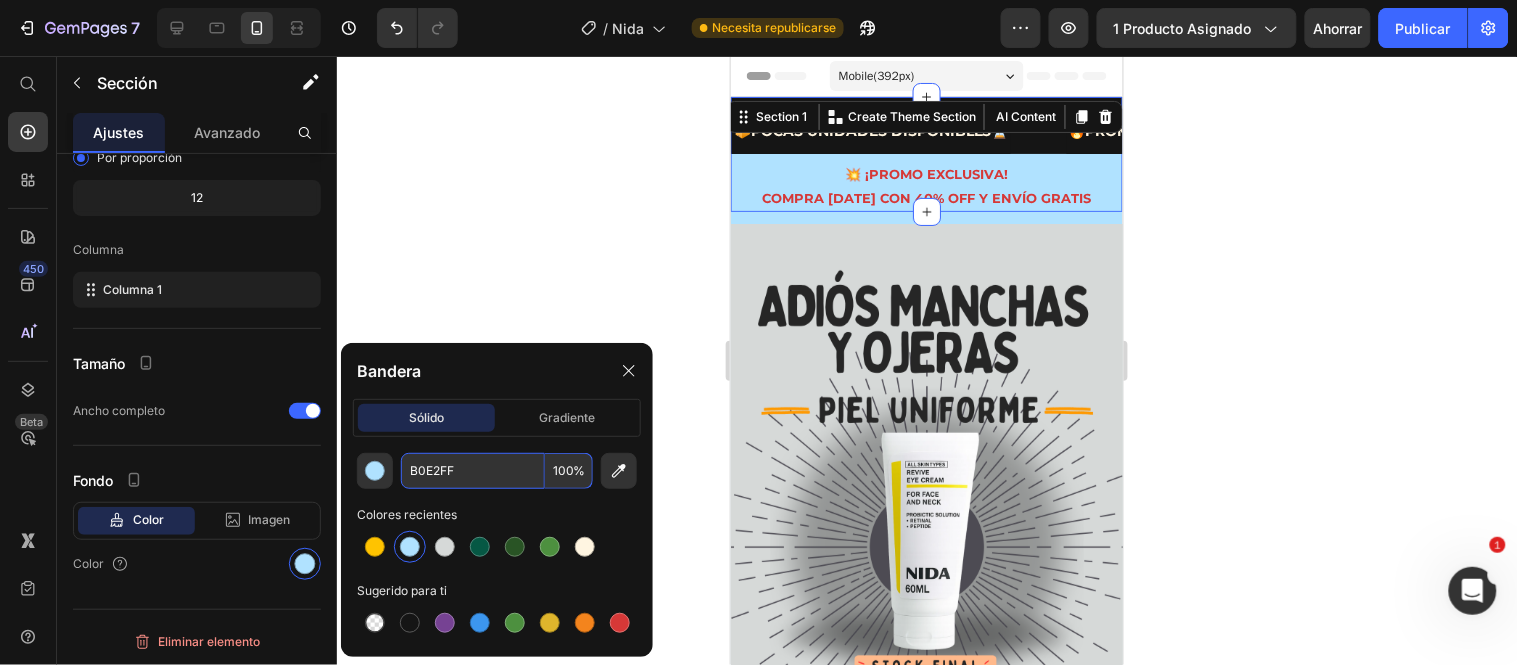 type on "B0E2FF" 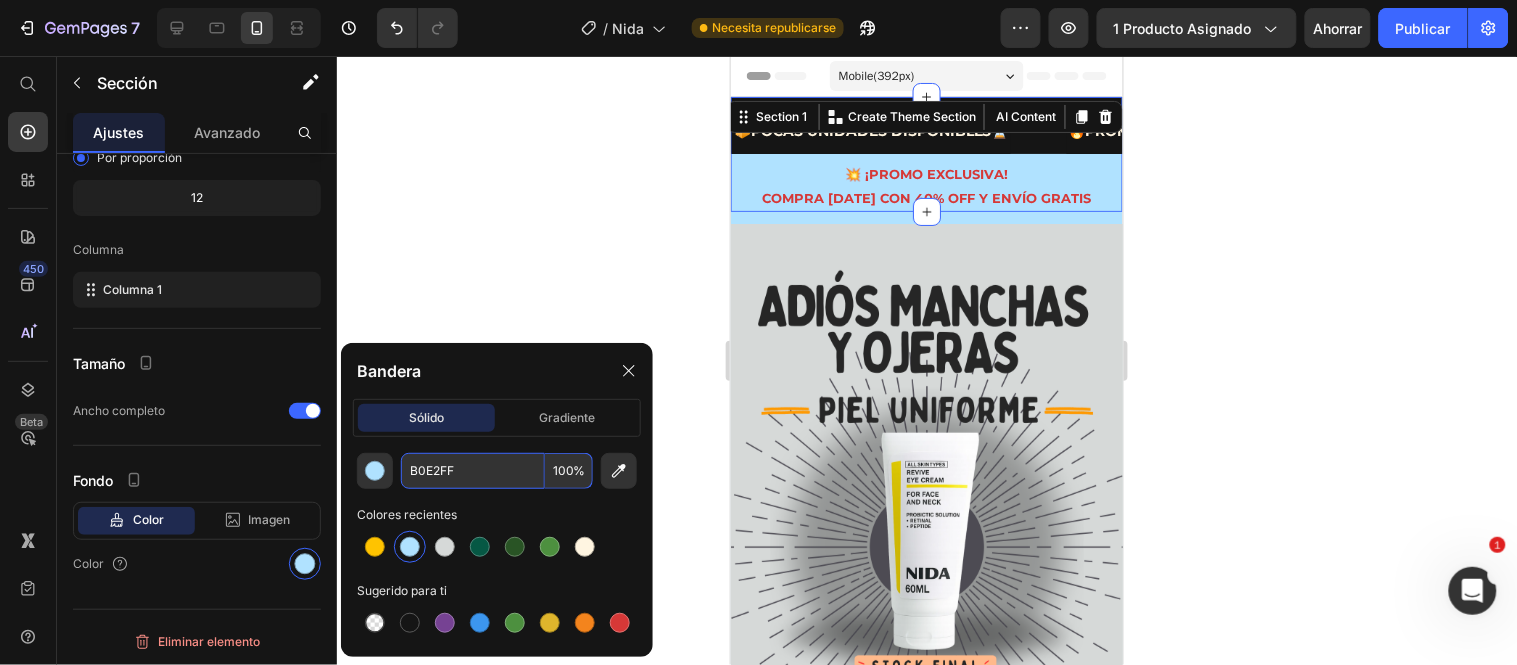 click 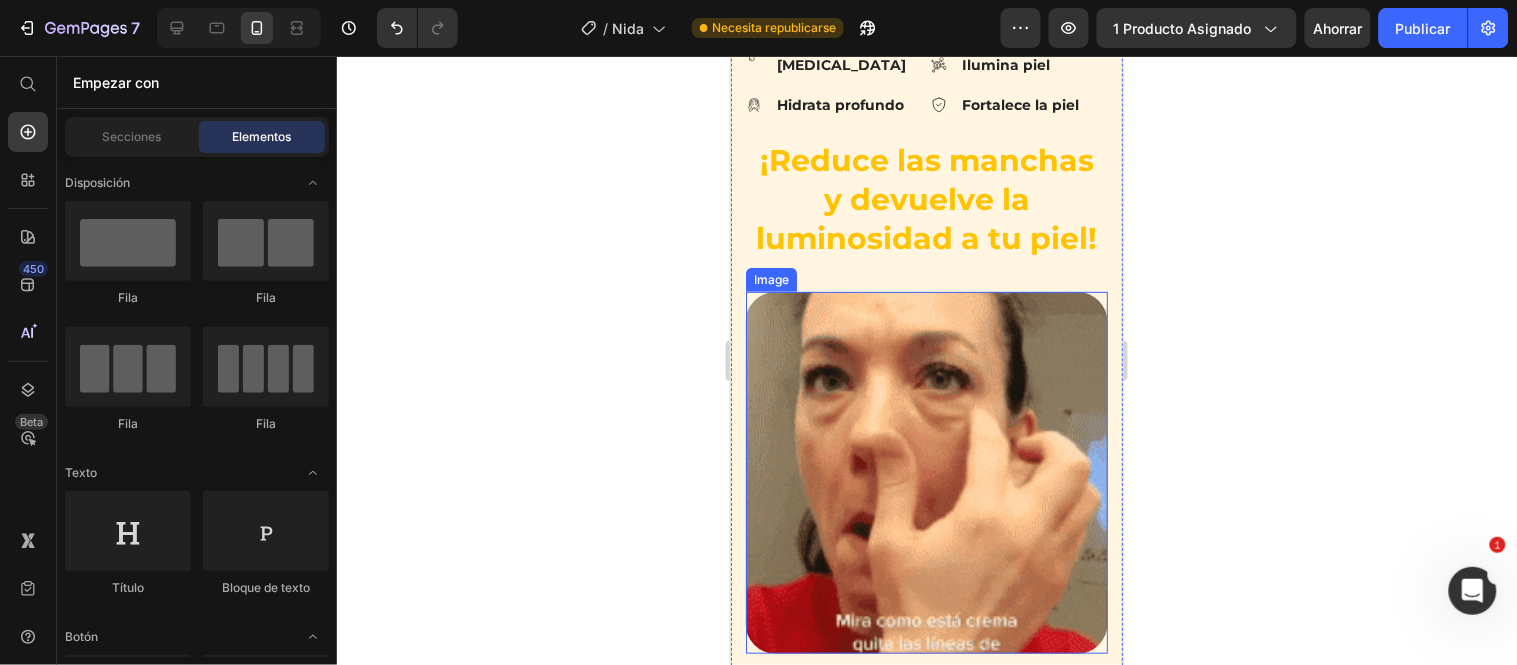 scroll, scrollTop: 1555, scrollLeft: 0, axis: vertical 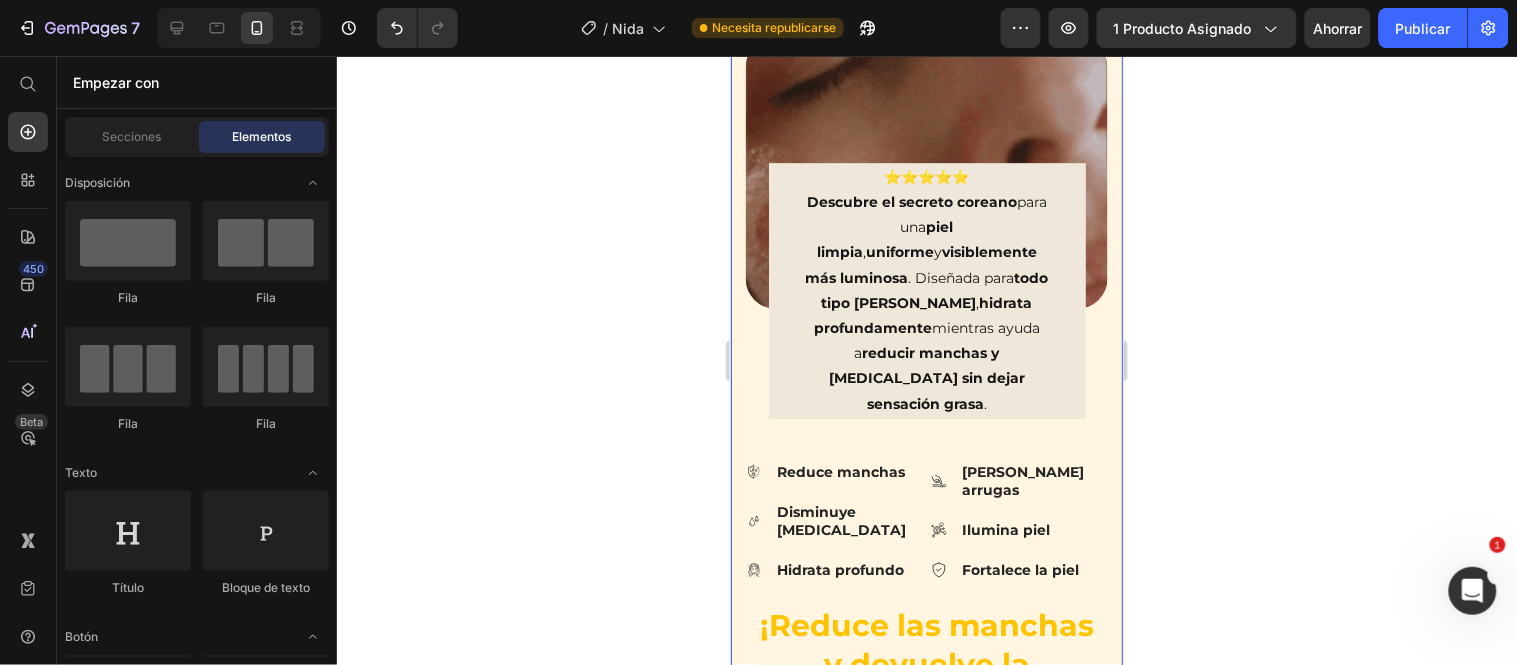 click on "⭐️⭐️⭐️⭐️⭐️ Descubre el secreto coreano  para una  piel limpia ,  uniforme  y  visiblemente más luminosa . Diseñada para  todo tipo de piel ,  hidrata profundamente  mientras ayuda a  reducir manchas y ojeras   sin dejar sensación grasa . Text block Row Image Row
Reduce manchas
Disminuye ojeras
Hidrata profundo Item List
Suaviza arrugas
Ilumina piel
Fortalece la piel Item List Row ¡Reduce las manchas y devuelve la luminosidad a tu piel! Heading Image Aplicación Ingredientes clave
Aplica suavemente en áreas con manchas, ojeras y líneas de expresión.
Masajear suavemente con las yemas de los dedos.
Dejar absorber en la piel de forma natural. Item List Formulada con retinal , un derivado avanzado de la  vitamina A  que  estimula la renovación celular  y" at bounding box center (926, 691) 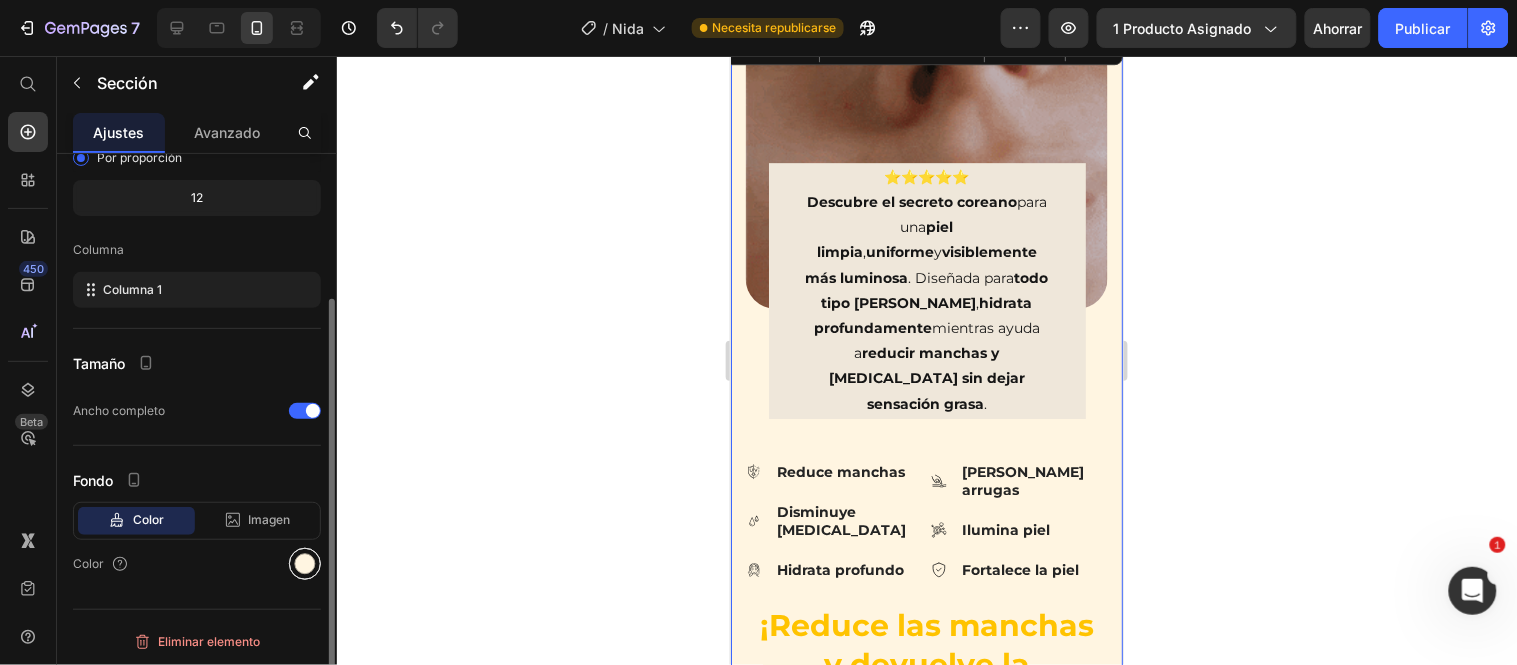 click at bounding box center [305, 564] 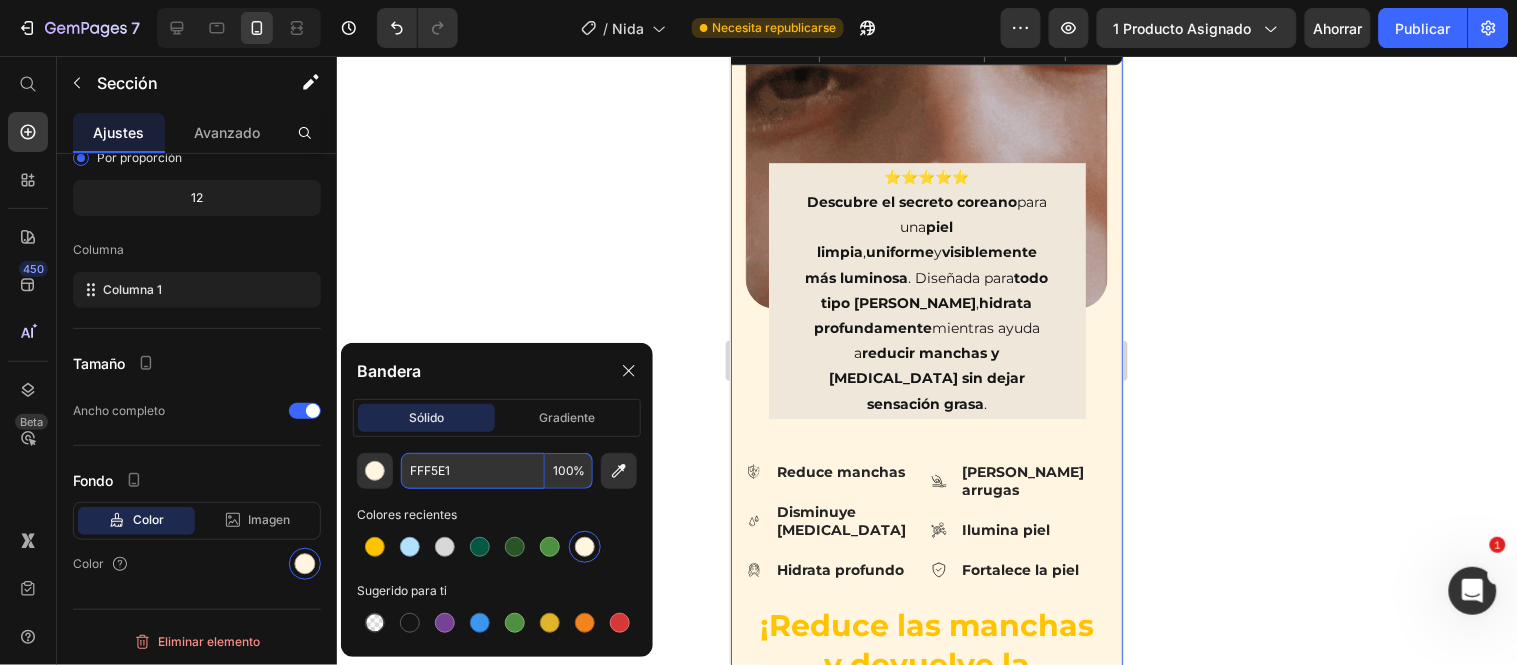 click on "FFF5E1" at bounding box center (473, 471) 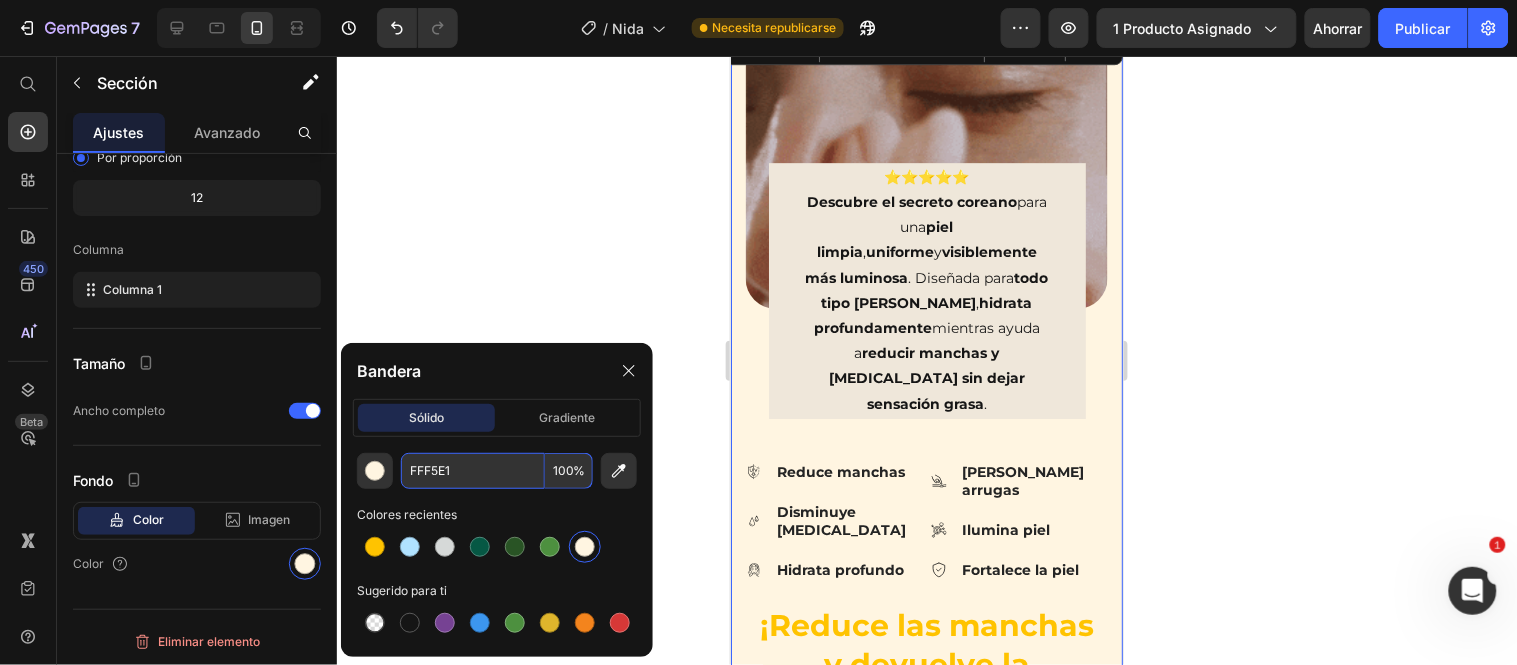 paste on "B0E2FF" 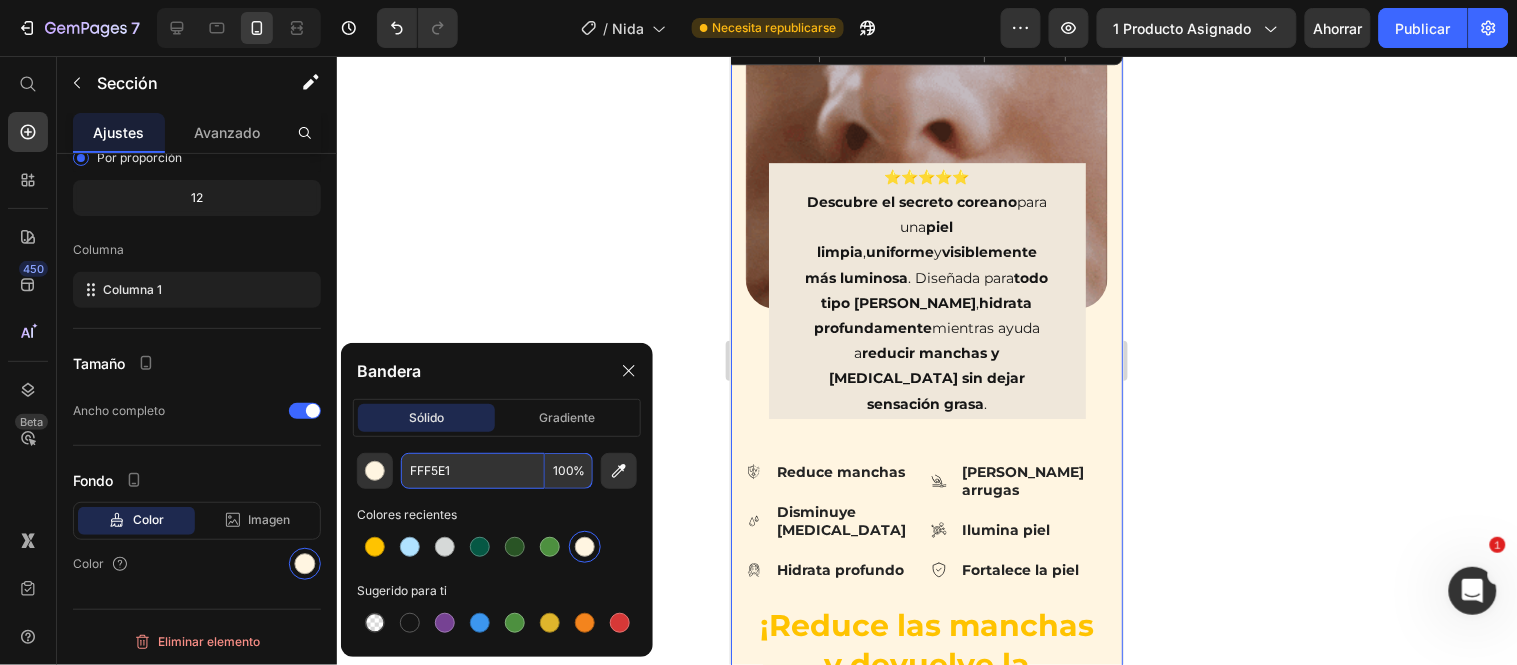 type on "B0E2FF" 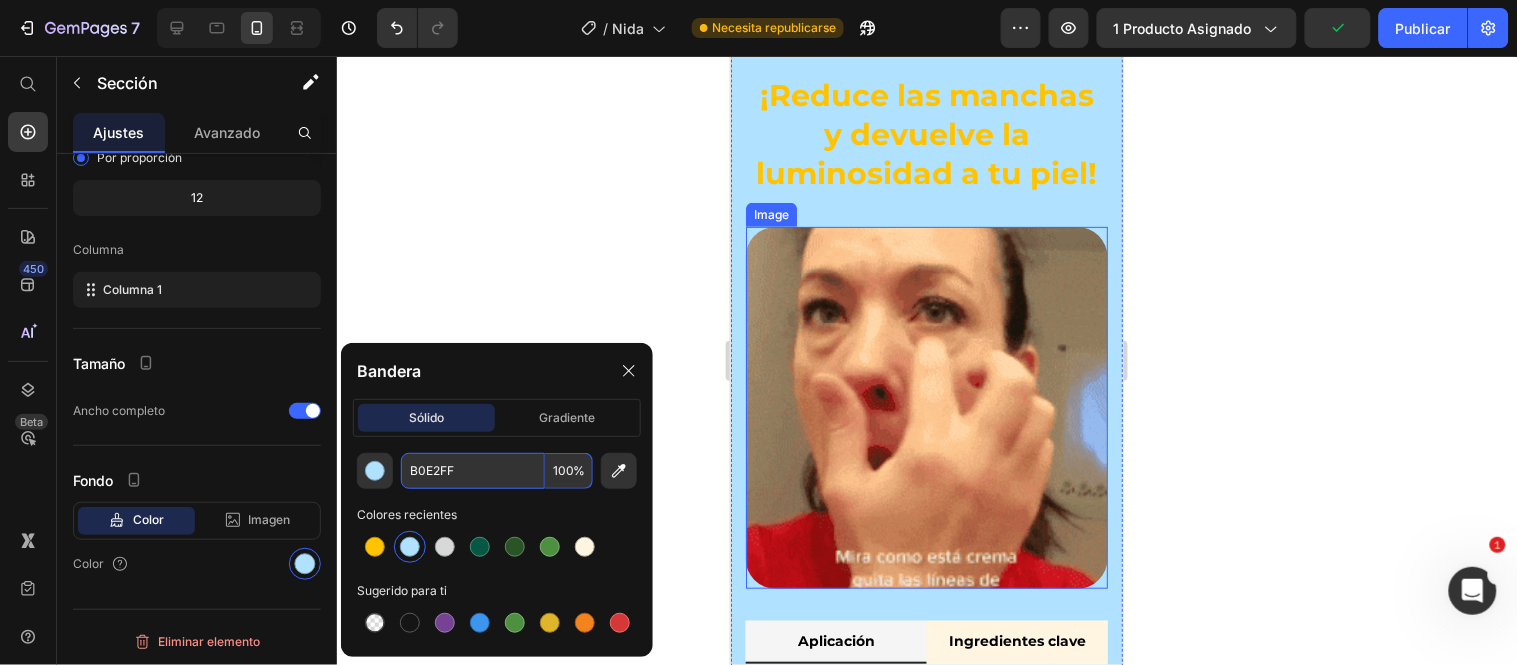 scroll, scrollTop: 2444, scrollLeft: 0, axis: vertical 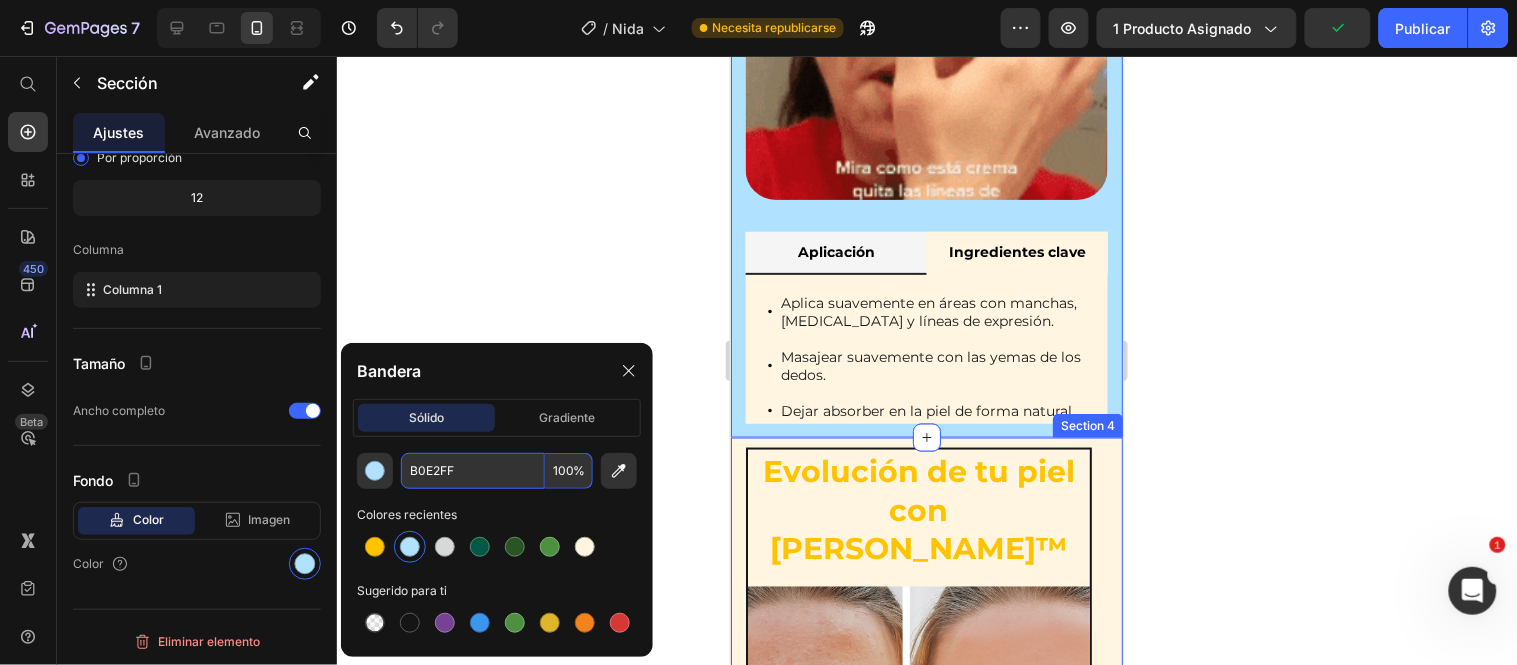 click on "Evolución de tu piel con Nida Luminus™ Heading Image Row
Drop element here Row                Icon                Icon                Icon                Icon
Icon Icon List Hoz Totalmente Sorprendida con el resultado Heading Noté la diferencia en pocas semanas. Las manchas alrededor de mis ojos se atenuaron y mi piel luce más uniforme. Me siento mucho más segura sin maquillaje. Text block Laura Gómez Text block Resultados visibles tras su uso Heading Row Image Row
Drop element here Row                Icon                Icon                Icon                Icon
Icon Icon List Hoz Me sorprendió la diferencia Heading Al principio dudé, pero después de un mes mi rostro se ve más parejo y las ojeras bajaron bastante. Fácil de aplicar y no deja sensación grasosa Text block Carlos Ramírez Text block Row Carousel Row Section 4" at bounding box center (926, 1267) 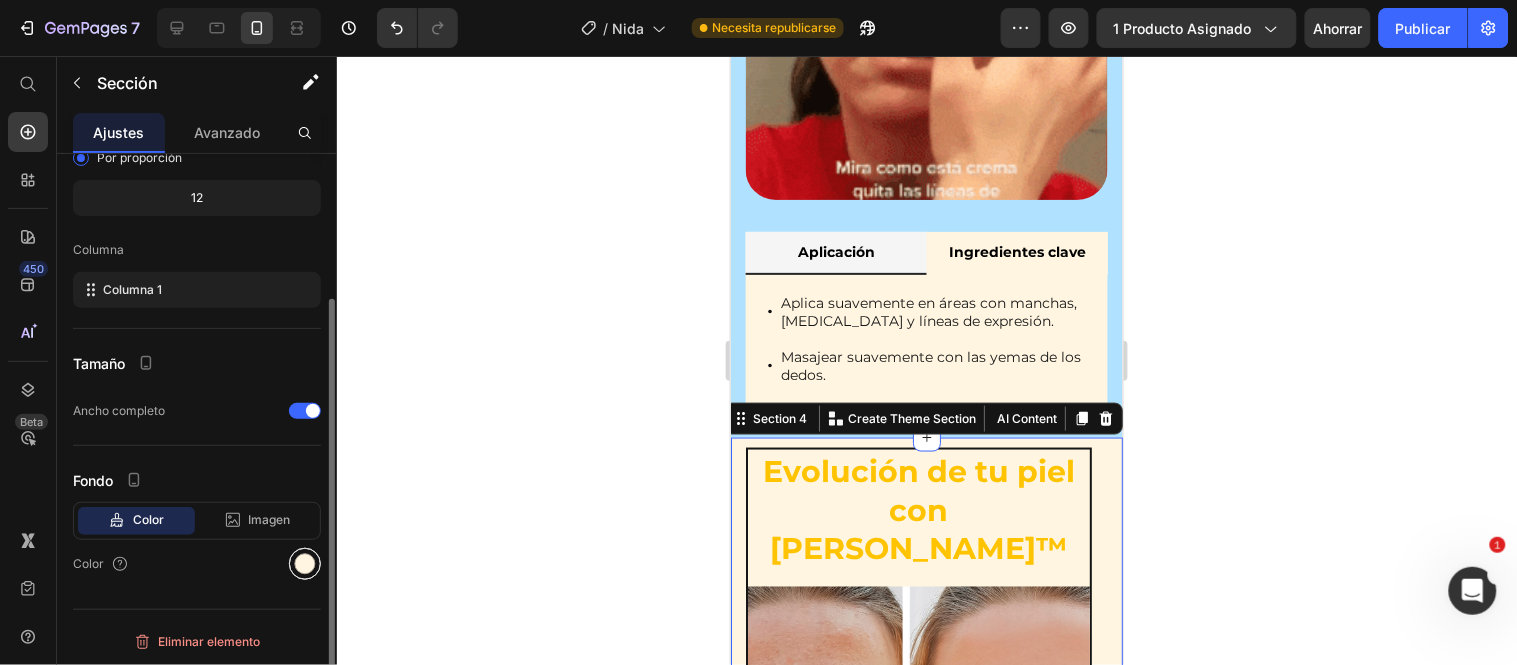 click at bounding box center (305, 564) 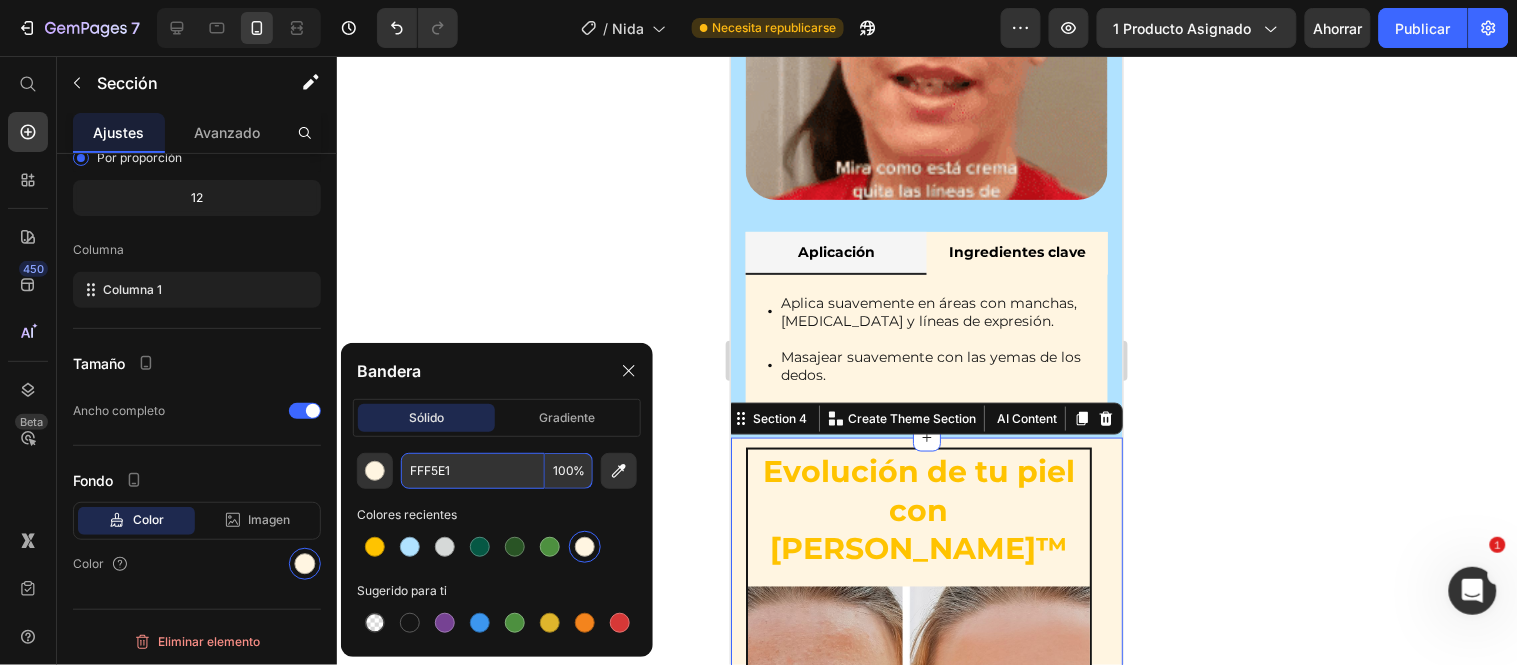 click on "FFF5E1" at bounding box center [473, 471] 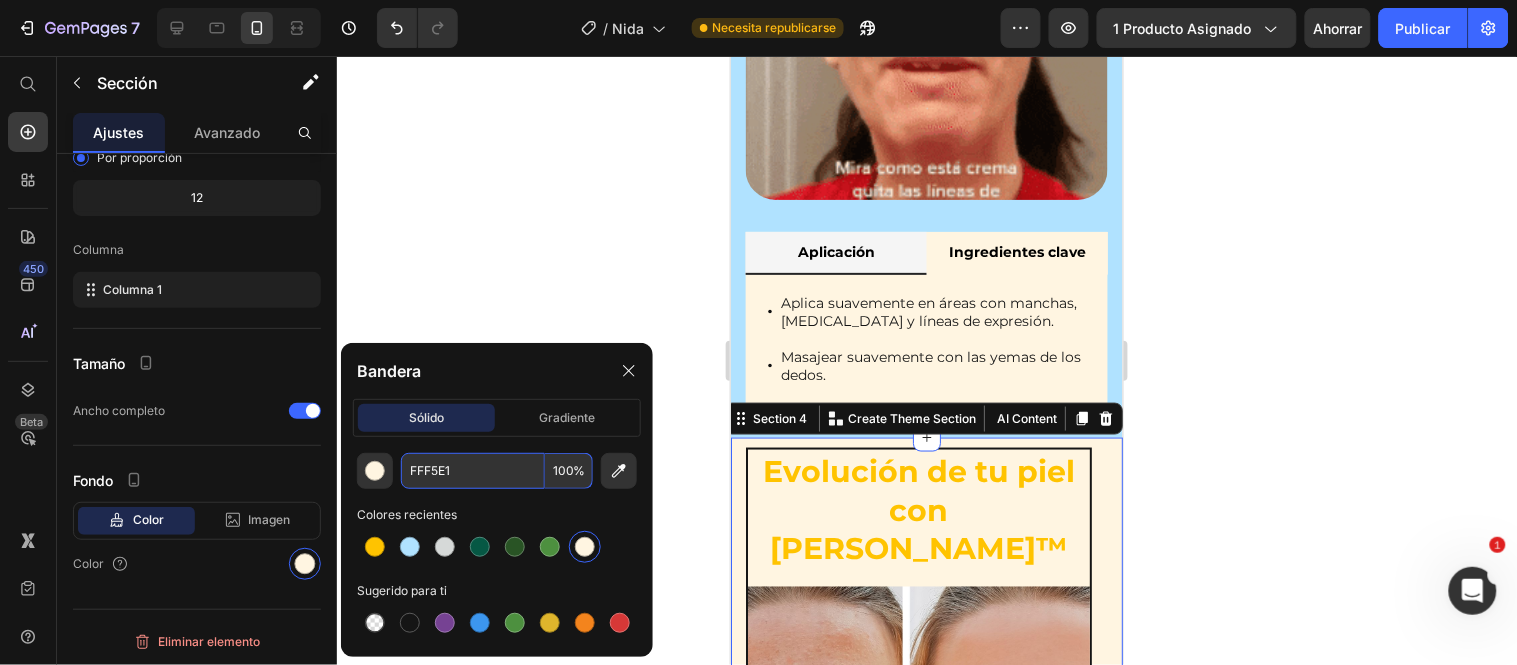 paste on "B0E2FF" 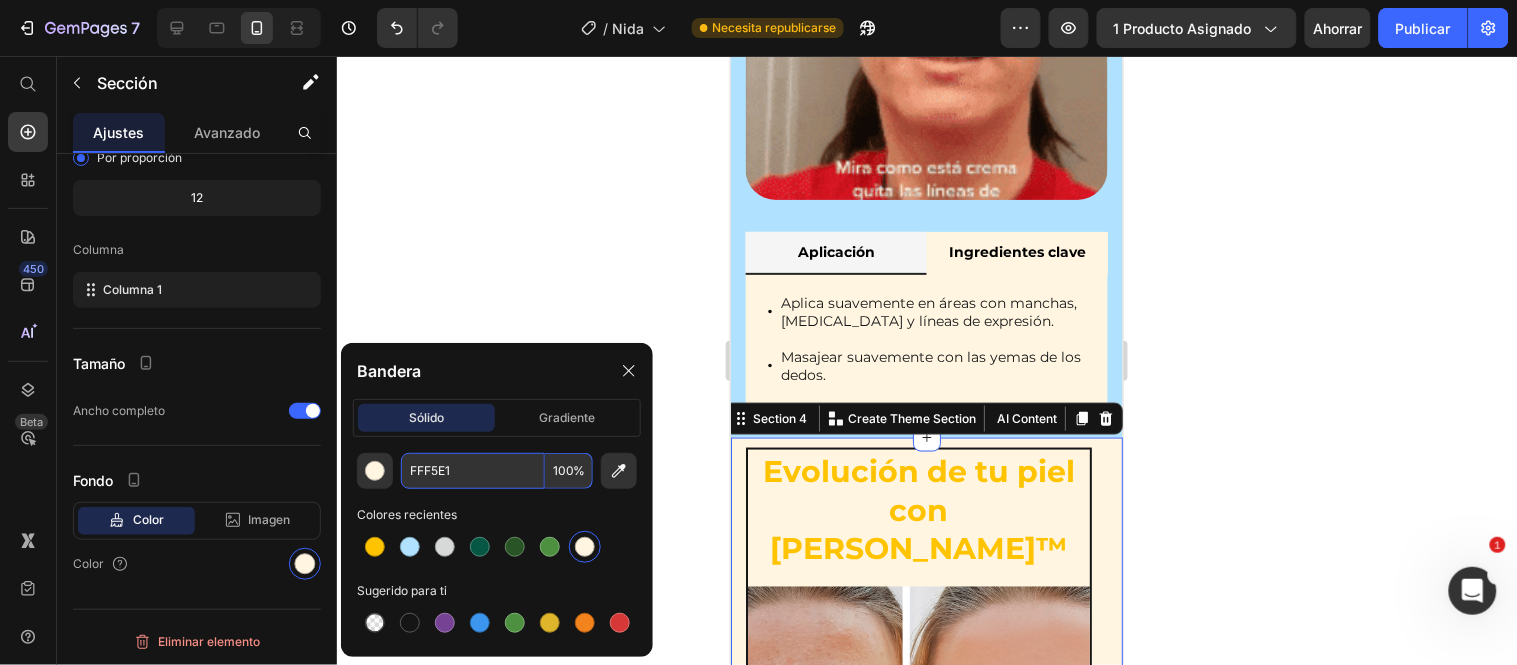 type on "B0E2FF" 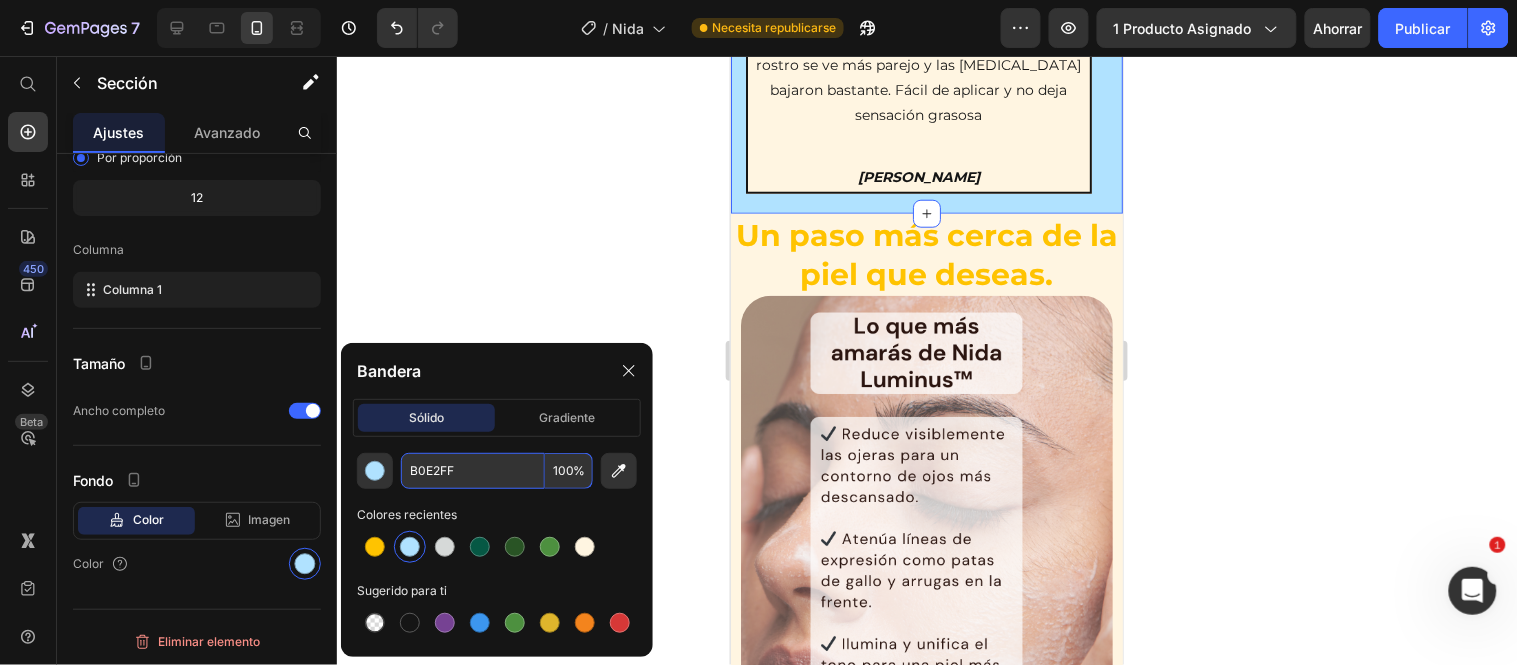 scroll, scrollTop: 4555, scrollLeft: 0, axis: vertical 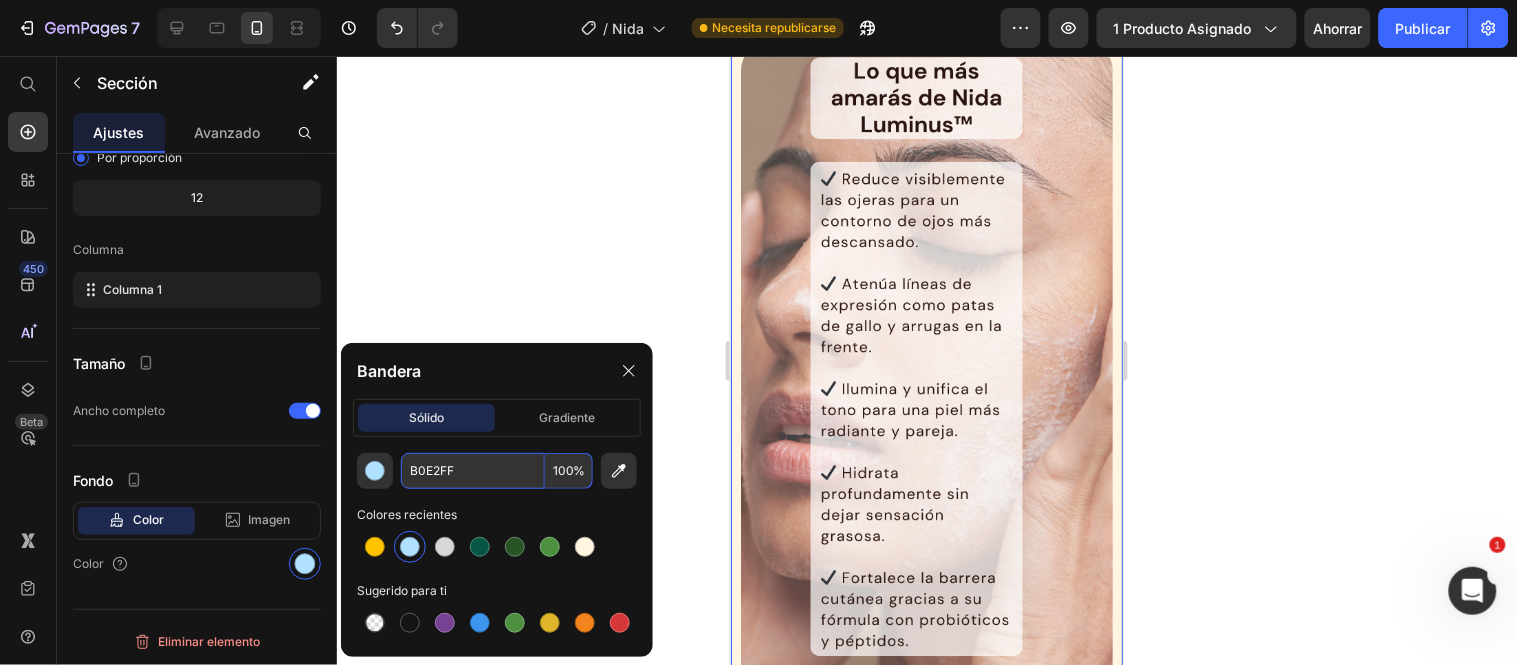 click on "Un paso más cerca de la piel que deseas. Heading Image 🚀  MÁS DE 10.000 UNIDADES VENDIDAS  🛒 Text ✅  RESULTADOS COMPROBADOS POR USUARIOS REALES  💬 Text 📦  ¡COMPRA HOY Y RECIBE ESTA SEMANA!  🚚 Text 💸  DESCUENTO AUTOMÁTICO APLICADO AL PAGAR  ✅ Text 🚀  MÁS DE 10.000 UNIDADES VENDIDAS  🛒 Text ✅  RESULTADOS COMPROBADOS POR USUARIOS REALES  💬 Text 📦  ¡COMPRA HOY Y RECIBE ESTA SEMANA!  🚚 Text 💸  DESCUENTO AUTOMÁTICO APLICADO AL PAGAR  ✅ Text Marquee Image ✨ Una piel que refleja tu cuidado. Heading “Desde las  primeras aplicaciones  notarás cambios: una  piel más suave , un  tono más uniforme  y un aspecto  luminoso  que te hará sentir más segura. Porque no es solo cuidado estético, es  confianza  reflejada en tu piel. Text Block Image   ¡Lo quiero ahora! Button" at bounding box center [926, 1023] 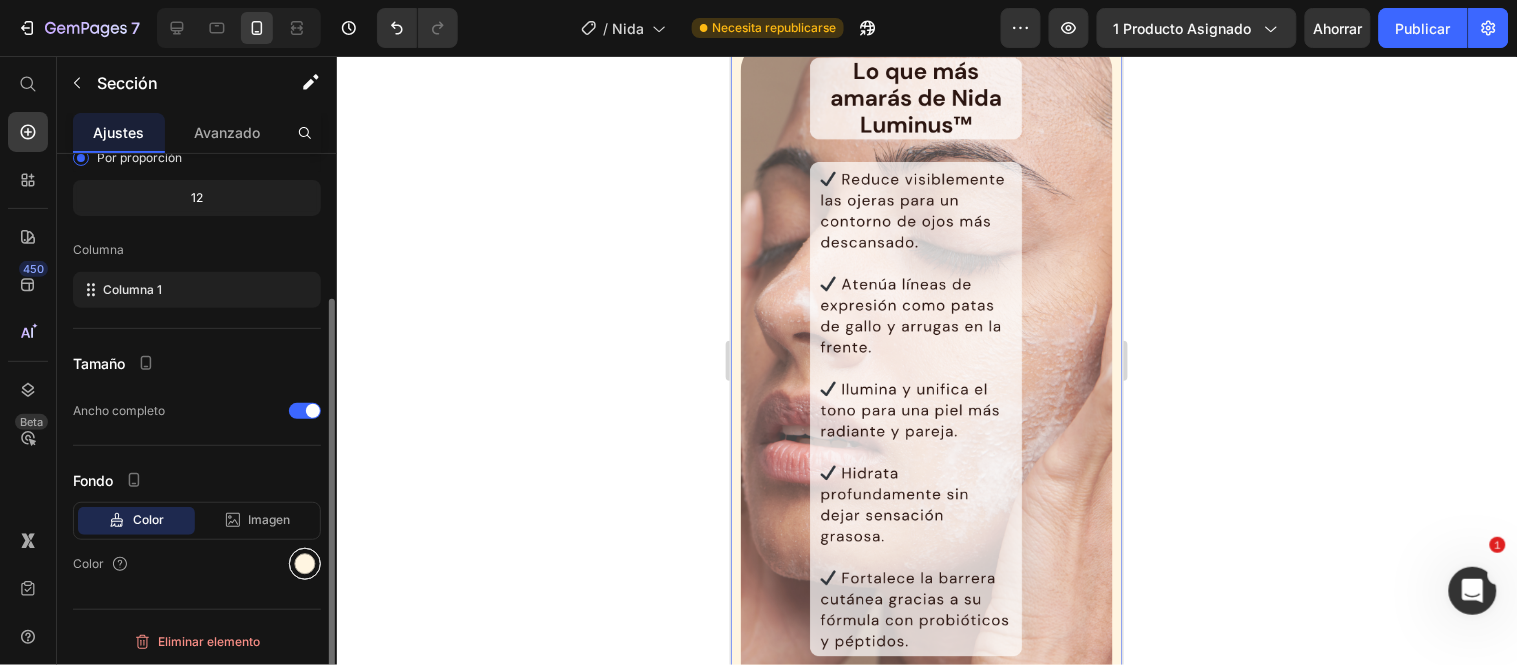 click at bounding box center (305, 564) 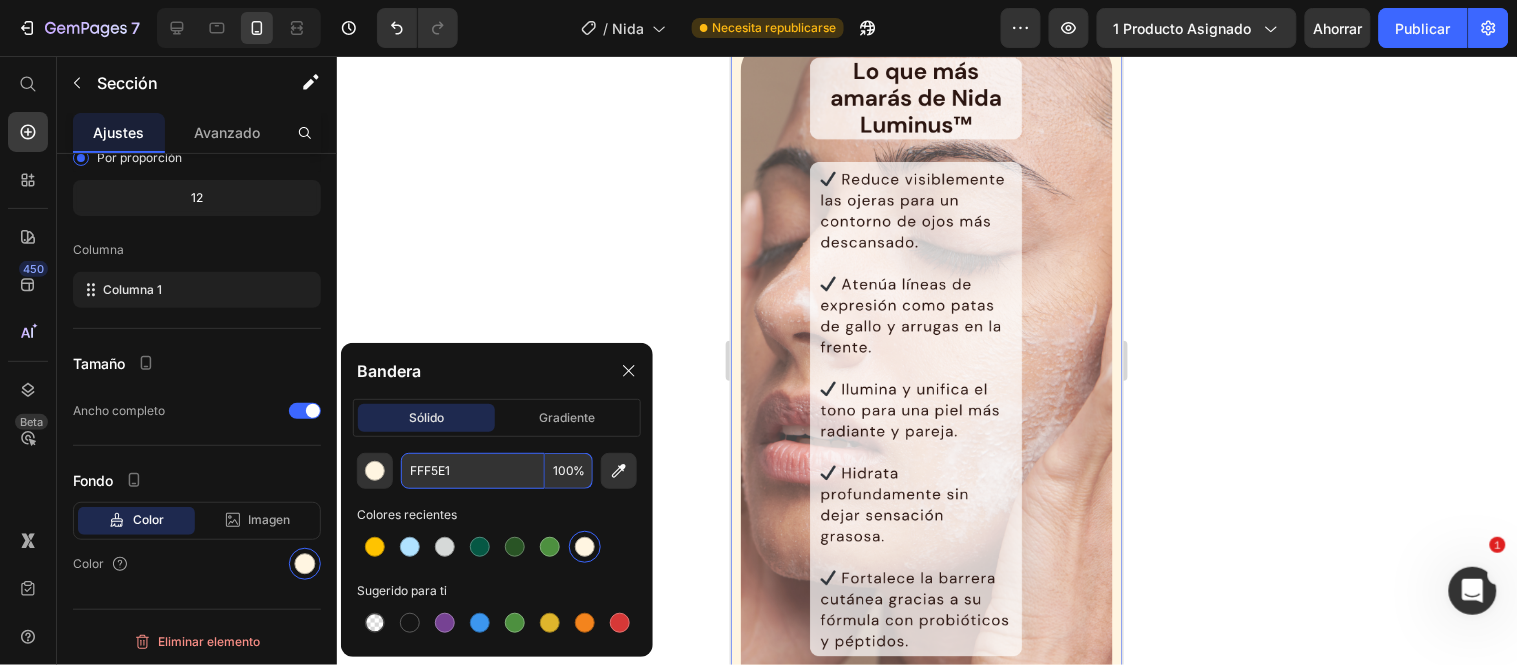 click on "FFF5E1" at bounding box center [473, 471] 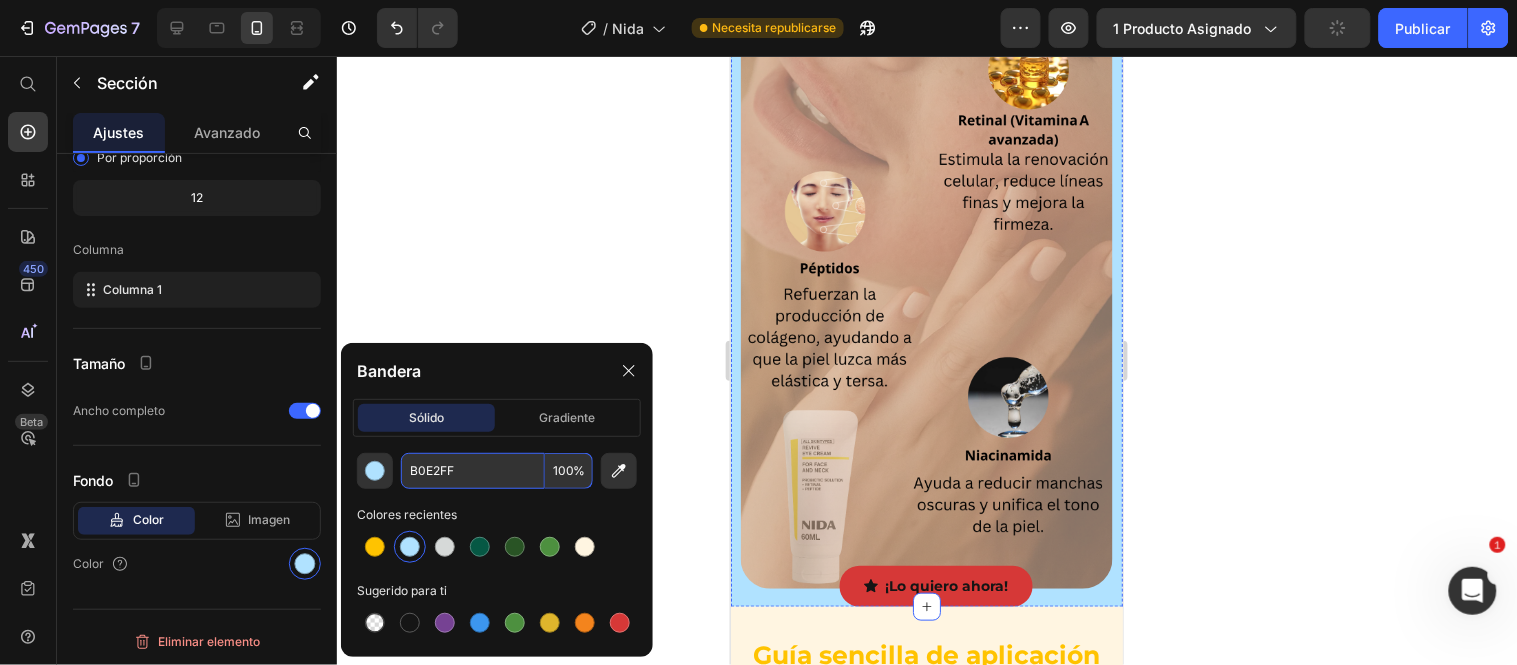 scroll, scrollTop: 6222, scrollLeft: 0, axis: vertical 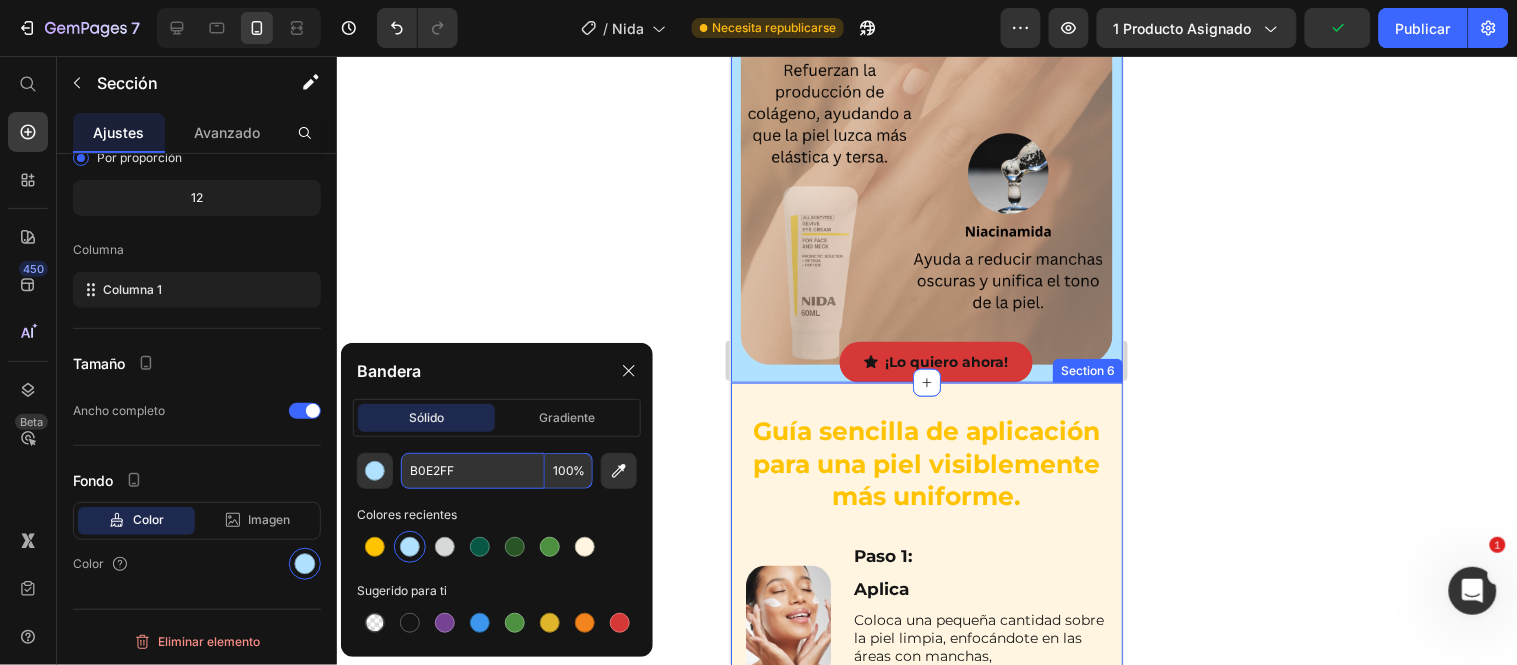 click on "Guía sencilla de aplicación para una piel visiblemente más uniforme. Heading Row Paso 1: Text Block Aplica Text Block Coloca una pequeña cantidad sobre la piel limpia, enfocándote en las áreas con manchas, ojeras o líneas de expresión. Text Block Image Row Image Paso 2: Text Block Masajea Text Block Extiende con las yemas de los dedos realizando un suave masaje circular hasta que la crema se absorba por completo. Text Block Row Paso 3: Text Block Resultado al instante Text Block Permite que la crema actúe durante los próximos 10 minutos para que sus ingredientes penetren y comiencen a trabajar en tu piel. Text Block Image Row Section 6" at bounding box center (926, 727) 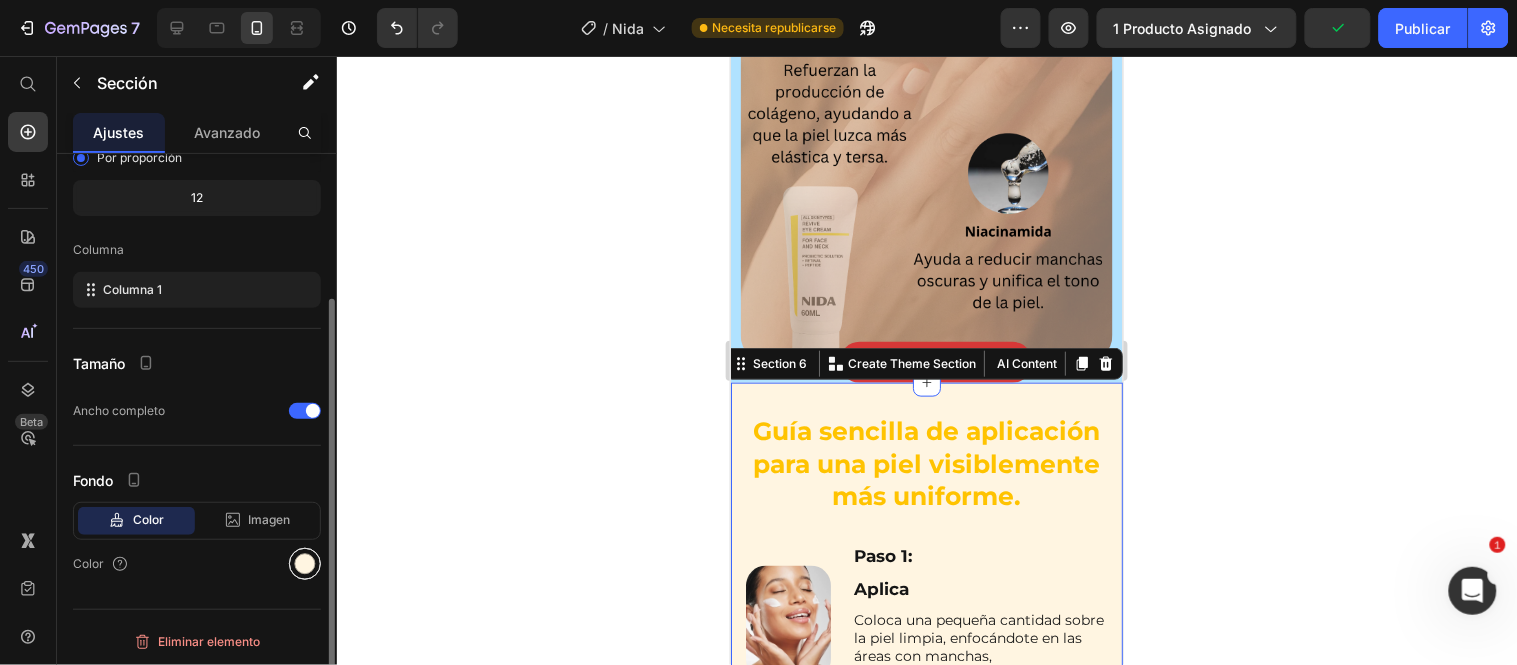 click at bounding box center [305, 564] 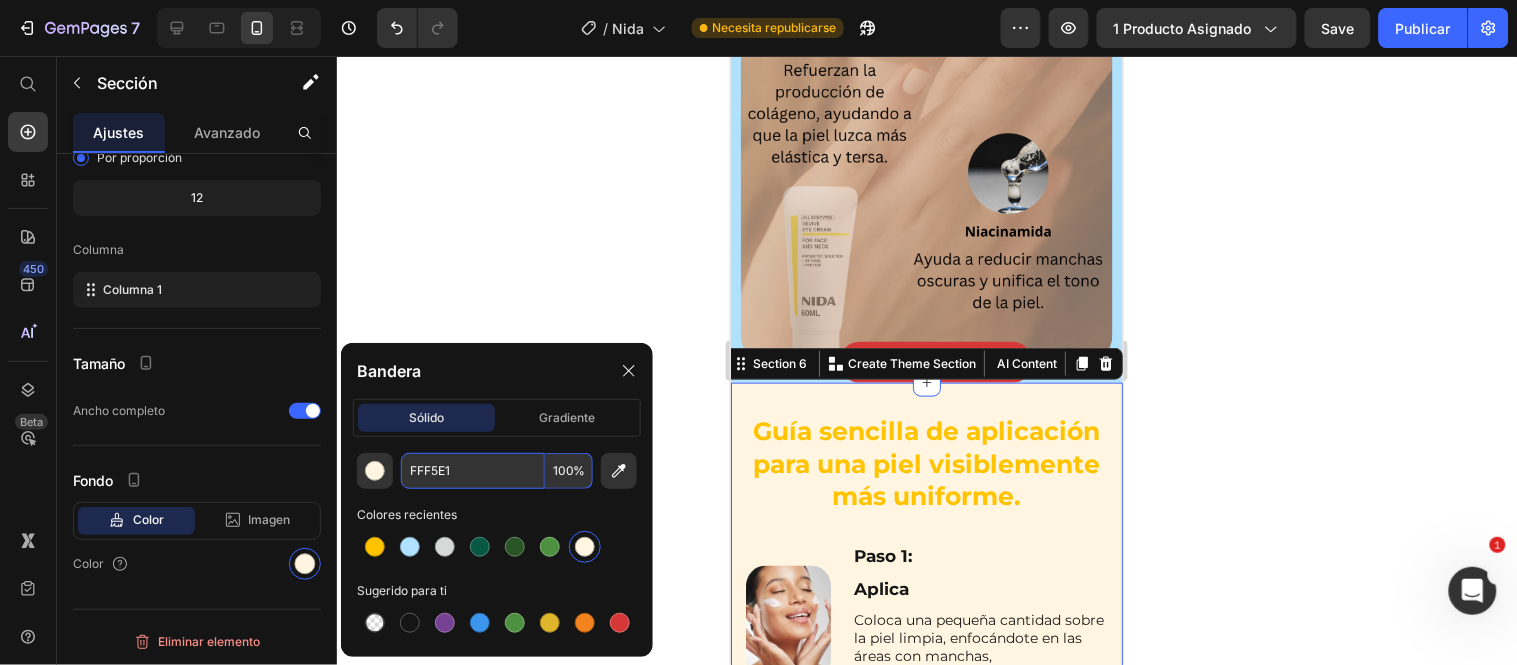 click on "FFF5E1" at bounding box center (473, 471) 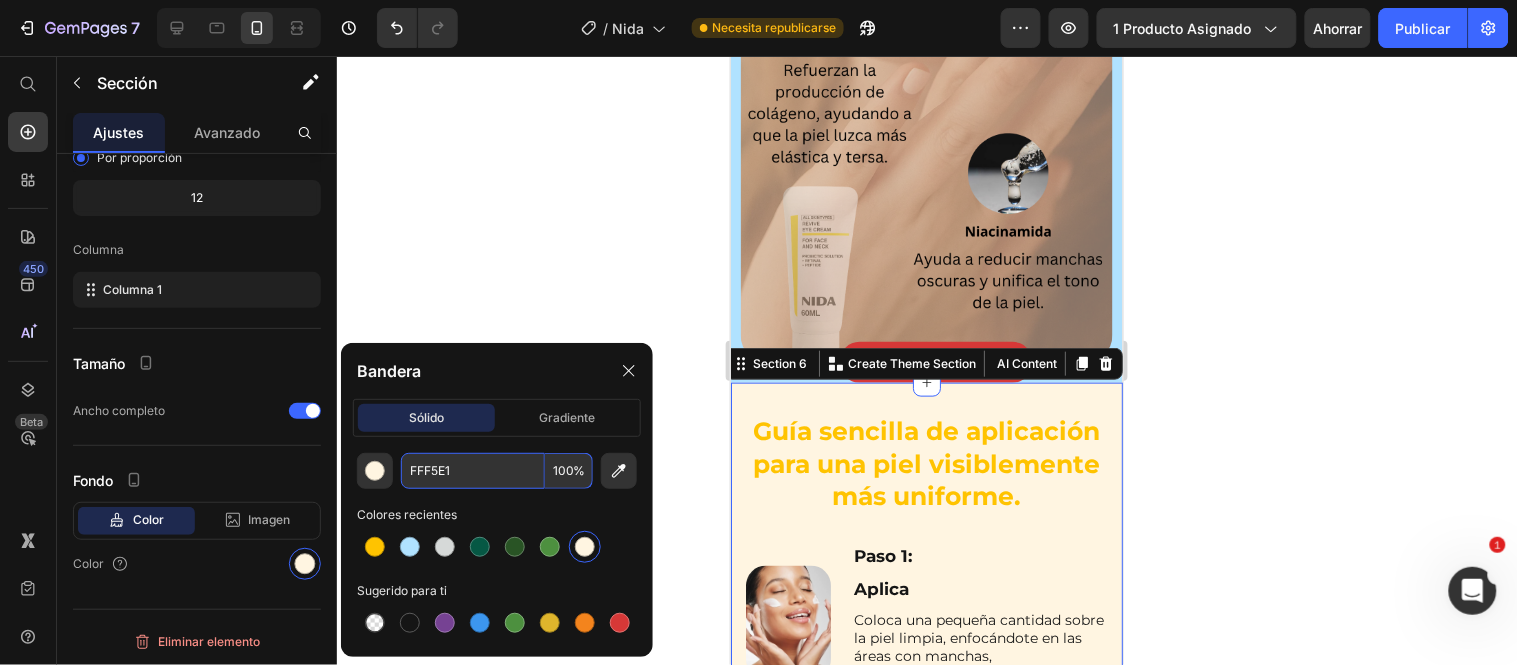 paste on "B0E2FF" 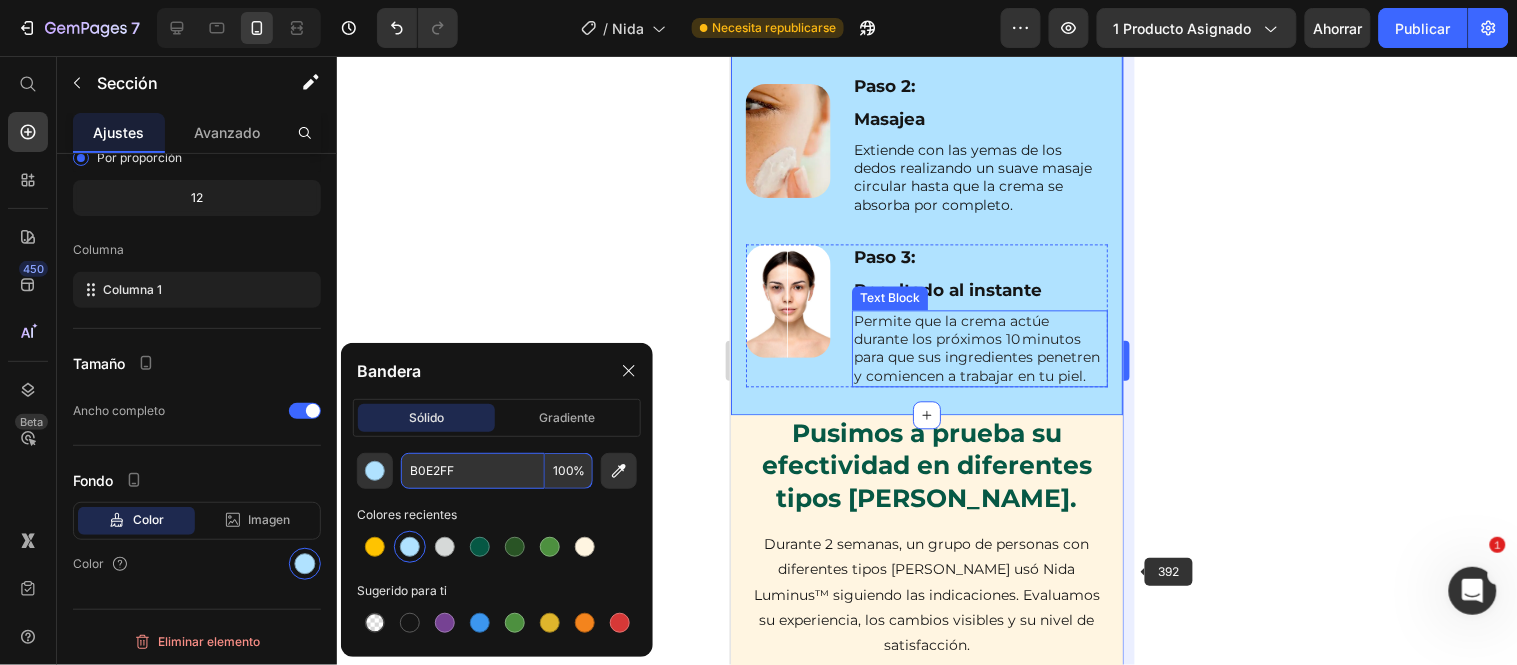 scroll, scrollTop: 6888, scrollLeft: 0, axis: vertical 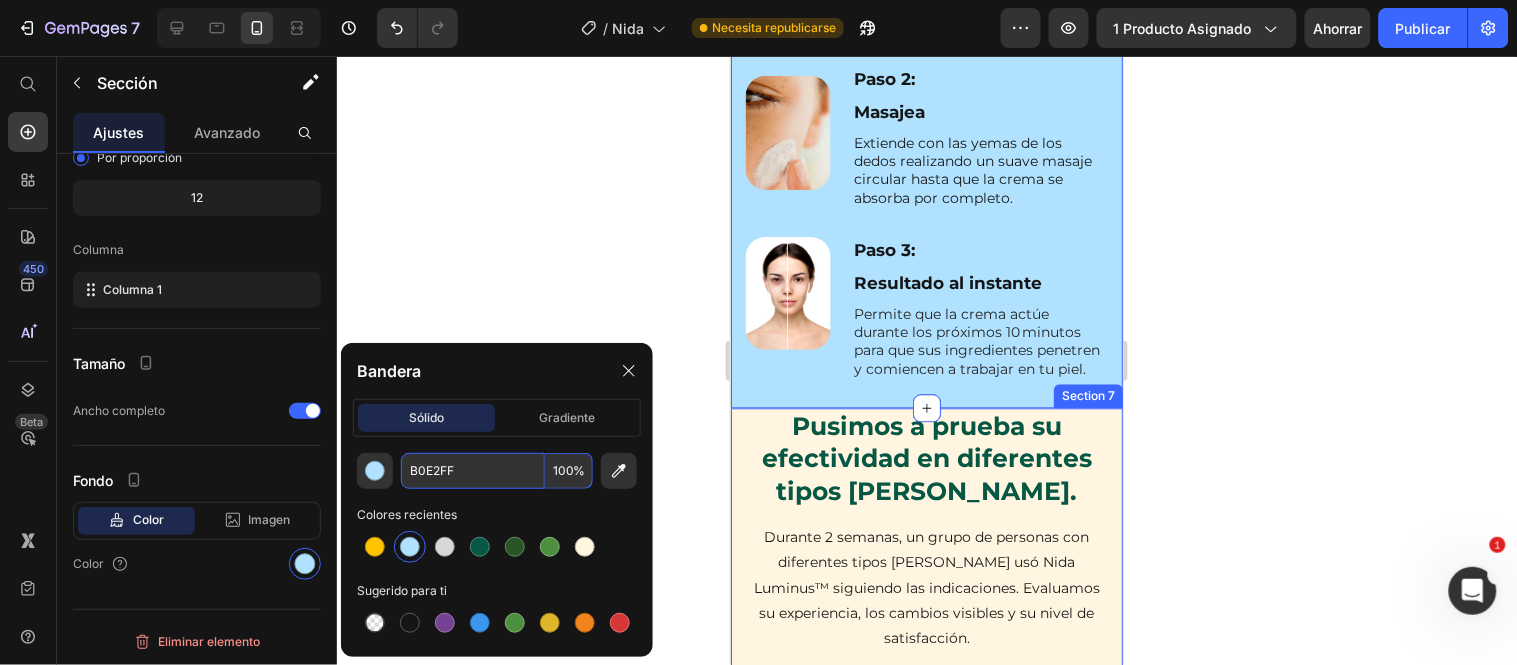 click on "Pusimos a prueba su efectividad en diferentes tipos de piel. Heading Durante 2 semanas, un grupo de personas con diferentes tipos de piel usó Nida Luminus™ siguiendo las indicaciones. Evaluamos su experiencia, los cambios visibles y su nivel de satisfacción. Text Block Estos fueron los resultados: Text Block 90% Text Block Row Row Notó una  piel más uniforme  y  luminosa  desde la  primera semana  de uso, con  menos manchas  en el  contorno de ojos . Text Block Row 89% Text Block Row Row Sintió la  piel más hidratada ,  suave  y  fácil de cuidar  al tacto. Text Block Row 94% Text Block Row Row “Comentó que  volvería a usar  el producto y que lo  recomendaría  a otras personas que buscan  reducir manchas  y  mejorar la luminosidad  de su piel. Text Block Row   Comprar antes de que se agote Button Row Section 7" at bounding box center [926, 778] 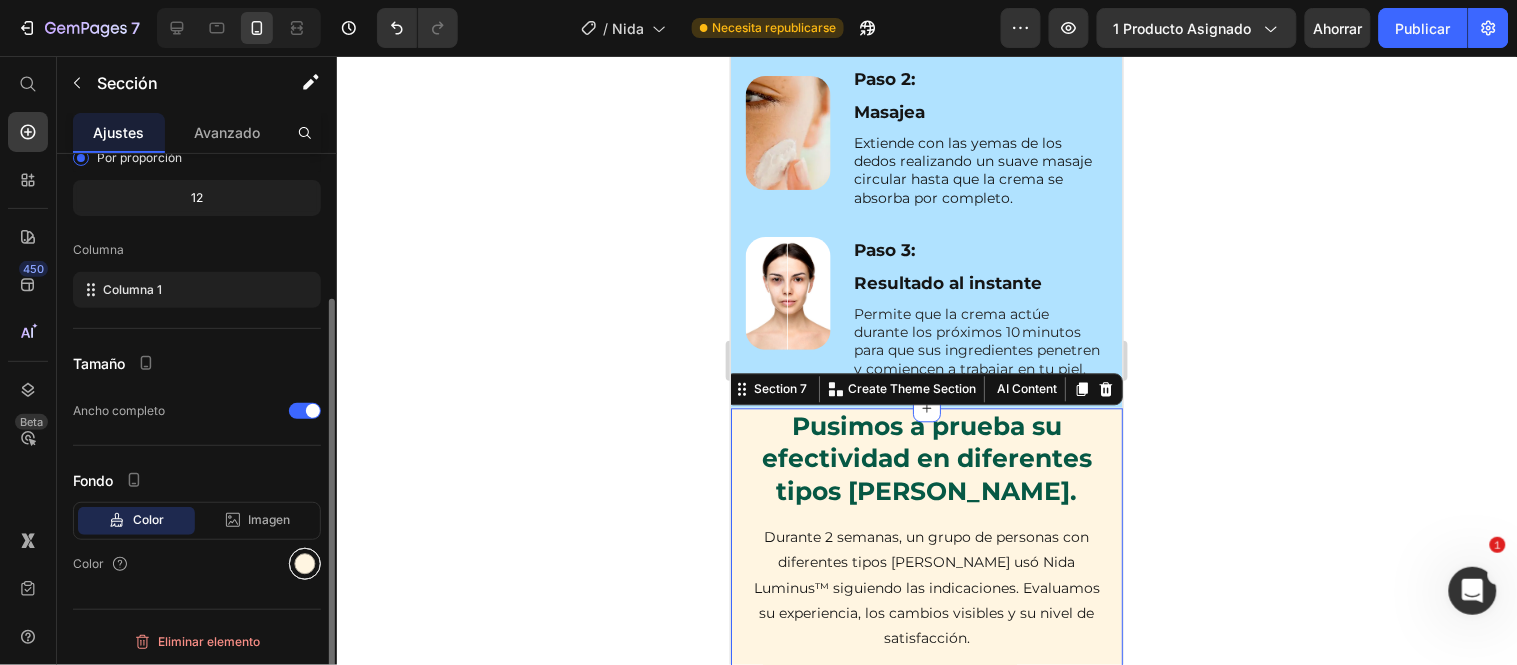 click at bounding box center [305, 564] 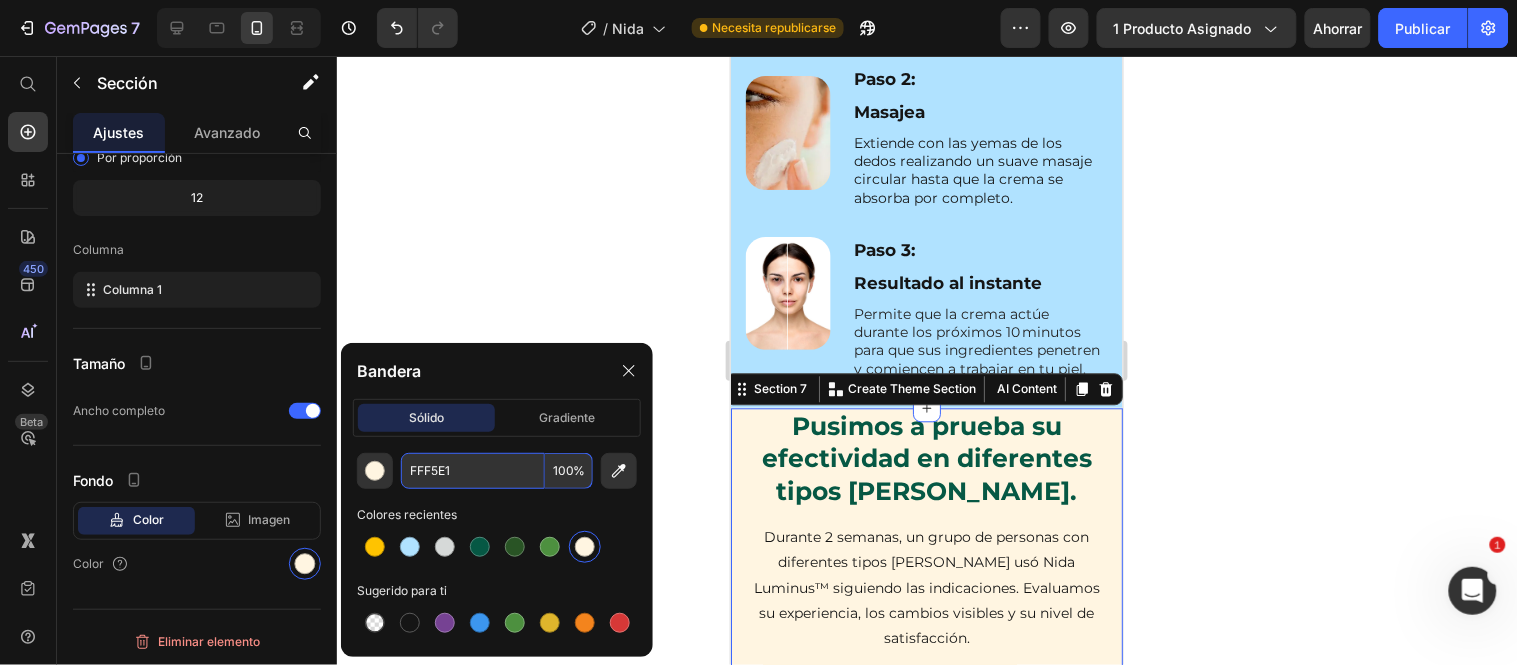 click on "FFF5E1" at bounding box center [473, 471] 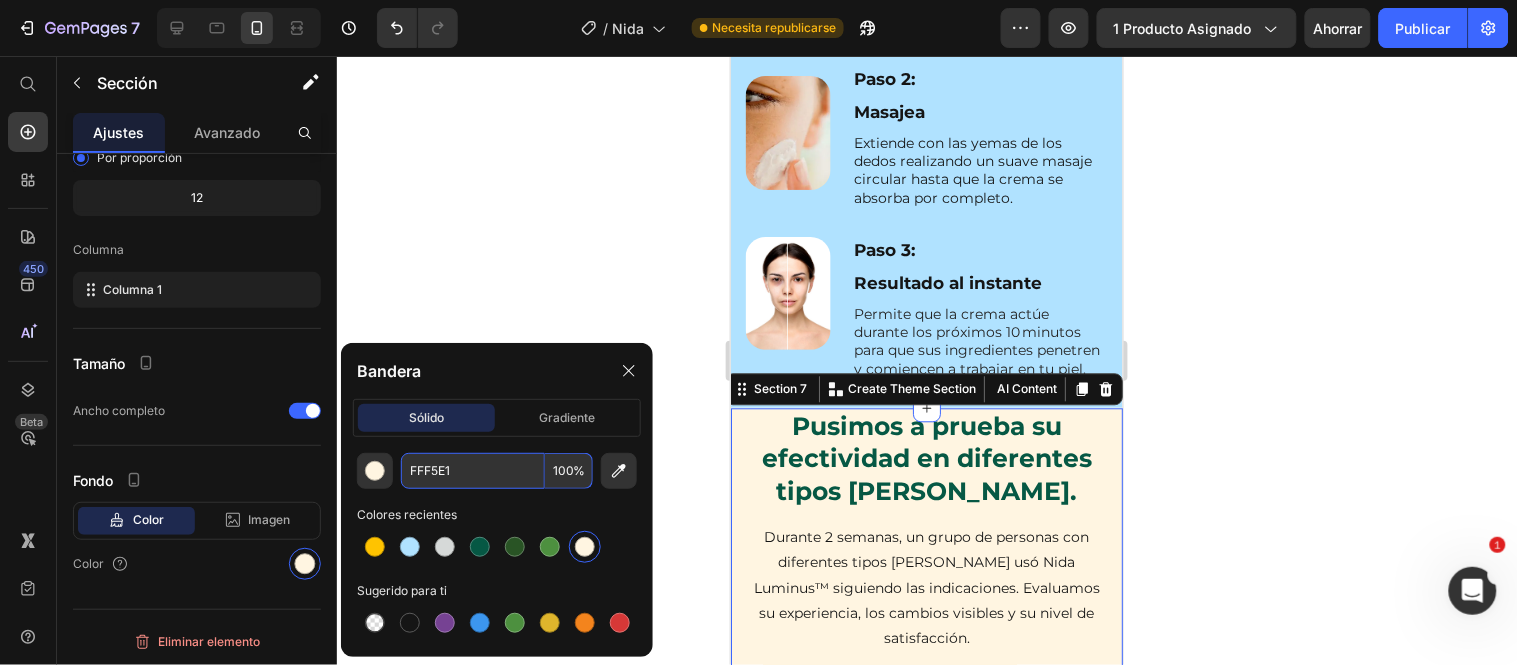 paste on "B0E2FF" 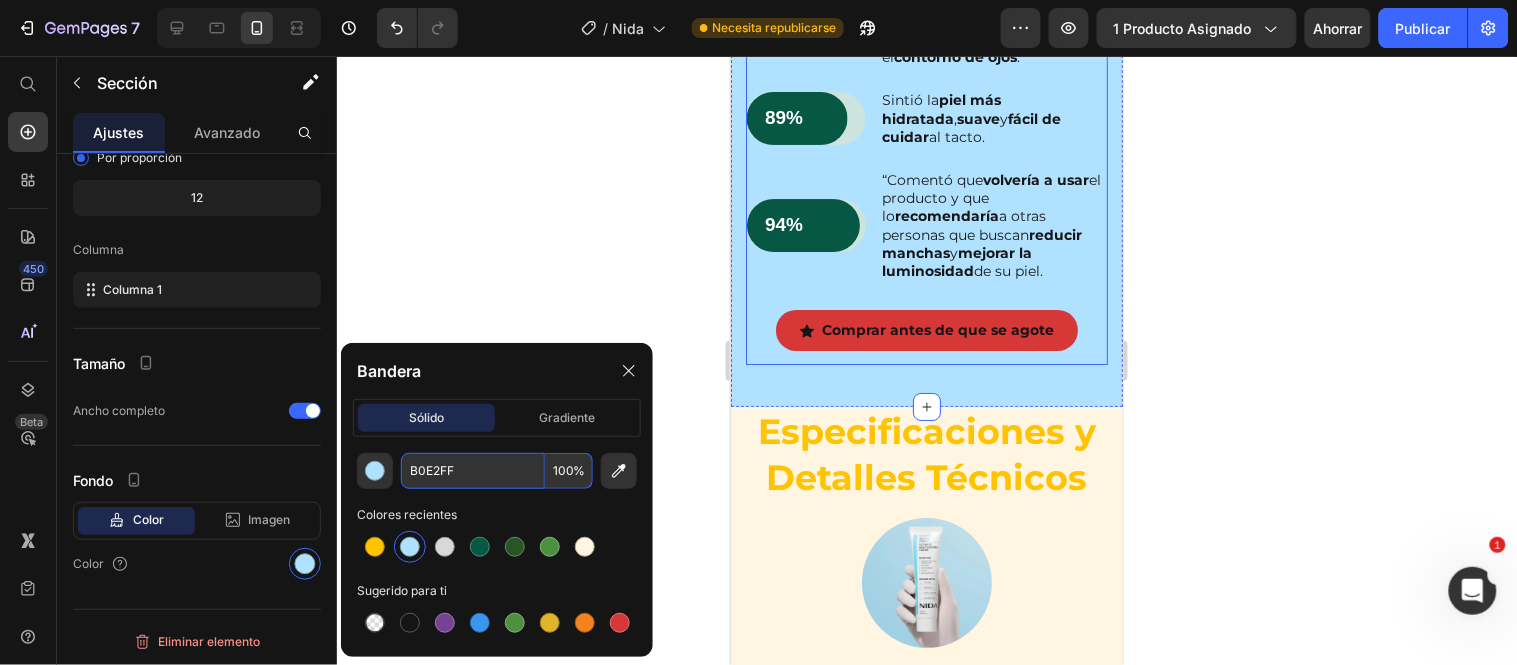 scroll, scrollTop: 7777, scrollLeft: 0, axis: vertical 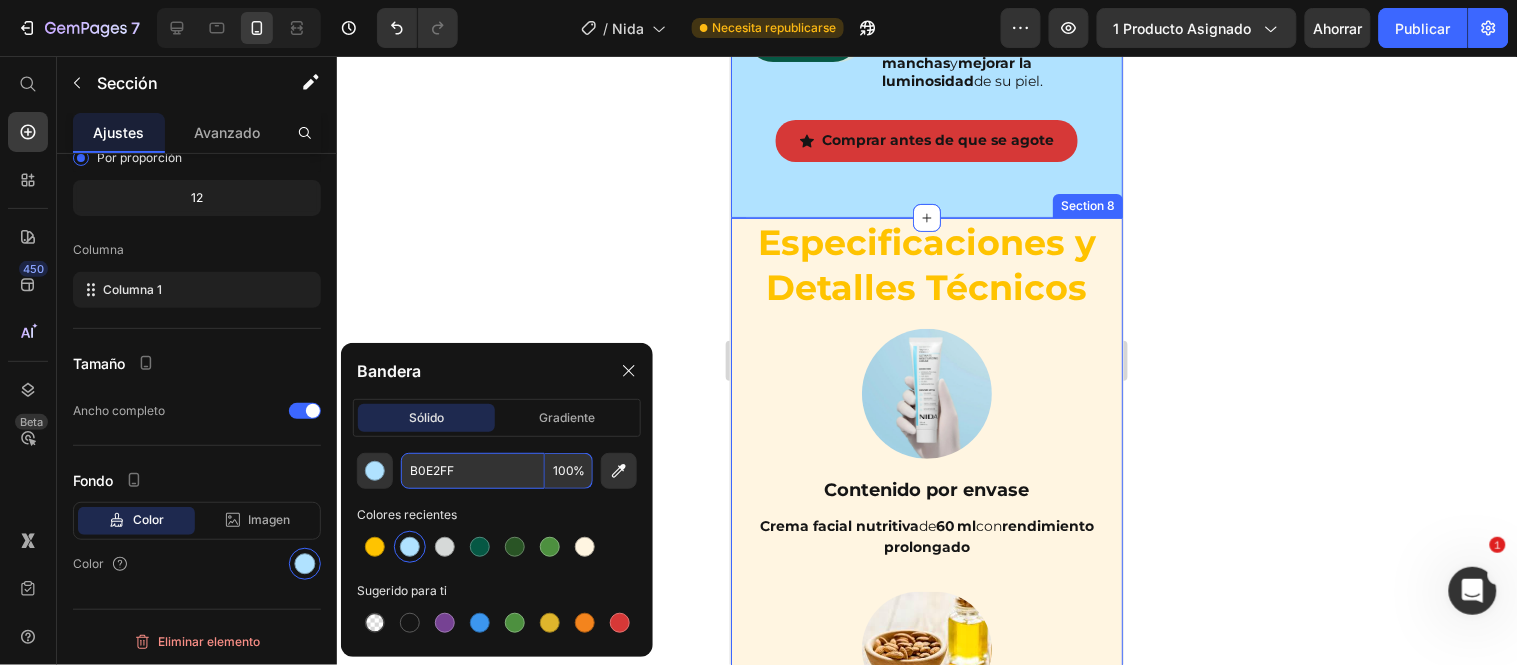 click on "Especificaciones y Detalles Técnicos Heading Image Contenido por envase Text Block Crema facial nutritiva  de  60 ml  con  rendimiento prolongado Text Image Ingredientes naturales Text Block Formulada con  retinal ,  péptidos  y  niacinamida . Libre de  parabenos  y aceites pesados. Text Image Compatibilidad total Text Block Ideal para  todo tipo de piel , desde la  seca  hasta la  grasa o mixta , apta para  hombres  y  mujeres . Text Image Seguro y confiable Text Block Fórmula dermatológicamente probada , libre de  ingredientes agresivos . Text Row Section 8" at bounding box center [926, 792] 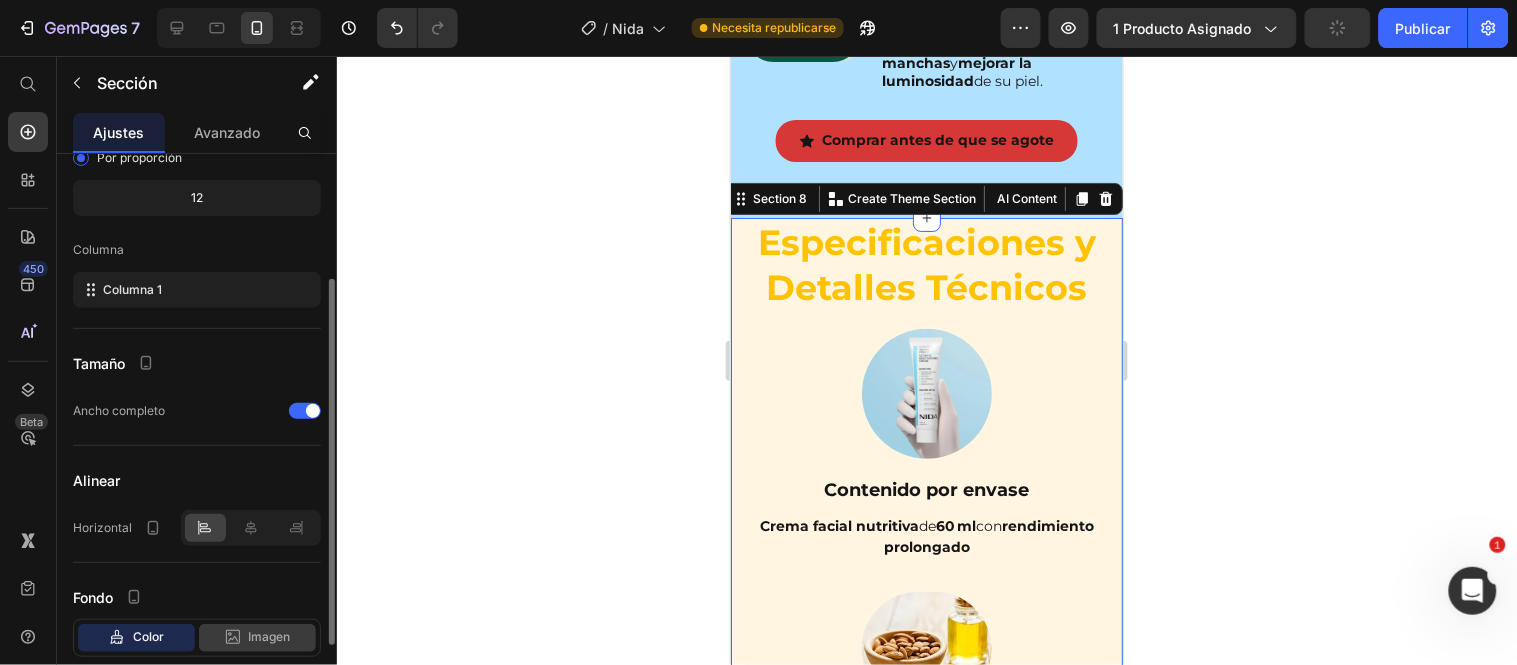 scroll, scrollTop: 311, scrollLeft: 0, axis: vertical 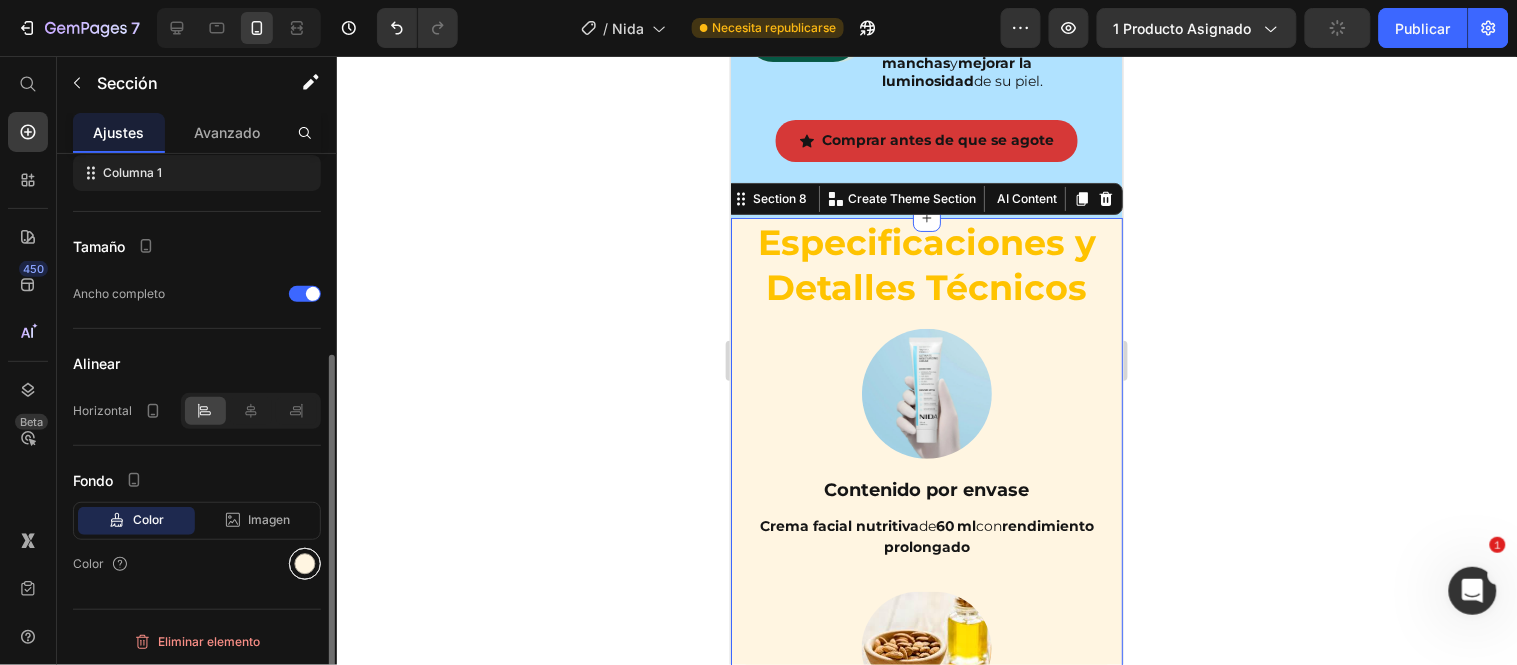 click at bounding box center [305, 564] 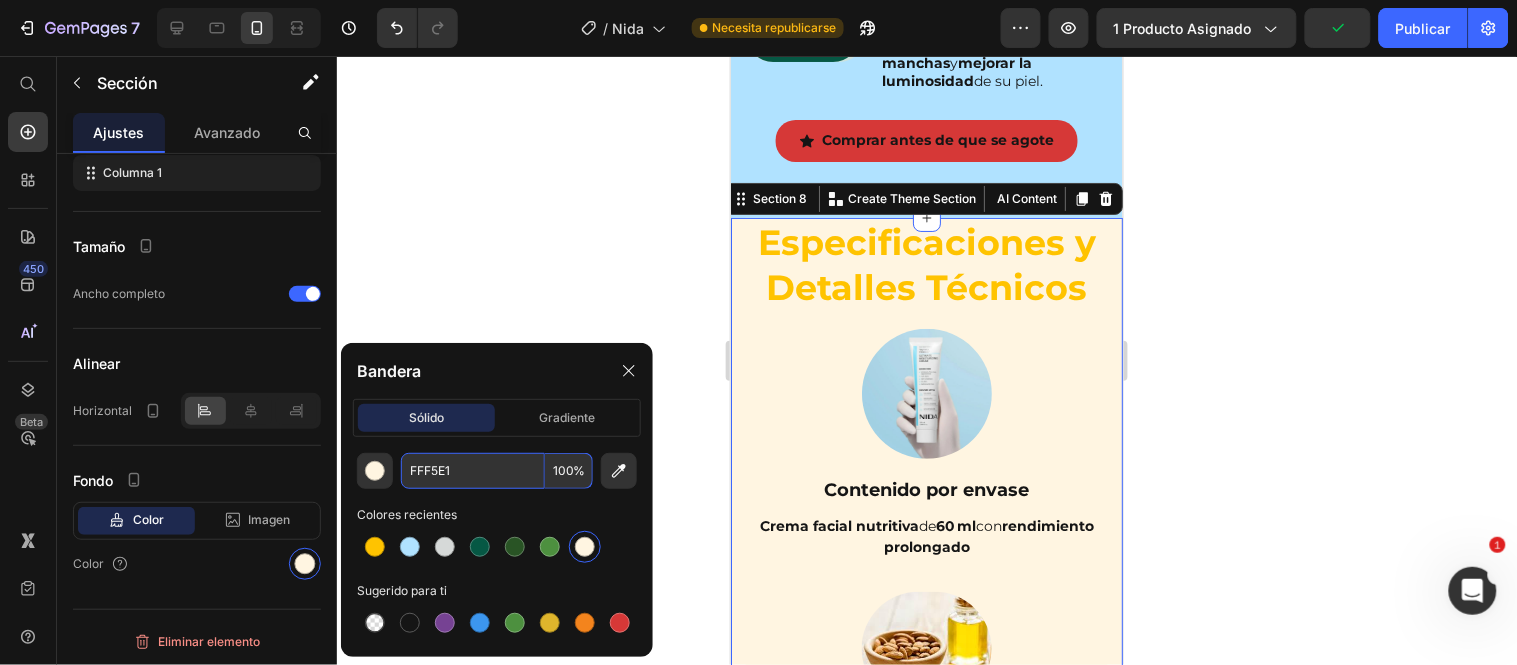 click on "FFF5E1" at bounding box center [473, 471] 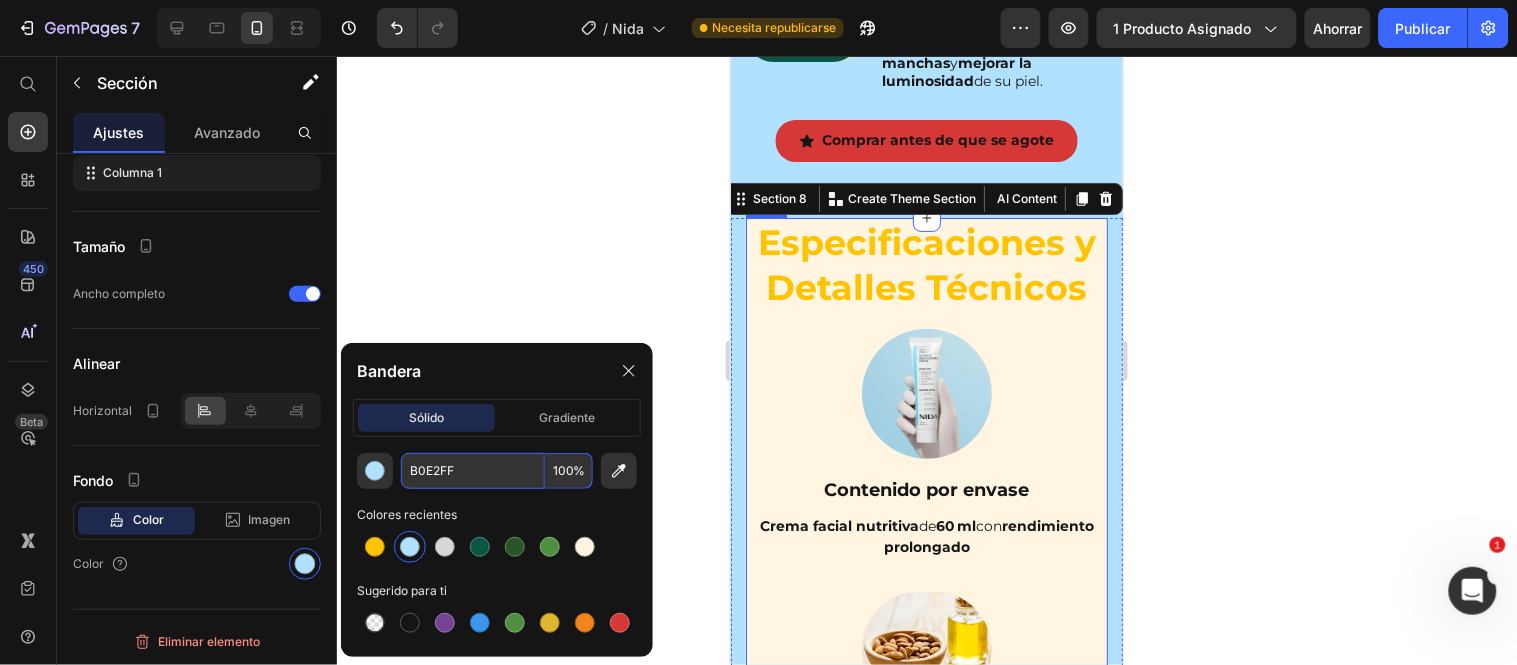 click on "Especificaciones y Detalles Técnicos Heading Image Contenido por envase Text Block Crema facial nutritiva  de  60 ml  con  rendimiento prolongado Text" at bounding box center (926, 404) 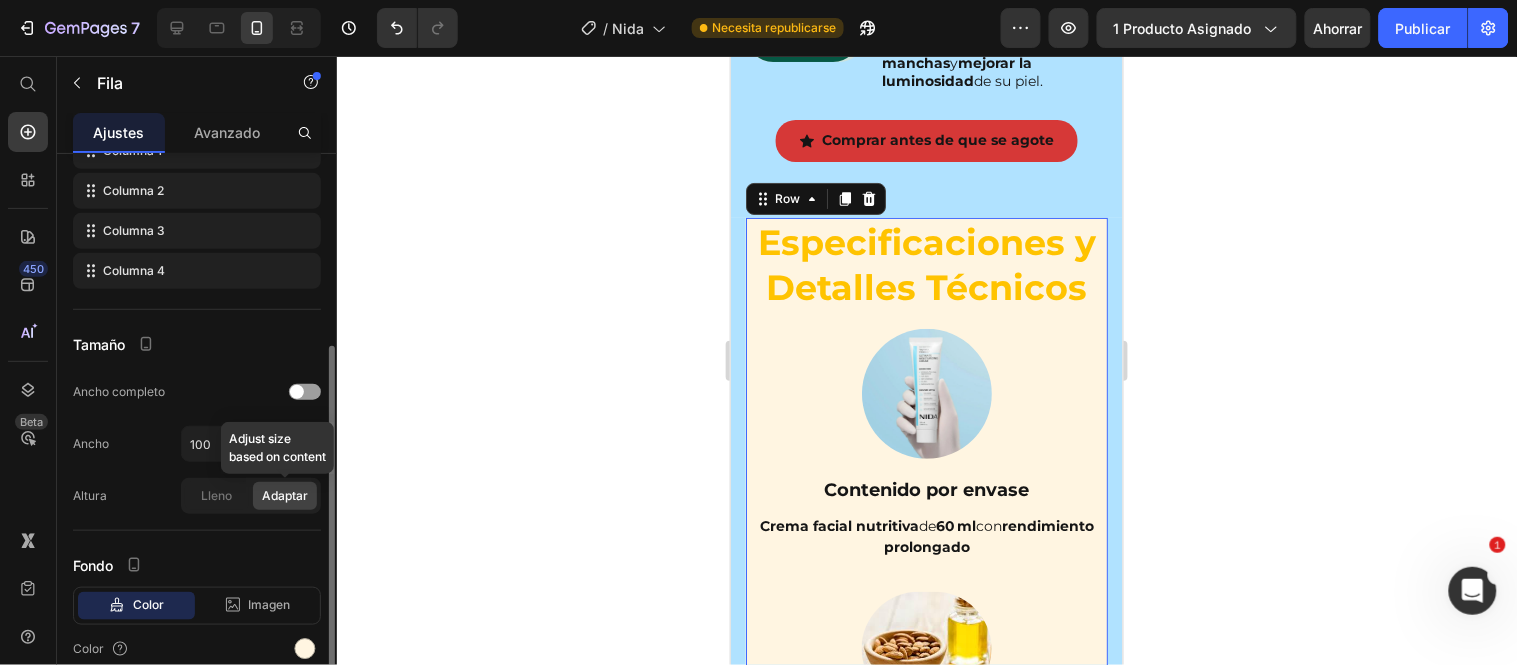 scroll, scrollTop: 418, scrollLeft: 0, axis: vertical 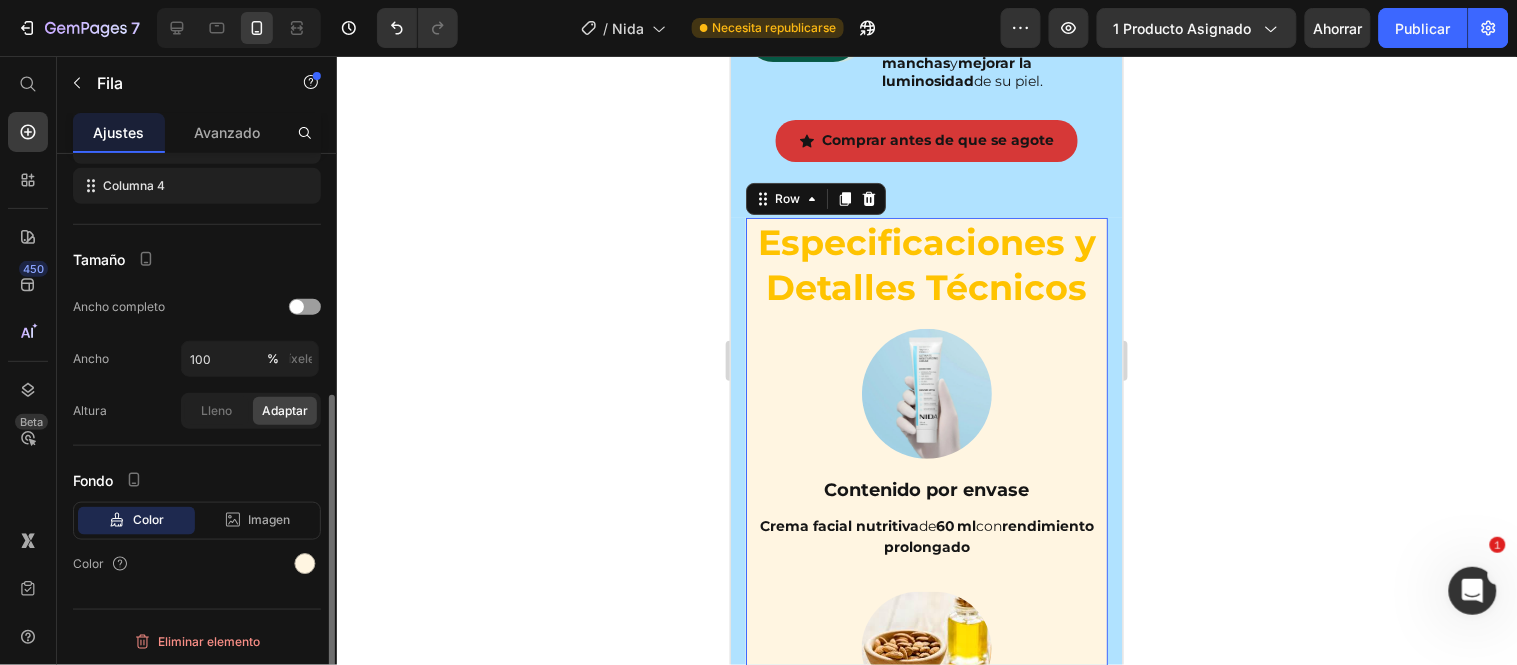 click on "Color" at bounding box center [197, 564] 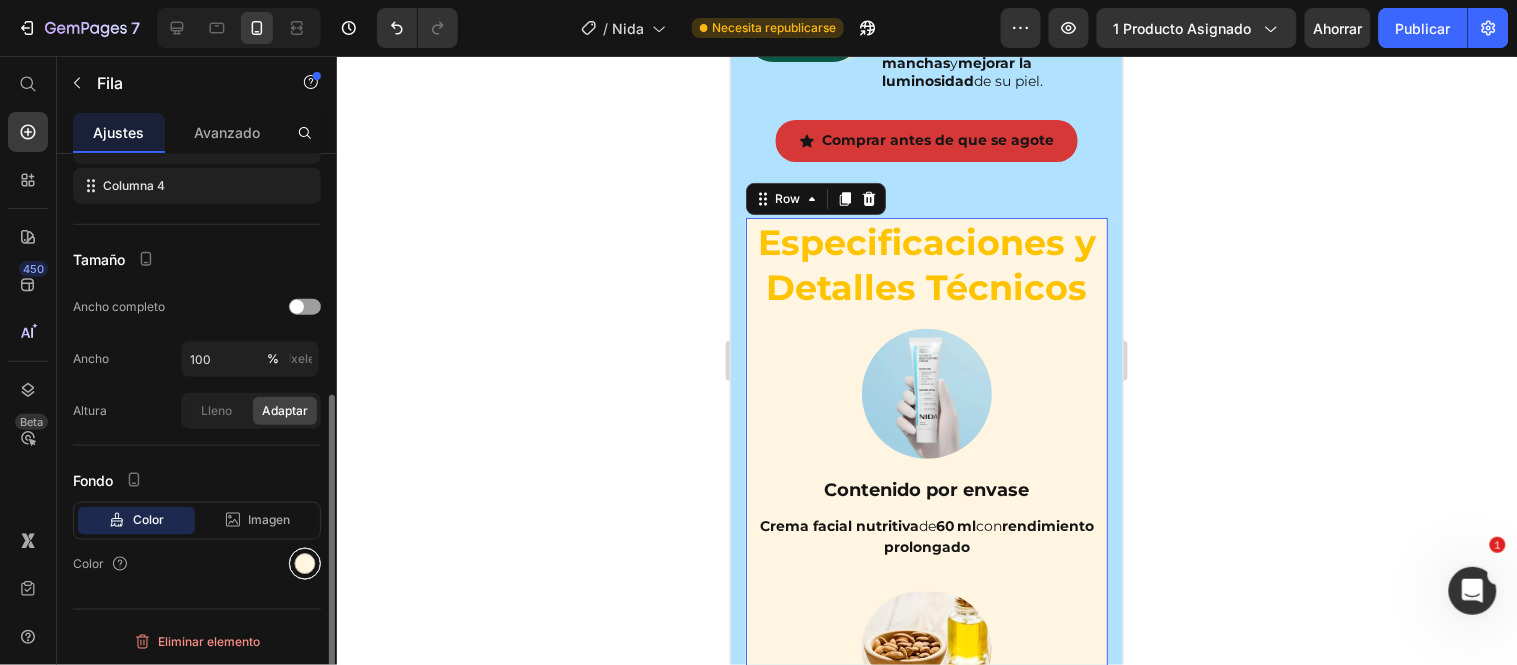 click at bounding box center [305, 564] 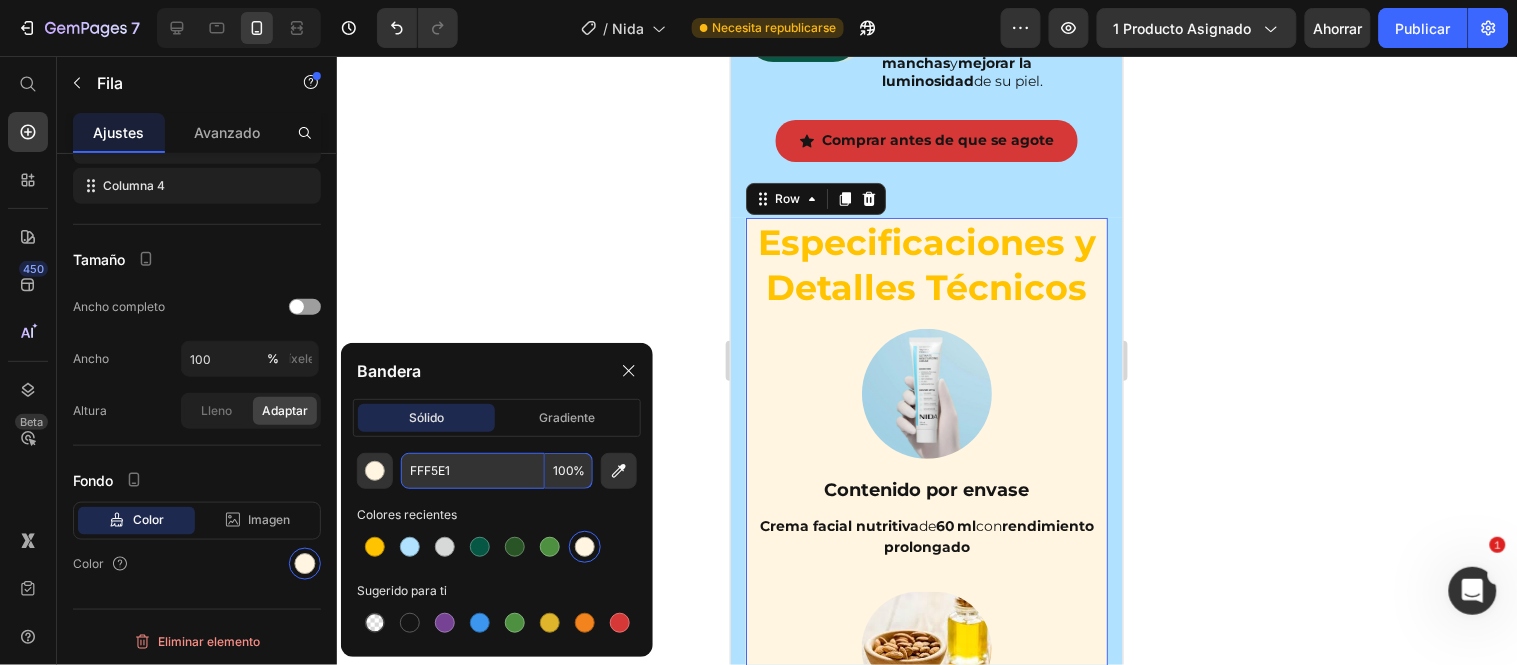 click on "FFF5E1" at bounding box center [473, 471] 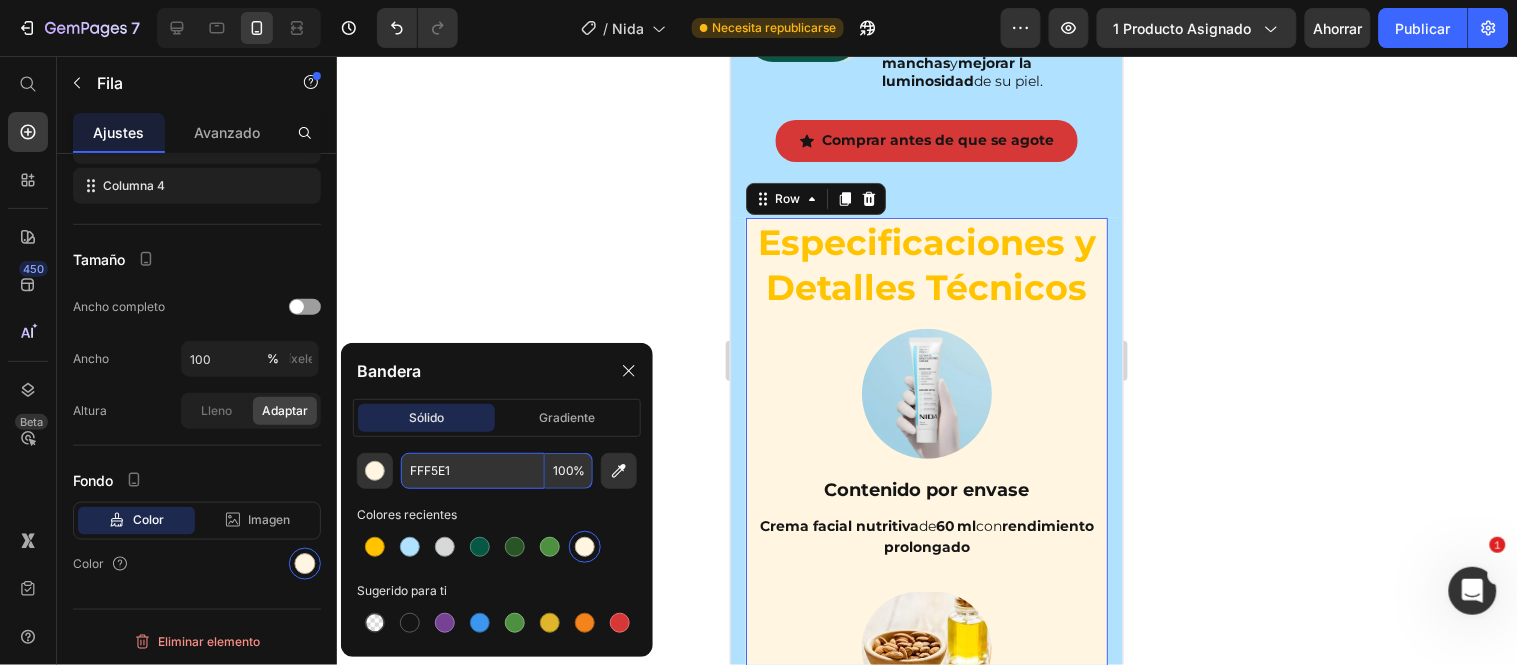 paste on "B0E2FF" 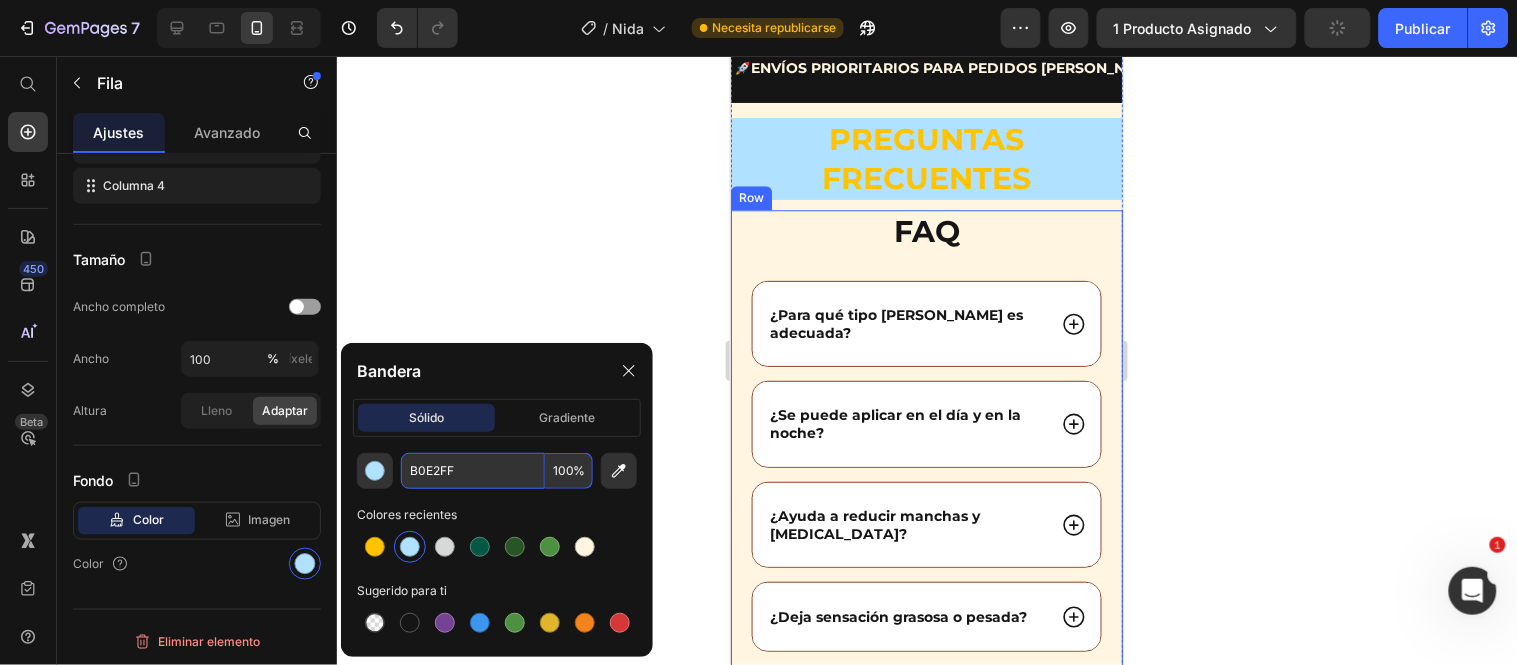 scroll, scrollTop: 9000, scrollLeft: 0, axis: vertical 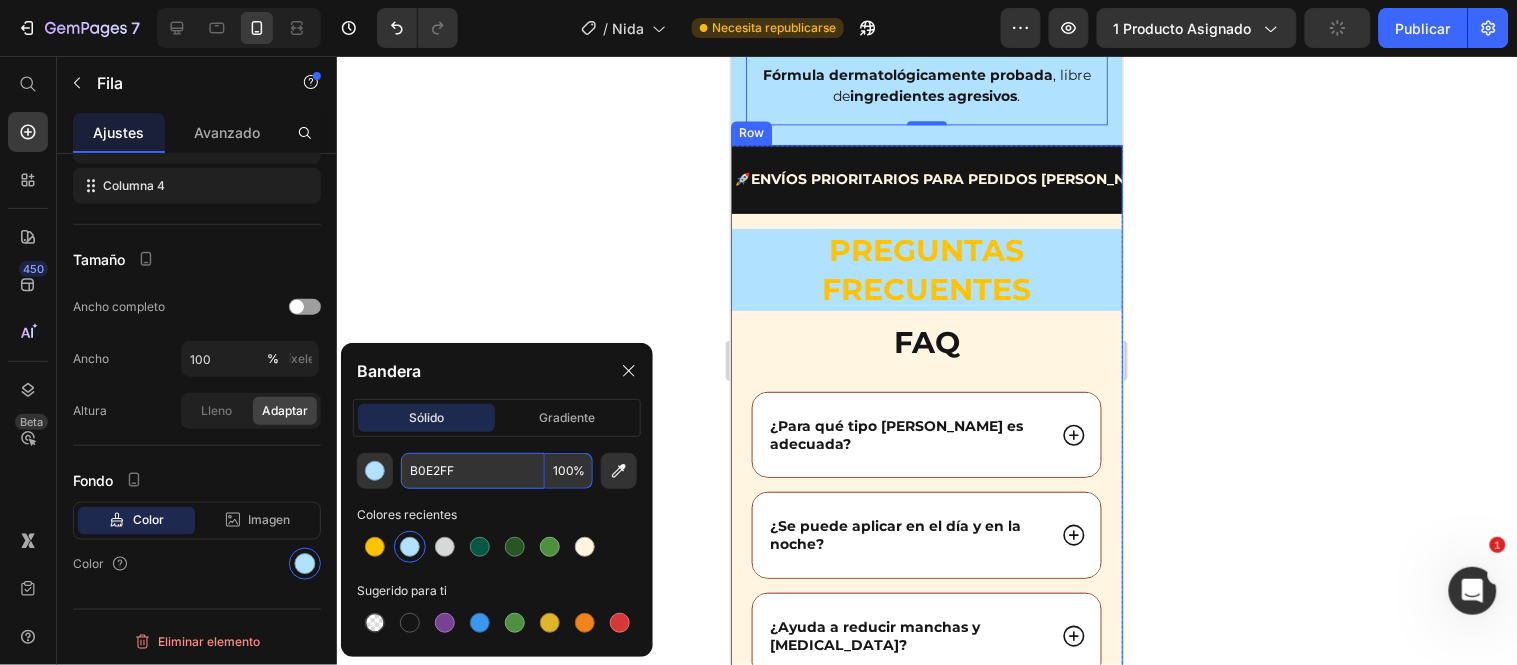 click on "🚀  ENVÍOS PRIORITARIOS PARA PEDIDOS DE HOY Text 🔥  STOCK REBAJADO HASTA AGOTAR EXISTENCIAS Text 🛑  NO DISPONIBLE EN TIENDAS FÍSICAS Text 🛡️  GARANTÍA COMPLETA EN ESTA COMPRA LIMITADA Text 🚀  ENVÍOS PRIORITARIOS PARA PEDIDOS DE HOY Text 🔥  STOCK REBAJADO HASTA AGOTAR EXISTENCIAS Text 🛑  NO DISPONIBLE EN TIENDAS FÍSICAS Text 🛡️  GARANTÍA COMPLETA EN ESTA COMPRA LIMITADA Text Marquee Preguntas frecuentes Heading" at bounding box center (926, 232) 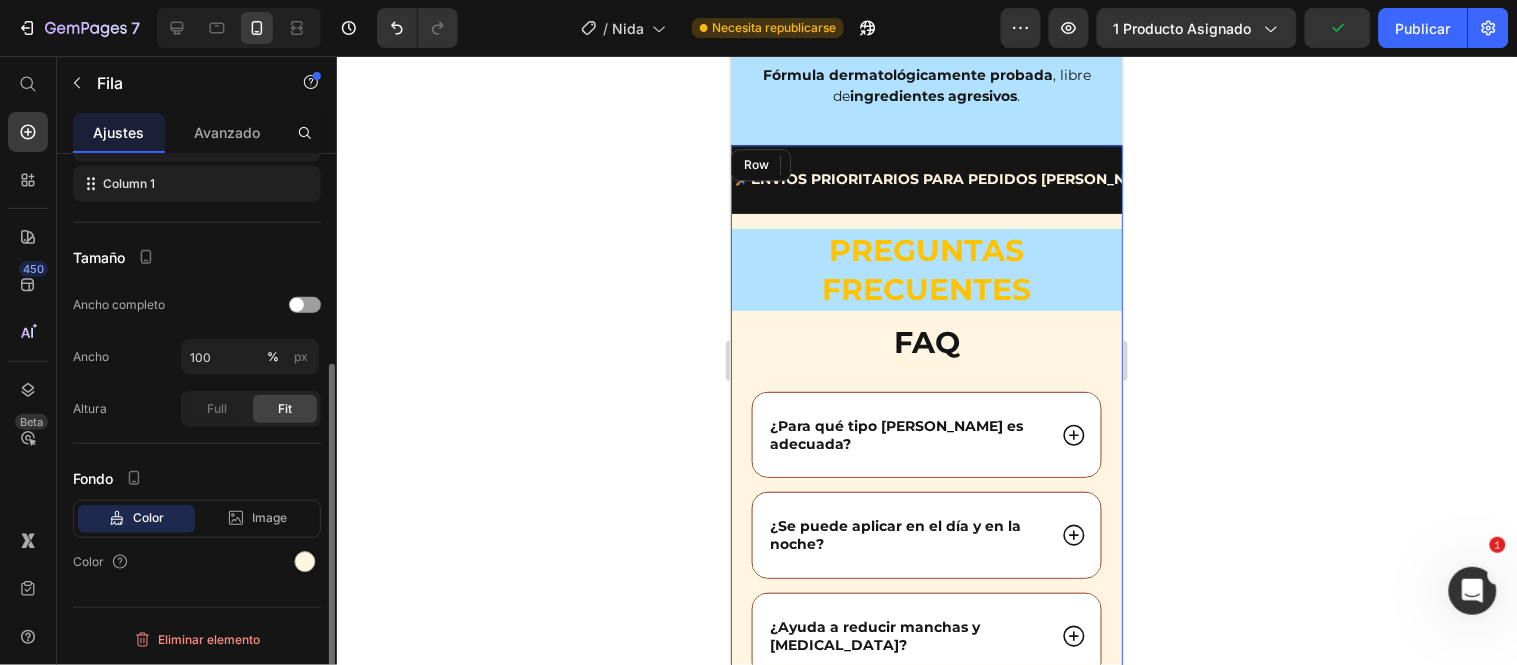 scroll, scrollTop: 338, scrollLeft: 0, axis: vertical 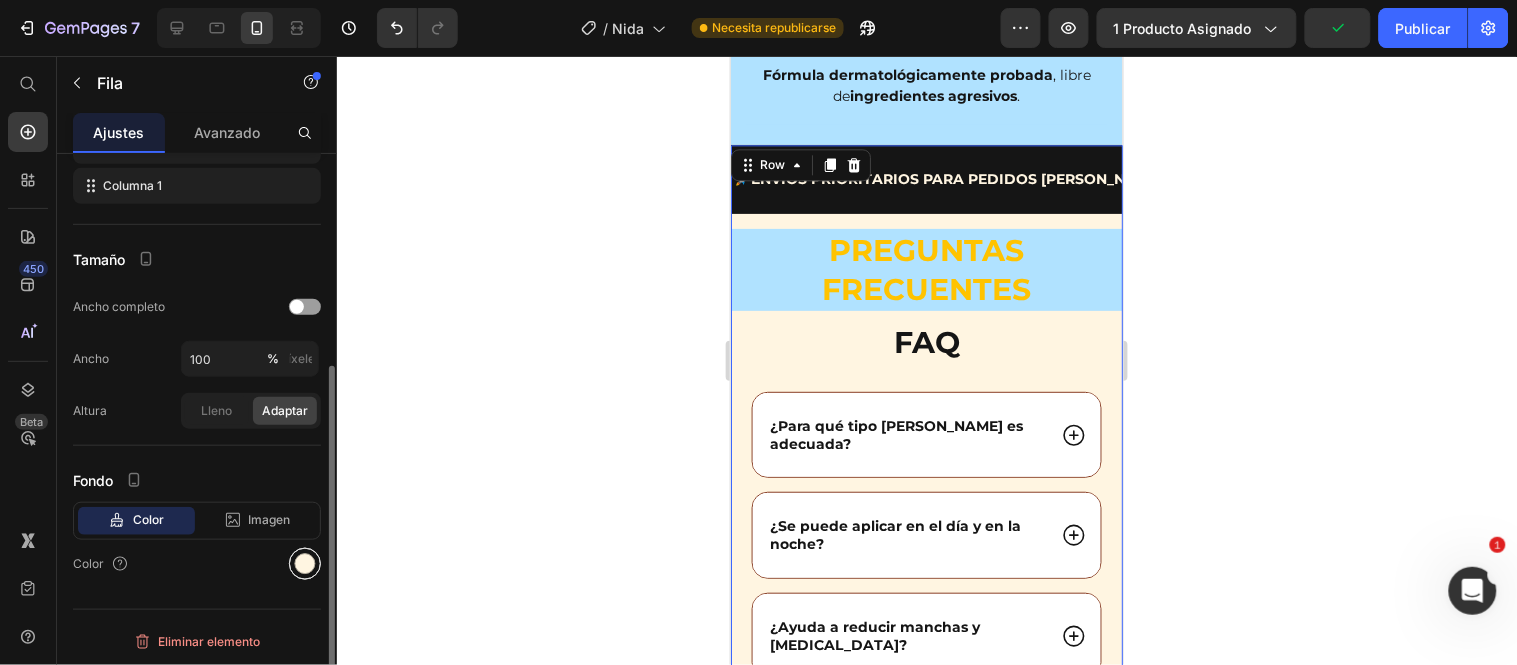 click at bounding box center [305, 564] 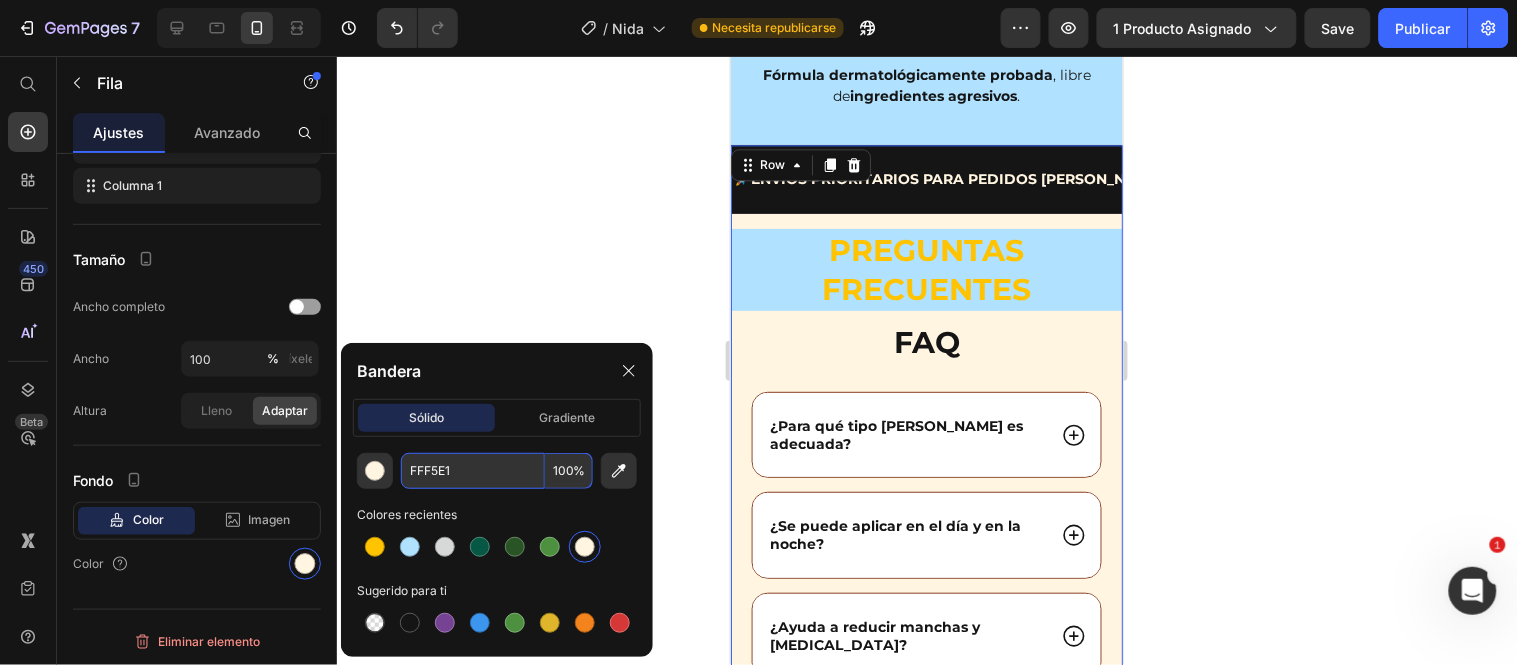 click on "FFF5E1" at bounding box center [473, 471] 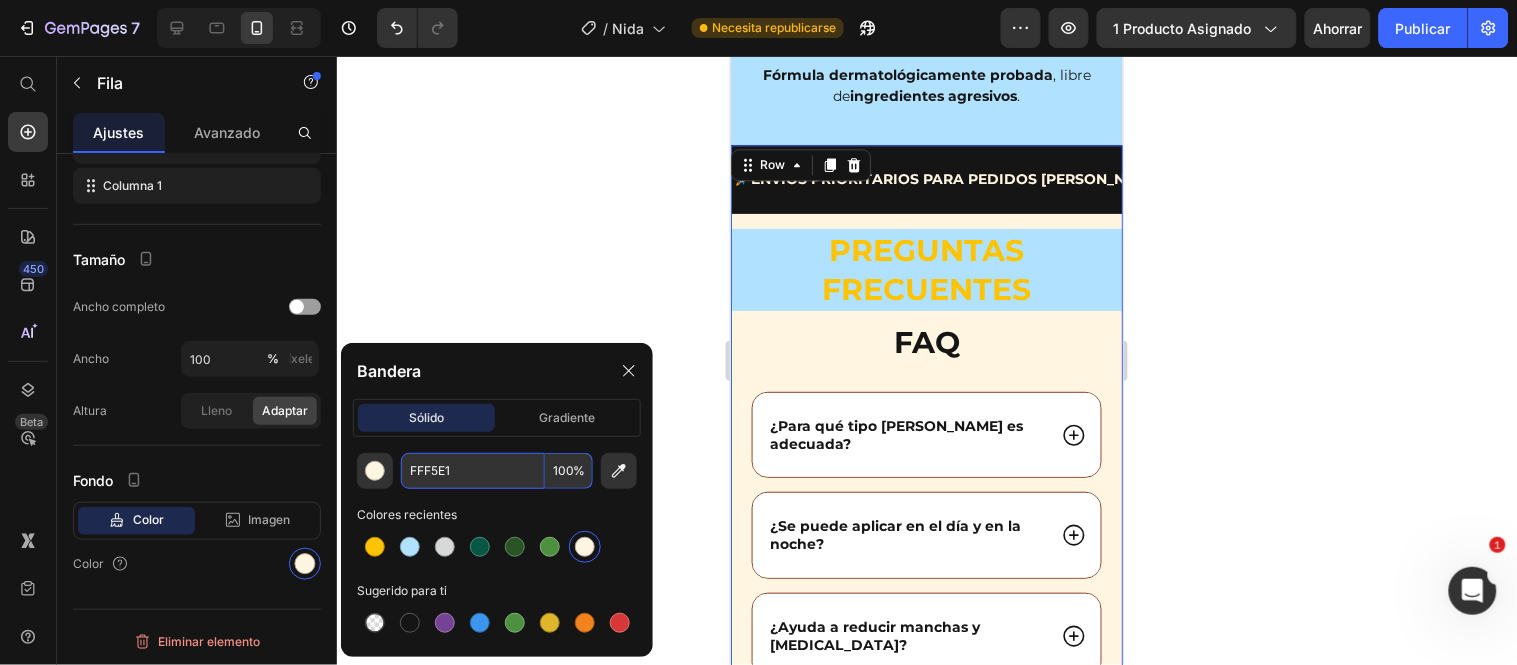 paste on "B0E2FF" 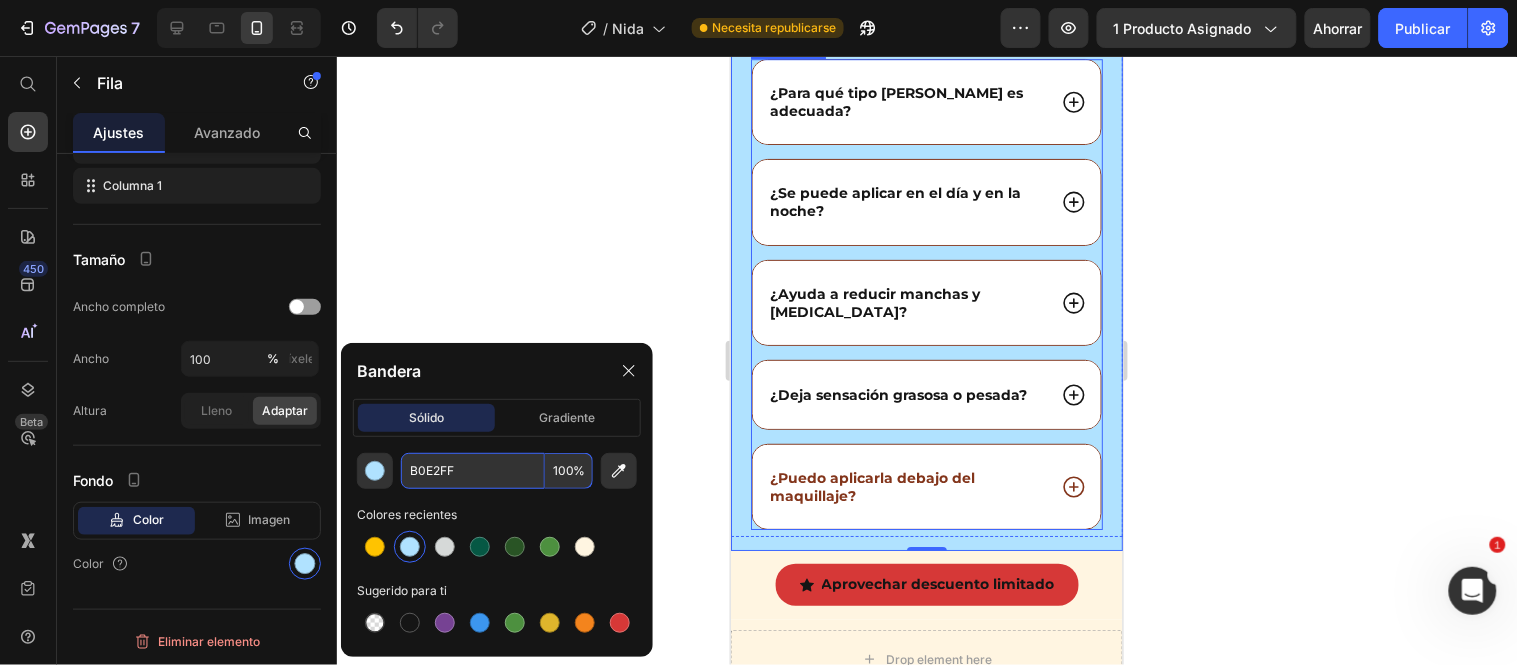 scroll, scrollTop: 9555, scrollLeft: 0, axis: vertical 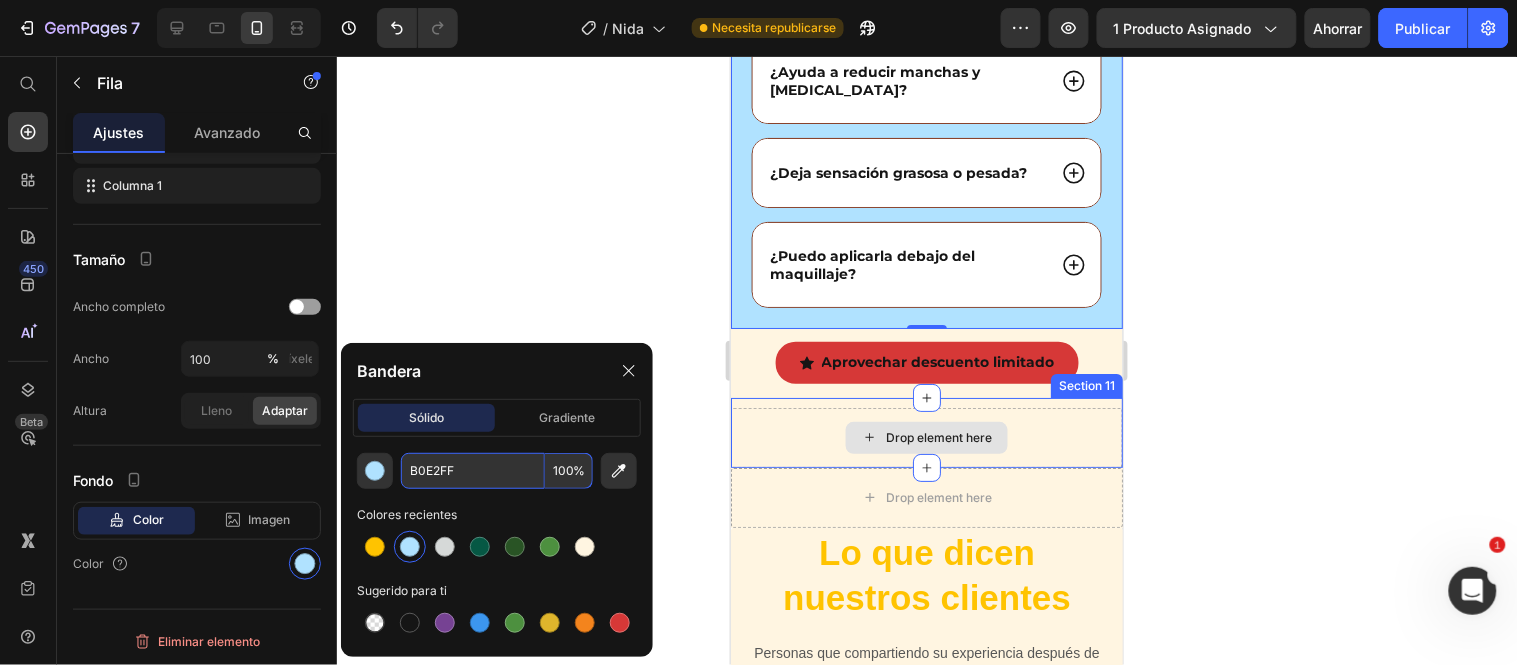 click on "Drop element here" at bounding box center (926, 437) 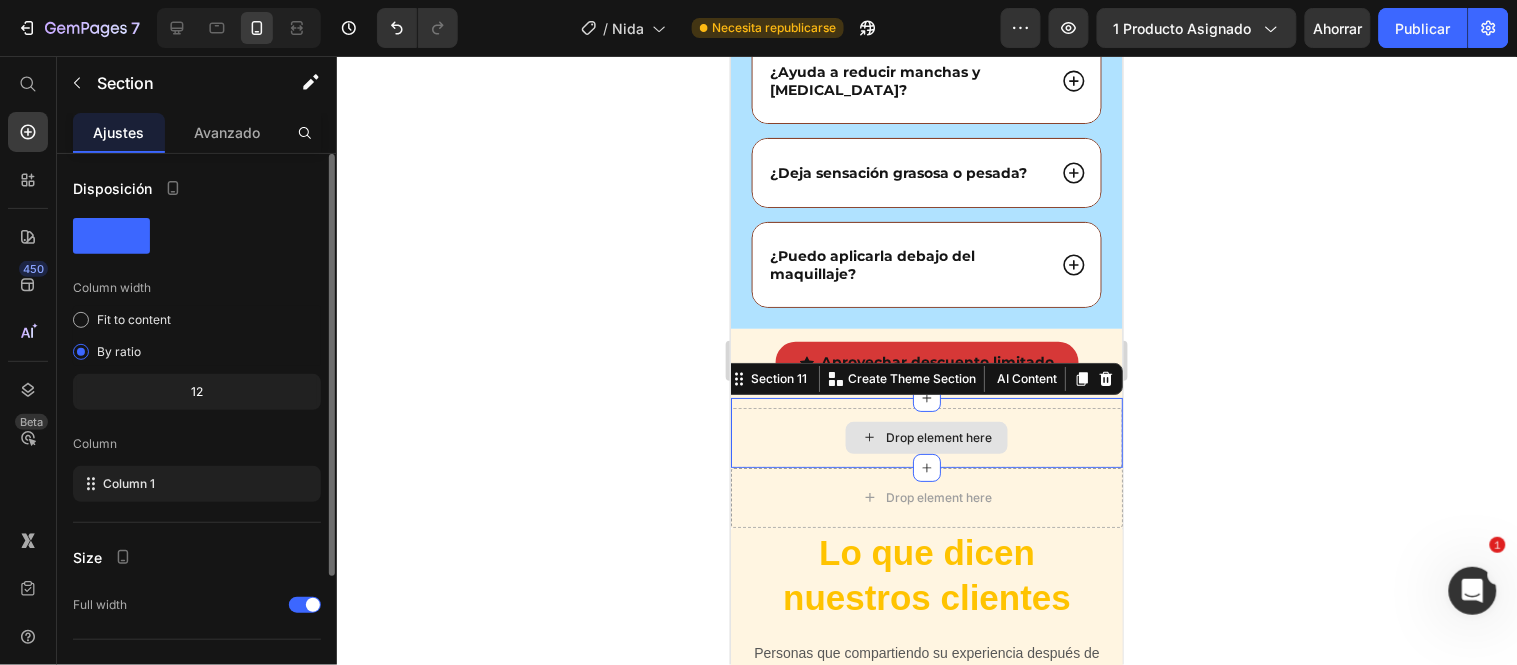 scroll, scrollTop: 0, scrollLeft: 0, axis: both 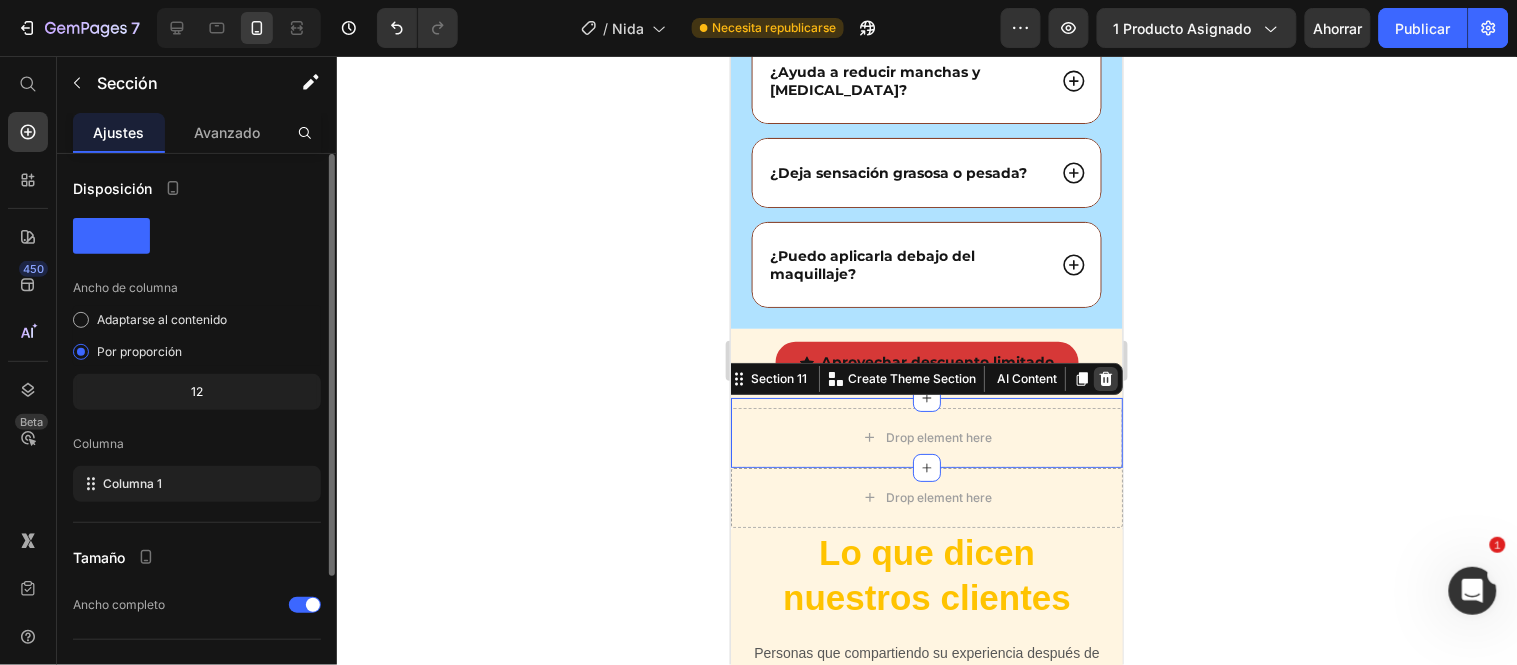 click 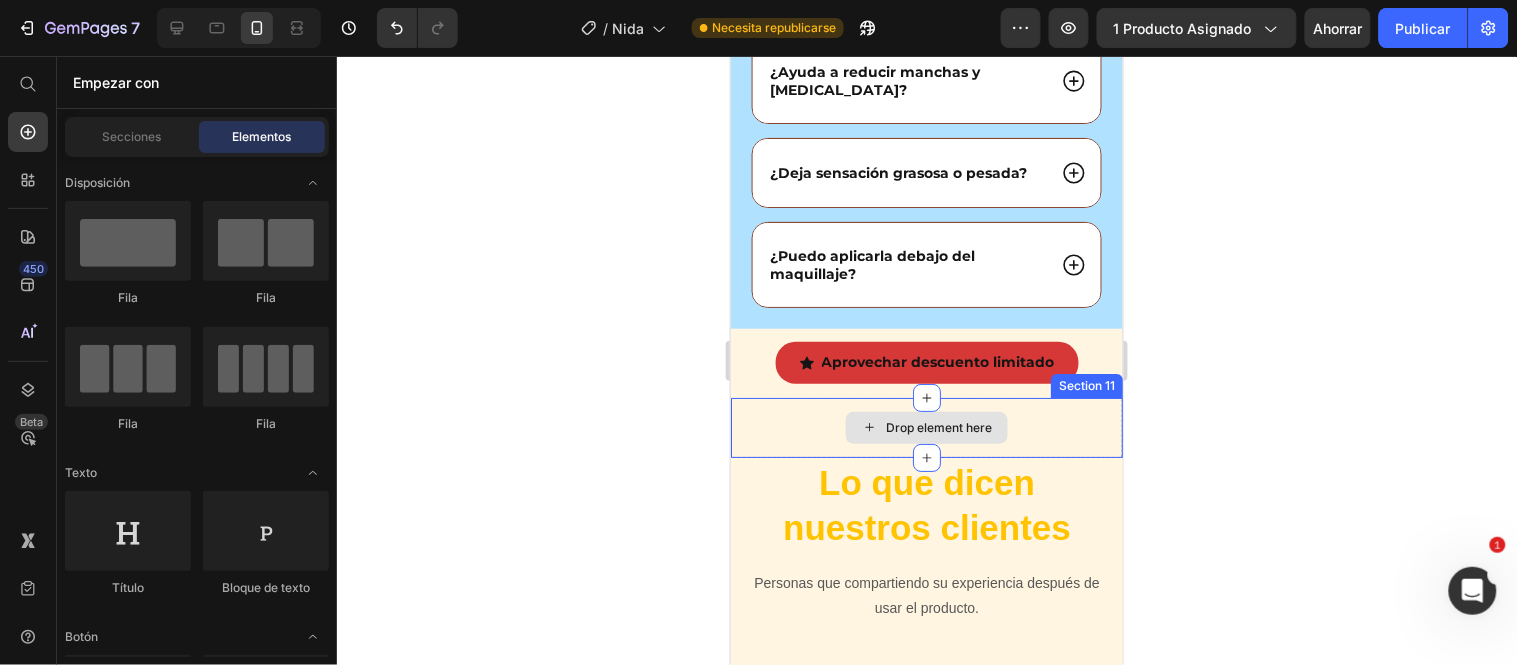 click on "Drop element here" at bounding box center (926, 427) 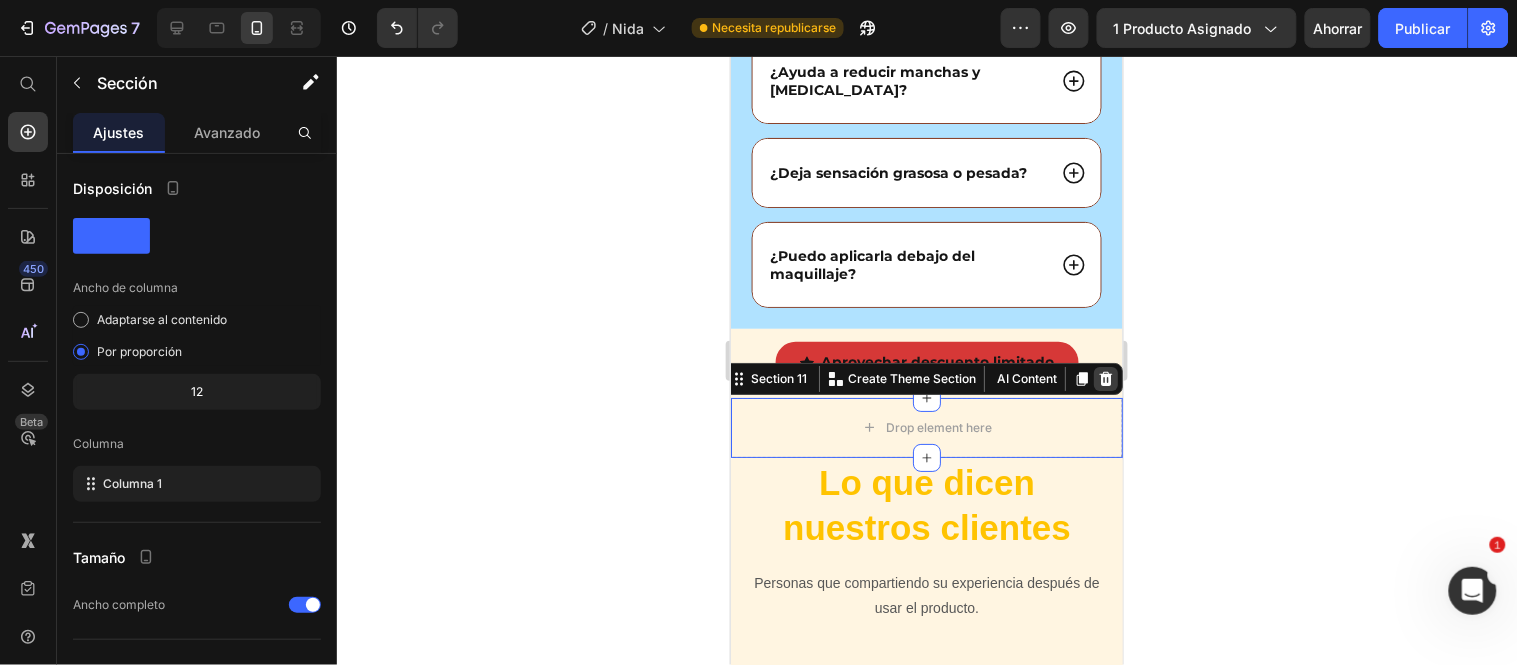 click 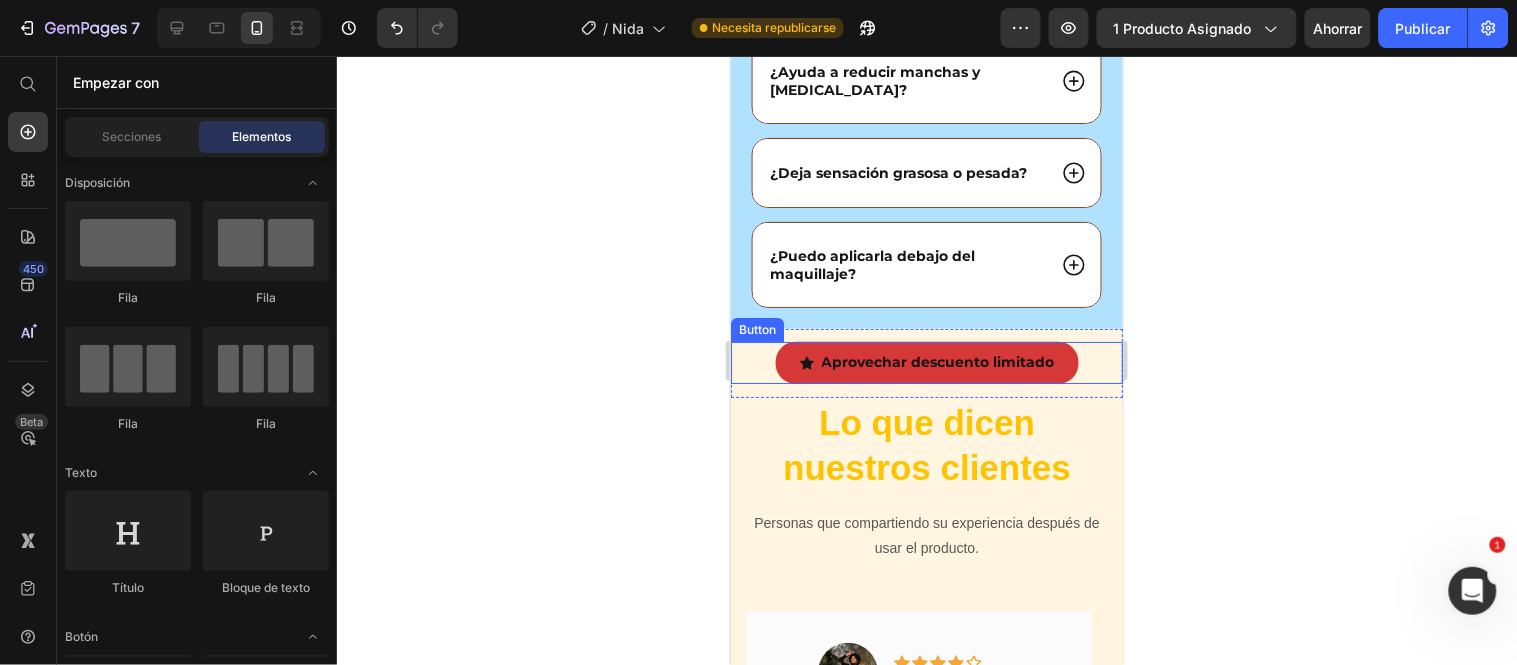 click on "Aprovechar descuento limitado Button" at bounding box center (926, 361) 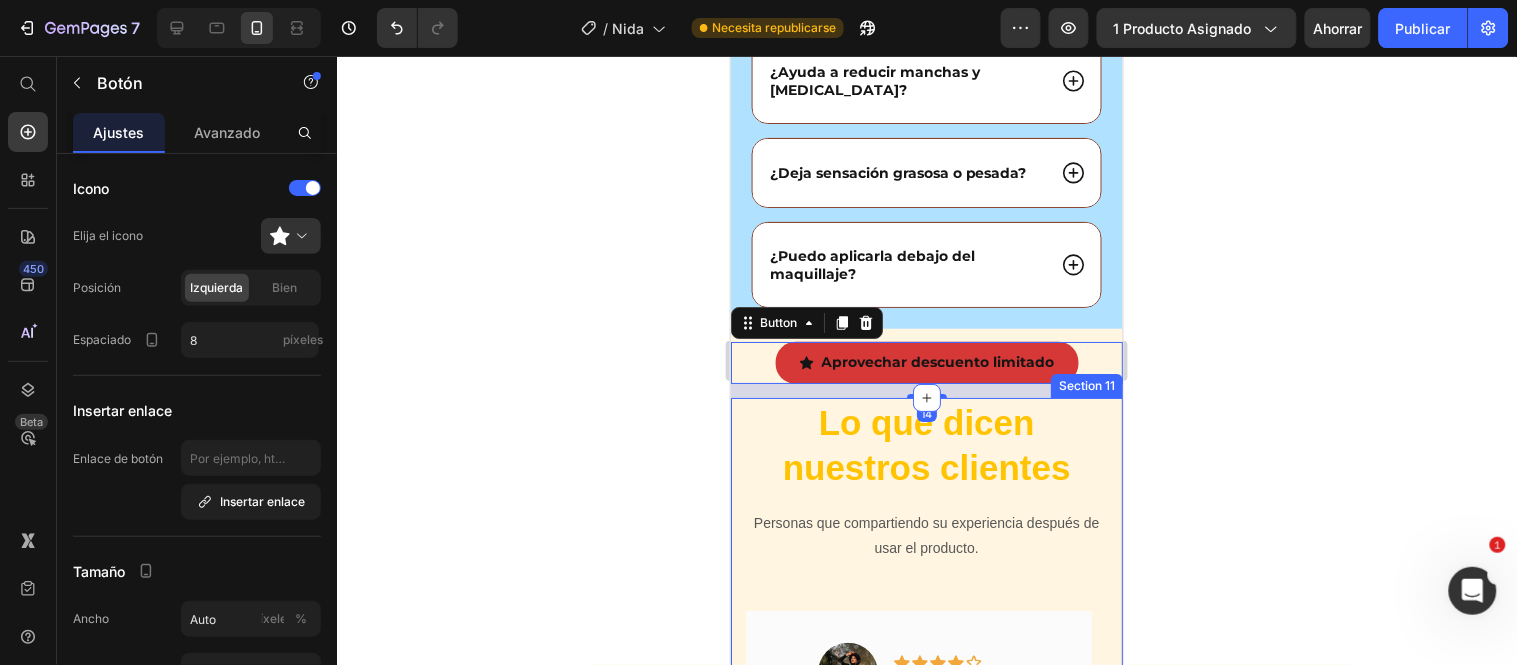click on "Lo que dicen nuestros clientes Heading Personas que compartiendo su experiencia después de usar el producto. Text block Image
Icon
Icon
Icon
Icon
Icon Row Laura Gómez Text block Row Llevo tres semanas usándola y he visto mi  piel más uniforme  y con menos manchas en el contorno de los ojos. Me gusta que es  ligera  y no deja sensación grasa. Text block Bogotá, Cundinamarca Text block                Title Line Row Image
Icon
Icon
Icon
Icon
Icon Row Carlos Ramírez Text block Row Probé varias cremas antes y ninguna me ayudaba con las  ojeras . Con esta noté una  mejora visible  y puedo aplicarla en el día porque se absorbe rápido Text block Medellín, Antioquia Text block                Title Line Row Image
Icon
Icon
Icon
Icon
Icon Row Mariana Torres Text block Row" at bounding box center (926, 1993) 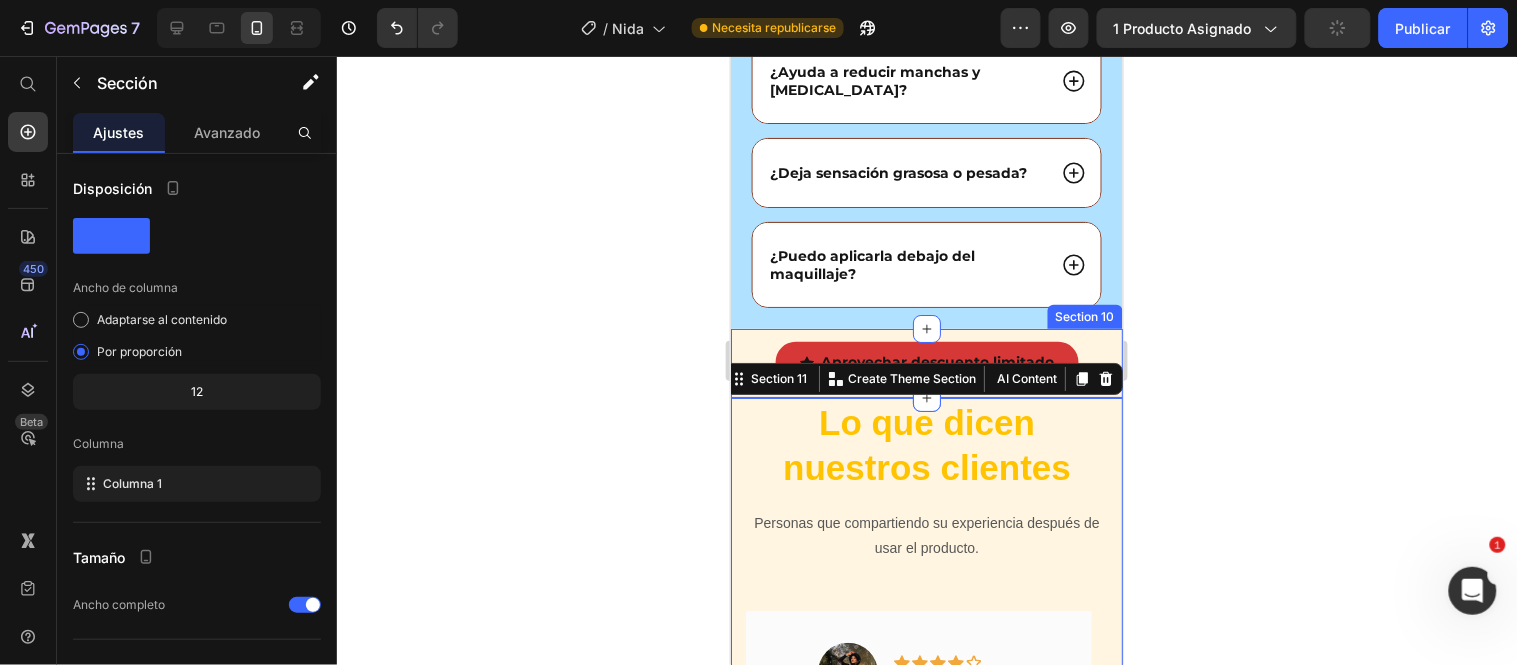 click on "Aprovechar descuento limitado Button" at bounding box center [926, 362] 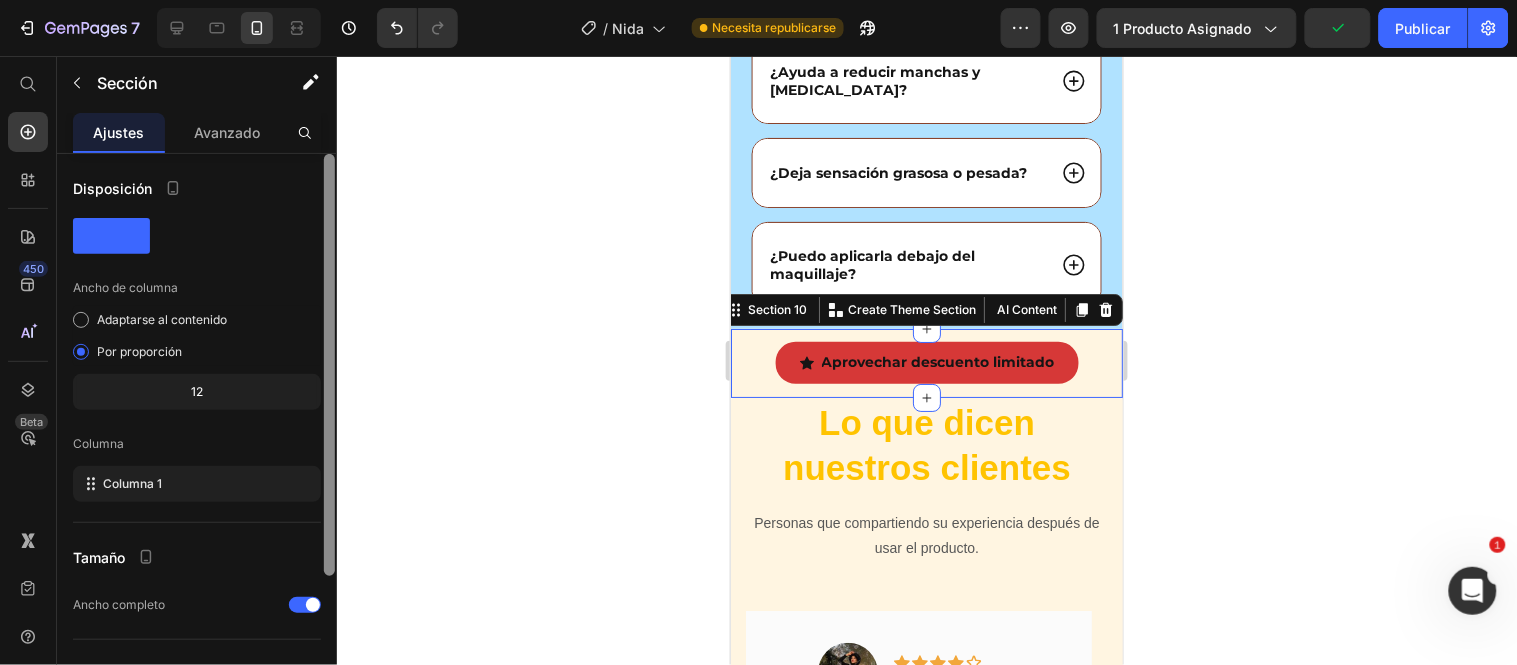 scroll, scrollTop: 194, scrollLeft: 0, axis: vertical 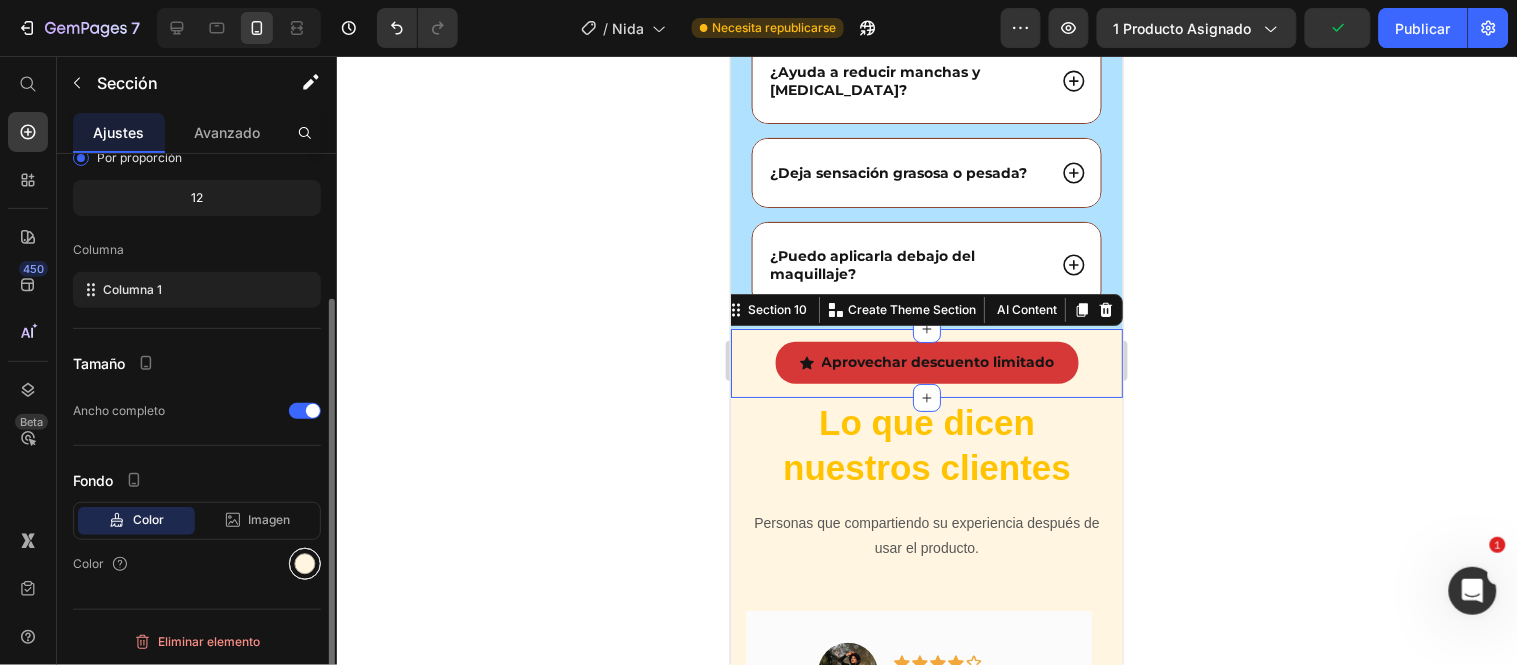 click at bounding box center [305, 564] 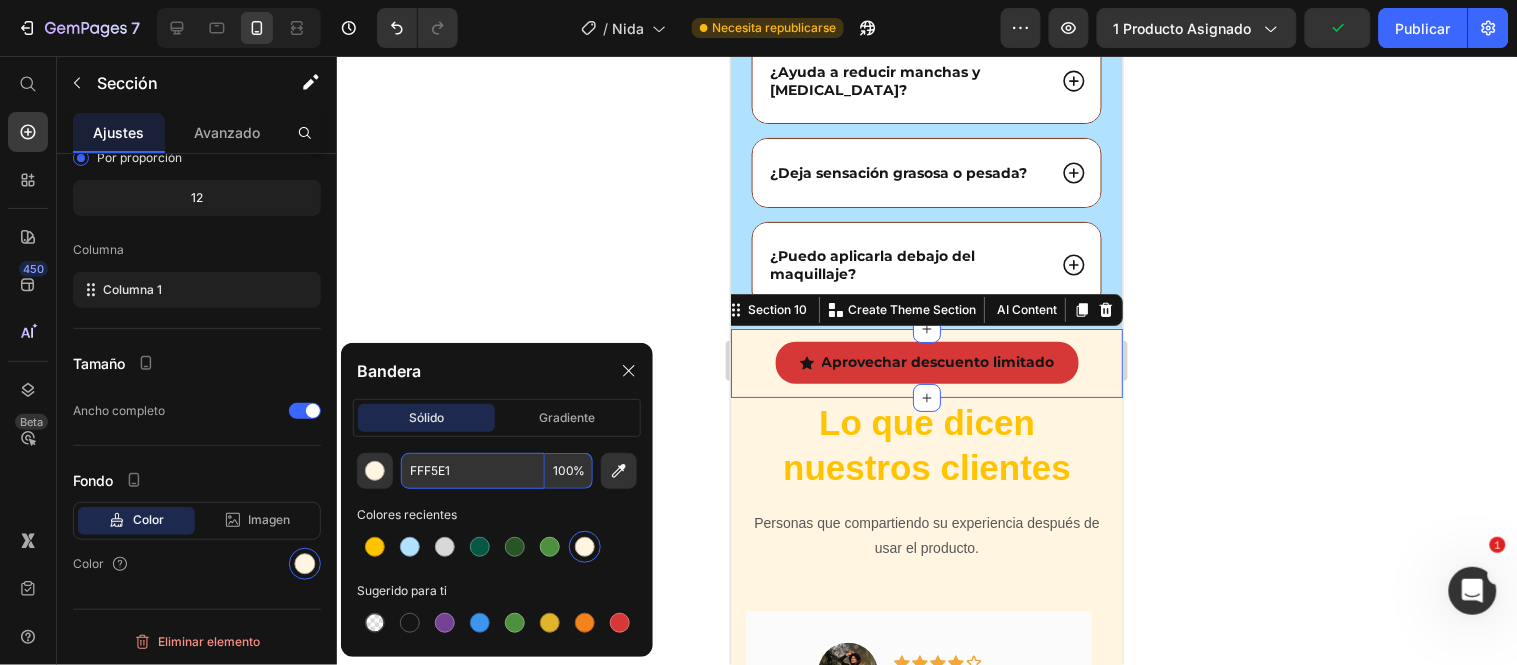 click on "FFF5E1" at bounding box center [473, 471] 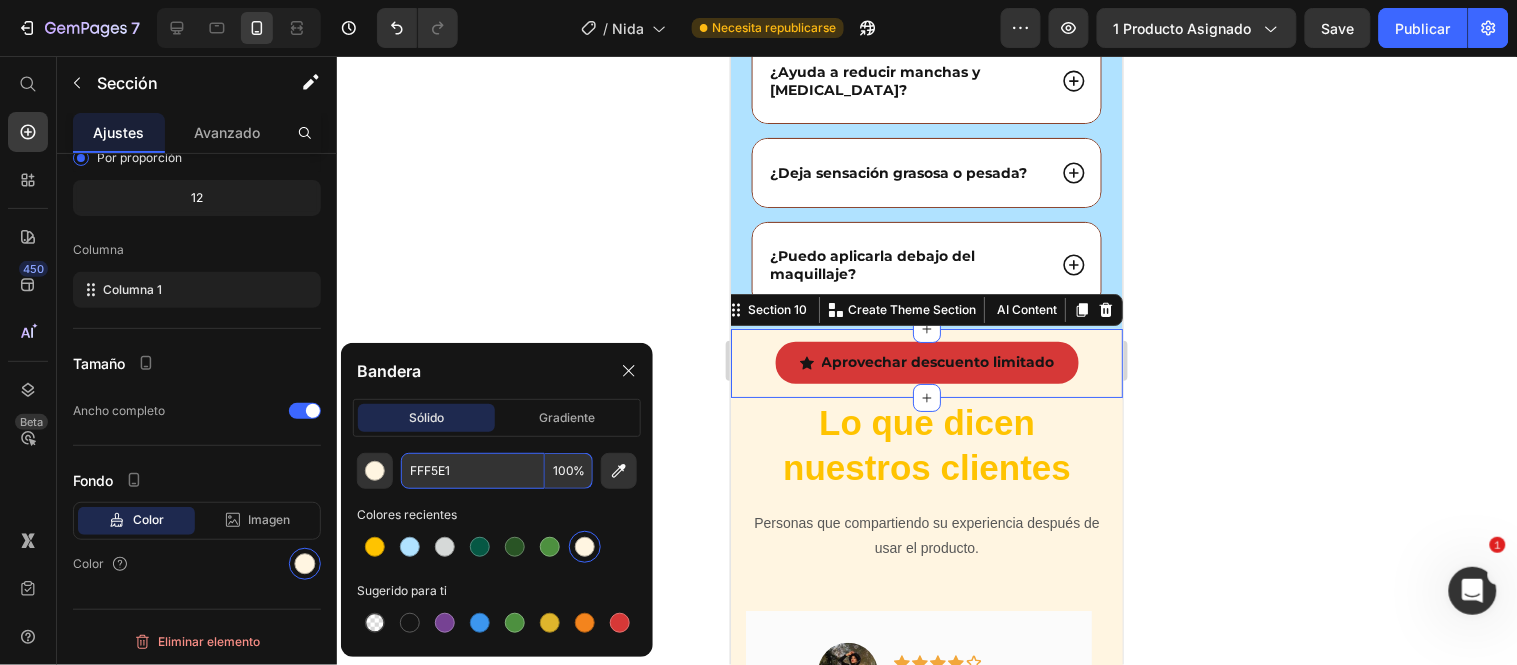 paste on "B0E2FF" 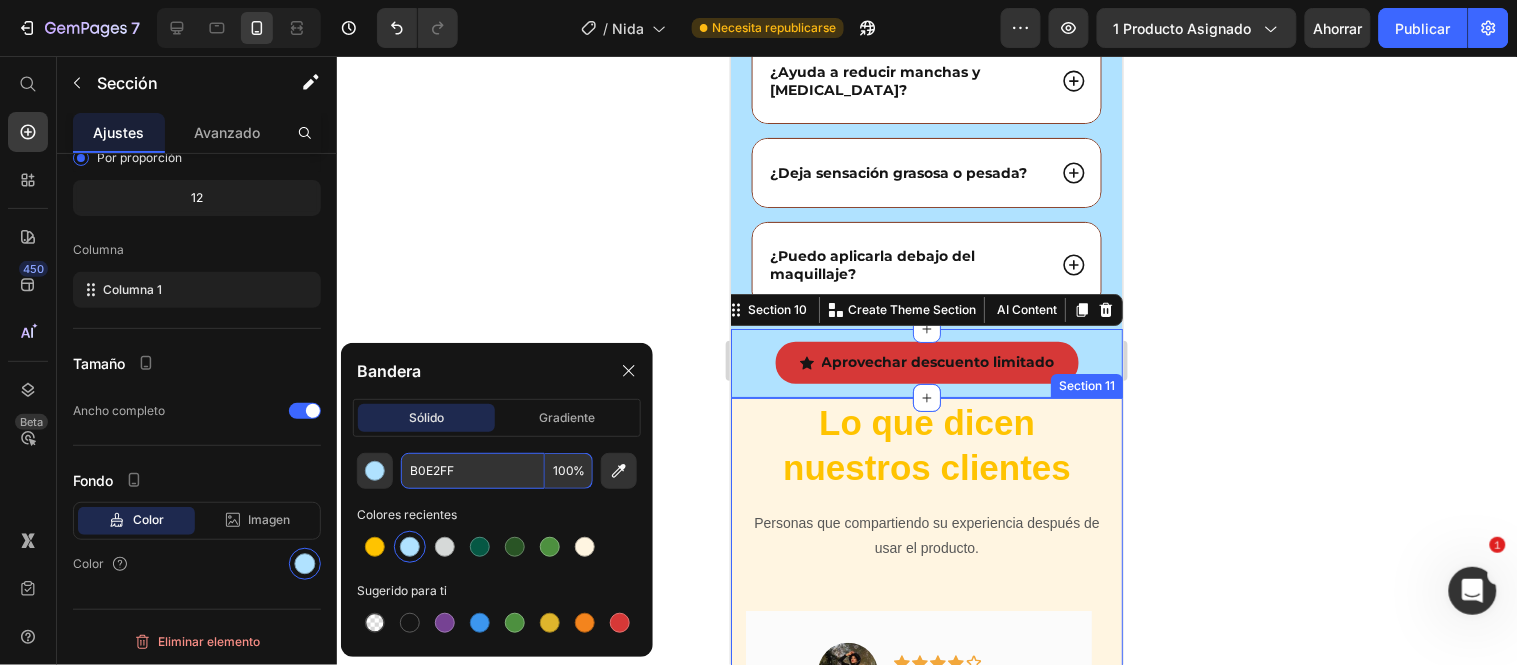 click on "Lo que dicen nuestros clientes Heading Personas que compartiendo su experiencia después de usar el producto. Text block Image
Icon
Icon
Icon
Icon
Icon Row Laura Gómez Text block Row Llevo tres semanas usándola y he visto mi  piel más uniforme  y con menos manchas en el contorno de los ojos. Me gusta que es  ligera  y no deja sensación grasa. Text block Bogotá, Cundinamarca Text block                Title Line Row Image
Icon
Icon
Icon
Icon
Icon Row Carlos Ramírez Text block Row Probé varias cremas antes y ninguna me ayudaba con las  ojeras . Con esta noté una  mejora visible  y puedo aplicarla en el día porque se absorbe rápido Text block Medellín, Antioquia Text block                Title Line Row Image
Icon
Icon
Icon
Icon
Icon Row Mariana Torres Text block Row" at bounding box center [926, 1993] 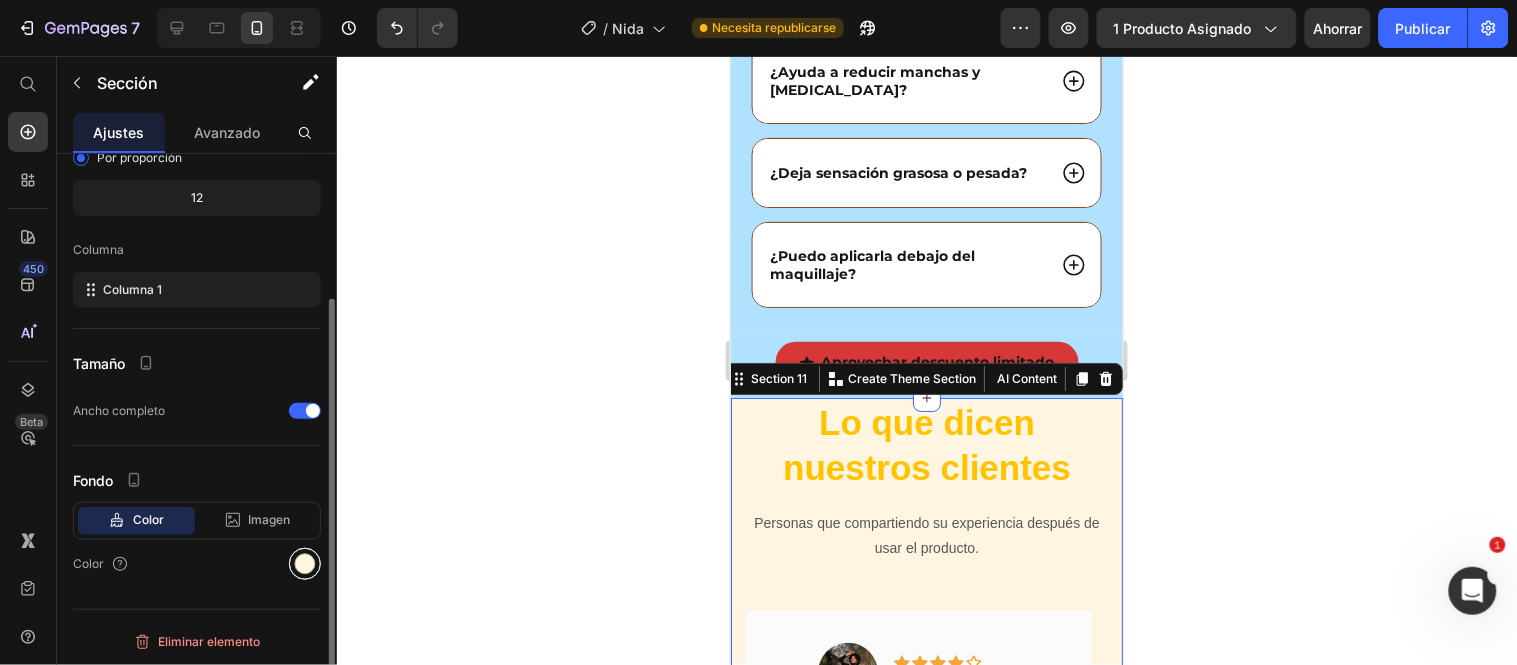 click at bounding box center [305, 564] 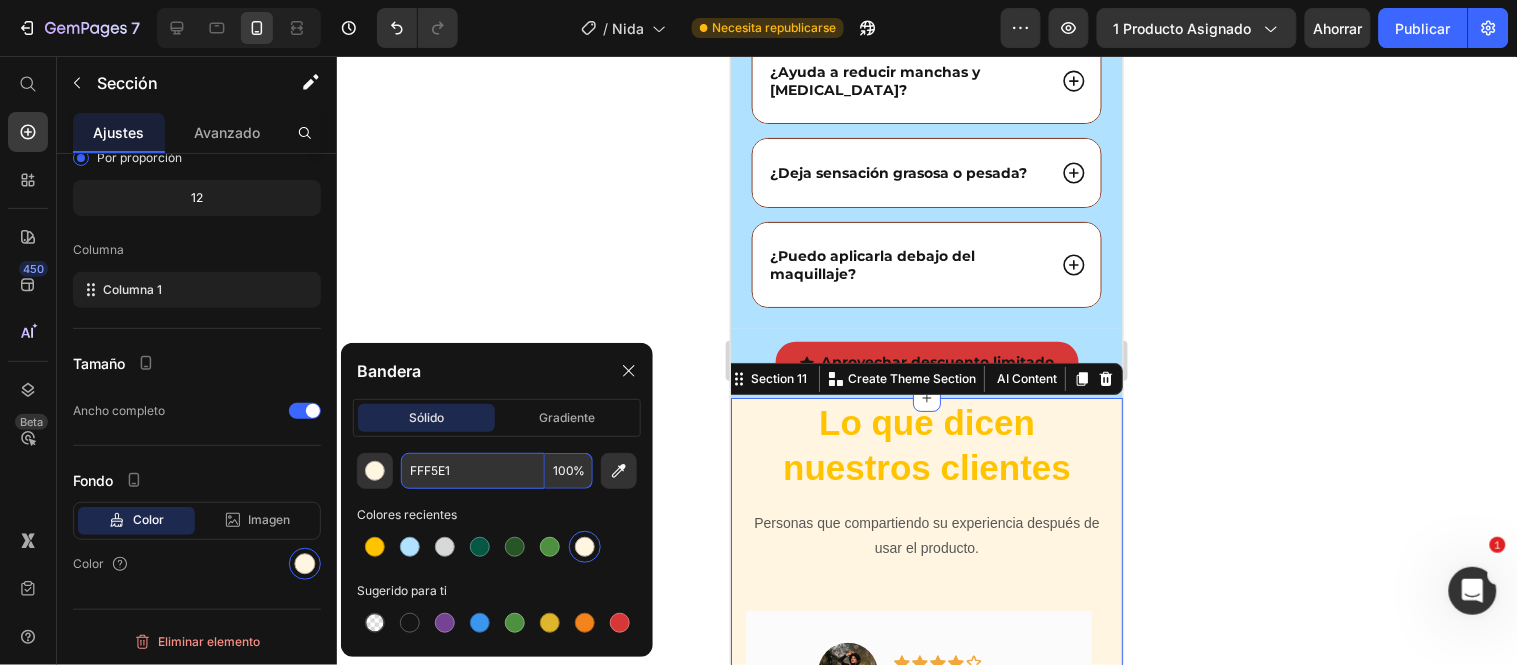 click on "FFF5E1" at bounding box center [473, 471] 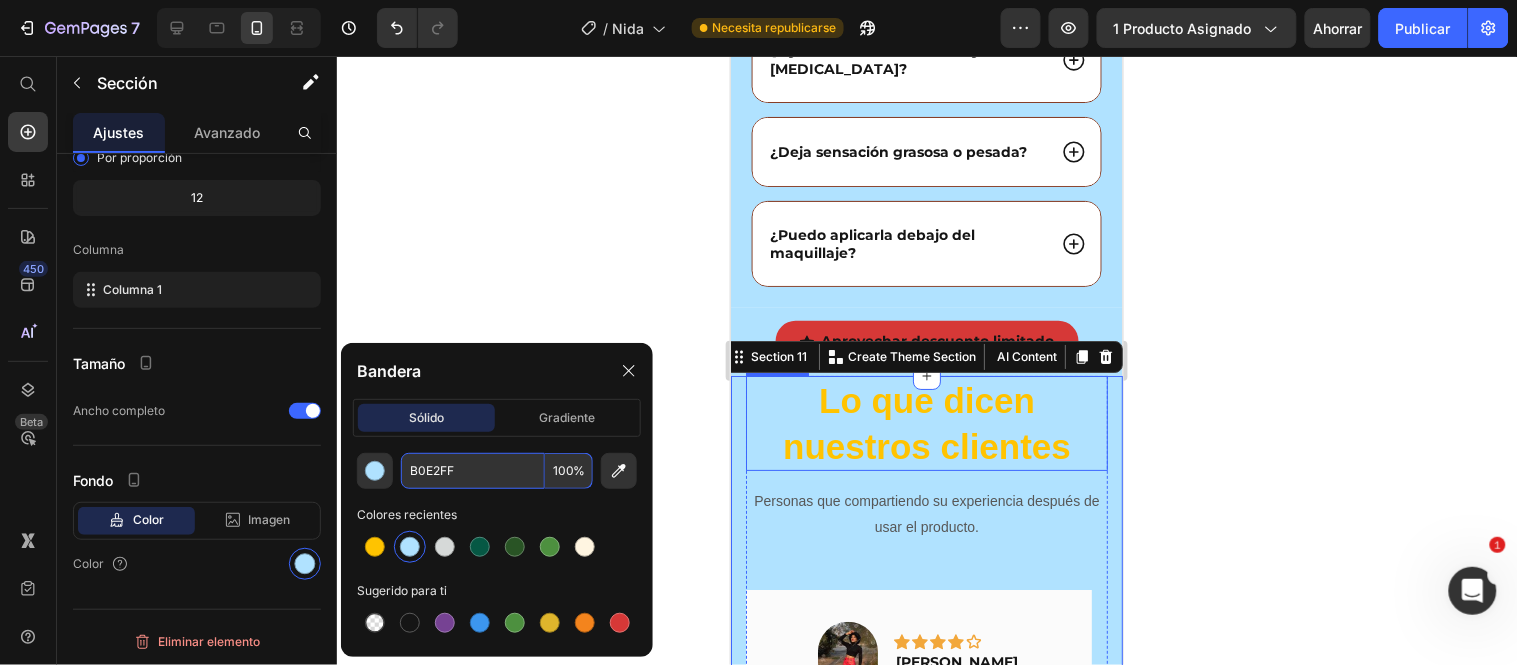 scroll, scrollTop: 9777, scrollLeft: 0, axis: vertical 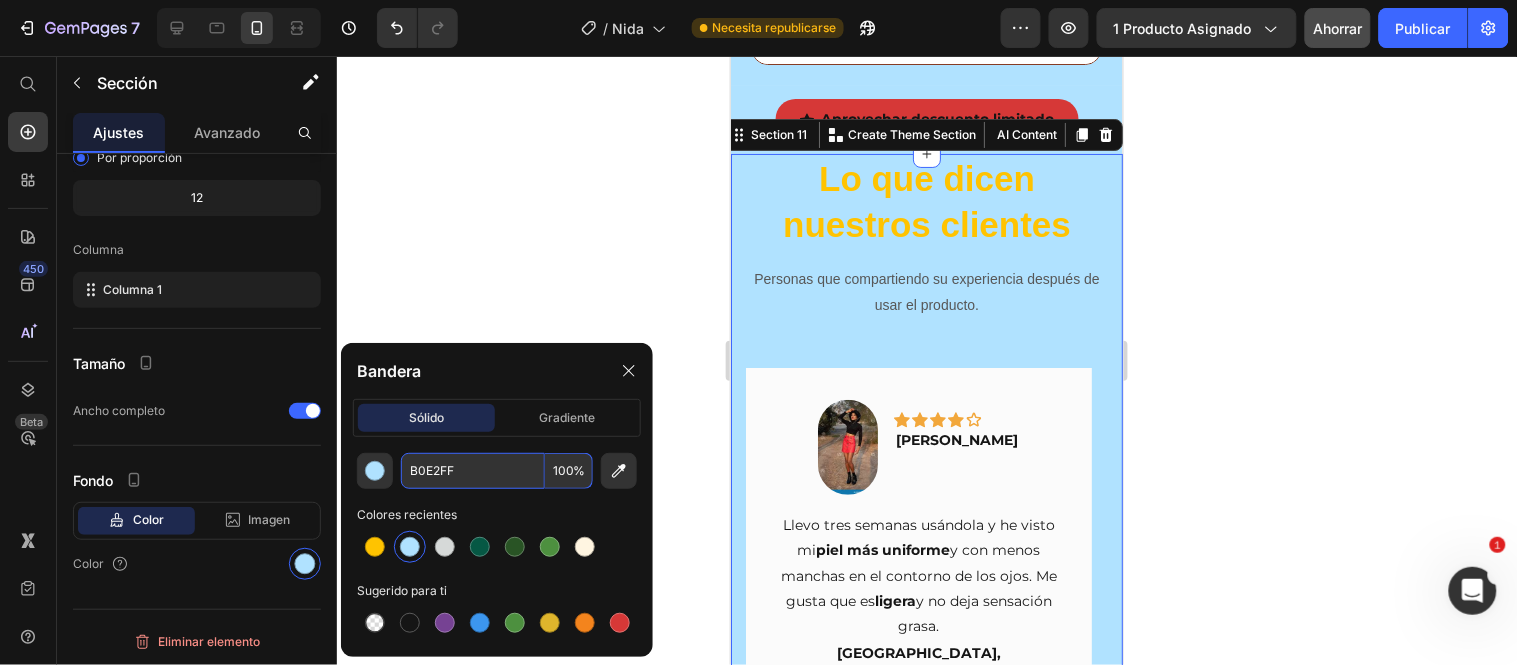 click on "Ahorrar" at bounding box center (1338, 28) 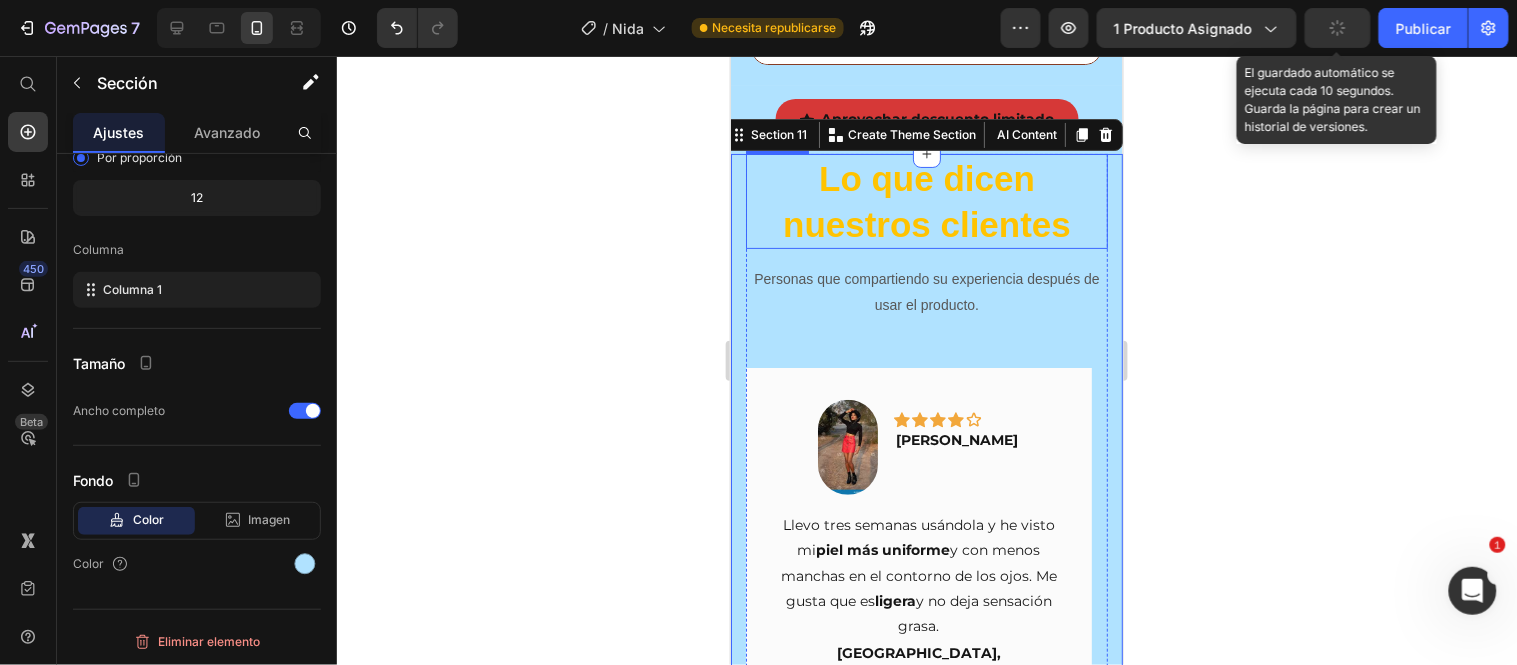 click on "Lo que dicen nuestros clientes" at bounding box center [926, 200] 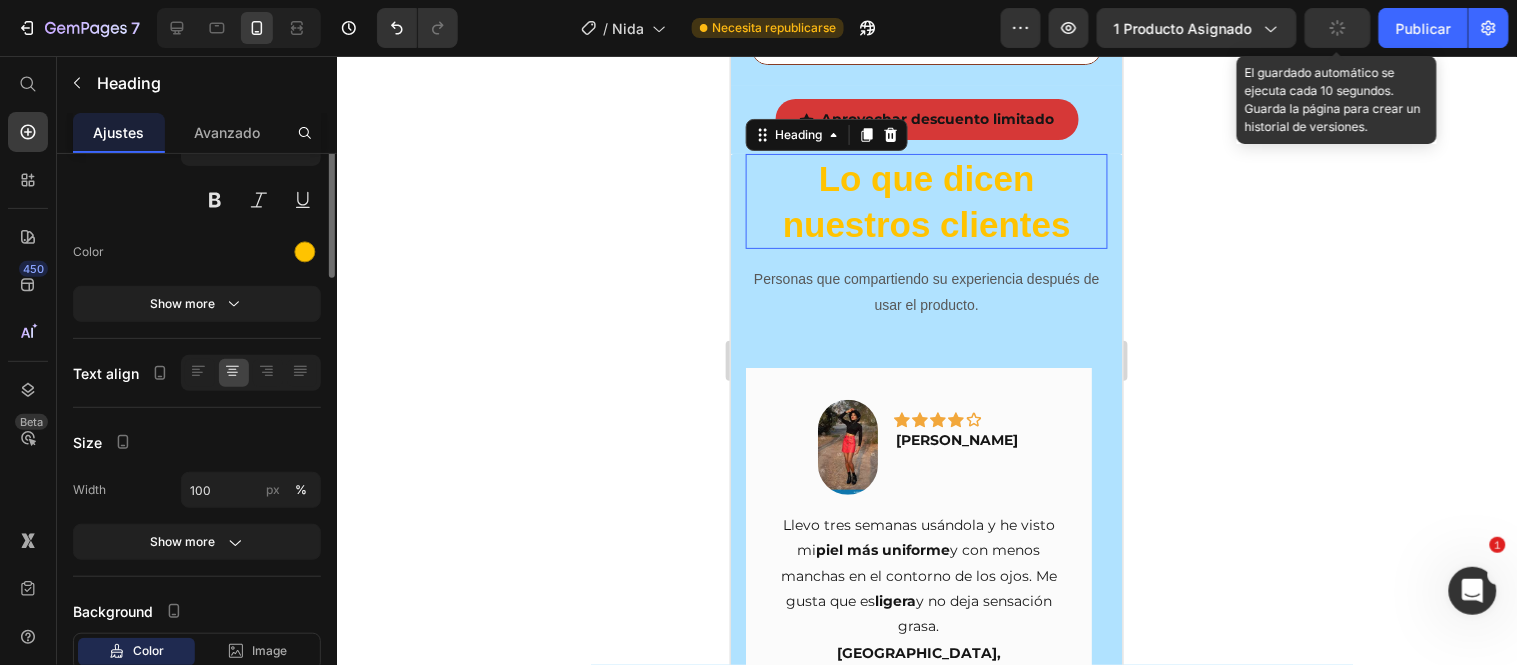 scroll, scrollTop: 0, scrollLeft: 0, axis: both 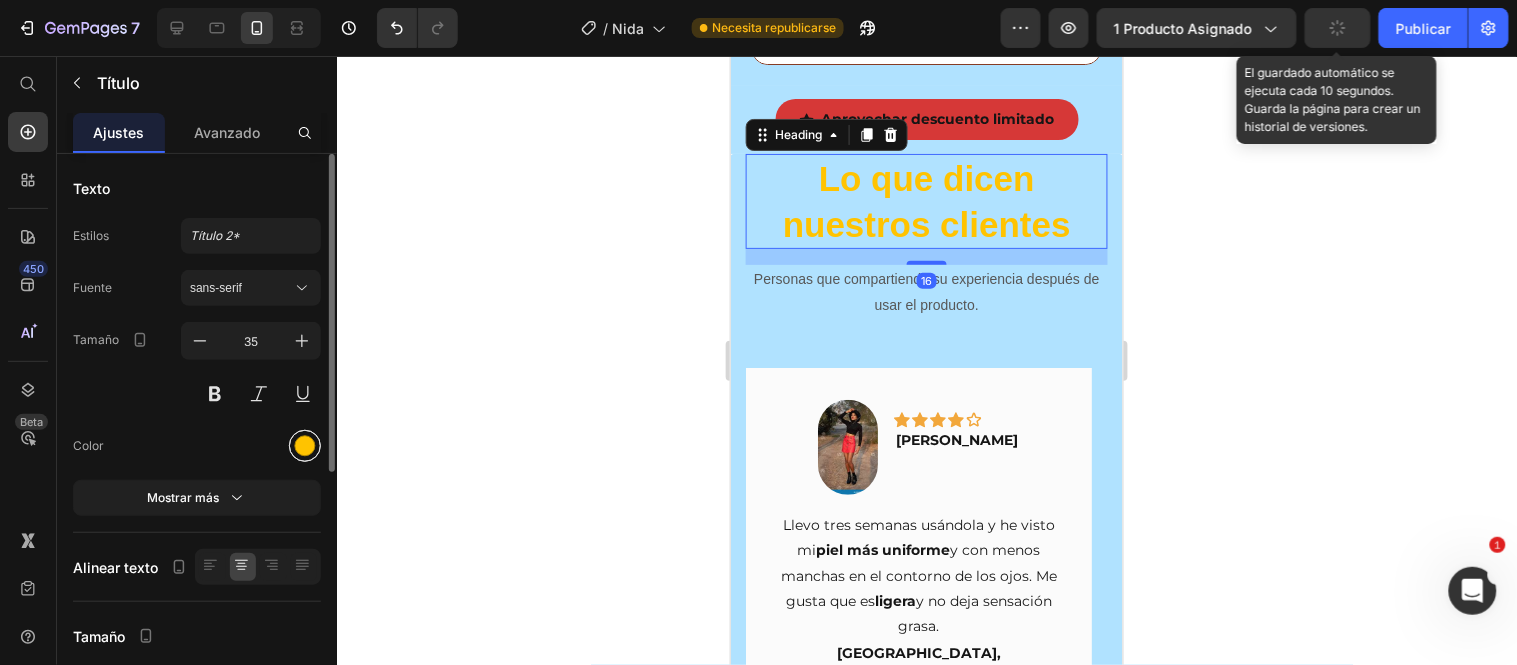 click at bounding box center (305, 446) 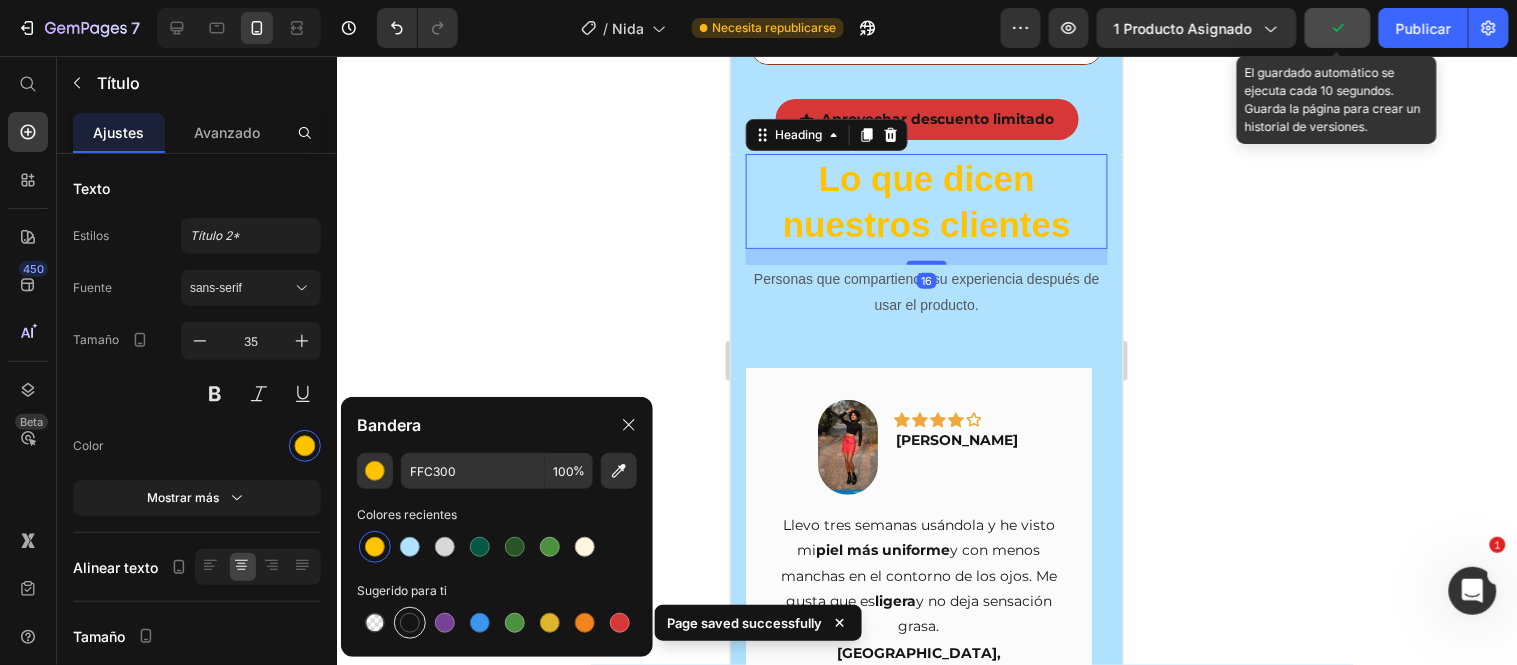 click at bounding box center (410, 623) 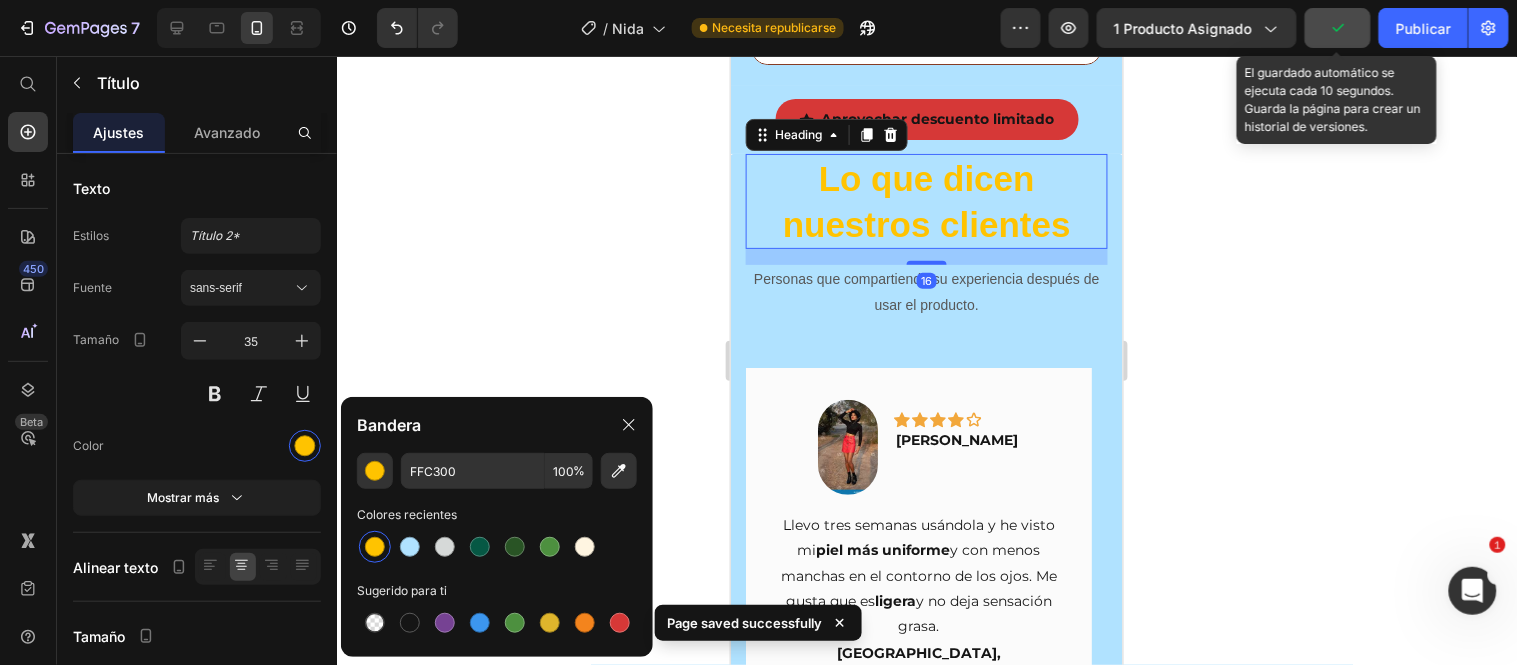 type on "151515" 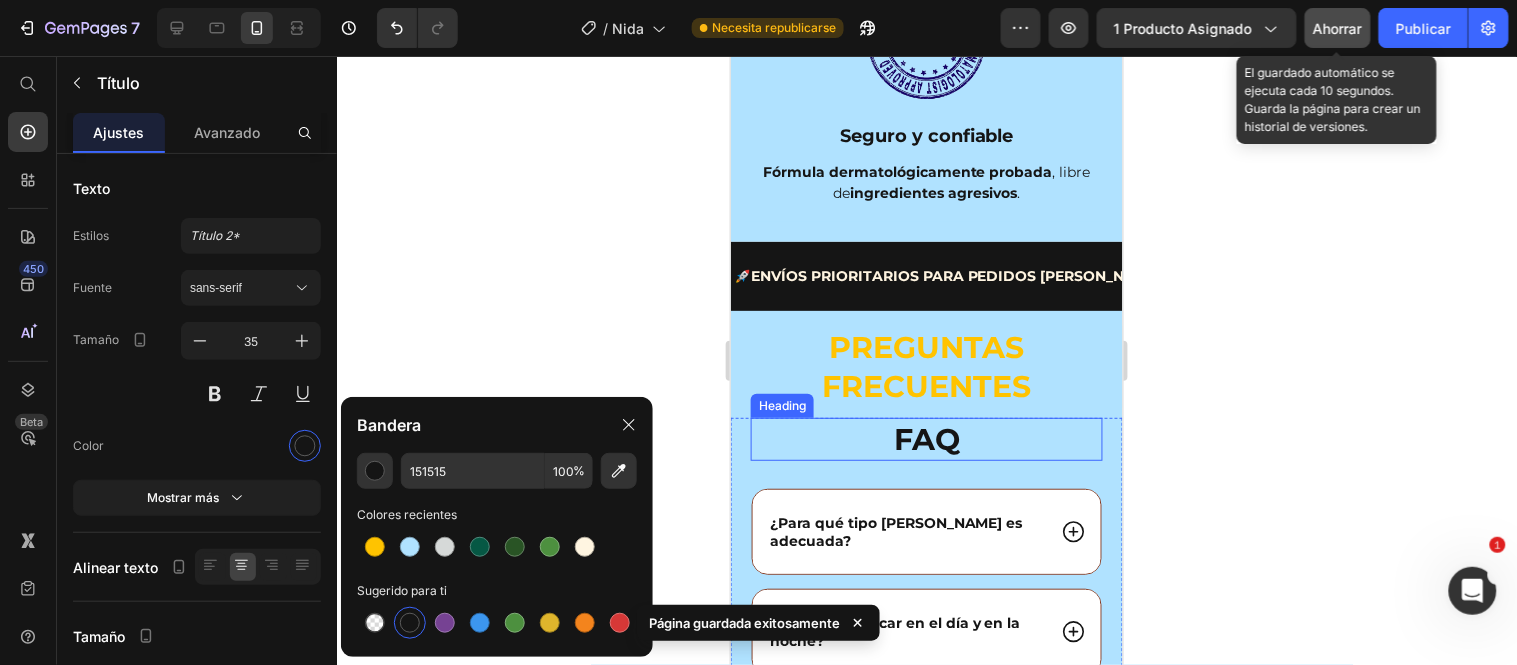 scroll, scrollTop: 8888, scrollLeft: 0, axis: vertical 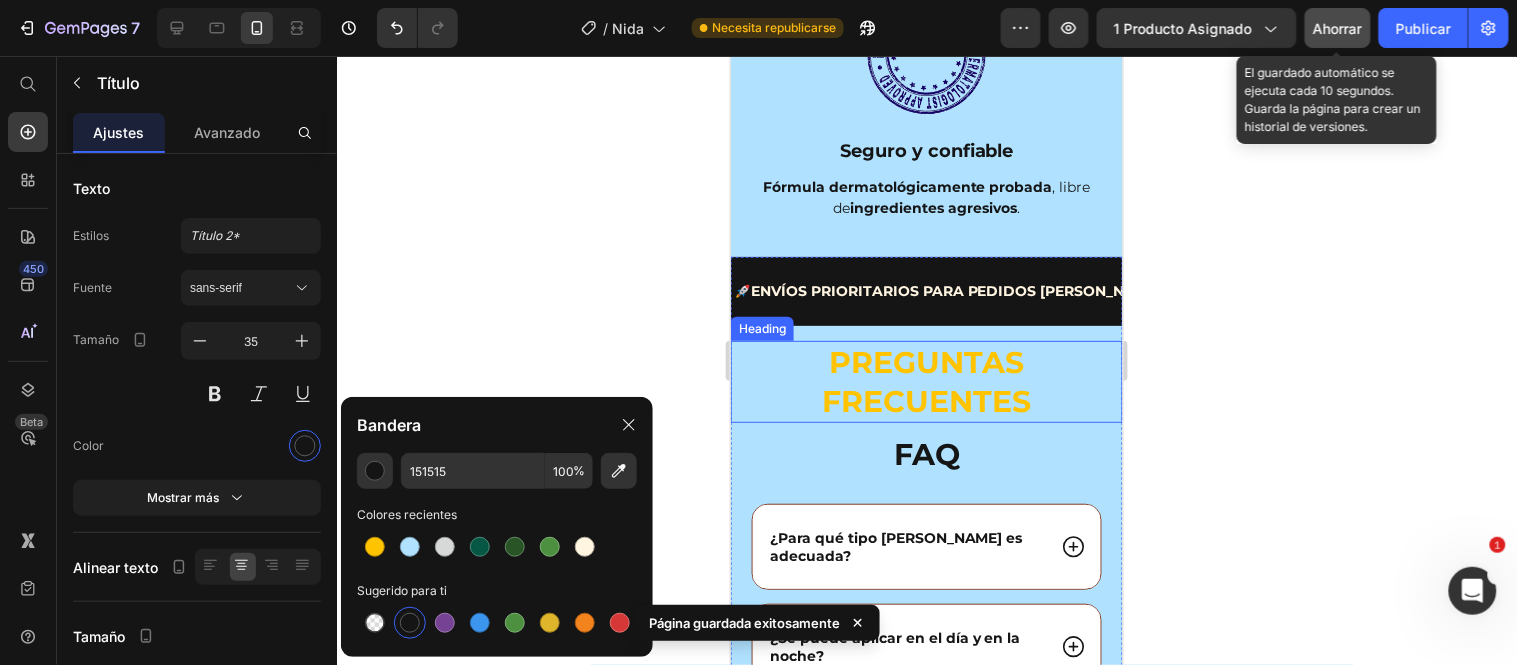 click on "Preguntas frecuentes" at bounding box center (926, 381) 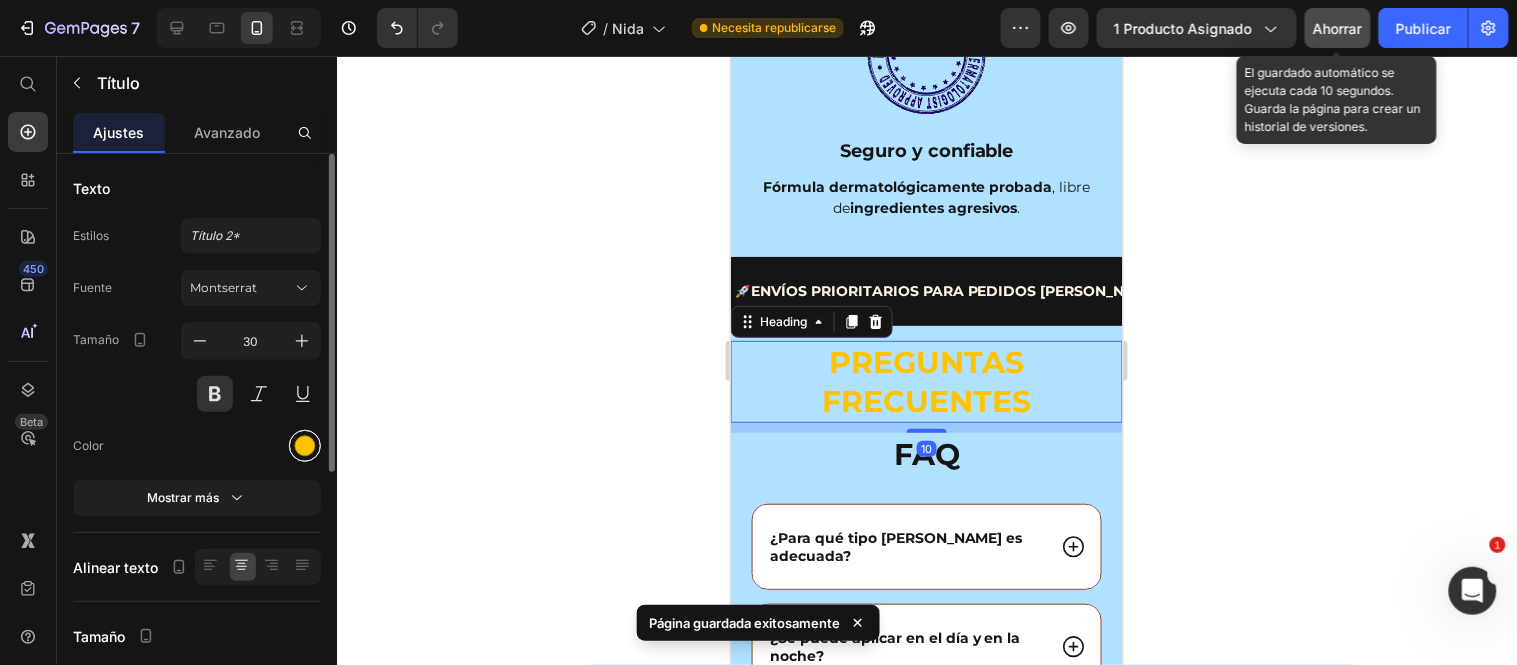click at bounding box center (305, 446) 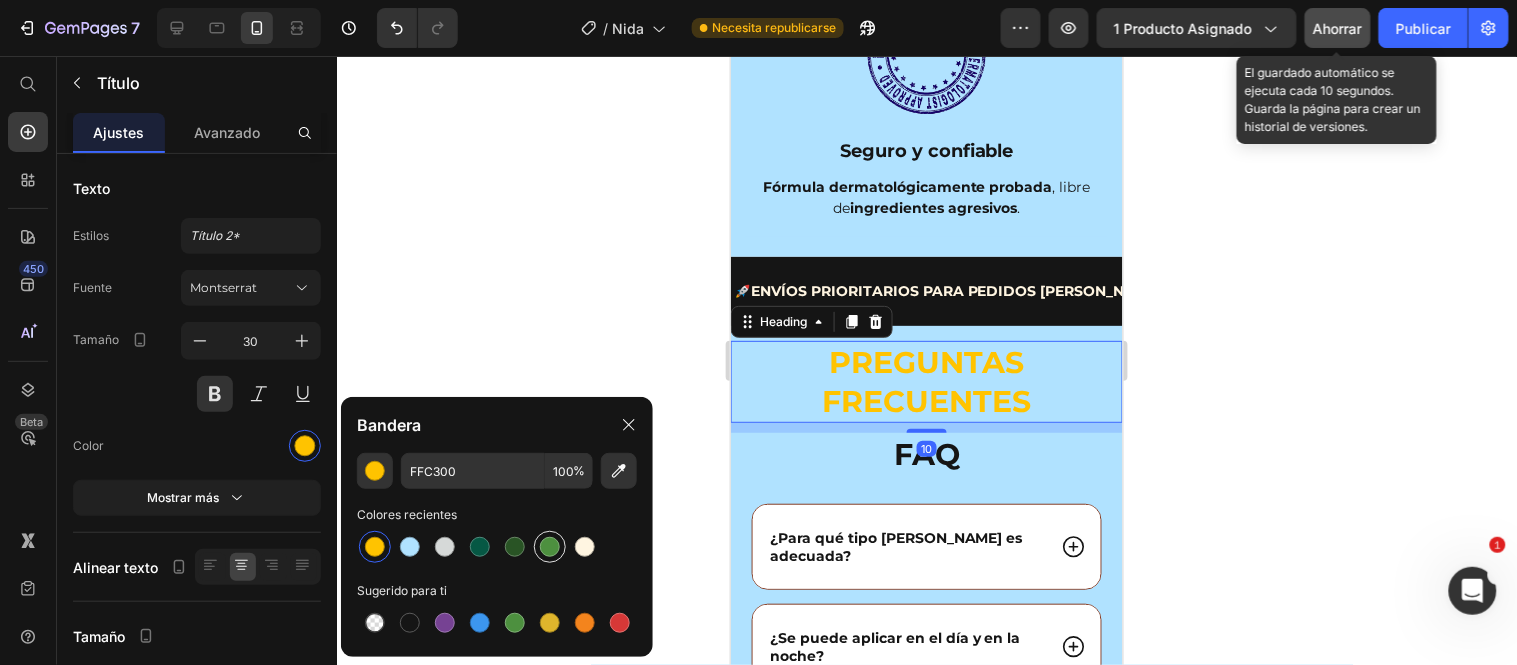 click at bounding box center [410, 623] 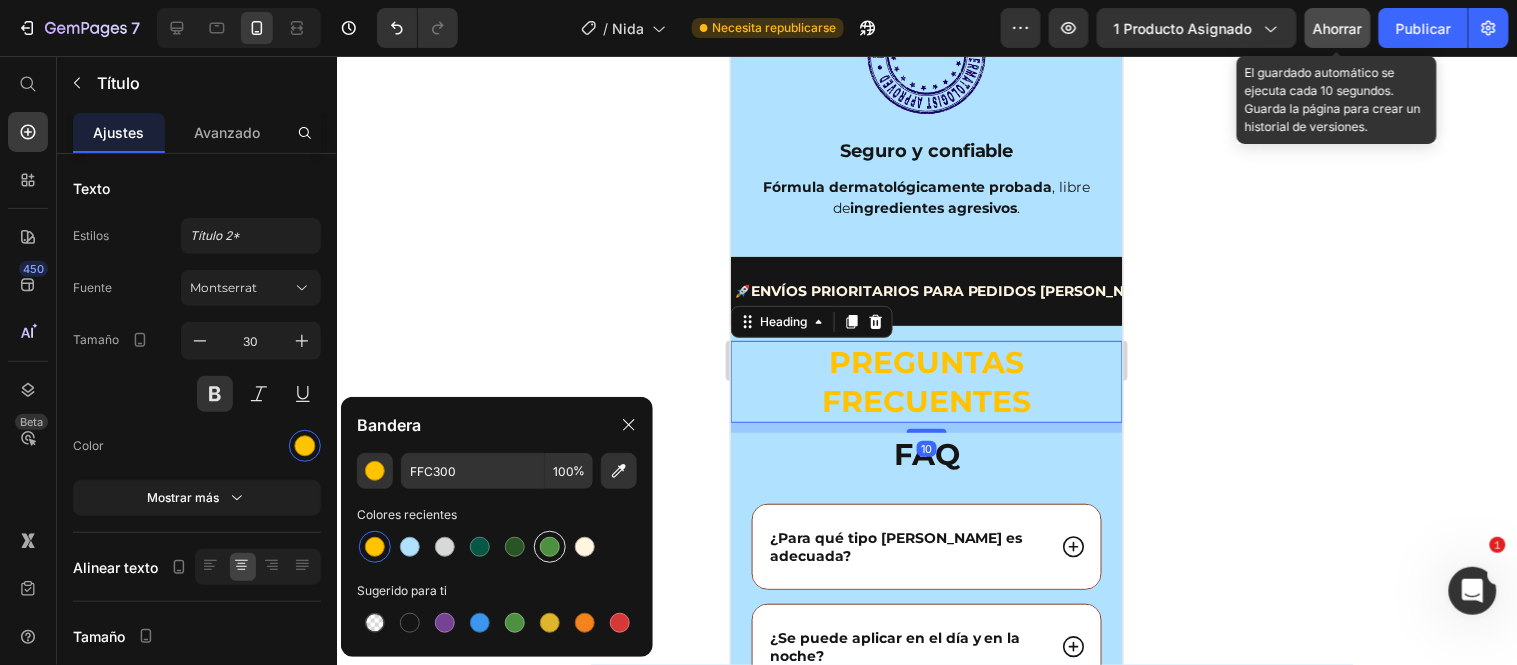 type on "151515" 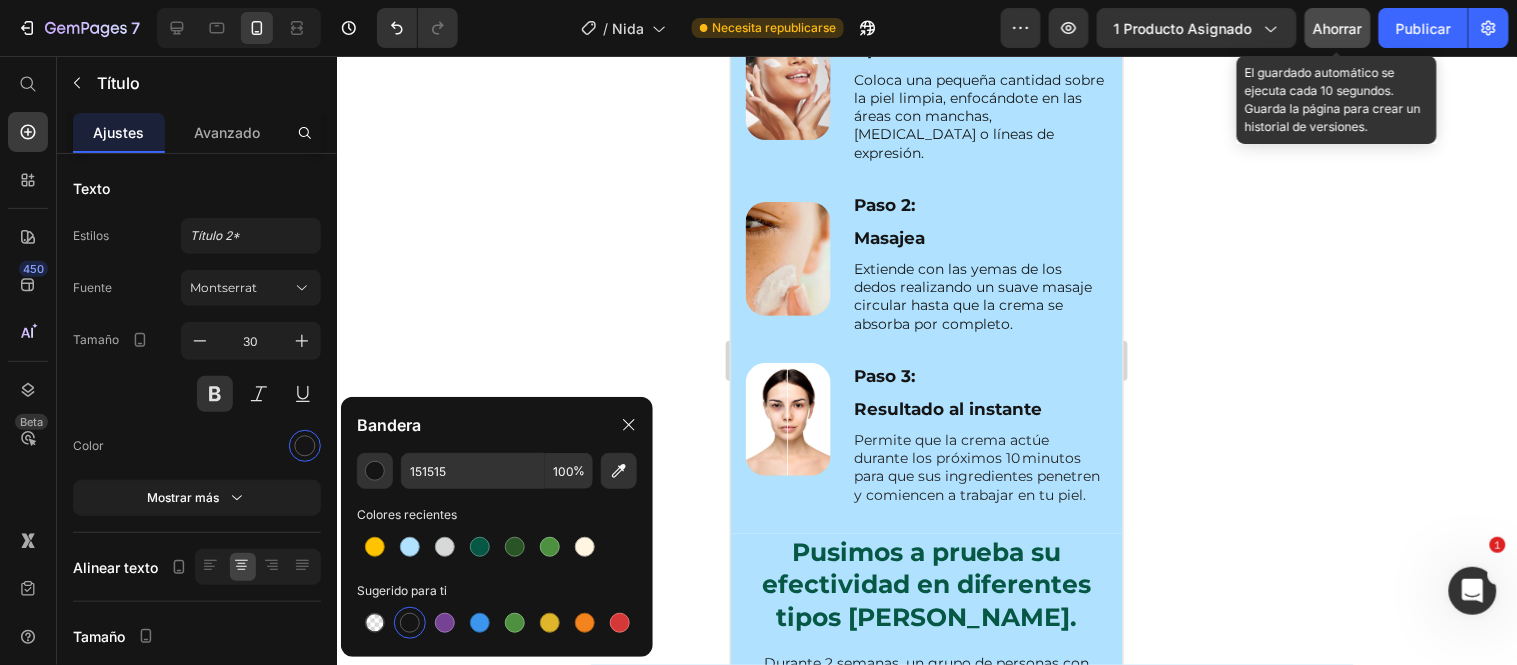 scroll, scrollTop: 7000, scrollLeft: 0, axis: vertical 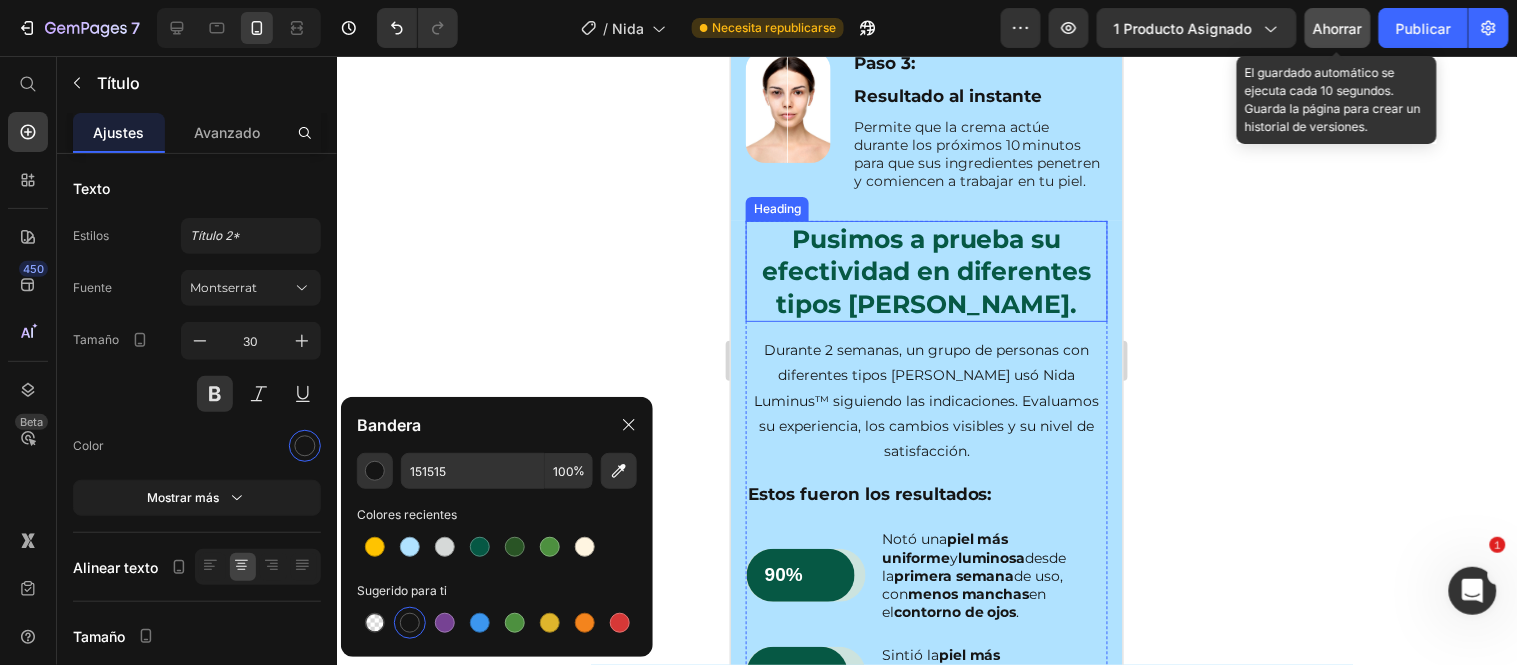 click on "Pusimos a prueba su efectividad en diferentes tipos [PERSON_NAME]." at bounding box center [926, 271] 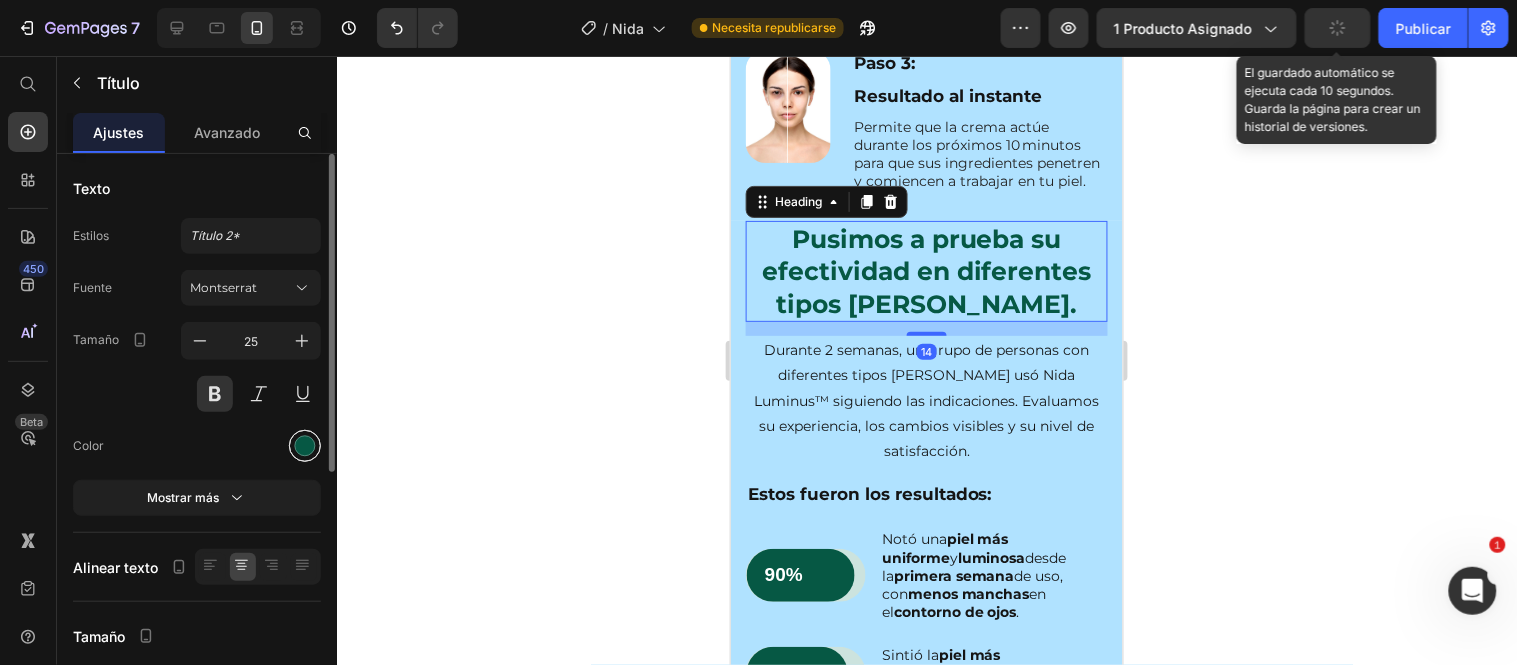 click at bounding box center (305, 446) 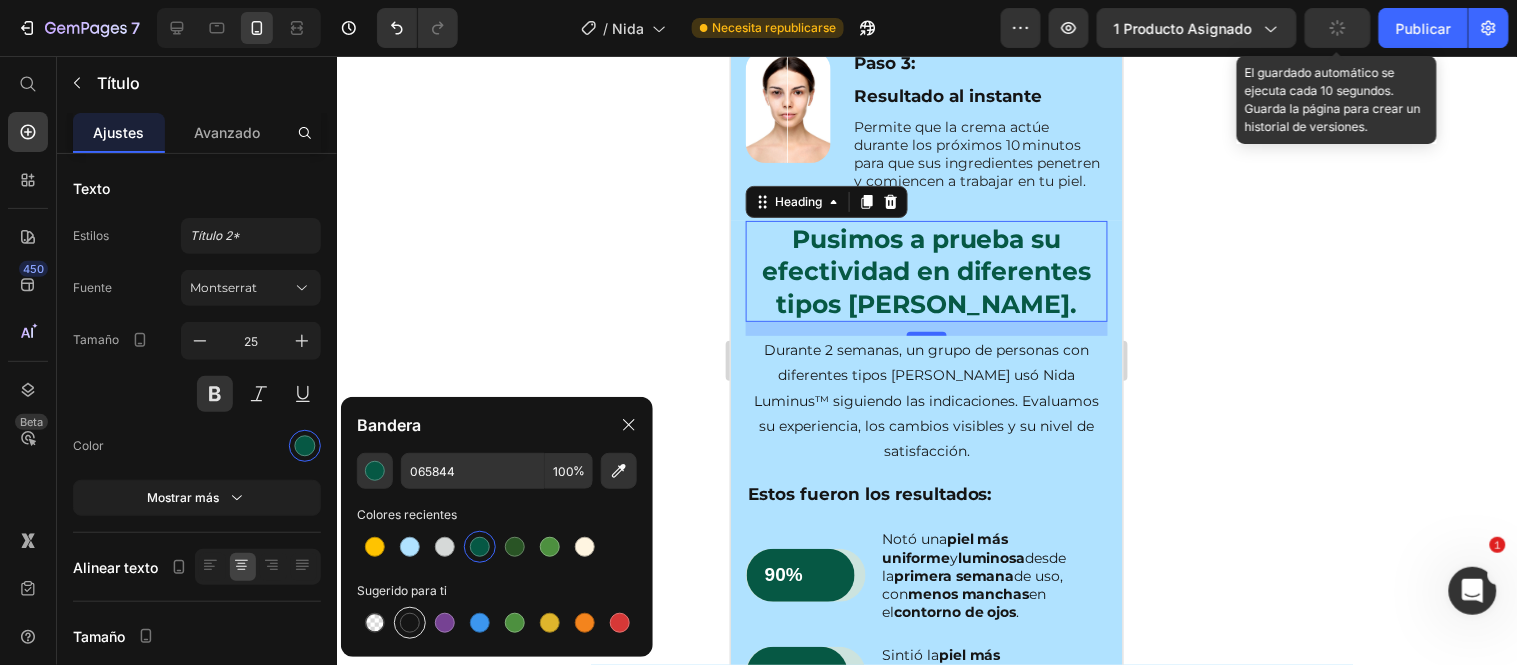 click at bounding box center (410, 623) 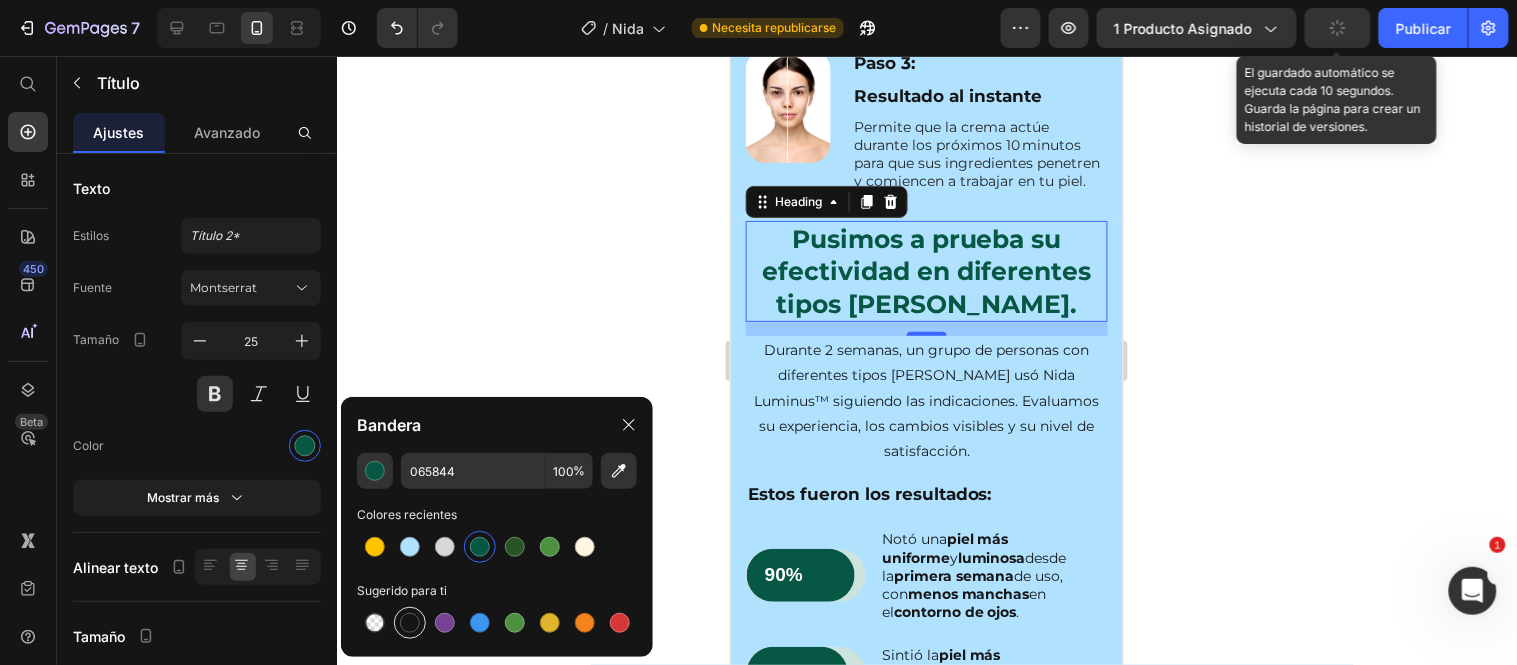 type on "151515" 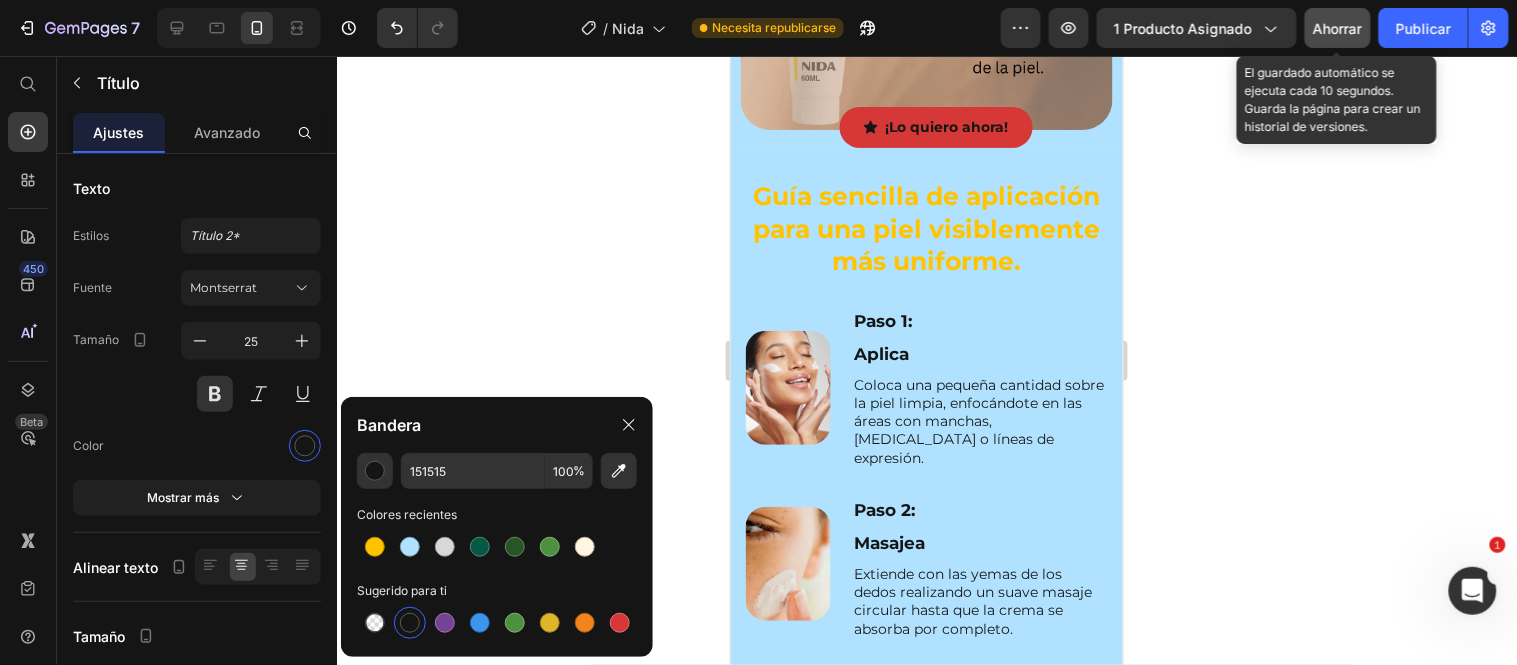 scroll, scrollTop: 6333, scrollLeft: 0, axis: vertical 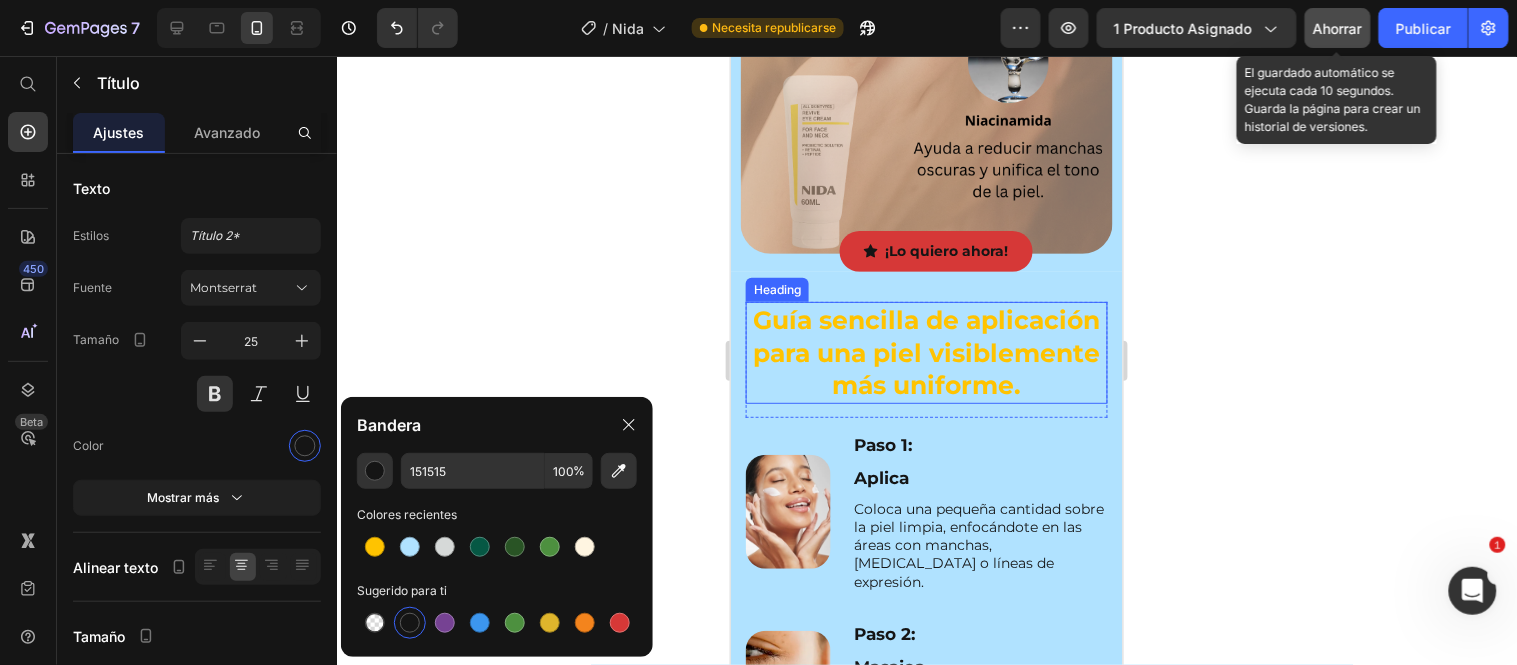 click on "Guía sencilla de aplicación para una piel visiblemente más uniforme." at bounding box center (926, 352) 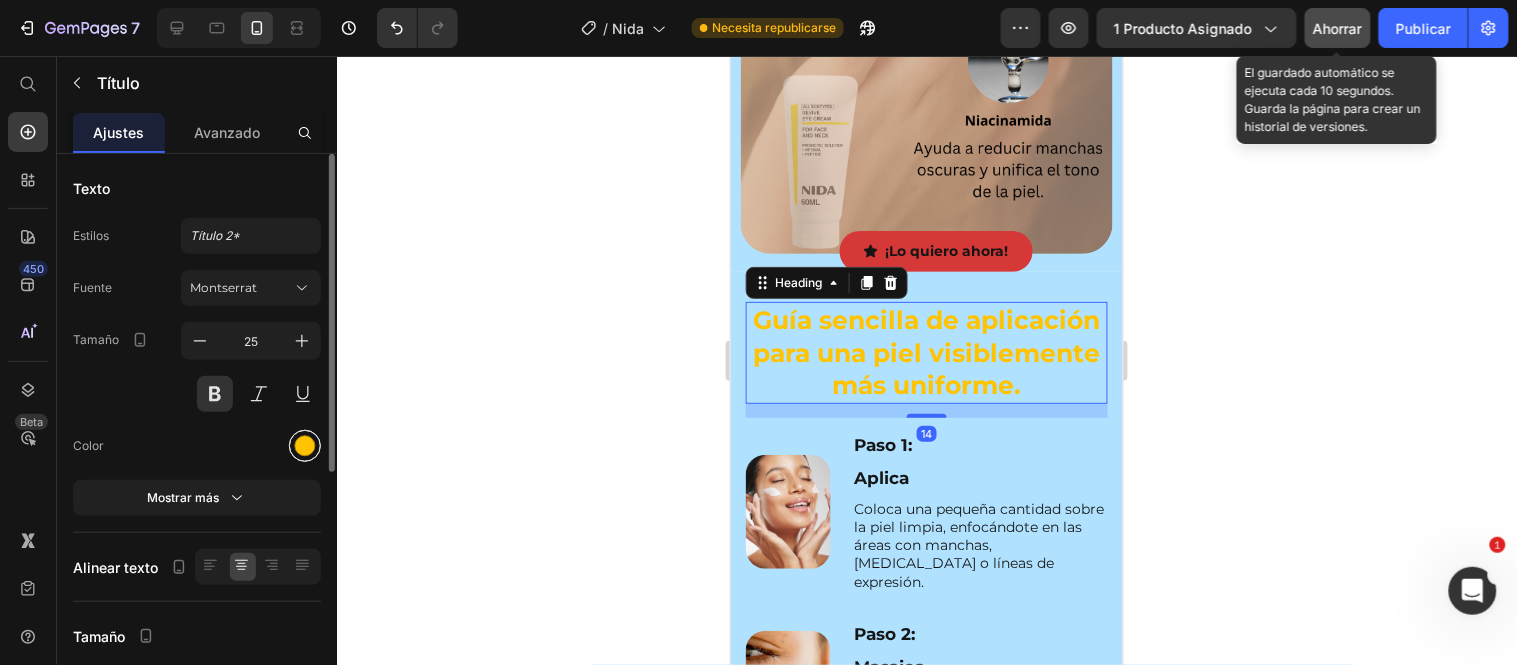 click at bounding box center [305, 446] 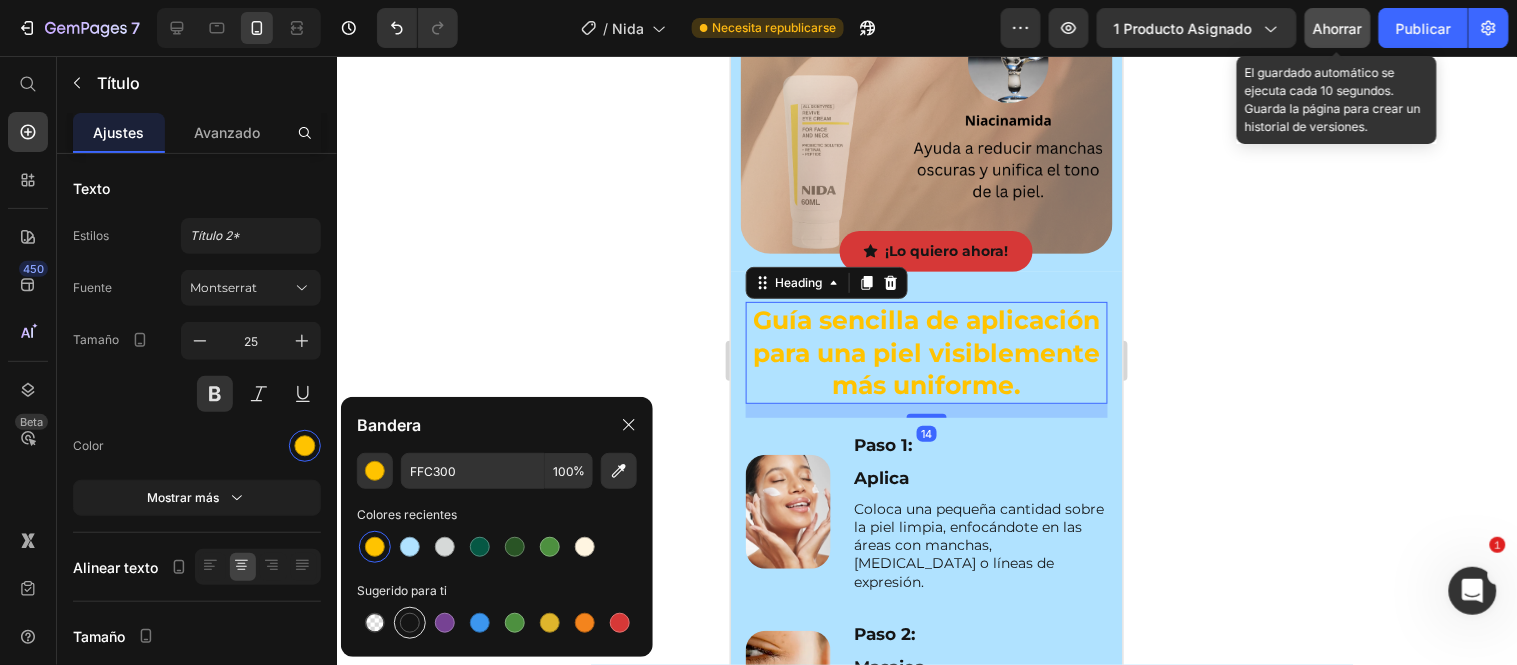 click at bounding box center [410, 623] 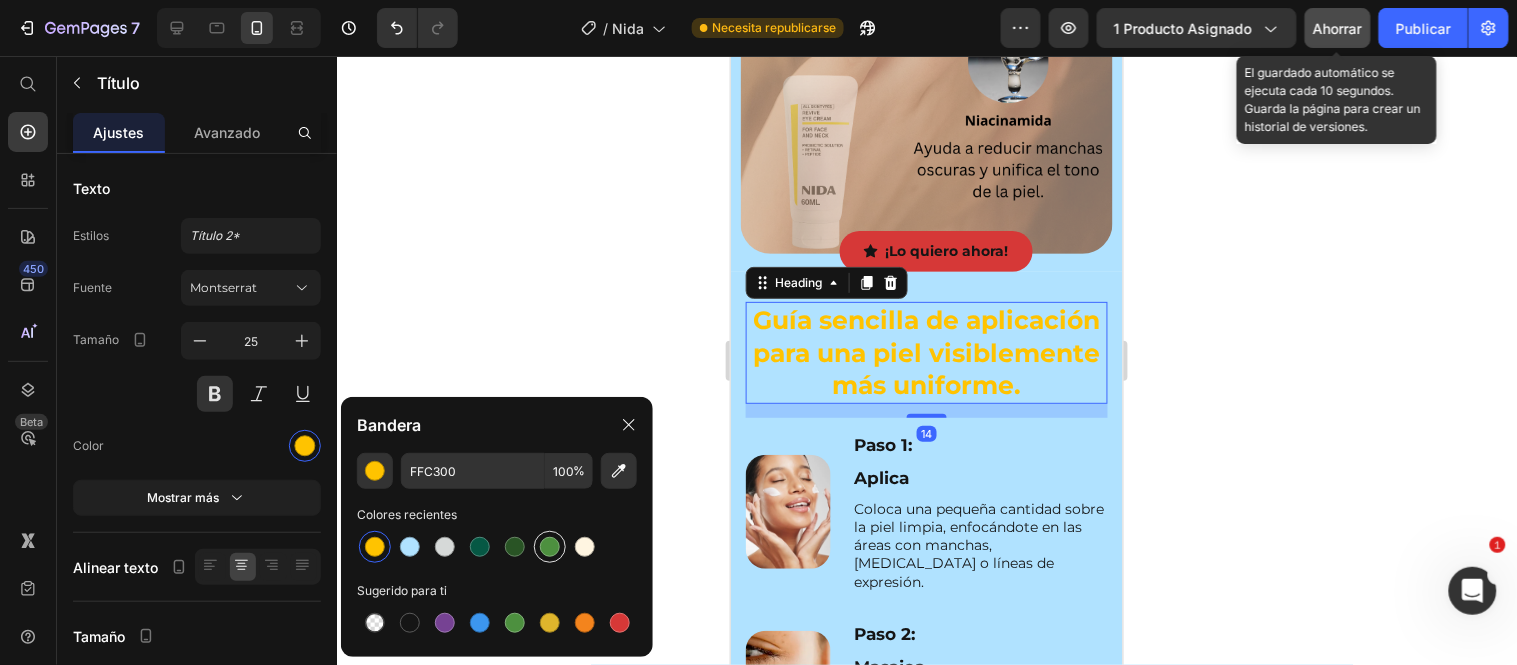 type on "151515" 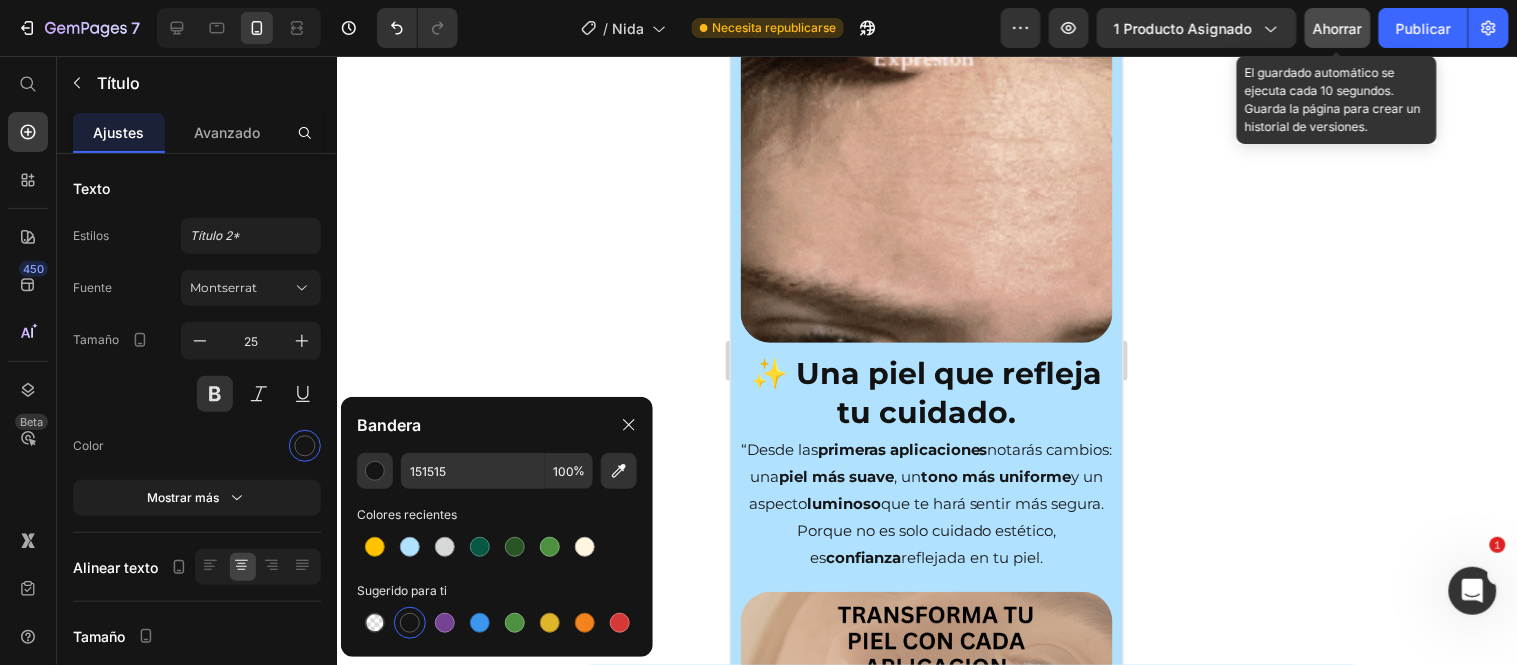 scroll, scrollTop: 5333, scrollLeft: 0, axis: vertical 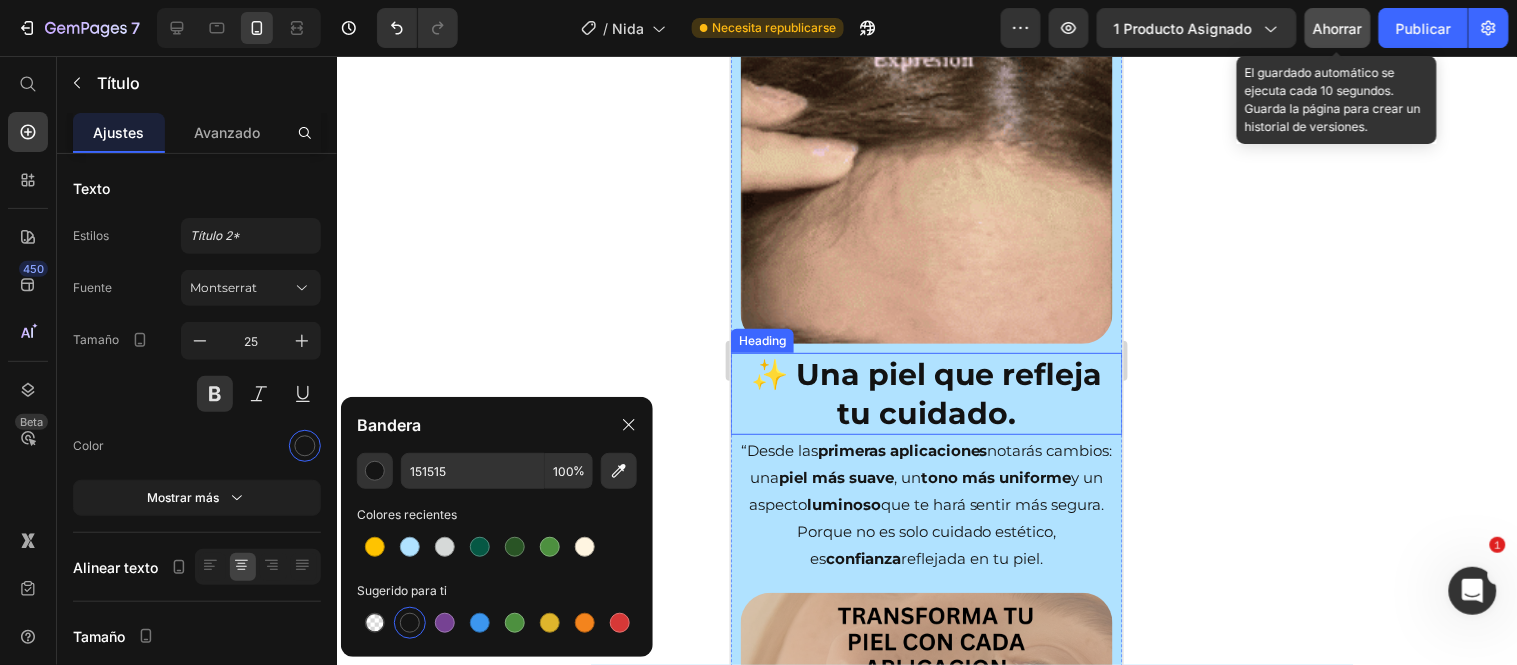 click on "✨ Una piel que refleja tu cuidado." at bounding box center (926, 393) 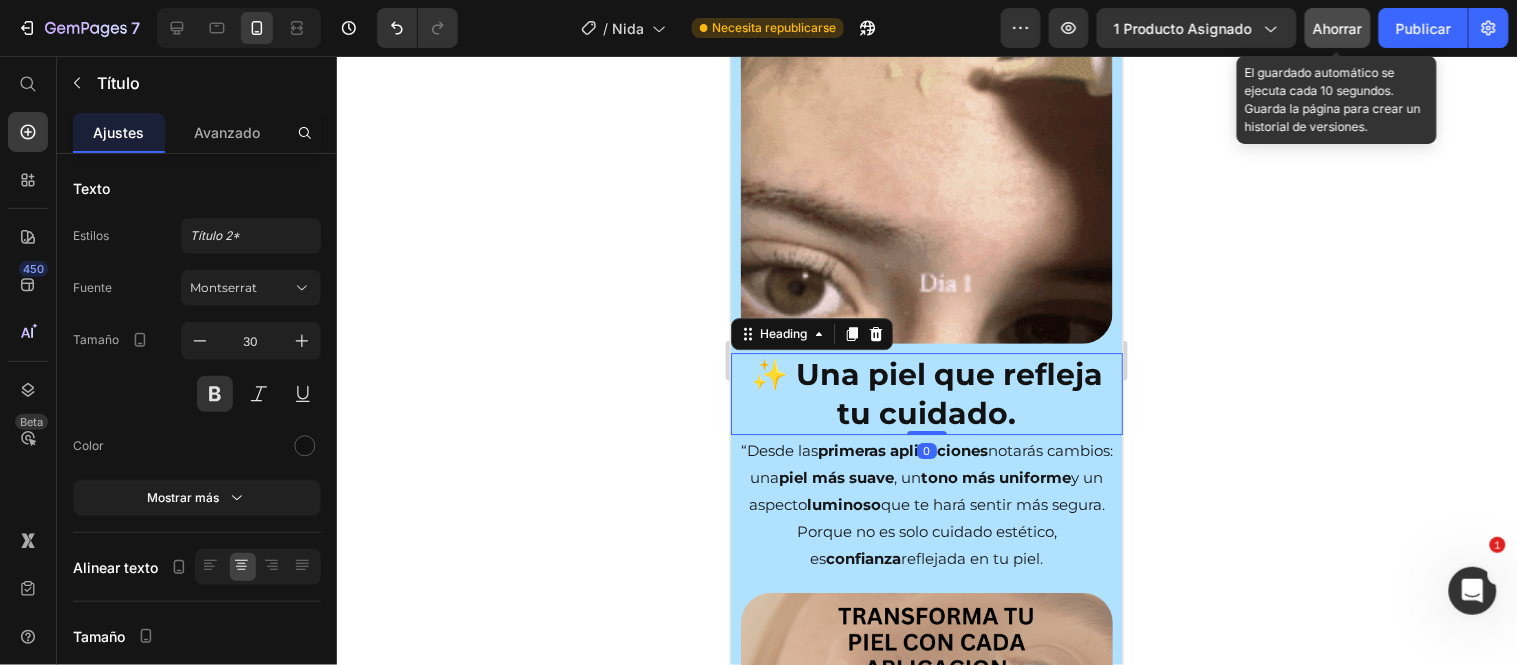 scroll, scrollTop: 443, scrollLeft: 0, axis: vertical 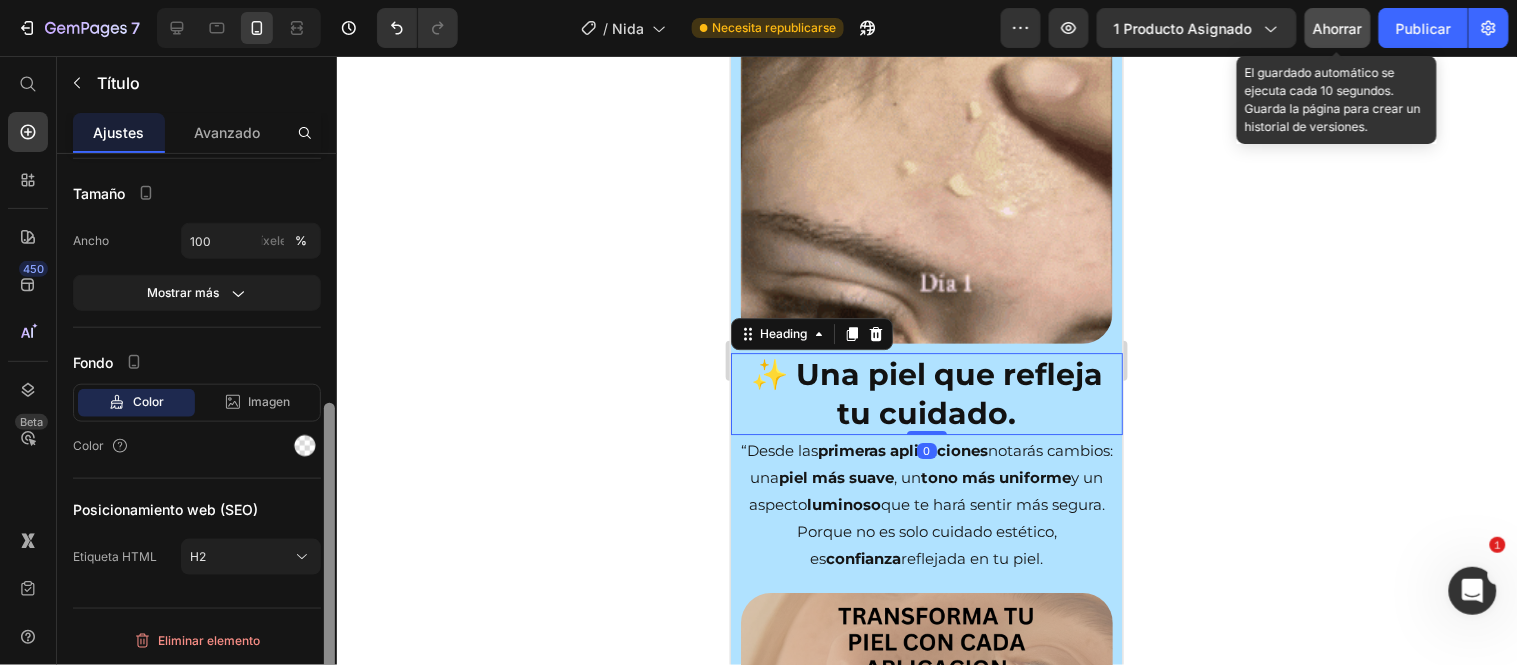 click at bounding box center [329, 438] 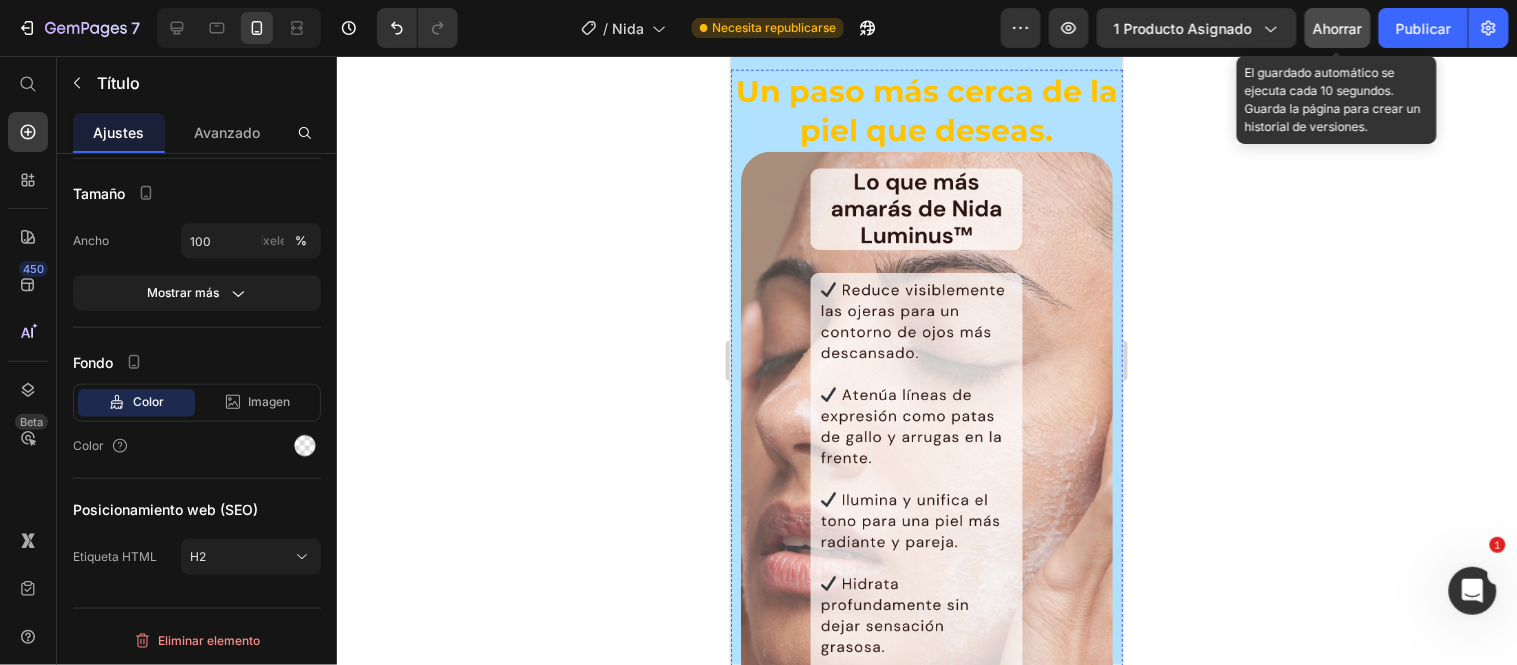 scroll, scrollTop: 4111, scrollLeft: 0, axis: vertical 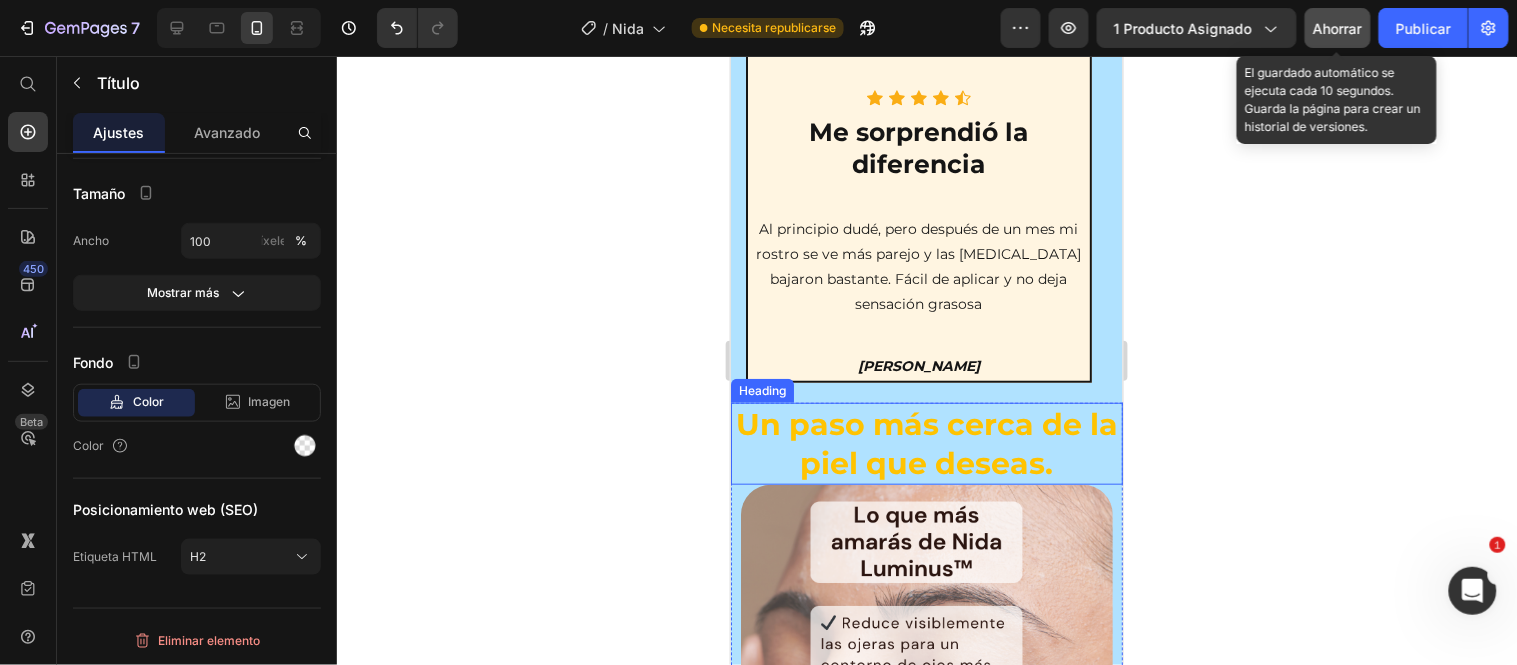 click on "Un paso más cerca de la piel que deseas." at bounding box center (926, 443) 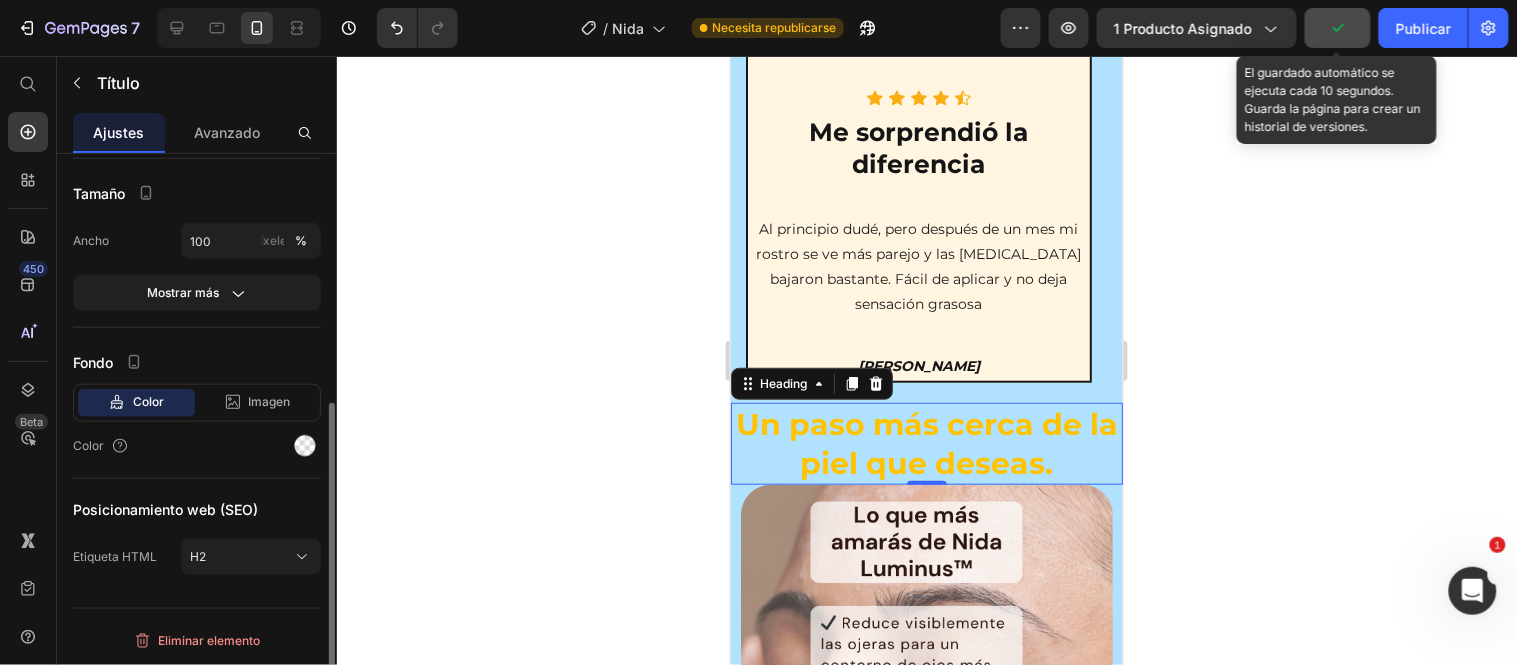scroll, scrollTop: 110, scrollLeft: 0, axis: vertical 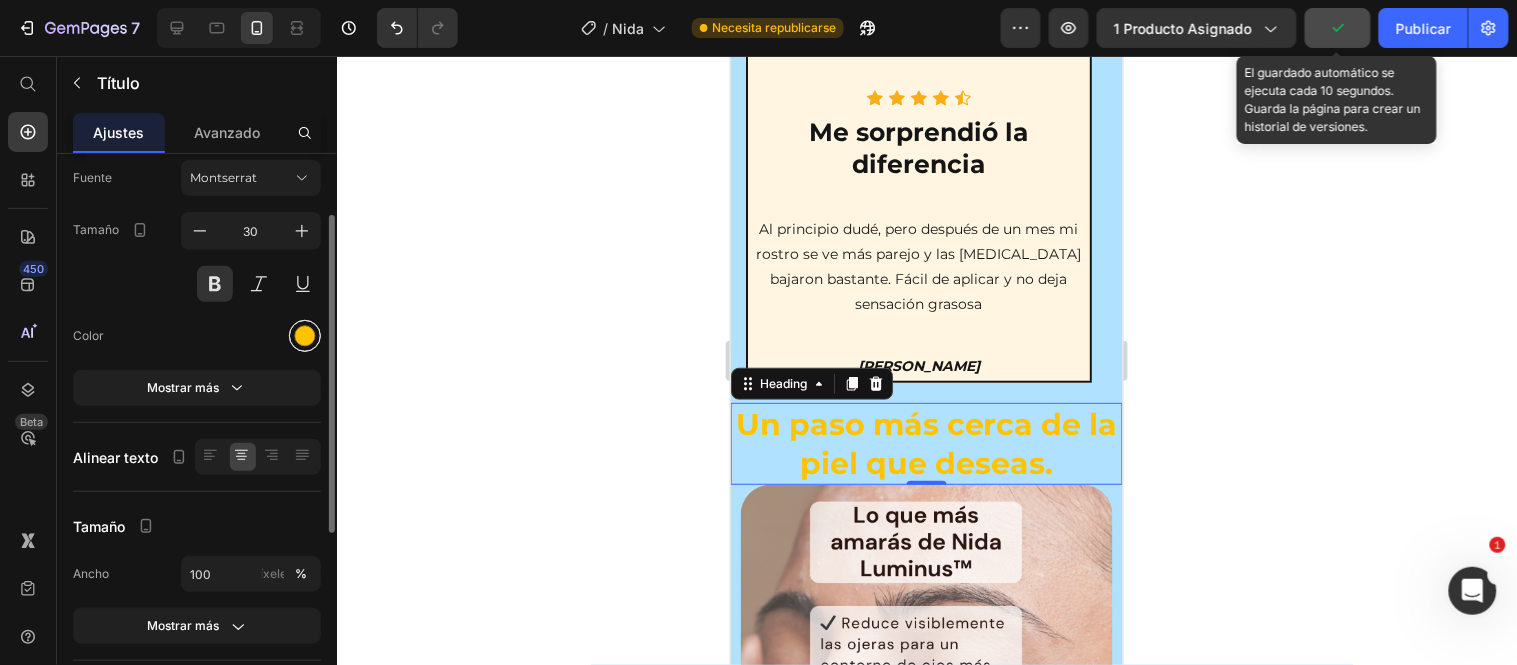 click at bounding box center (305, 336) 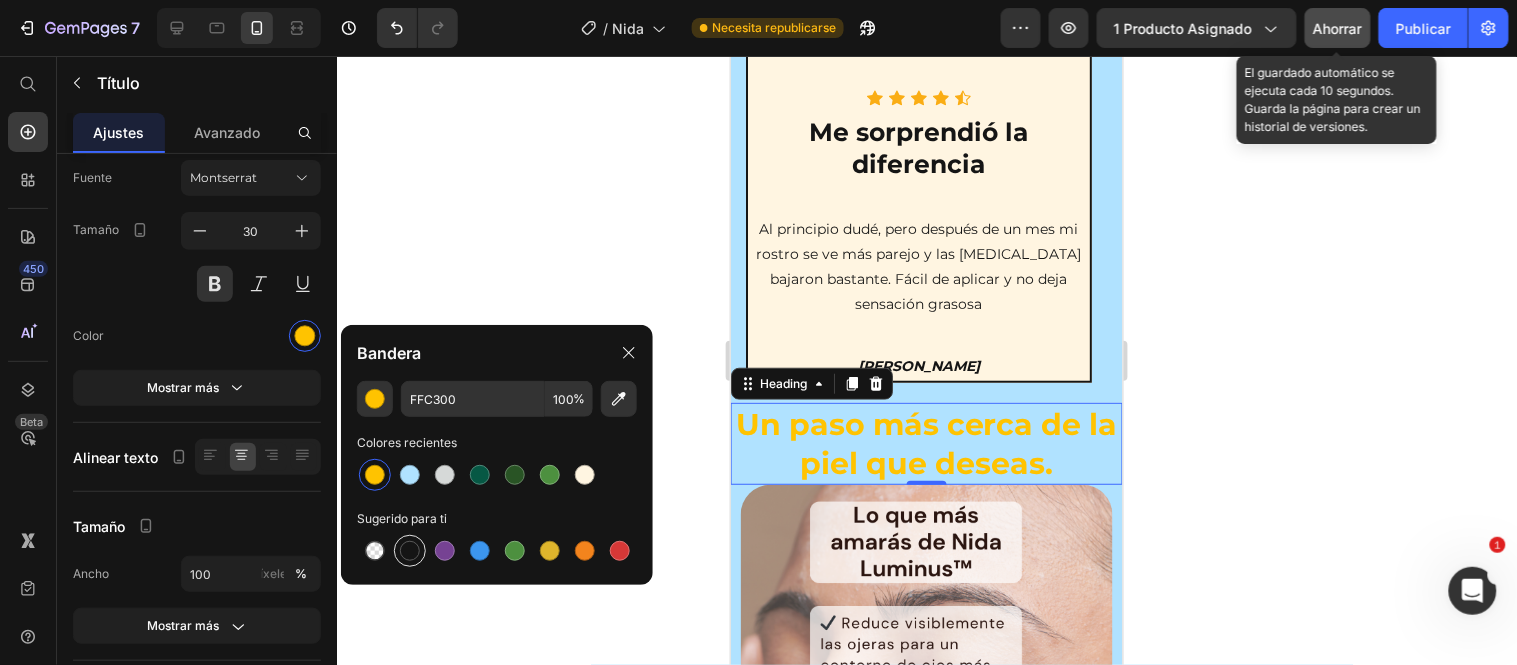 click at bounding box center [410, 551] 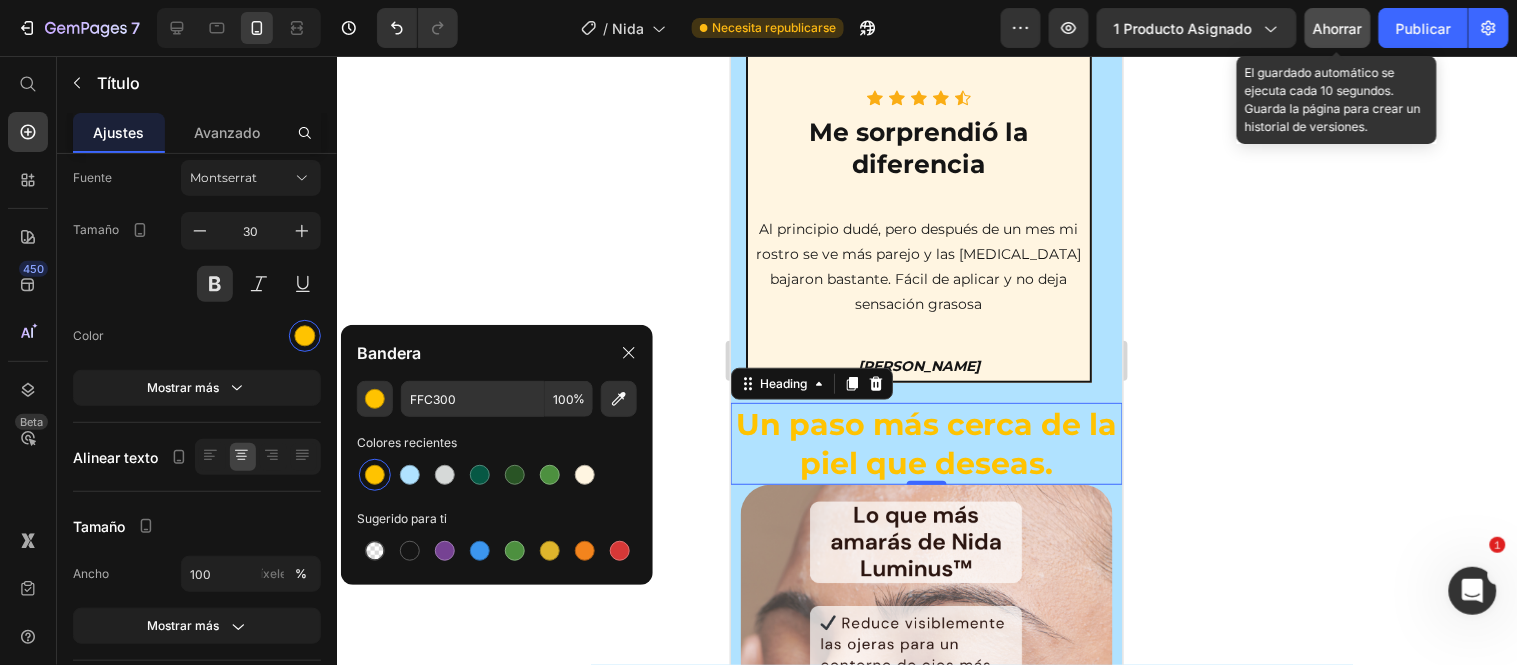 type on "151515" 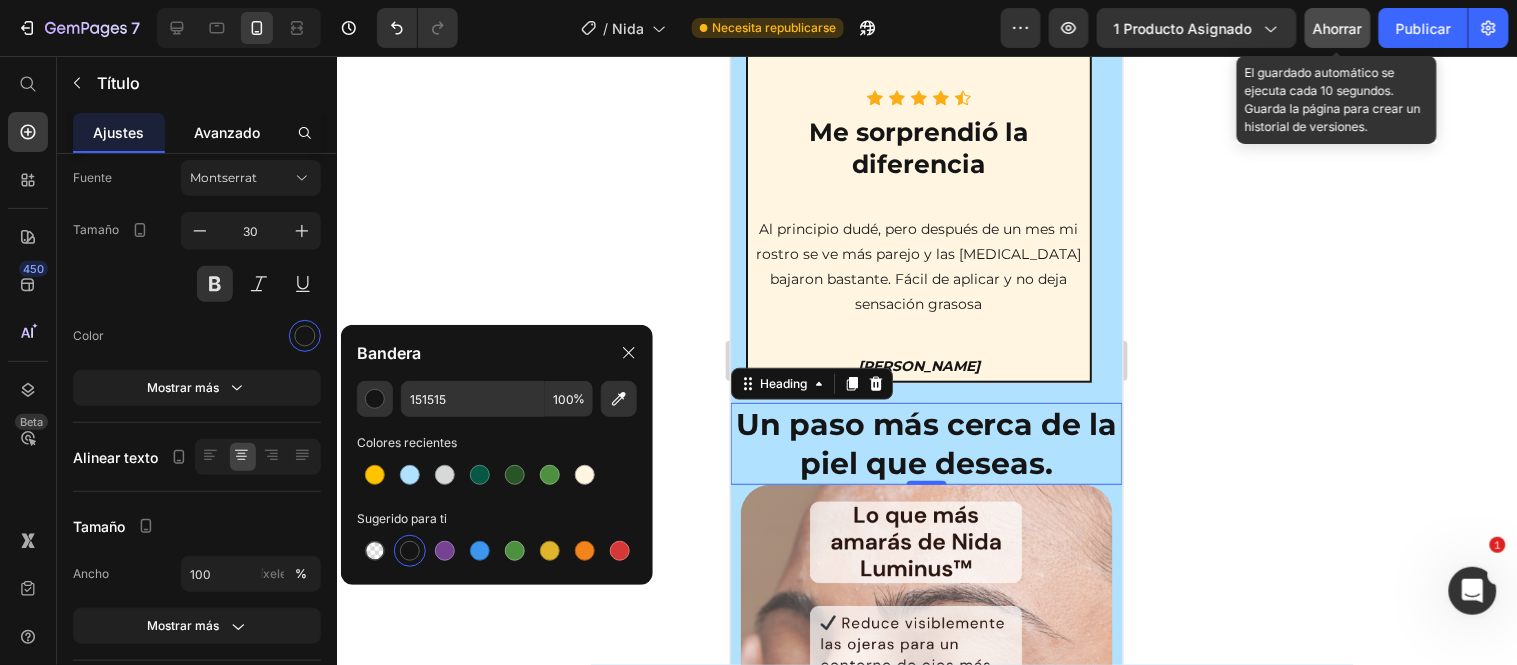 click on "Avanzado" 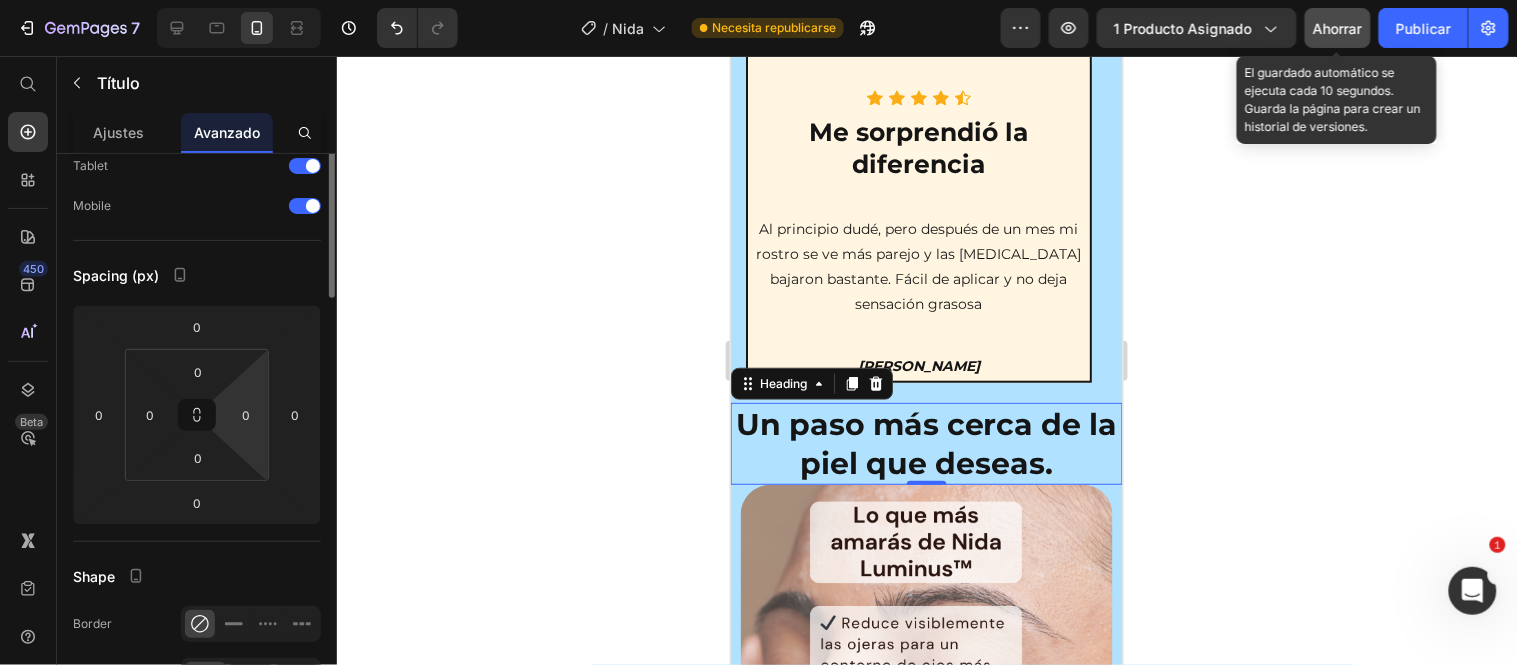 scroll, scrollTop: 0, scrollLeft: 0, axis: both 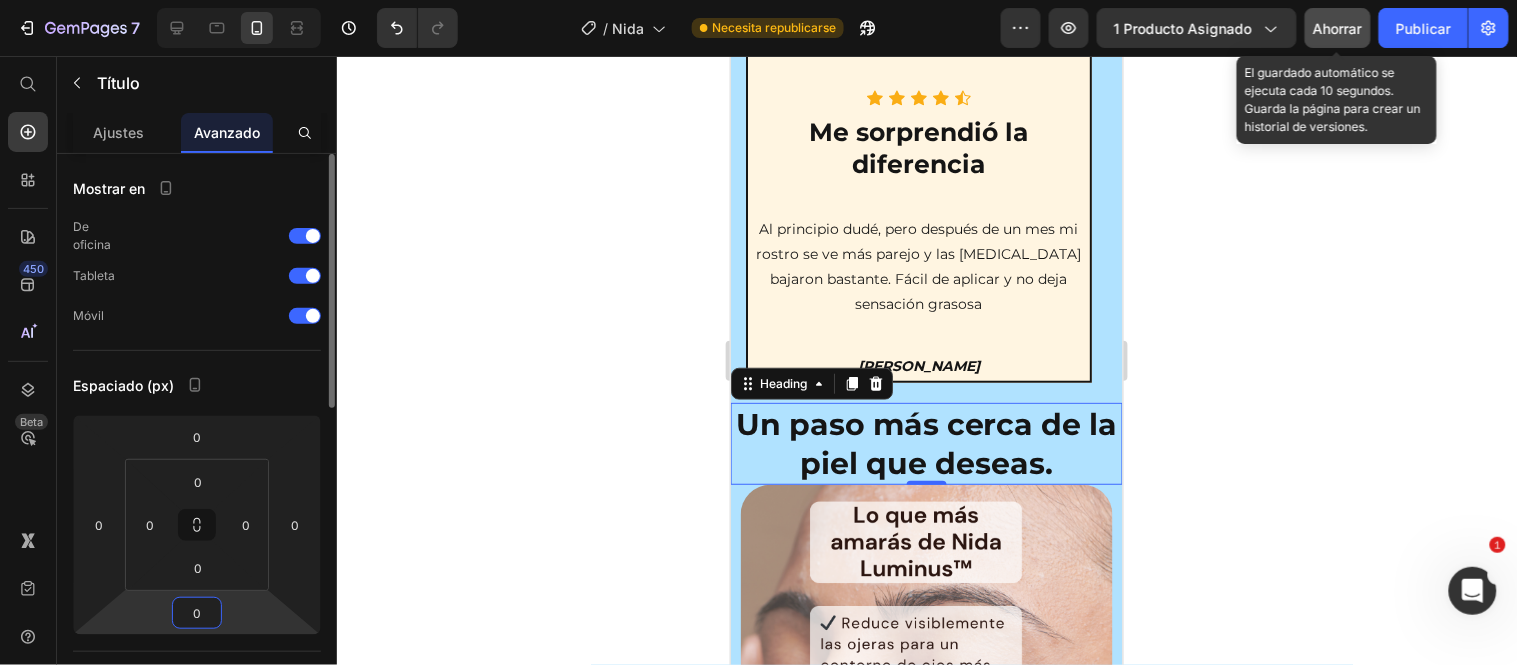 click on "0" at bounding box center [197, 613] 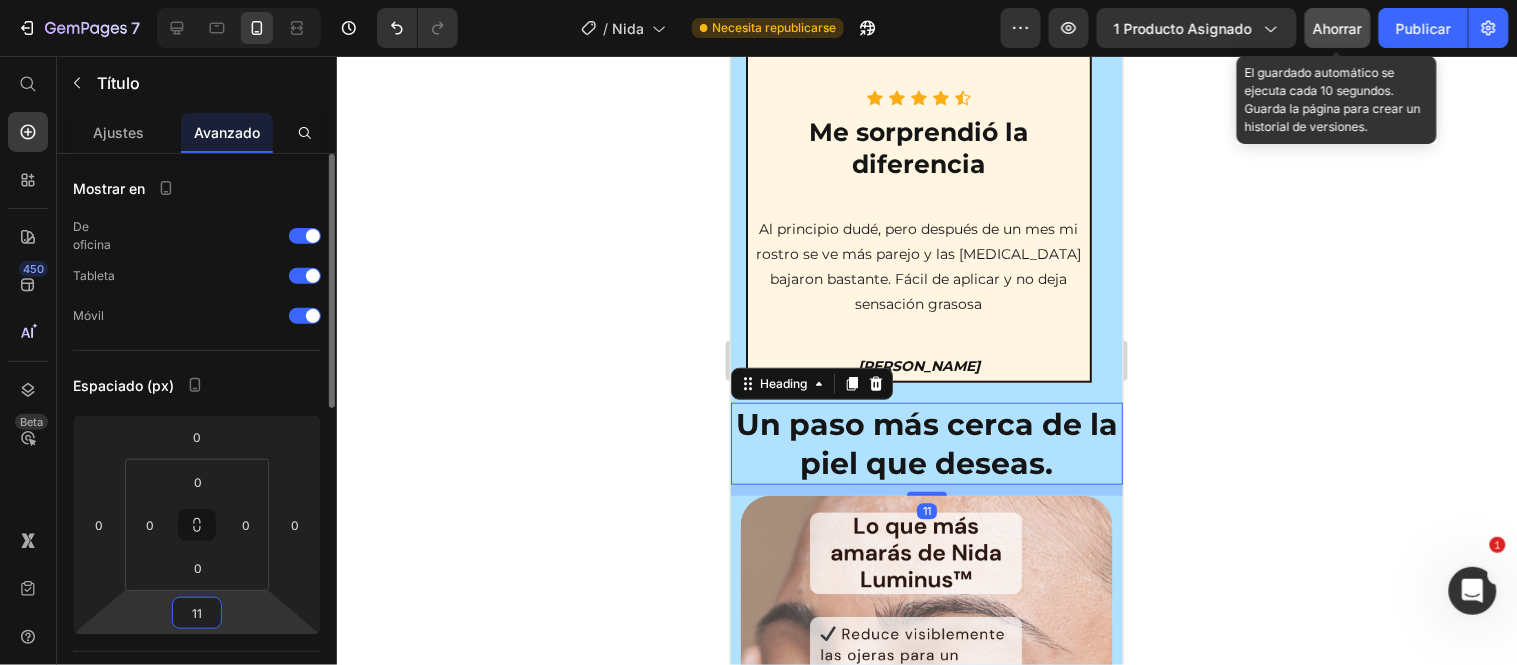 type on "12" 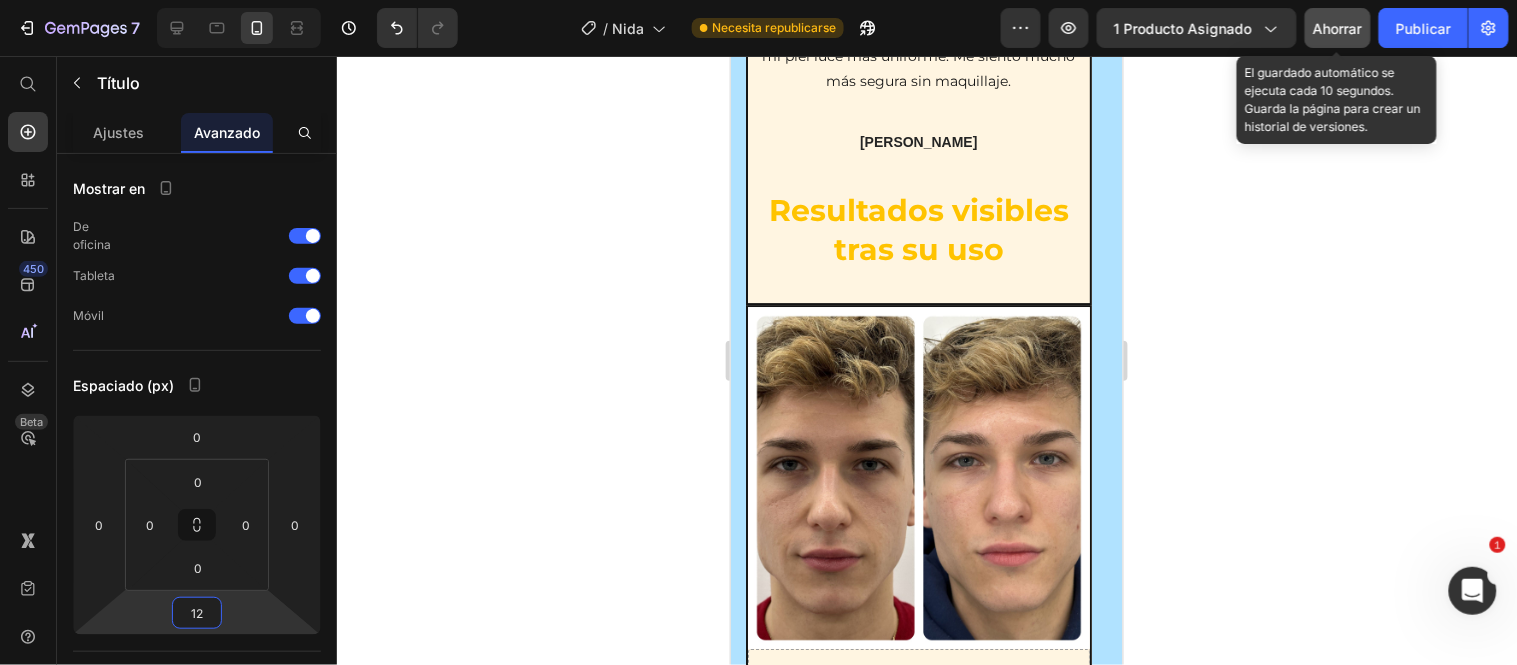 scroll, scrollTop: 3333, scrollLeft: 0, axis: vertical 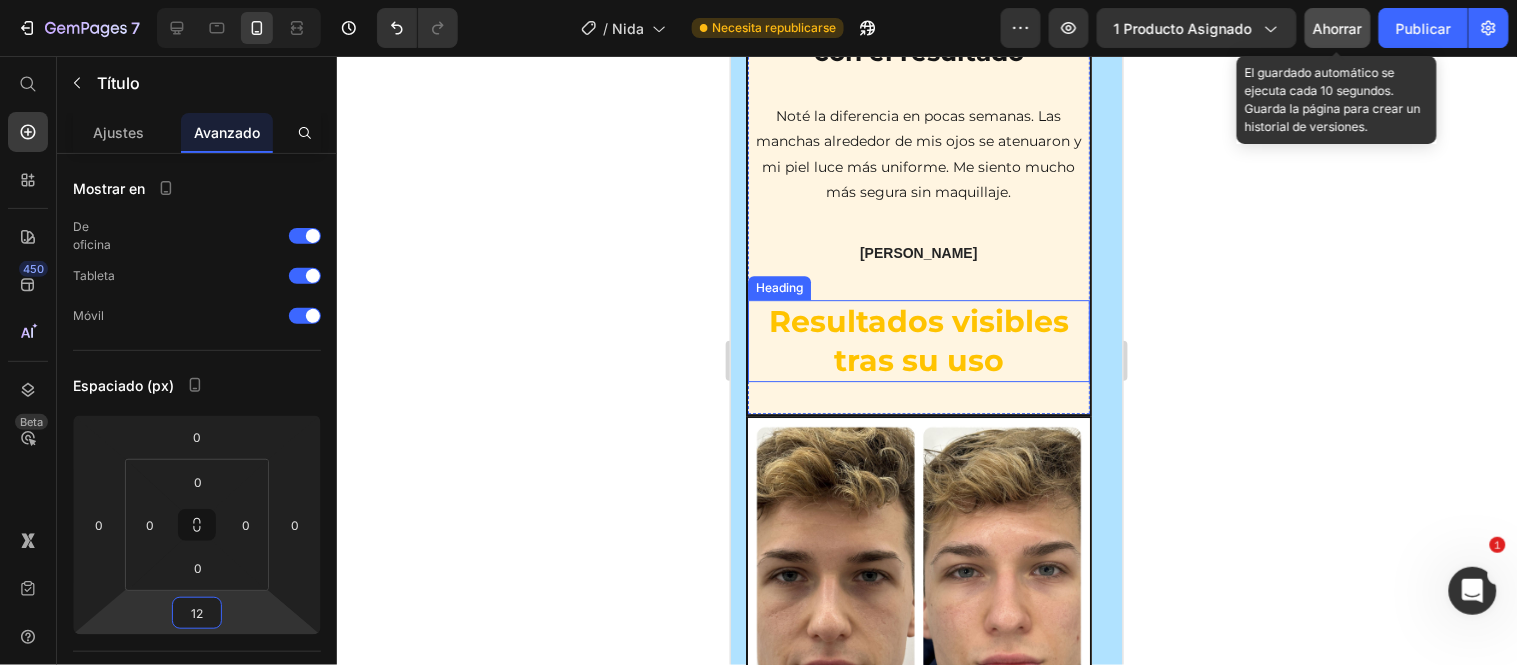 click on "Resultados visibles tras su uso" at bounding box center (918, 340) 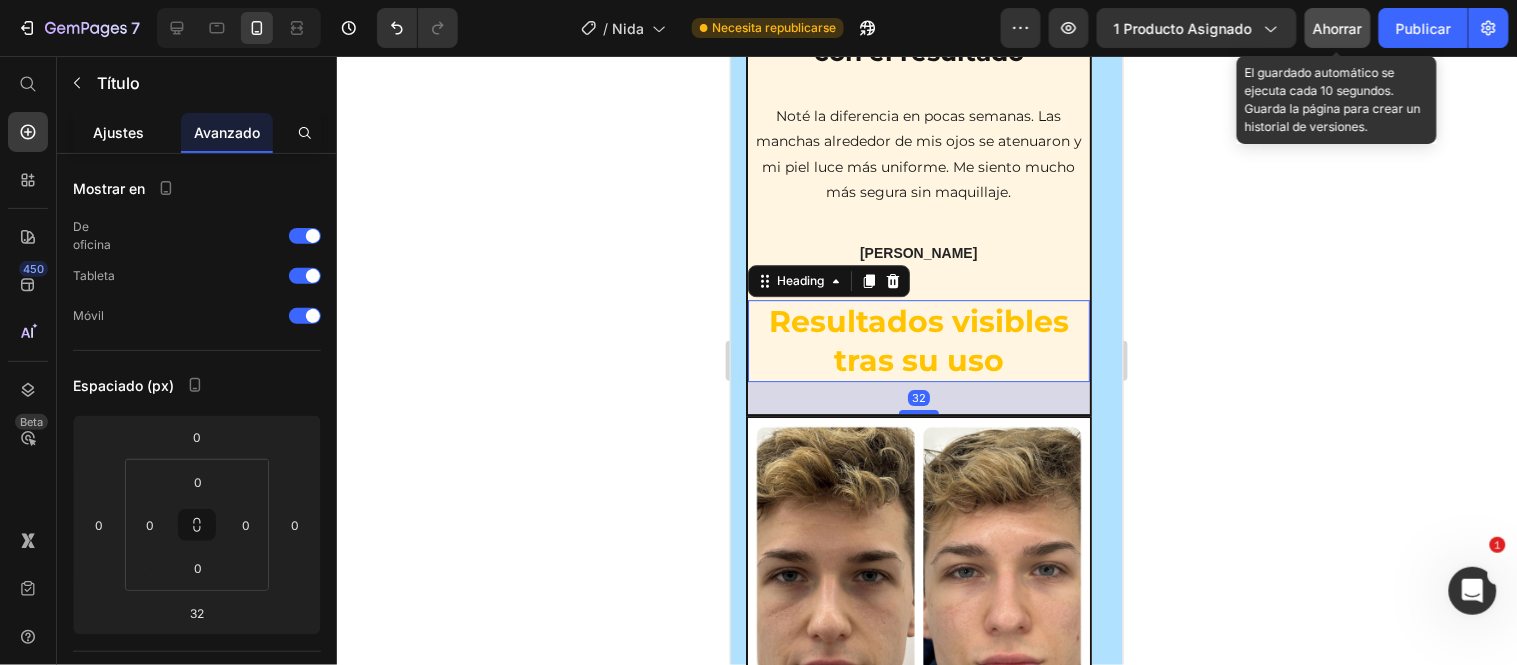 click on "Ajustes" 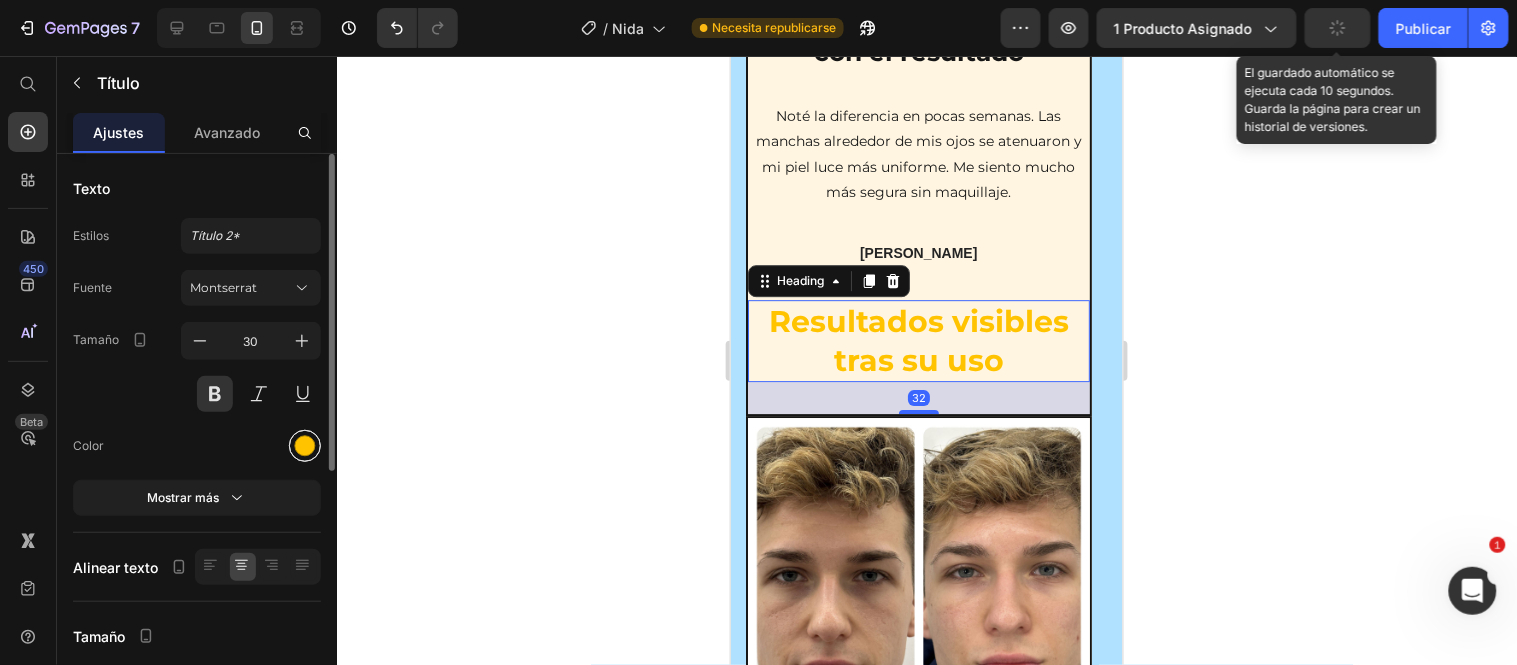 click at bounding box center [305, 446] 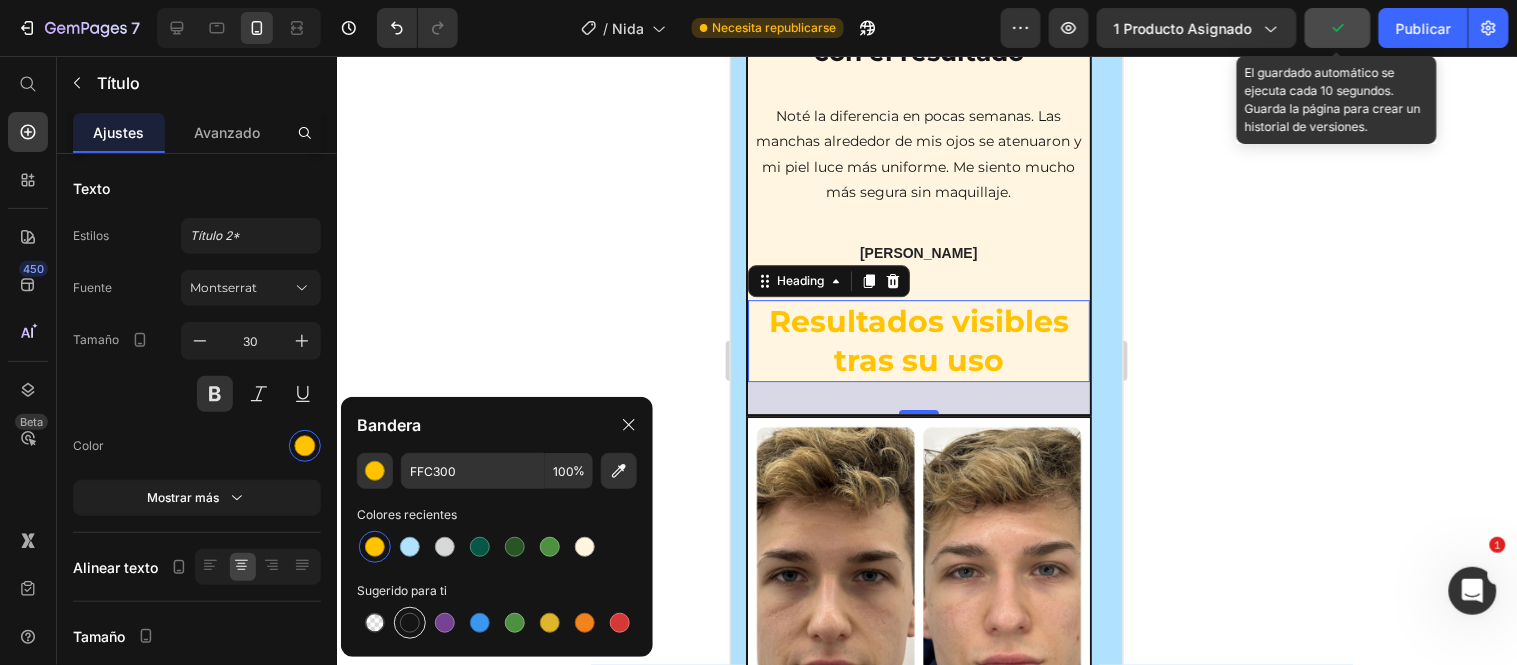 click at bounding box center [410, 623] 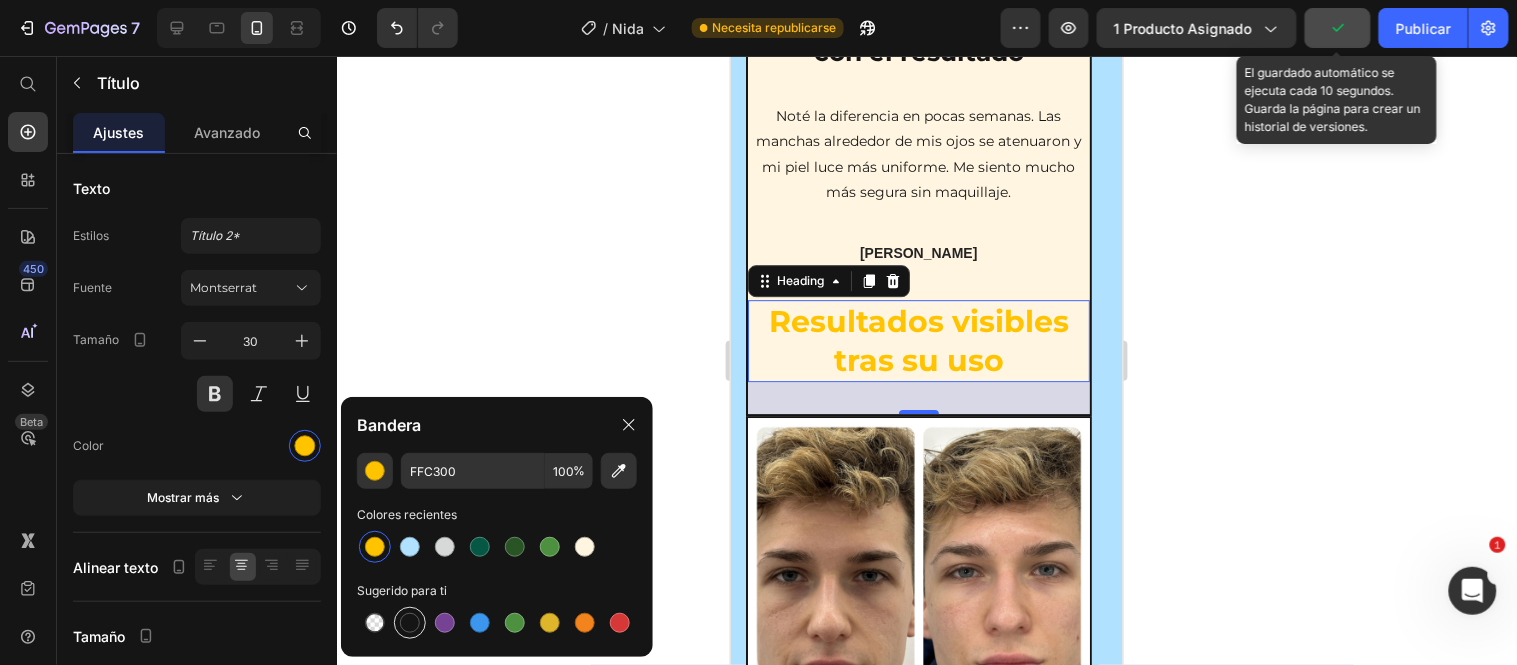 type on "151515" 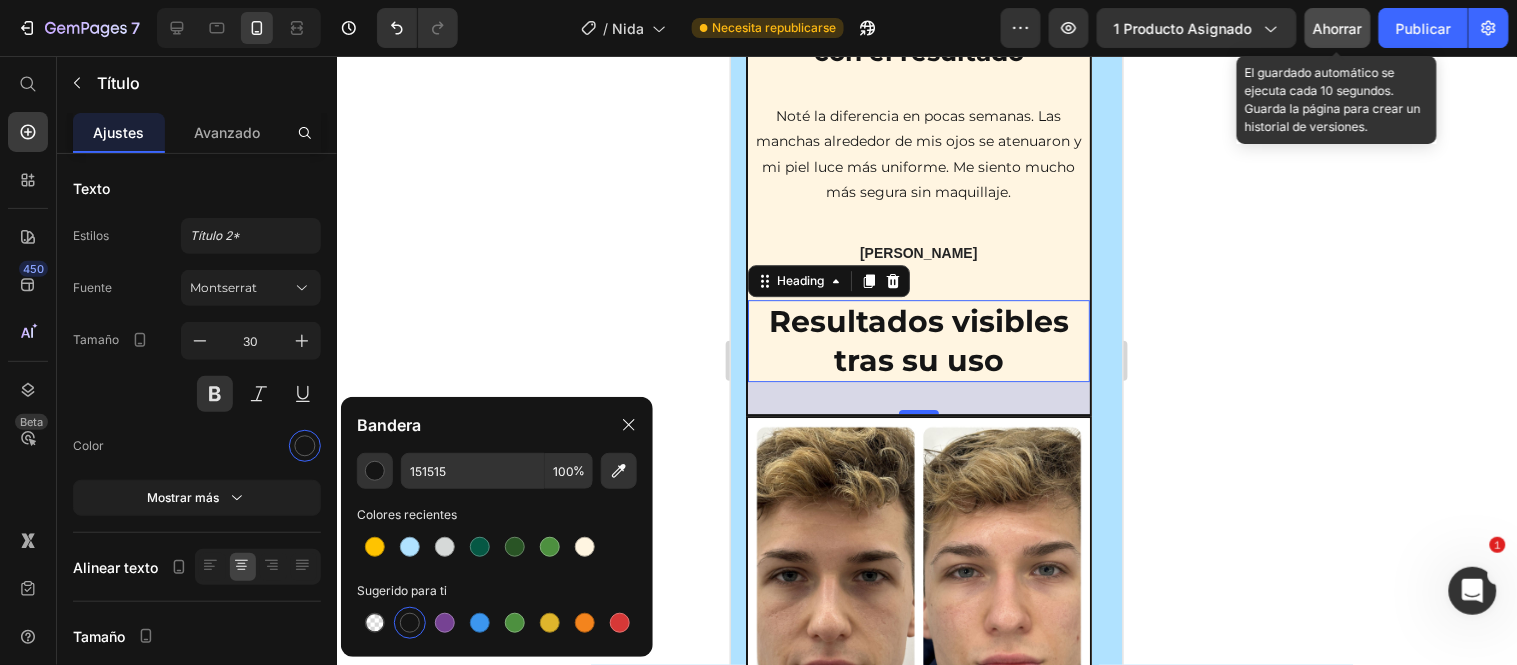 click on "Resultados visibles tras su uso" at bounding box center [918, 340] 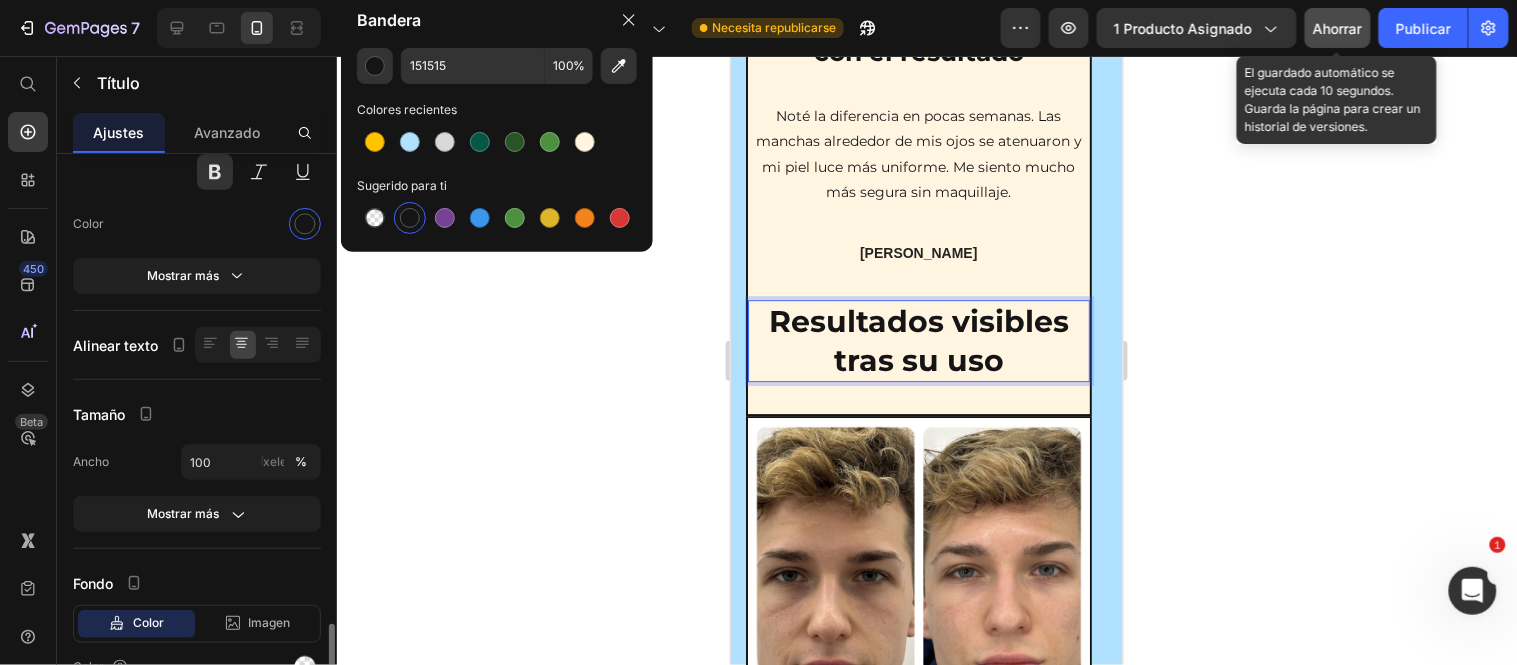 scroll, scrollTop: 443, scrollLeft: 0, axis: vertical 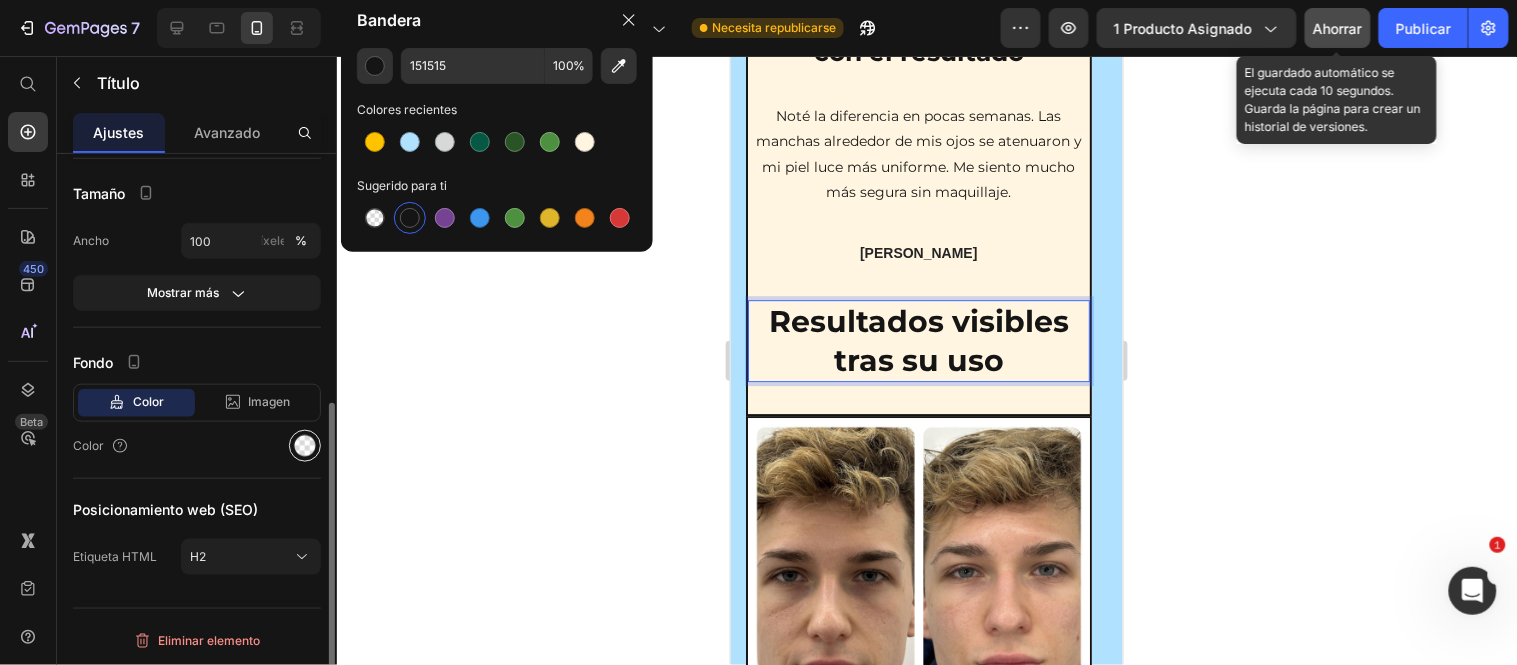 click at bounding box center [305, 446] 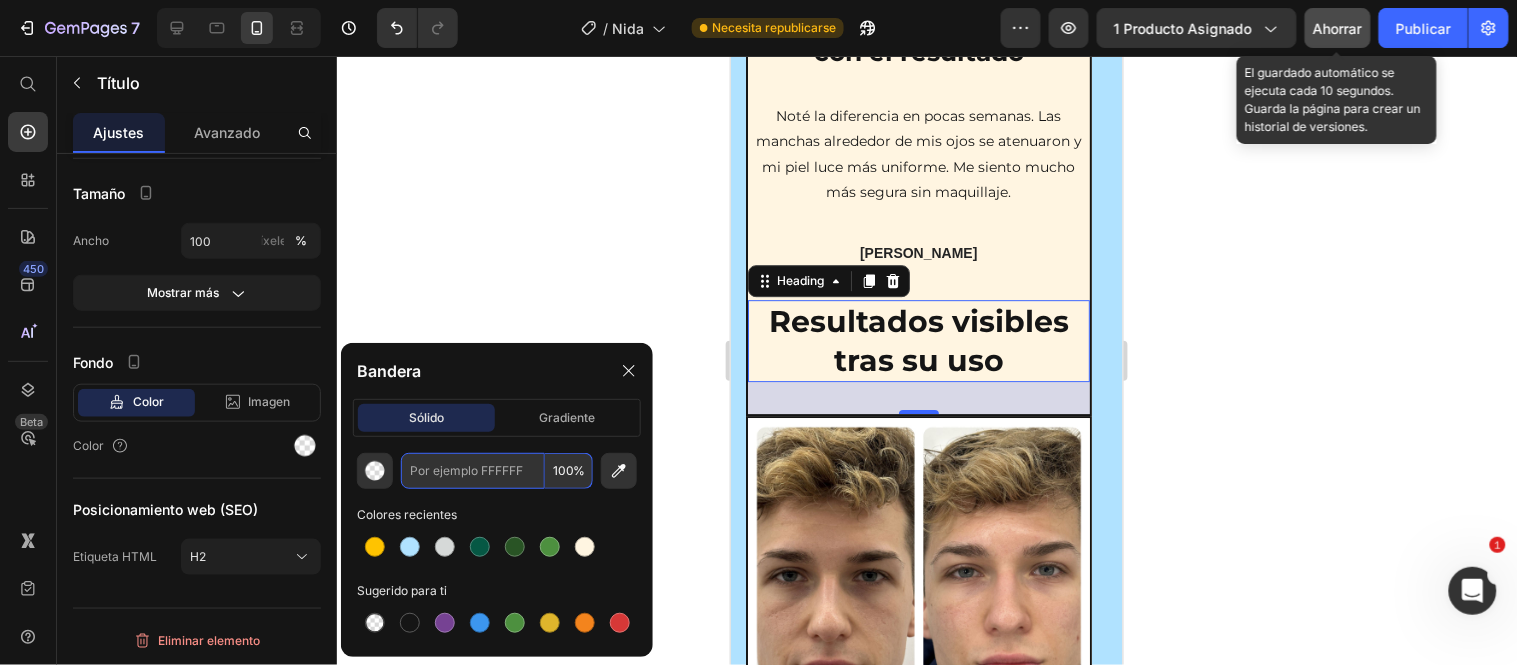 click at bounding box center (473, 471) 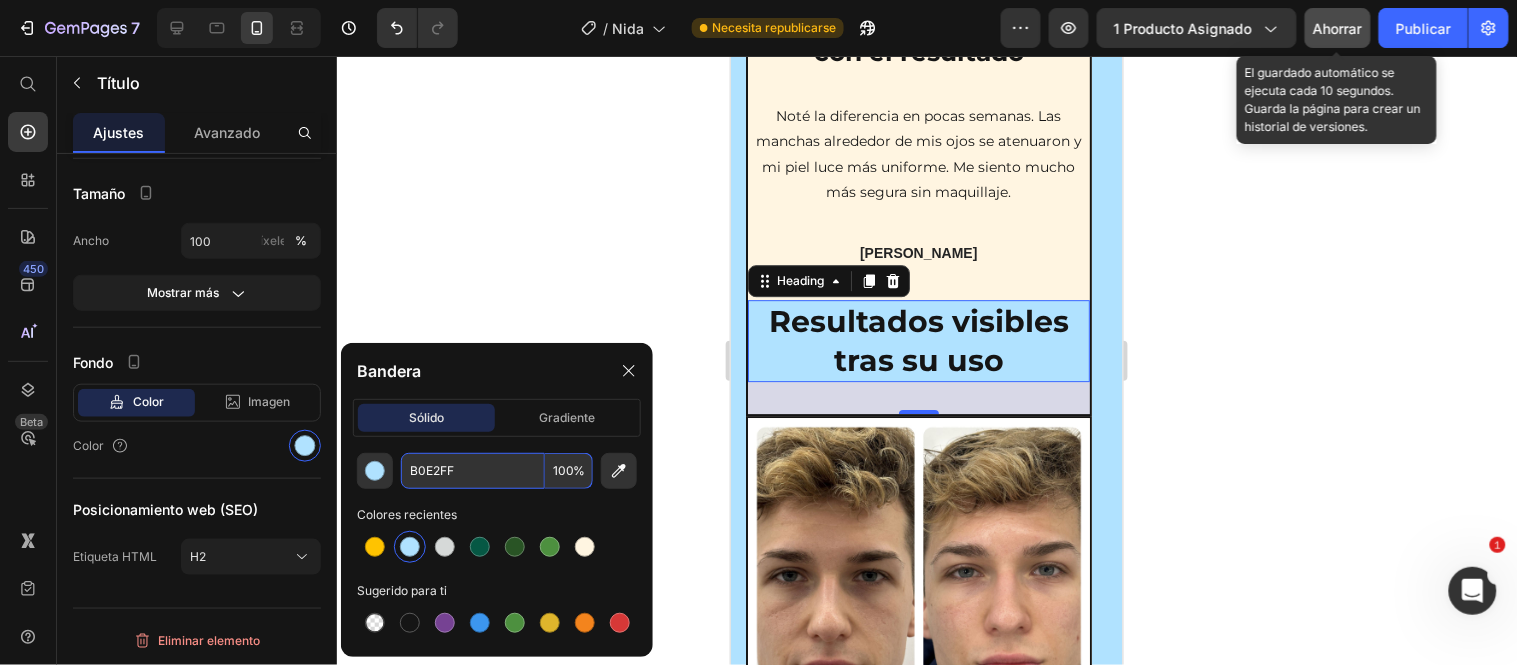 type on "B0E2FF" 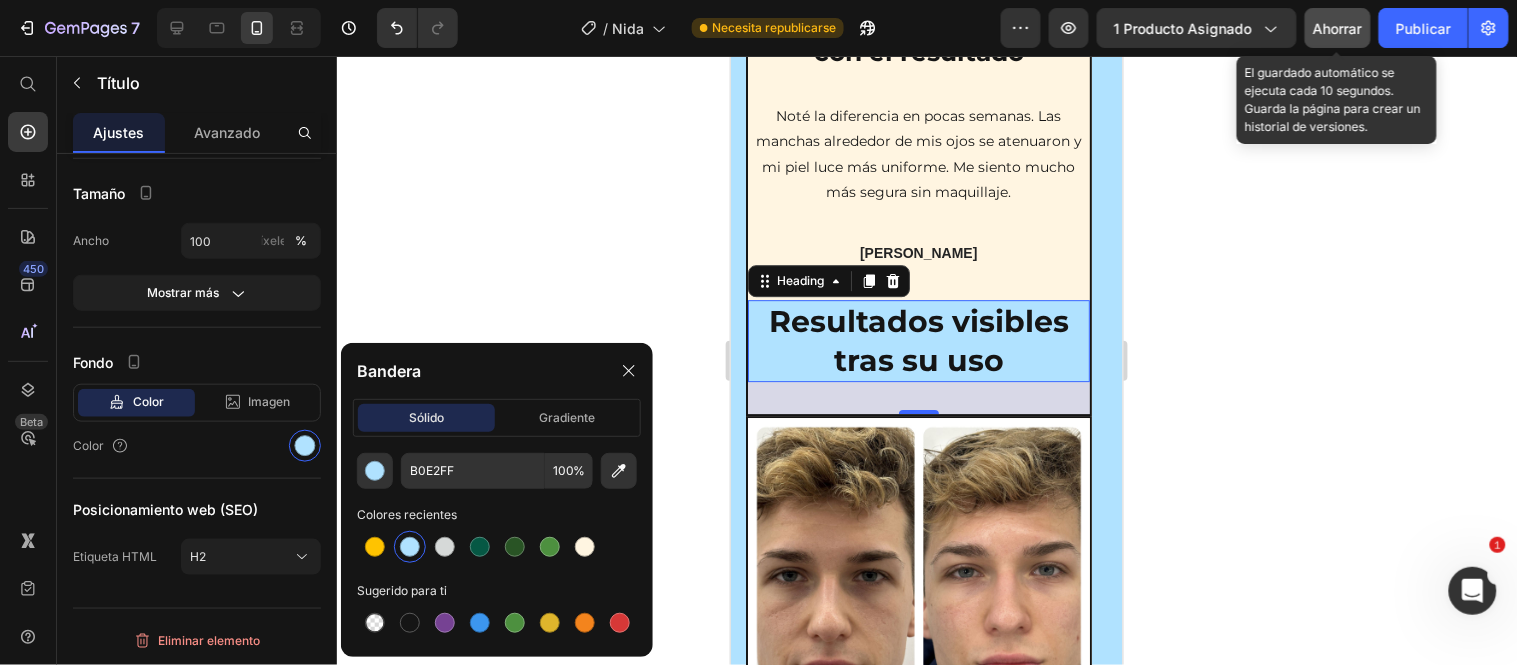 click 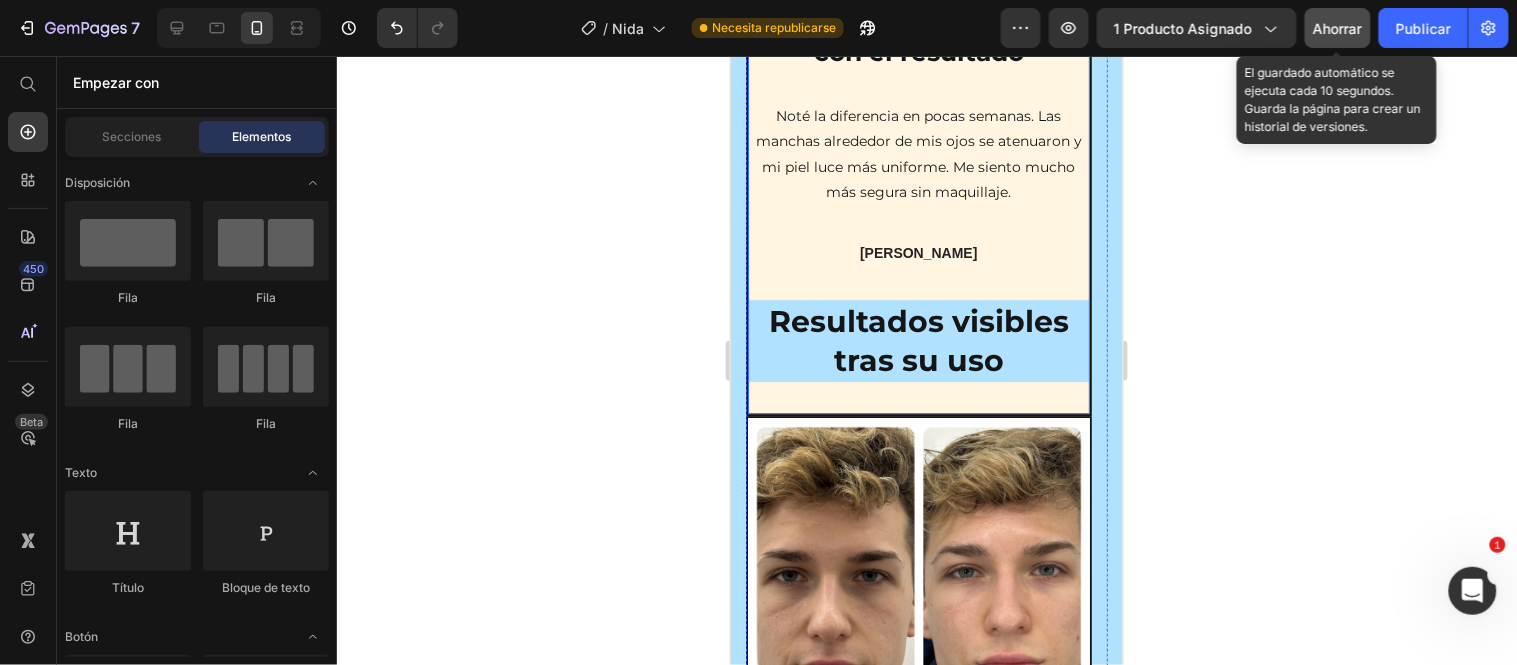 click on "Icon                Icon                Icon                Icon
Icon Icon List Hoz Totalmente Sorprendida con el resultado Heading Noté la diferencia en pocas semanas. Las manchas alrededor de mis ojos se atenuaron y mi piel luce más uniforme. Me siento mucho más segura sin maquillaje. Text block Laura Gómez Text block Resultados visibles tras su uso Heading" at bounding box center (918, 194) 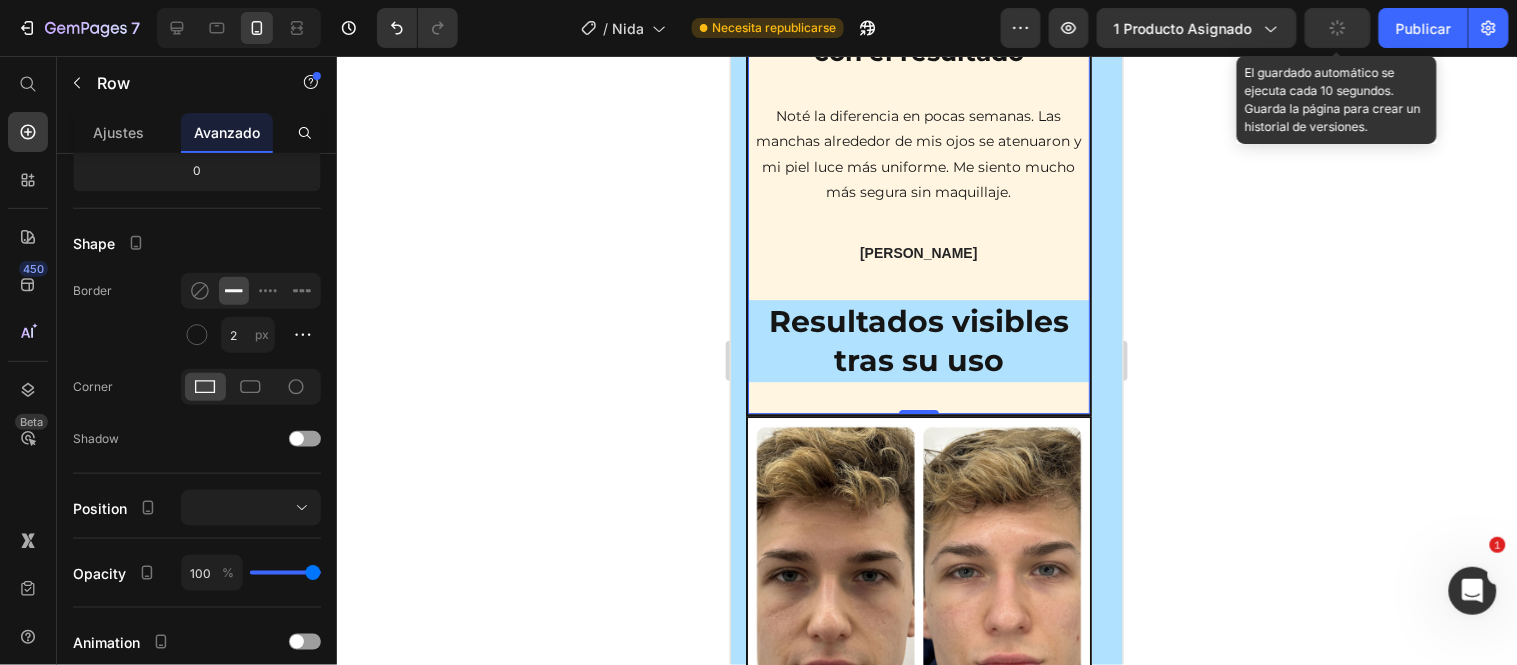 scroll, scrollTop: 0, scrollLeft: 0, axis: both 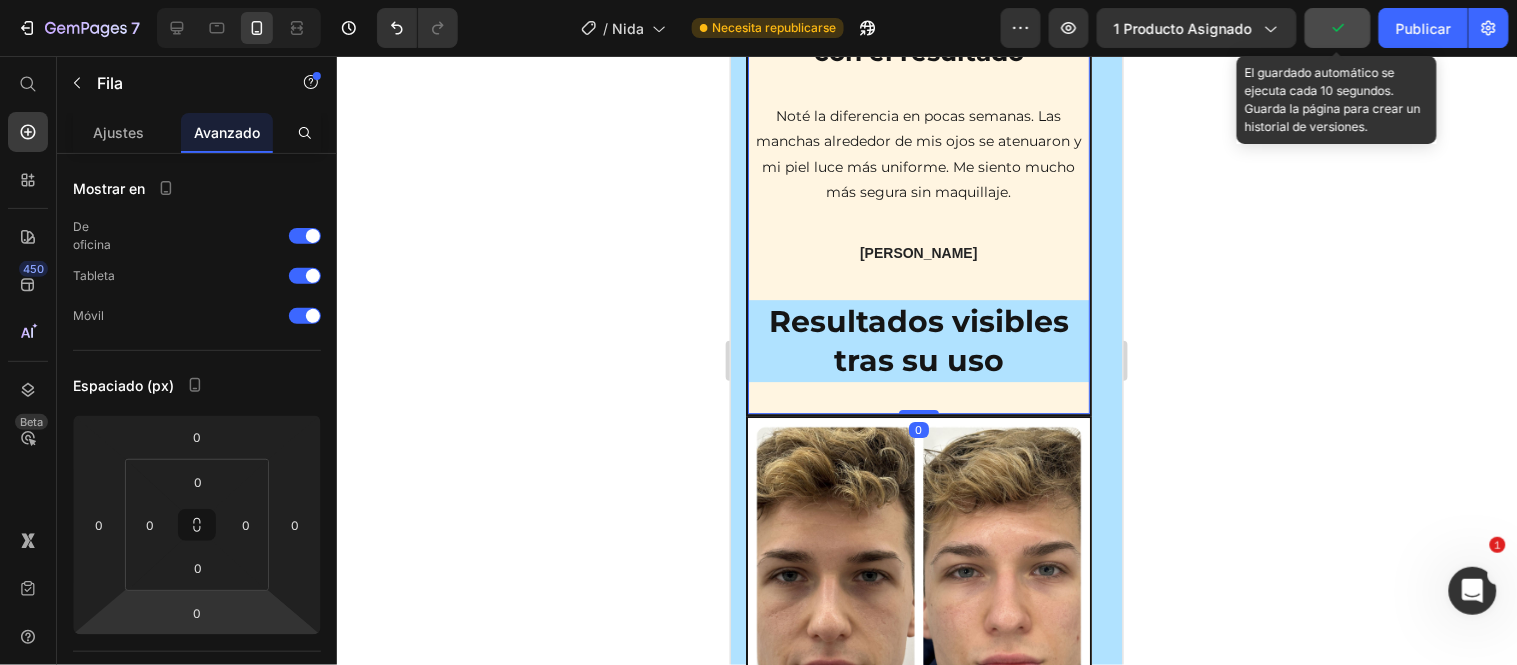 drag, startPoint x: 917, startPoint y: 372, endPoint x: 921, endPoint y: 352, distance: 20.396078 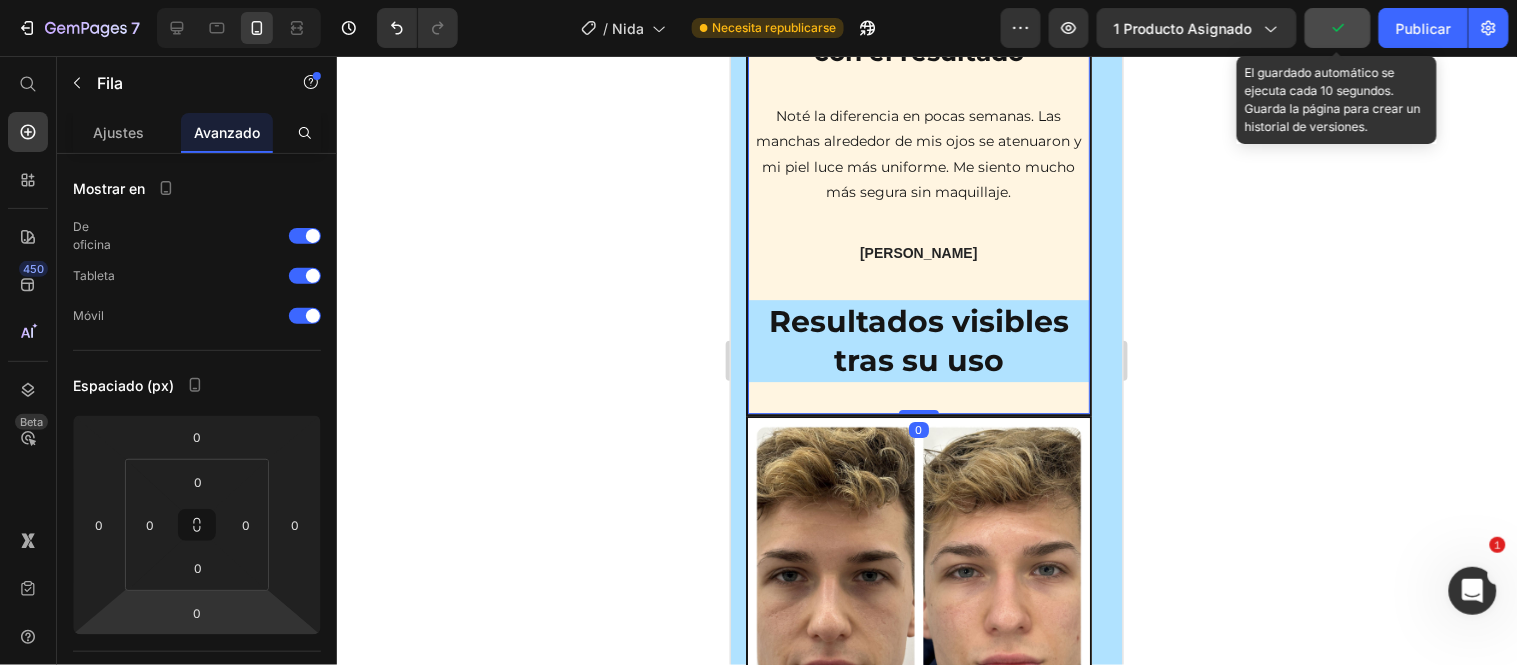 click on "Evolución de tu piel con Nida Luminus™ Heading Image Row
Drop element here Row                Icon                Icon                Icon                Icon
Icon Icon List Hoz Totalmente Sorprendida con el resultado Heading Noté la diferencia en pocas semanas. Las manchas alrededor de mis ojos se atenuaron y mi piel luce más uniforme. Me siento mucho más segura sin maquillaje. Text block Laura Gómez Text block Resultados visibles tras su uso Heading Row   0" at bounding box center [918, -28] 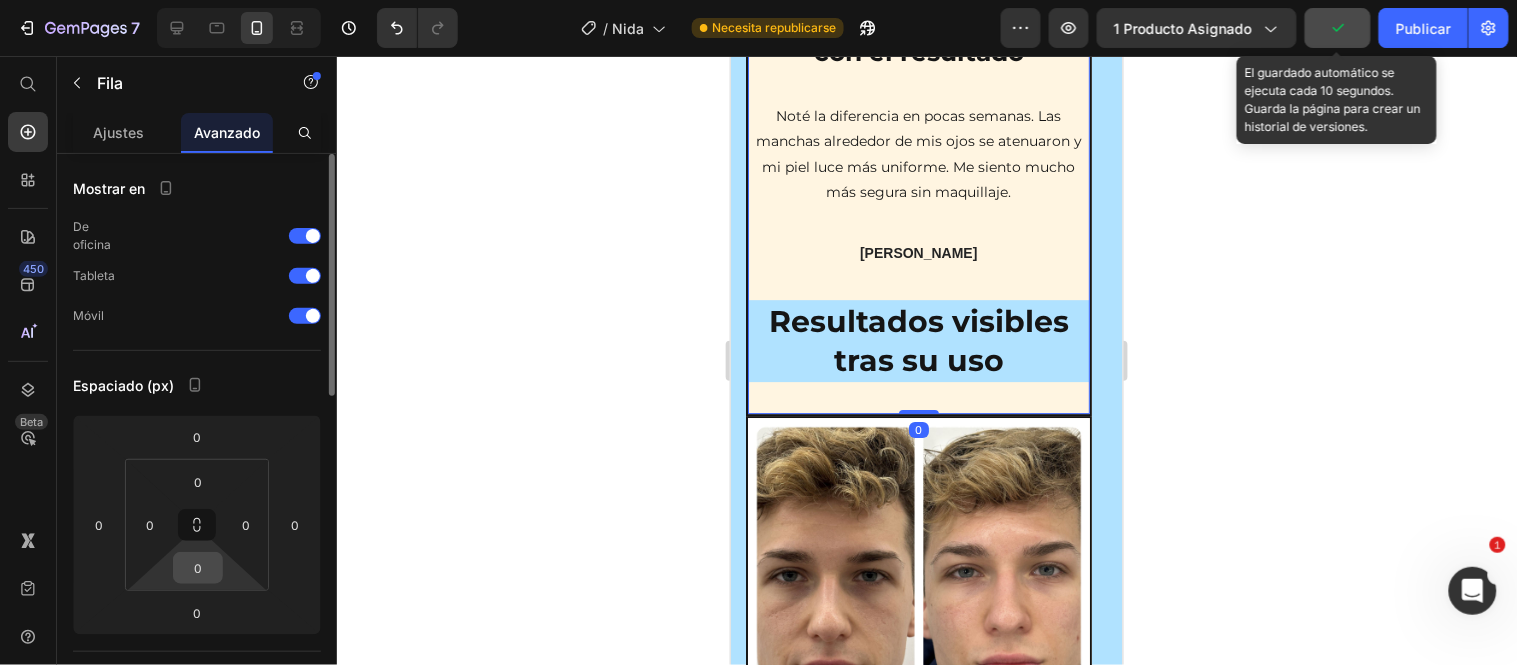 click on "0" at bounding box center (198, 568) 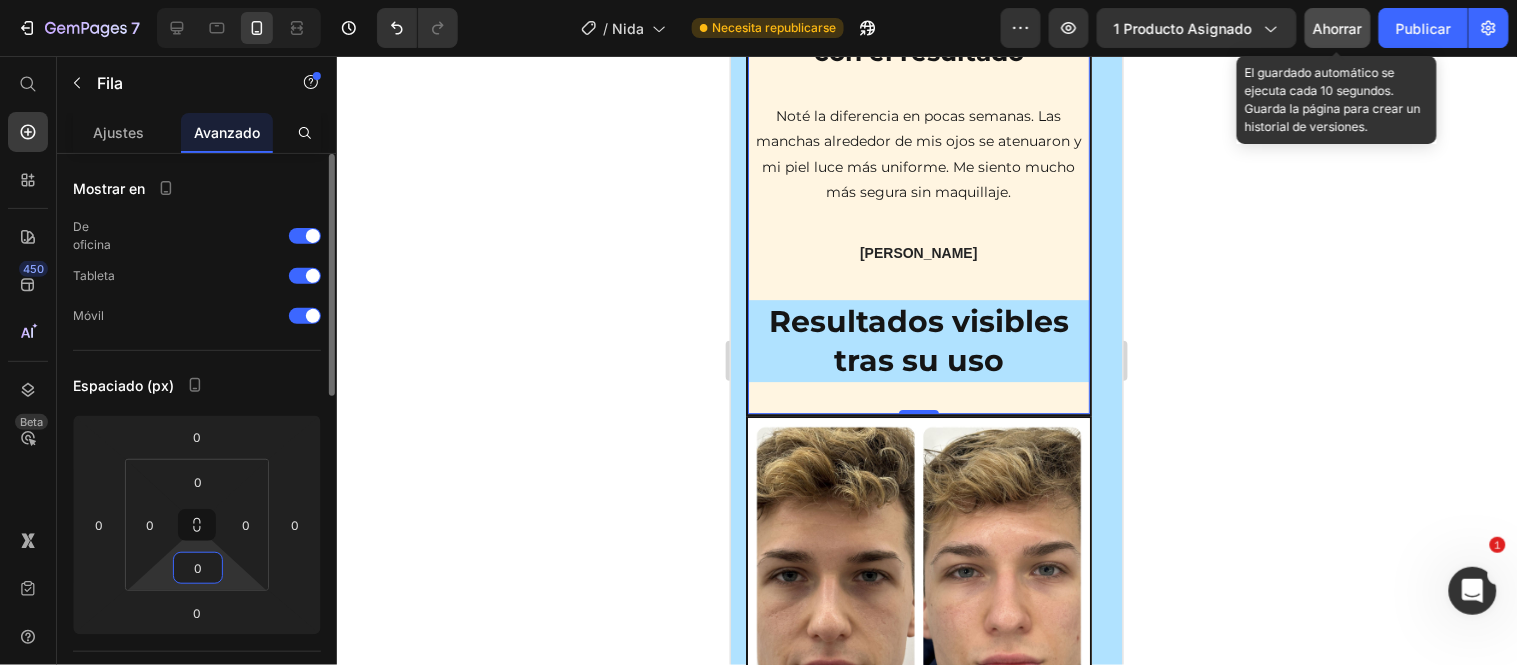 type on "-1" 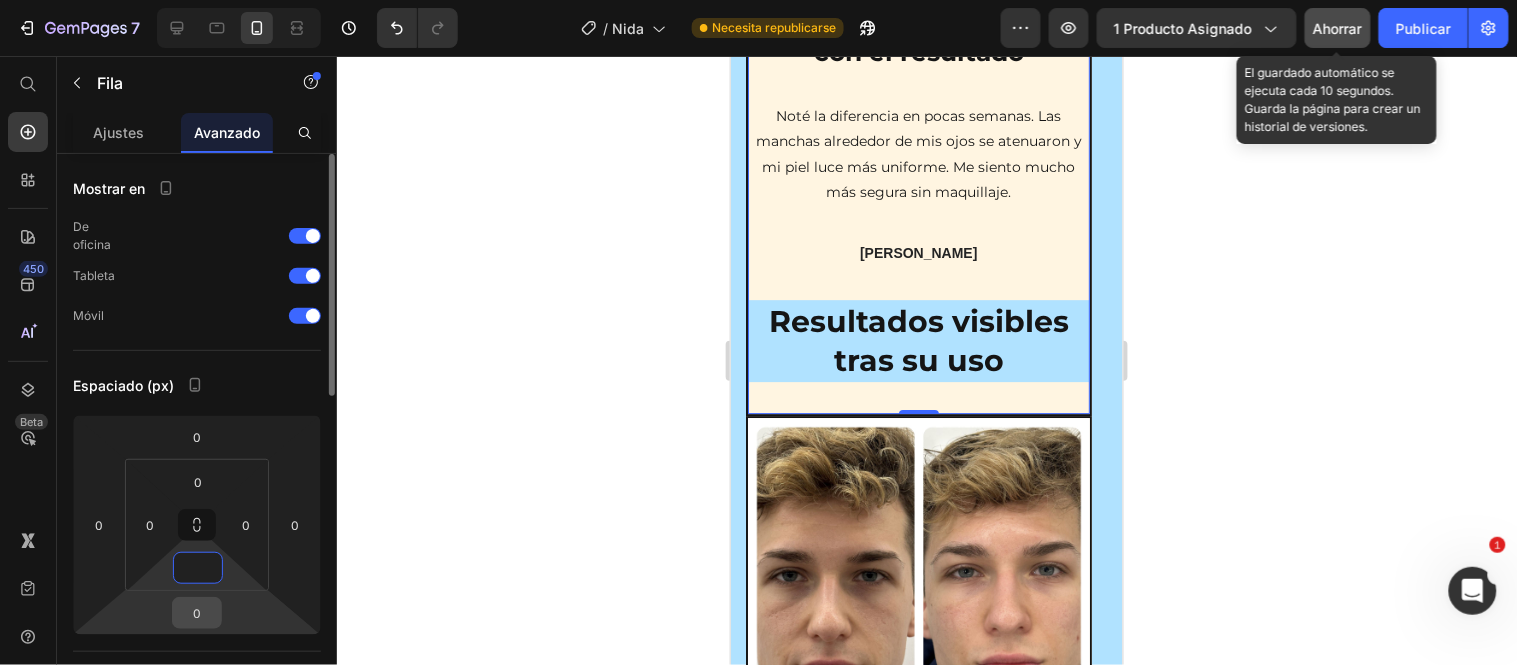 type on "0" 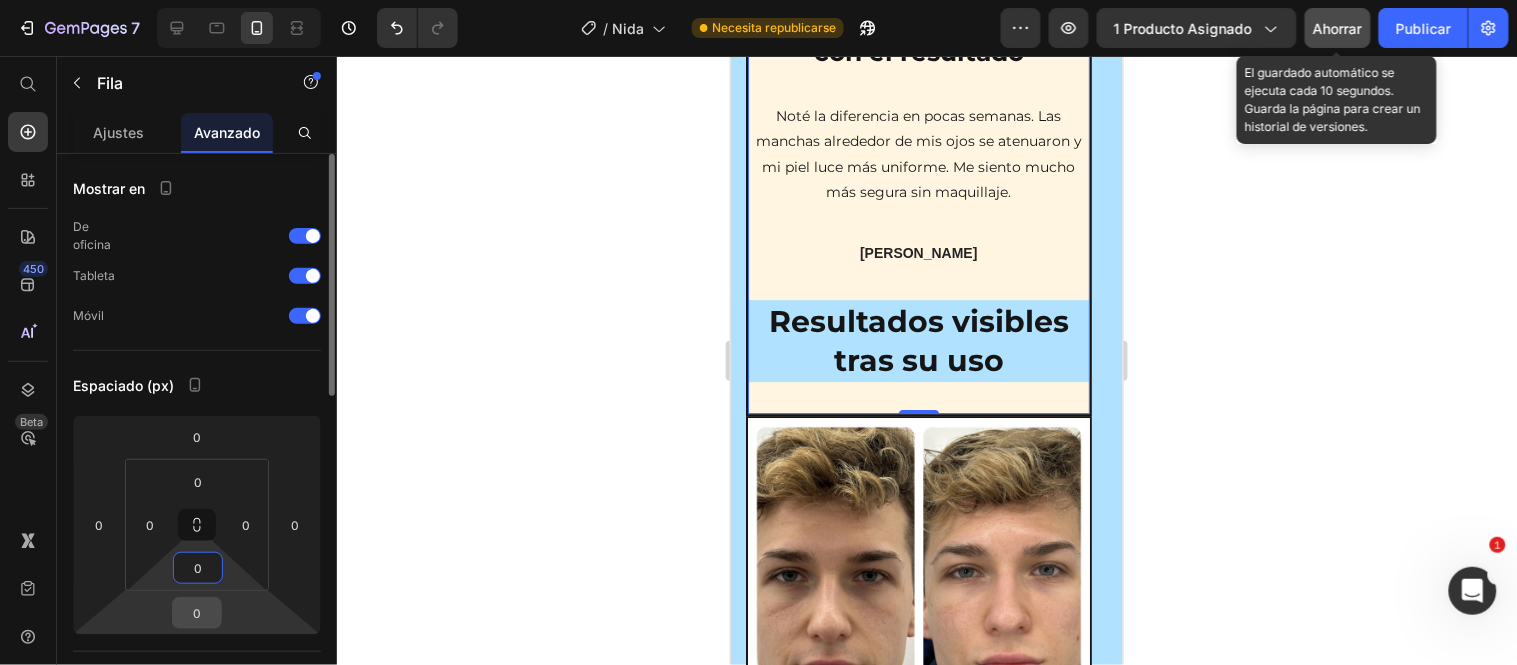 click on "0" at bounding box center (197, 613) 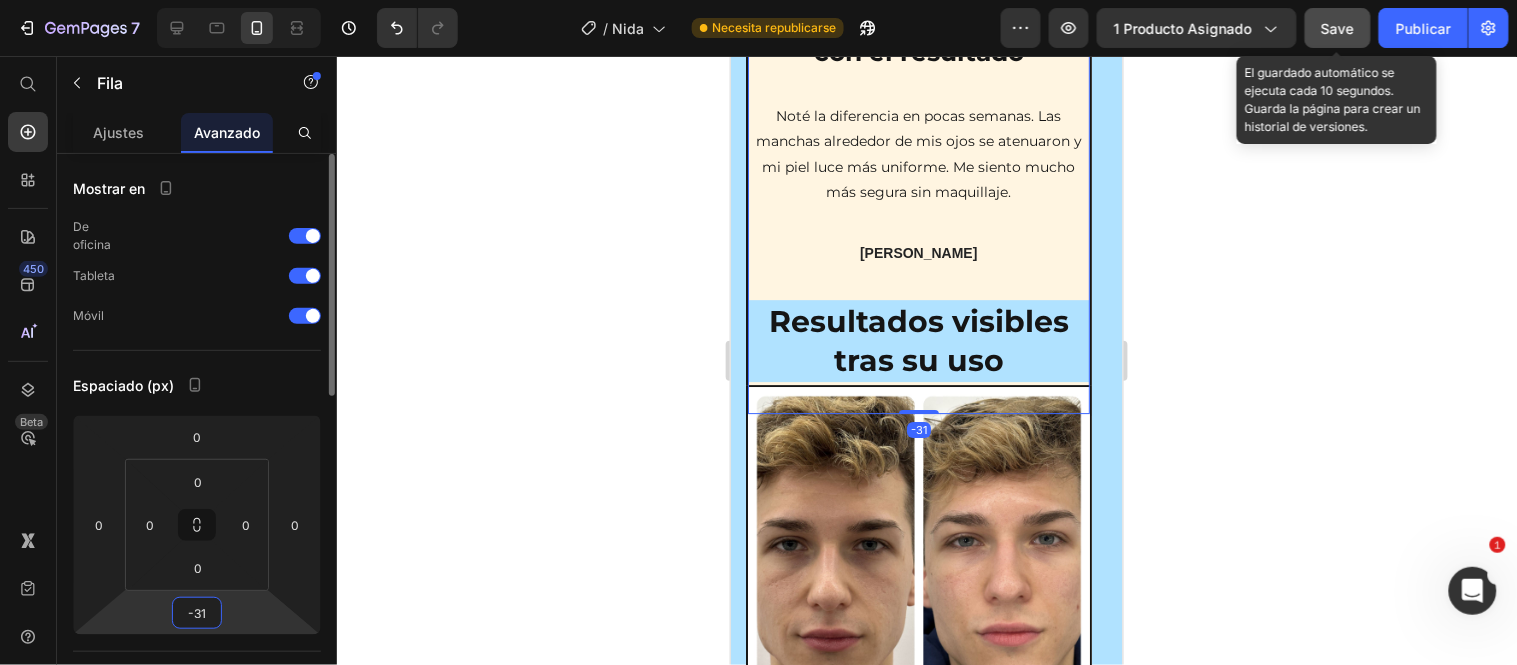 type on "-32" 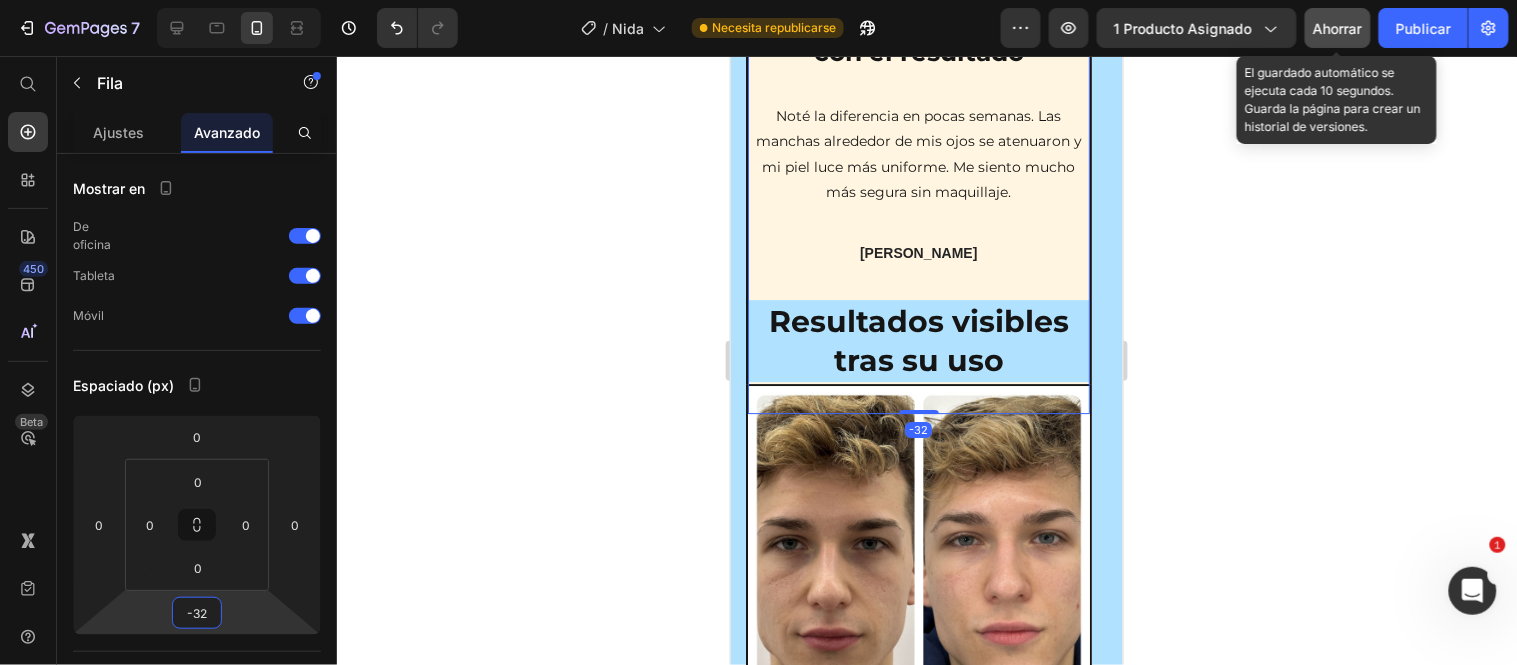 click 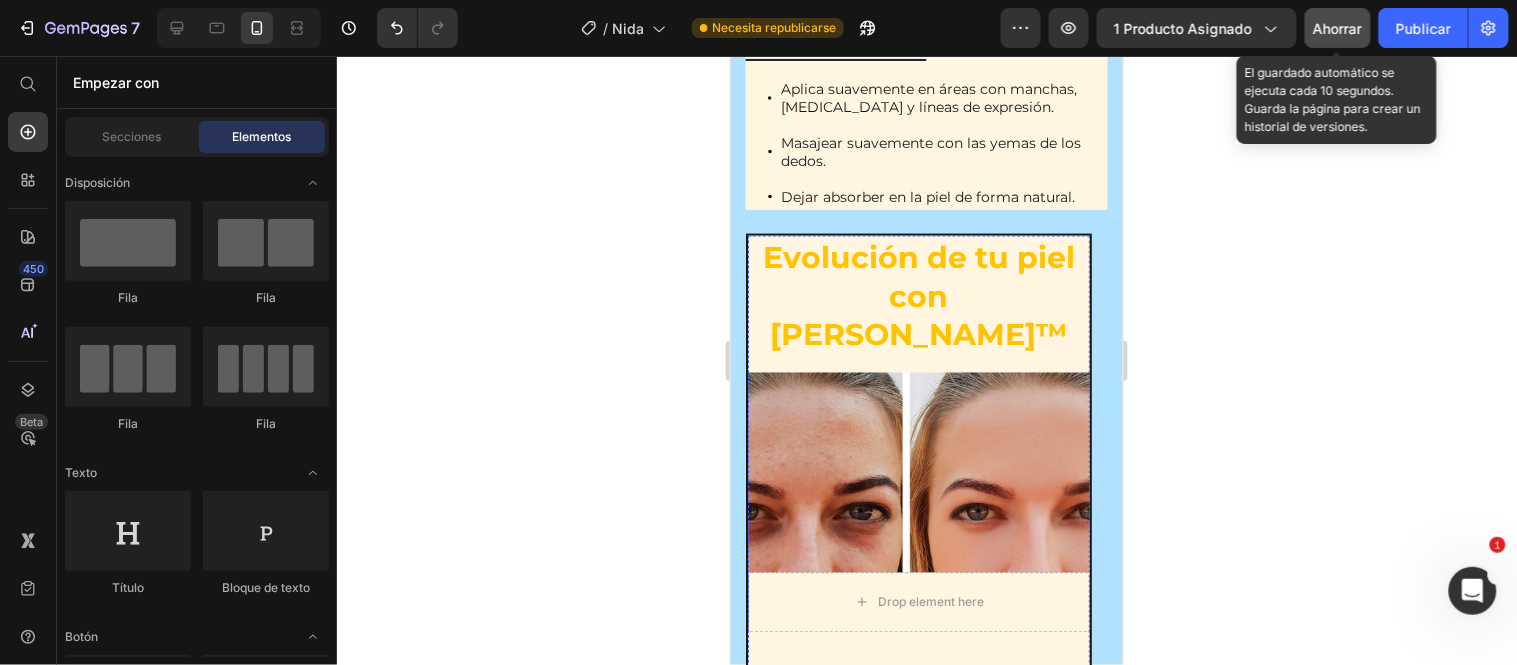 scroll, scrollTop: 2333, scrollLeft: 0, axis: vertical 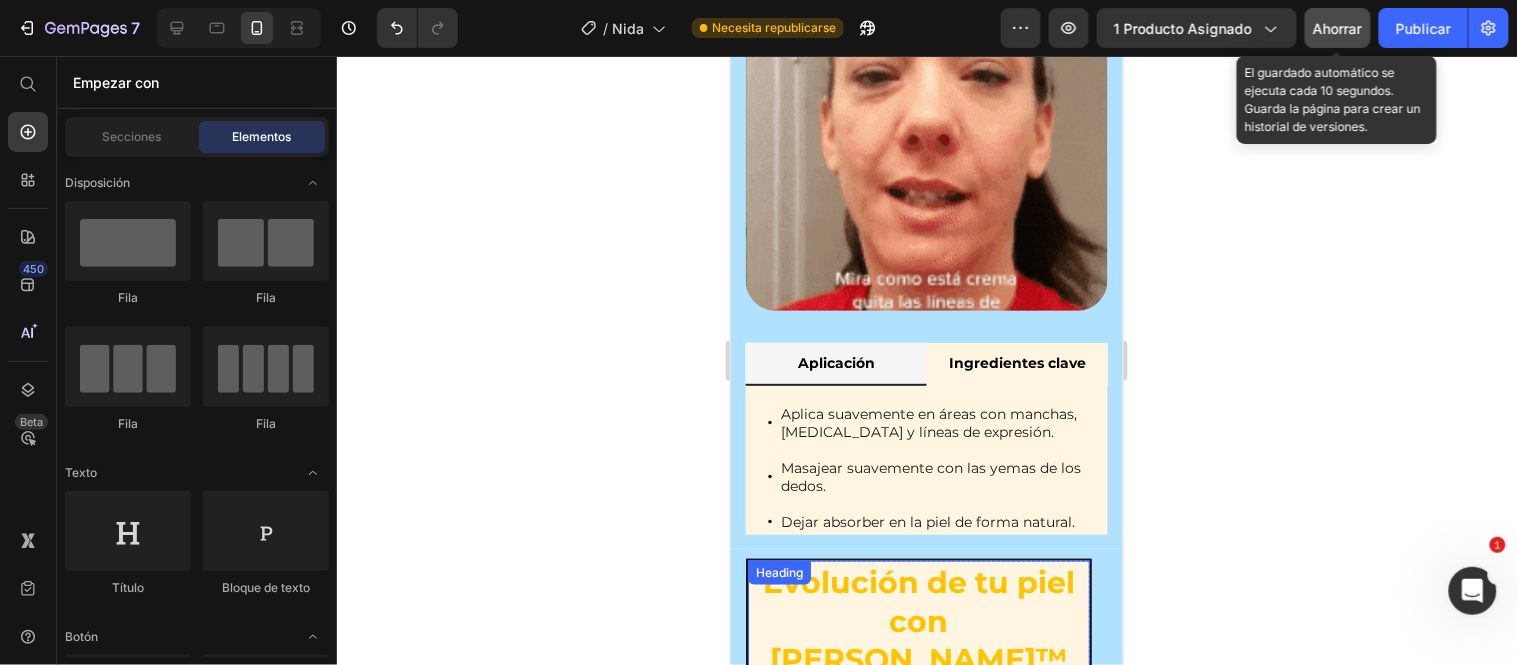 click on "Evolución de tu piel con [PERSON_NAME]™" at bounding box center (918, 620) 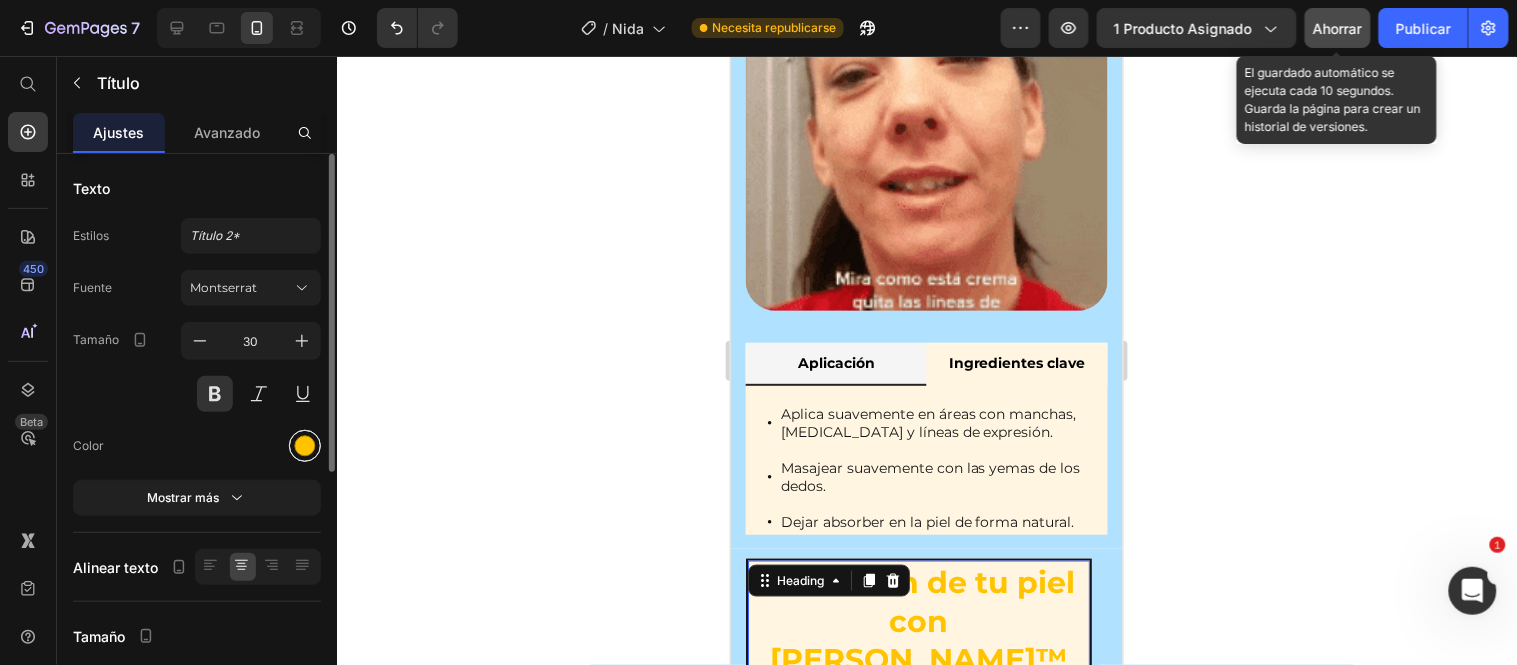 click at bounding box center [305, 446] 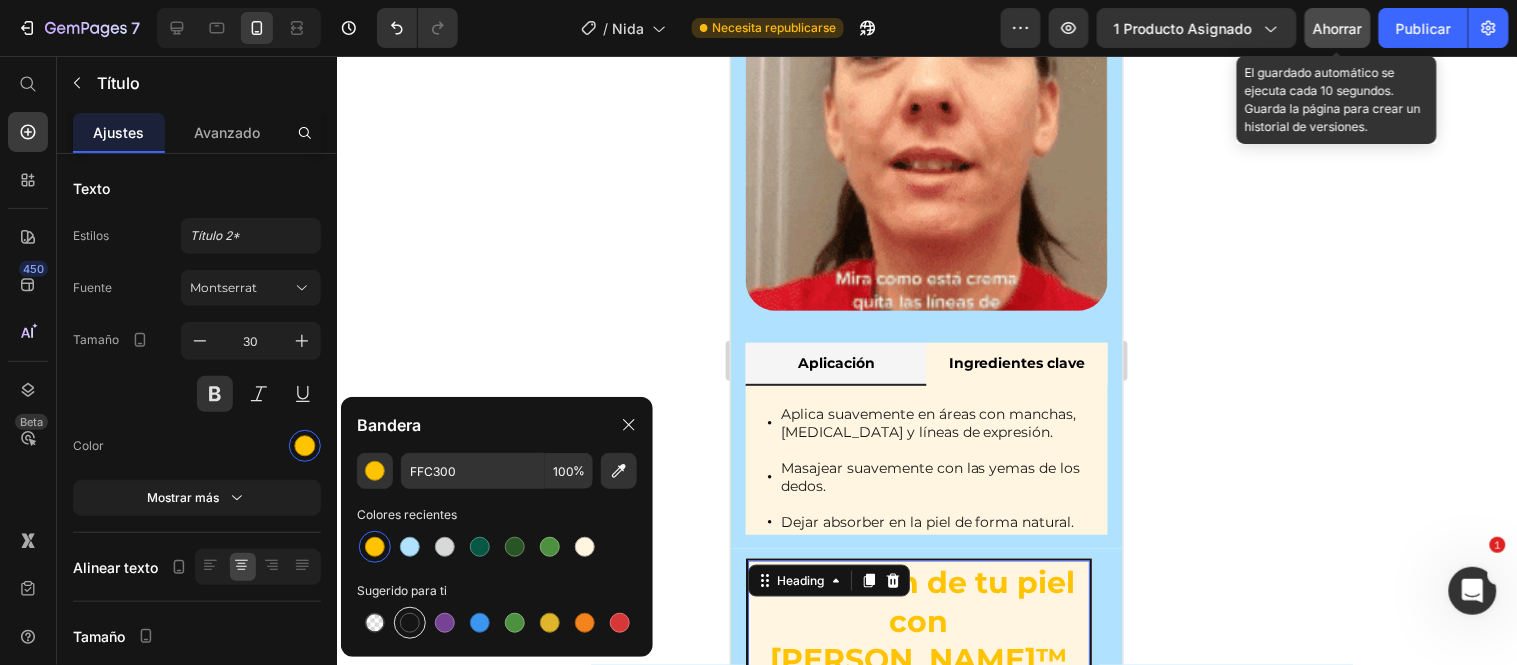 click at bounding box center [410, 623] 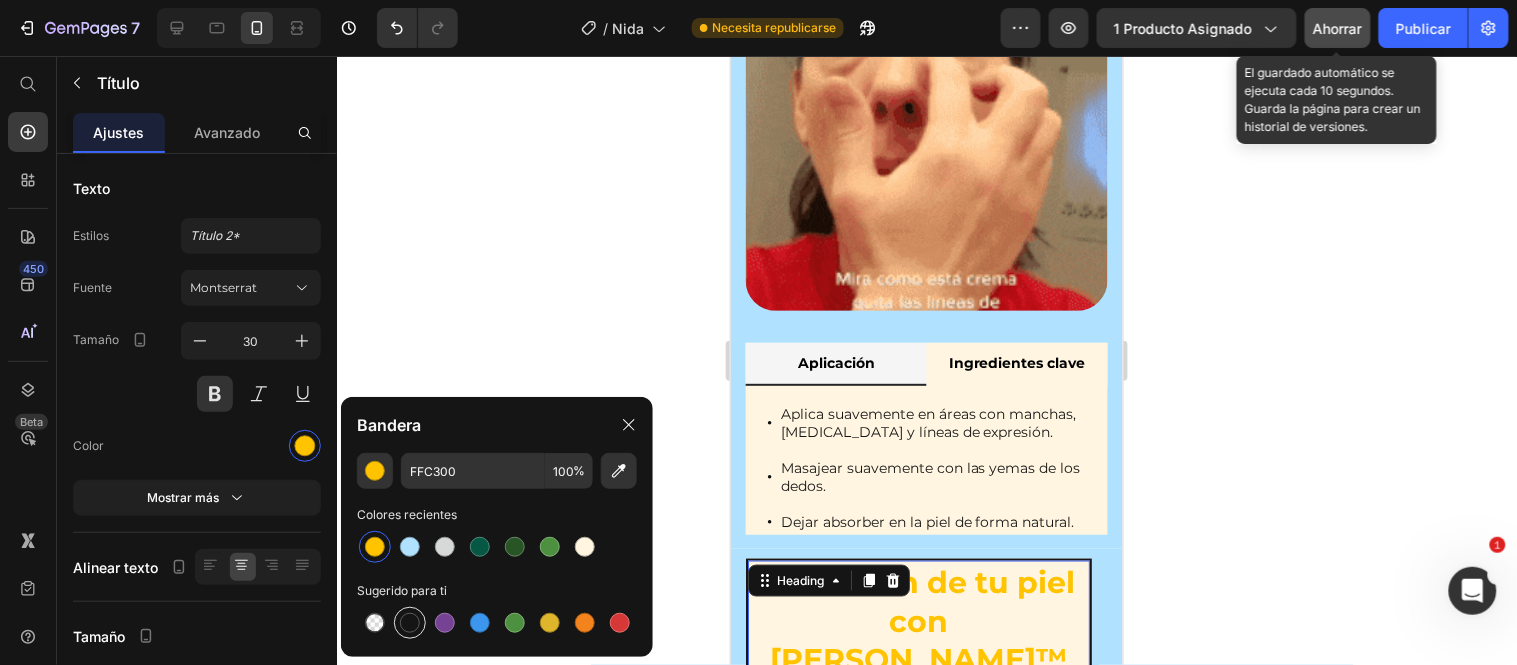 type on "151515" 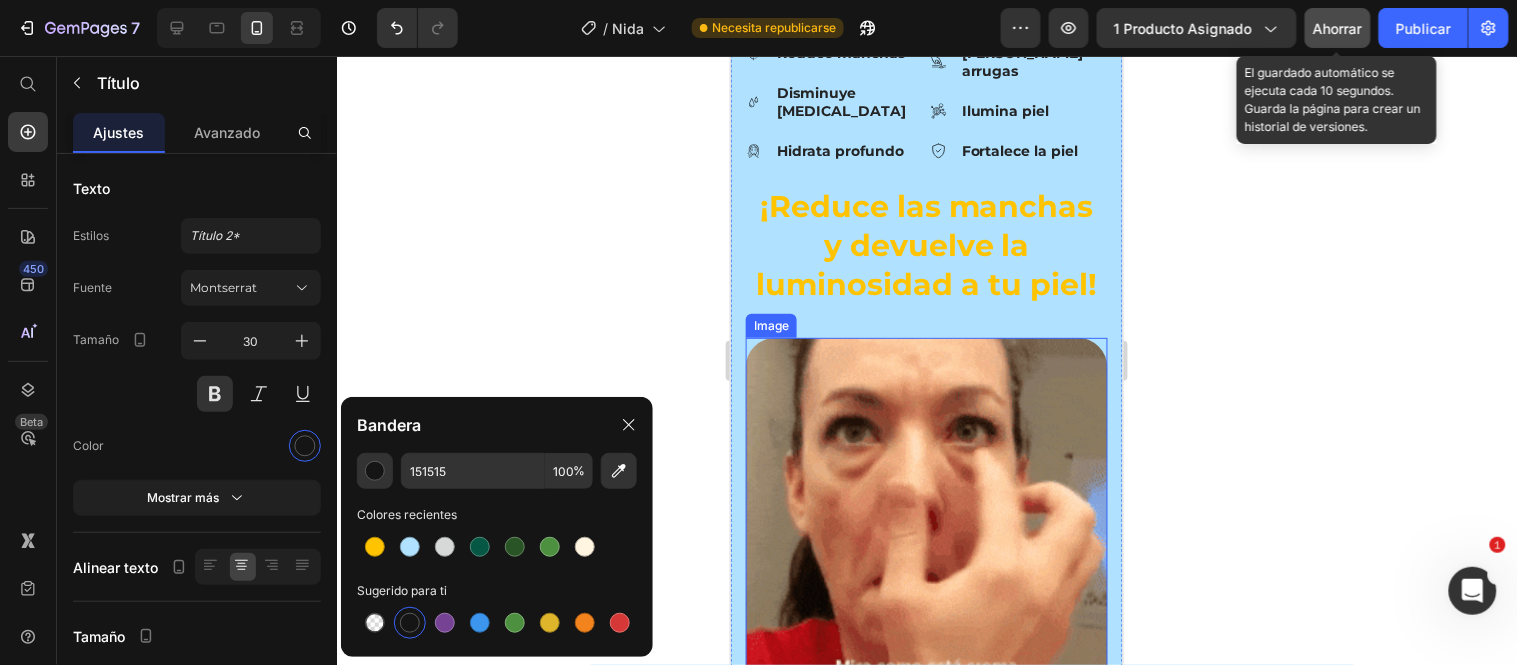 scroll, scrollTop: 1777, scrollLeft: 0, axis: vertical 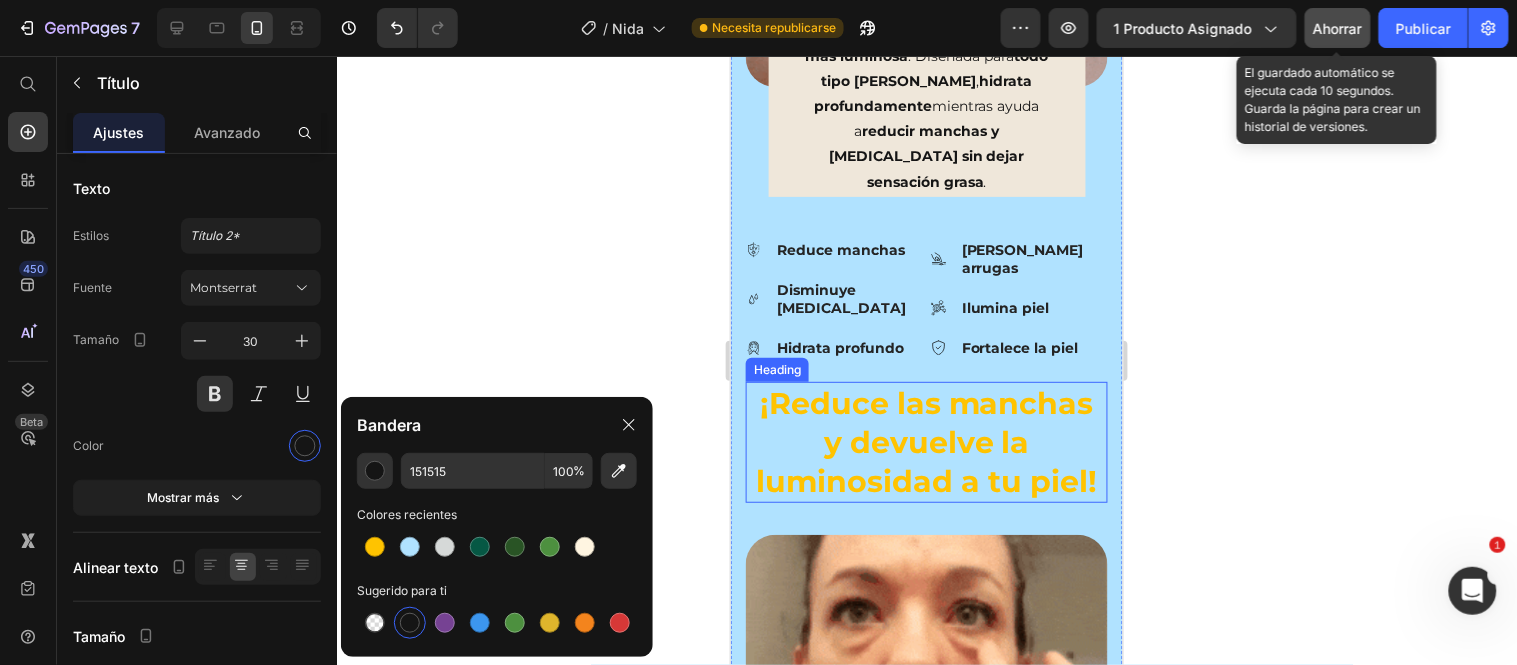 click on "¡Reduce las manchas y devuelve la luminosidad a tu piel!" at bounding box center [926, 441] 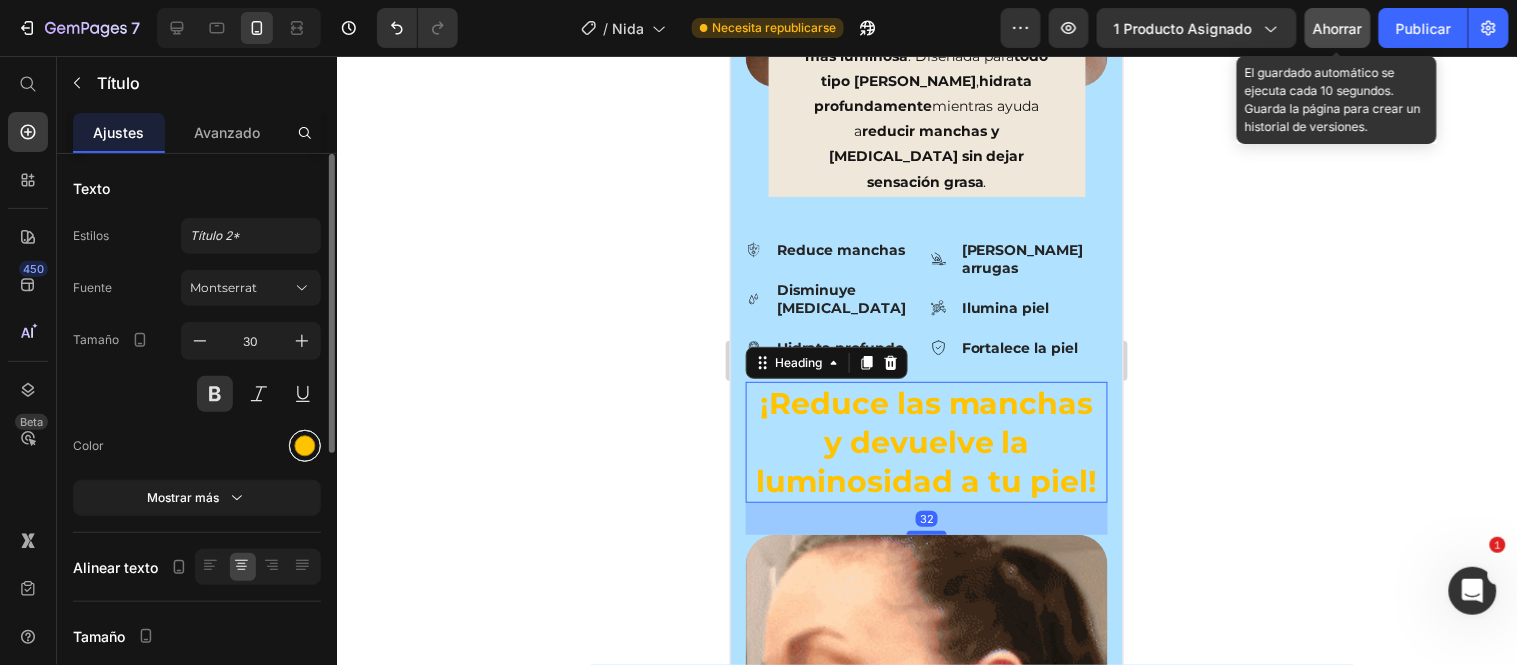 click at bounding box center [305, 446] 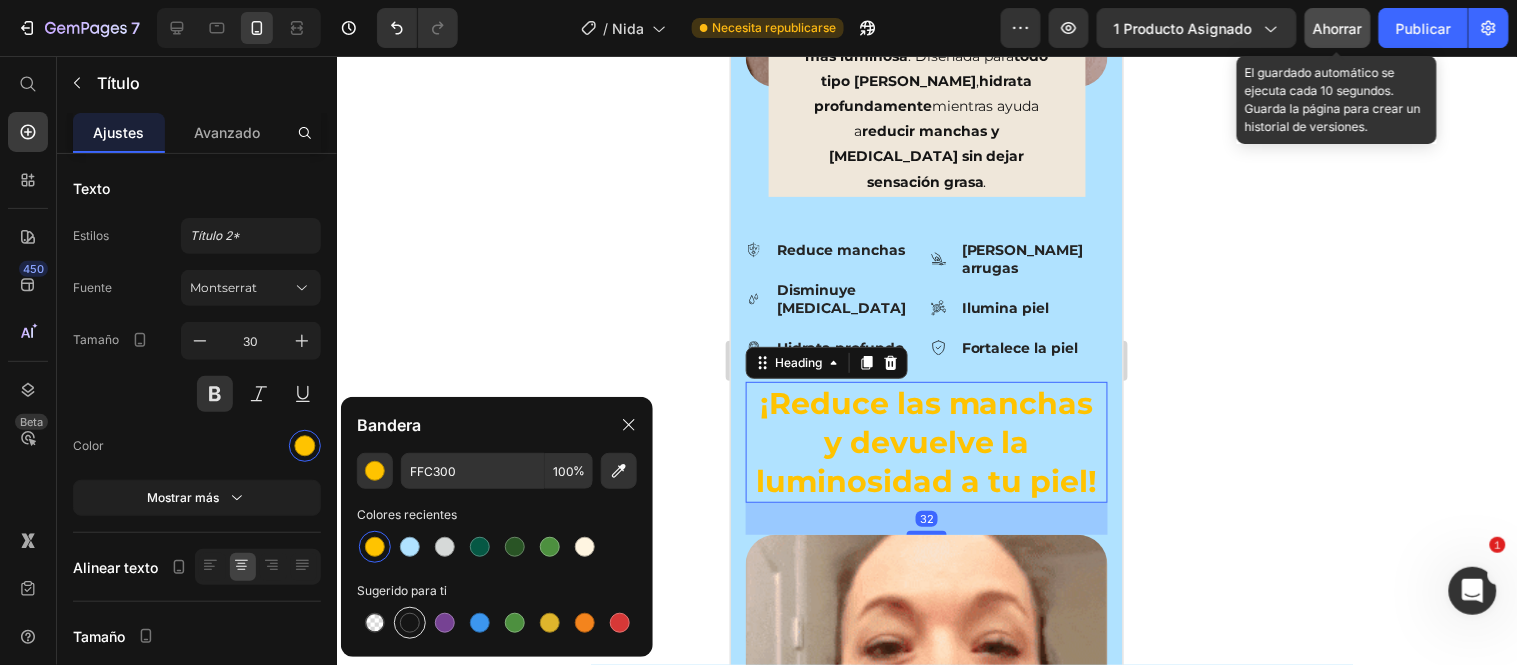 click at bounding box center [410, 623] 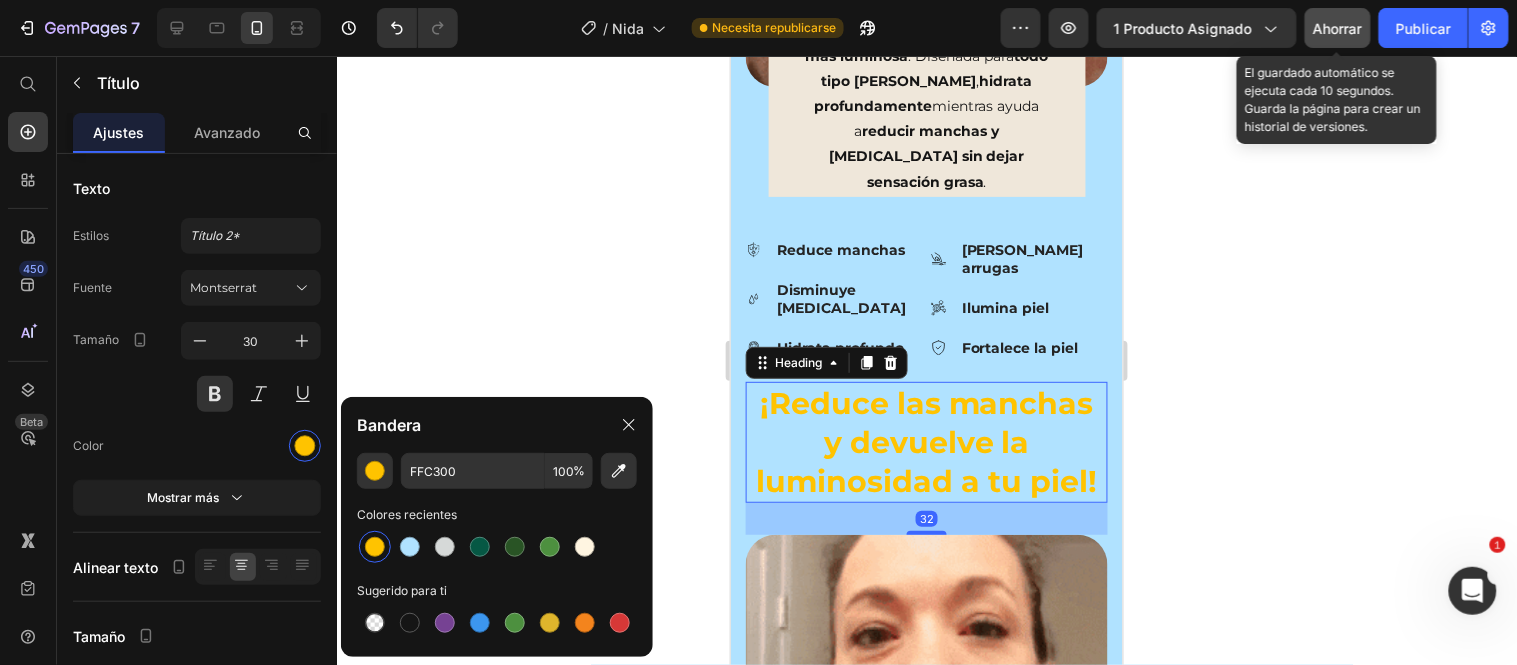 type on "151515" 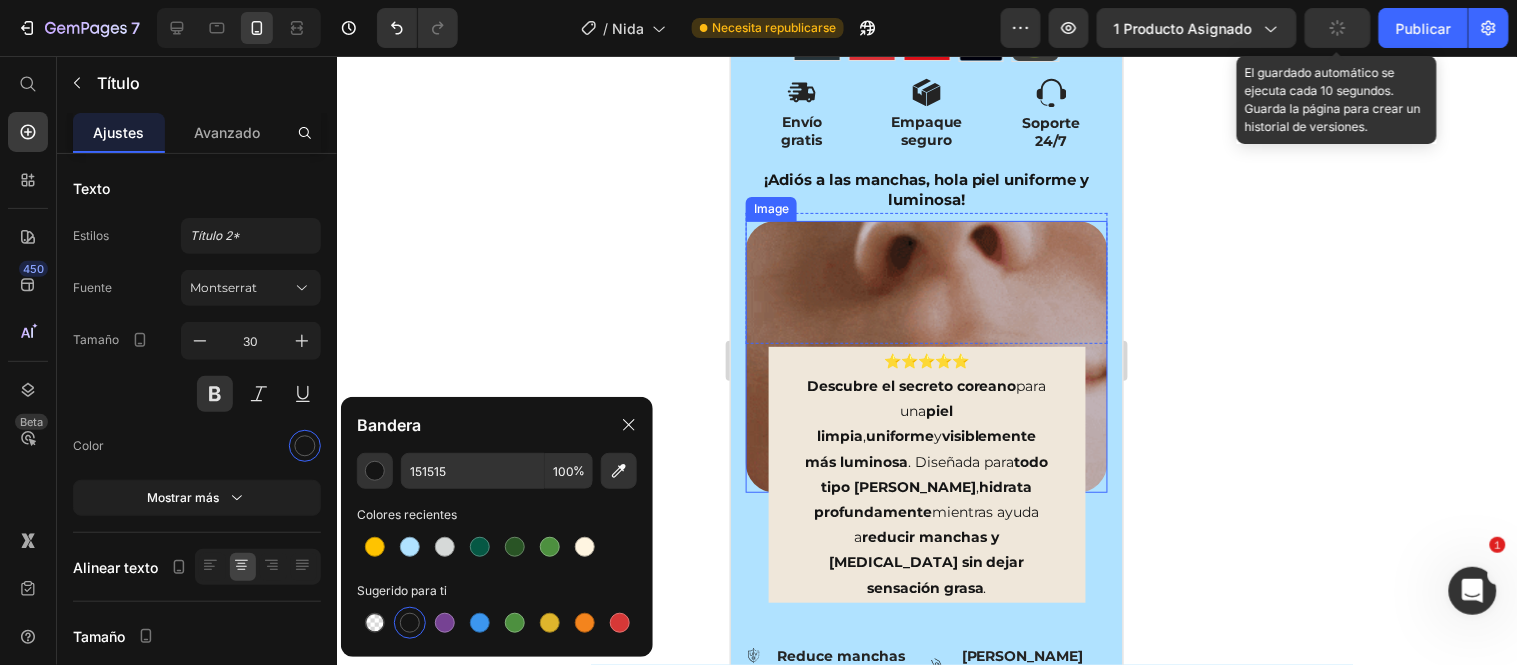 scroll, scrollTop: 1333, scrollLeft: 0, axis: vertical 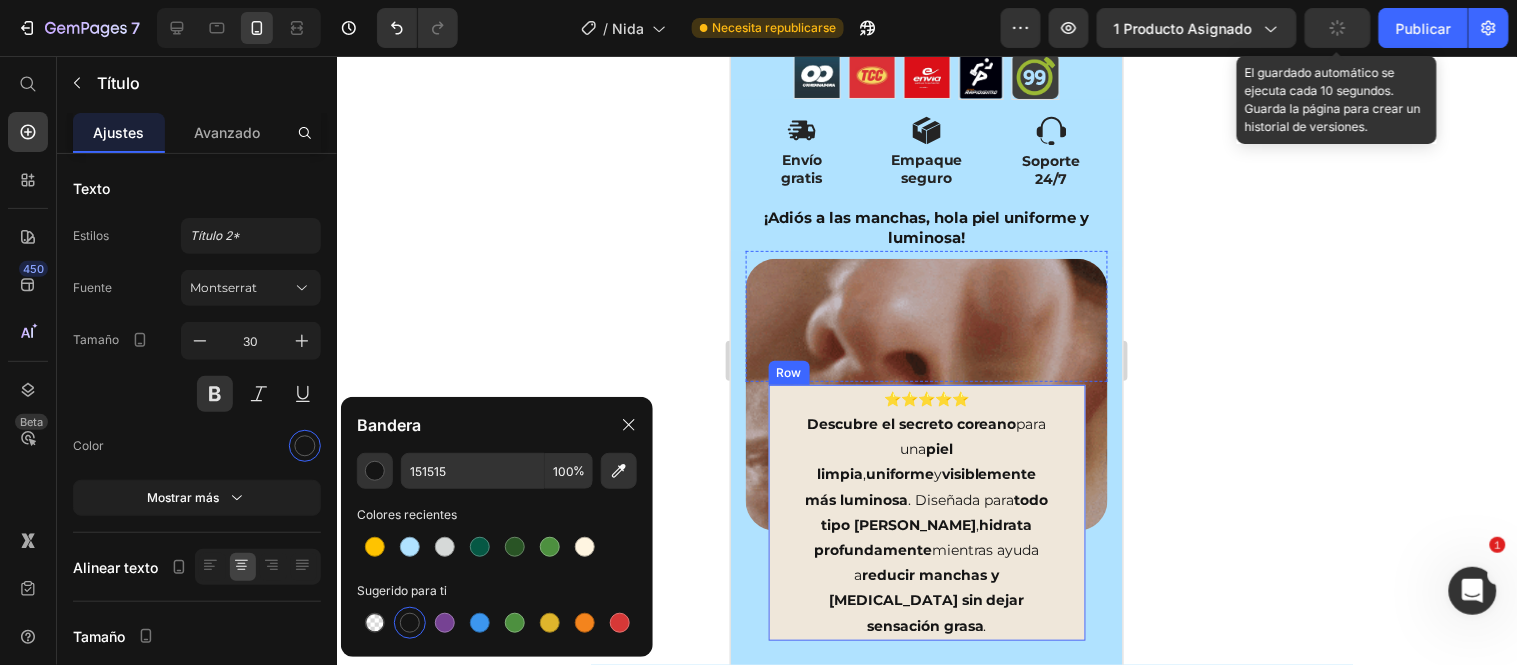 click on "⭐️⭐️⭐️⭐️⭐️ Descubre el secreto coreano  para una  piel limpia ,  uniforme  y  visiblemente más luminosa . Diseñada para  todo tipo [PERSON_NAME] ,  hidrata profundamente  mientras ayuda a  reducir manchas y ojeras   sin dejar sensación grasa . Text block Row" at bounding box center (926, 512) 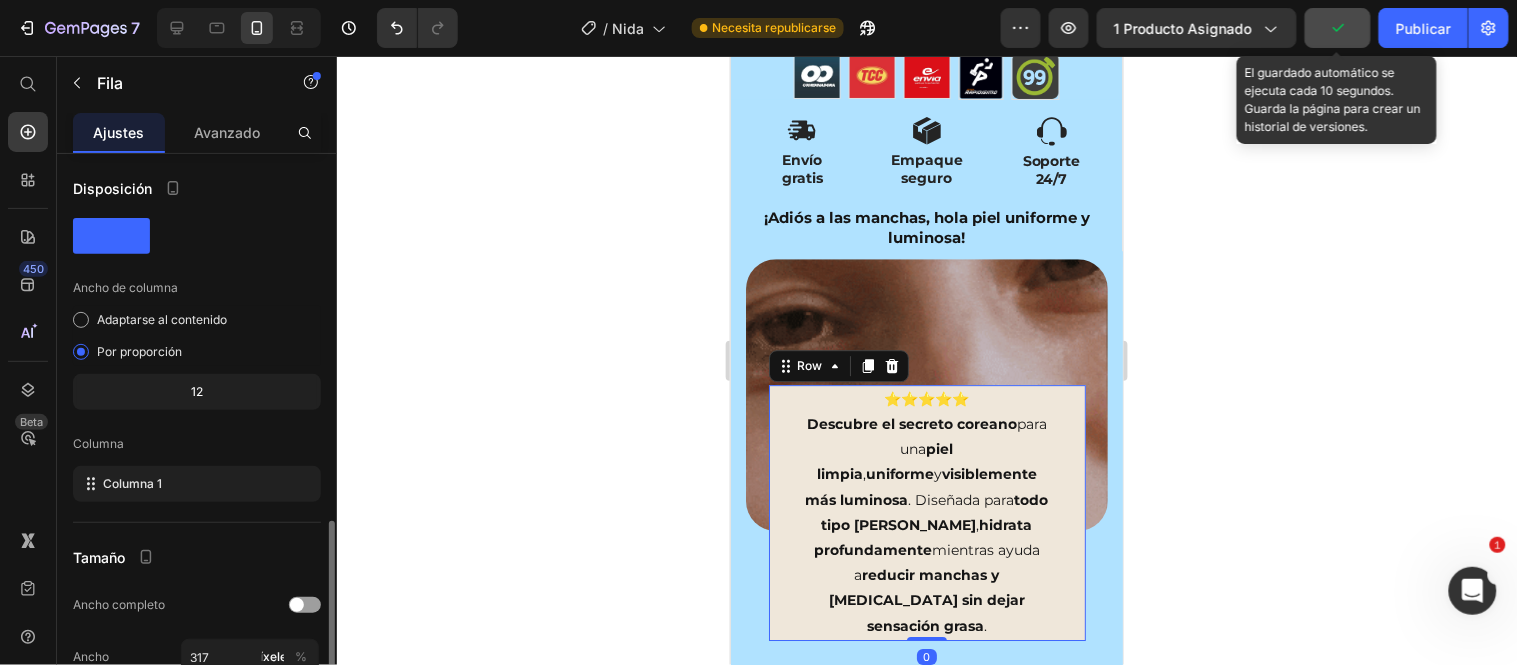 scroll, scrollTop: 298, scrollLeft: 0, axis: vertical 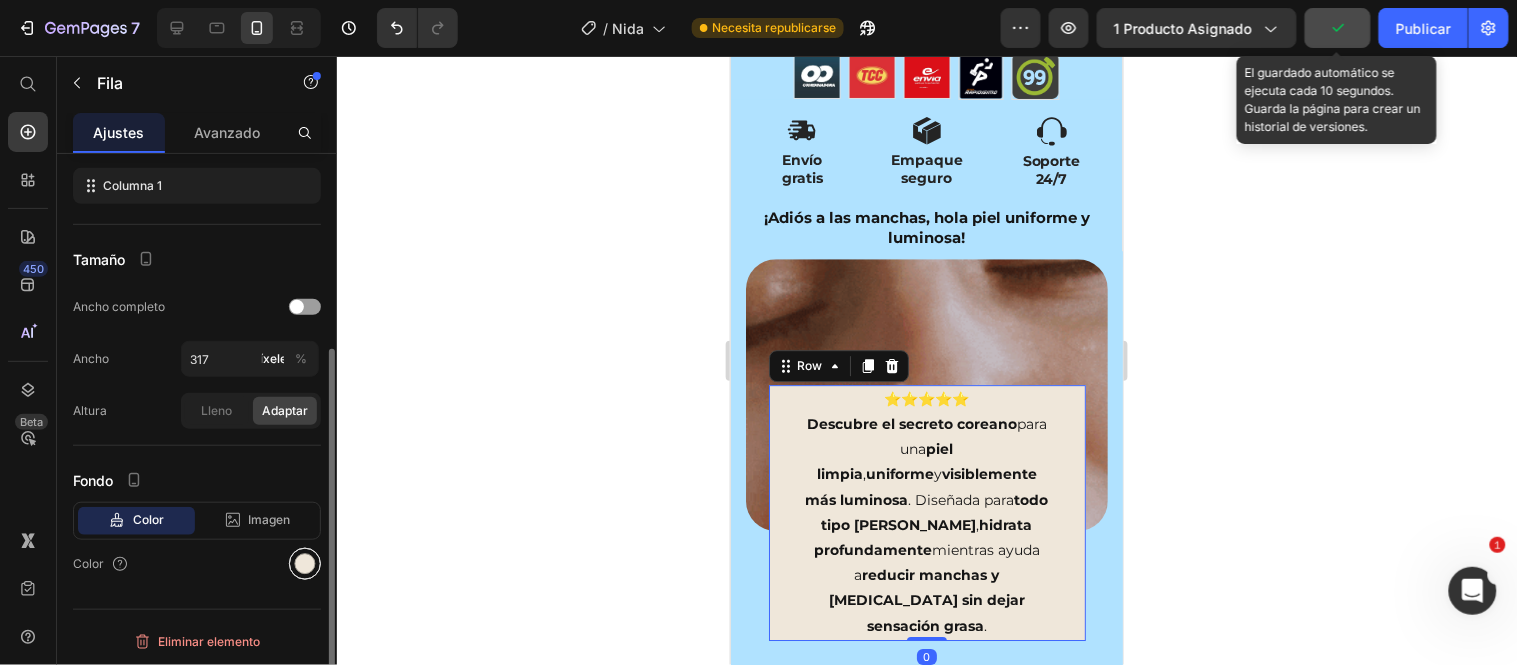 click at bounding box center (305, 564) 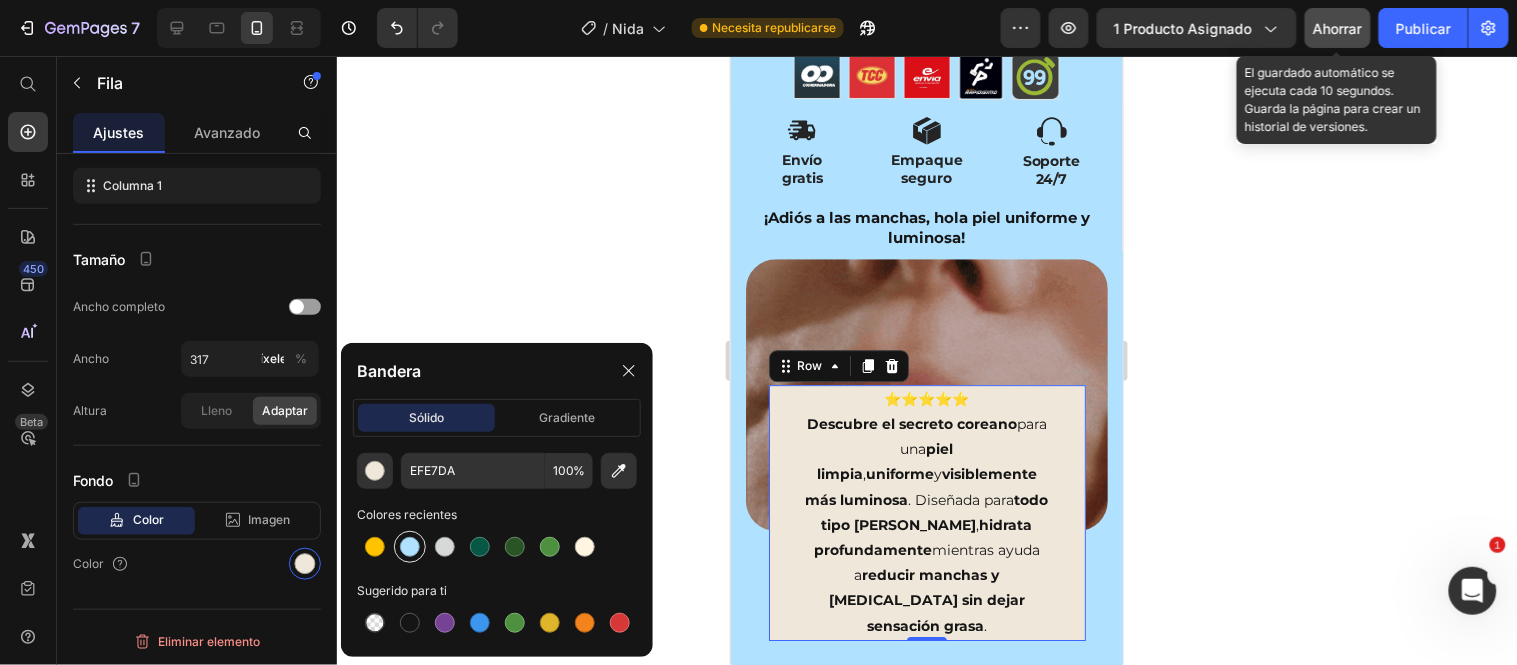 click at bounding box center [410, 547] 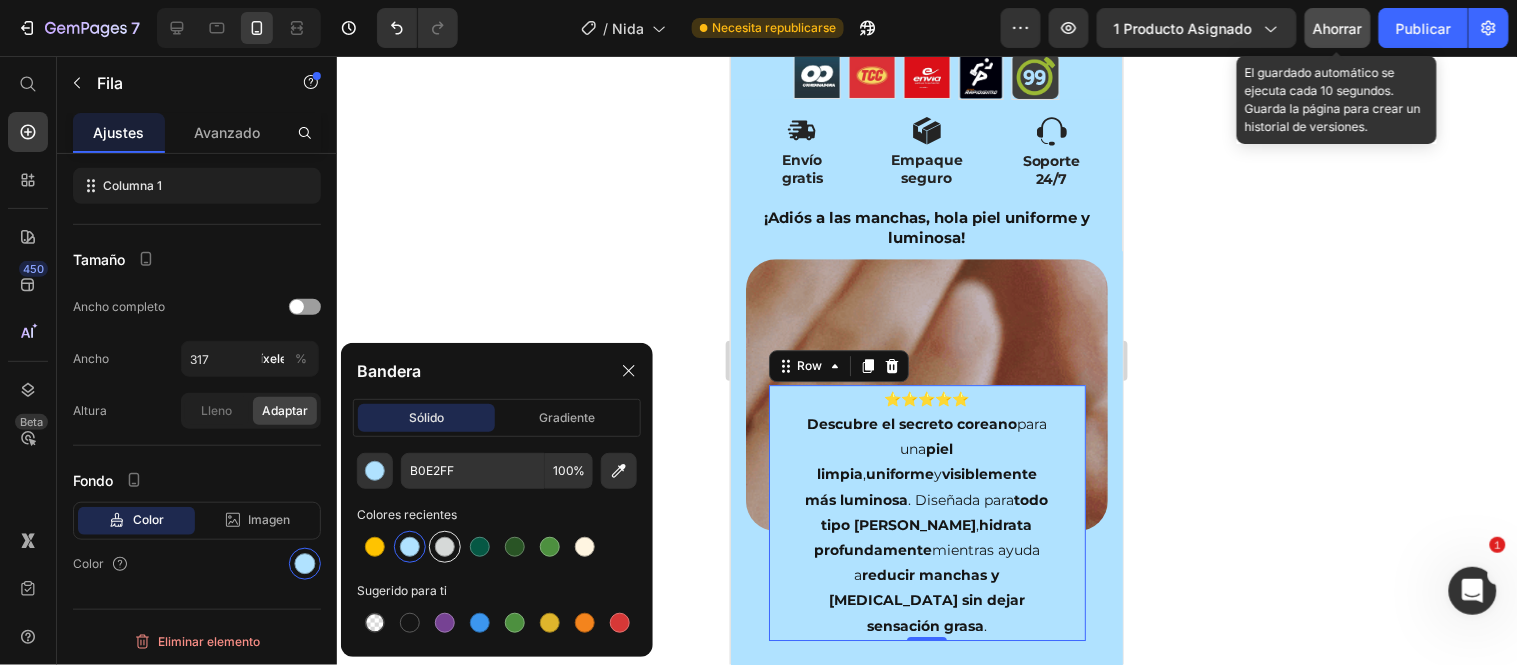 click at bounding box center [445, 547] 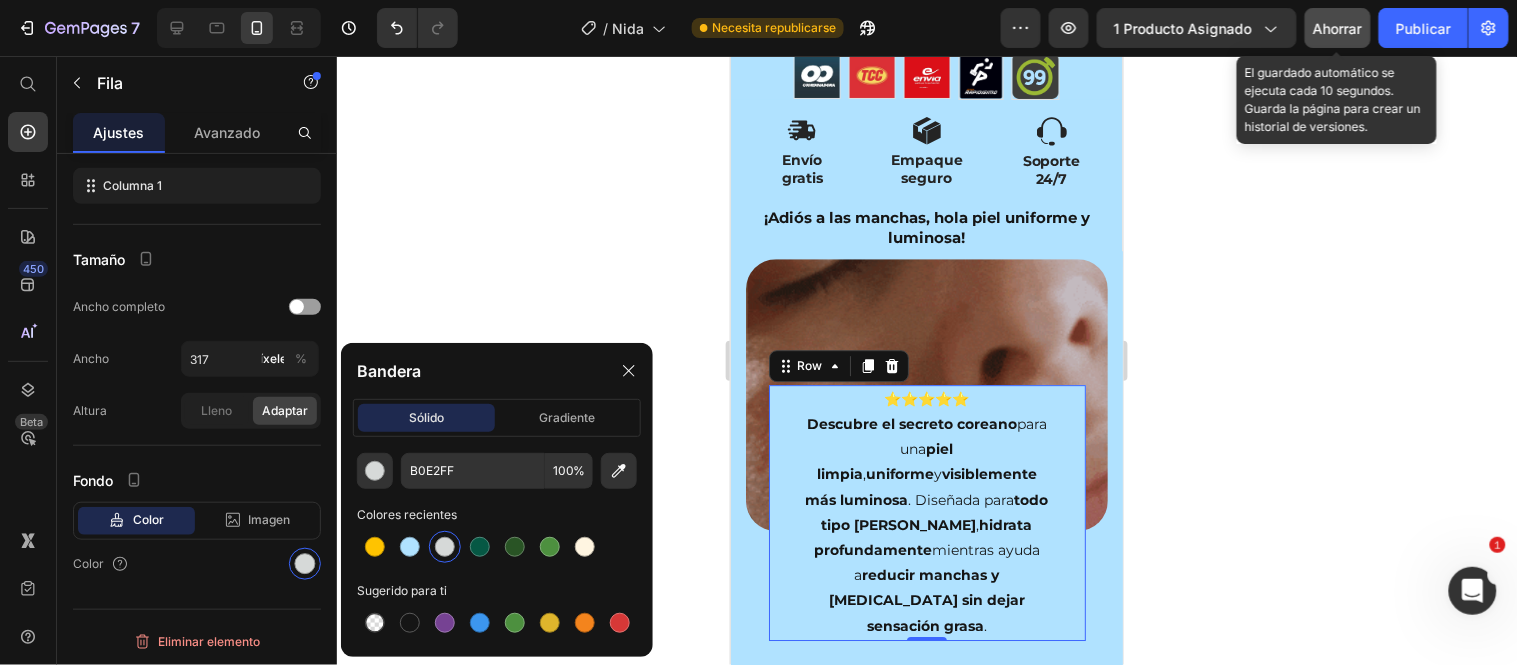 type on "D6D9D8" 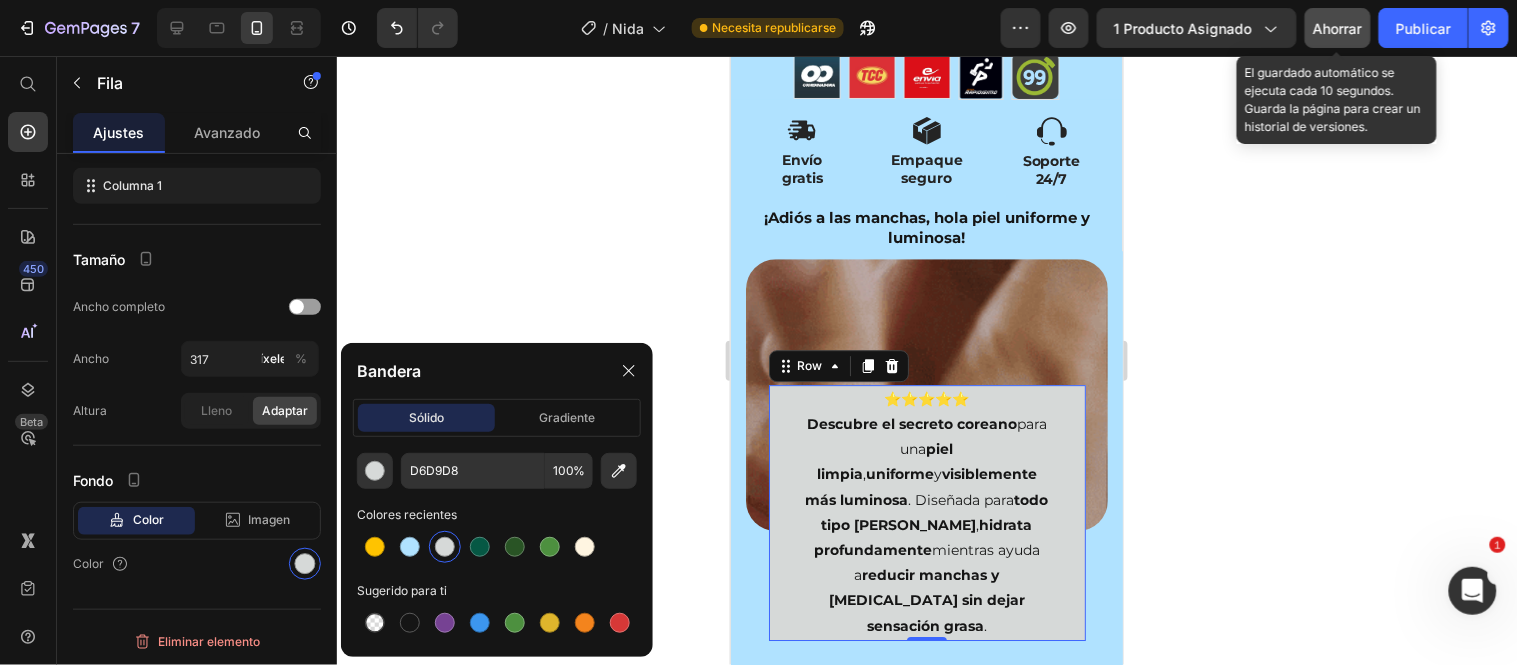 click on "Ahorrar" 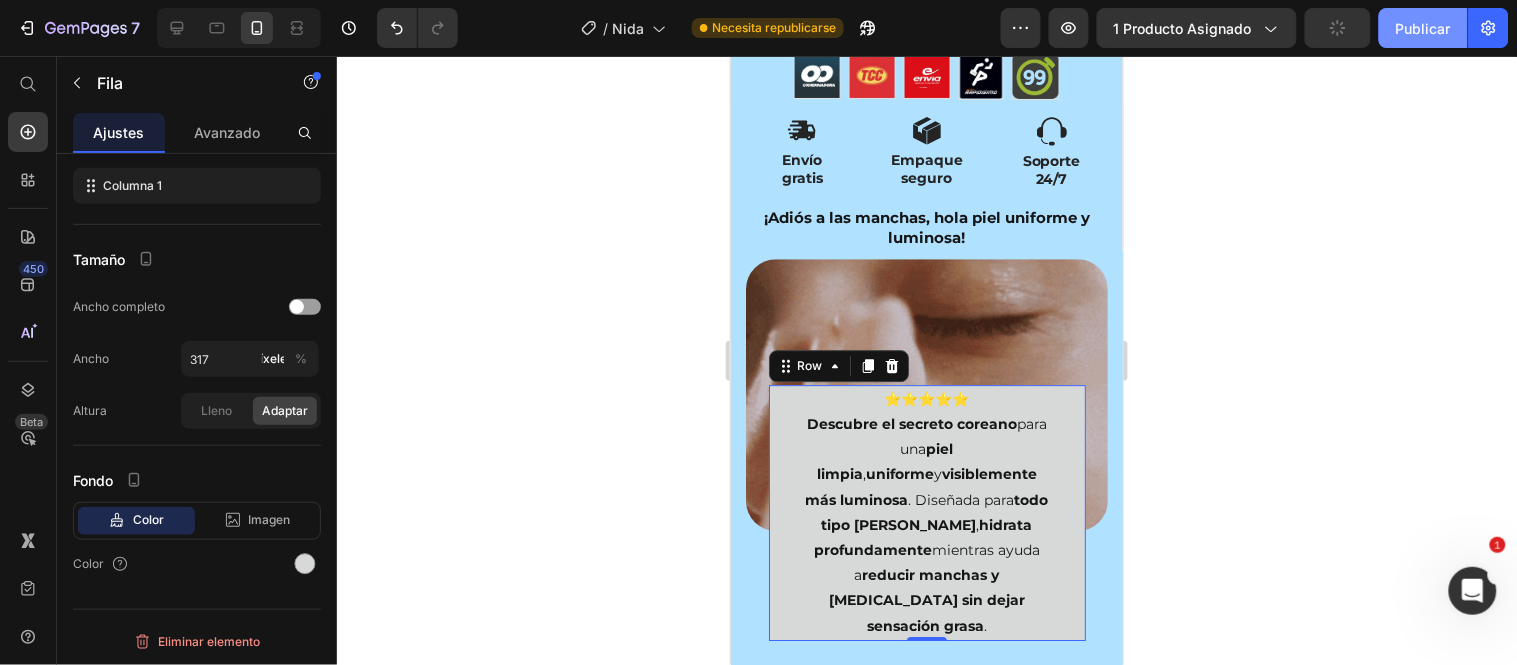 click on "Publicar" at bounding box center [1423, 28] 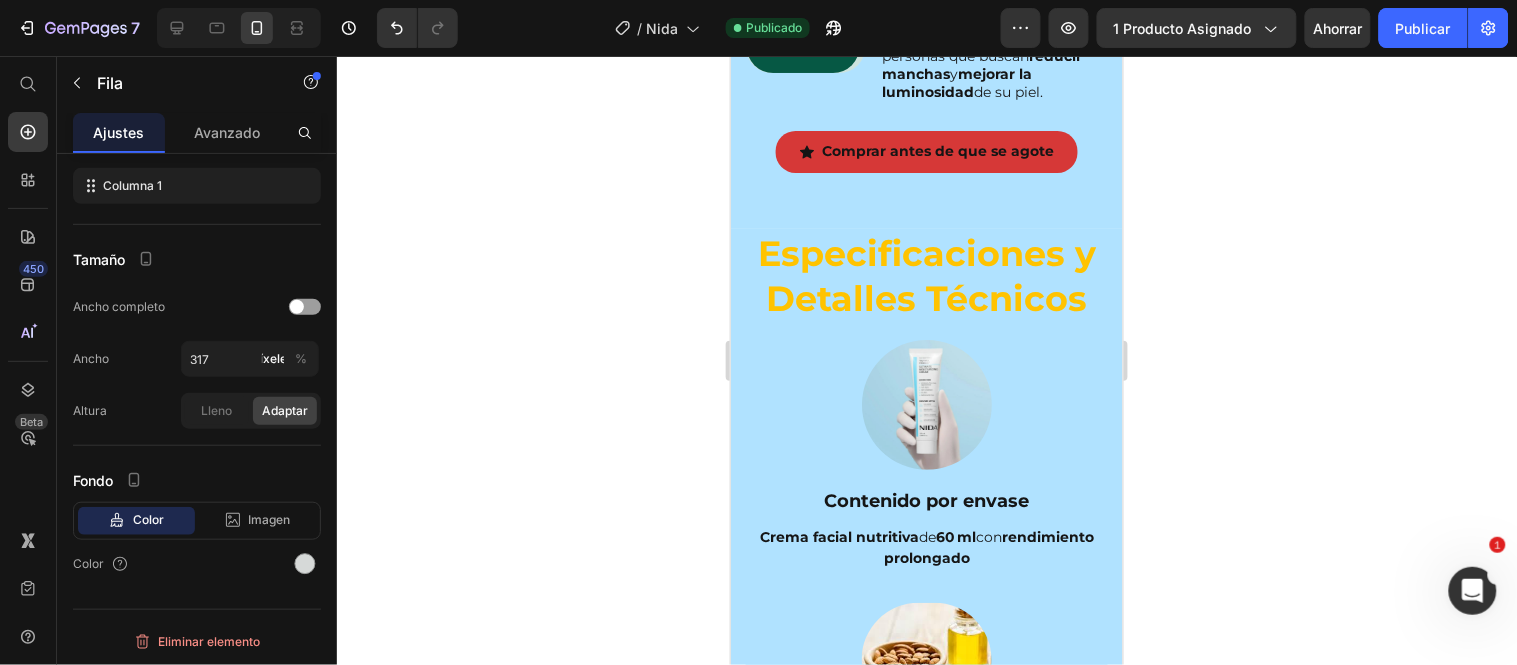 scroll, scrollTop: 7888, scrollLeft: 0, axis: vertical 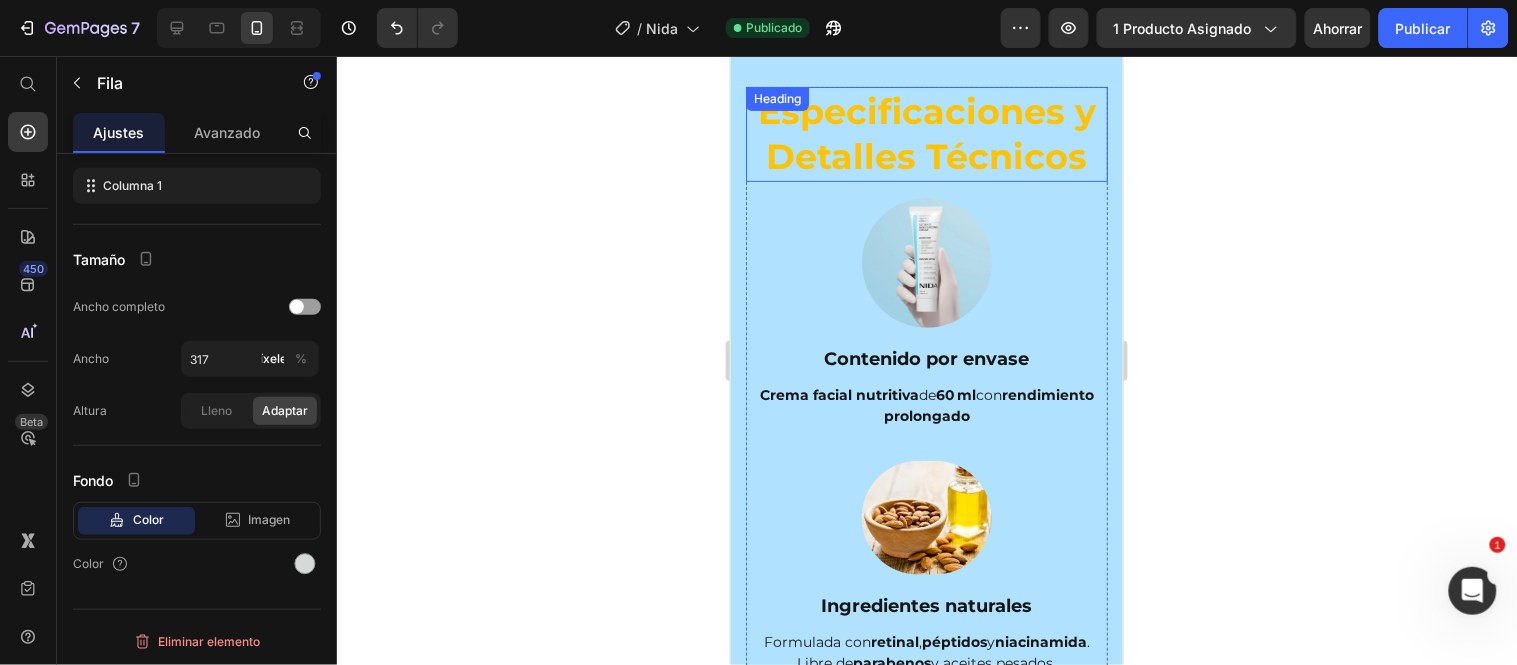 click on "Especificaciones y Detalles Técnicos" at bounding box center [926, 133] 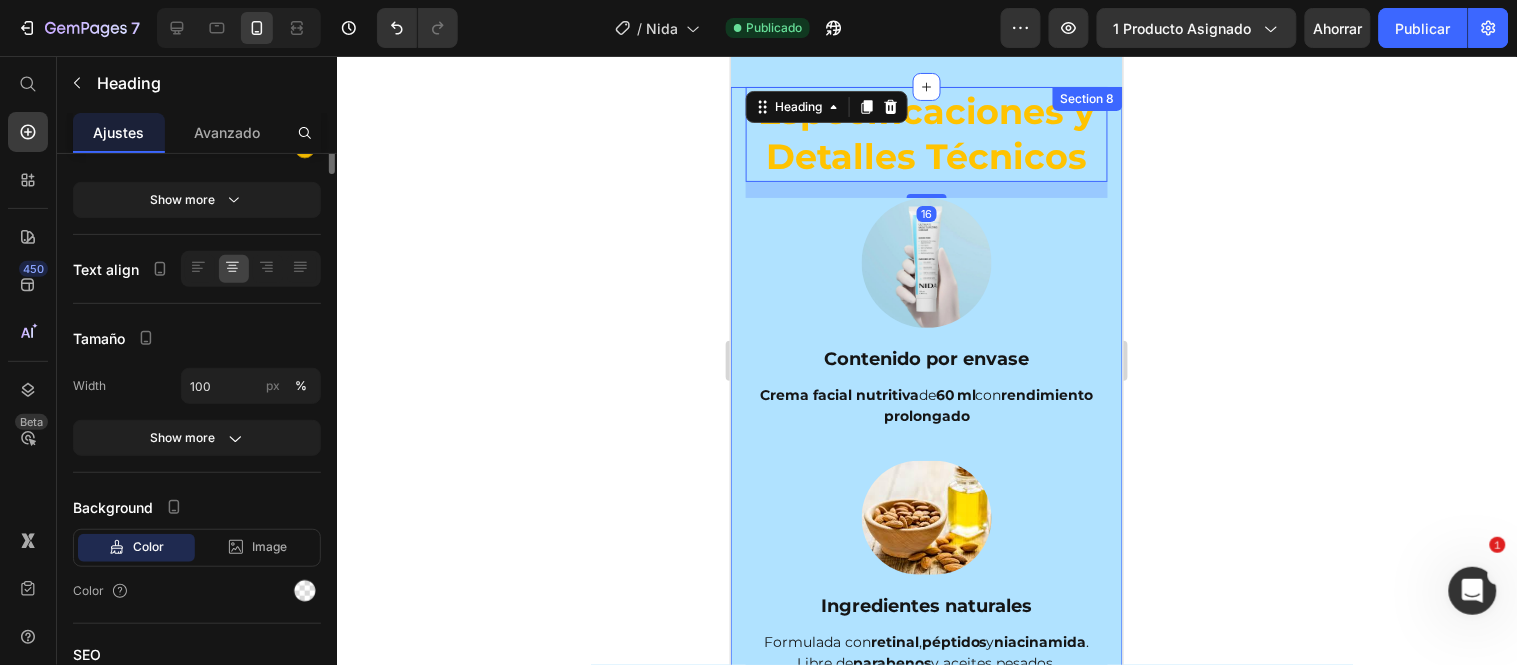 scroll, scrollTop: 0, scrollLeft: 0, axis: both 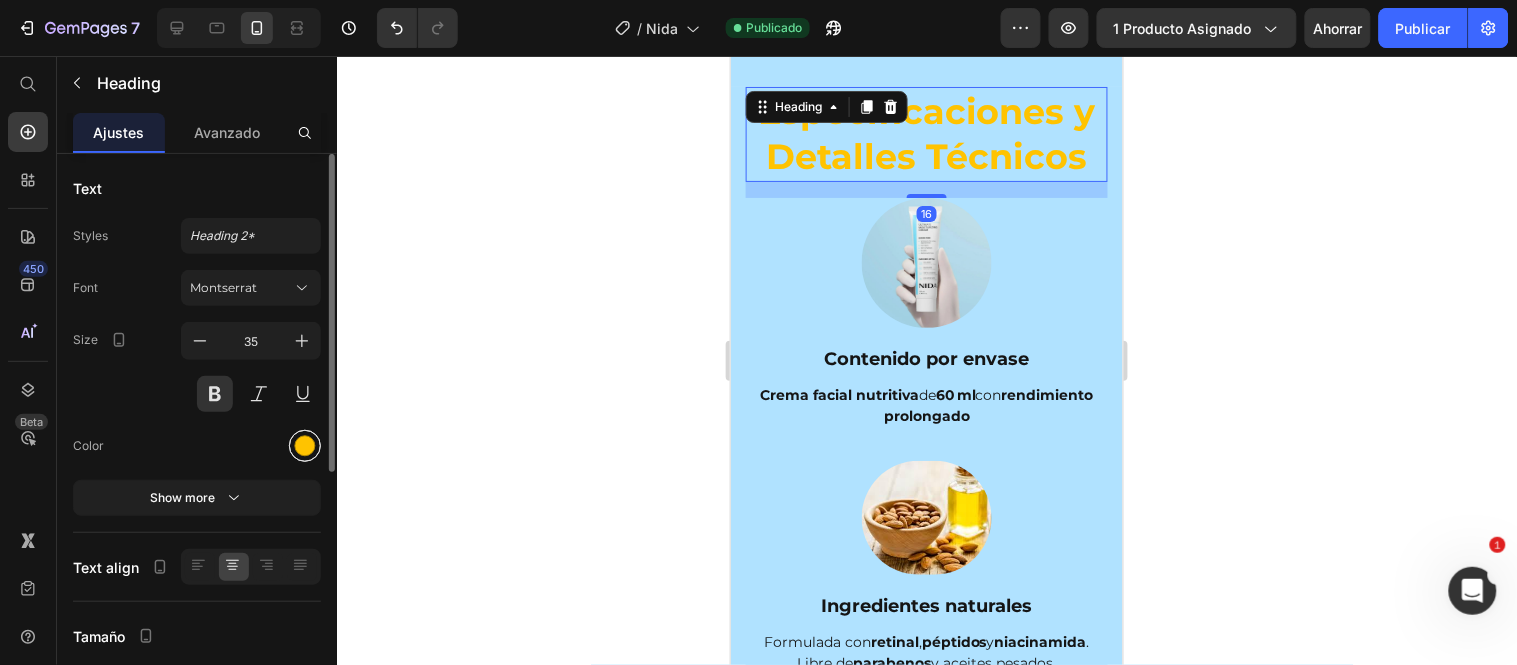 click at bounding box center [305, 446] 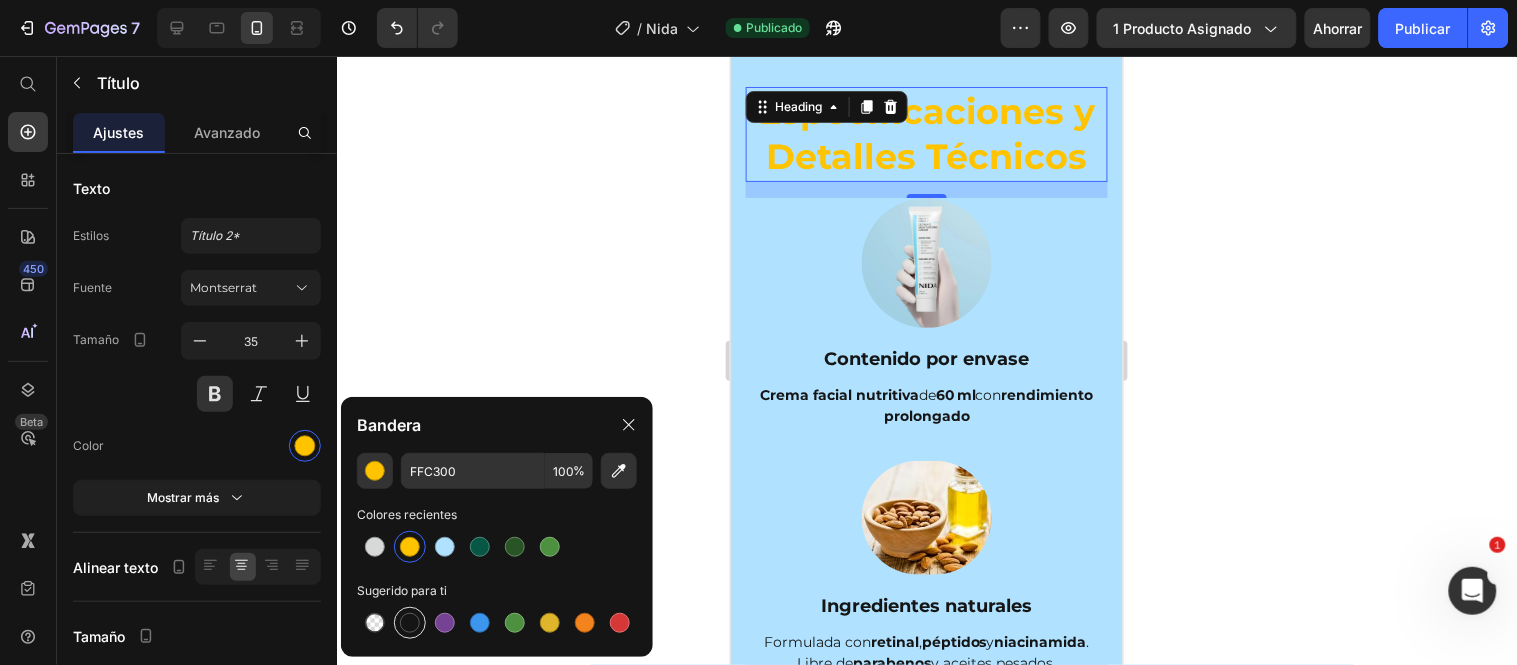 click at bounding box center [410, 623] 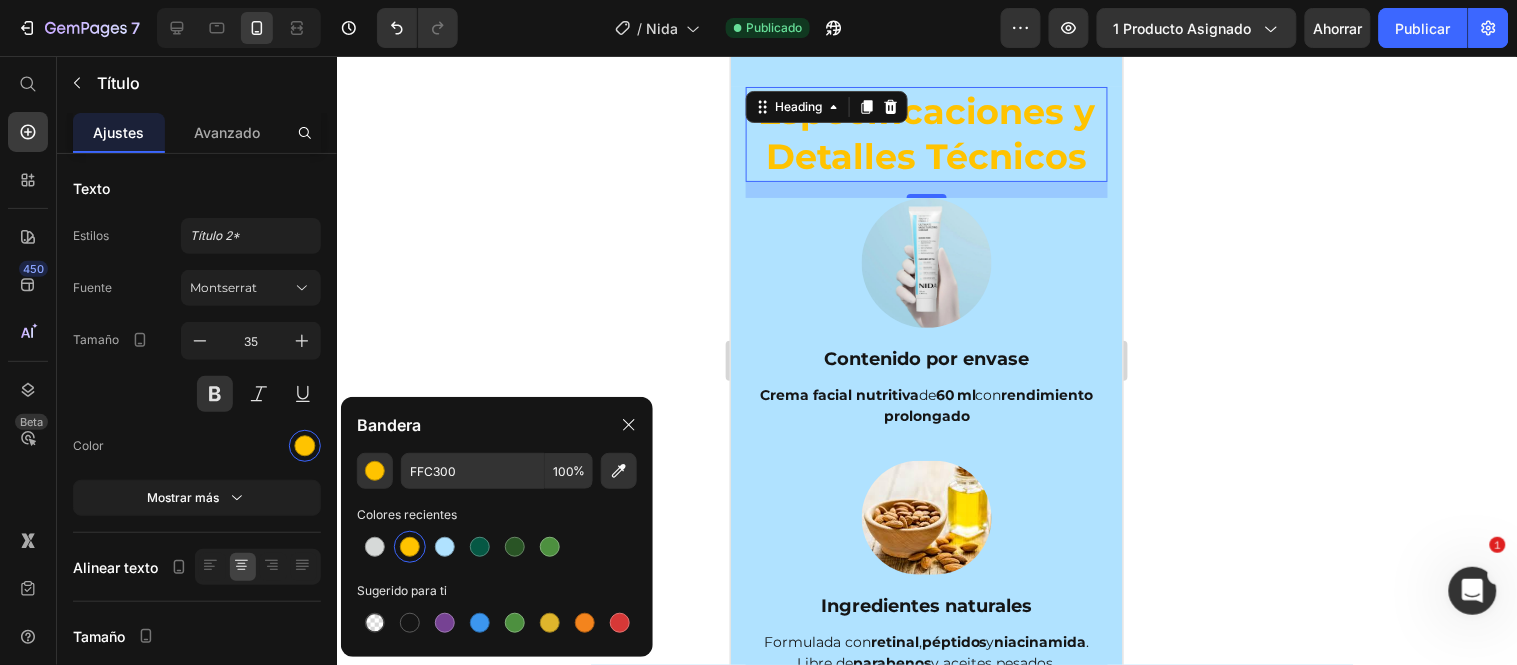 type on "151515" 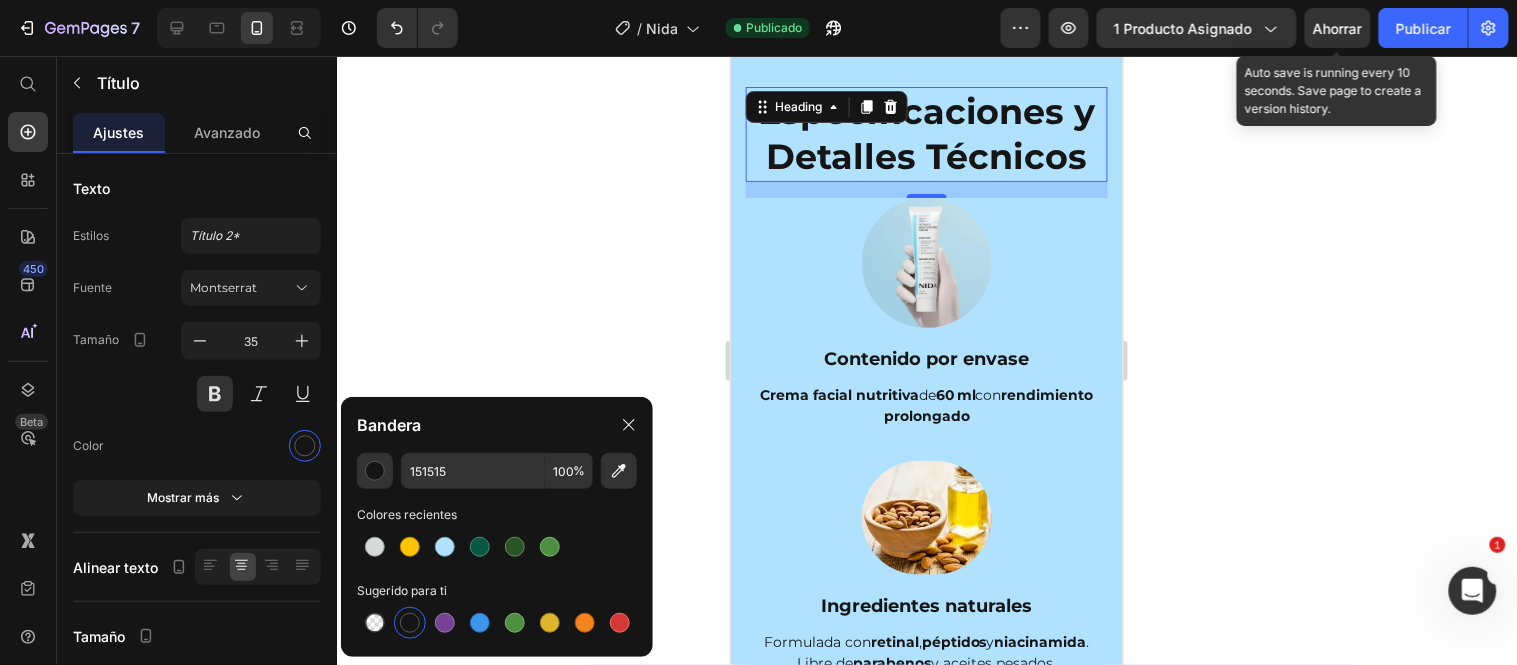 click on "Ahorrar" at bounding box center (1338, 28) 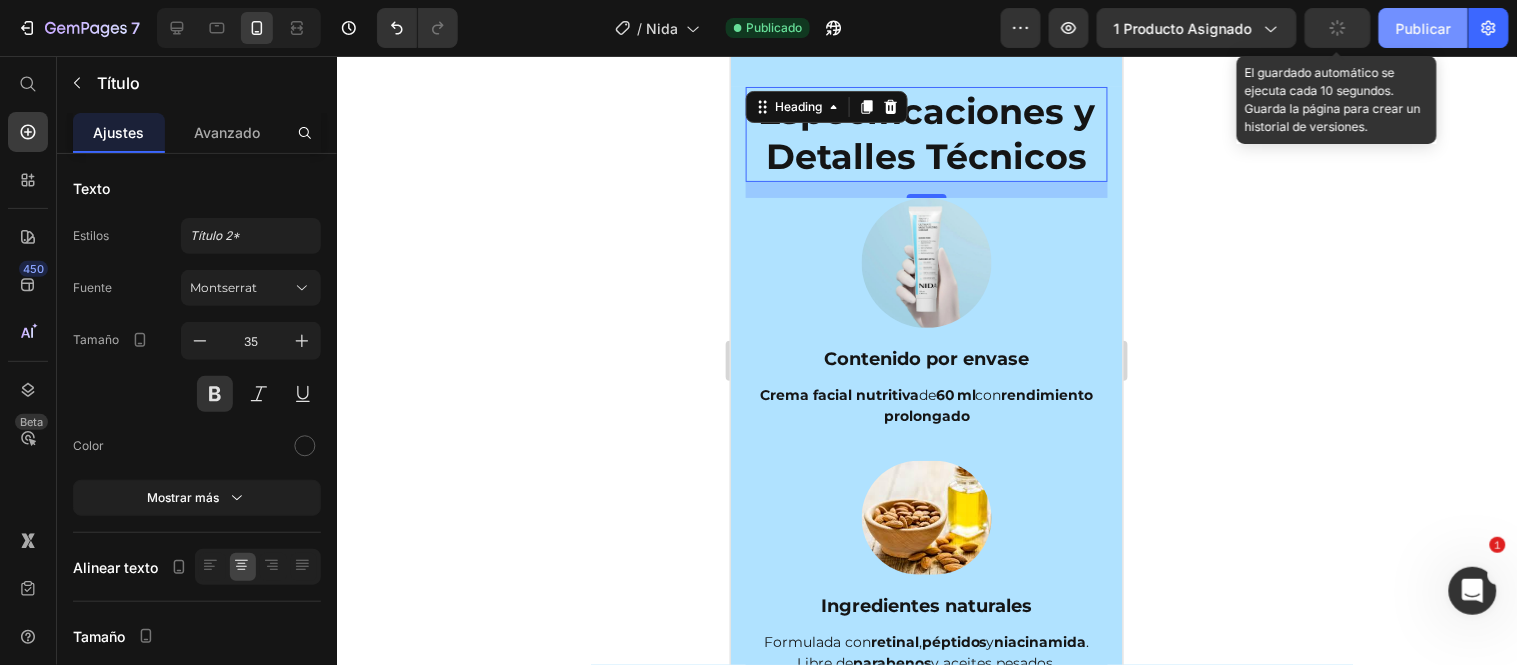 click on "Publicar" at bounding box center [1423, 28] 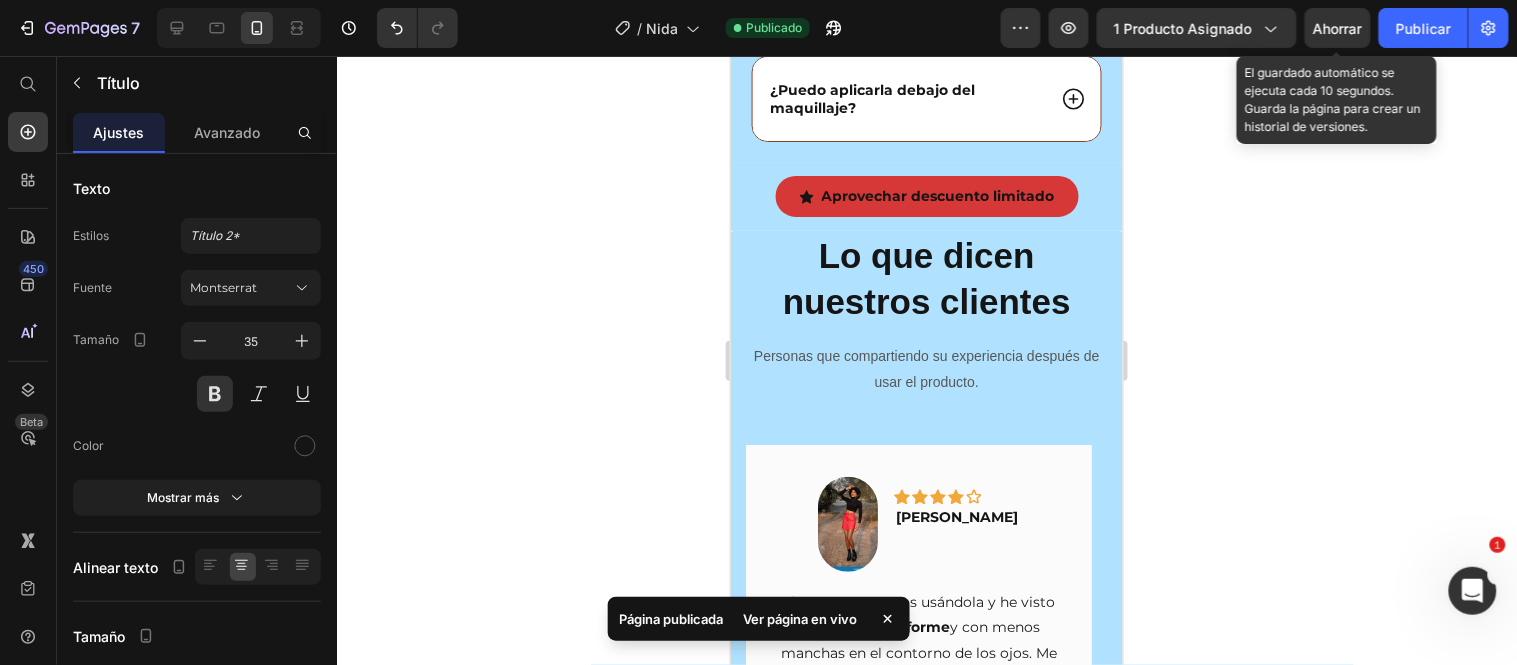 scroll, scrollTop: 9666, scrollLeft: 0, axis: vertical 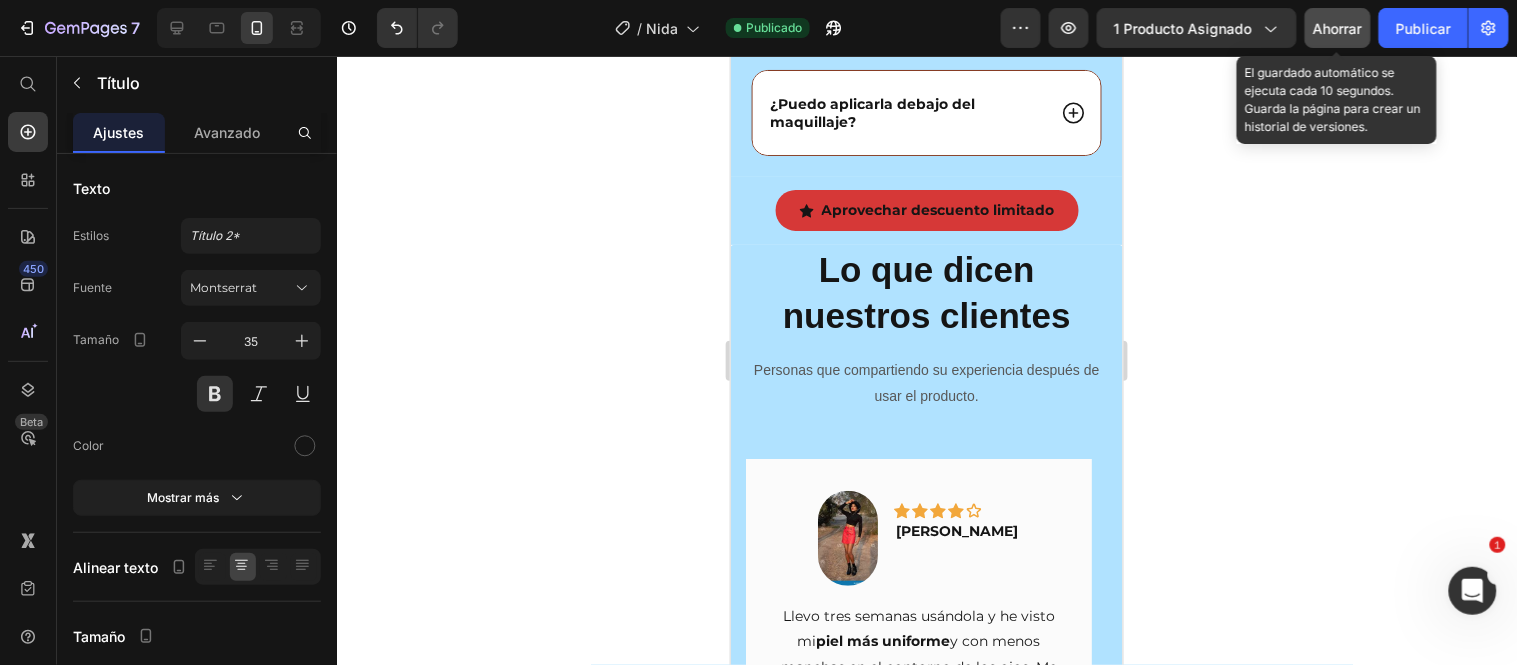 click on "Ahorrar" 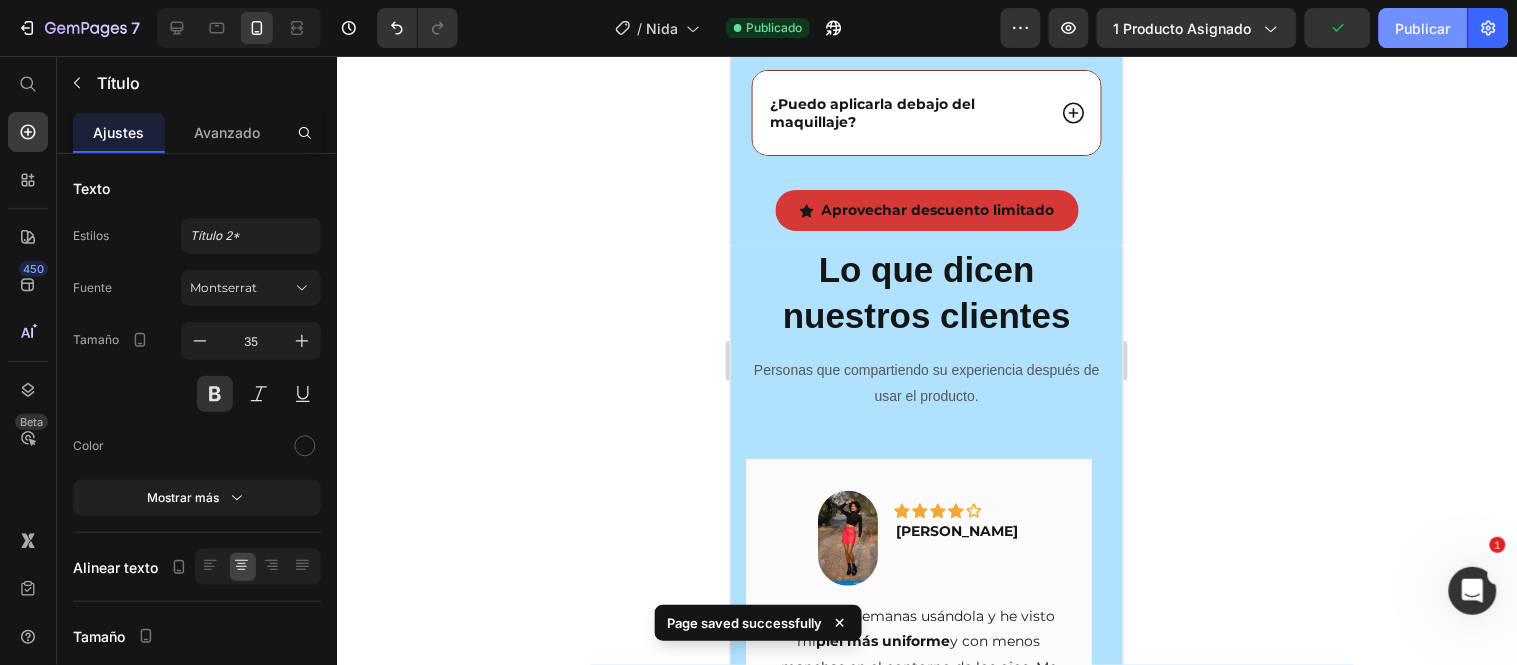 click on "Publicar" at bounding box center (1423, 28) 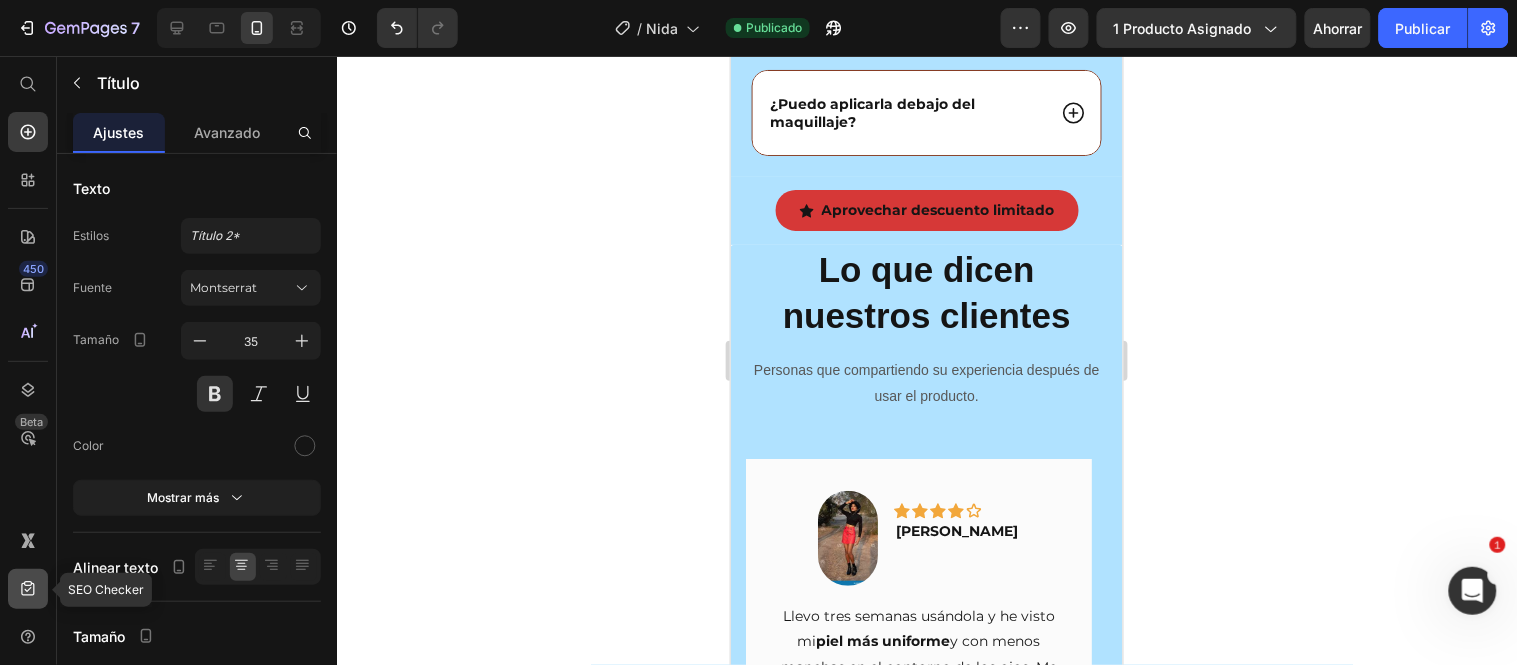 click 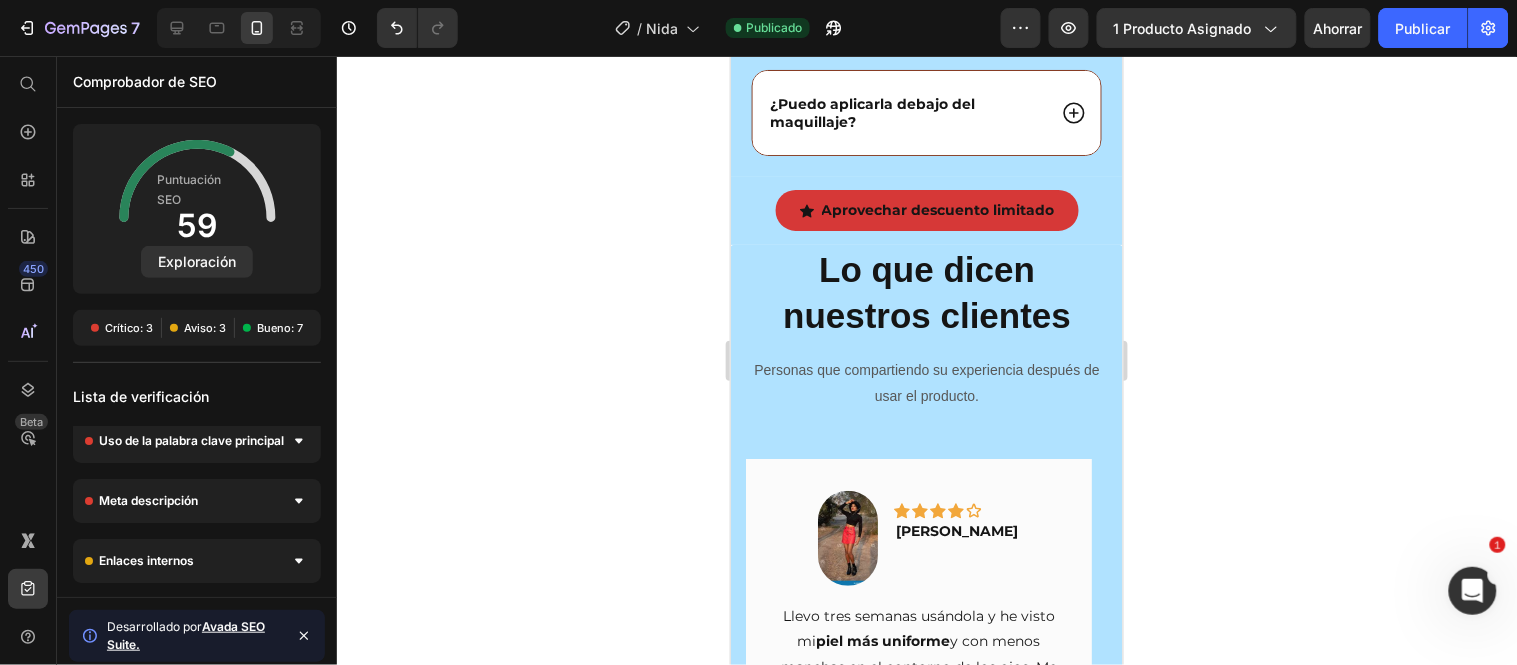 scroll, scrollTop: 0, scrollLeft: 0, axis: both 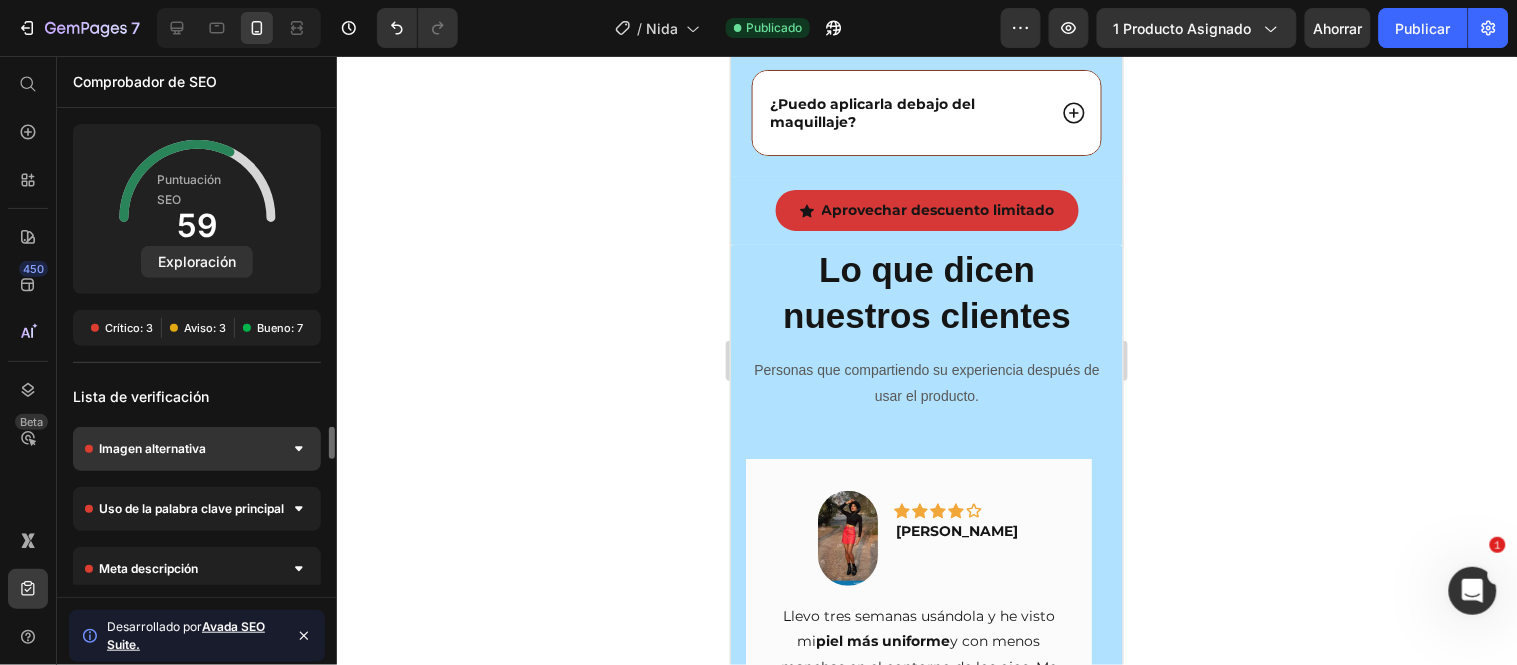 click at bounding box center (299, 449) 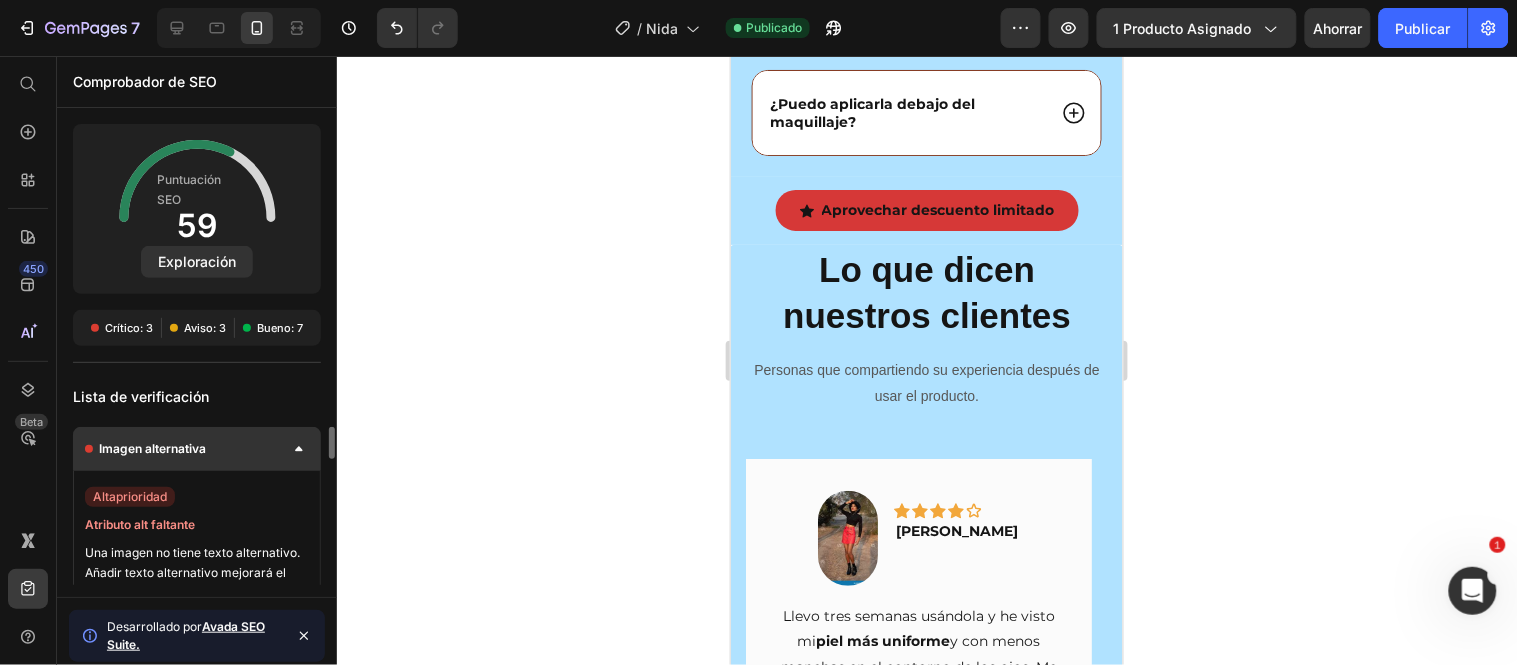 click at bounding box center (299, 449) 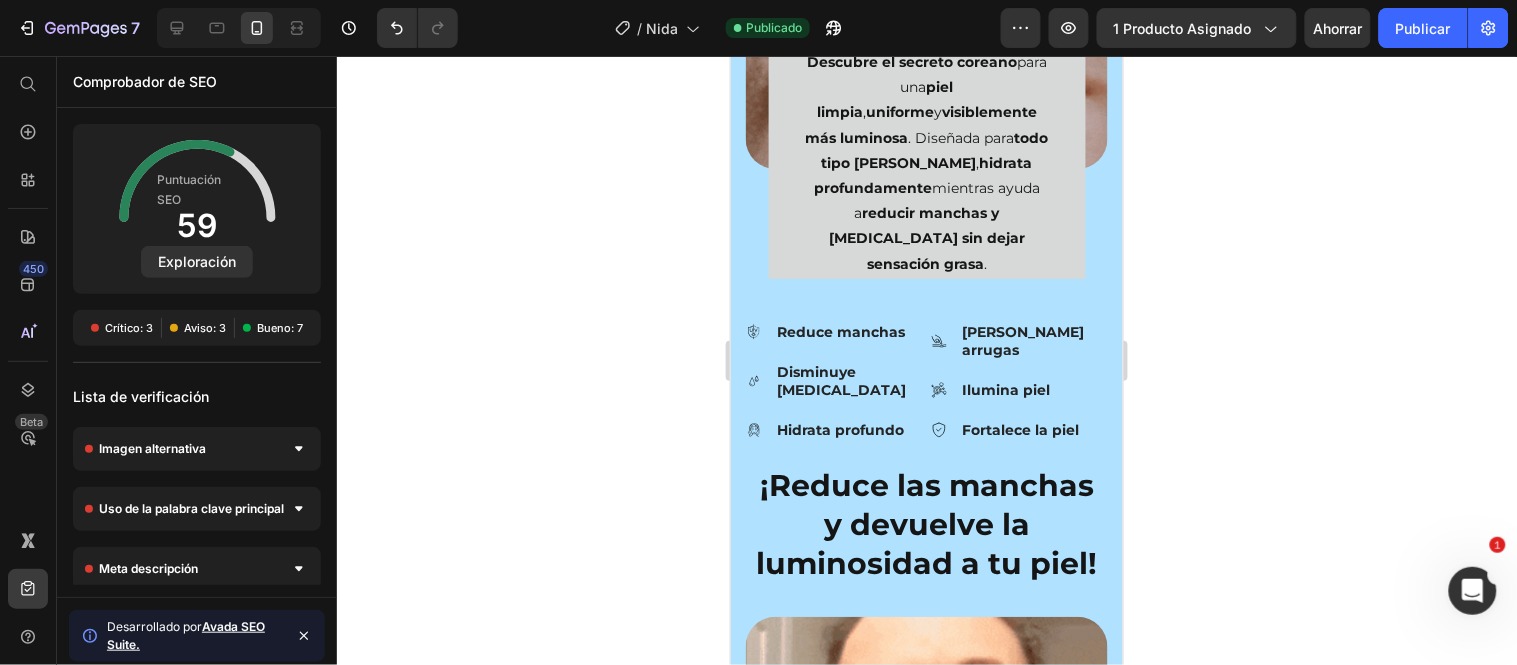 scroll, scrollTop: 1555, scrollLeft: 0, axis: vertical 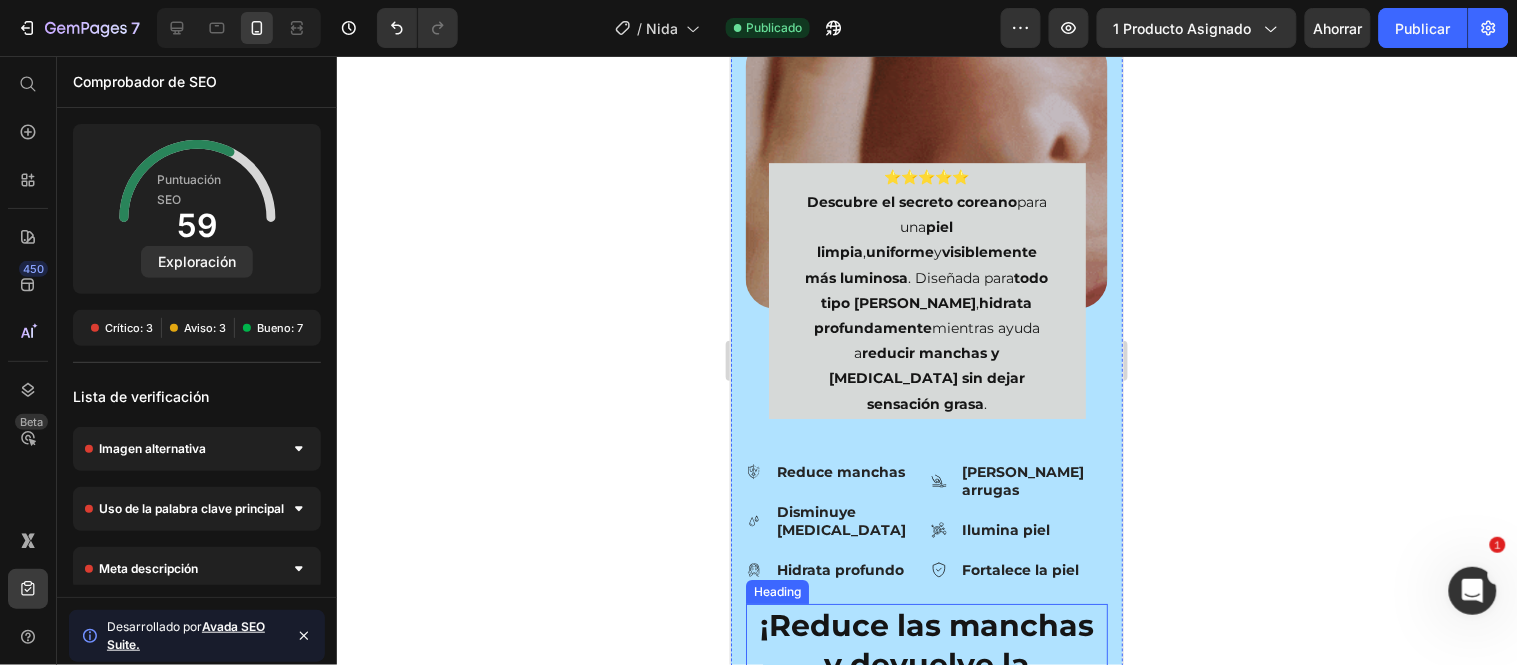 click on "¡Reduce las manchas y devuelve la luminosidad a tu piel!" at bounding box center [926, 663] 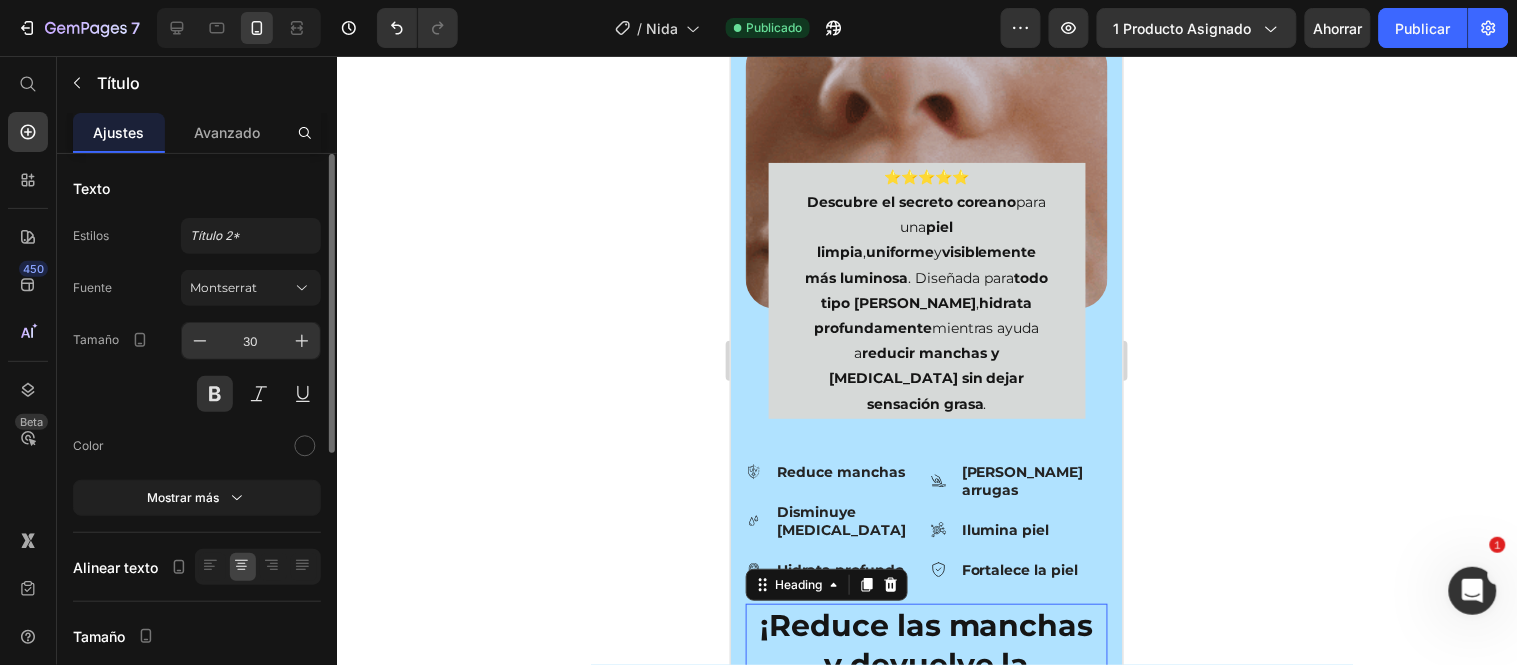 click on "30" at bounding box center [251, 341] 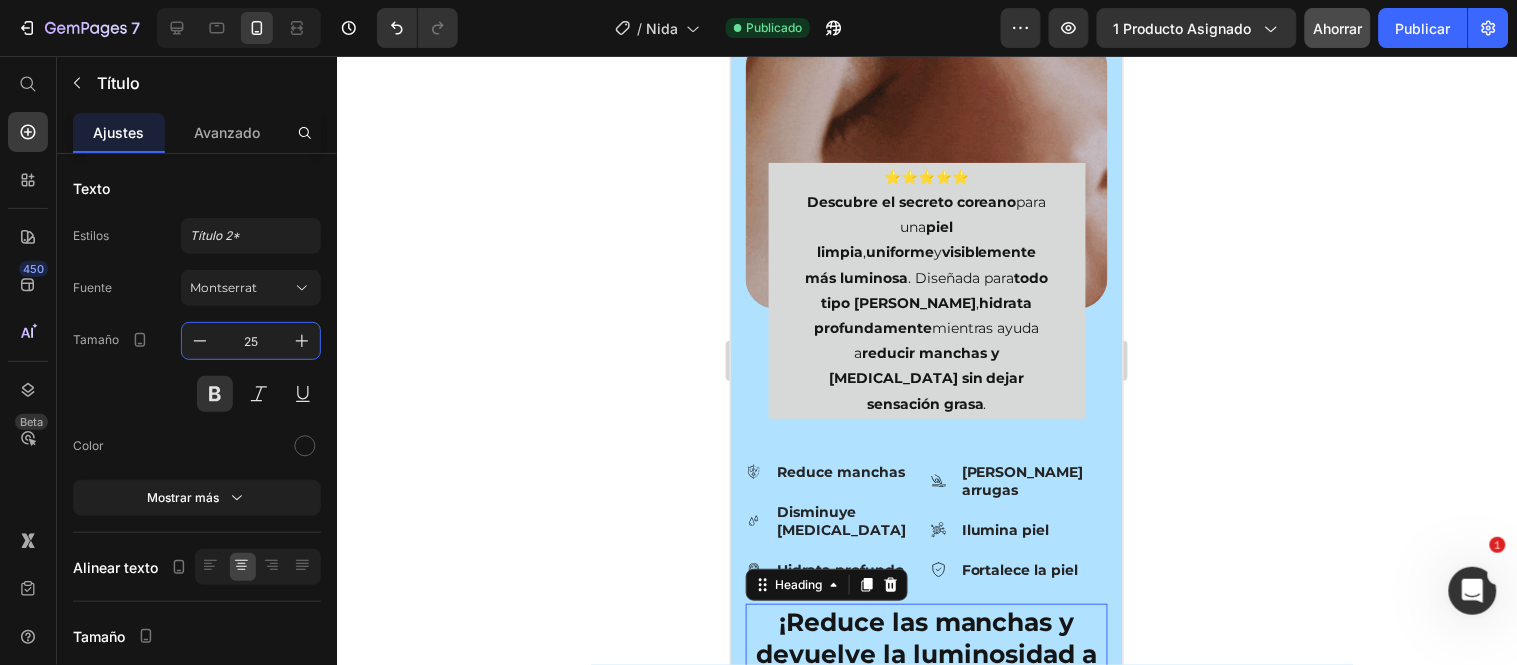 type on "25" 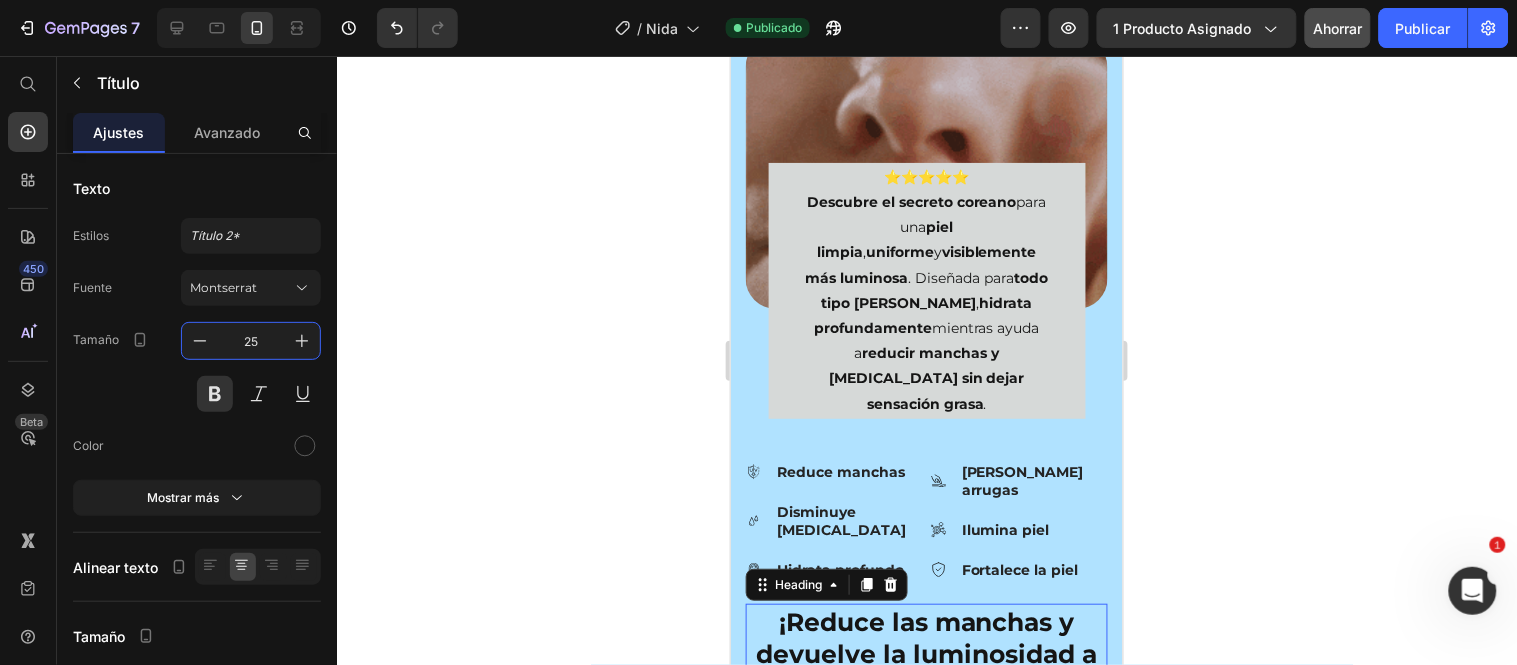 click on "Ahorrar" 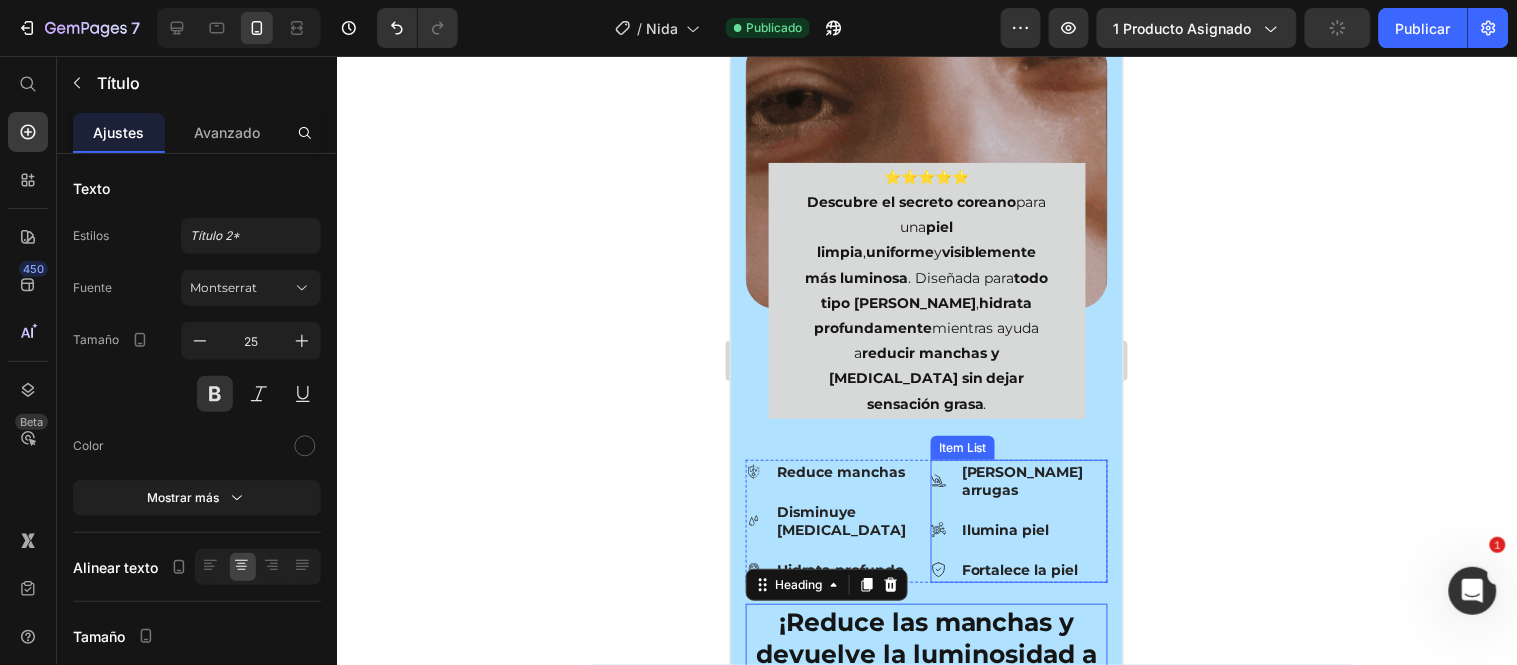 scroll, scrollTop: 1666, scrollLeft: 0, axis: vertical 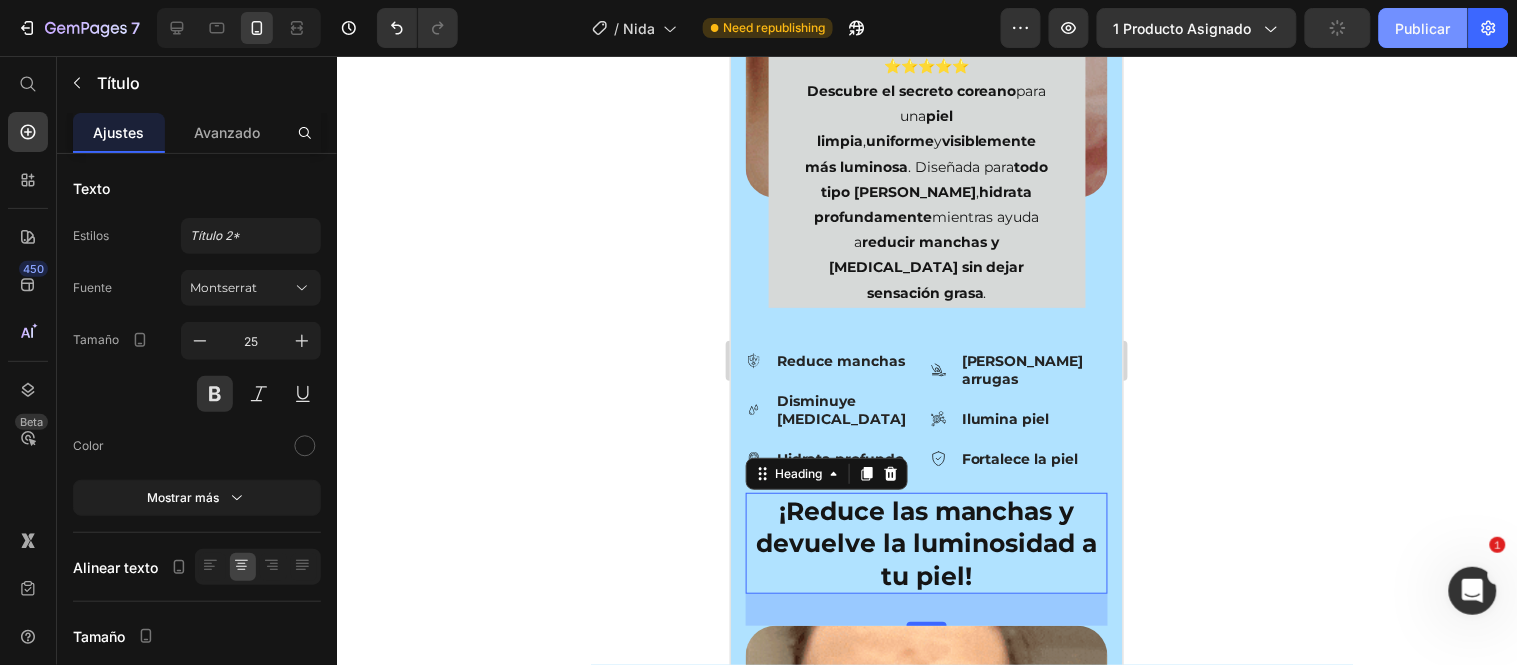 click on "Publicar" 